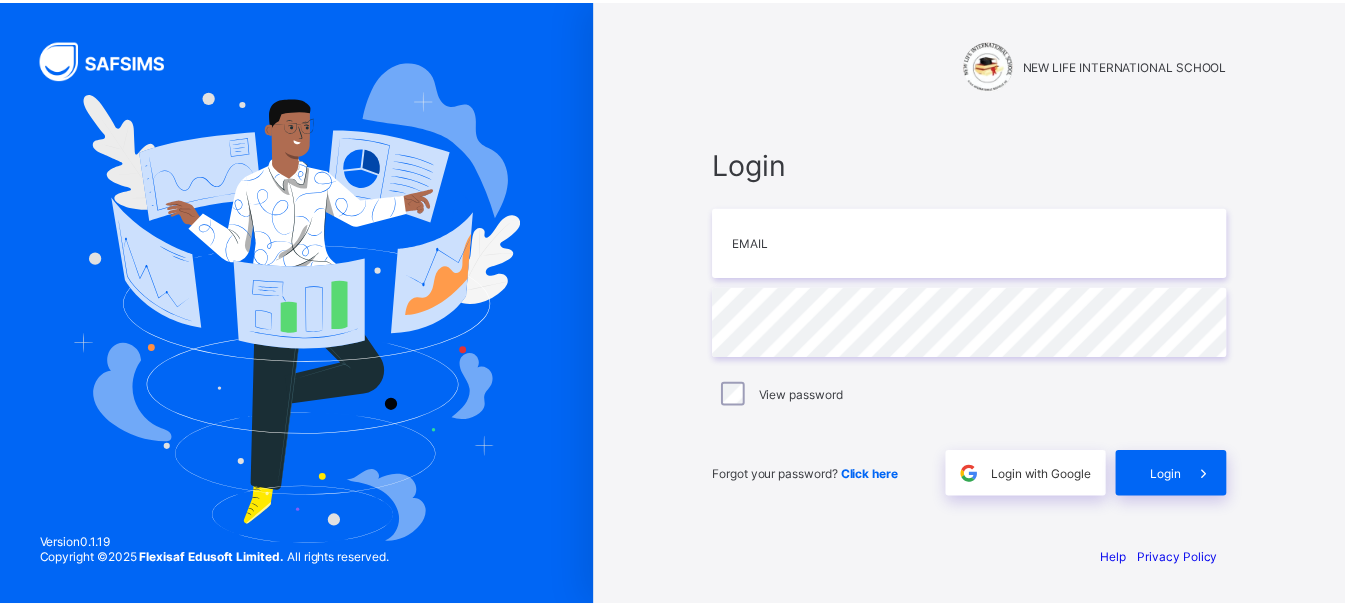 scroll, scrollTop: 0, scrollLeft: 0, axis: both 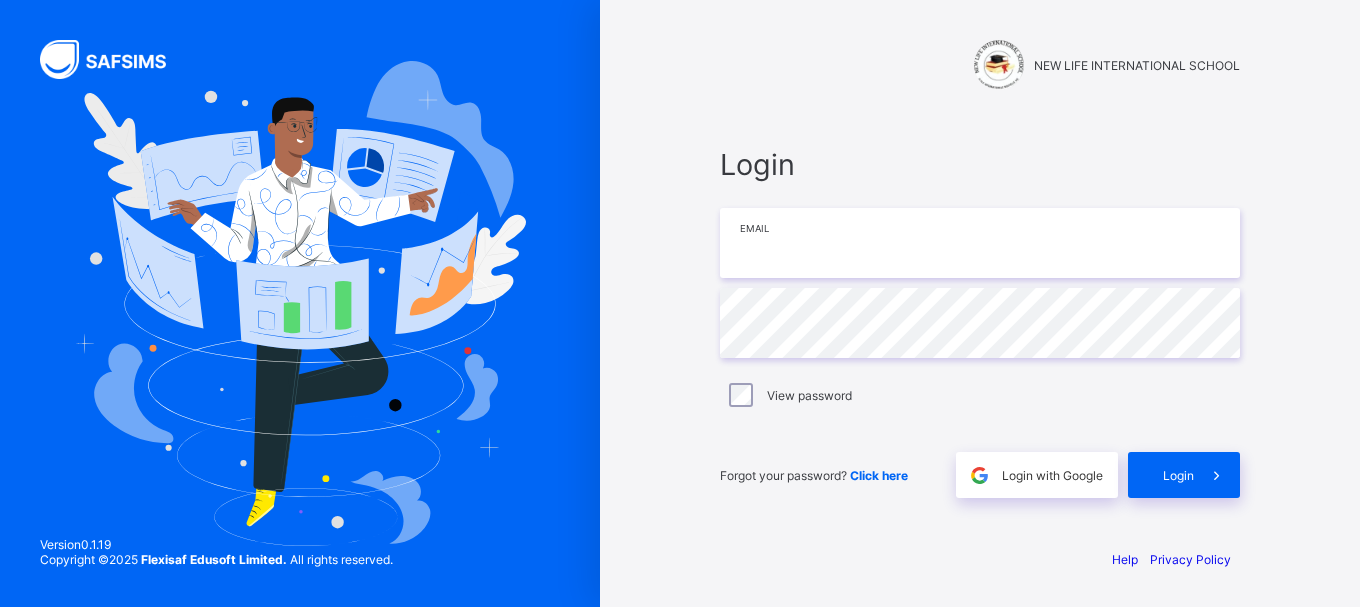 click at bounding box center (980, 243) 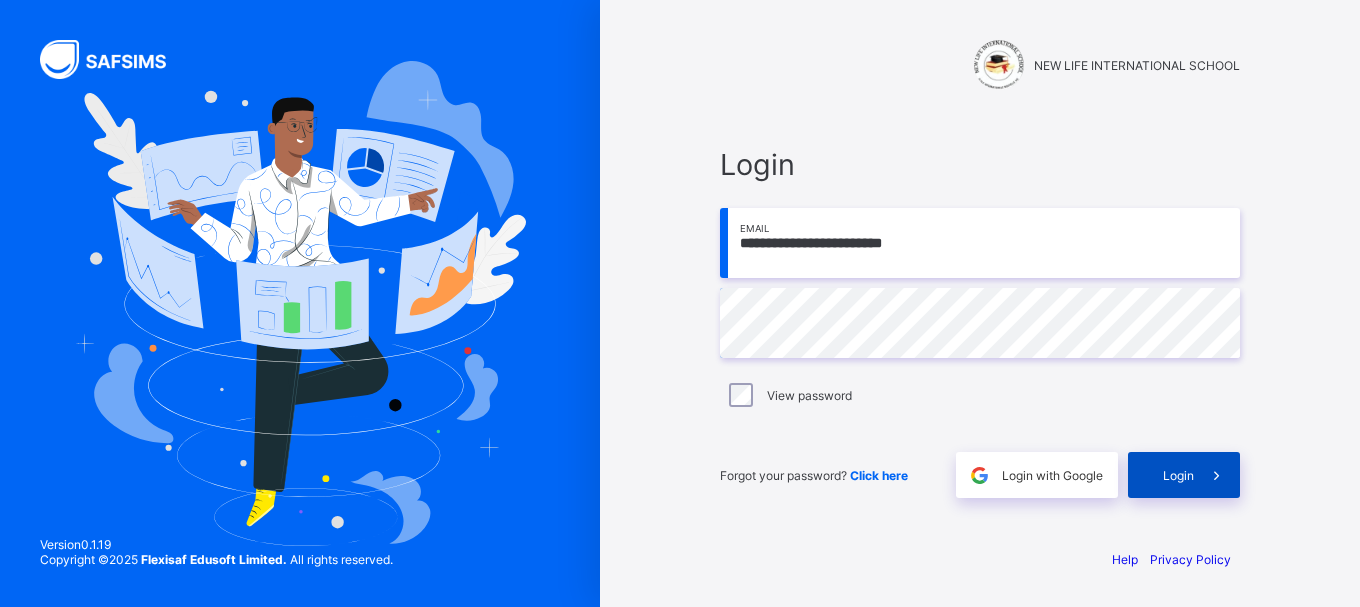 click at bounding box center [1217, 475] 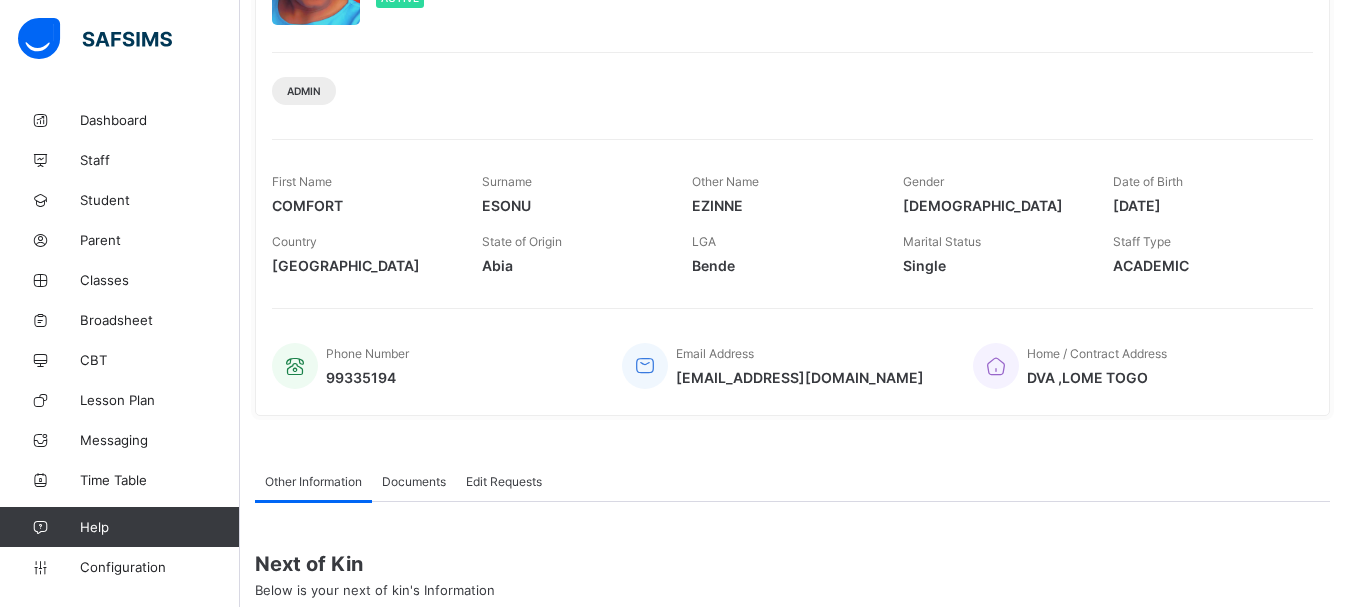 scroll, scrollTop: 240, scrollLeft: 0, axis: vertical 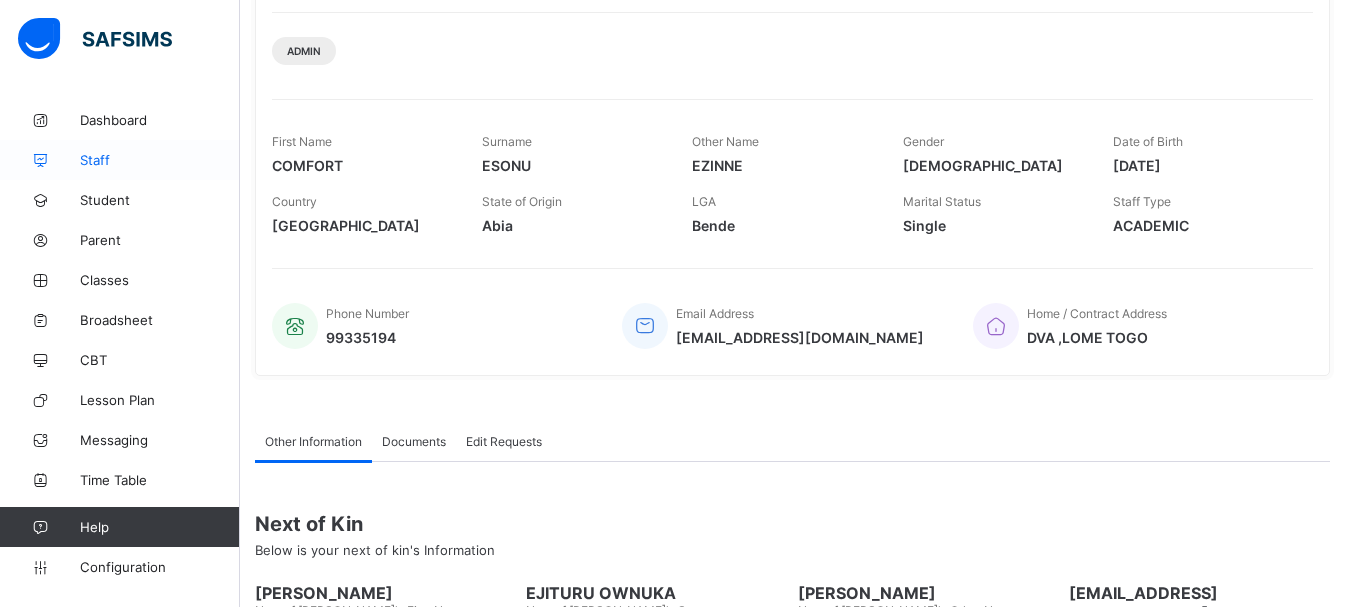 click on "Staff" at bounding box center (120, 160) 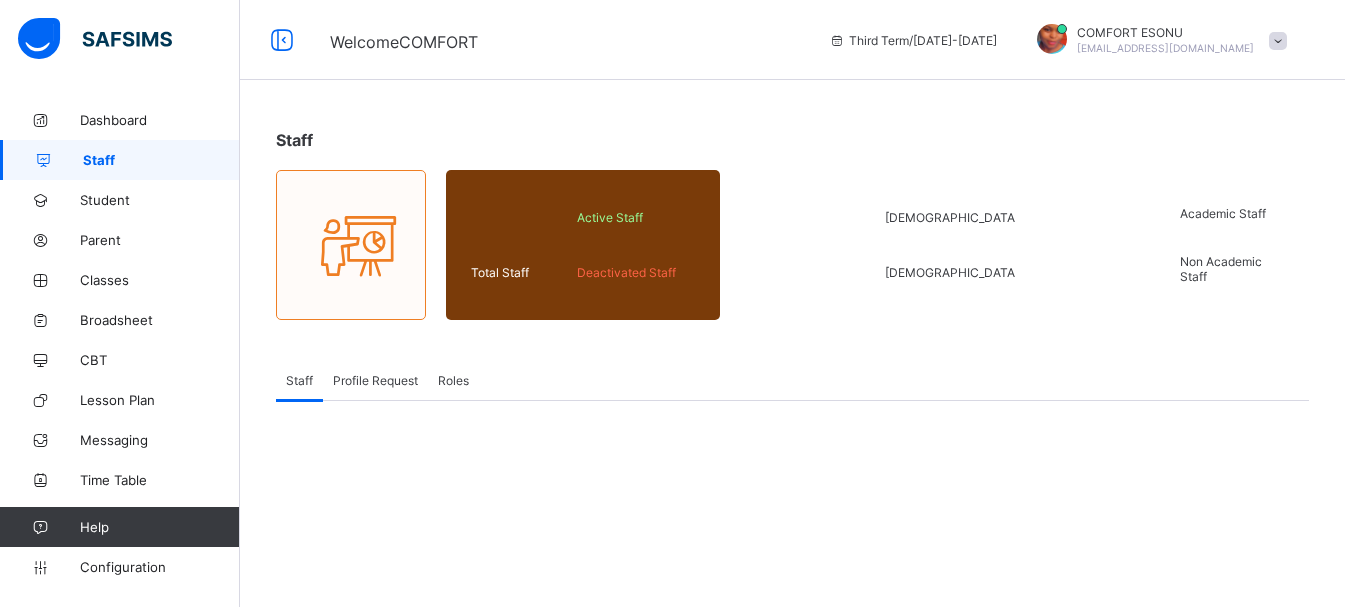 scroll, scrollTop: 0, scrollLeft: 0, axis: both 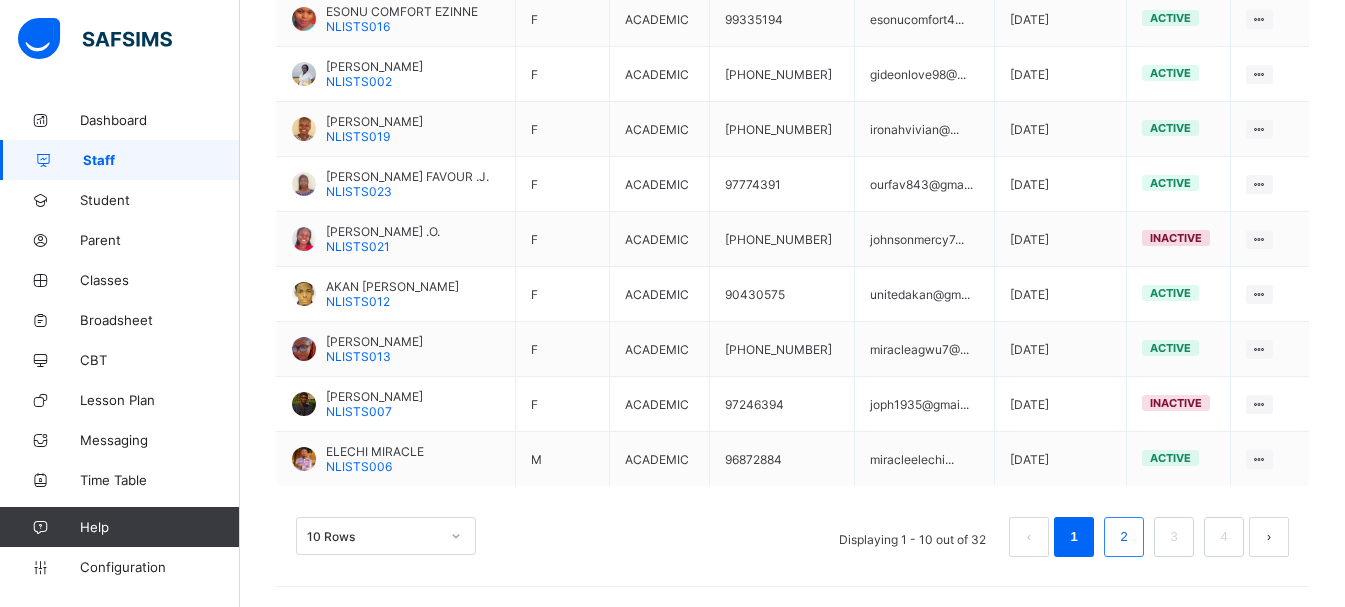 click on "2" at bounding box center [1123, 537] 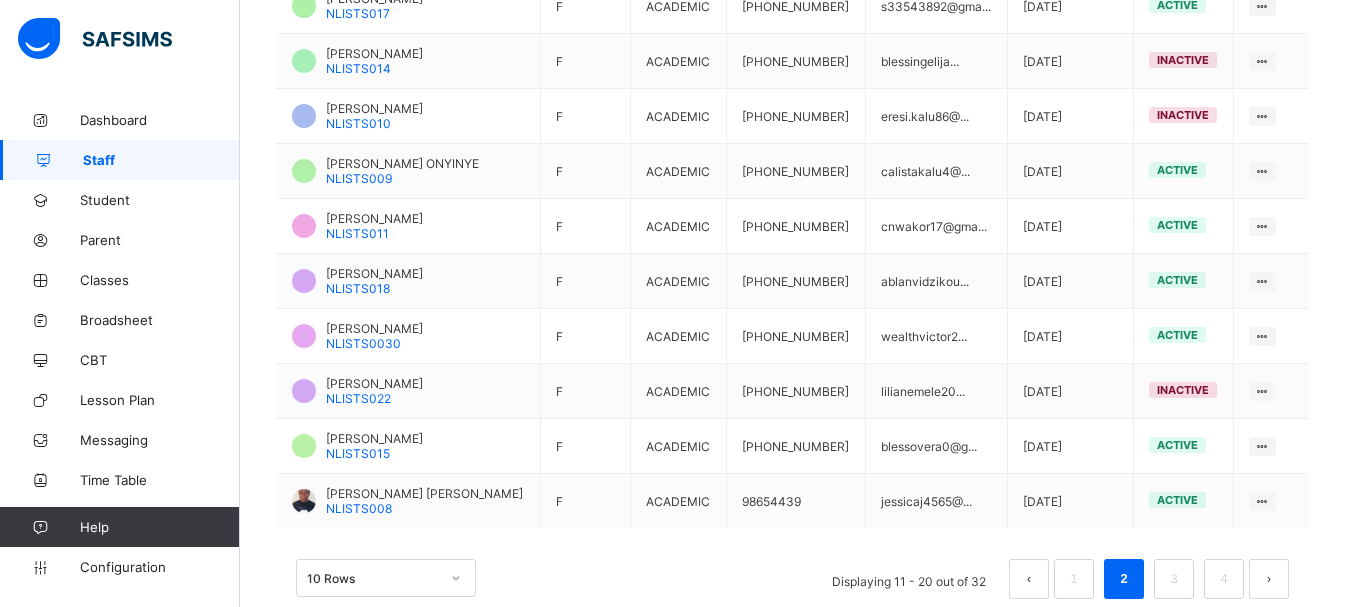scroll, scrollTop: 604, scrollLeft: 0, axis: vertical 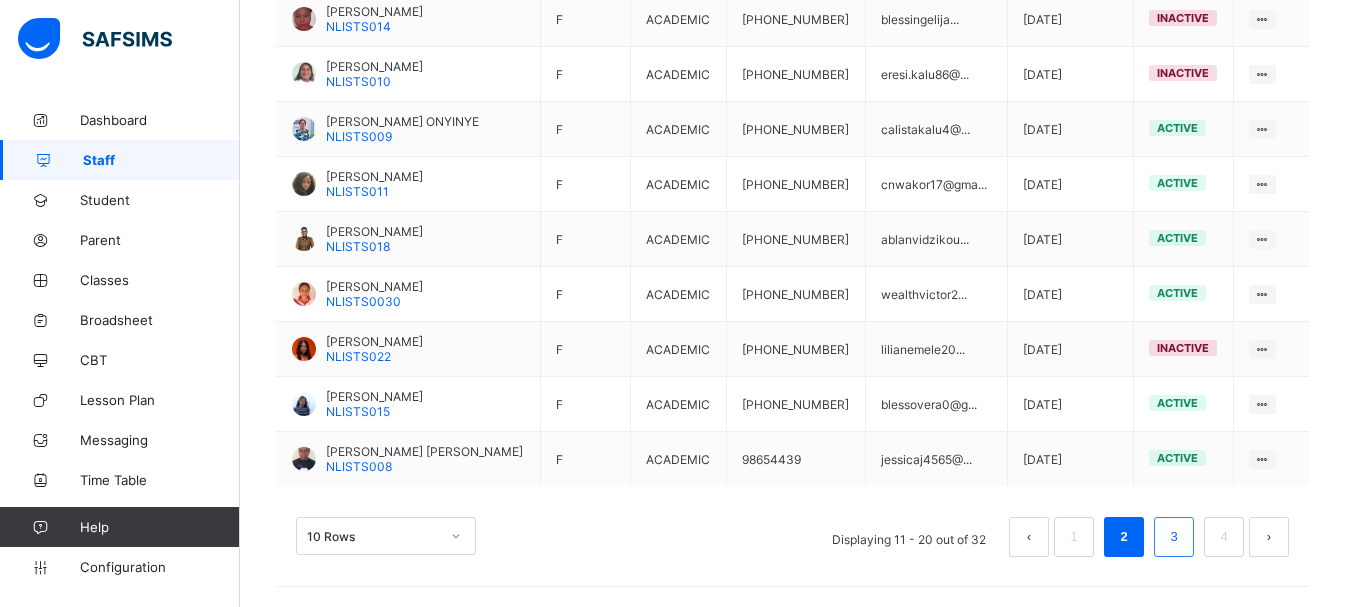 click on "3" at bounding box center [1173, 537] 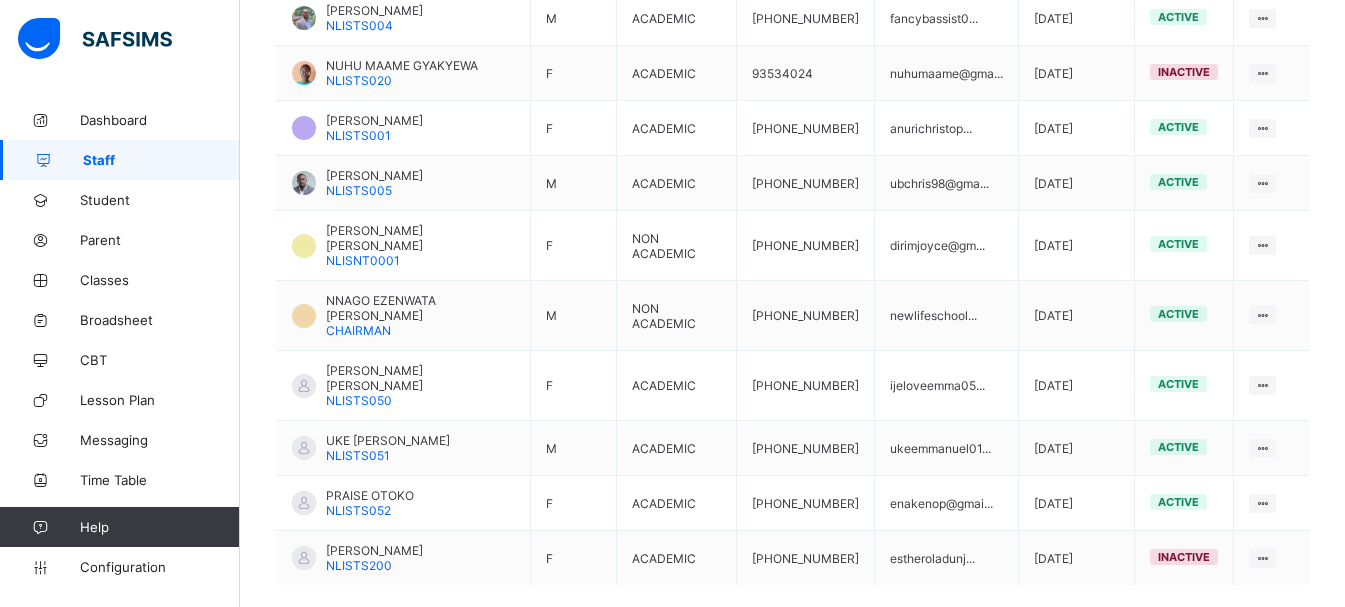 scroll, scrollTop: 604, scrollLeft: 0, axis: vertical 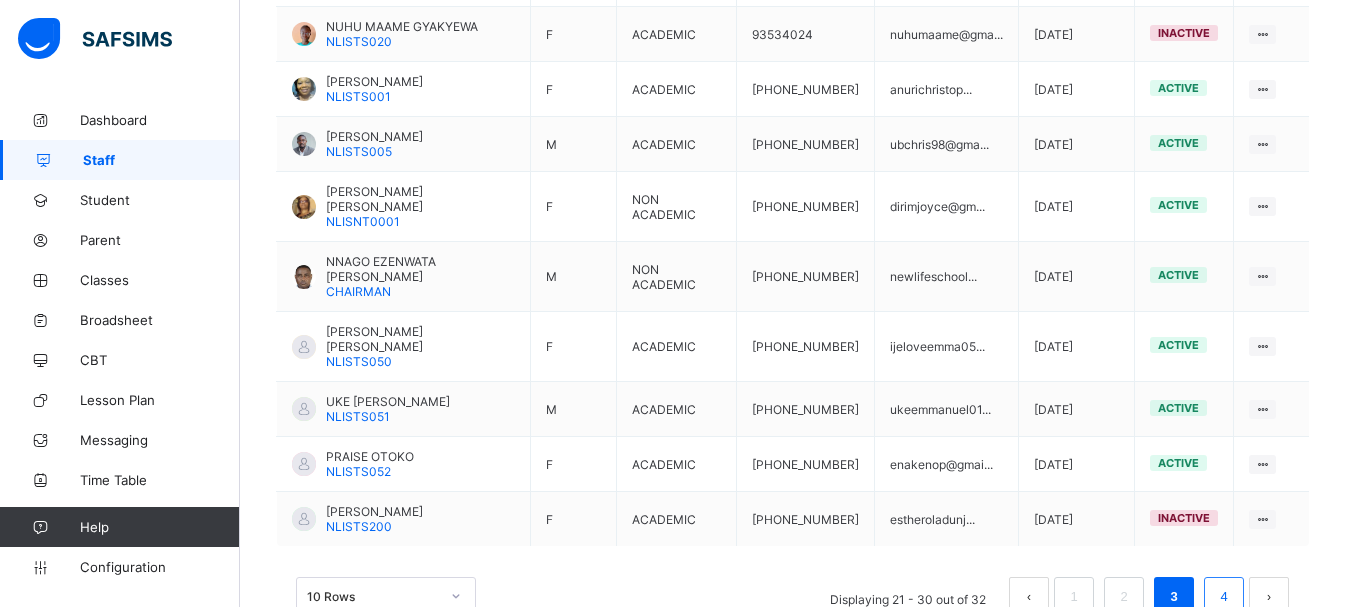 click on "4" at bounding box center [1223, 597] 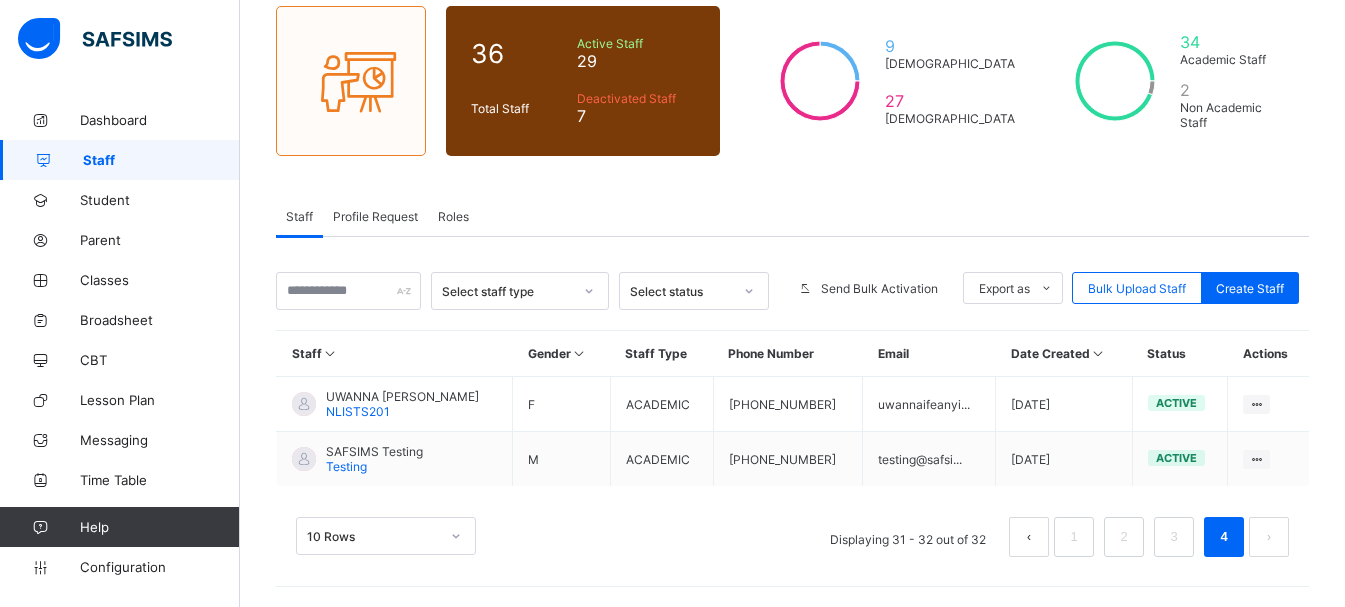 scroll, scrollTop: 164, scrollLeft: 0, axis: vertical 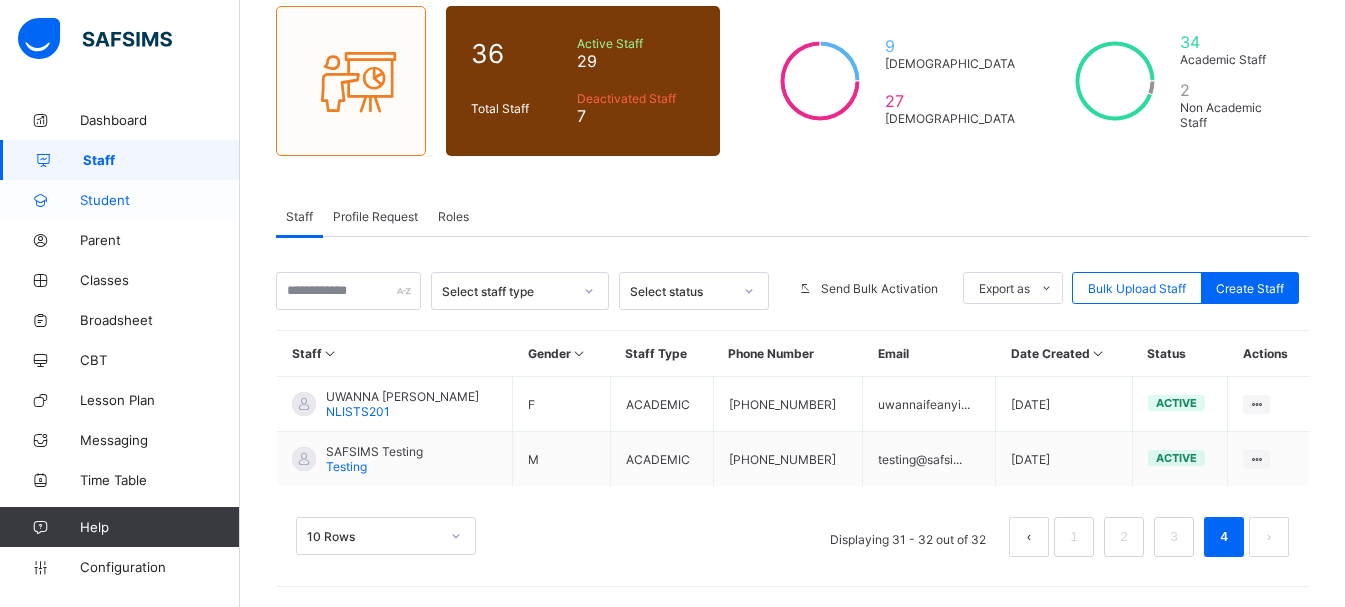 click on "Student" at bounding box center (160, 200) 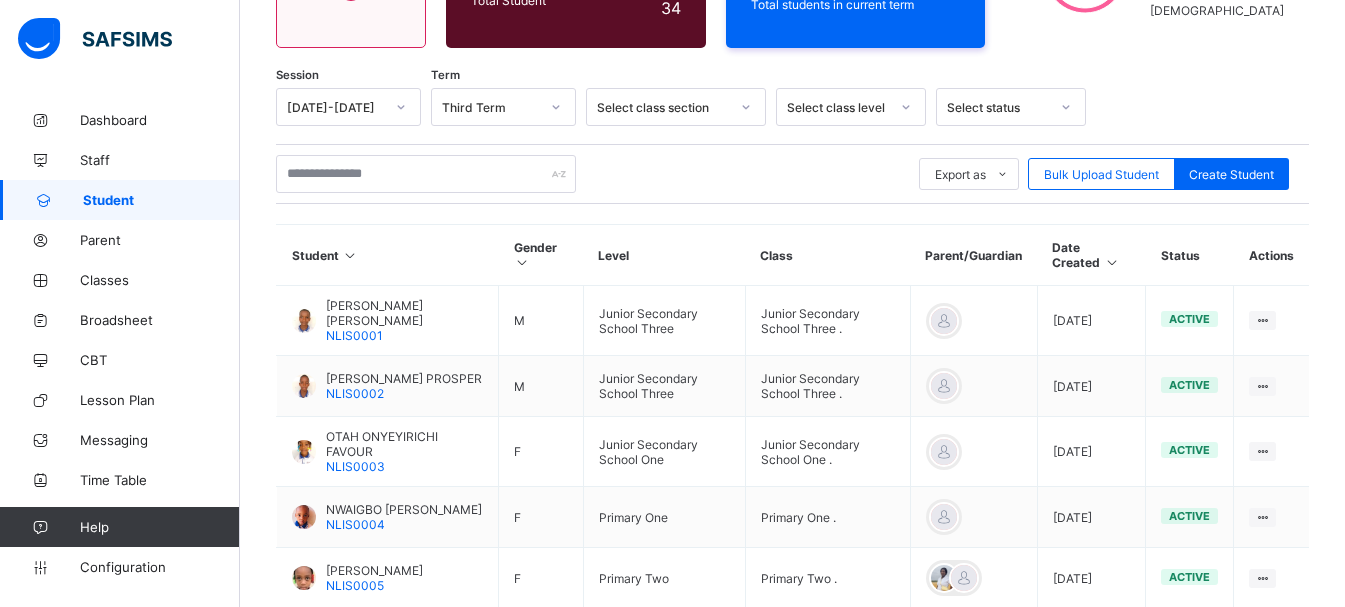 scroll, scrollTop: 284, scrollLeft: 0, axis: vertical 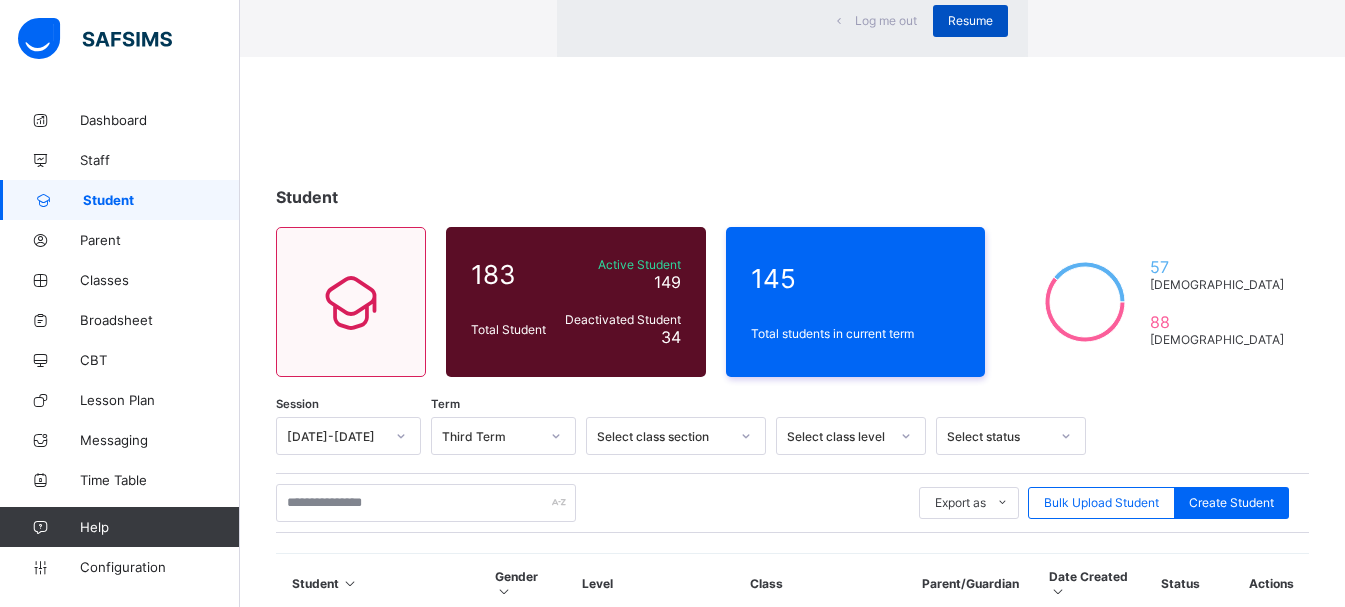 click on "Resume" at bounding box center (970, 20) 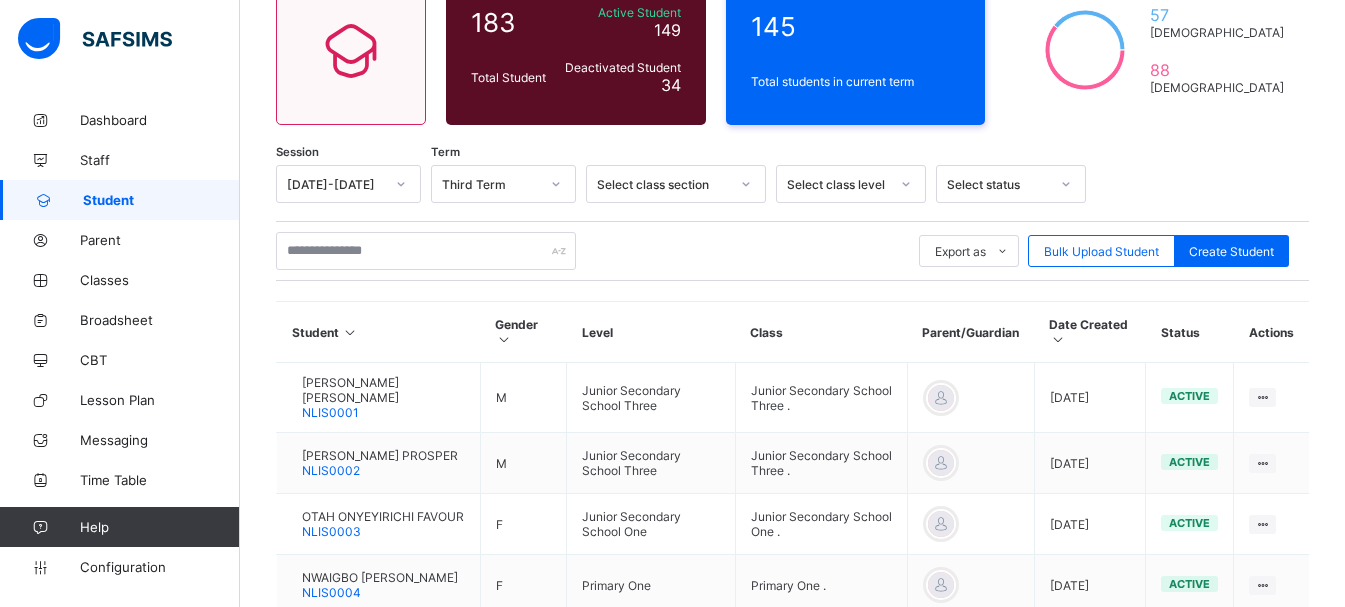 scroll, scrollTop: 726, scrollLeft: 0, axis: vertical 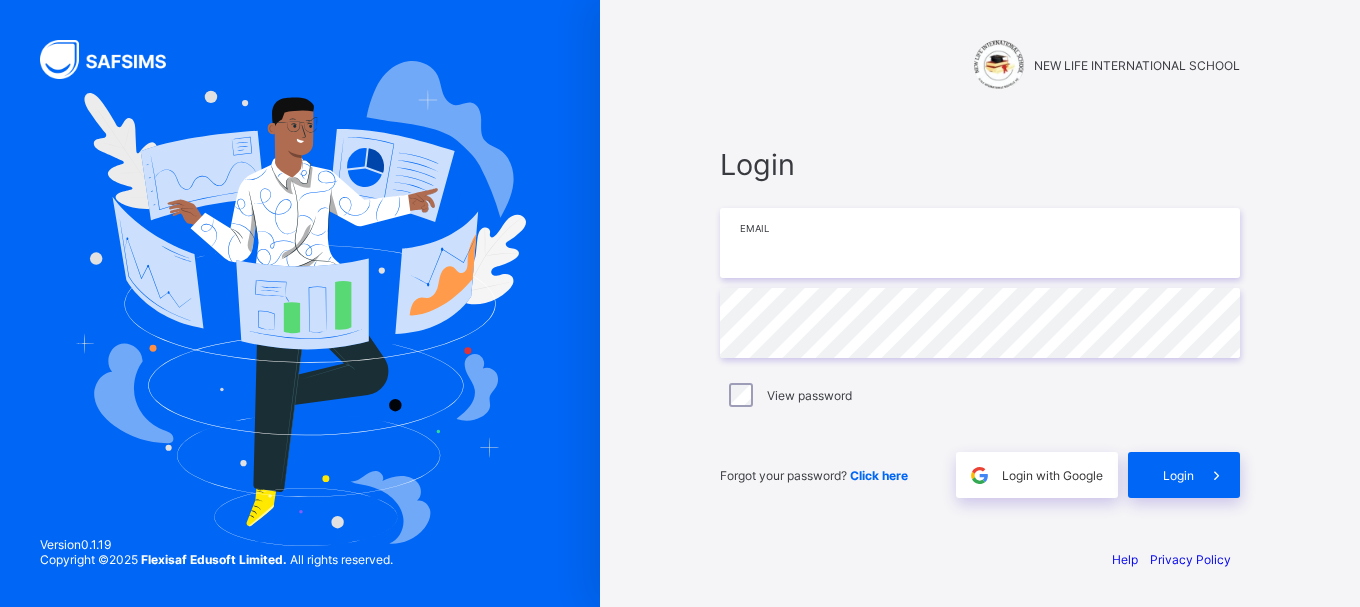 type on "**********" 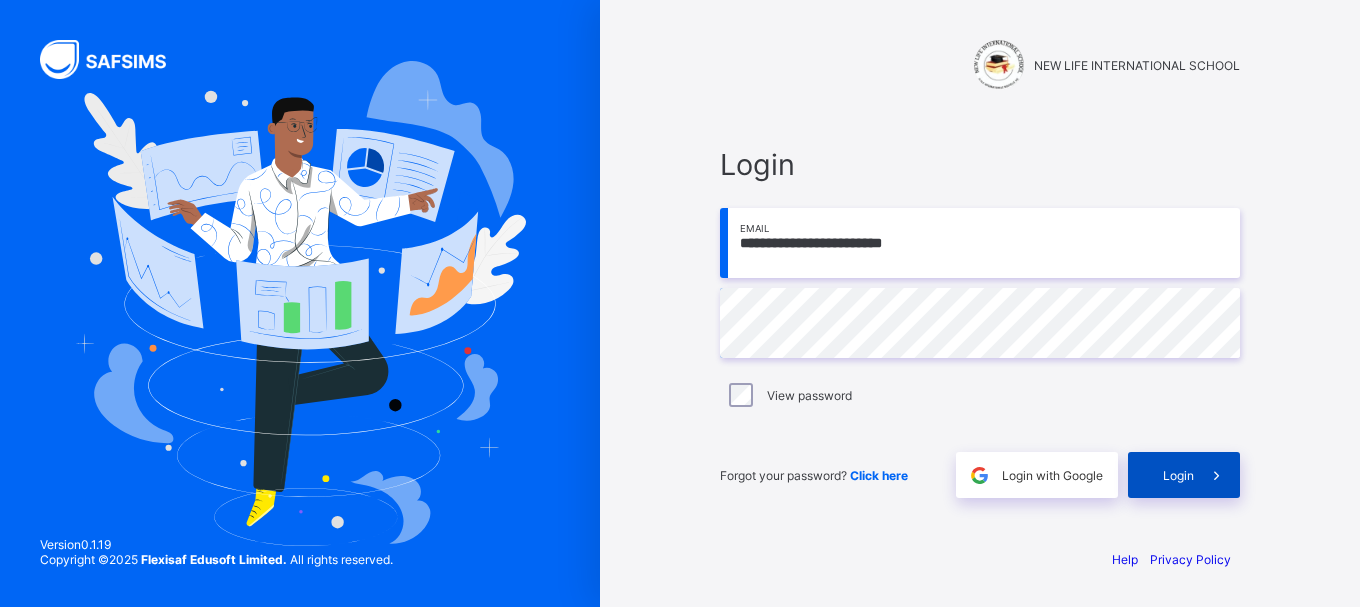 click on "Login" at bounding box center (1184, 475) 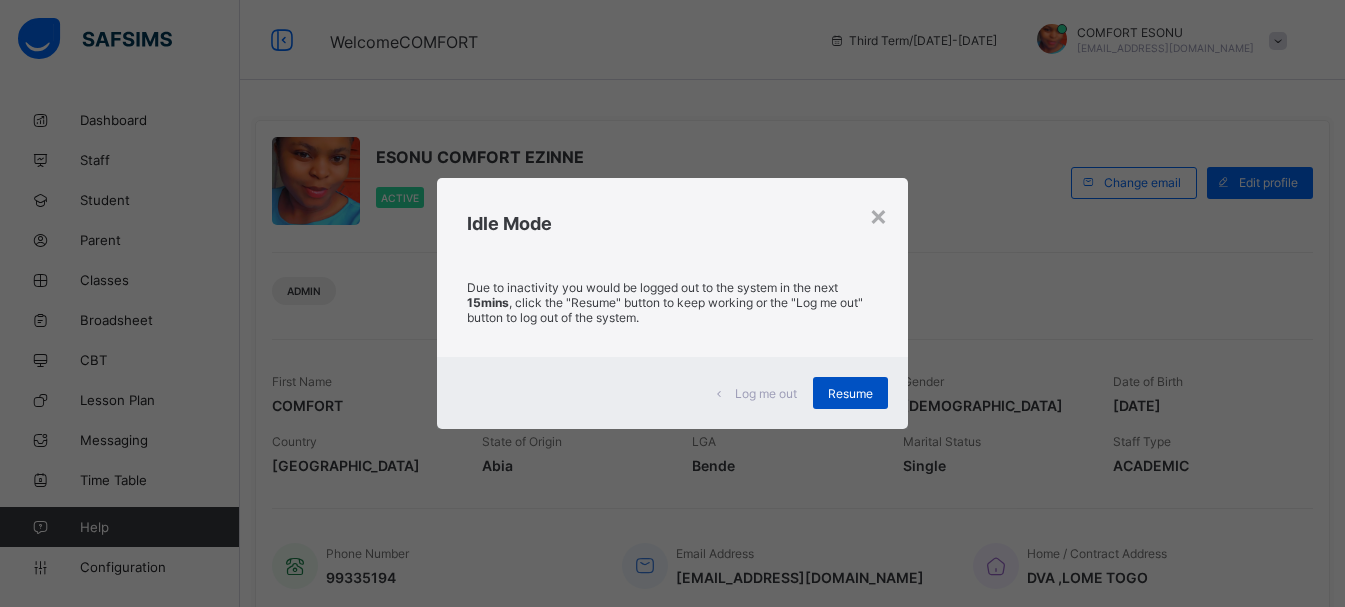 click on "Resume" at bounding box center (850, 393) 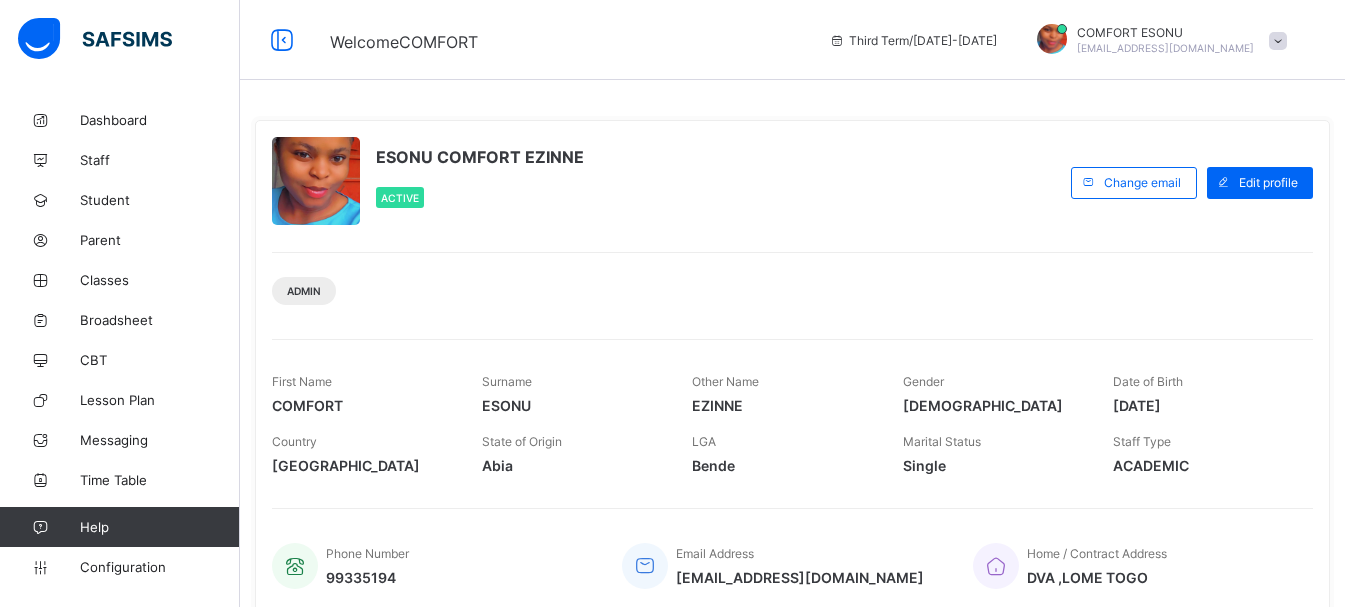 scroll, scrollTop: 431, scrollLeft: 0, axis: vertical 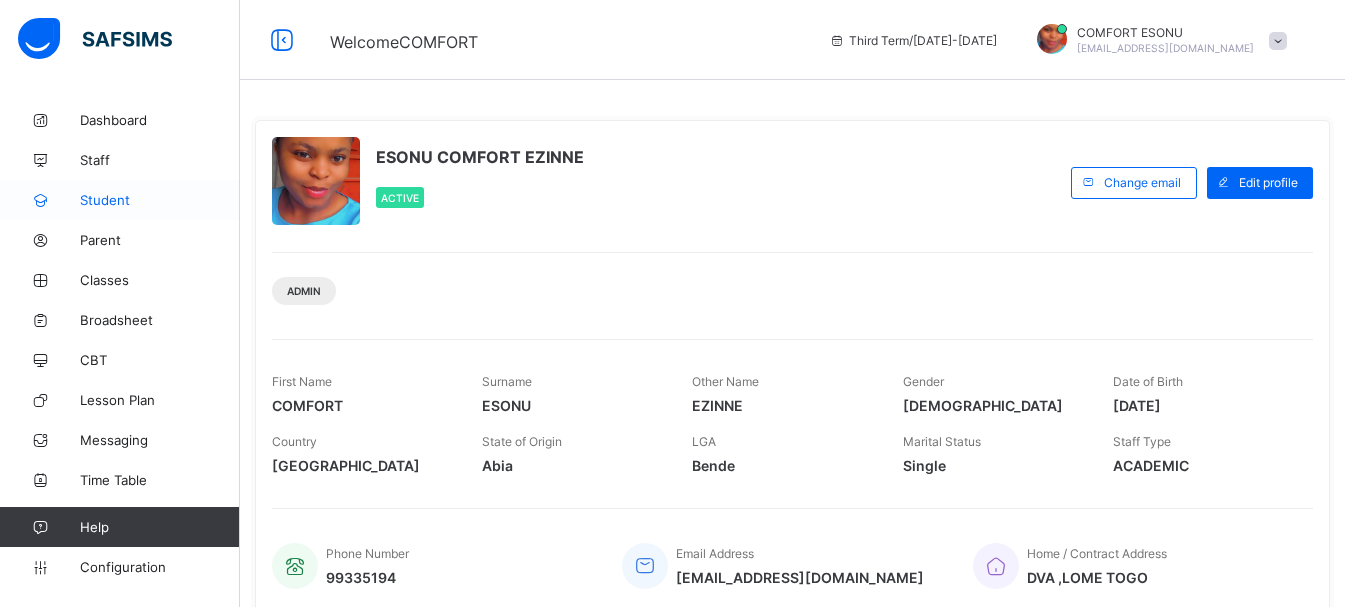 click on "Student" at bounding box center (160, 200) 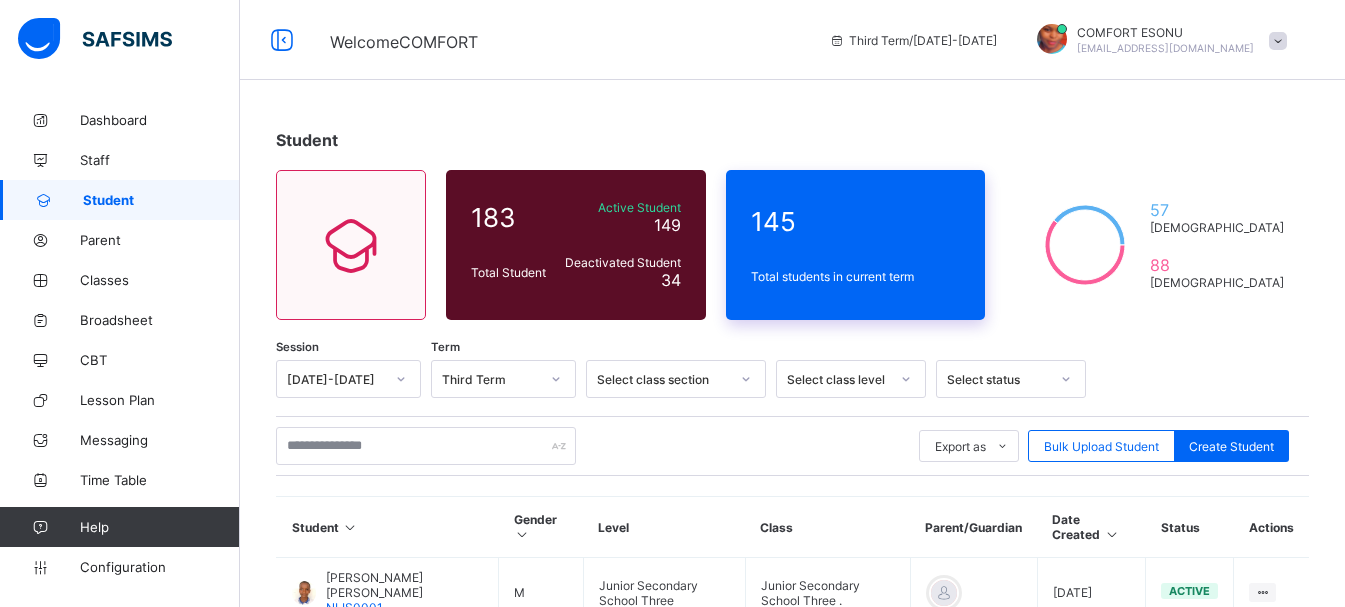 click on "145 Total students in current term" at bounding box center [856, 245] 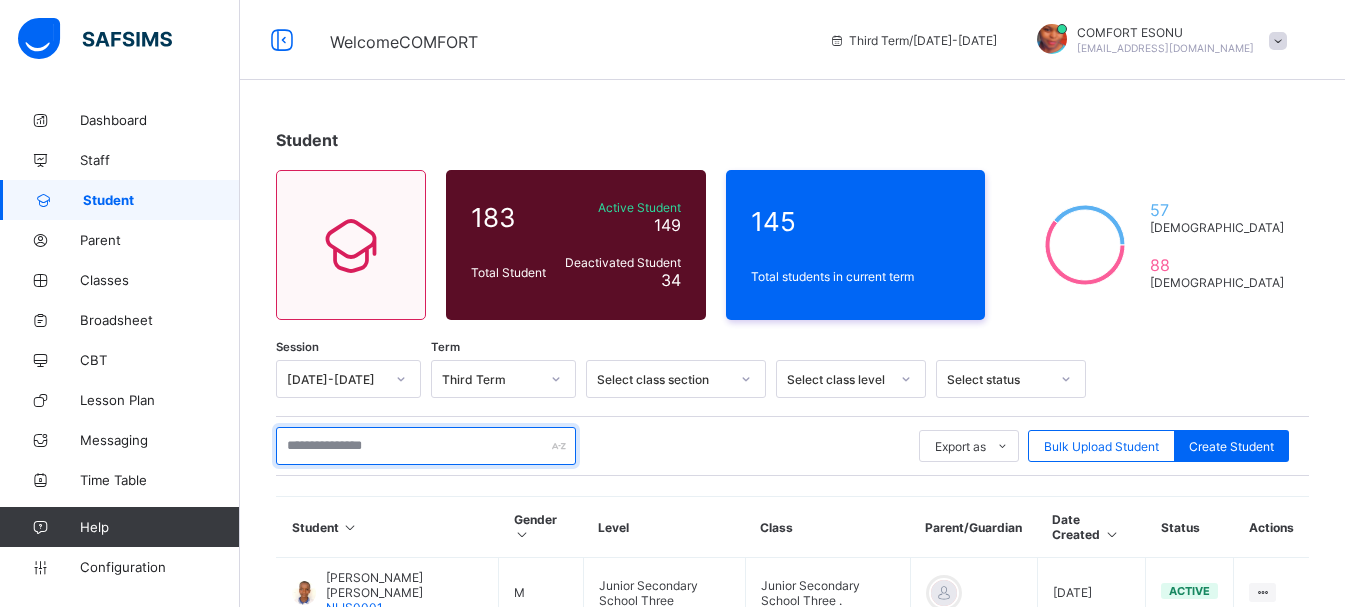 click at bounding box center [426, 446] 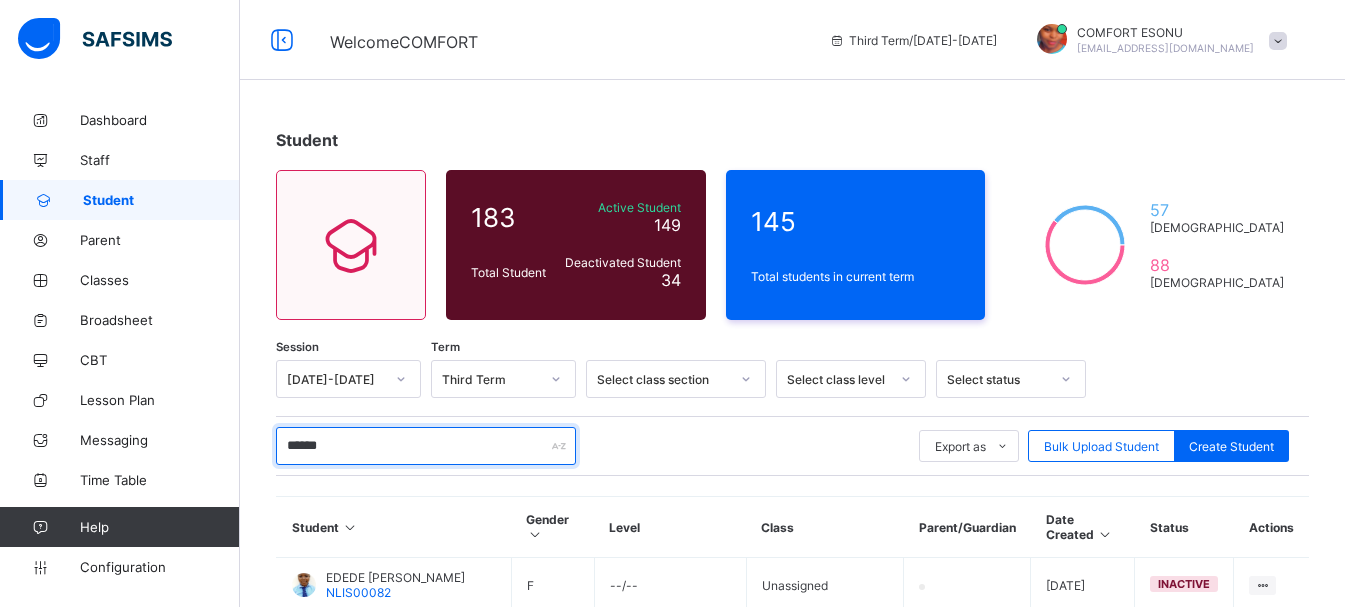 scroll, scrollTop: 482, scrollLeft: 0, axis: vertical 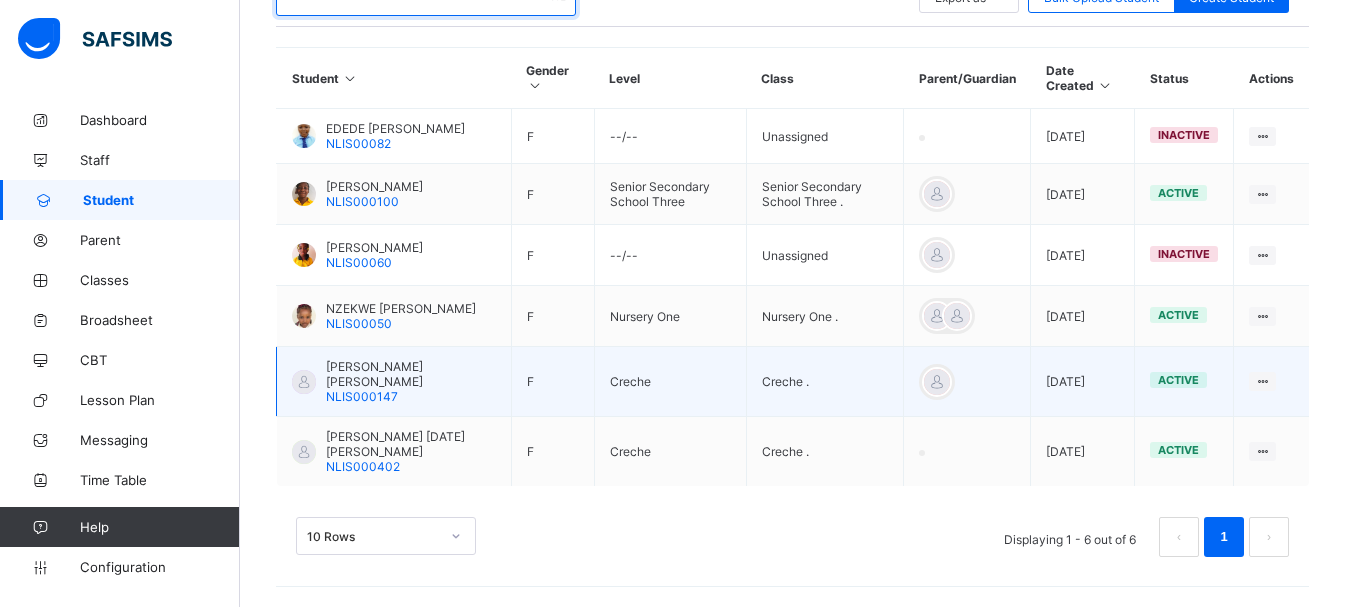 type on "******" 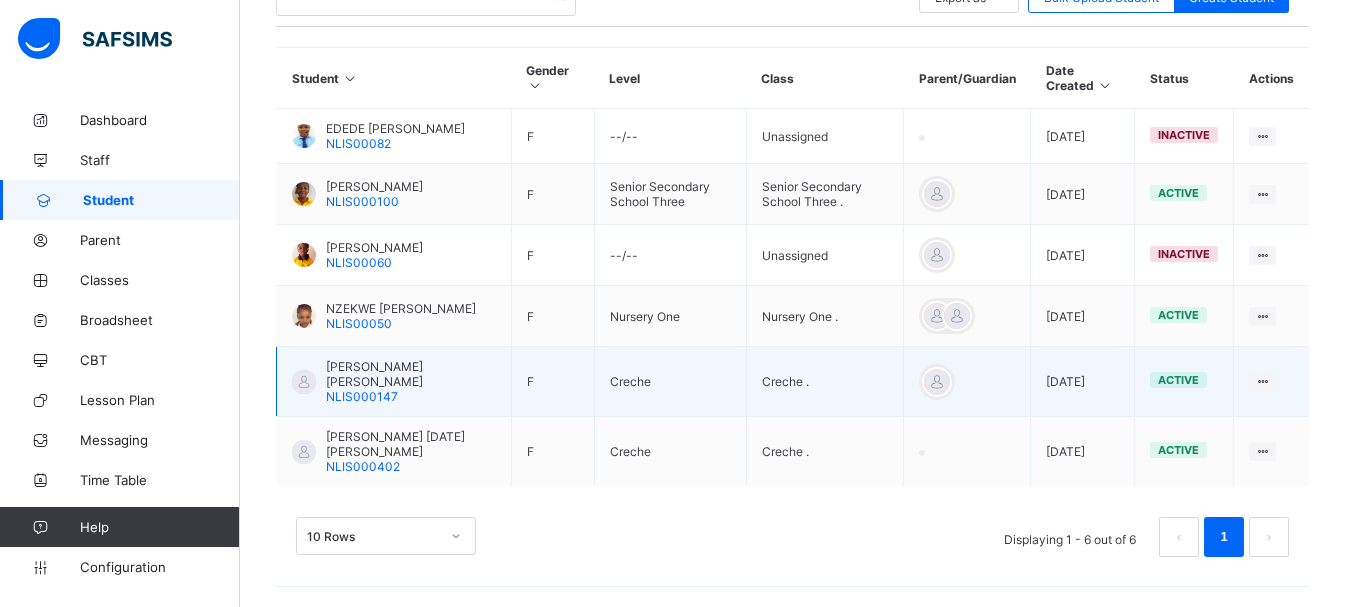 click on "KALU MICHEAL ESTHER" at bounding box center [411, 374] 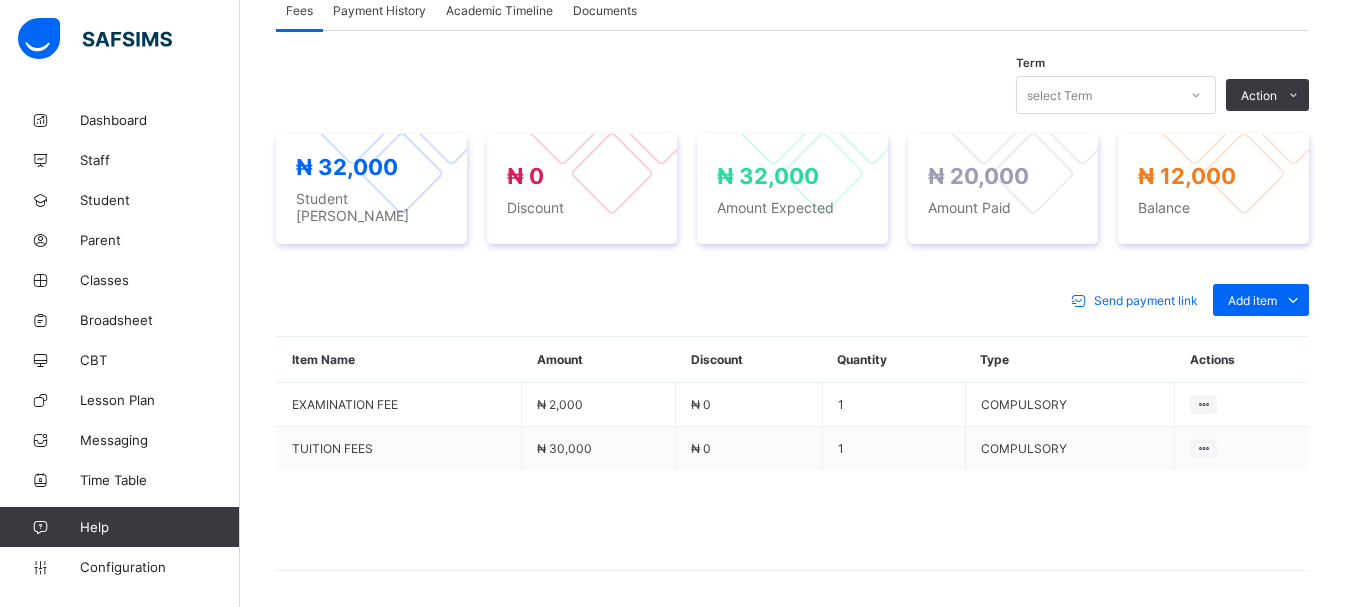 scroll, scrollTop: 681, scrollLeft: 0, axis: vertical 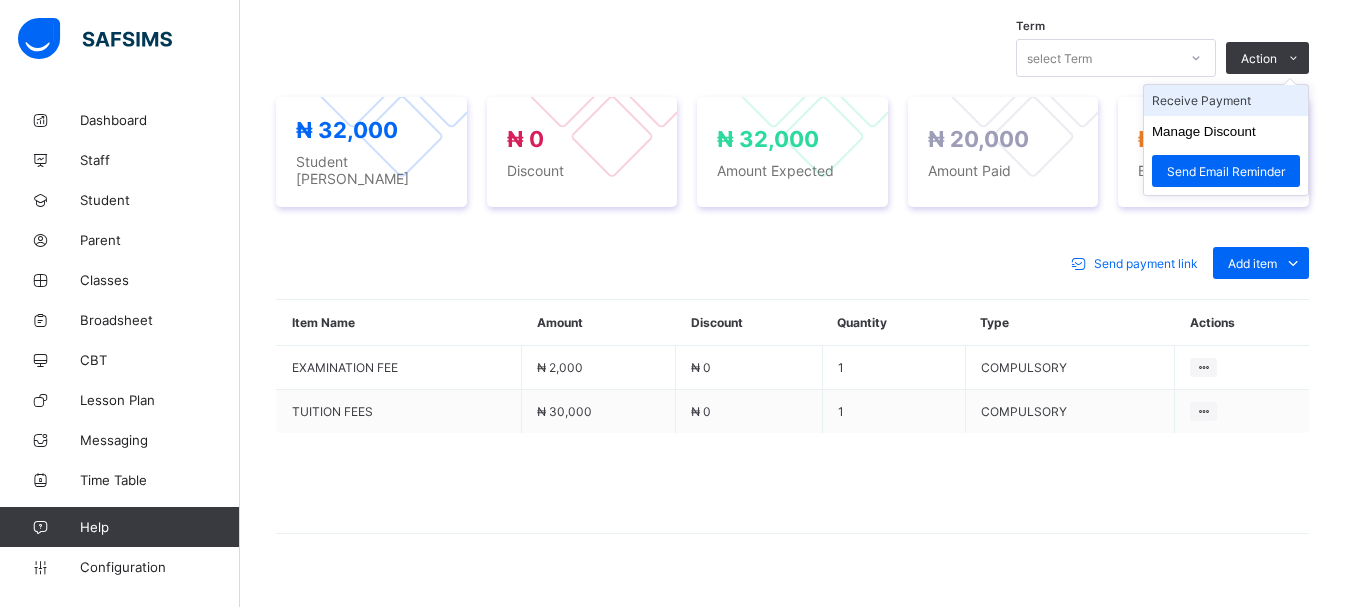 click on "Receive Payment" at bounding box center (1226, 100) 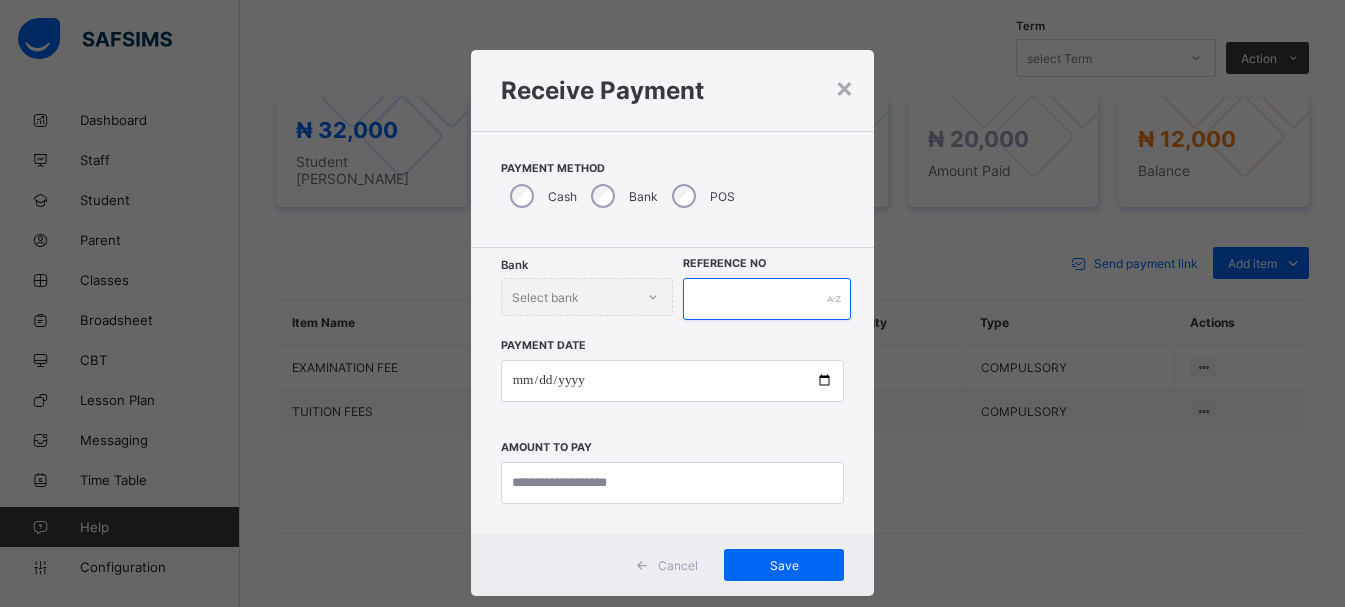 click at bounding box center [767, 299] 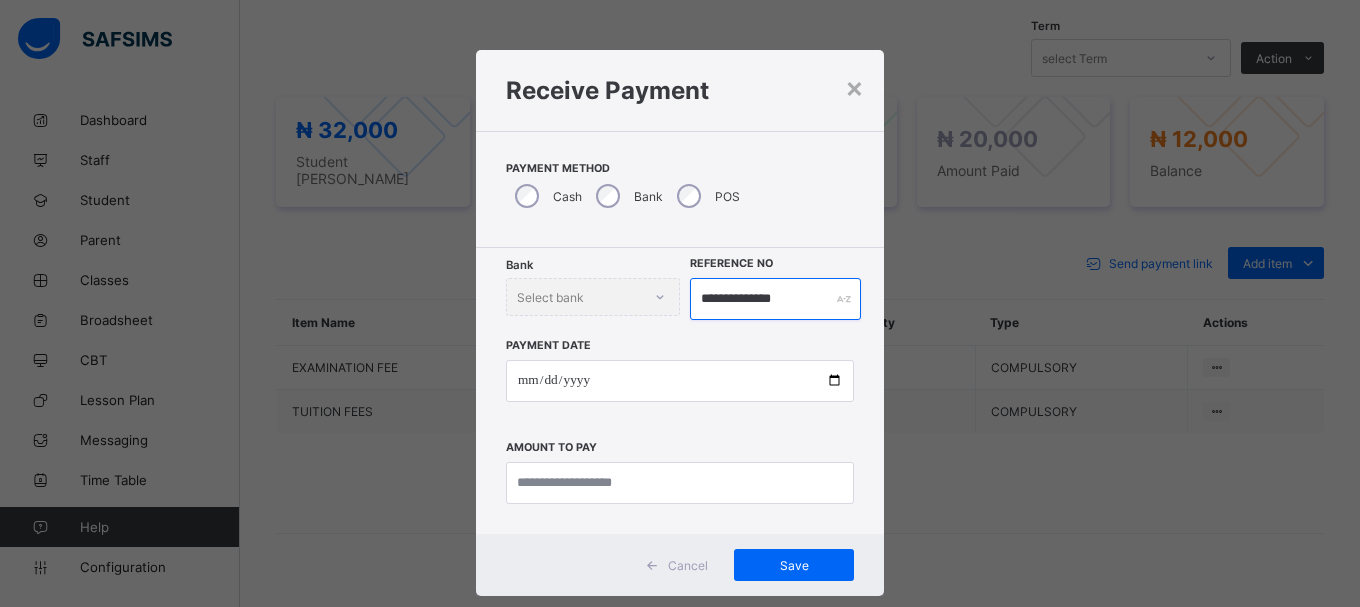 type on "**********" 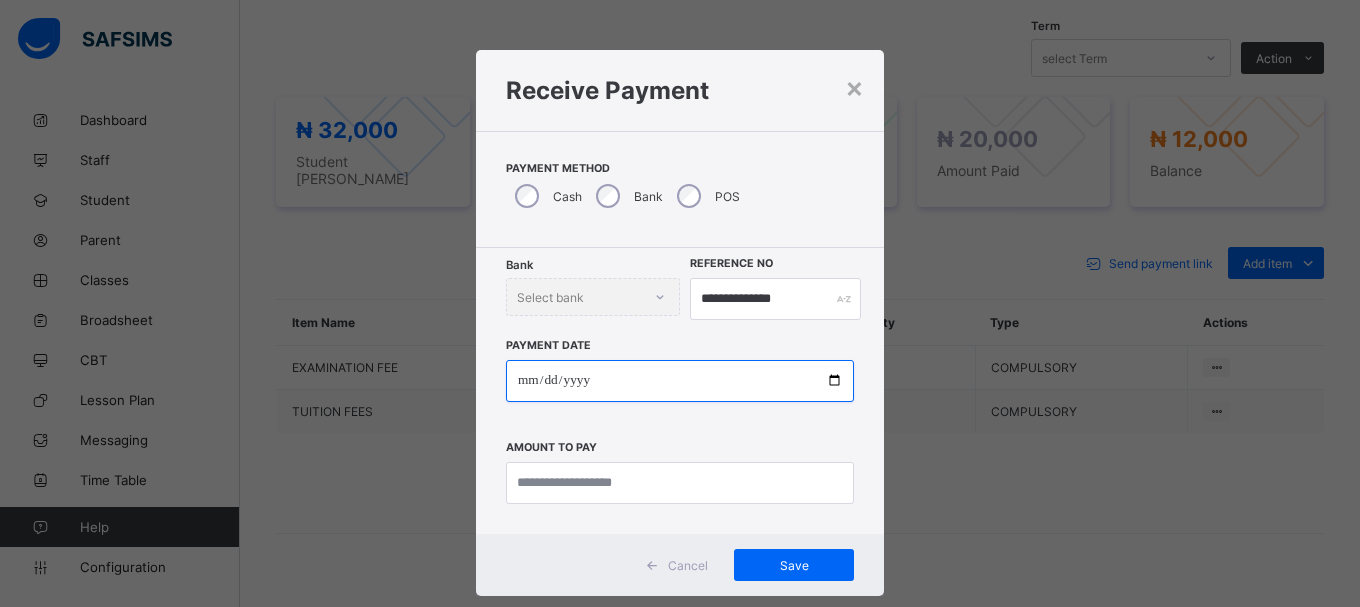 click at bounding box center (680, 381) 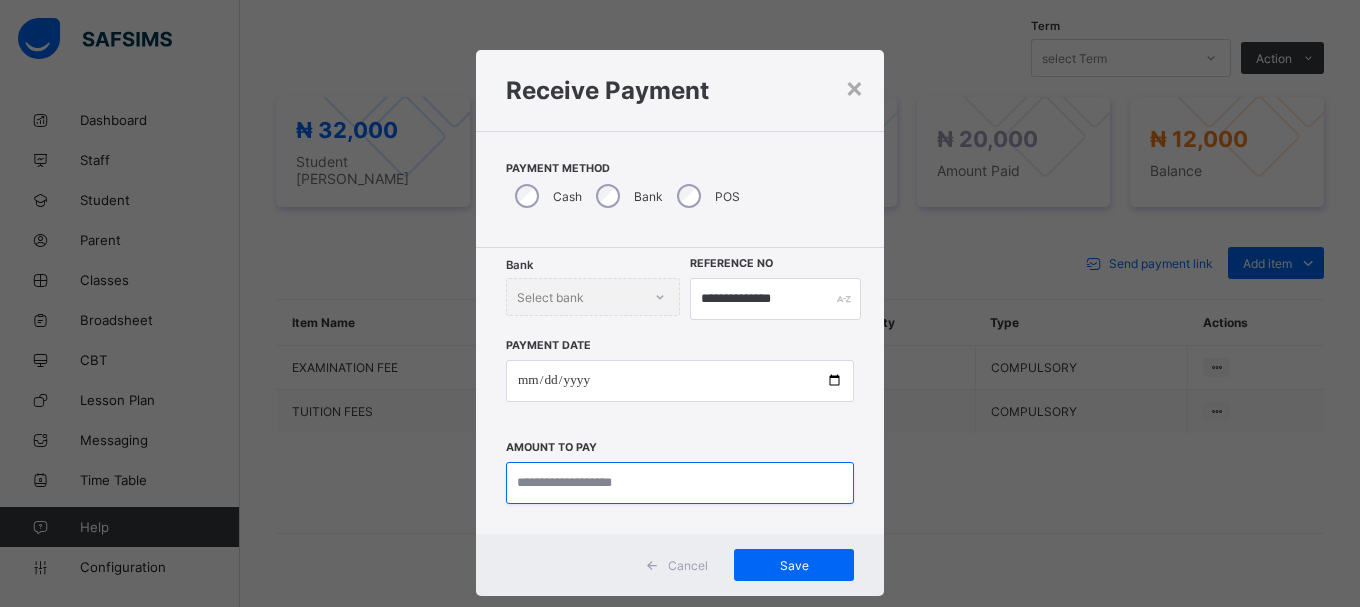 click at bounding box center (680, 483) 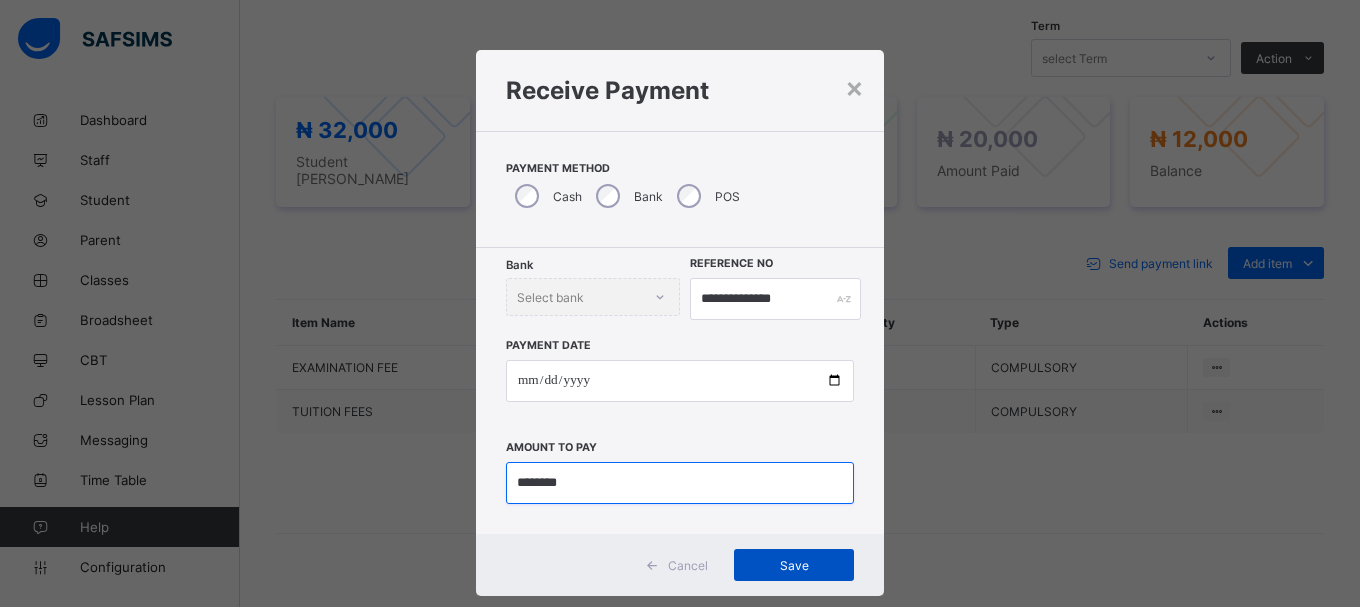 type on "********" 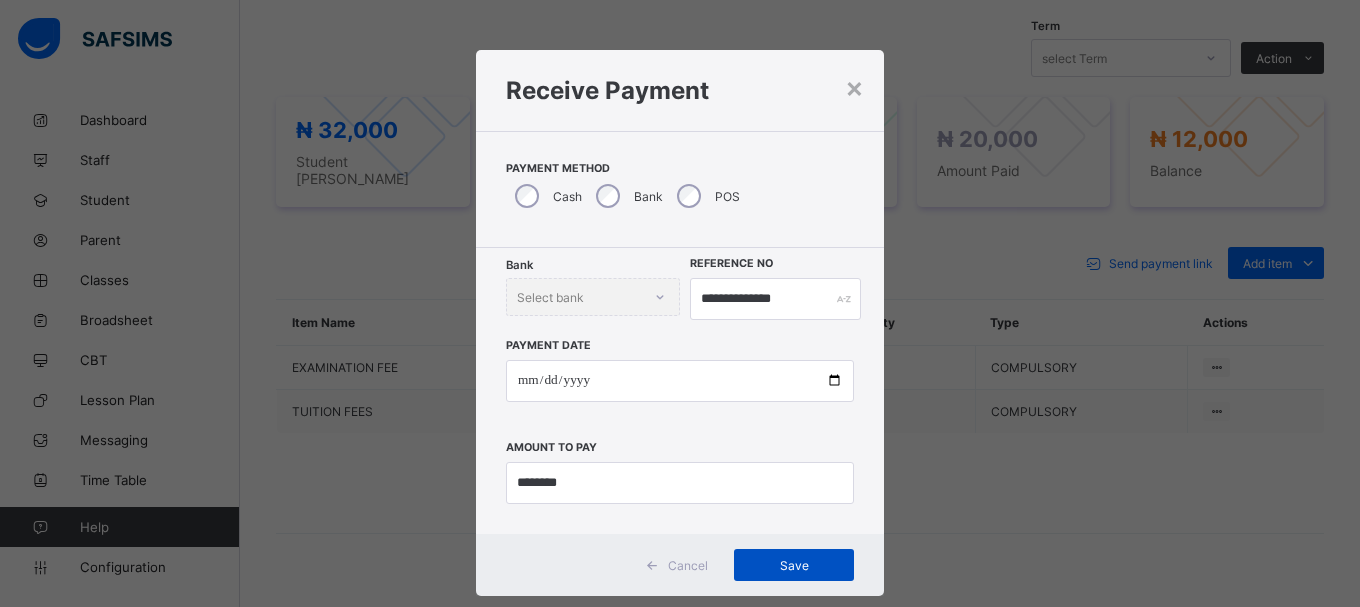 click on "Save" at bounding box center [794, 565] 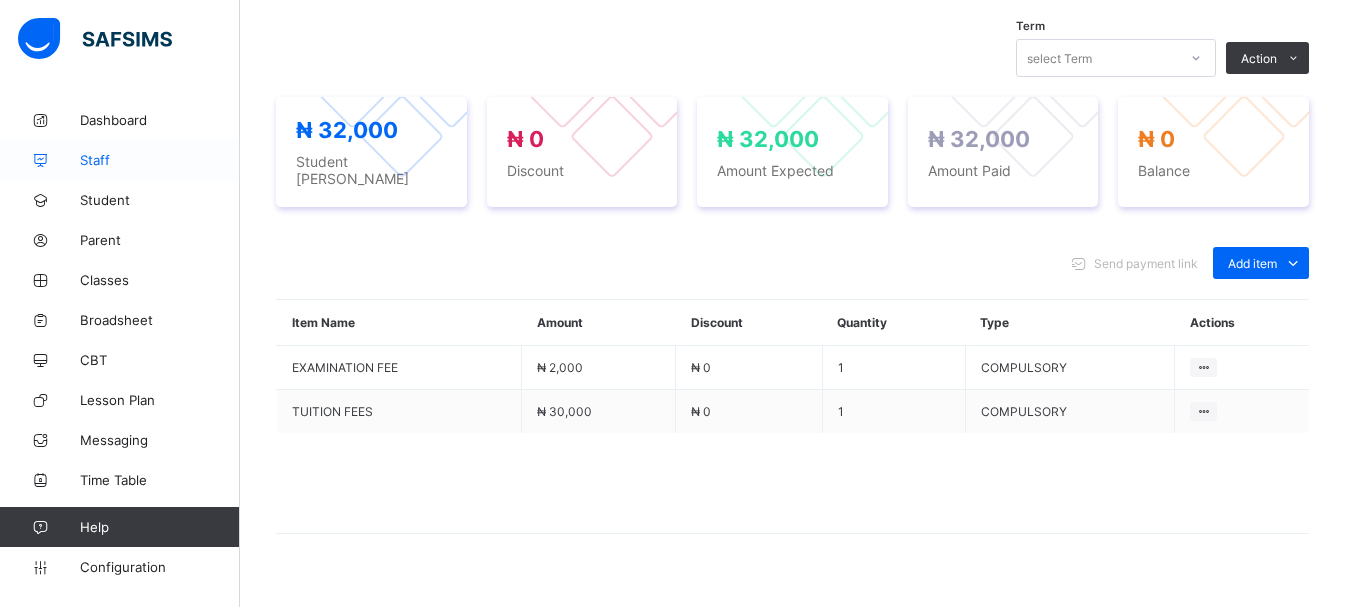 click on "Staff" at bounding box center (160, 160) 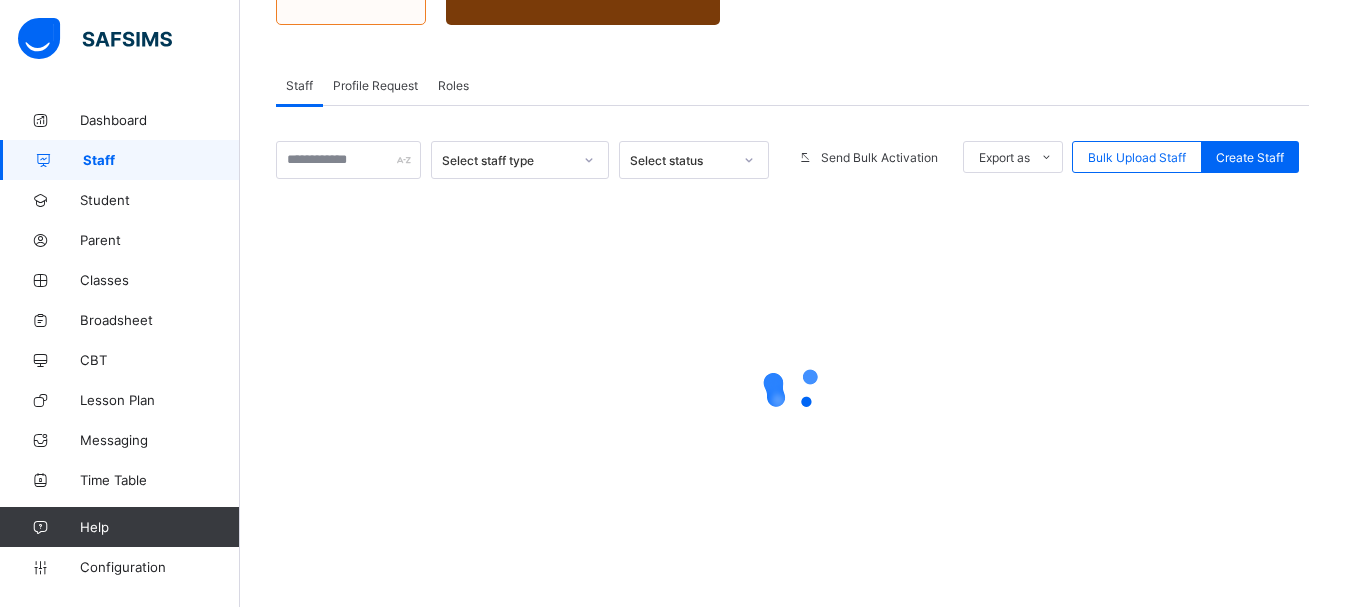 scroll, scrollTop: 0, scrollLeft: 0, axis: both 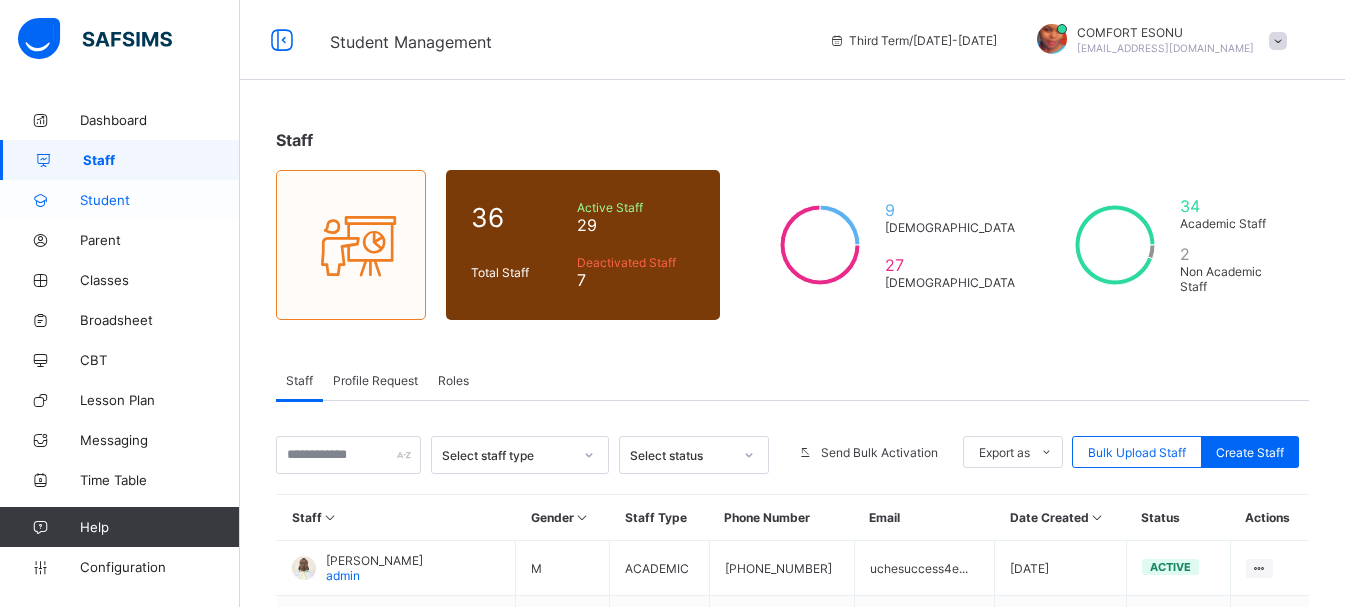 click on "Student" at bounding box center (160, 200) 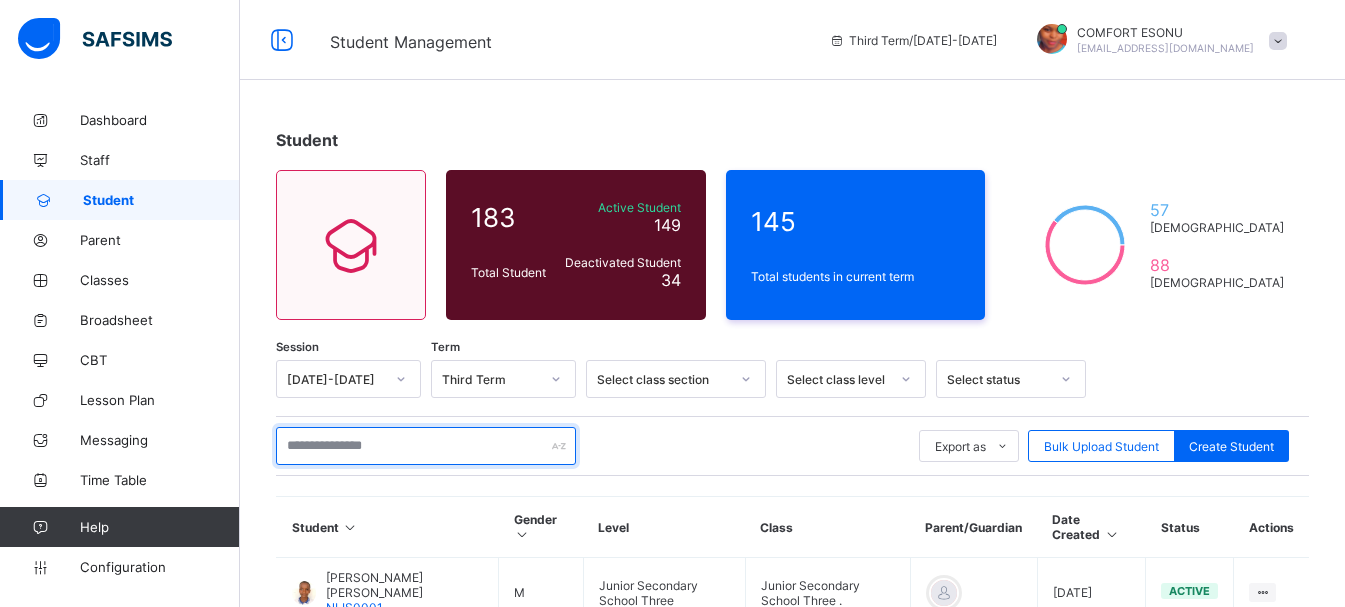 click at bounding box center [426, 446] 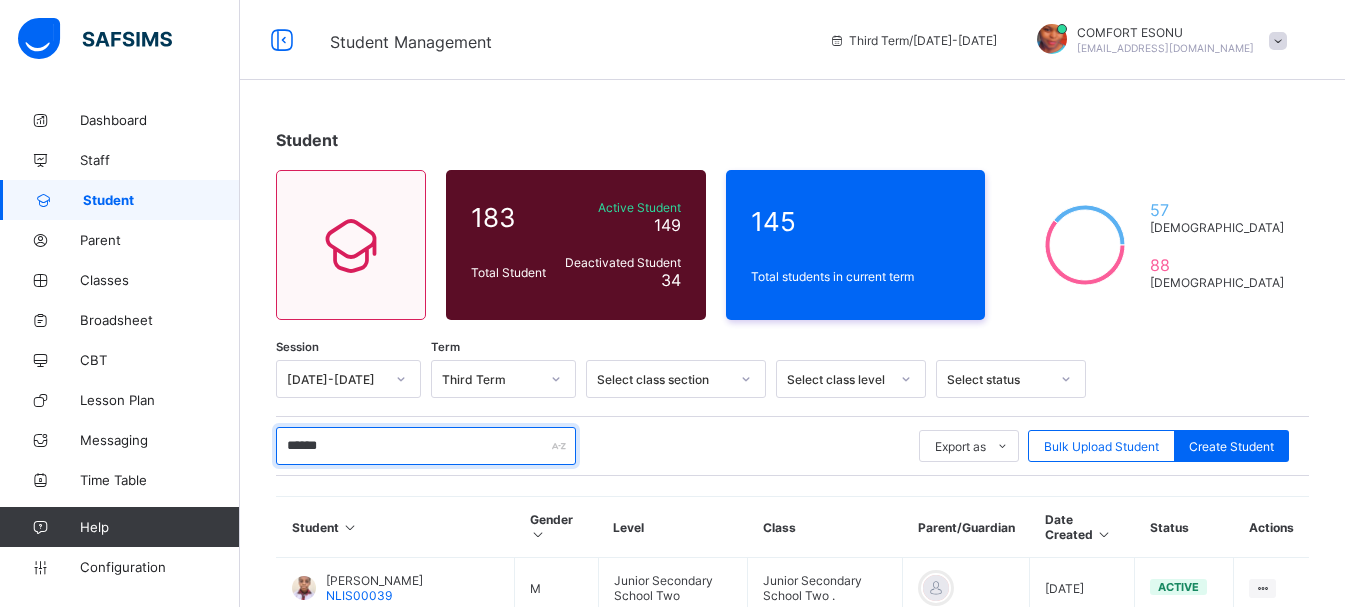 type on "**********" 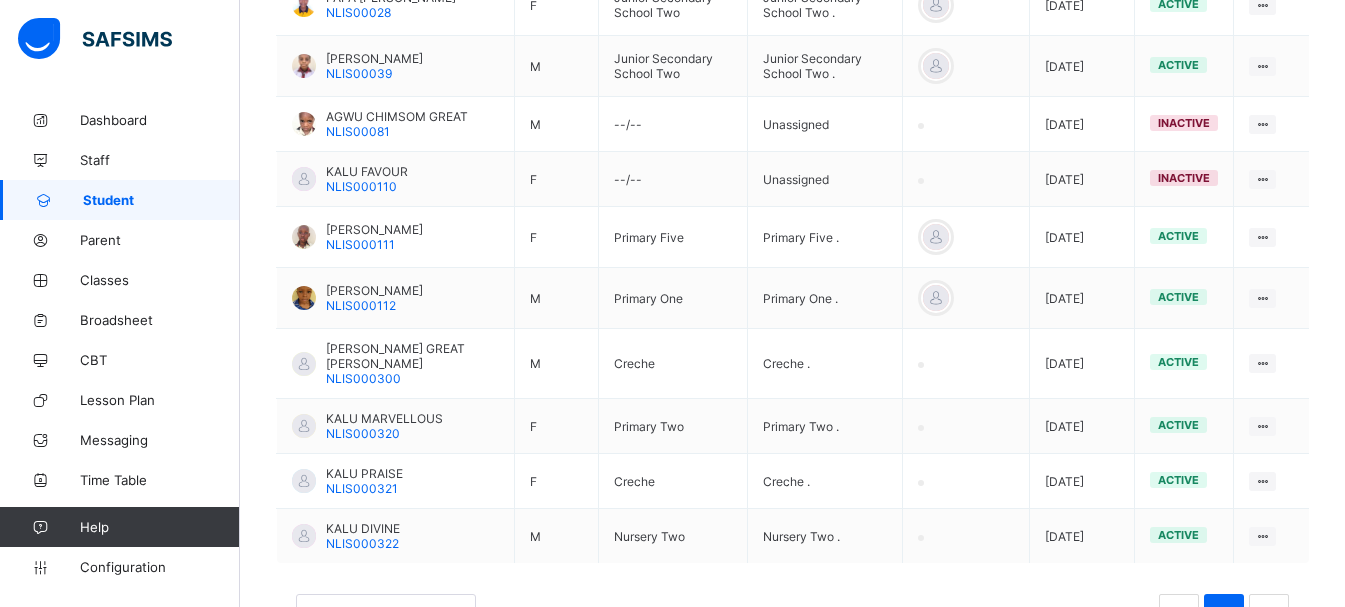 scroll, scrollTop: 600, scrollLeft: 0, axis: vertical 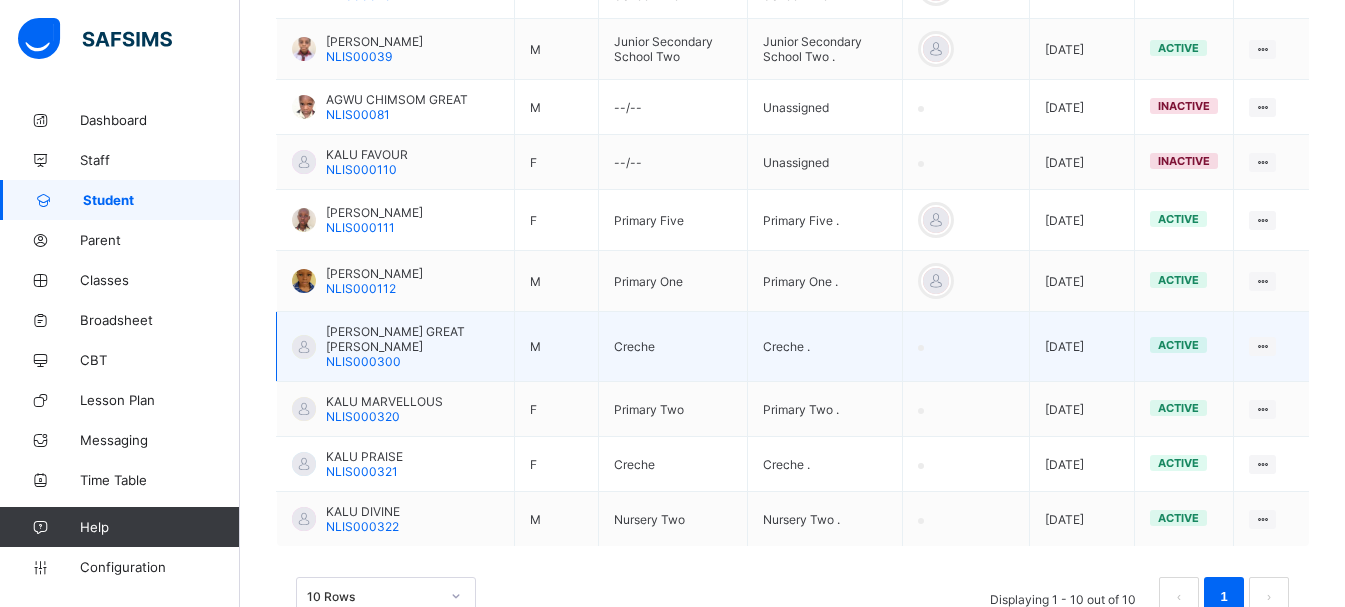 click on "[PERSON_NAME] GREAT [PERSON_NAME]" at bounding box center [412, 339] 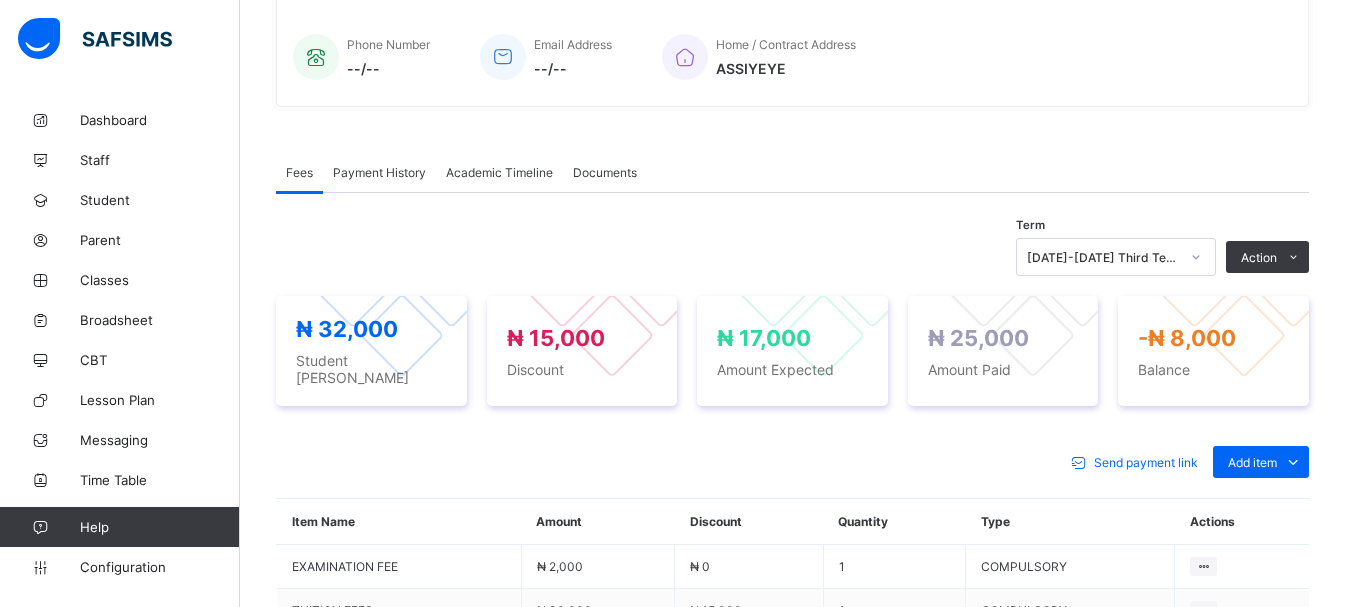 scroll, scrollTop: 600, scrollLeft: 0, axis: vertical 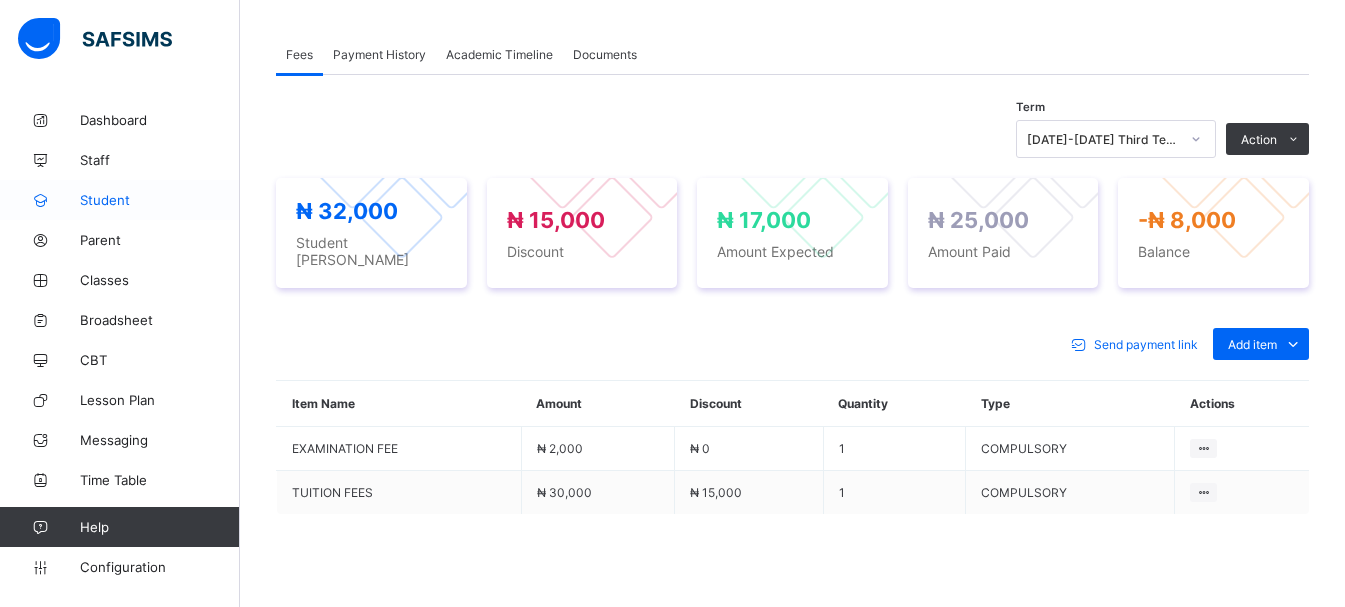 click at bounding box center [40, 200] 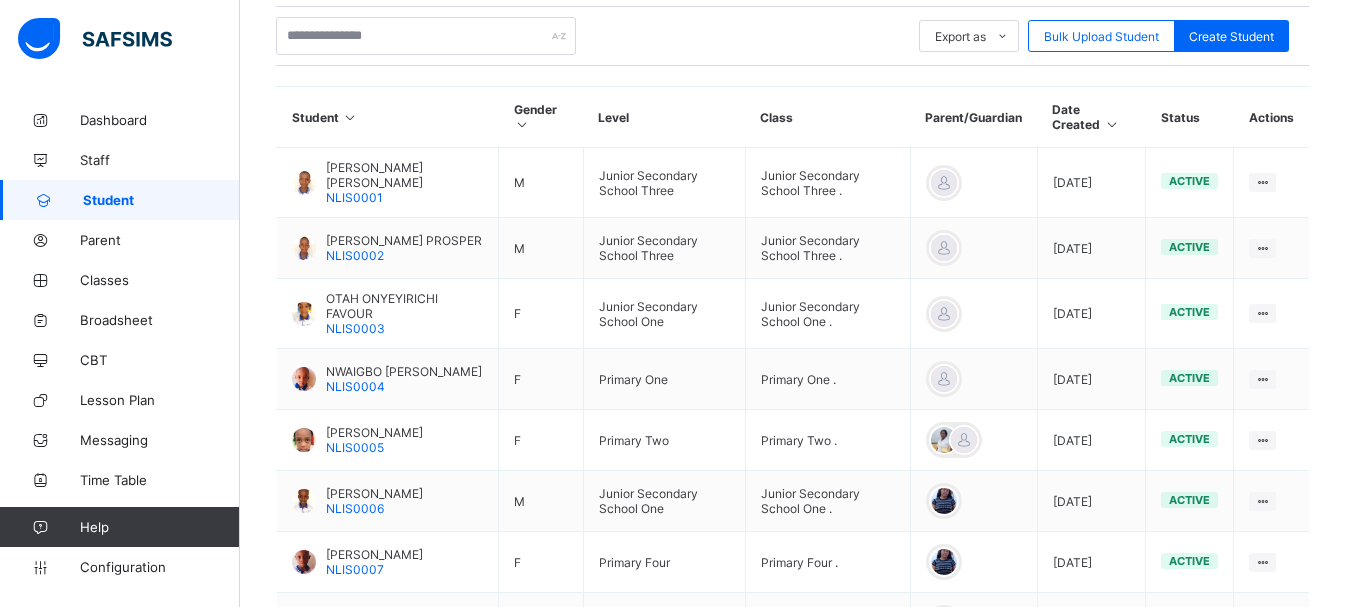 scroll, scrollTop: 400, scrollLeft: 0, axis: vertical 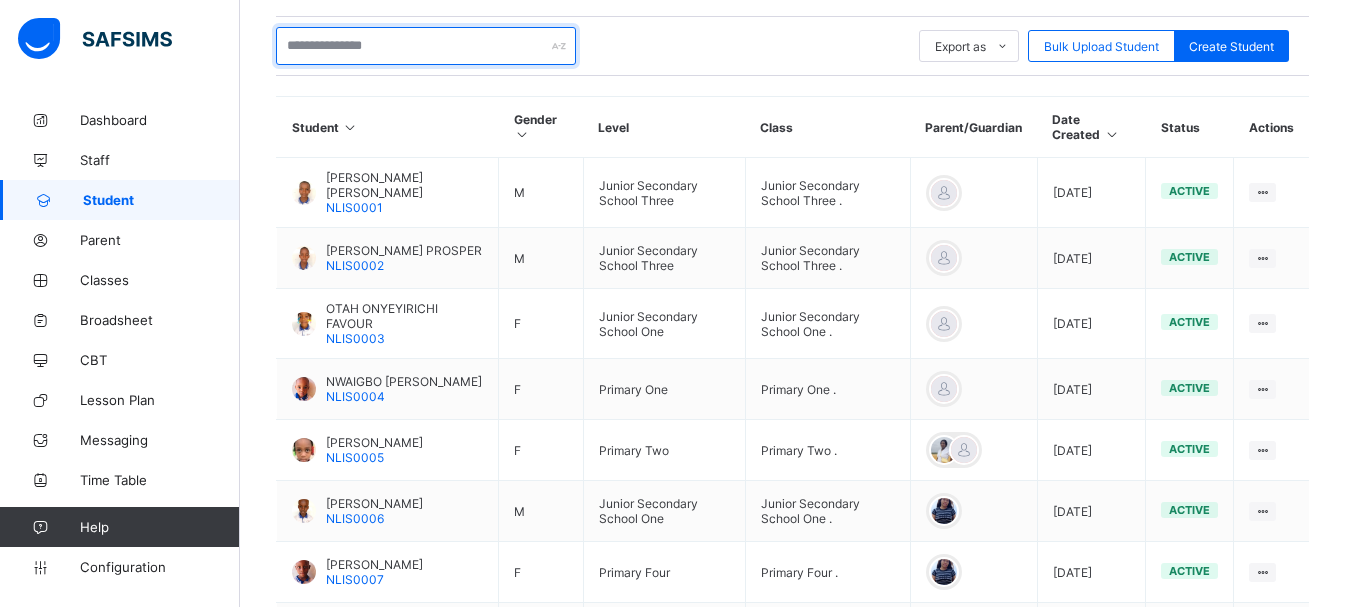 click at bounding box center [426, 46] 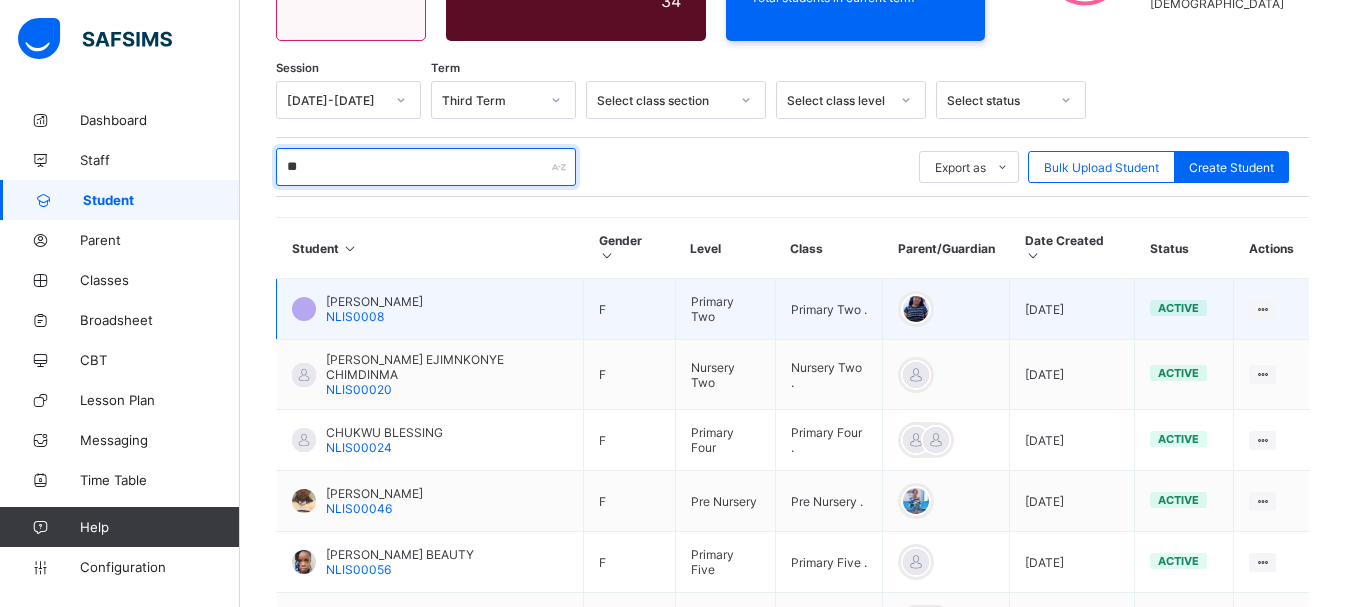 scroll, scrollTop: 400, scrollLeft: 0, axis: vertical 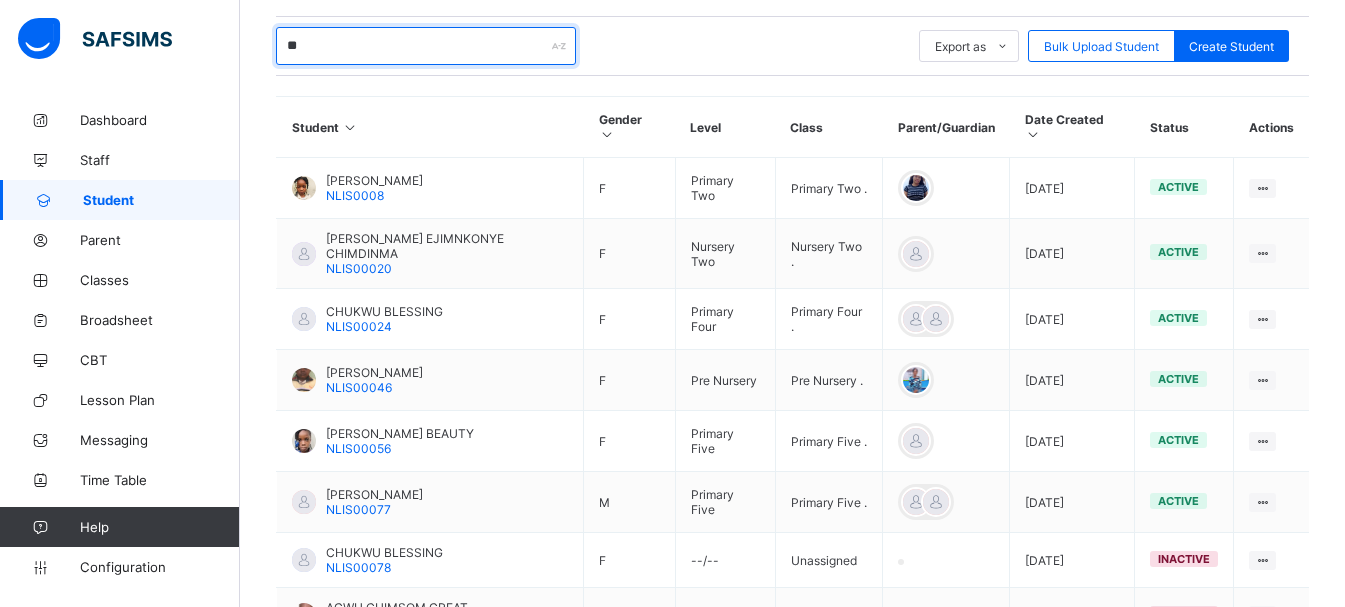 click on "**" at bounding box center (426, 46) 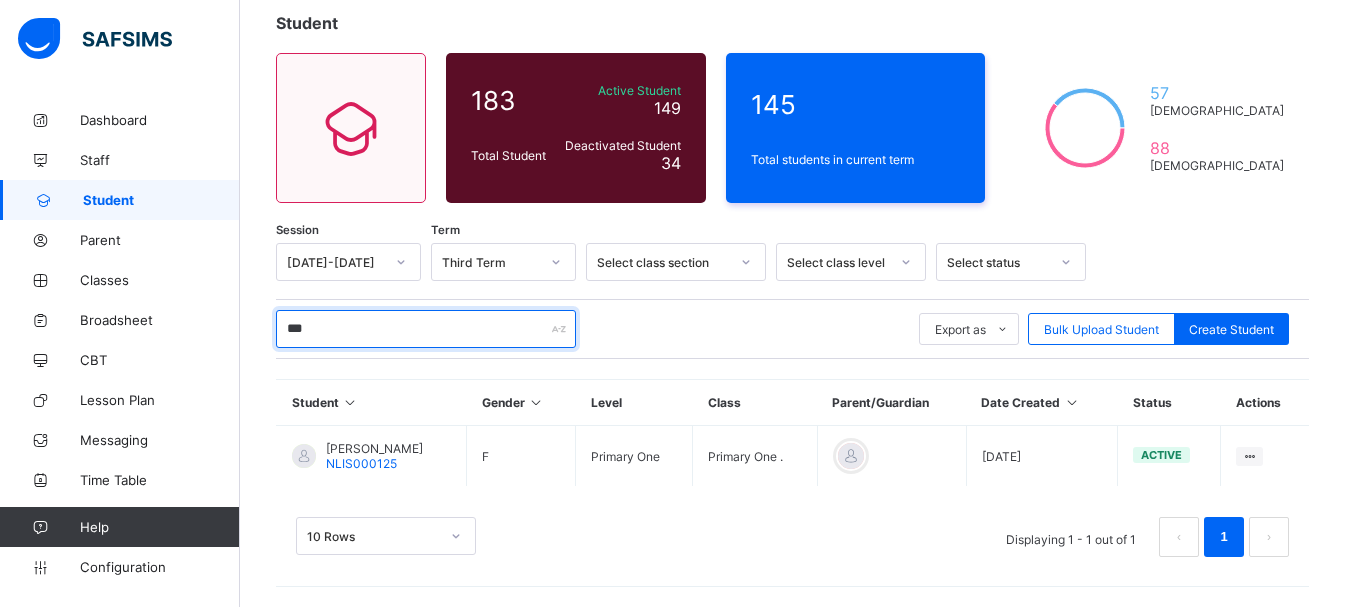scroll, scrollTop: 117, scrollLeft: 0, axis: vertical 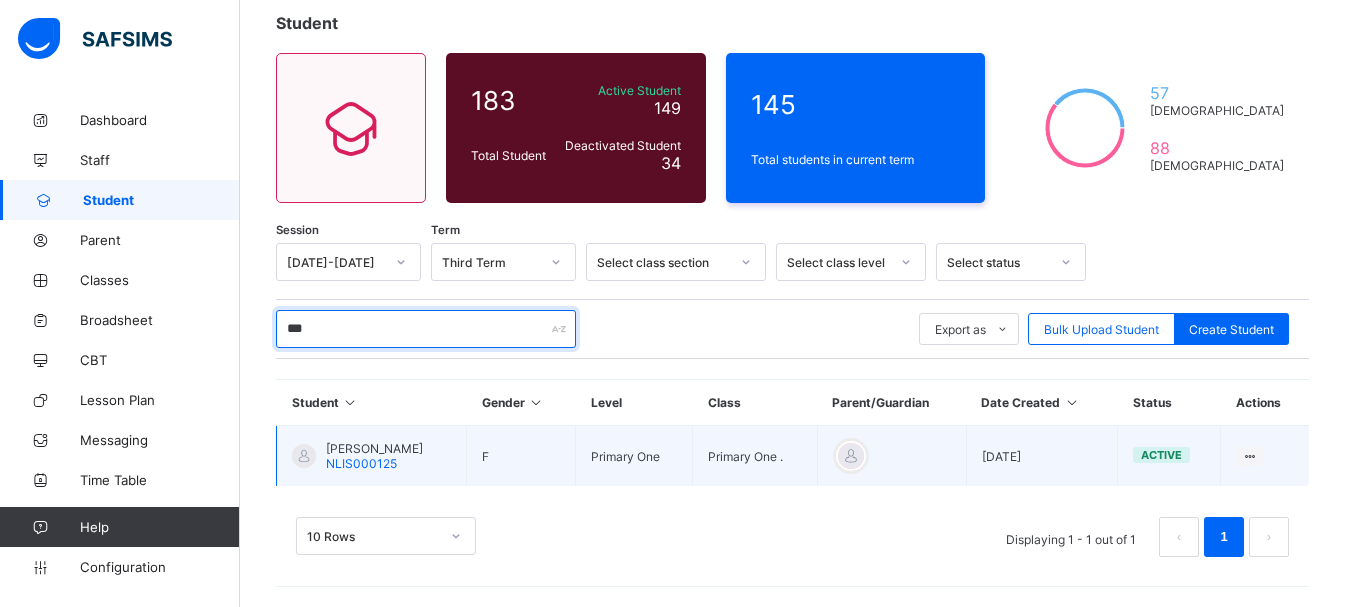 type on "***" 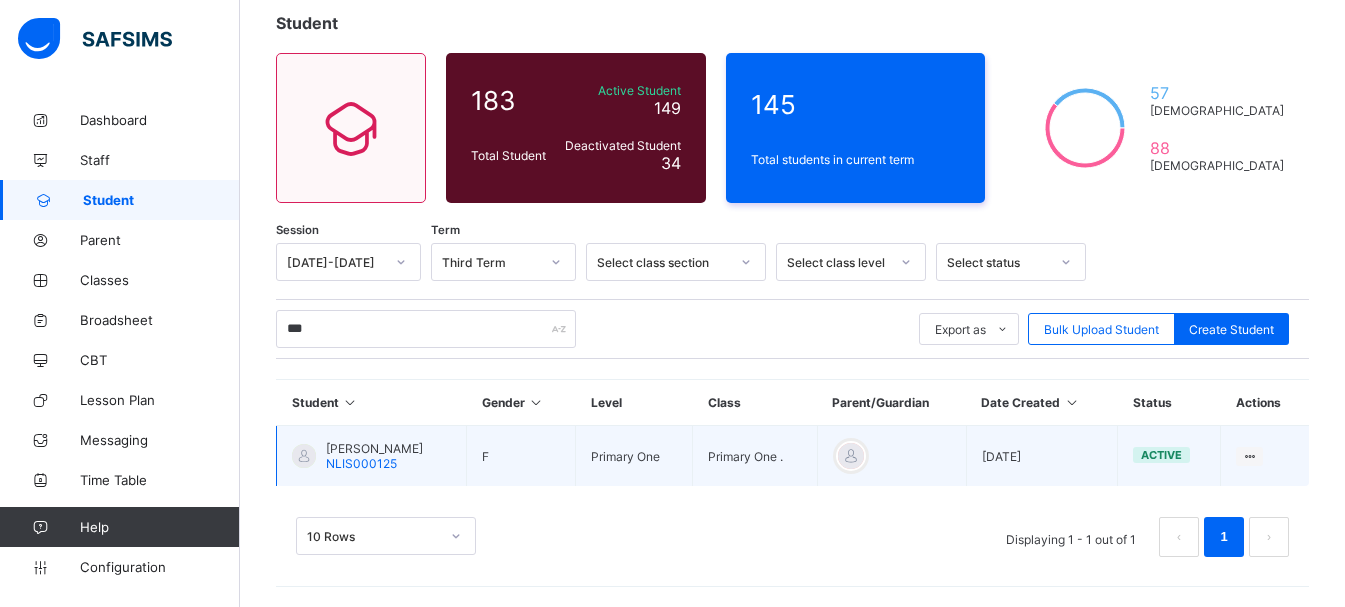 click on "NLIS000125" at bounding box center (361, 463) 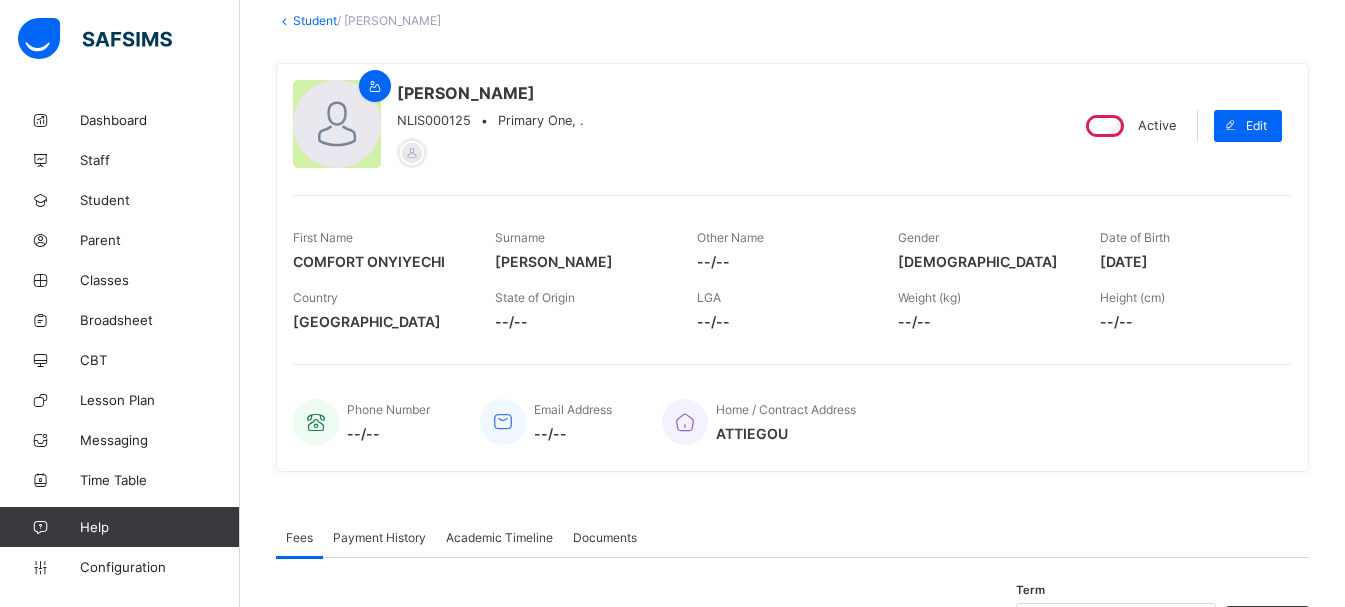 scroll, scrollTop: 648, scrollLeft: 0, axis: vertical 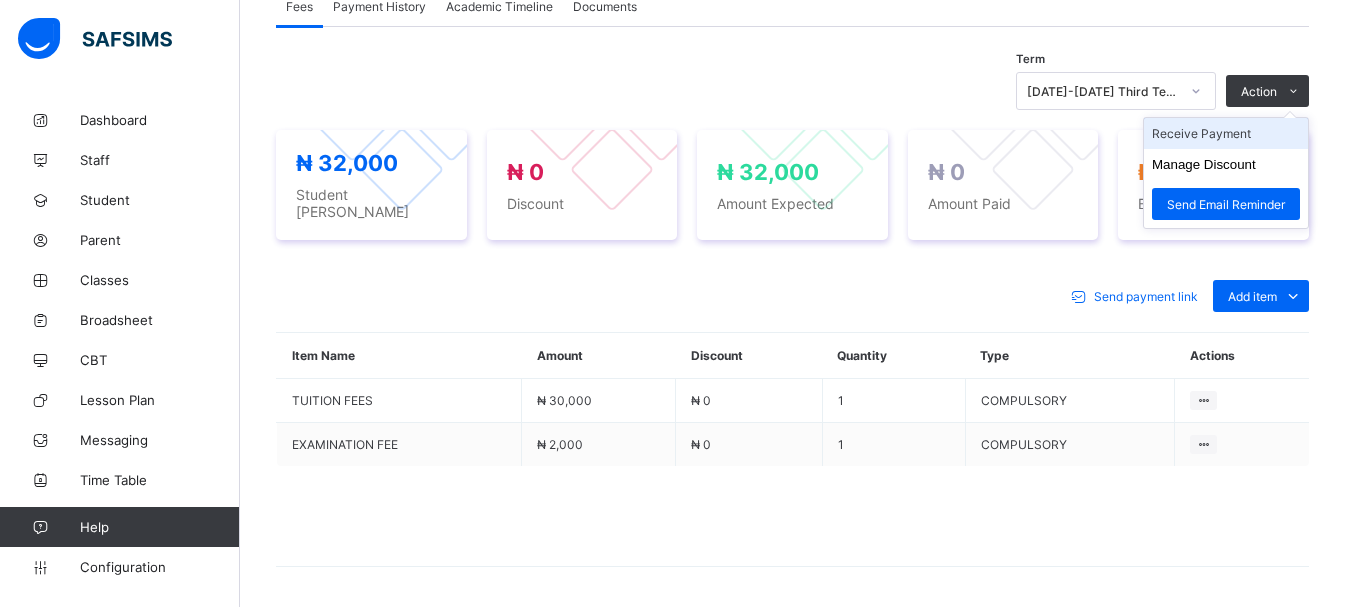 click on "Receive Payment" at bounding box center [1226, 133] 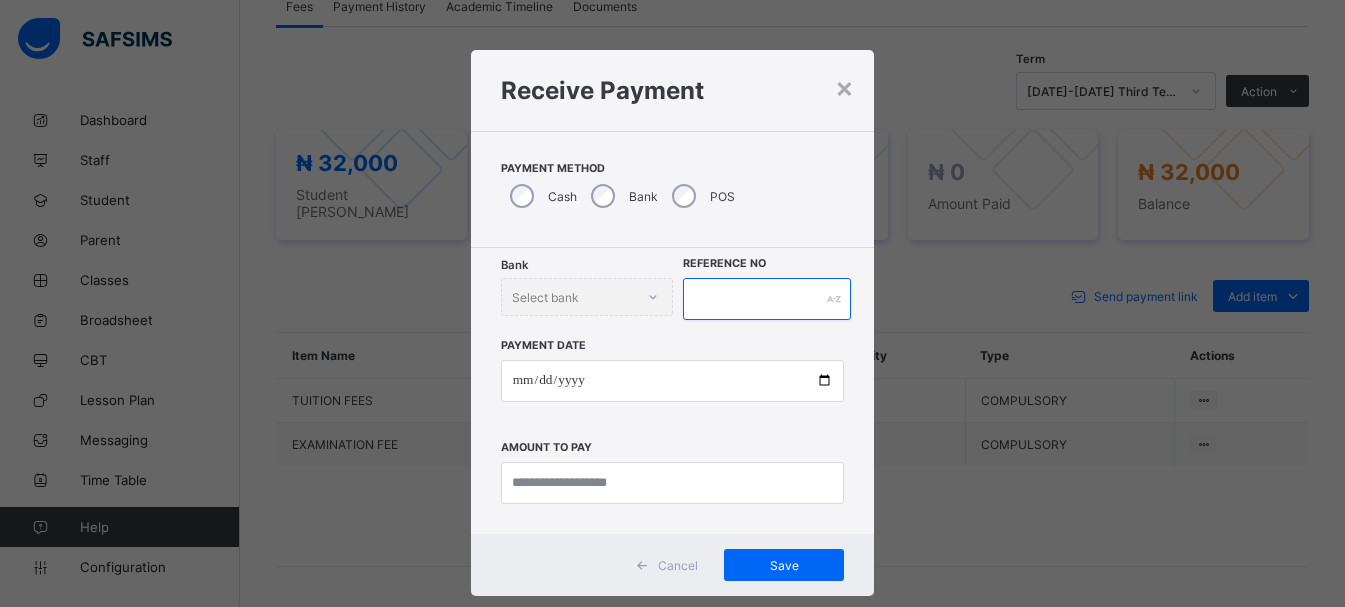 click at bounding box center (767, 299) 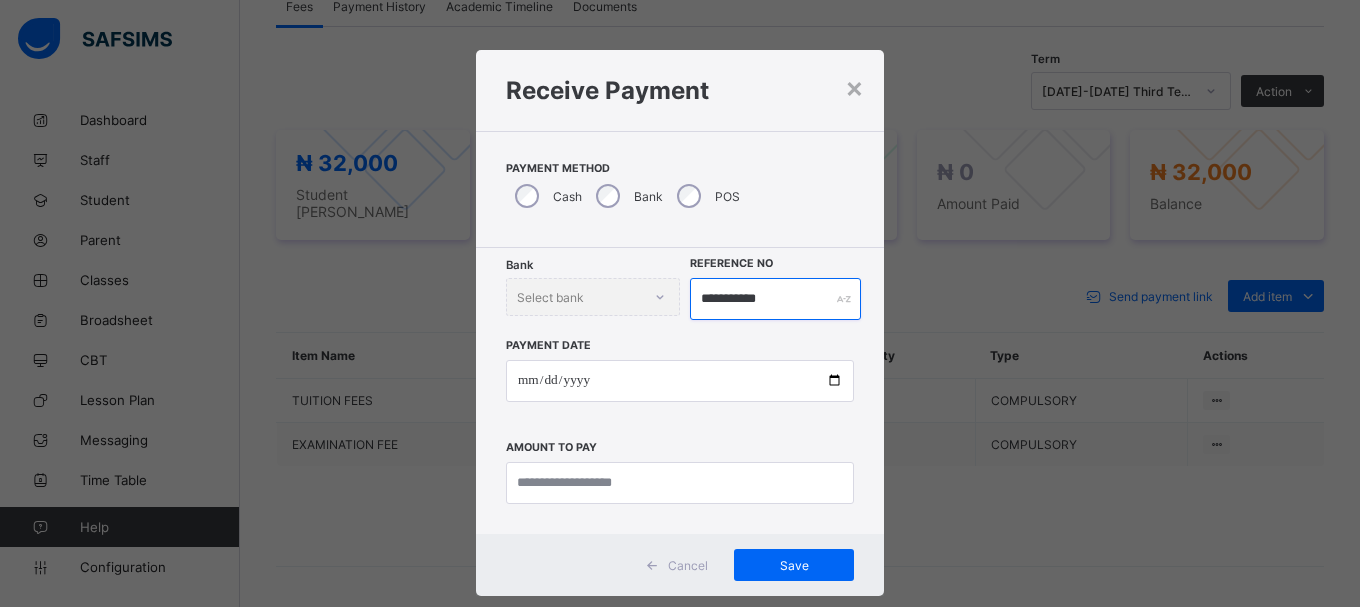 type on "**********" 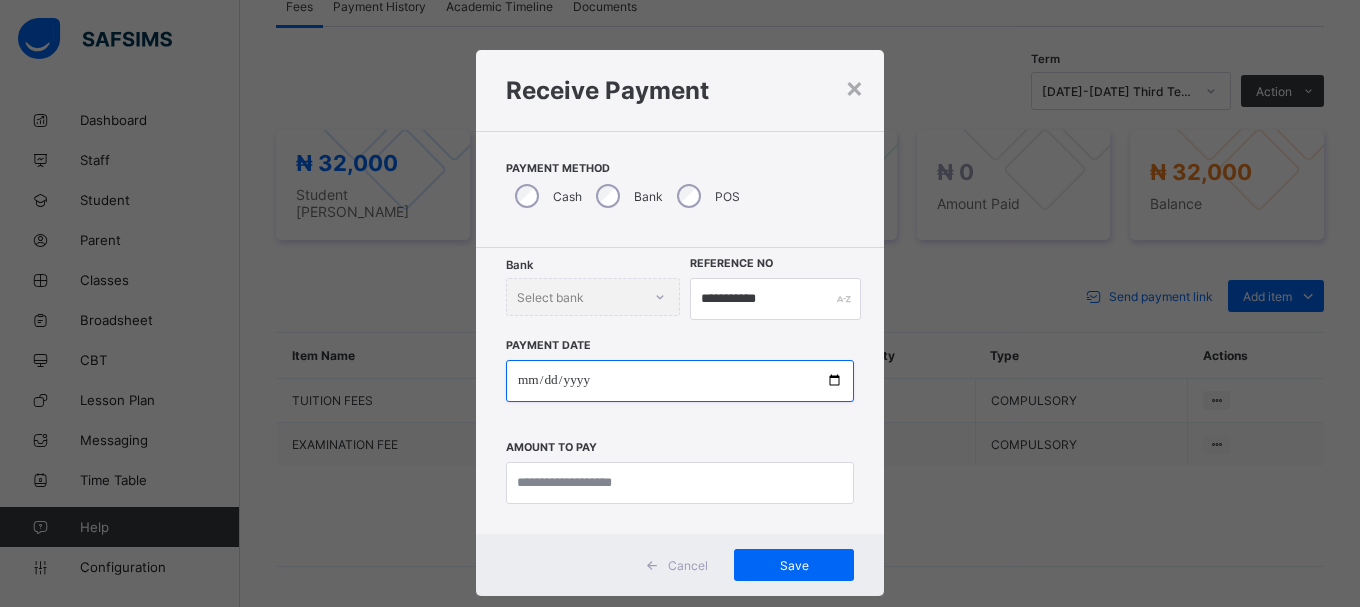 click at bounding box center (680, 381) 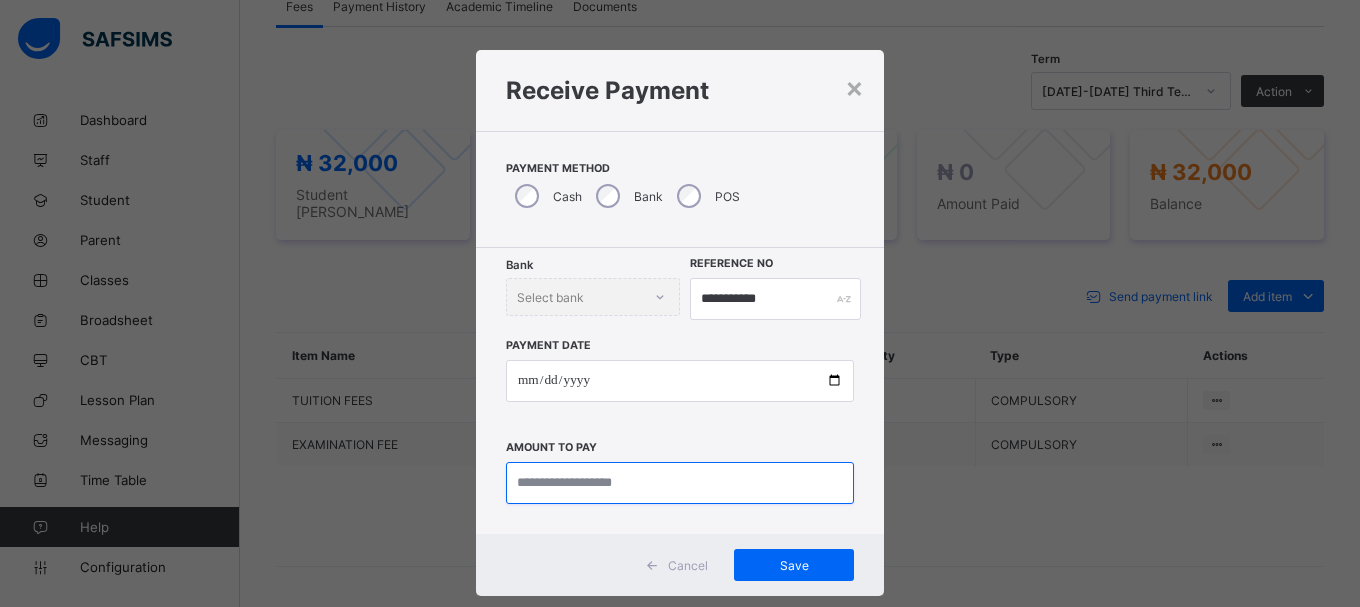 click at bounding box center [680, 483] 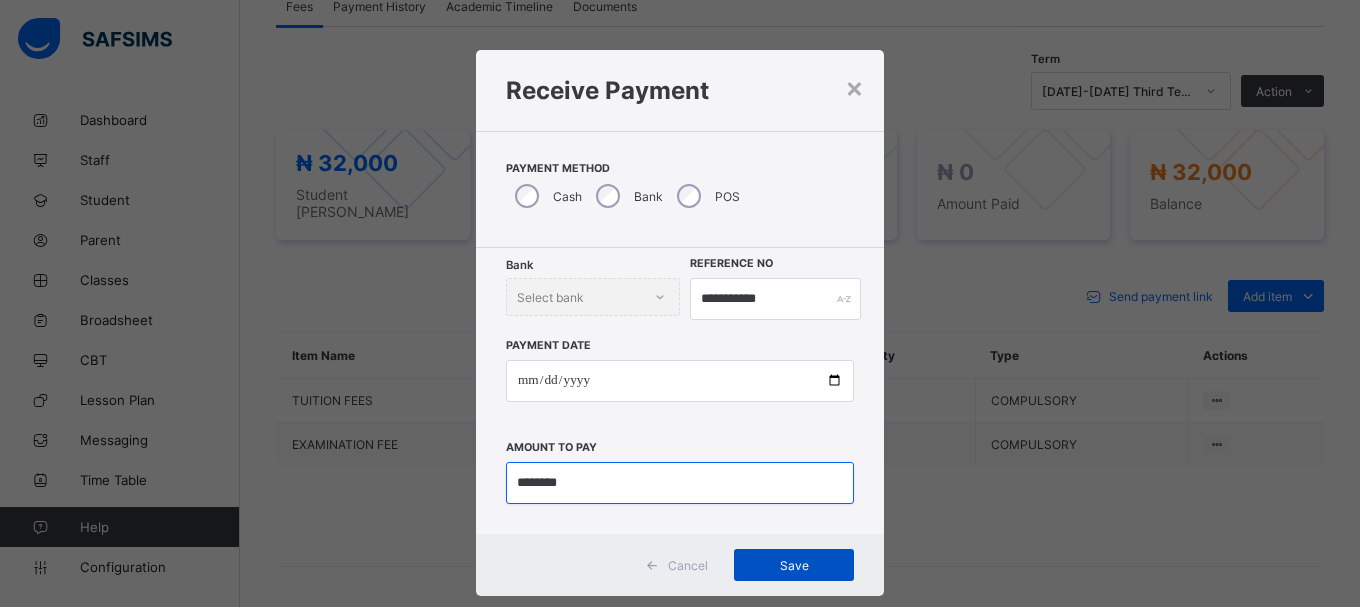 type on "********" 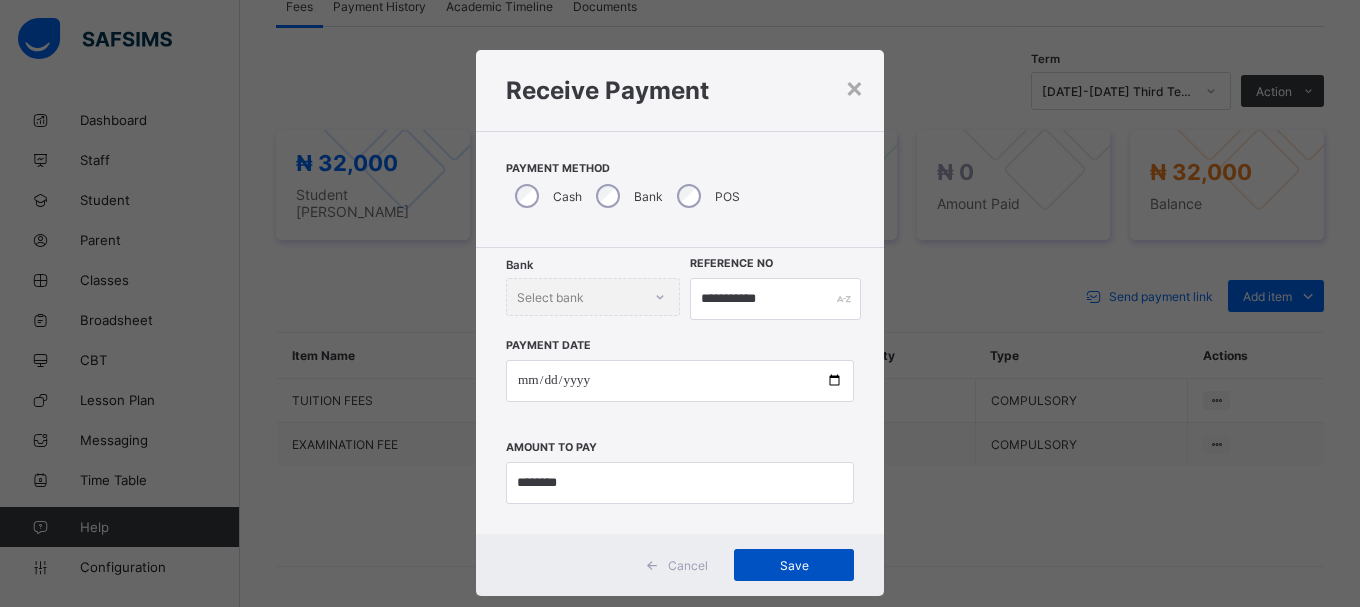 click on "Save" at bounding box center [794, 565] 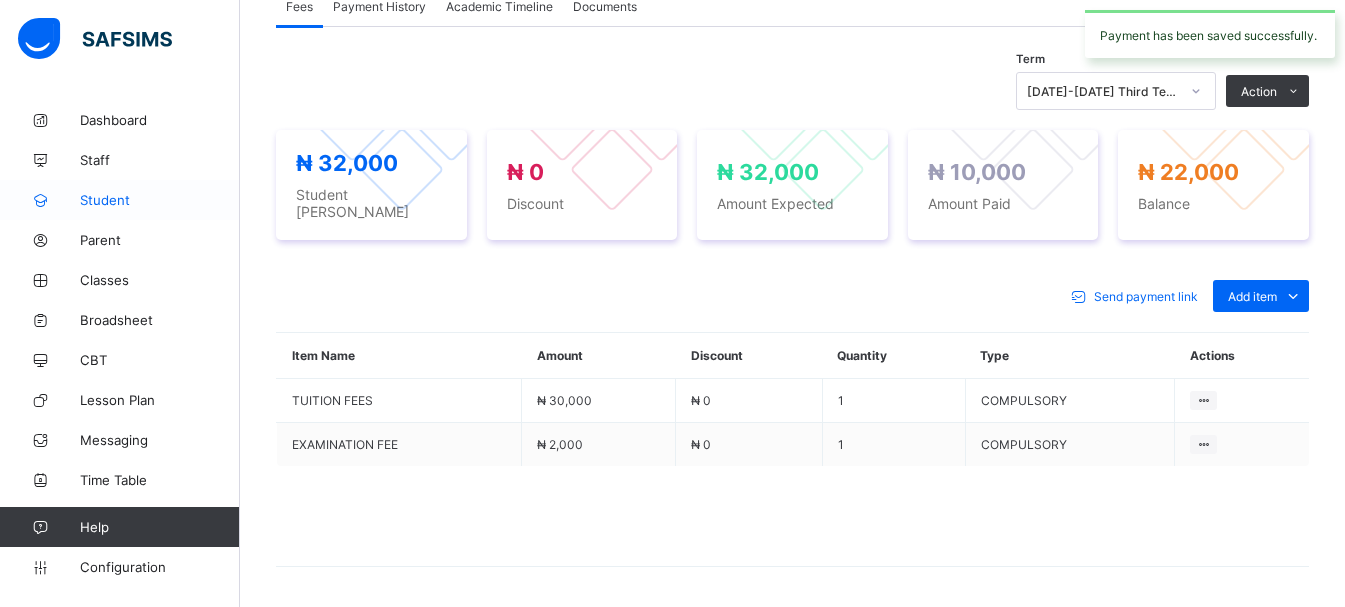 click on "Student" at bounding box center [160, 200] 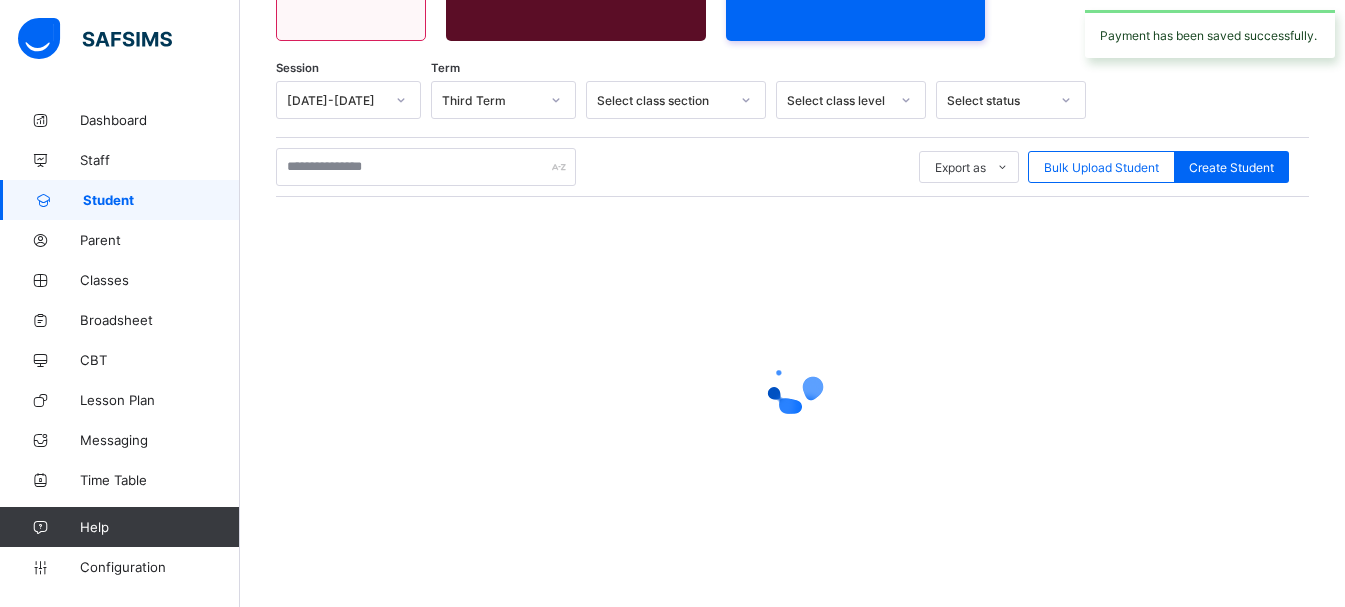 scroll, scrollTop: 279, scrollLeft: 0, axis: vertical 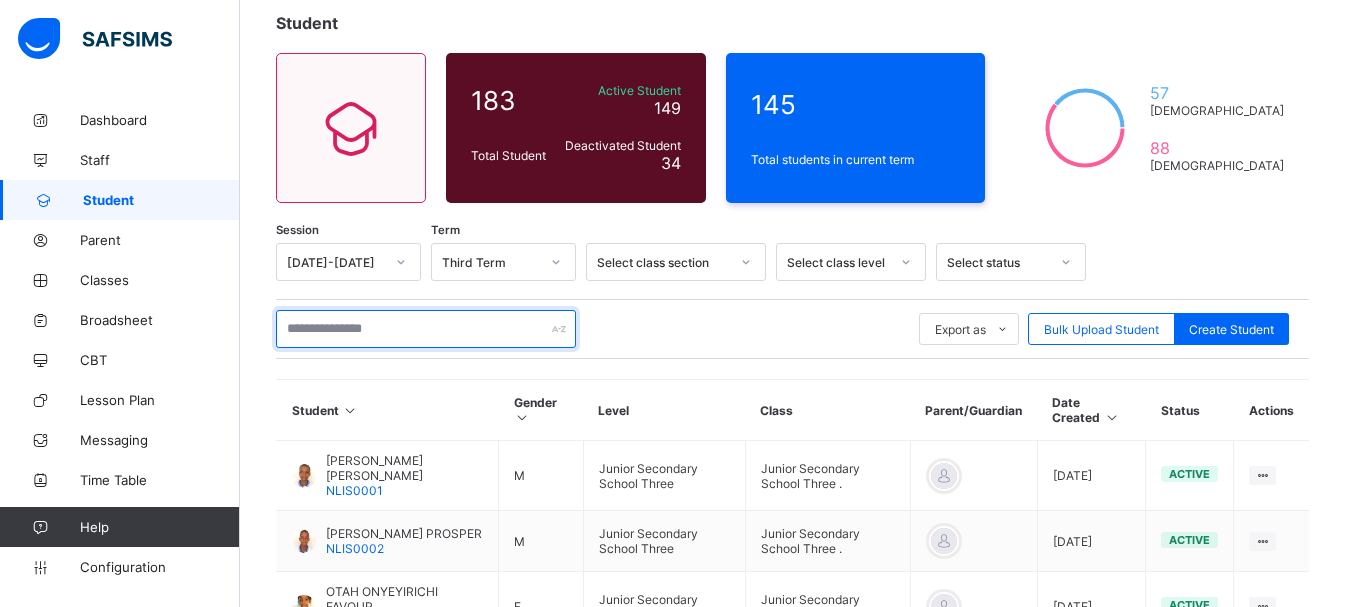 click at bounding box center [426, 329] 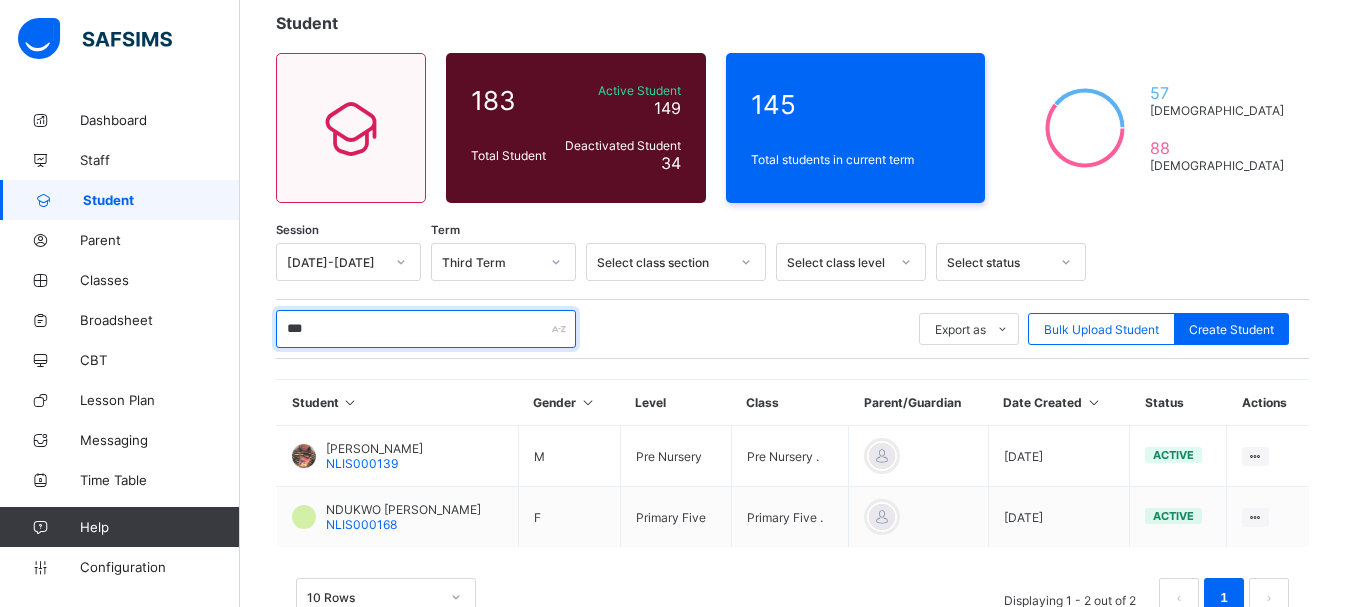 type on "********" 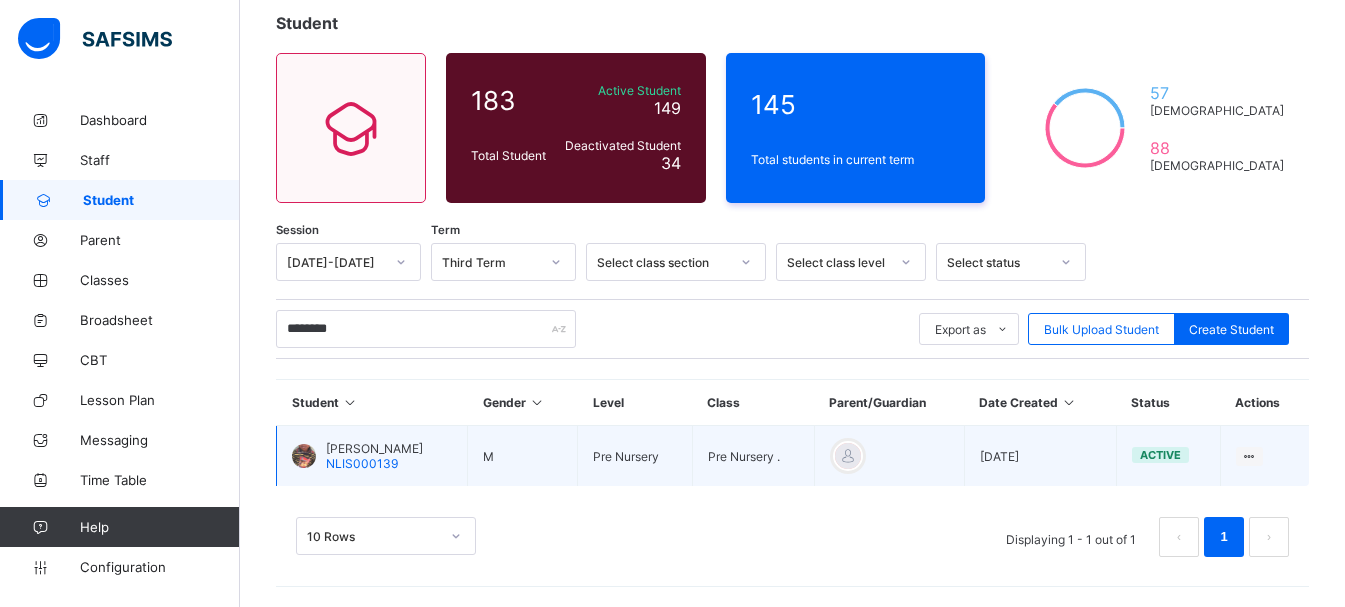 click on "NLIS000139" at bounding box center [362, 463] 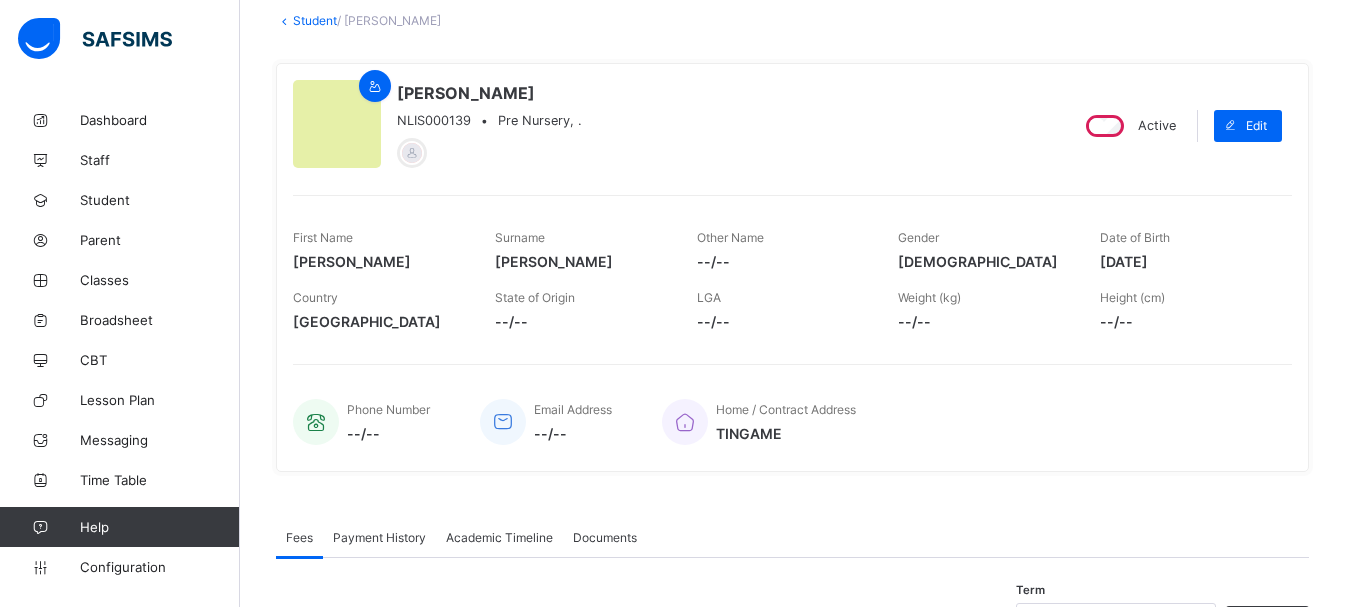 scroll, scrollTop: 543, scrollLeft: 0, axis: vertical 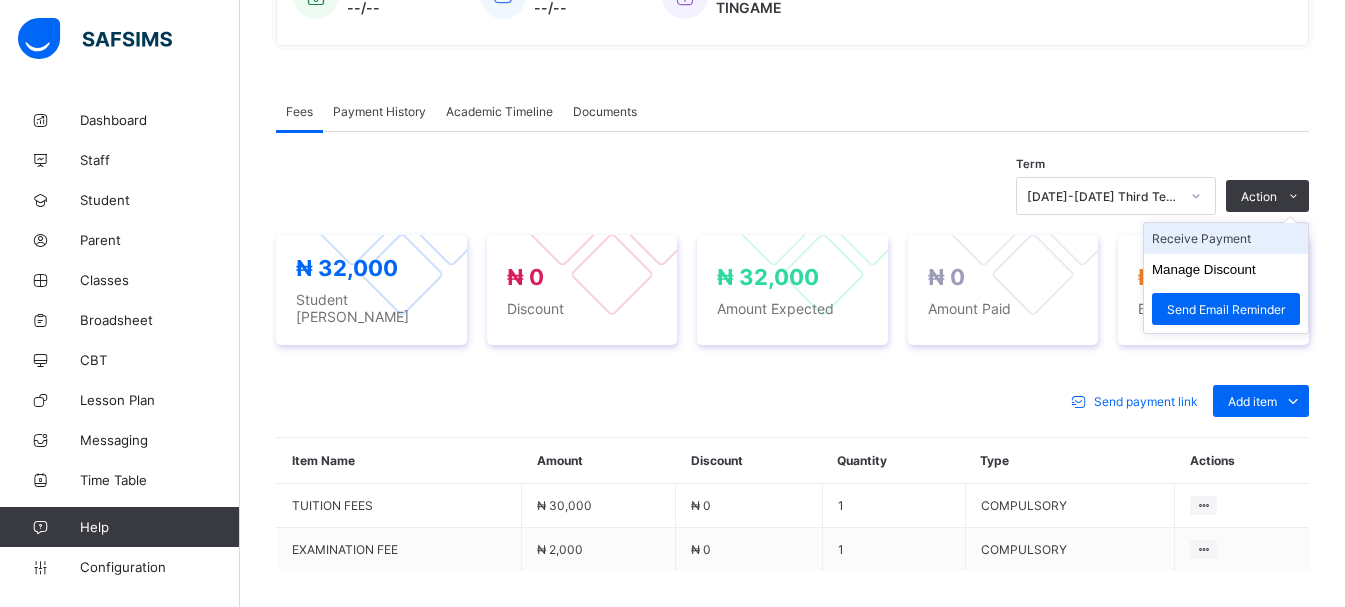 click on "Receive Payment" at bounding box center (1226, 238) 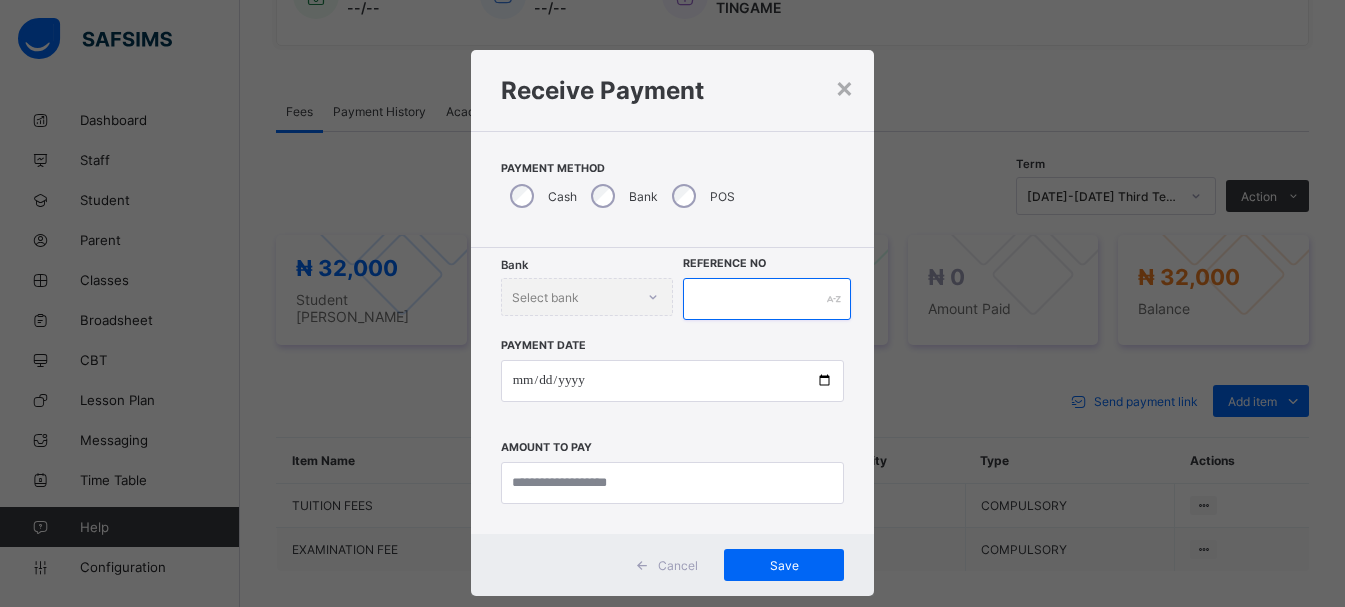 click at bounding box center [767, 299] 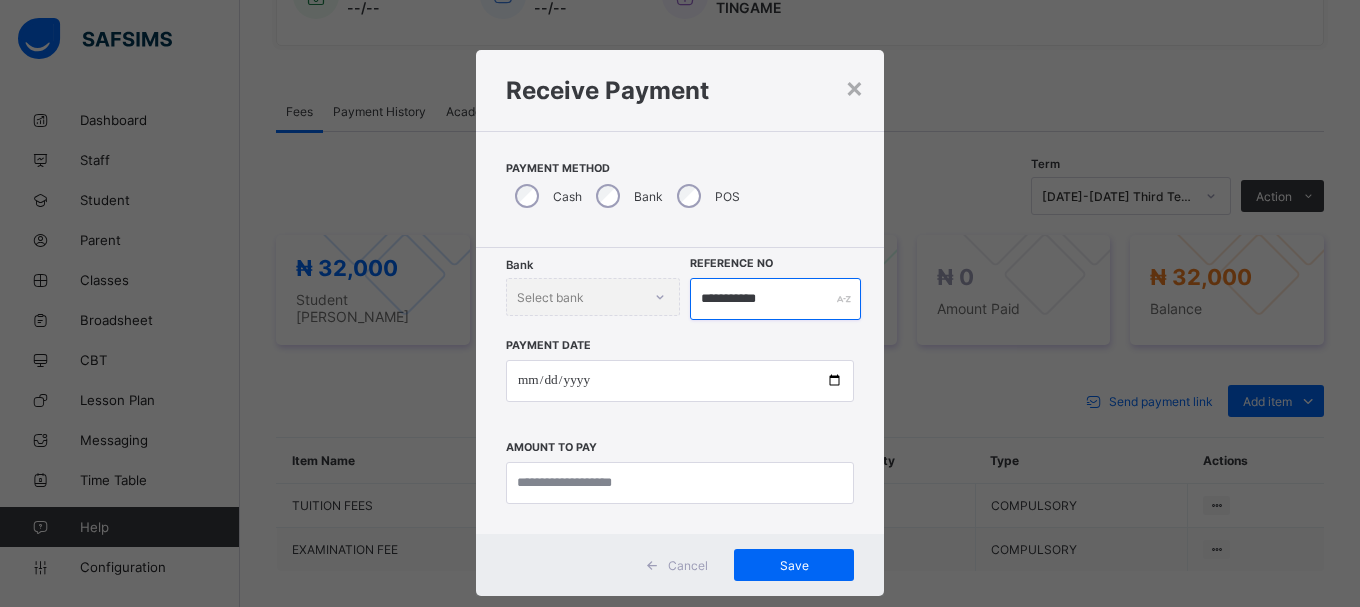 type on "**********" 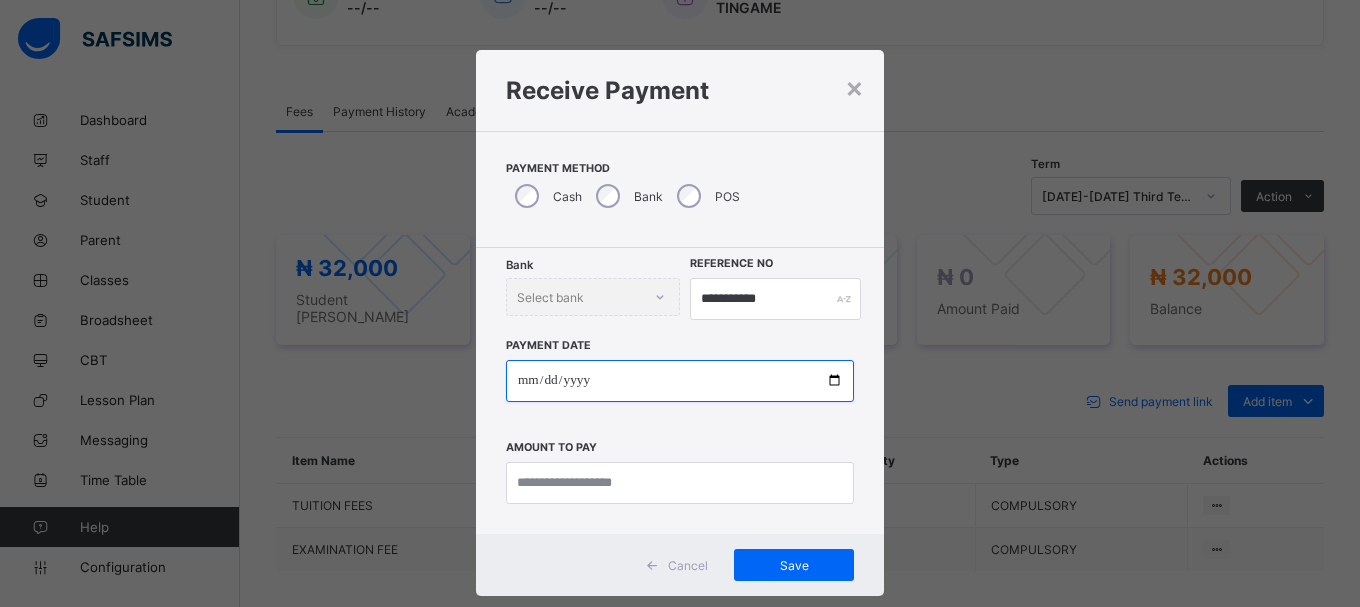 click at bounding box center (680, 381) 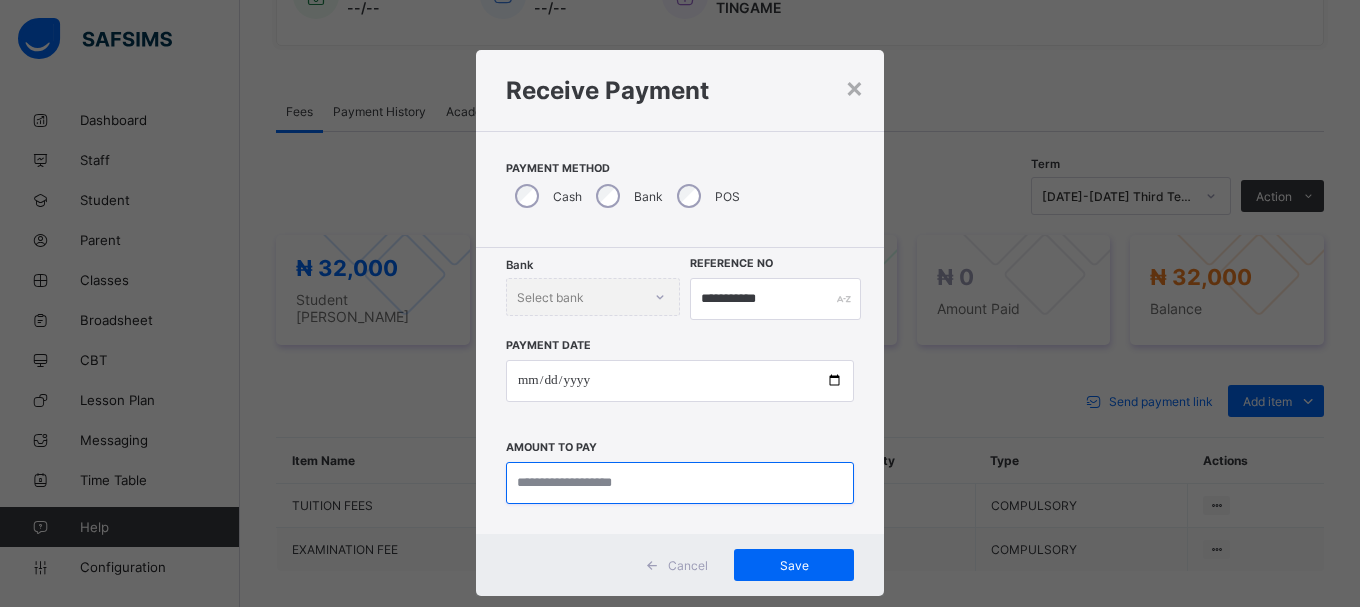 click at bounding box center (680, 483) 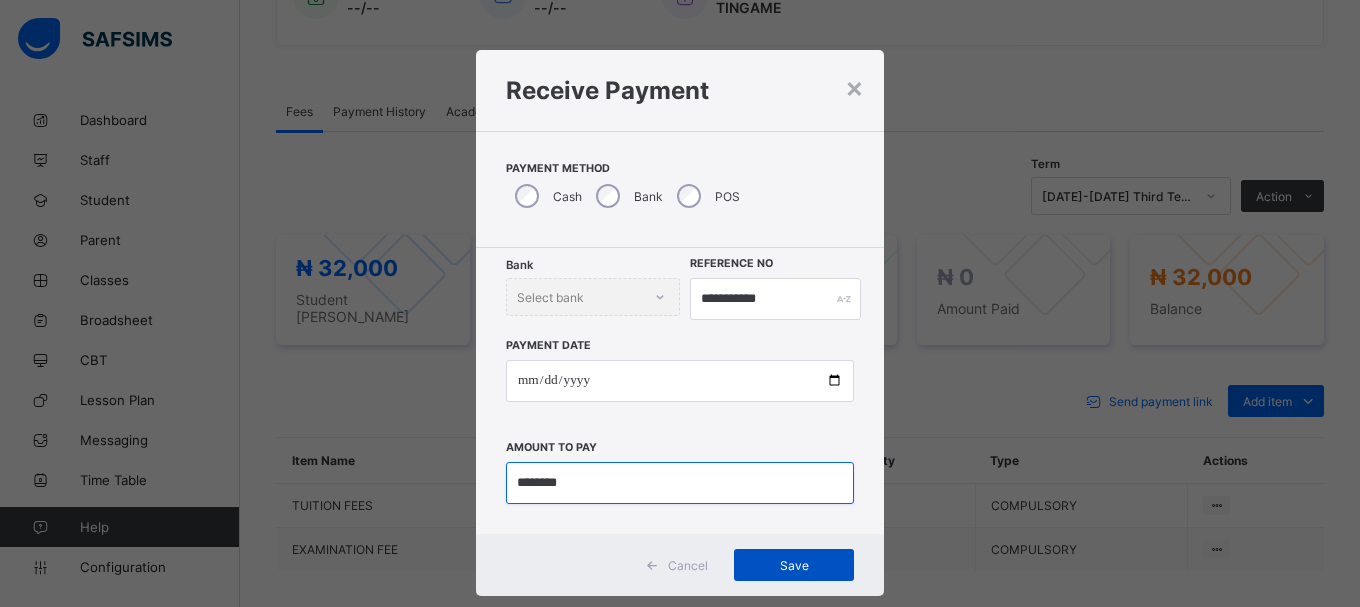 type on "********" 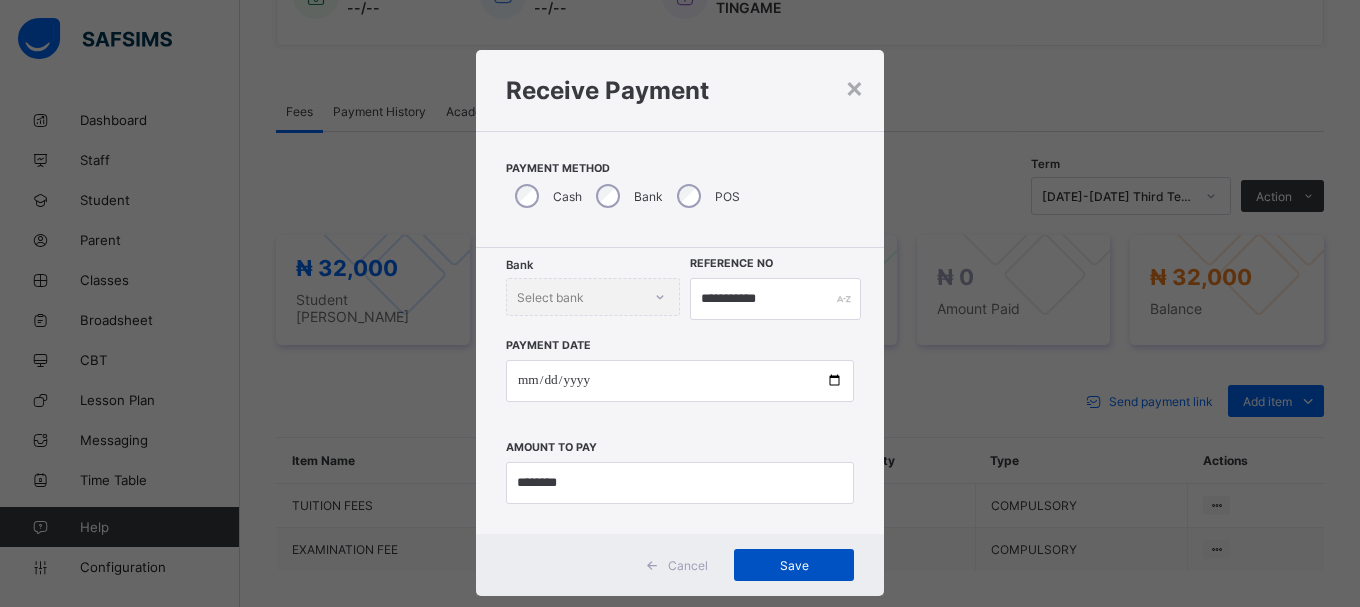 click on "Save" at bounding box center [794, 565] 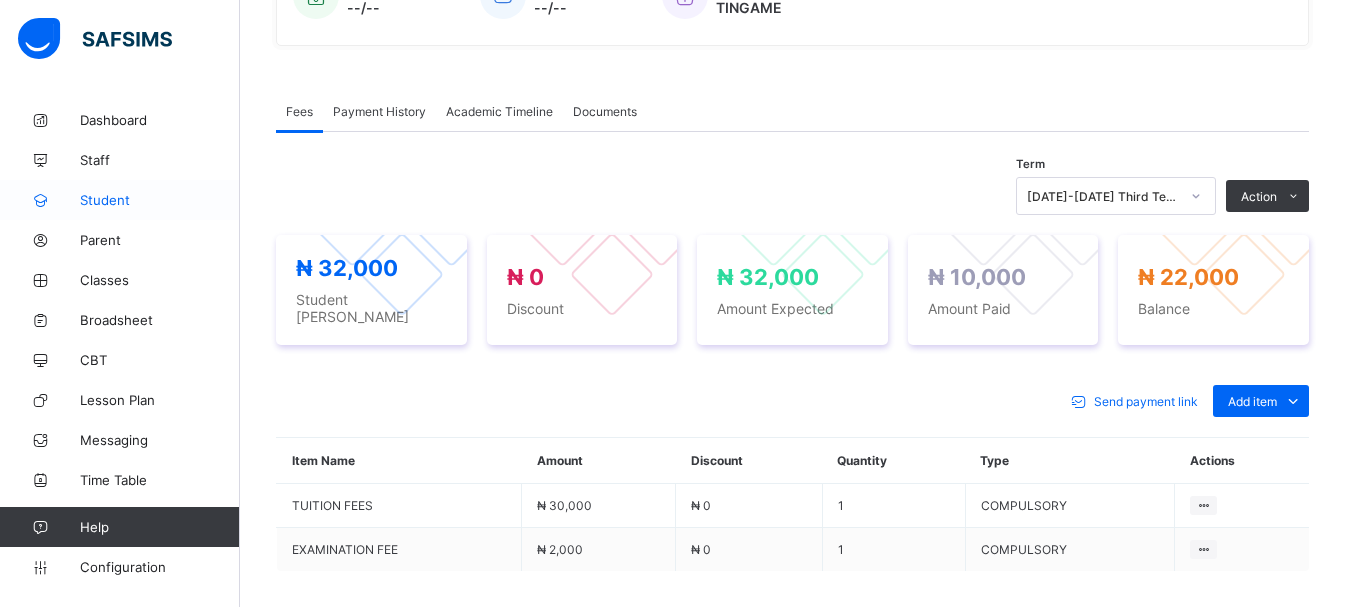 click at bounding box center (40, 200) 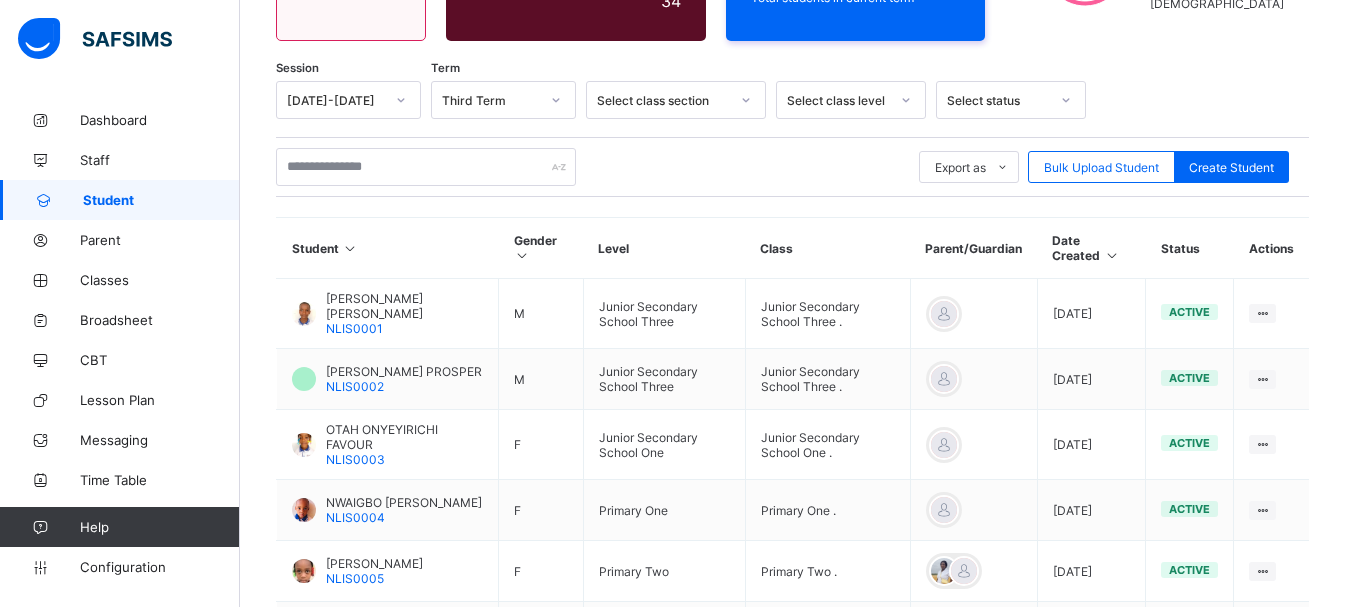 scroll, scrollTop: 543, scrollLeft: 0, axis: vertical 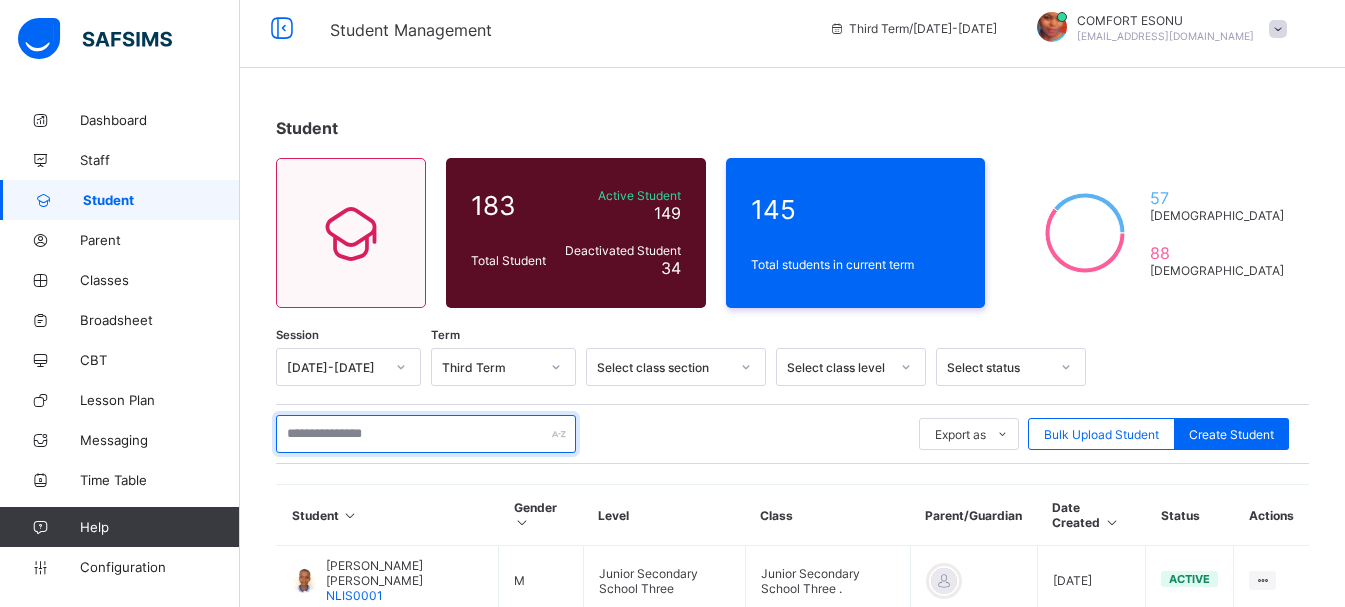 click at bounding box center (426, 434) 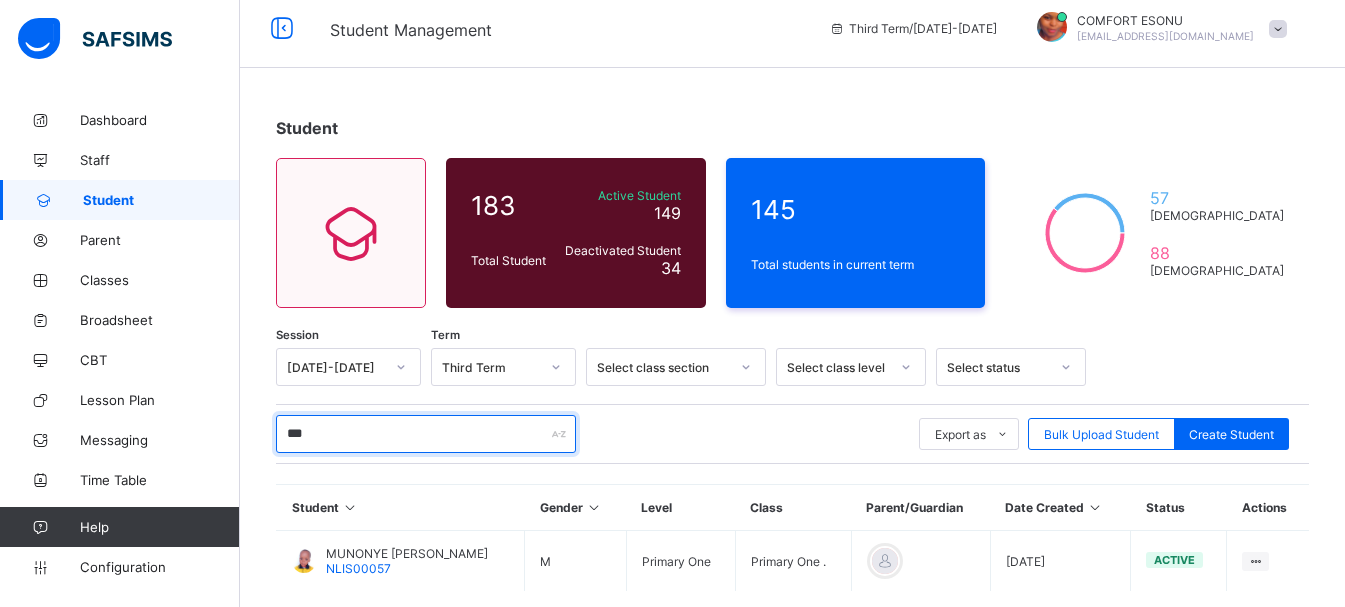 type on "*********" 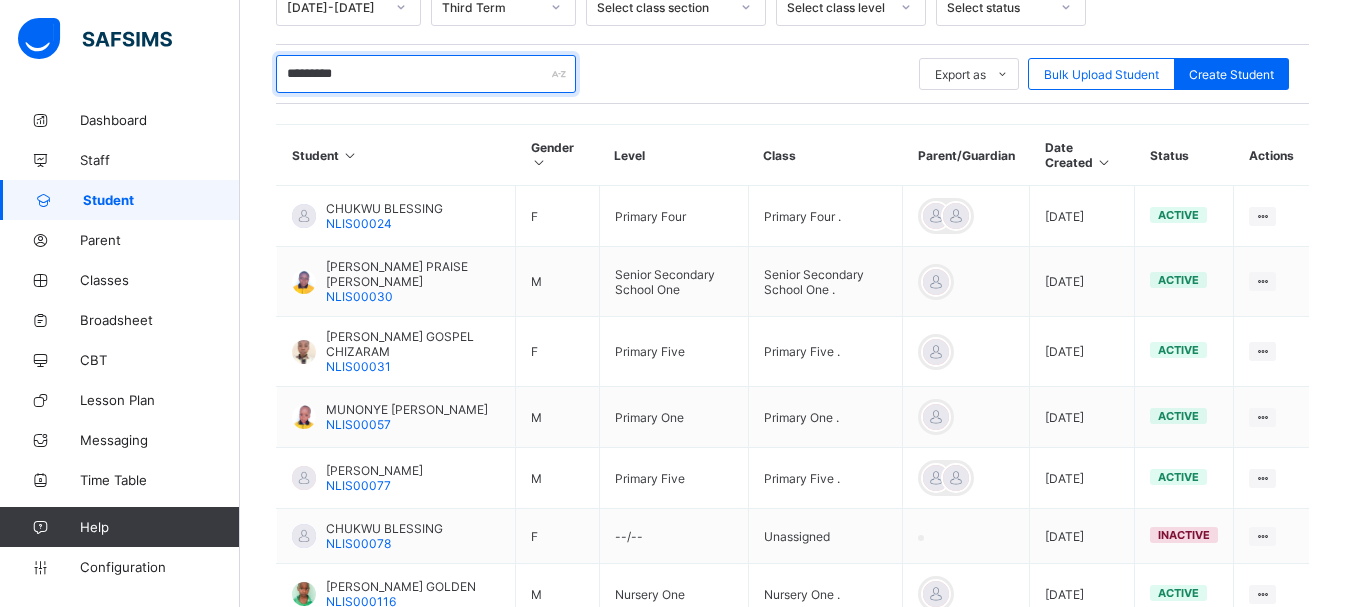 scroll, scrollTop: 412, scrollLeft: 0, axis: vertical 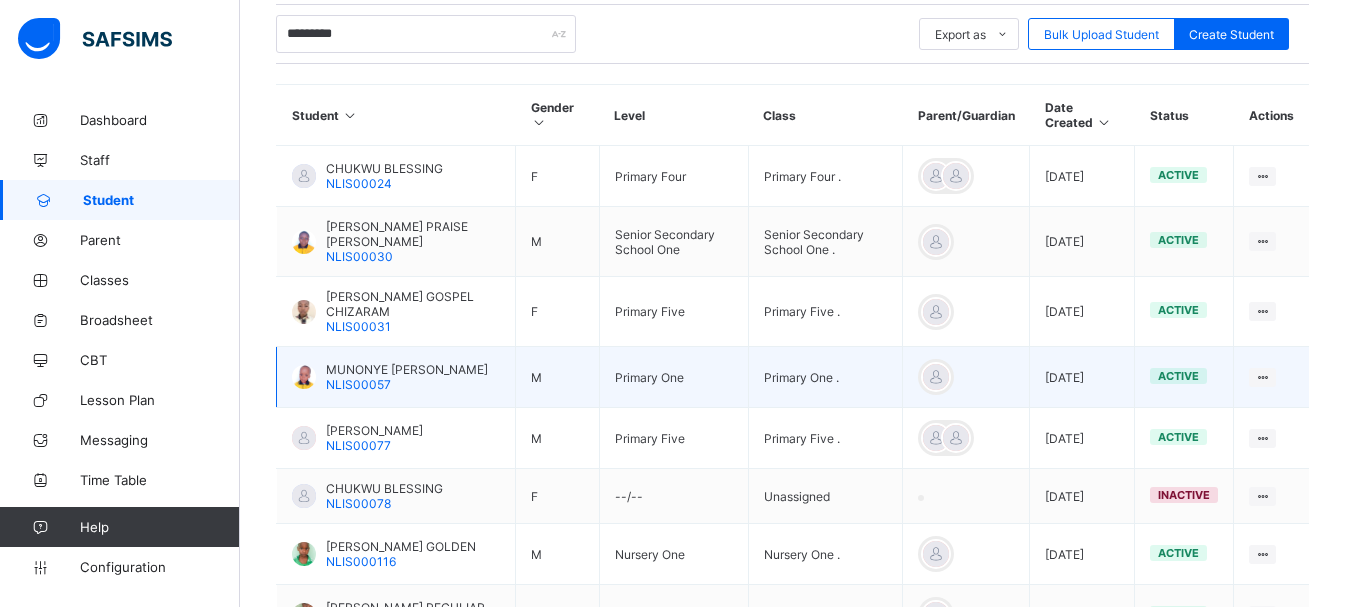 click on "MUNONYE AKACHUKWU GODSWILL  NLIS00057" at bounding box center [396, 377] 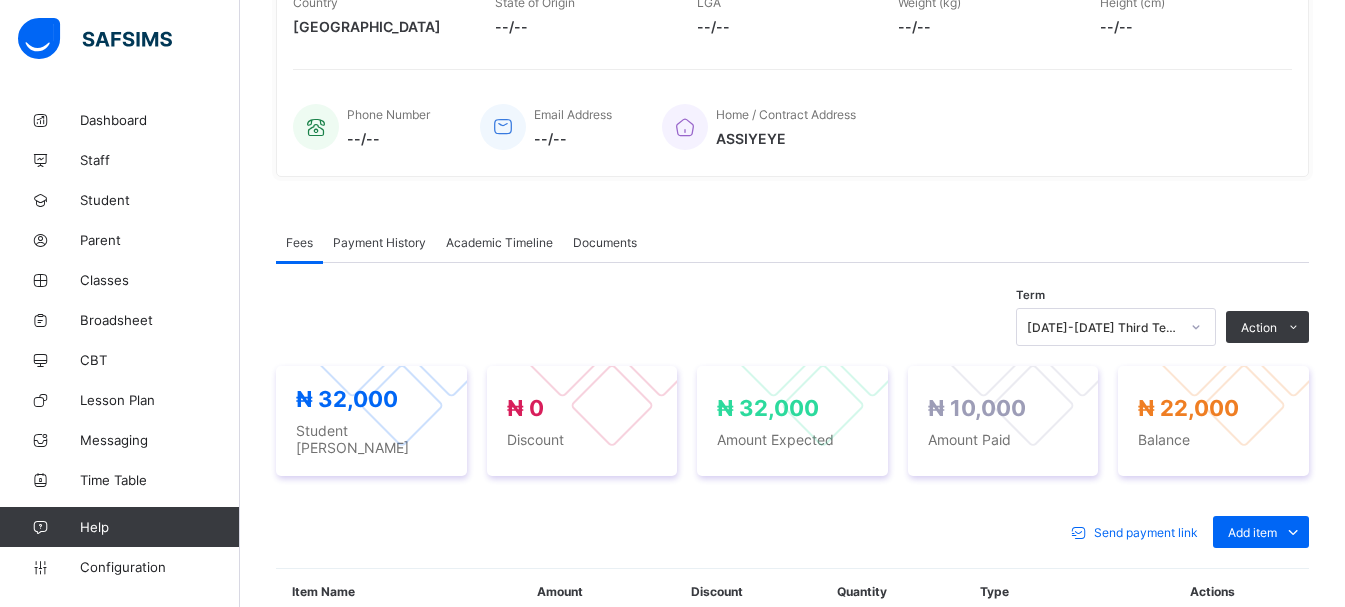 scroll, scrollTop: 708, scrollLeft: 0, axis: vertical 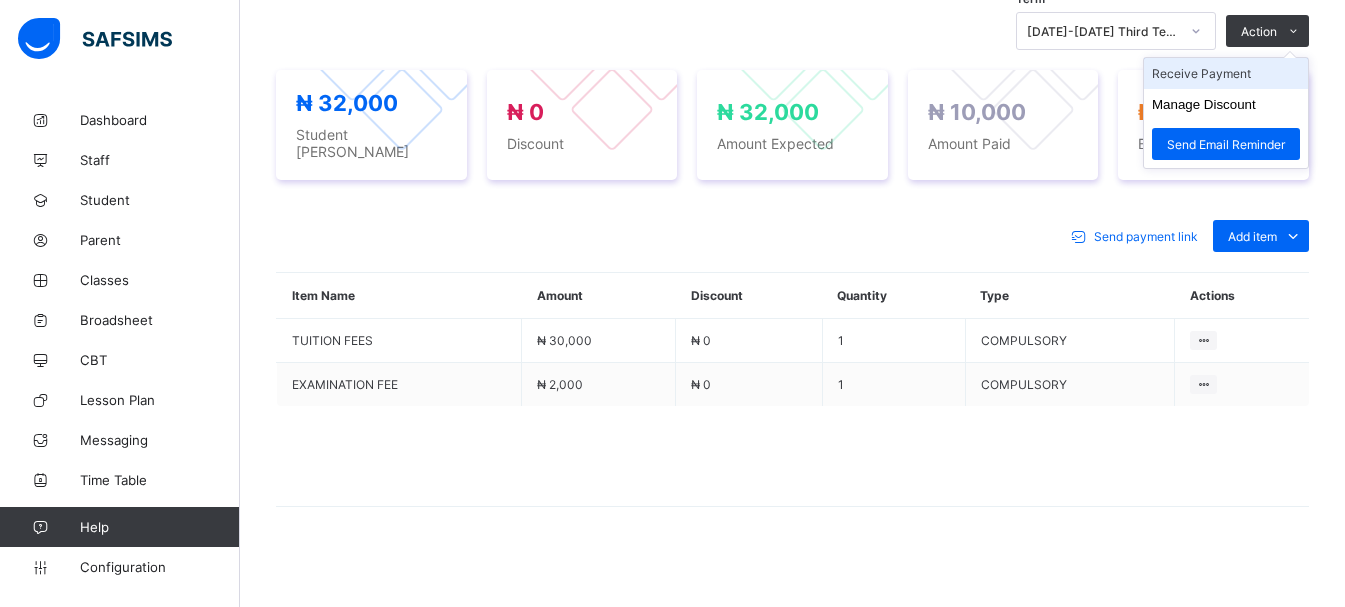 click on "Receive Payment" at bounding box center (1226, 73) 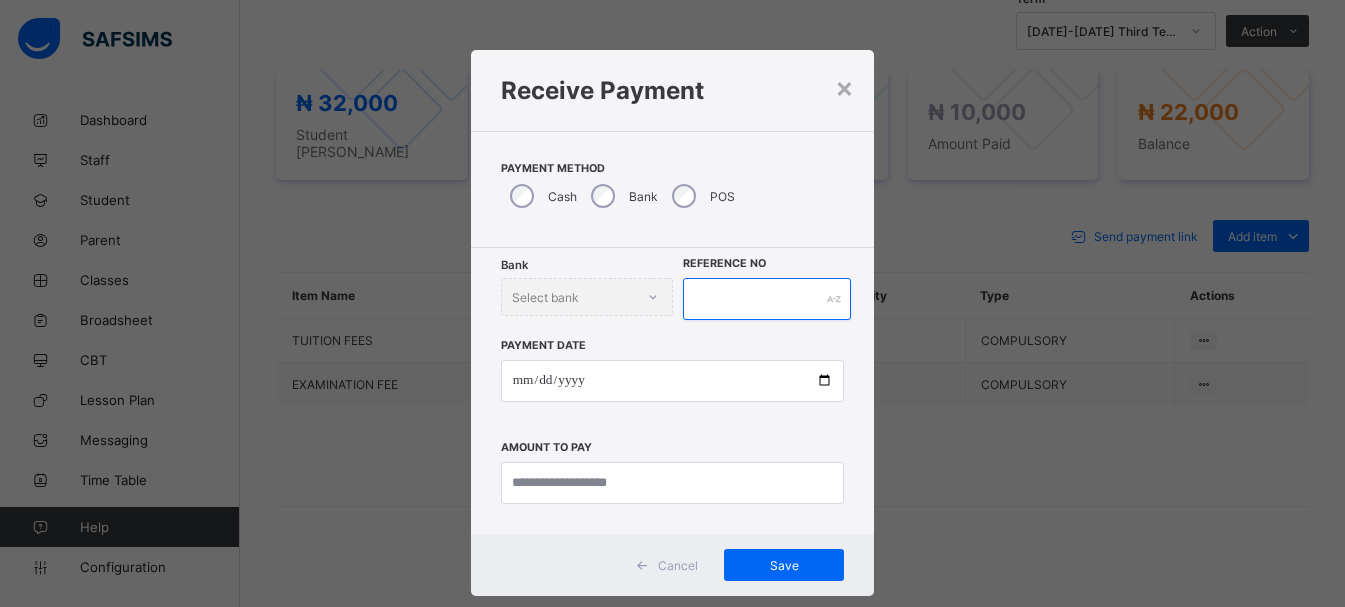 click at bounding box center (767, 299) 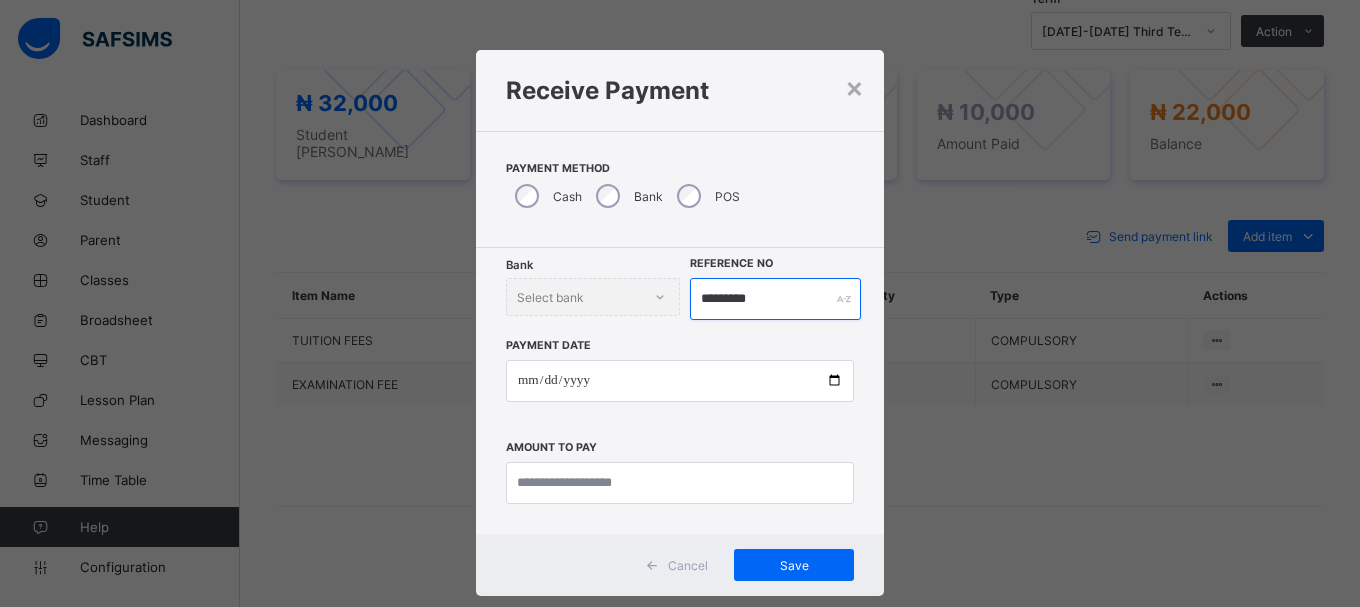 type on "*********" 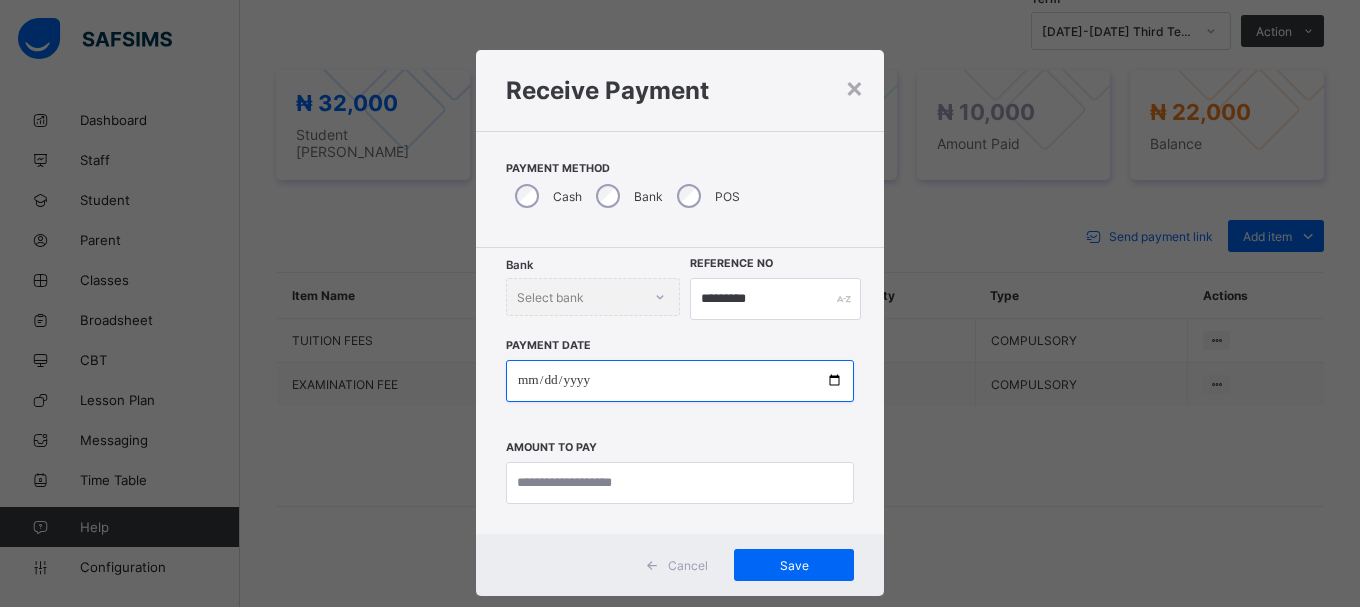 click at bounding box center [680, 381] 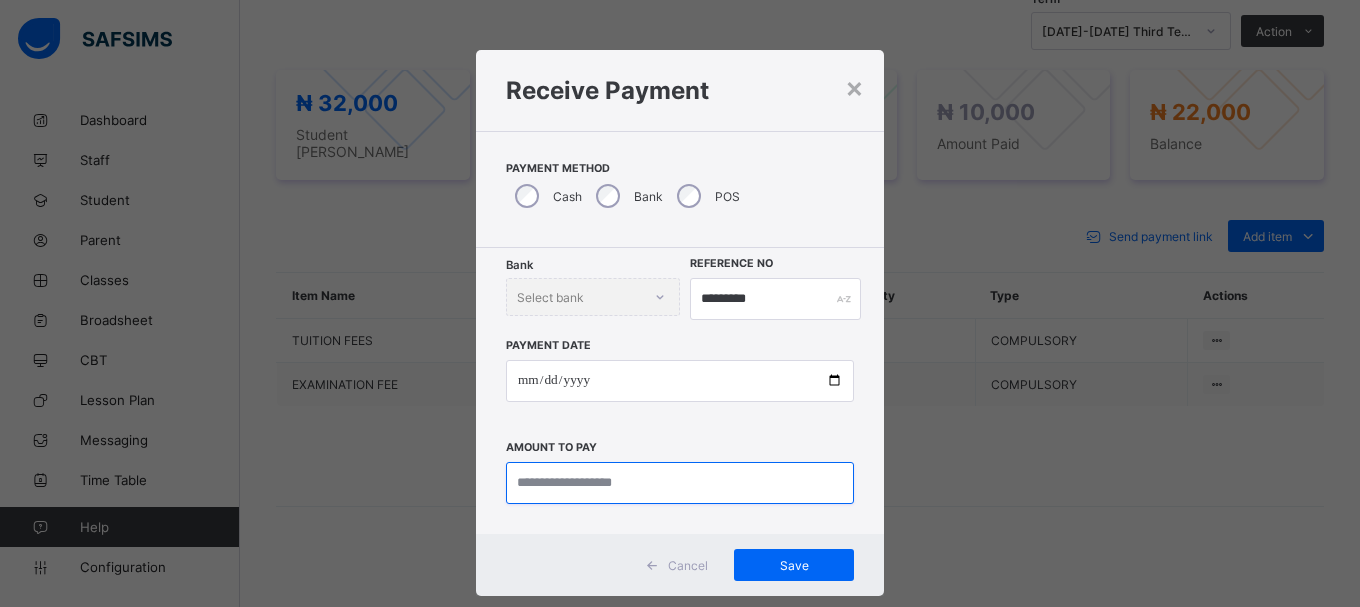 click at bounding box center (680, 483) 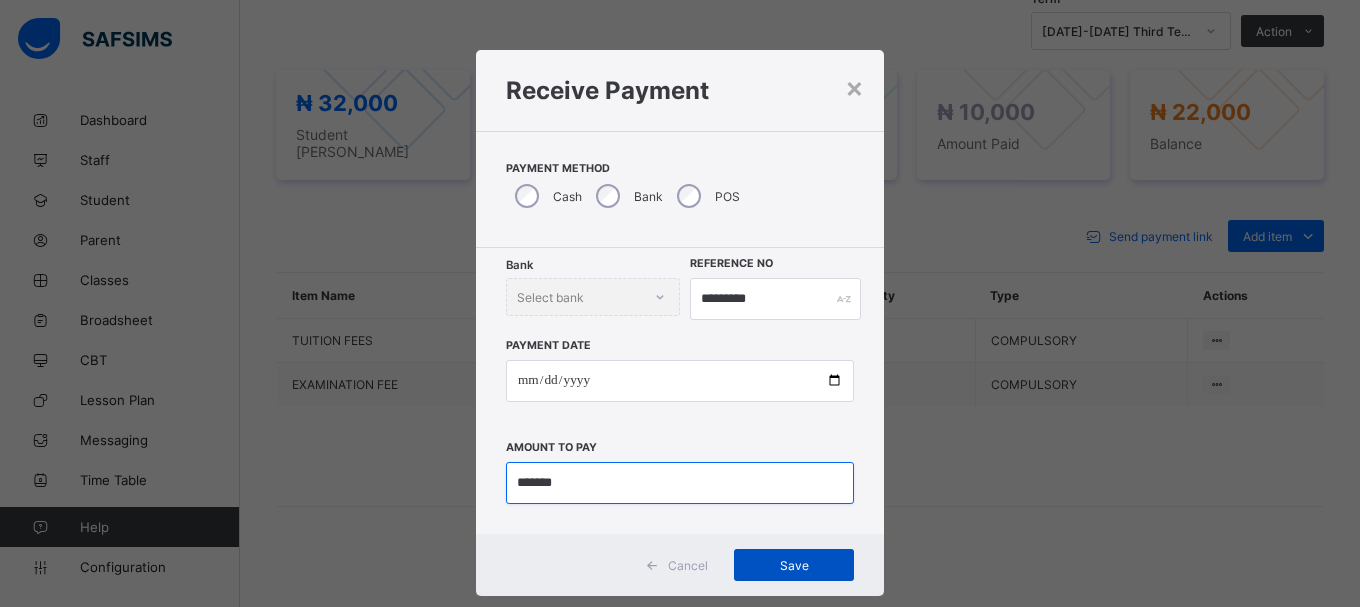 type on "*******" 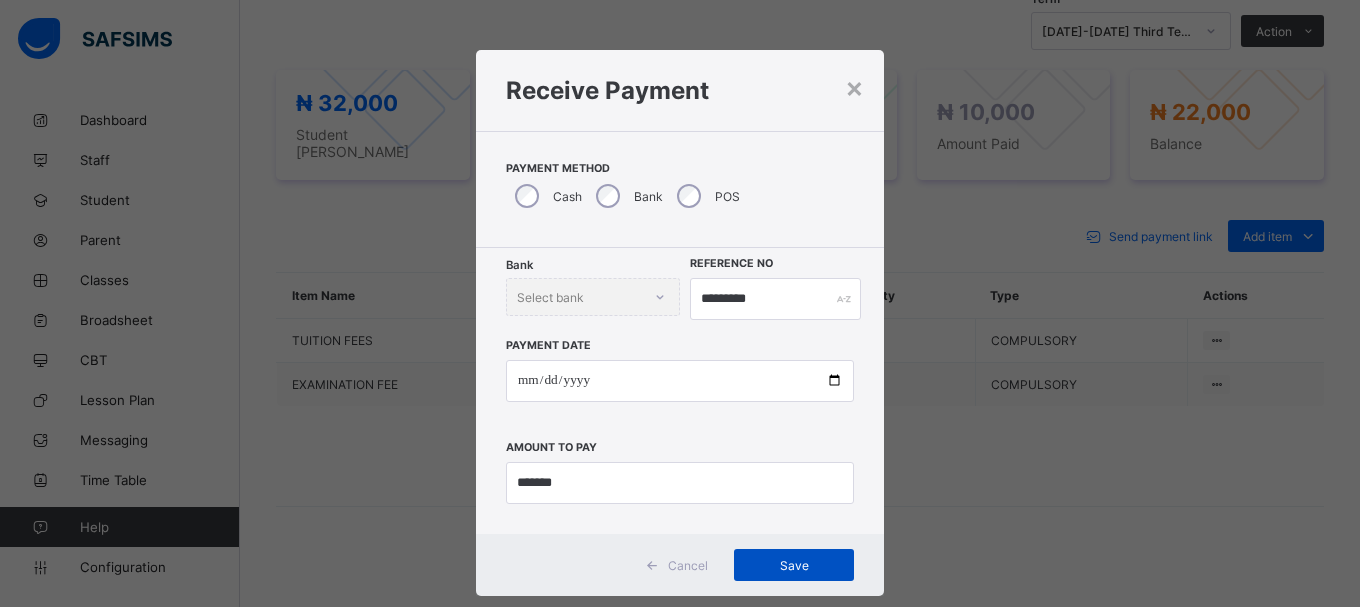 click on "Save" at bounding box center (794, 565) 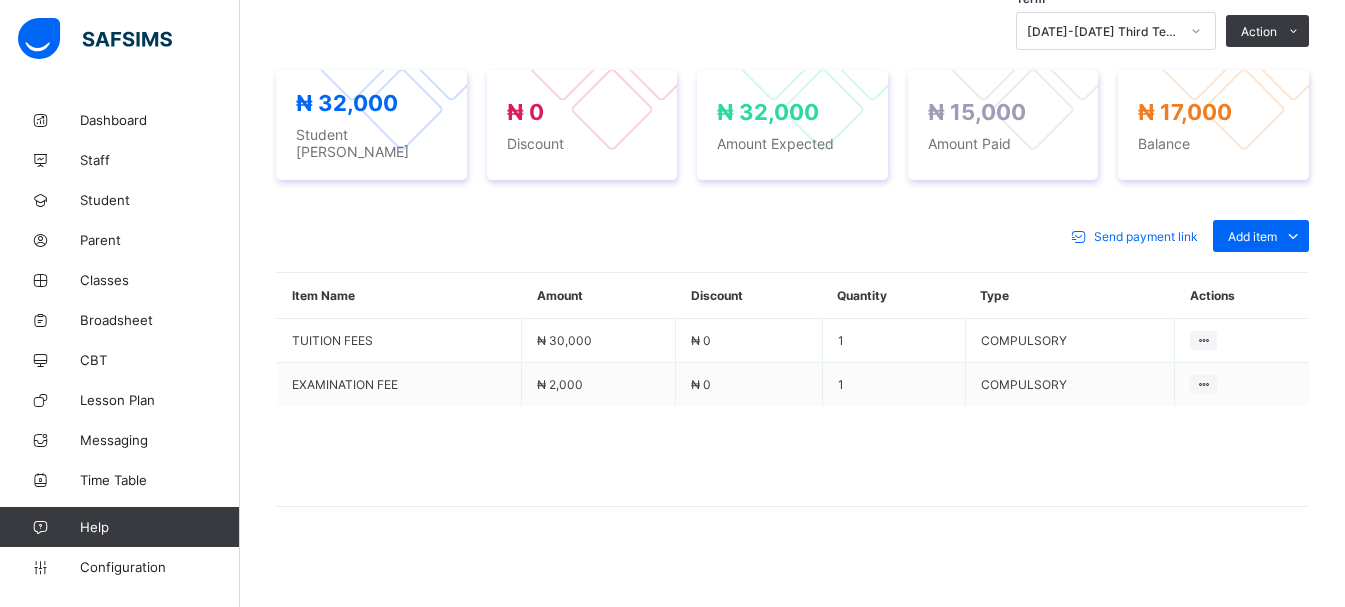 scroll, scrollTop: 177, scrollLeft: 0, axis: vertical 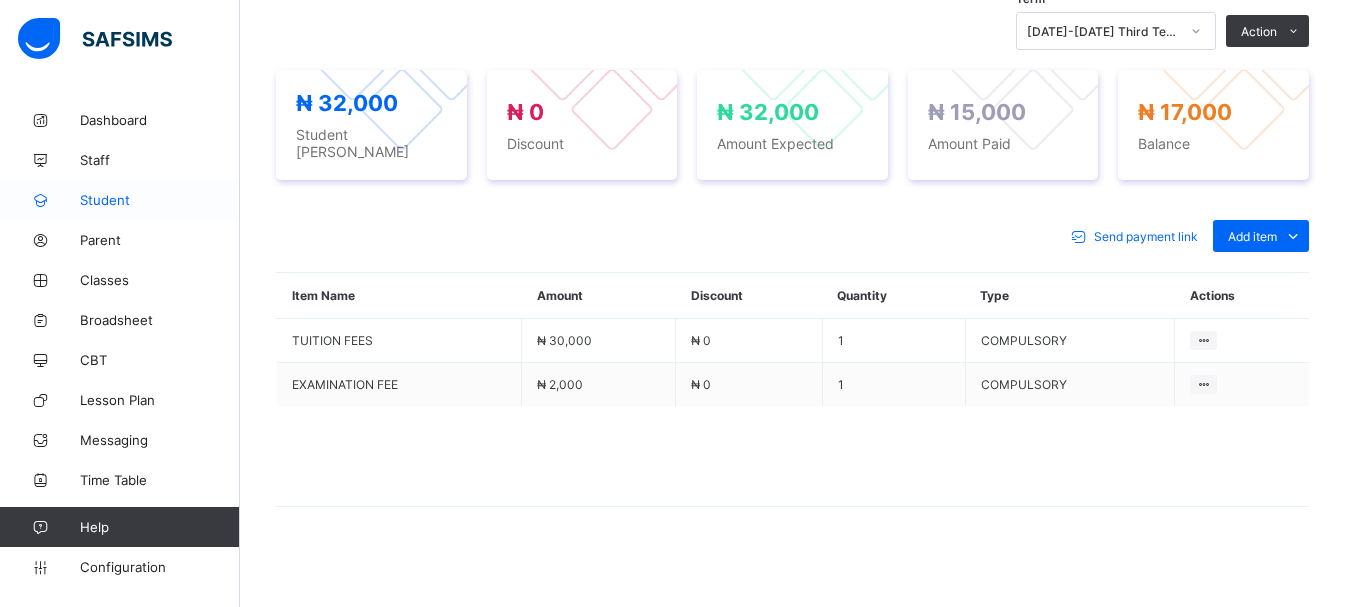 click on "Student" at bounding box center (160, 200) 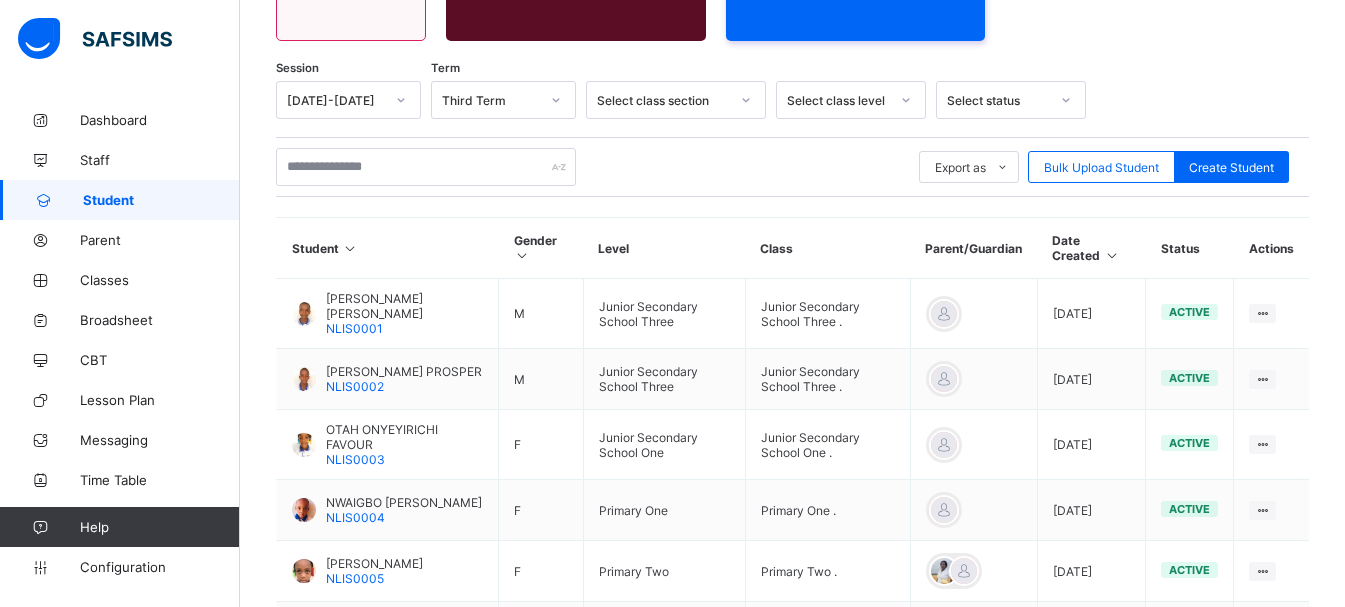 scroll, scrollTop: 708, scrollLeft: 0, axis: vertical 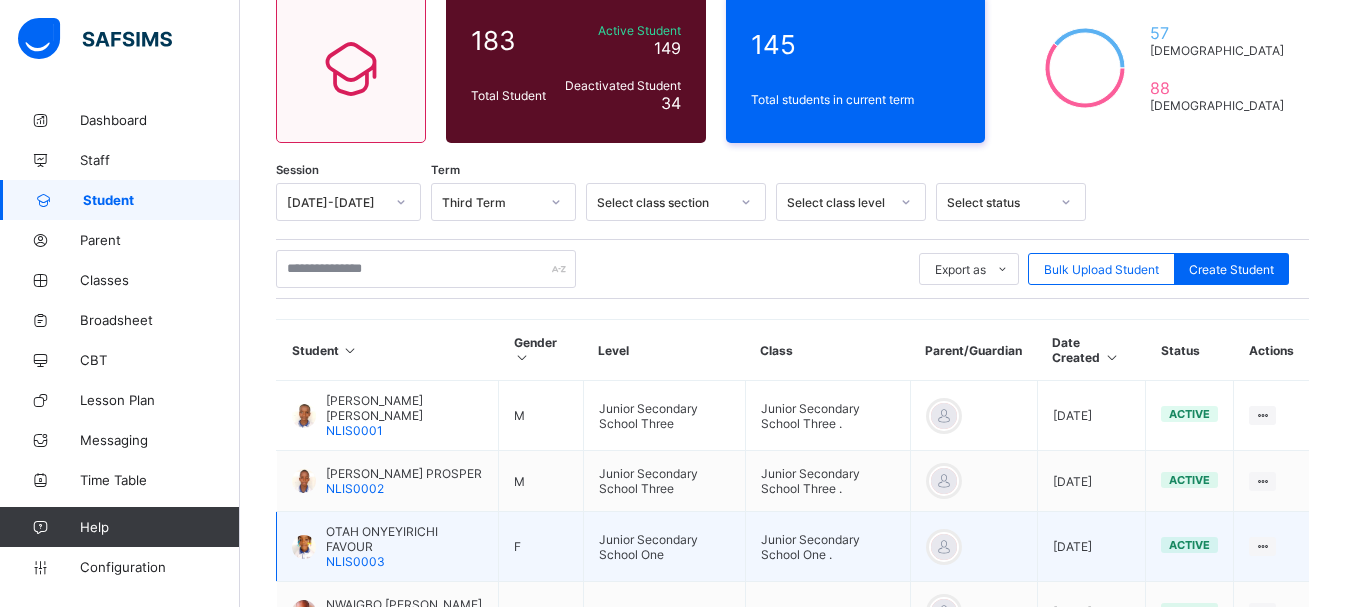 click at bounding box center [973, 547] 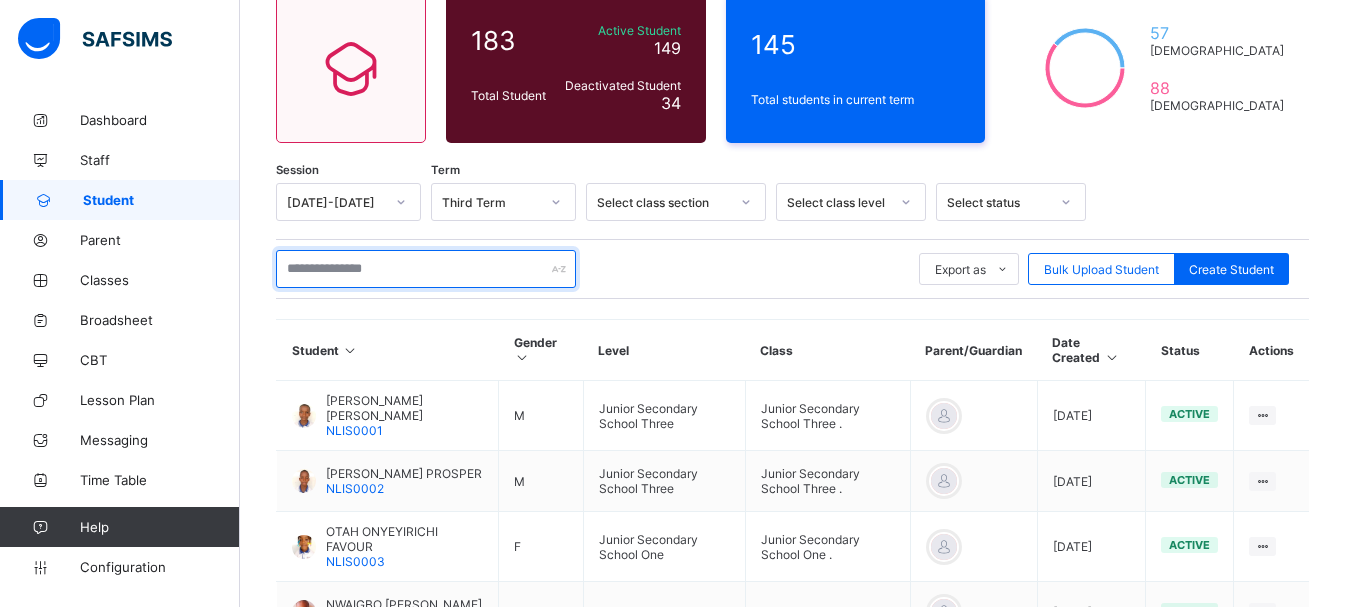 click at bounding box center [426, 269] 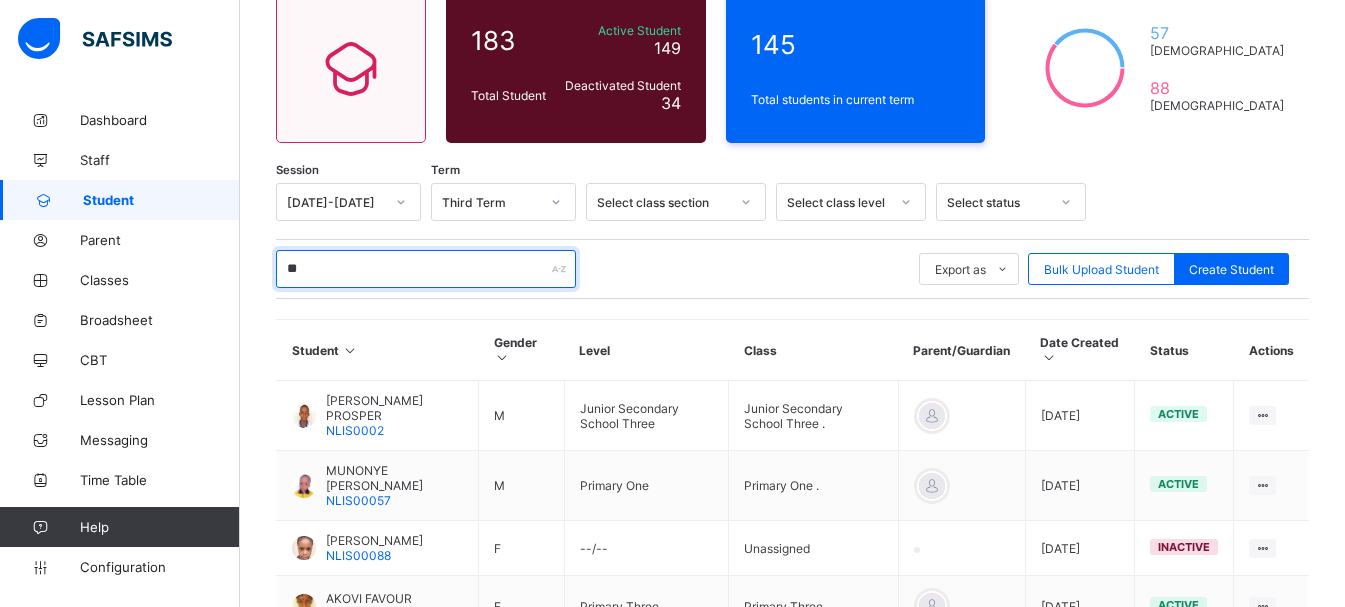 type on "*********" 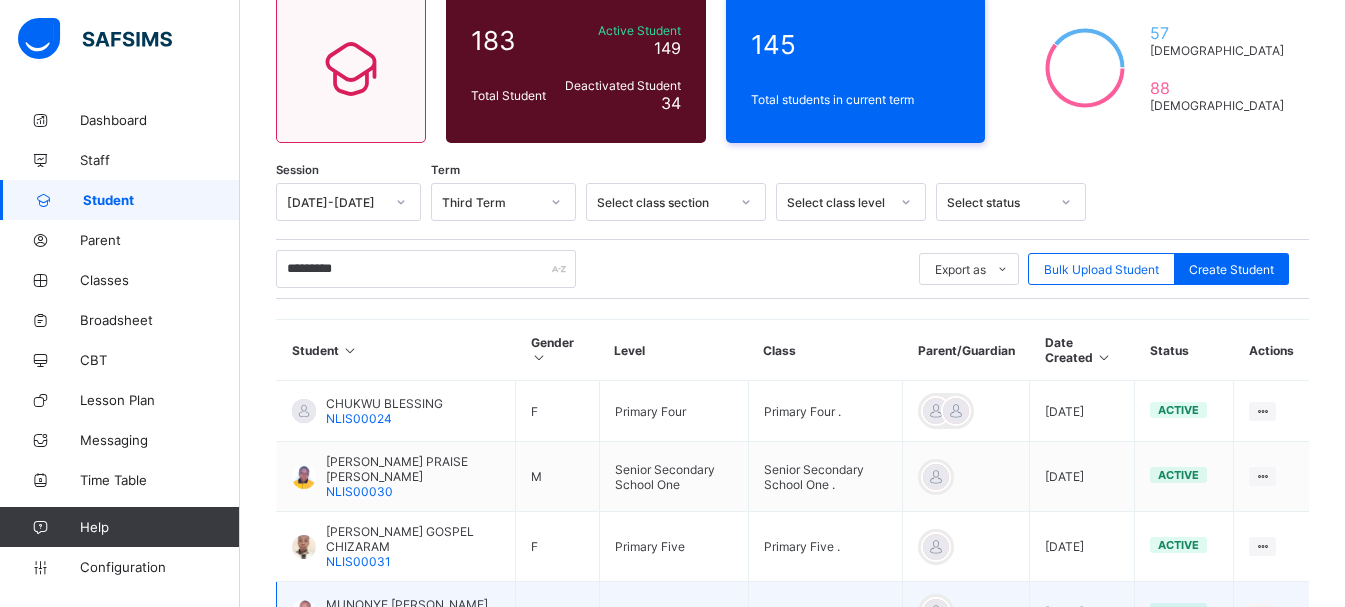 click on "MUNONYE AKACHUKWU GODSWILL  NLIS00057" at bounding box center [396, 612] 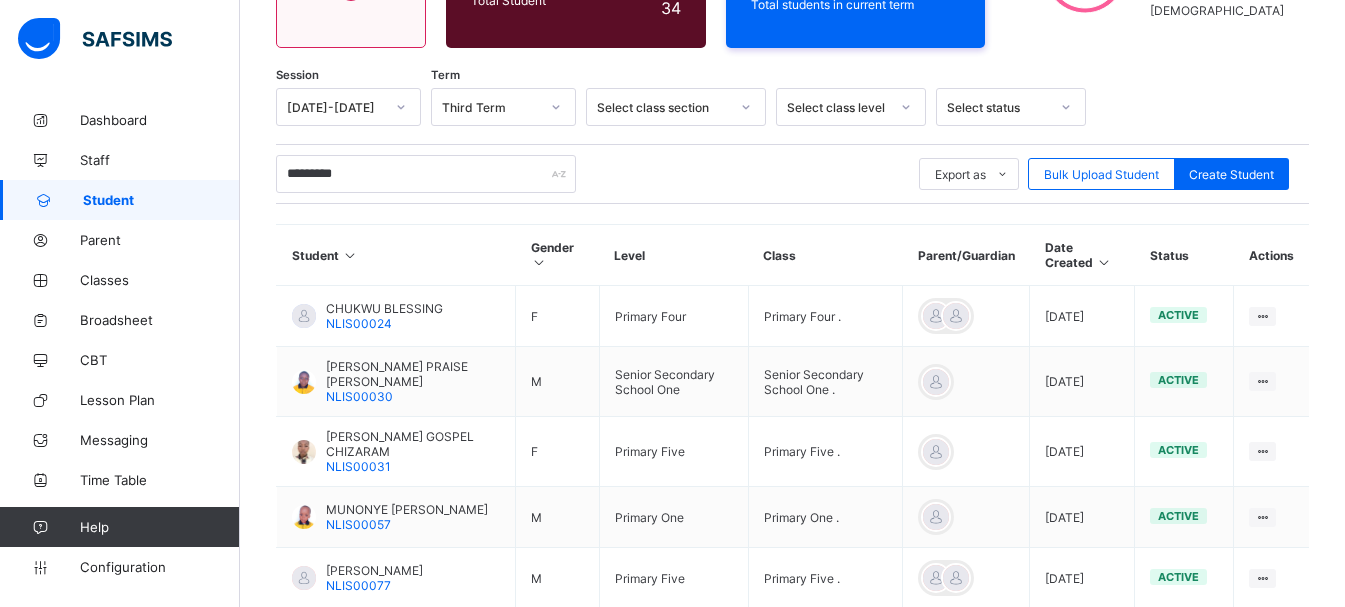 scroll, scrollTop: 297, scrollLeft: 0, axis: vertical 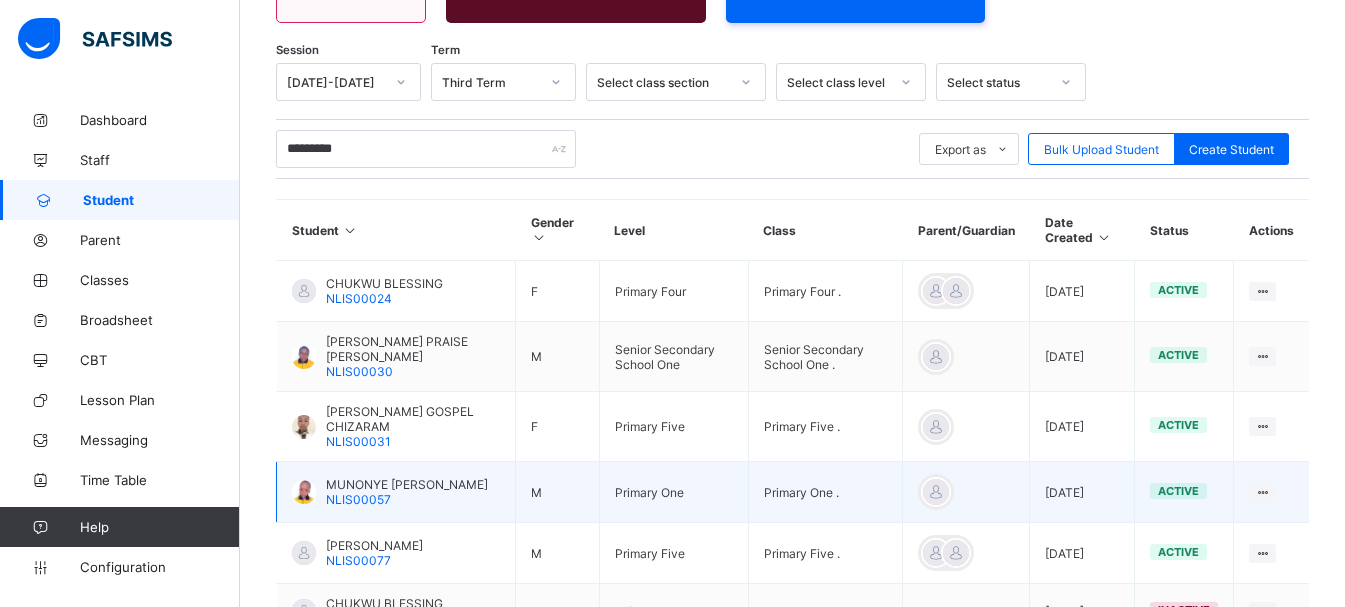 click on "MUNONYE [PERSON_NAME]" at bounding box center (407, 484) 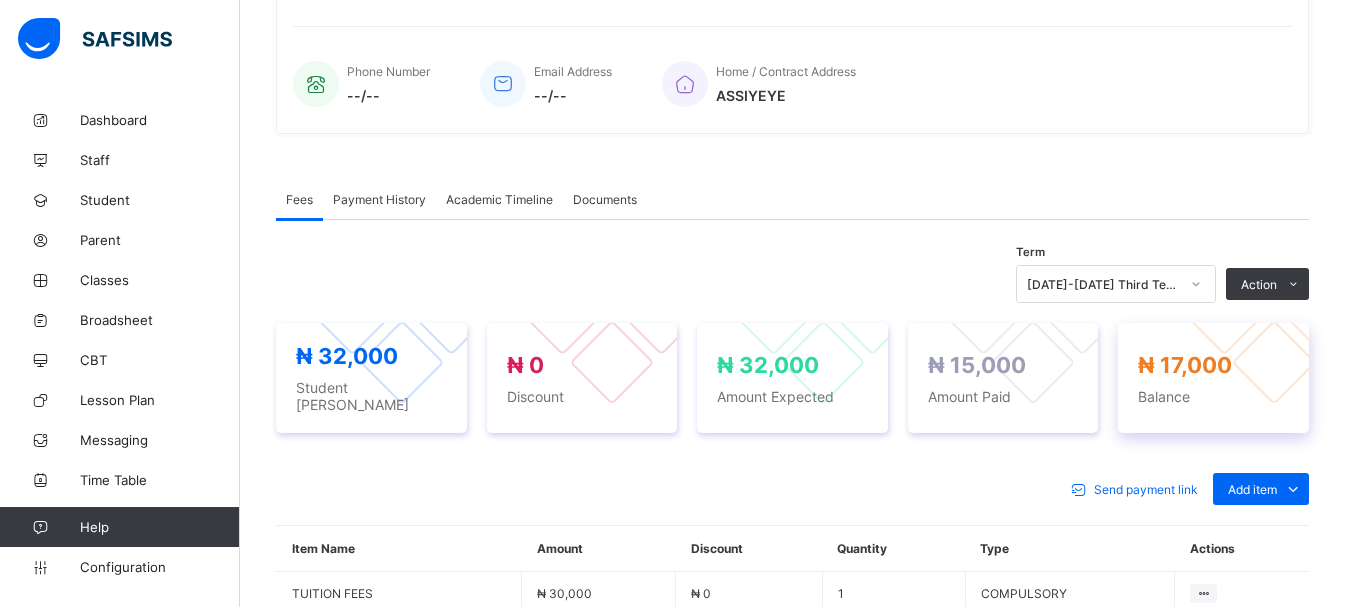 scroll, scrollTop: 457, scrollLeft: 0, axis: vertical 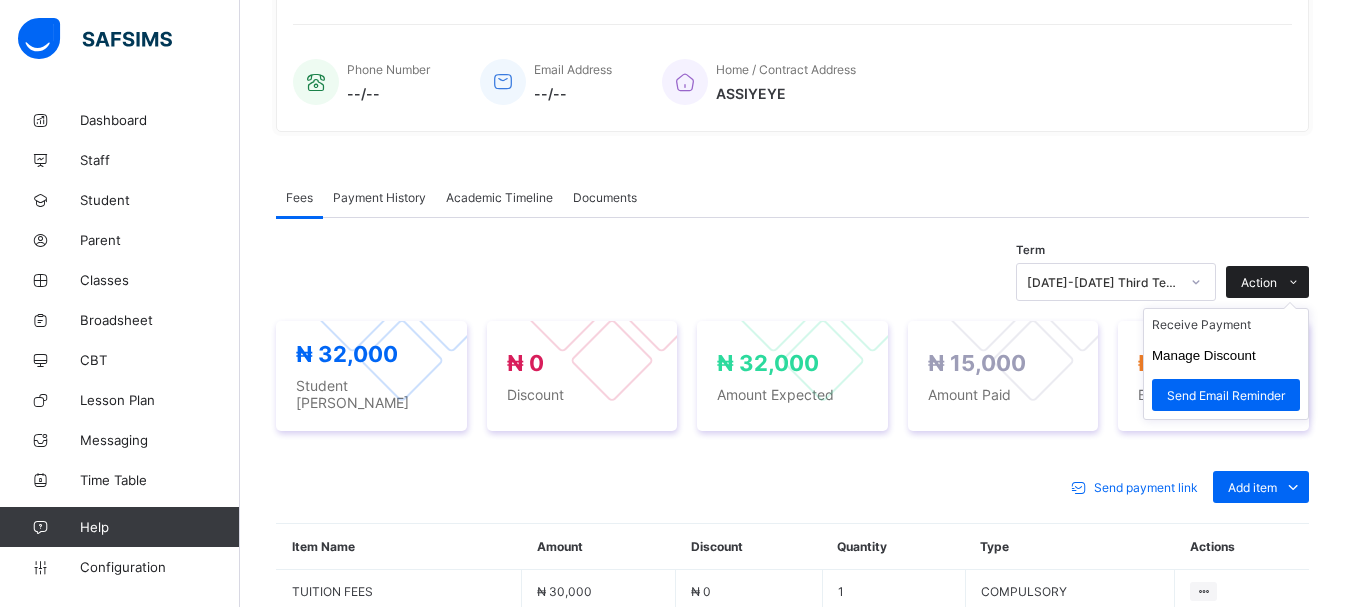 click on "Action" at bounding box center [1259, 282] 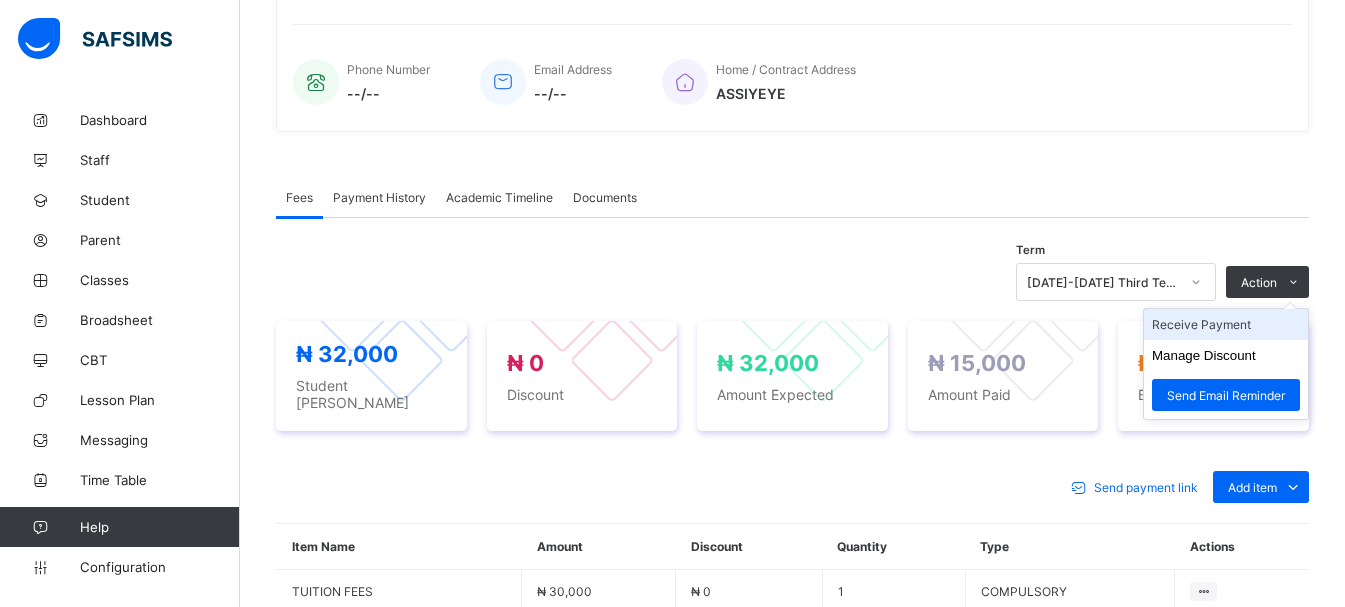 click on "Receive Payment" at bounding box center (1226, 324) 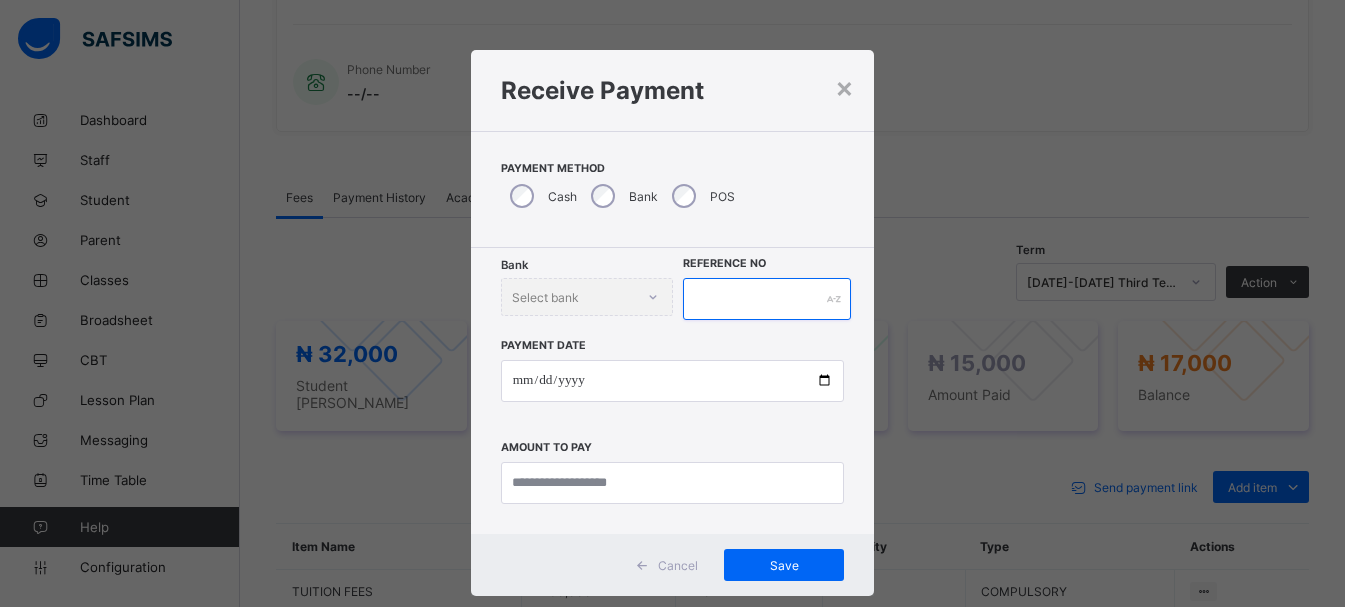 click at bounding box center [767, 299] 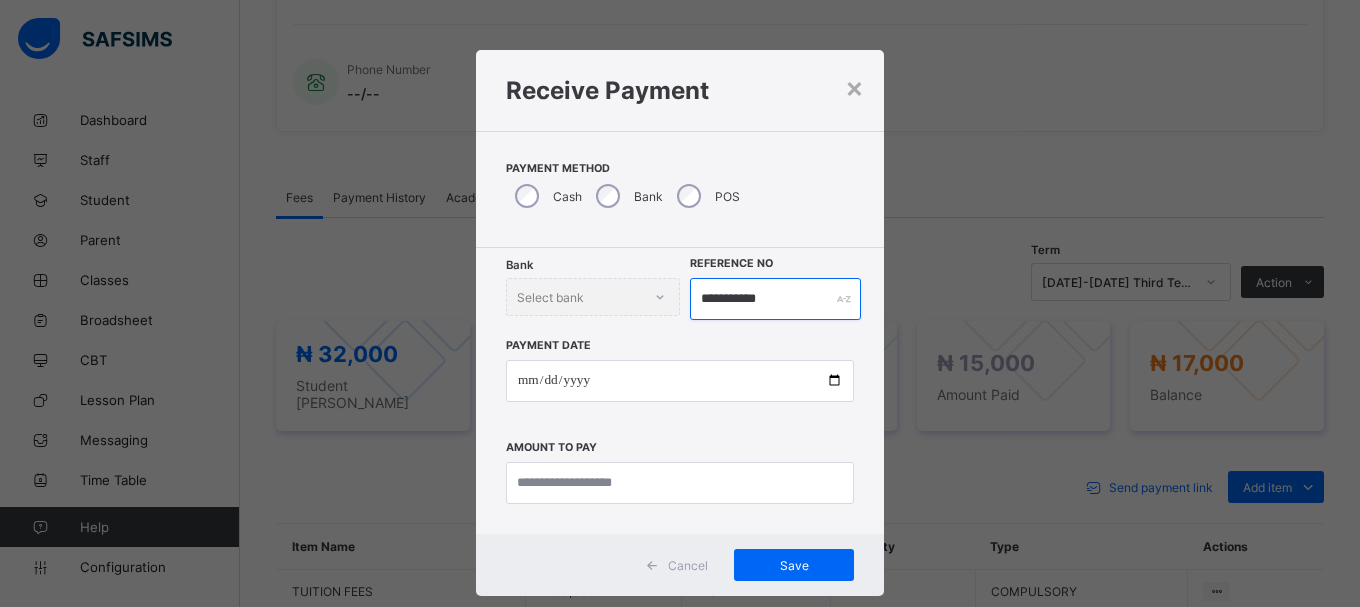 type on "**********" 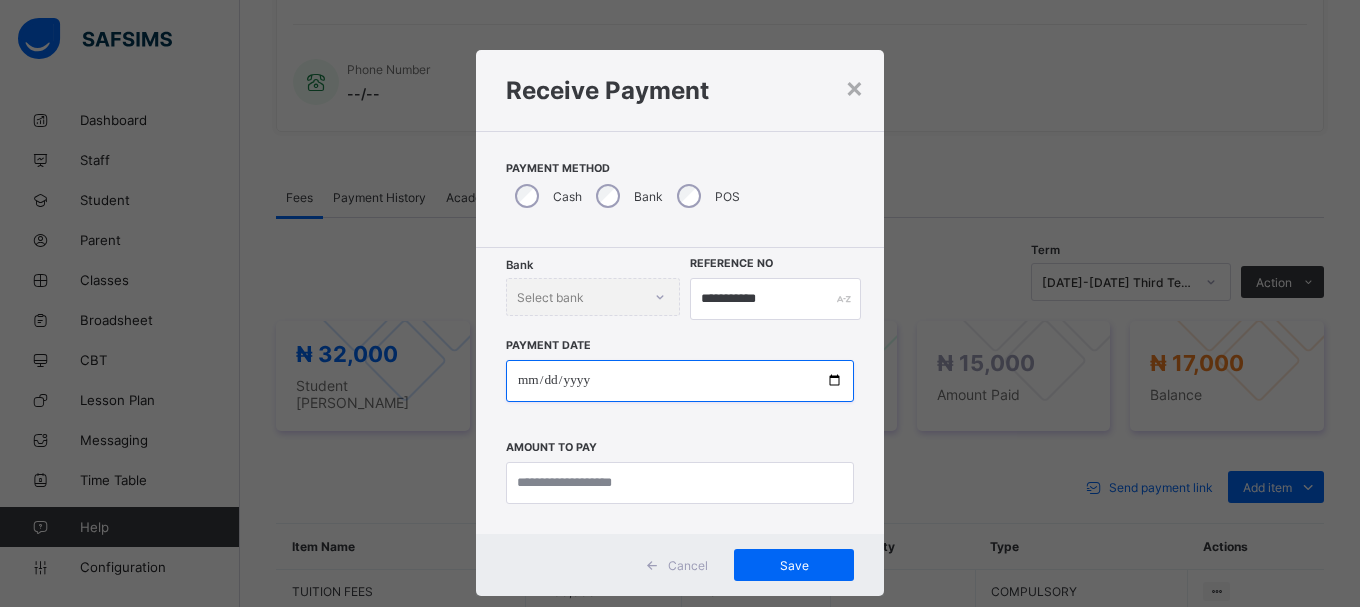 click at bounding box center [680, 381] 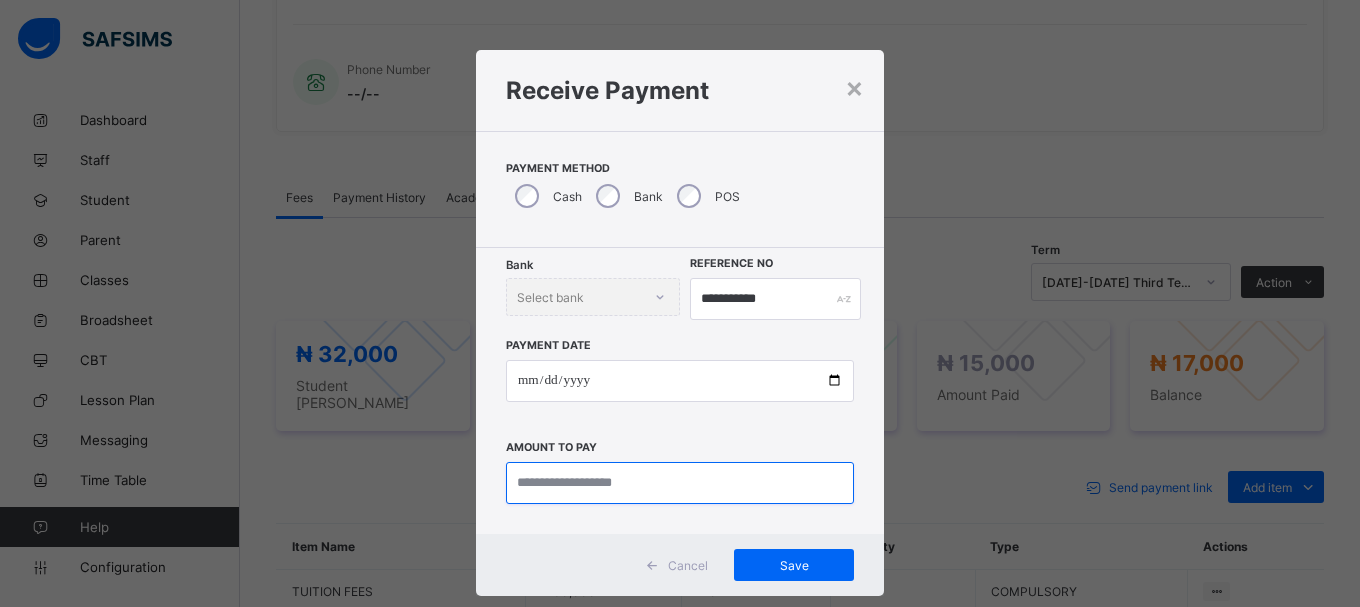 click at bounding box center (680, 483) 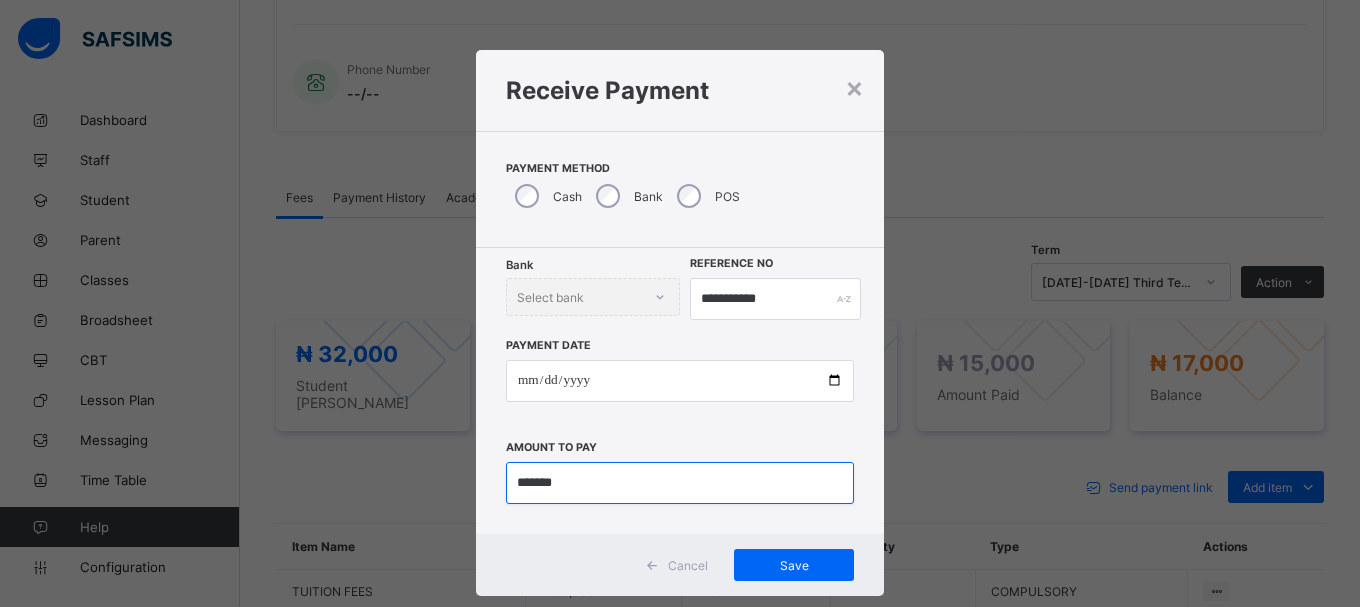type on "*******" 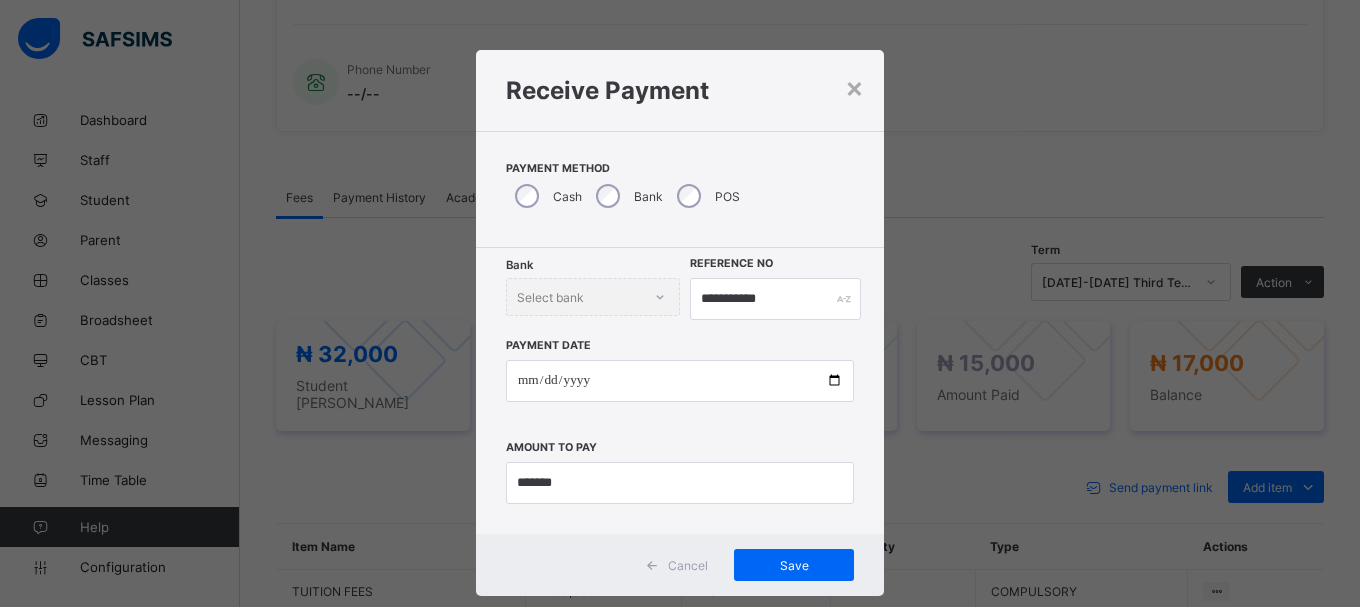 click on "Cancel Save" at bounding box center [680, 565] 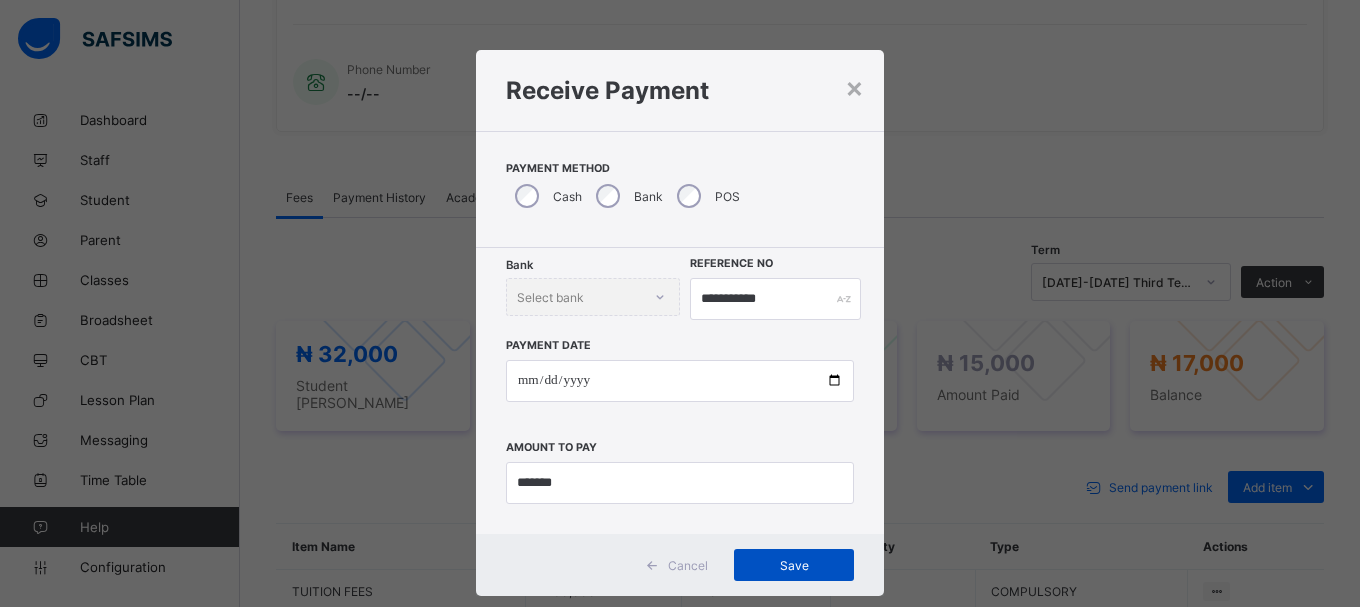 click on "Save" at bounding box center [794, 565] 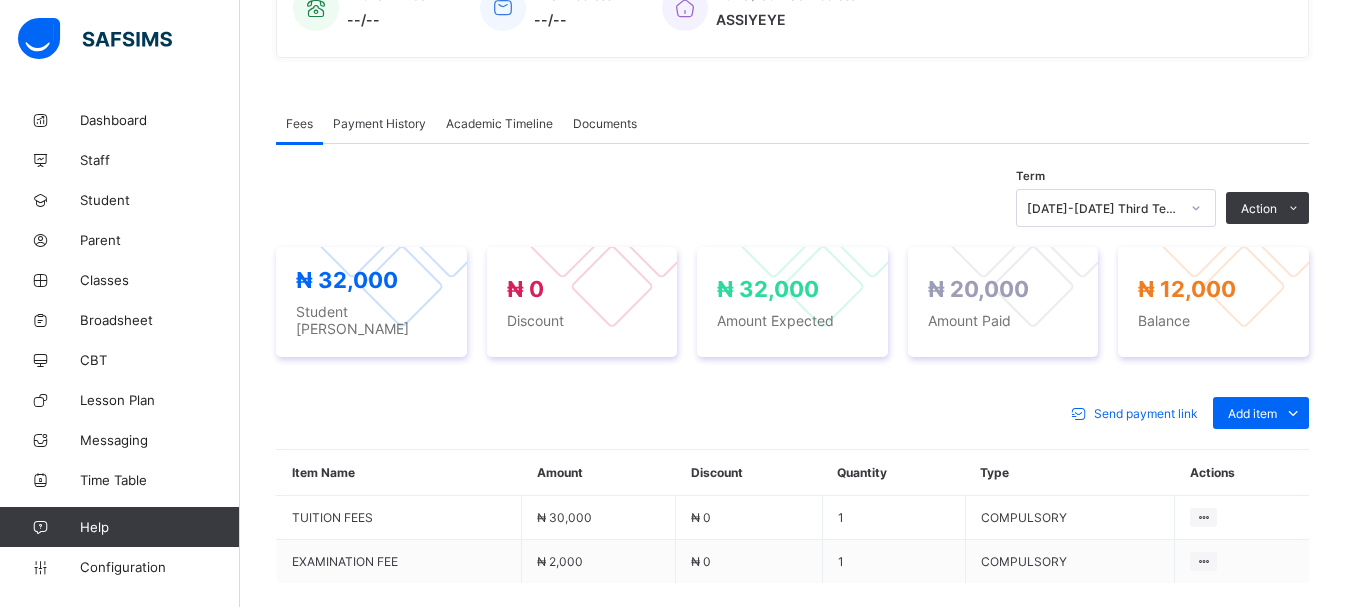 scroll, scrollTop: 708, scrollLeft: 0, axis: vertical 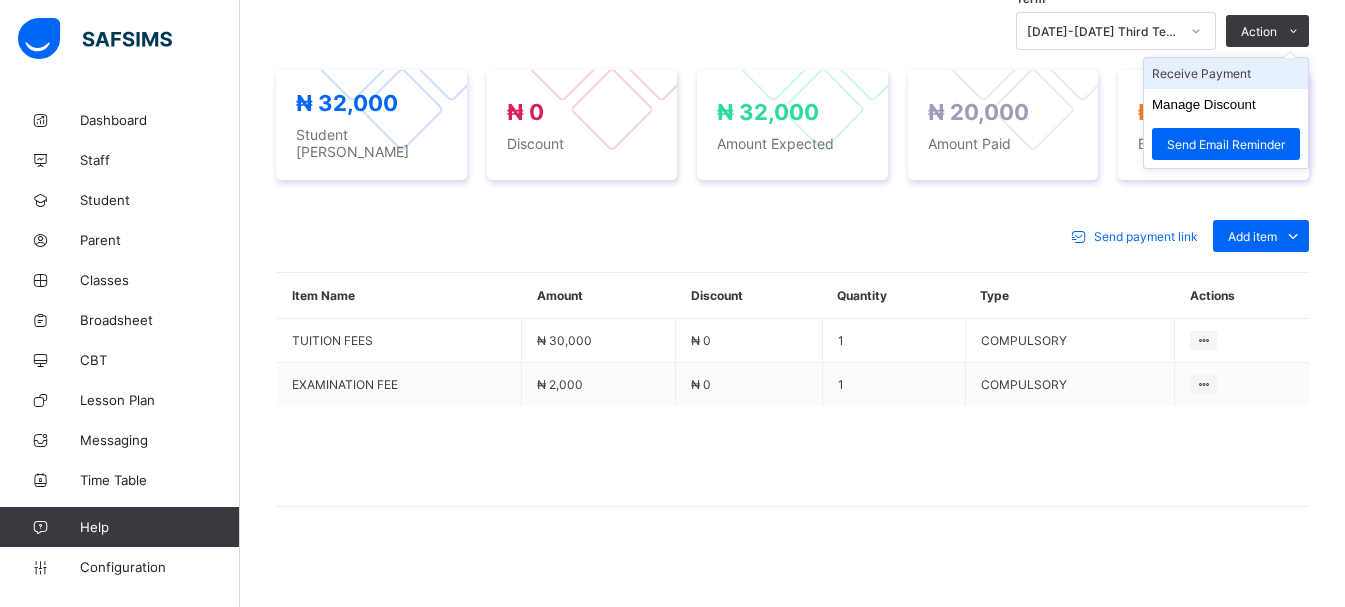 click on "Receive Payment" at bounding box center [1226, 73] 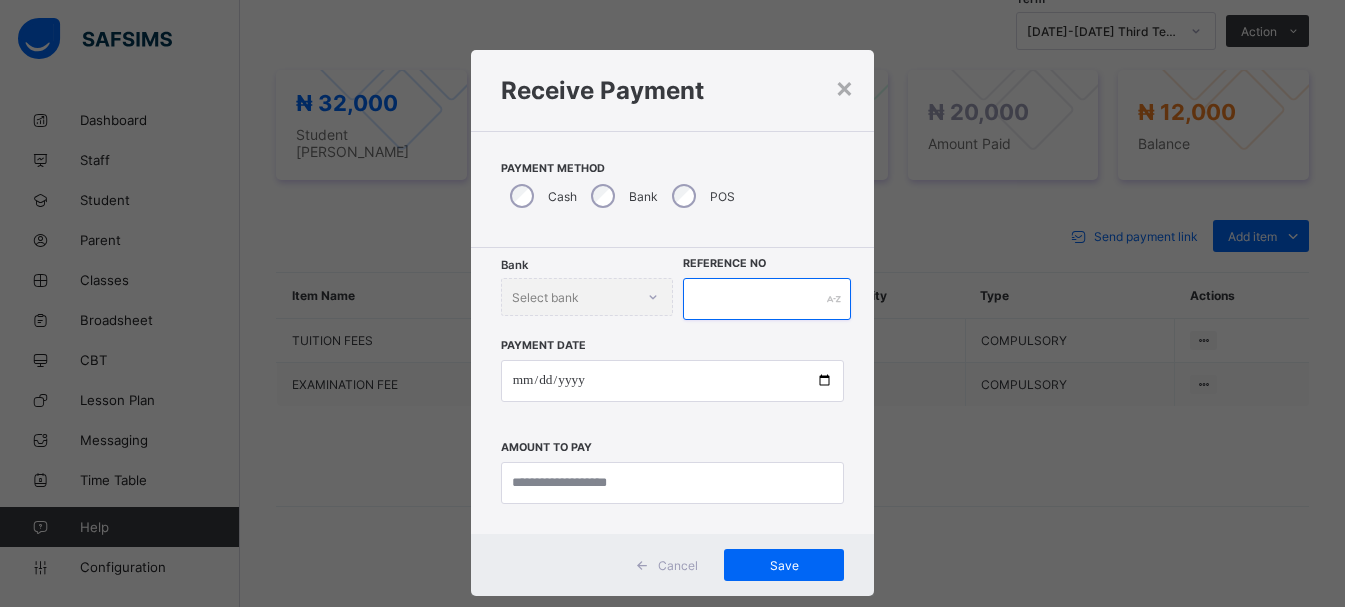click at bounding box center [767, 299] 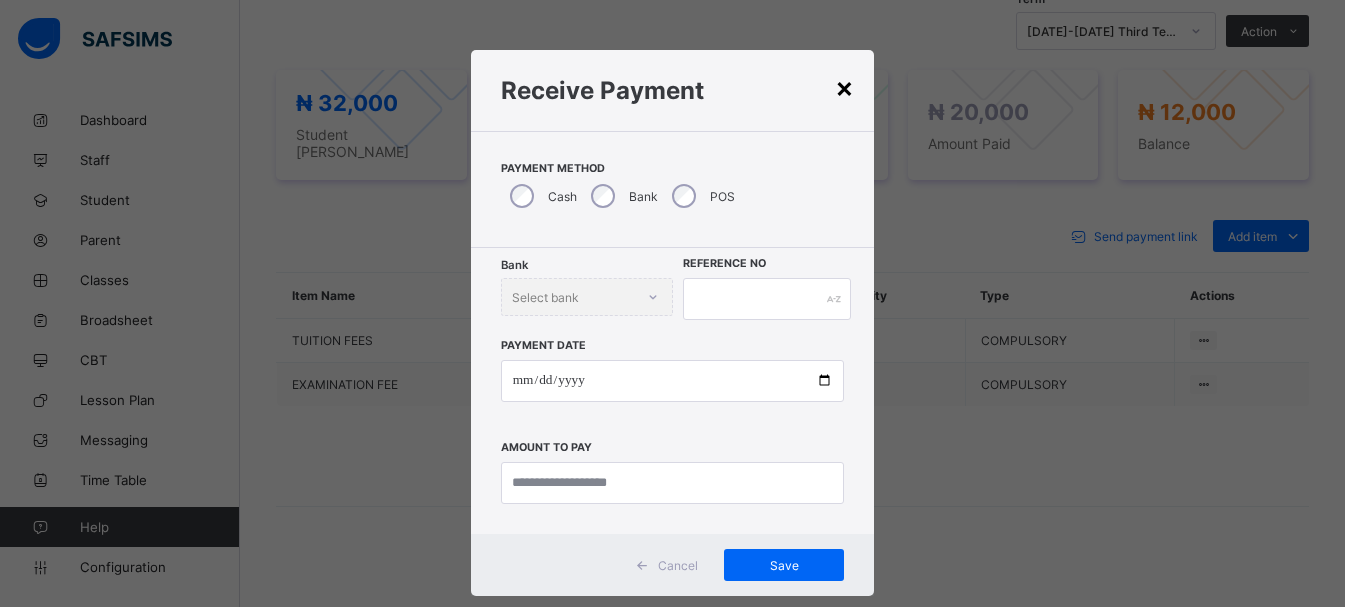click on "×" at bounding box center (844, 87) 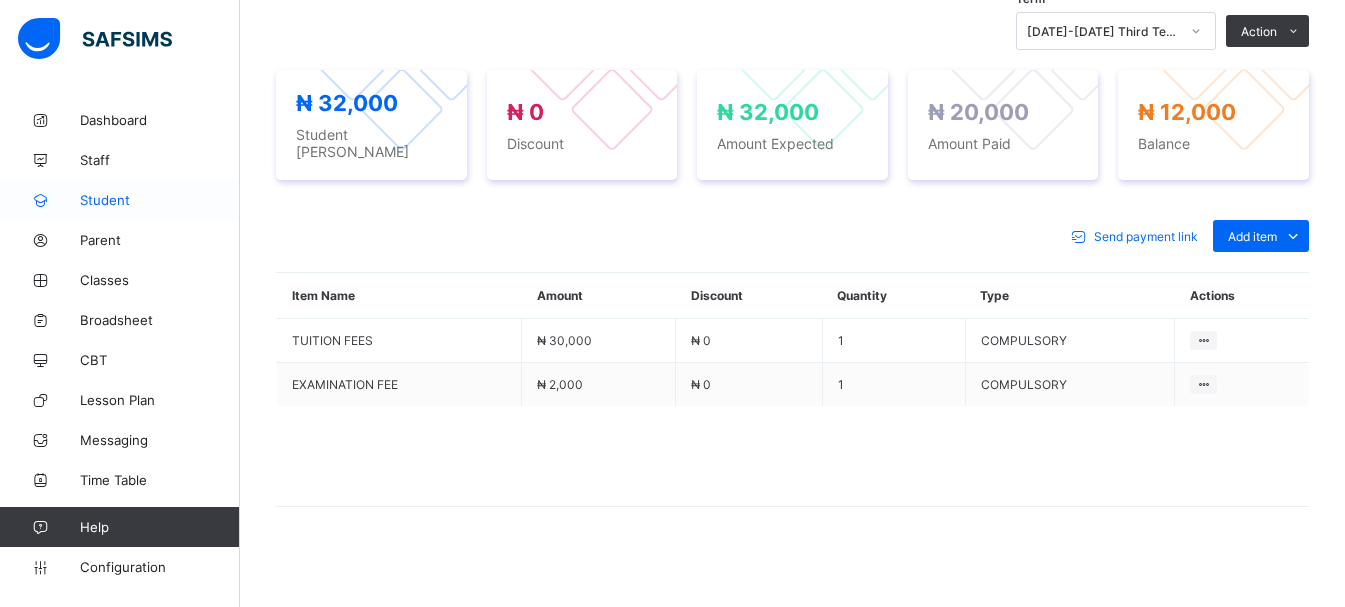 click on "Student" at bounding box center [160, 200] 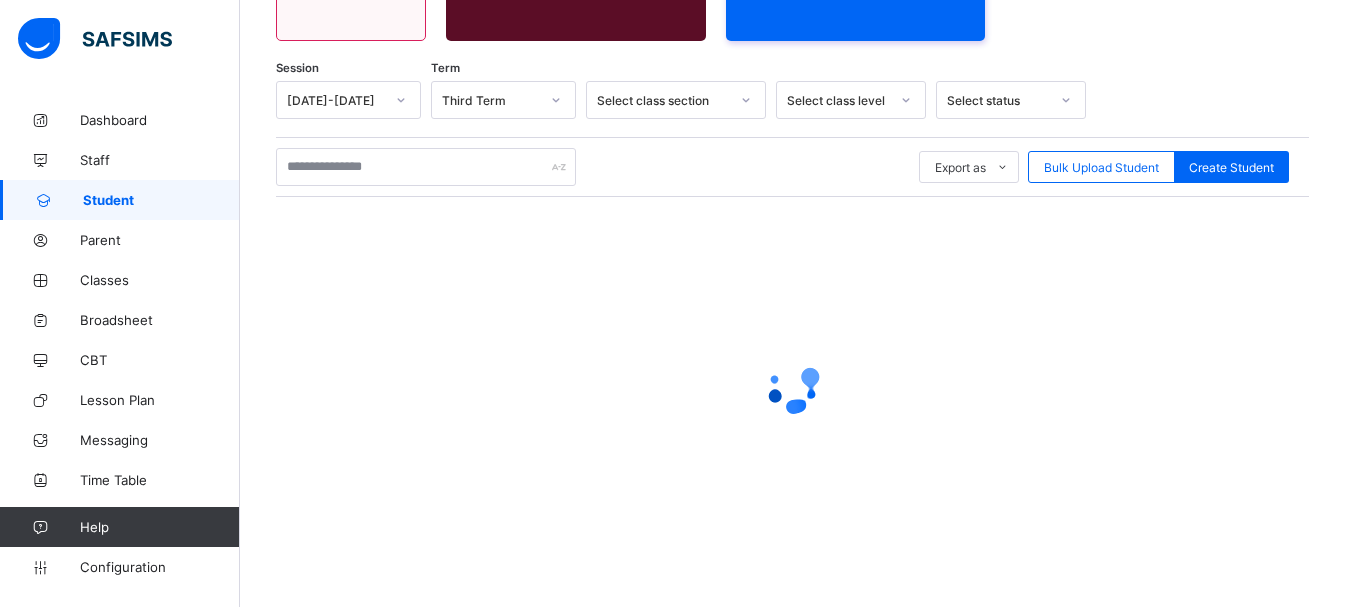 scroll, scrollTop: 708, scrollLeft: 0, axis: vertical 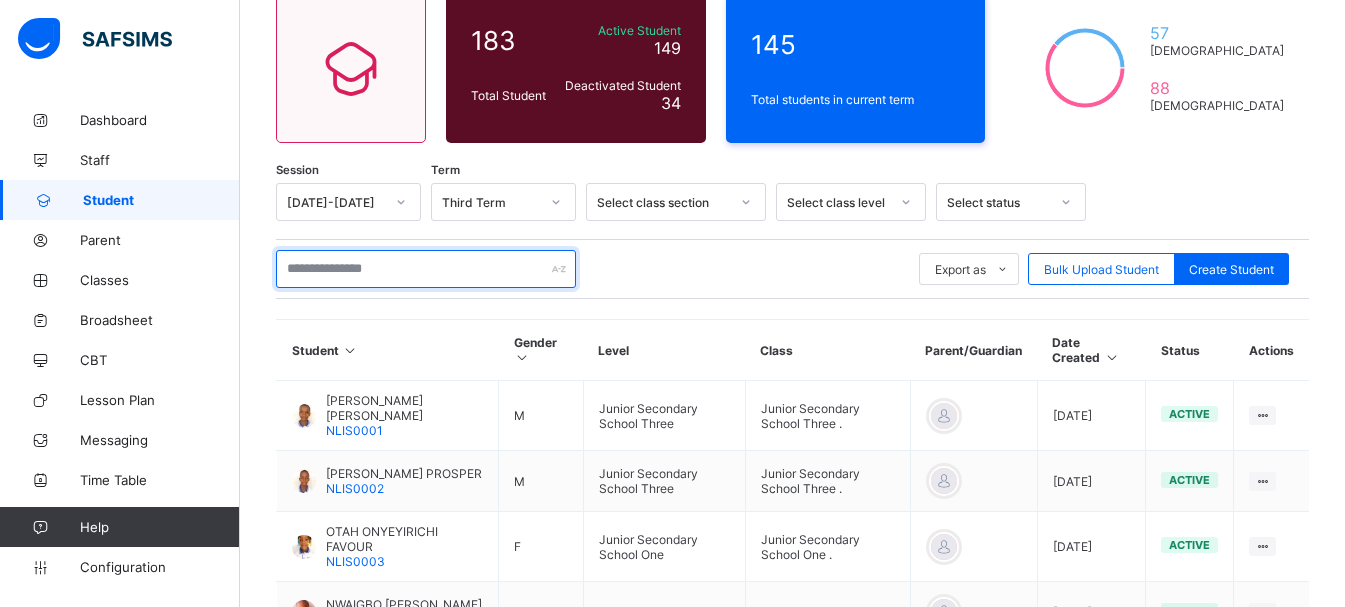 click at bounding box center (426, 269) 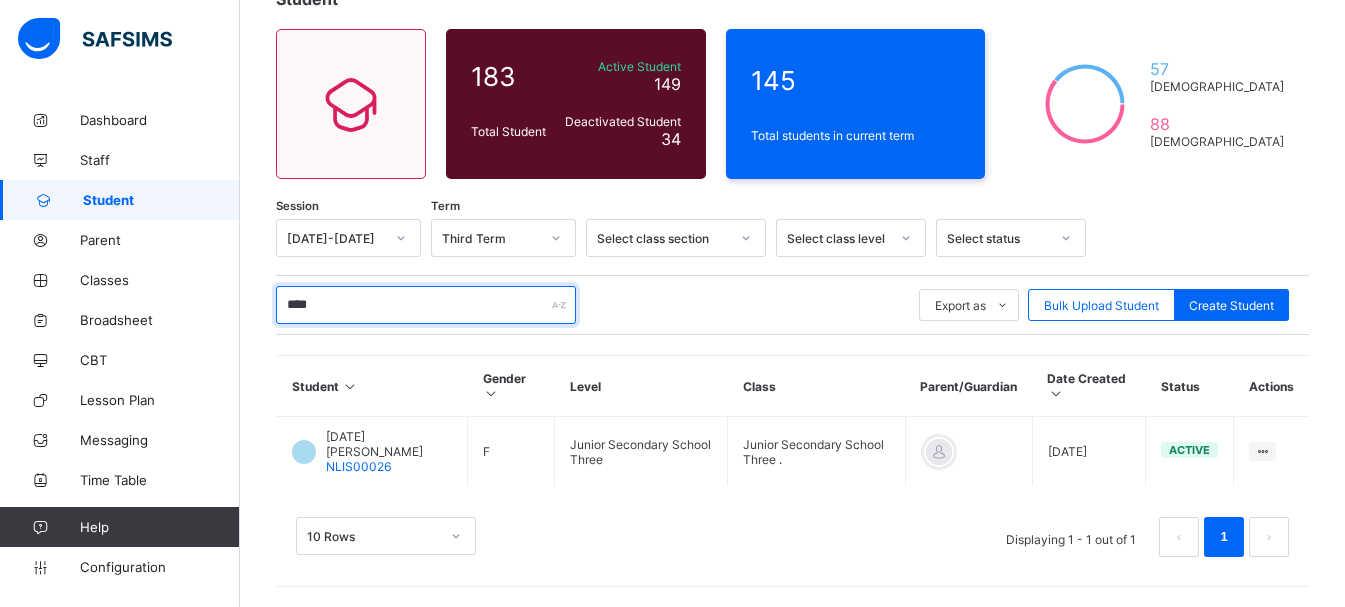 scroll, scrollTop: 141, scrollLeft: 0, axis: vertical 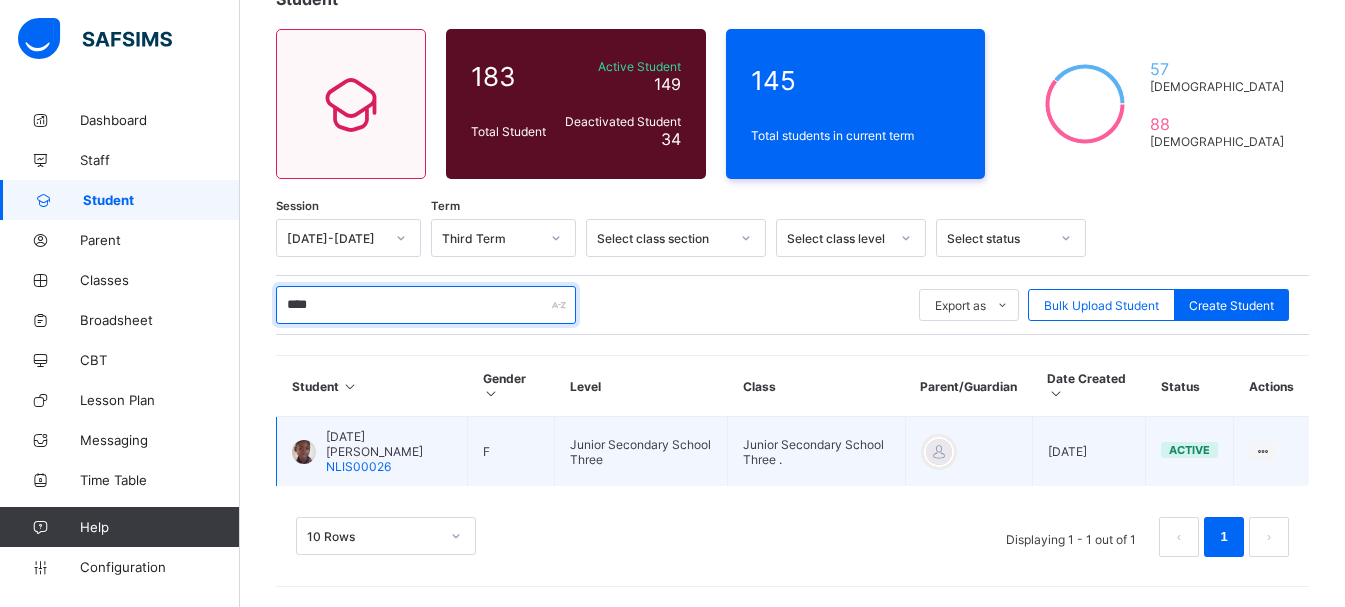 type on "****" 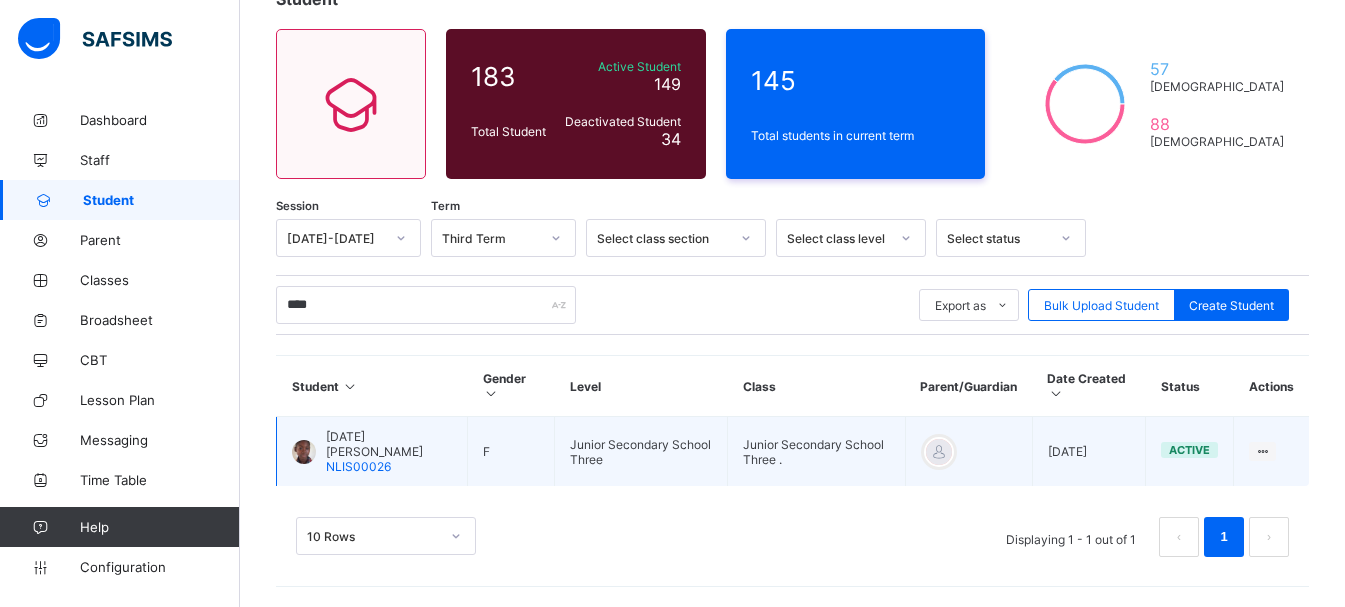 click on "[DATE] [PERSON_NAME]" at bounding box center (389, 444) 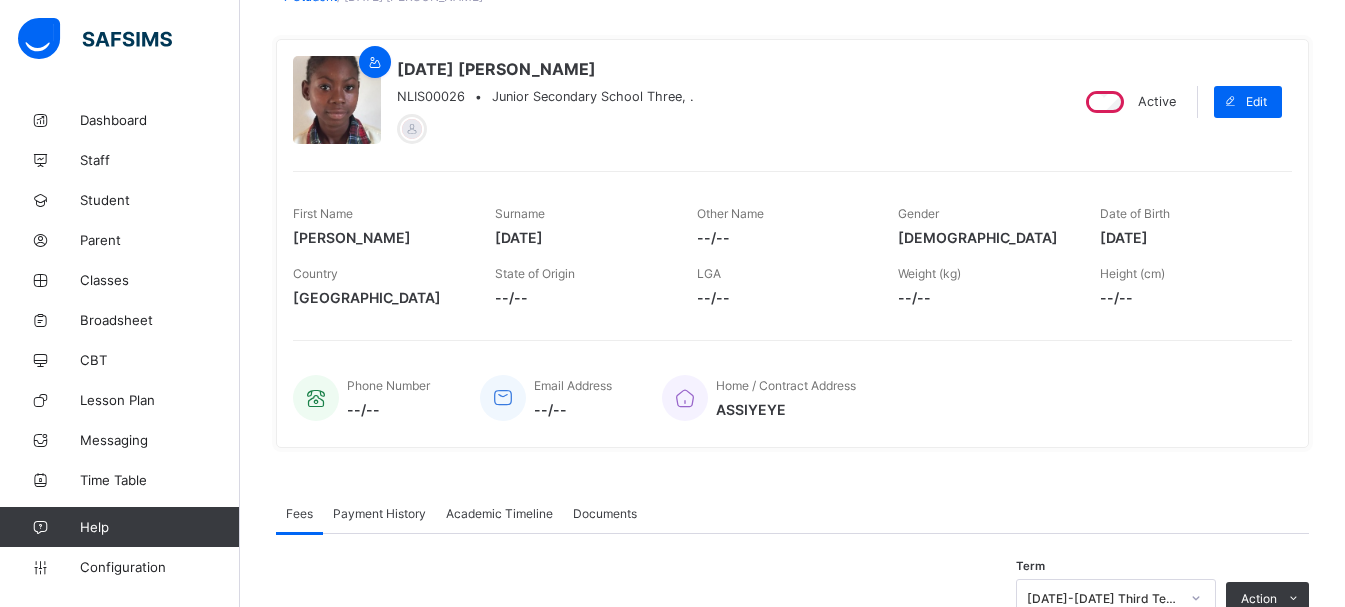 click on "× Delete Document This action would delete the document with name:    from the system. Are you sure you want to carry on? Cancel Yes, Delete Document Student  / FRIDAY ROSEMARY CHIOMA  FRIDAY ROSEMARY CHIOMA  NLIS00026 •  Junior Secondary School Three, .  Active  Edit First Name ROSEMARY CHIOMA Surname FRIDAY Other Name --/-- Gender FEMALE Date of Birth 2024-08-29 Country Togo State of Origin --/-- LGA --/-- Weight (kg) --/-- Height (cm) --/-- Phone Number --/-- Email Address --/-- Home / Contract Address ASSIYEYE Fees Payment History Academic Timeline Documents Fees More Options   Term 2024-2025 Third Term Action Receive Payment Manage Discount Send Email Reminder   ₦ 47,000   Student Bill   ₦ 0   Discount   ₦ 47,000   Amount Expected   ₦ 0   Amount Paid   ₦ 47,000   Balance   Send payment link Add item Optional items Special bill Item Name Amount Discount Quantity Type Actions TUITION FEES   ₦ 45,000 ₦ 0 1 COMPULSORY EXAMINATION FEE   ₦ 2,000 ₦ 0 1 COMPULSORY × Add Item Select item ×" at bounding box center (792, 571) 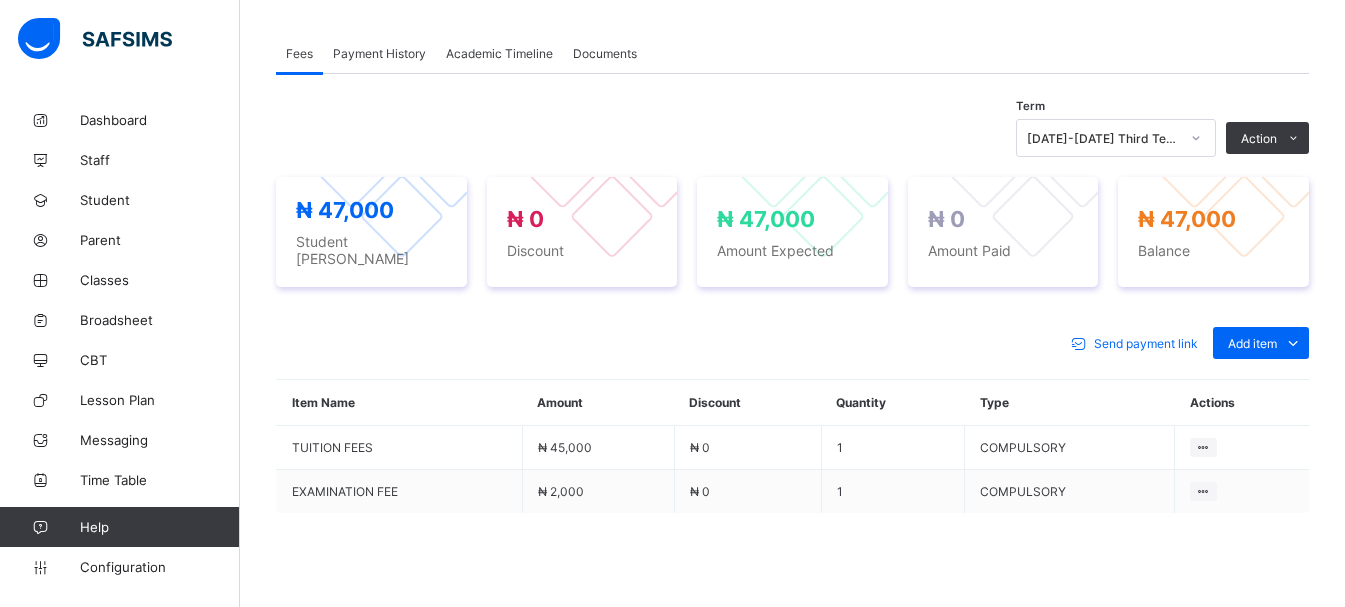 scroll, scrollTop: 607, scrollLeft: 0, axis: vertical 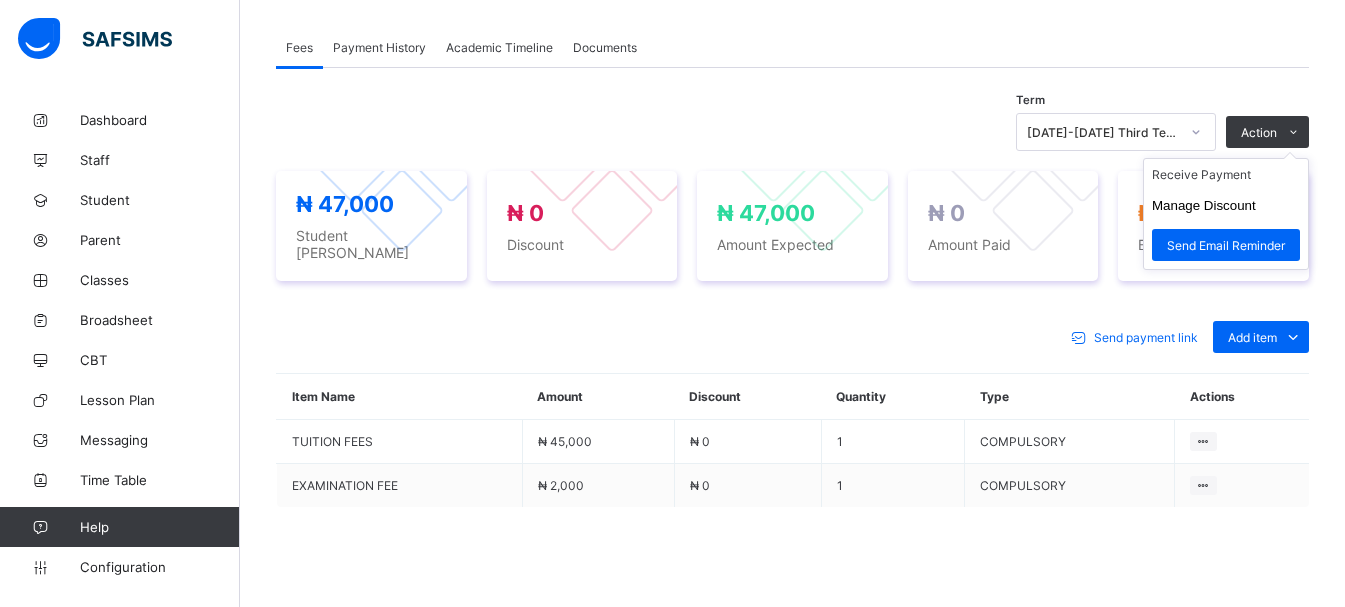 click on "Receive Payment Manage Discount Send Email Reminder" at bounding box center [1226, 214] 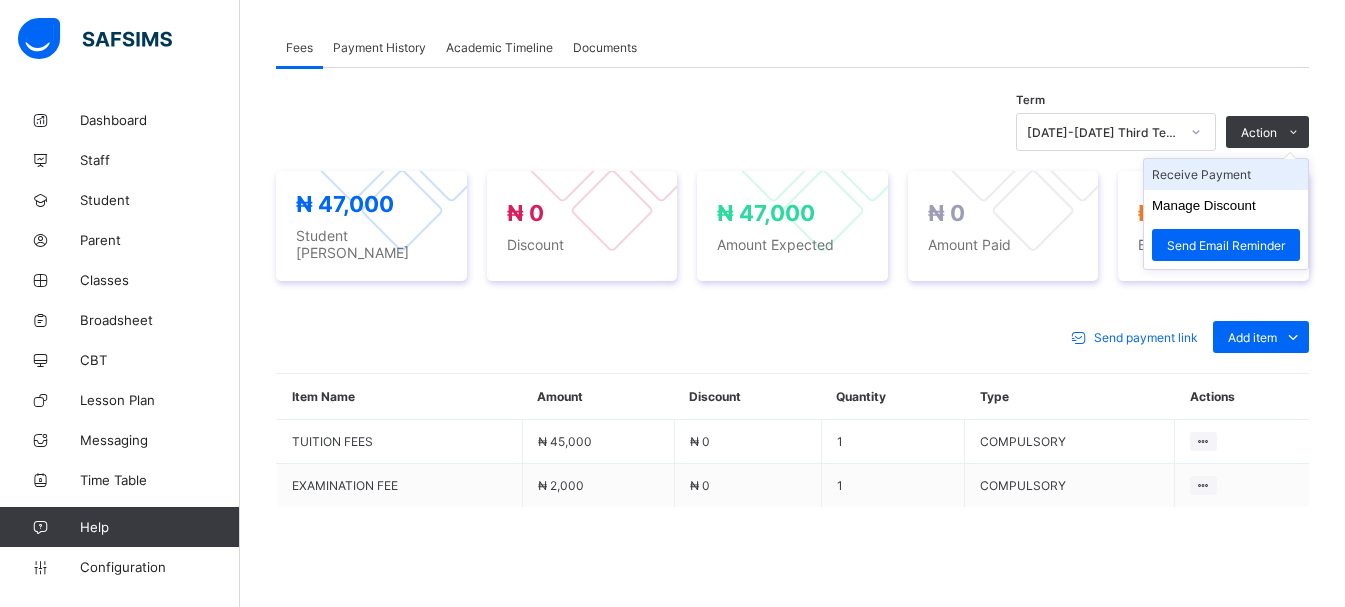 click on "Receive Payment" at bounding box center [1226, 174] 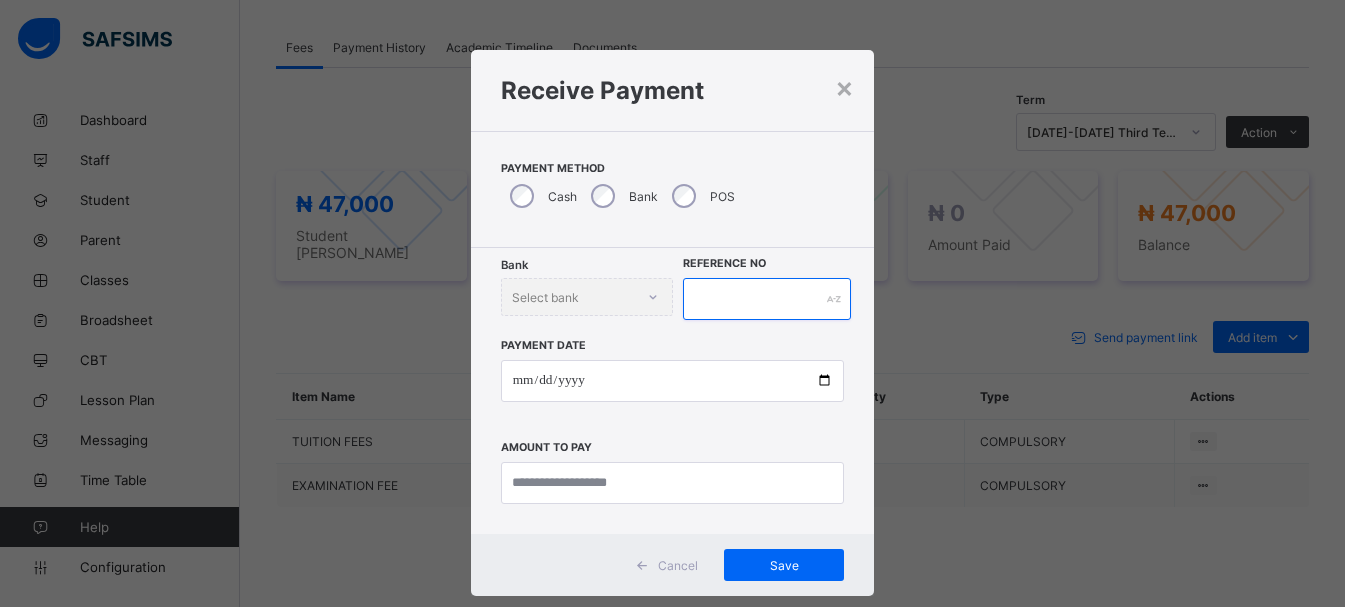 click at bounding box center [767, 299] 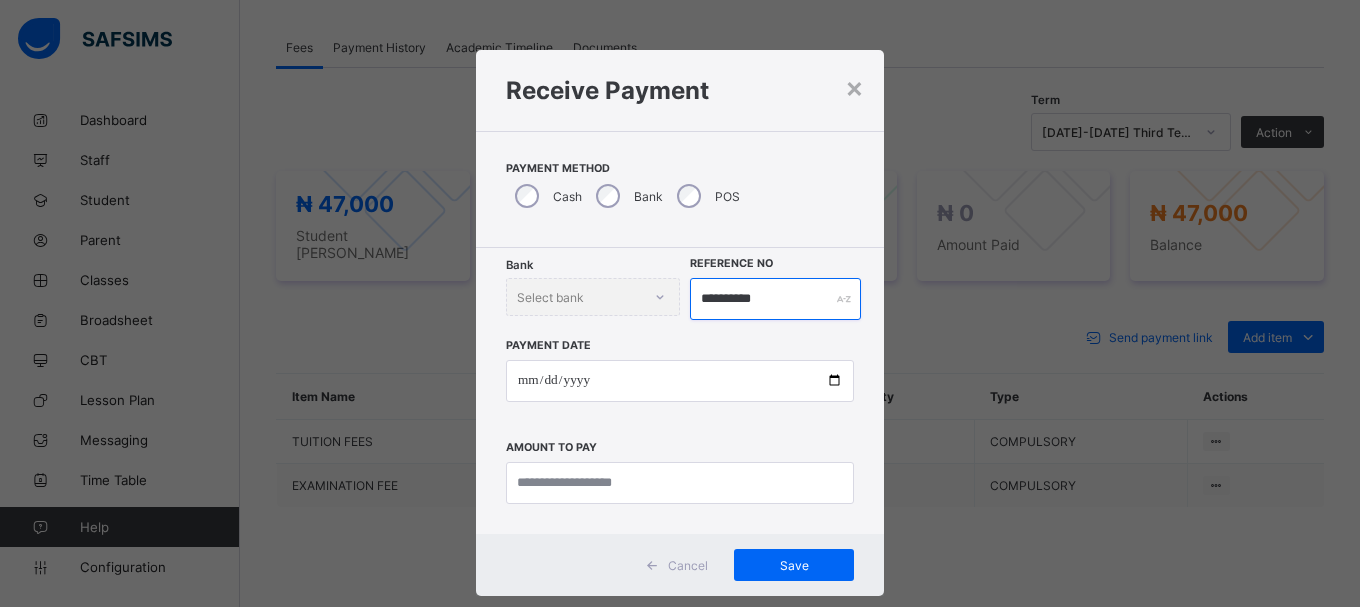 type on "**********" 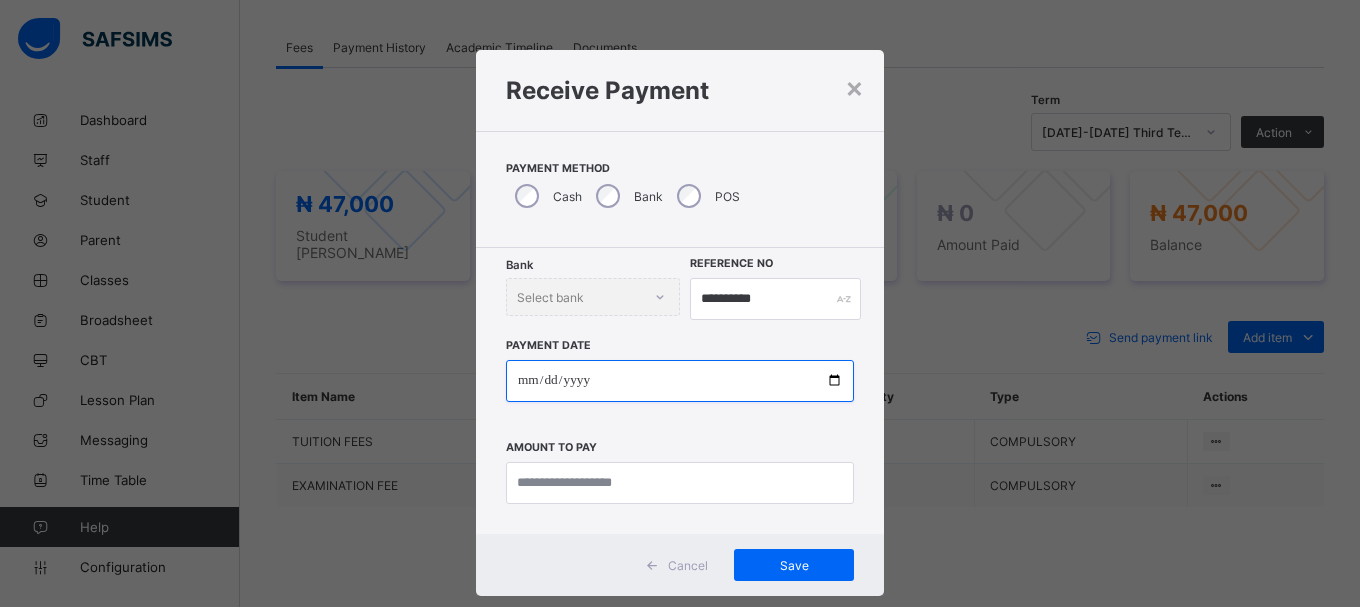 click at bounding box center (680, 381) 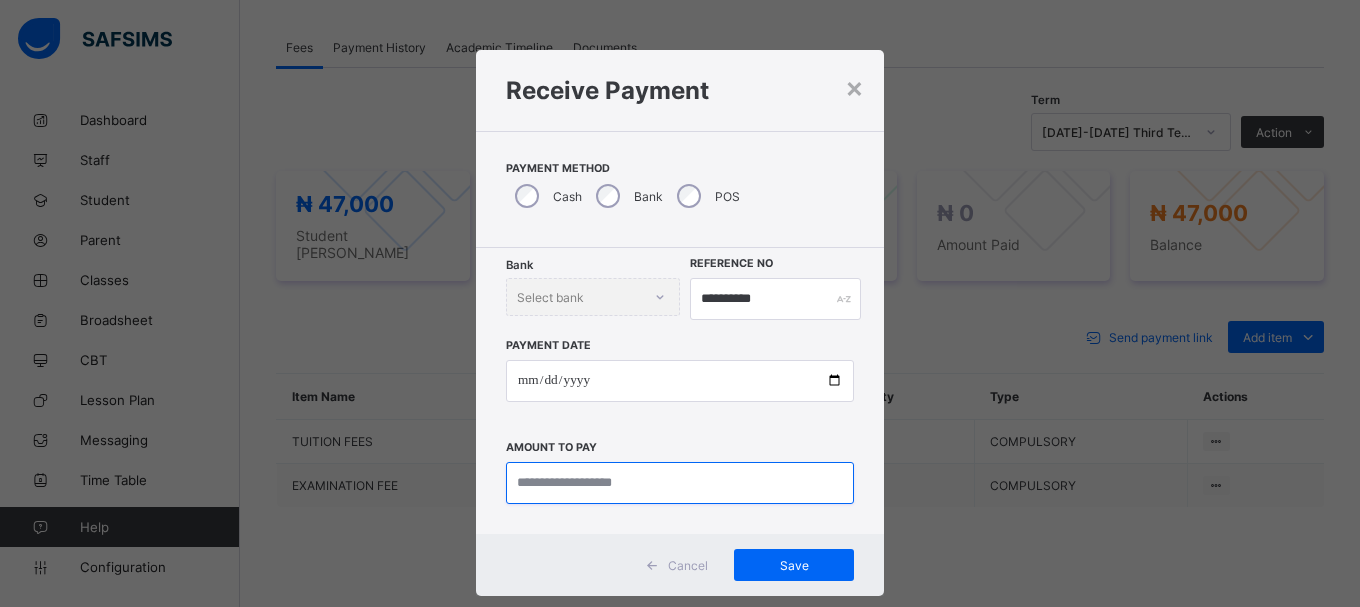 click at bounding box center [680, 483] 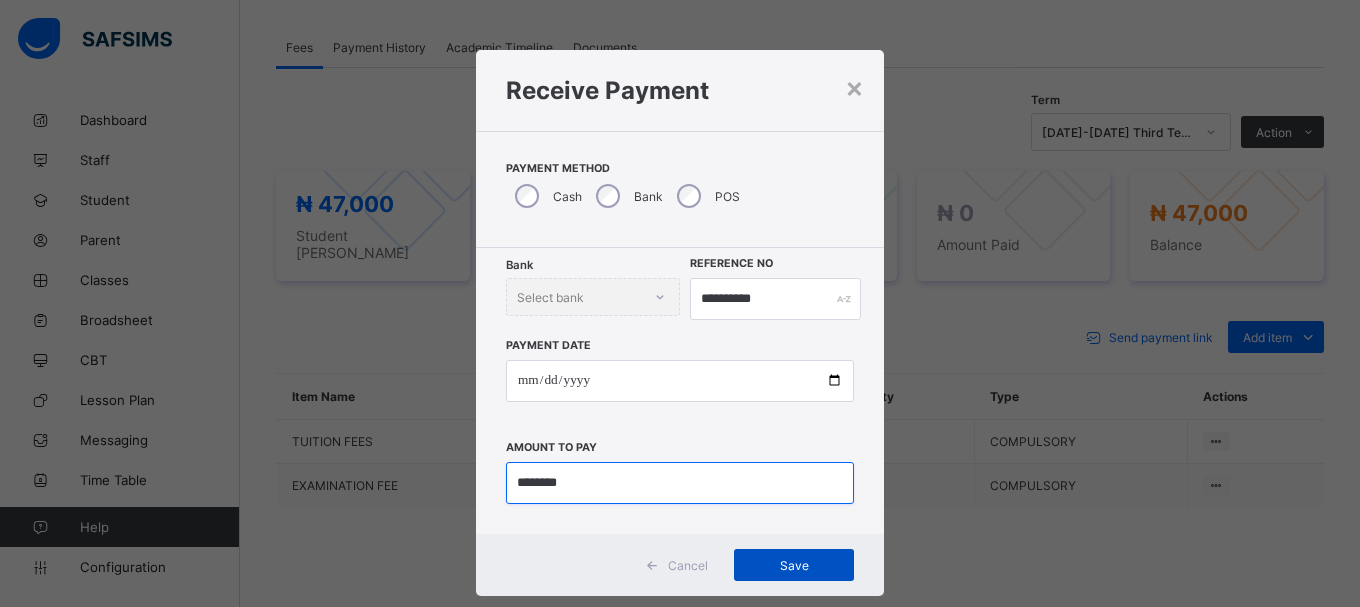 type on "********" 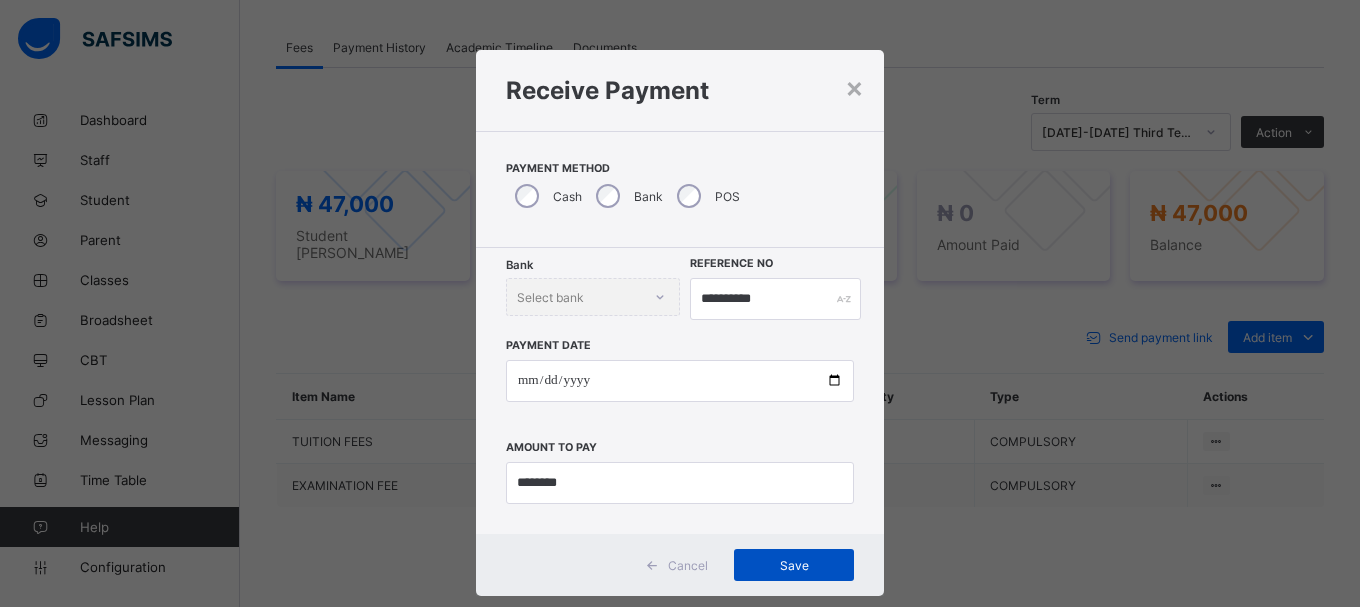 click on "Save" at bounding box center (794, 565) 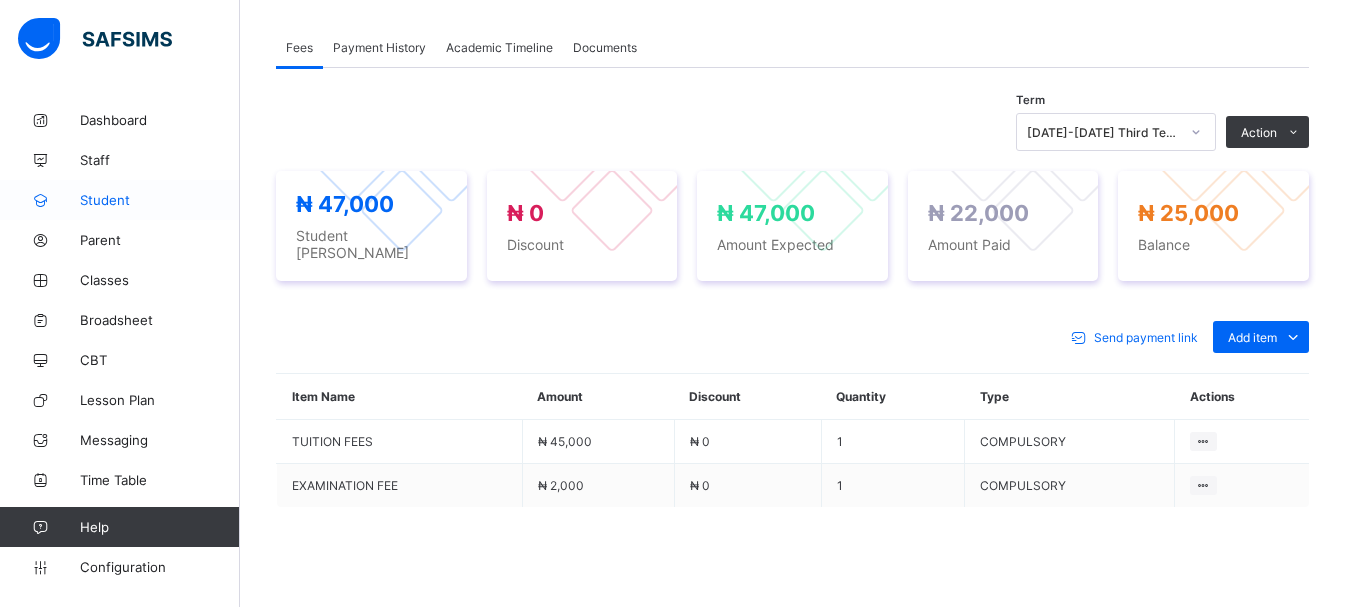 click on "Student" at bounding box center (160, 200) 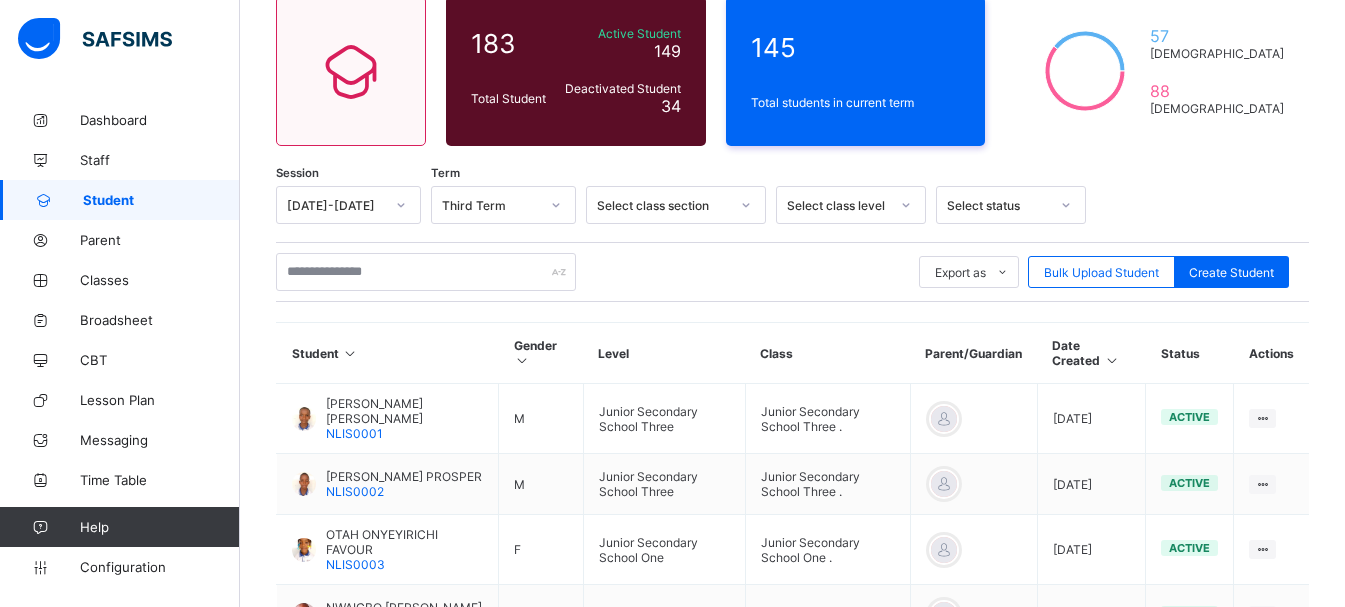scroll, scrollTop: 167, scrollLeft: 0, axis: vertical 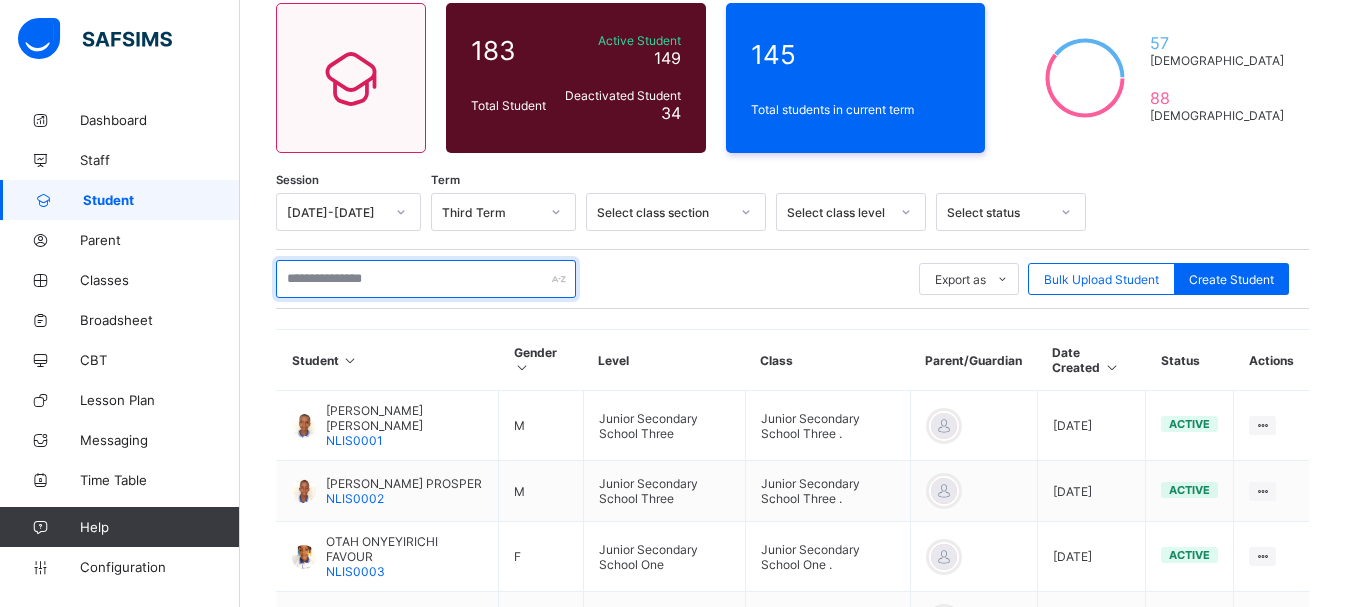 click at bounding box center (426, 279) 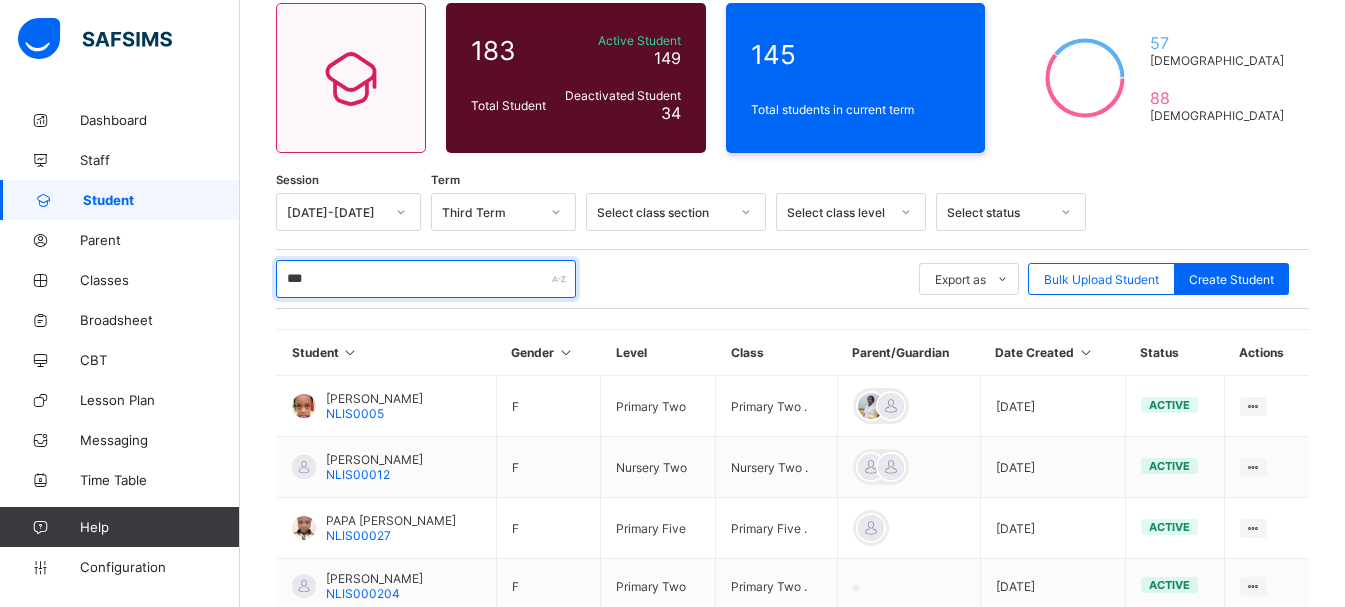 type on "*****" 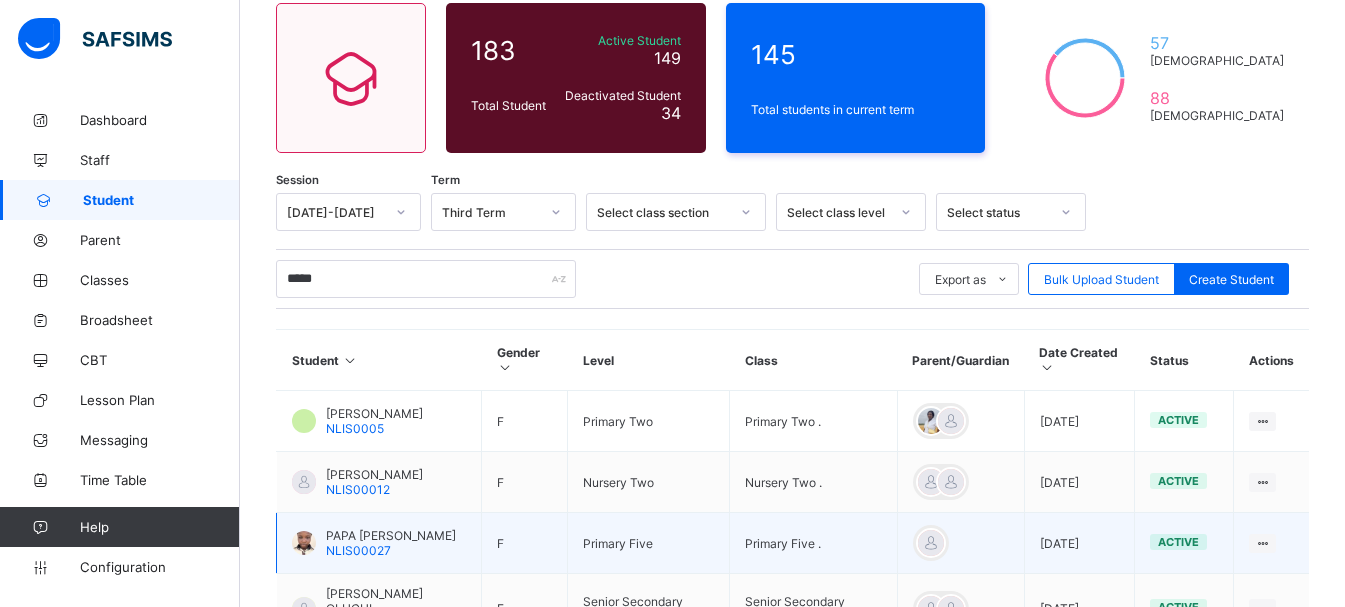 click on "PAPA ARU GRACE  NLIS00027" at bounding box center (379, 543) 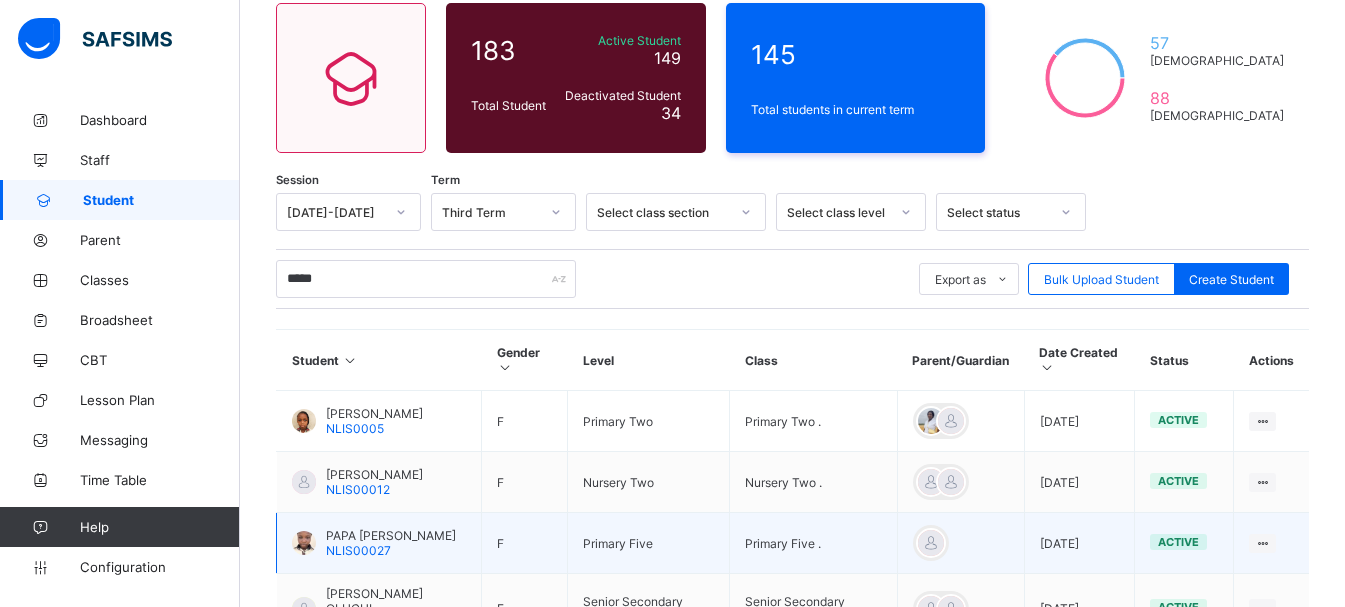click on "PAPA [PERSON_NAME]" at bounding box center (391, 535) 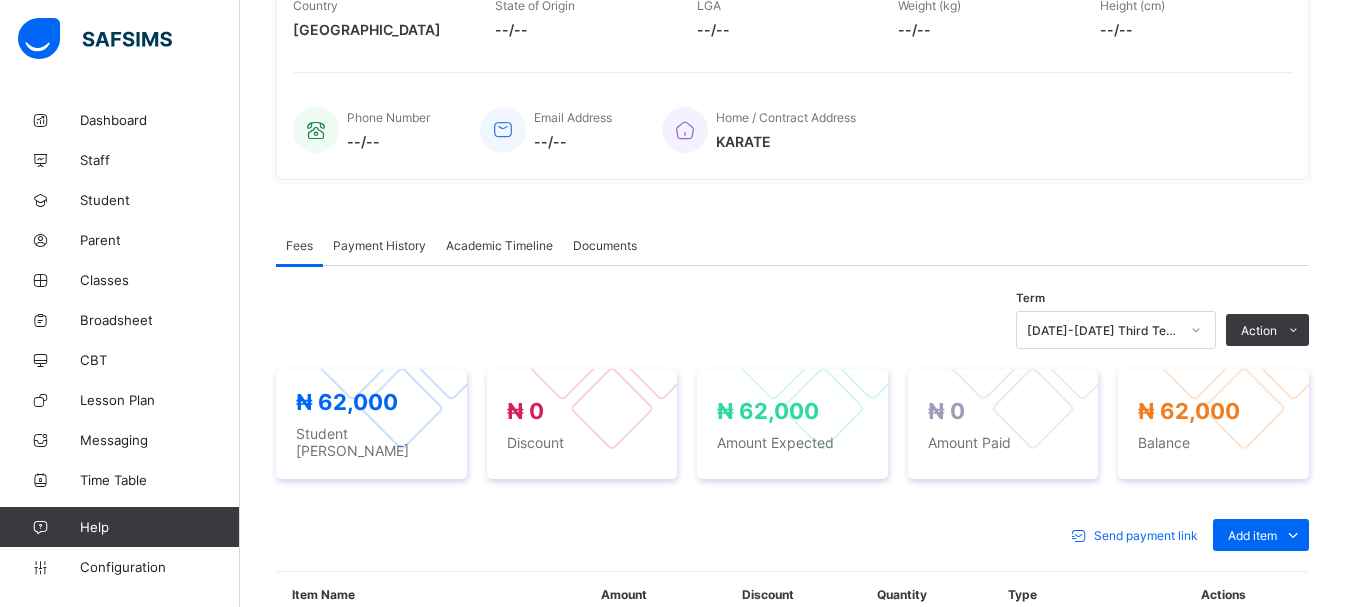 scroll, scrollTop: 407, scrollLeft: 0, axis: vertical 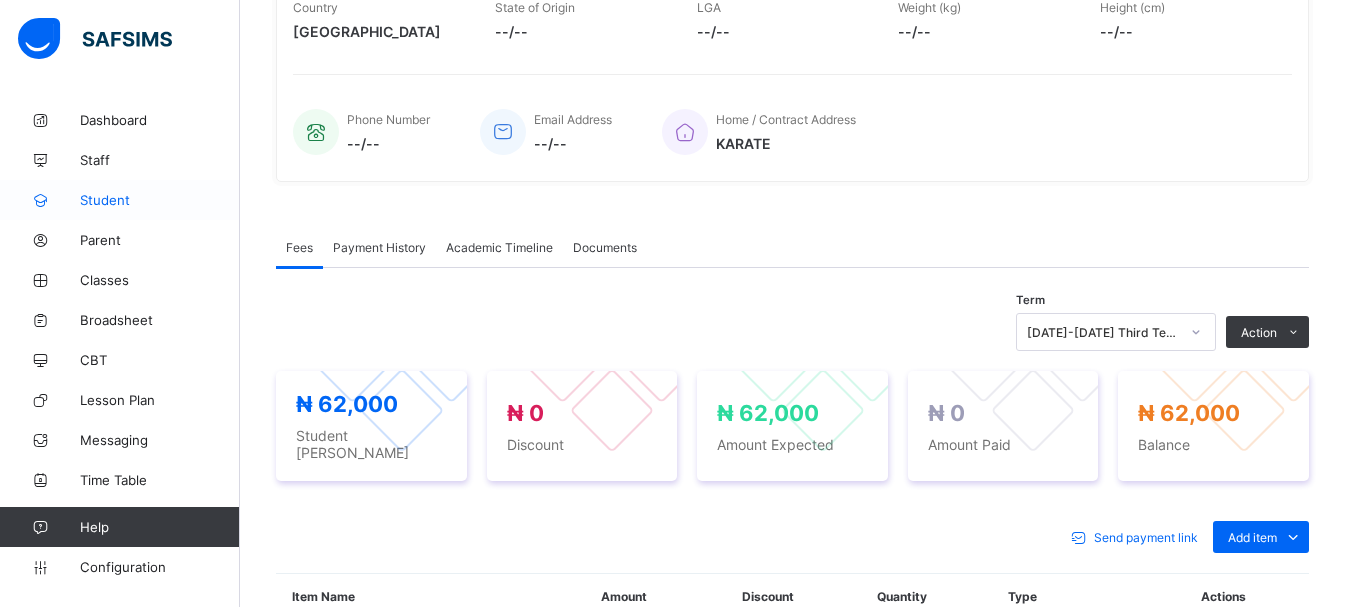 click on "Student" at bounding box center (120, 200) 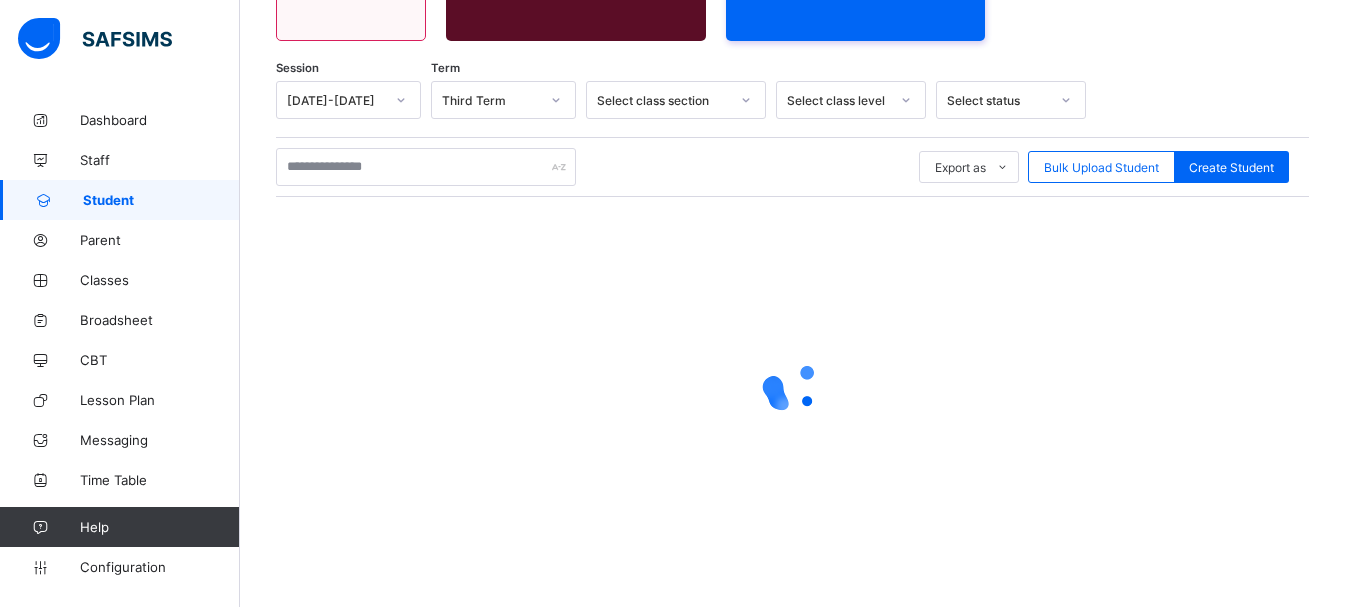 scroll, scrollTop: 279, scrollLeft: 0, axis: vertical 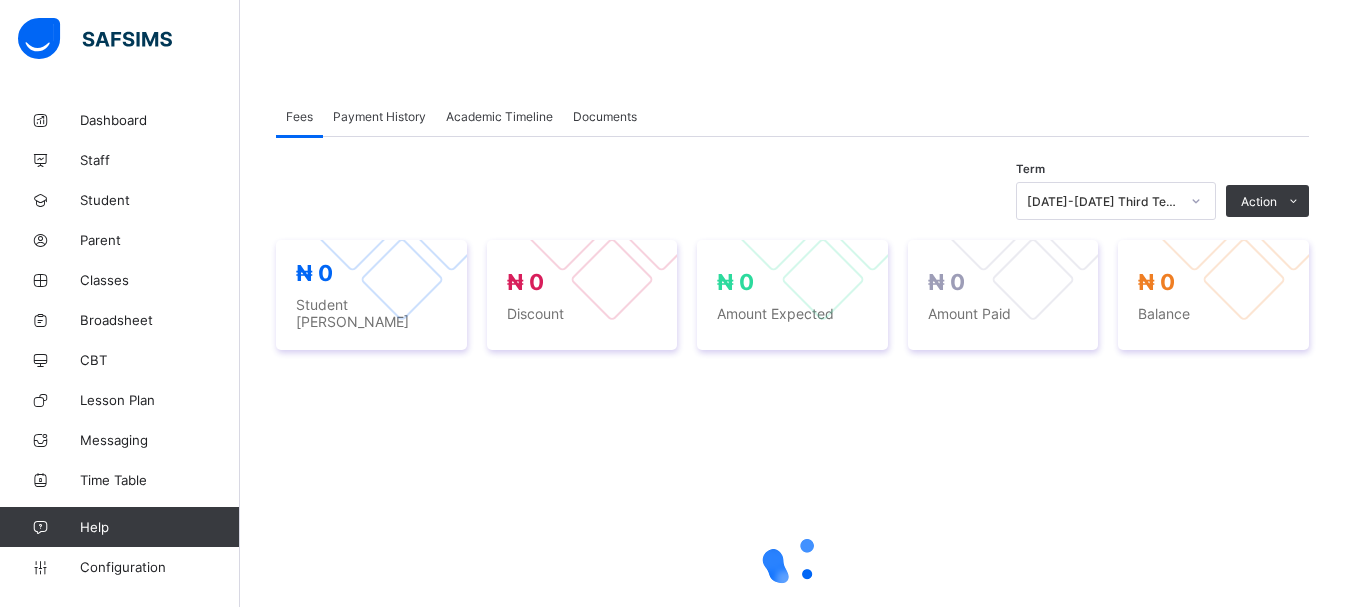 click on "Term 2024-2025 Third Term Action Receive Payment Manage Discount Send Email Reminder   ₦ 0   Student Bill   ₦ 0   Discount   ₦ 0   Amount Expected   ₦ 0   Amount Paid   ₦ 0   Balance × Manage Discount Discount Type All Items Single Item Discount Options Percentage Fixed Amount * Comment   Preview   Reset Item Name Item Type Item Amount Discount Type Discount Amount Comment 0 Cancel Save × Receive Payment Payment Method Cash Bank POS Bank Select bank Reference No Payment Date Amount to pay Cancel Save × Send Outstanding Bill Reminder This action would send a  reminder  to the parent for his/her outstanding bill. Email Cancel Yes, Send Reminder × No Outstanding Fees This student has  NO OUTSTANDING  fees." at bounding box center (792, 448) 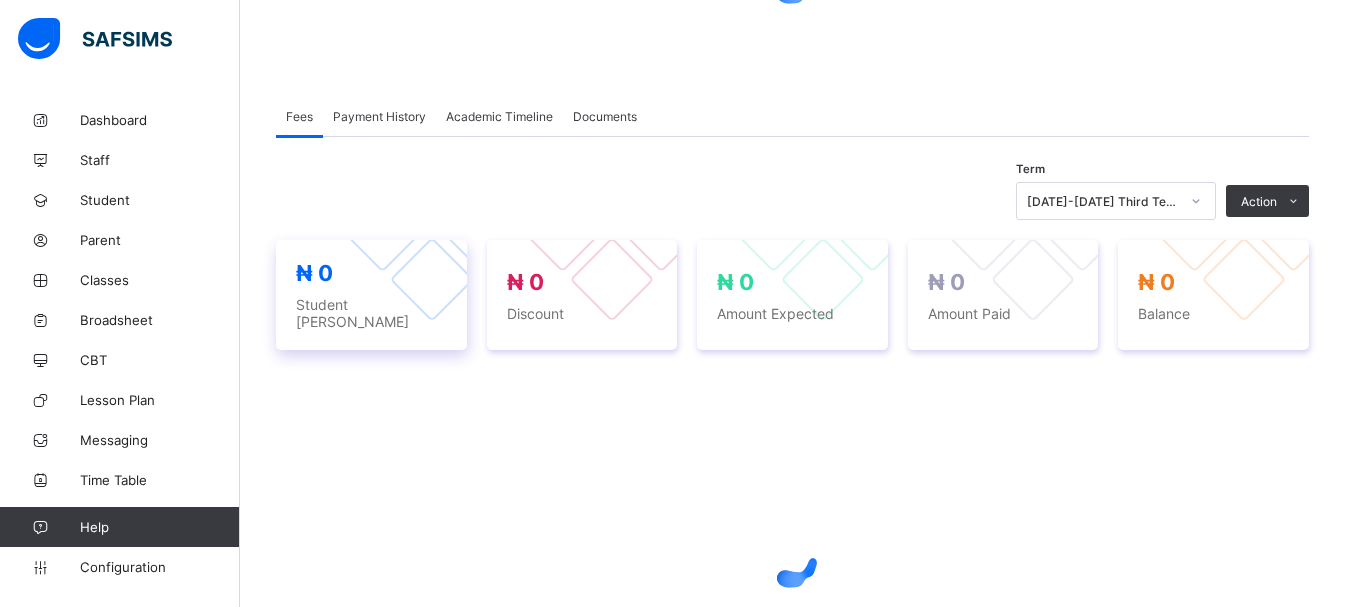 scroll, scrollTop: 407, scrollLeft: 0, axis: vertical 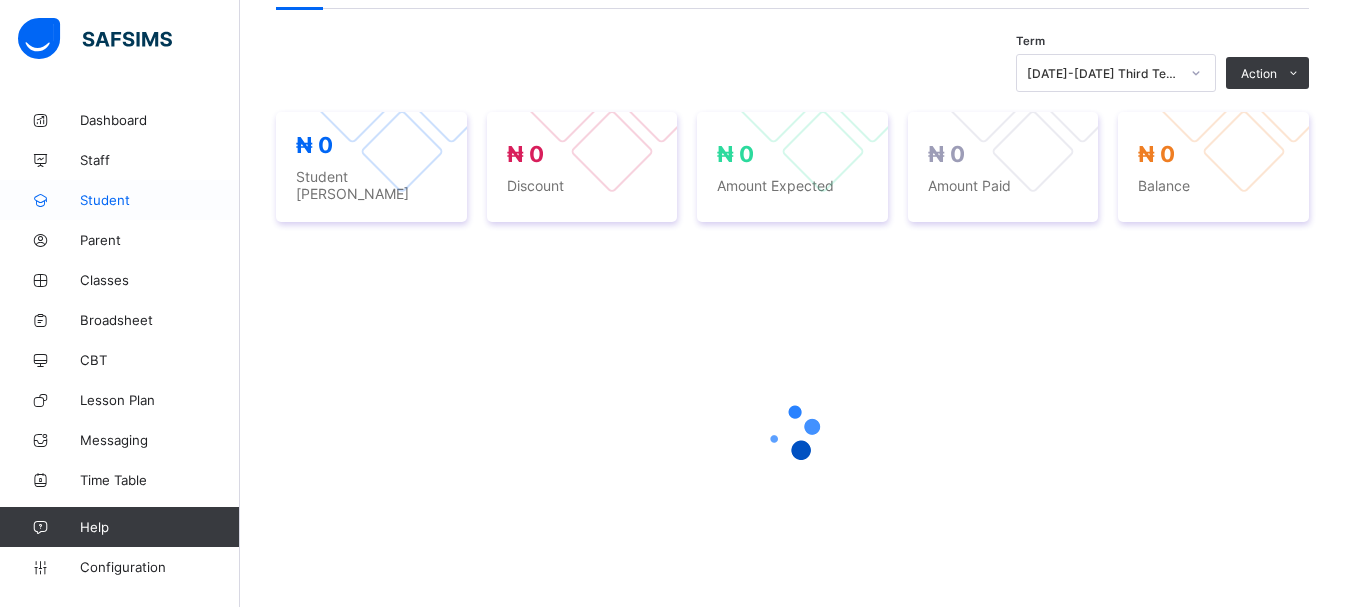 click on "Student" at bounding box center [120, 200] 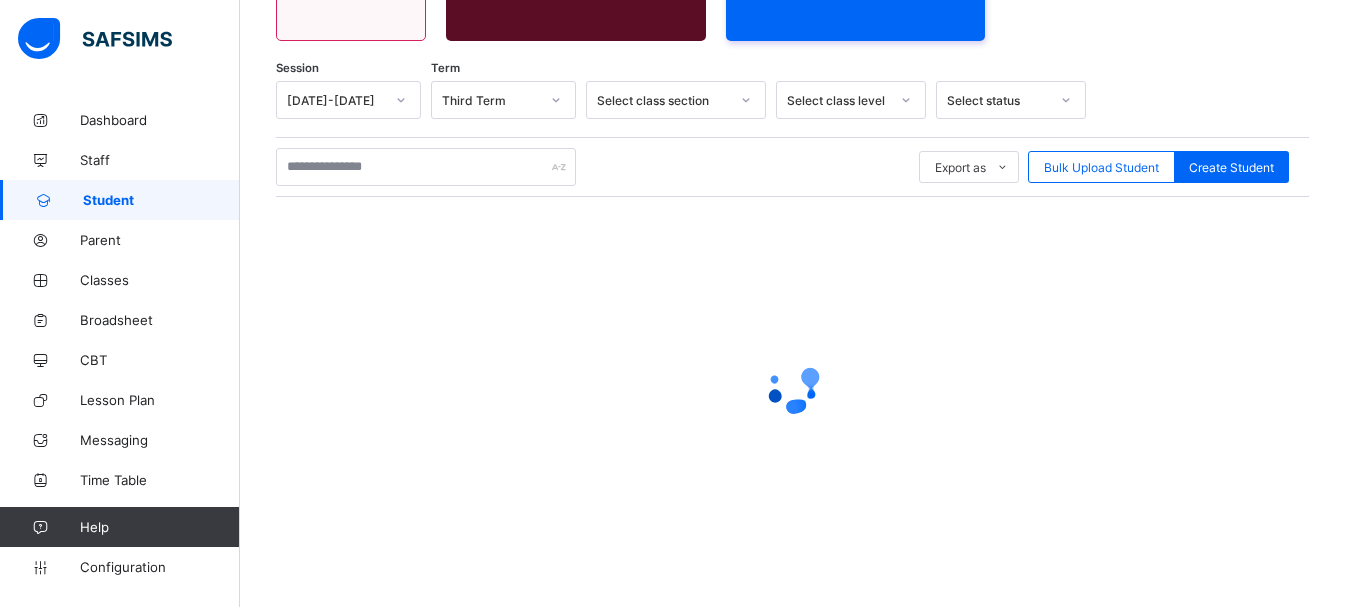 scroll, scrollTop: 279, scrollLeft: 0, axis: vertical 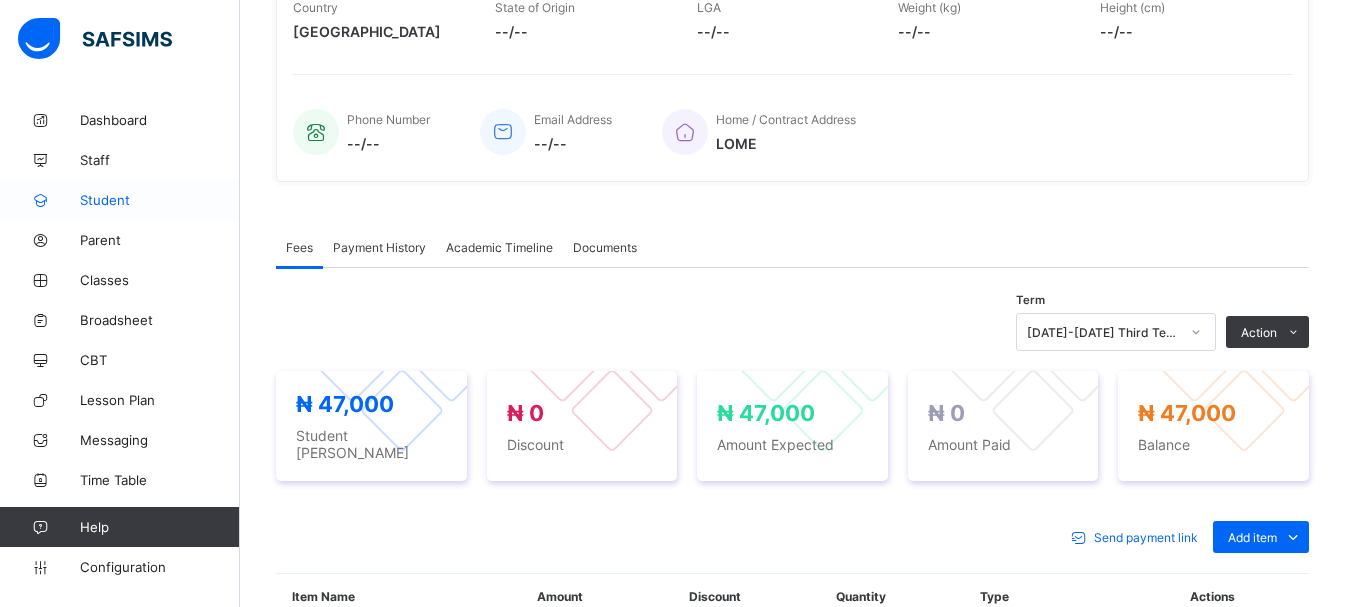 click on "Student" at bounding box center [160, 200] 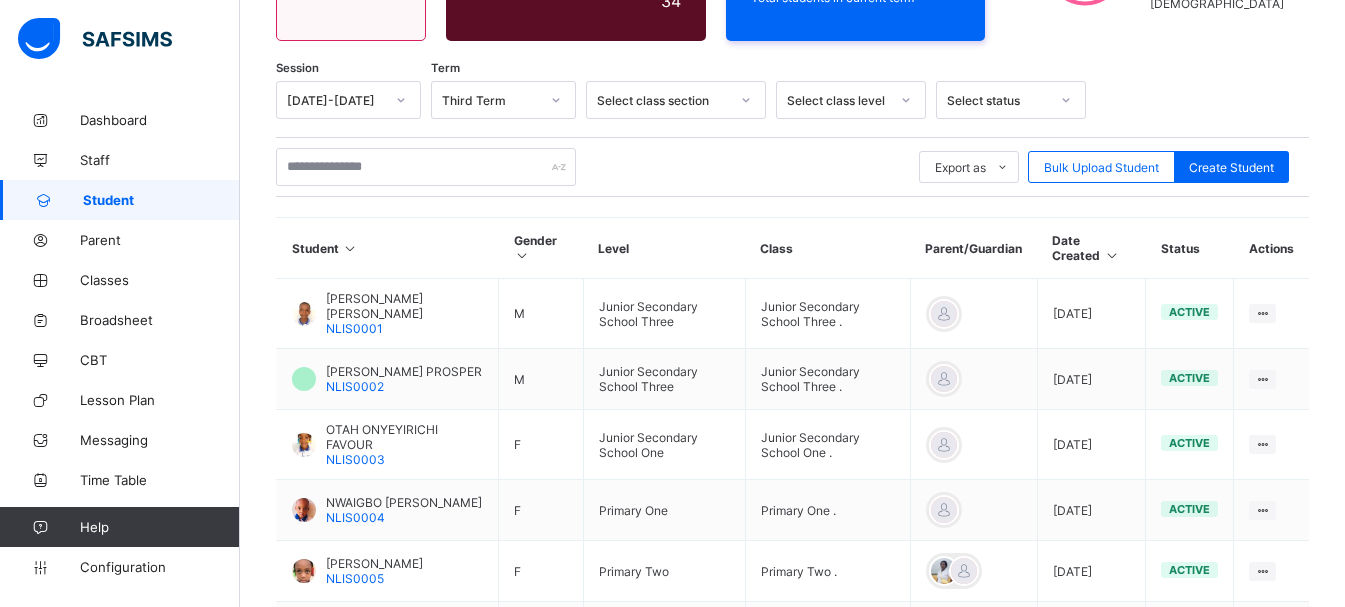 scroll, scrollTop: 407, scrollLeft: 0, axis: vertical 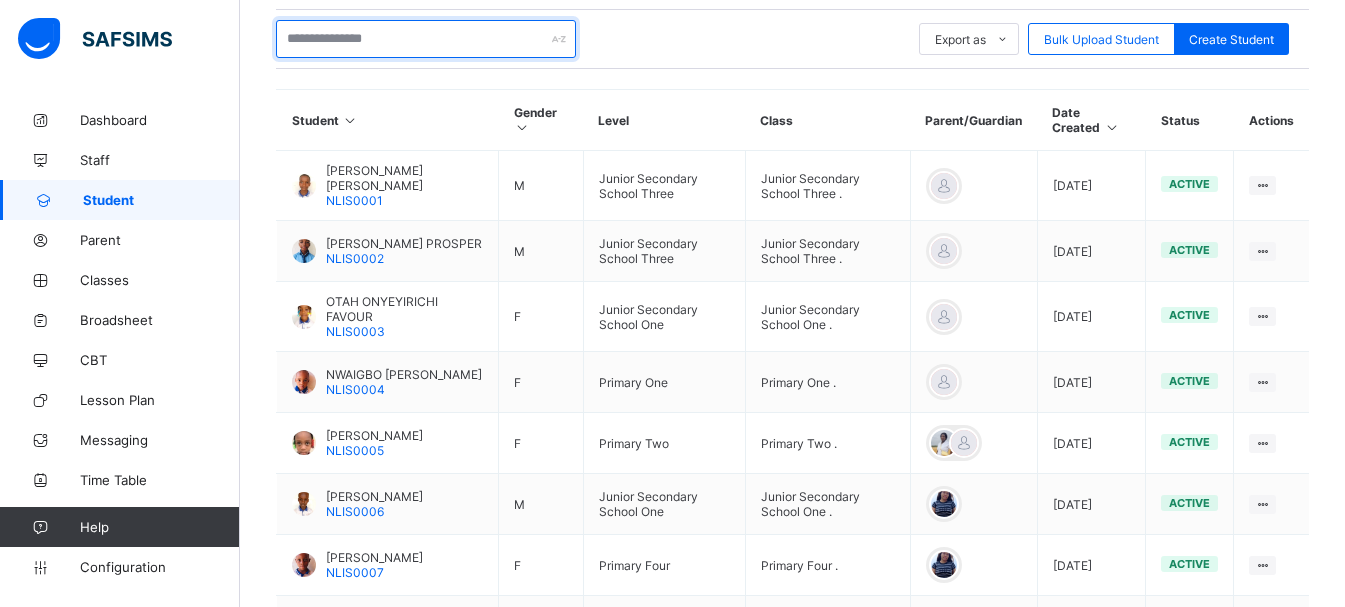 click at bounding box center (426, 39) 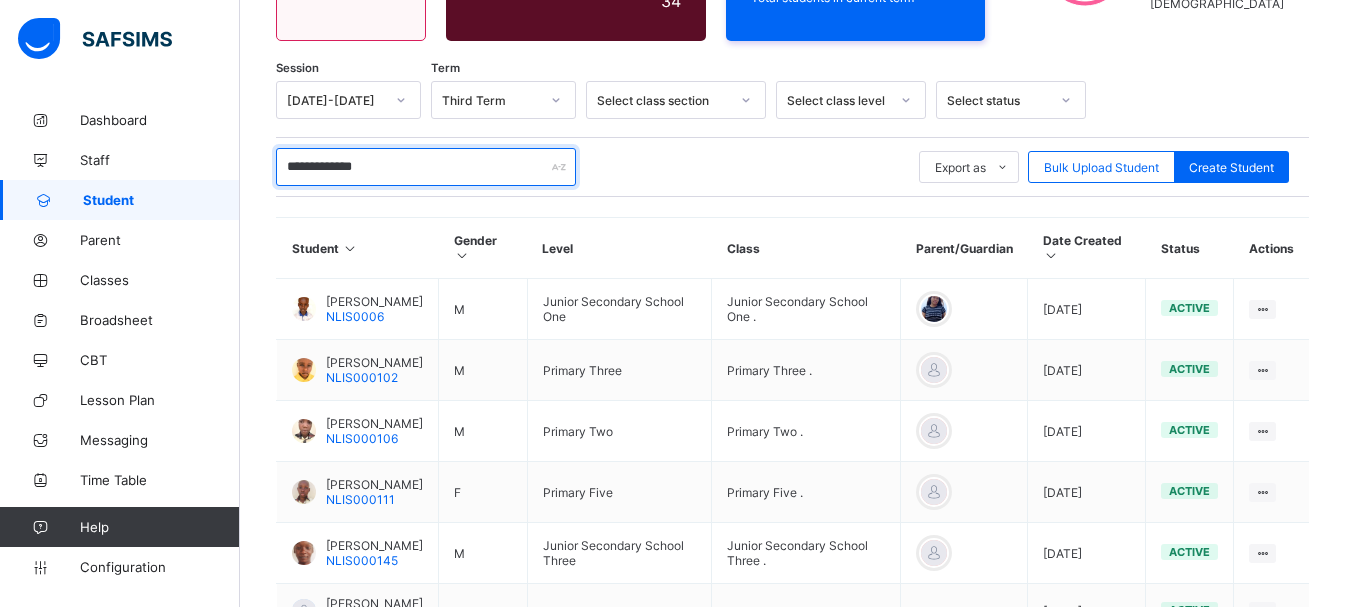 scroll, scrollTop: 407, scrollLeft: 0, axis: vertical 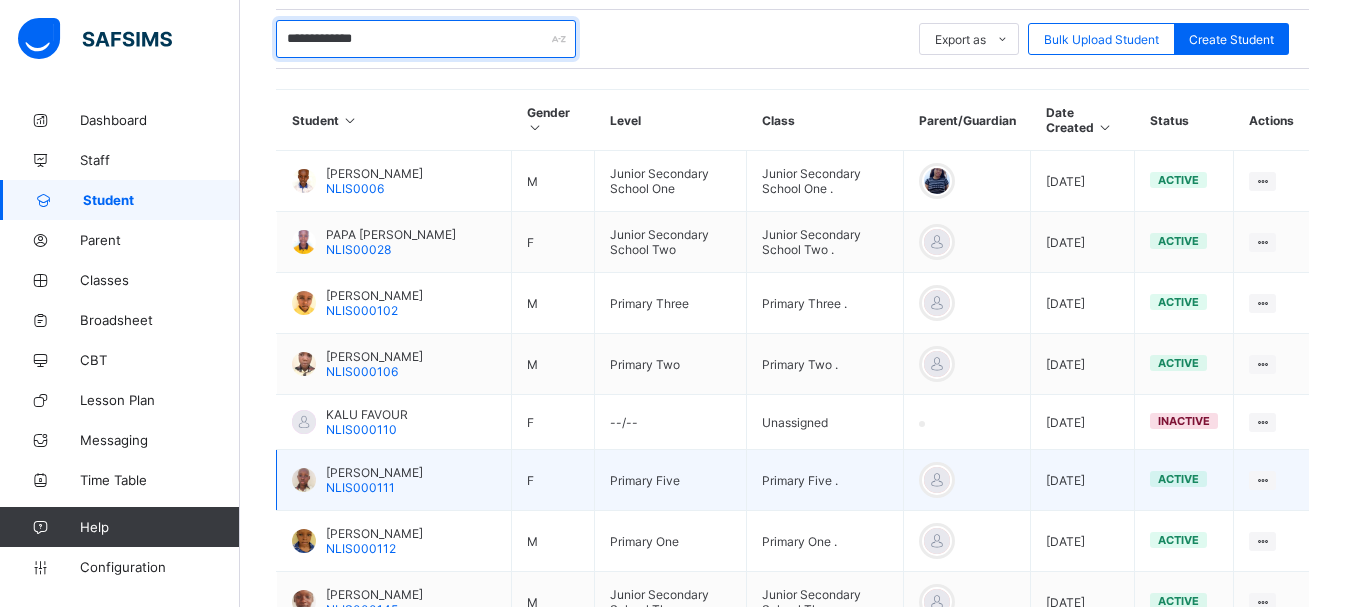 type on "**********" 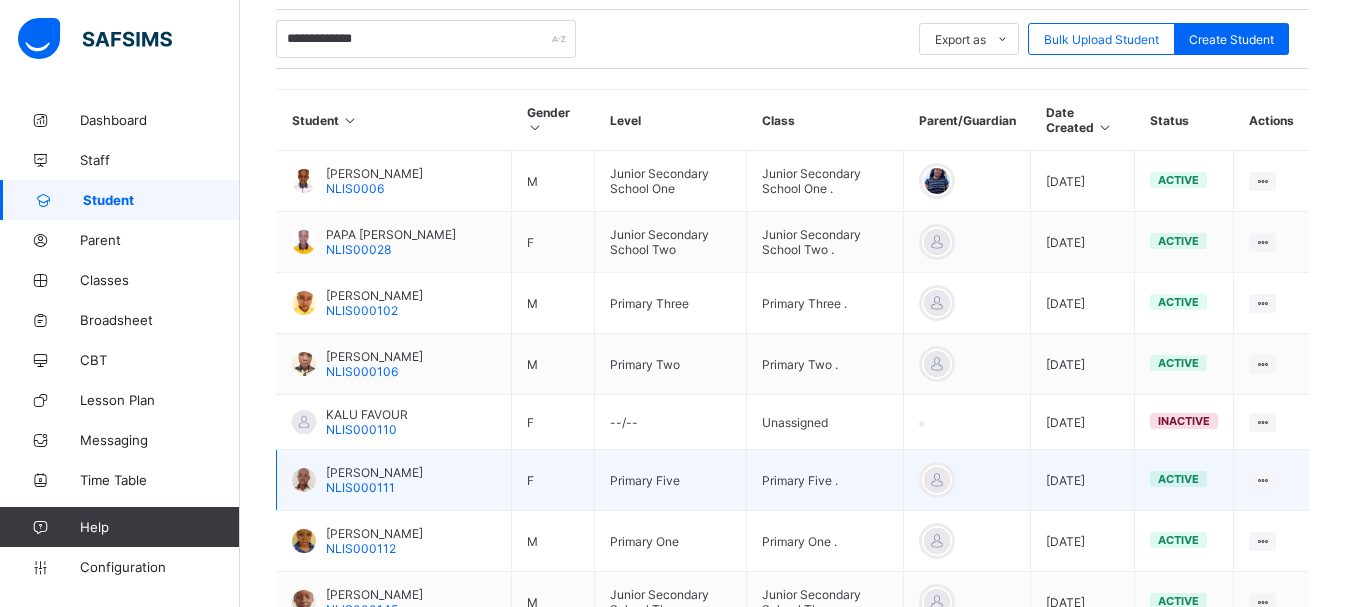 click on "[PERSON_NAME]" at bounding box center (374, 472) 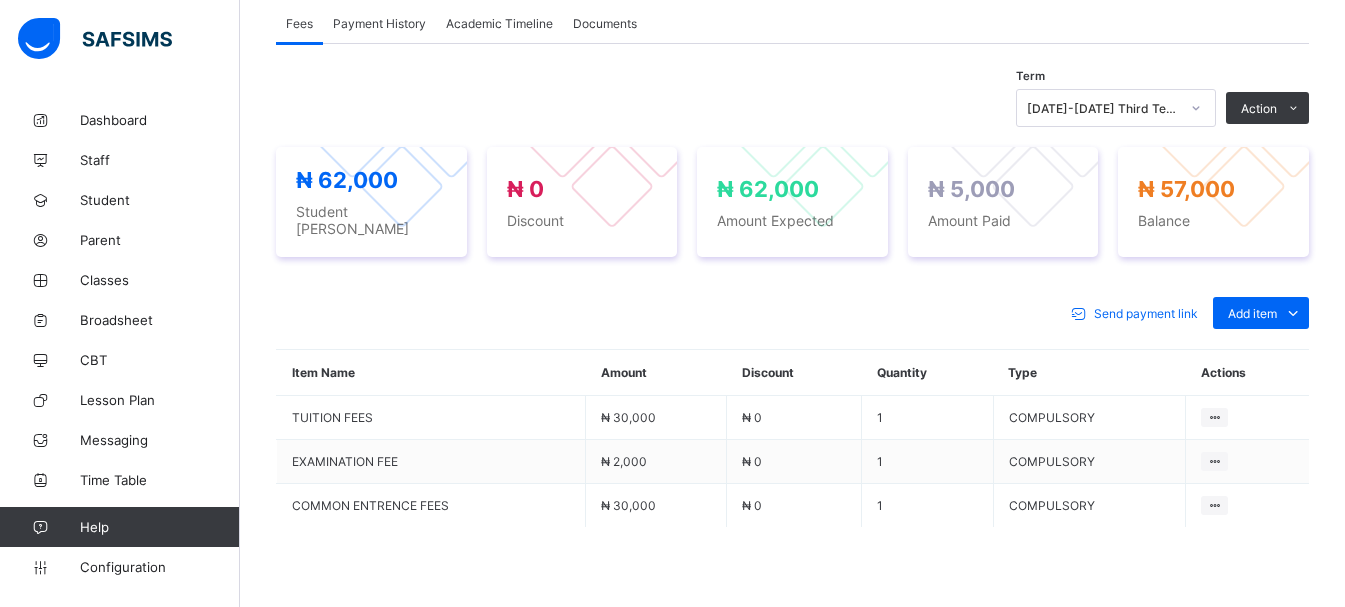 scroll, scrollTop: 647, scrollLeft: 0, axis: vertical 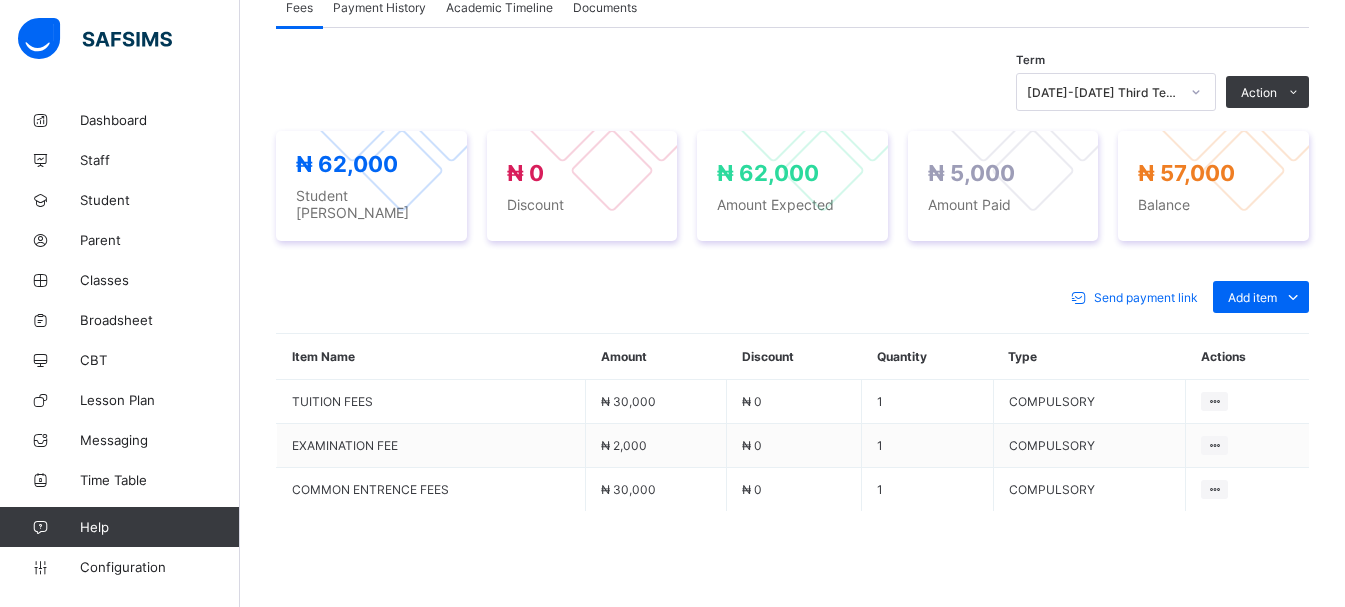 click on "Payment History" at bounding box center [379, 7] 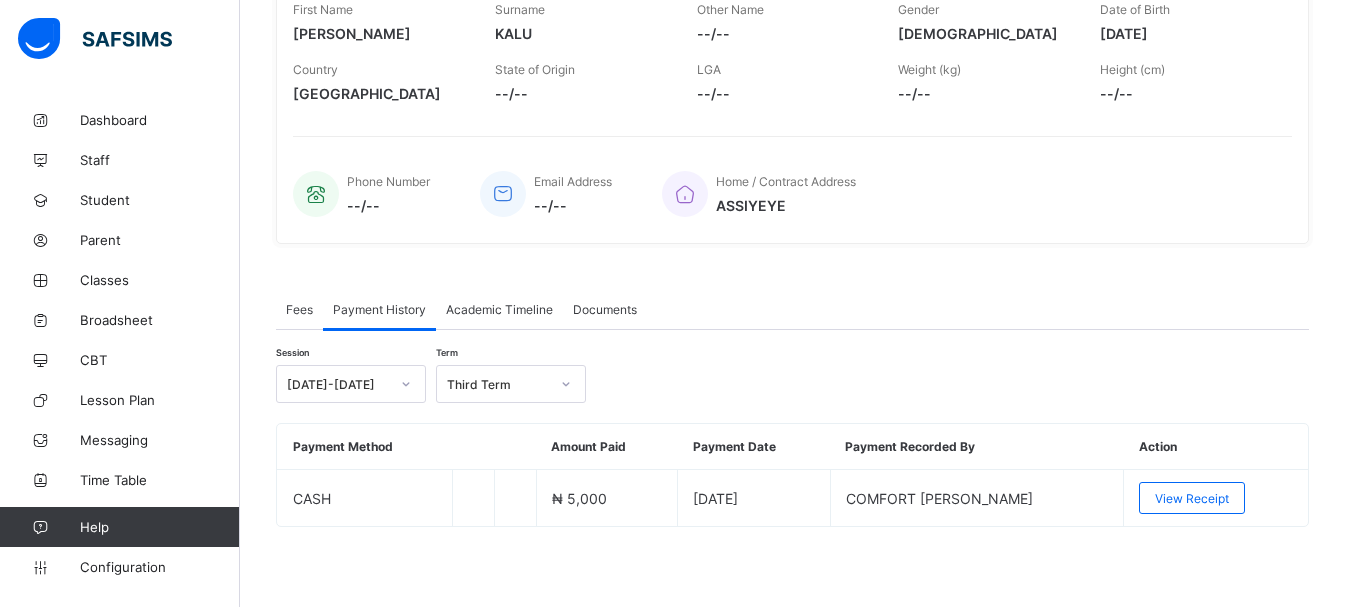 scroll, scrollTop: 345, scrollLeft: 0, axis: vertical 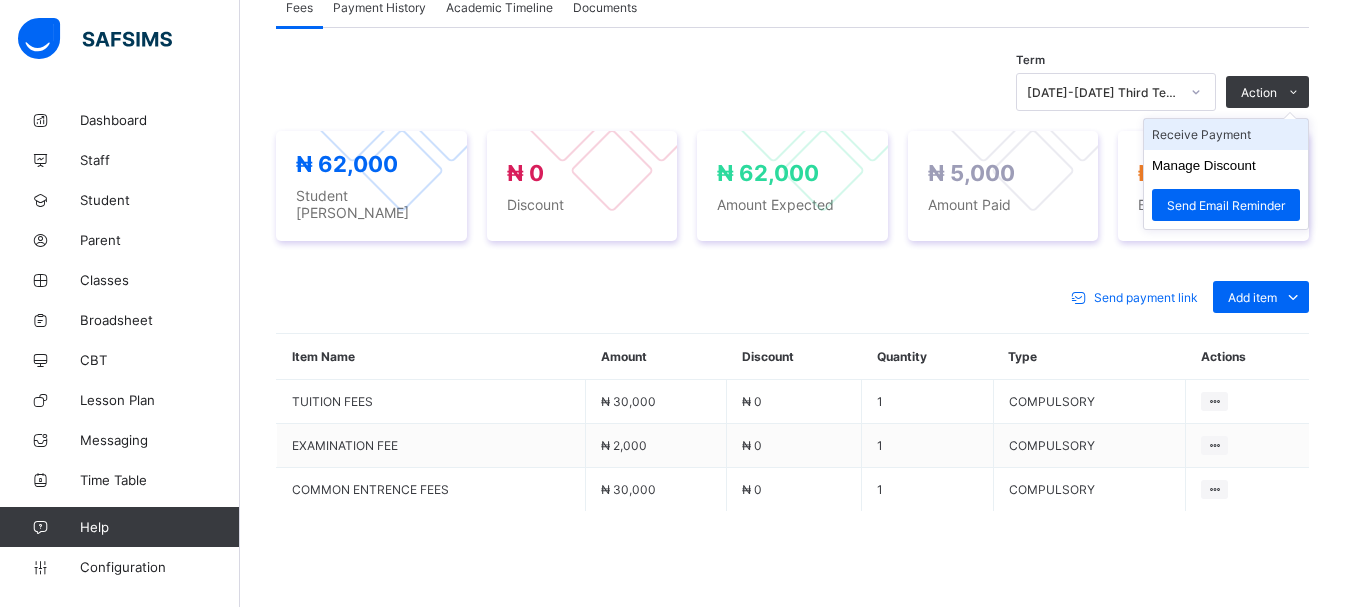 click on "Receive Payment" at bounding box center [1226, 134] 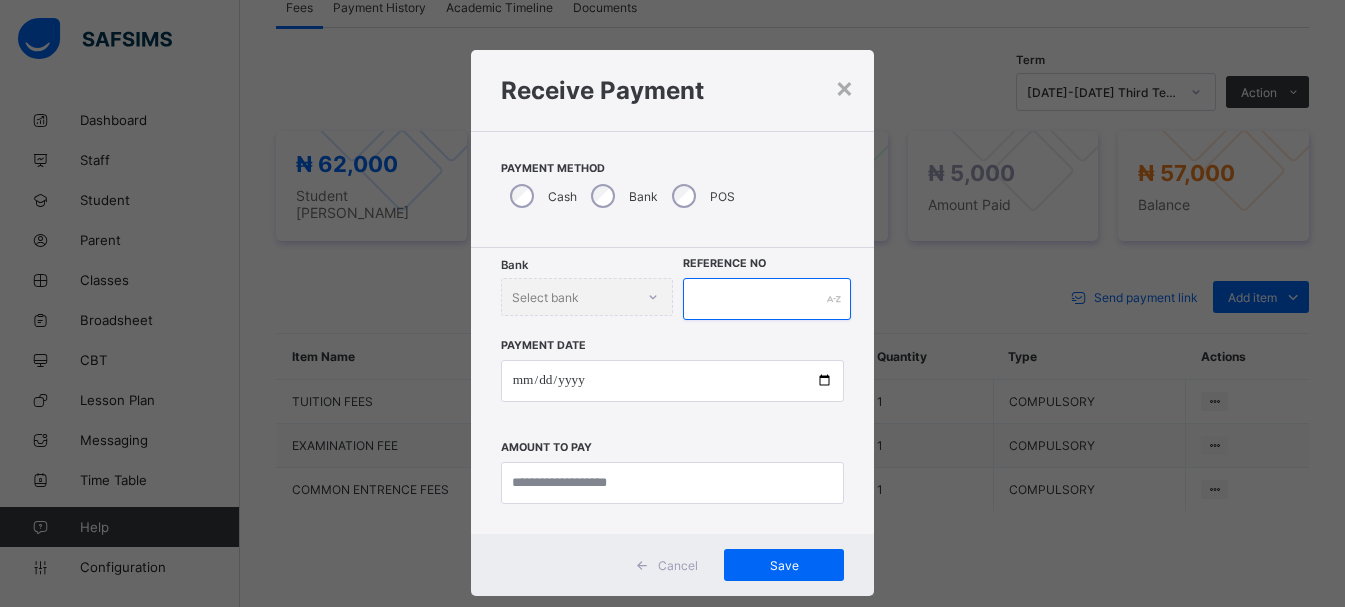 click at bounding box center [767, 299] 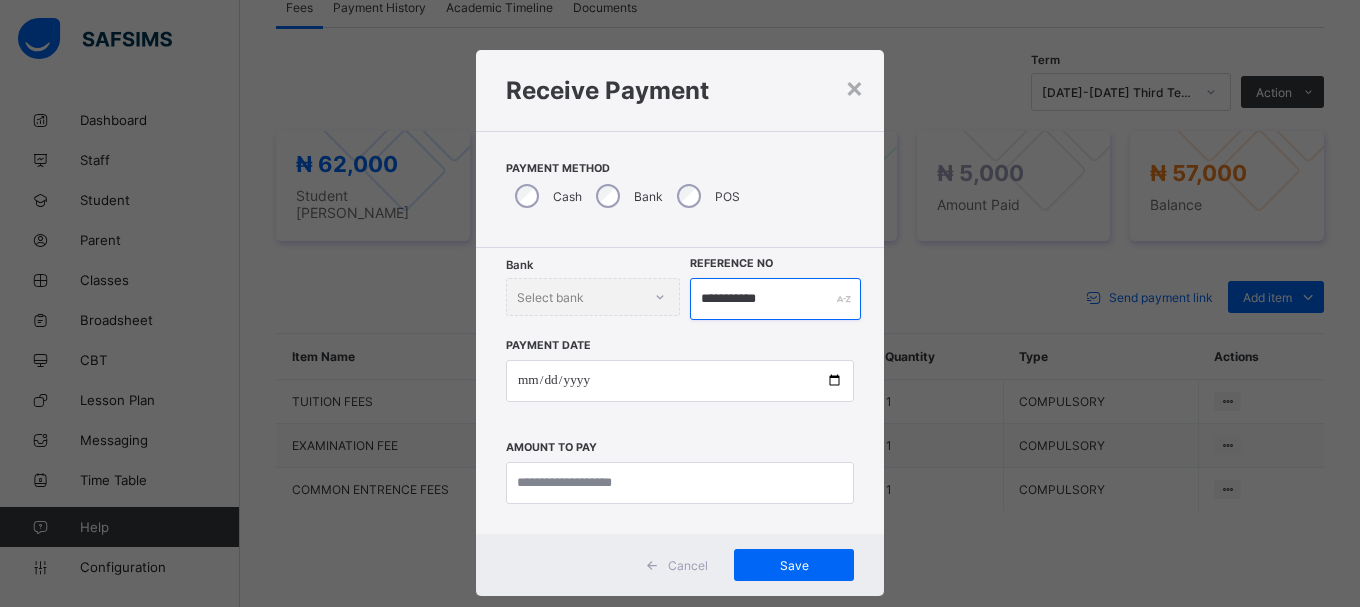 type on "**********" 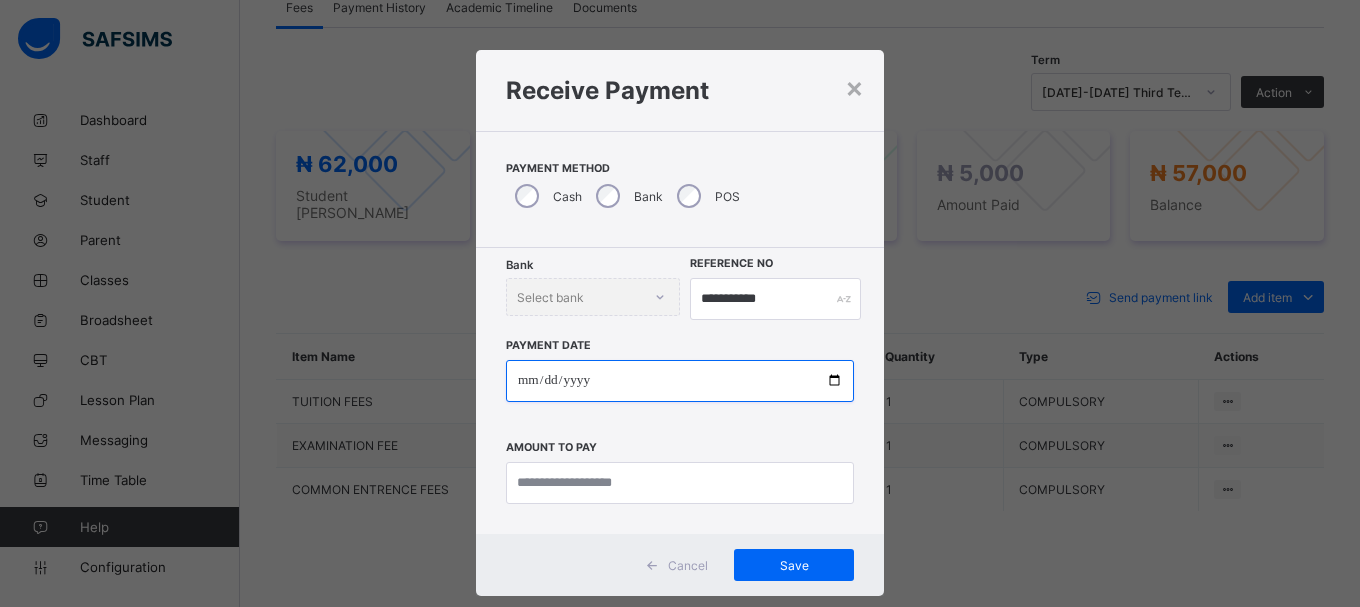 click at bounding box center (680, 381) 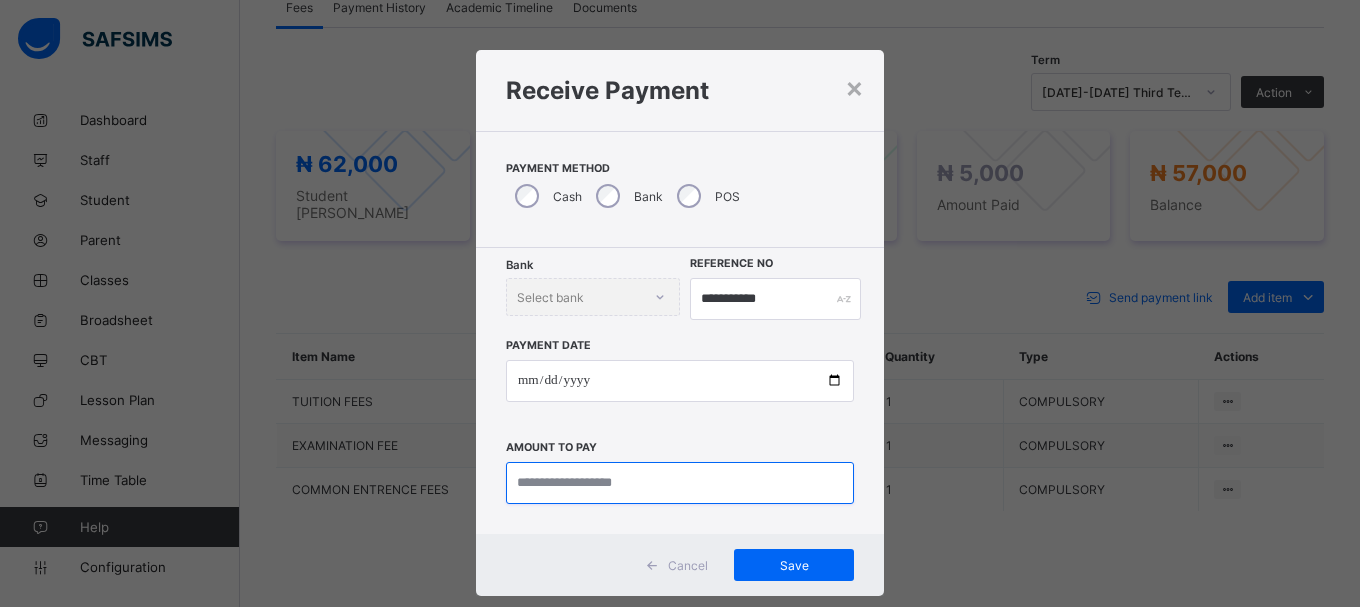 click at bounding box center (680, 483) 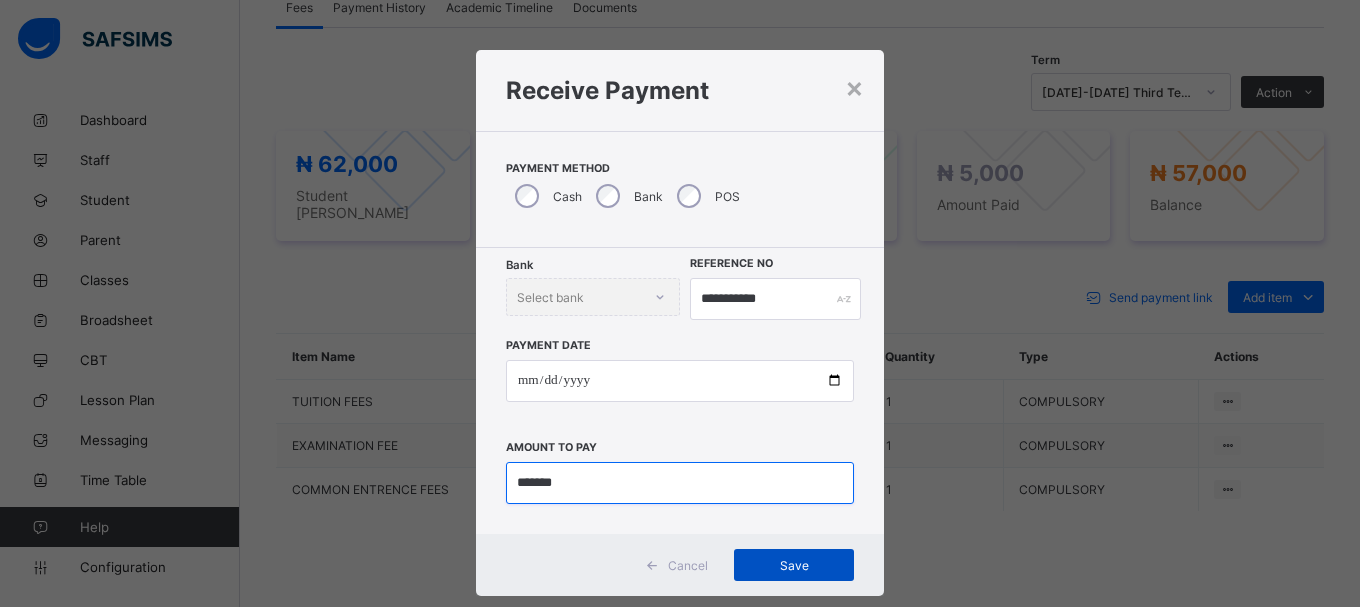 type on "*******" 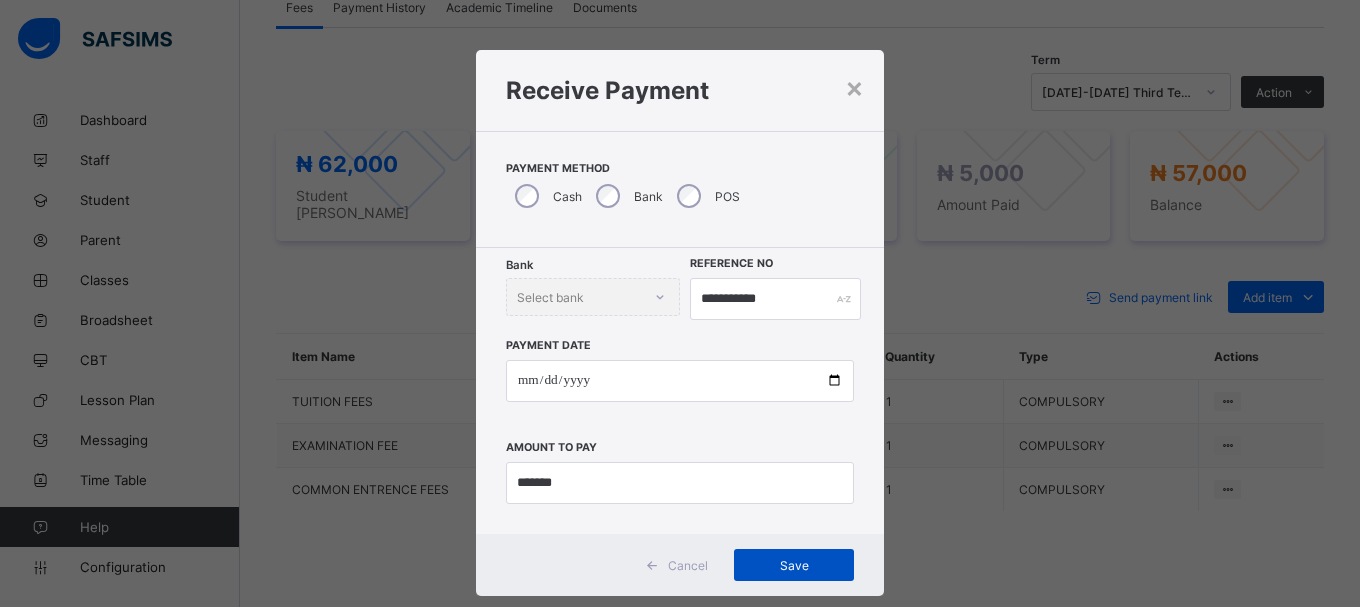 click on "Save" at bounding box center (794, 565) 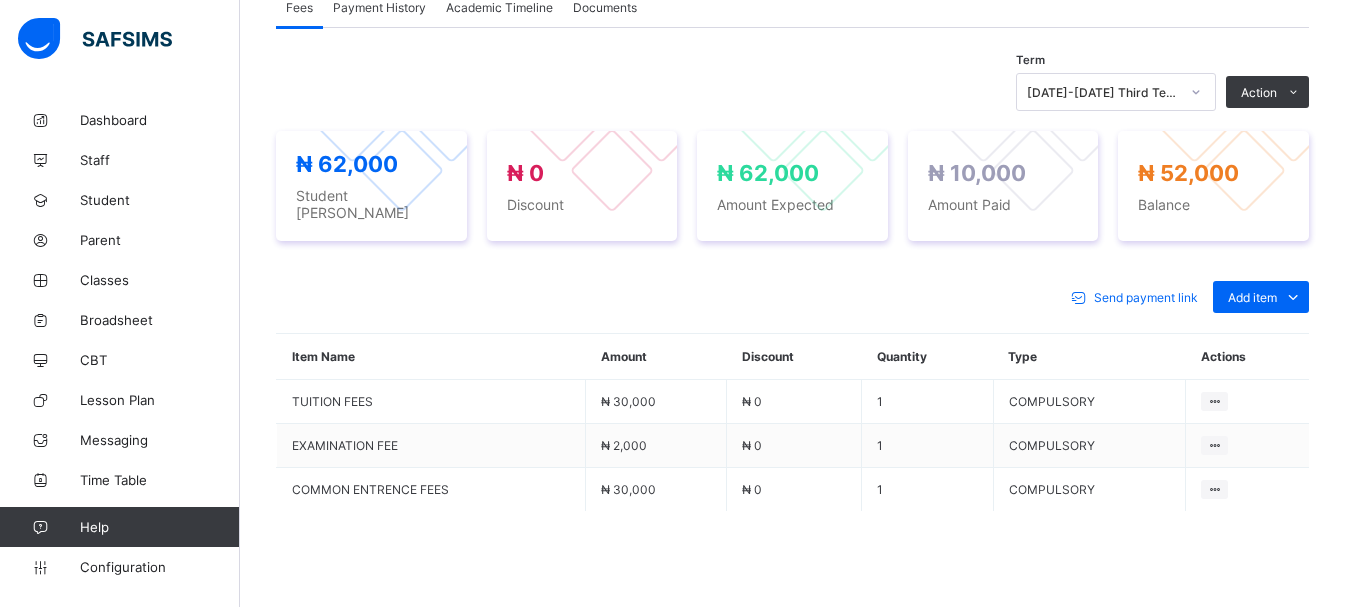 scroll, scrollTop: 116, scrollLeft: 0, axis: vertical 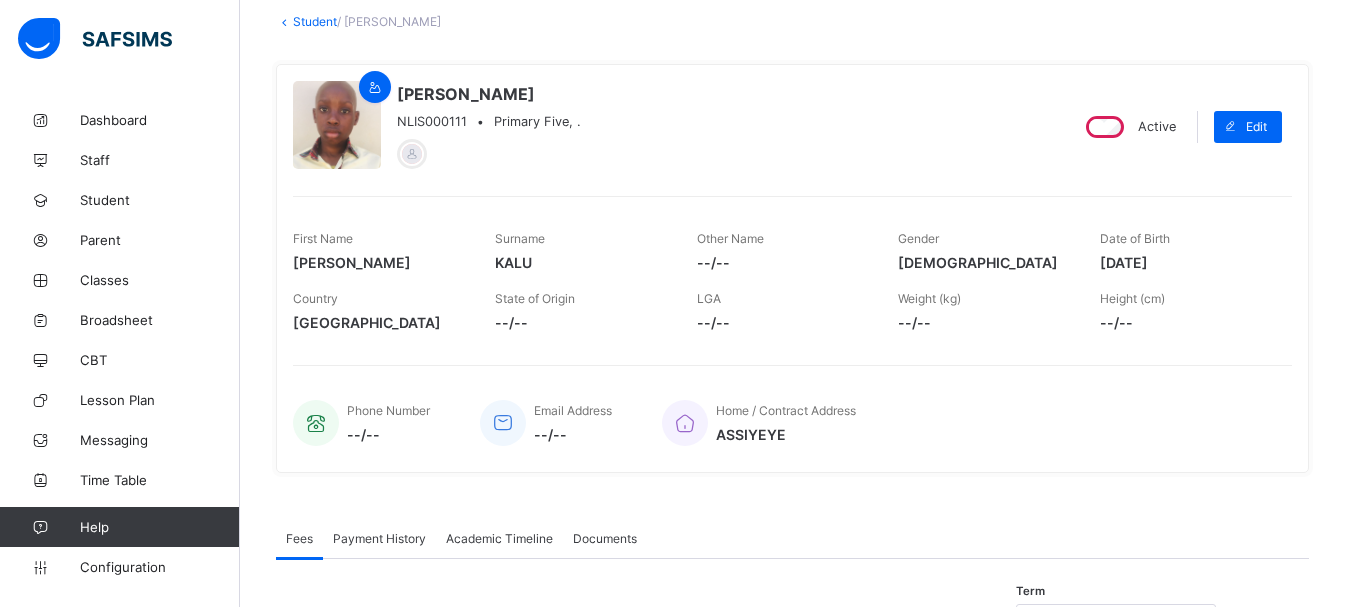 click on "Student" at bounding box center [315, 21] 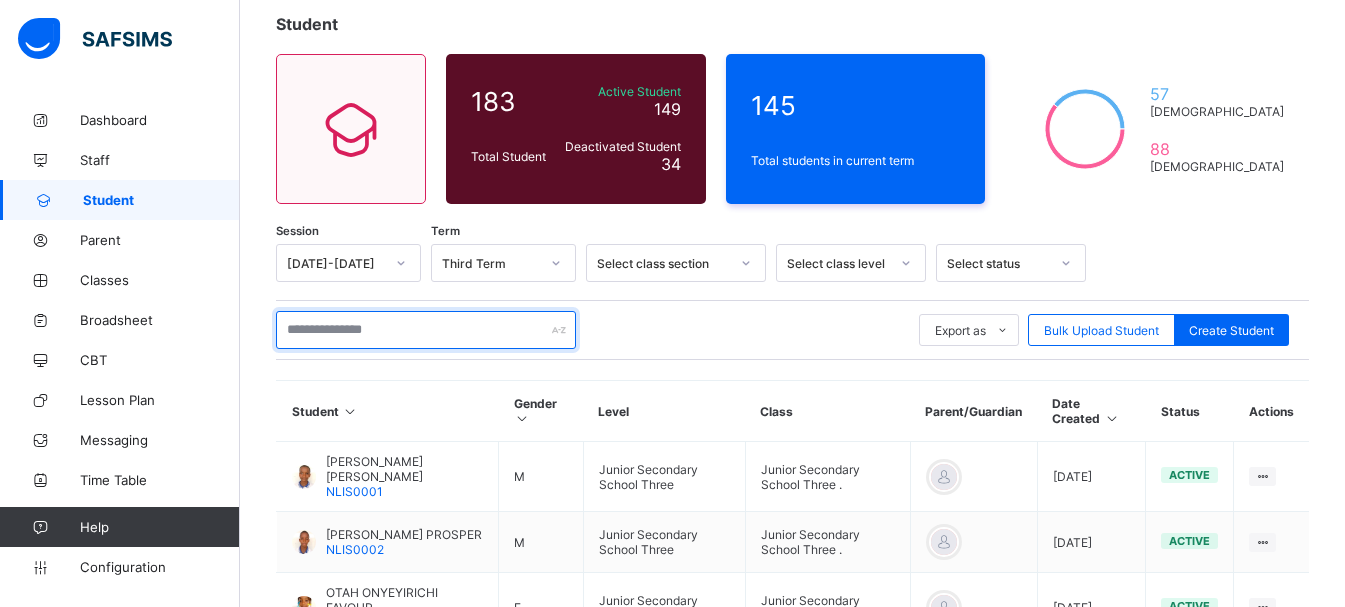 click at bounding box center (426, 330) 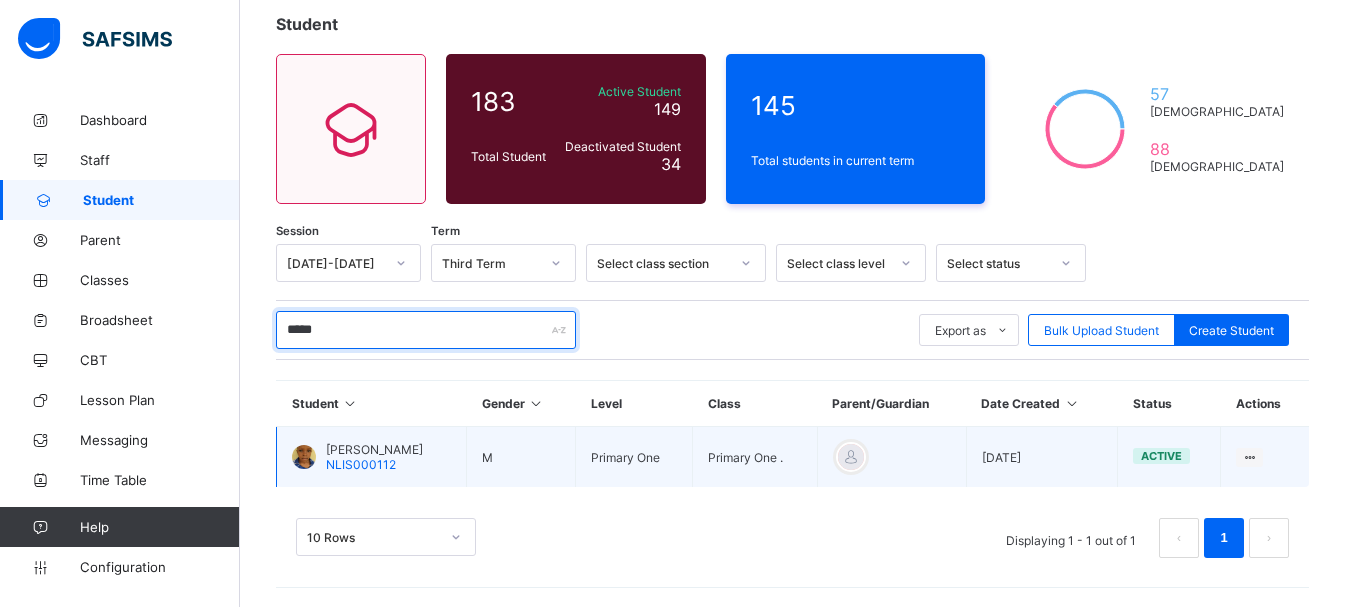 type on "*****" 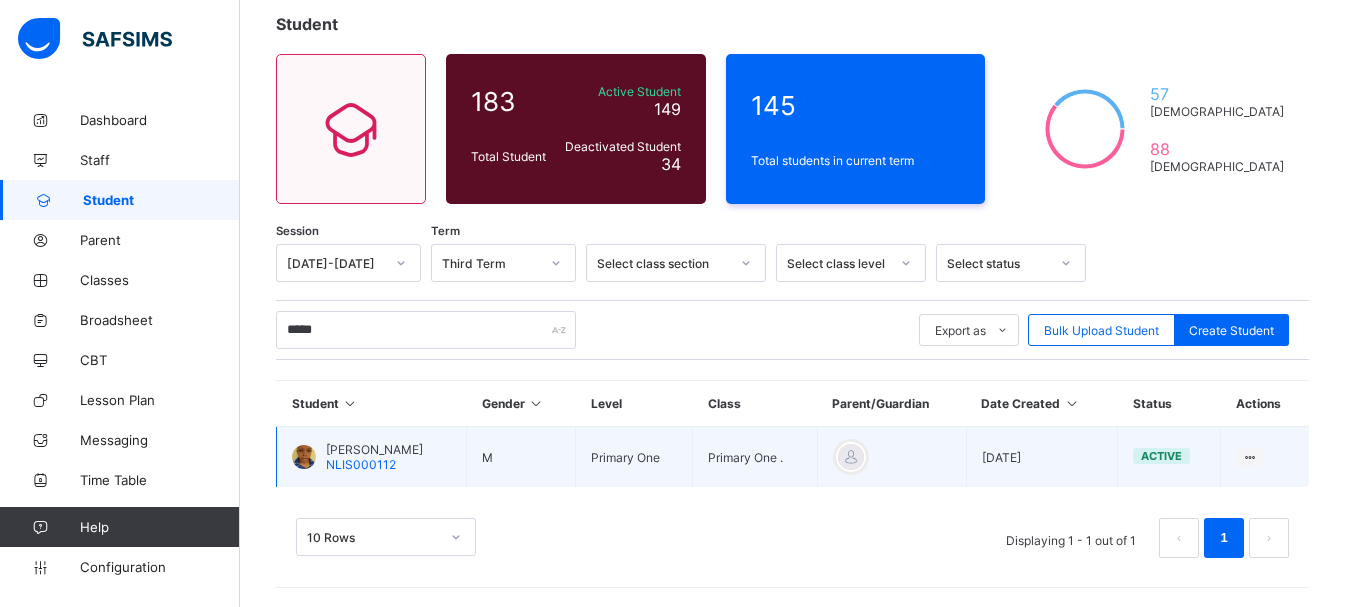 click on "KALU GEORGE  NLIS000112" at bounding box center [372, 457] 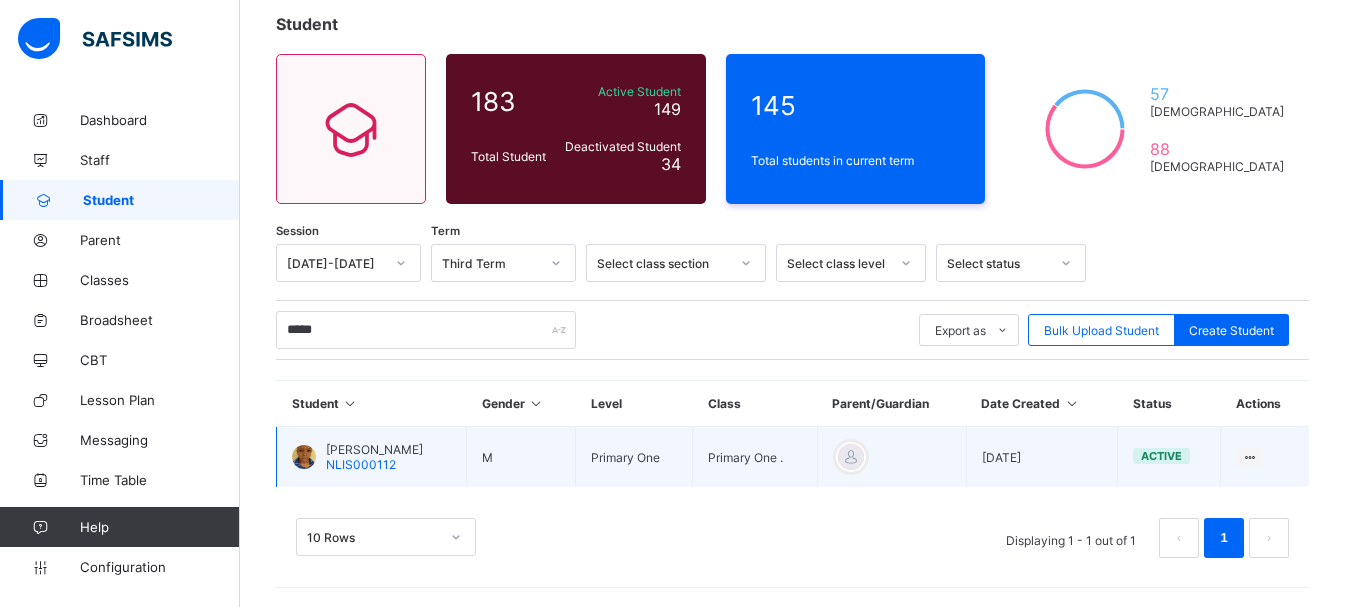 click on "KALU GEORGE" at bounding box center (374, 449) 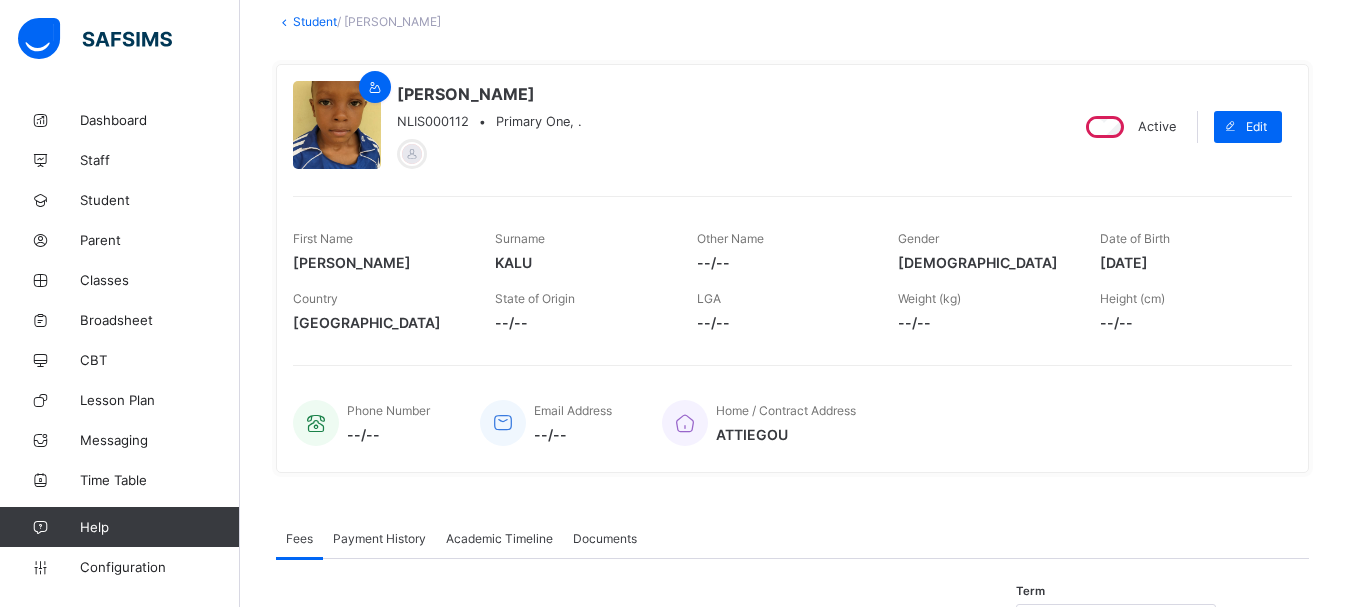 scroll, scrollTop: 195, scrollLeft: 0, axis: vertical 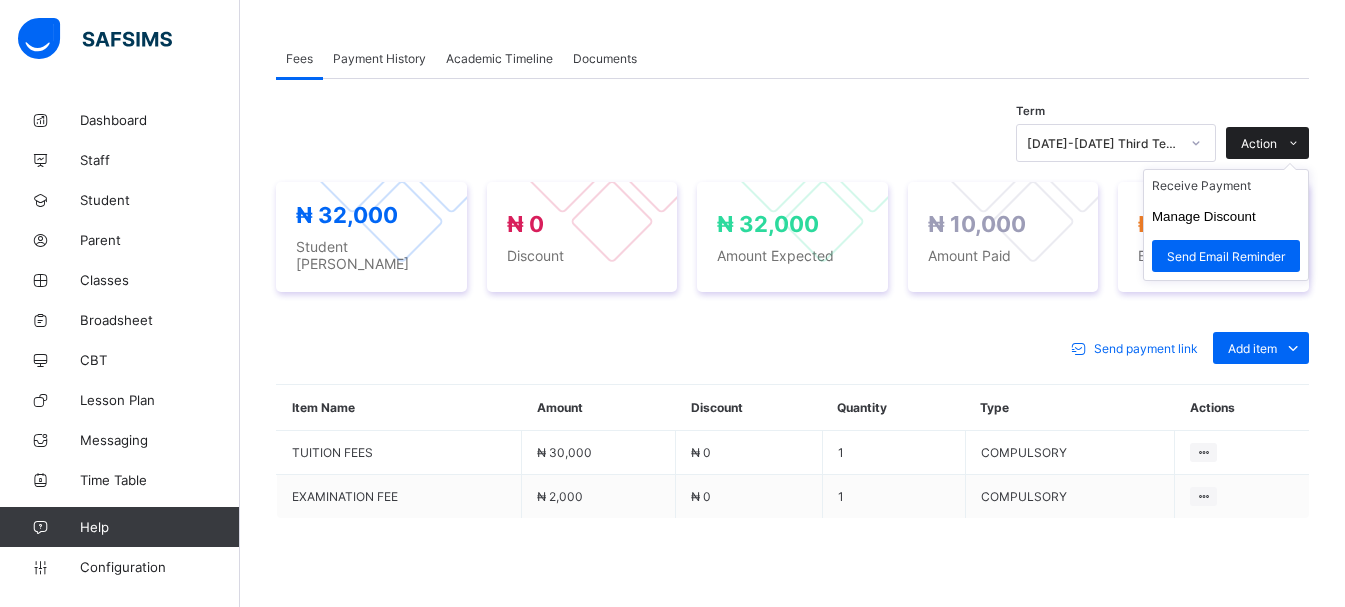 click at bounding box center [1293, 143] 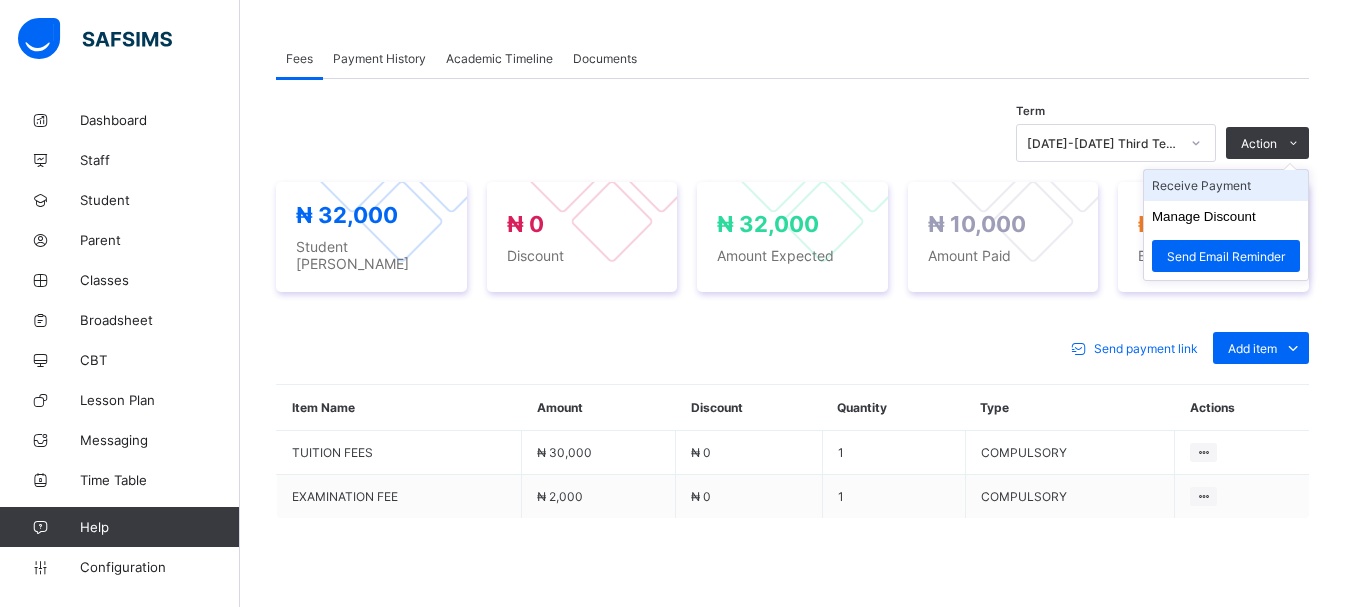 click on "Receive Payment" at bounding box center [1226, 185] 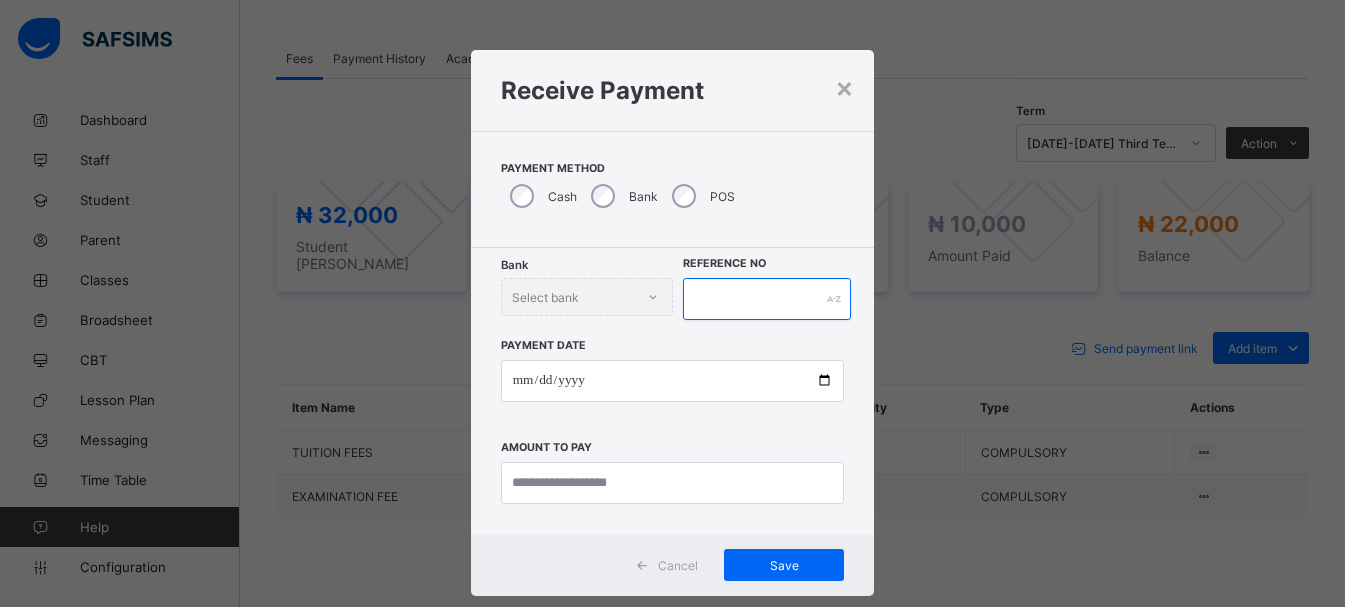 click at bounding box center [767, 299] 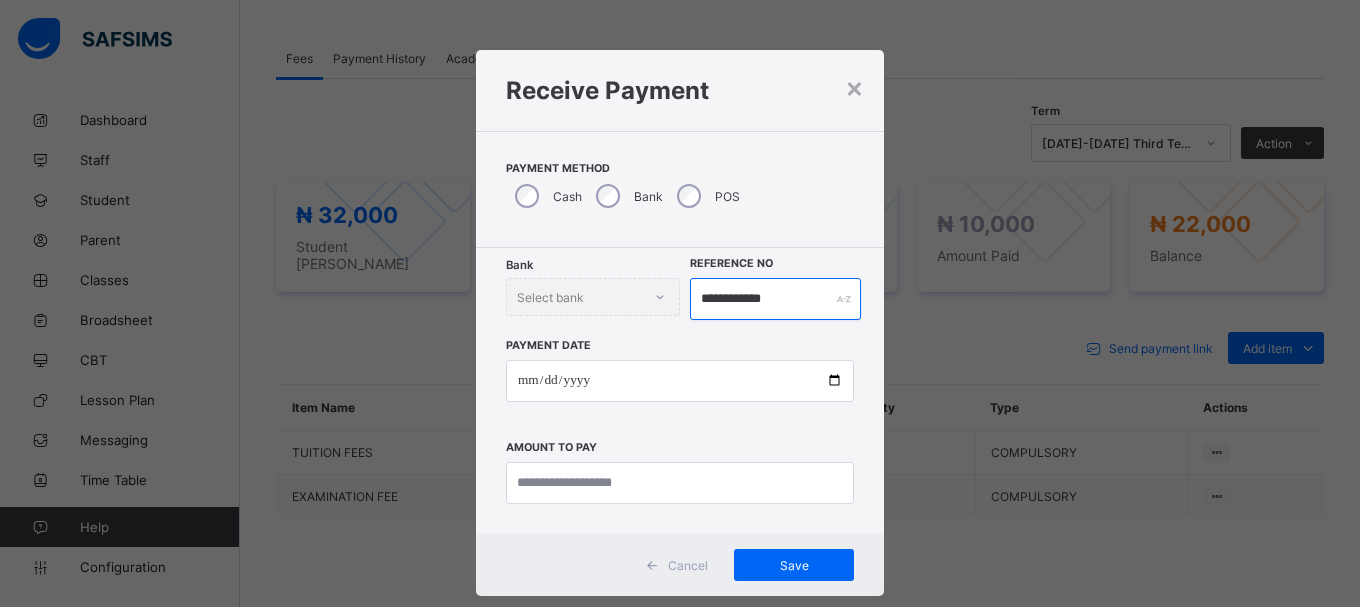 type on "**********" 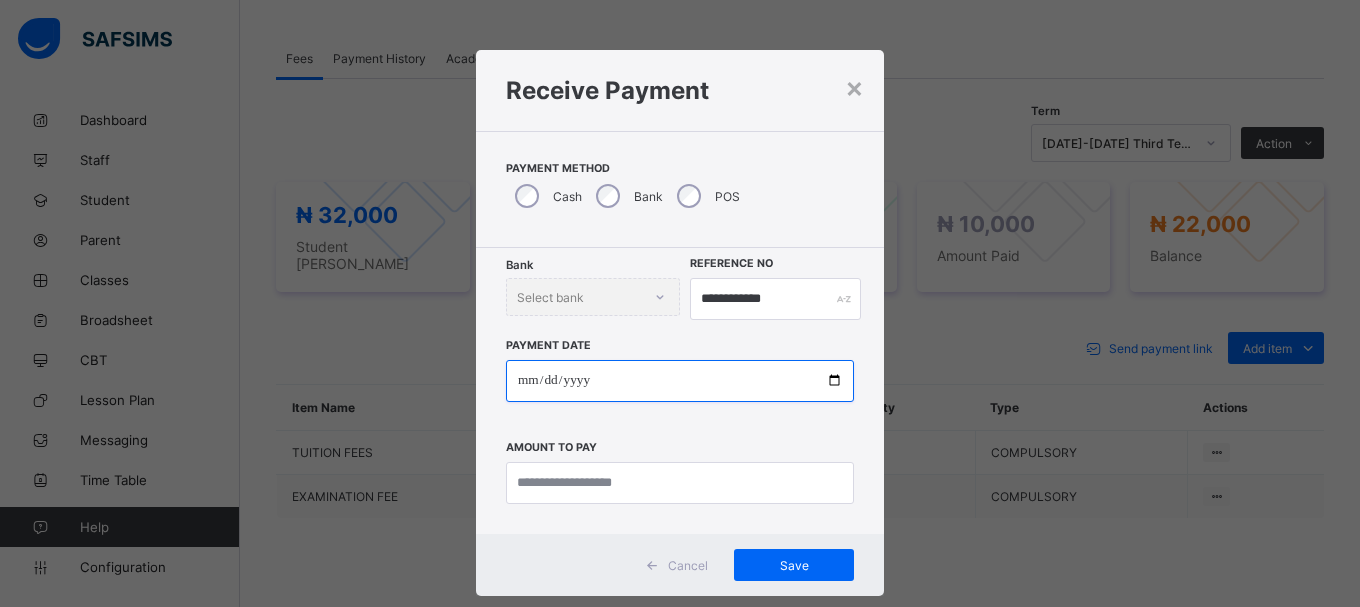 click at bounding box center [680, 381] 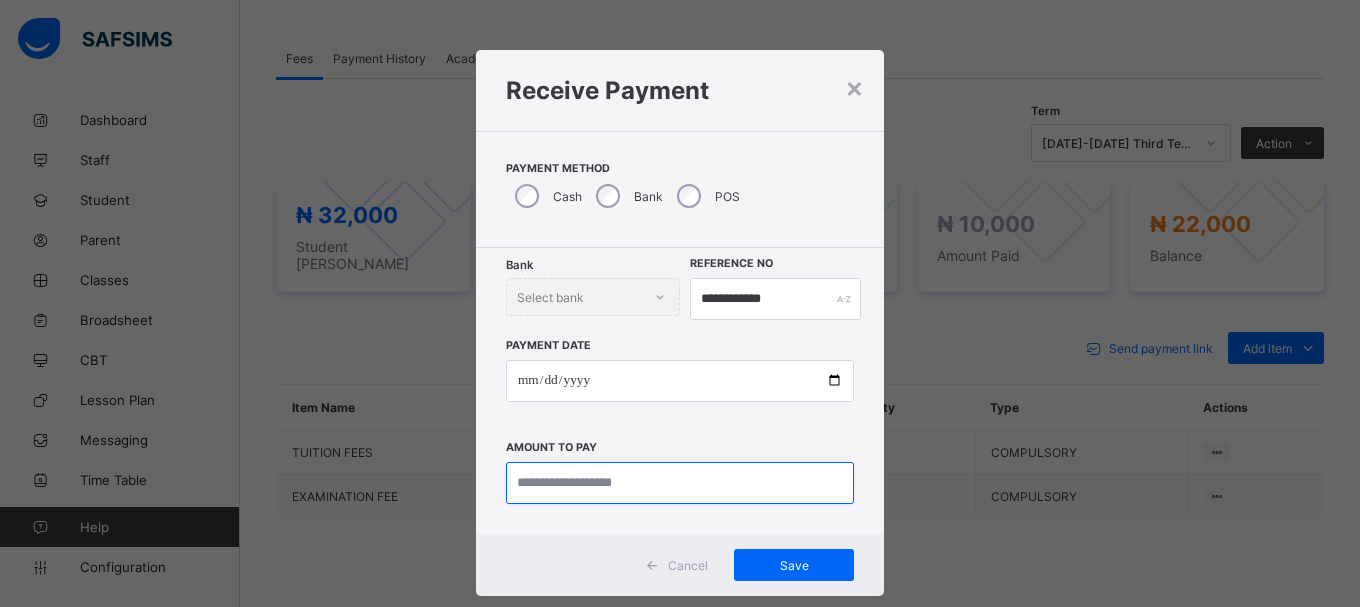 click at bounding box center [680, 483] 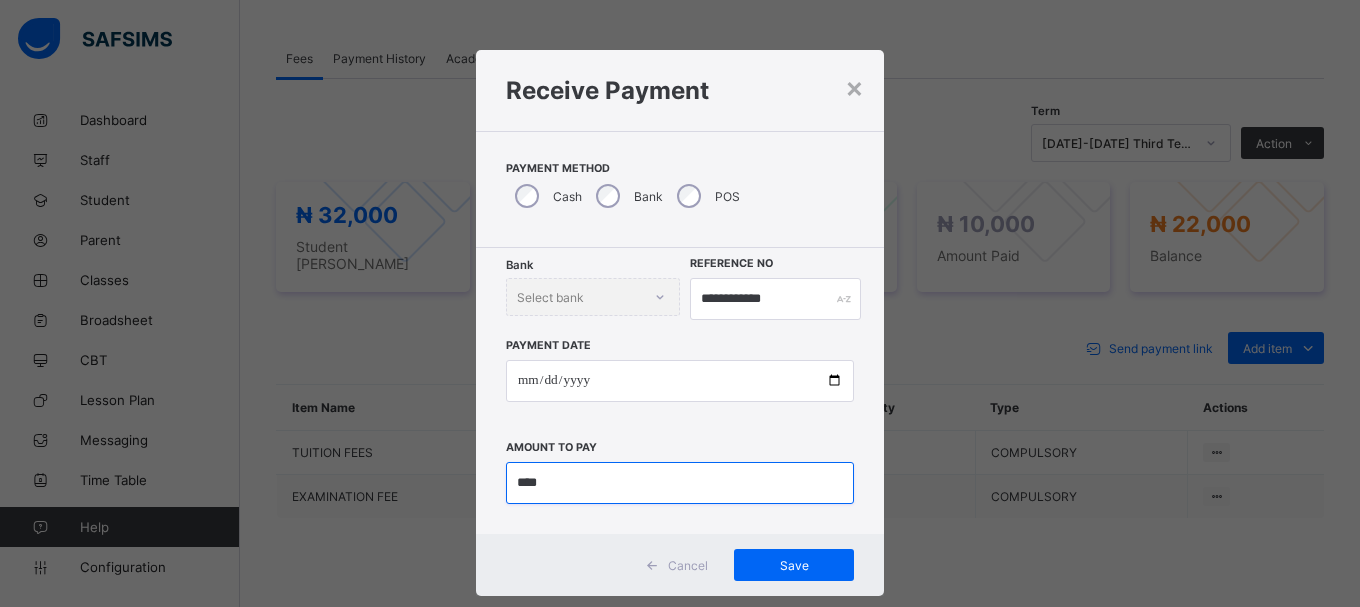 click at bounding box center (680, 483) 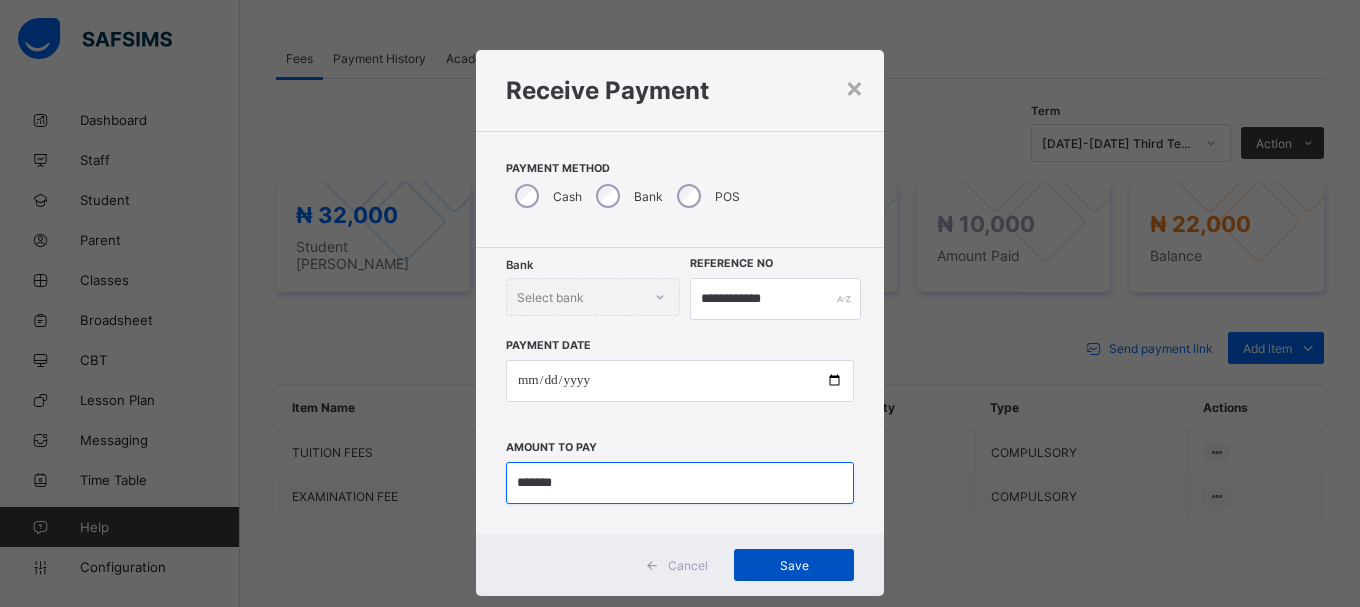type on "*******" 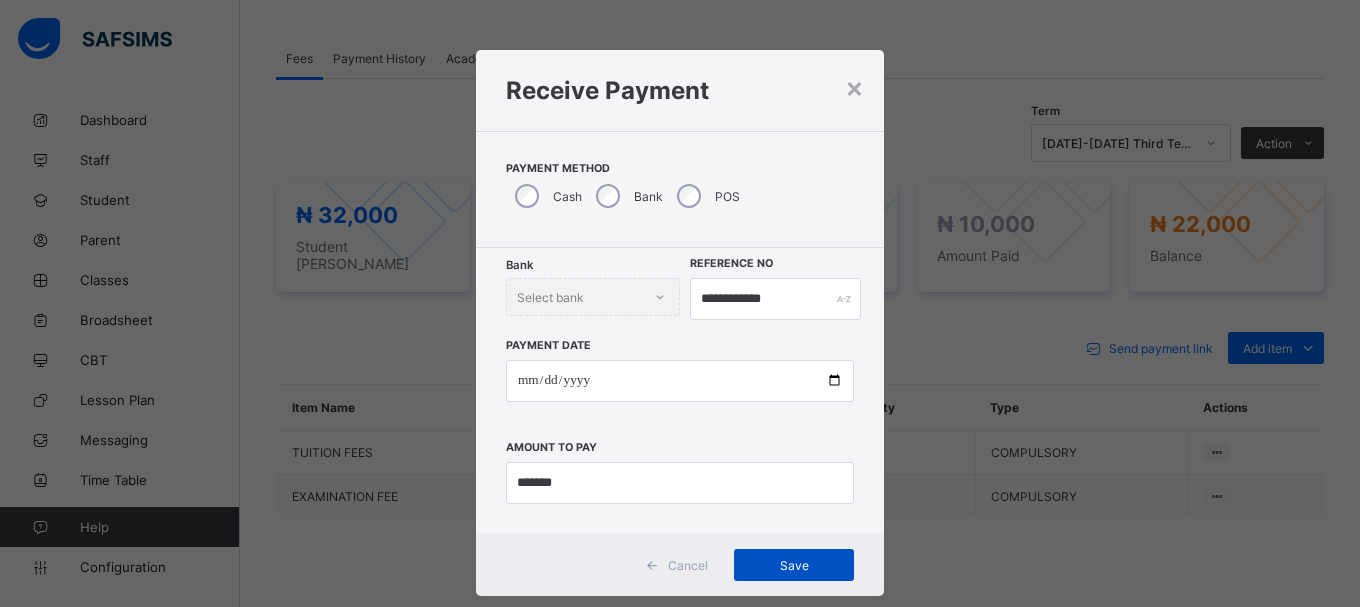 click on "Save" at bounding box center [794, 565] 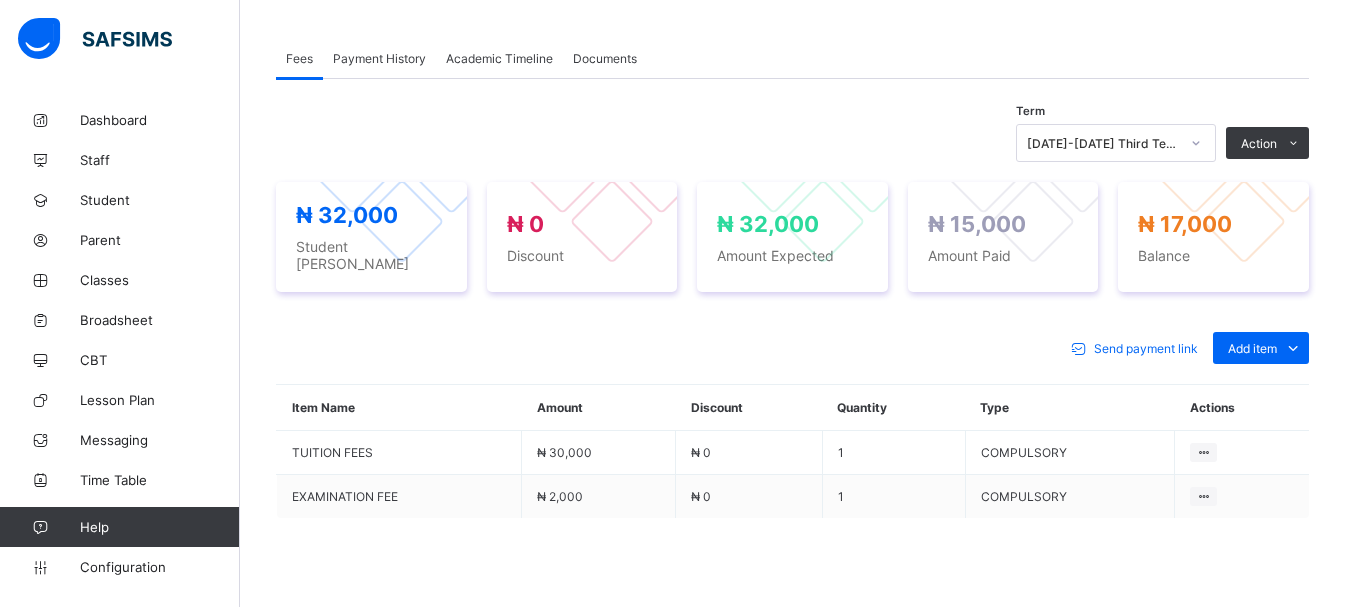 scroll, scrollTop: 65, scrollLeft: 0, axis: vertical 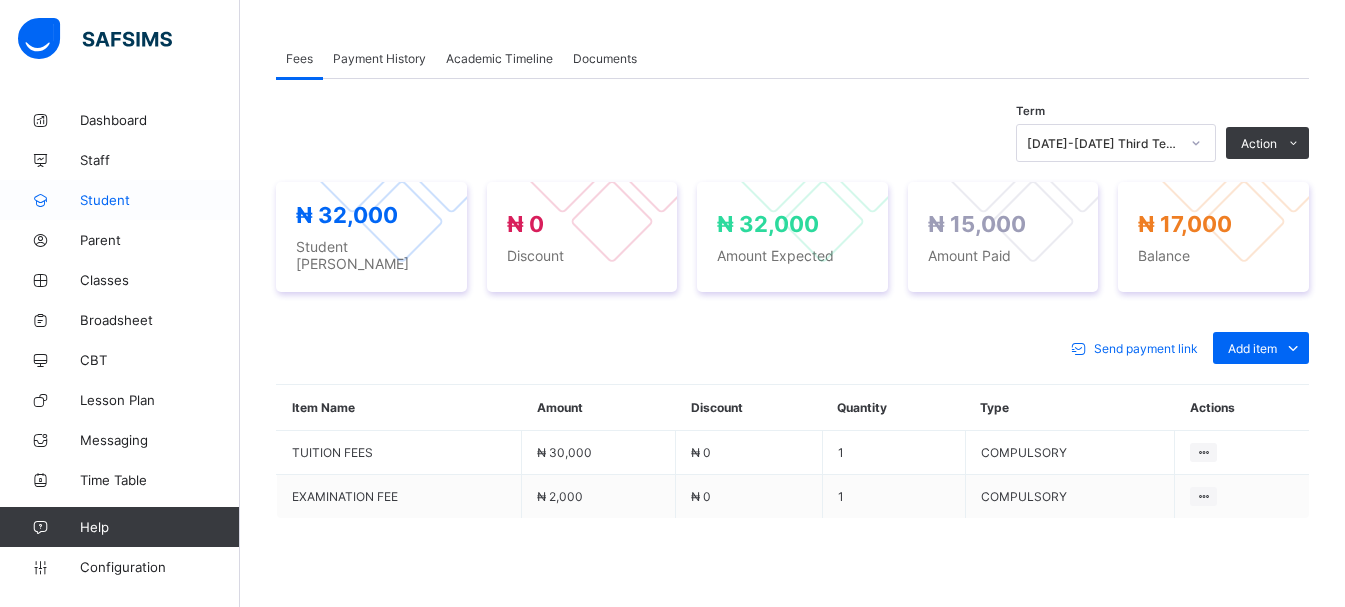 click on "Student" at bounding box center [160, 200] 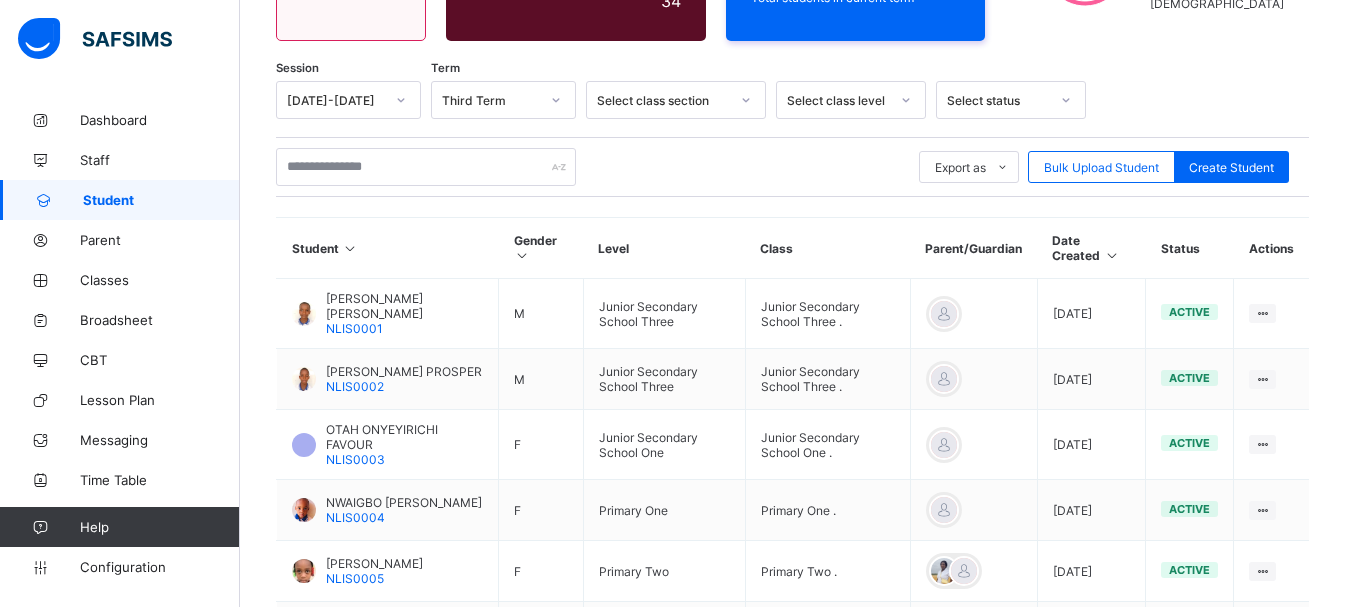 scroll, scrollTop: 596, scrollLeft: 0, axis: vertical 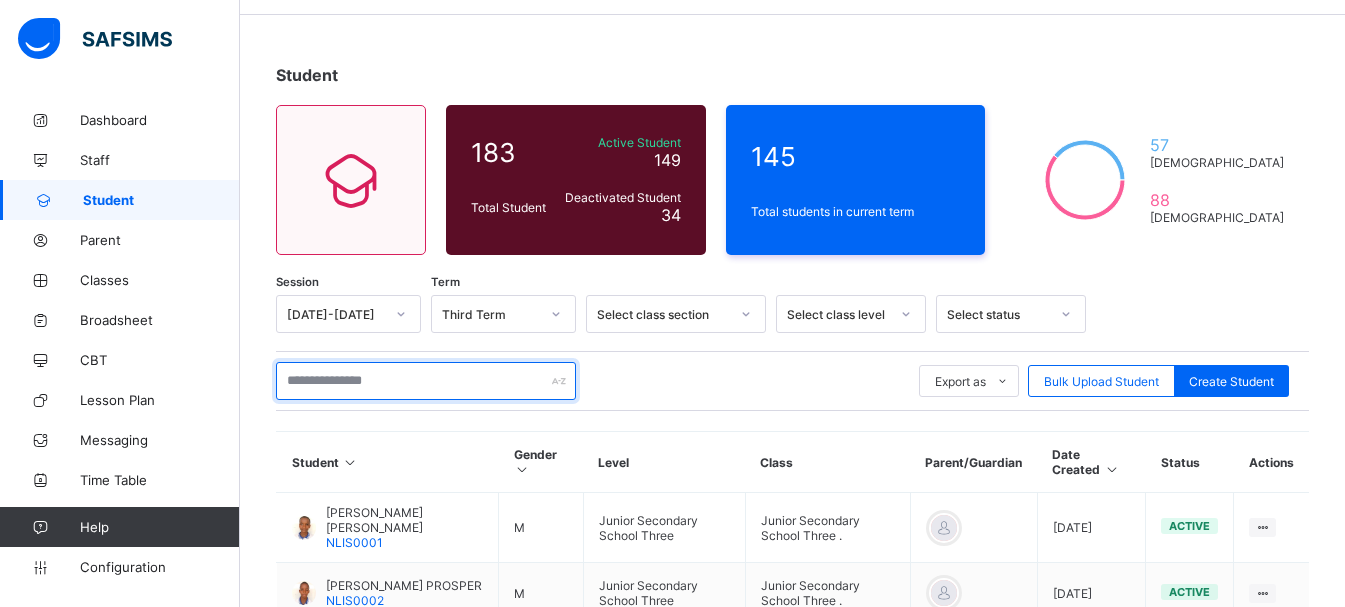 click at bounding box center [426, 381] 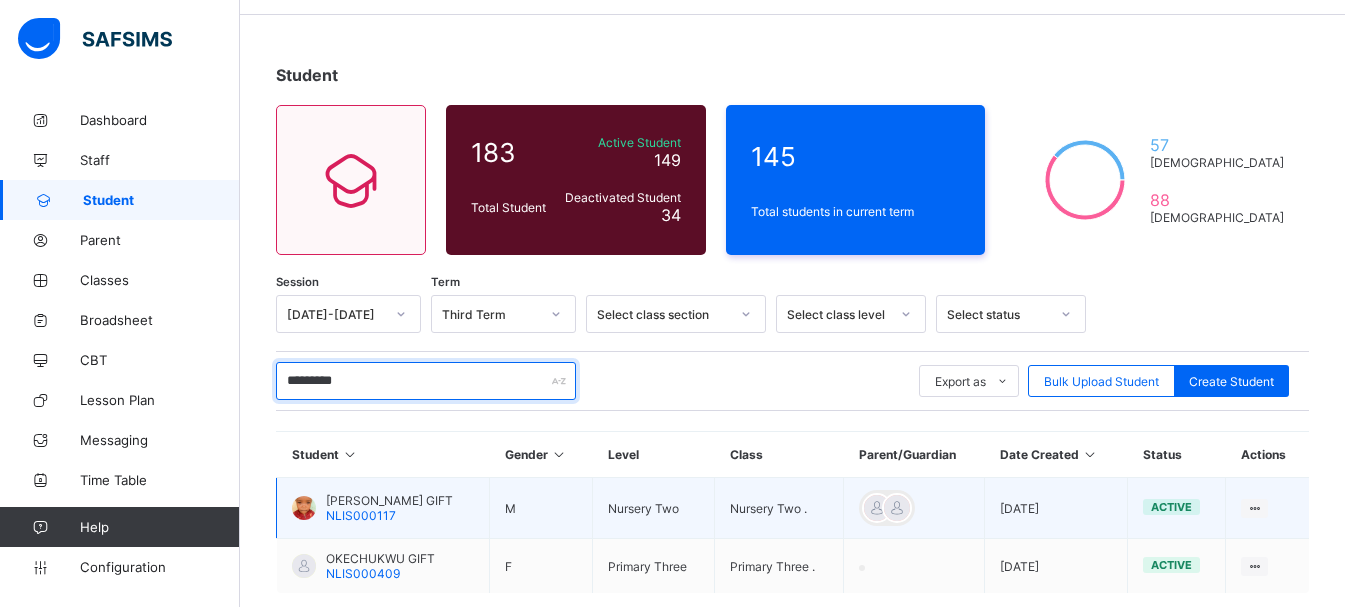 type on "*********" 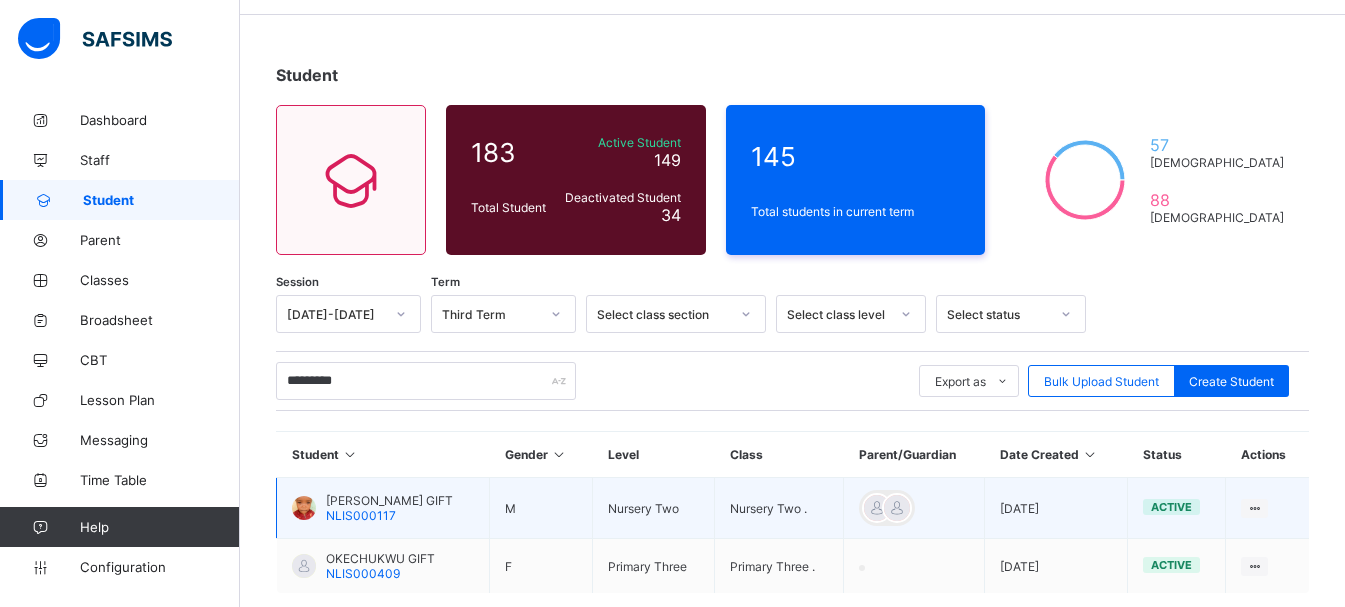 click on "OGBONNNAYA ERUO JOHN GIFT" at bounding box center (389, 500) 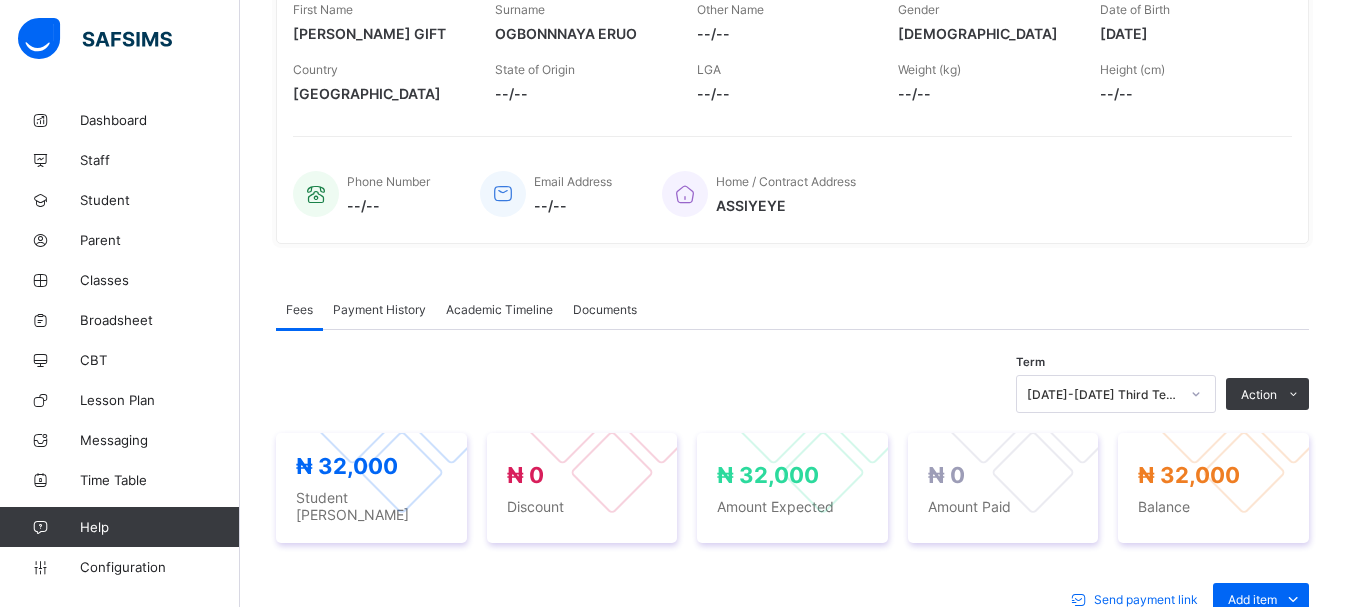 scroll, scrollTop: 708, scrollLeft: 0, axis: vertical 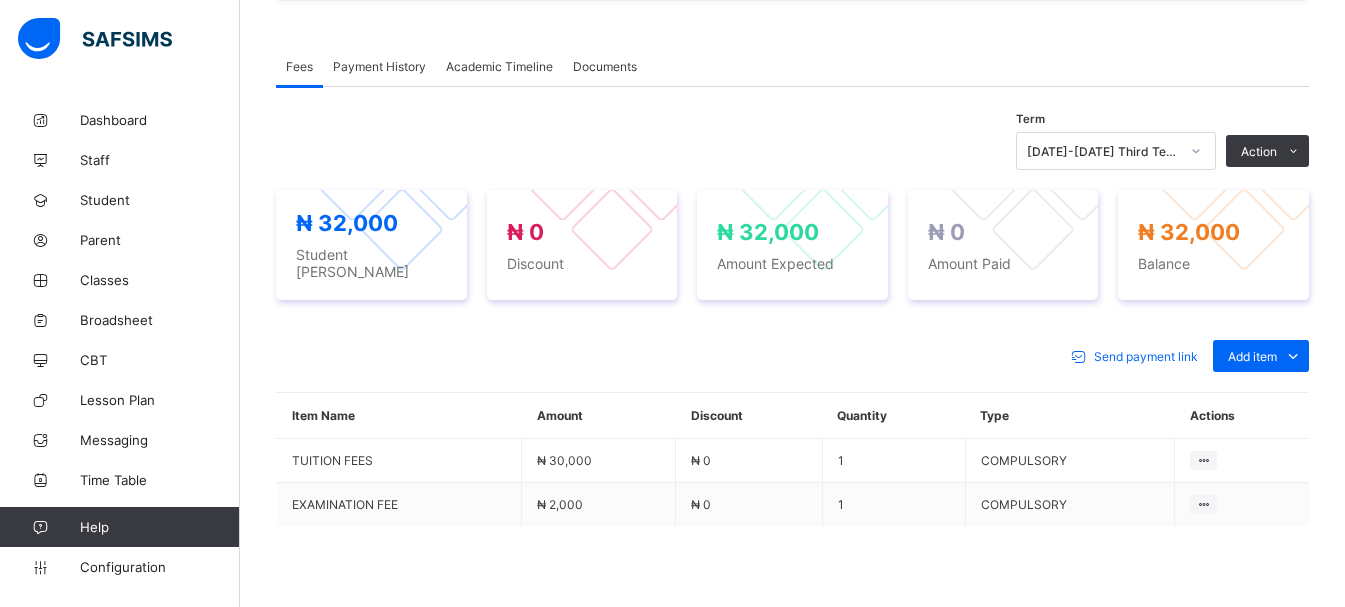 click on "Payment History" at bounding box center (379, 66) 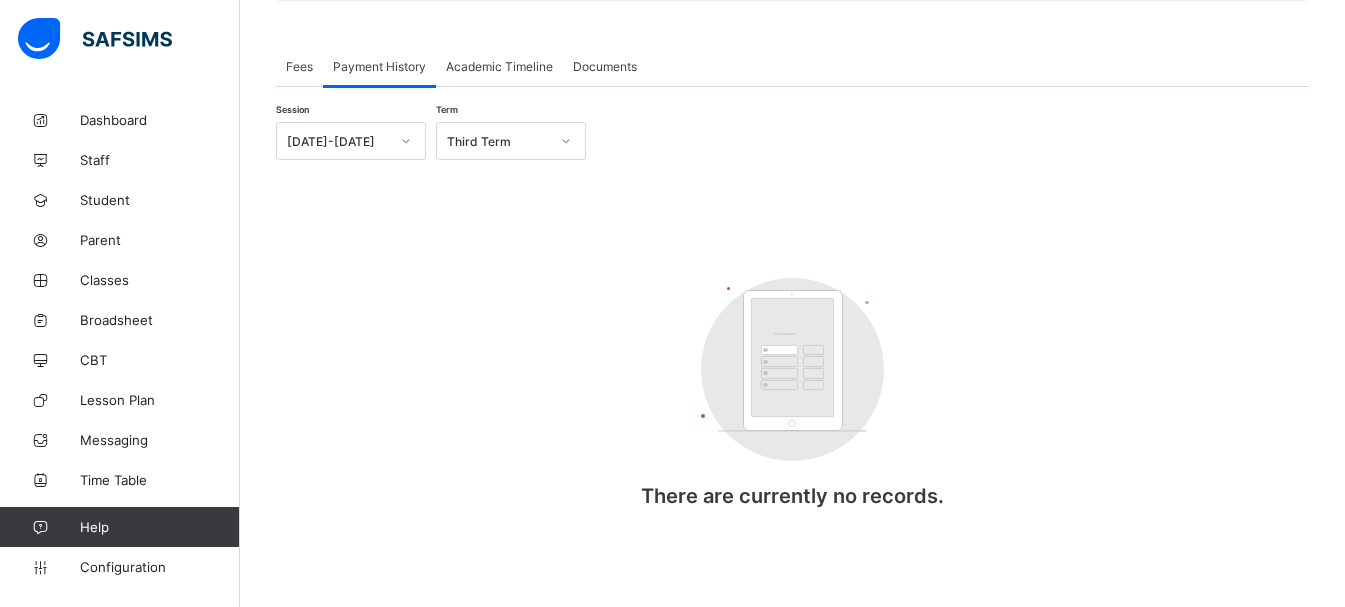 click on "Fees" at bounding box center [299, 66] 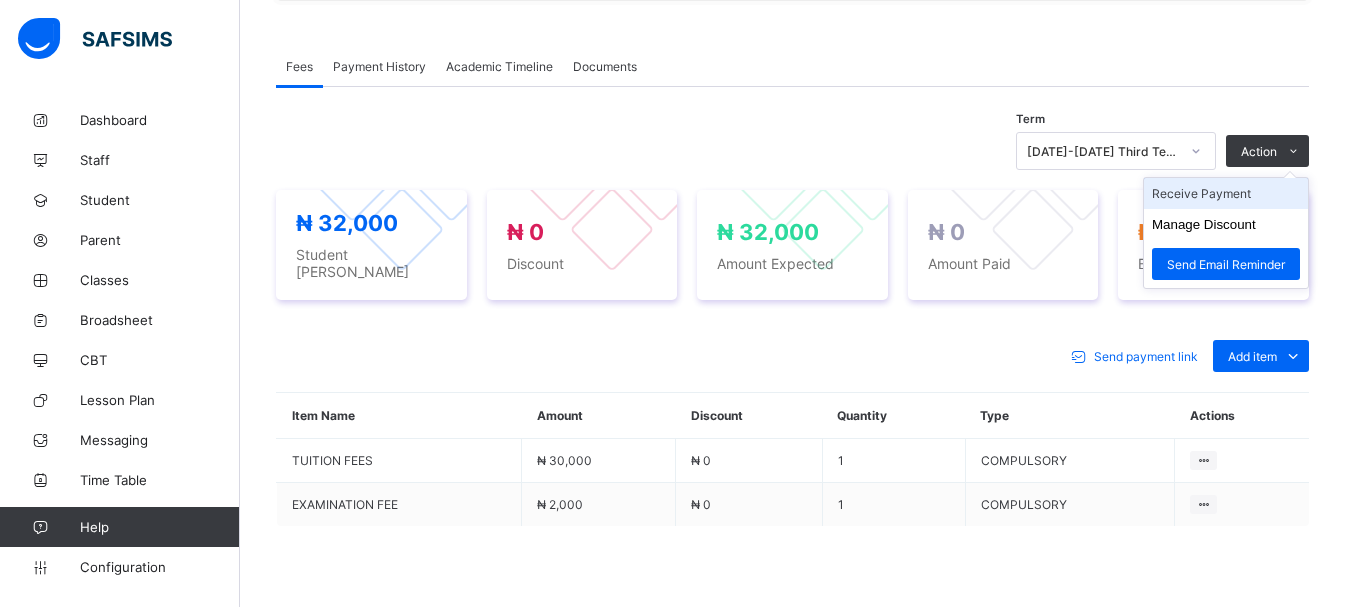 click on "Receive Payment" at bounding box center [1226, 193] 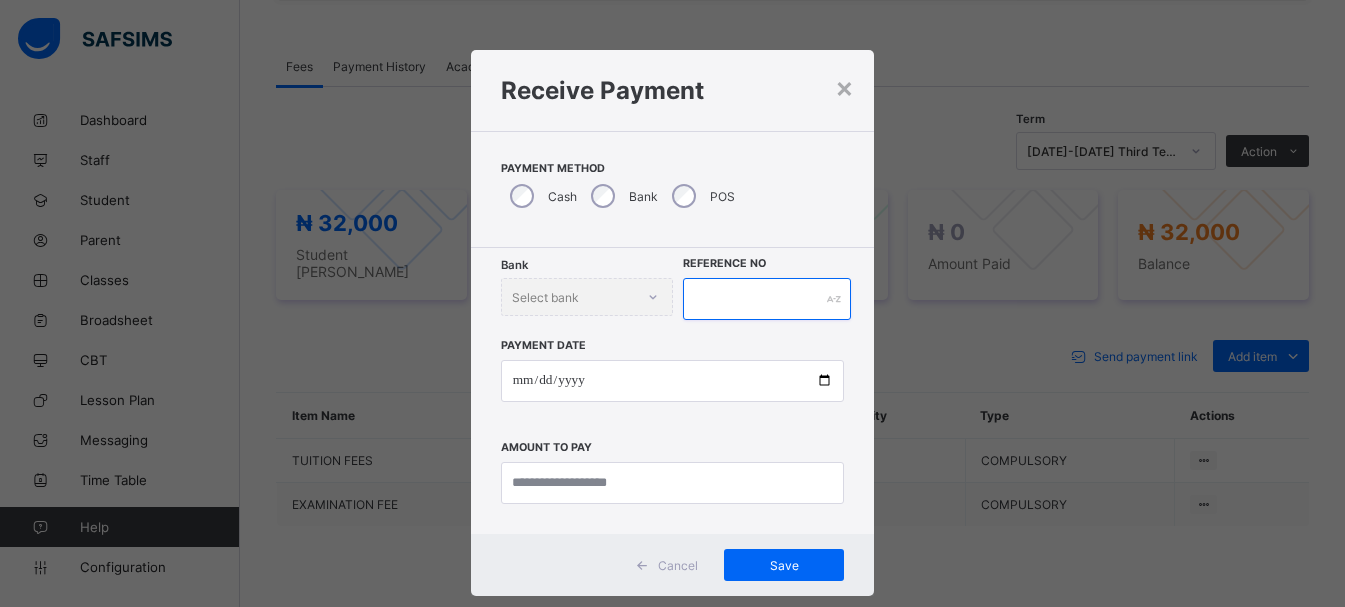click at bounding box center [767, 299] 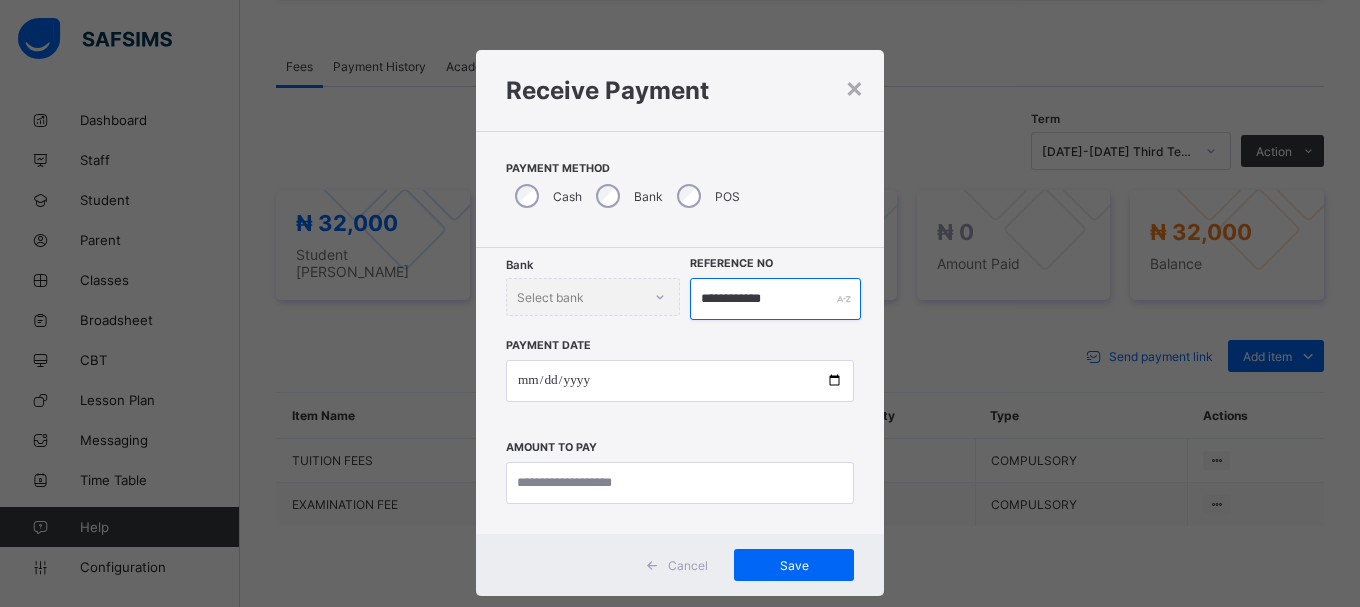 type on "**********" 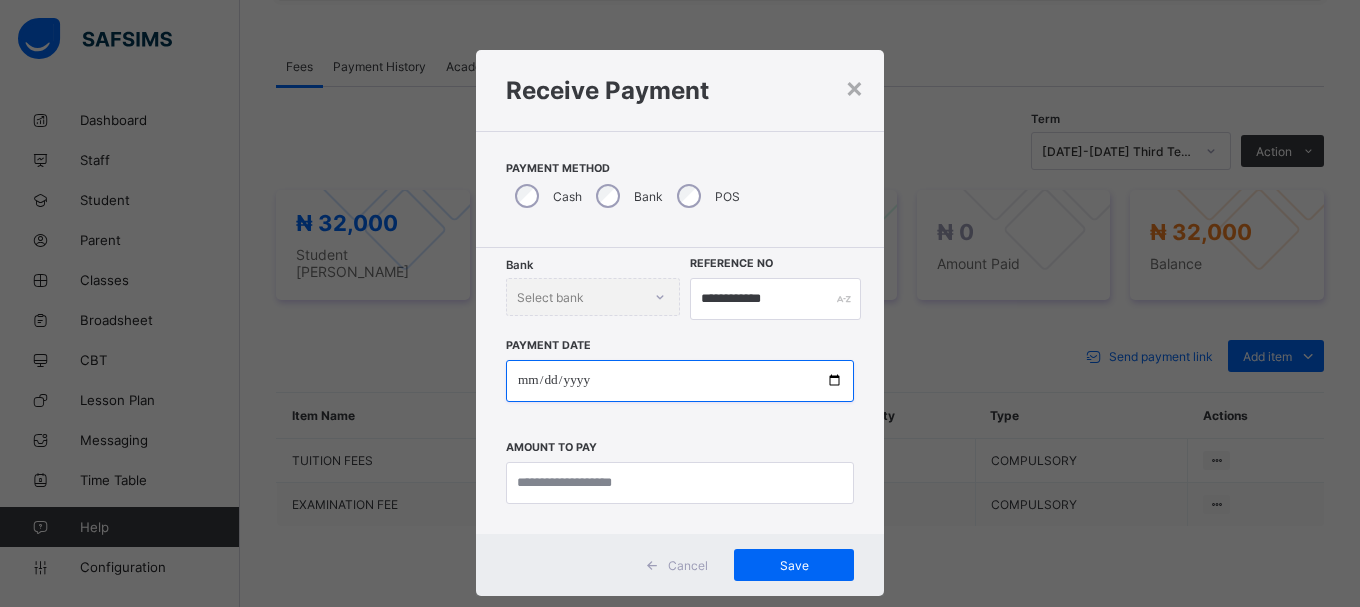 click at bounding box center [680, 381] 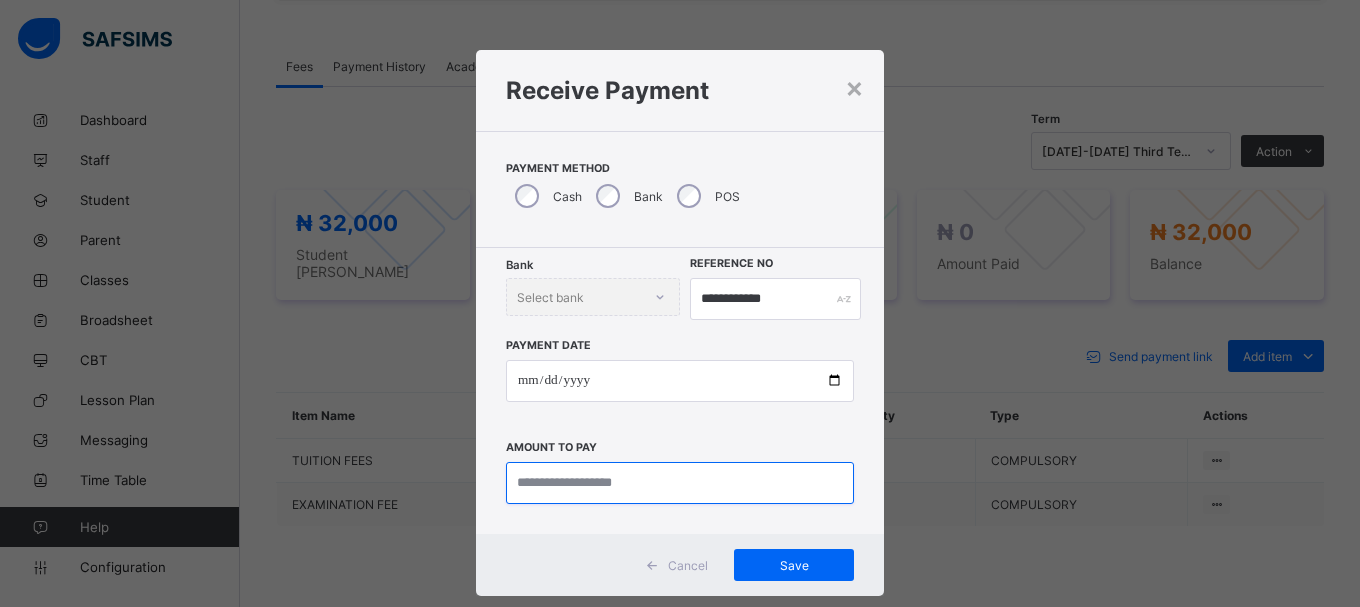 click at bounding box center [680, 483] 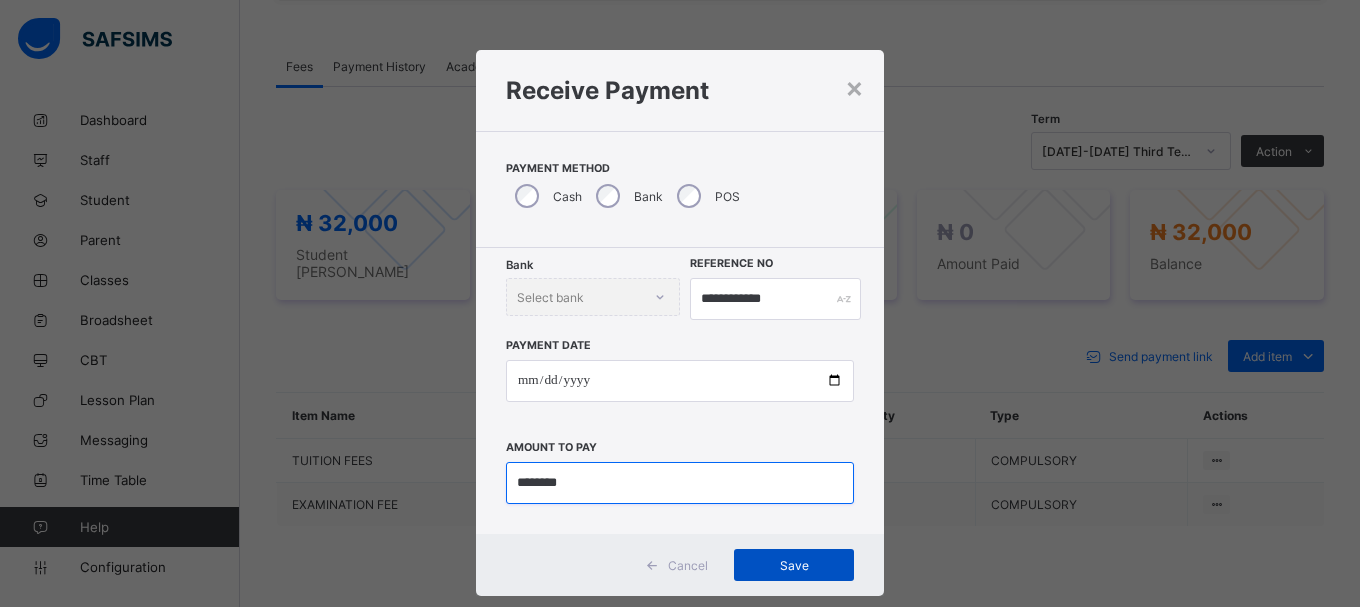 type on "********" 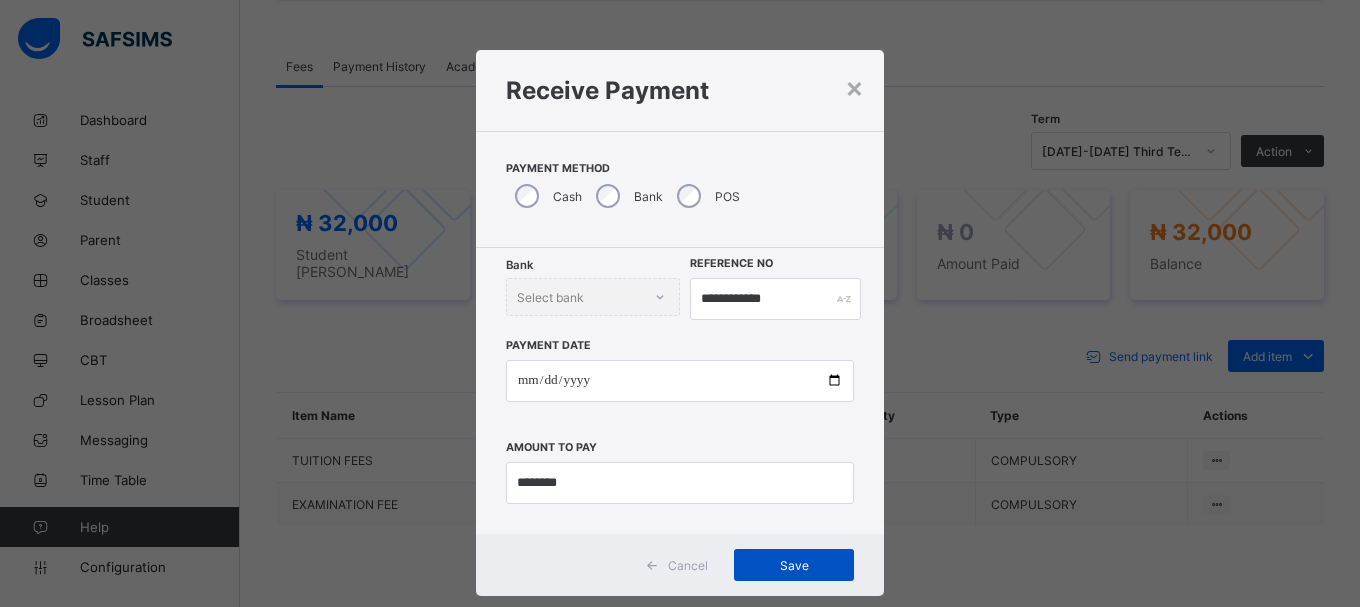 click on "Save" at bounding box center (794, 565) 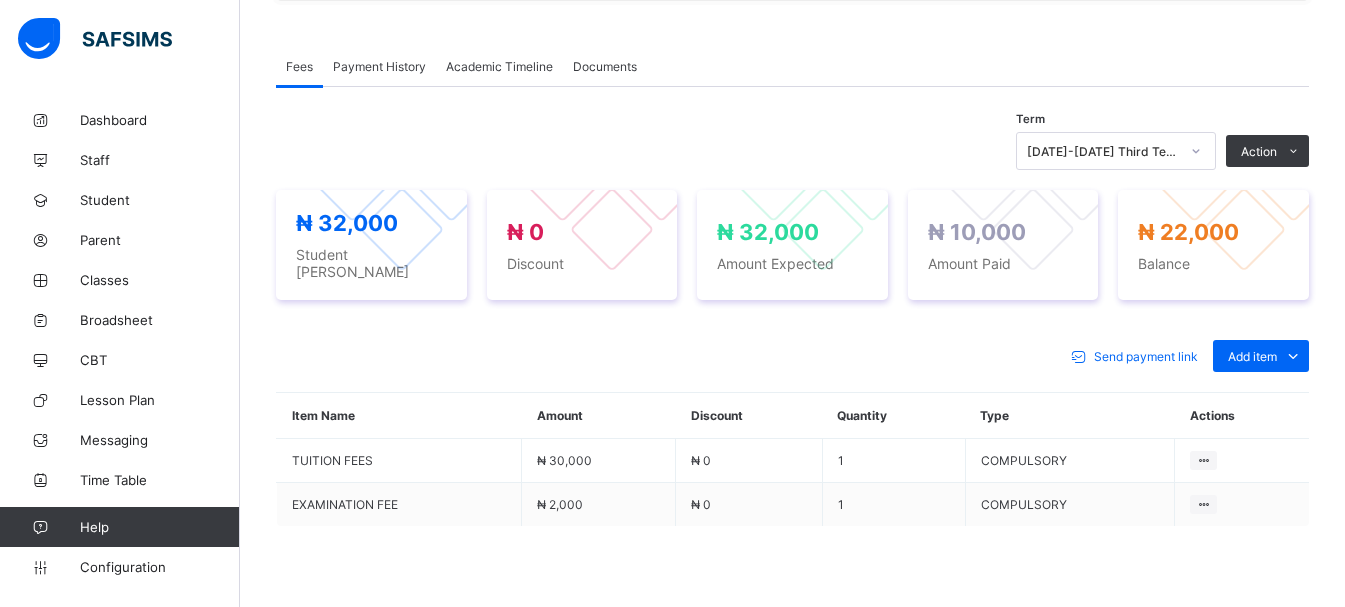 scroll, scrollTop: 57, scrollLeft: 0, axis: vertical 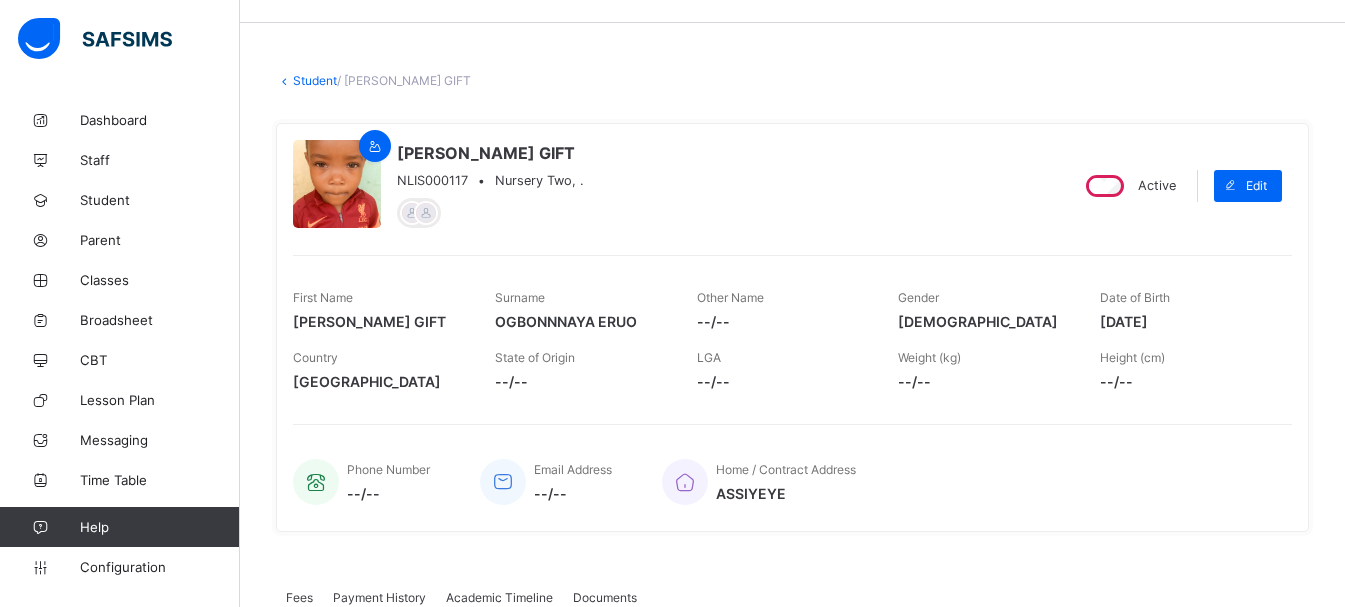 click on "Student" at bounding box center (315, 80) 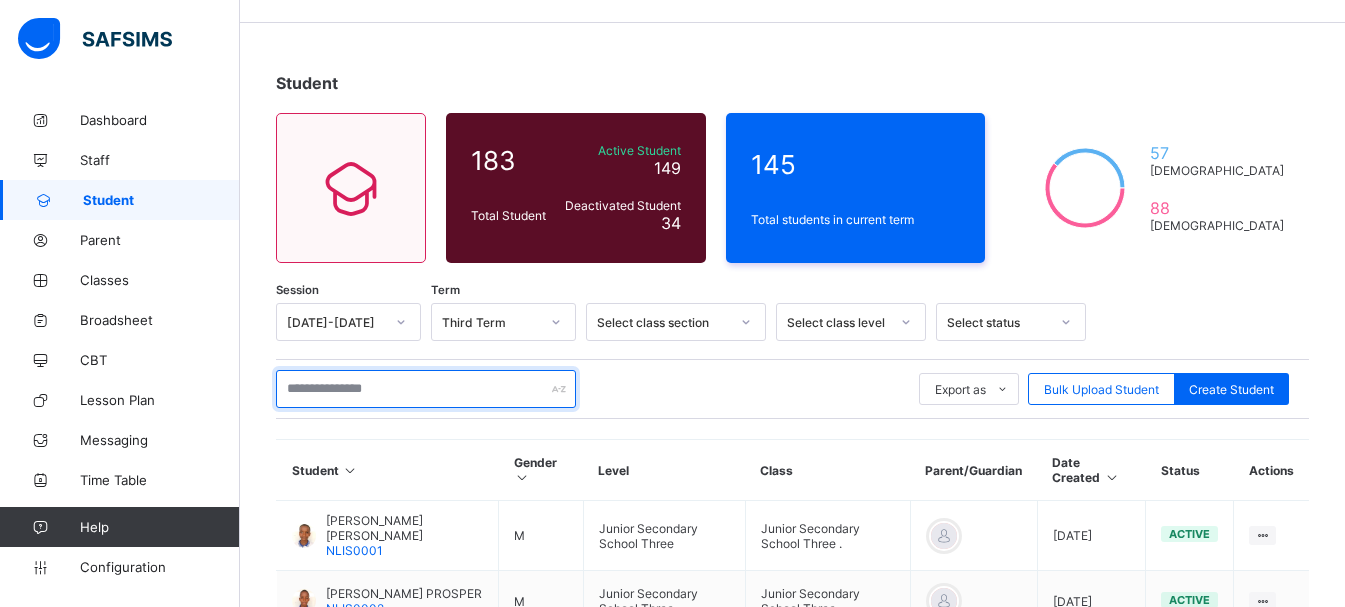 click at bounding box center [426, 389] 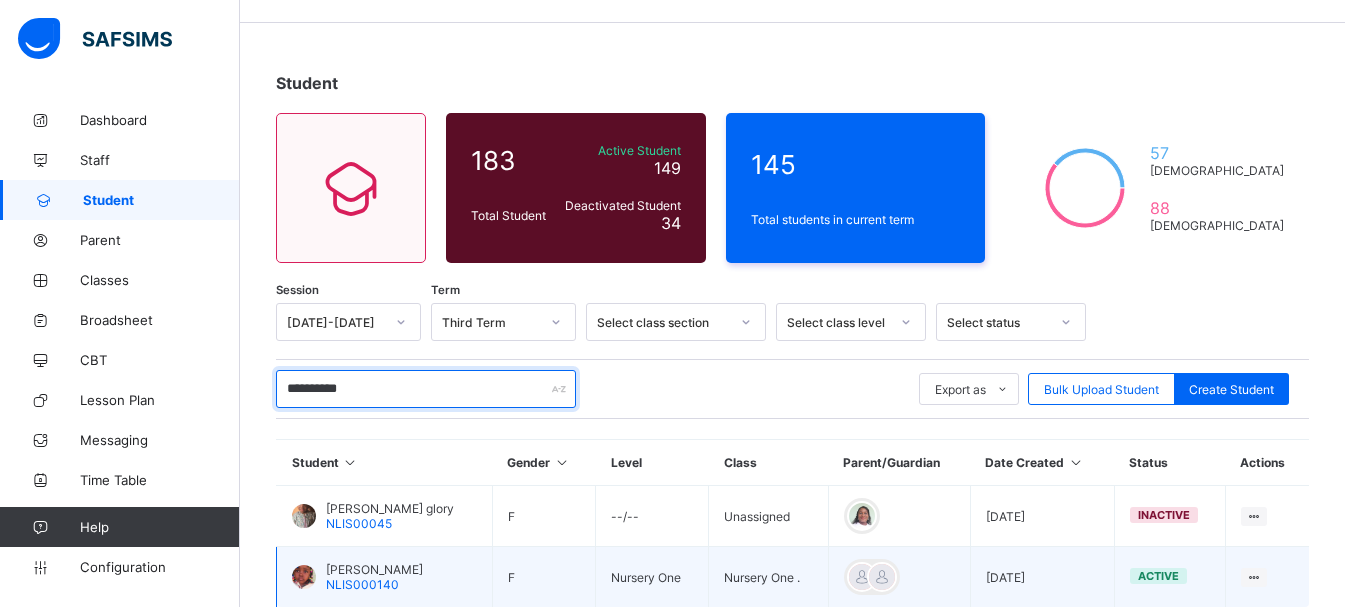 type on "**********" 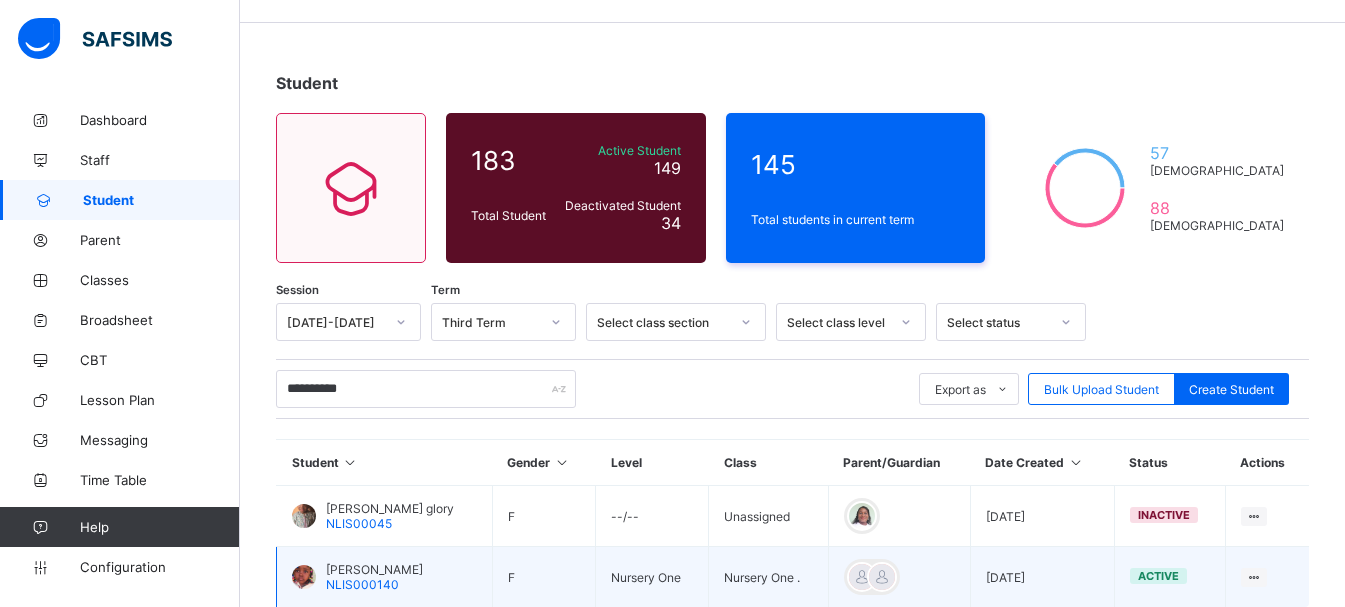 click on "OGBONNAYA JOHN GLORY OLUCHI" at bounding box center (374, 569) 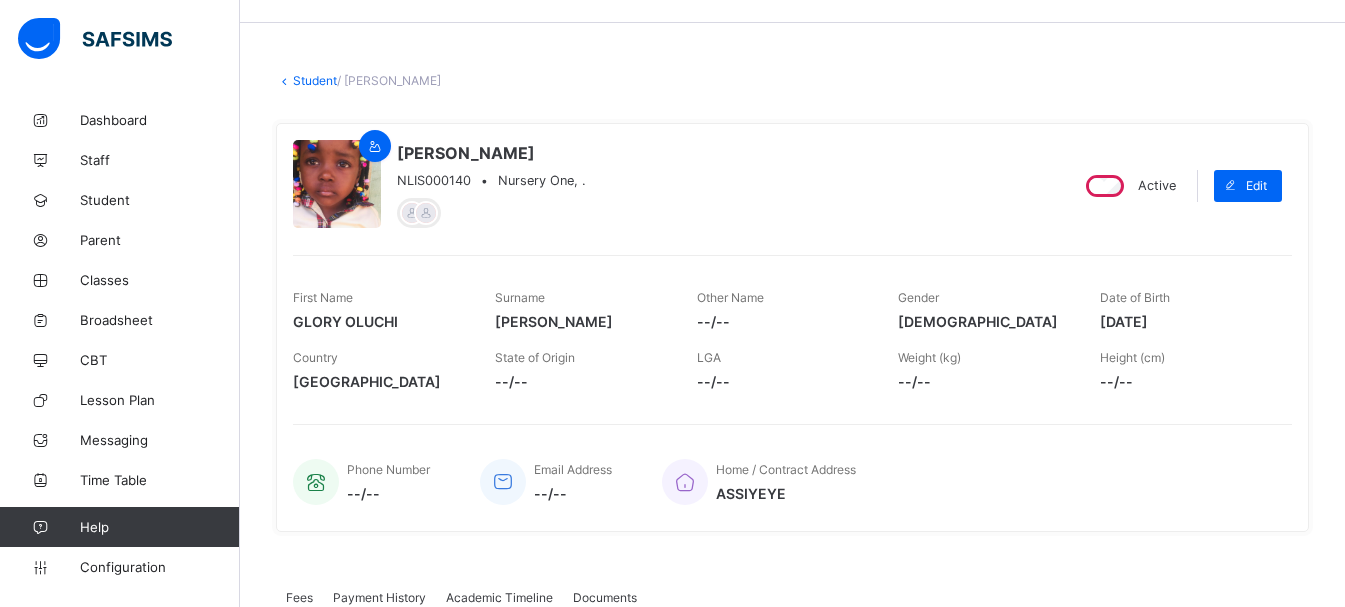 scroll, scrollTop: 588, scrollLeft: 0, axis: vertical 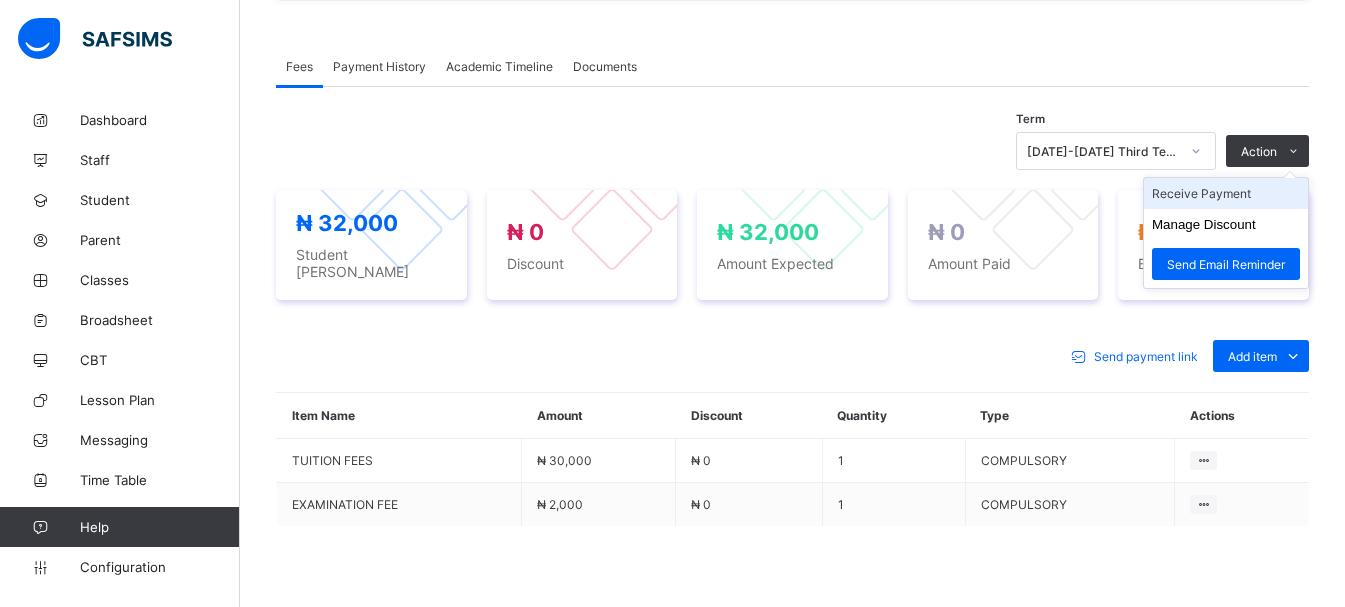 click on "Receive Payment" at bounding box center [1226, 193] 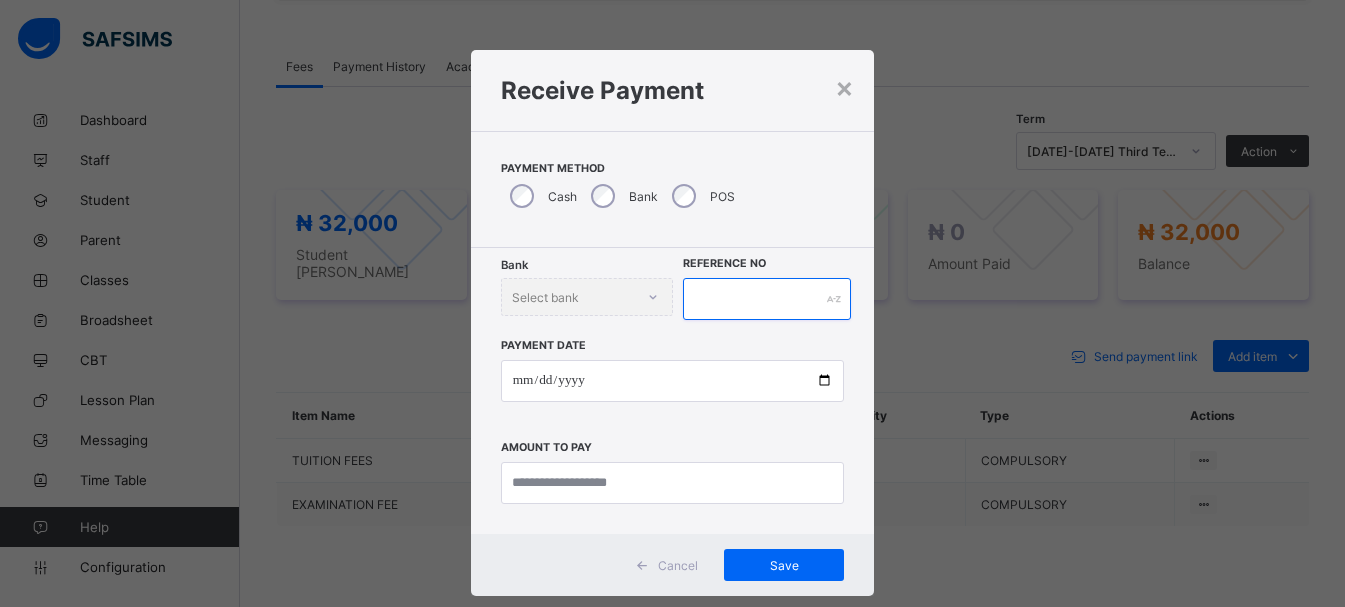 click at bounding box center (767, 299) 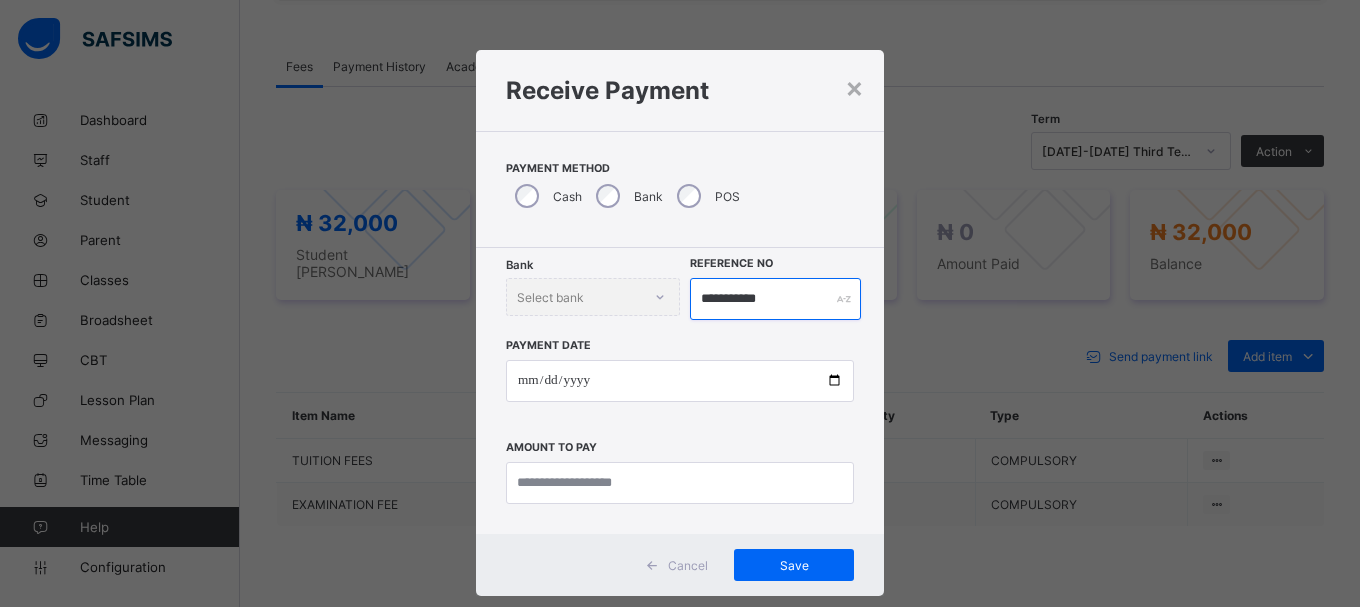 type on "**********" 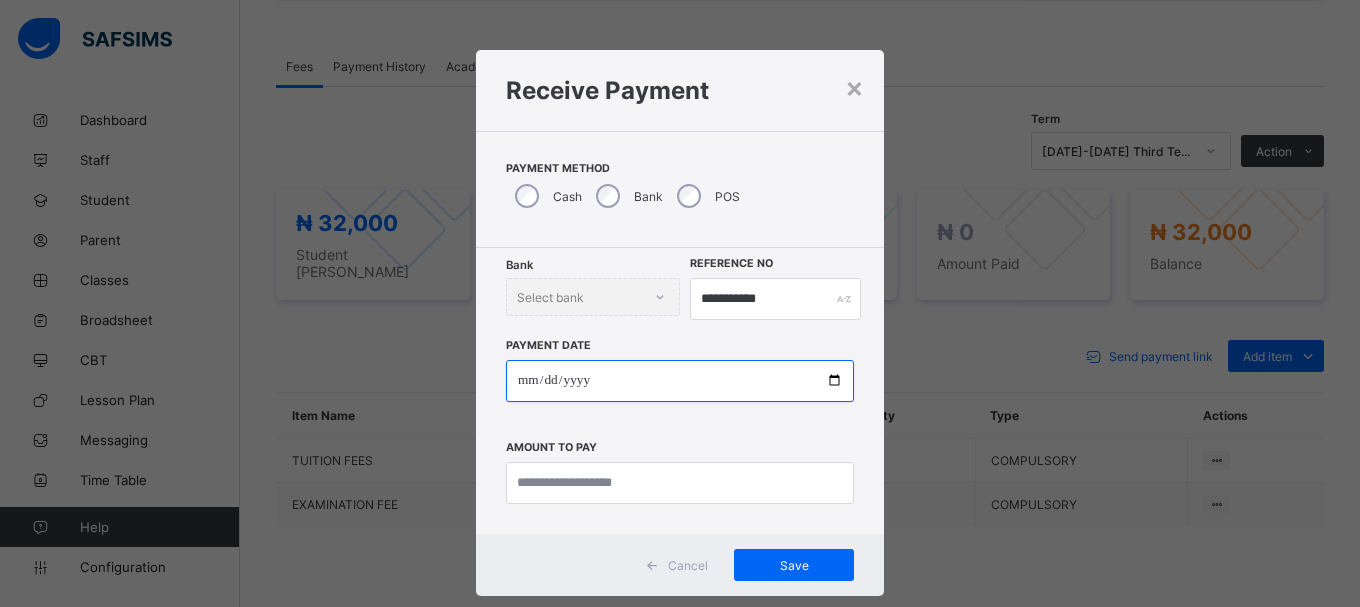 click at bounding box center (680, 381) 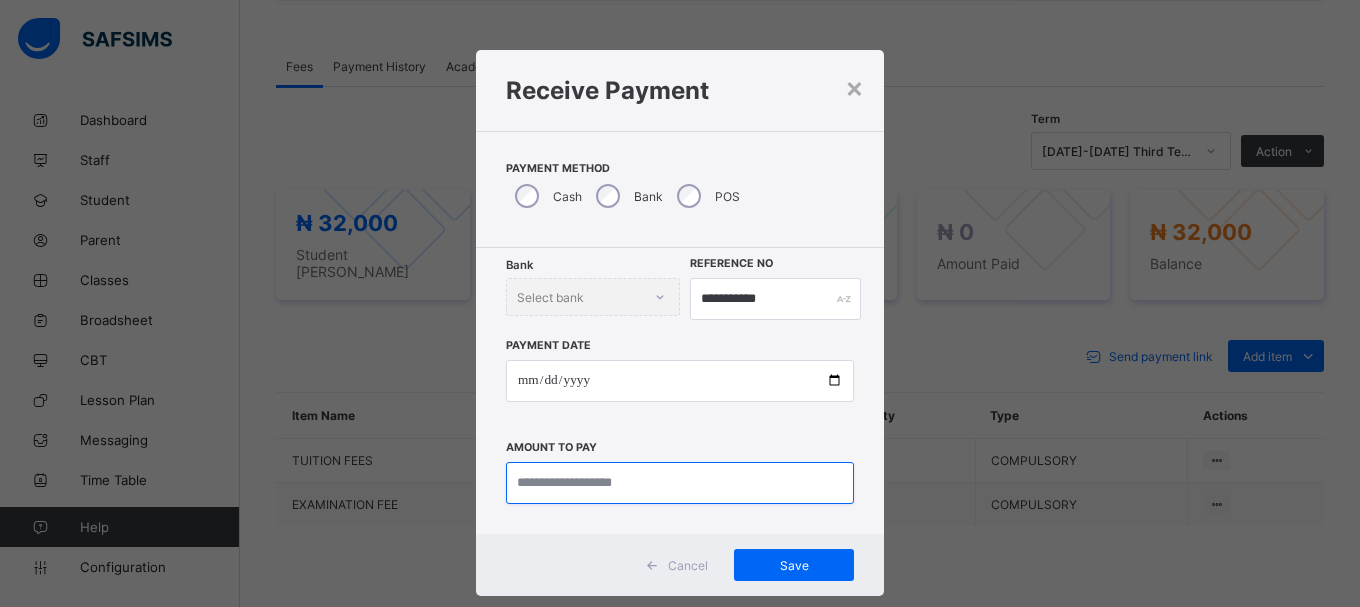 click at bounding box center [680, 483] 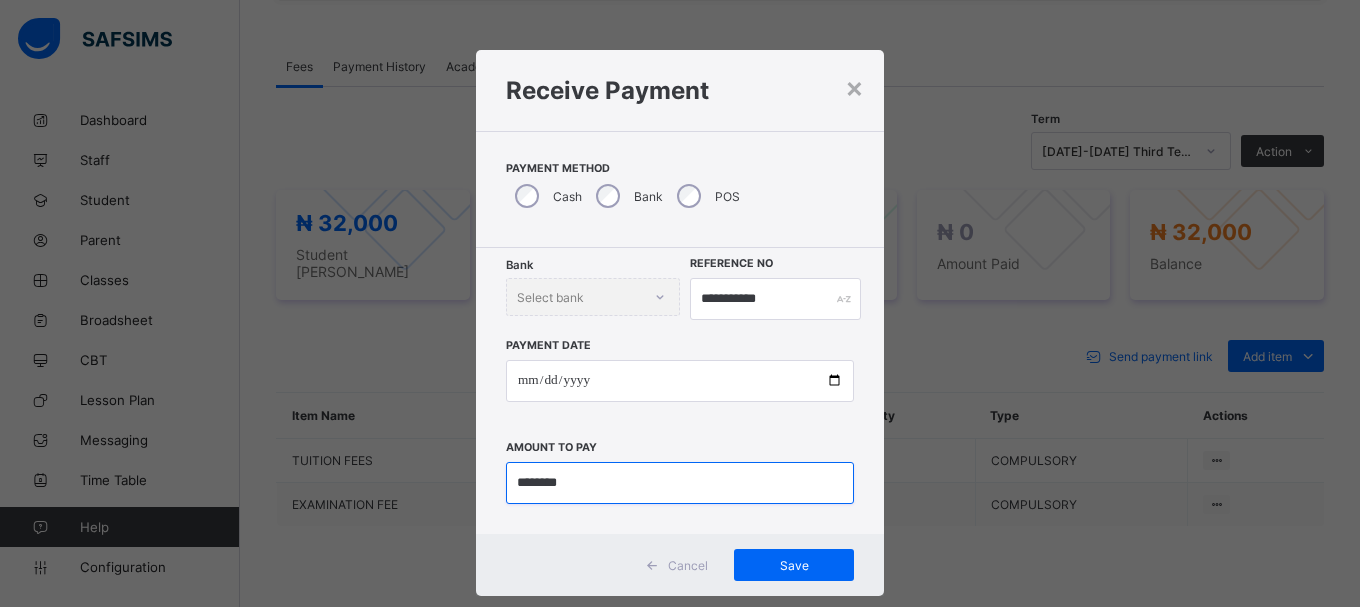 type on "********" 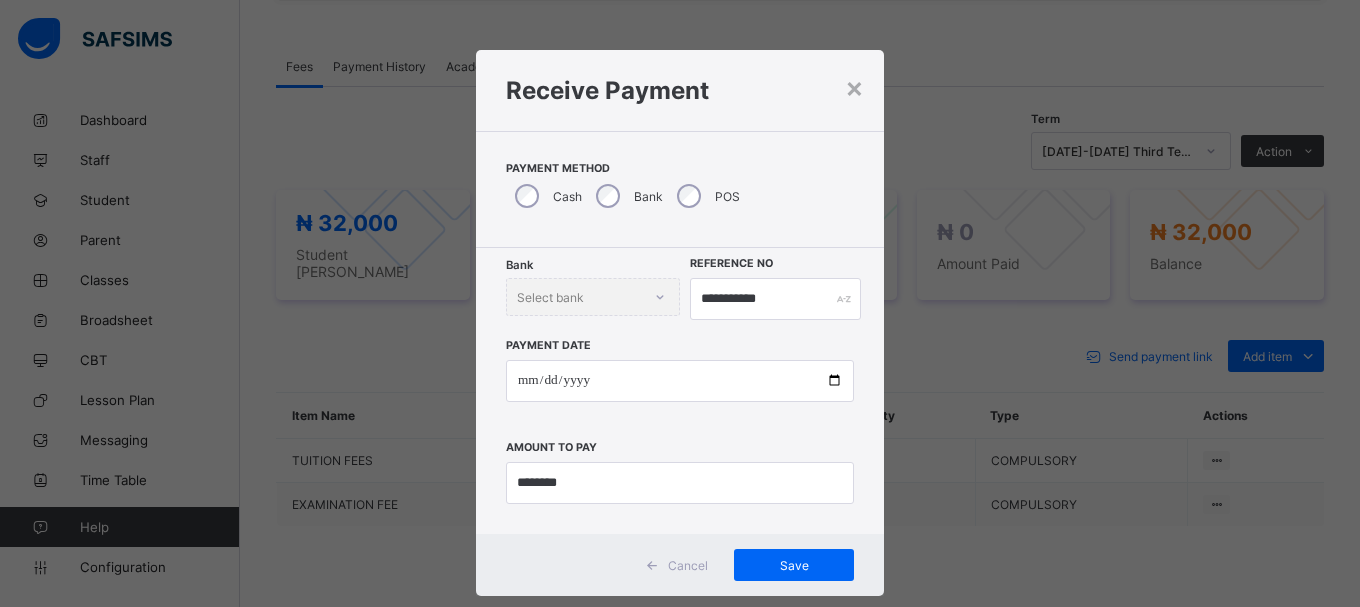 click on "Cancel Save" at bounding box center [680, 565] 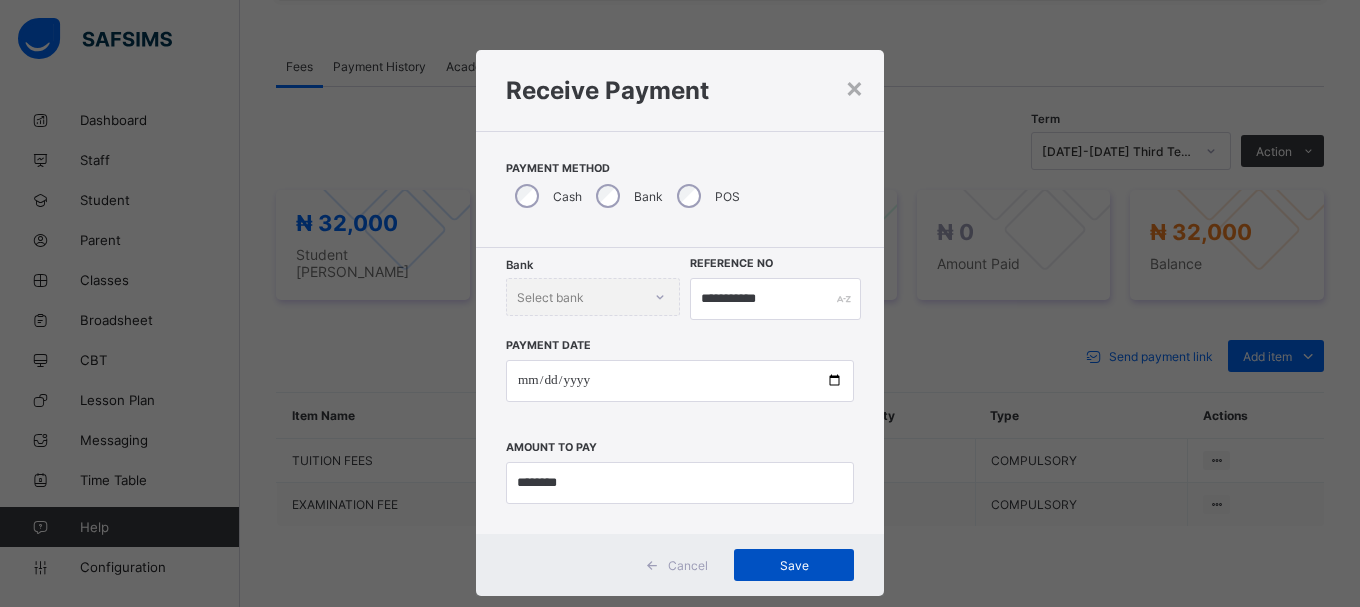 click on "Save" at bounding box center [794, 565] 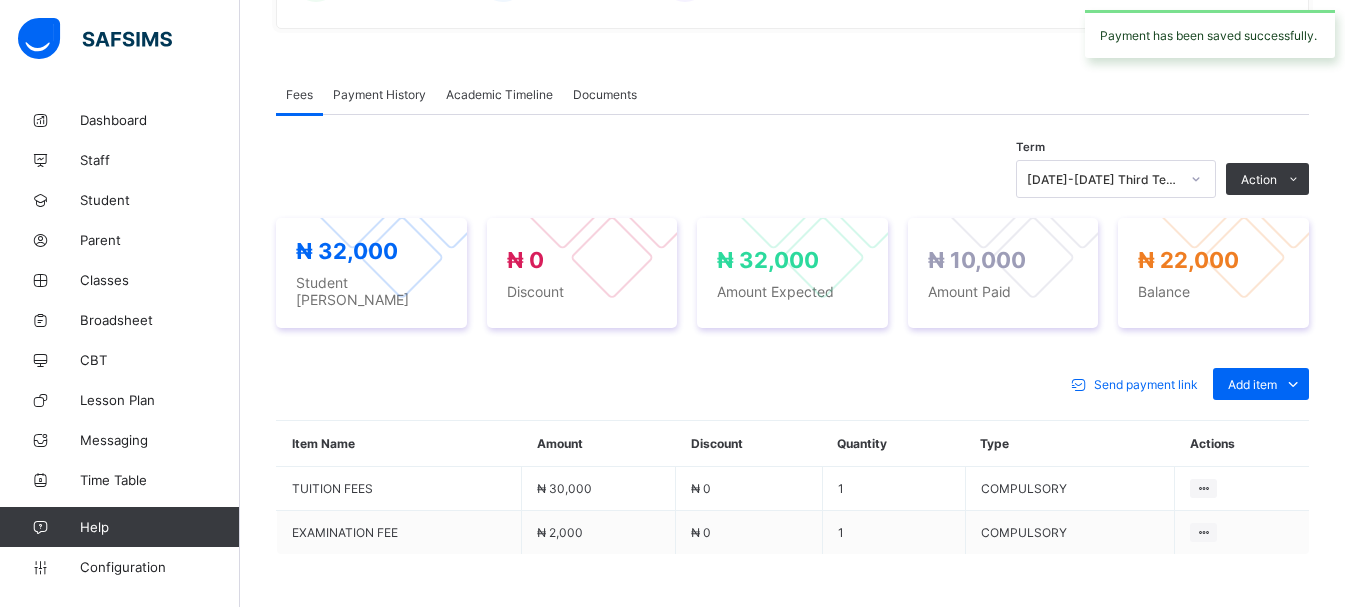scroll, scrollTop: 548, scrollLeft: 0, axis: vertical 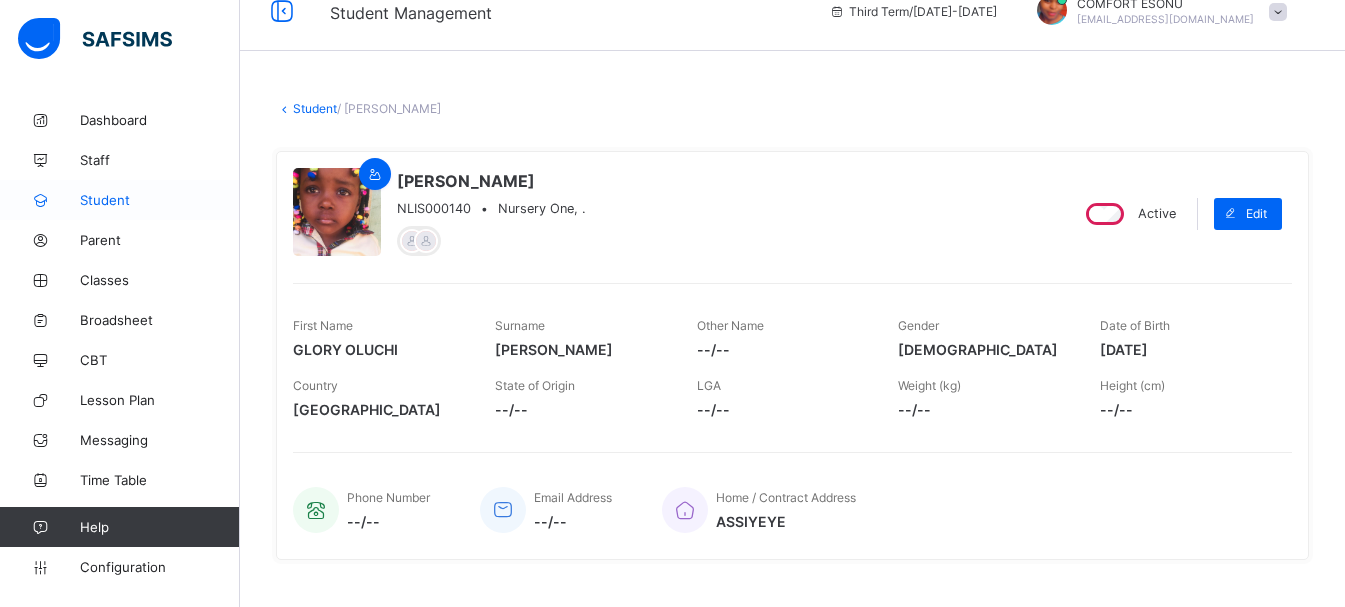 click on "Student" at bounding box center (160, 200) 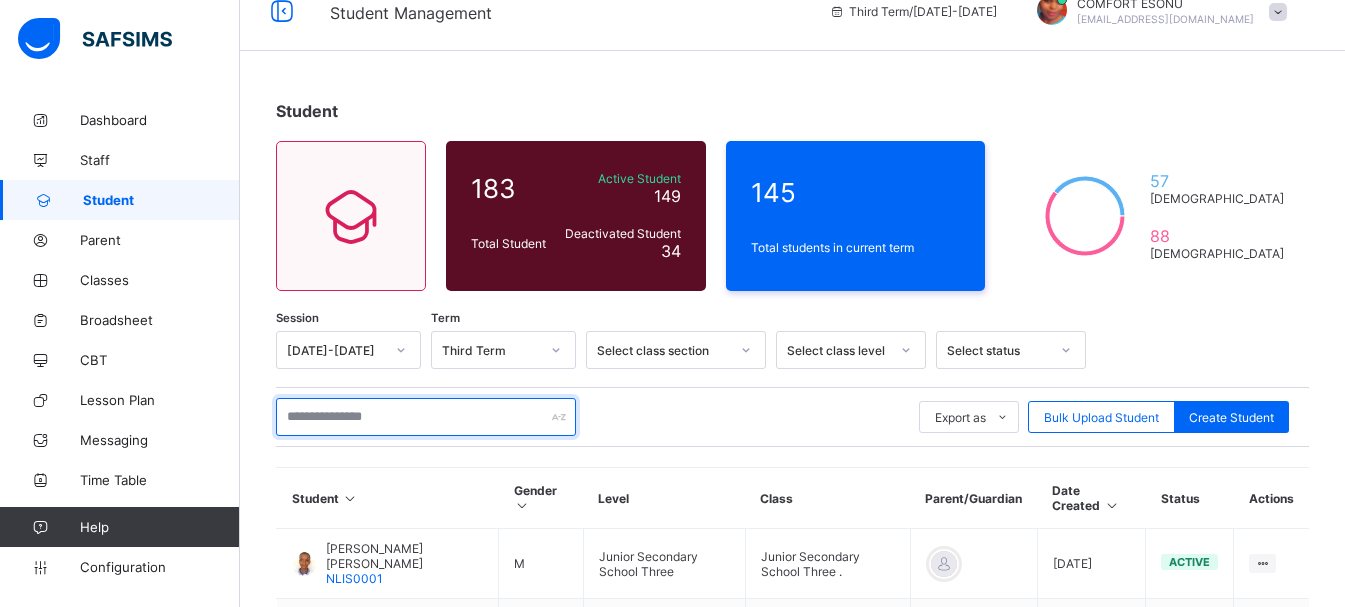 click at bounding box center [426, 417] 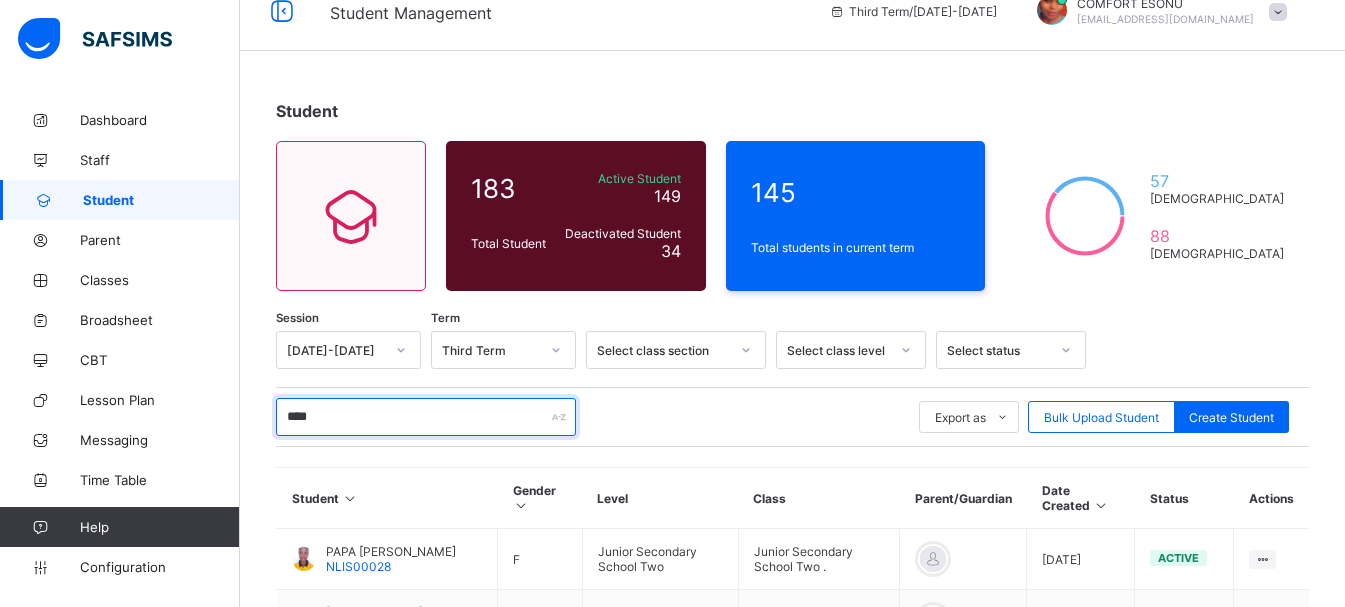 type on "*******" 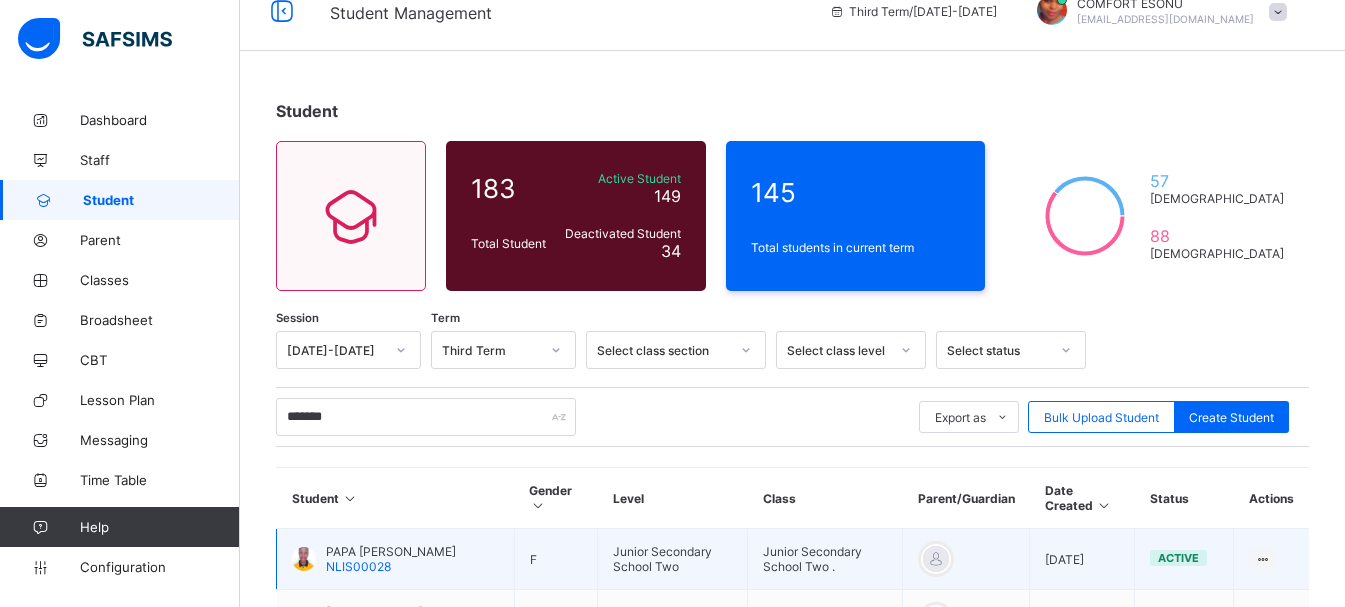 click on "PAPA [PERSON_NAME]" at bounding box center (391, 551) 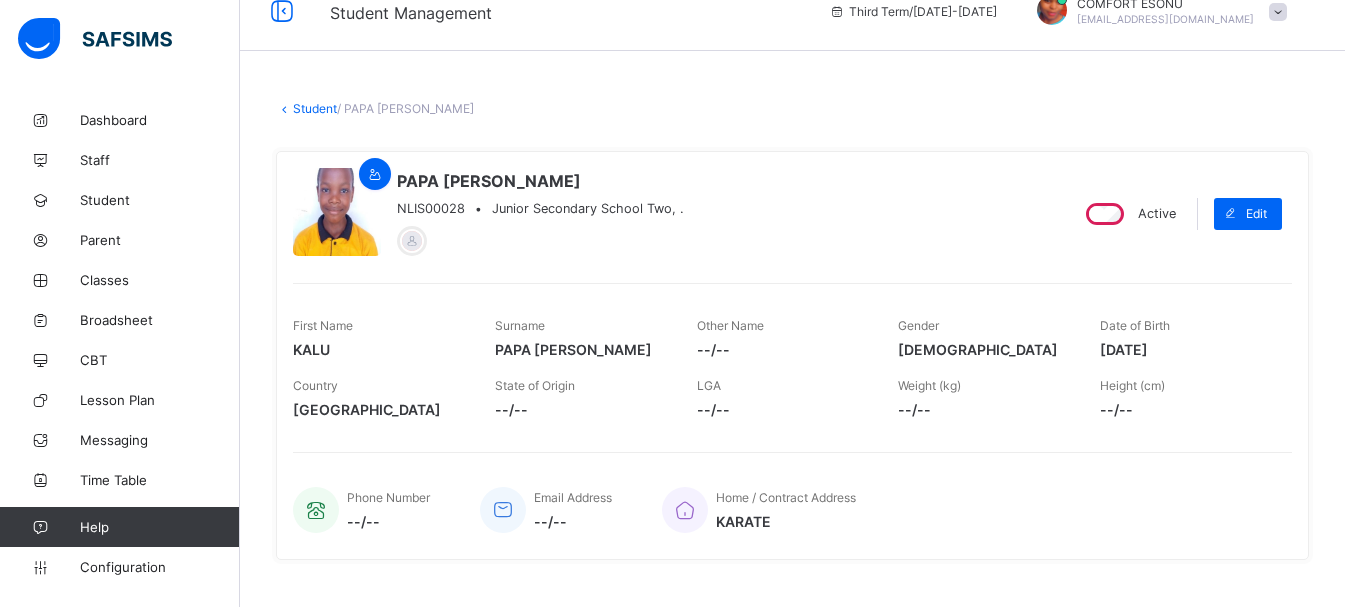 scroll, scrollTop: 560, scrollLeft: 0, axis: vertical 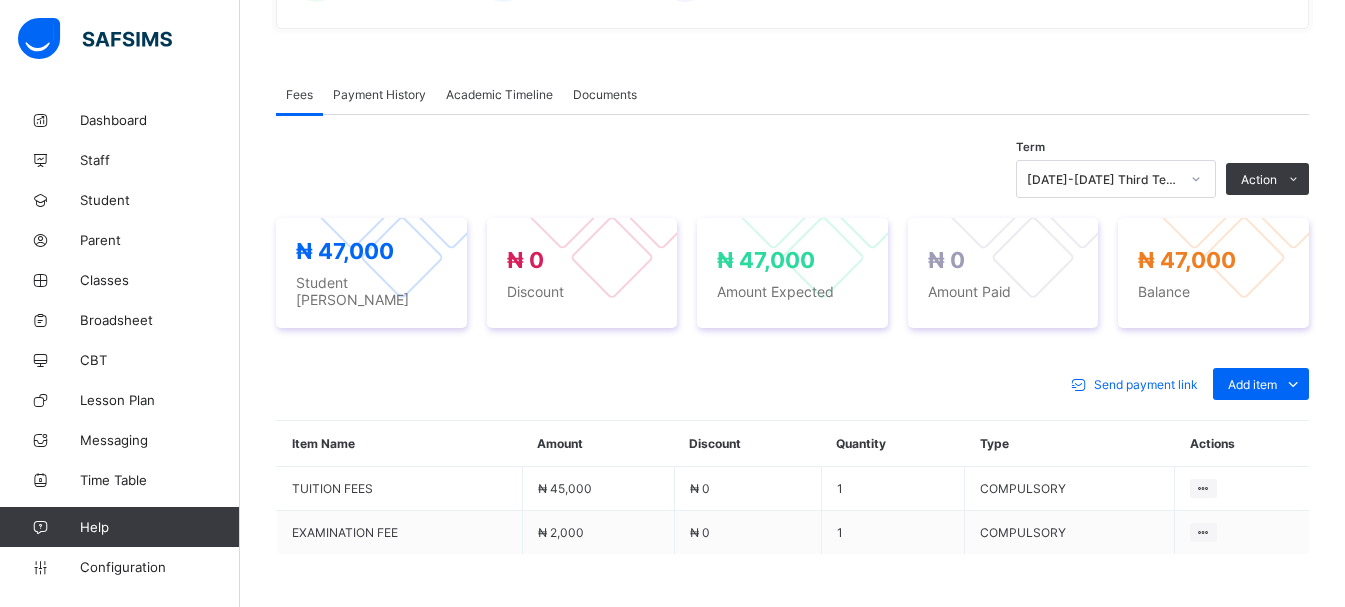click on "Fees Payment History Academic Timeline Documents" at bounding box center [792, 94] 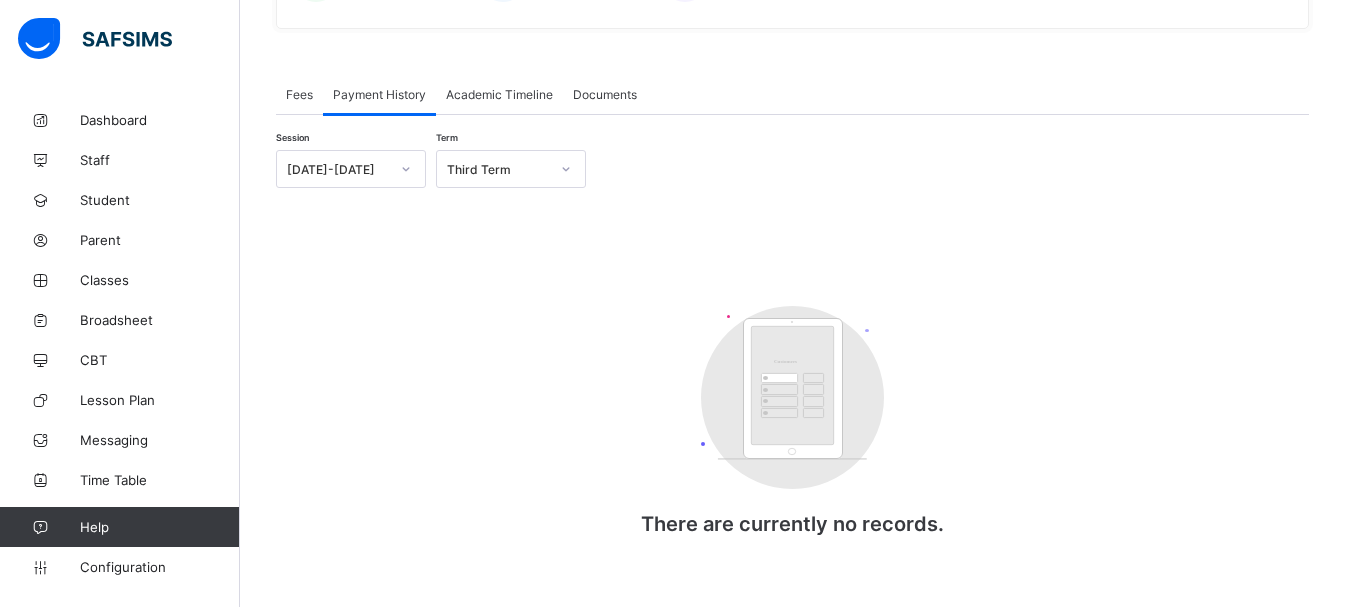 click on "Fees" at bounding box center (299, 94) 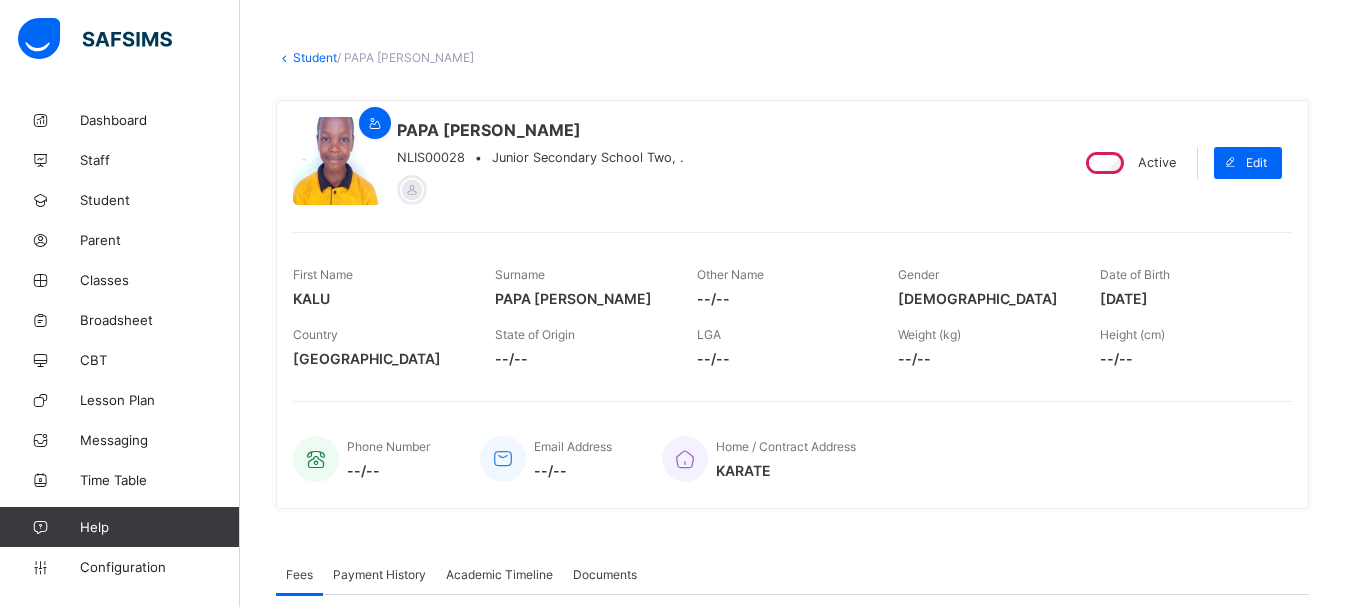 scroll, scrollTop: 611, scrollLeft: 0, axis: vertical 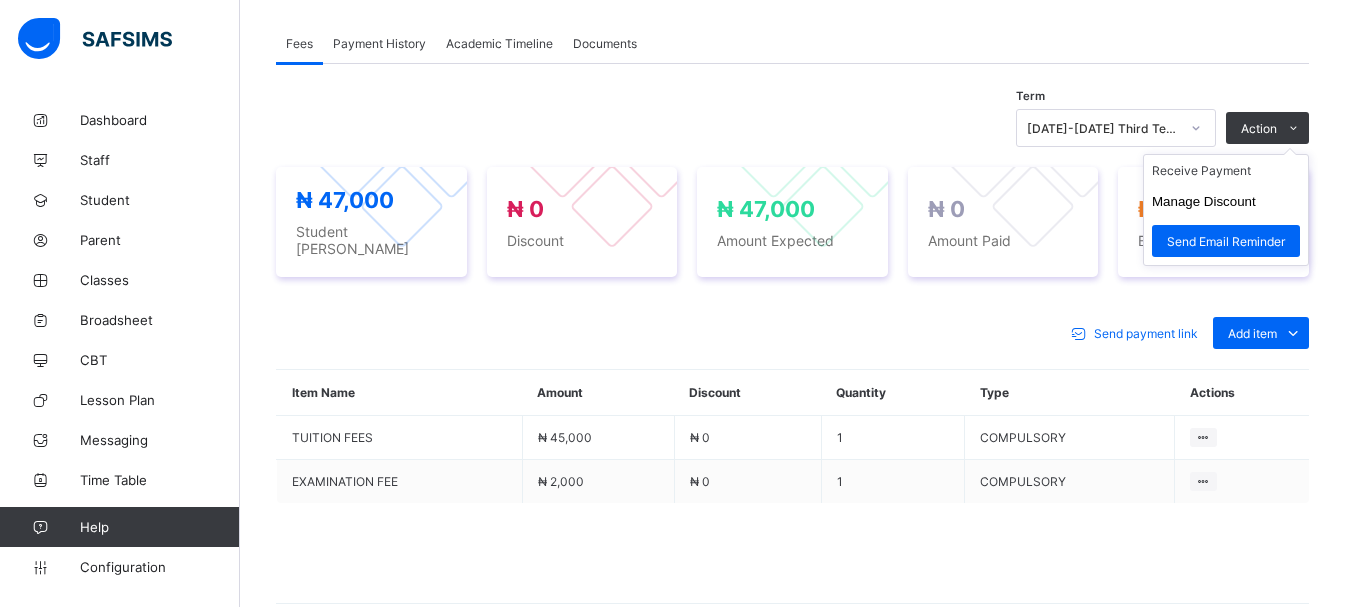 click on "Receive Payment Manage Discount Send Email Reminder" at bounding box center (1226, 210) 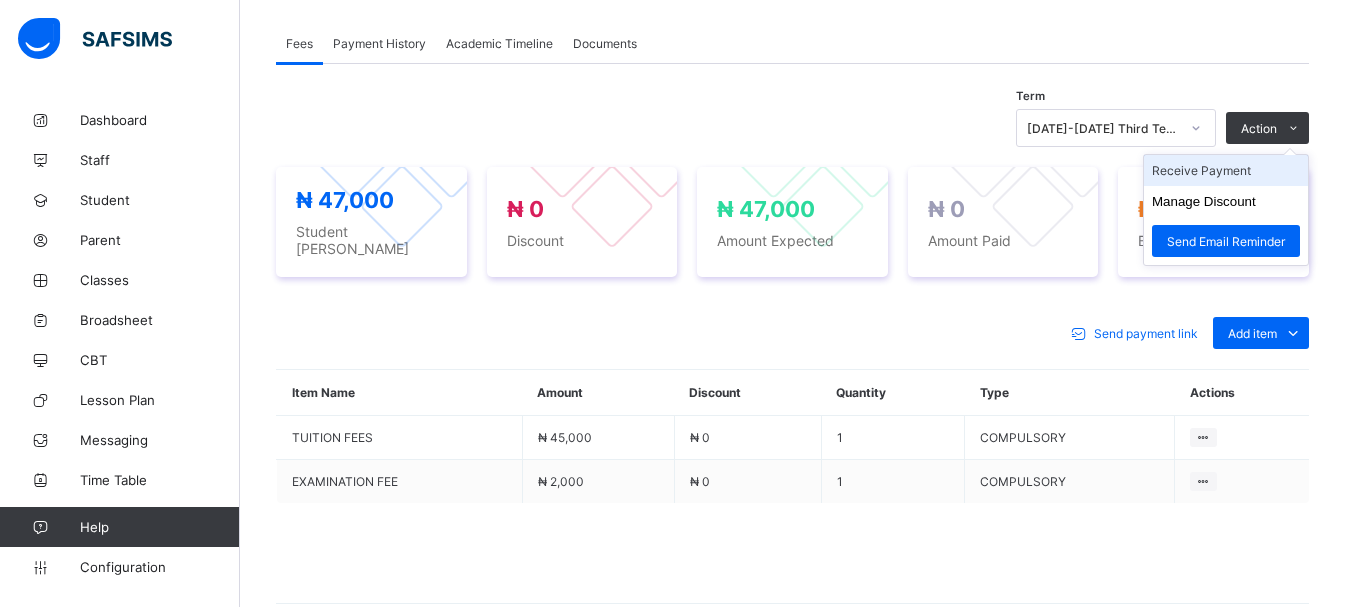 click on "Receive Payment" at bounding box center (1226, 170) 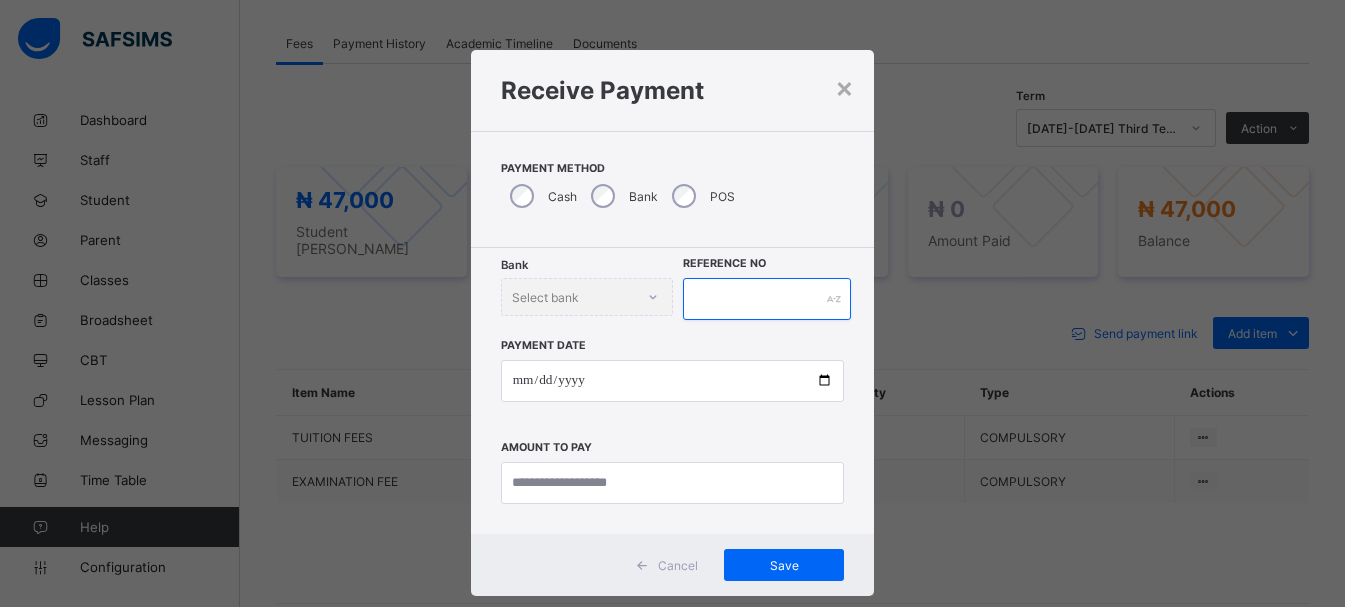 click at bounding box center (767, 299) 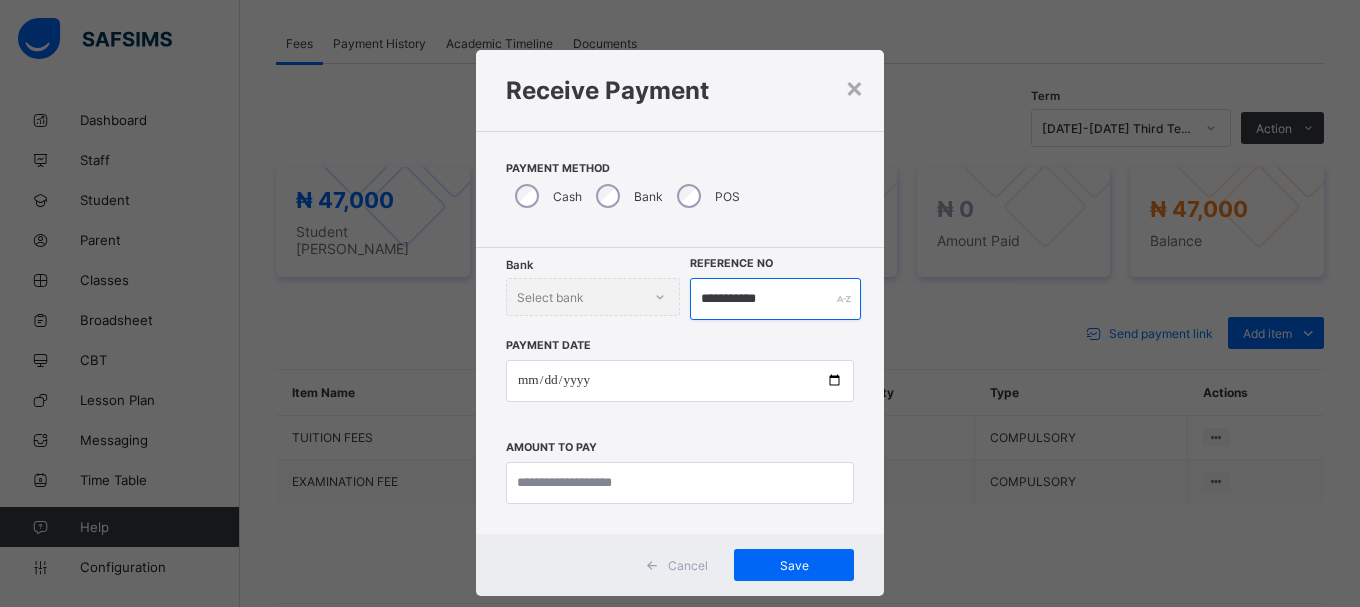 type on "**********" 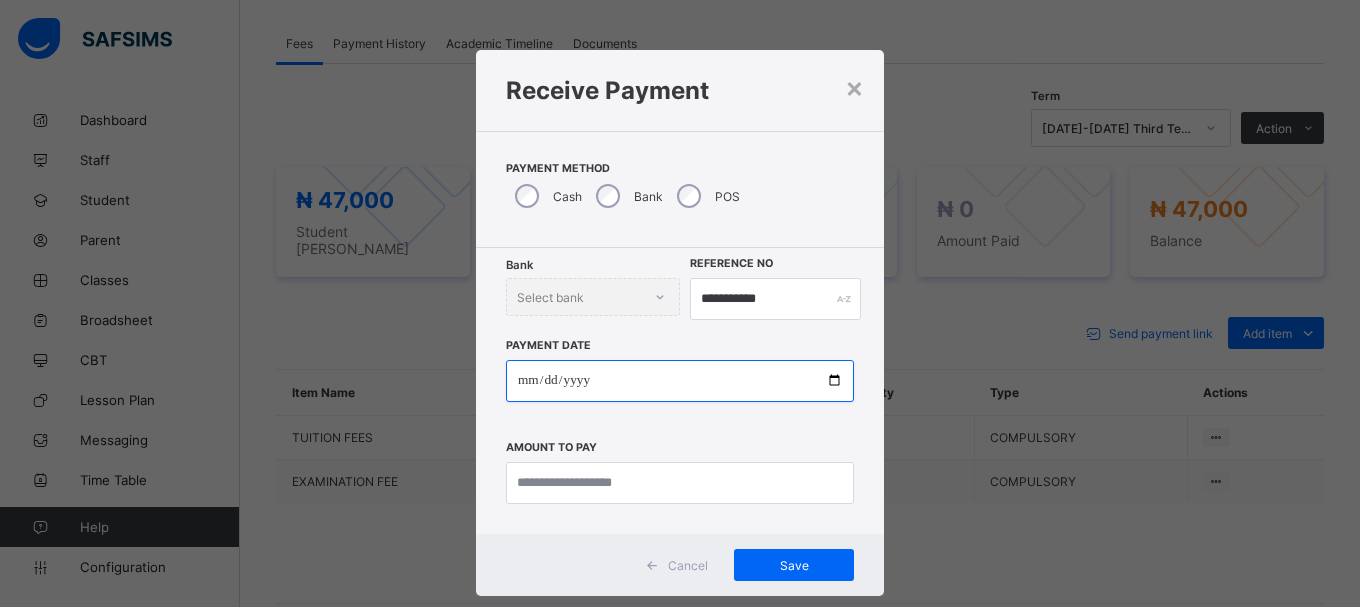 click at bounding box center [680, 381] 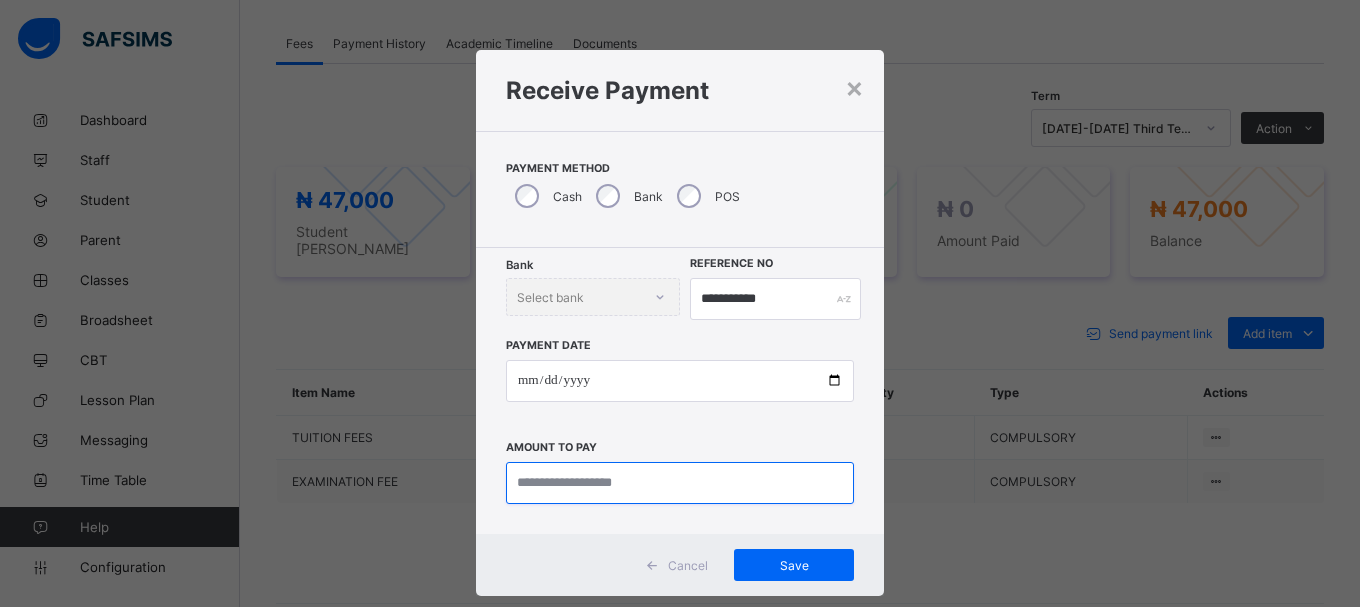 click at bounding box center (680, 483) 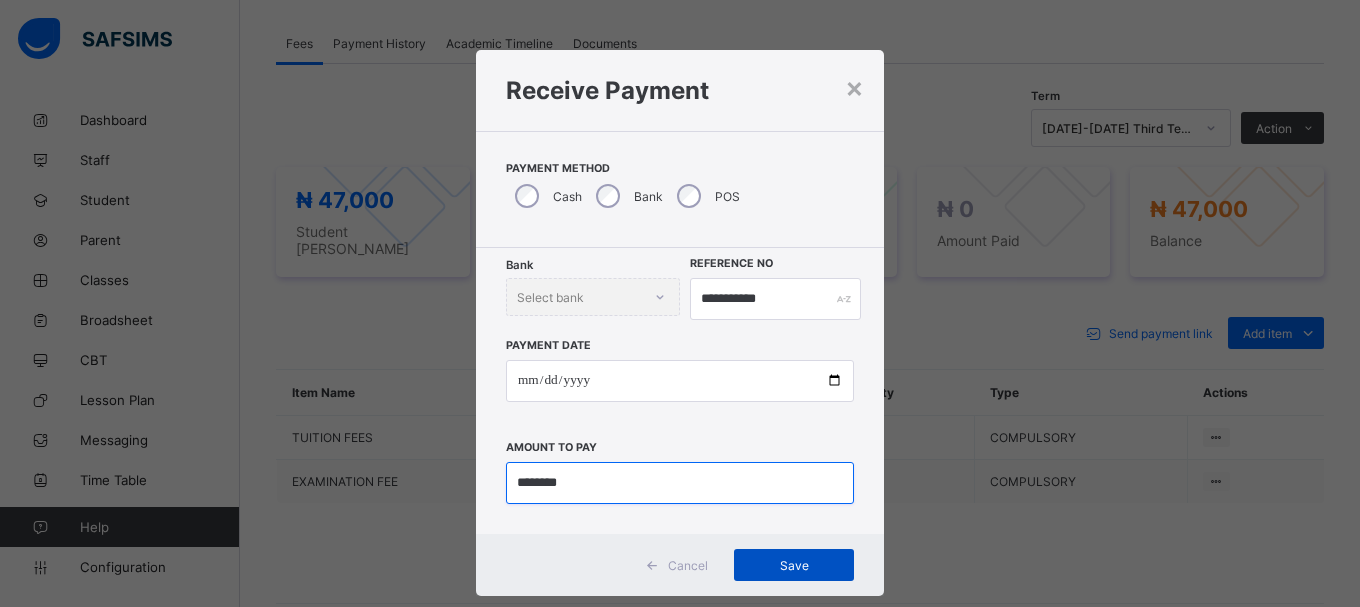 type on "********" 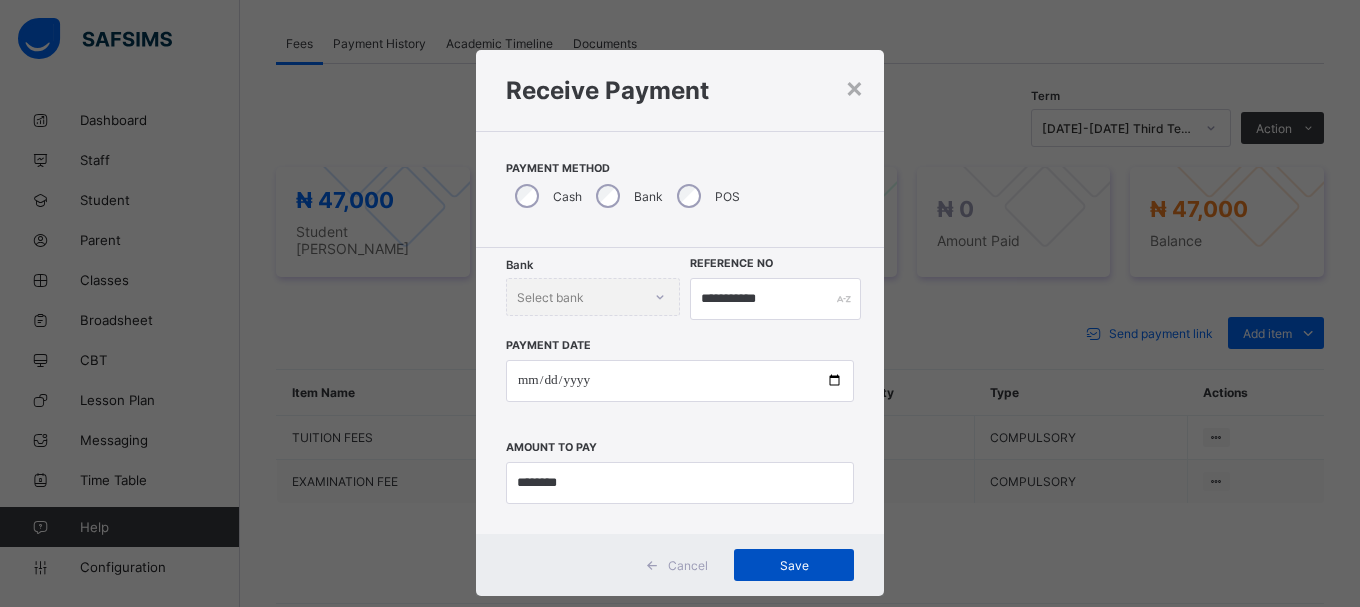 click on "Save" at bounding box center [794, 565] 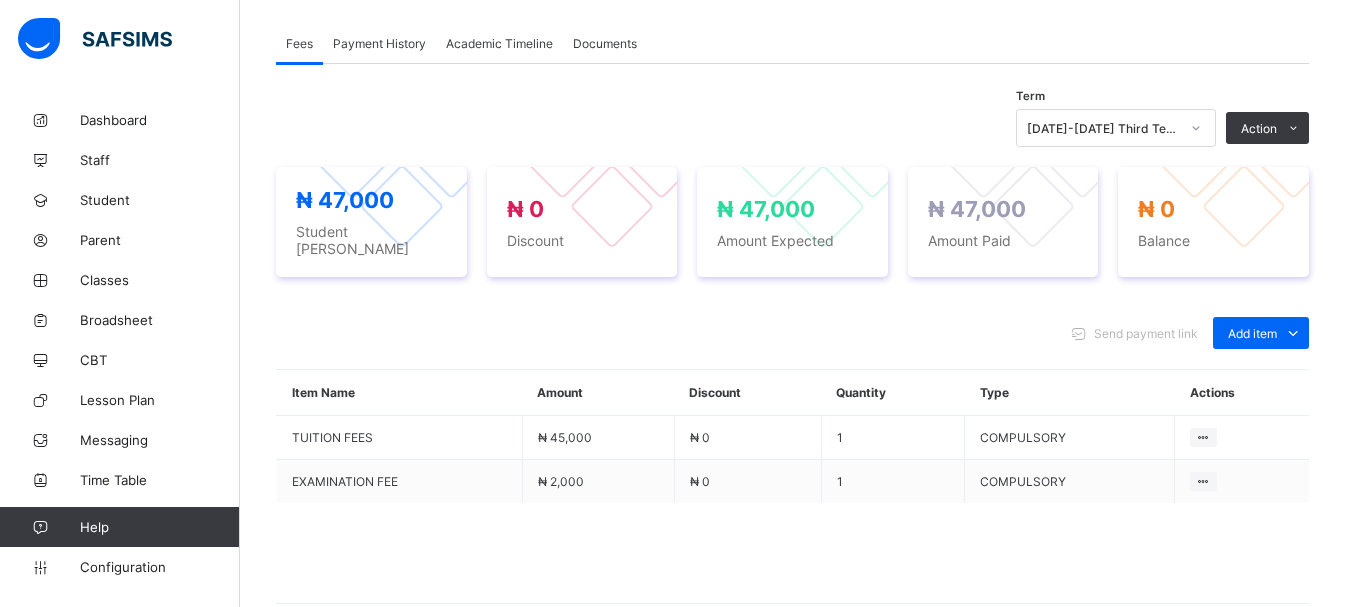 drag, startPoint x: 1186, startPoint y: 542, endPoint x: 1359, endPoint y: 304, distance: 294.2329 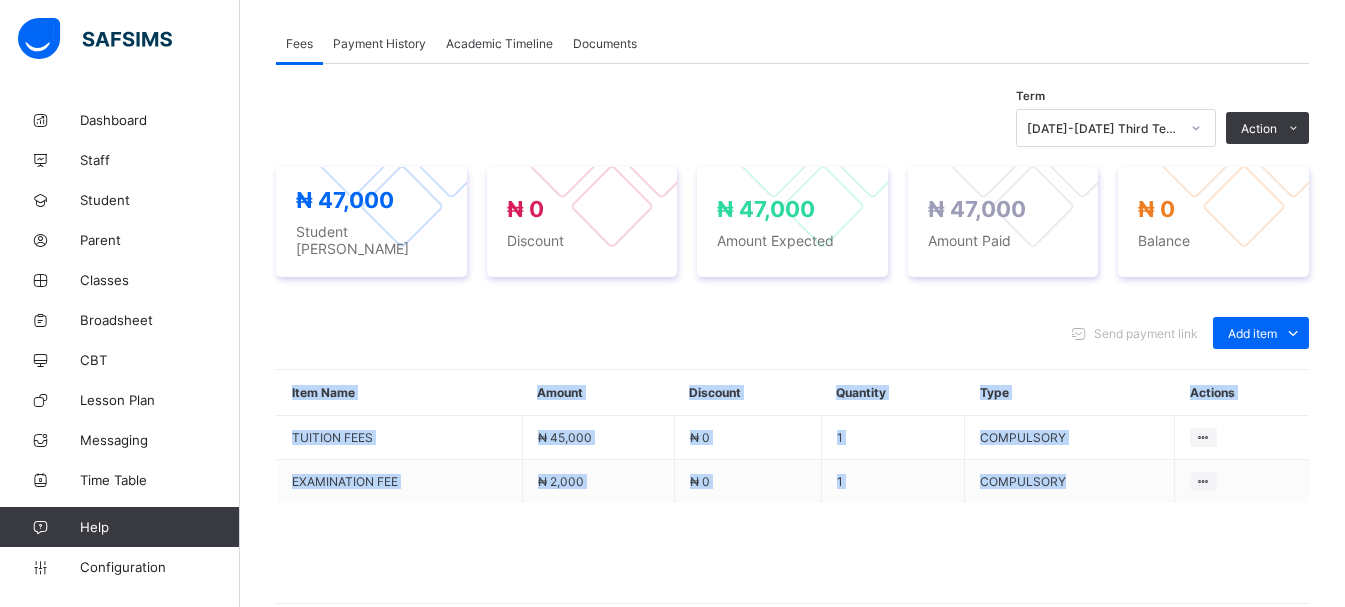 scroll, scrollTop: 80, scrollLeft: 0, axis: vertical 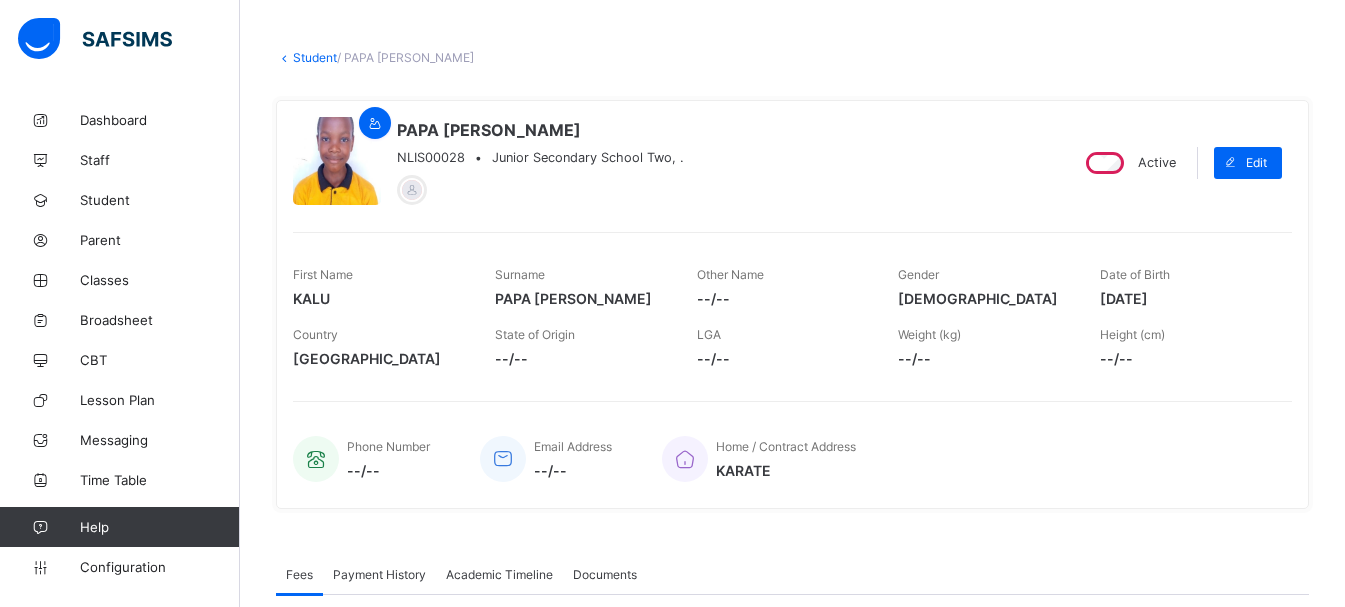 click on "Student" at bounding box center [315, 57] 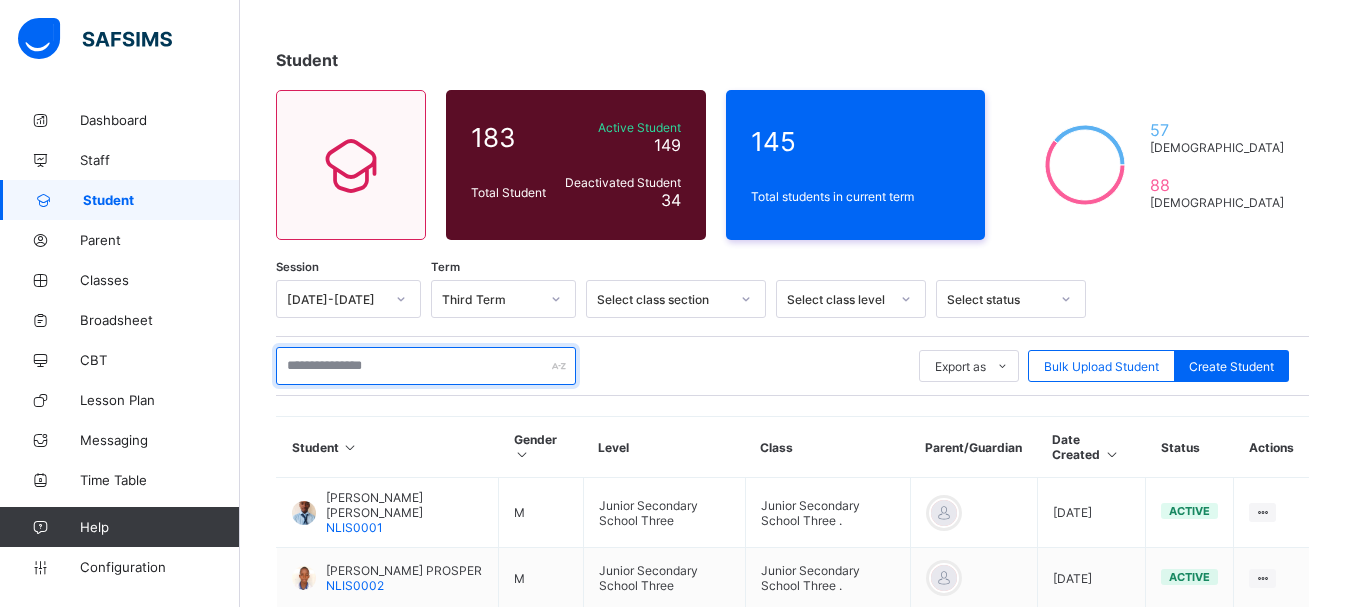 click at bounding box center (426, 366) 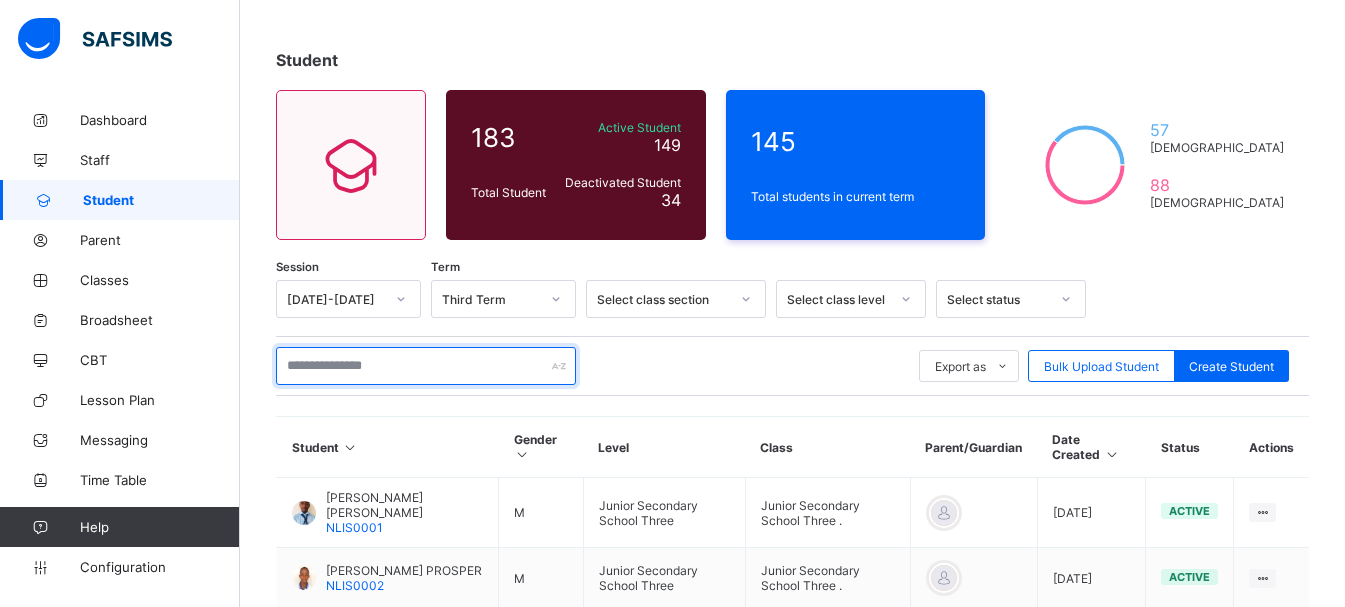 type on "*" 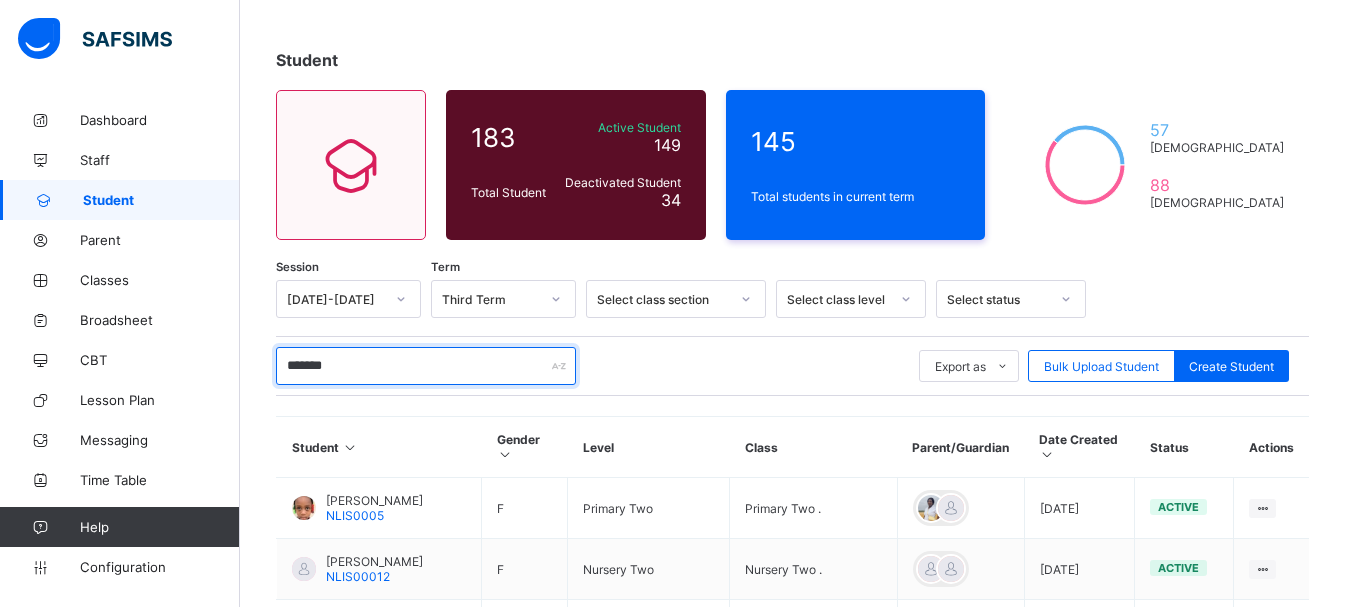 type on "**********" 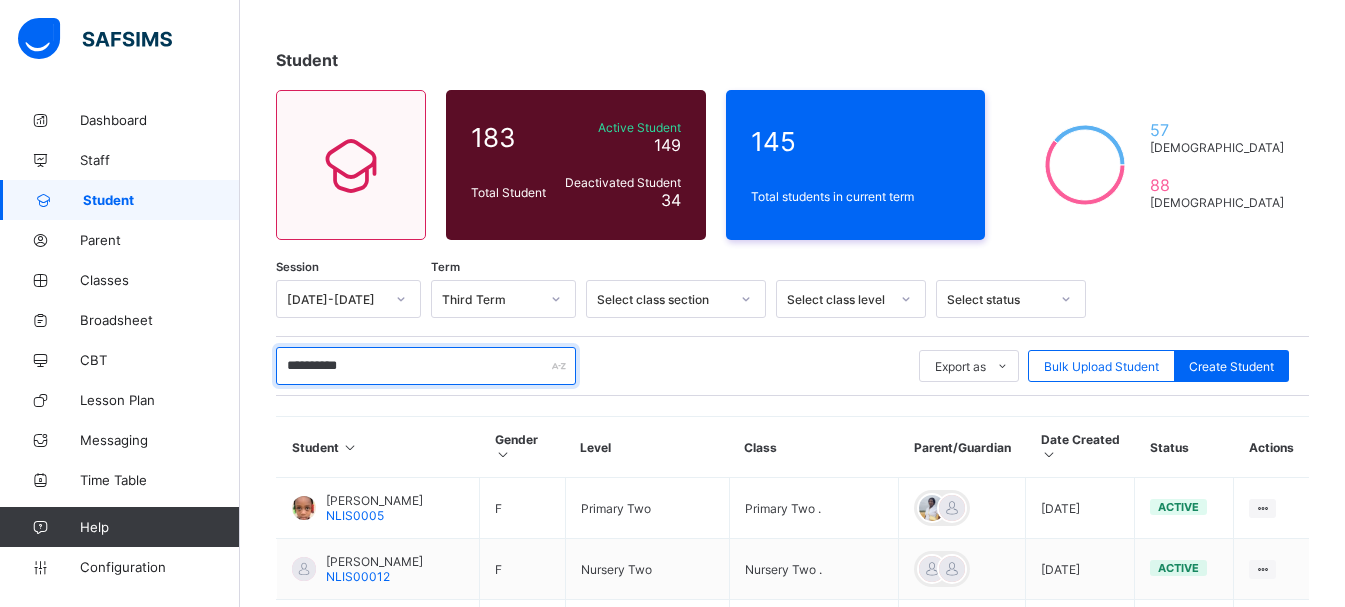 scroll, scrollTop: 510, scrollLeft: 0, axis: vertical 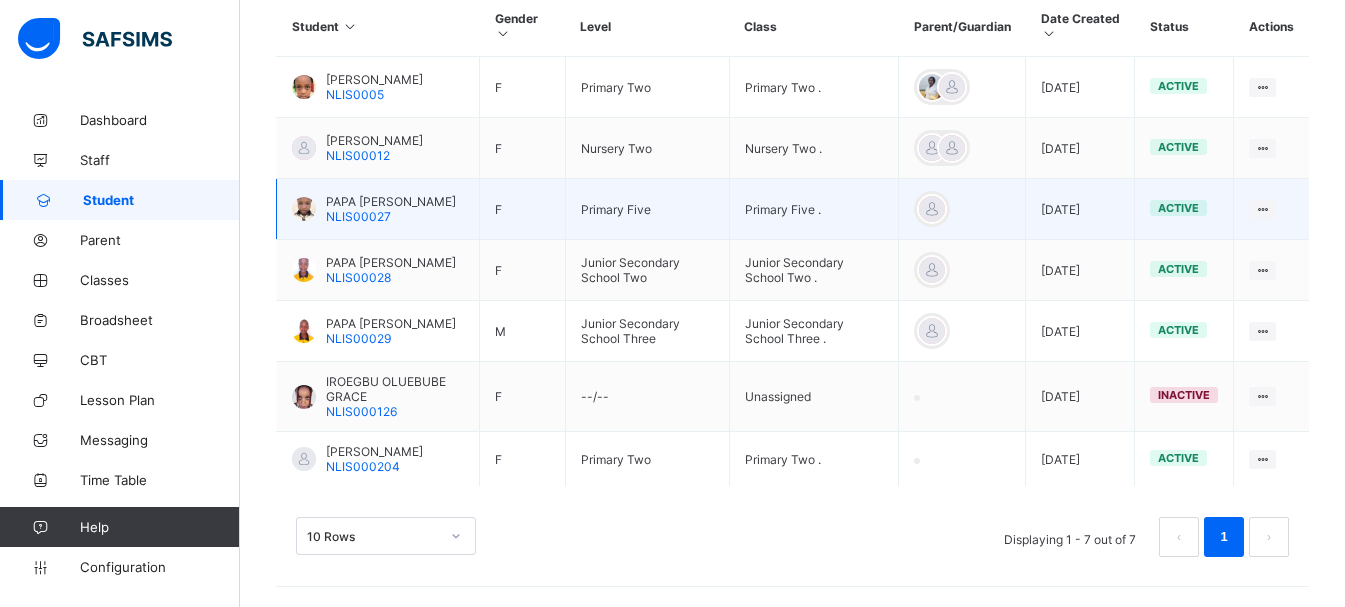 click on "PAPA [PERSON_NAME]" at bounding box center [391, 201] 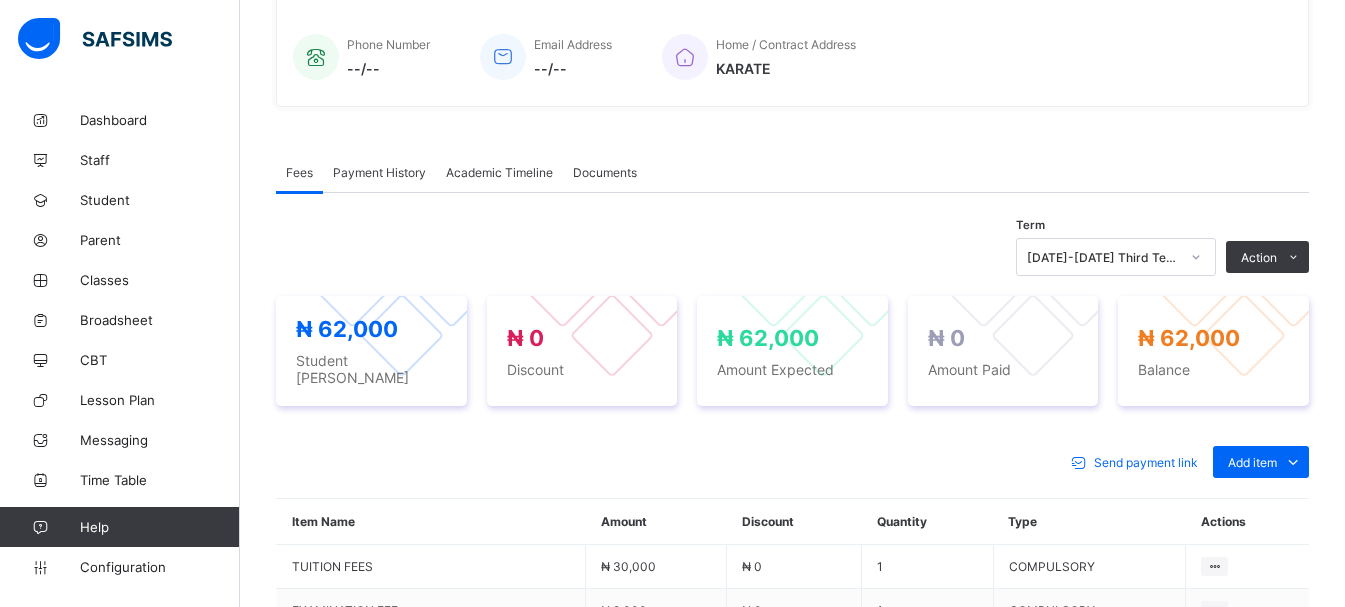 scroll, scrollTop: 510, scrollLeft: 0, axis: vertical 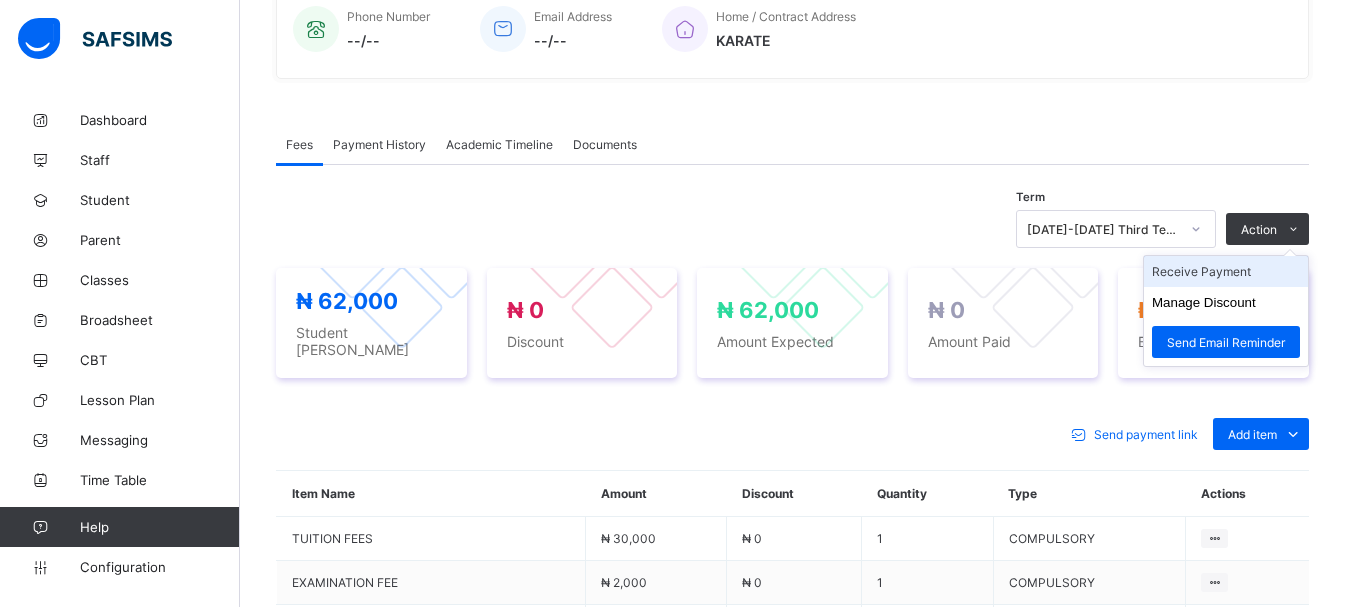 click on "Receive Payment" at bounding box center (1226, 271) 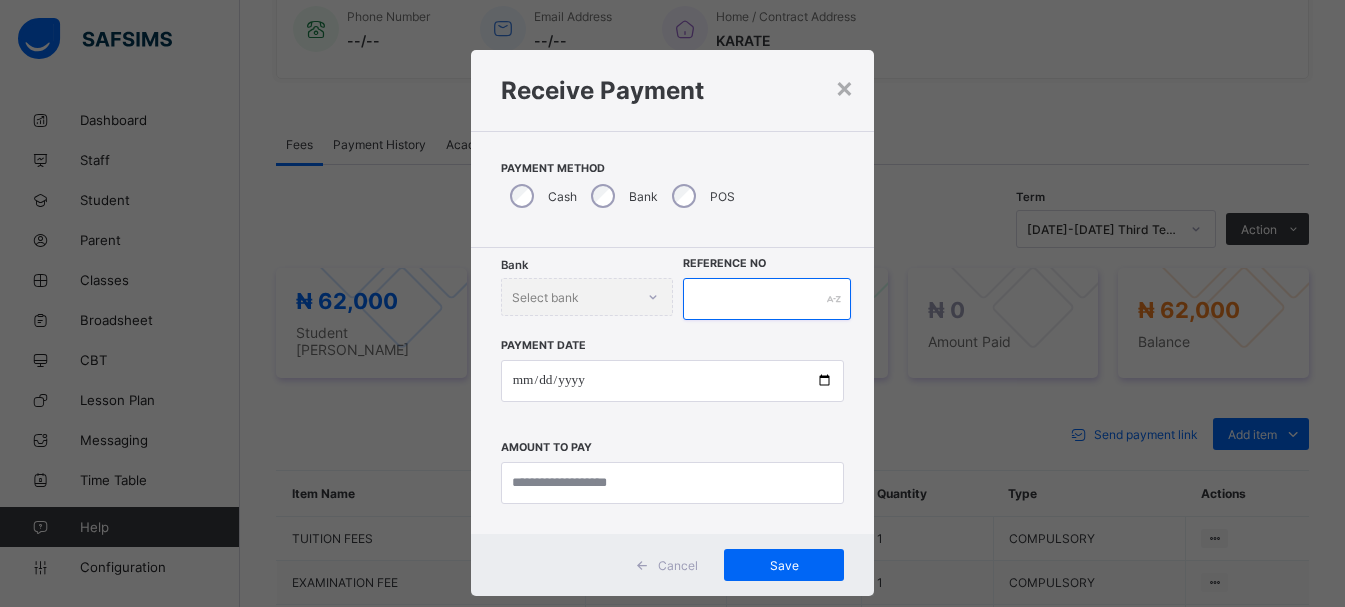 click at bounding box center (767, 299) 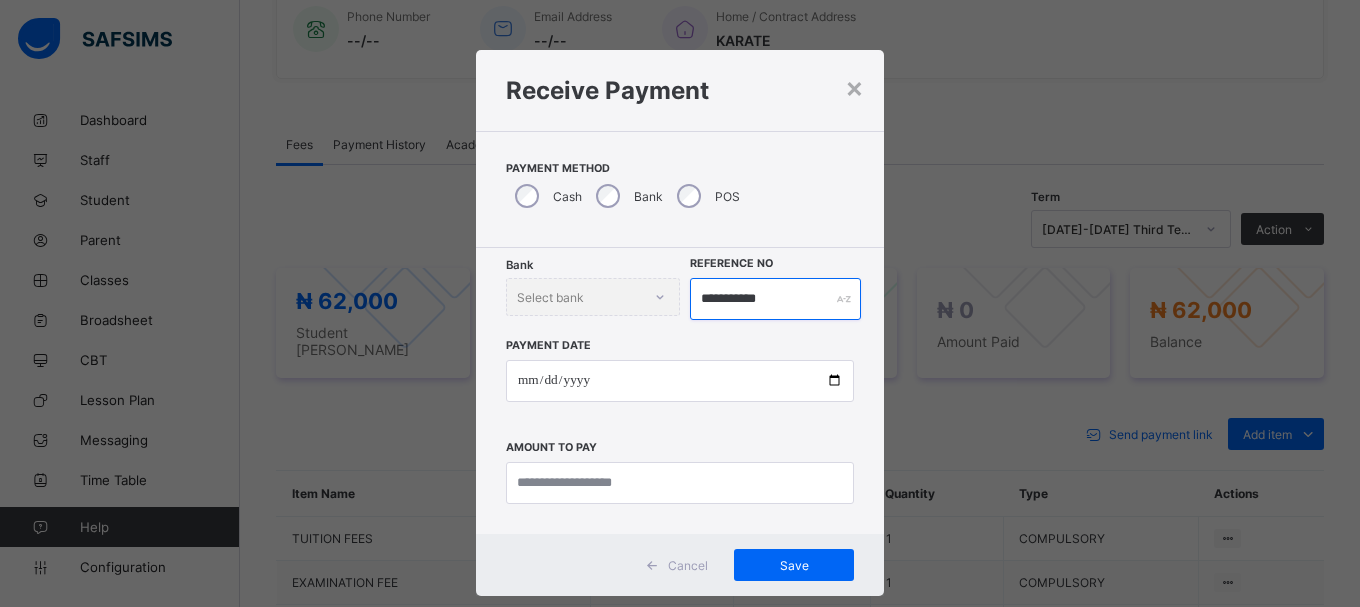type on "**********" 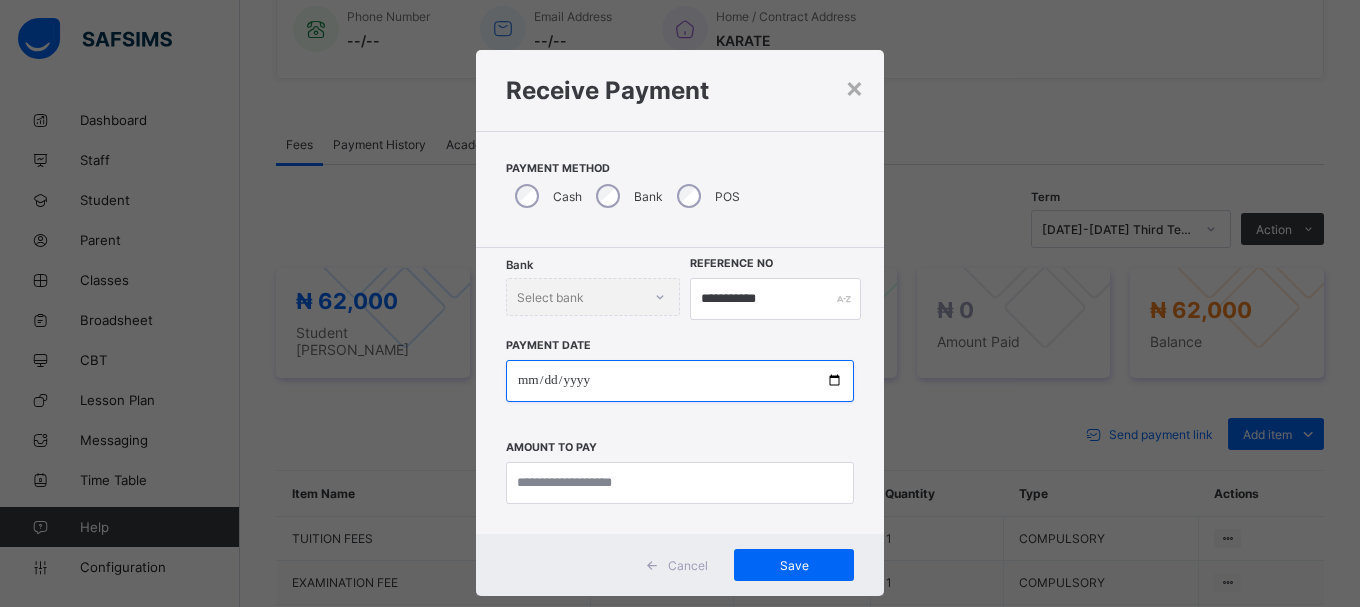 click at bounding box center (680, 381) 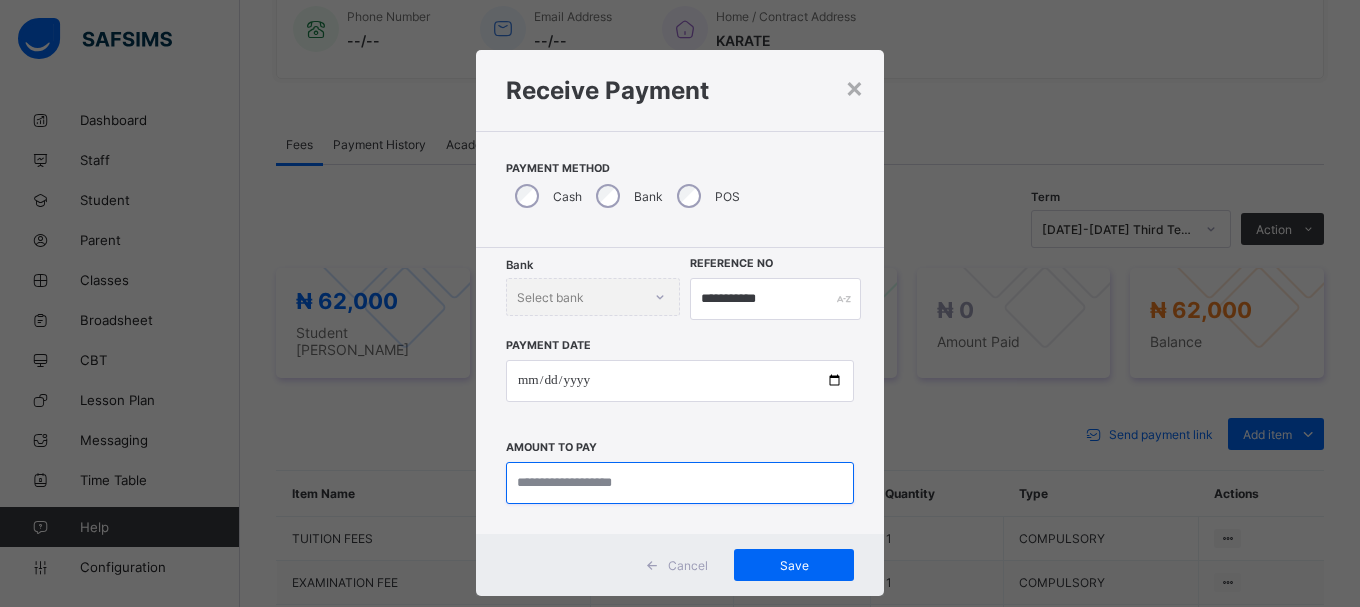 click at bounding box center (680, 483) 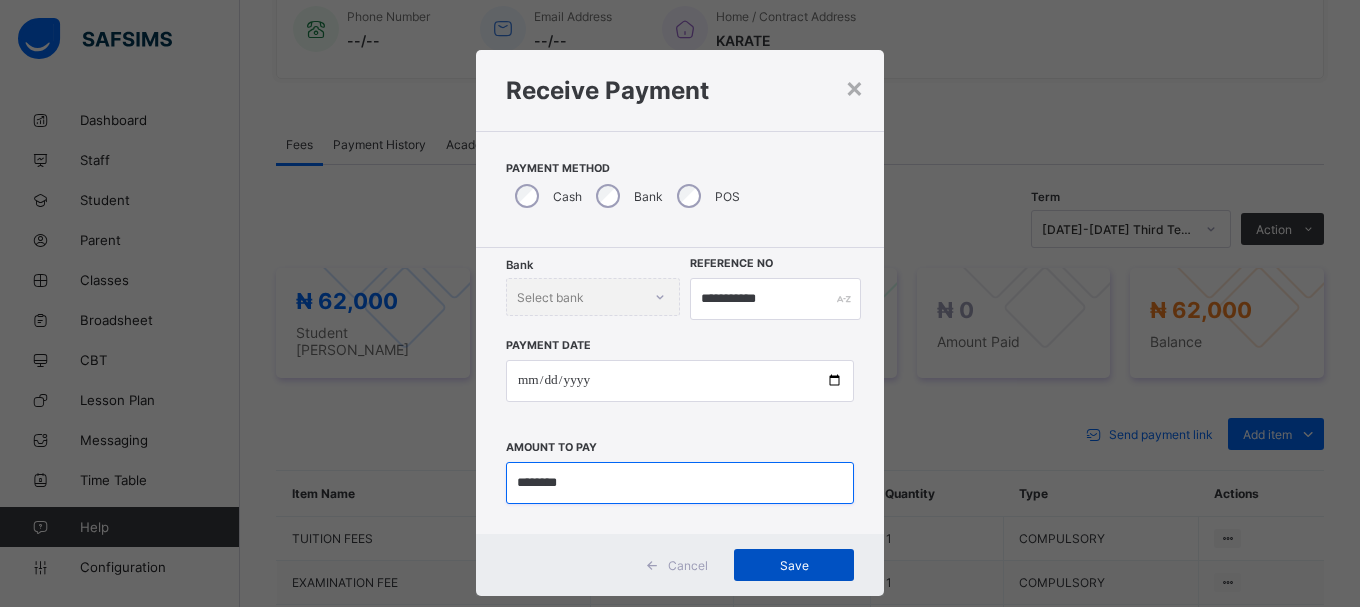 type on "********" 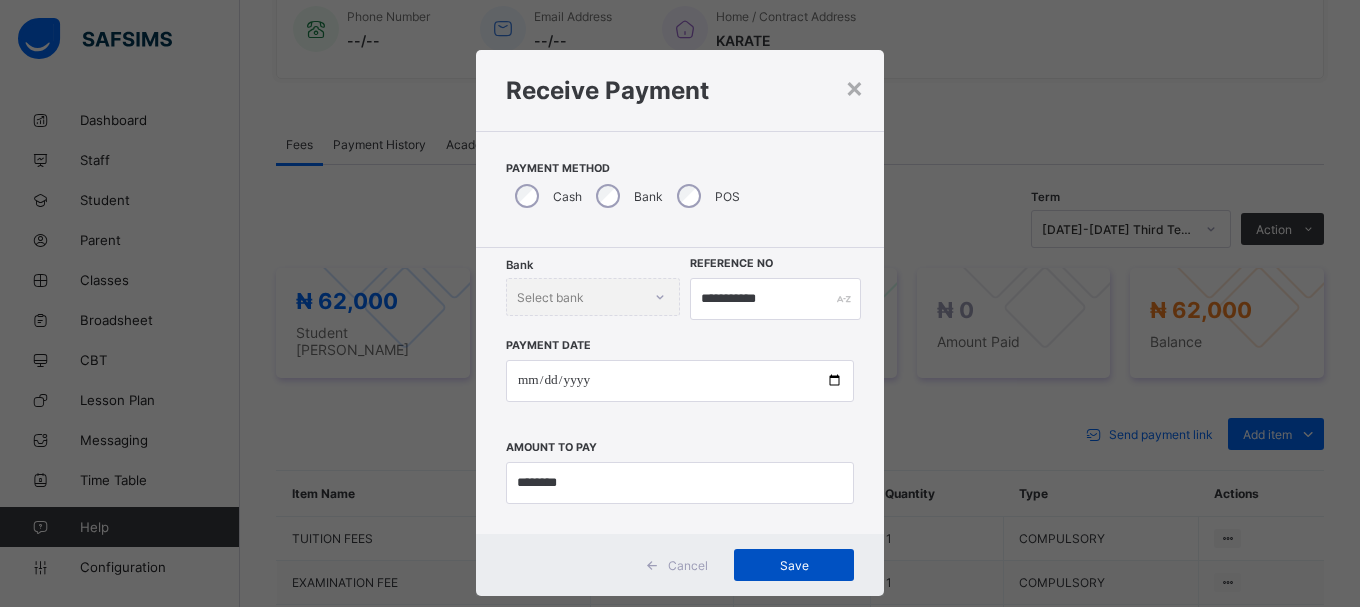click on "Save" at bounding box center (794, 565) 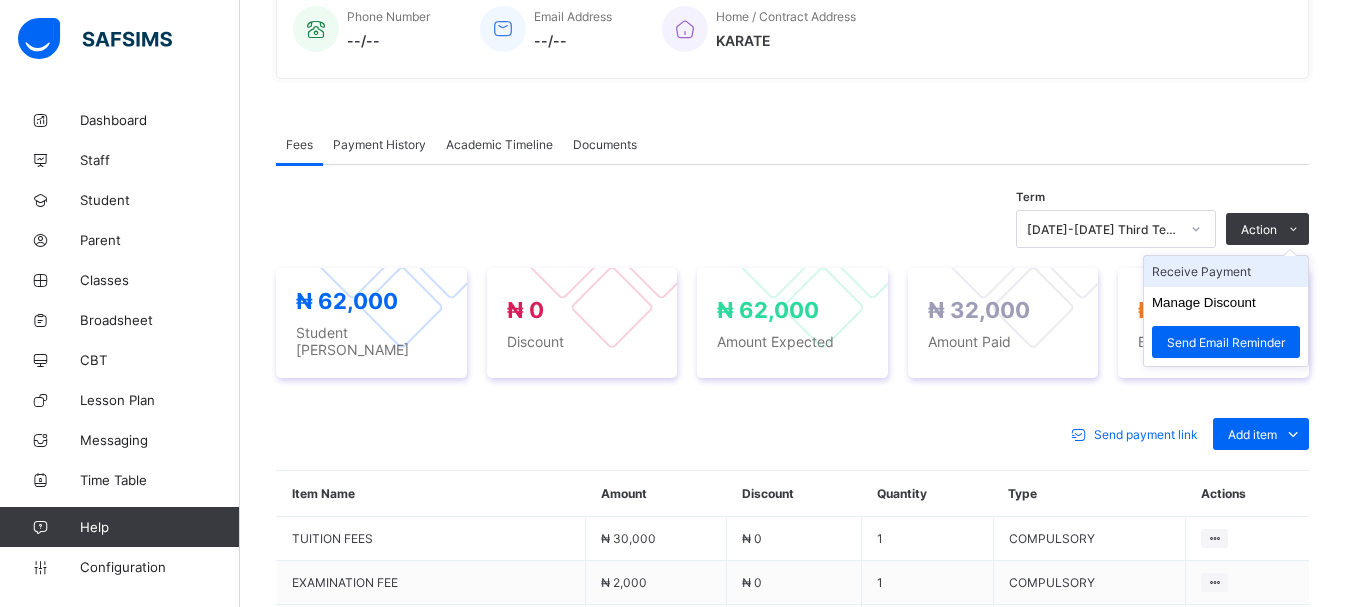 click on "Receive Payment" at bounding box center (1226, 271) 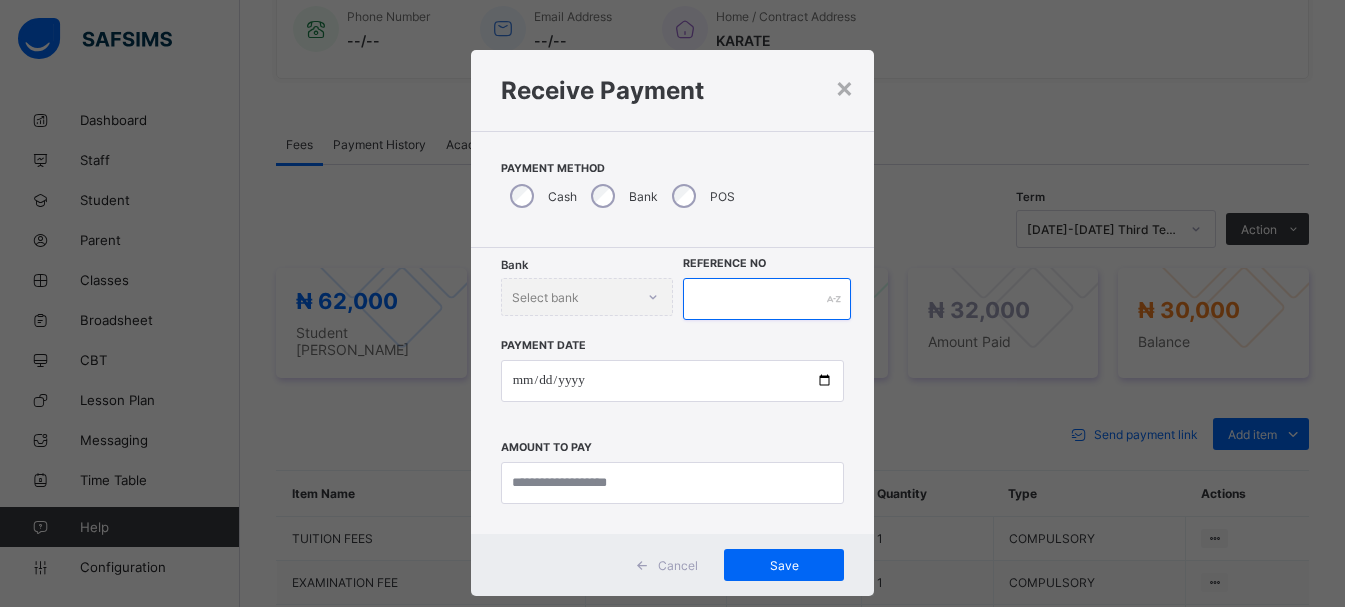 click at bounding box center (767, 299) 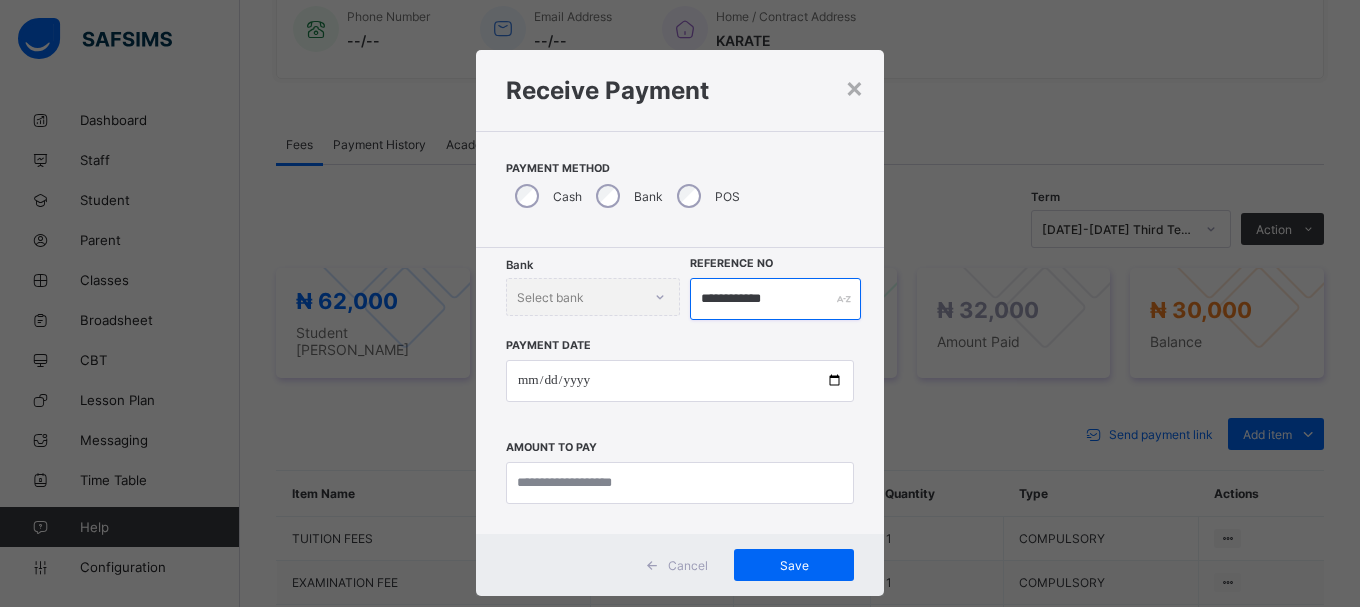 type on "**********" 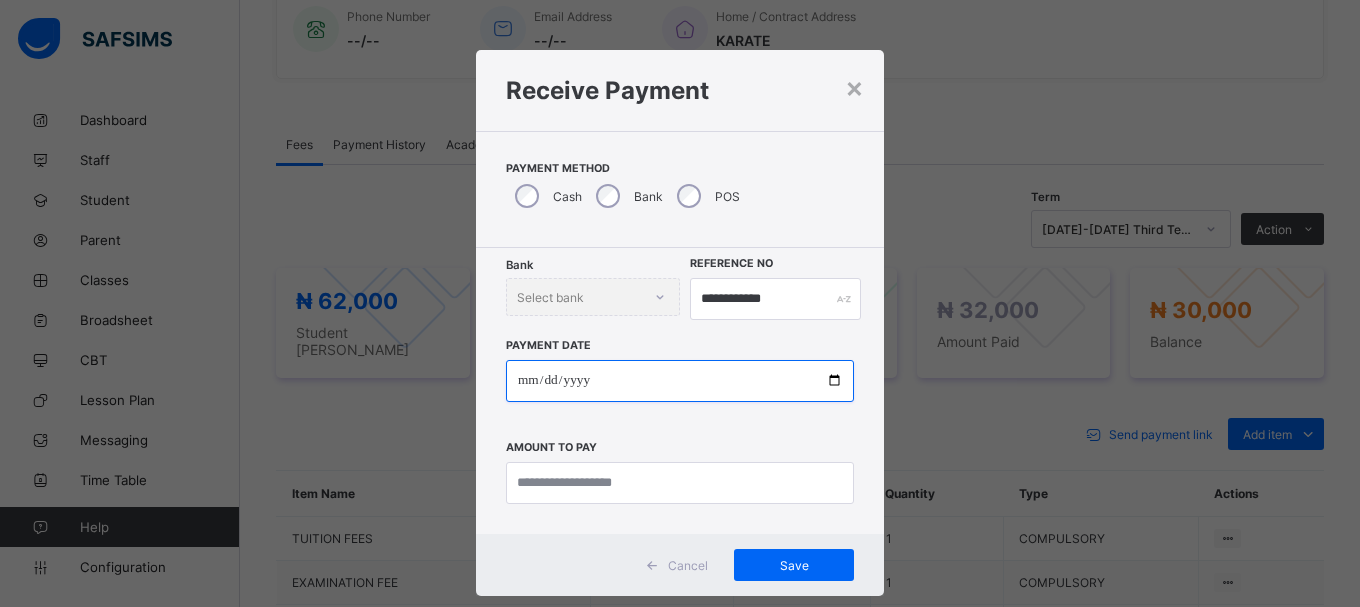 click at bounding box center (680, 381) 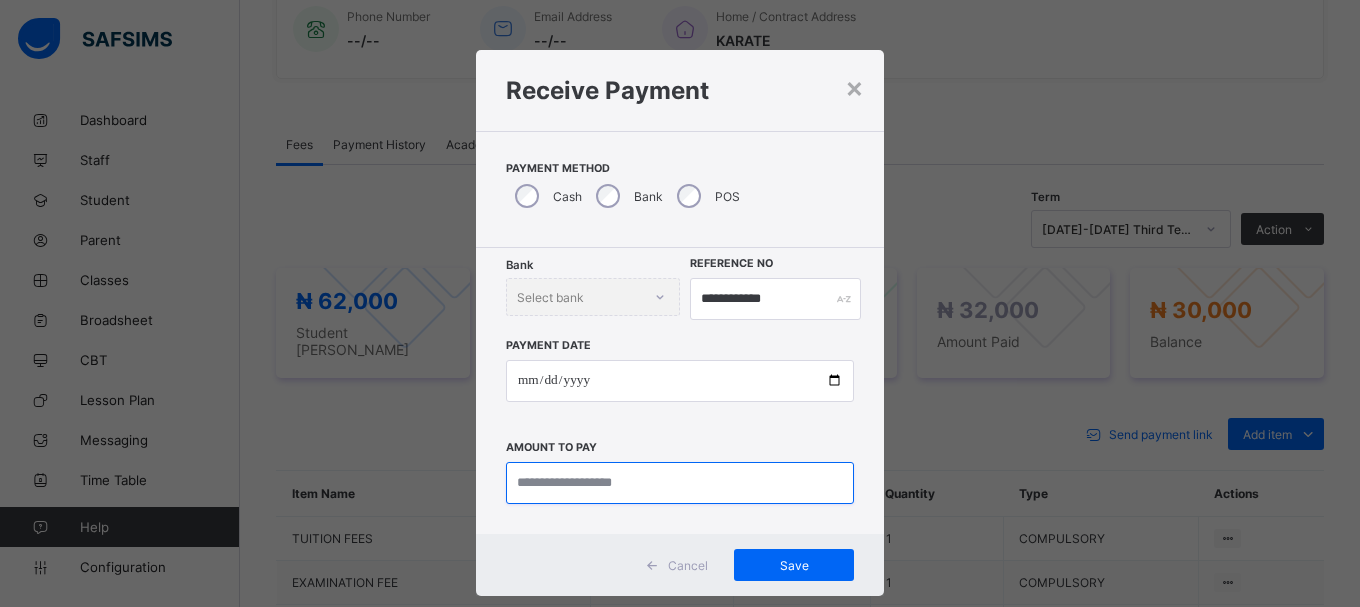 click at bounding box center [680, 483] 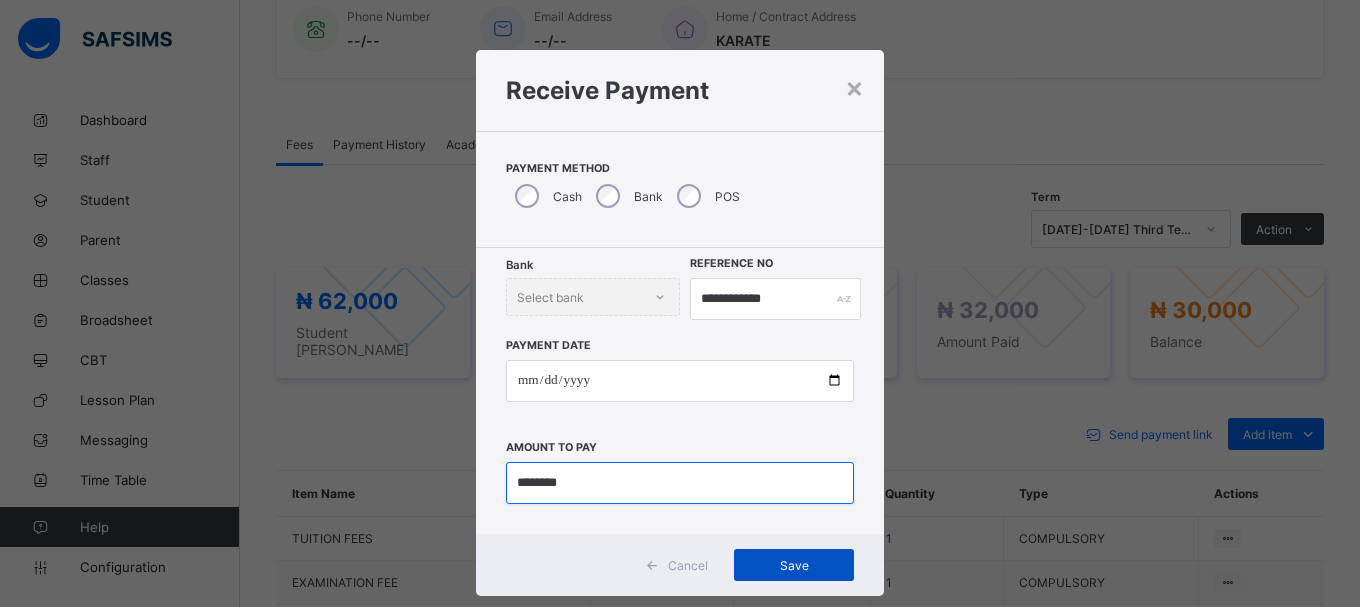 type on "********" 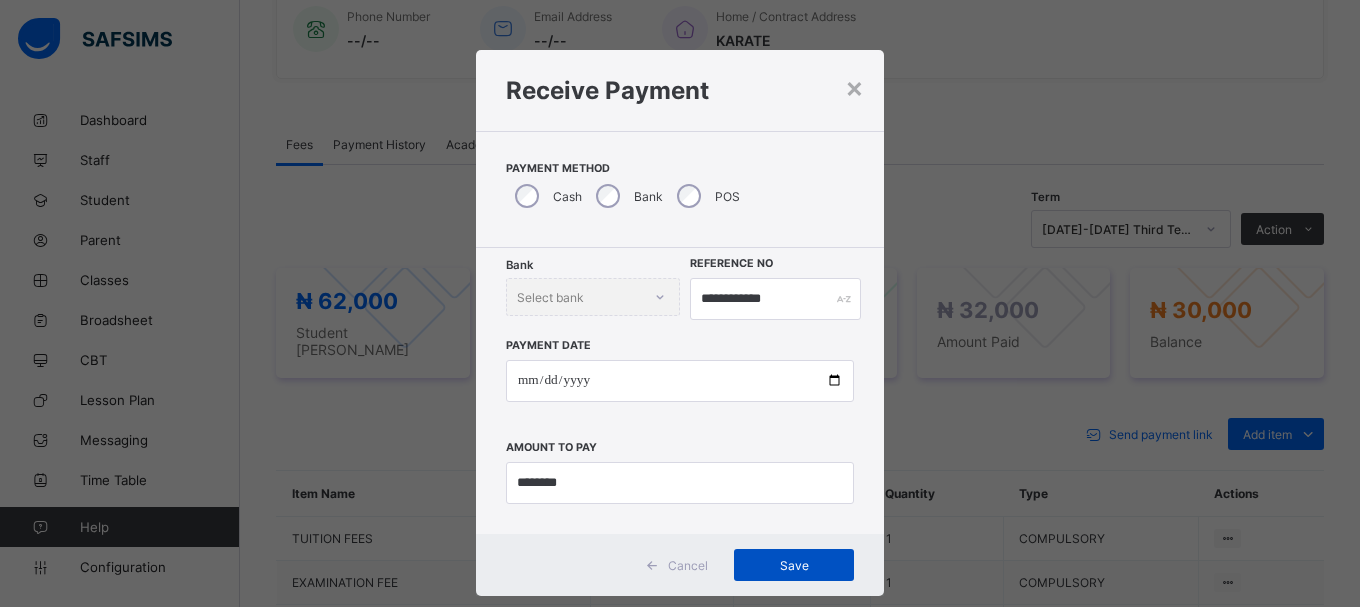 click on "Save" at bounding box center (794, 565) 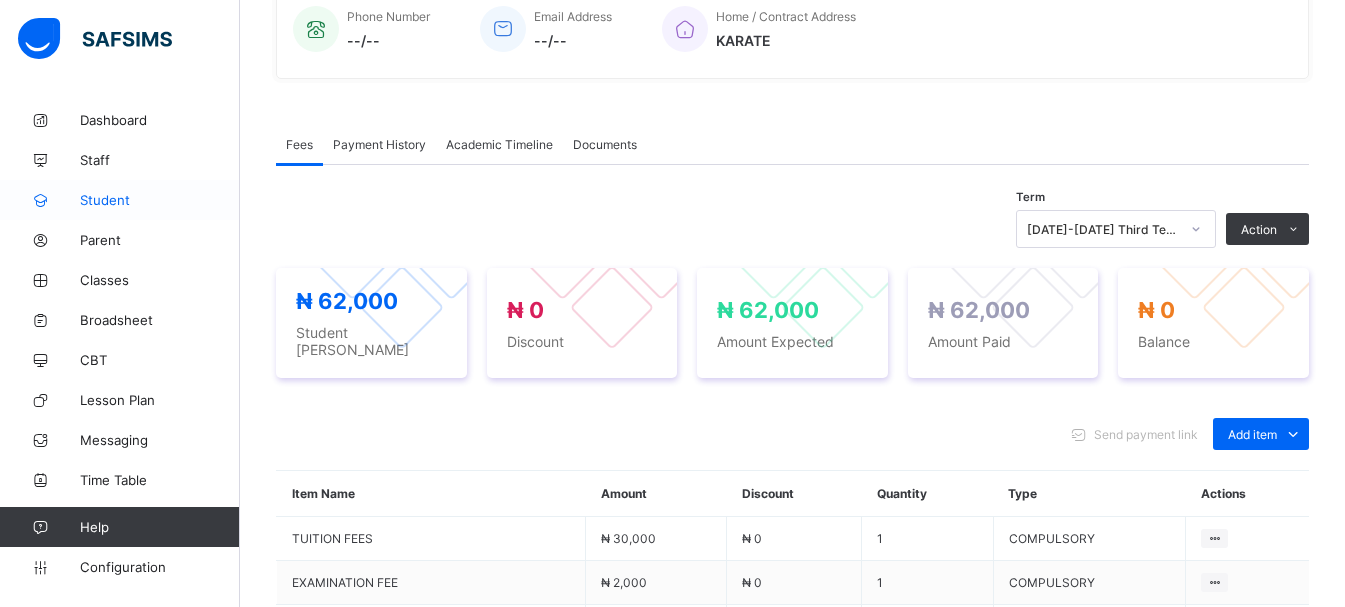 click on "Student" at bounding box center (160, 200) 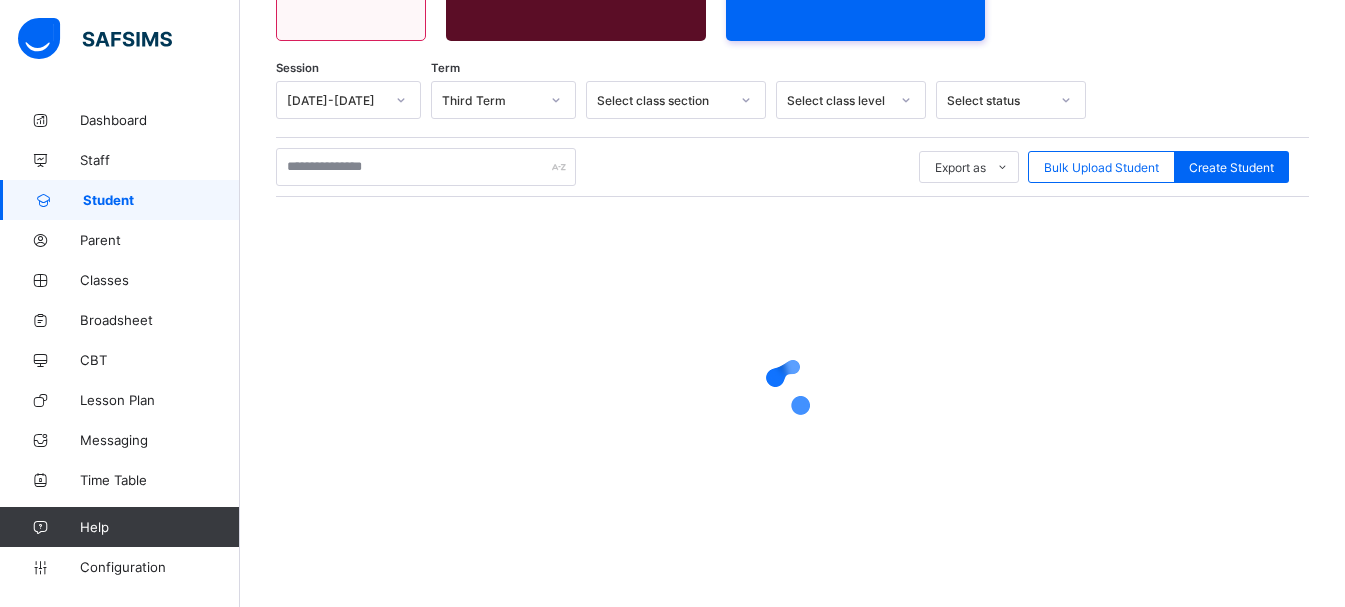 scroll, scrollTop: 510, scrollLeft: 0, axis: vertical 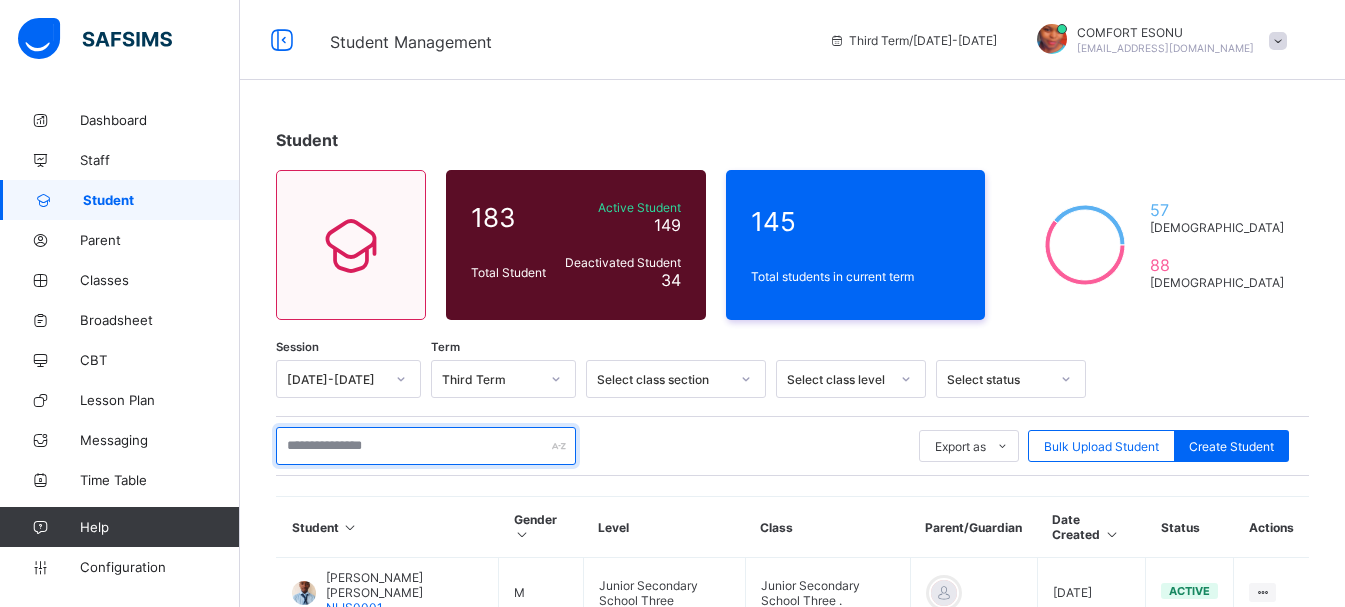 click at bounding box center (426, 446) 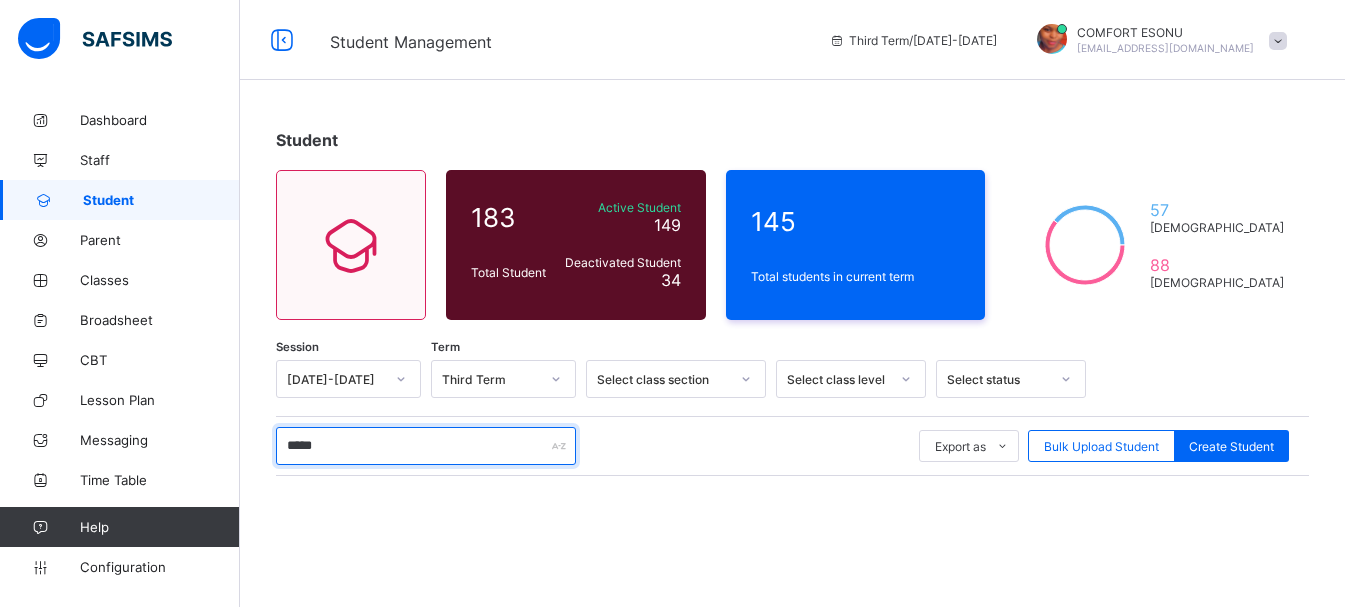 type on "*****" 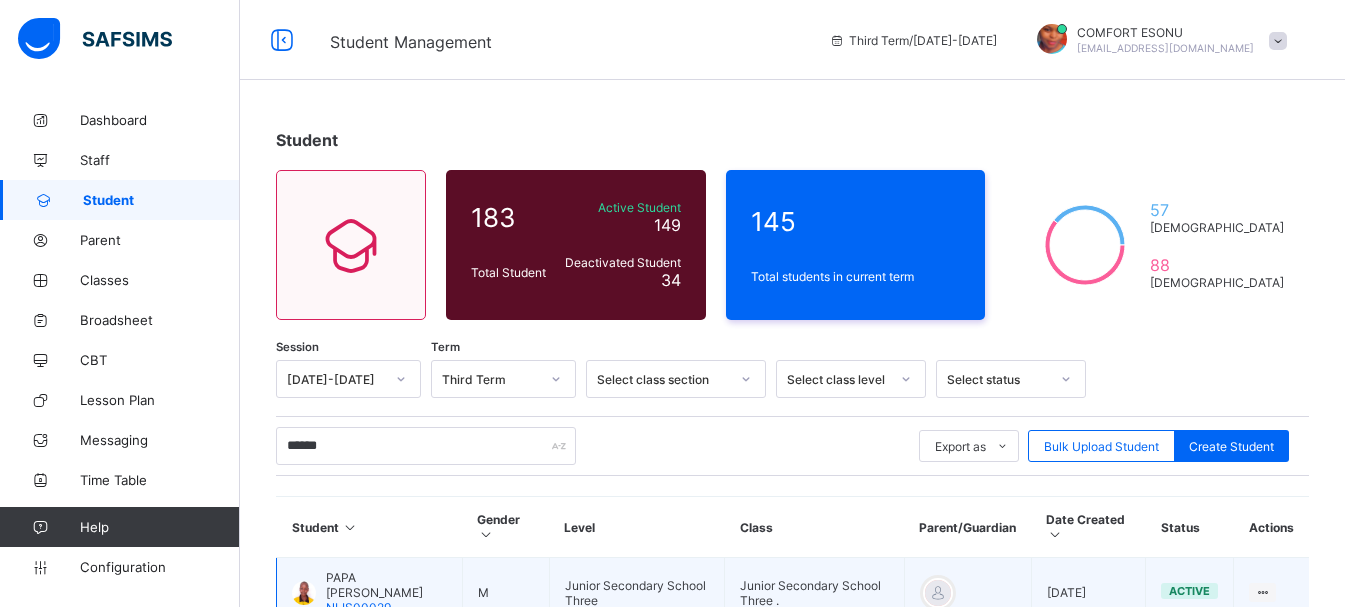 click on "PAPA [PERSON_NAME]" at bounding box center [386, 585] 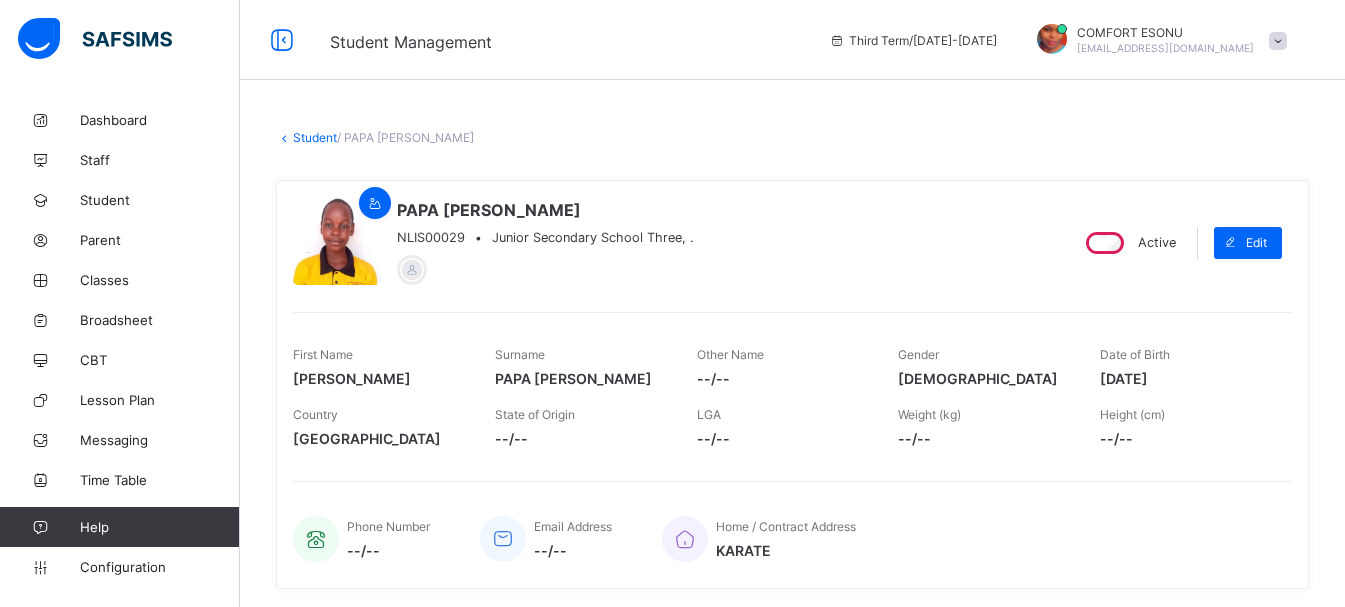 scroll, scrollTop: 40, scrollLeft: 0, axis: vertical 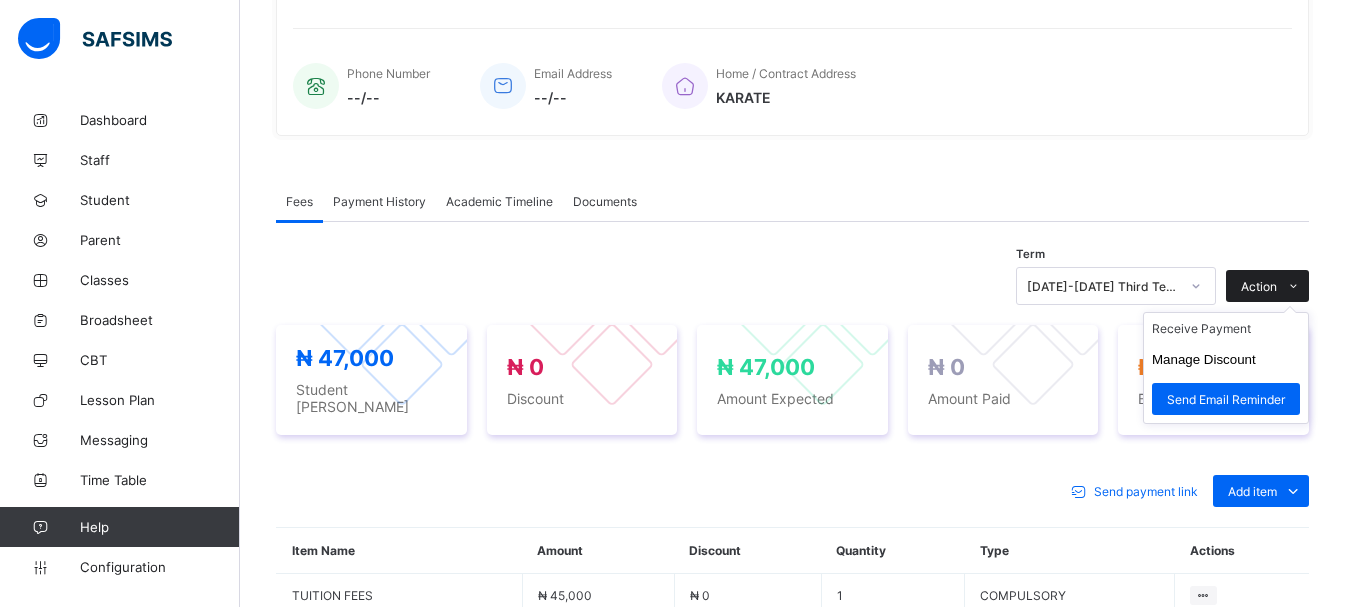 click on "Action" at bounding box center (1259, 286) 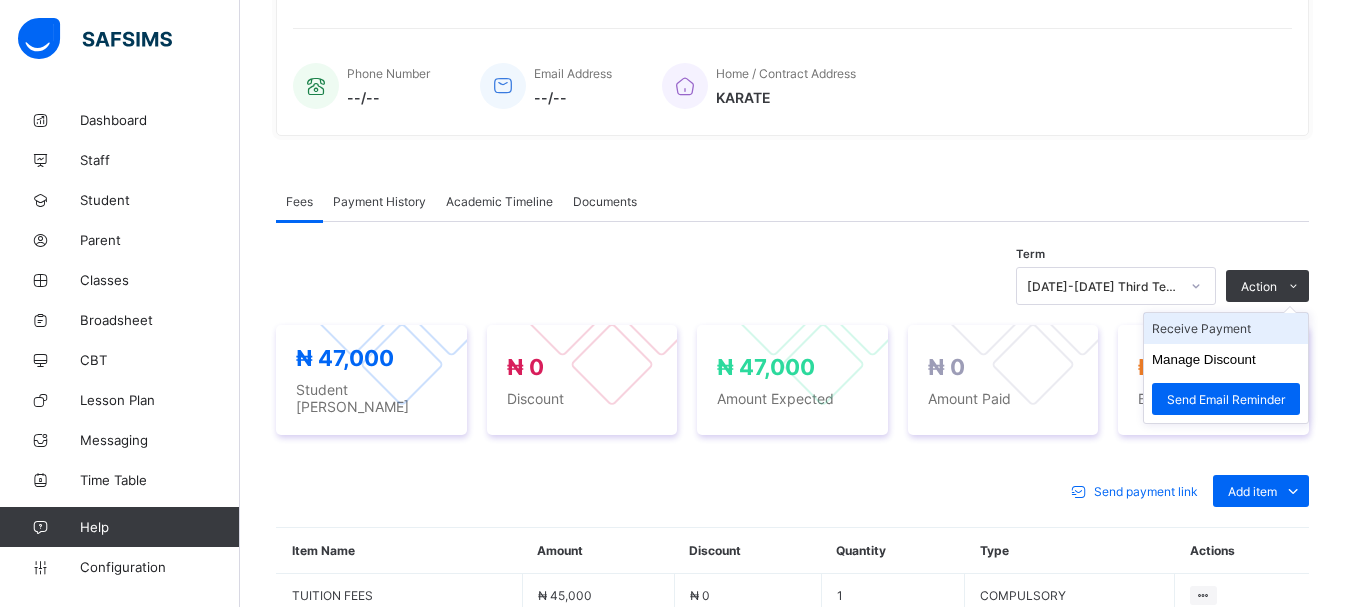 click on "Receive Payment" at bounding box center (1226, 328) 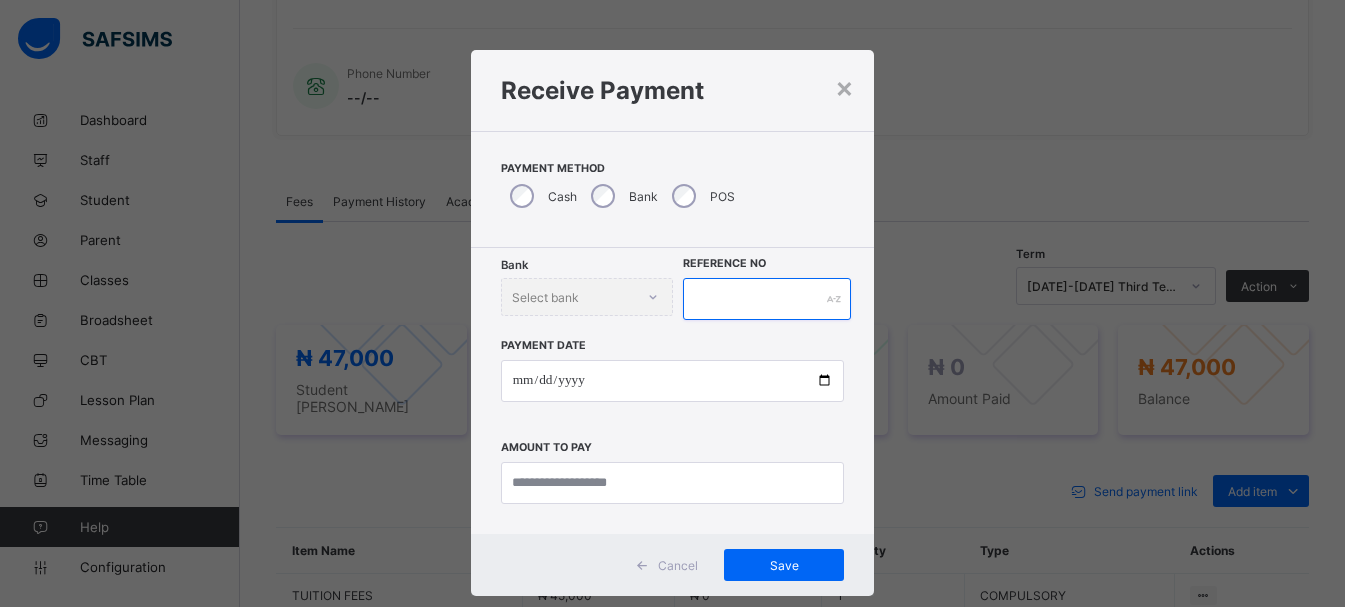click at bounding box center (767, 299) 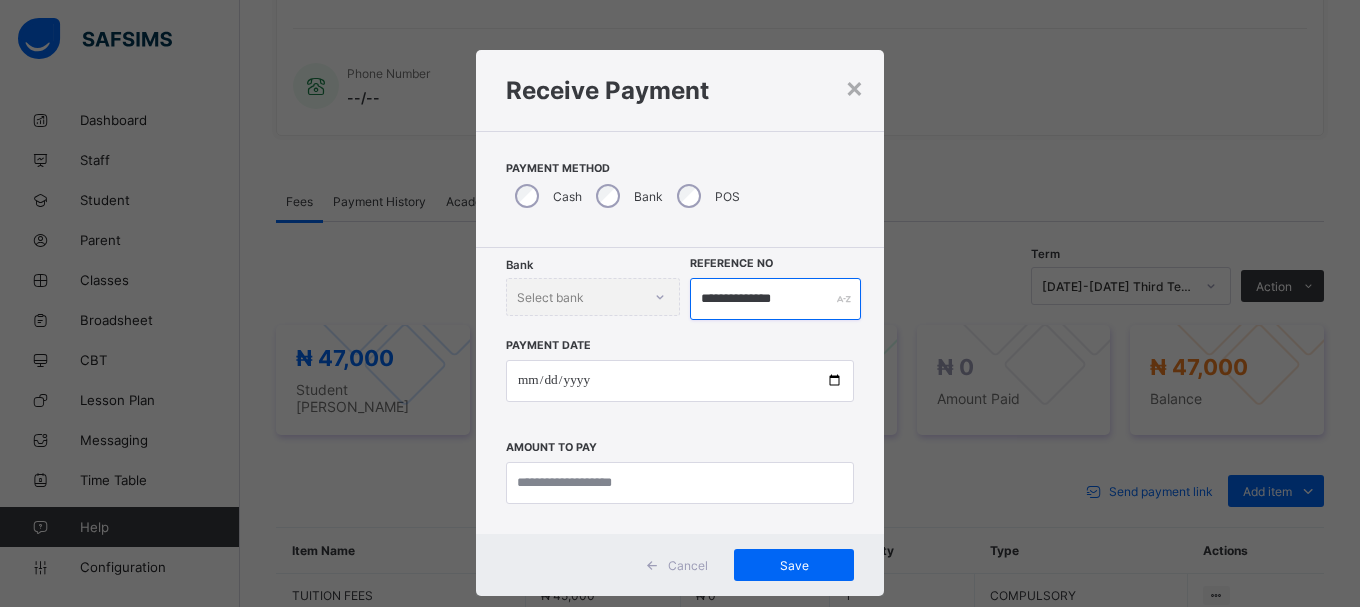 type on "**********" 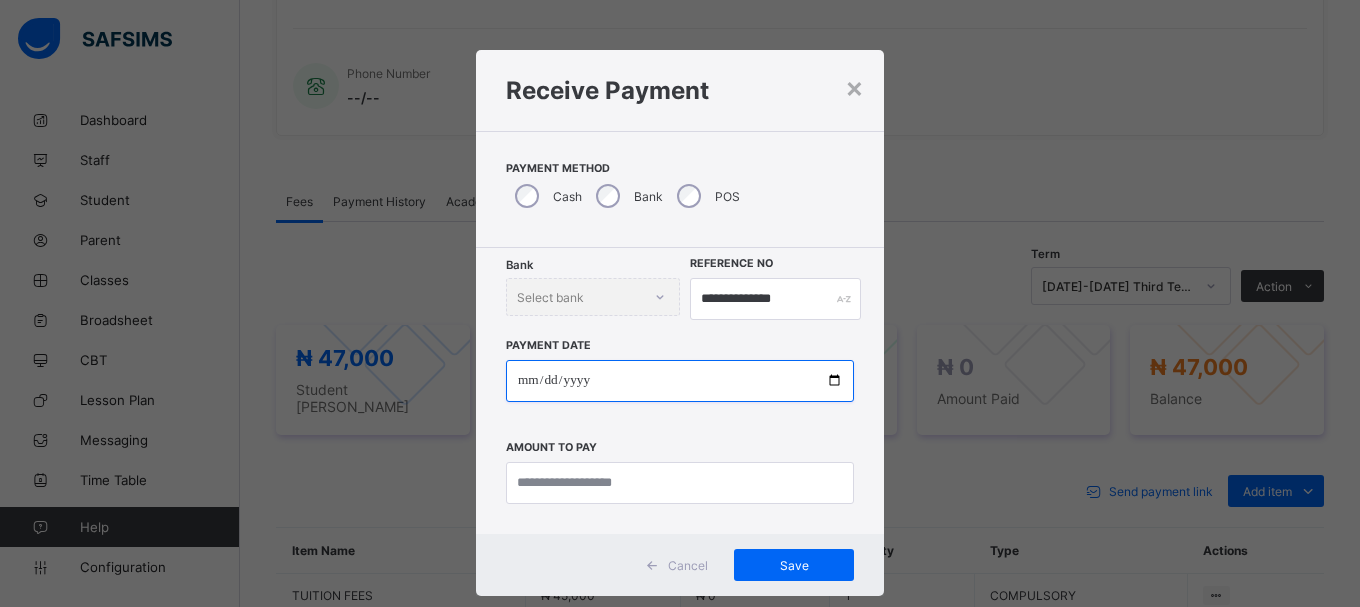 click at bounding box center [680, 381] 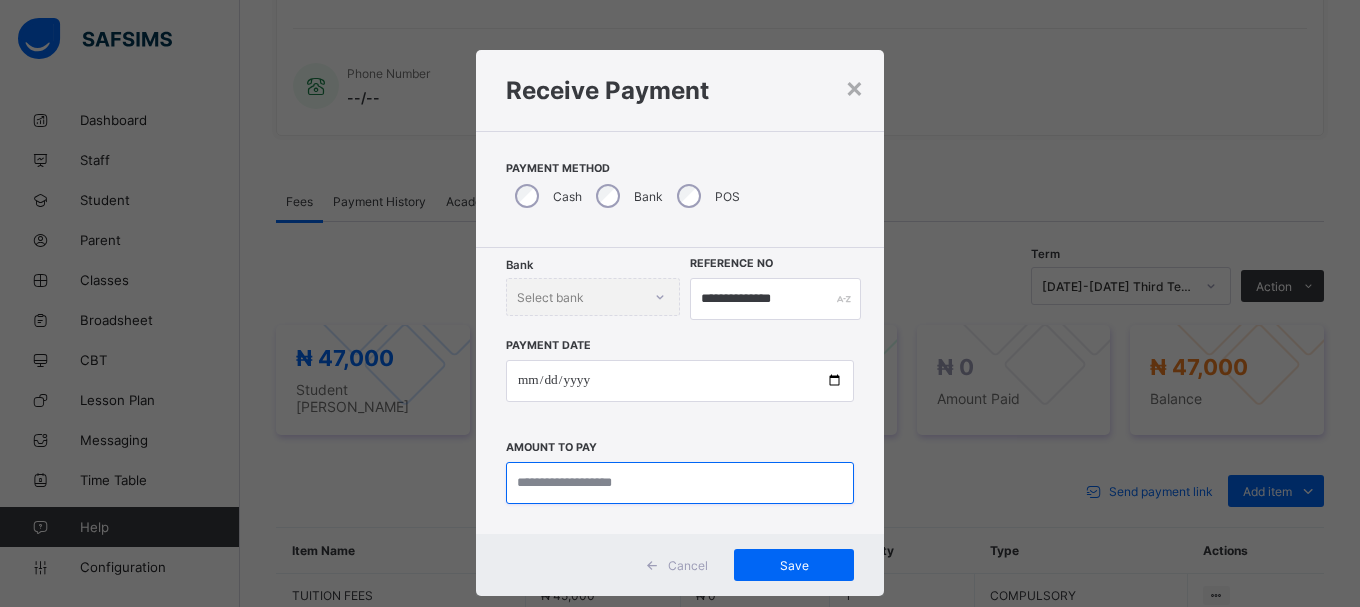 click at bounding box center [680, 483] 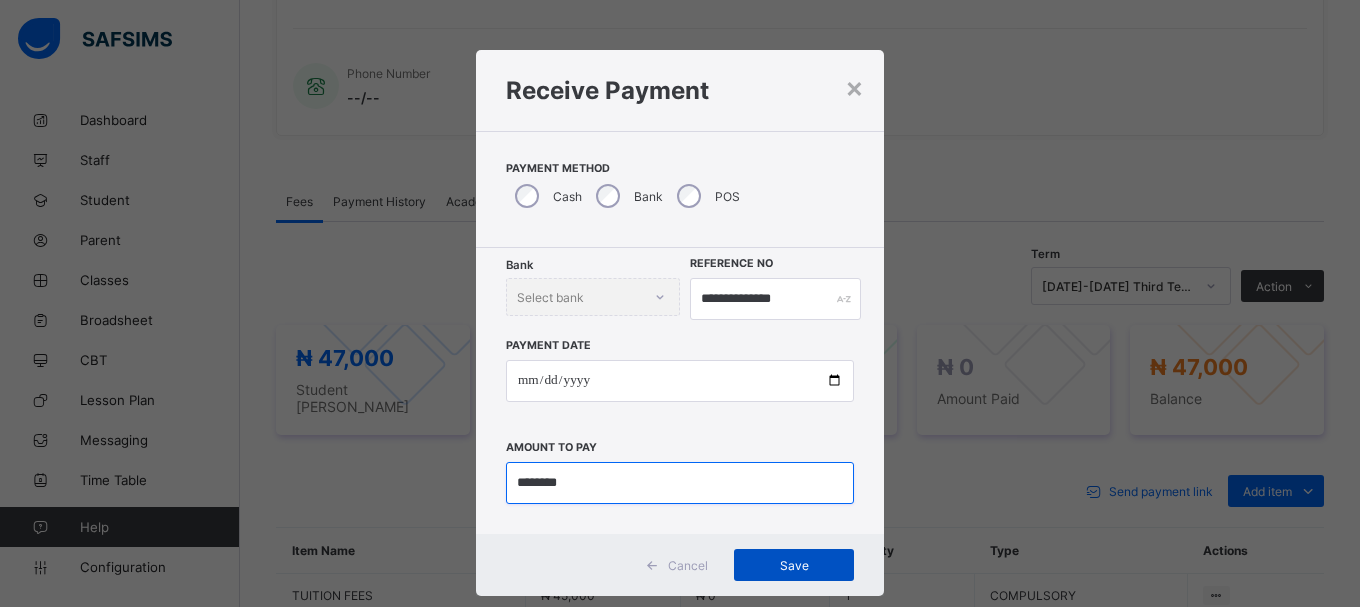 type on "********" 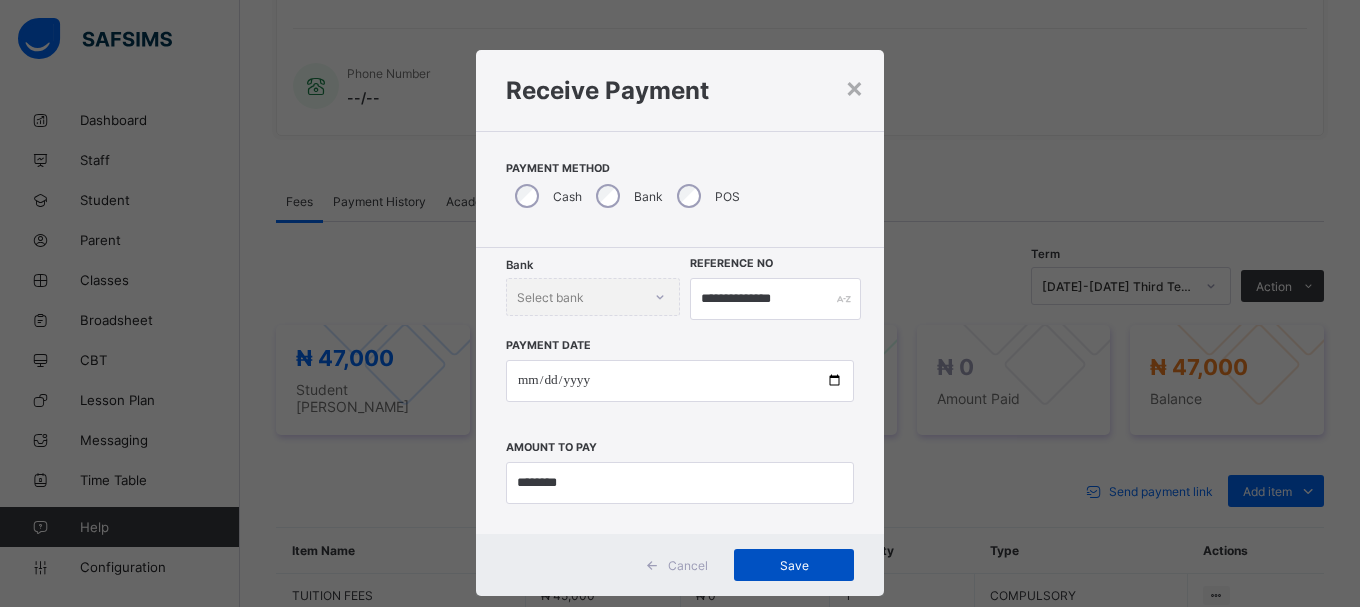 click on "Save" at bounding box center [794, 565] 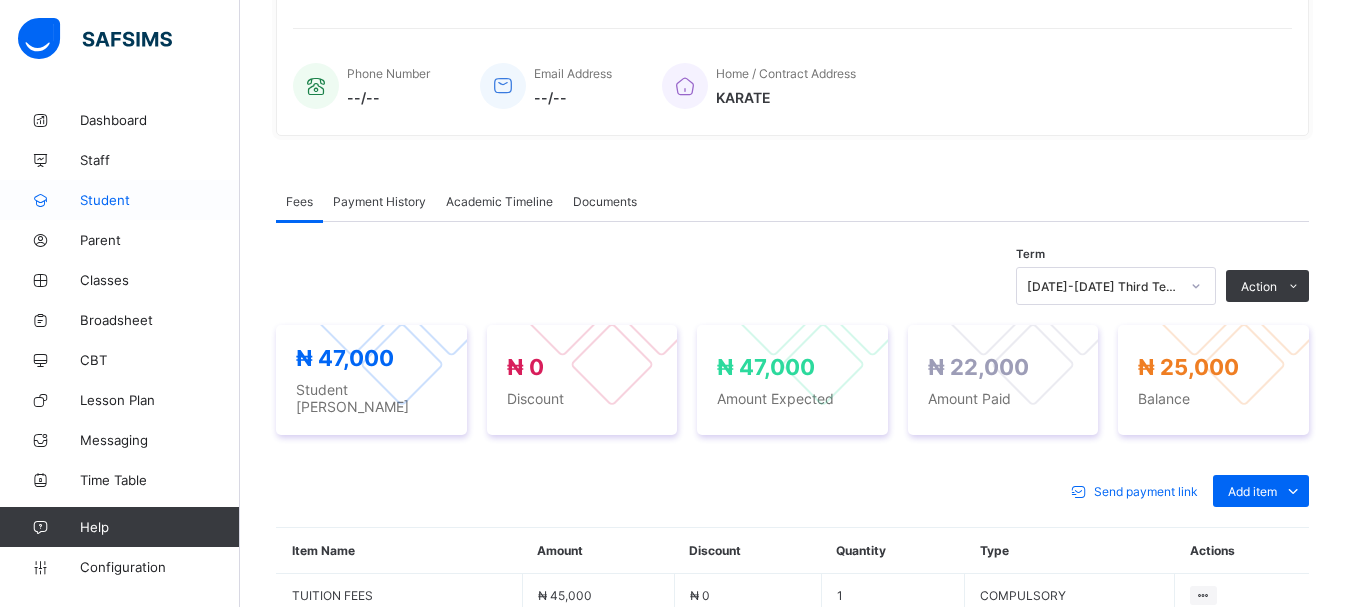 click on "Student" at bounding box center [120, 200] 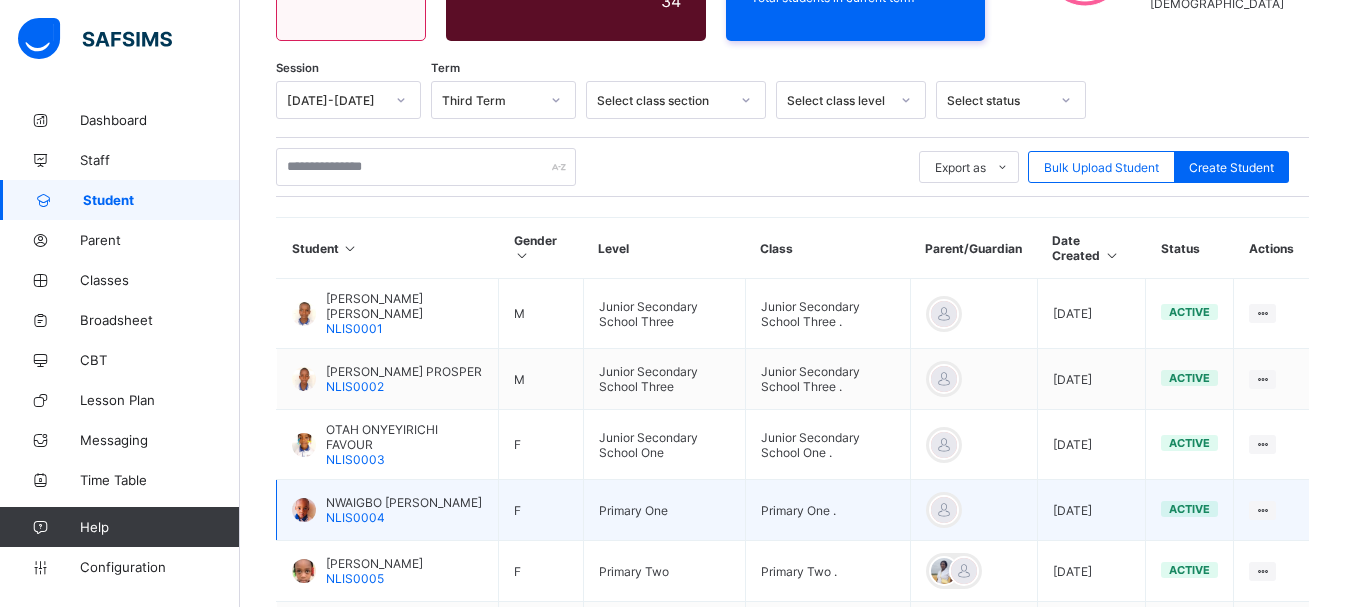 scroll, scrollTop: 453, scrollLeft: 0, axis: vertical 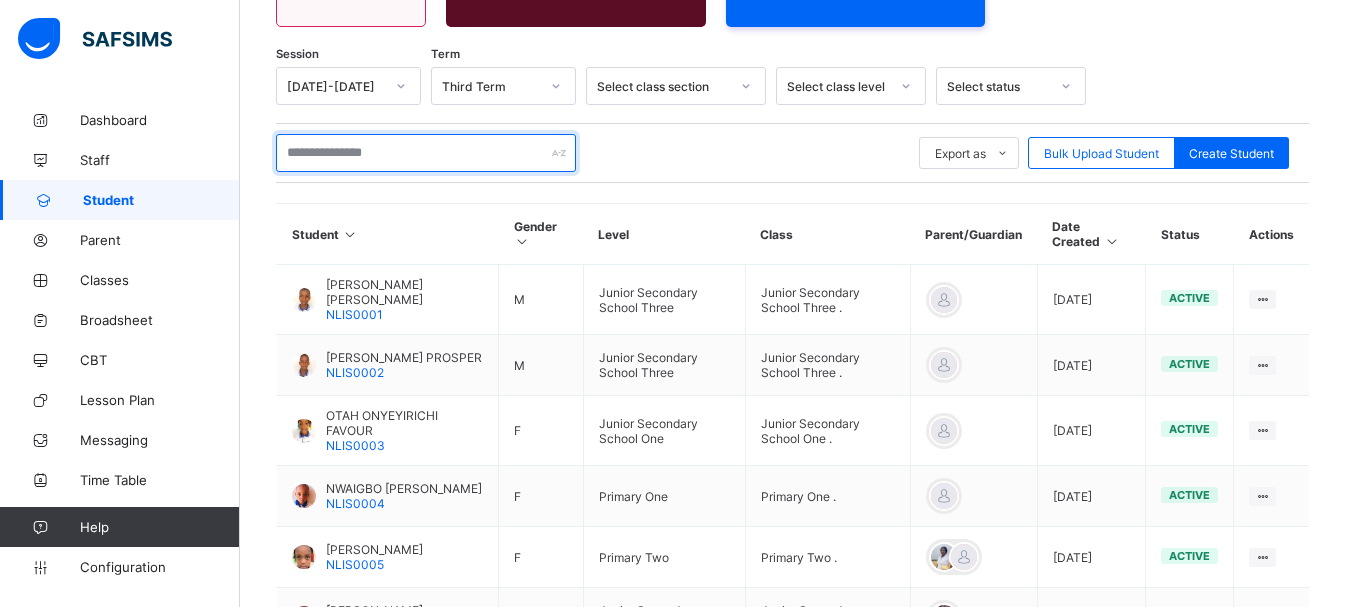 click at bounding box center (426, 153) 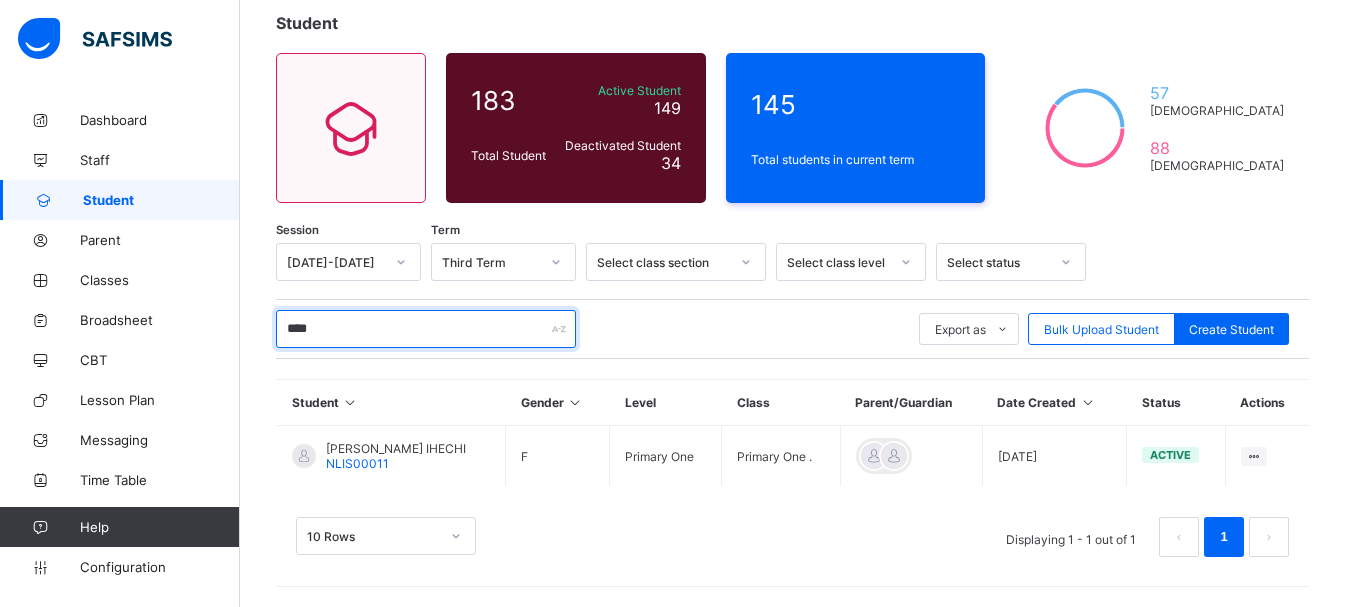 scroll, scrollTop: 117, scrollLeft: 0, axis: vertical 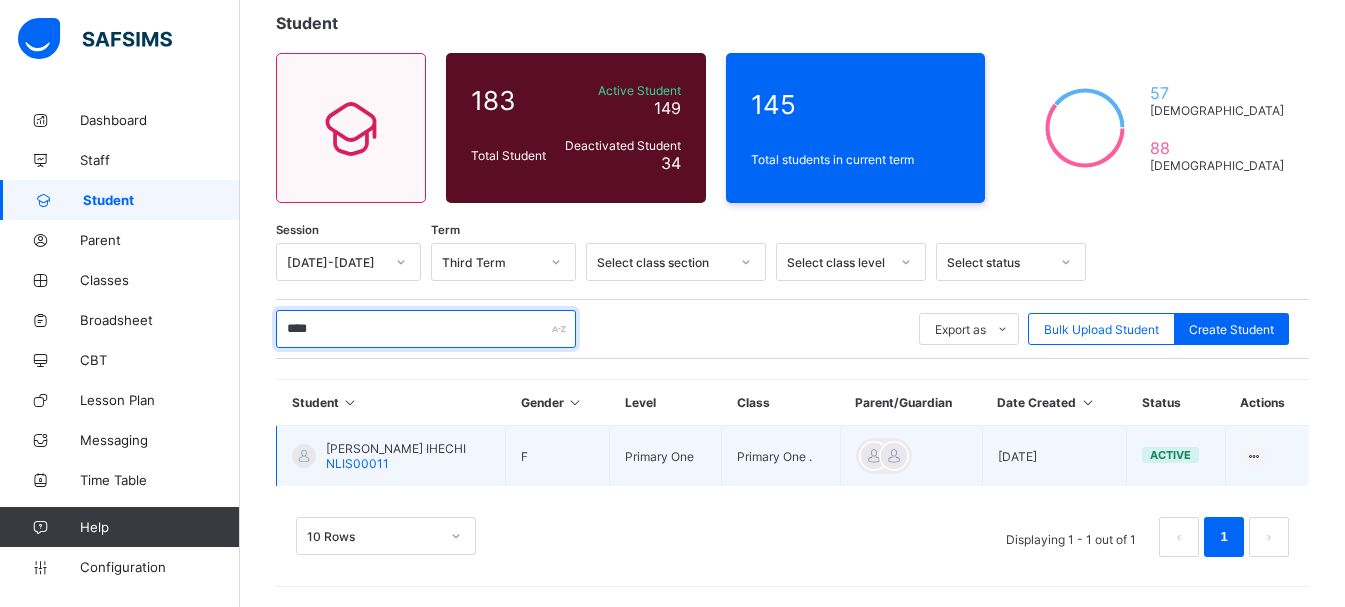 type on "****" 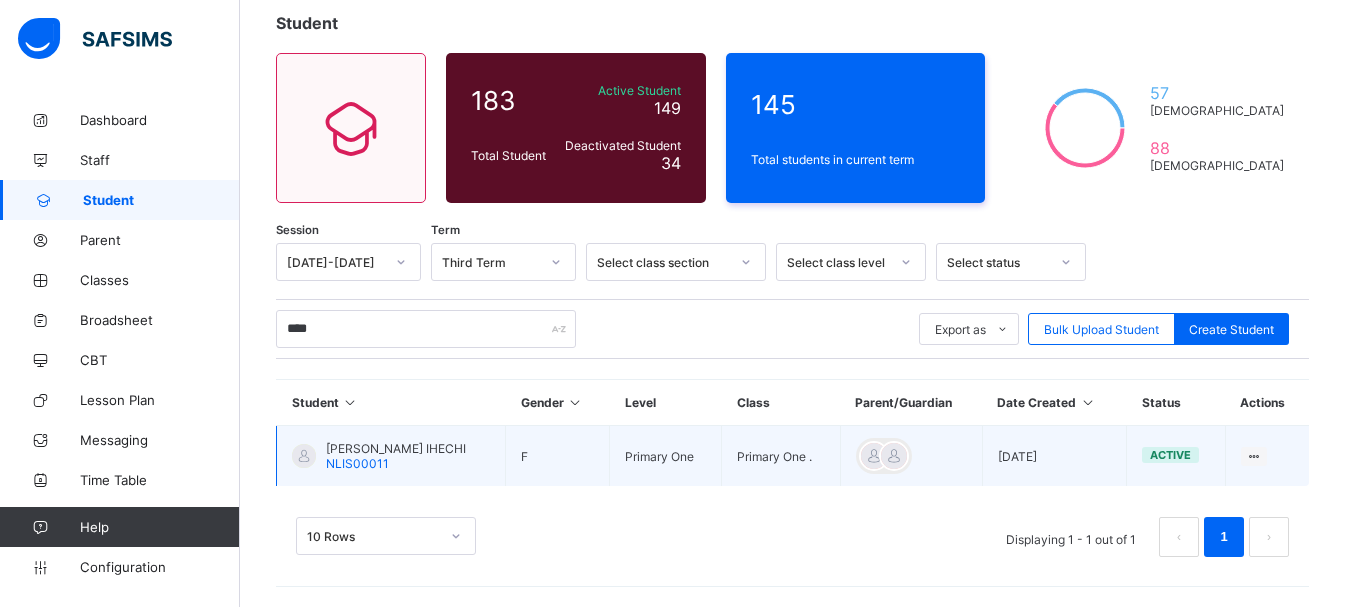 click on "[PERSON_NAME] IHECHI" at bounding box center [396, 448] 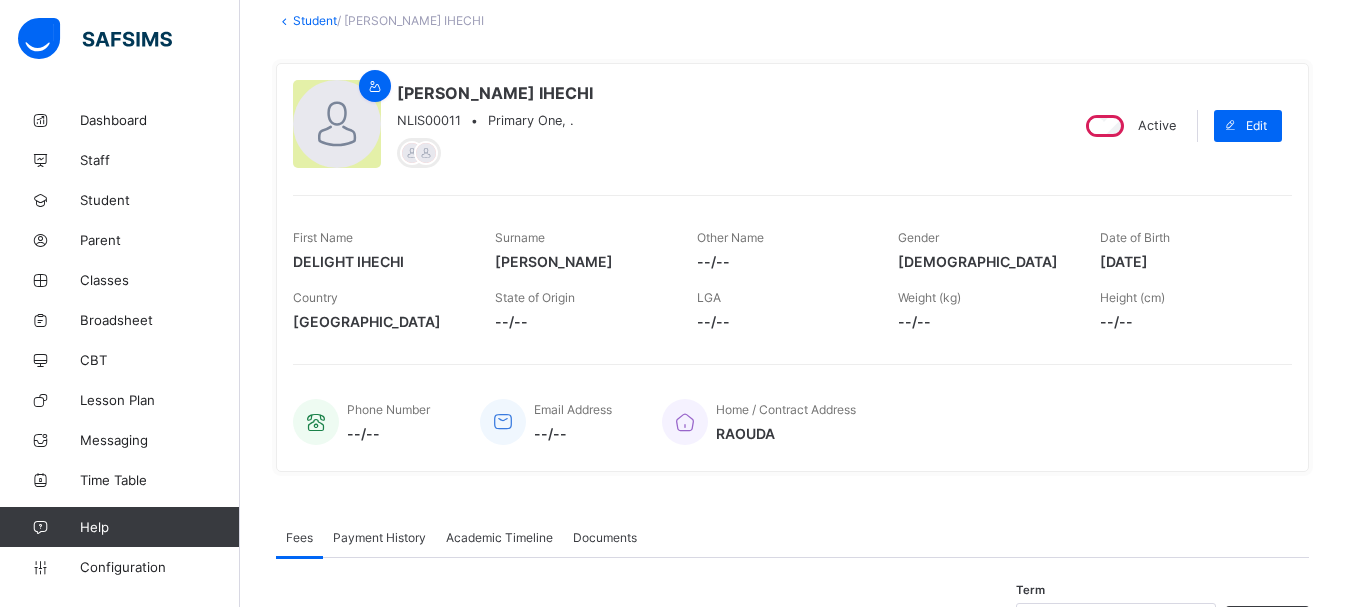 scroll, scrollTop: 648, scrollLeft: 0, axis: vertical 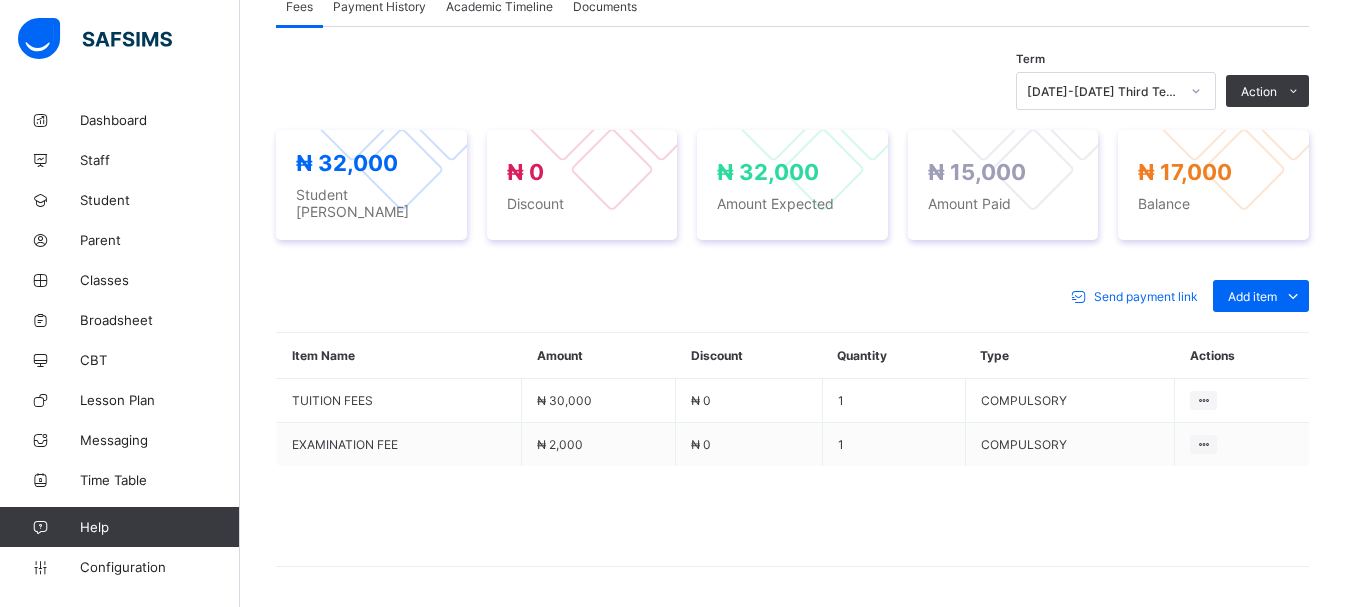 click on "Payment History" at bounding box center (379, 6) 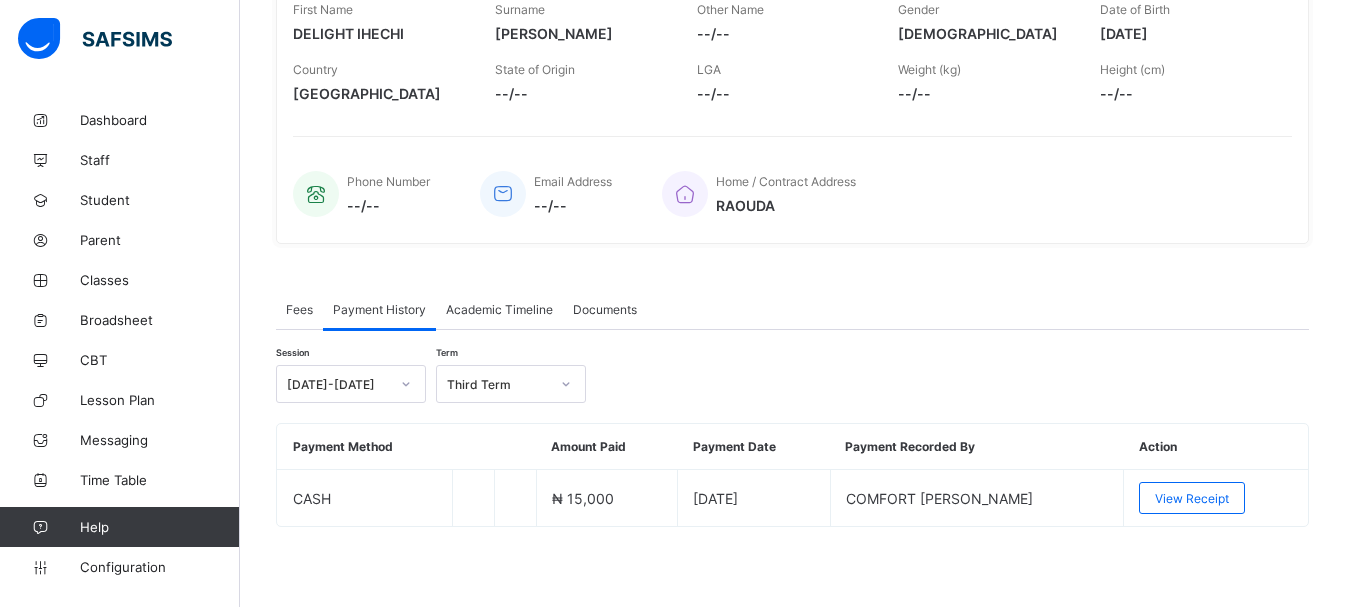 scroll, scrollTop: 345, scrollLeft: 0, axis: vertical 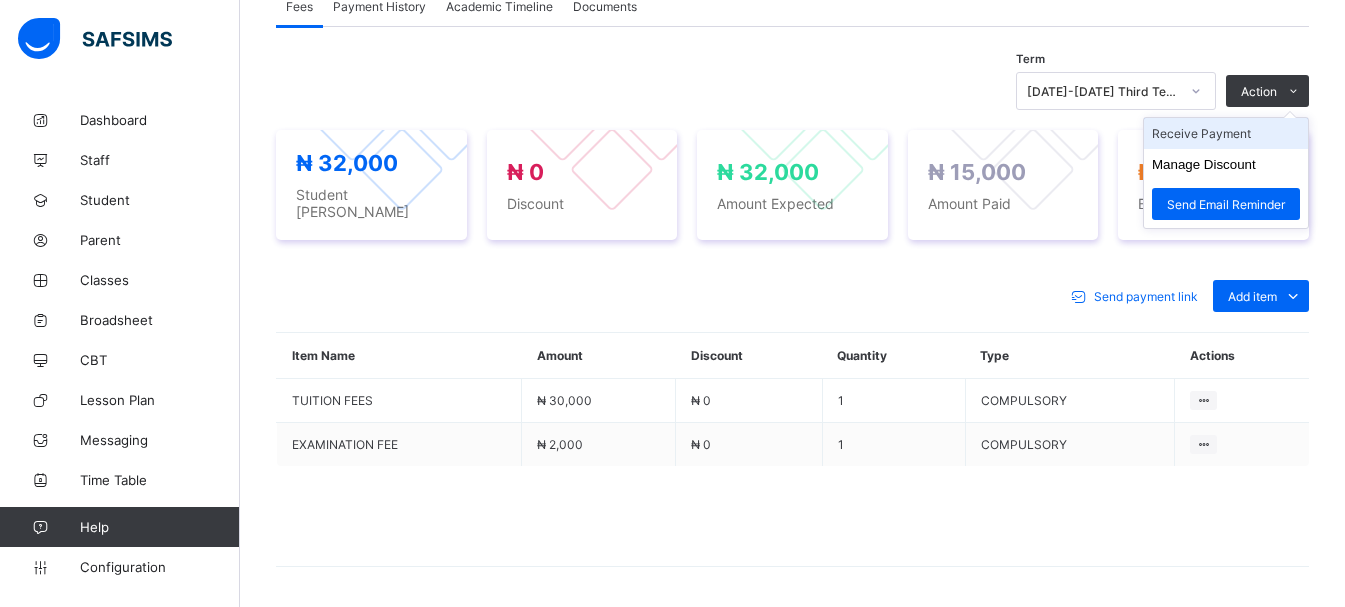 click on "Receive Payment" at bounding box center (1226, 133) 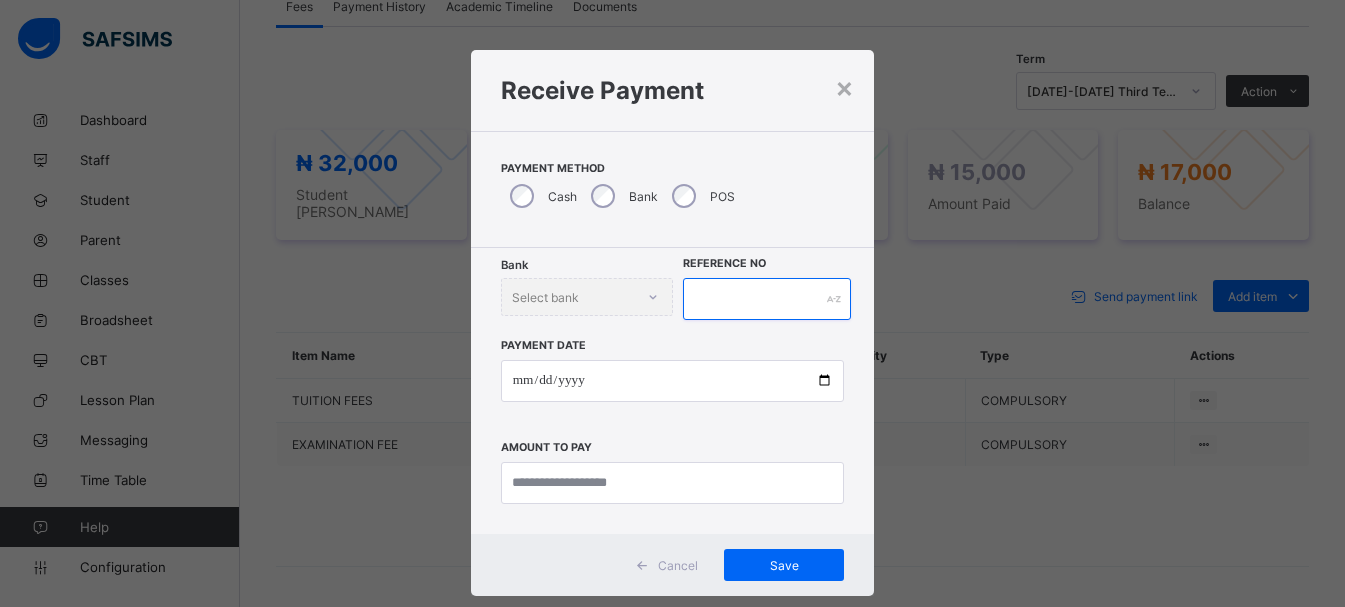 click at bounding box center [767, 299] 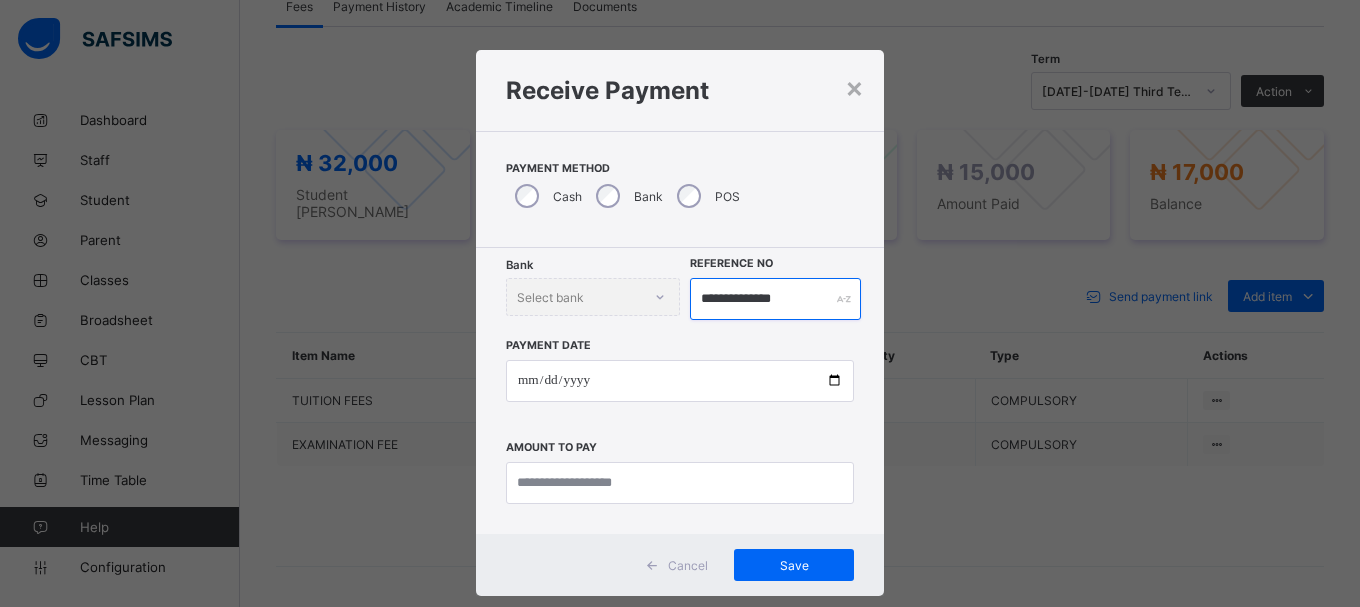type on "**********" 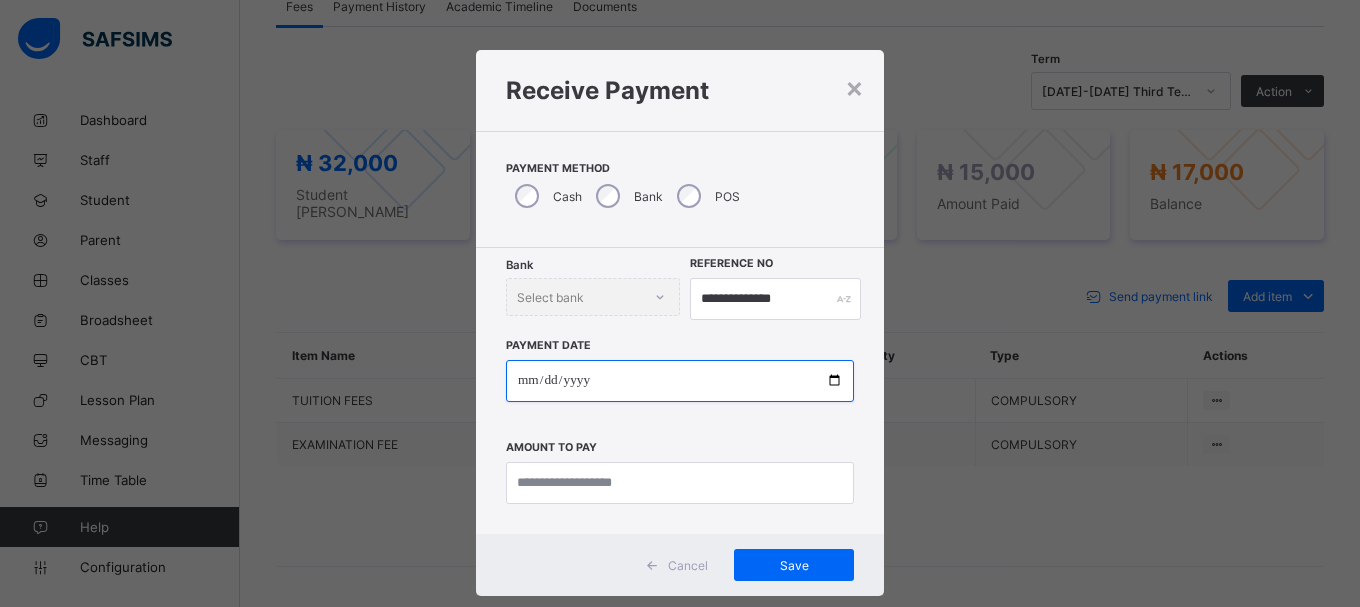 click at bounding box center (680, 381) 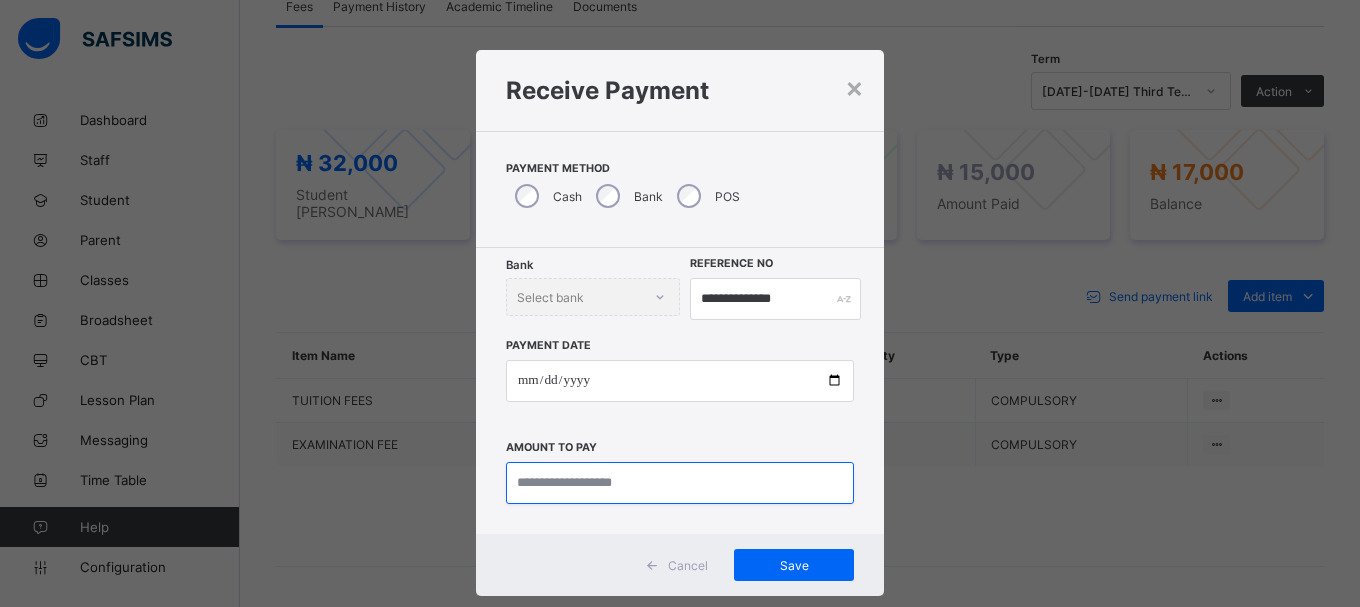click at bounding box center (680, 483) 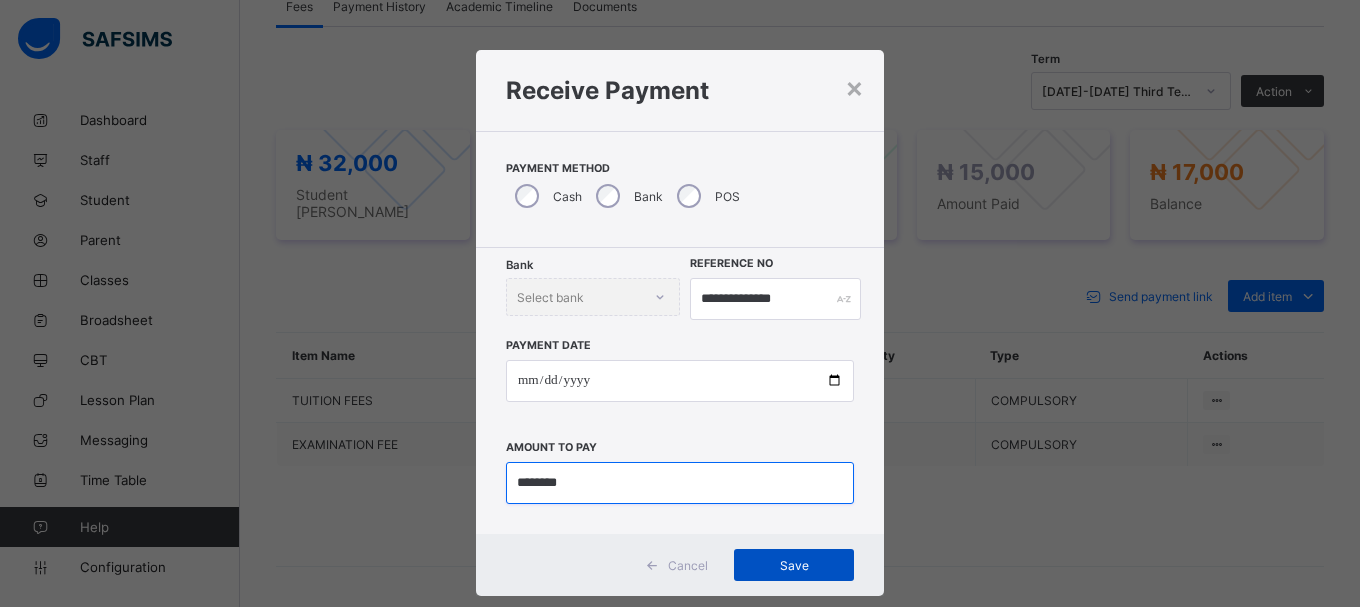 type on "********" 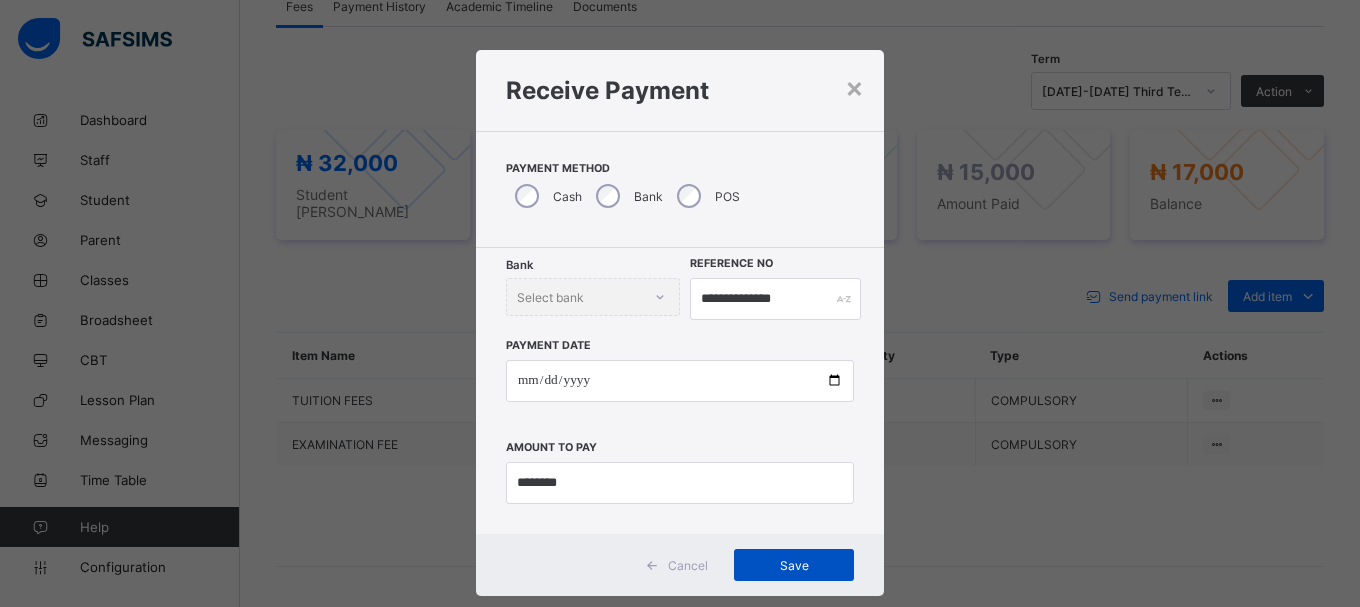 click on "Save" at bounding box center [794, 565] 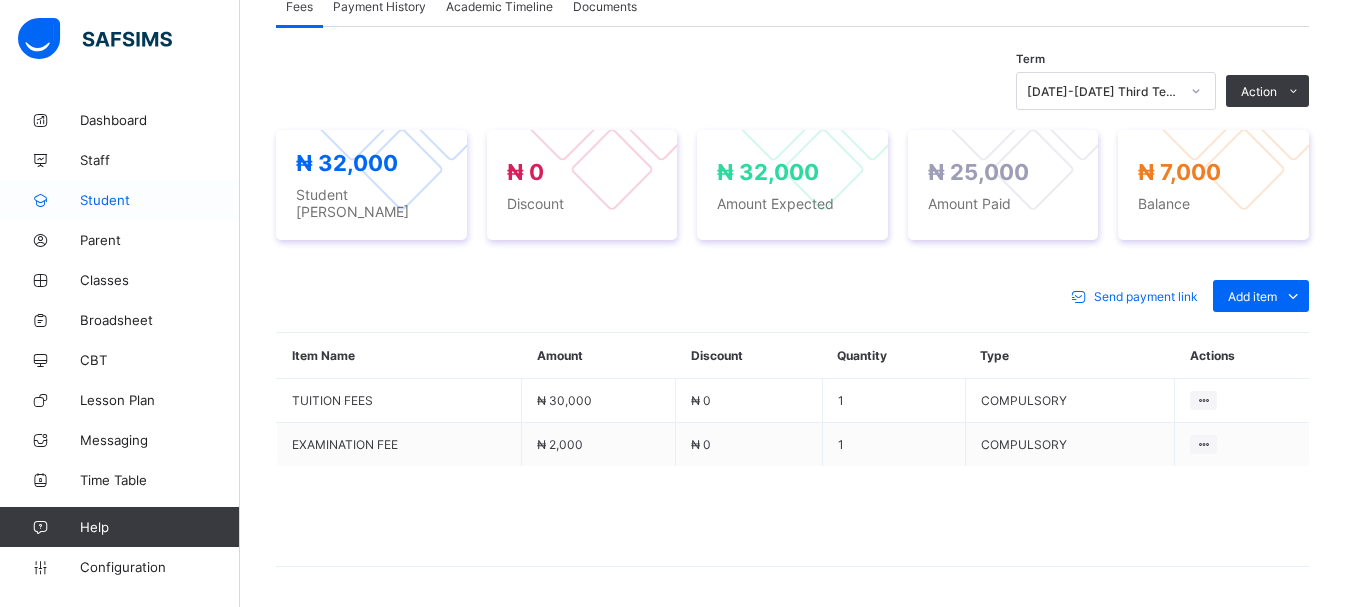 click on "Student" at bounding box center [160, 200] 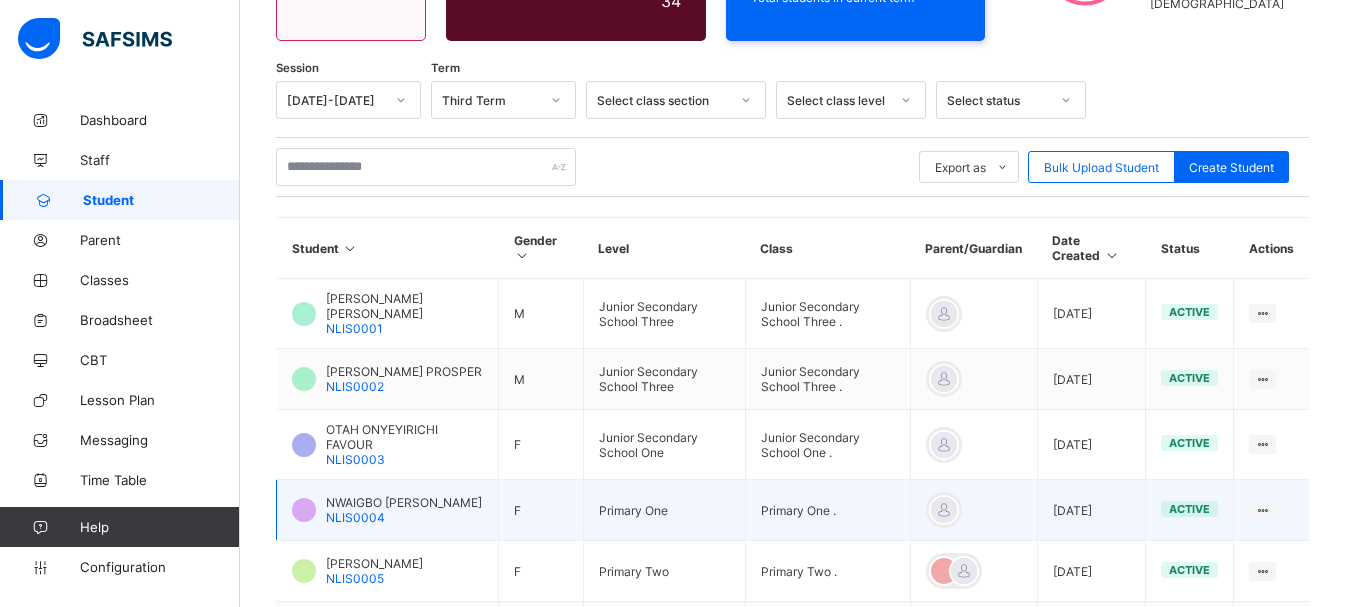 scroll, scrollTop: 648, scrollLeft: 0, axis: vertical 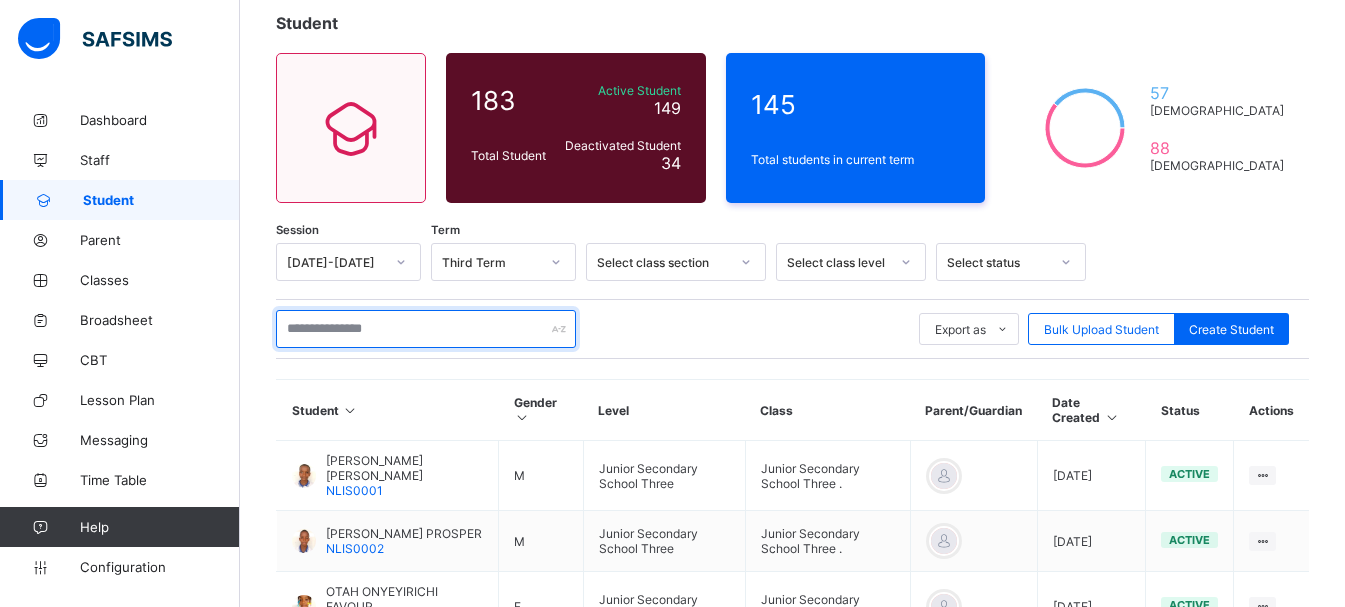 click at bounding box center (426, 329) 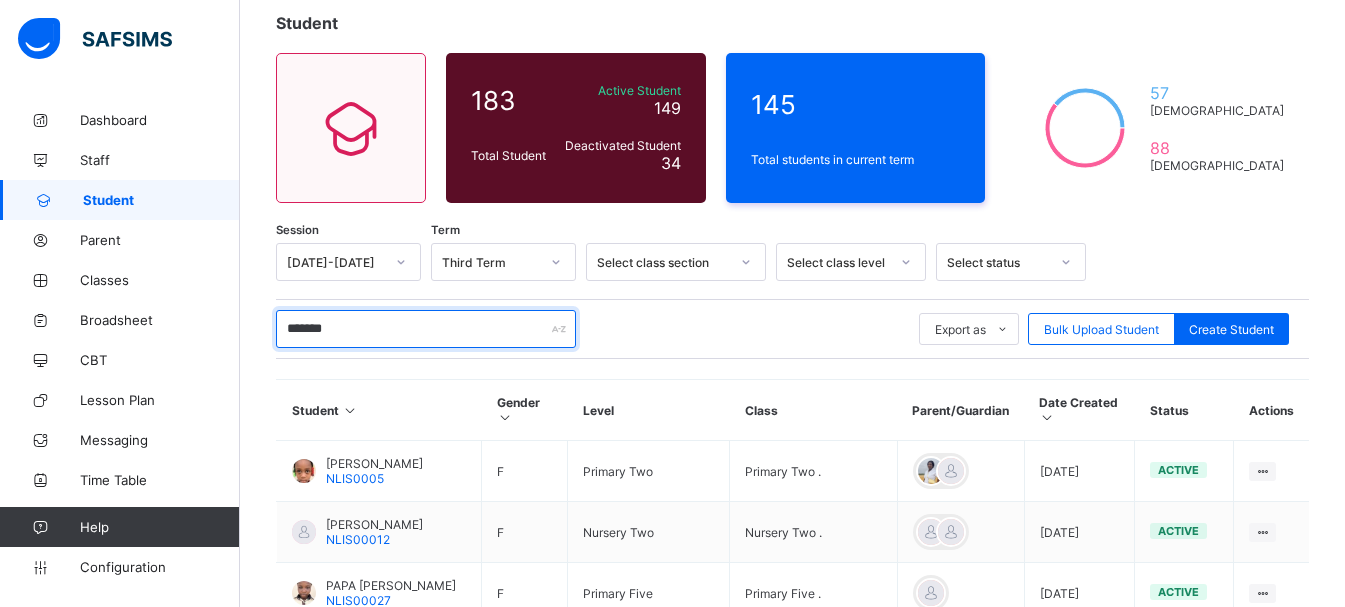 click on "*******" at bounding box center [426, 329] 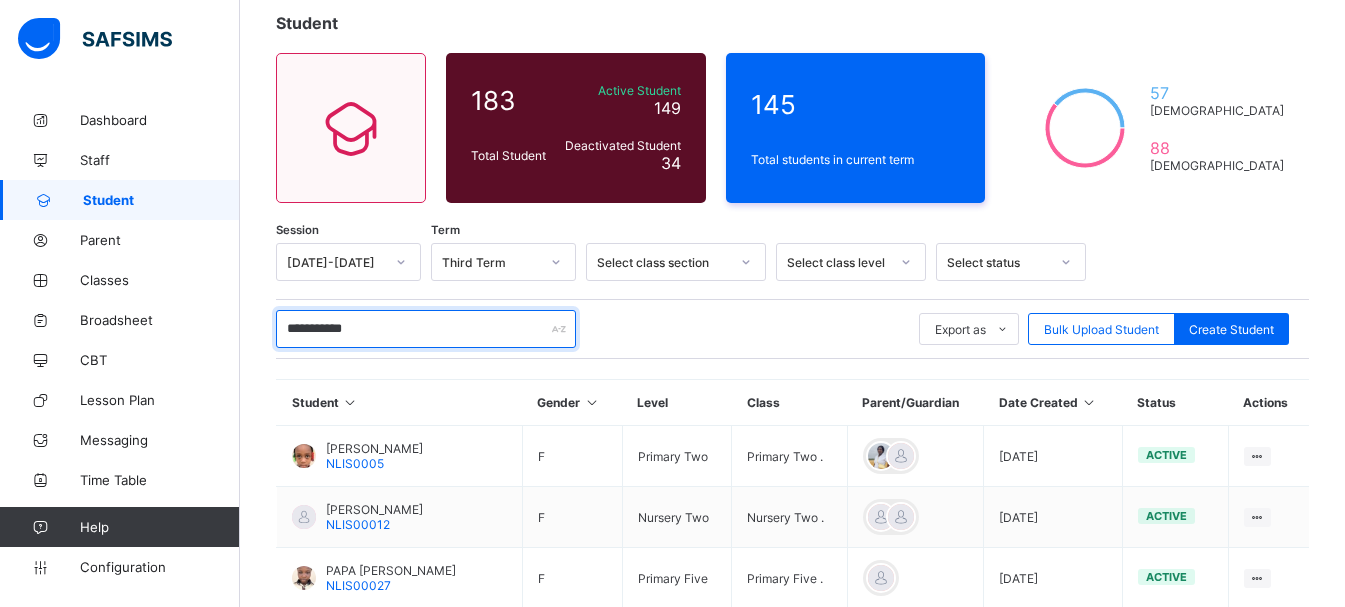 type on "**********" 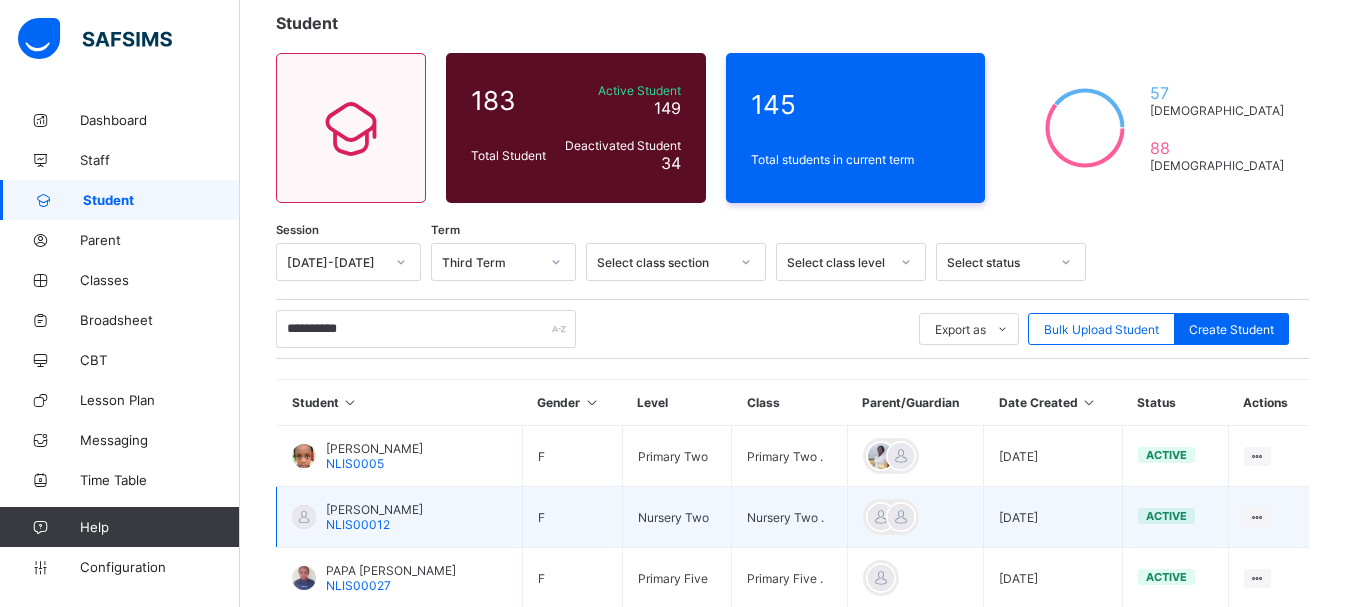 click on "[PERSON_NAME]" at bounding box center (374, 509) 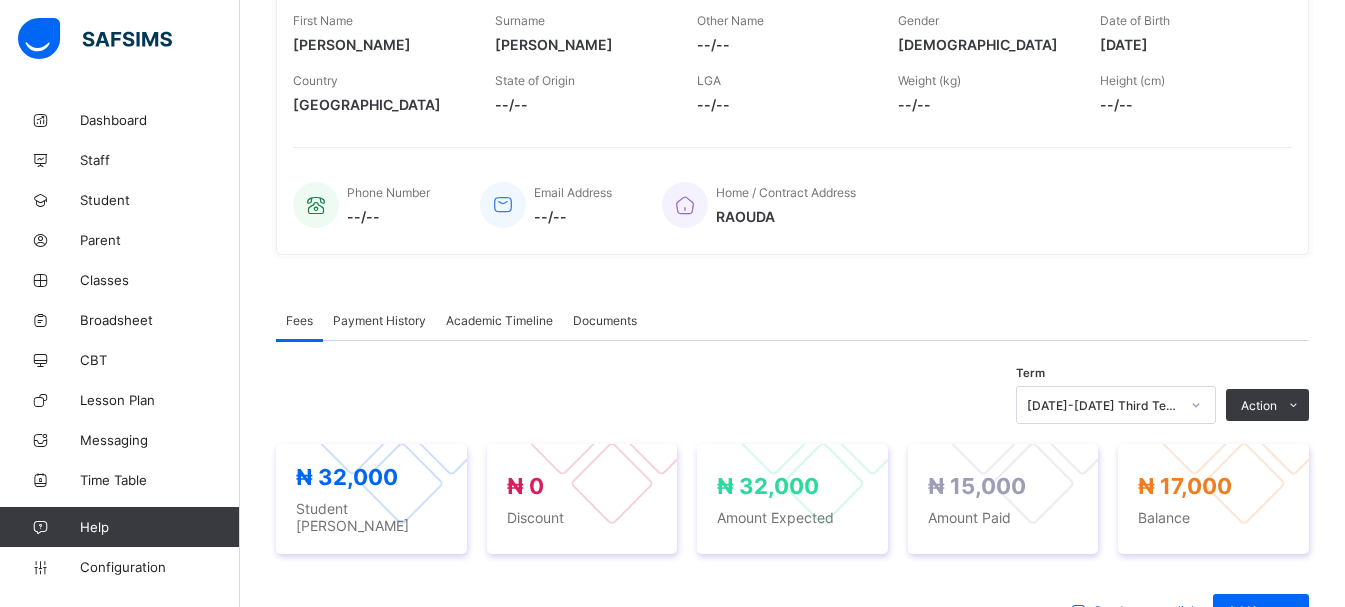 scroll, scrollTop: 357, scrollLeft: 0, axis: vertical 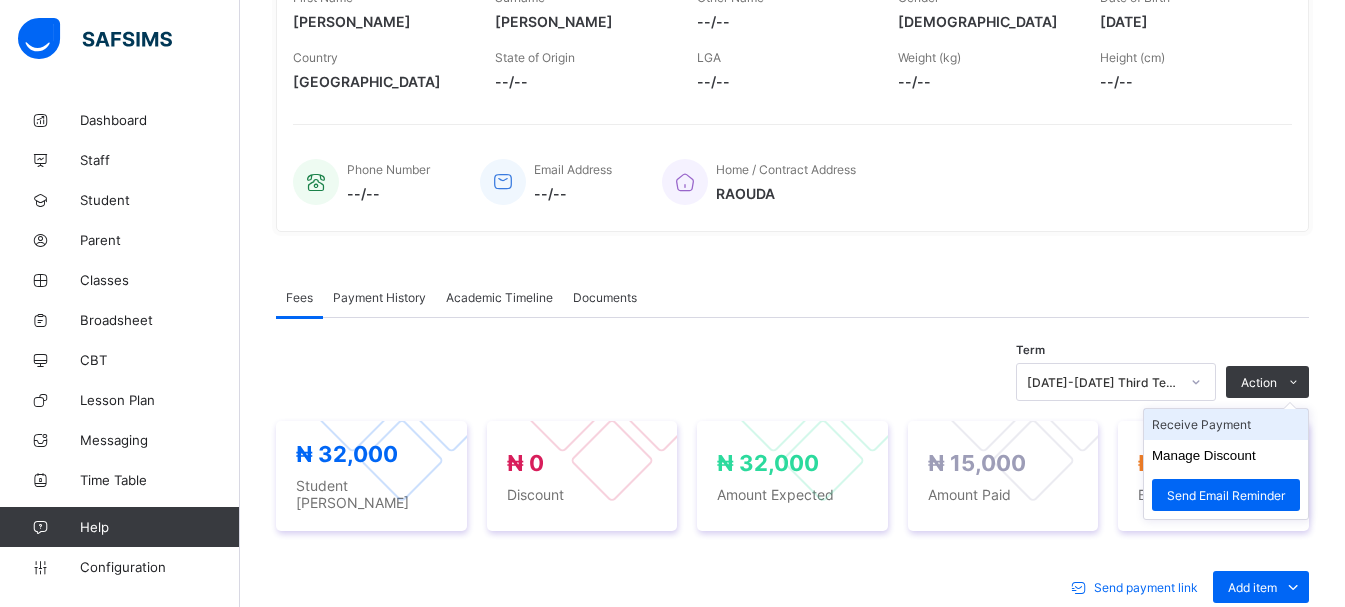 click on "Receive Payment" at bounding box center [1226, 424] 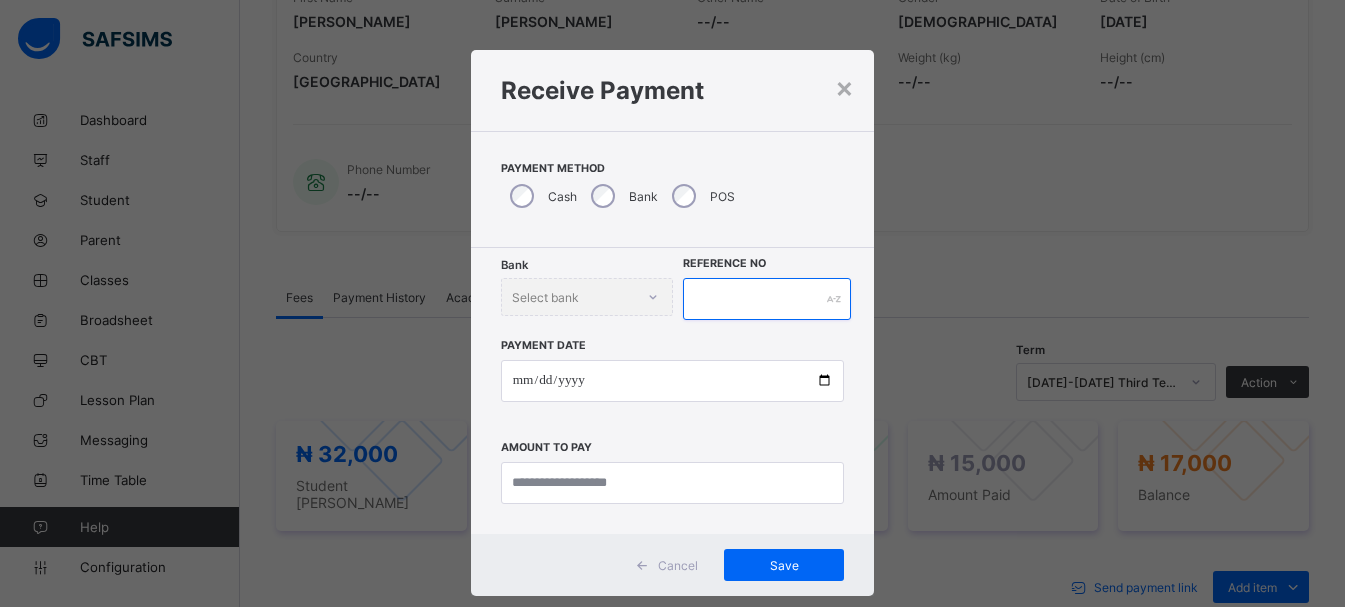 click at bounding box center [767, 299] 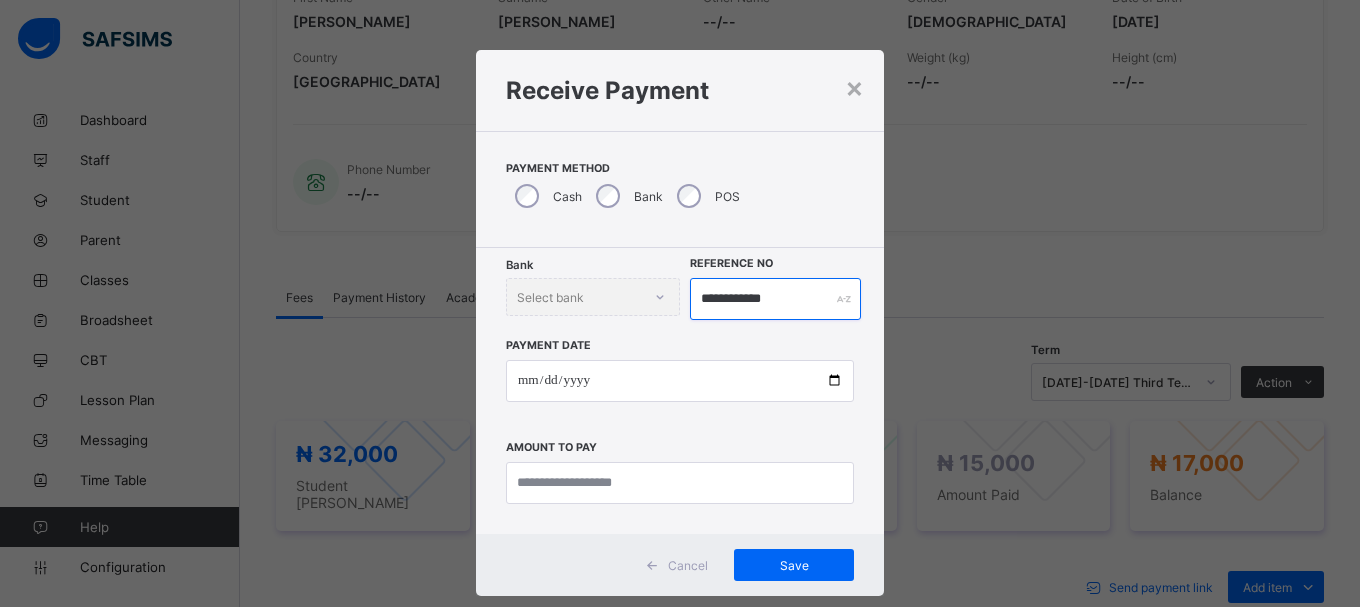 type on "**********" 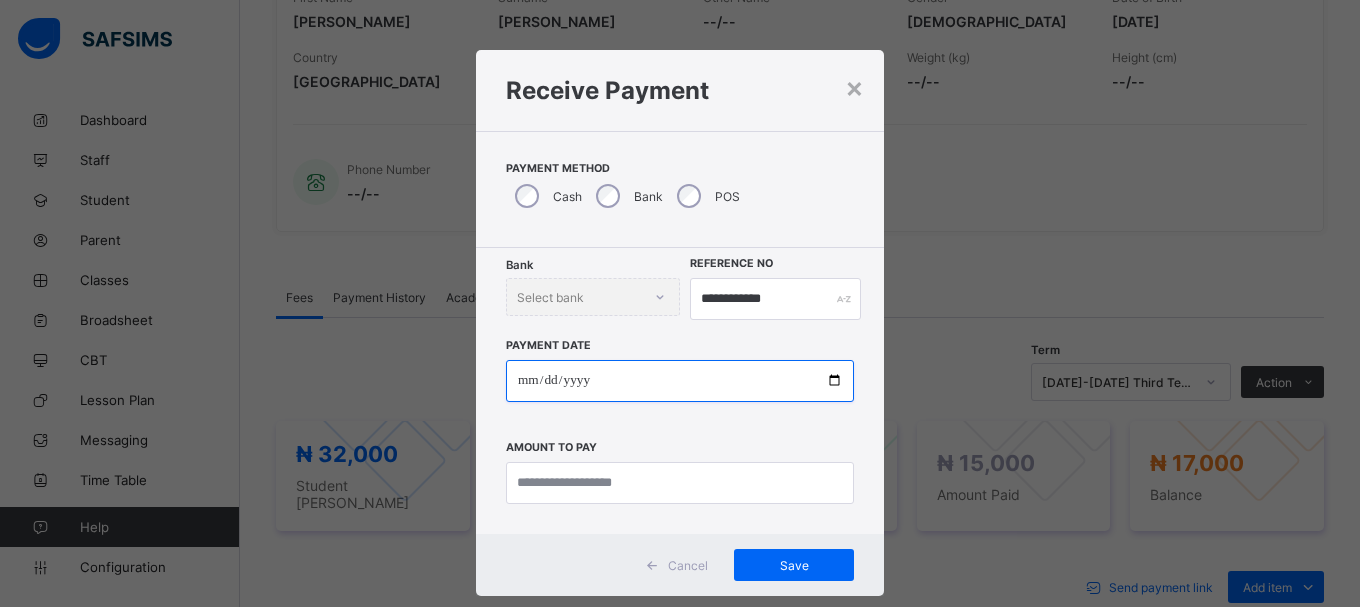 click at bounding box center (680, 381) 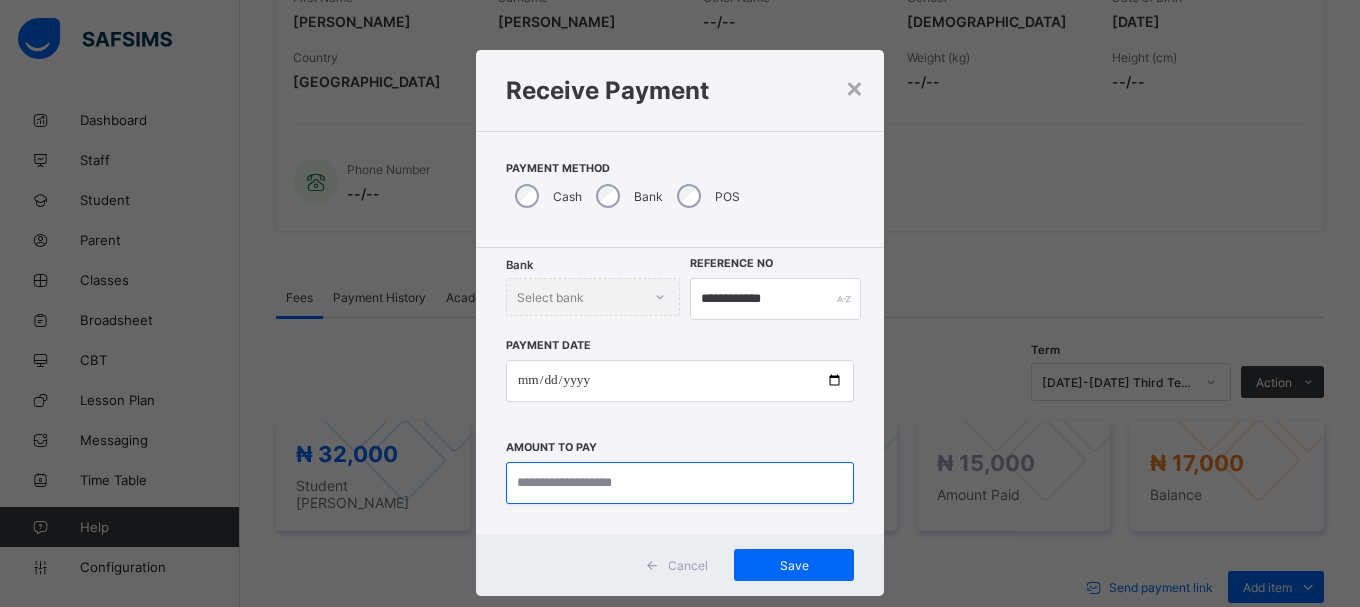 click at bounding box center (680, 483) 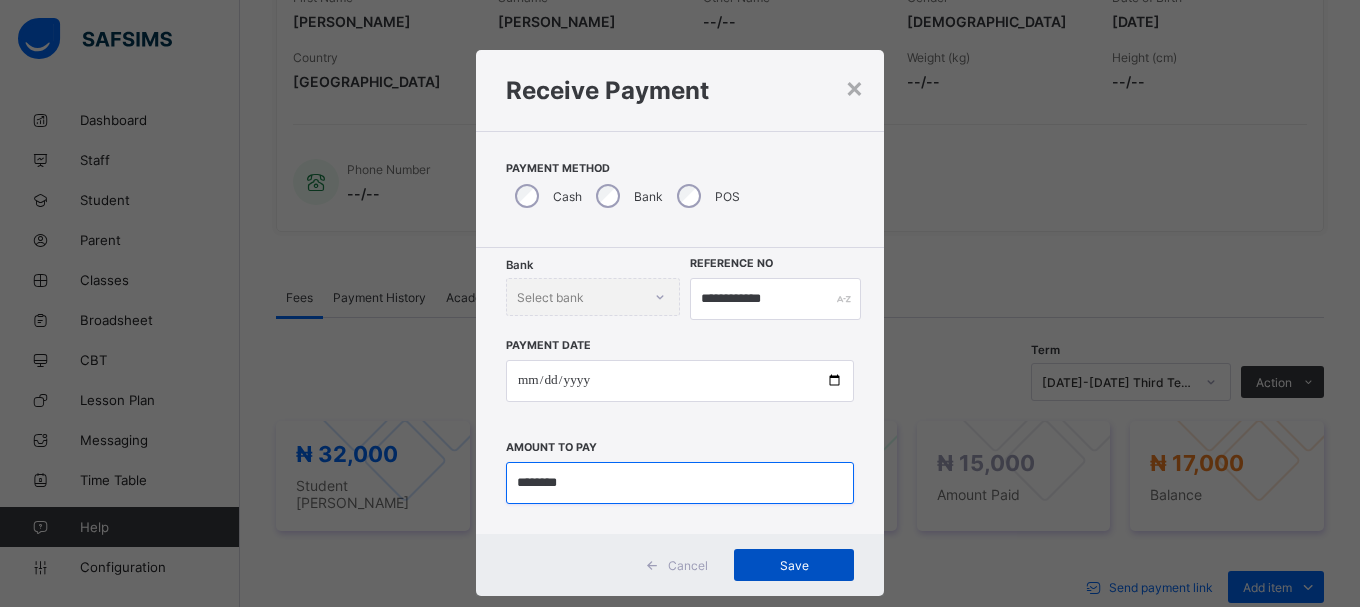type on "********" 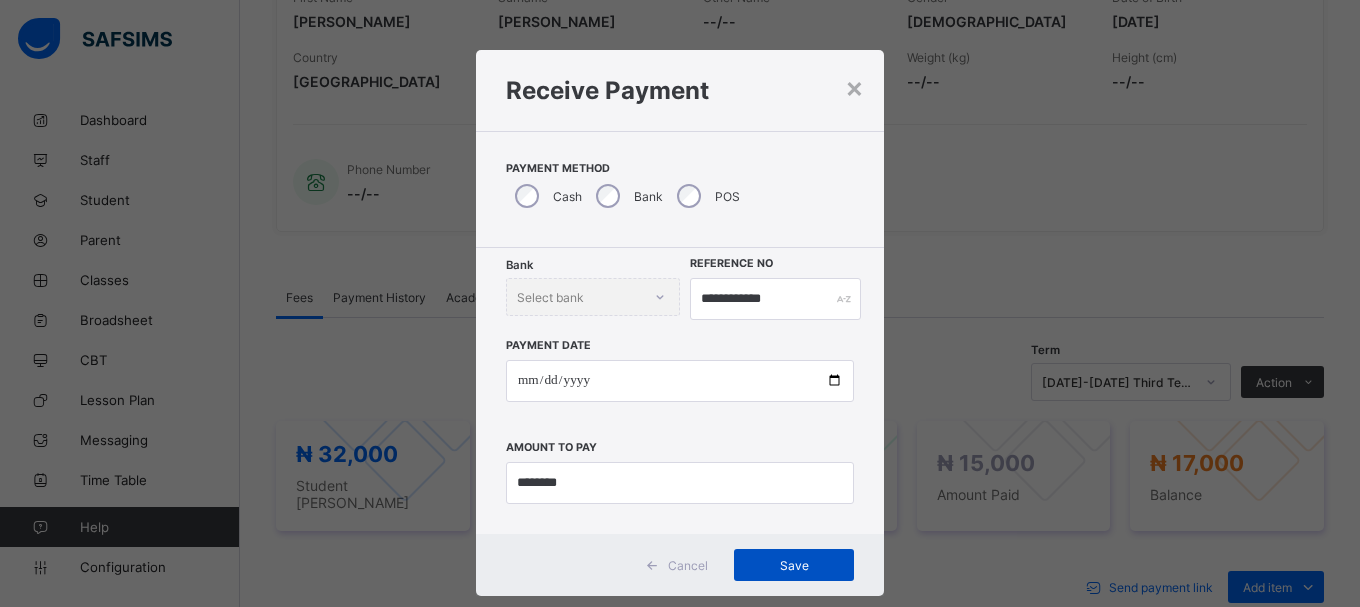 click on "Save" at bounding box center (794, 565) 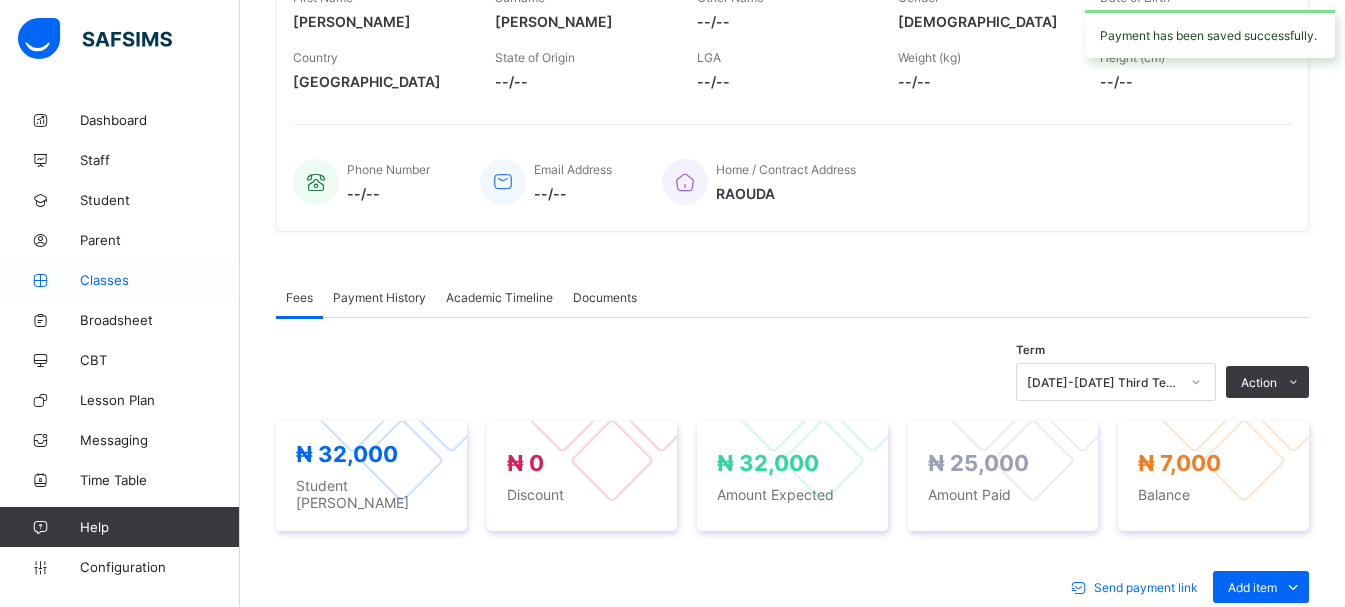 click on "Classes" at bounding box center (160, 280) 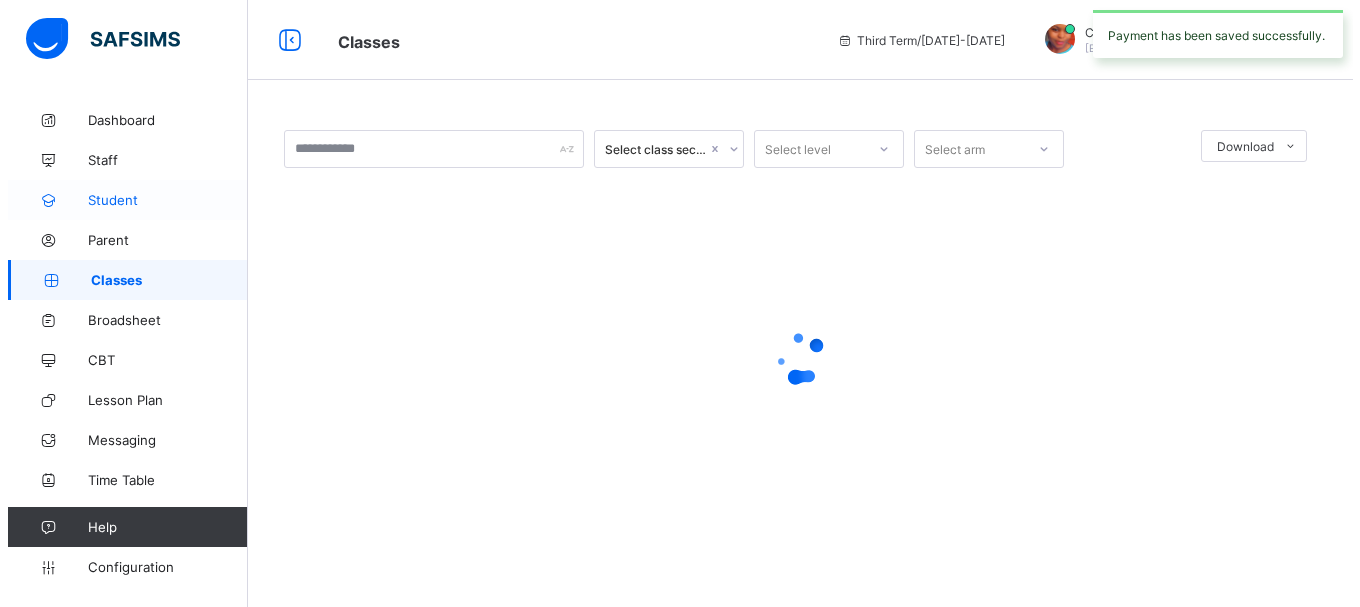 scroll, scrollTop: 0, scrollLeft: 0, axis: both 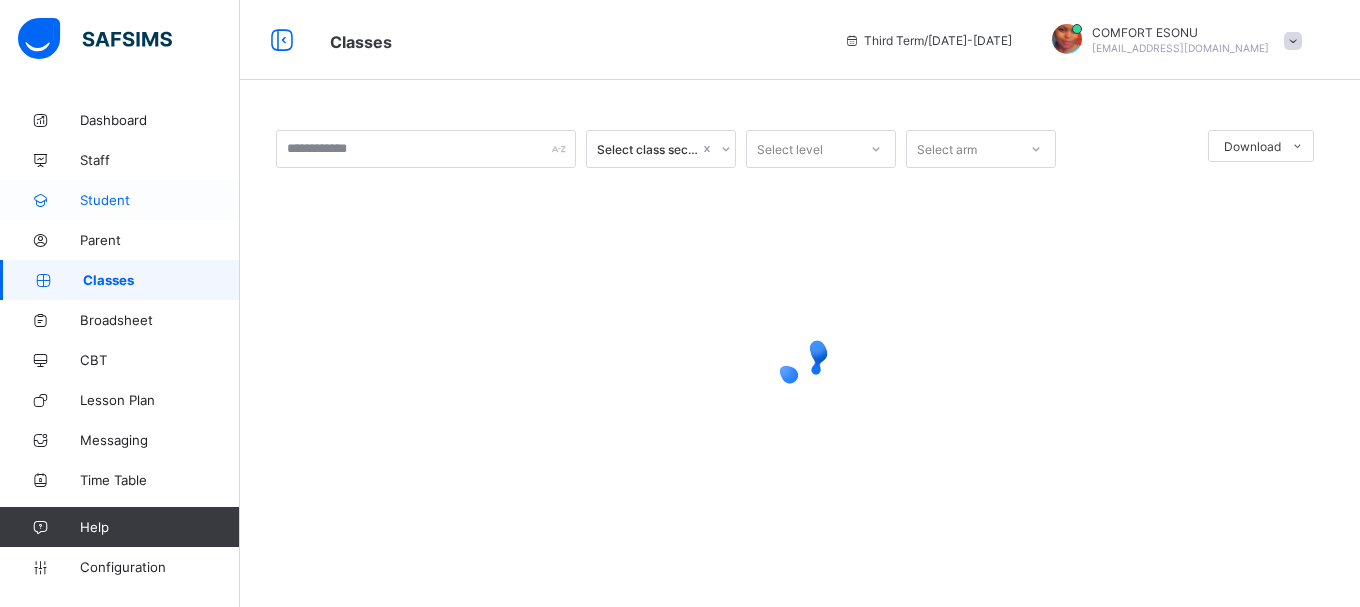 click on "Student" at bounding box center (160, 200) 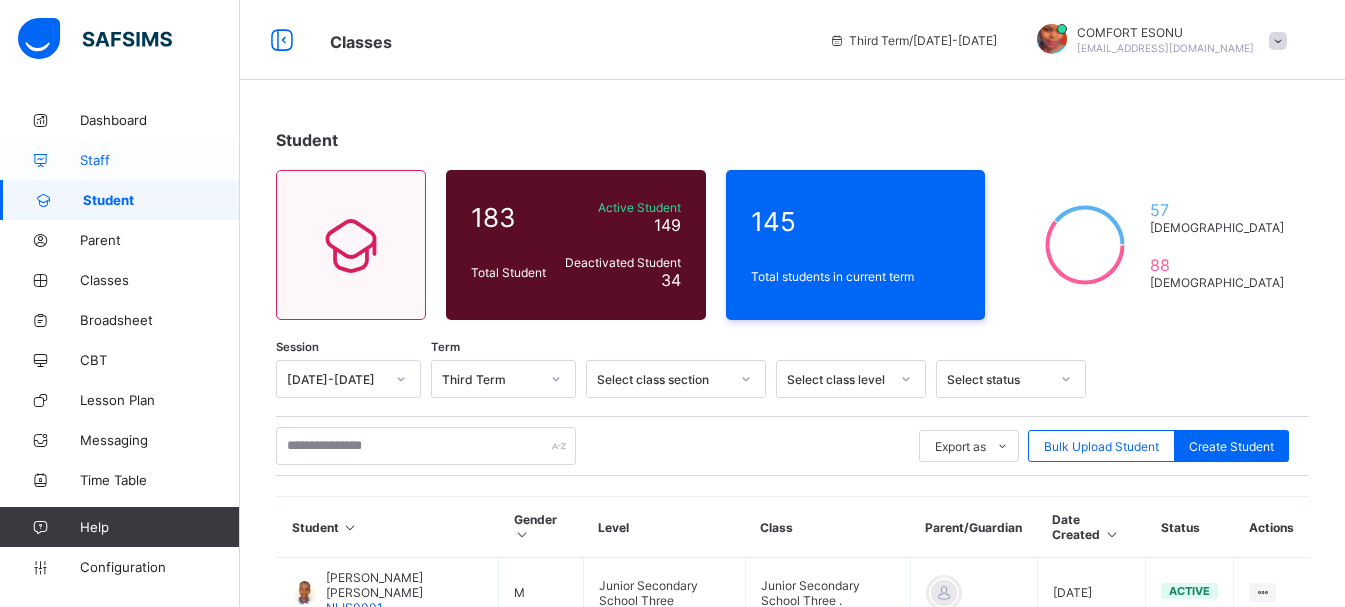 click at bounding box center (40, 160) 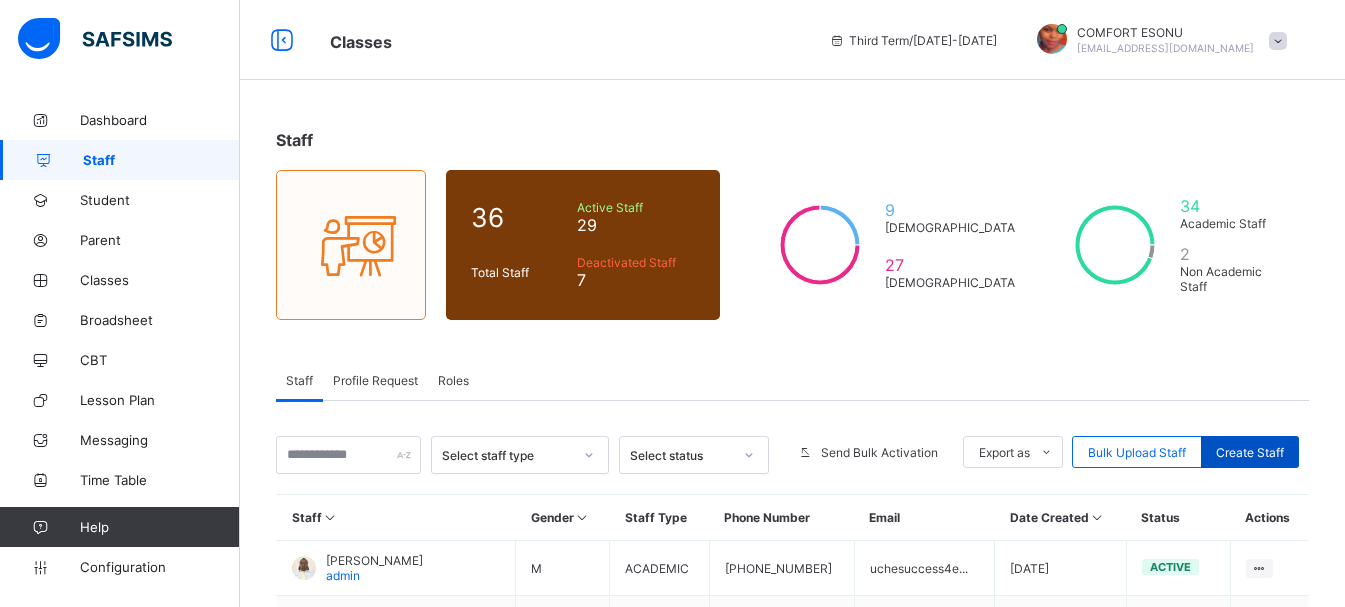 click on "Create Staff" at bounding box center (1250, 452) 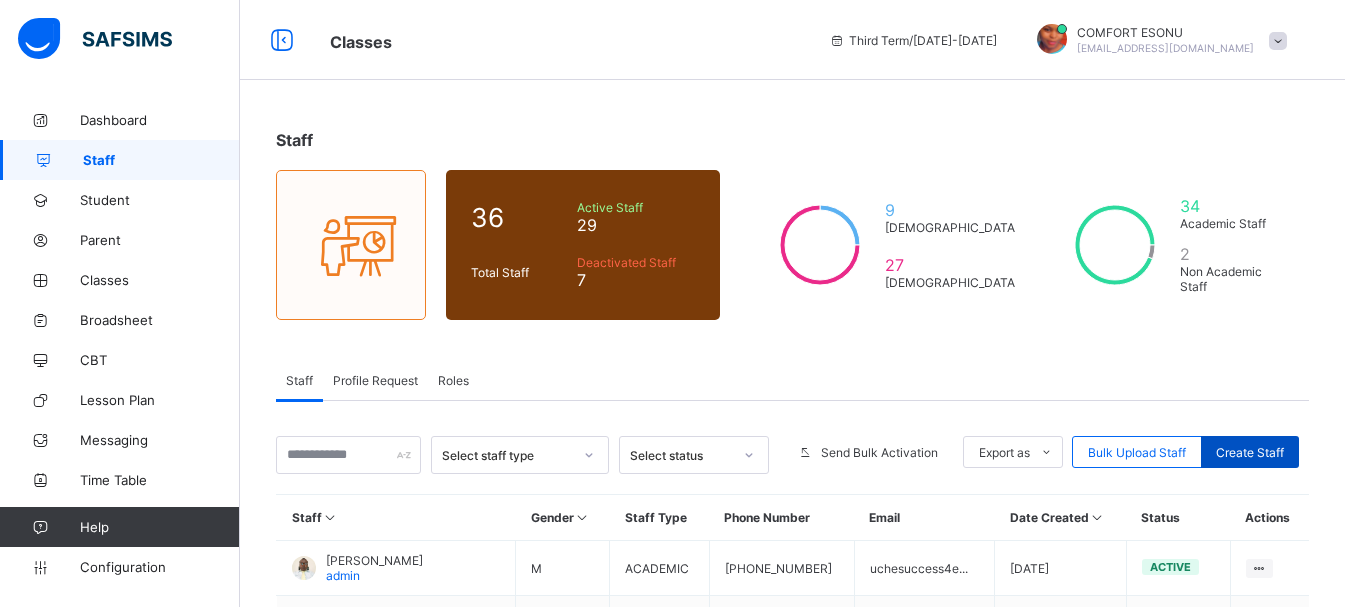 select on "**" 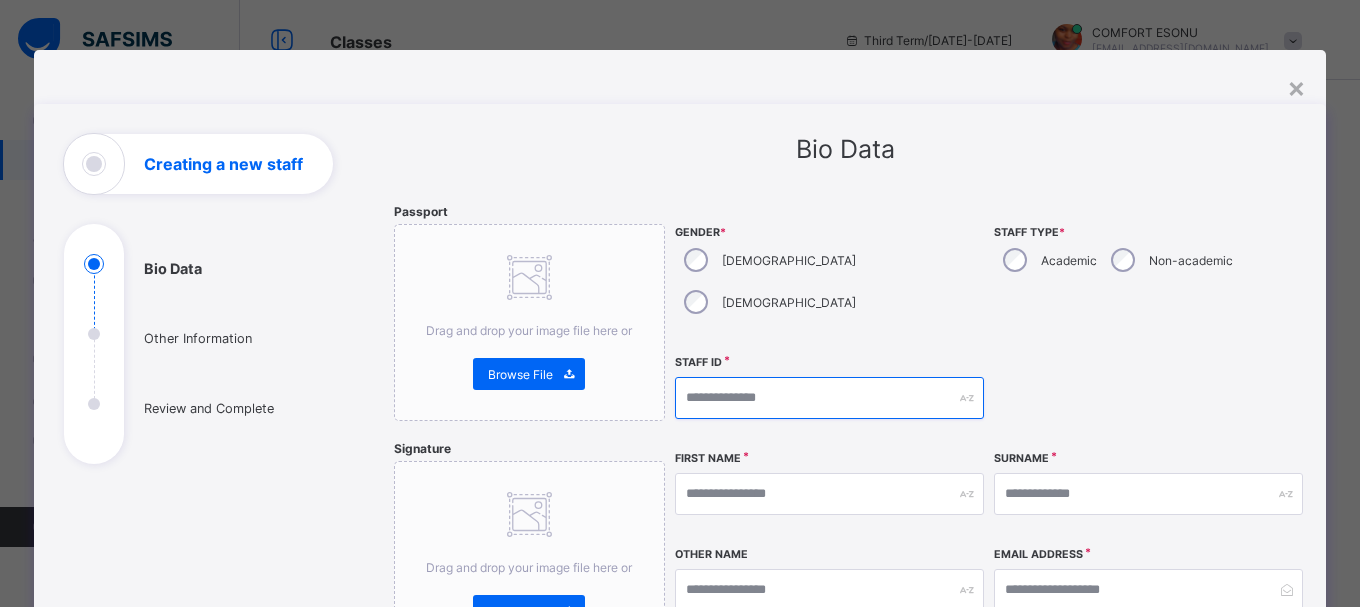 click at bounding box center (829, 398) 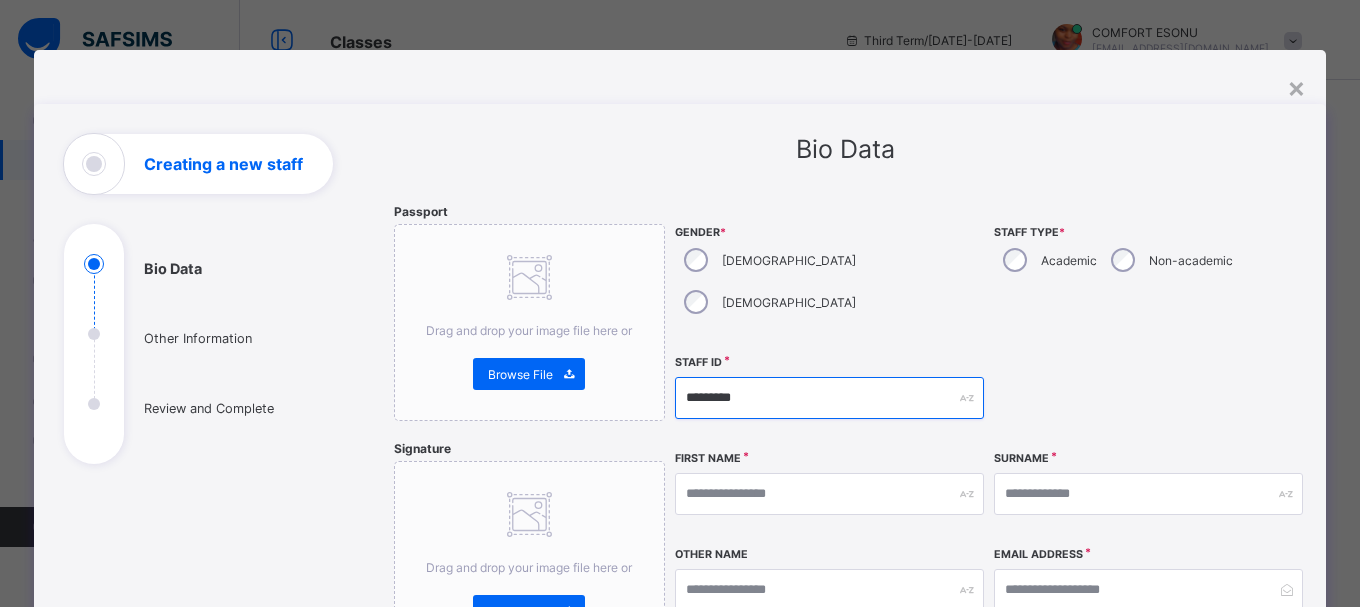 type on "*********" 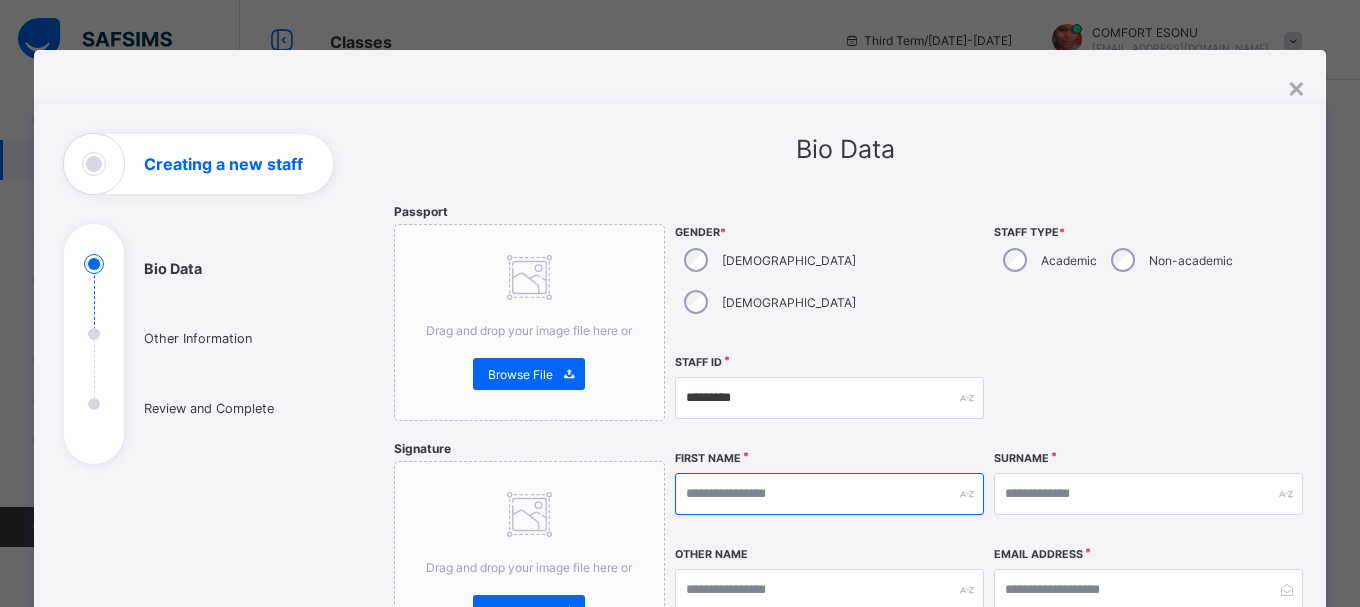 click at bounding box center (829, 494) 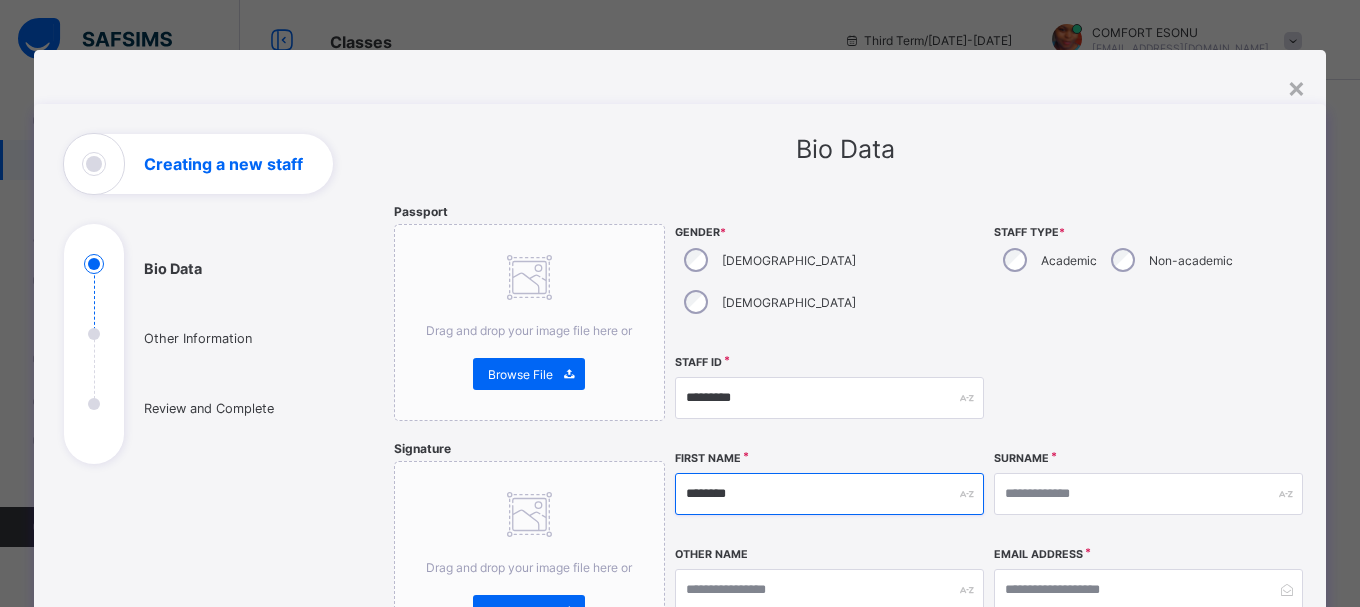 type on "********" 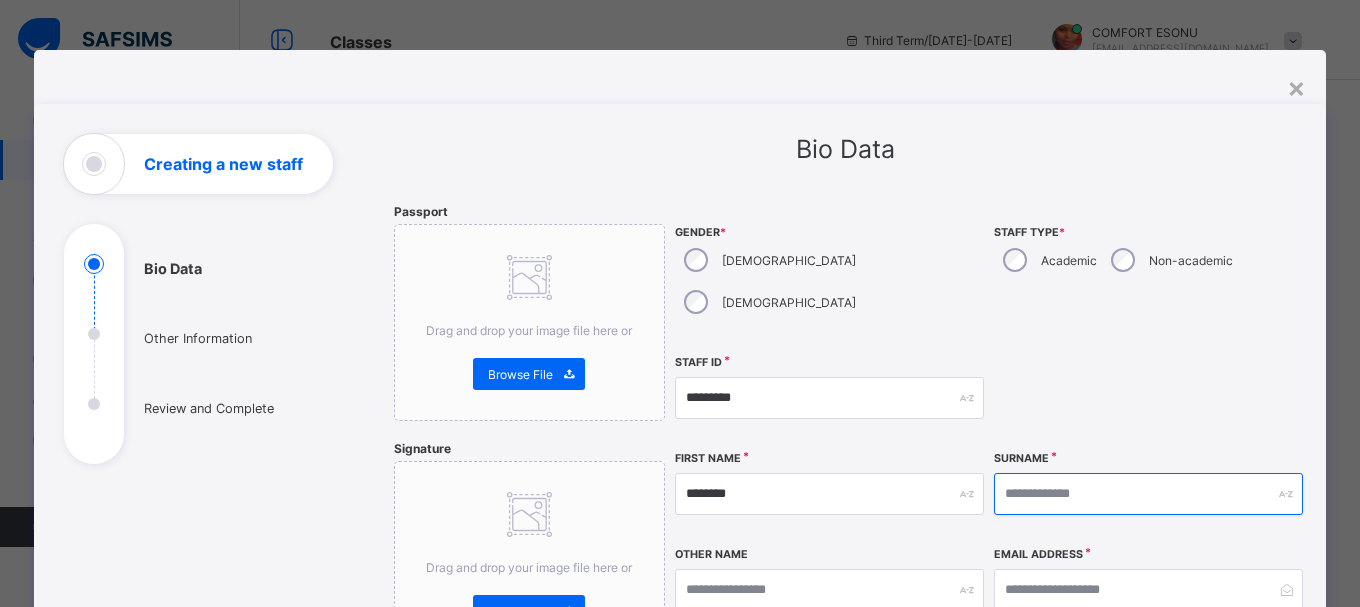 click at bounding box center (1148, 494) 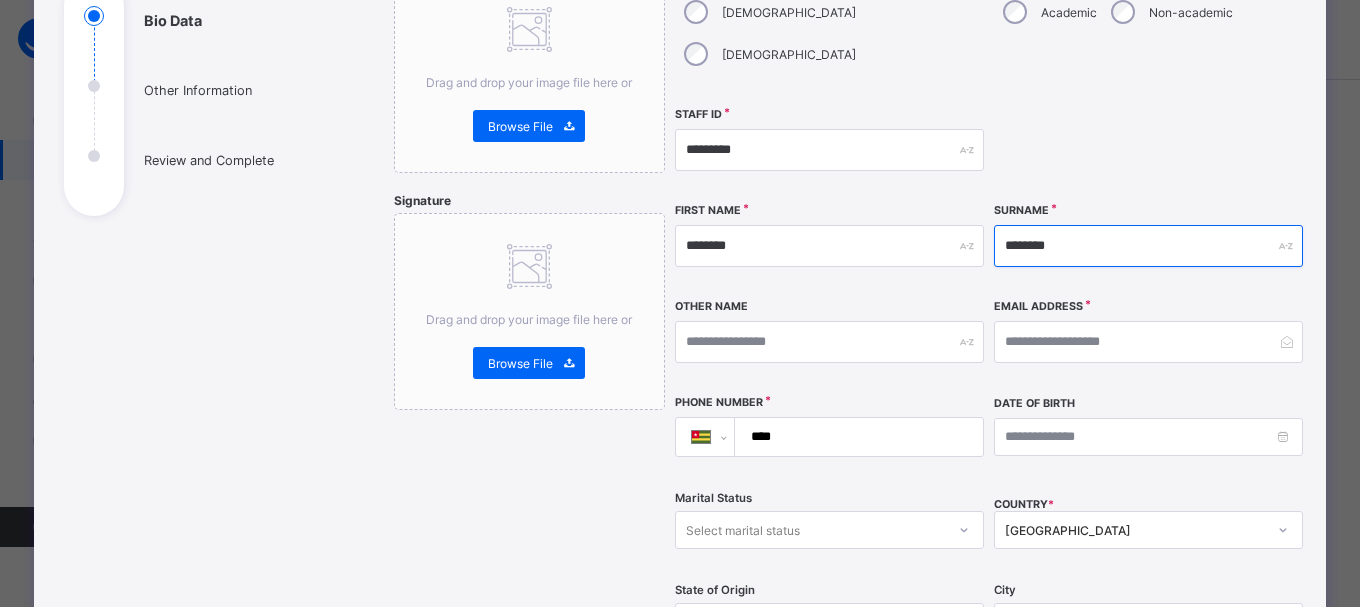 scroll, scrollTop: 251, scrollLeft: 0, axis: vertical 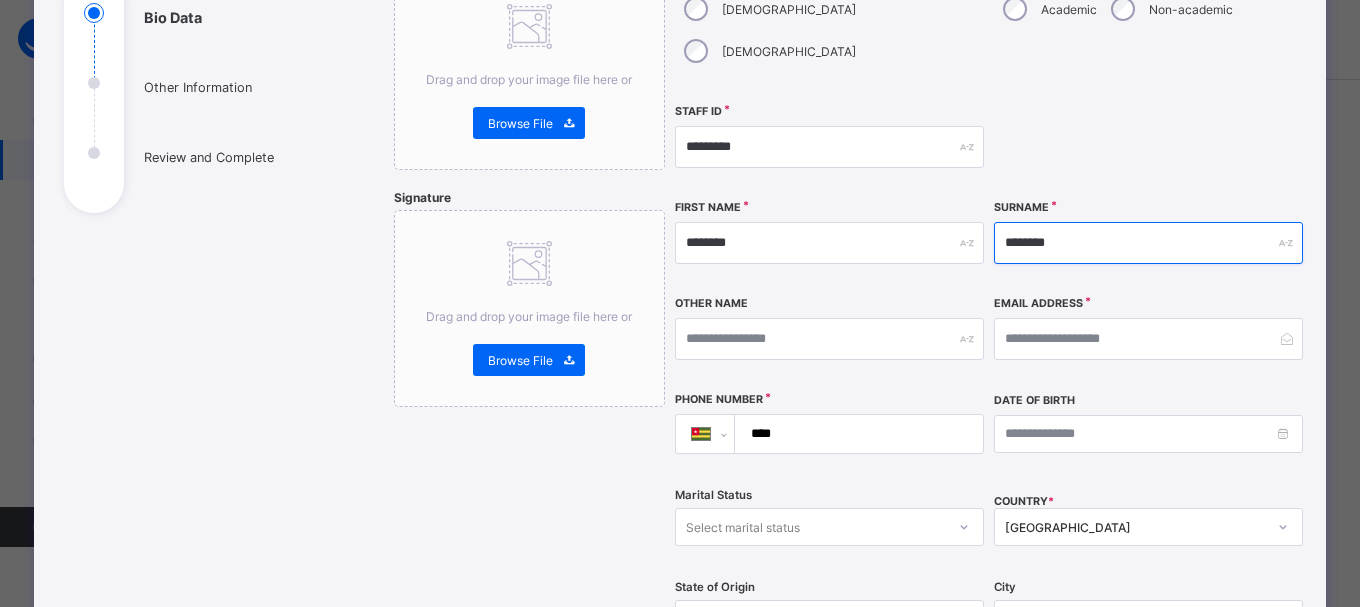 type on "********" 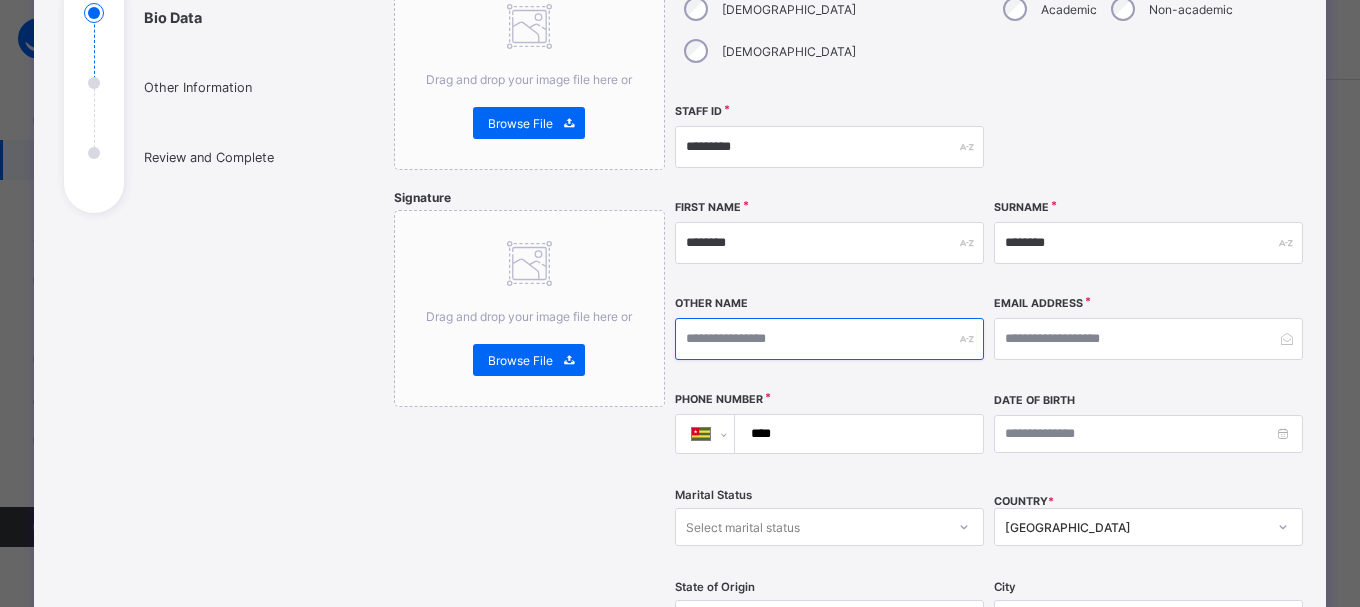 click at bounding box center [829, 339] 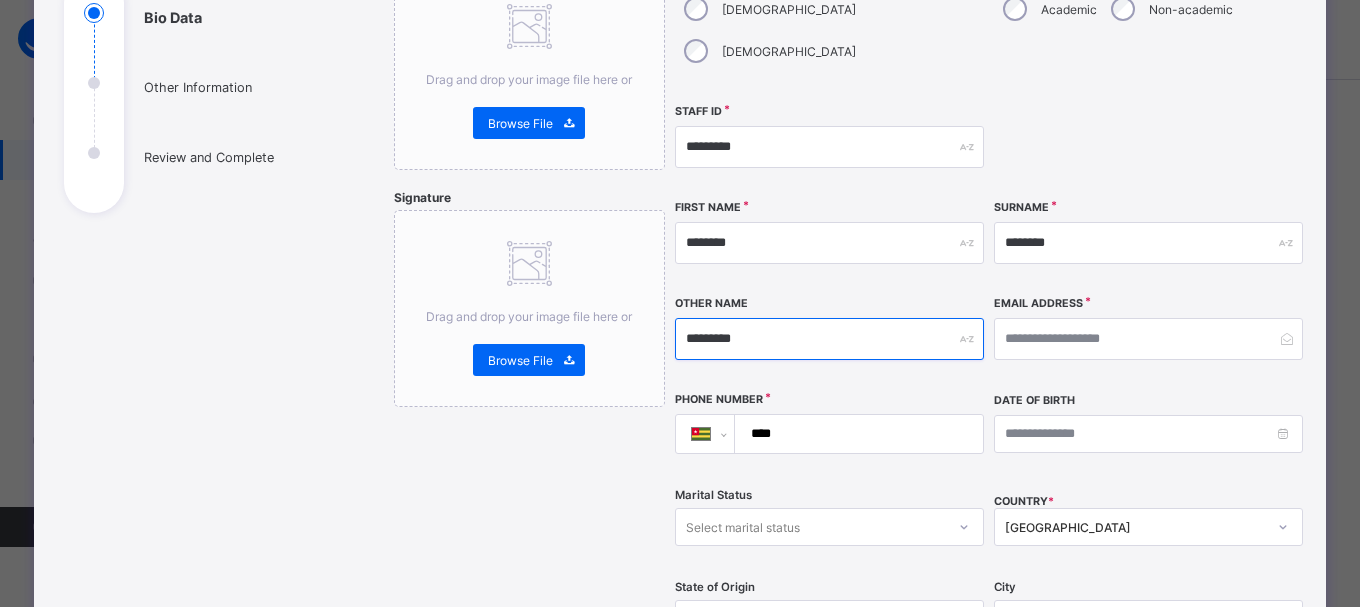 type on "*********" 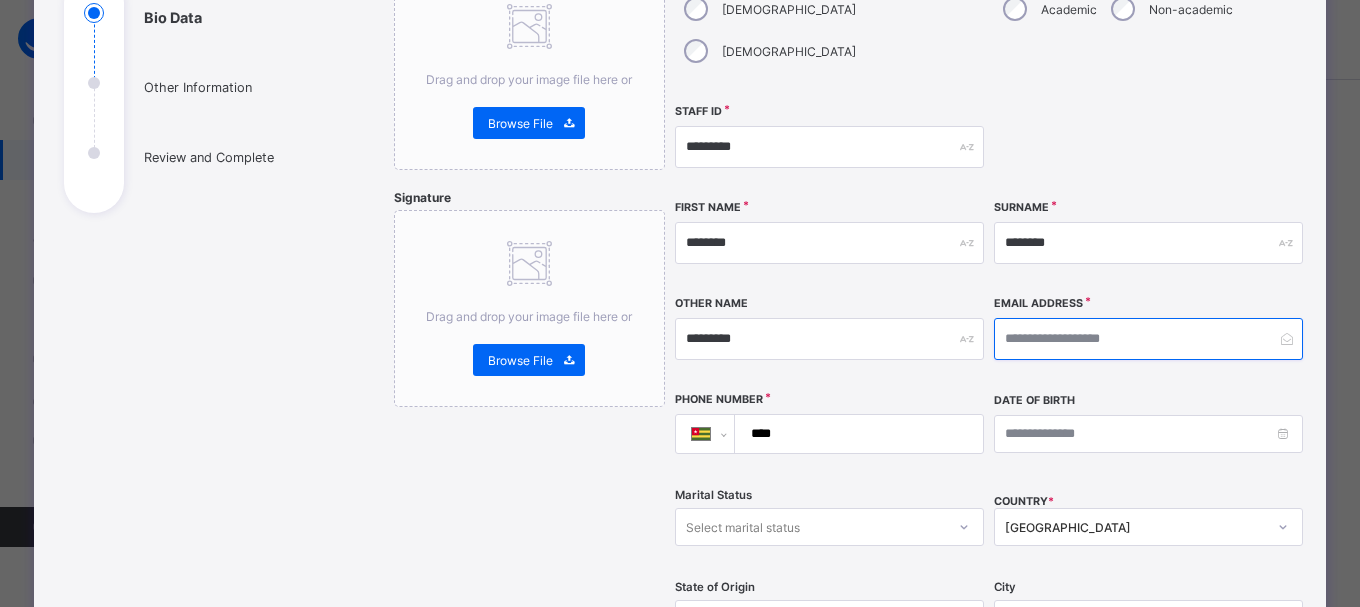 click at bounding box center (1148, 339) 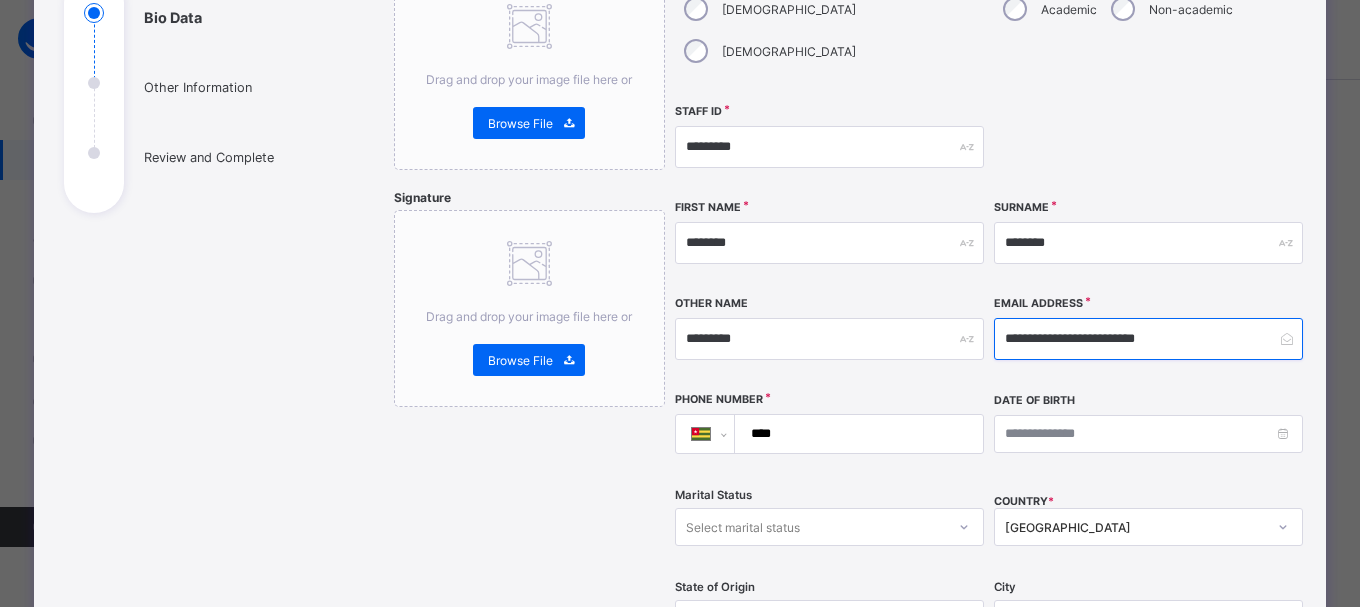 type on "**********" 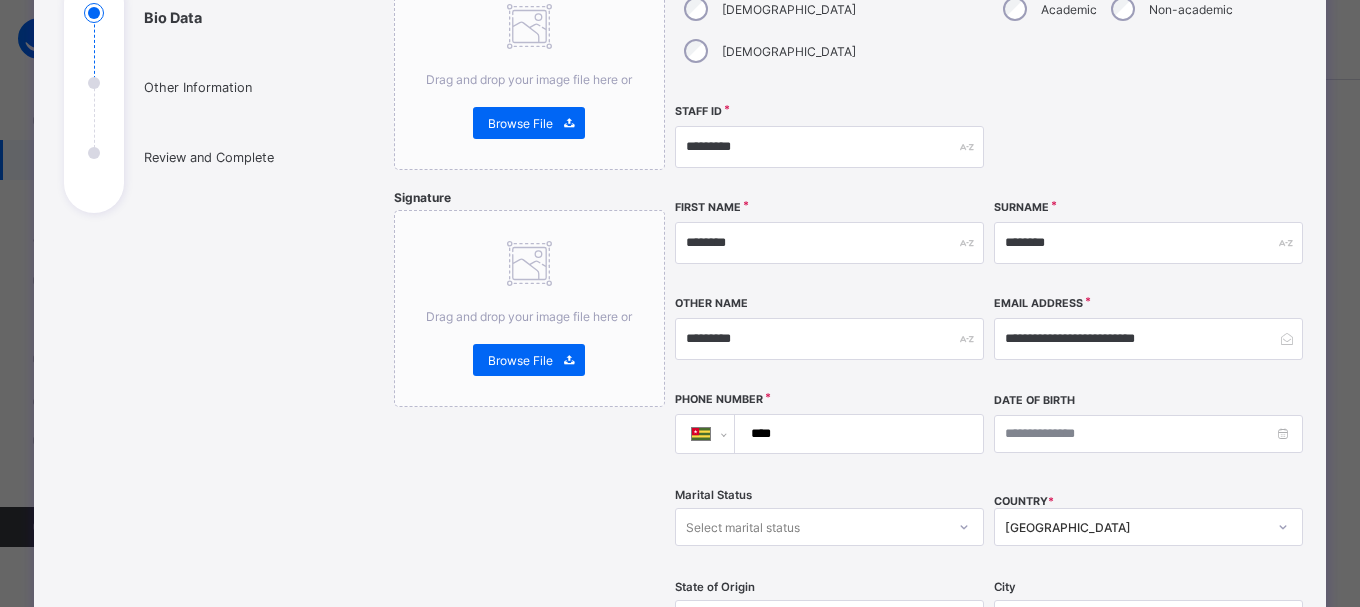 click on "****" at bounding box center (855, 434) 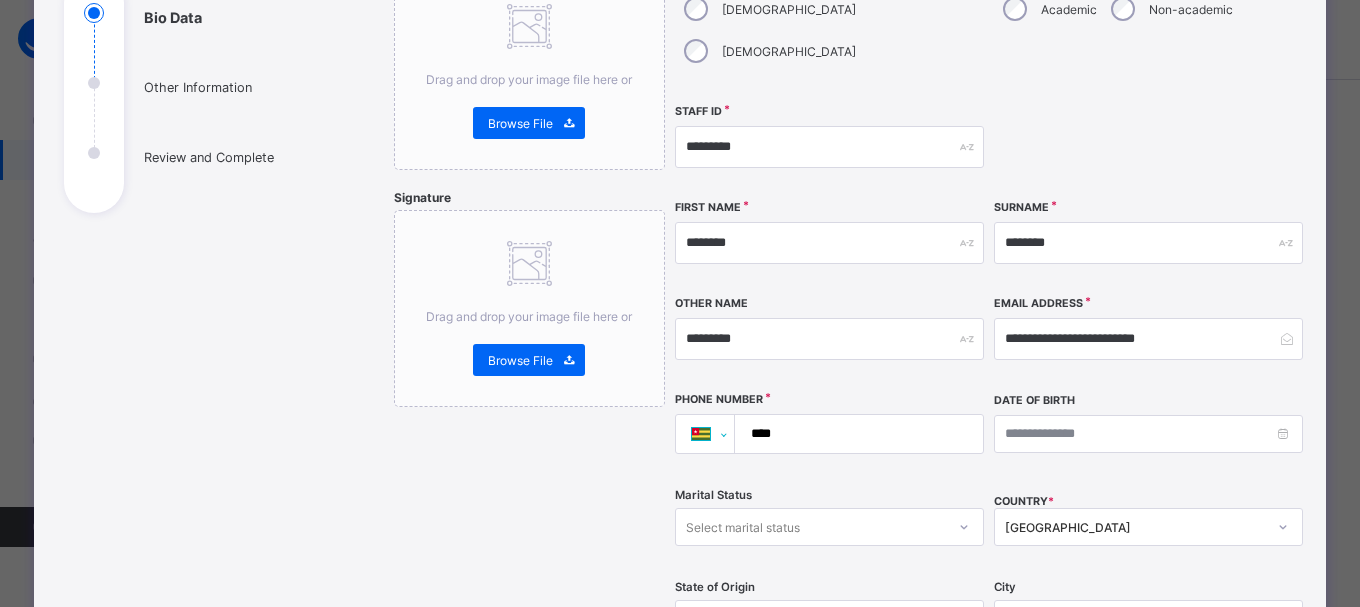 click on "**********" at bounding box center (713, 434) 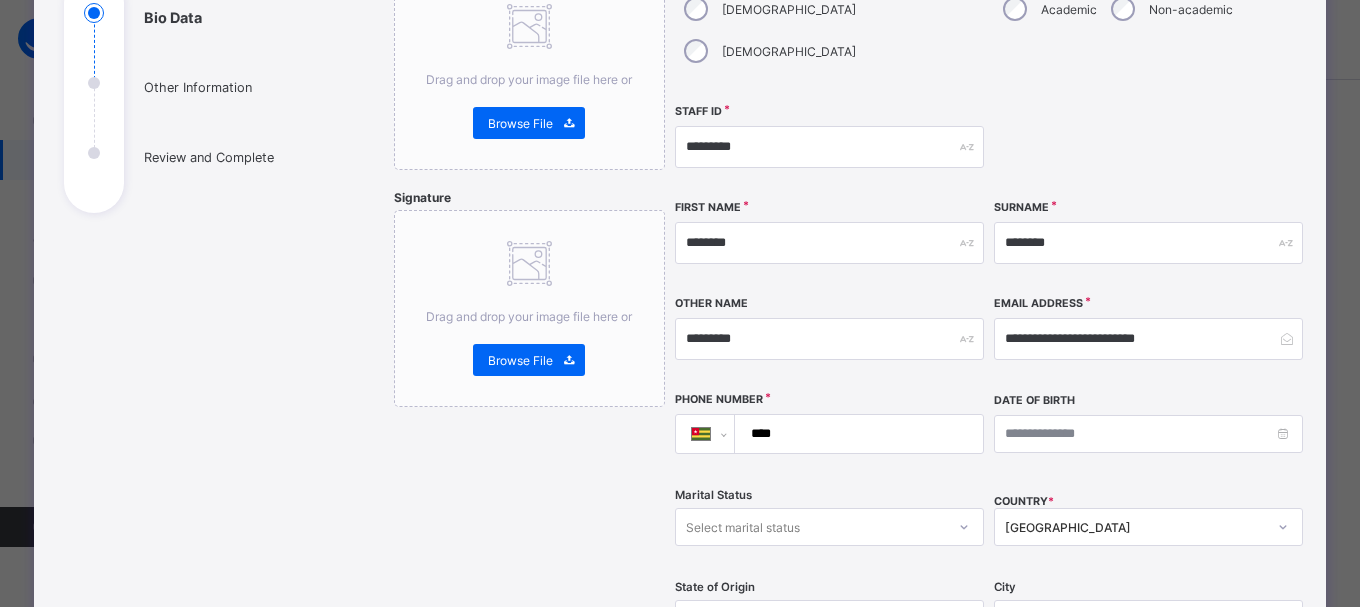 click on "****" at bounding box center [855, 434] 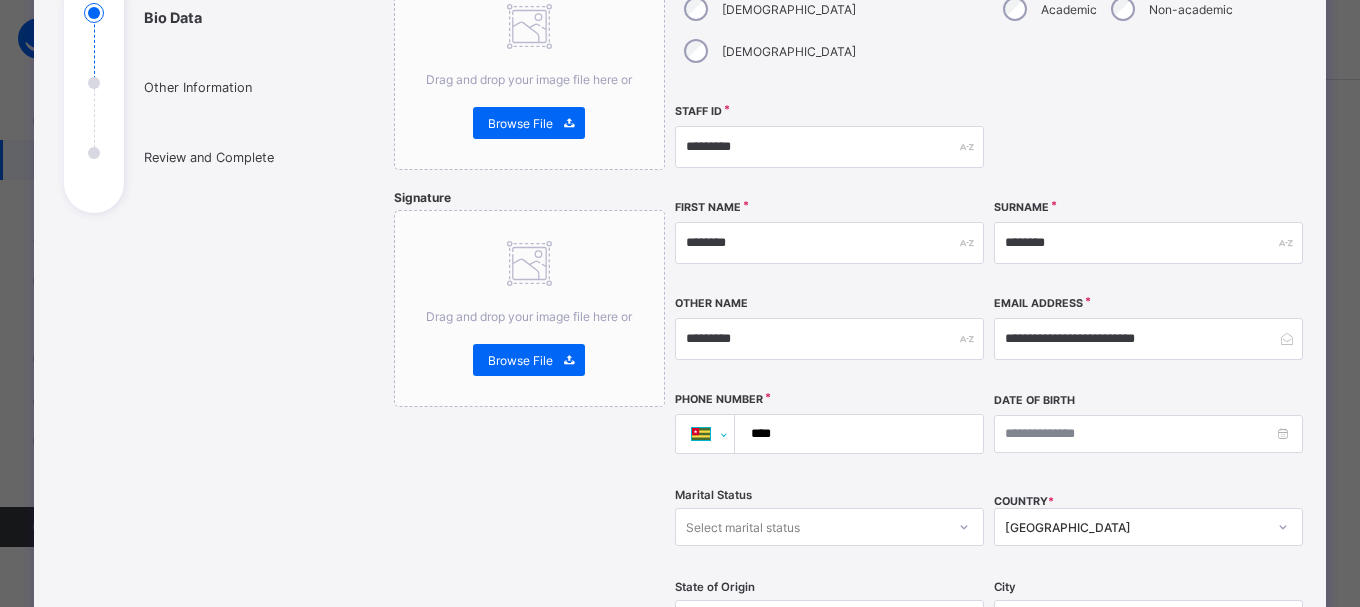 click on "**********" at bounding box center [713, 434] 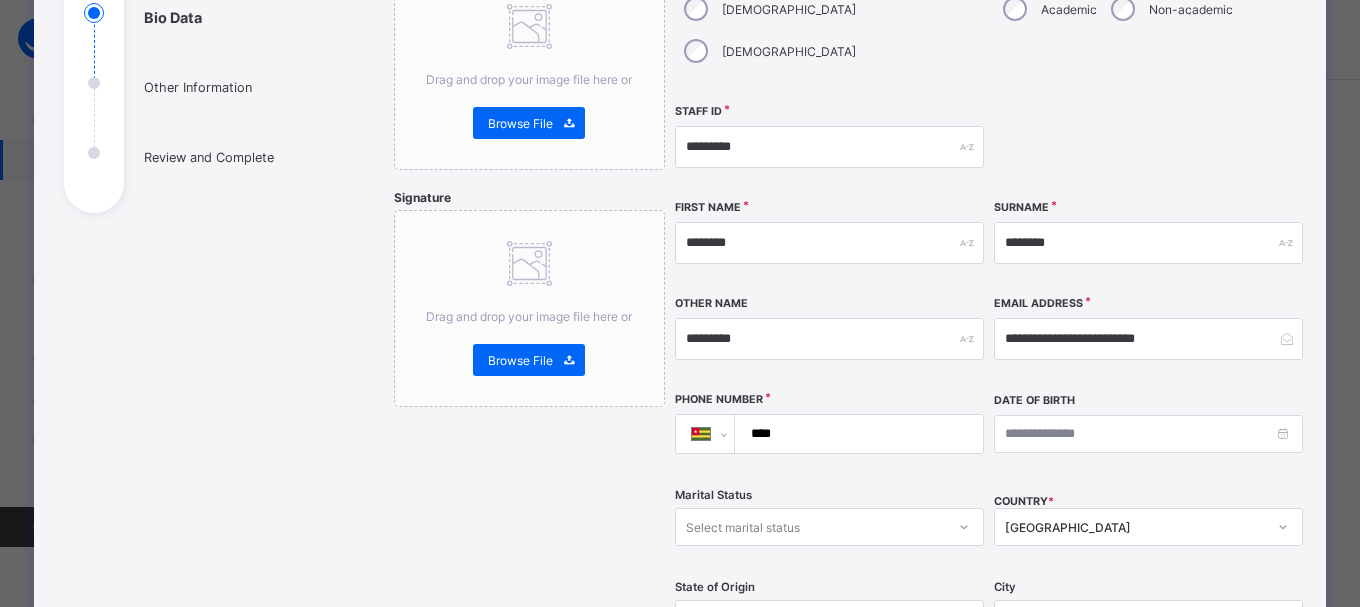 click on "**********" at bounding box center (713, 434) 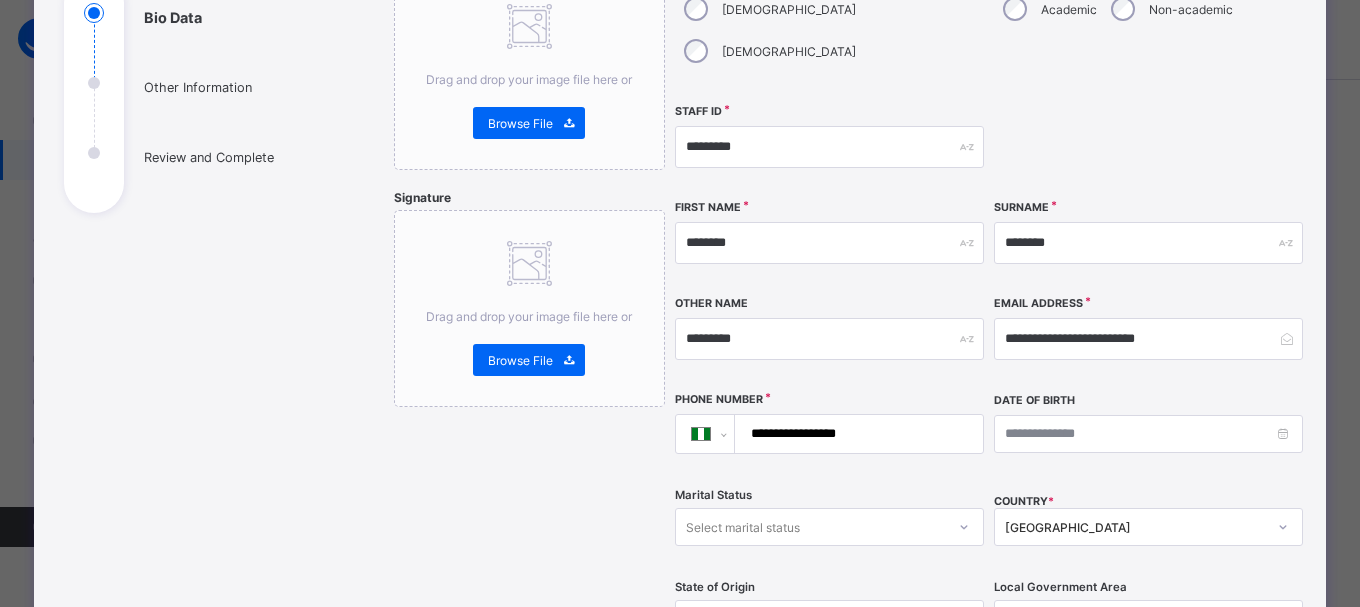 click on "**********" at bounding box center [855, 434] 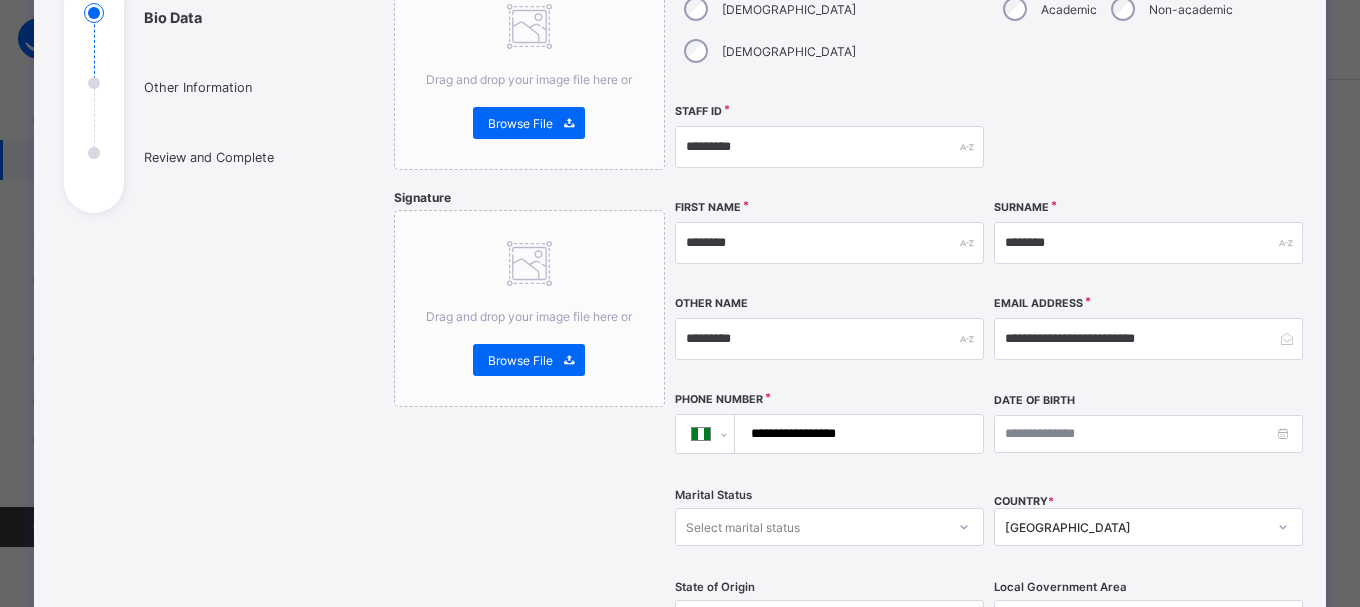 click on "**********" at bounding box center (855, 434) 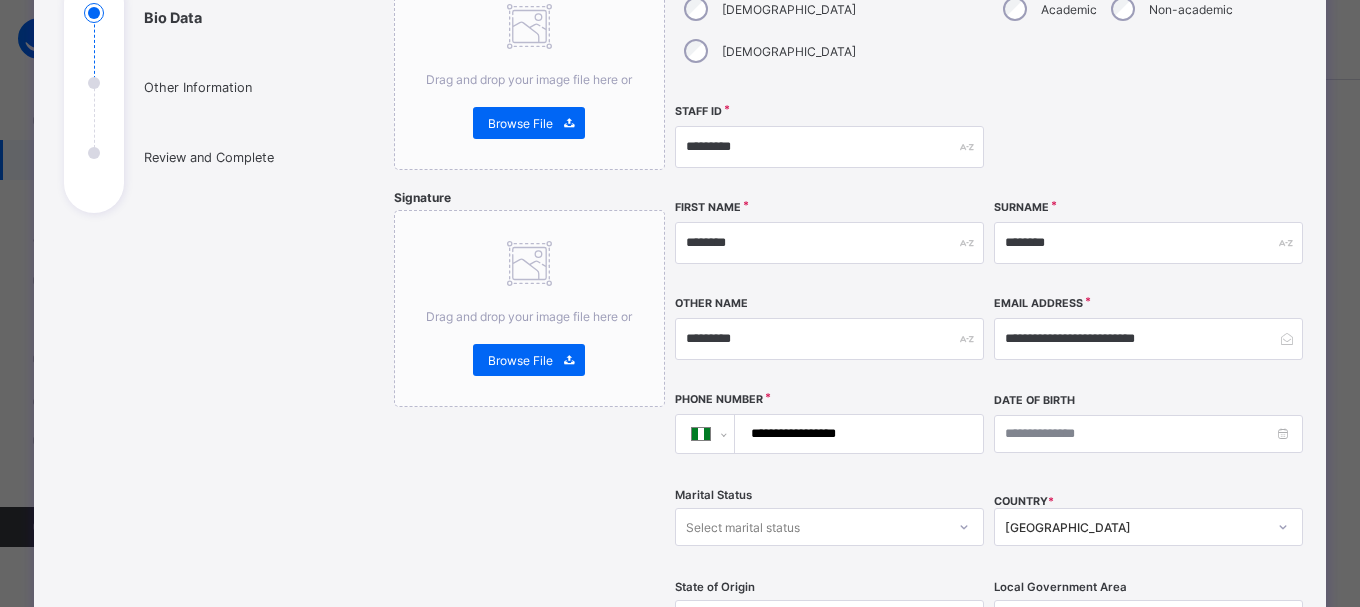 type on "**********" 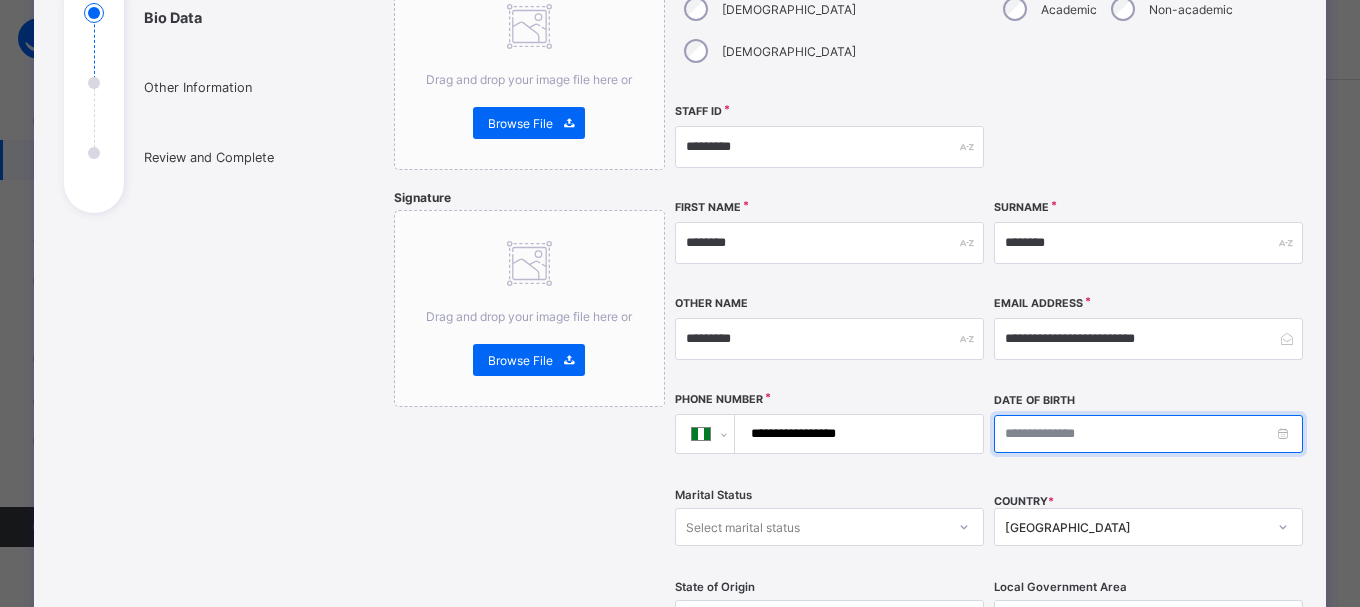 click at bounding box center (1148, 434) 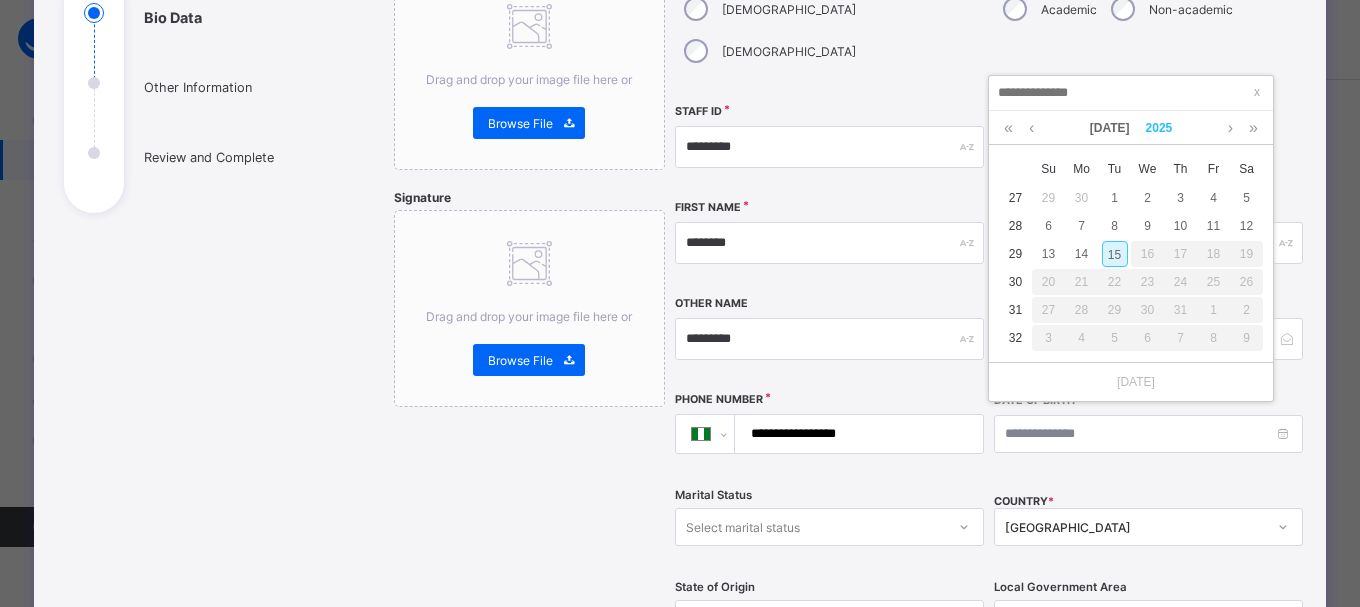 click on "2025" at bounding box center (1159, 128) 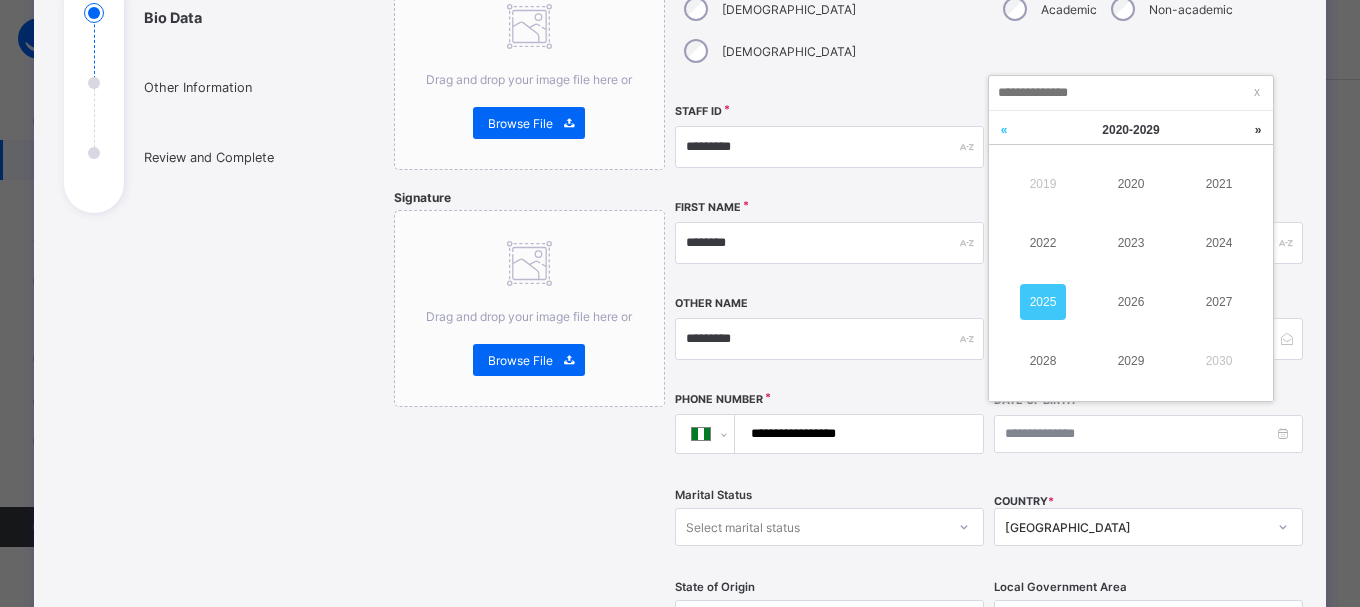 click at bounding box center [1004, 130] 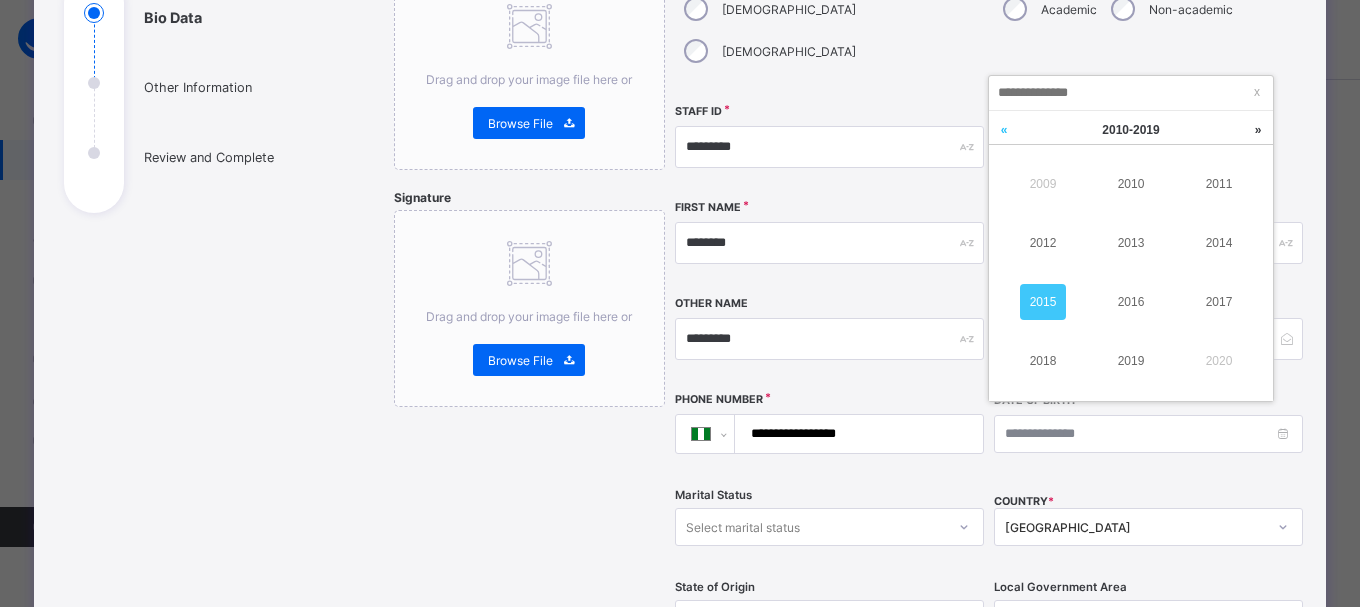 click at bounding box center [1004, 130] 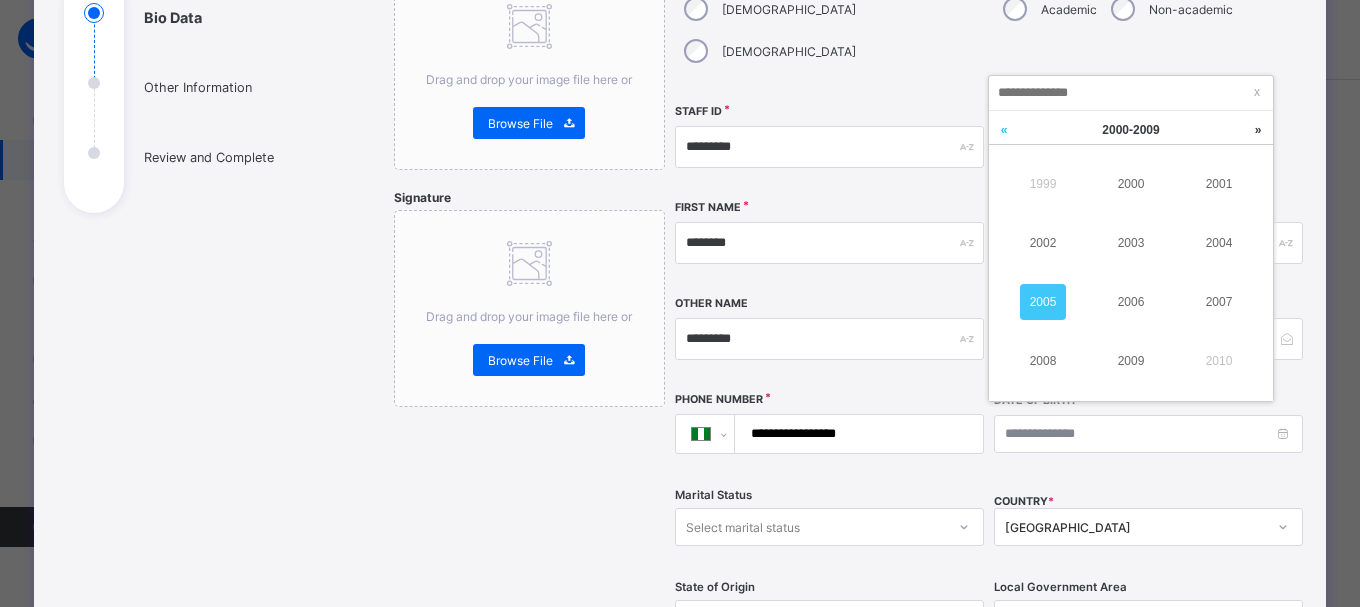 click at bounding box center (1004, 130) 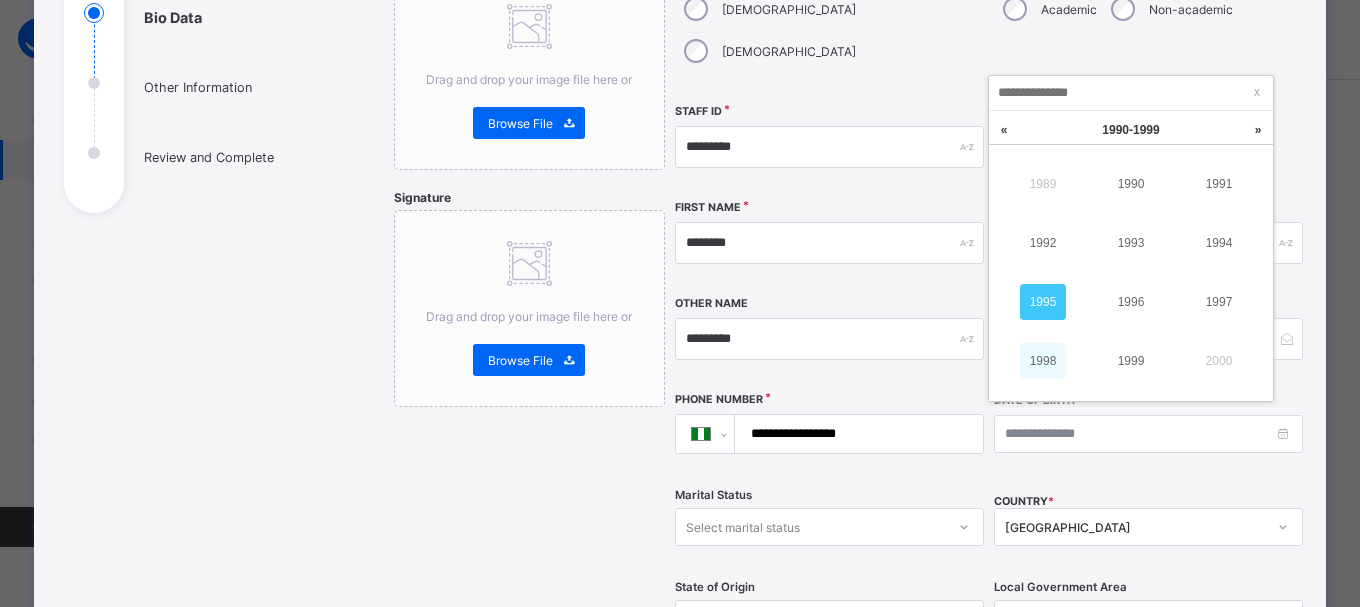 click on "1998" at bounding box center (1043, 361) 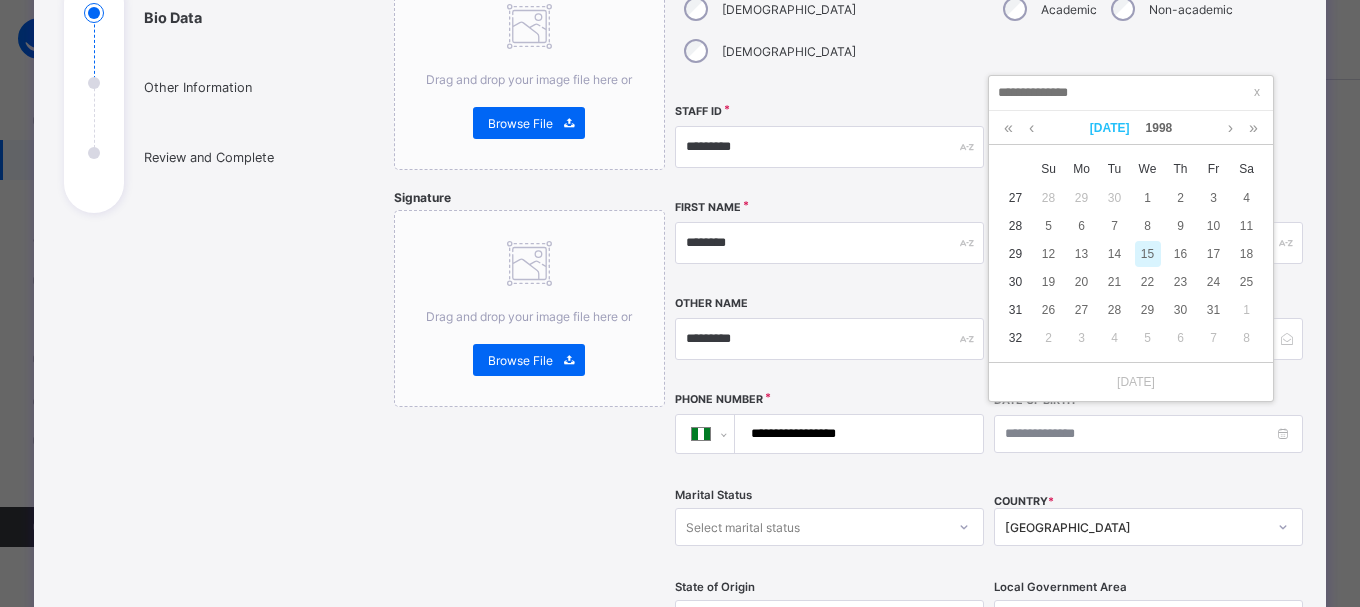 click on "Jul" at bounding box center [1110, 128] 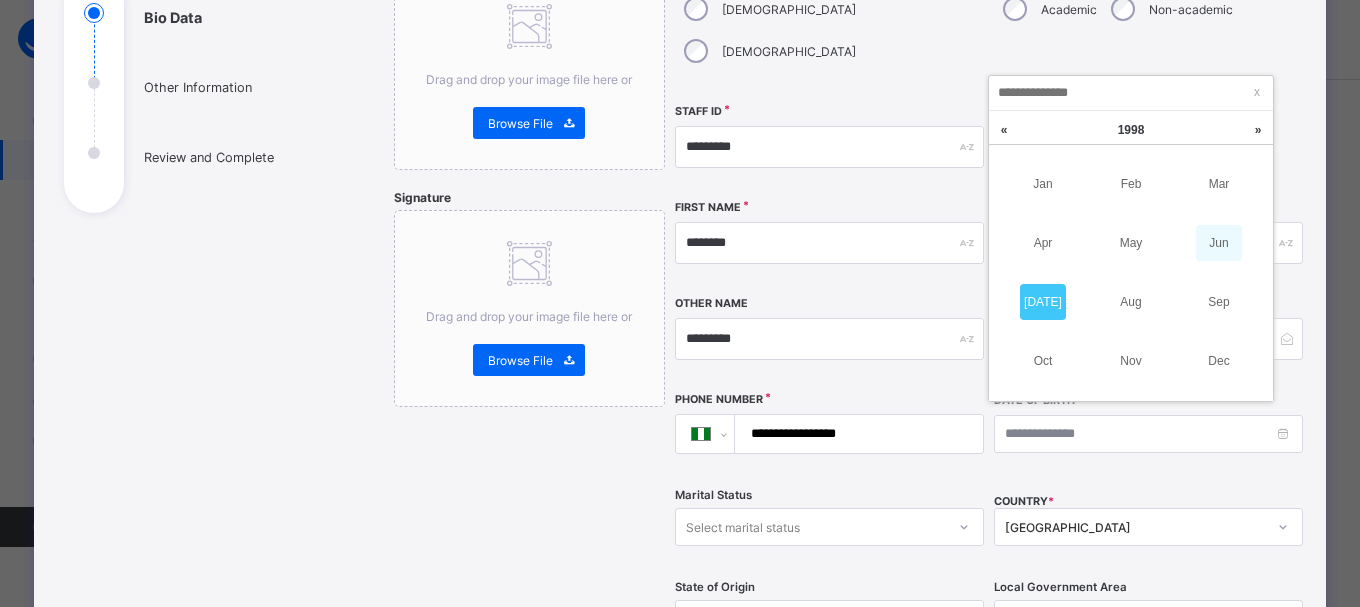 click on "Jun" at bounding box center (1219, 243) 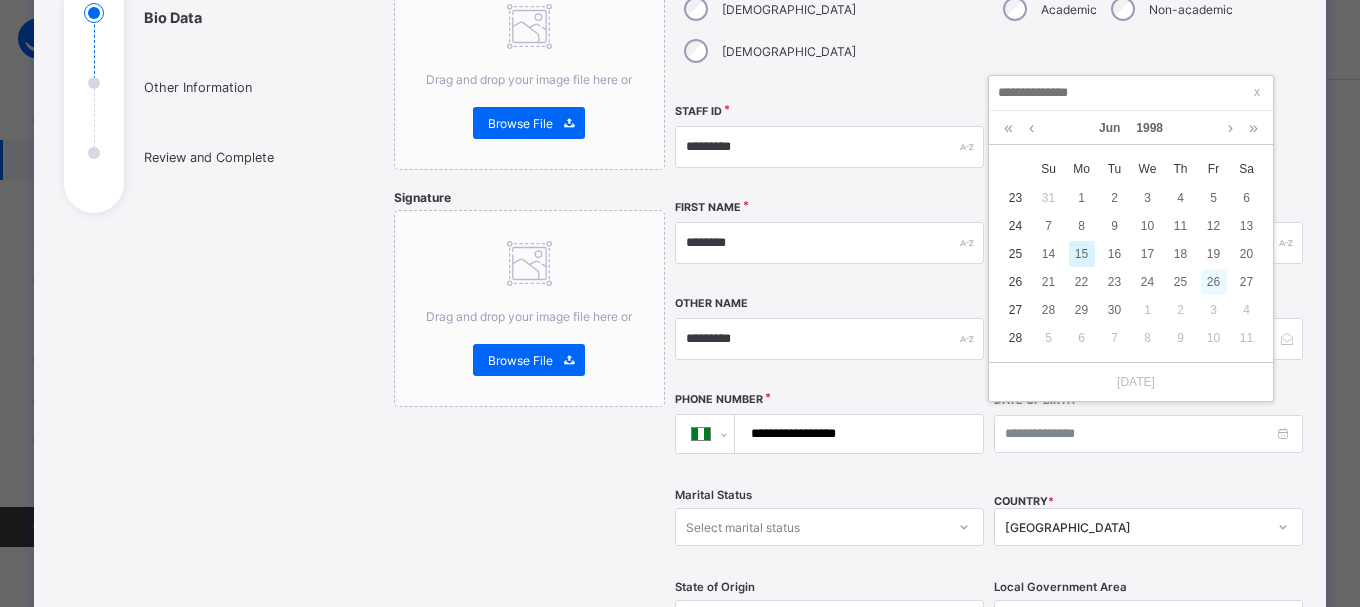 click on "26" at bounding box center [1214, 282] 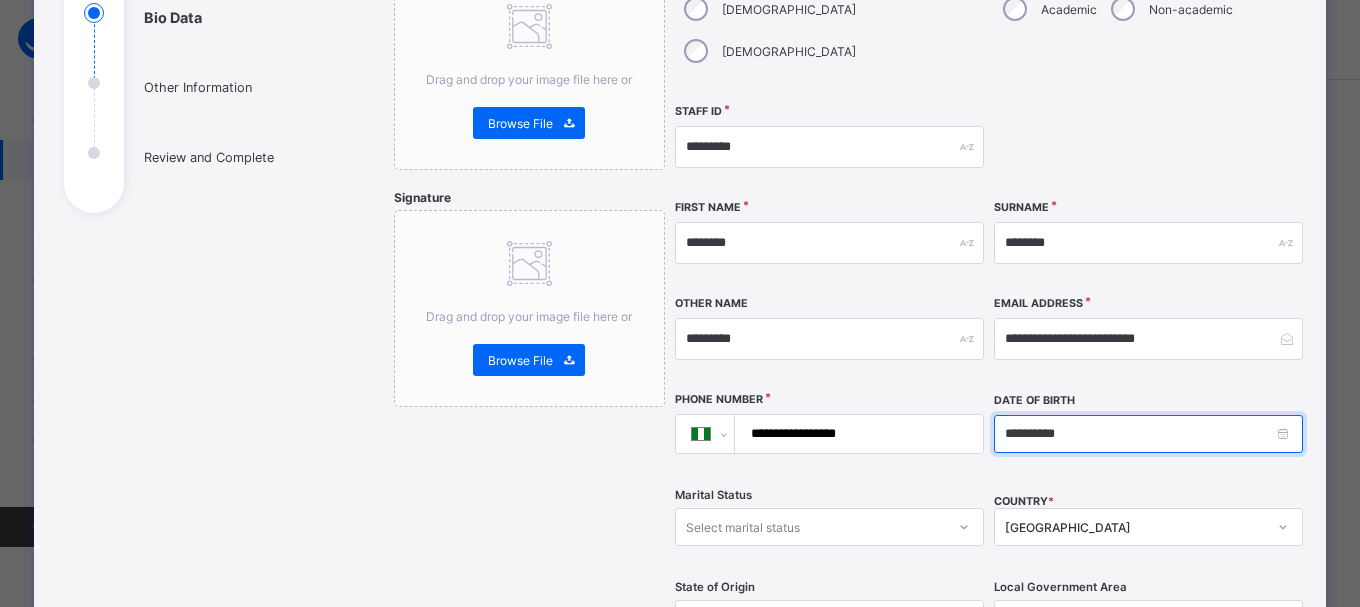 click on "**********" at bounding box center [1148, 434] 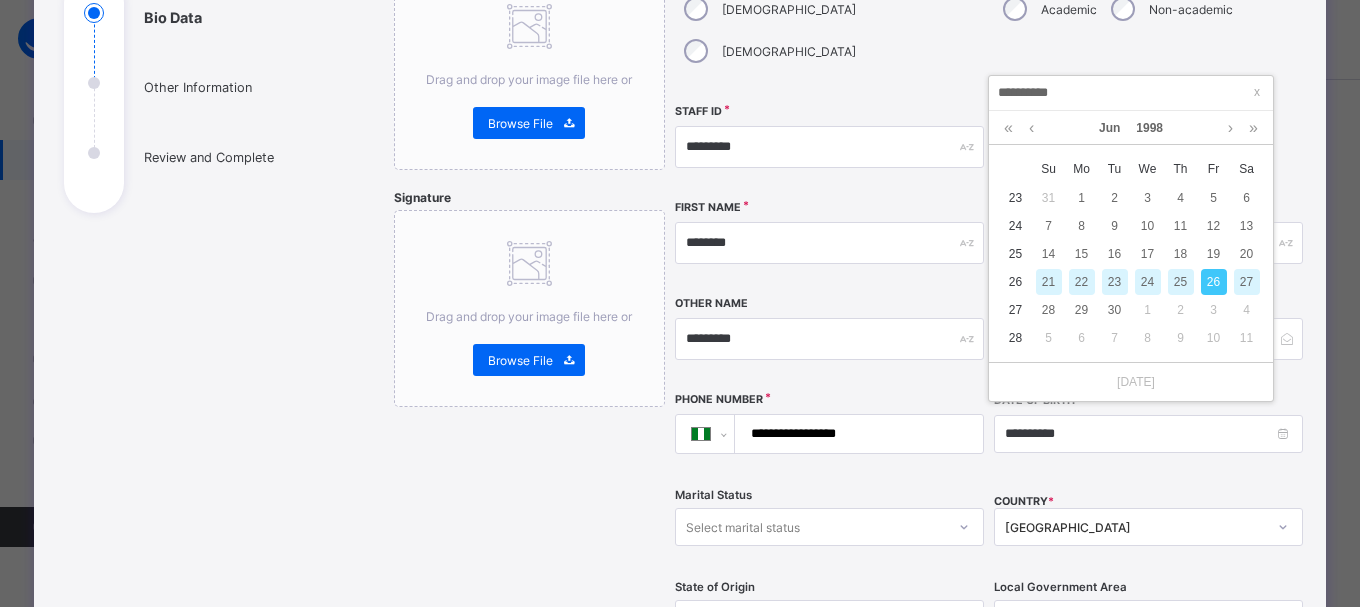 click on "25" at bounding box center (1181, 282) 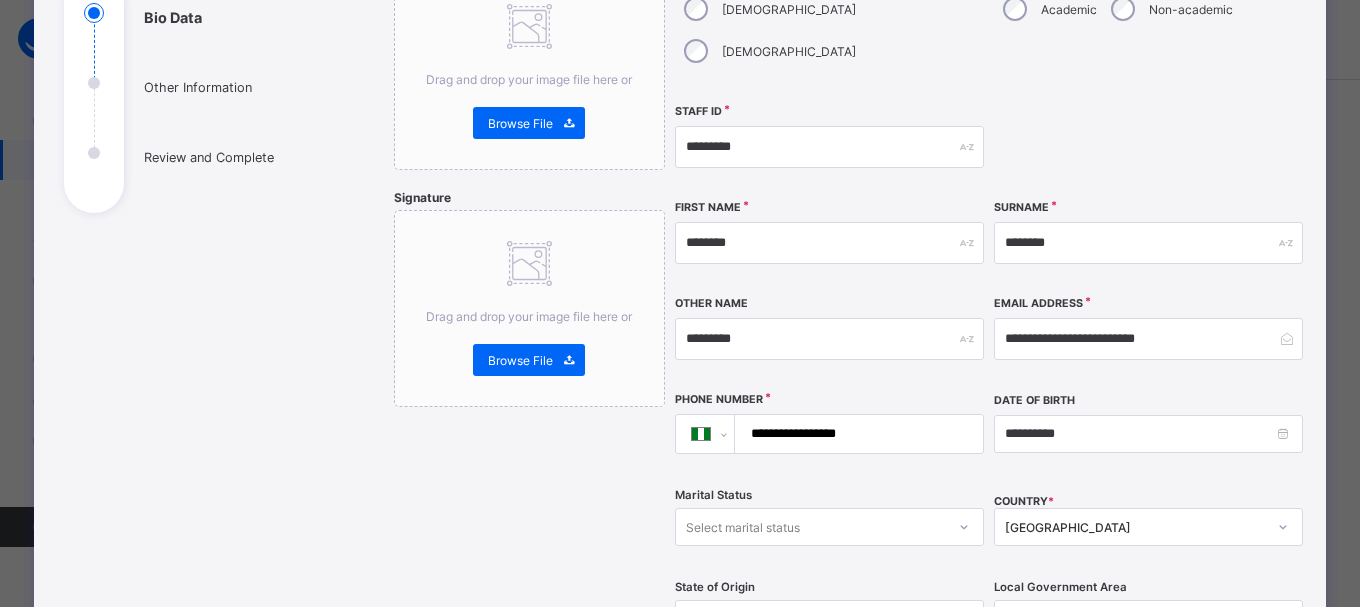 click on "Select marital status" at bounding box center (829, 527) 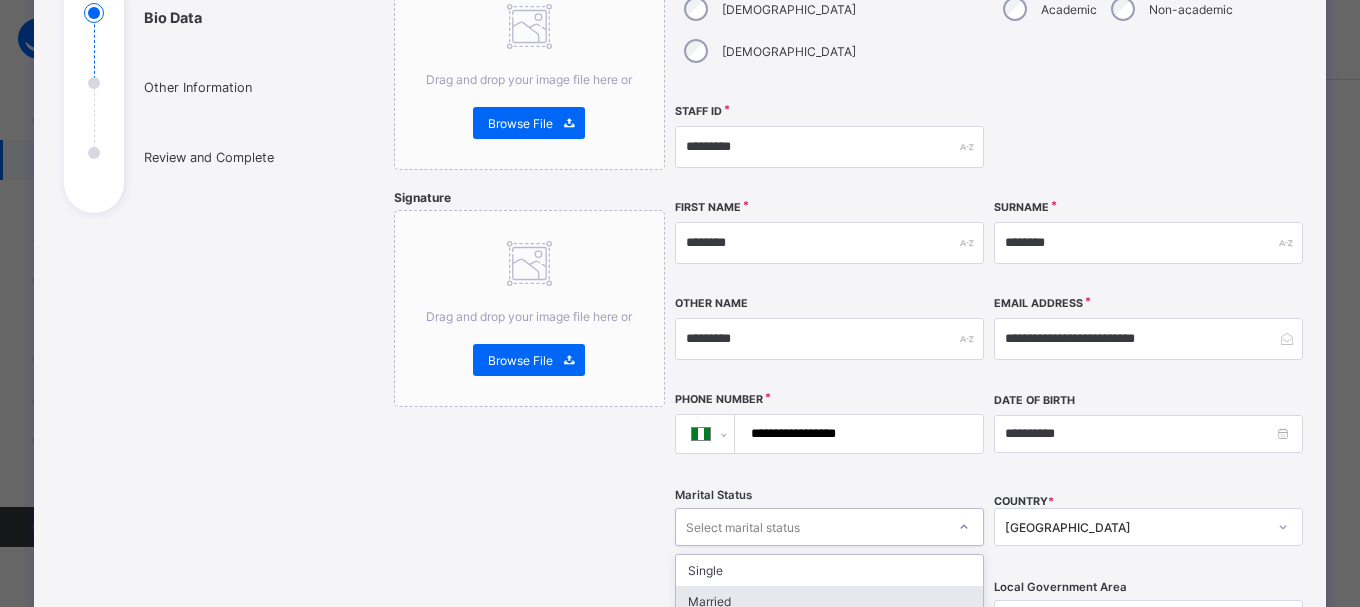 click on "Married" at bounding box center [829, 601] 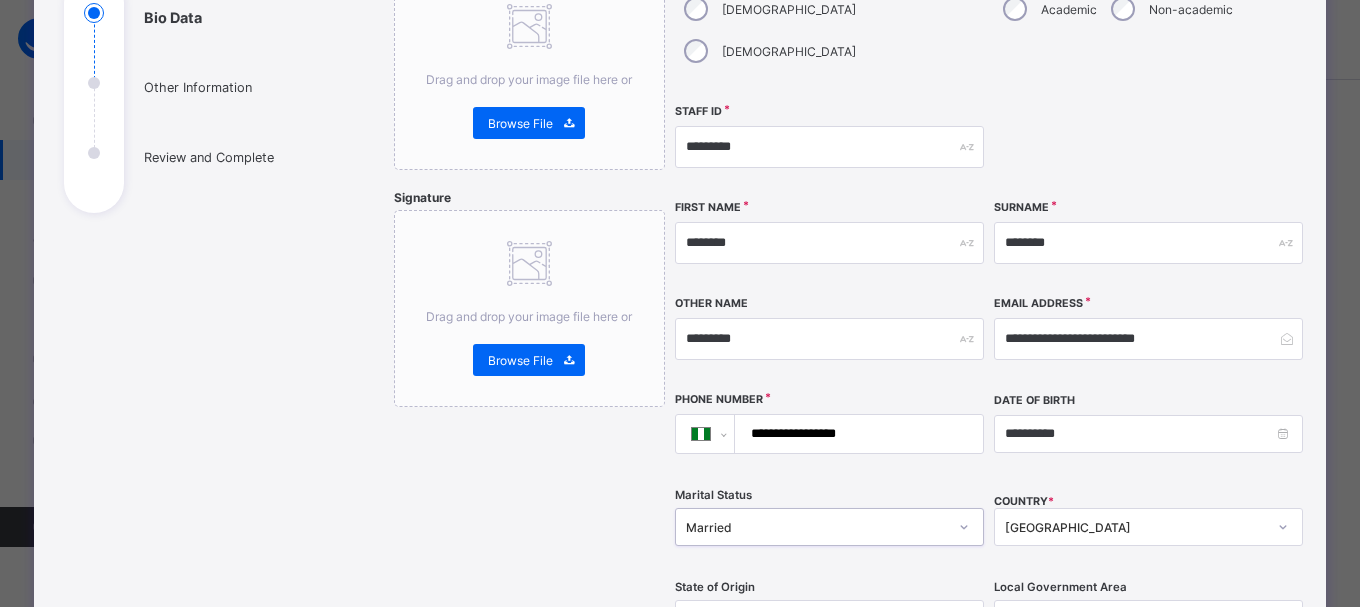 scroll, scrollTop: 782, scrollLeft: 0, axis: vertical 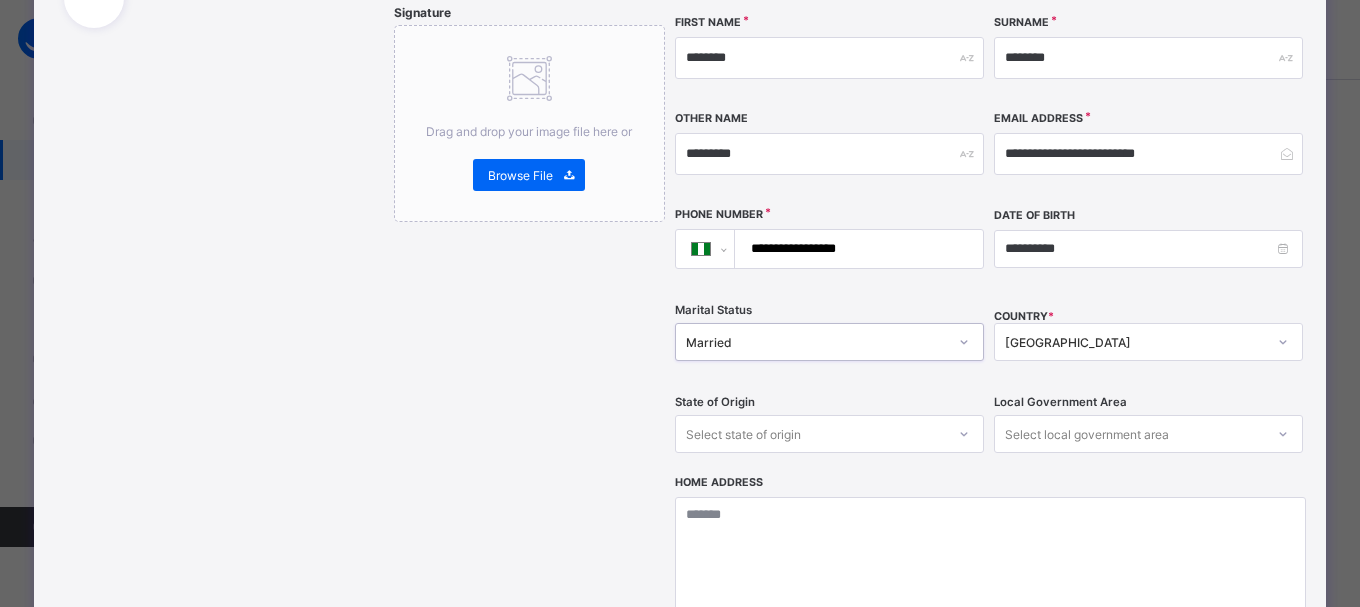 click on "Select state of origin" at bounding box center [829, 434] 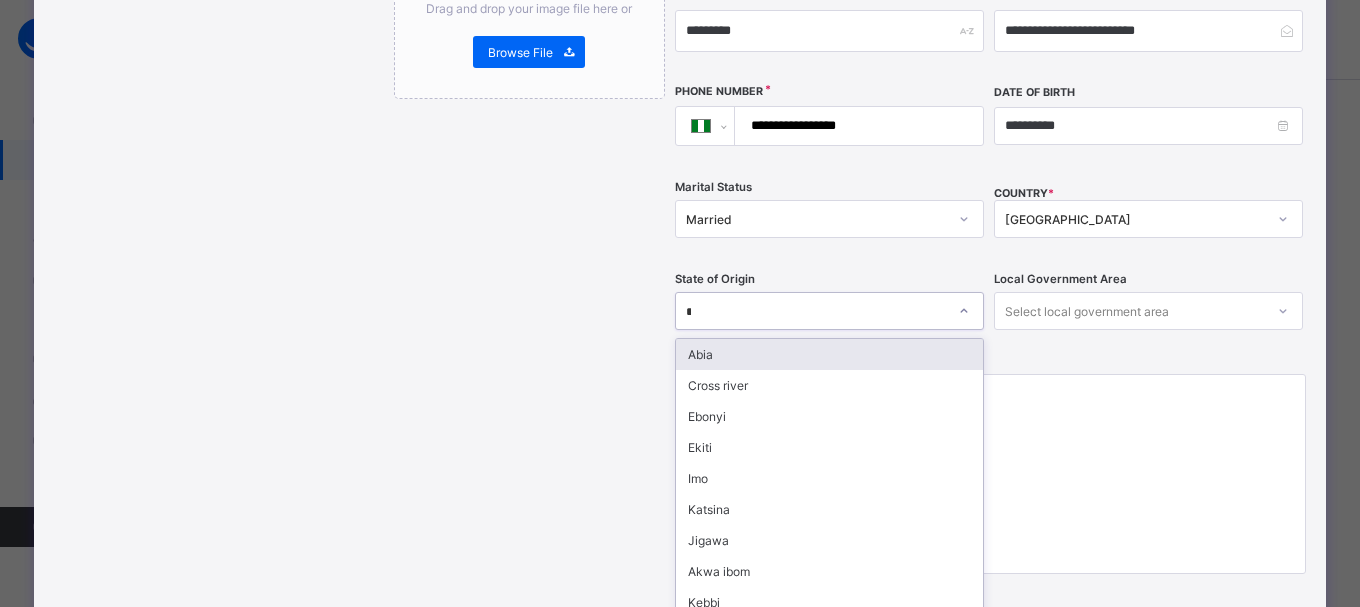 type on "**" 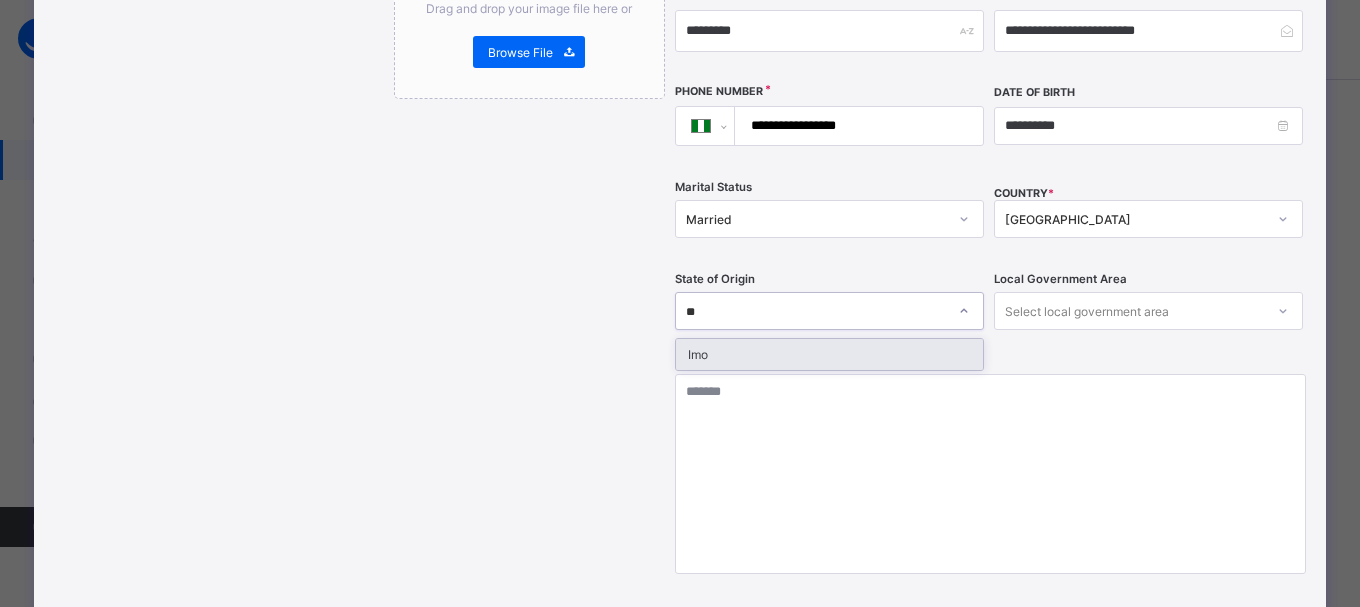 click on "Imo" at bounding box center (829, 354) 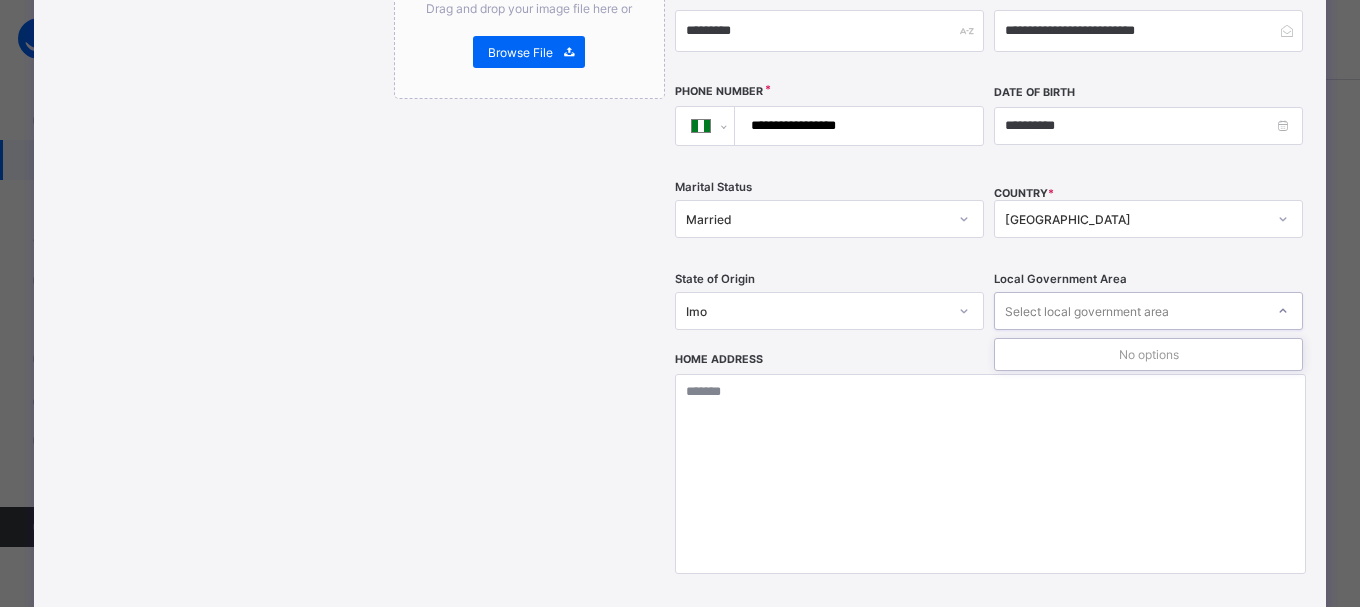 click on "Select local government area" at bounding box center (1087, 311) 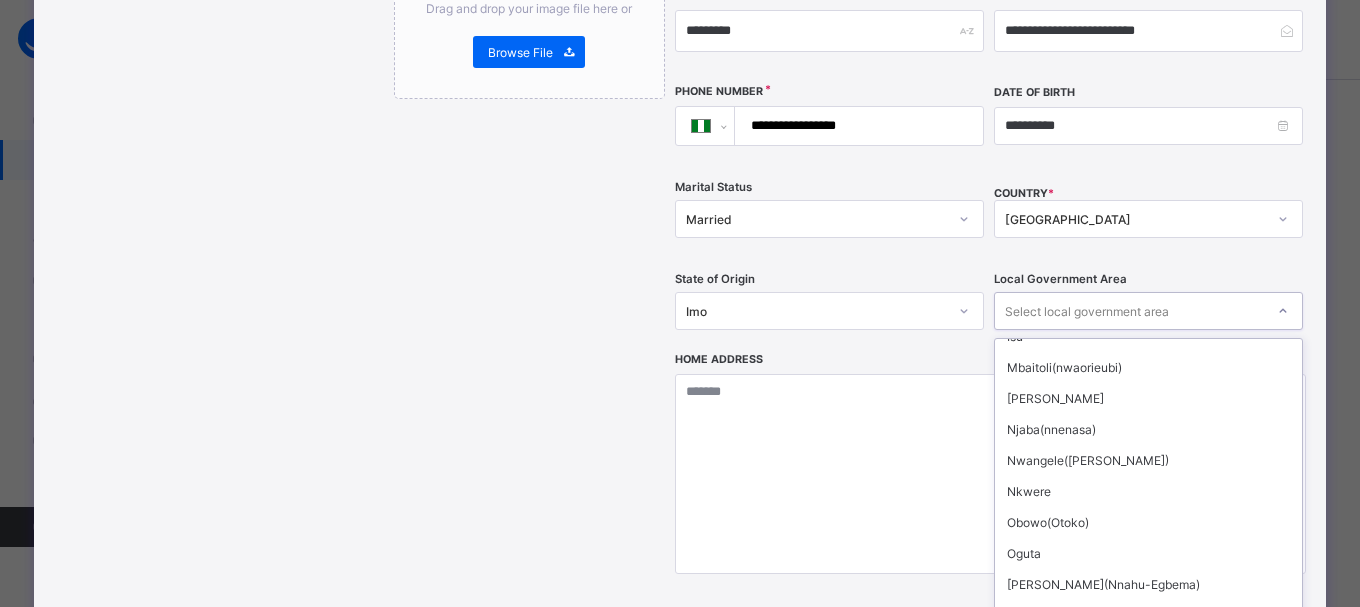 scroll, scrollTop: 257, scrollLeft: 0, axis: vertical 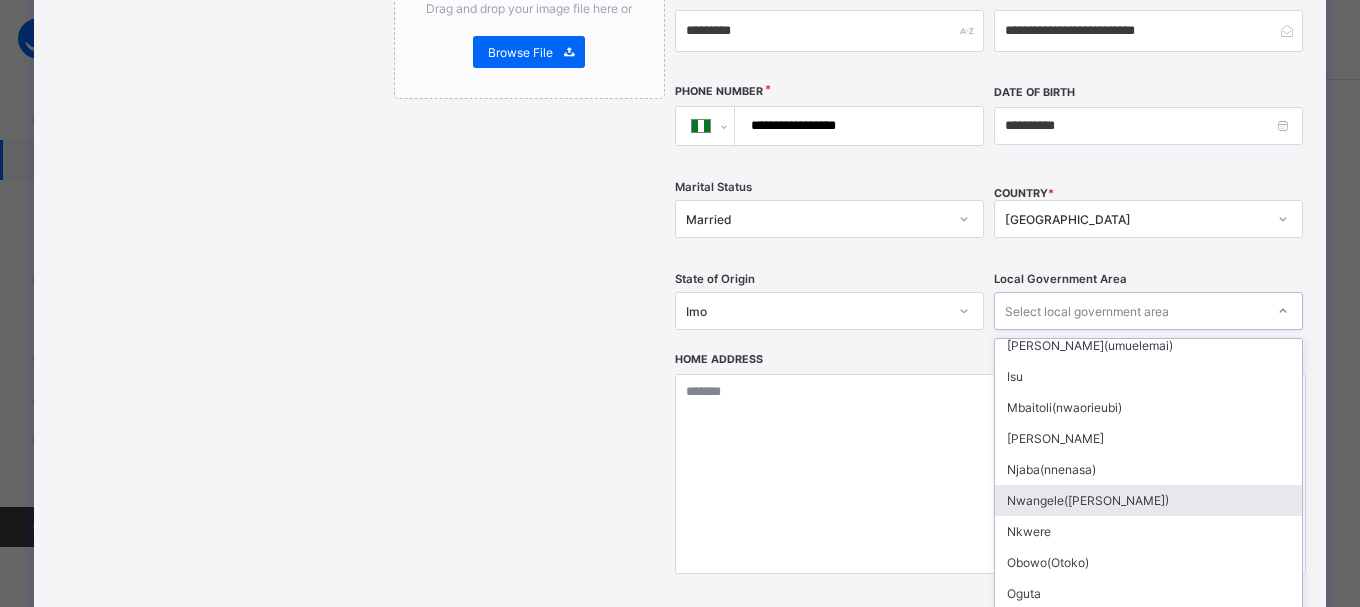 click on "Nwangele(Onu-Nwangele)" at bounding box center (1148, 500) 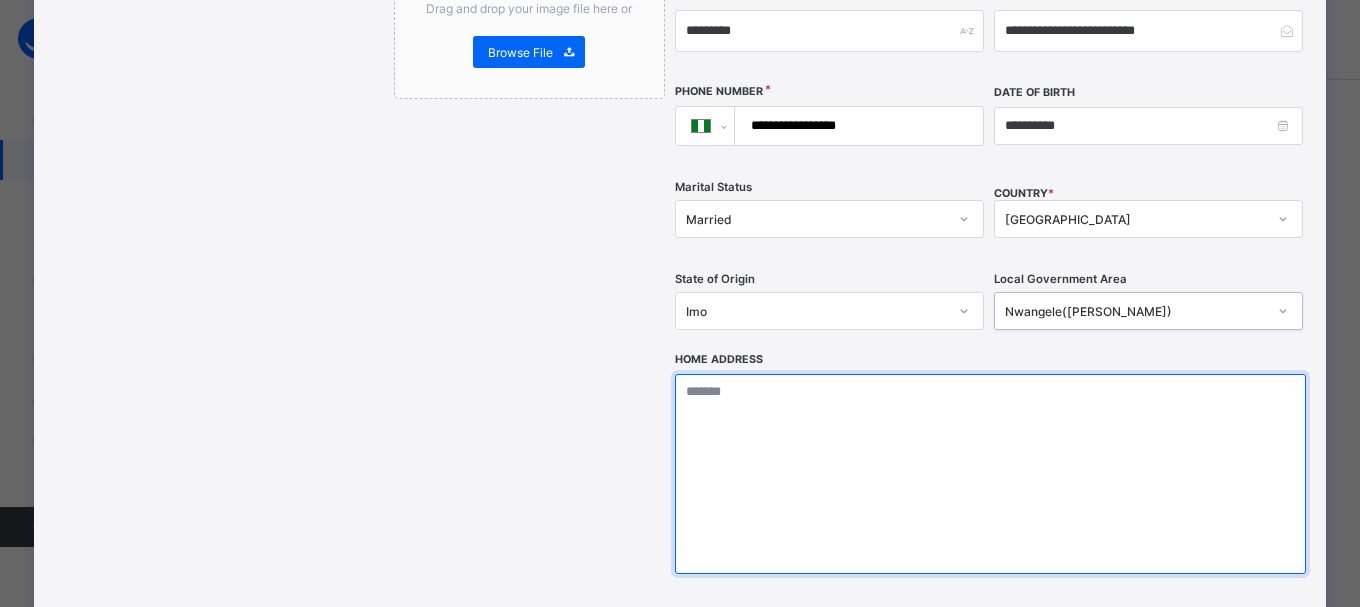 click at bounding box center [990, 474] 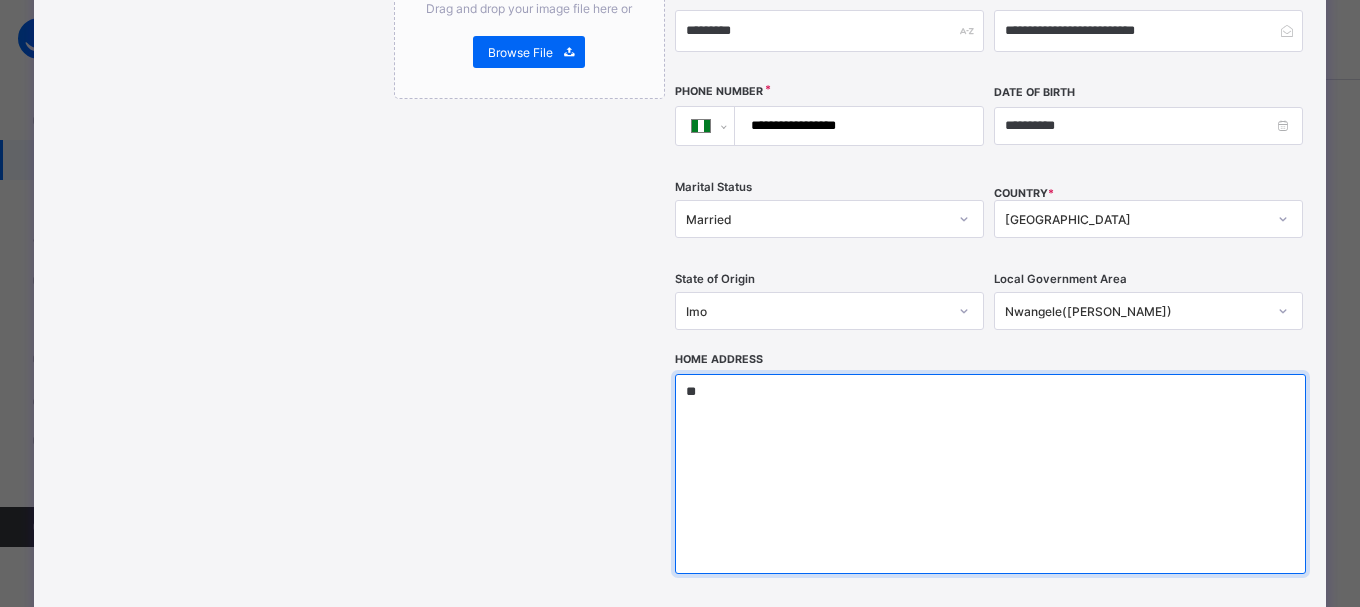 type on "*" 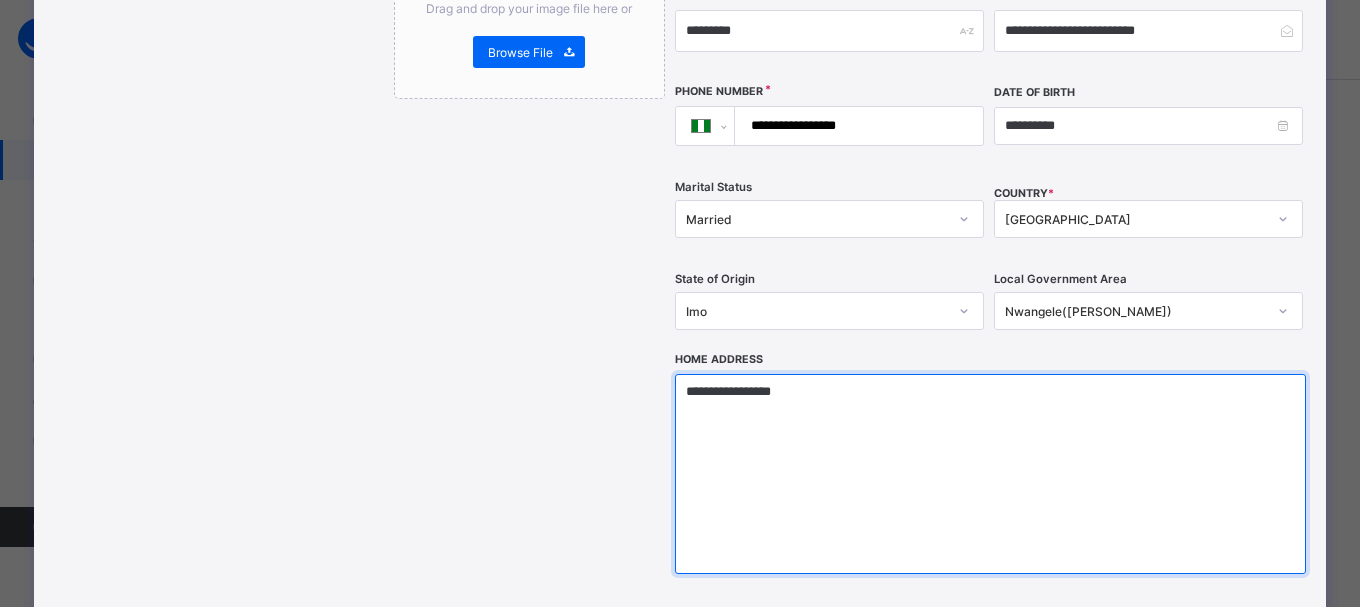 type on "**********" 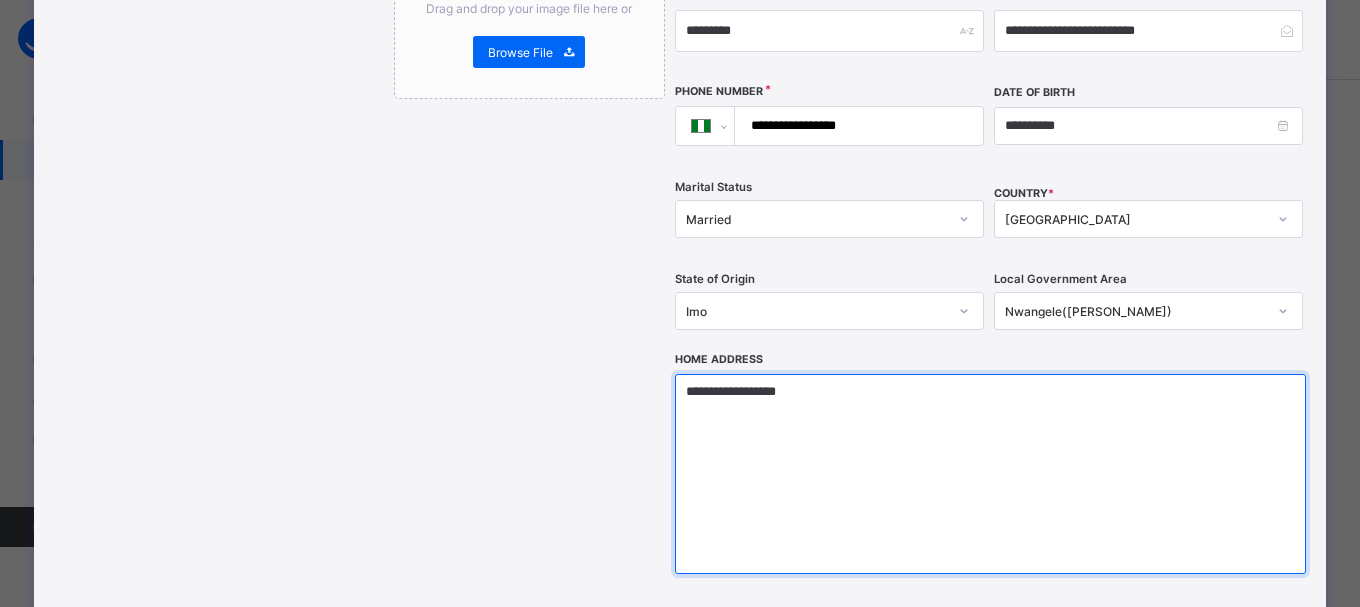 scroll, scrollTop: 788, scrollLeft: 0, axis: vertical 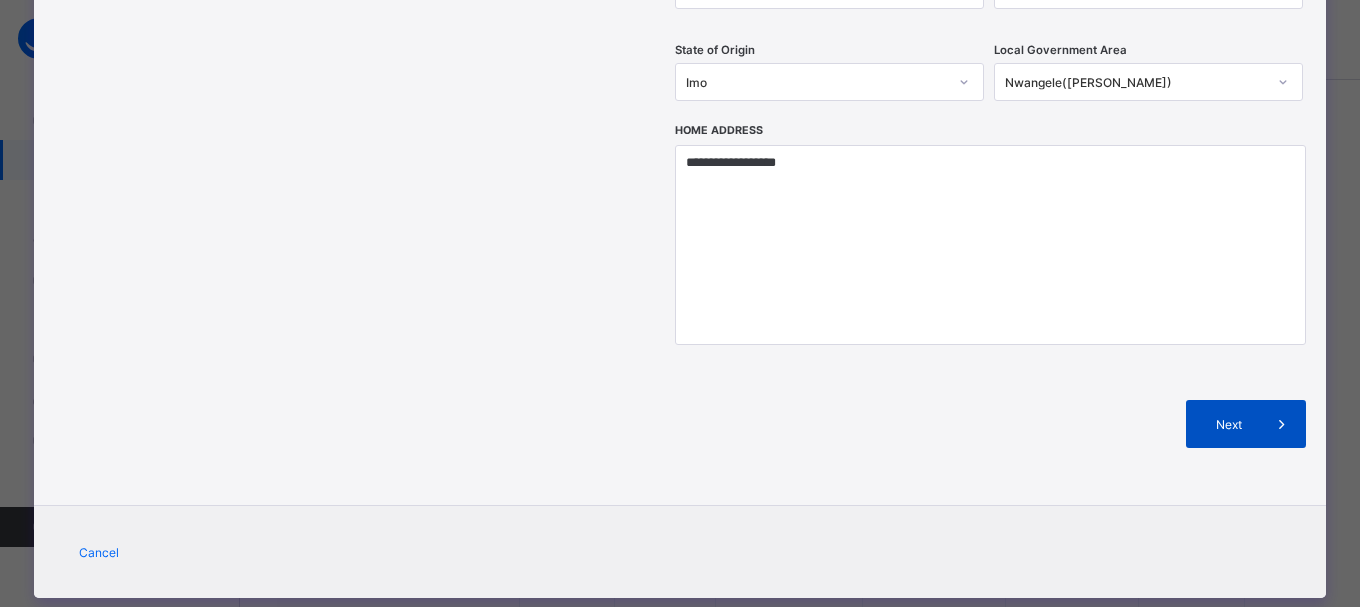 click on "Next" at bounding box center (1229, 424) 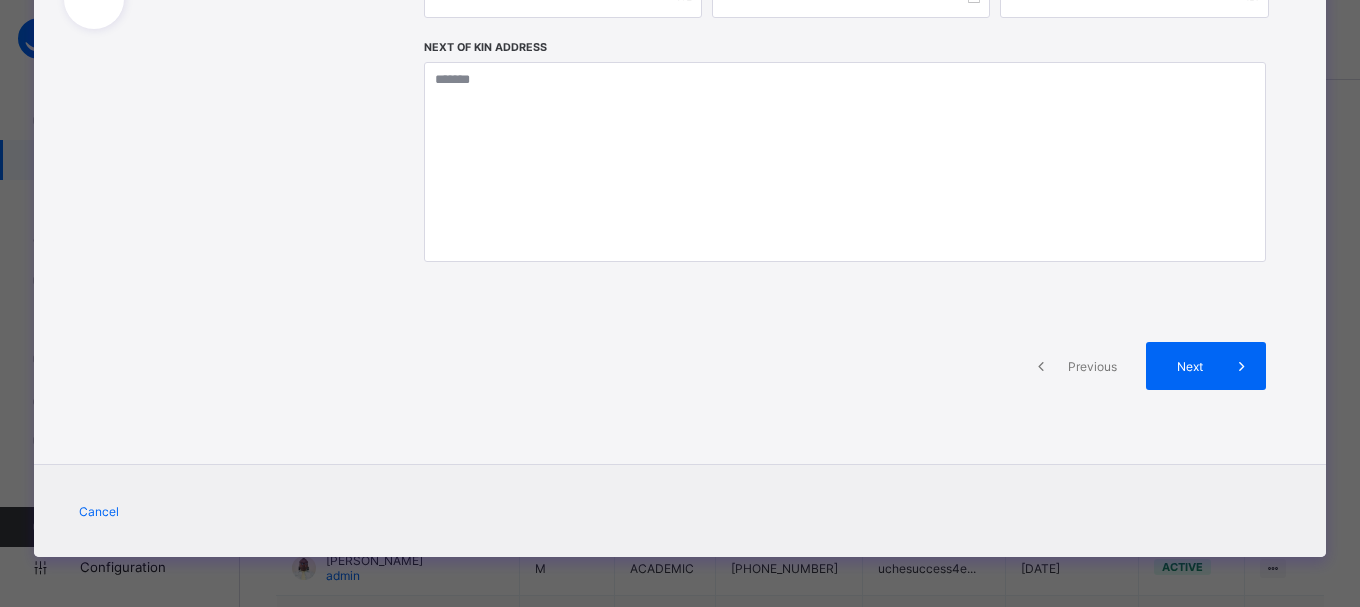 scroll, scrollTop: 435, scrollLeft: 0, axis: vertical 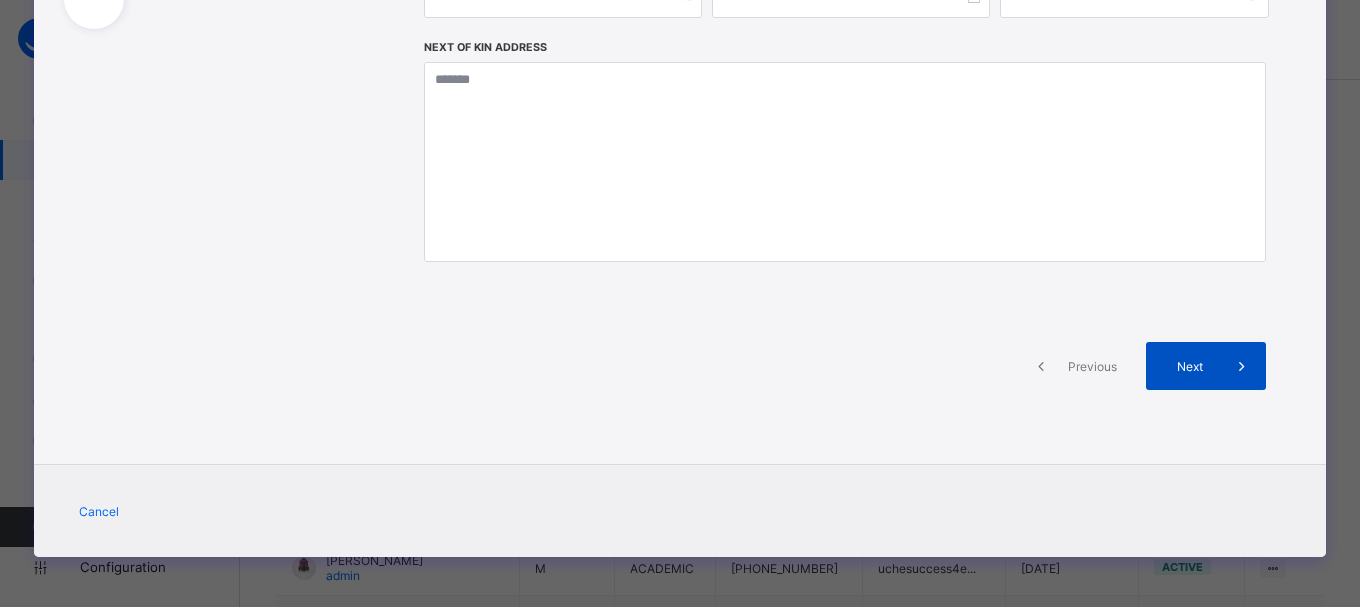 click at bounding box center (1242, 366) 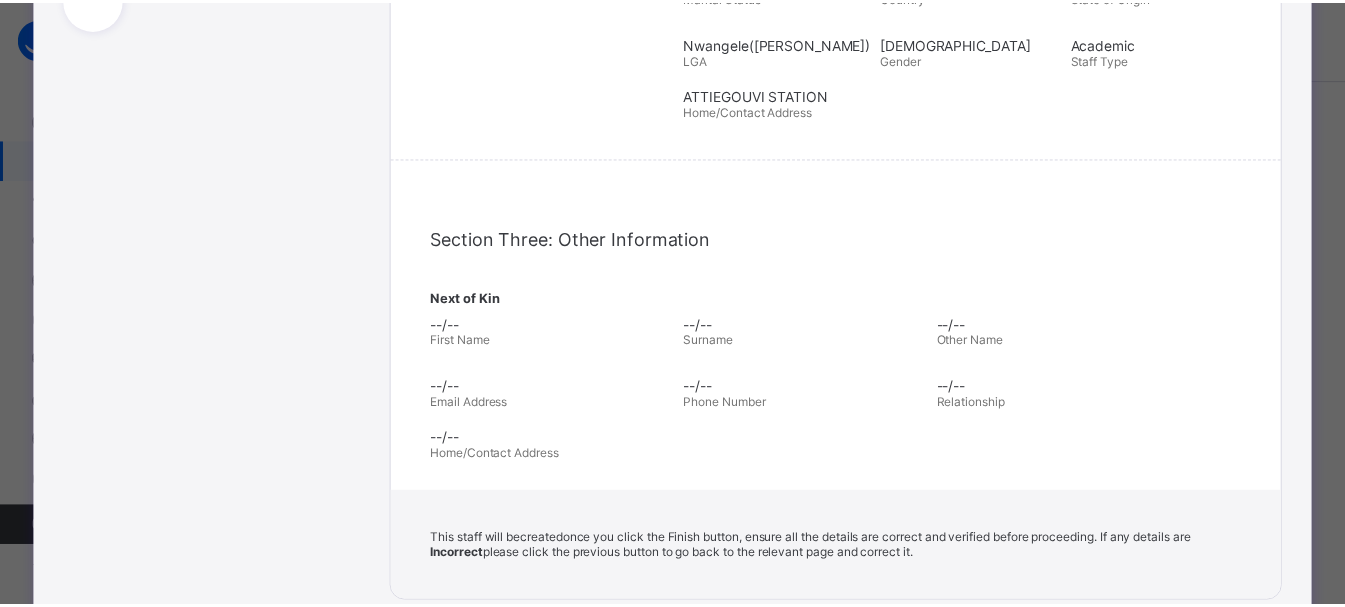 scroll, scrollTop: 714, scrollLeft: 0, axis: vertical 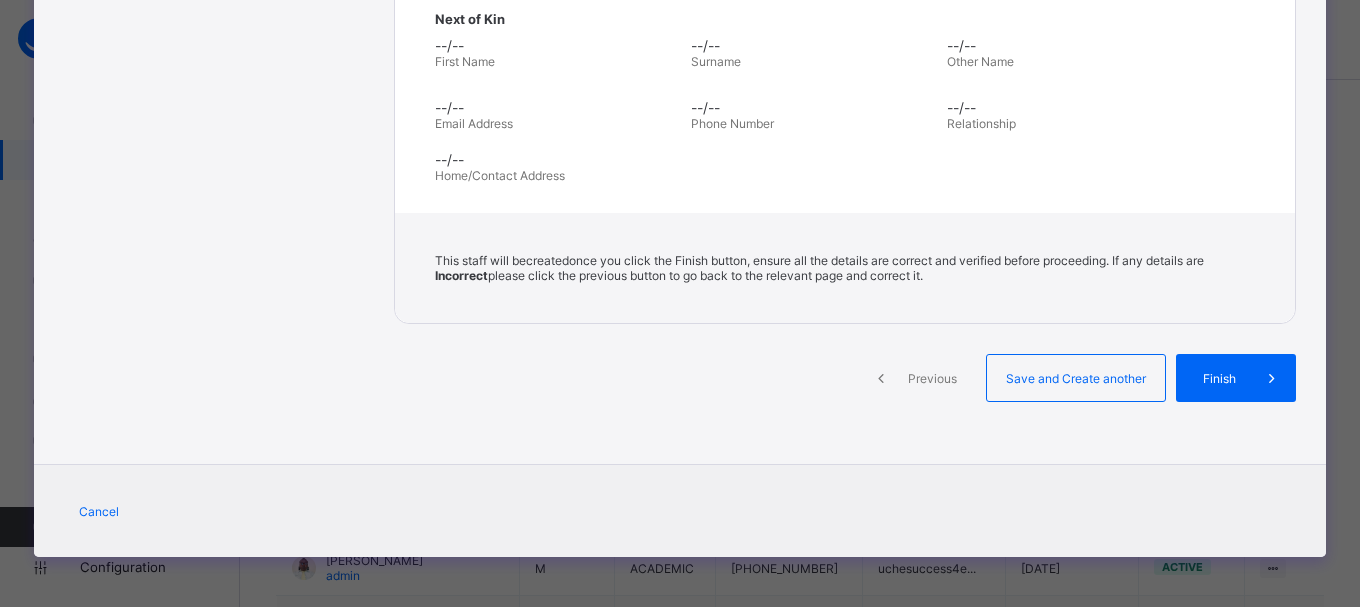 click on "Finish" at bounding box center [1219, 378] 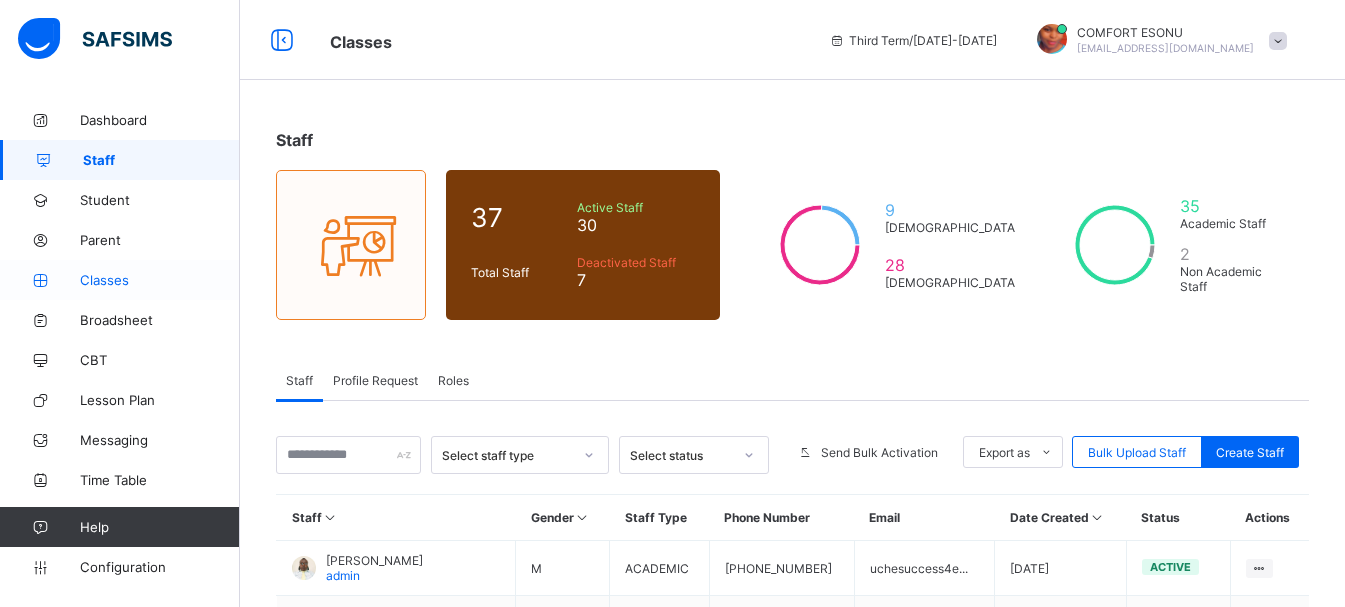click on "Classes" at bounding box center [160, 280] 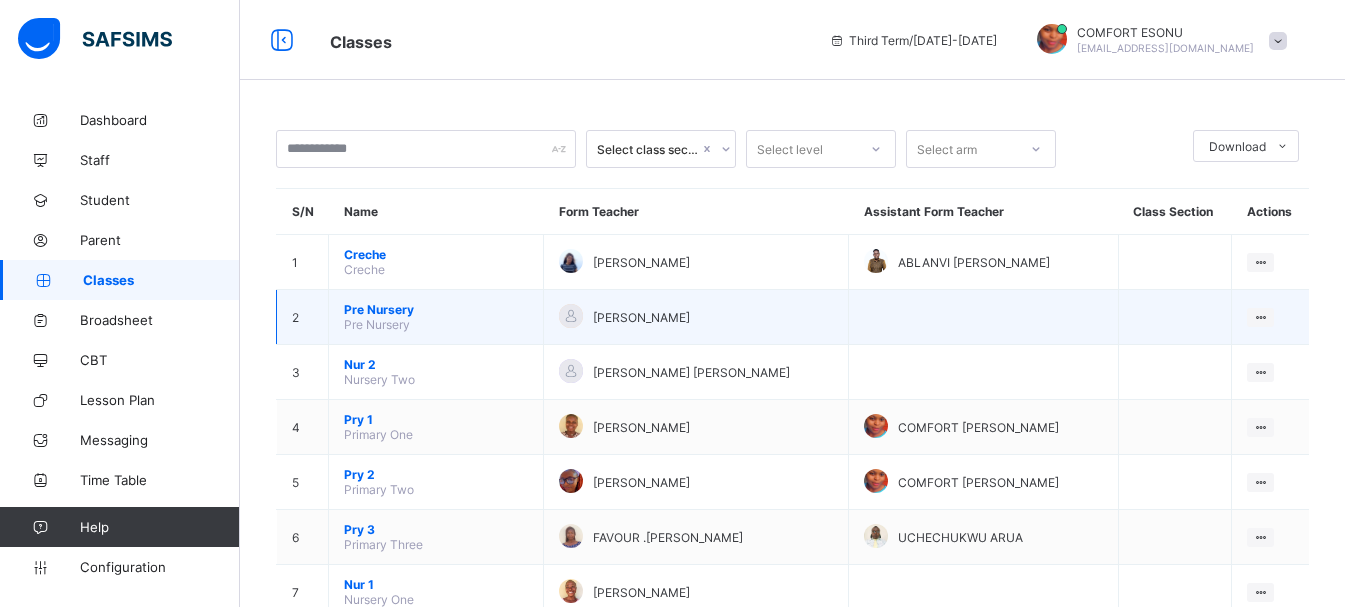 click on "Pre Nursery" at bounding box center [436, 309] 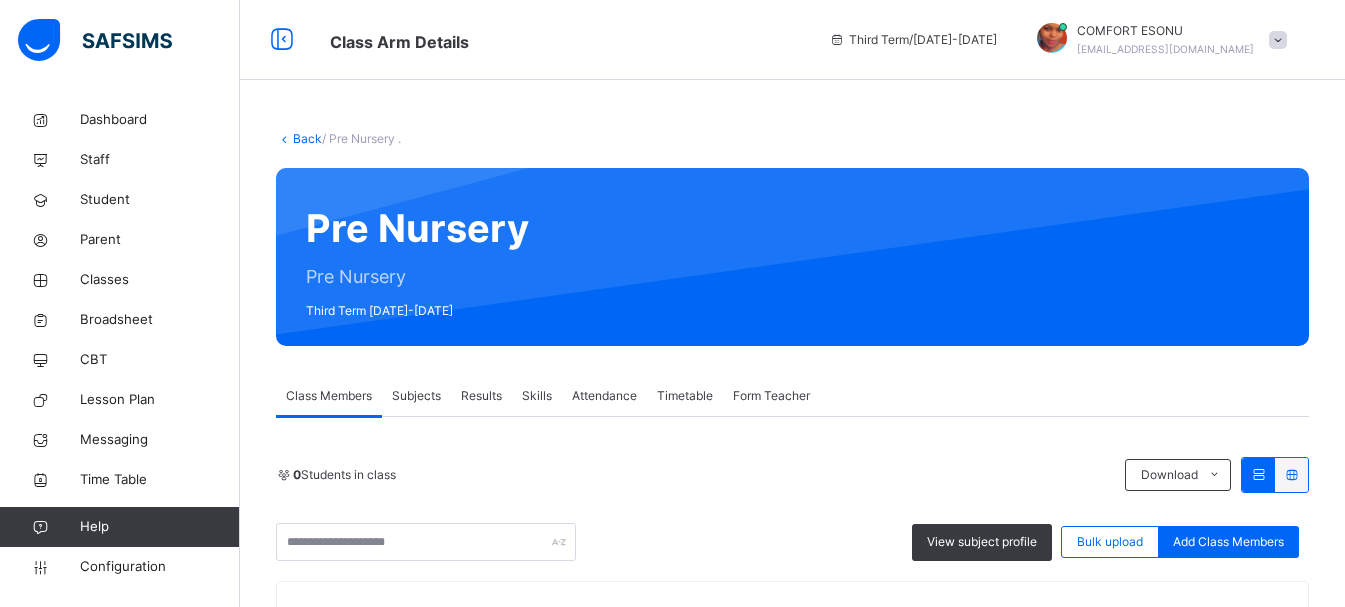 click on "Form Teacher" at bounding box center (771, 396) 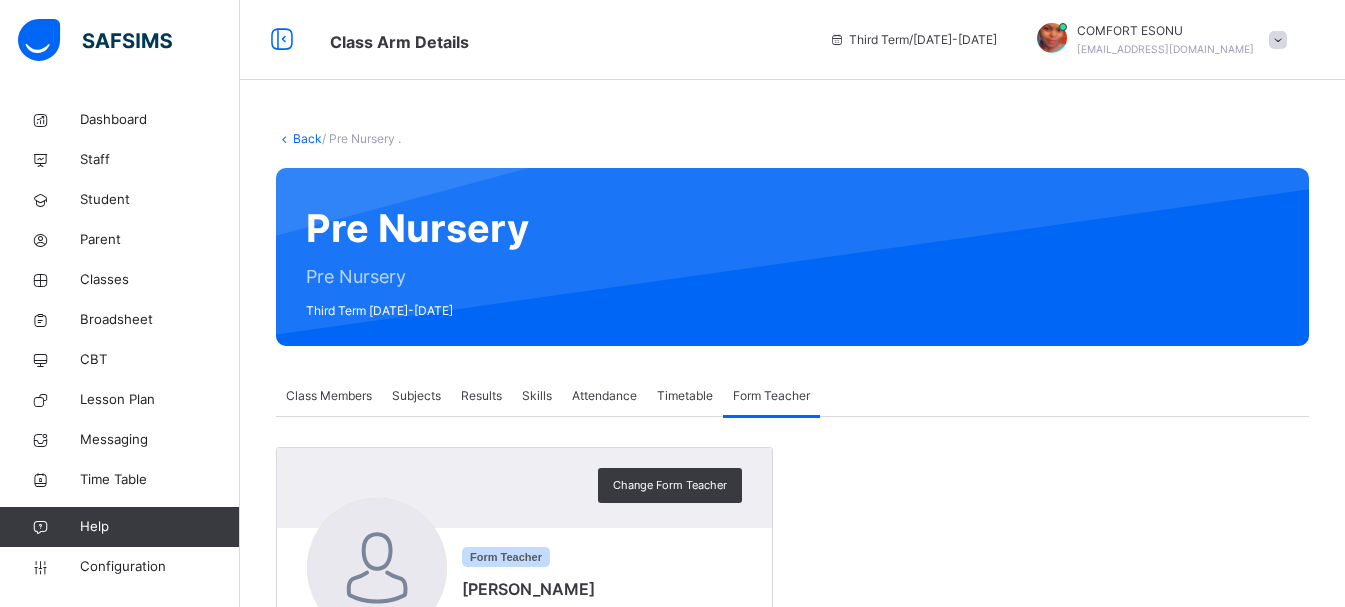 scroll, scrollTop: 161, scrollLeft: 0, axis: vertical 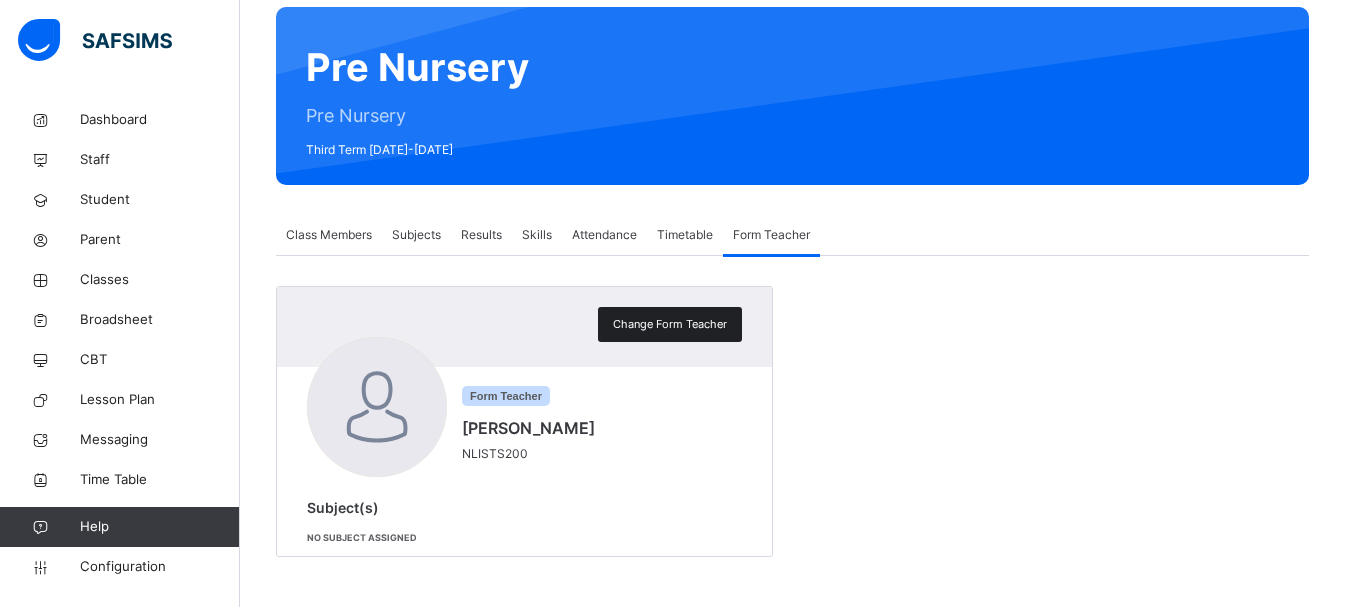 click on "Change Form Teacher" at bounding box center [670, 324] 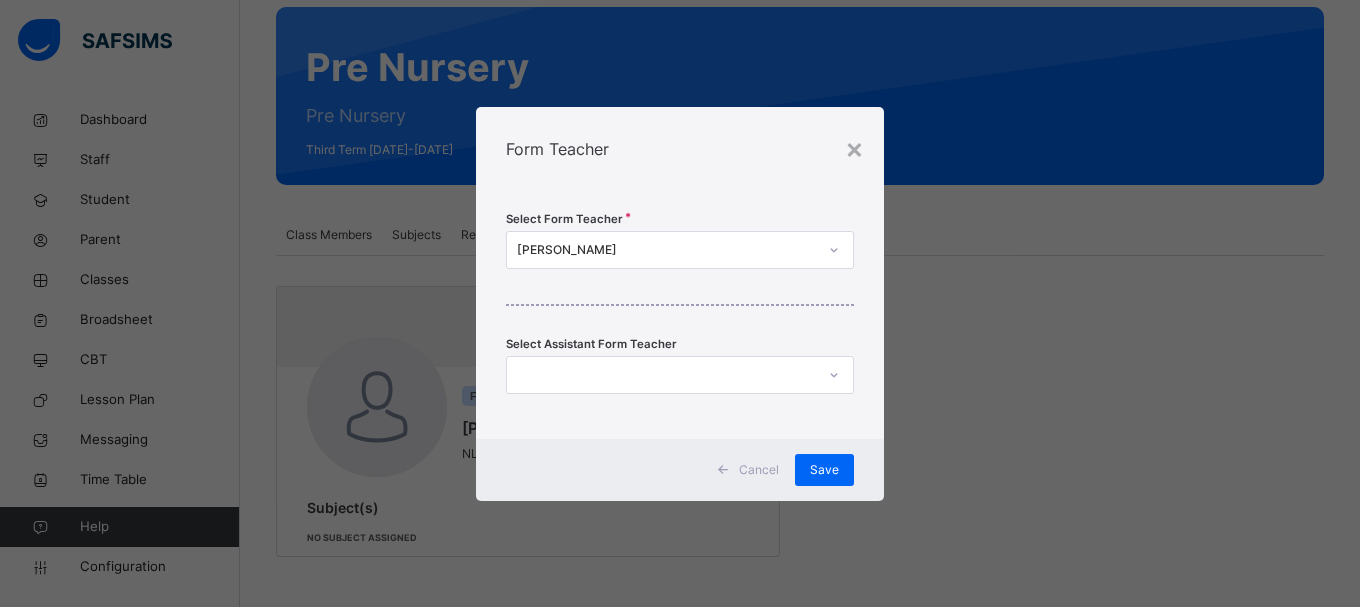 click on "ESTHER OLOMU" at bounding box center [661, 249] 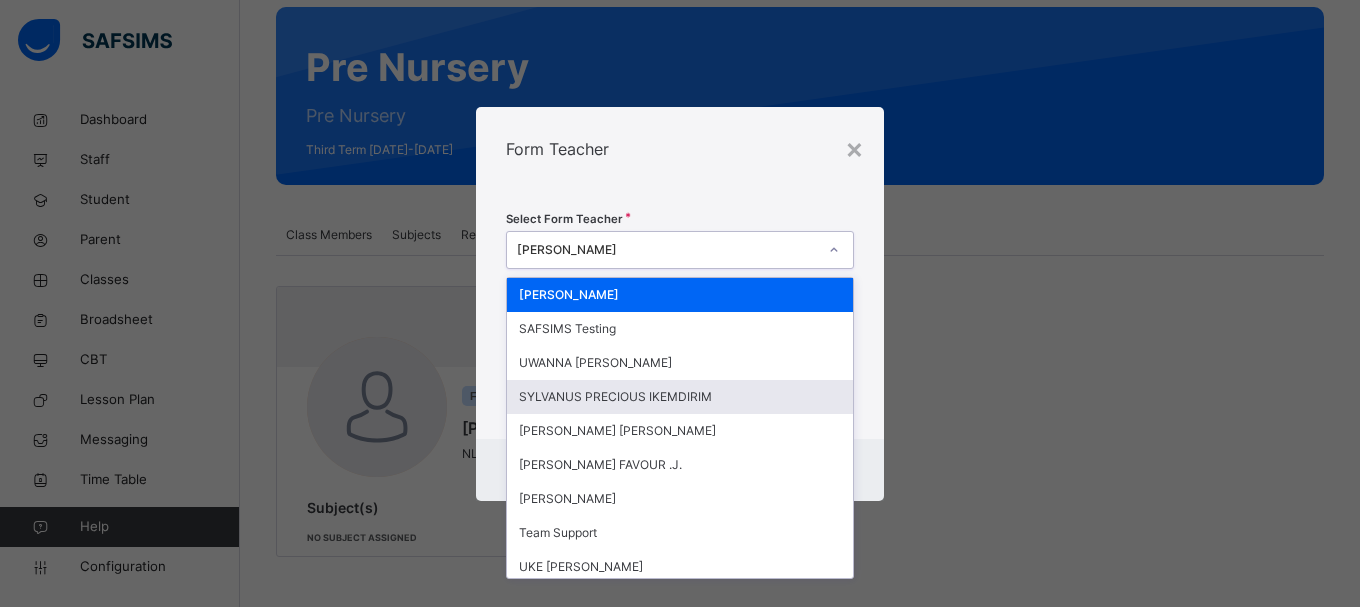 click on "SYLVANUS PRECIOUS IKEMDIRIM" at bounding box center [680, 397] 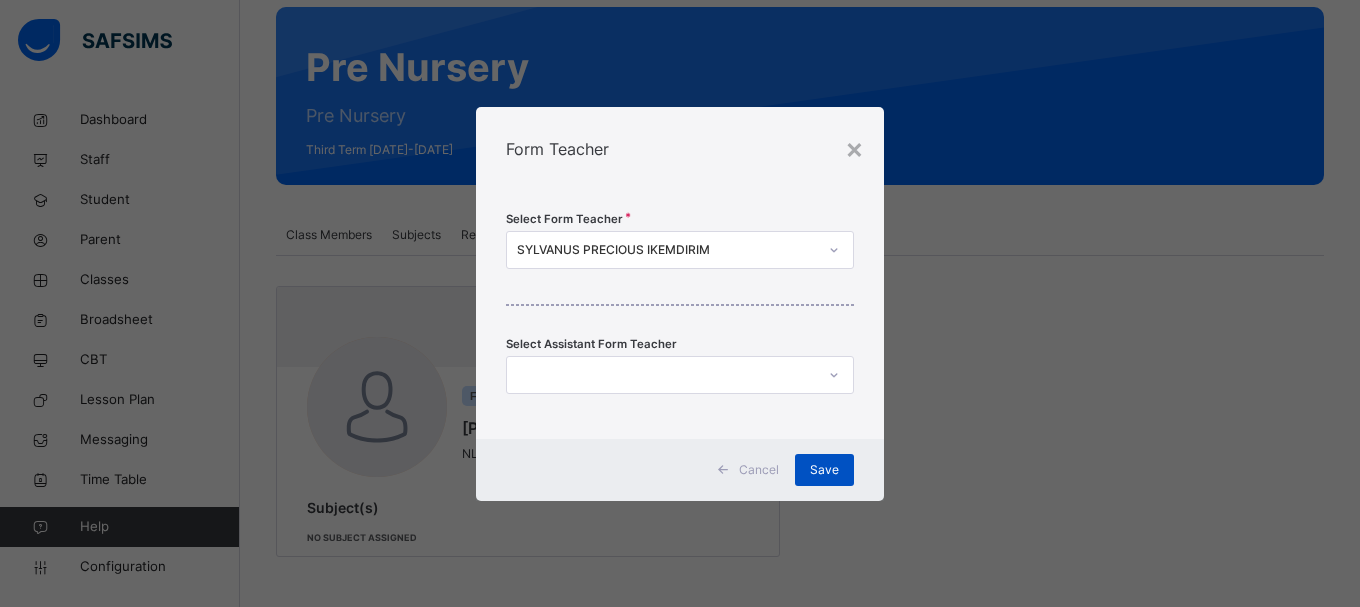 click on "Save" at bounding box center (824, 470) 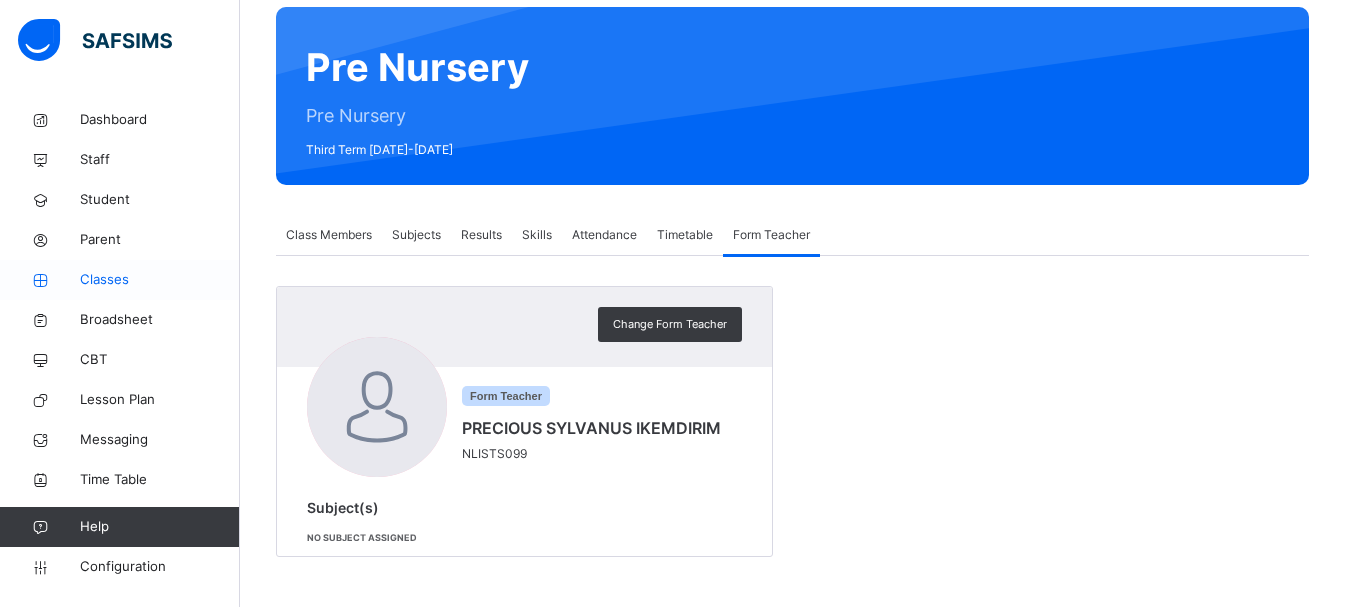 click on "Classes" at bounding box center (160, 280) 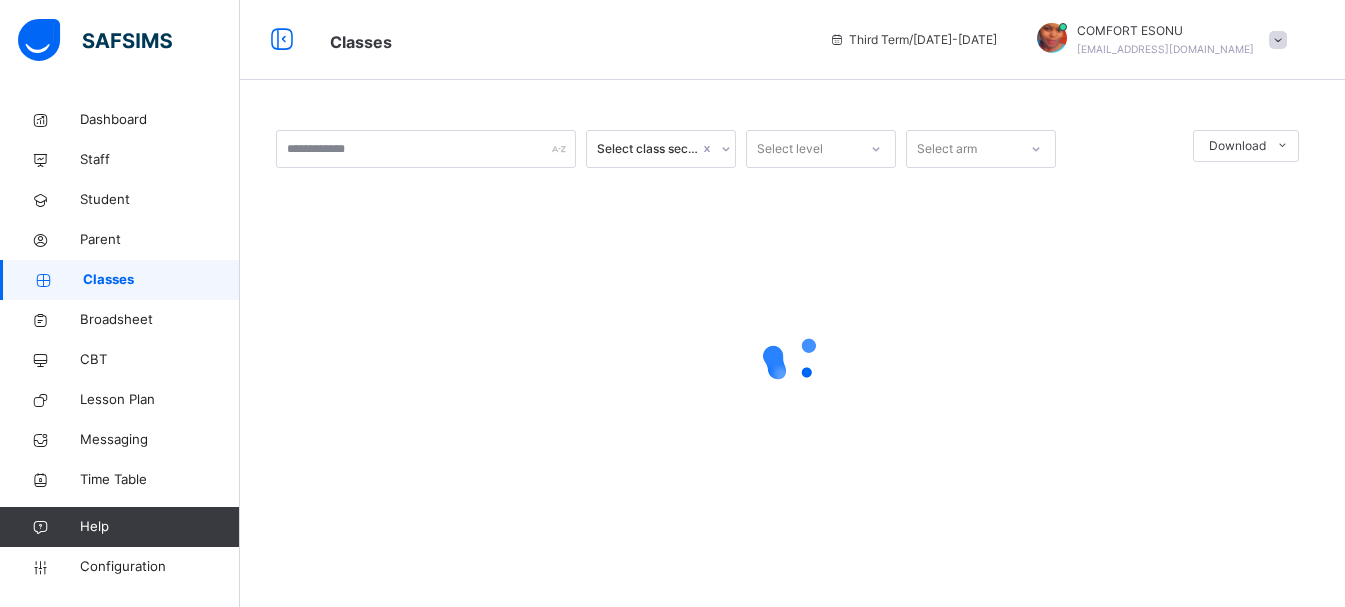 scroll, scrollTop: 0, scrollLeft: 0, axis: both 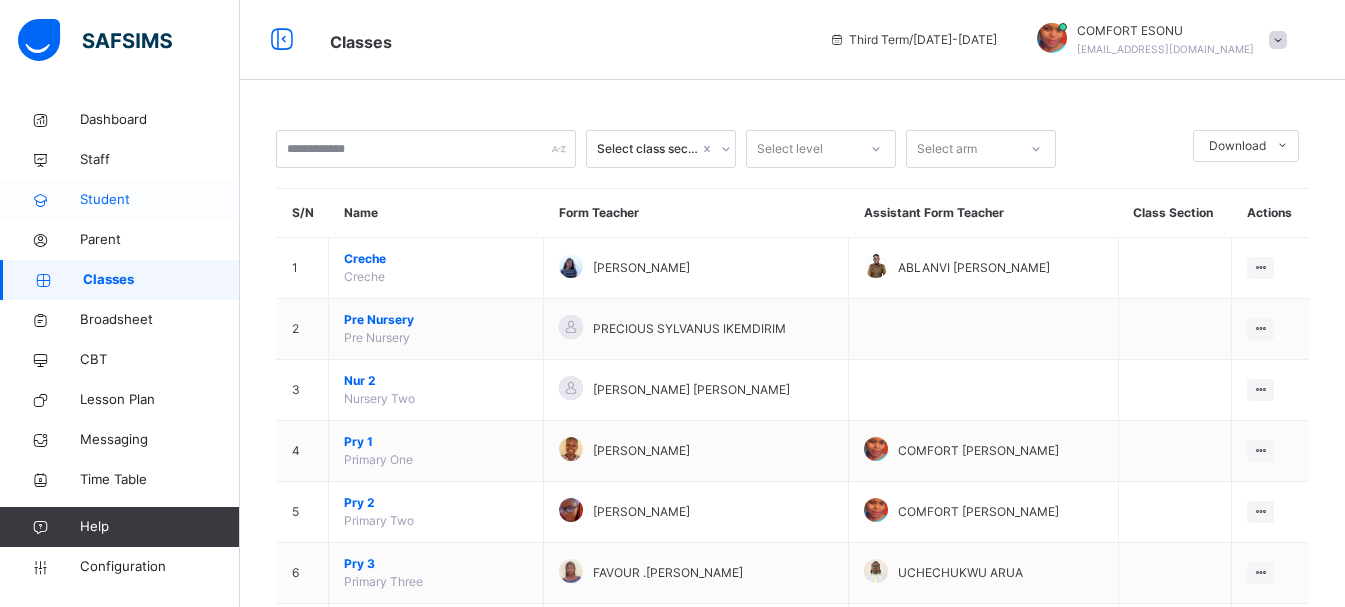 click on "Student" at bounding box center [160, 200] 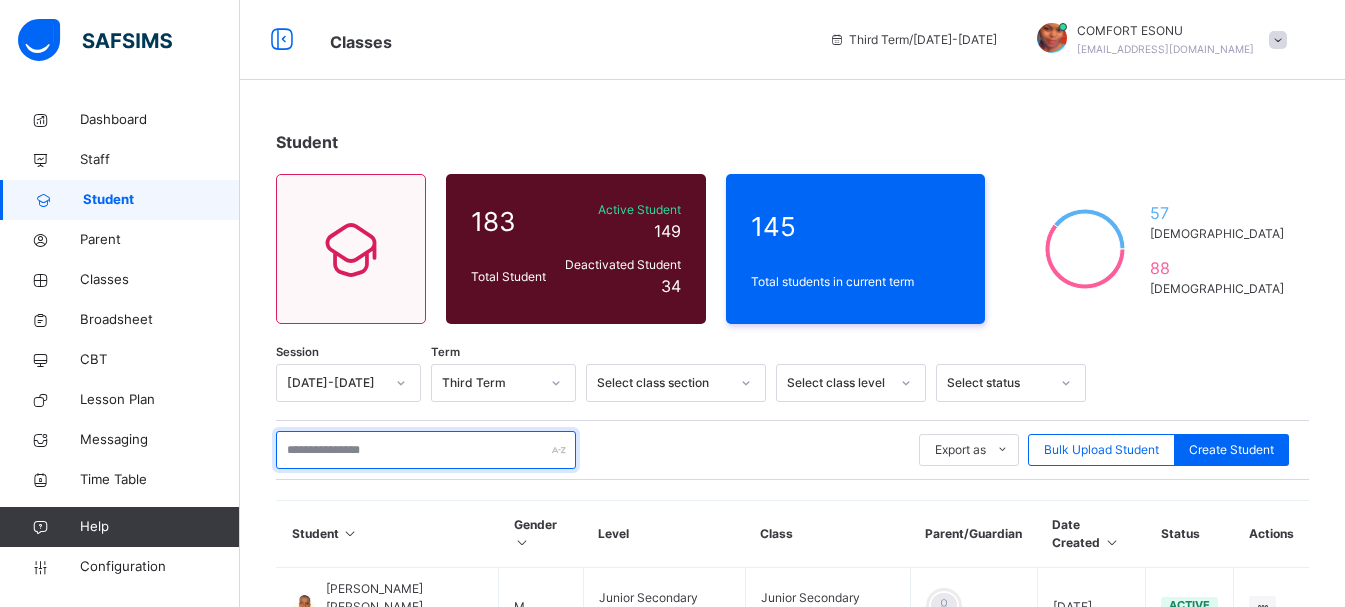 click at bounding box center (426, 450) 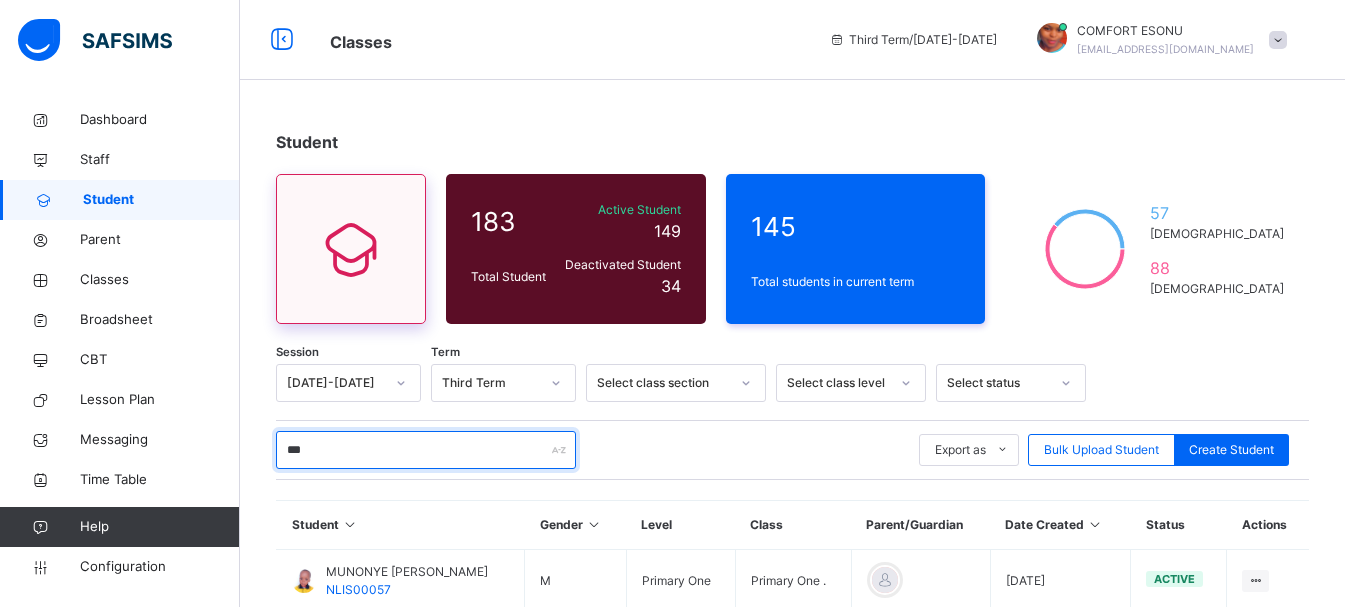 type on "*********" 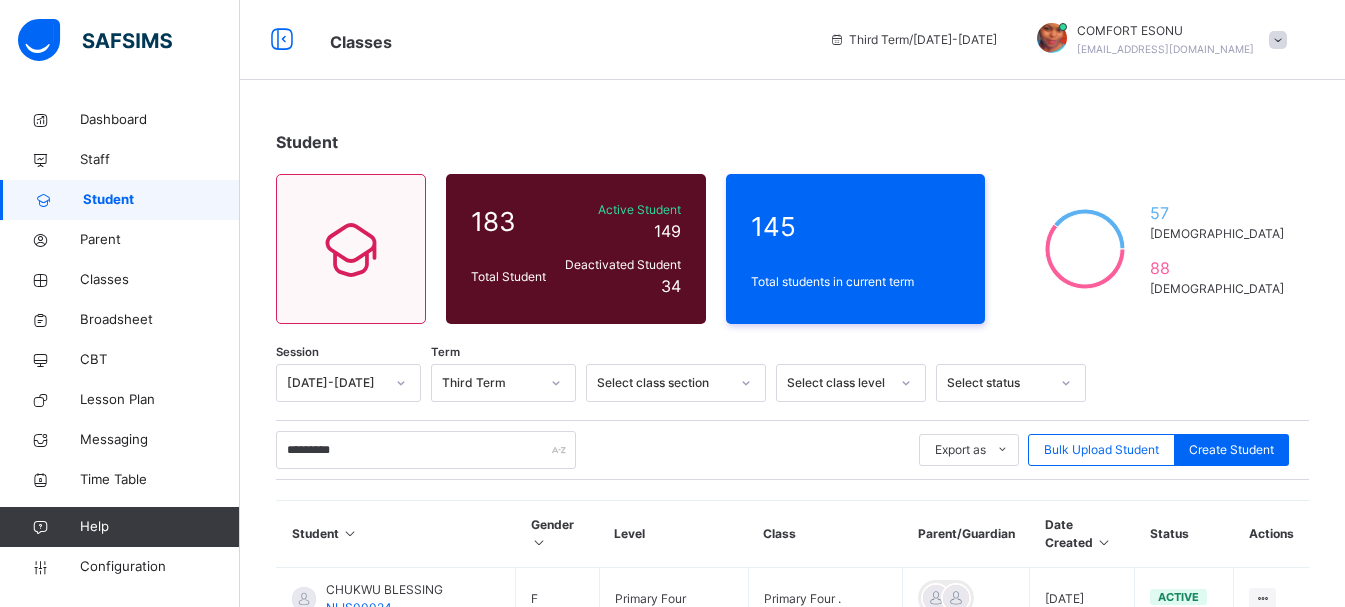 click on "Student" at bounding box center [396, 534] 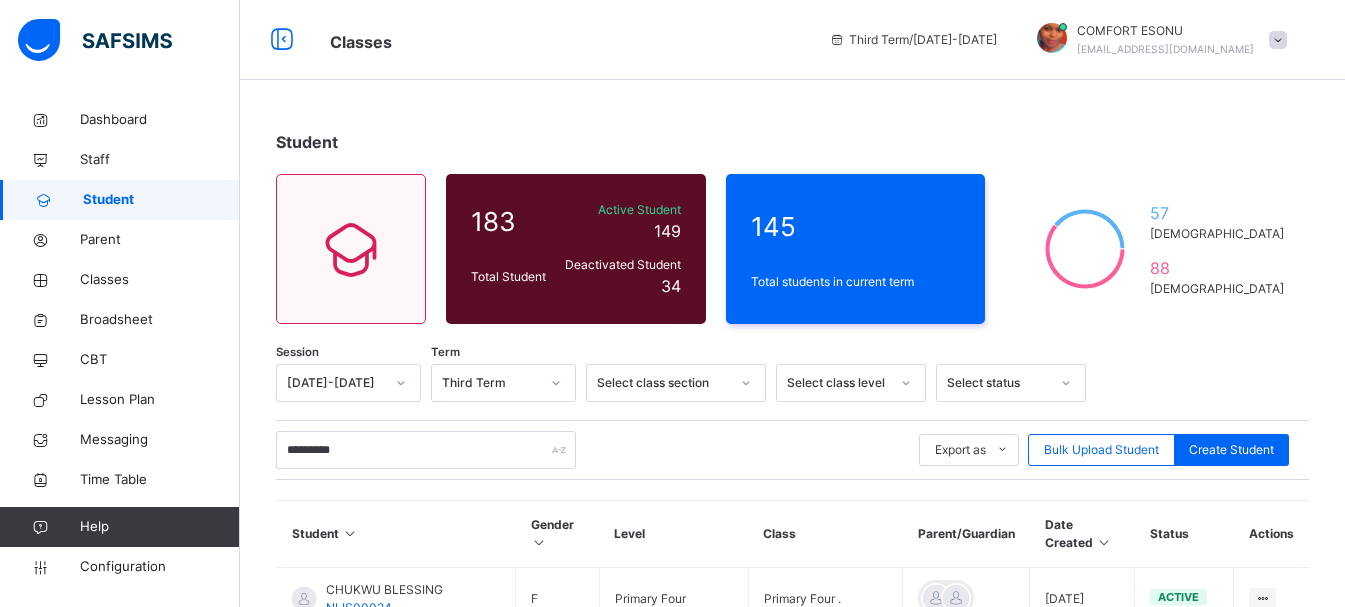 scroll, scrollTop: 531, scrollLeft: 0, axis: vertical 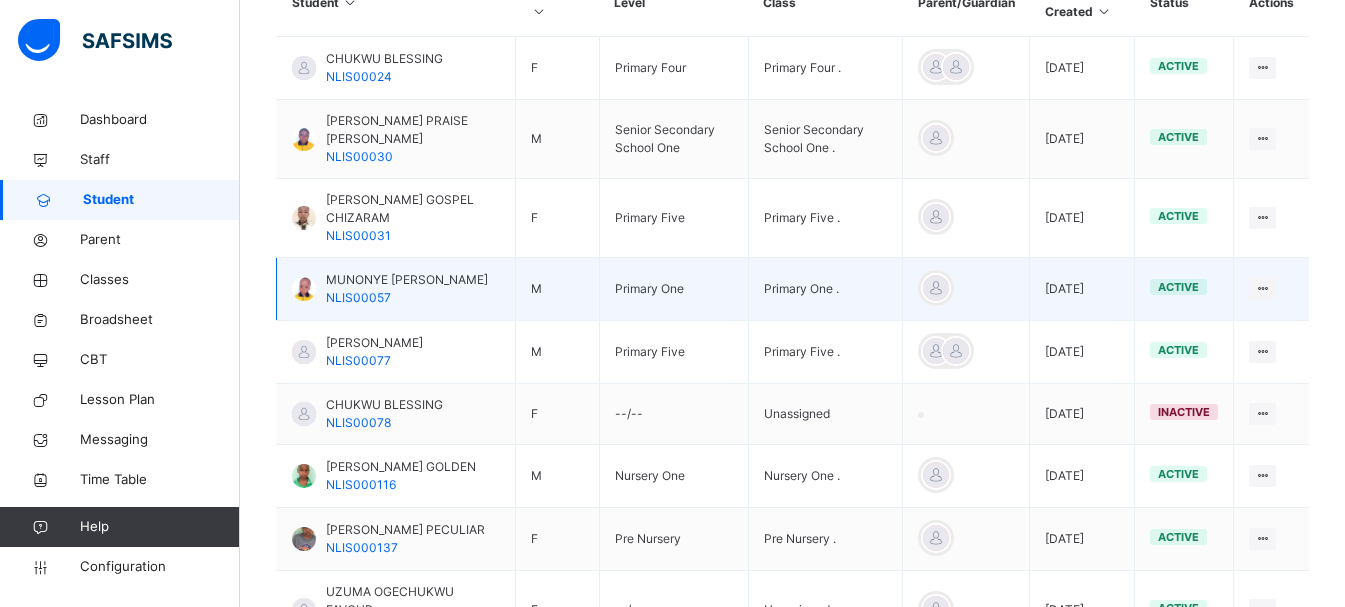 click on "MUNONYE [PERSON_NAME]" at bounding box center (407, 280) 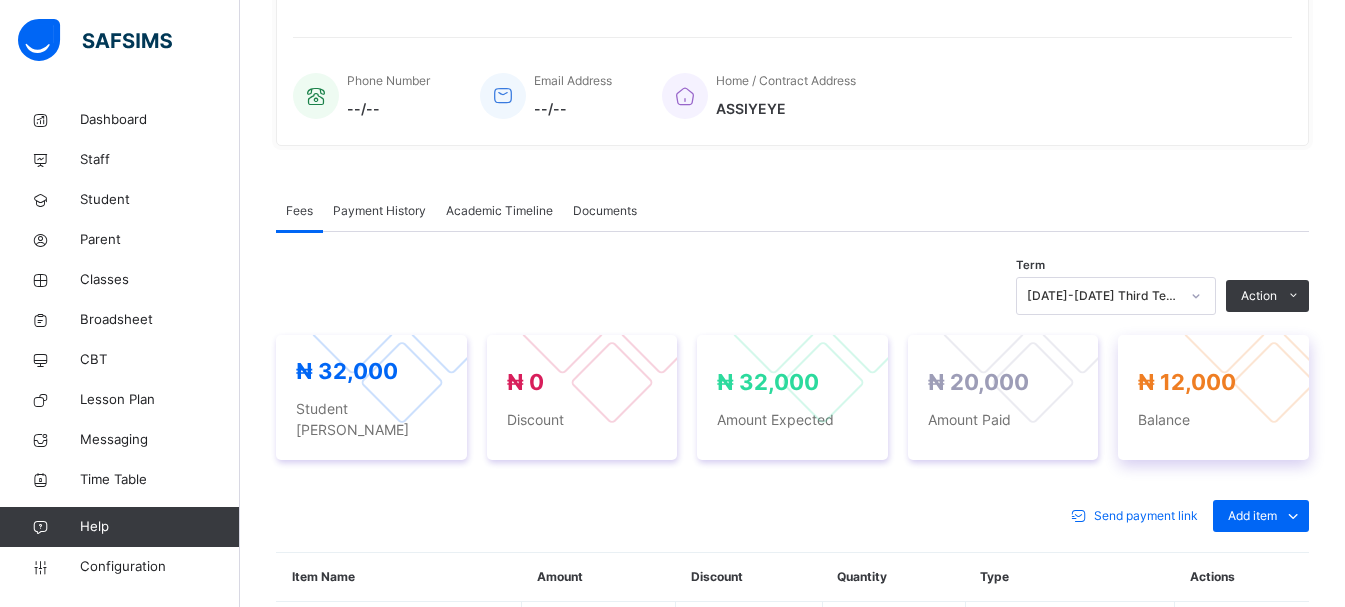 scroll, scrollTop: 531, scrollLeft: 0, axis: vertical 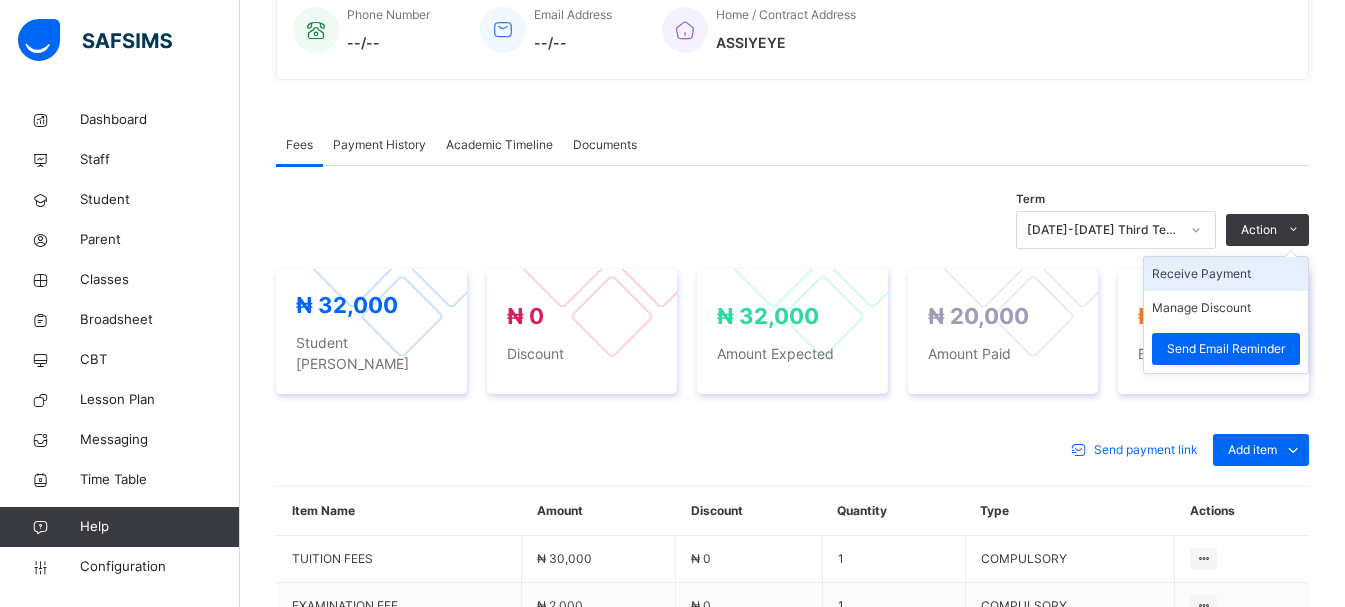 click on "Receive Payment" at bounding box center (1226, 274) 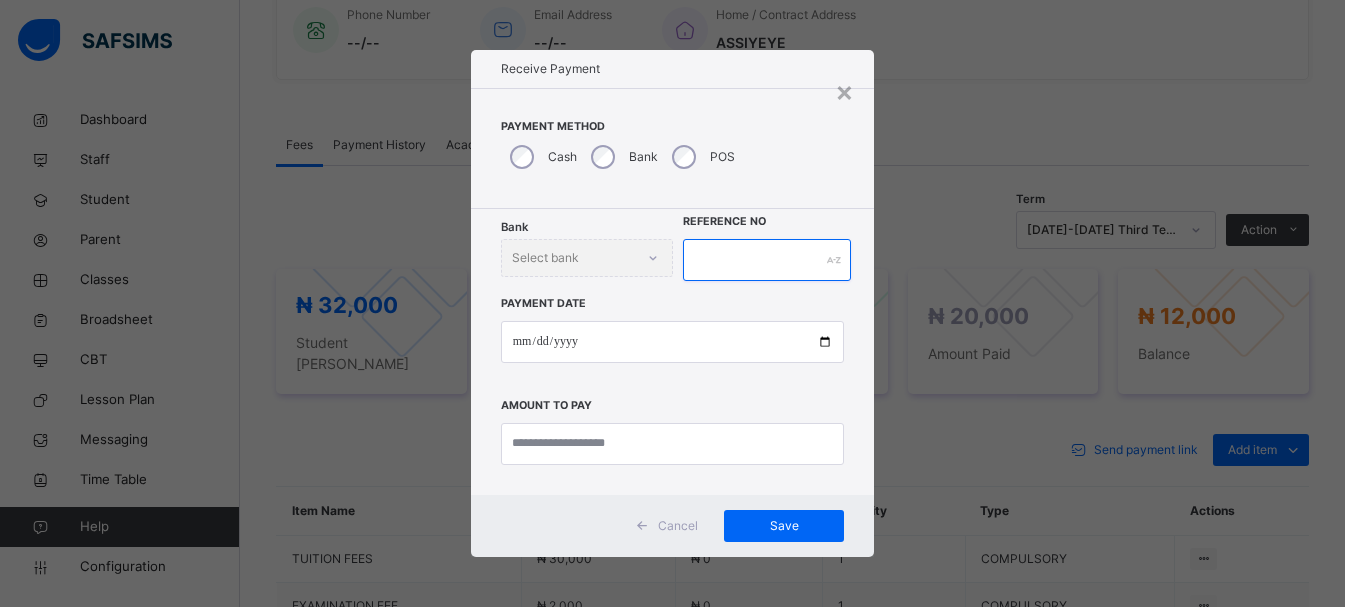 click at bounding box center [767, 260] 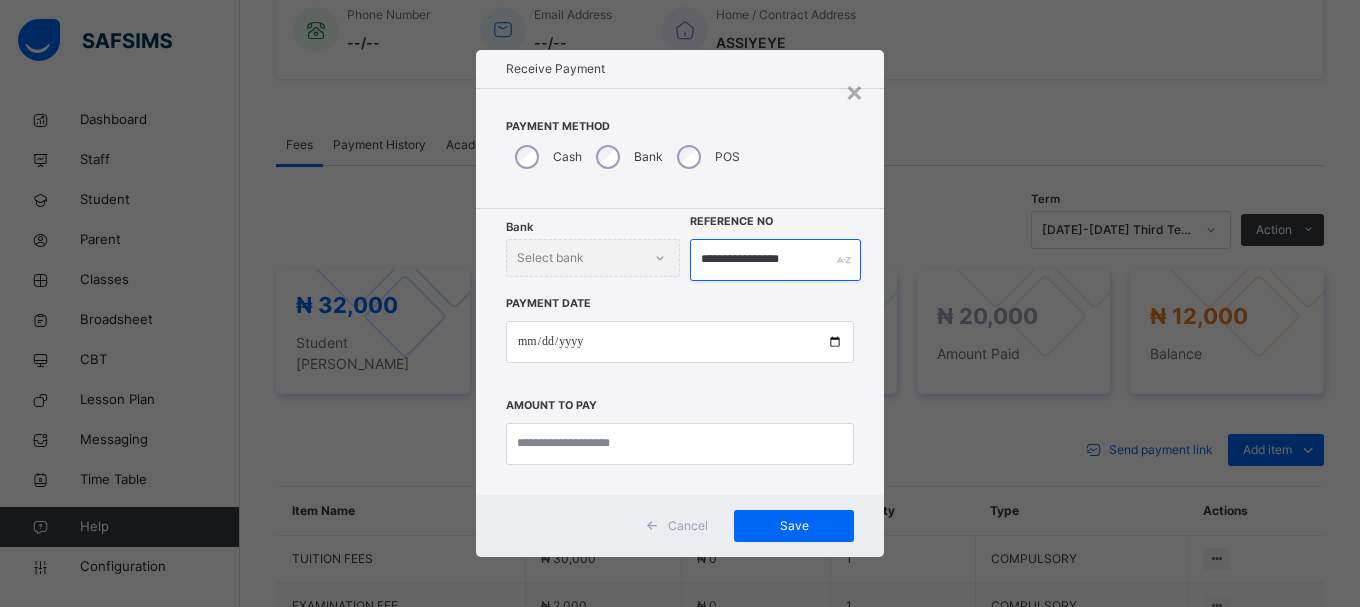 type on "**********" 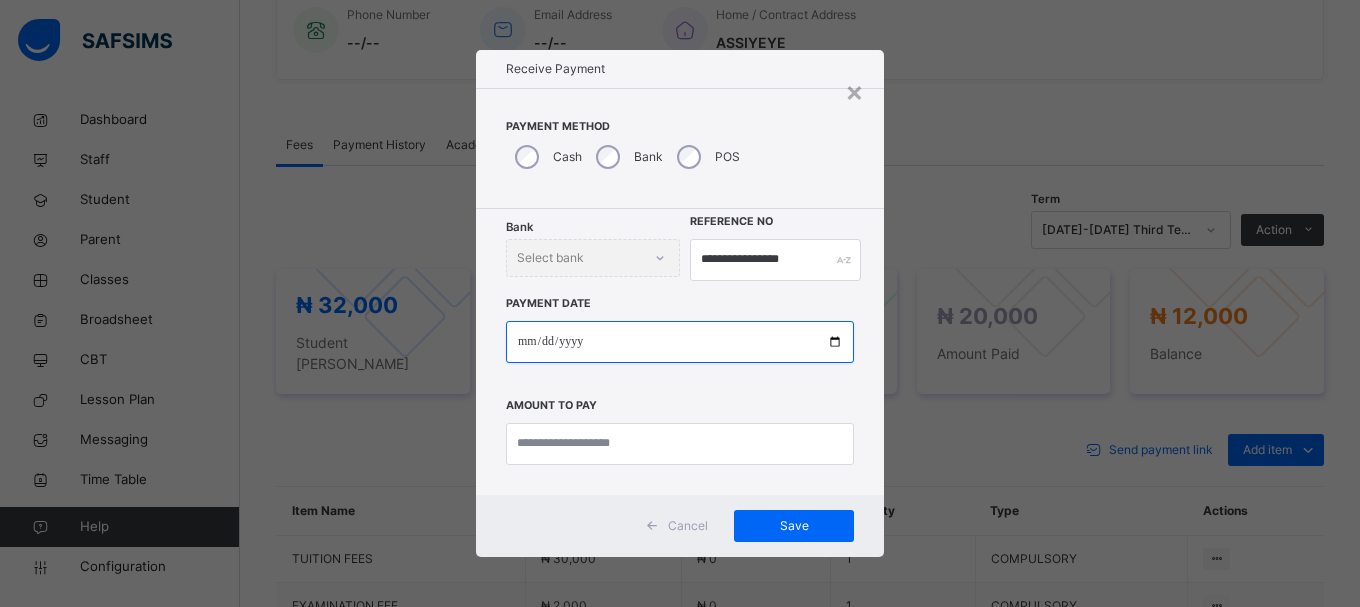 click at bounding box center (680, 342) 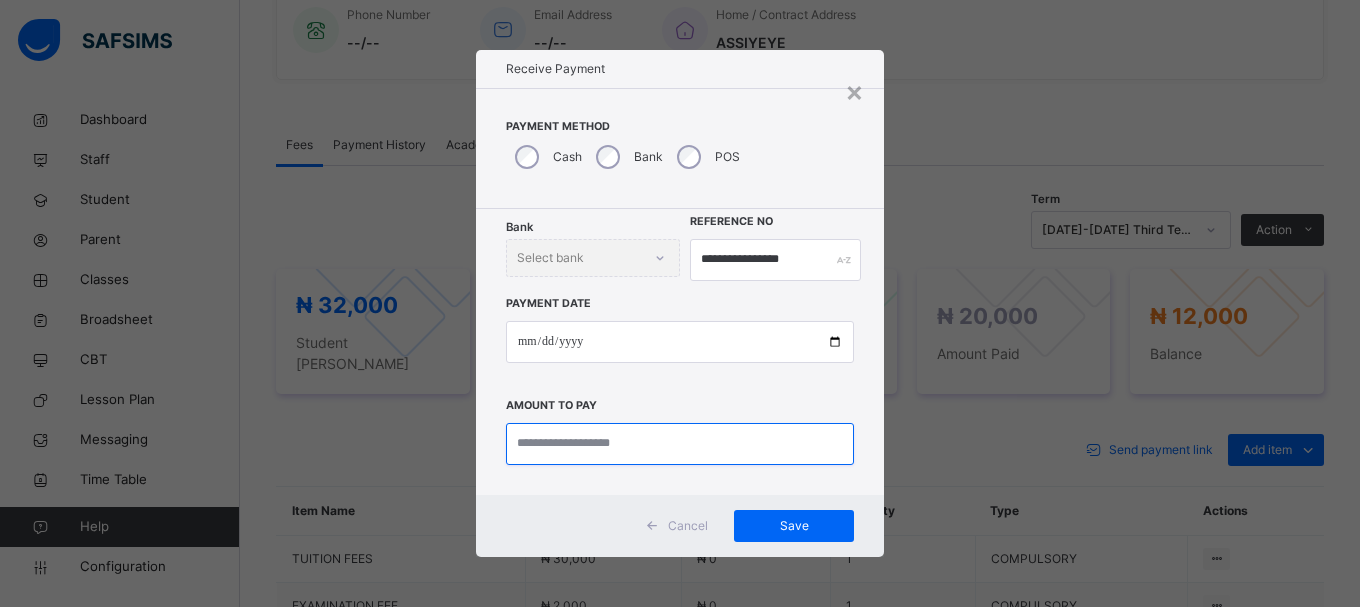 click at bounding box center (680, 444) 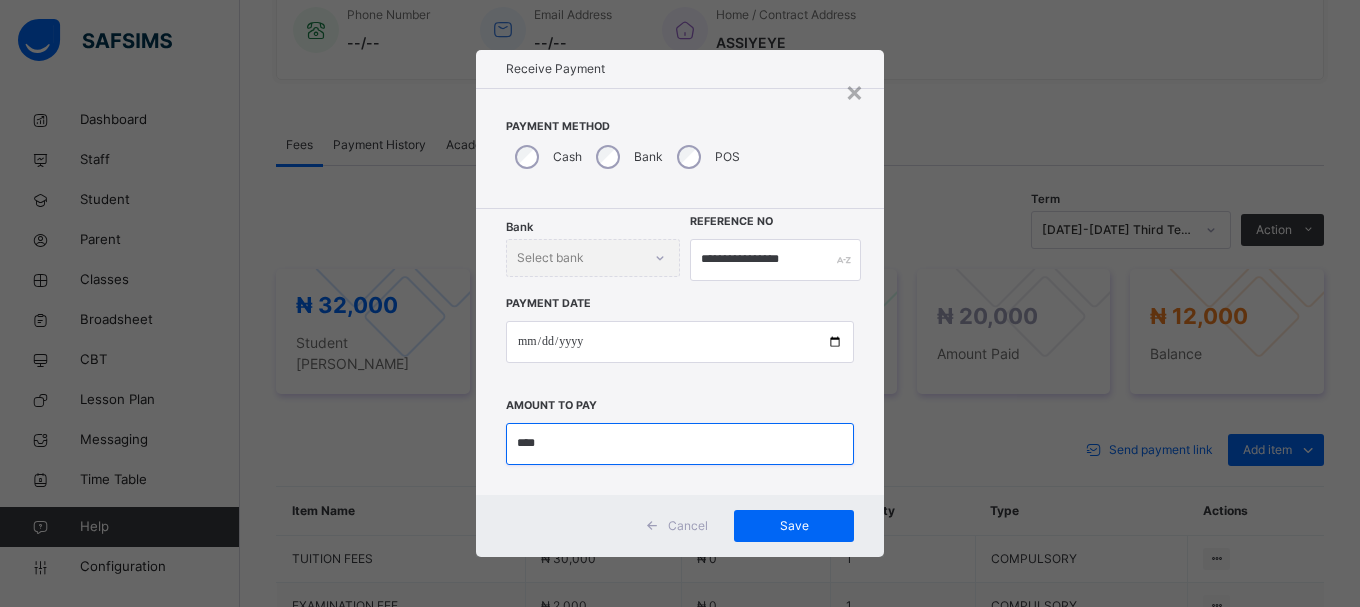 click at bounding box center (680, 444) 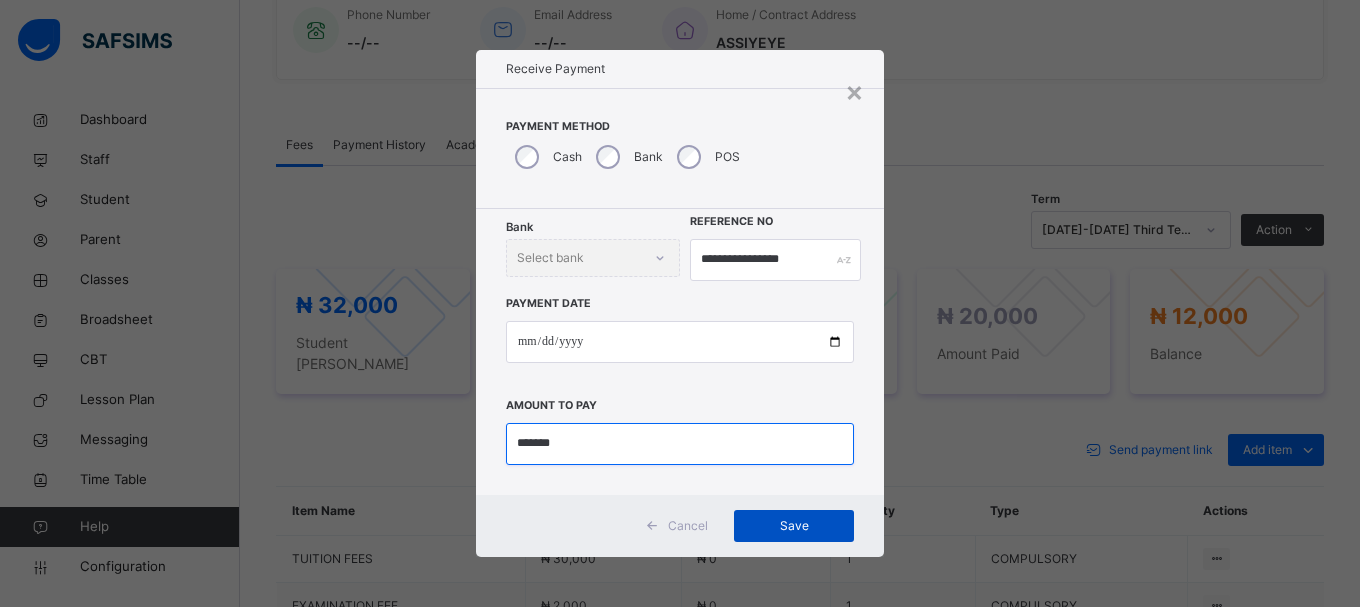 type on "*******" 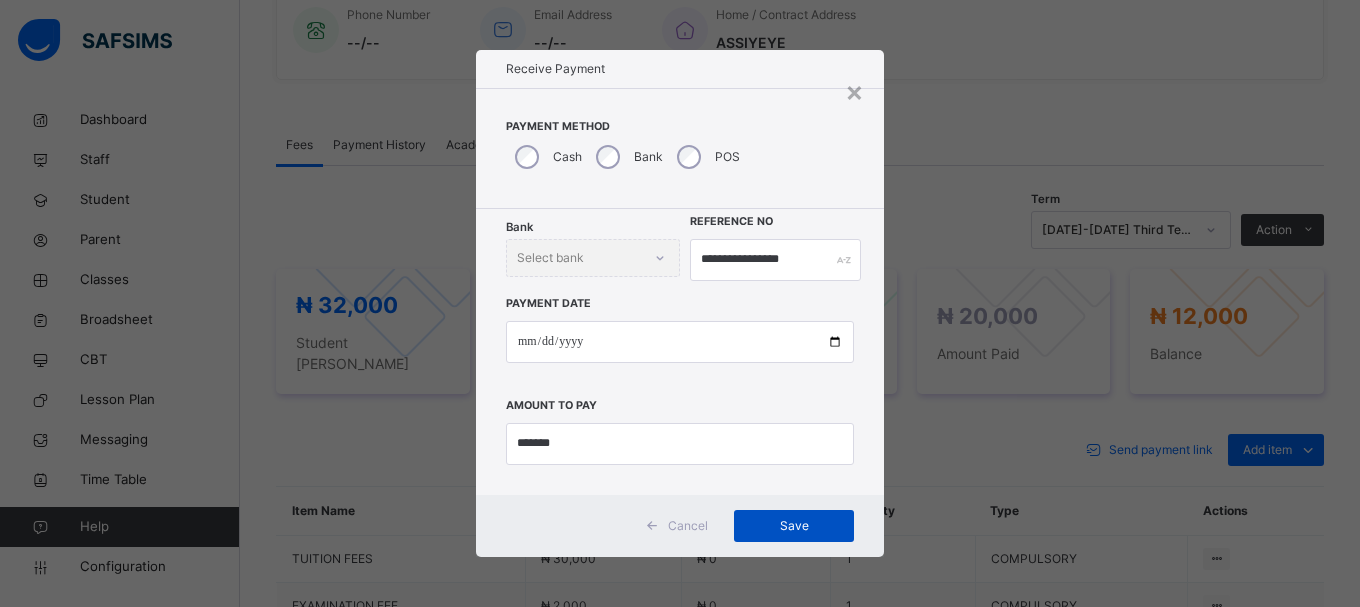 click on "Save" at bounding box center [794, 526] 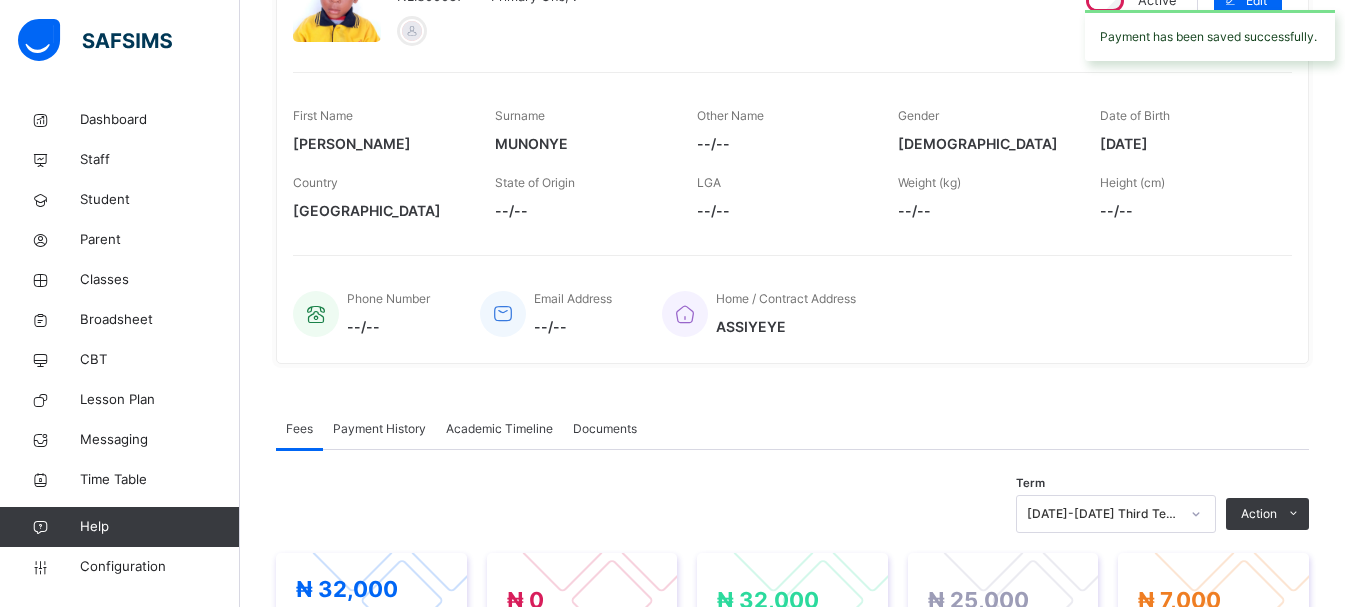 scroll, scrollTop: 211, scrollLeft: 0, axis: vertical 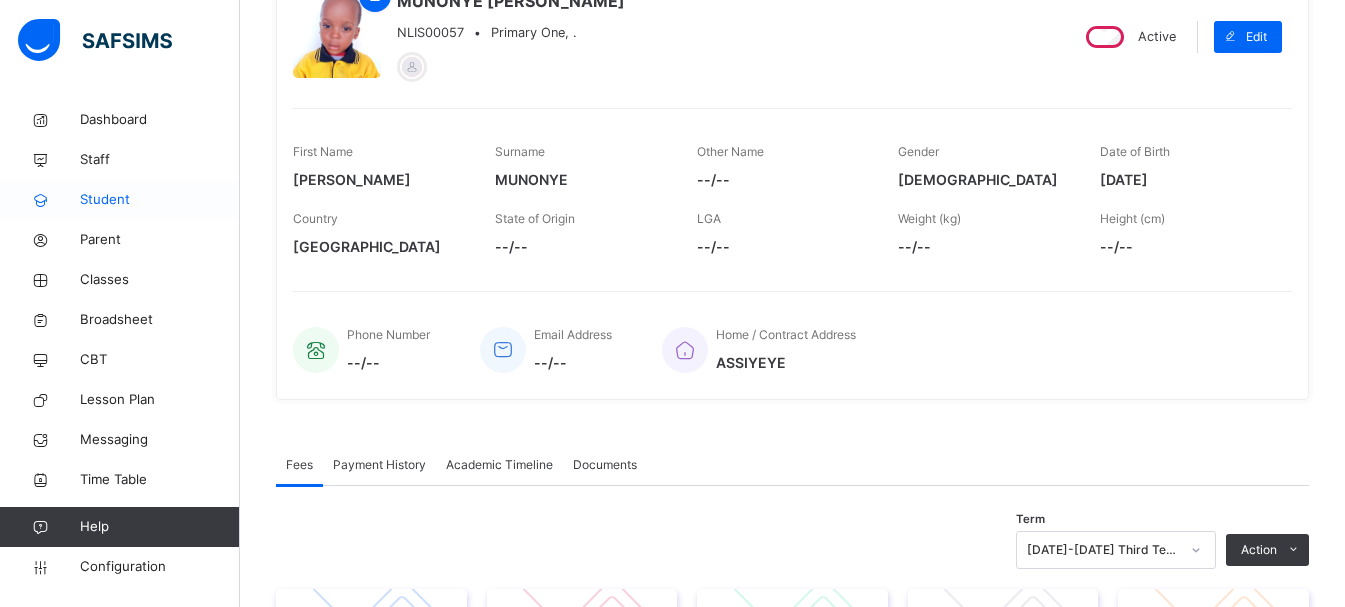 click on "Student" at bounding box center [160, 200] 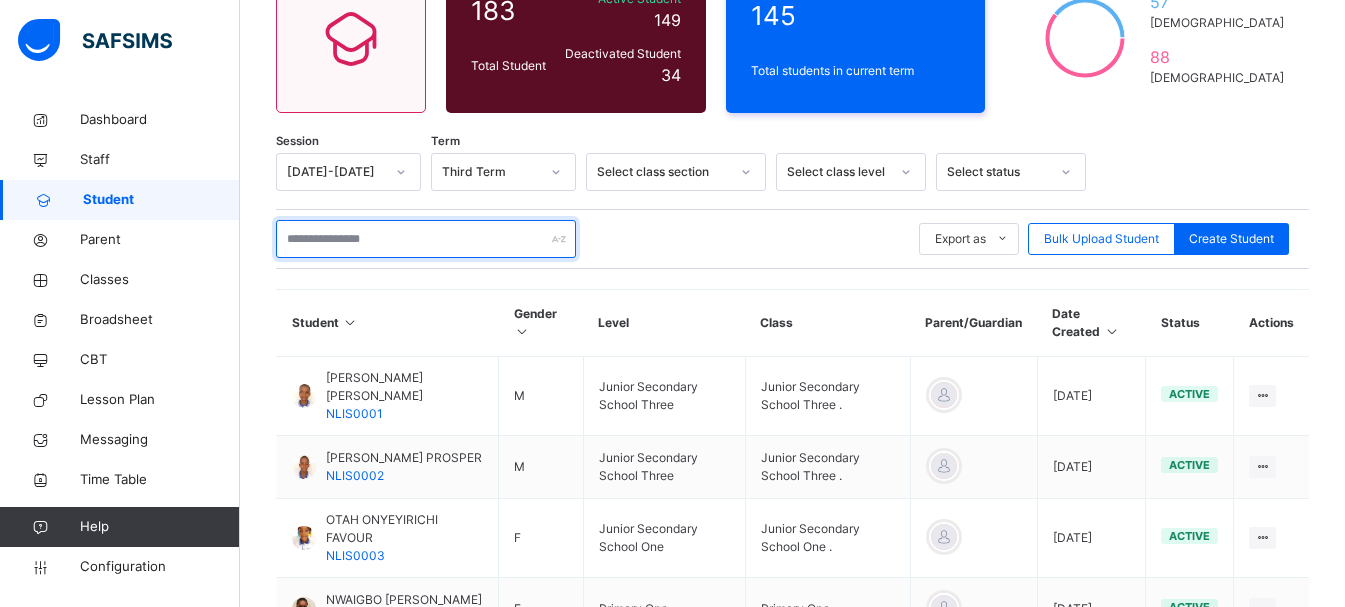 click at bounding box center (426, 239) 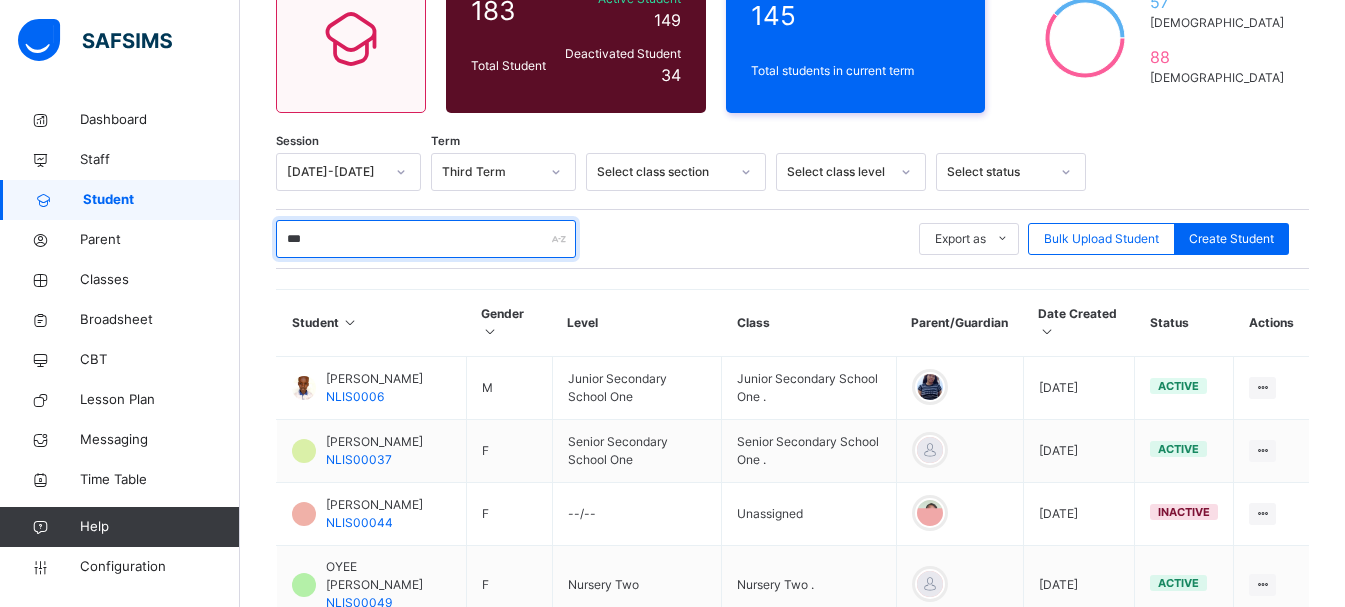type on "**********" 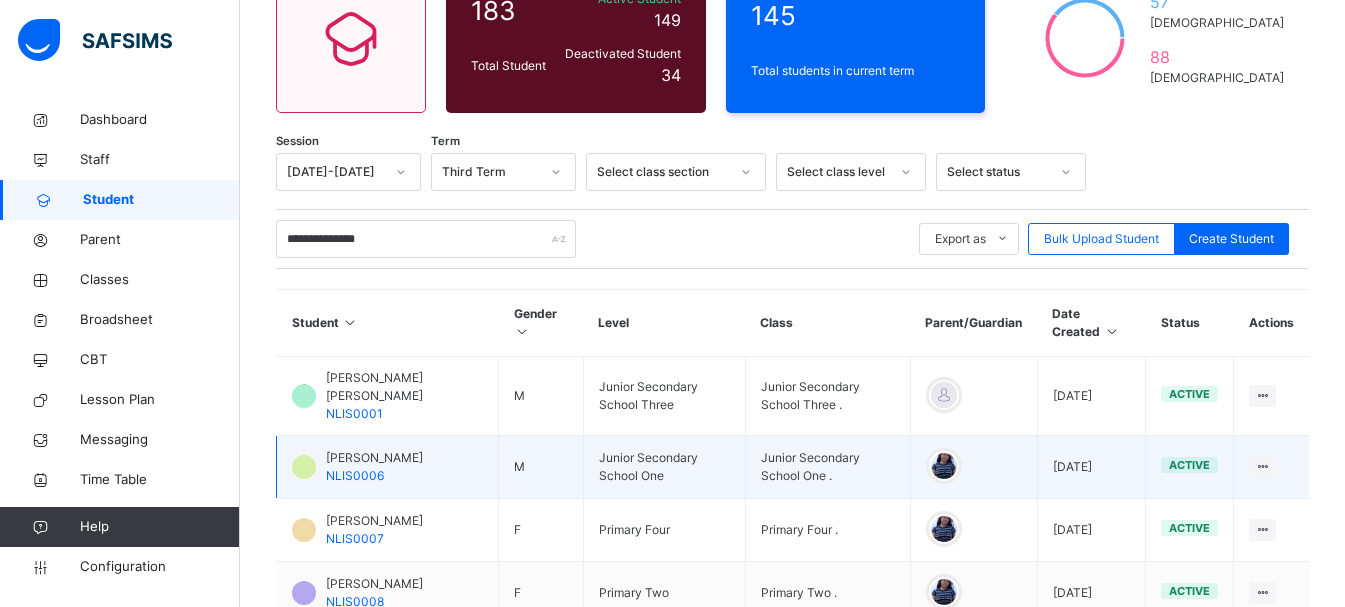 click on "NLIS0006" at bounding box center (355, 475) 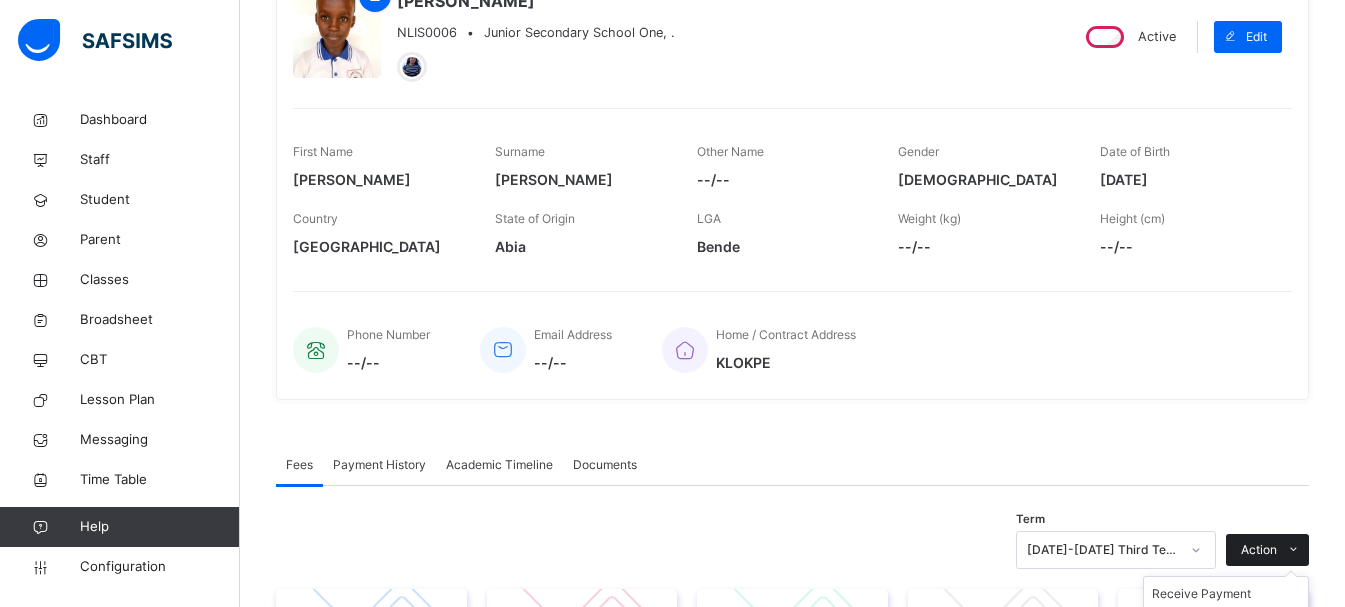 scroll, scrollTop: 742, scrollLeft: 0, axis: vertical 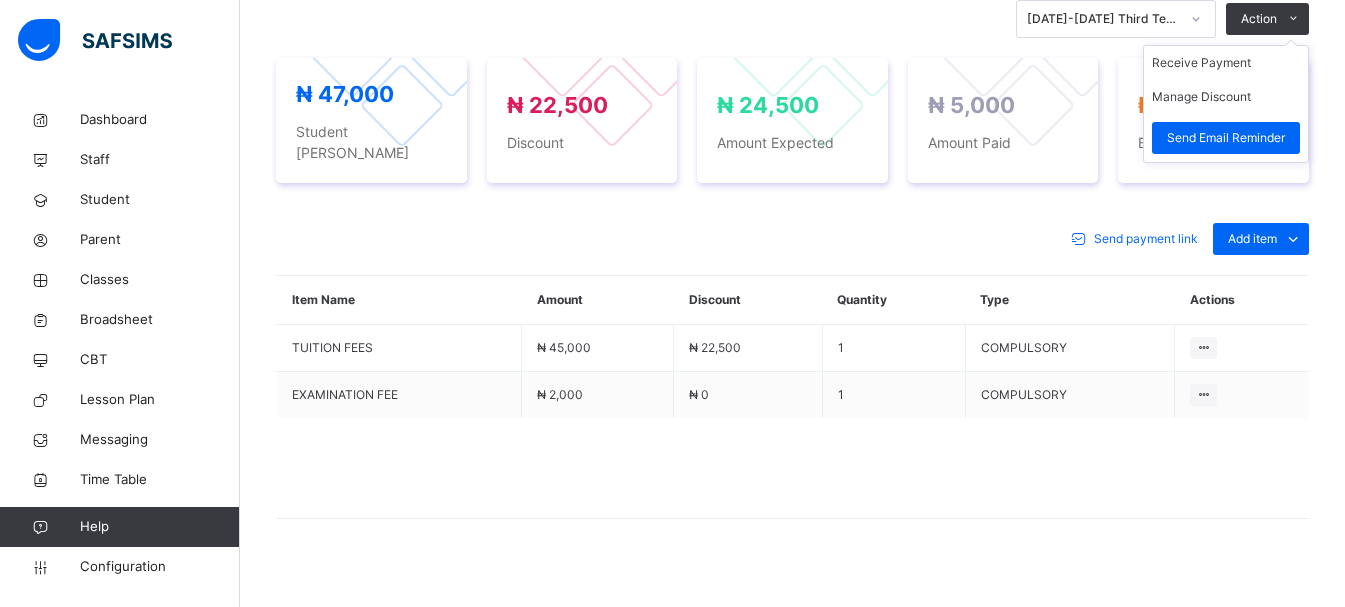 click on "Receive Payment Manage Discount Send Email Reminder" at bounding box center (1226, 104) 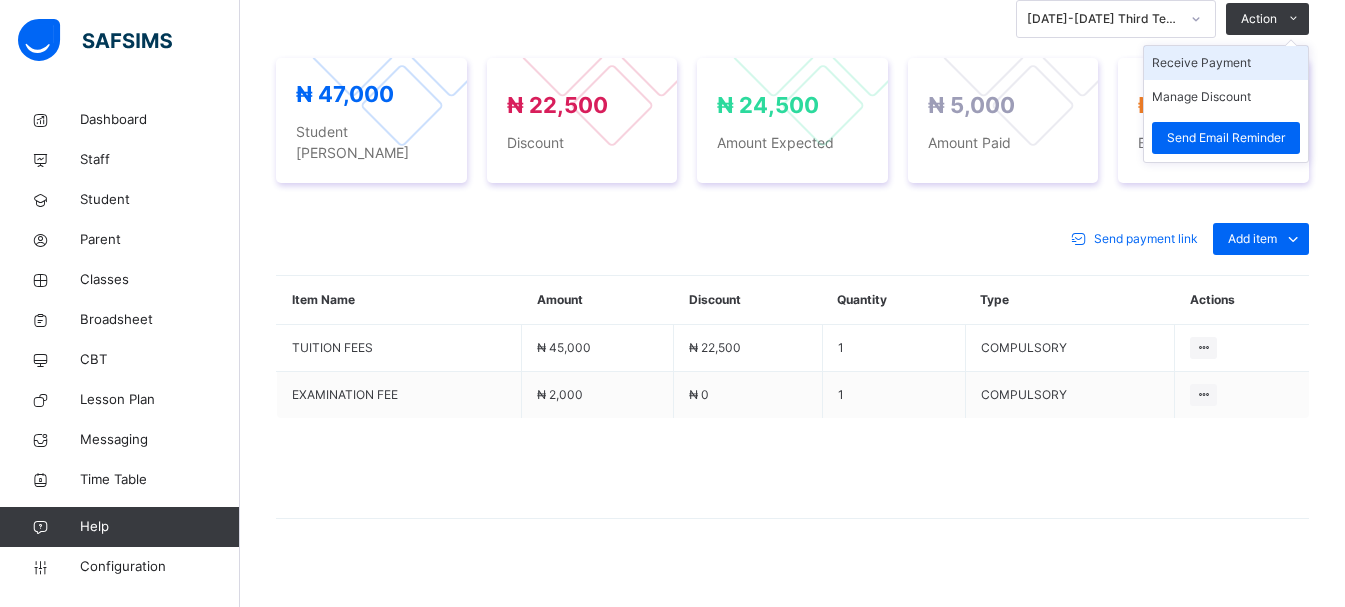 click on "Receive Payment" at bounding box center [1226, 63] 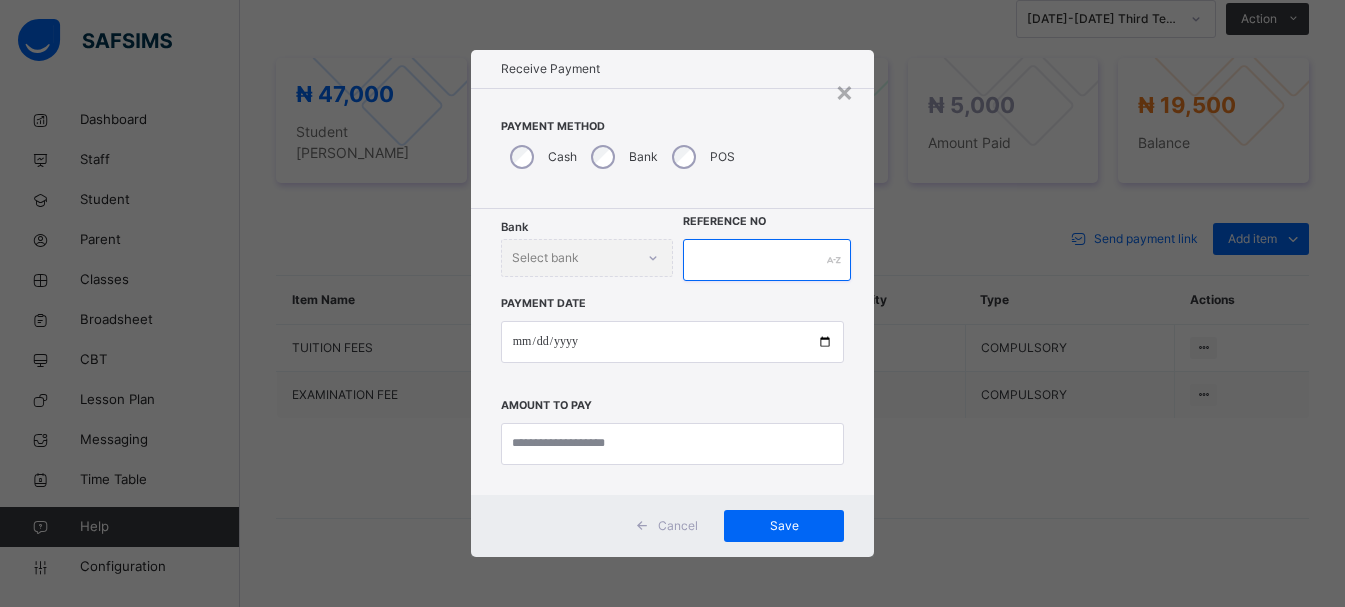 click at bounding box center [767, 260] 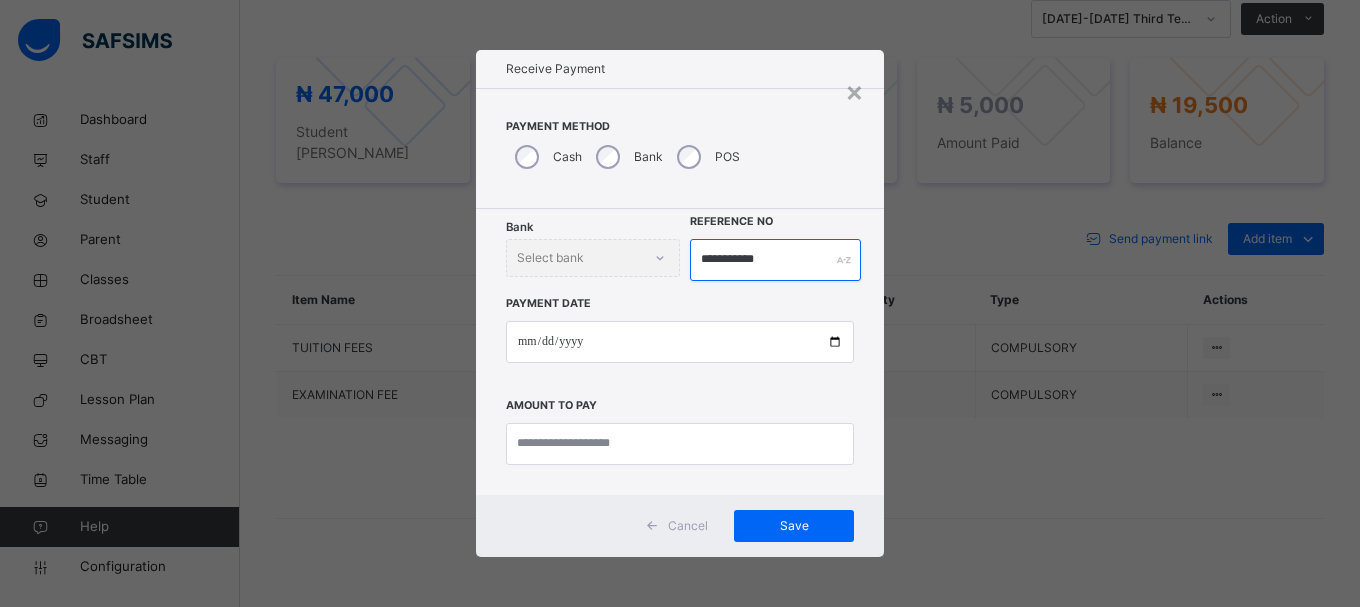 type on "**********" 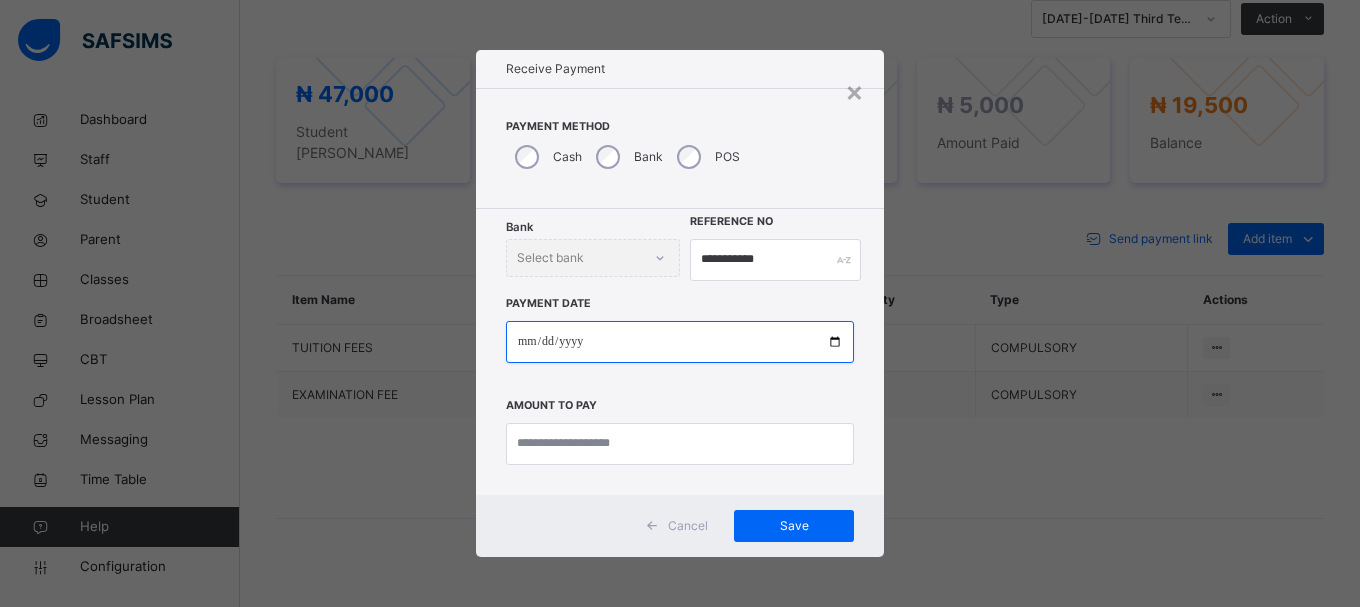click at bounding box center (680, 342) 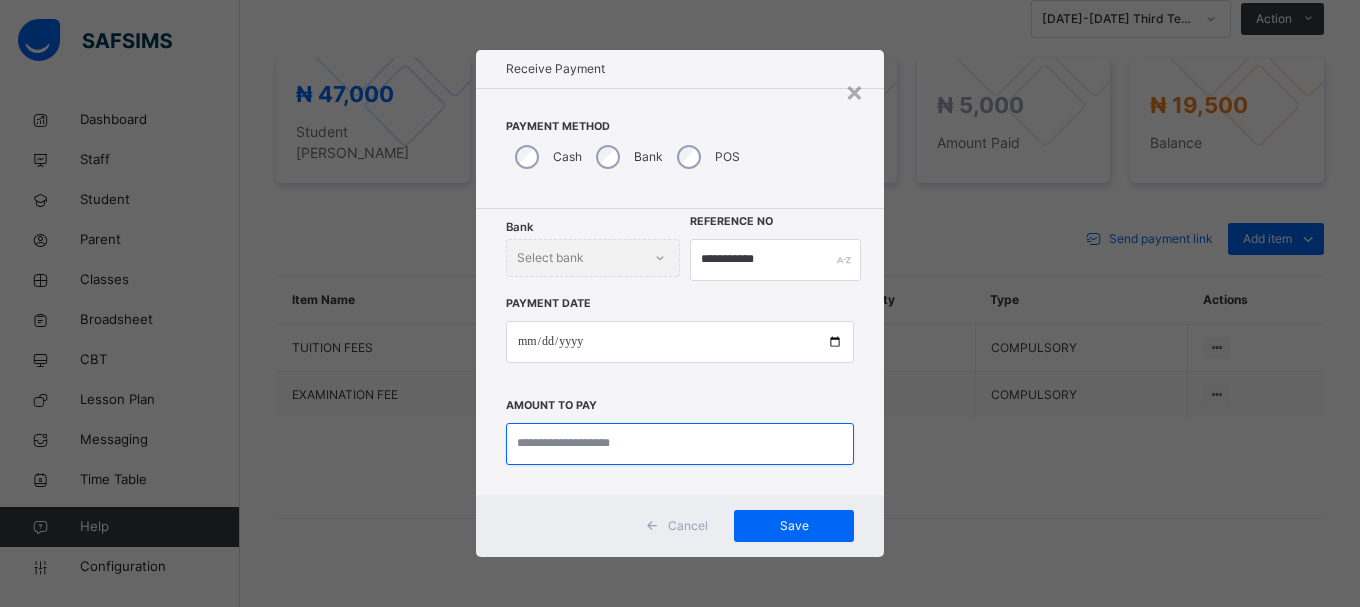 click at bounding box center [680, 444] 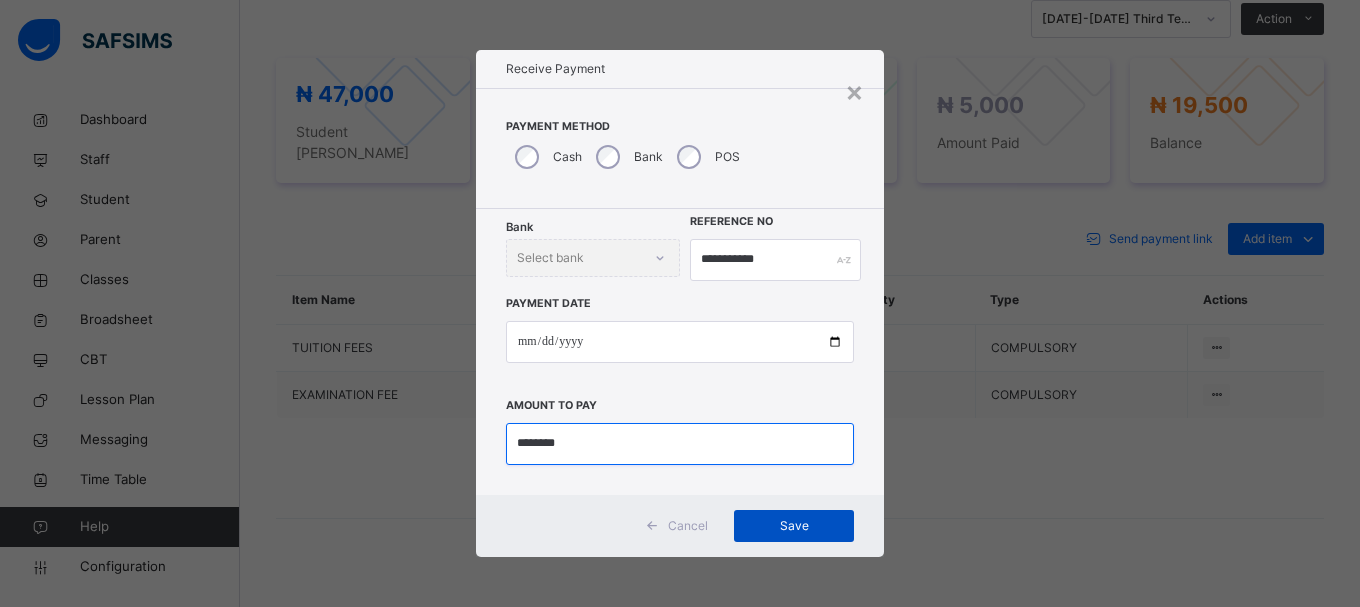 type on "********" 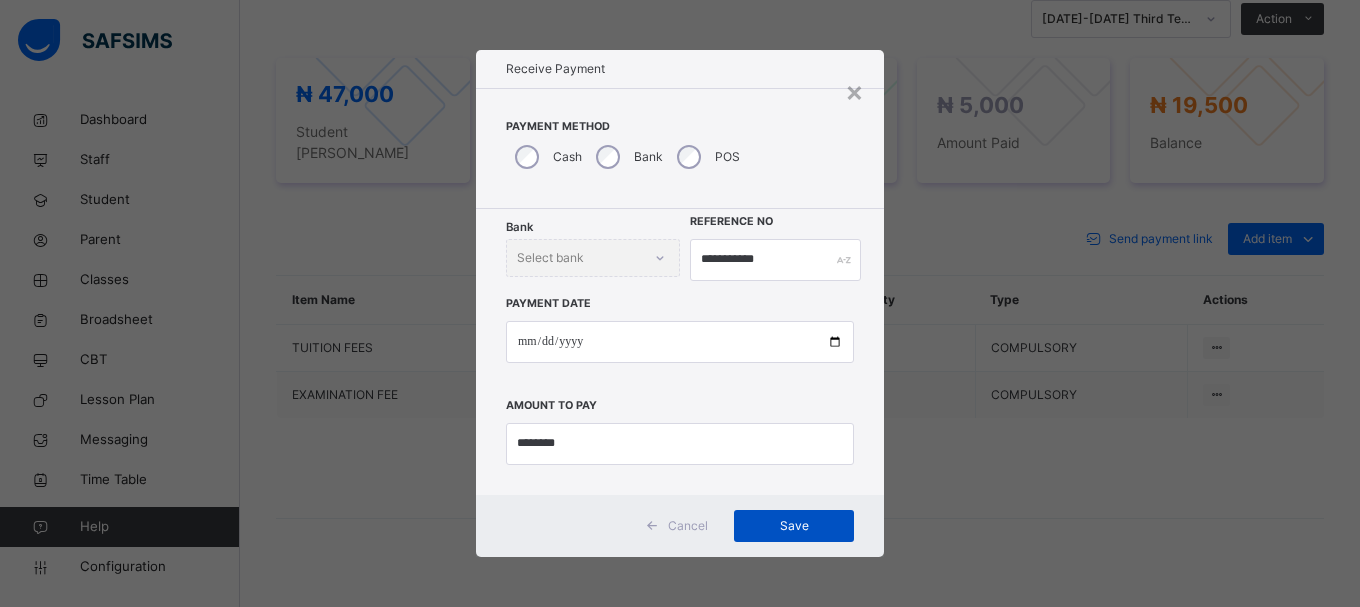 click on "Save" at bounding box center (794, 526) 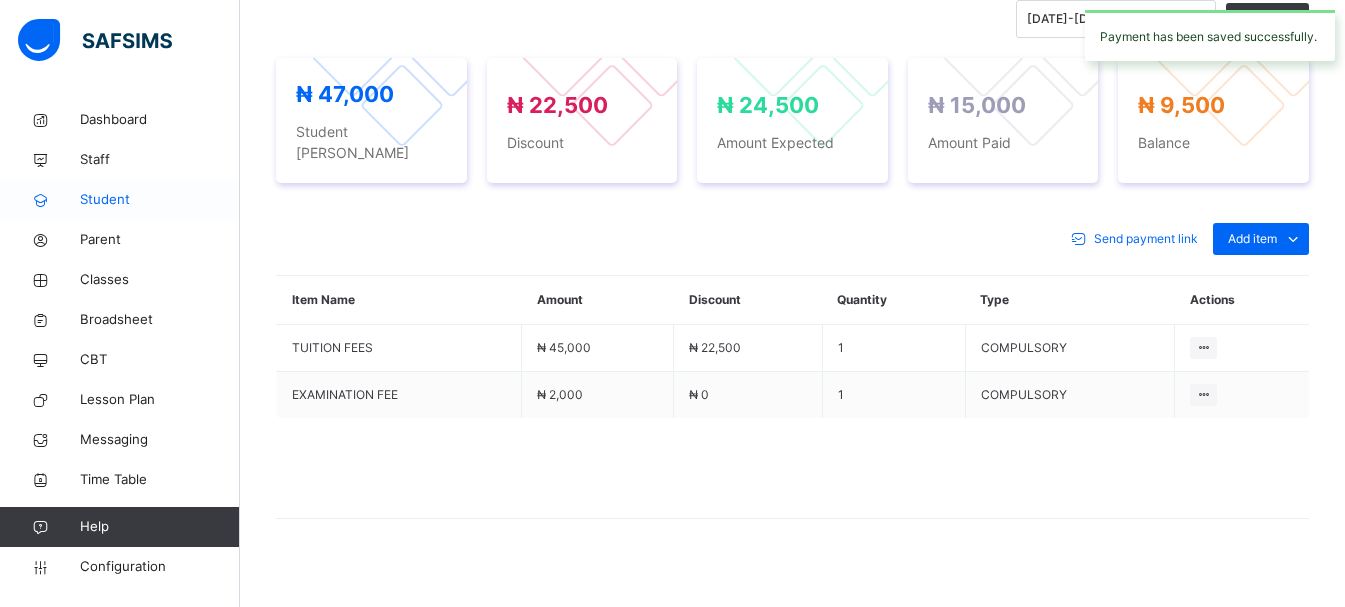 click on "Student" at bounding box center (160, 200) 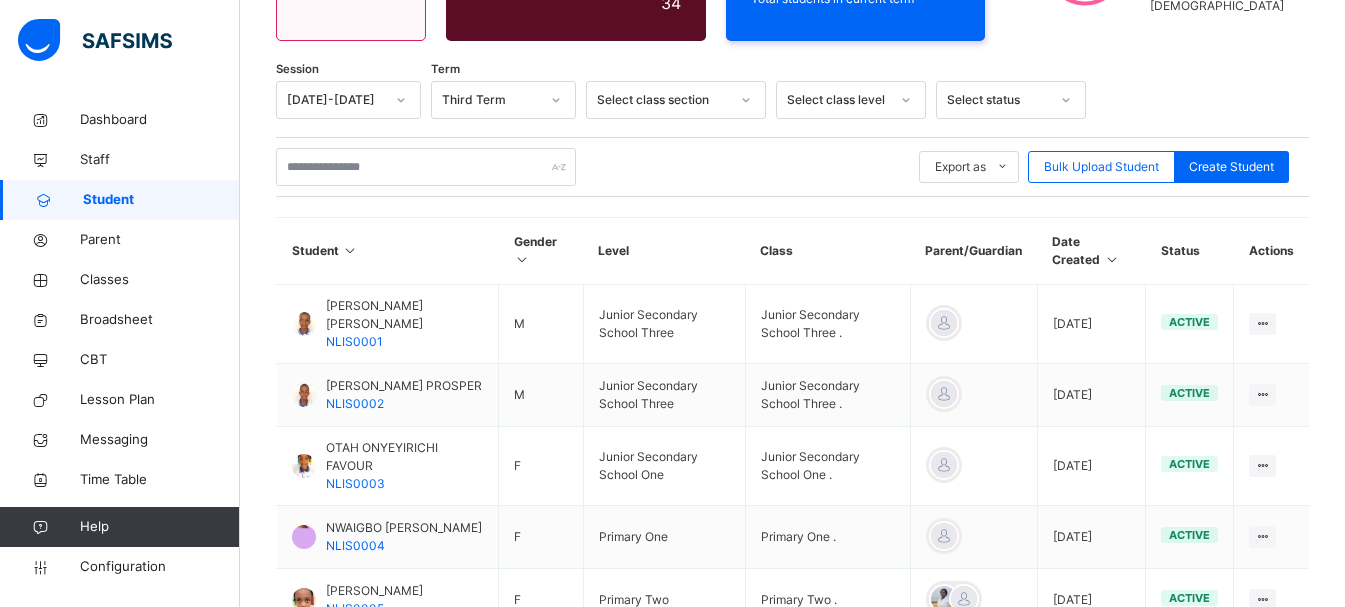 scroll, scrollTop: 742, scrollLeft: 0, axis: vertical 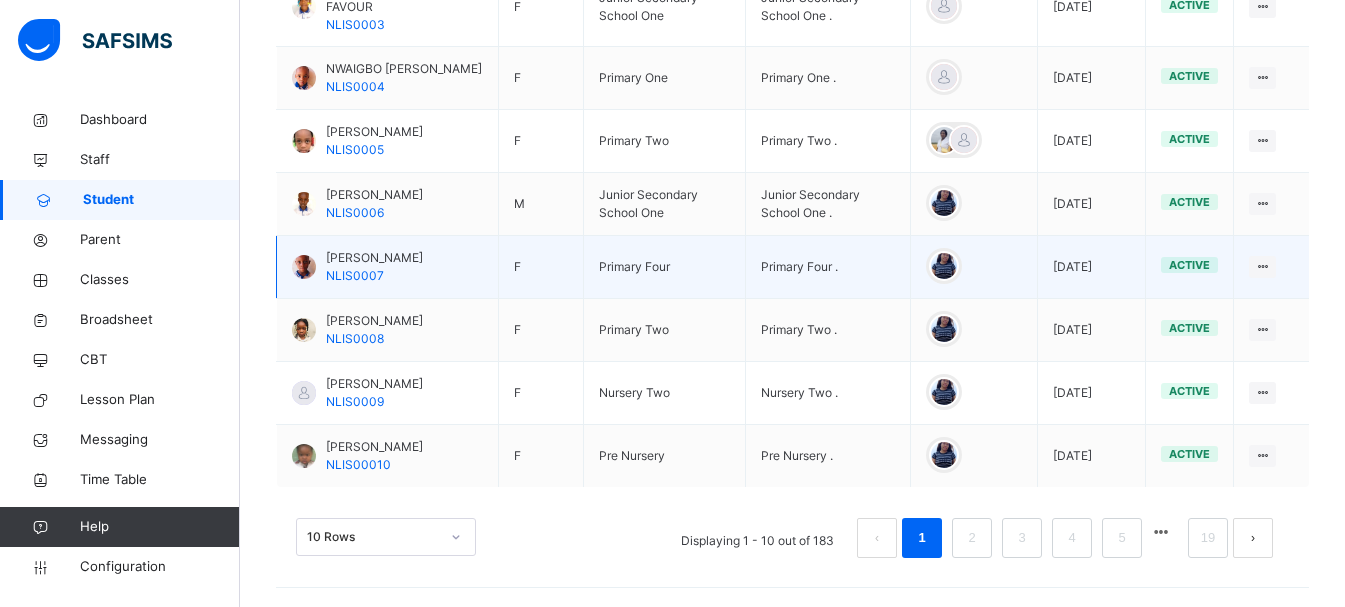 click on "[PERSON_NAME]" at bounding box center [374, 258] 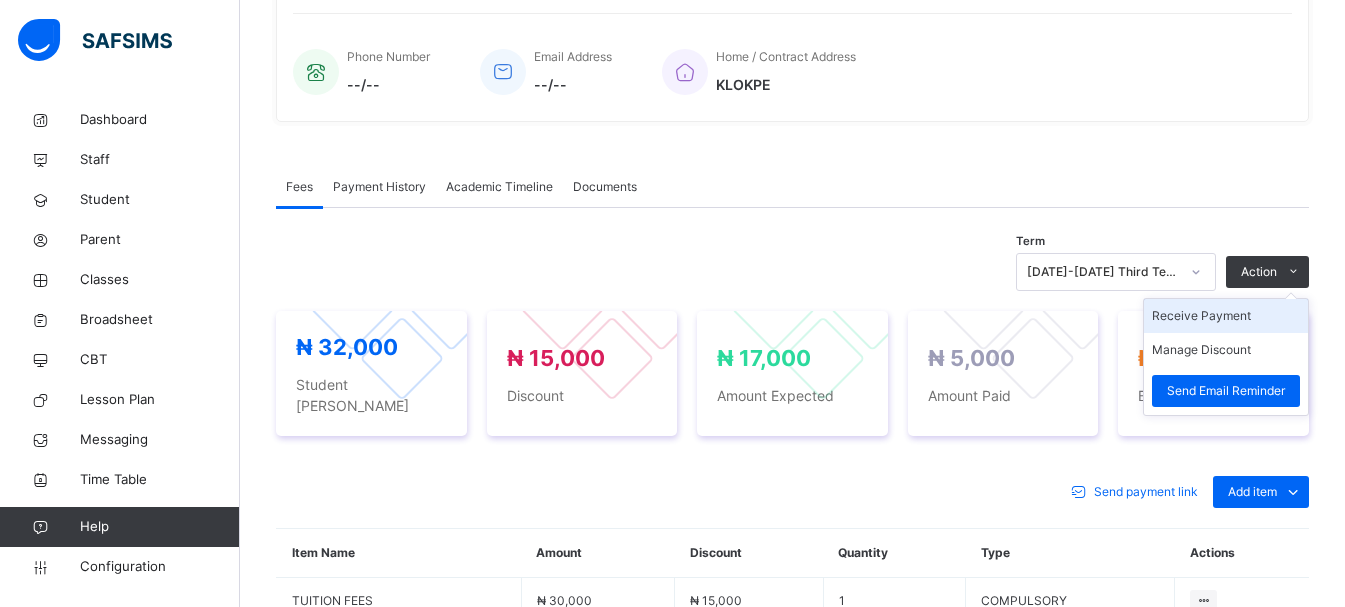 scroll, scrollTop: 742, scrollLeft: 0, axis: vertical 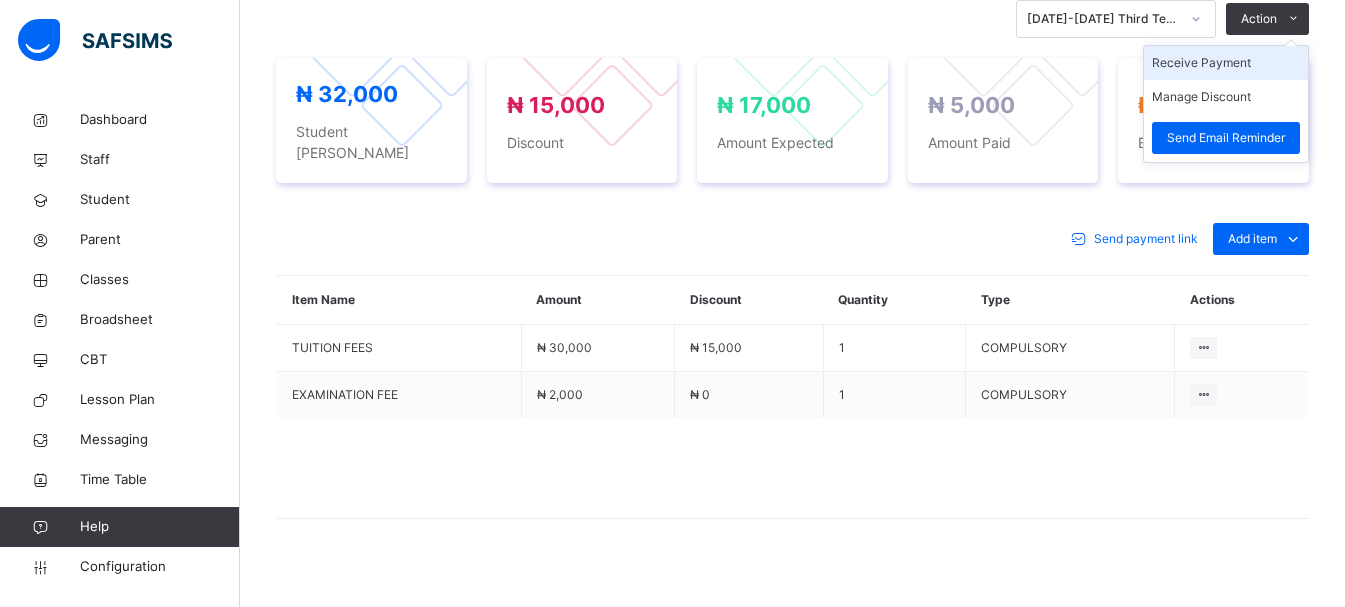 click on "Receive Payment" at bounding box center [1226, 63] 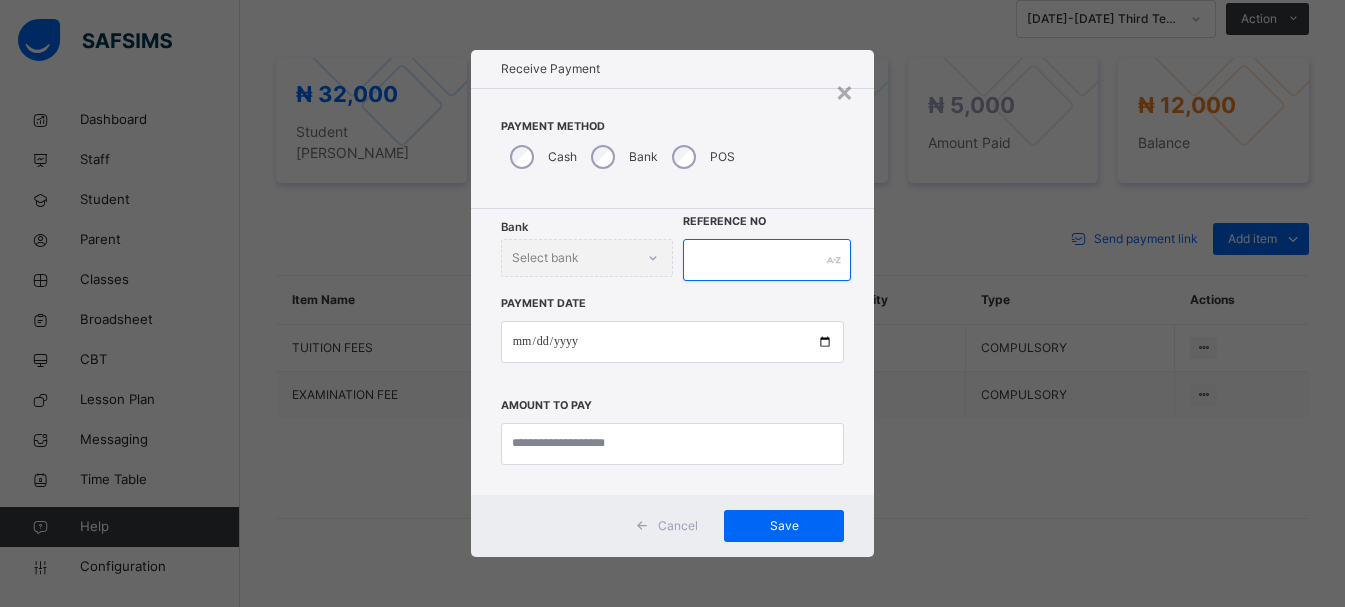click at bounding box center (767, 260) 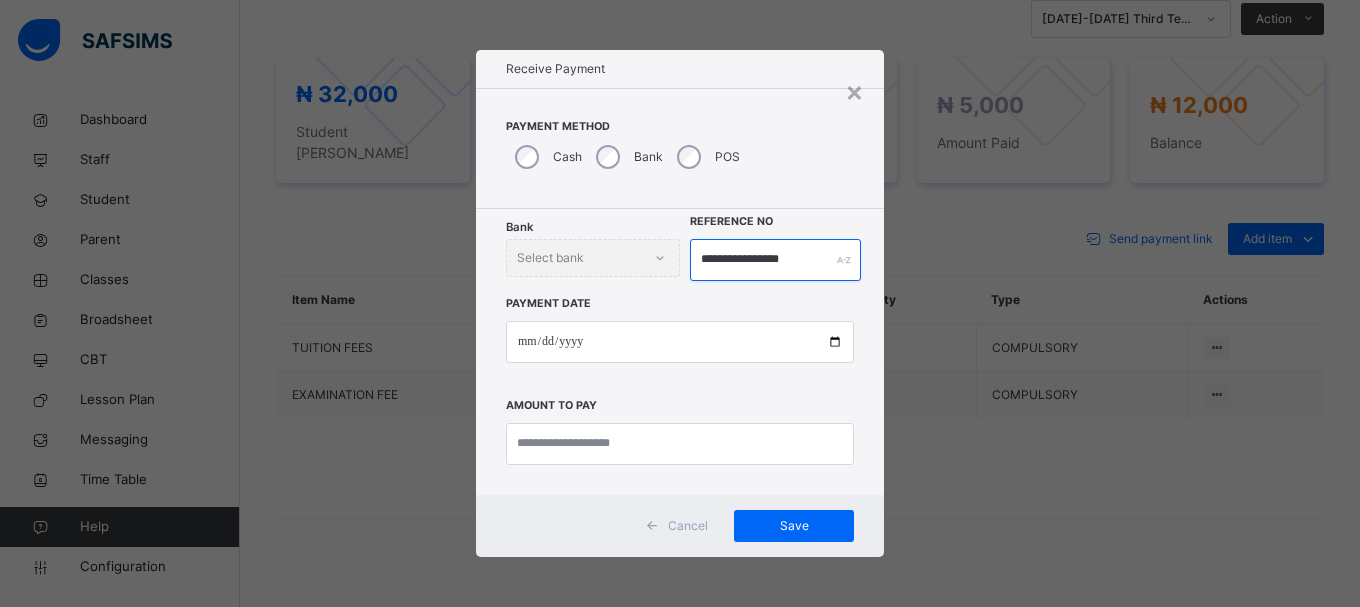 type on "**********" 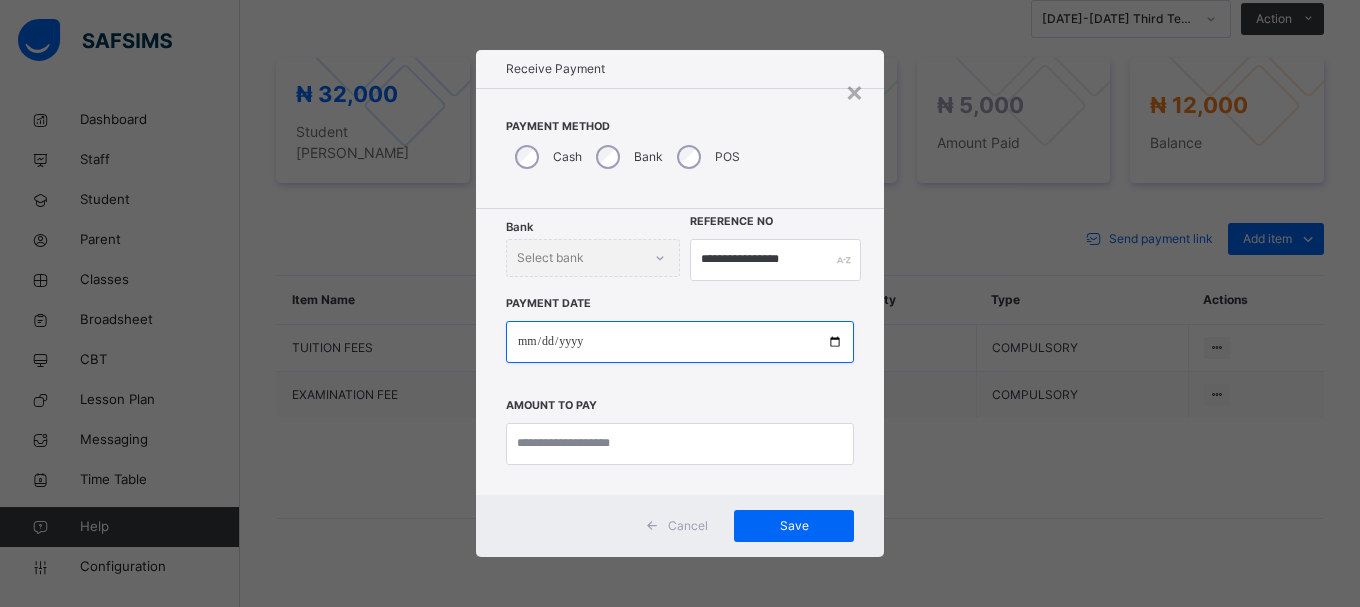 click at bounding box center [680, 342] 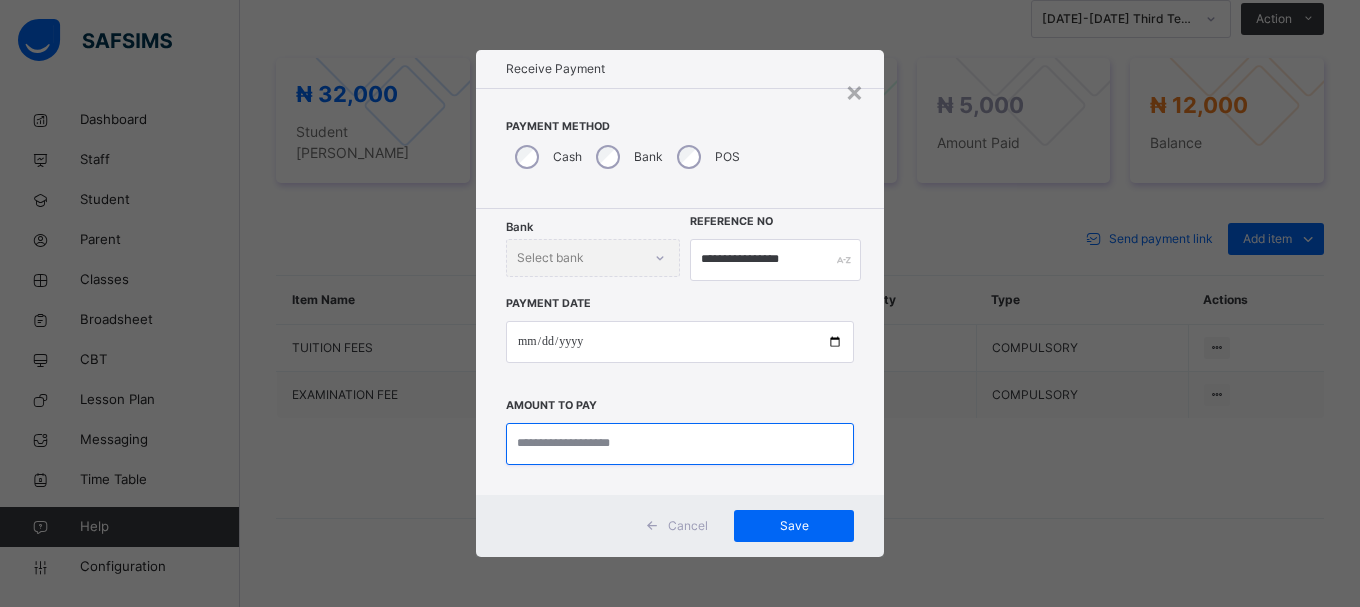 click at bounding box center [680, 444] 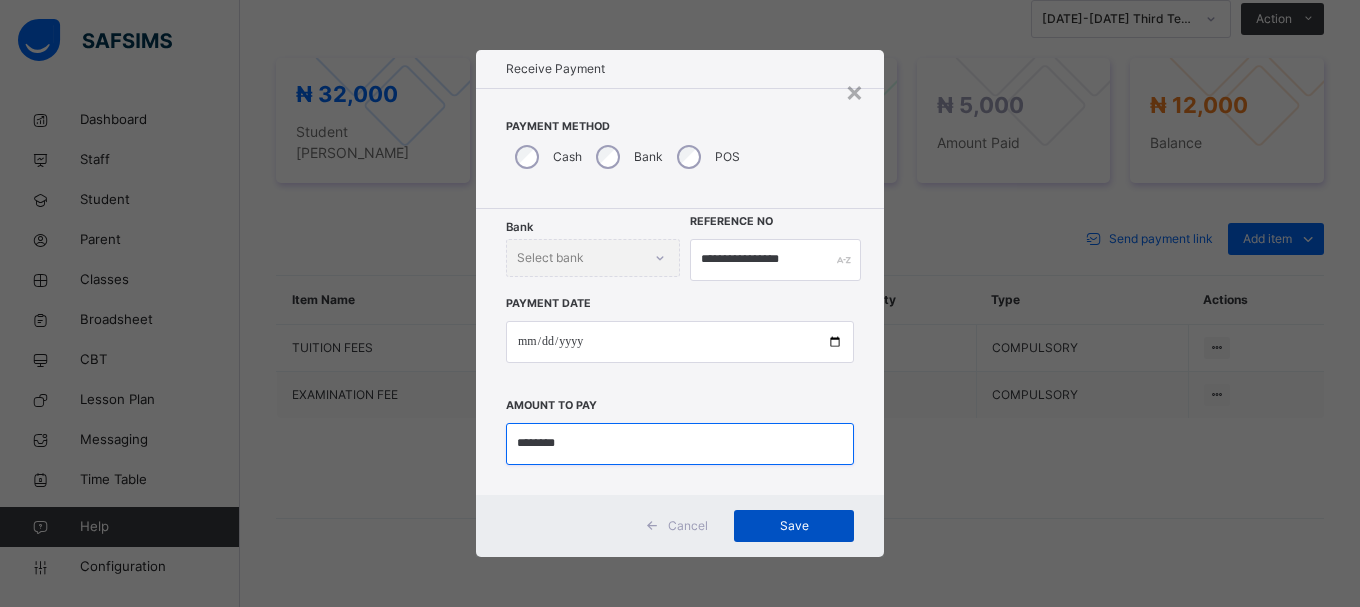 type on "********" 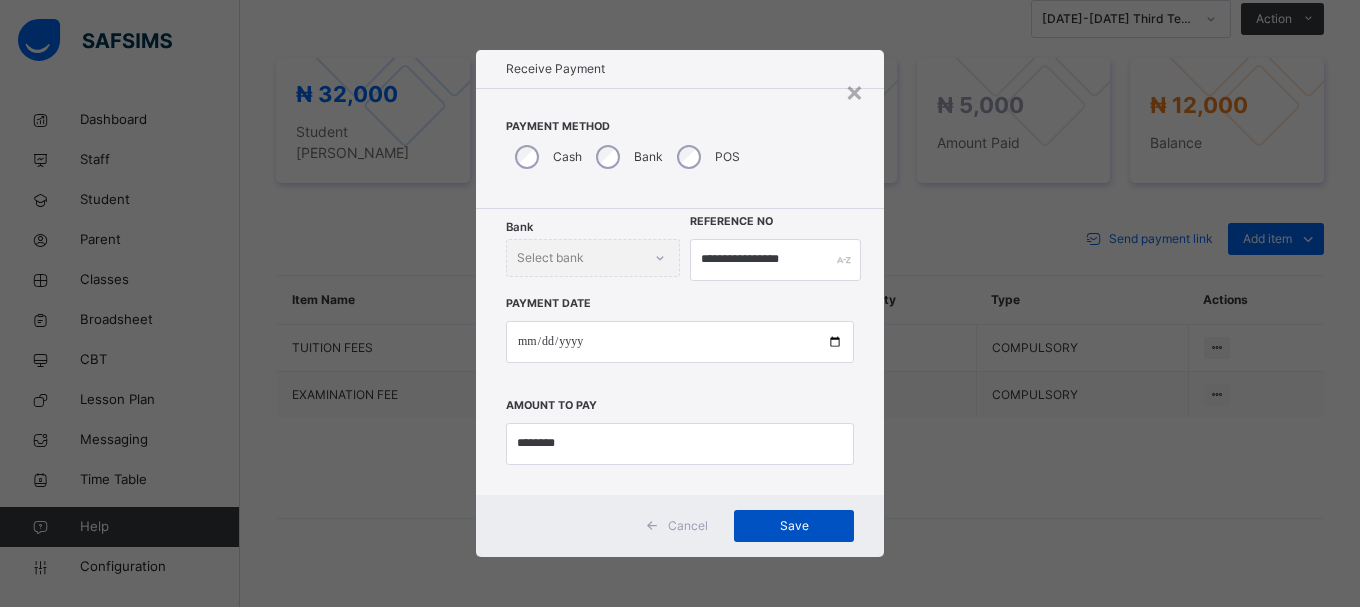 click on "Save" at bounding box center (794, 526) 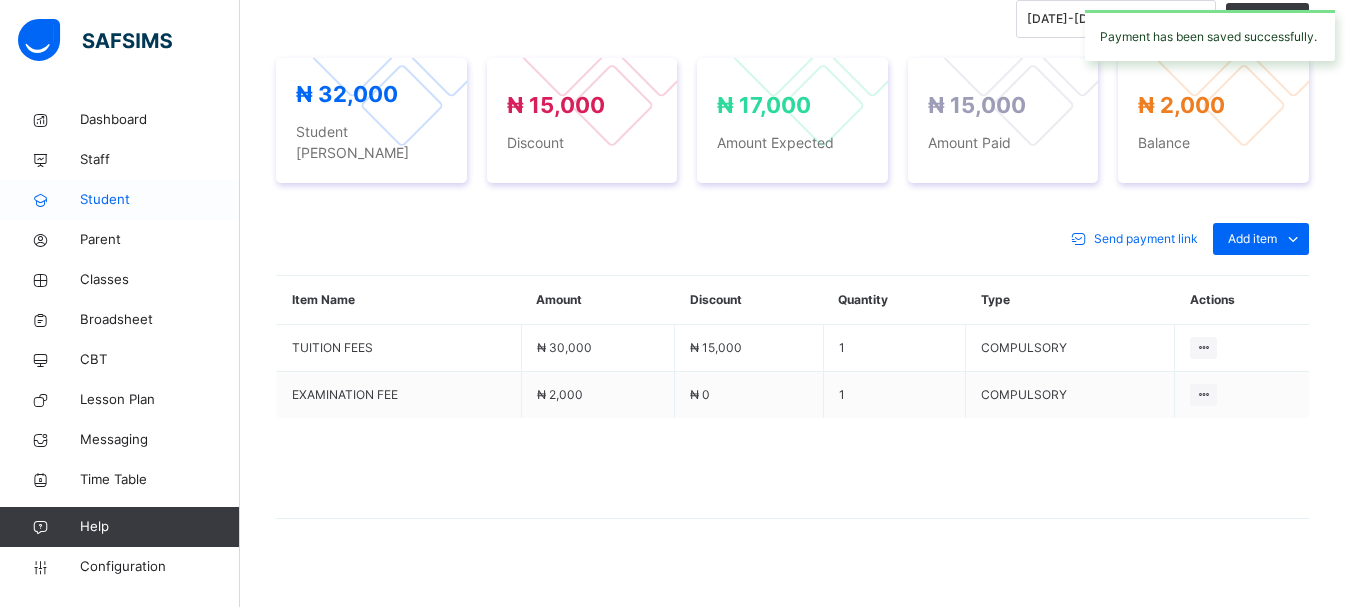 click on "Student" at bounding box center (160, 200) 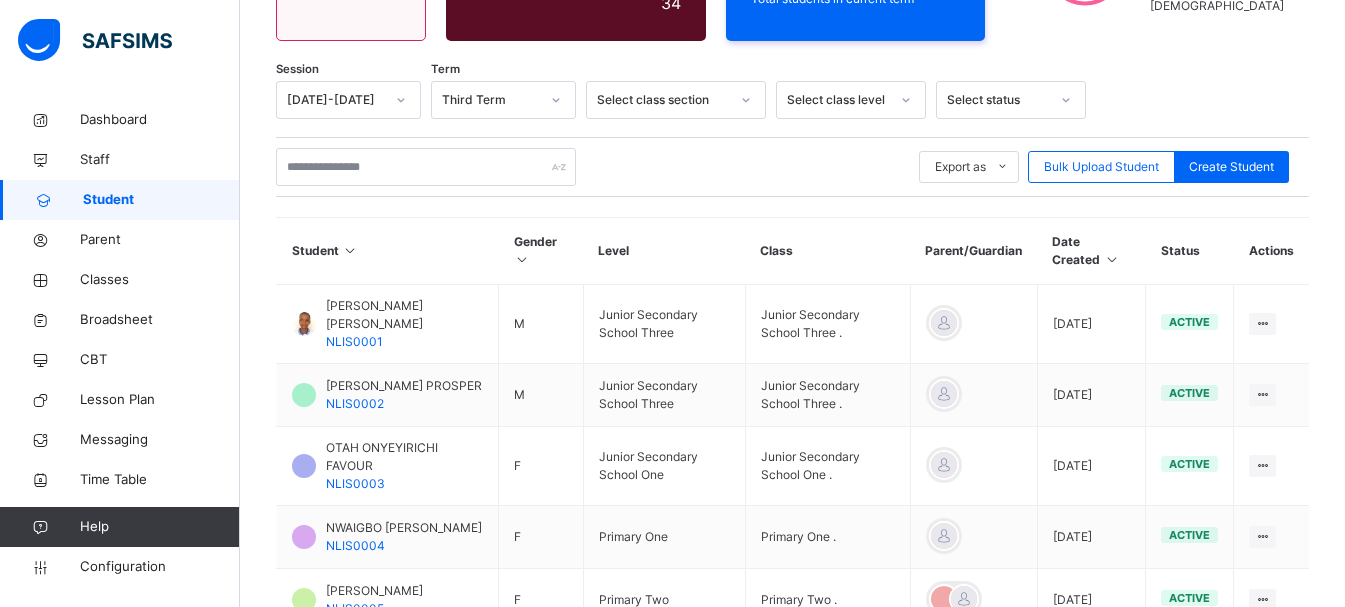 scroll, scrollTop: 742, scrollLeft: 0, axis: vertical 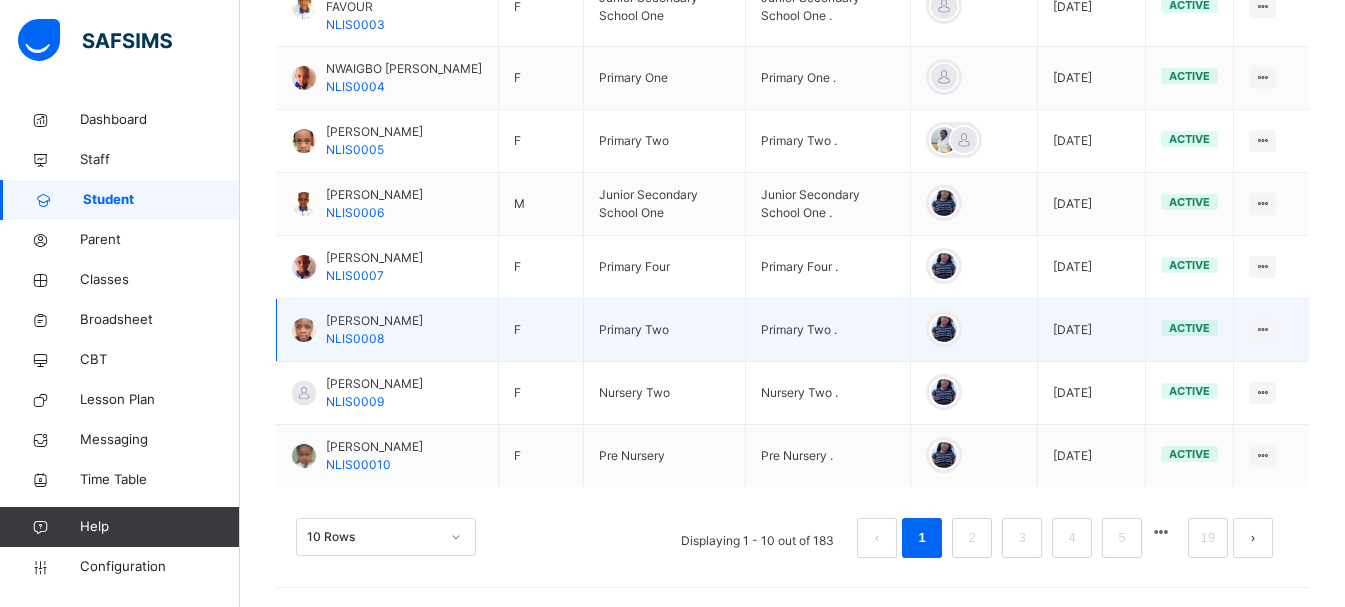 click on "[PERSON_NAME]" at bounding box center [374, 321] 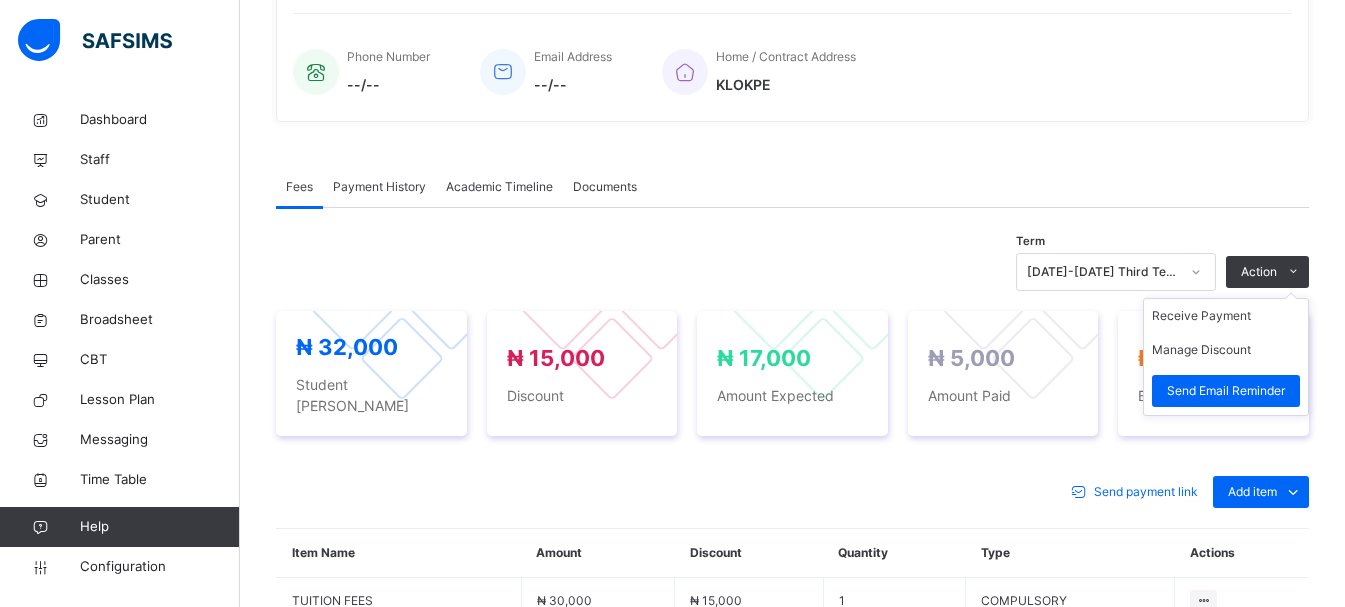 scroll, scrollTop: 742, scrollLeft: 0, axis: vertical 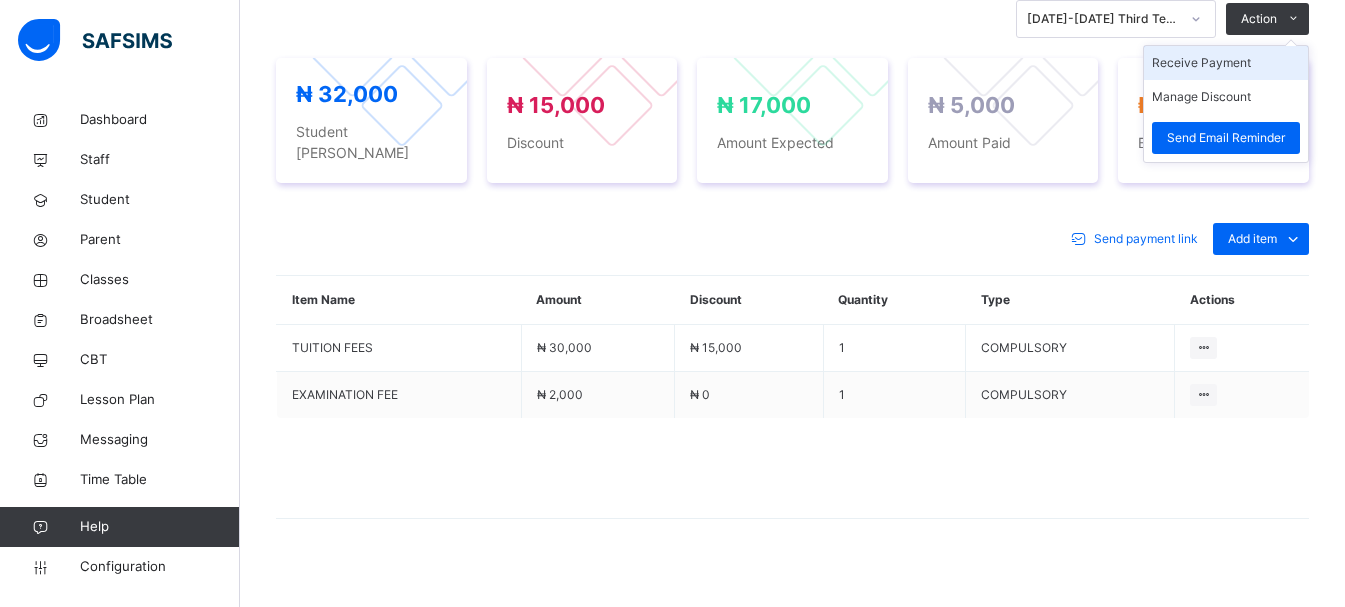 click on "Receive Payment" at bounding box center [1226, 63] 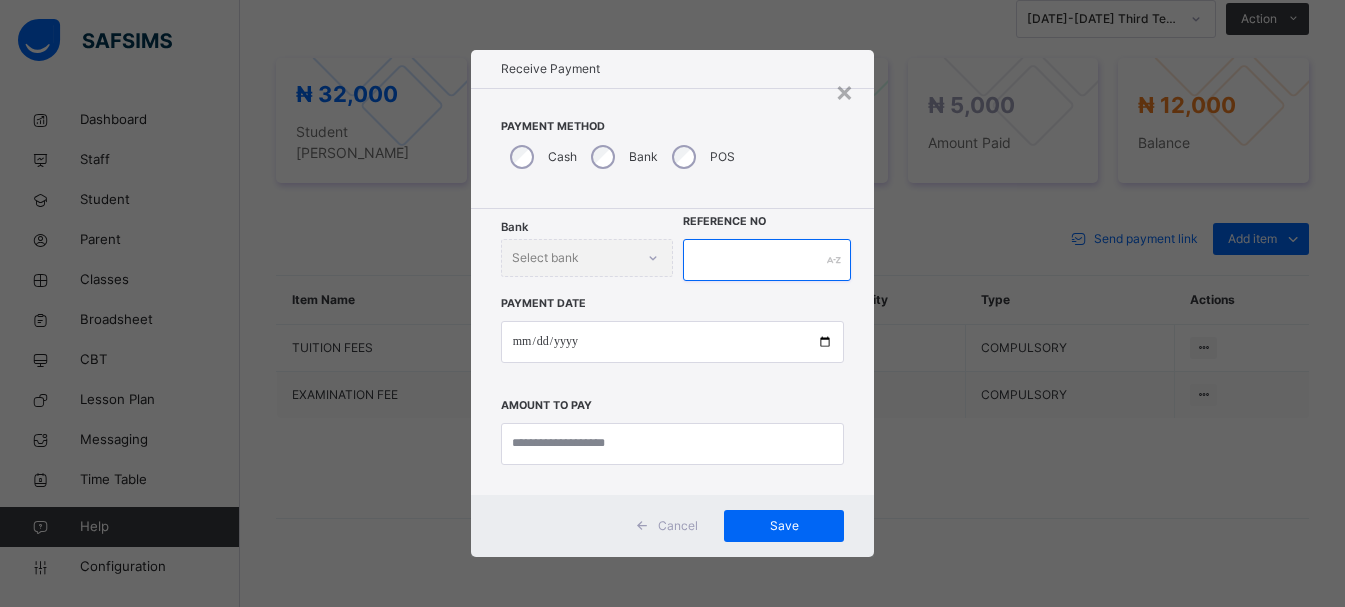 click at bounding box center [767, 260] 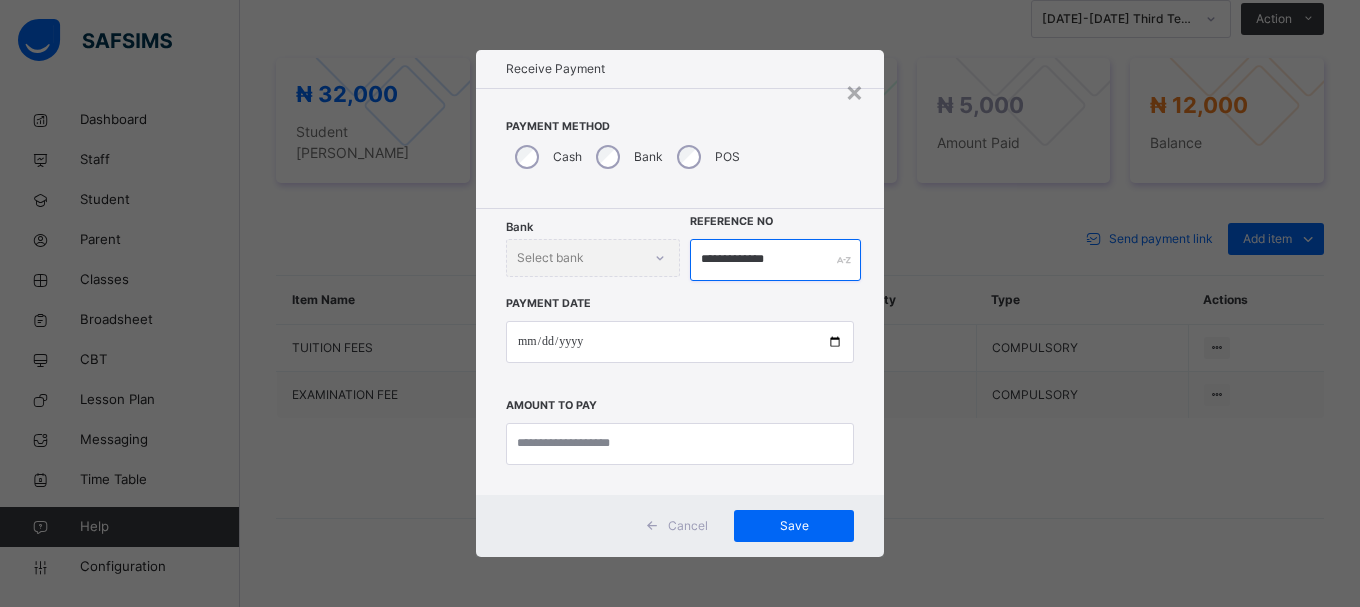 type on "**********" 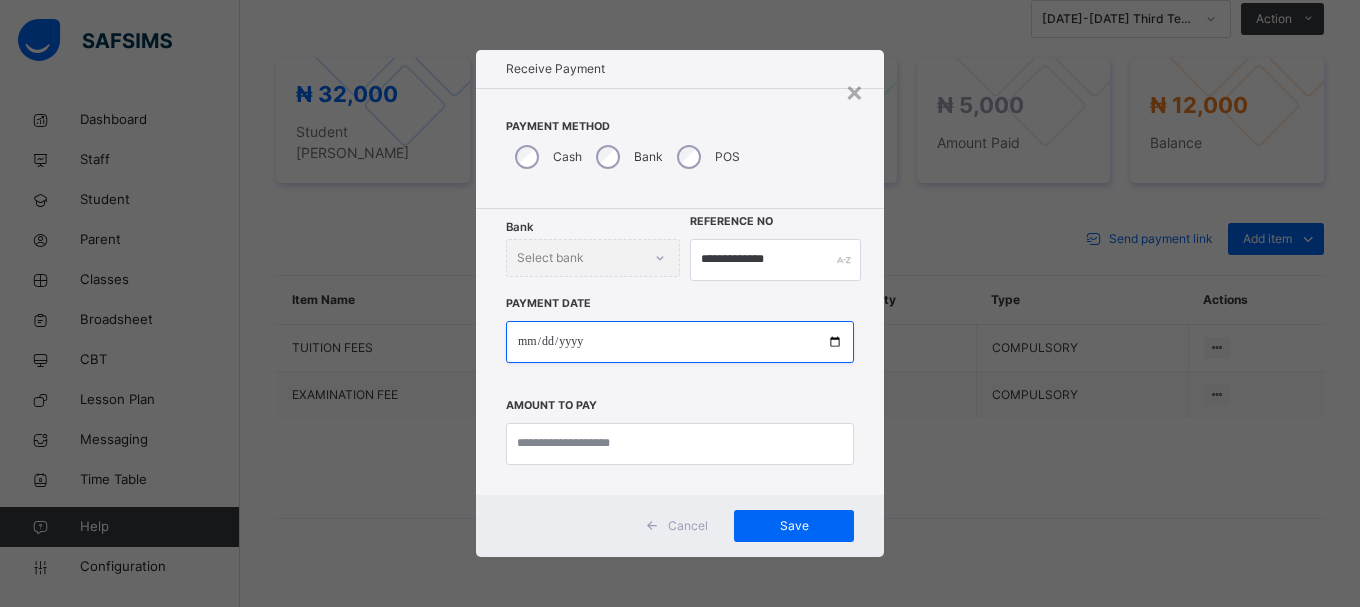 click at bounding box center (680, 342) 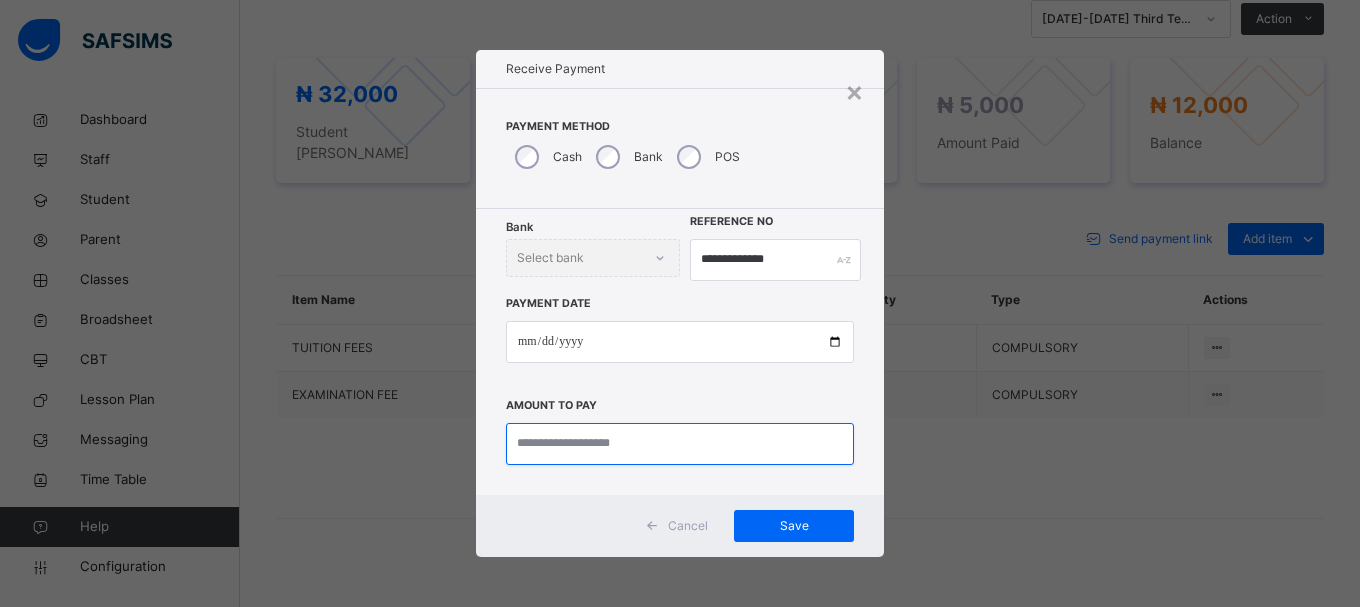 click at bounding box center [680, 444] 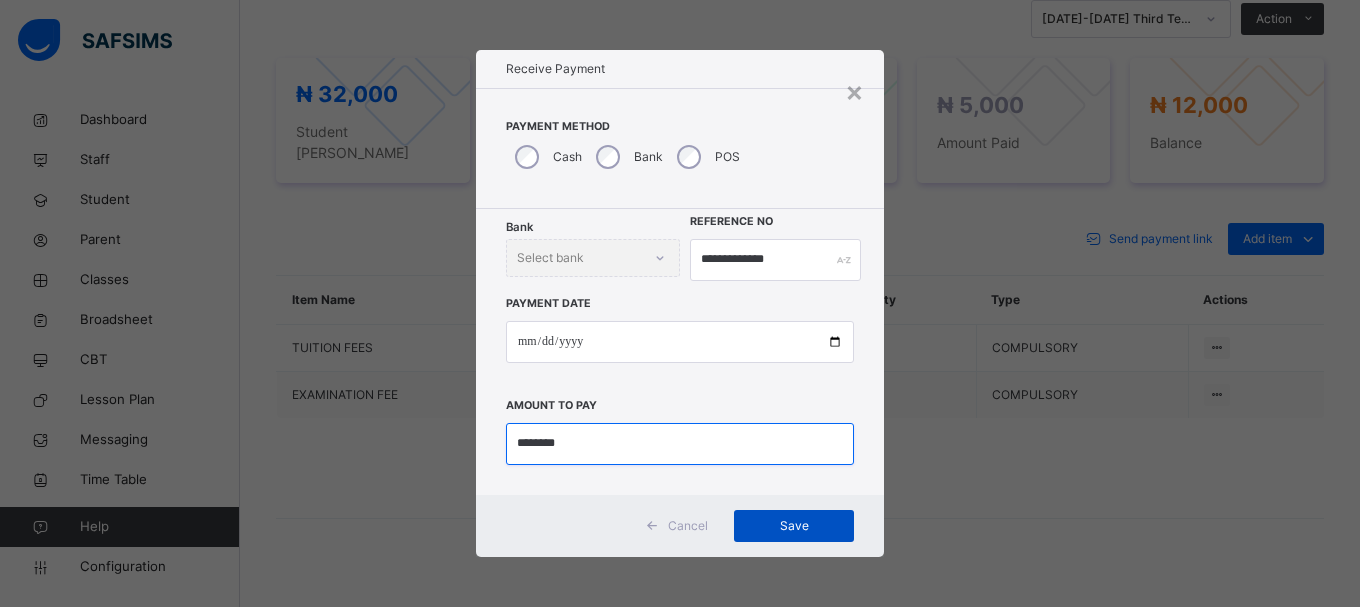 type on "********" 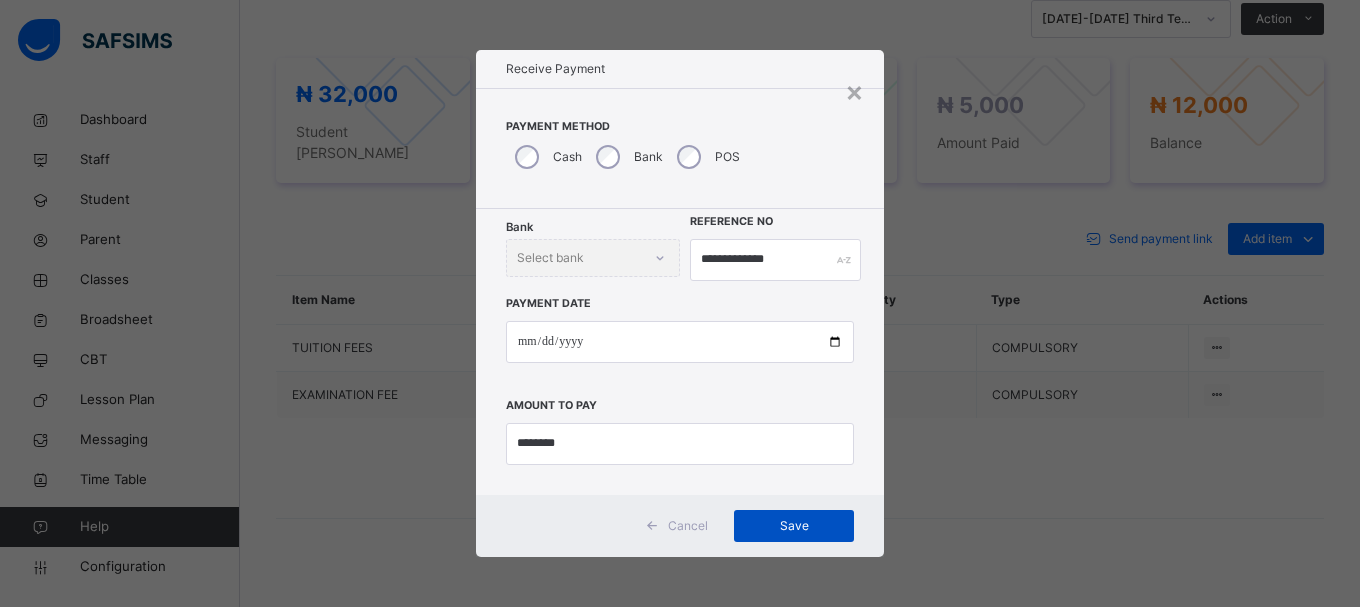 click on "Save" at bounding box center (794, 526) 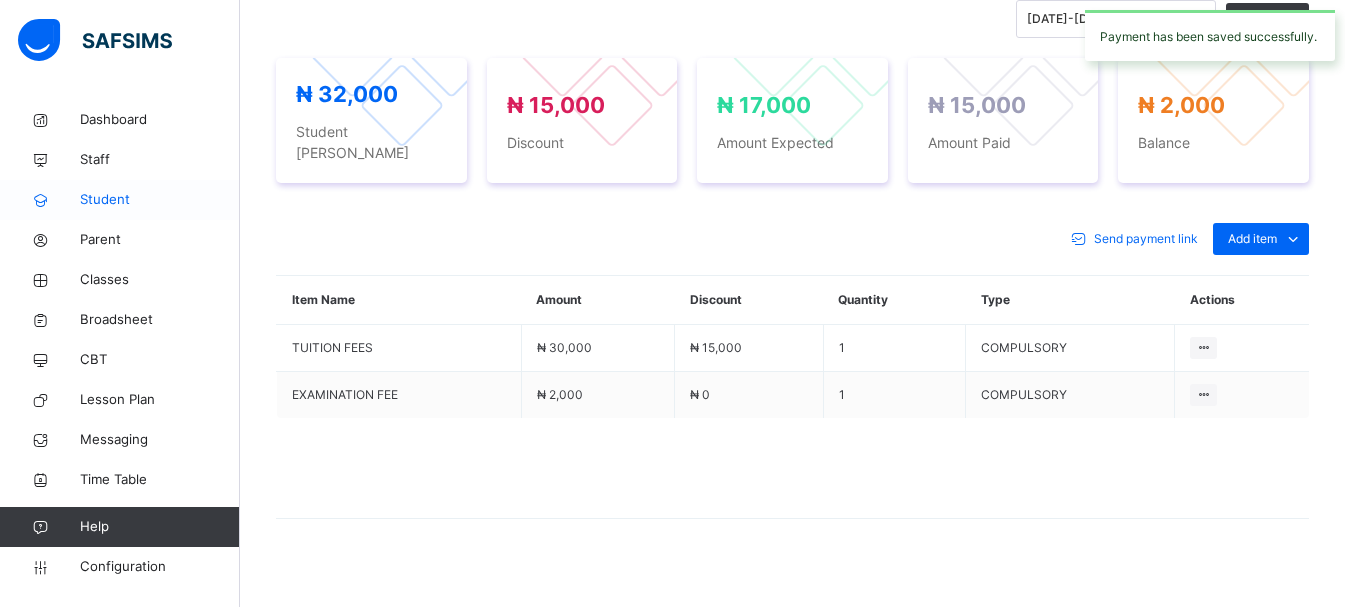 click on "Student" at bounding box center (160, 200) 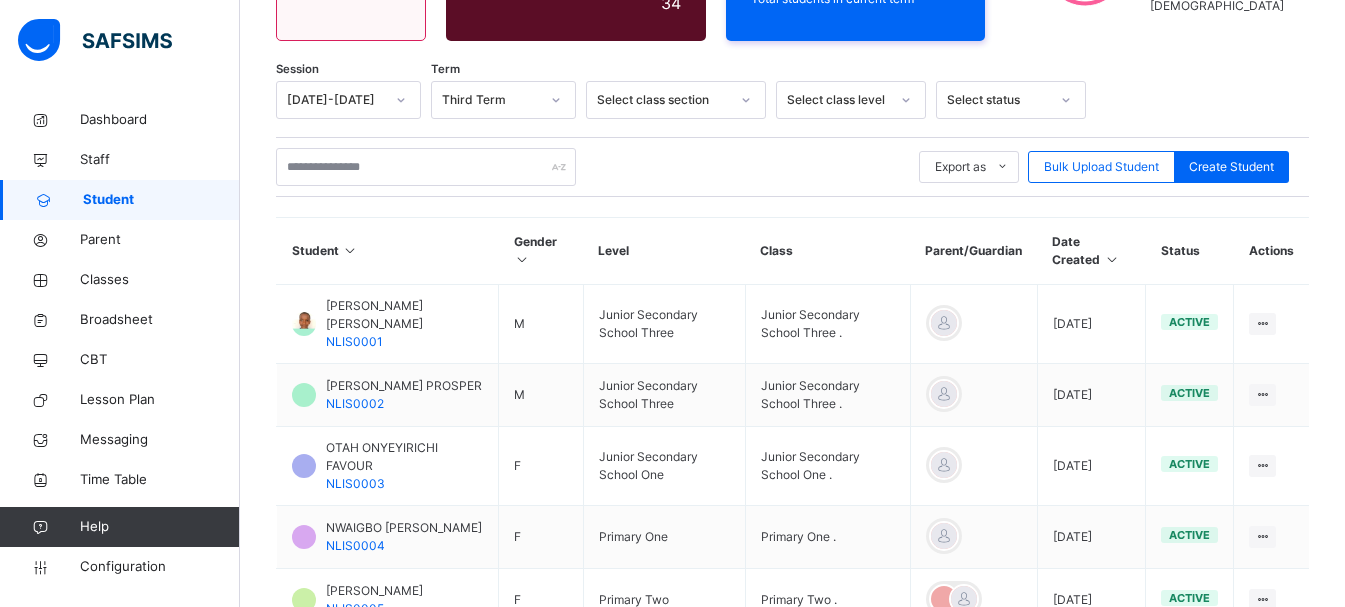 scroll, scrollTop: 742, scrollLeft: 0, axis: vertical 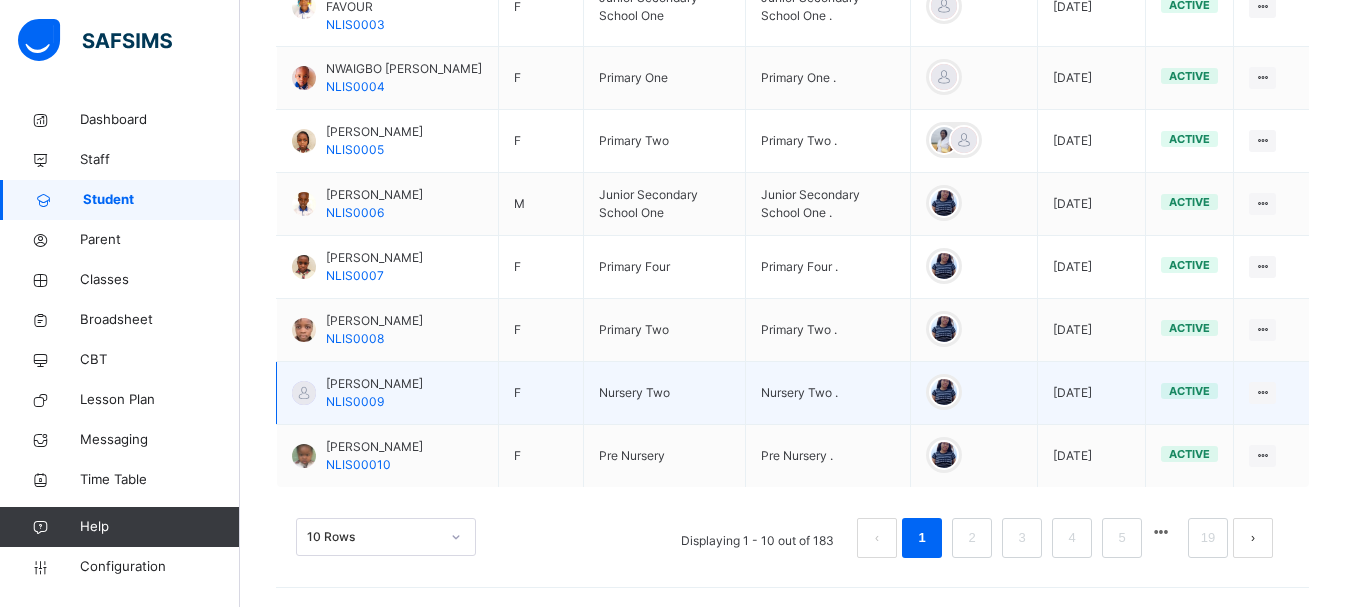 click on "[PERSON_NAME]" at bounding box center [374, 384] 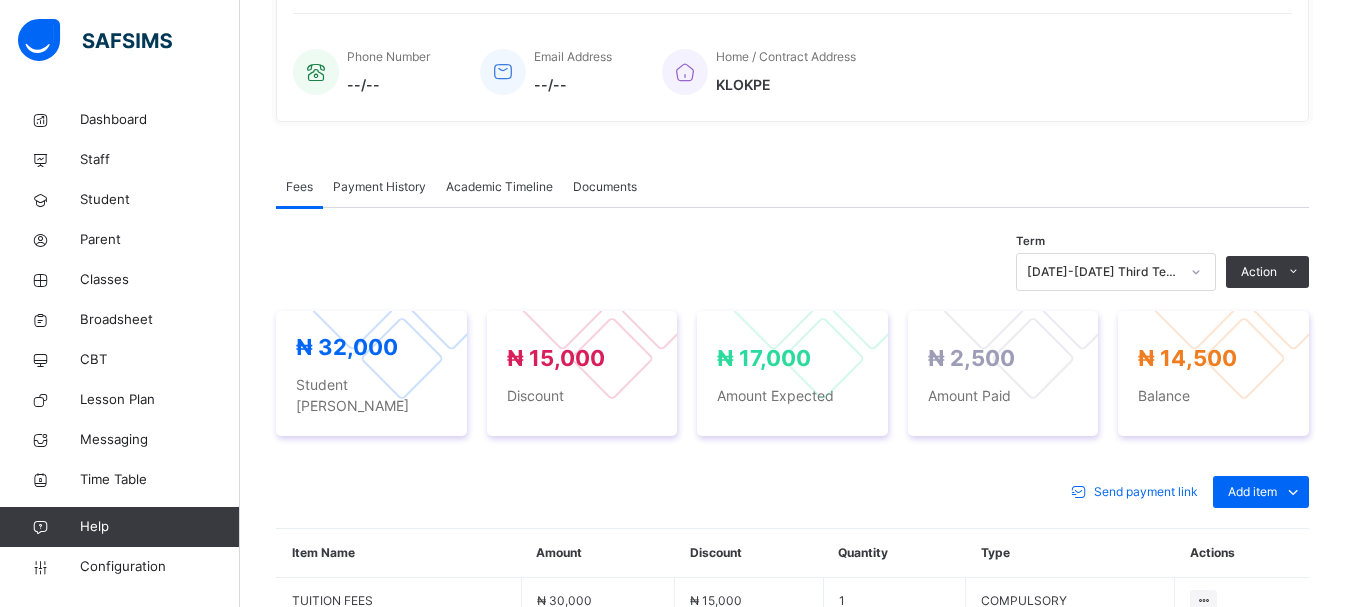 scroll, scrollTop: 742, scrollLeft: 0, axis: vertical 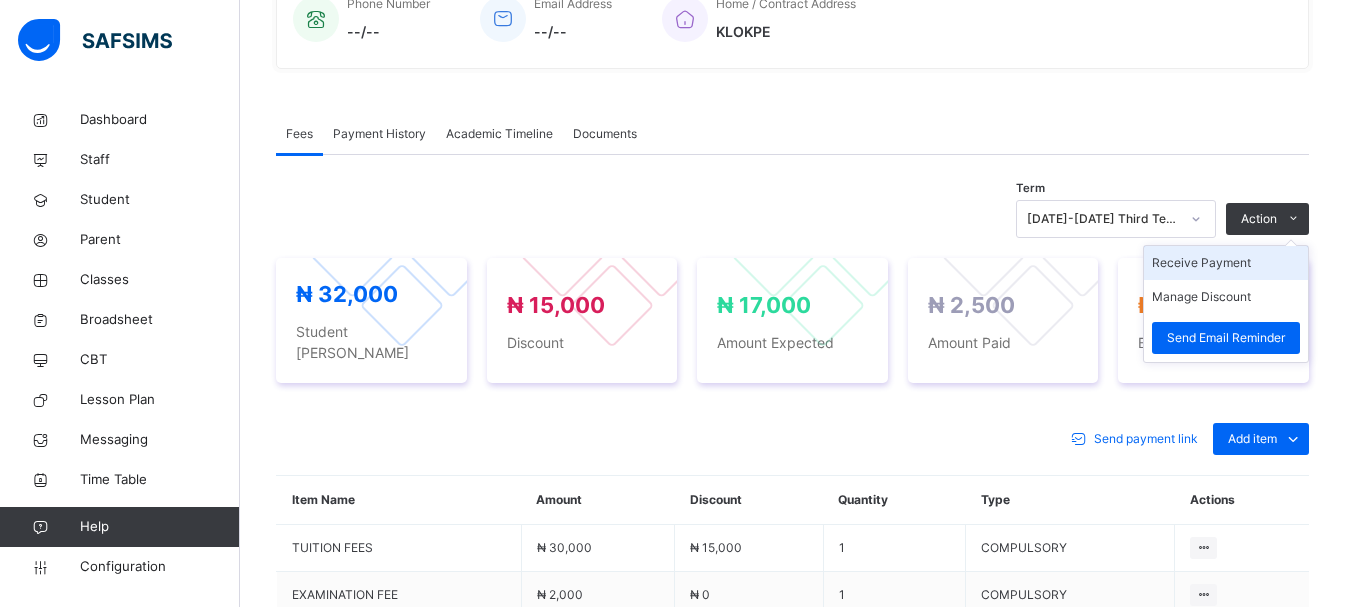 click on "Receive Payment" at bounding box center (1226, 263) 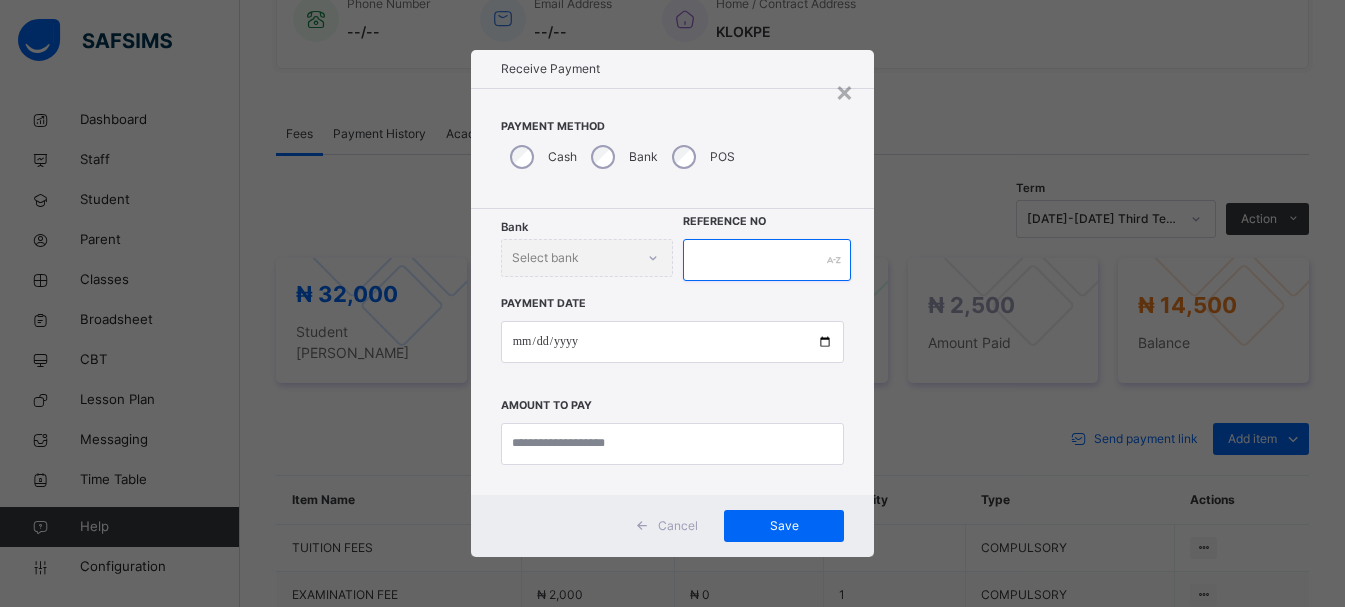 click at bounding box center [767, 260] 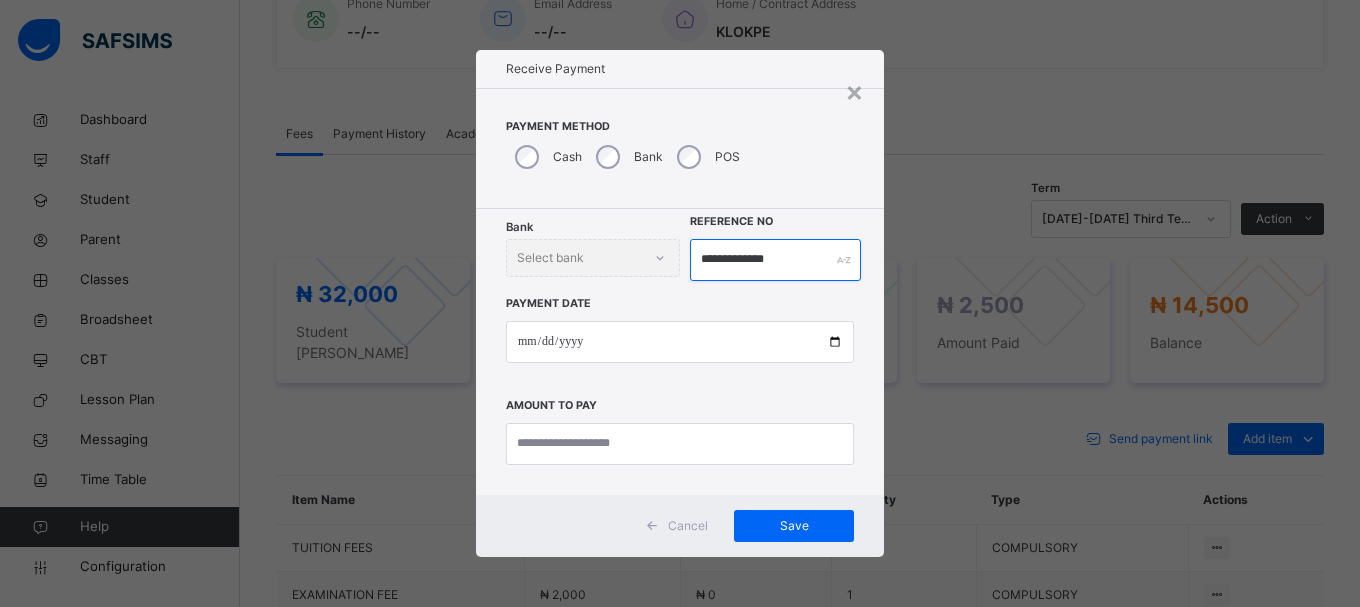 type on "**********" 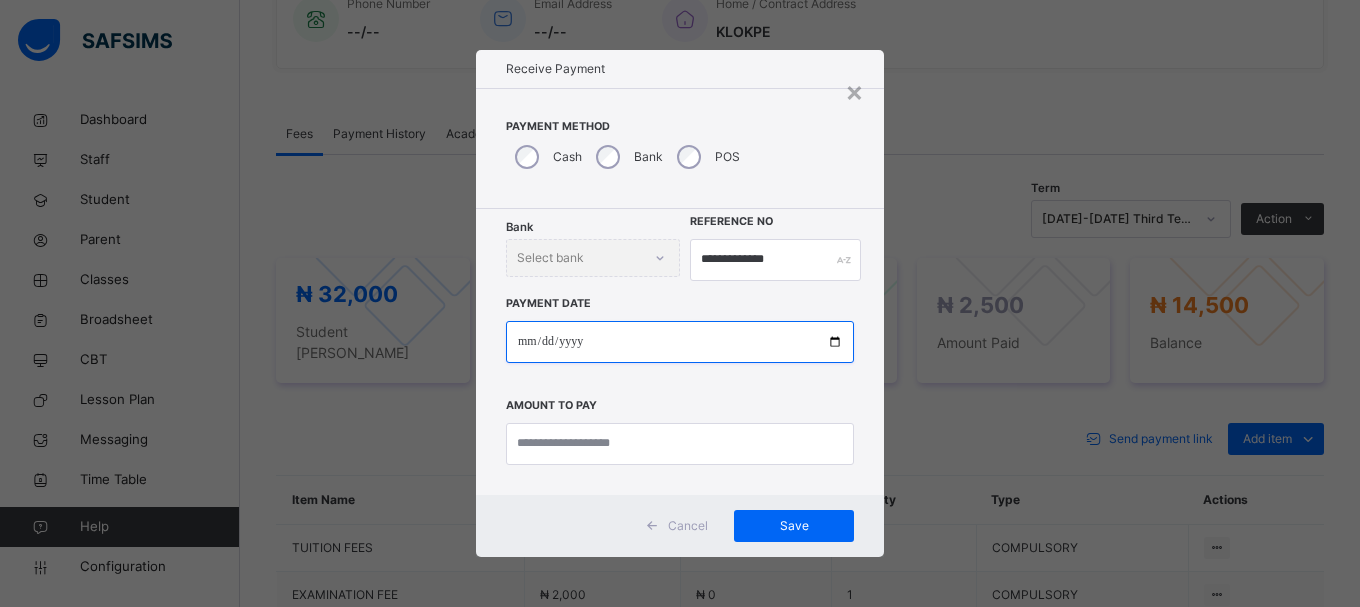 click at bounding box center [680, 342] 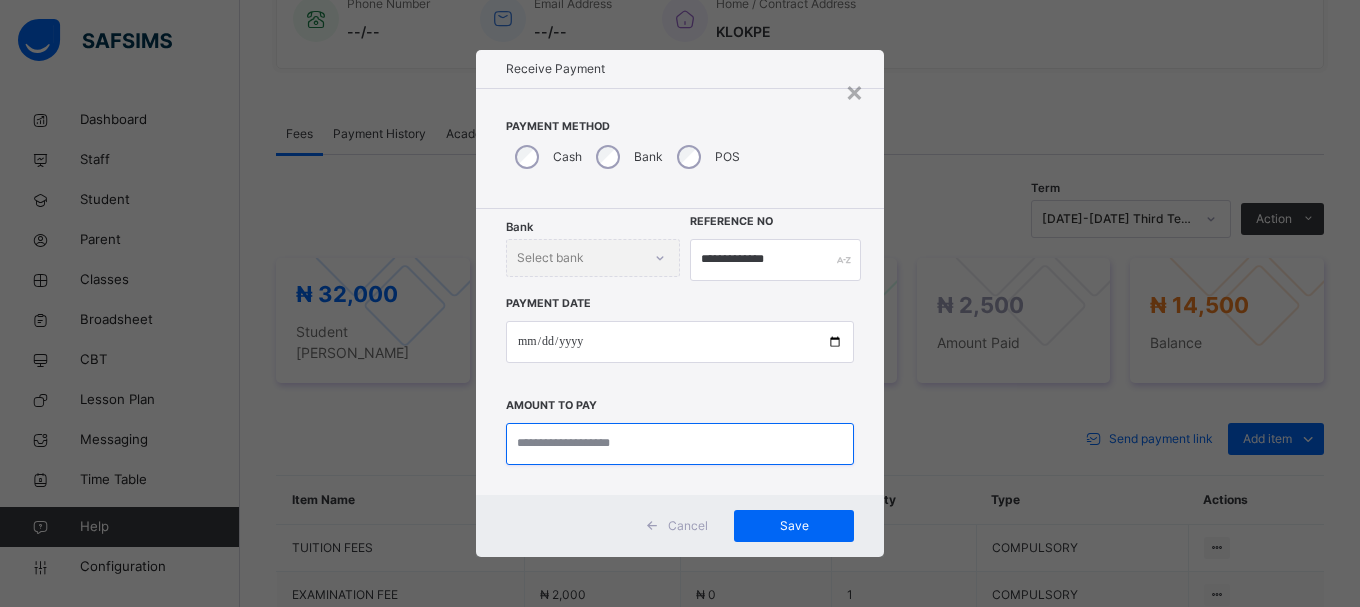 click at bounding box center (680, 444) 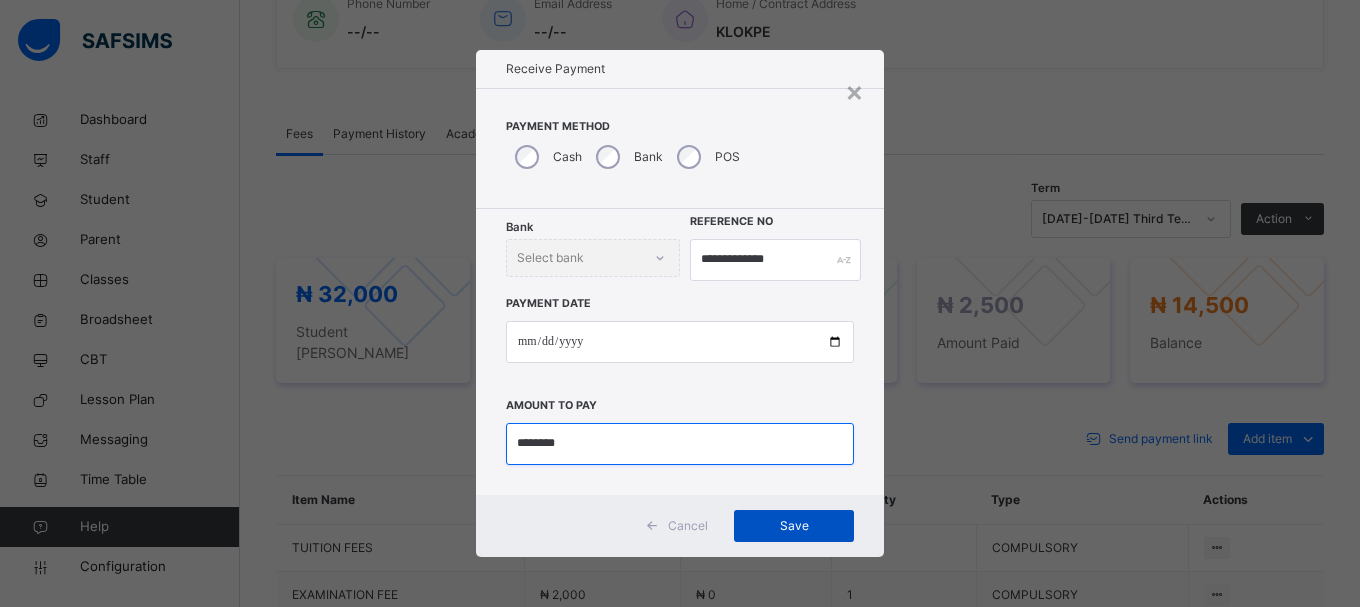 type on "********" 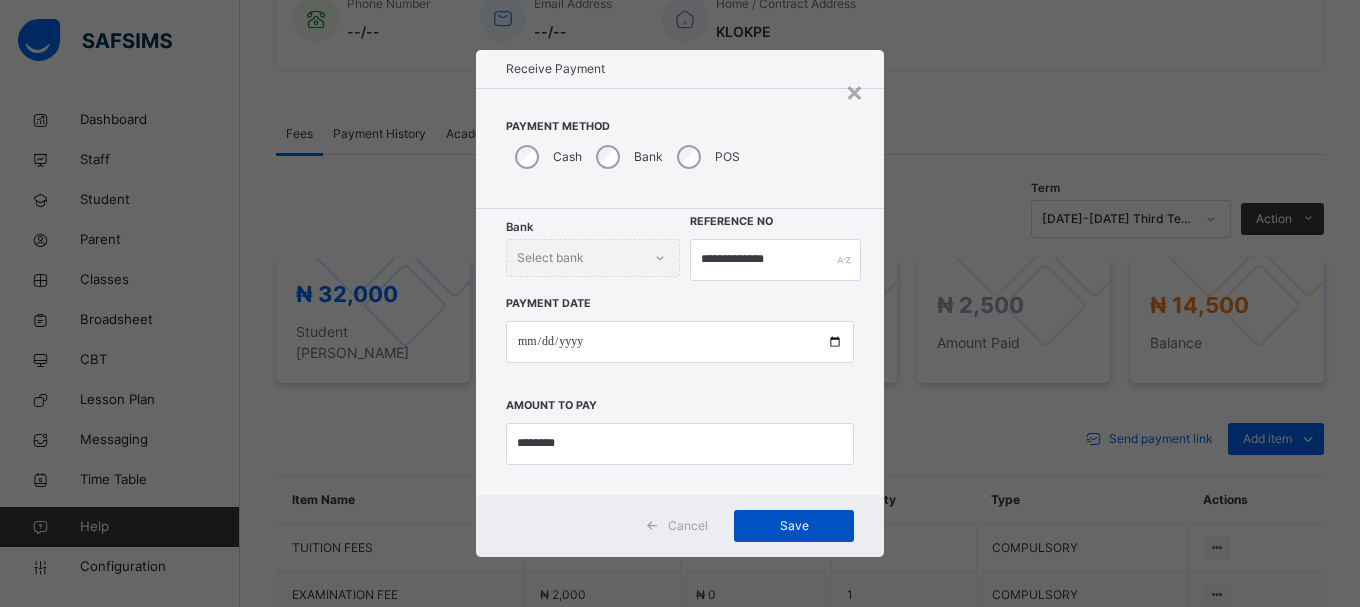 click on "Save" at bounding box center [794, 526] 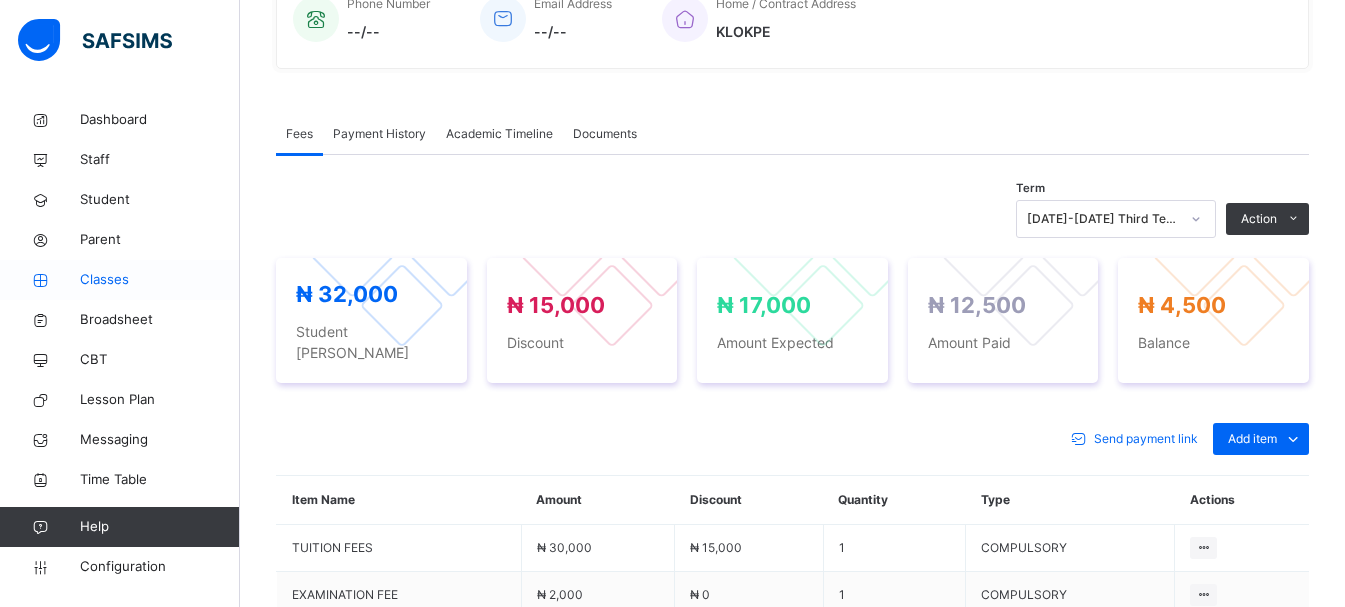 click on "Classes" at bounding box center [160, 280] 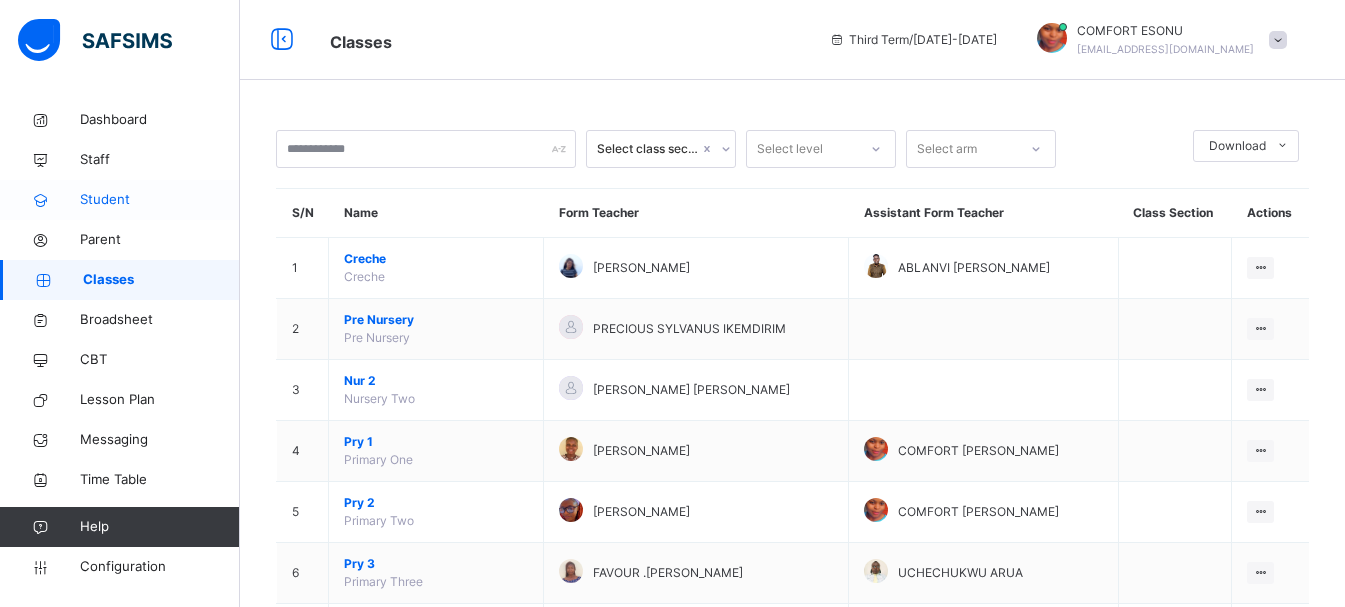 click on "Student" at bounding box center (160, 200) 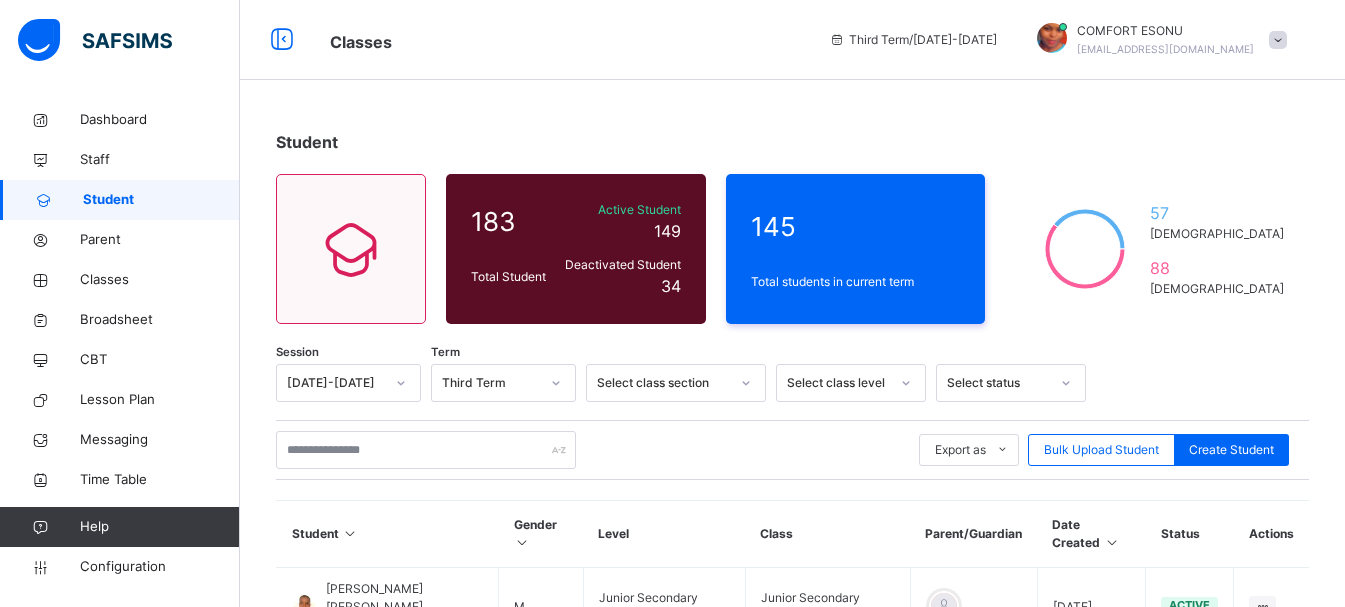 scroll, scrollTop: 531, scrollLeft: 0, axis: vertical 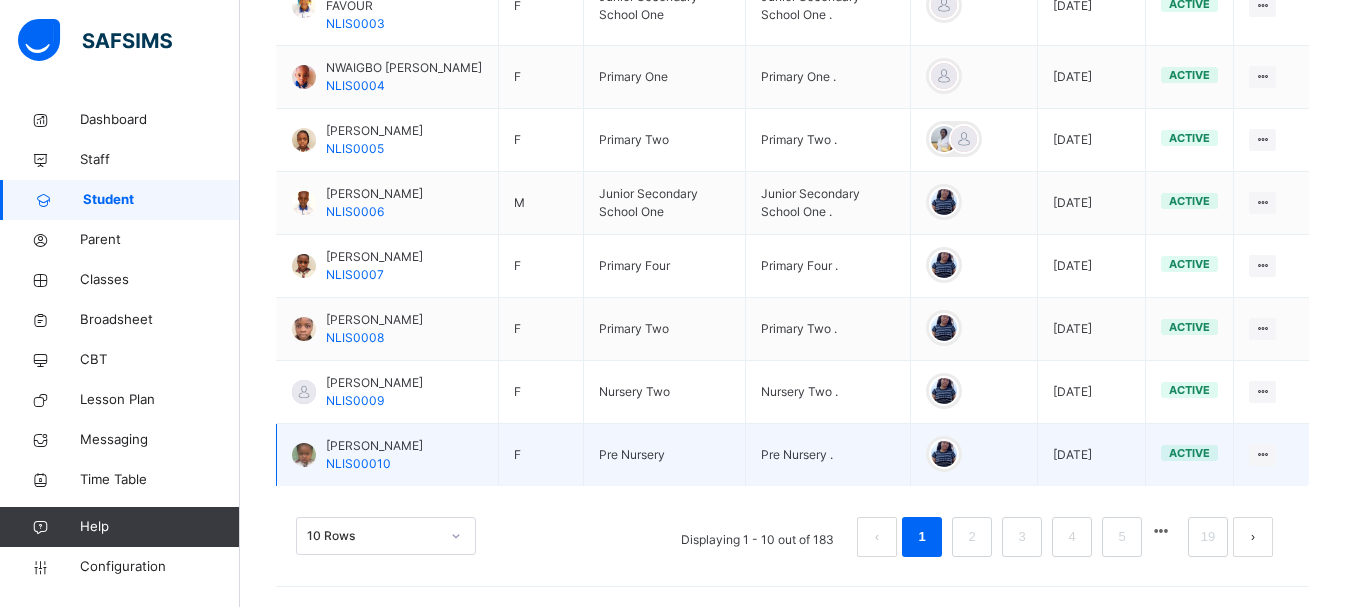 click on "[PERSON_NAME]" at bounding box center (374, 446) 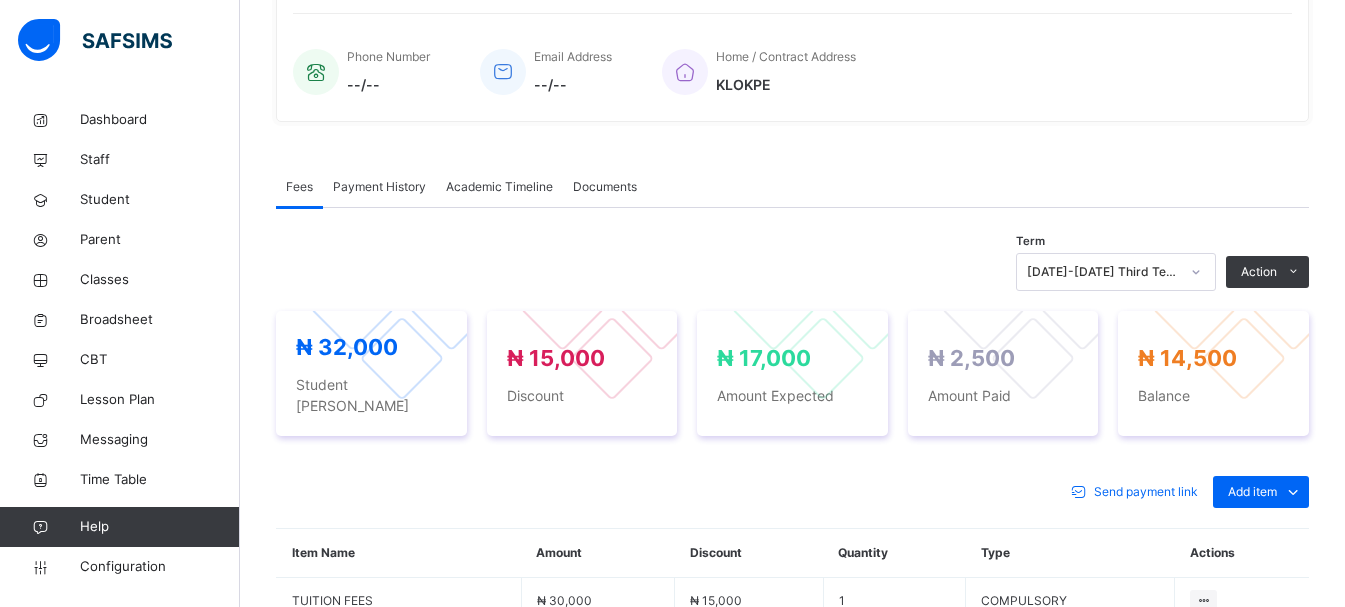 scroll, scrollTop: 743, scrollLeft: 0, axis: vertical 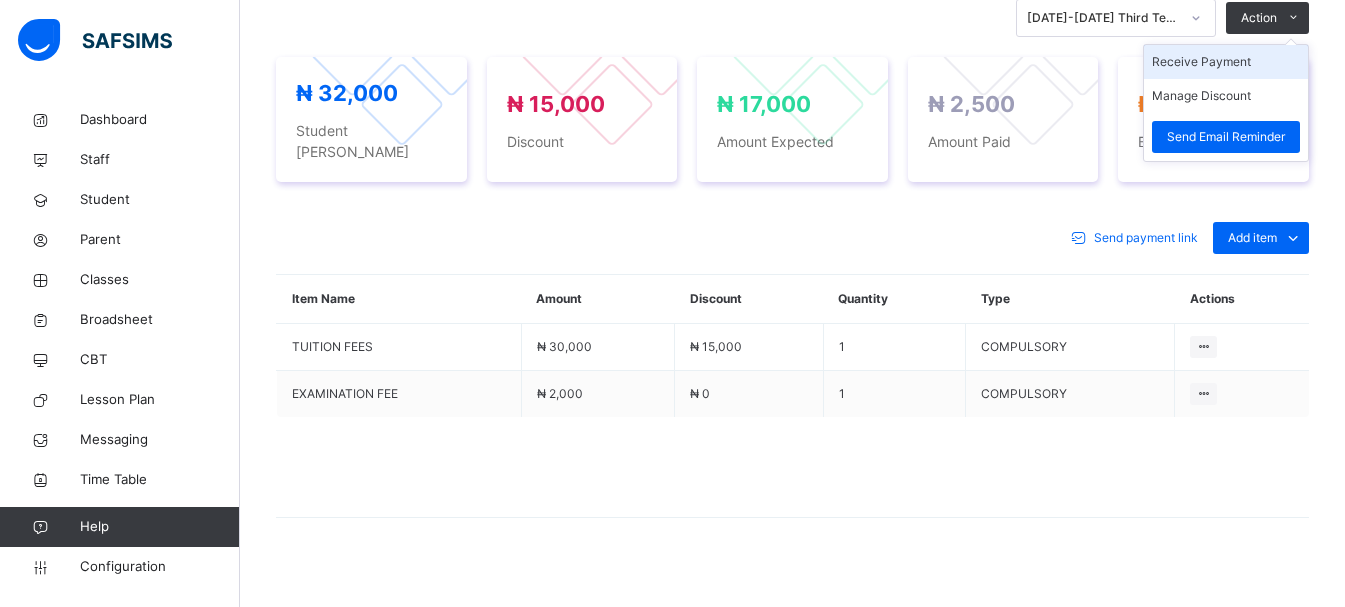 click on "Receive Payment" at bounding box center [1226, 62] 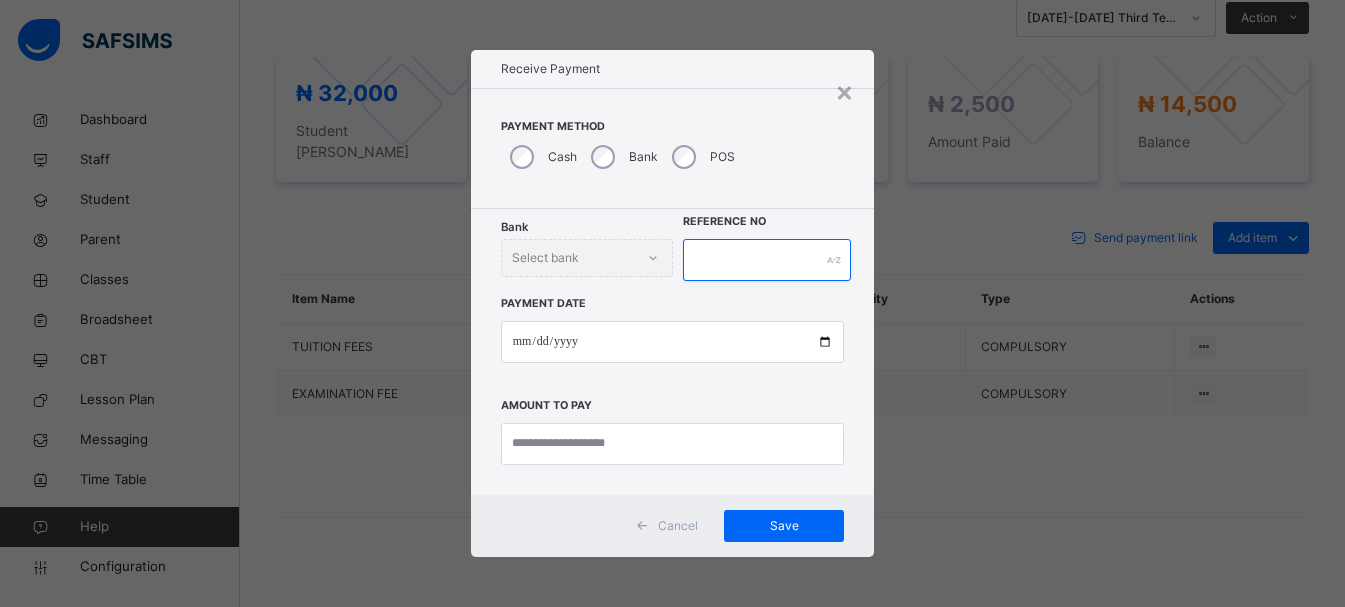 click at bounding box center (767, 260) 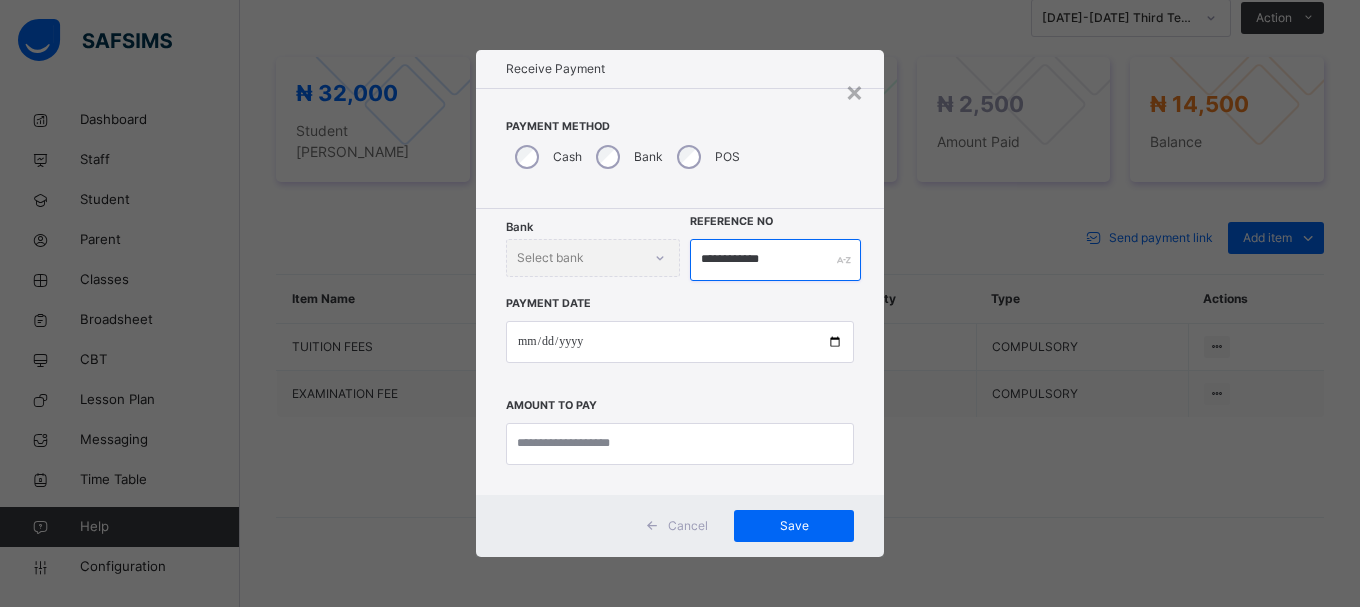 type on "**********" 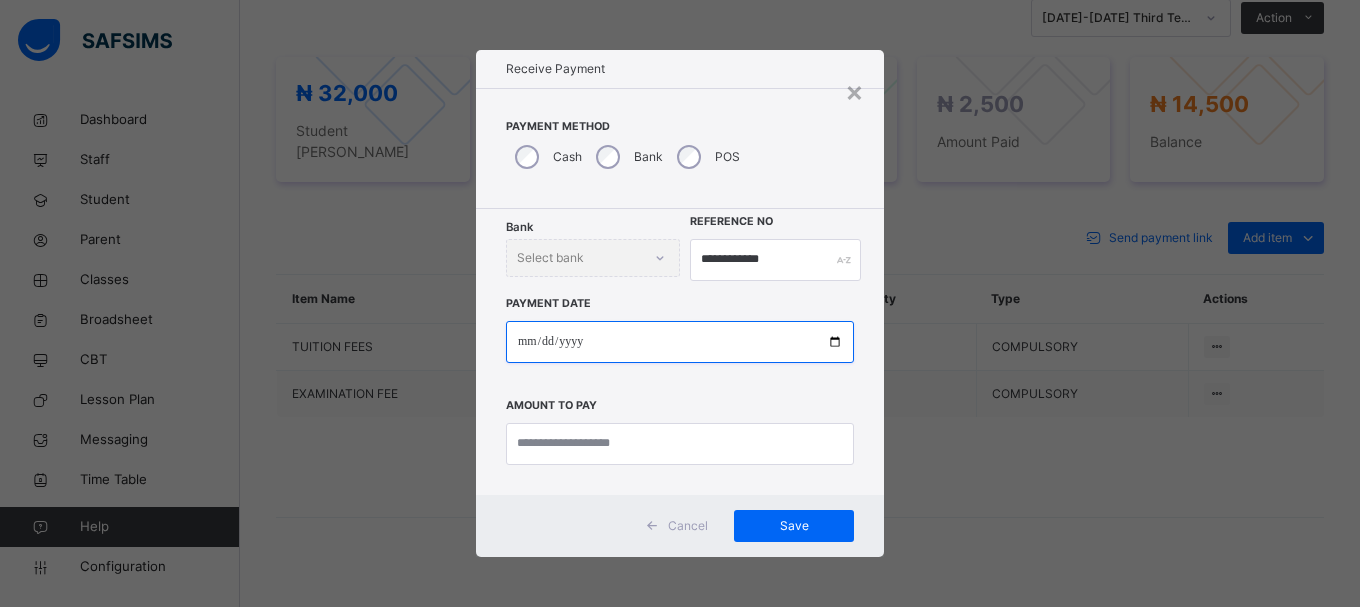 click at bounding box center (680, 342) 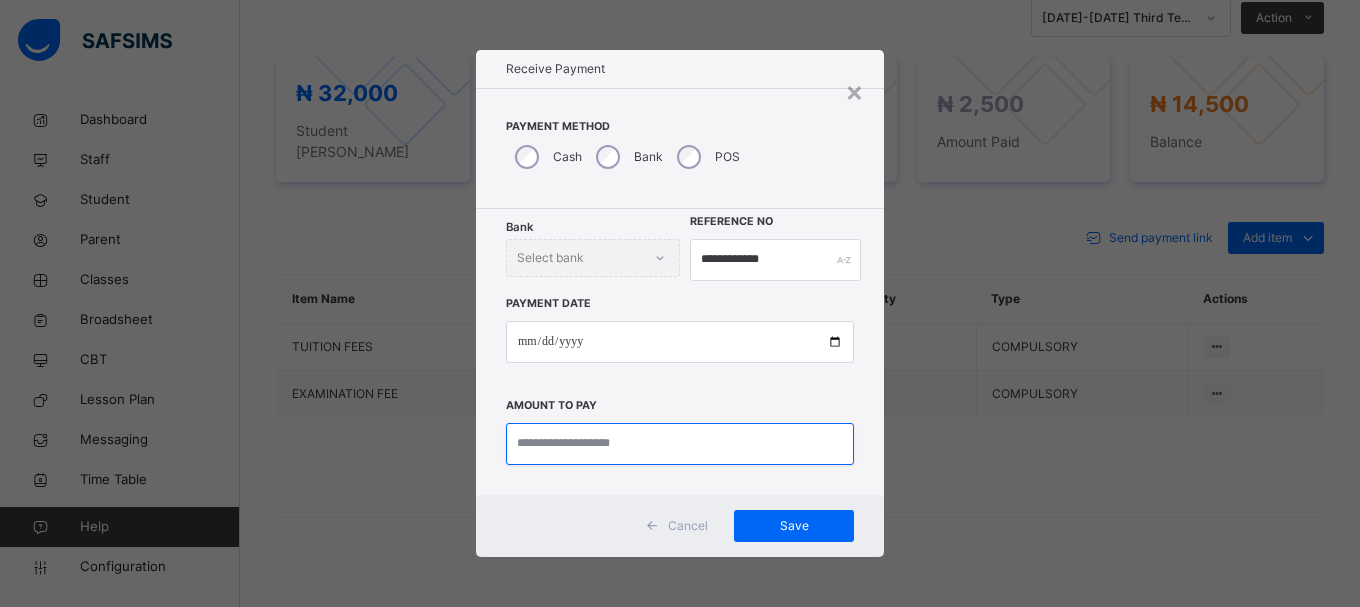 click at bounding box center [680, 444] 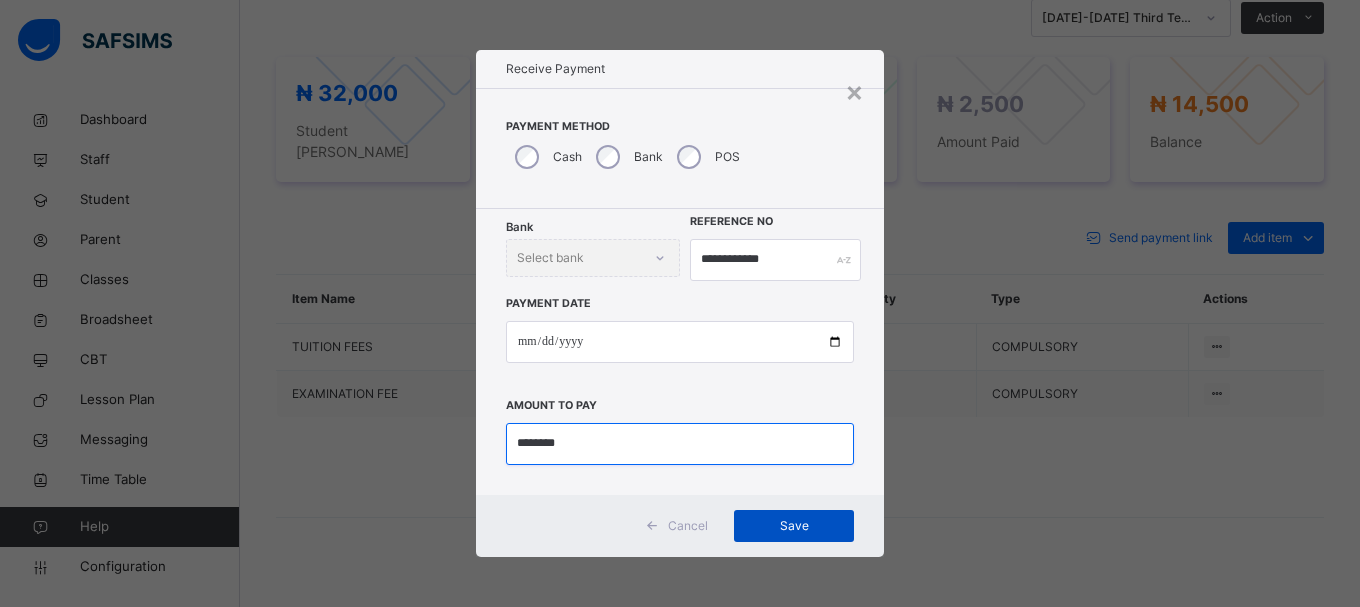 type on "********" 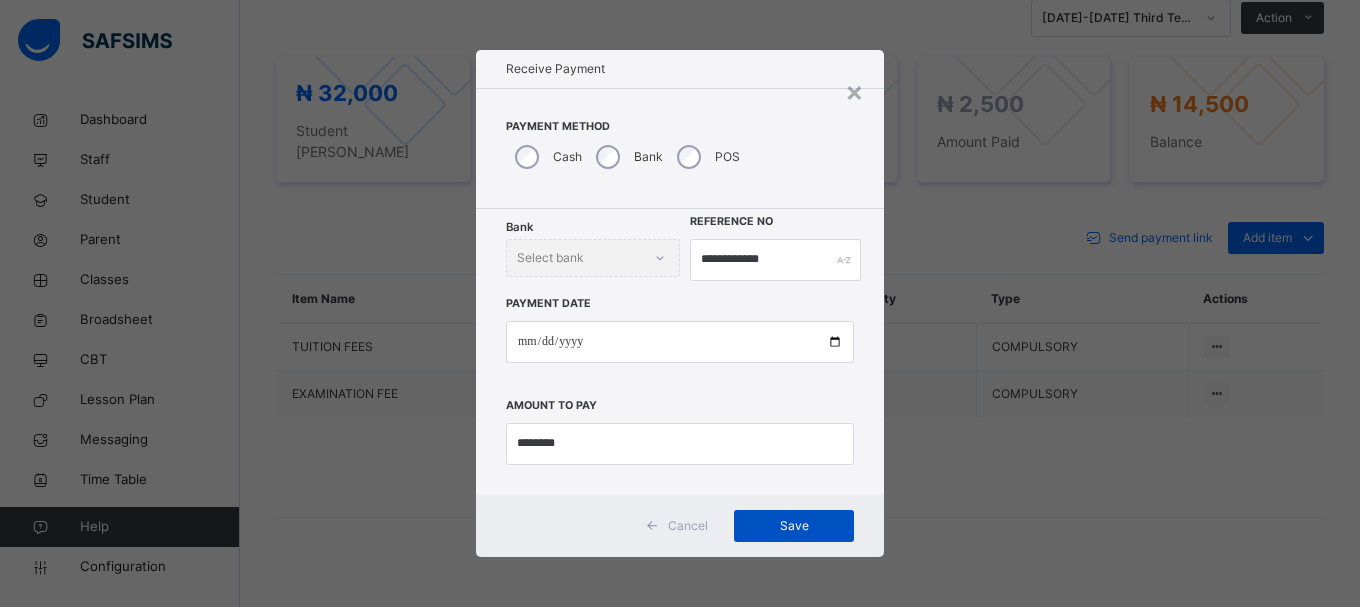 click on "Save" at bounding box center (794, 526) 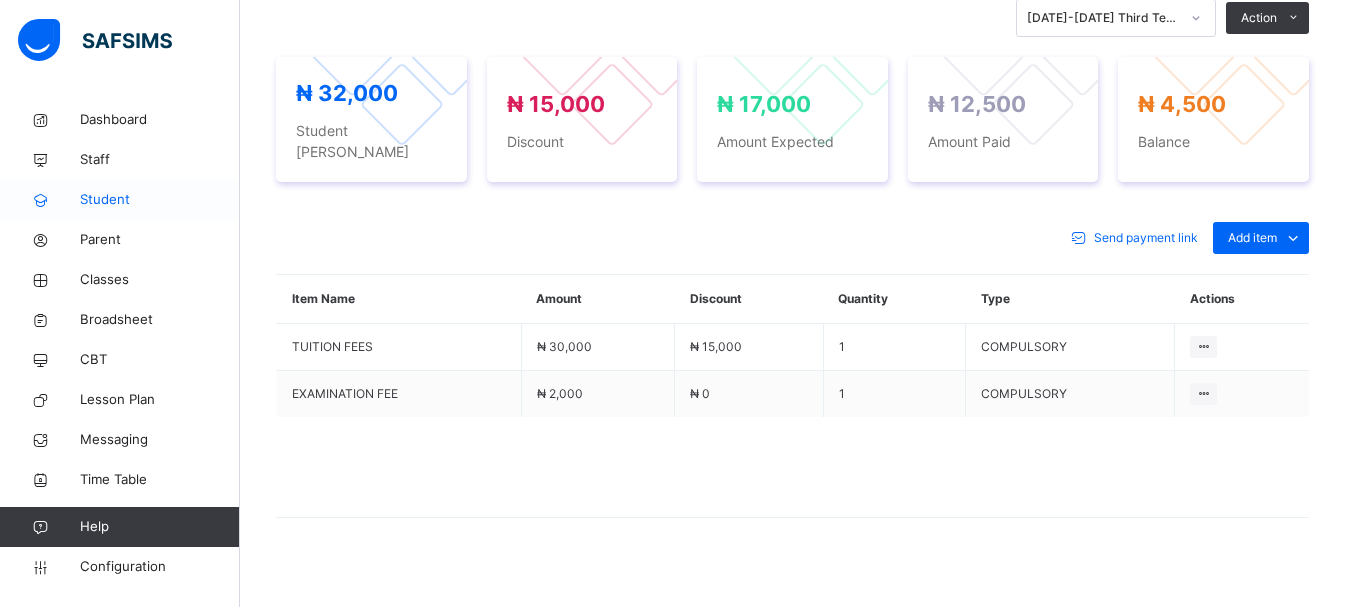 click on "Student" at bounding box center (160, 200) 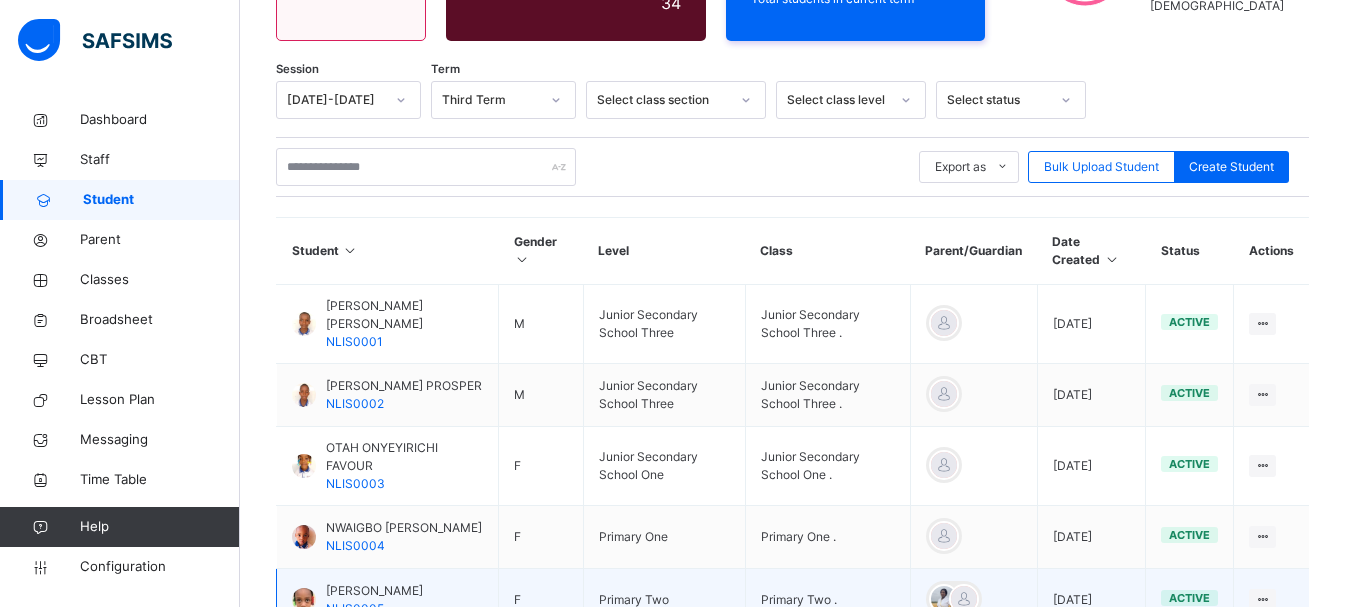 scroll, scrollTop: 743, scrollLeft: 0, axis: vertical 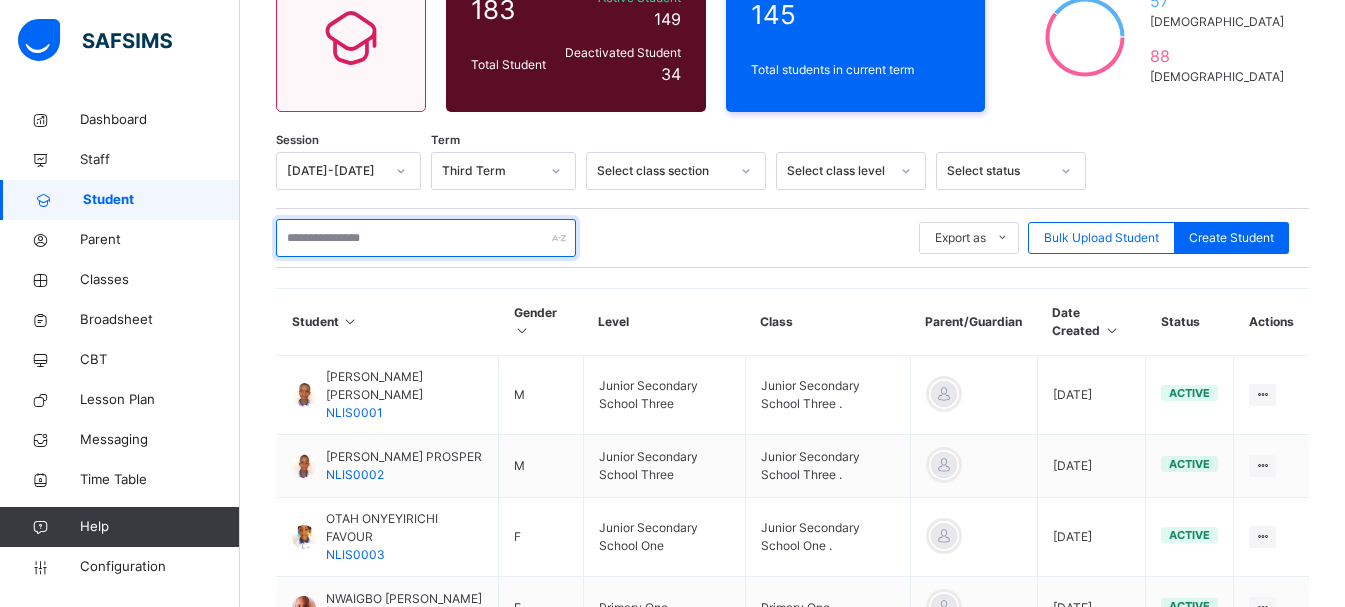 click at bounding box center [426, 238] 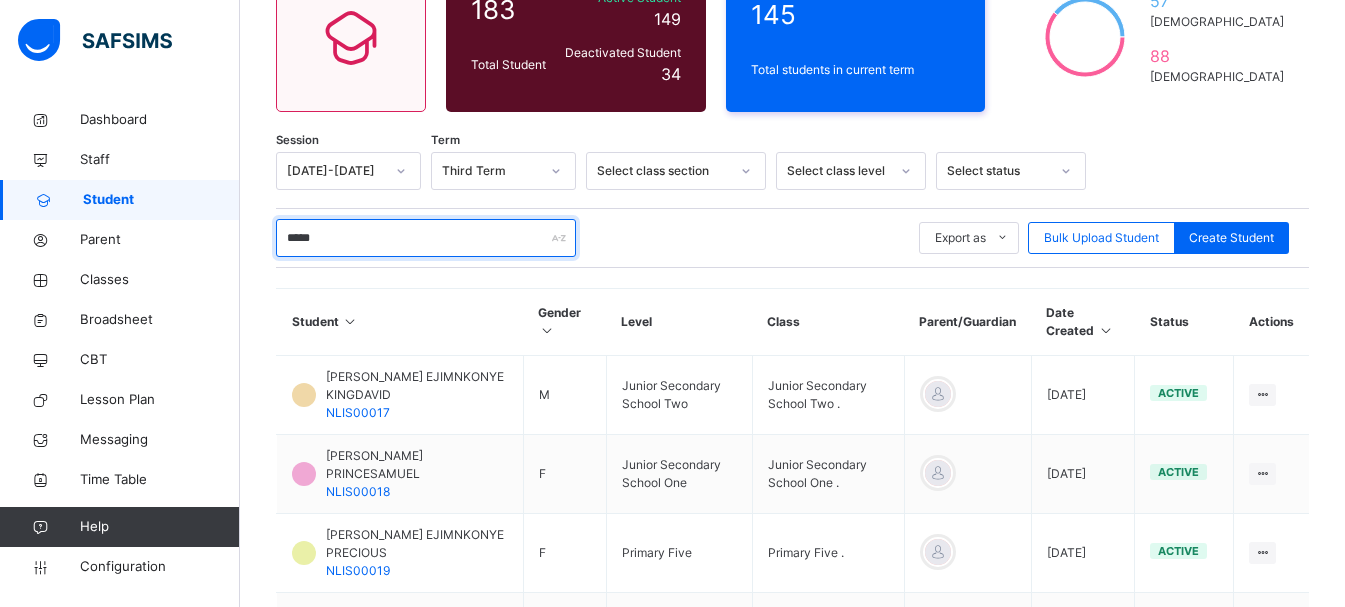 type on "******" 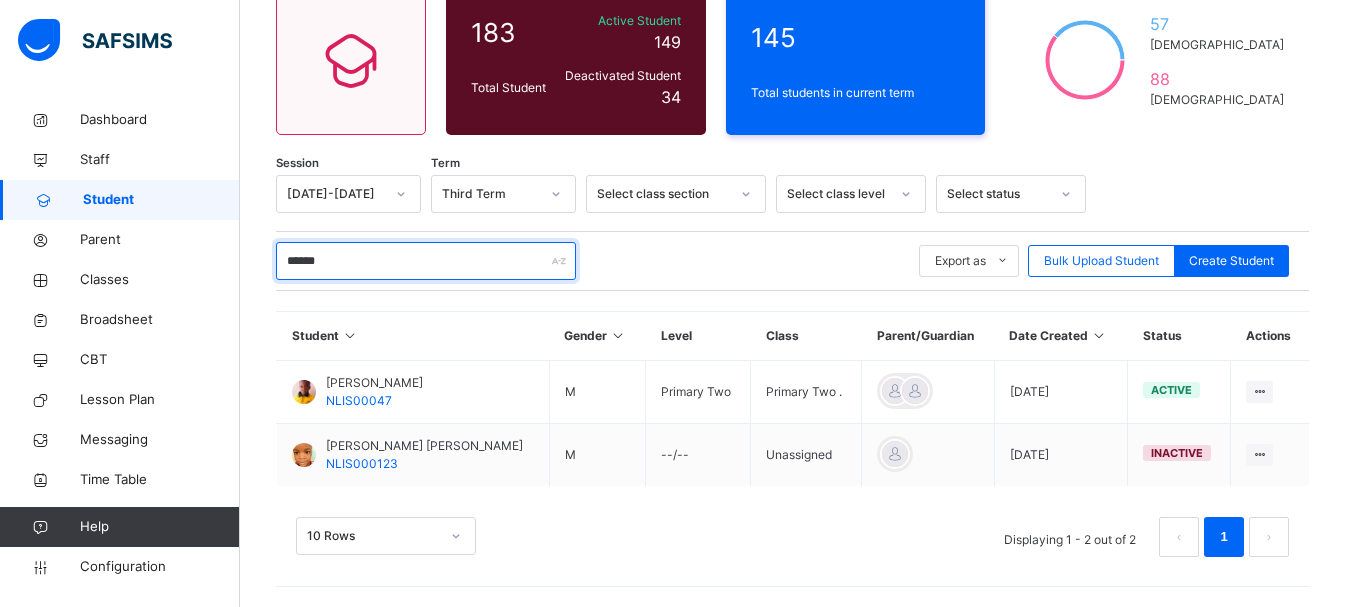 scroll, scrollTop: 189, scrollLeft: 0, axis: vertical 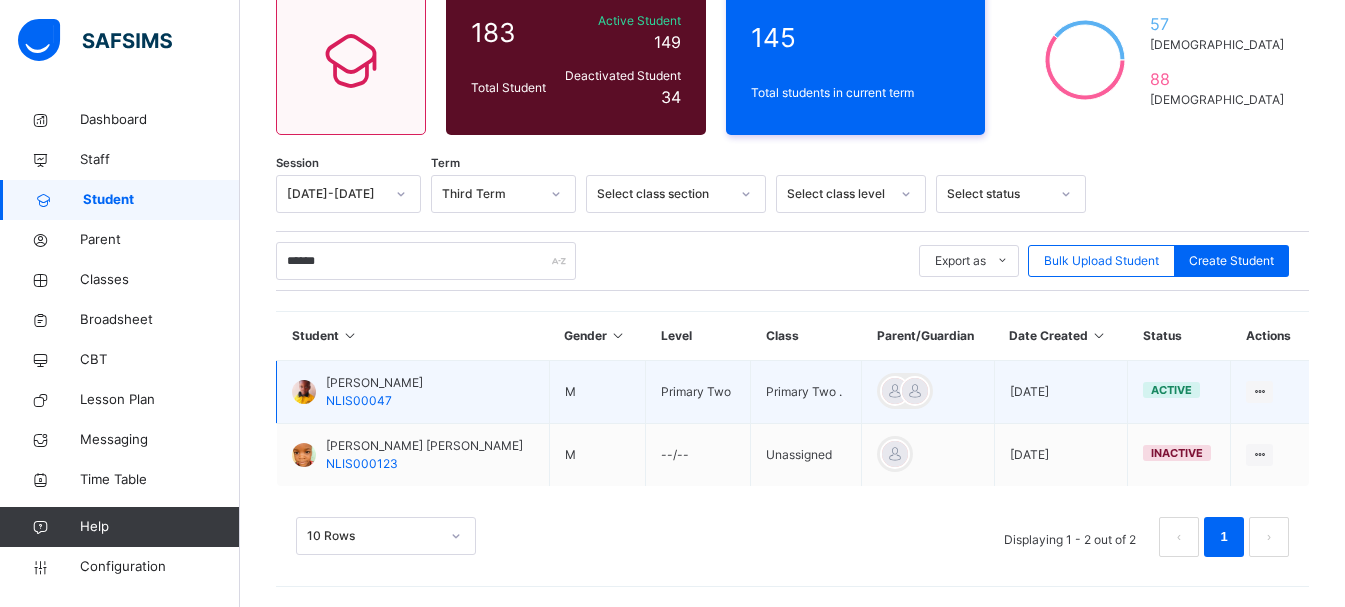 click on "[PERSON_NAME]" at bounding box center [374, 383] 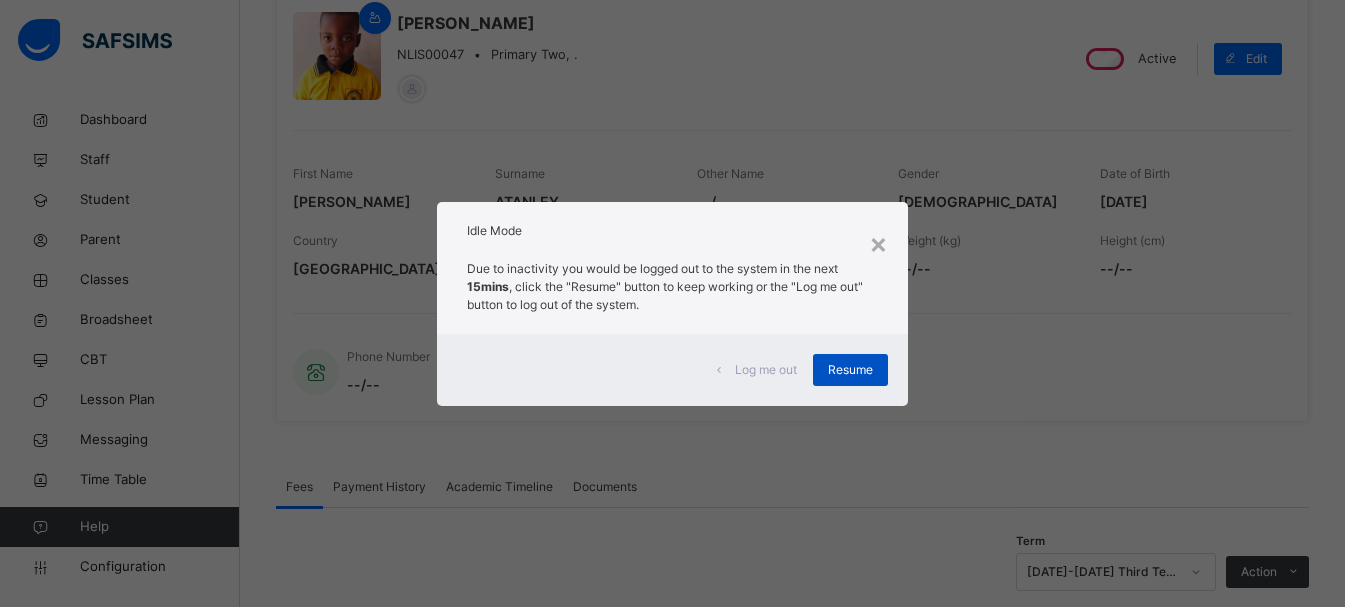 click on "Resume" at bounding box center (850, 370) 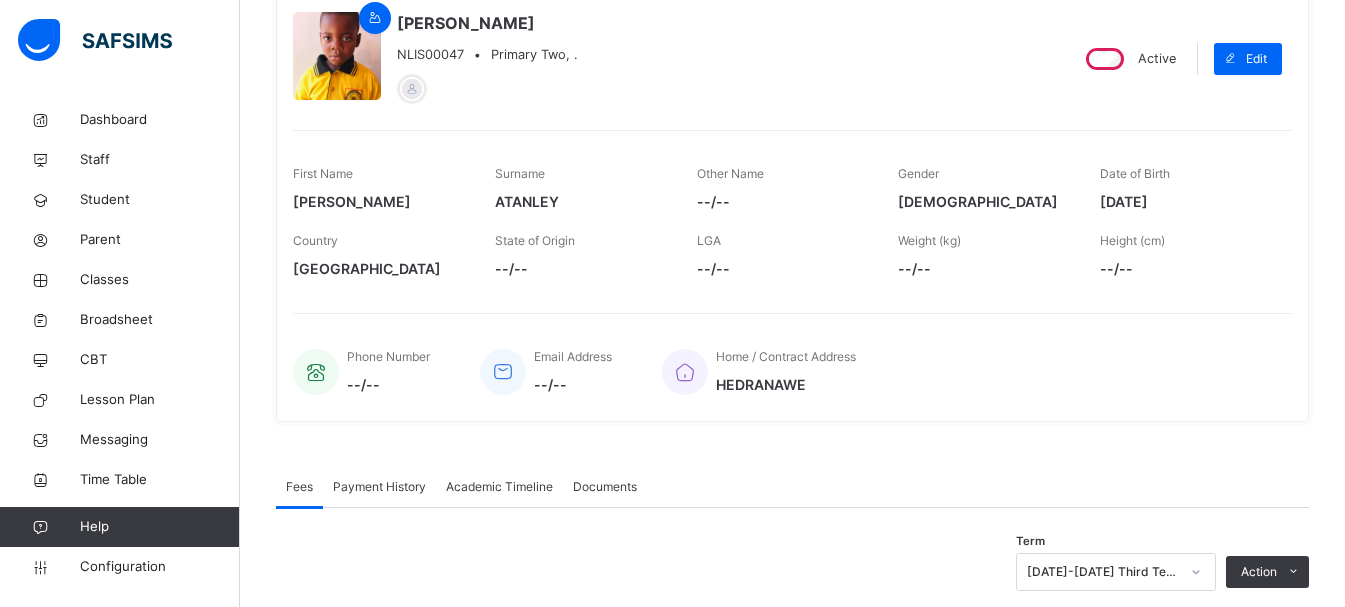 click on "Payment History" at bounding box center [379, 487] 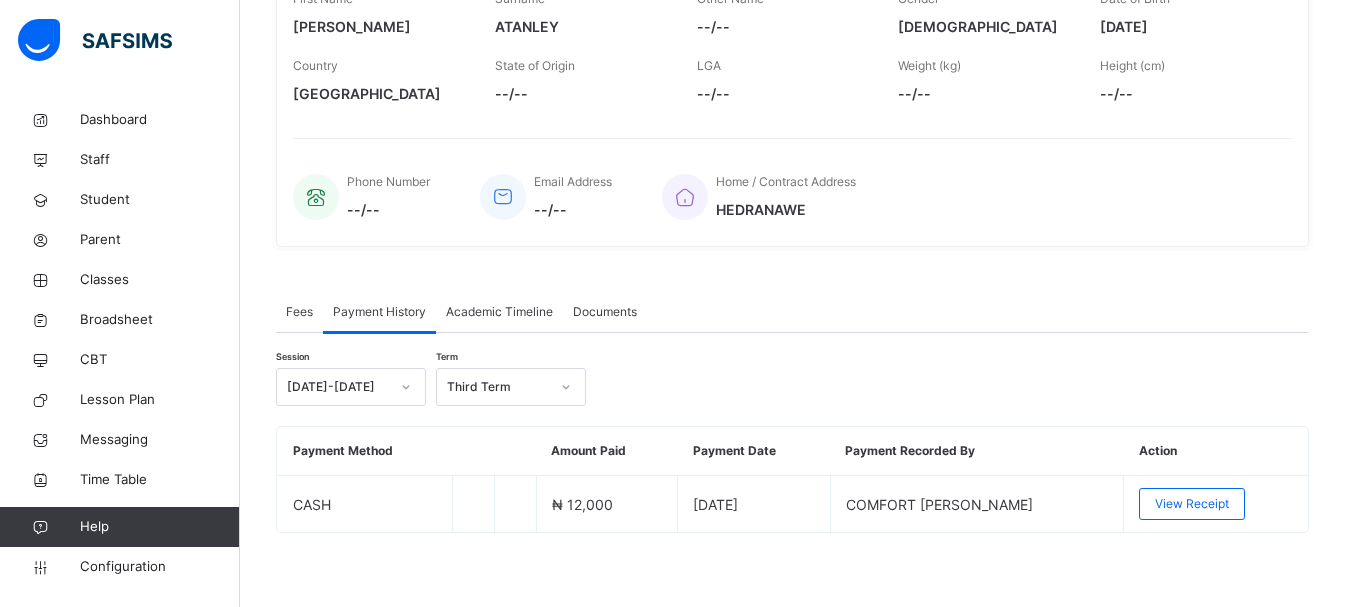 scroll, scrollTop: 370, scrollLeft: 0, axis: vertical 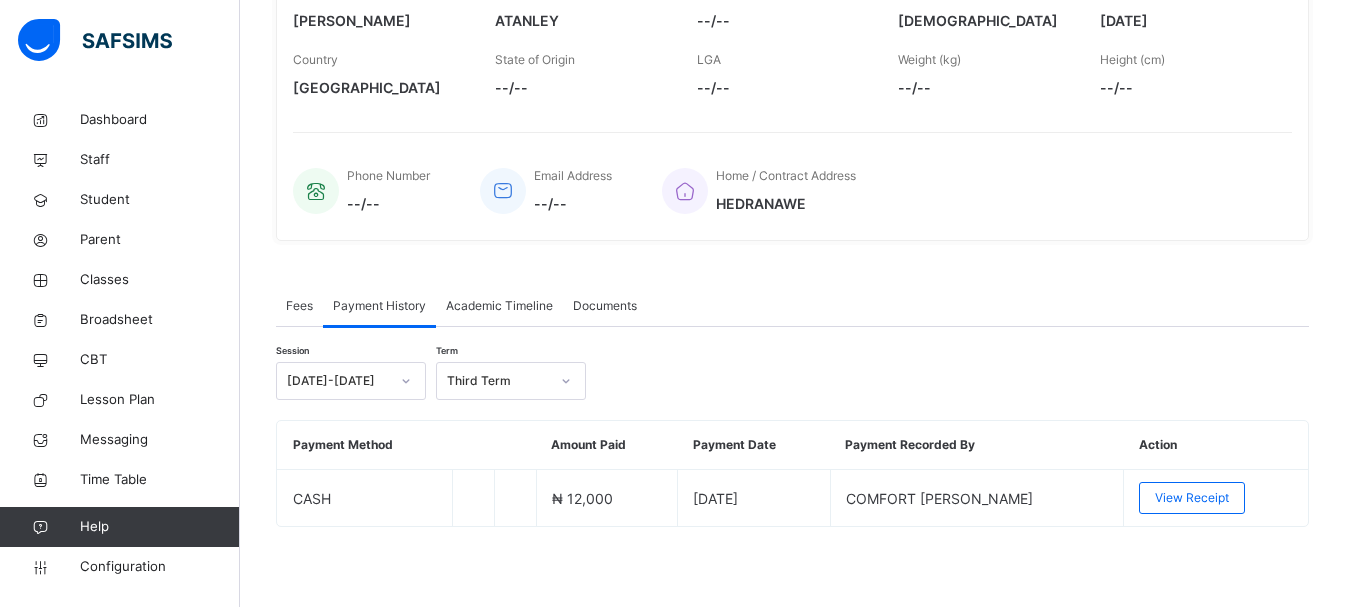 click on "Home / Contract Address HEDRANAWE" at bounding box center (967, 190) 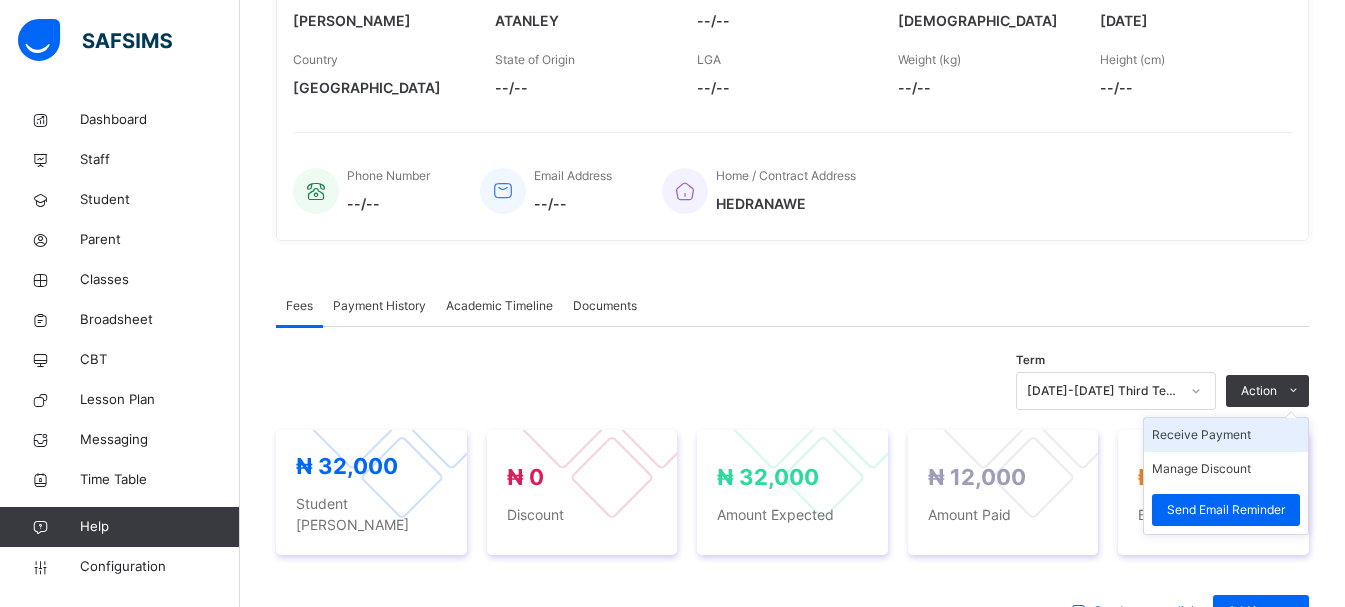 click on "Receive Payment" at bounding box center (1226, 435) 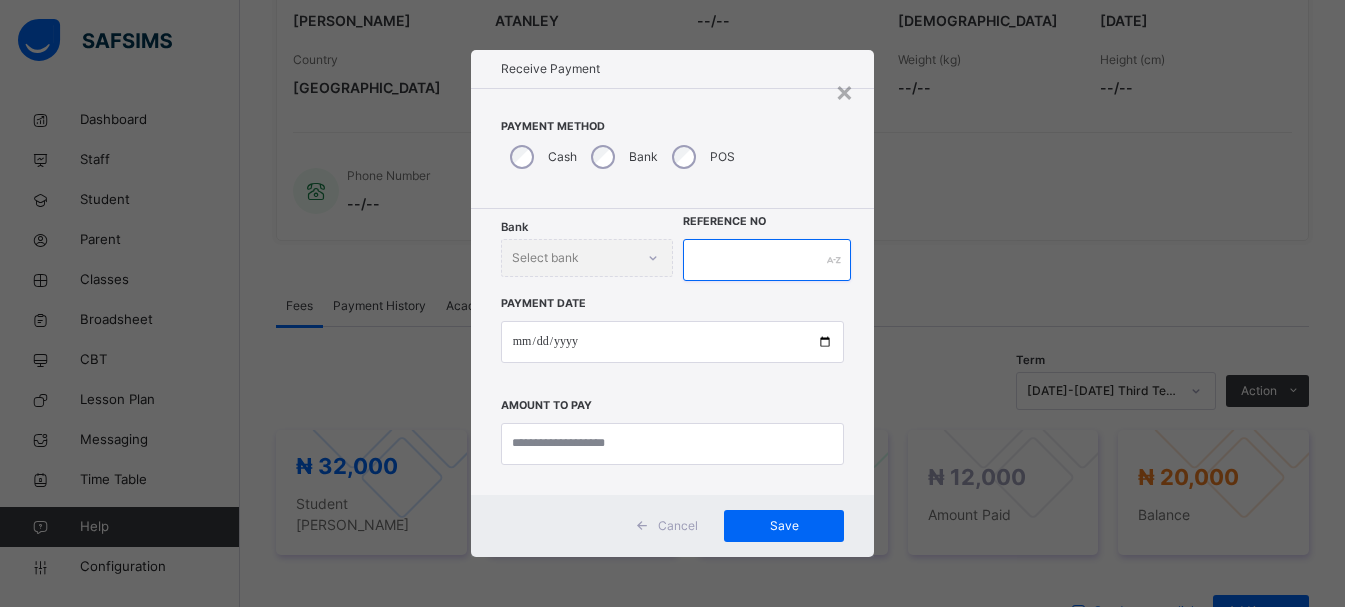 click at bounding box center [767, 260] 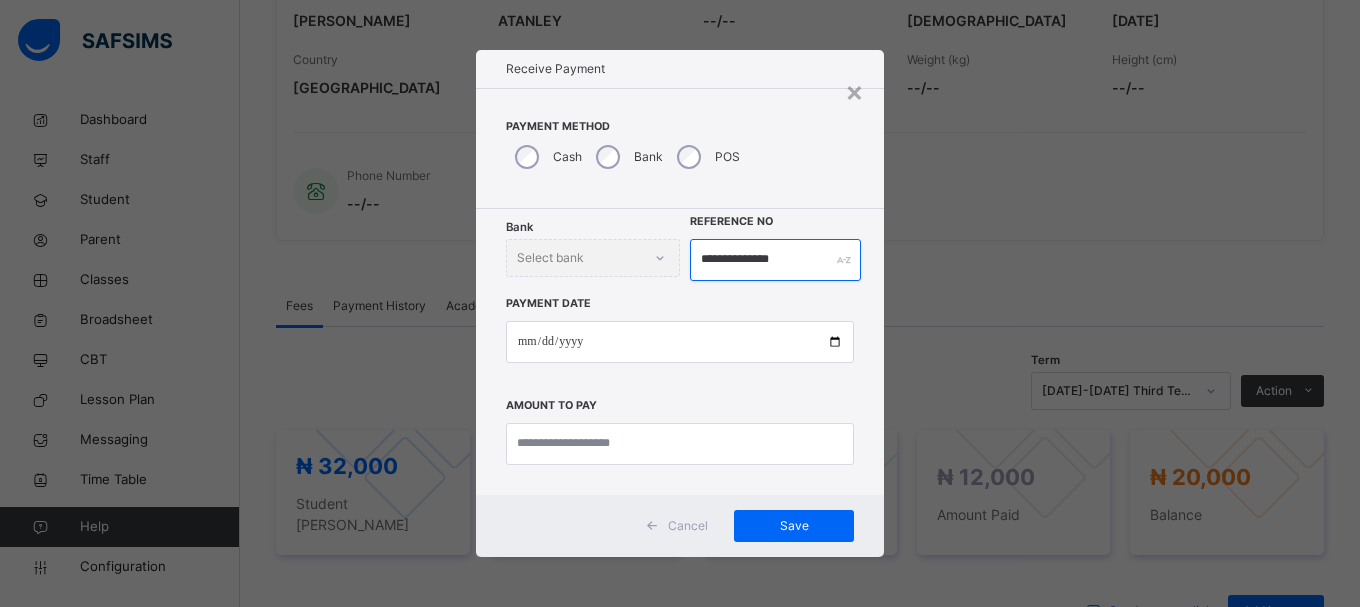 type on "**********" 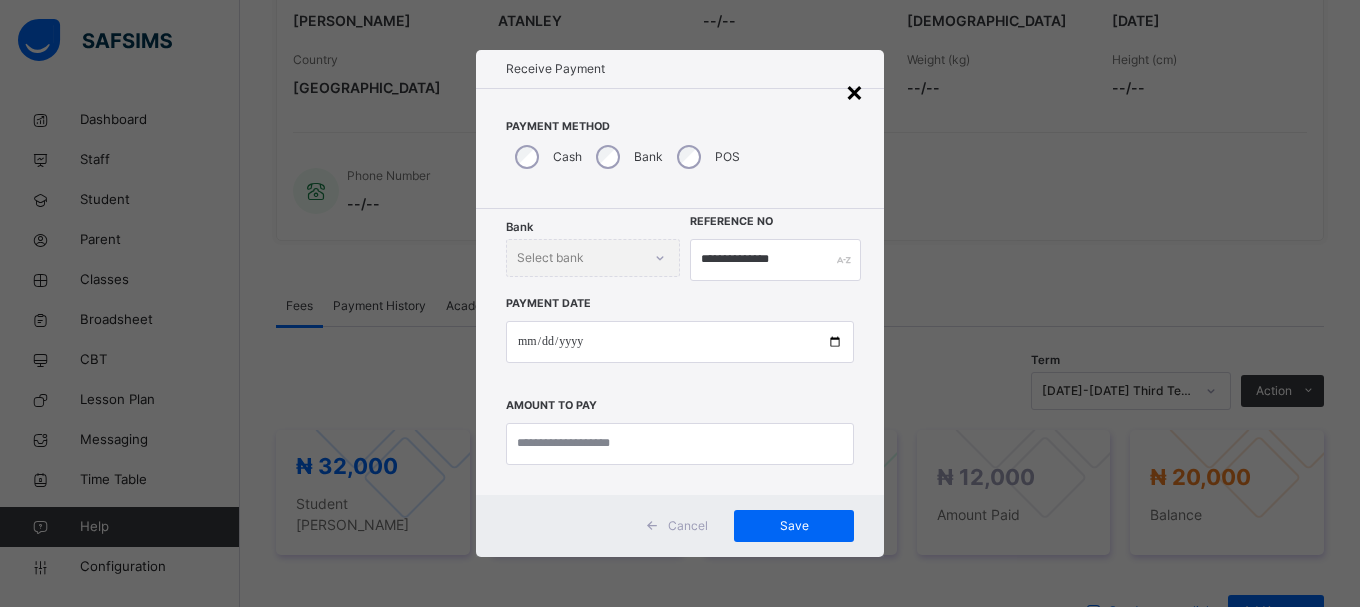 click on "×" at bounding box center [854, 91] 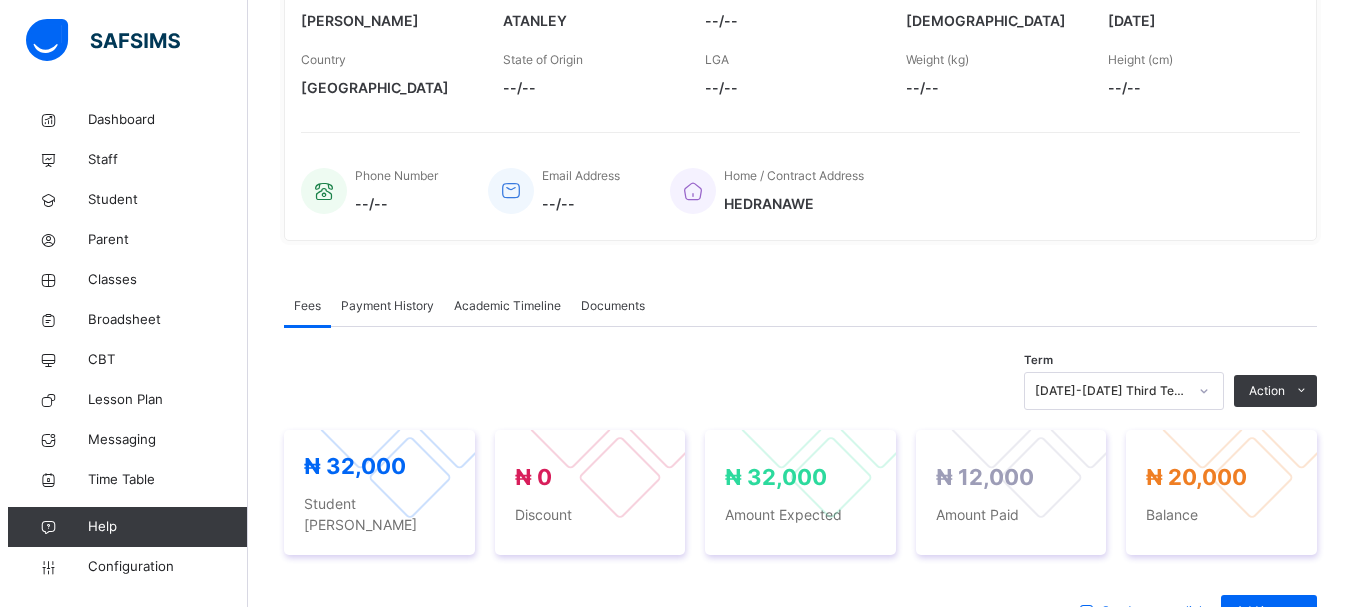 scroll, scrollTop: 0, scrollLeft: 0, axis: both 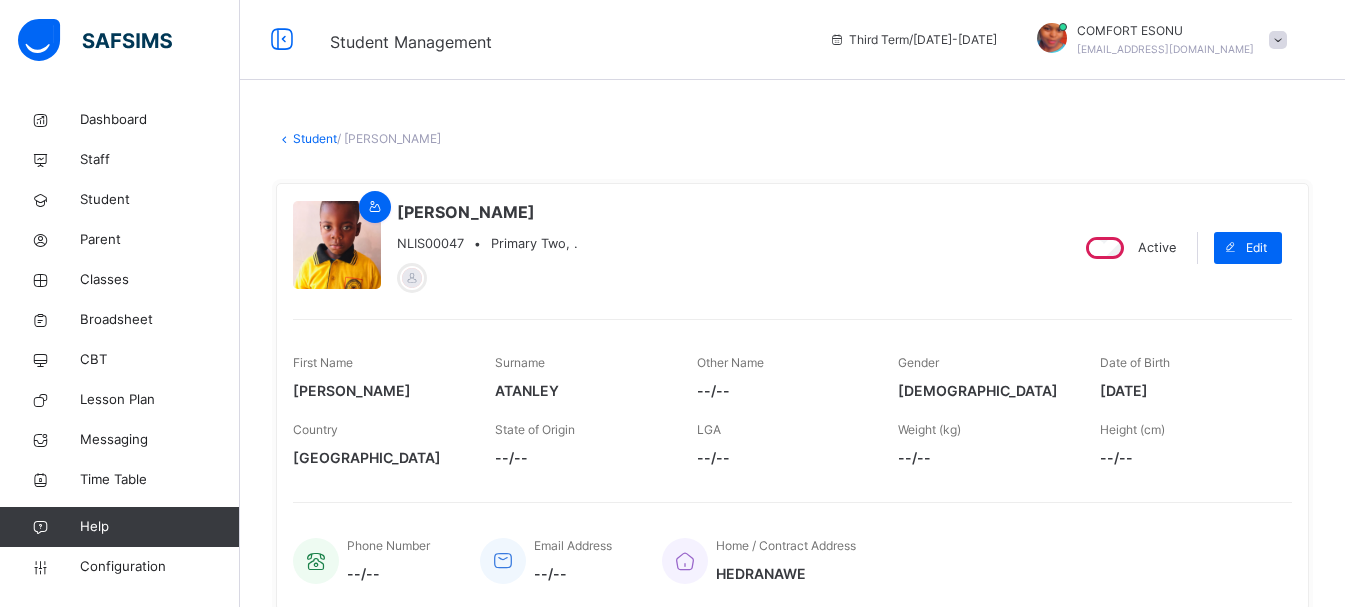 click at bounding box center [1278, 40] 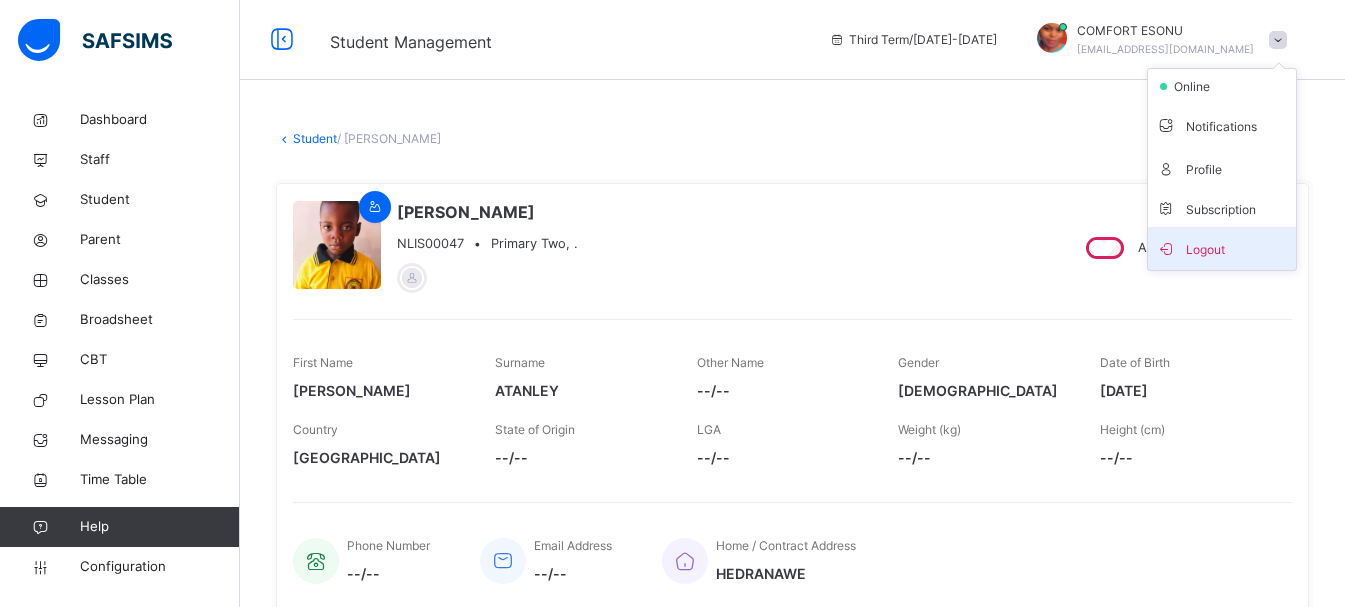 click on "Logout" at bounding box center (1222, 248) 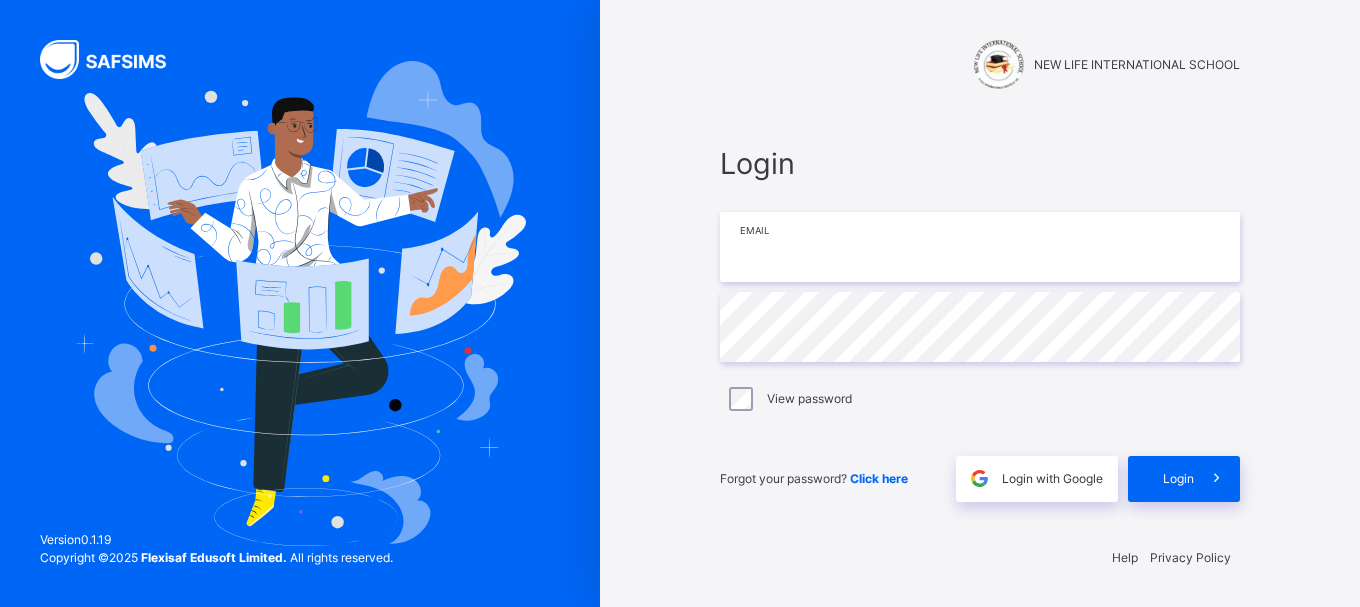 click at bounding box center (980, 247) 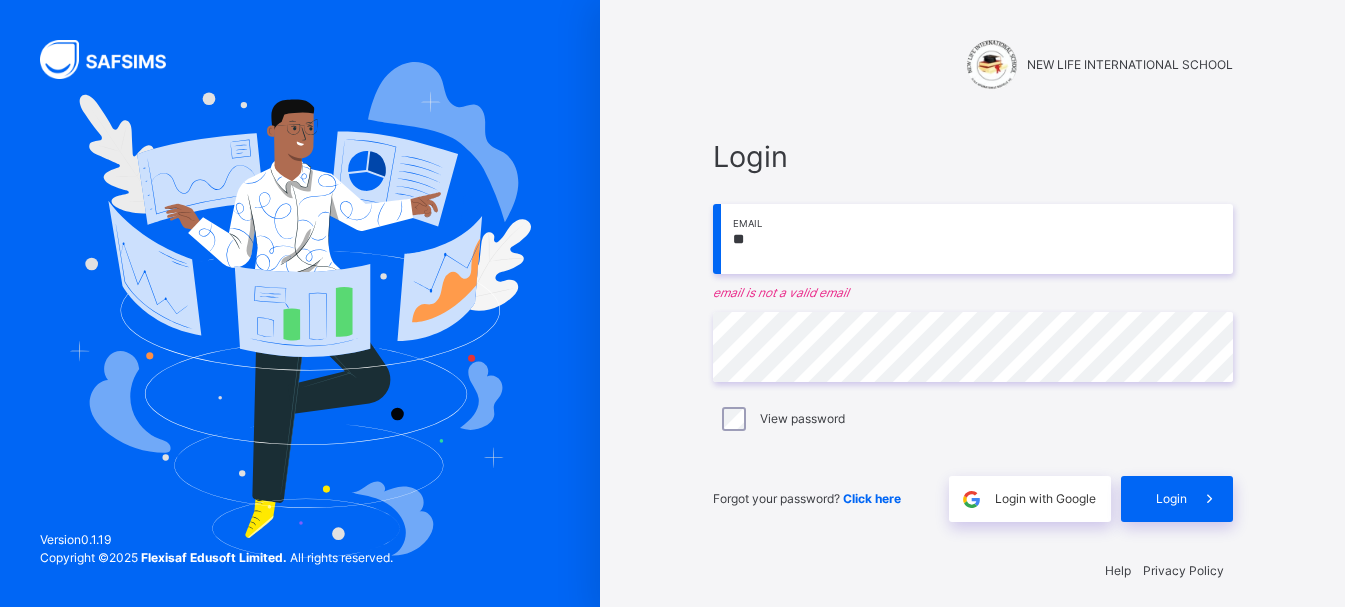 type on "*" 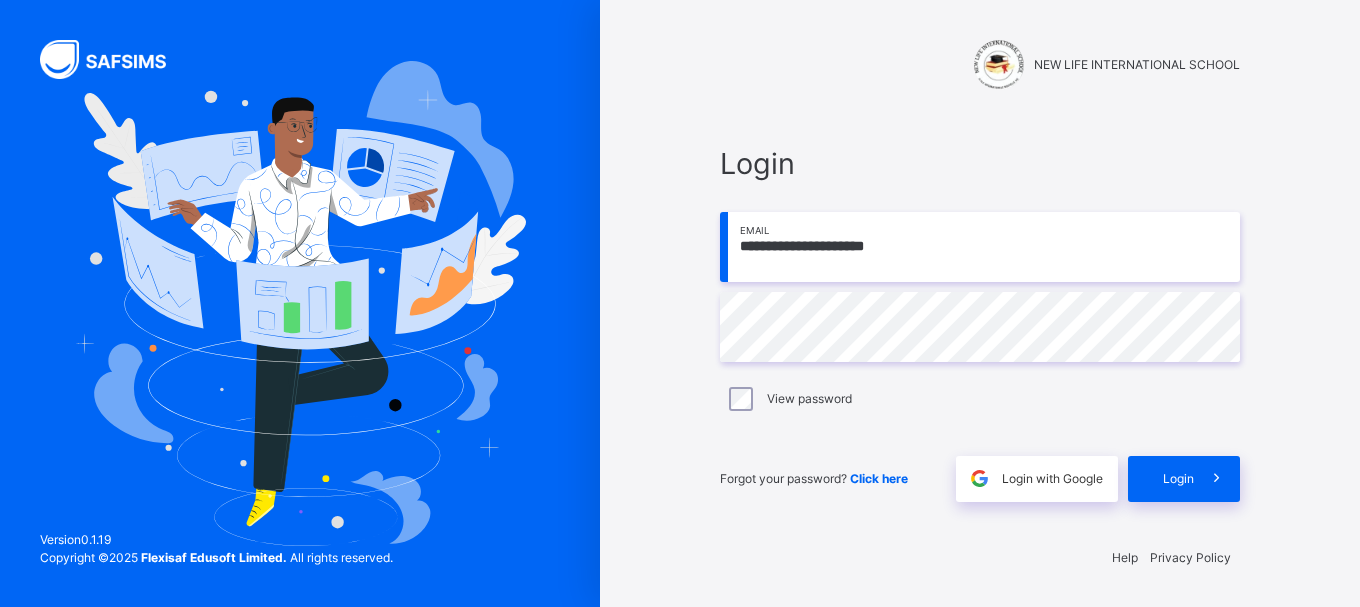type on "**********" 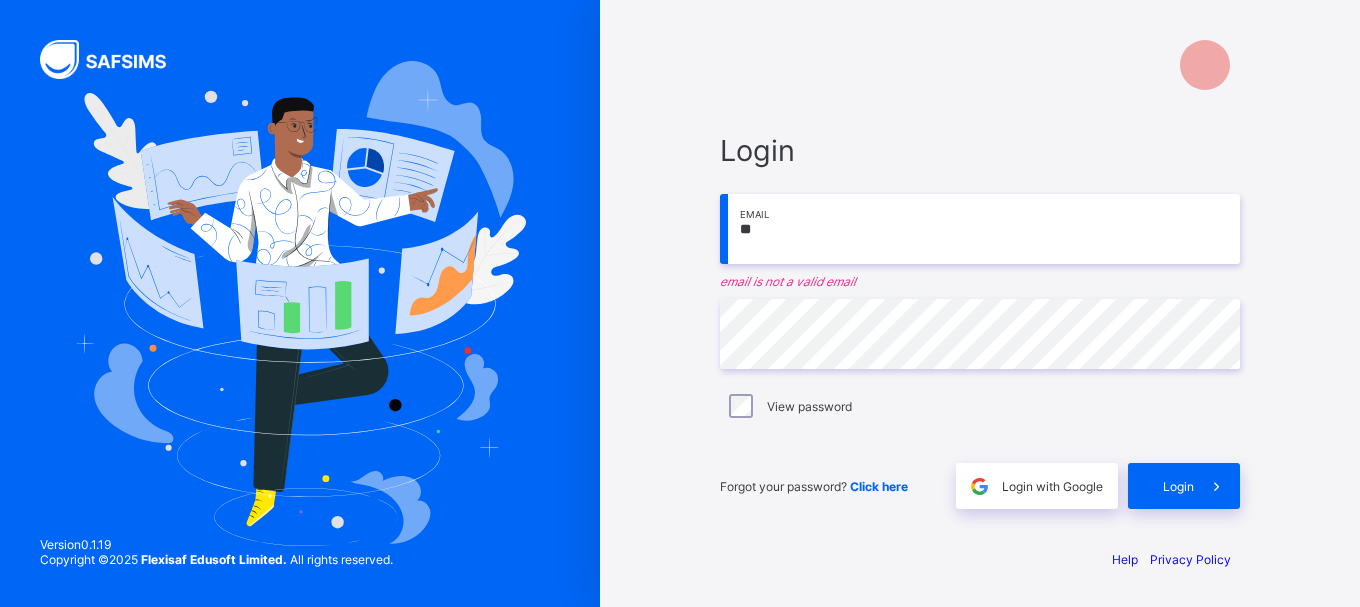 type on "*" 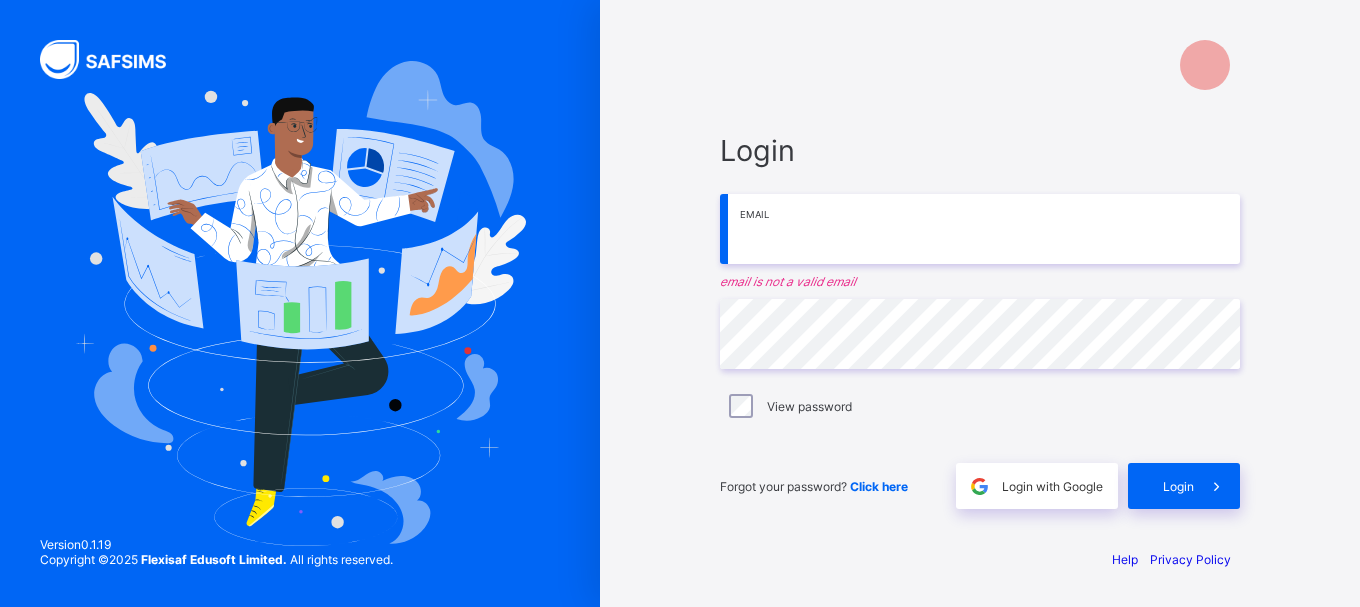 scroll, scrollTop: 0, scrollLeft: 0, axis: both 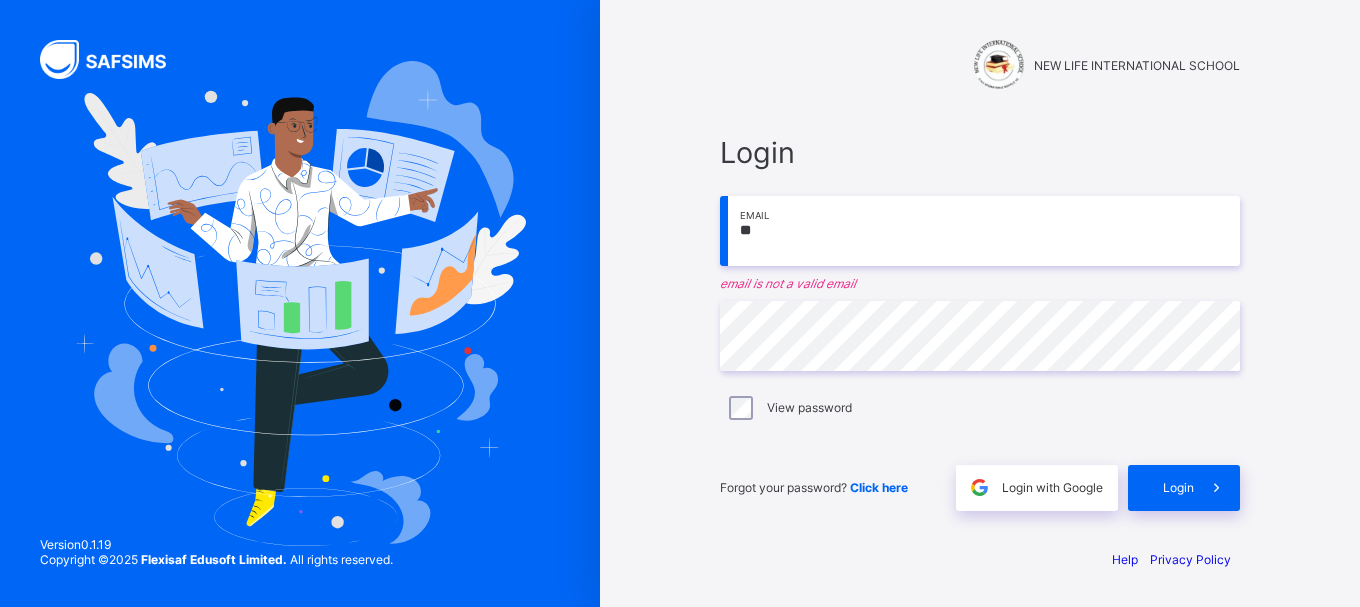 click on "**" at bounding box center (980, 231) 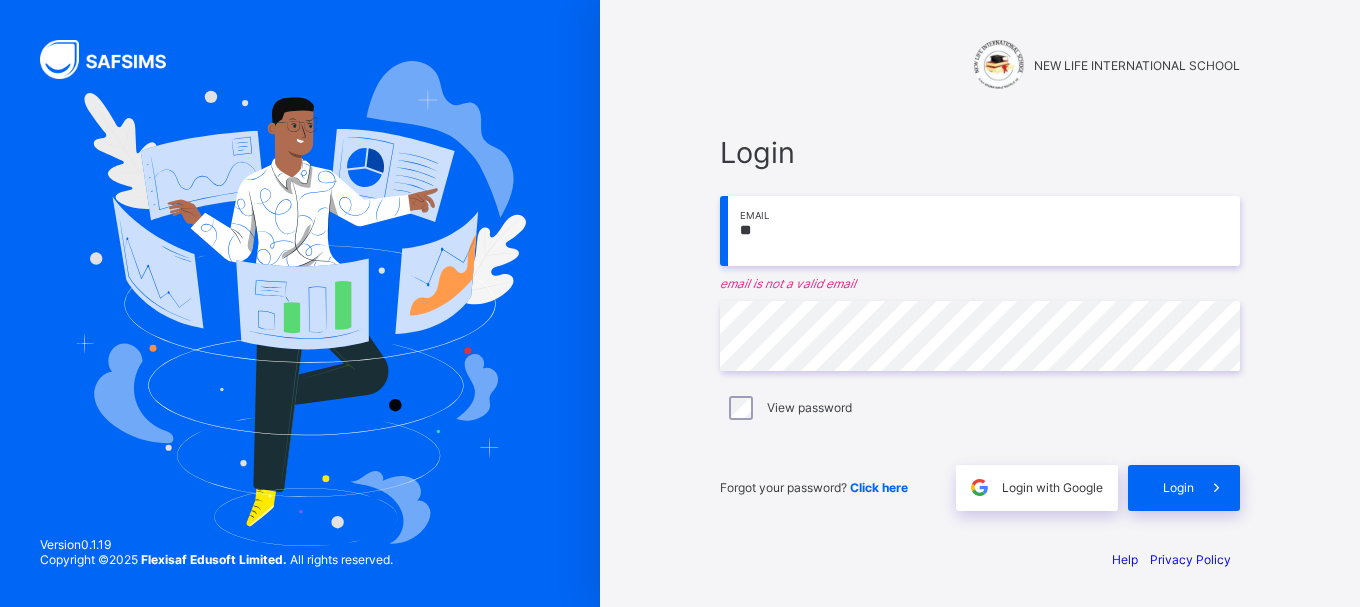 type on "**********" 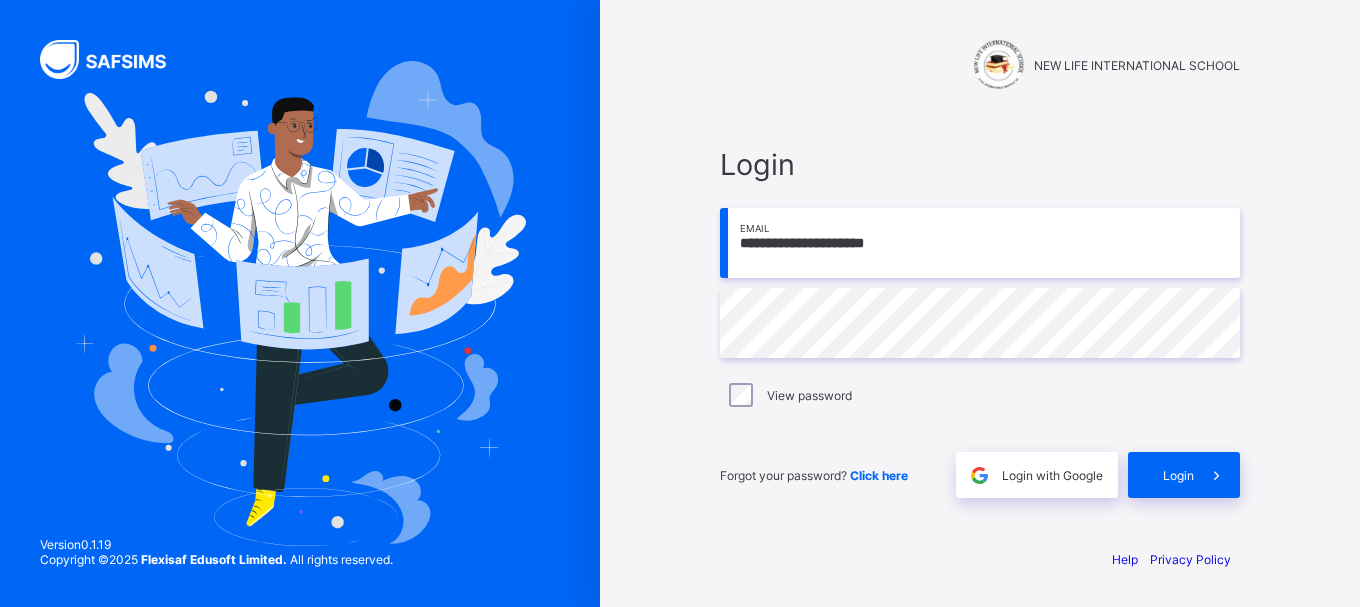 click on "**********" at bounding box center (980, 322) 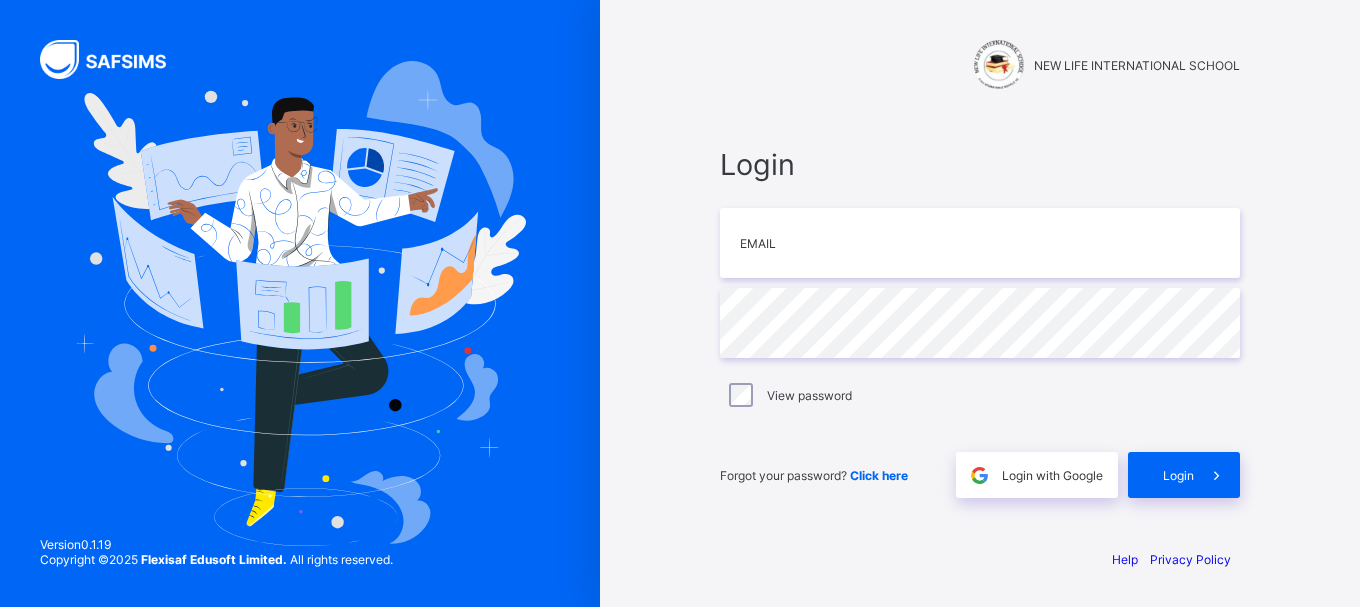 scroll, scrollTop: 0, scrollLeft: 0, axis: both 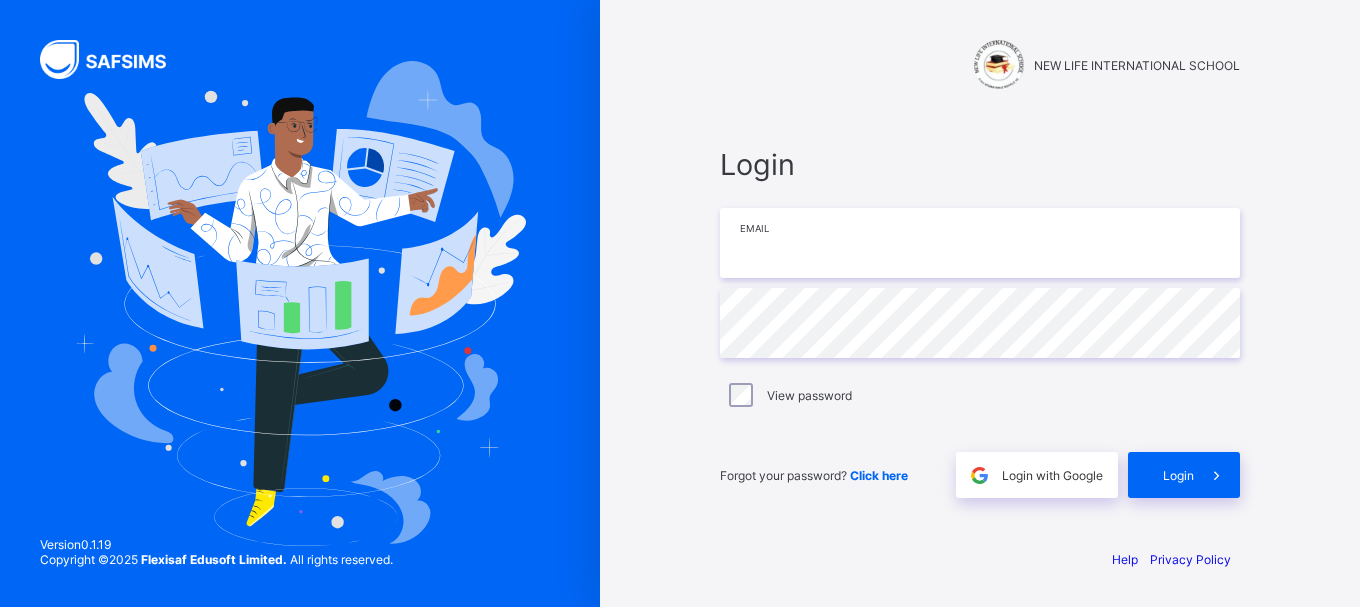 click at bounding box center (980, 243) 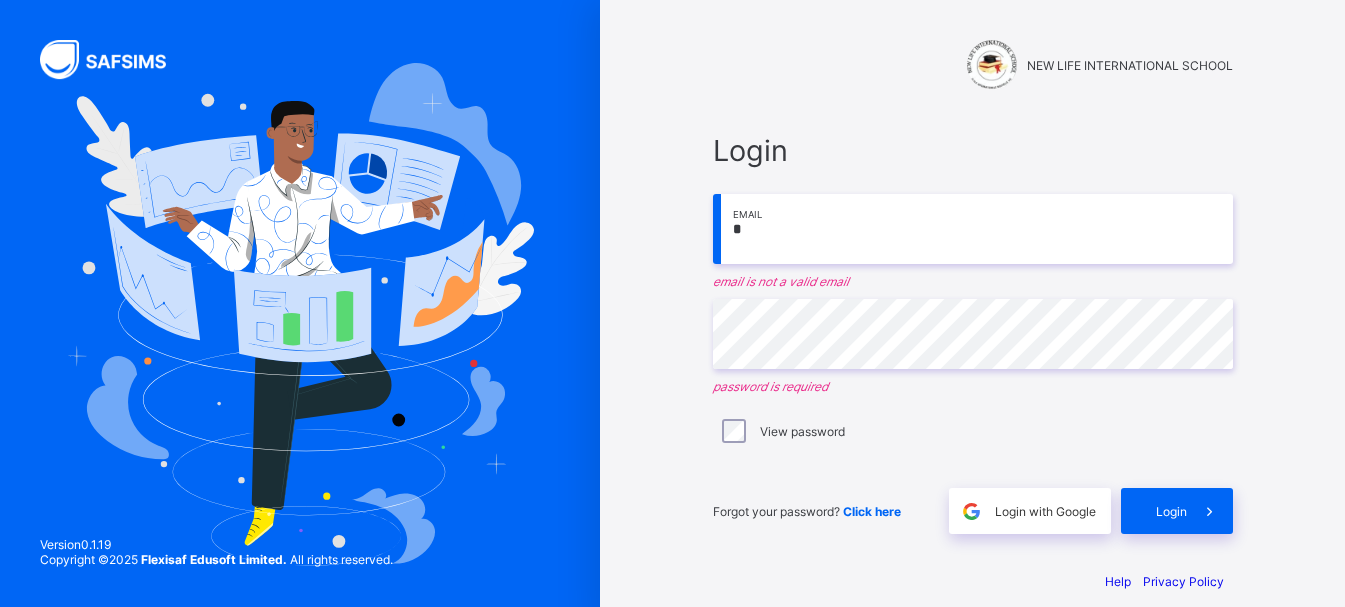 type on "**********" 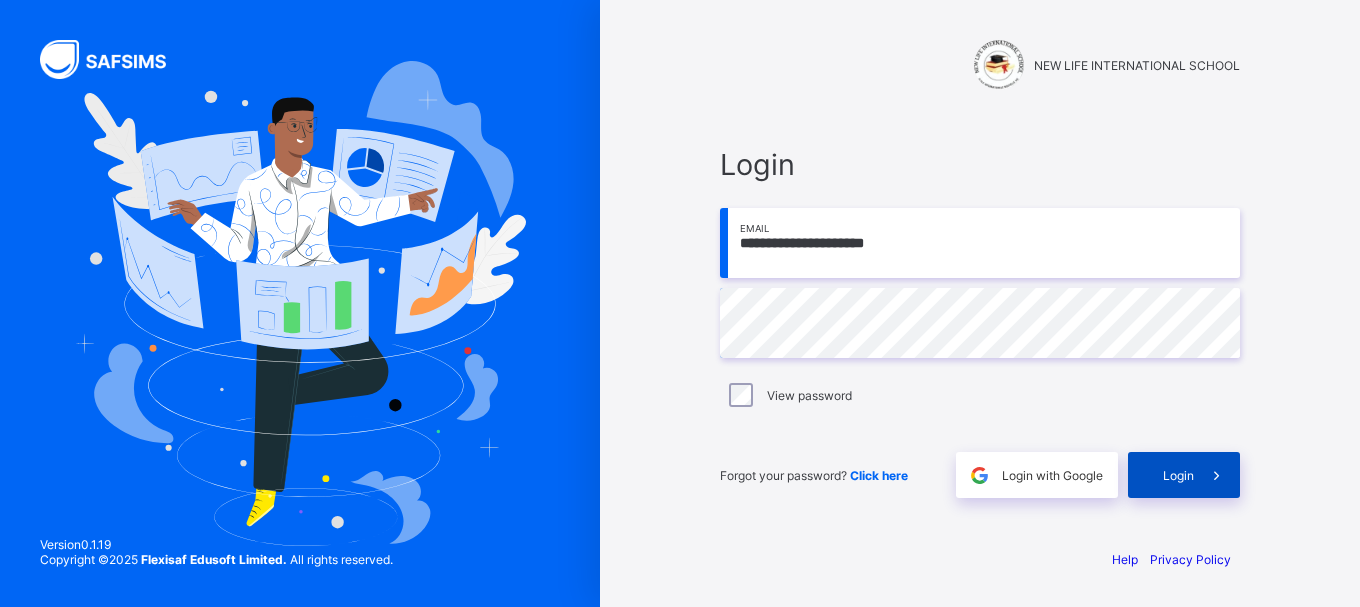 click at bounding box center (1217, 475) 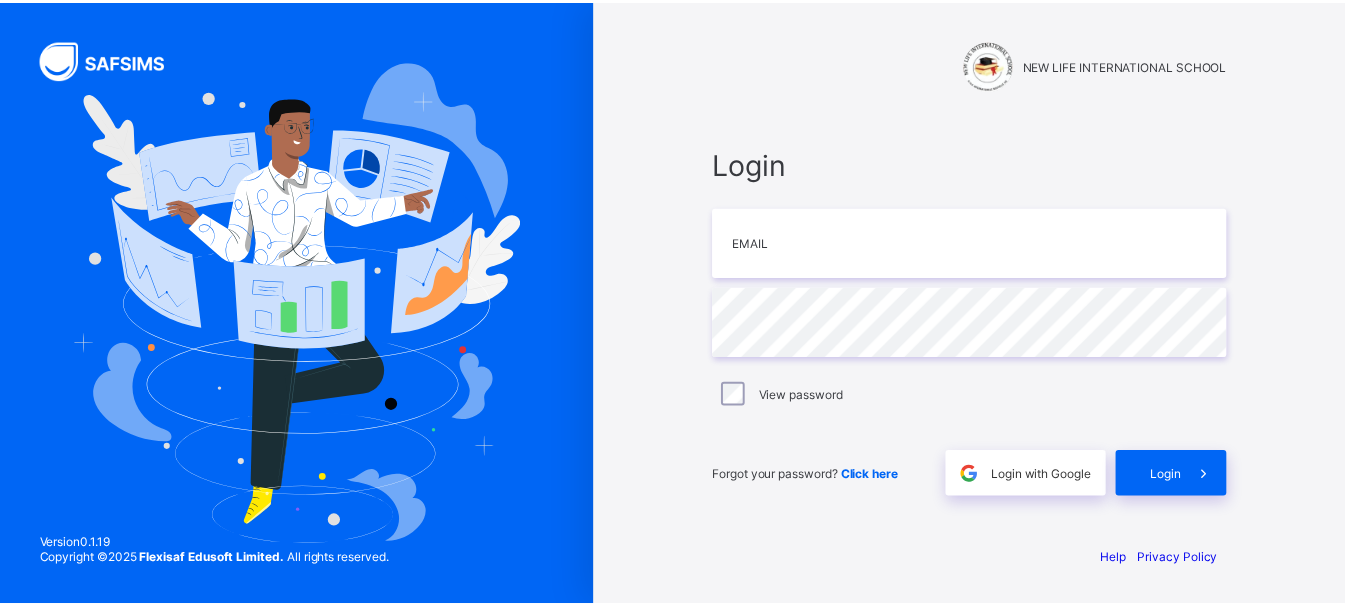 scroll, scrollTop: 0, scrollLeft: 0, axis: both 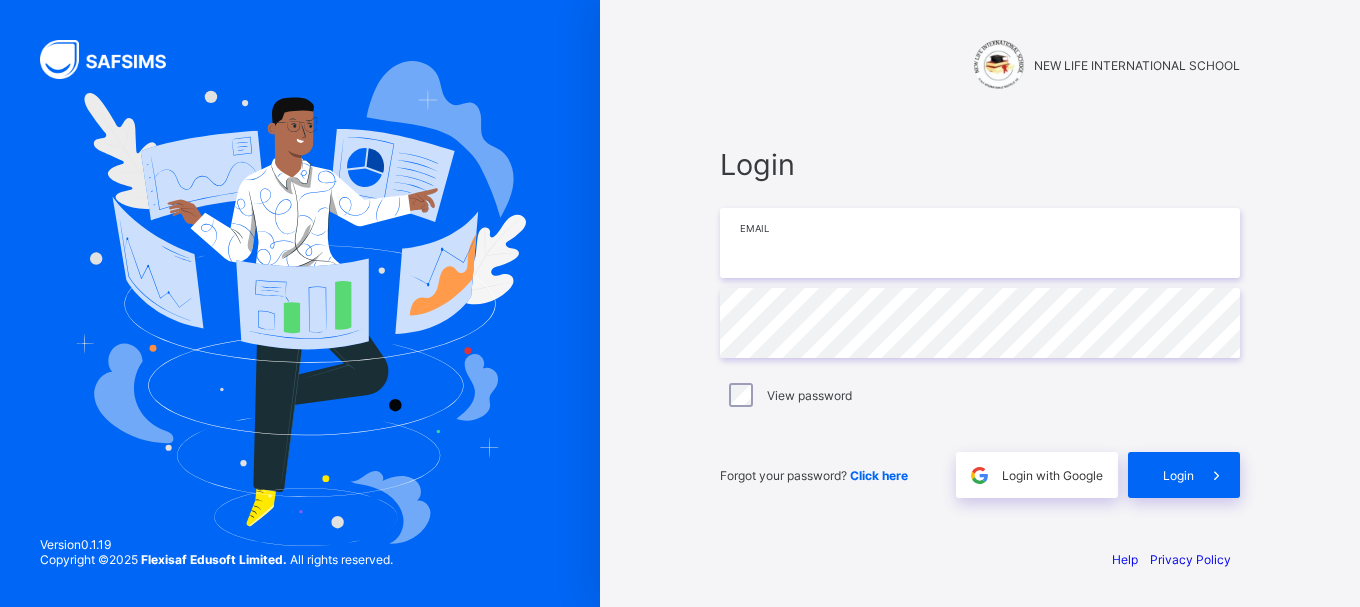 click at bounding box center [980, 243] 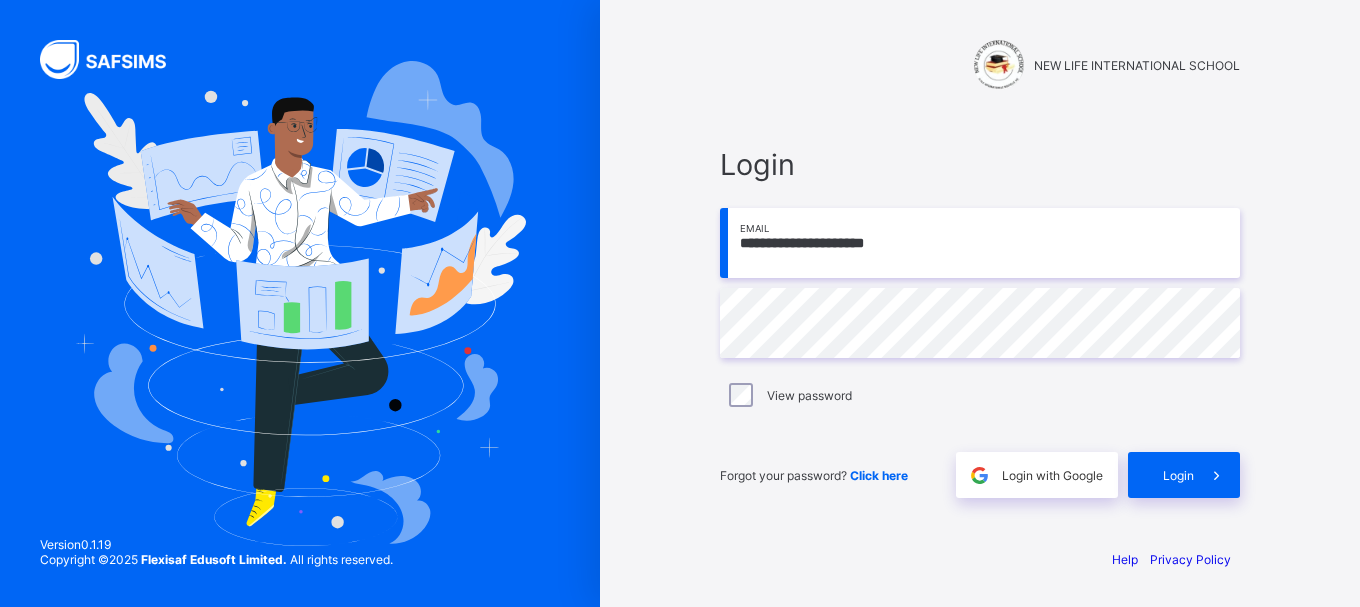 click on "**********" at bounding box center (980, 243) 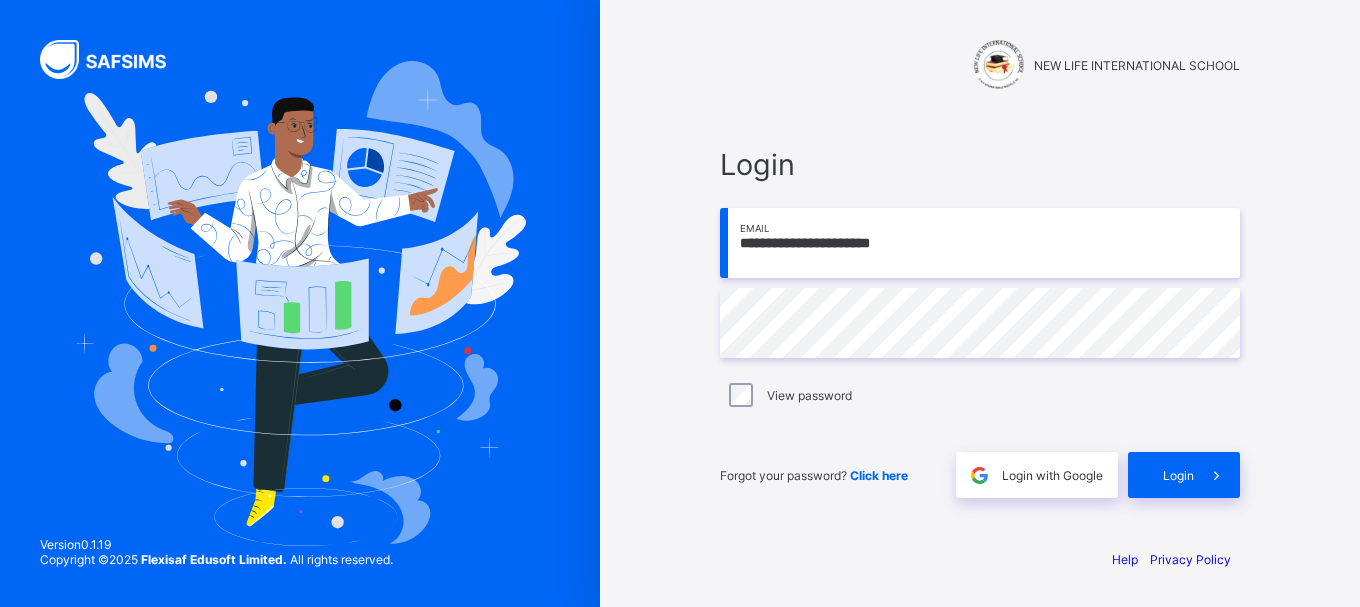 type on "**********" 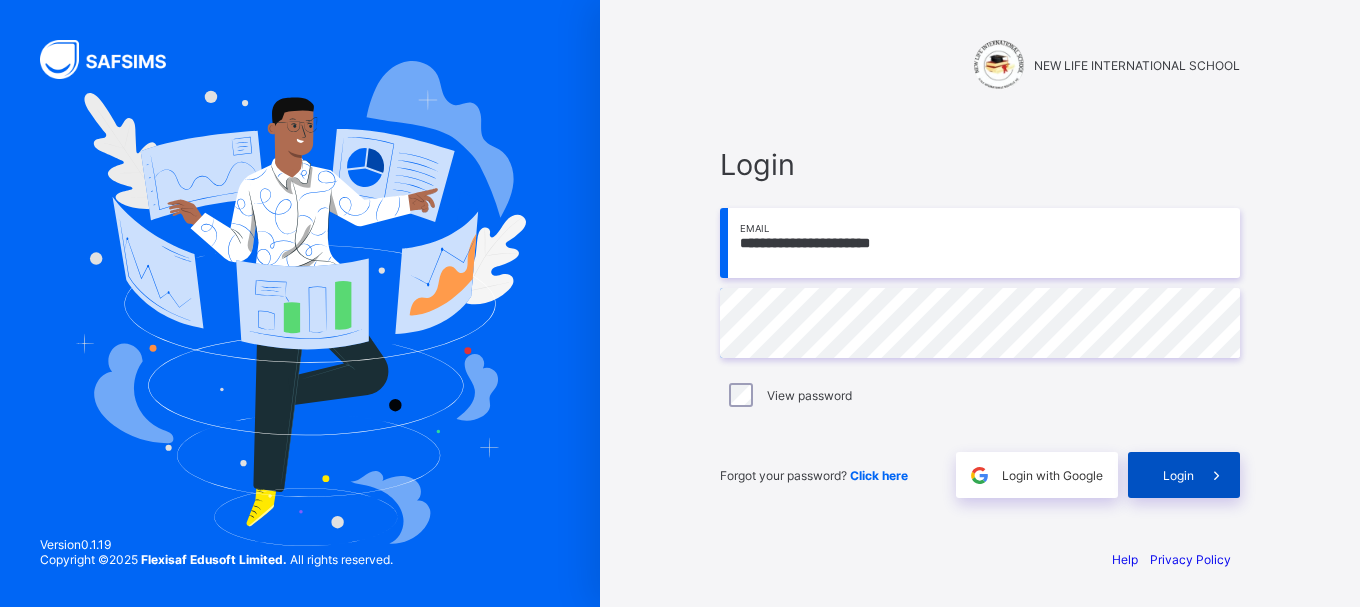 click on "Login" at bounding box center [1184, 475] 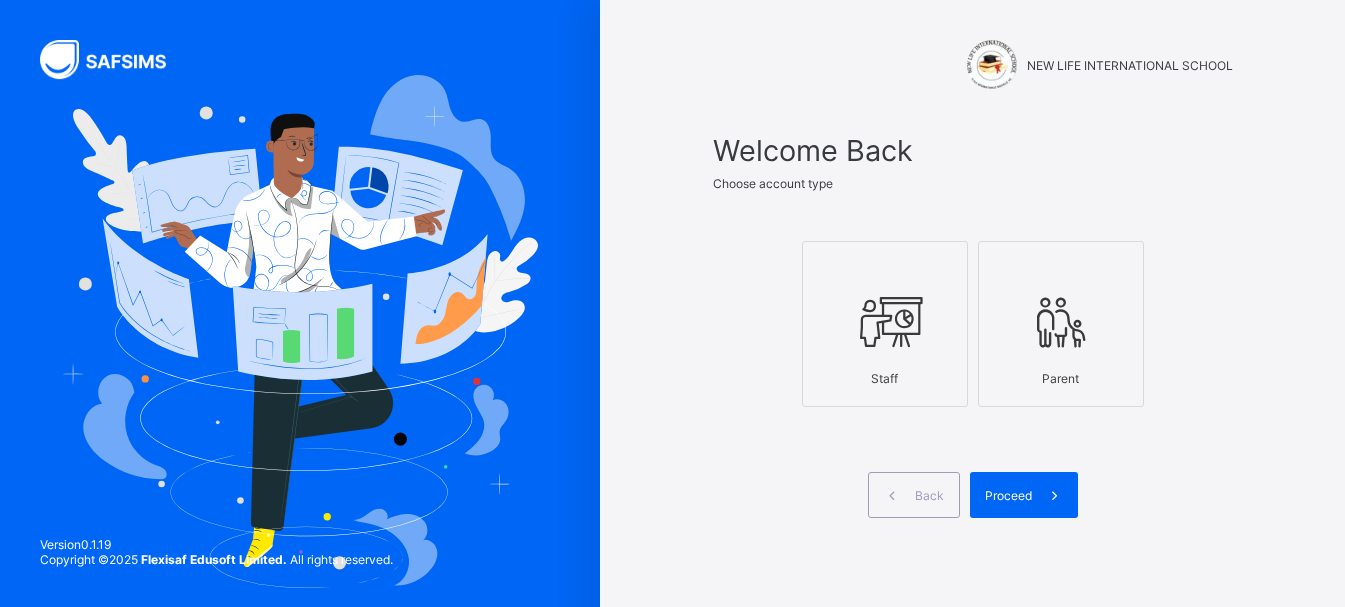 click at bounding box center [885, 321] 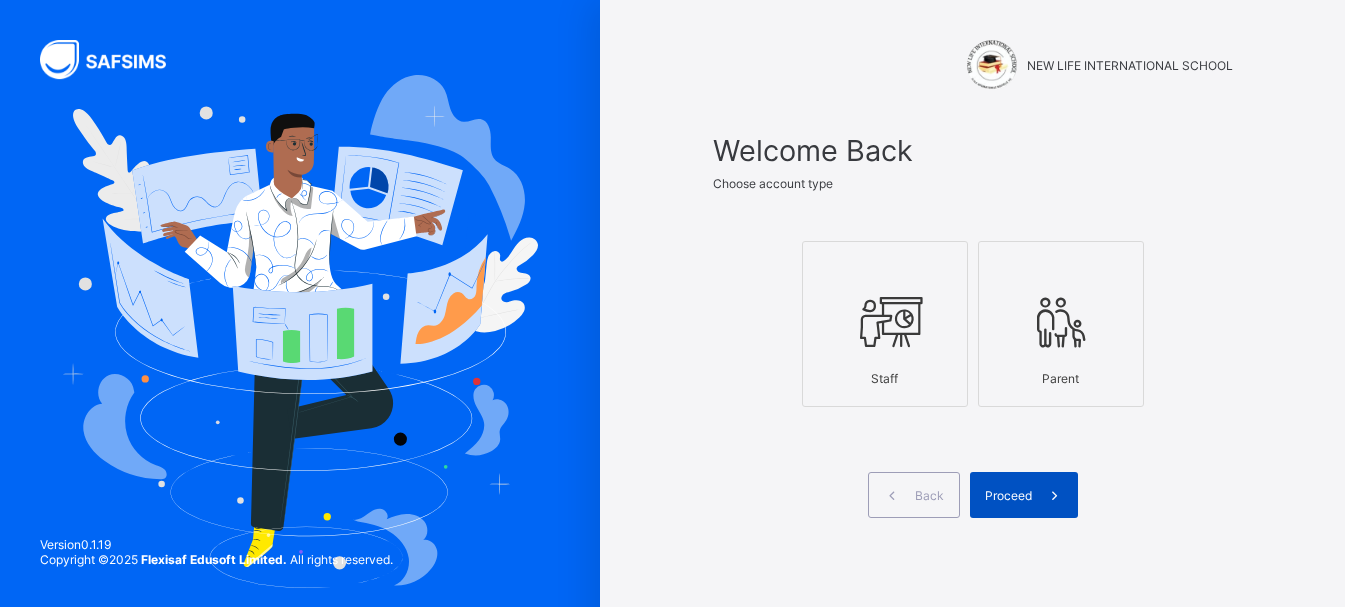 click on "Proceed" at bounding box center [1008, 495] 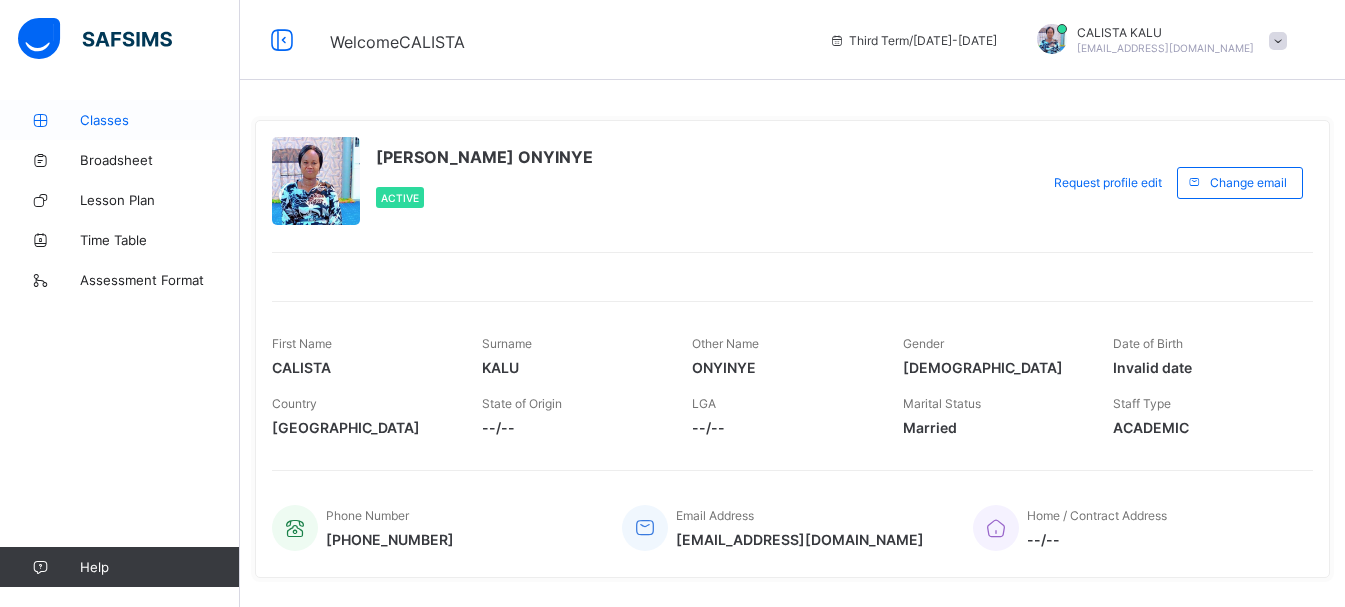 click on "Classes" at bounding box center (120, 120) 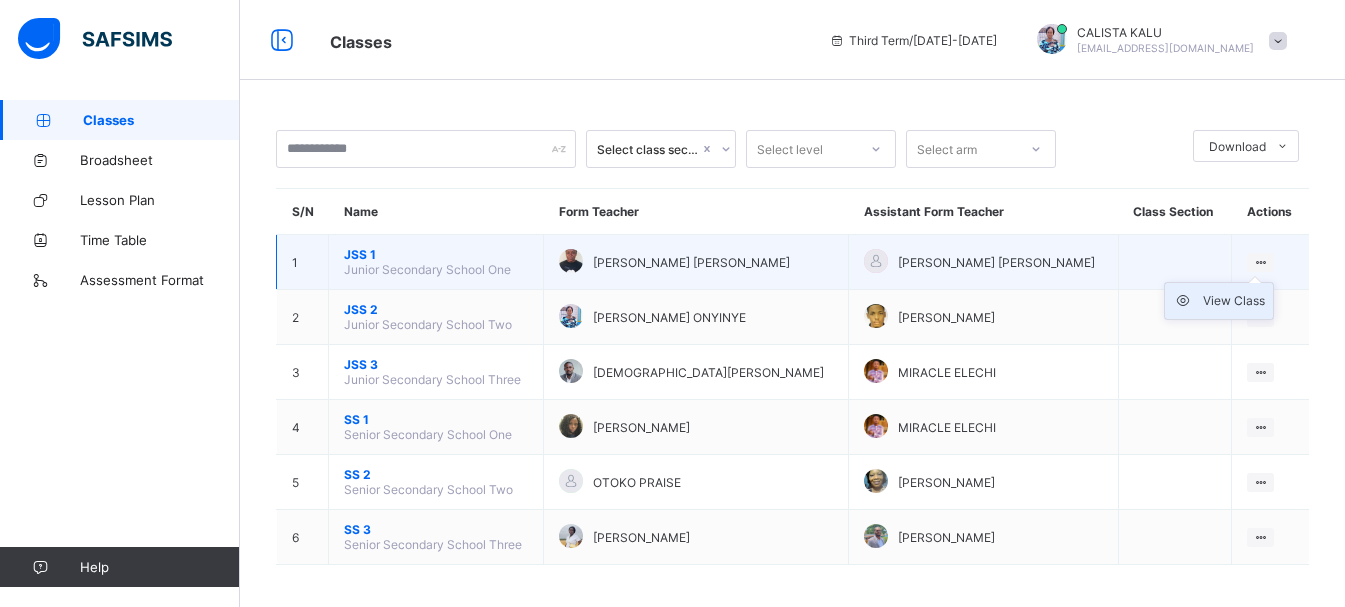 click on "View Class" at bounding box center (1234, 301) 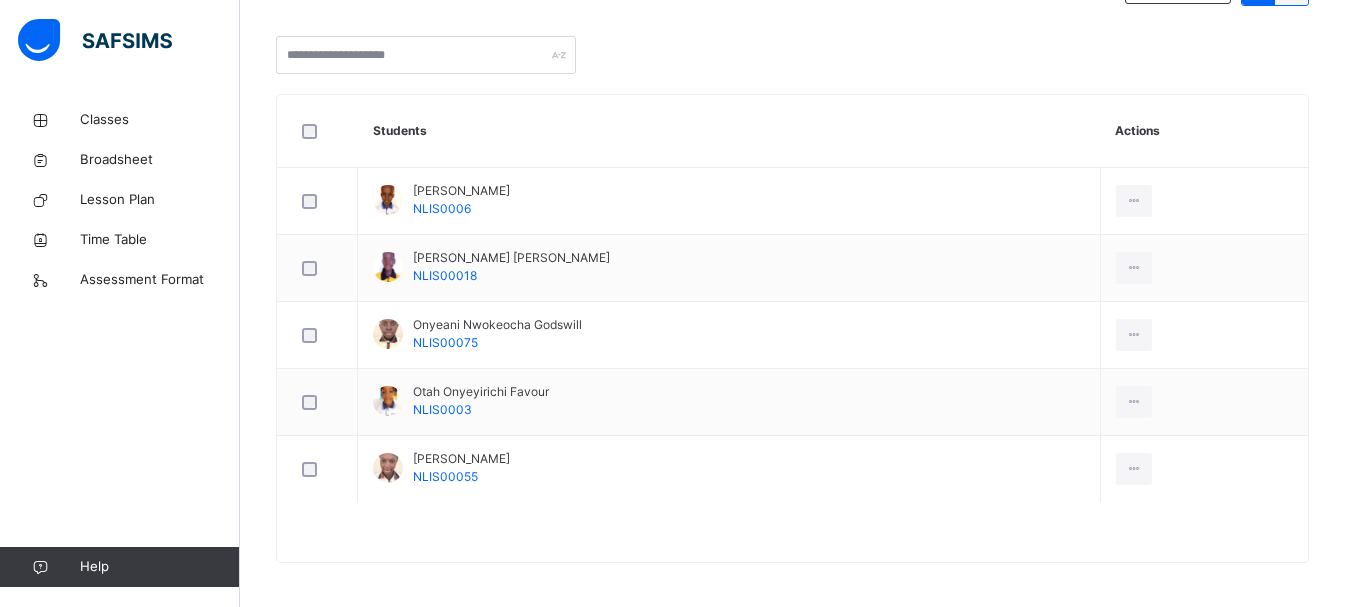 scroll, scrollTop: 493, scrollLeft: 0, axis: vertical 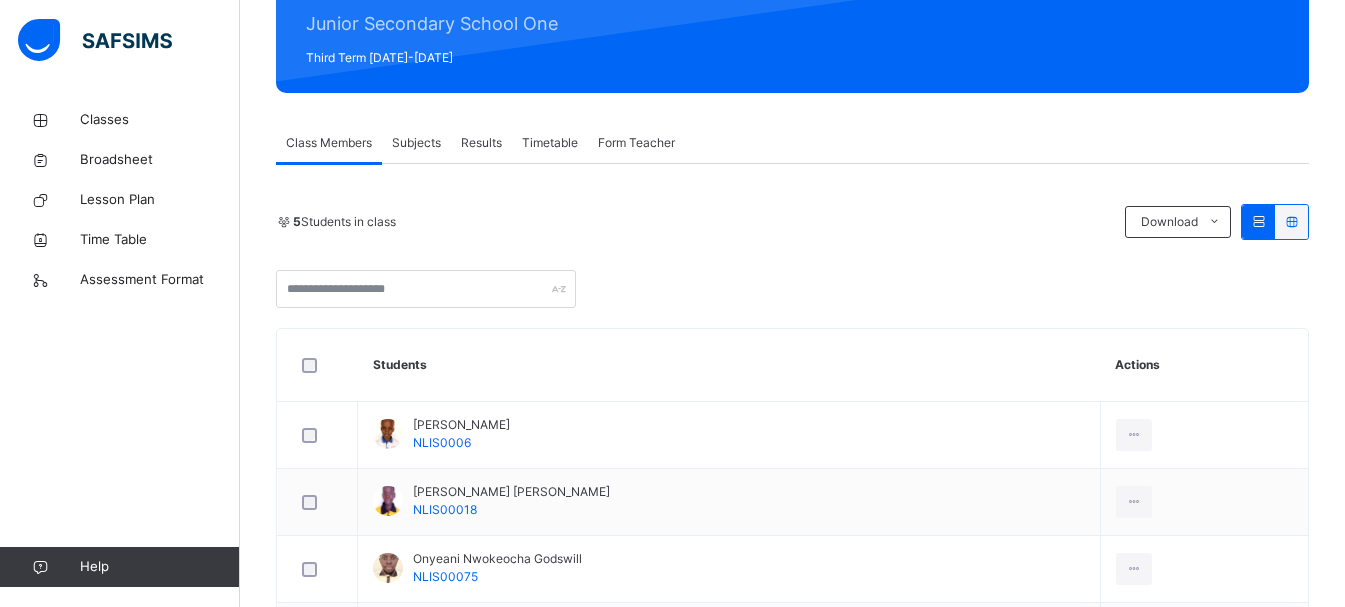 click on "Results" at bounding box center (481, 143) 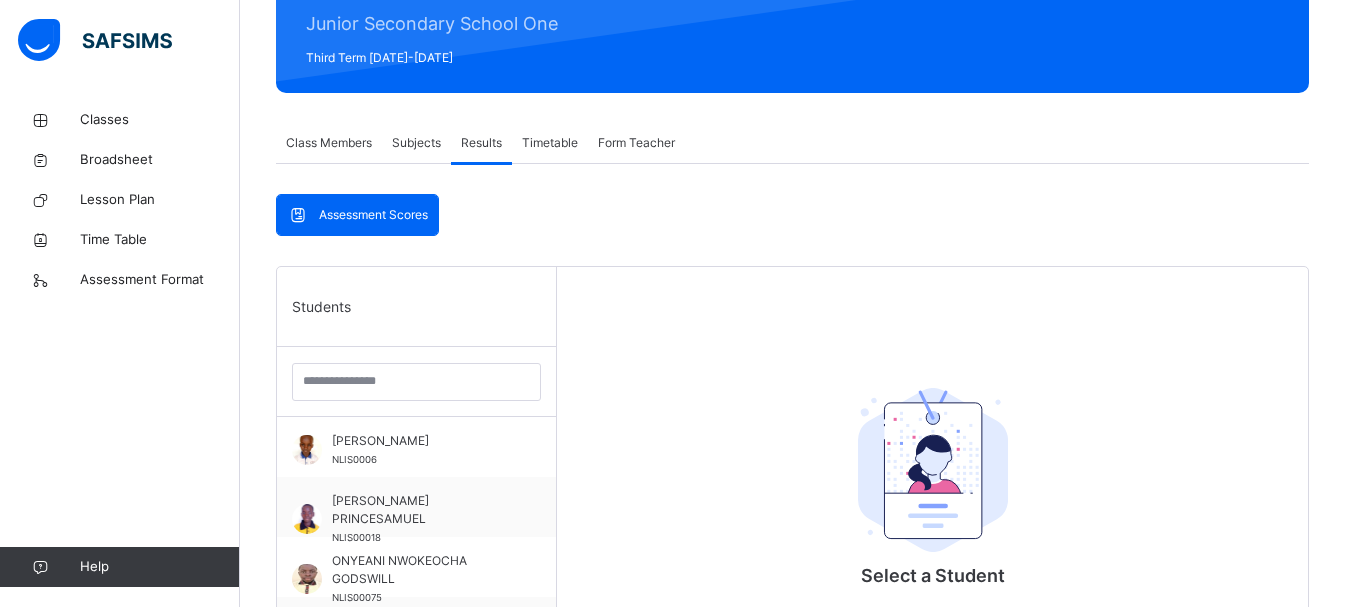 click on "Subjects" at bounding box center (416, 143) 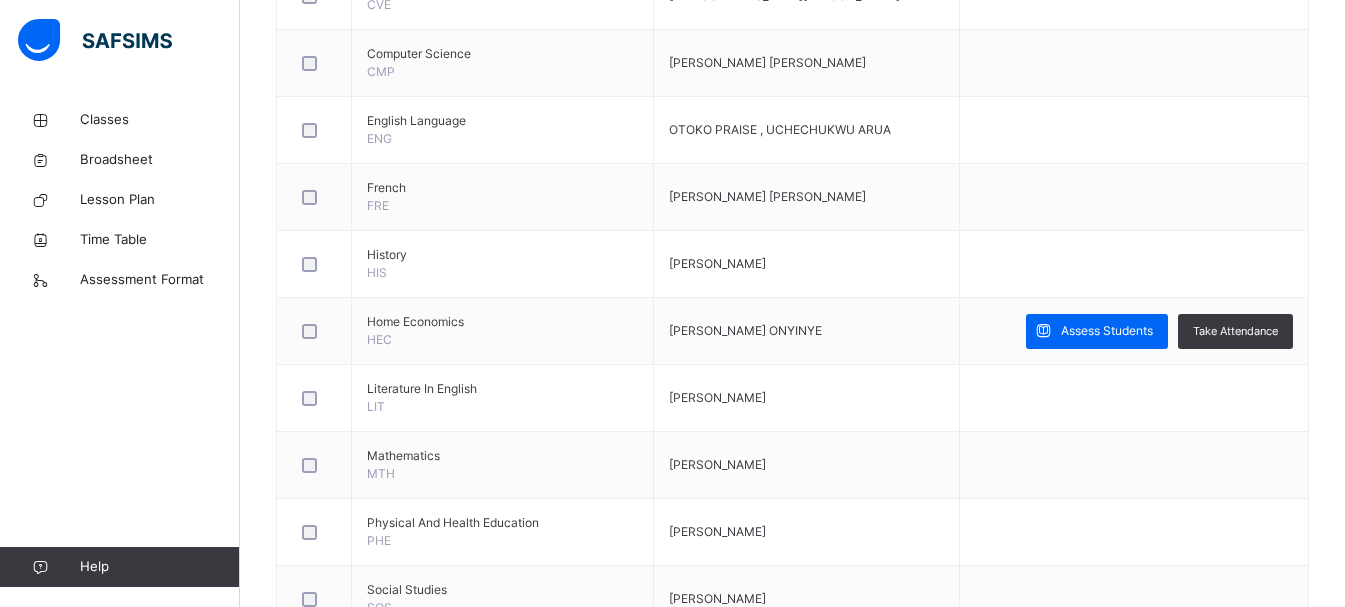 scroll, scrollTop: 1052, scrollLeft: 0, axis: vertical 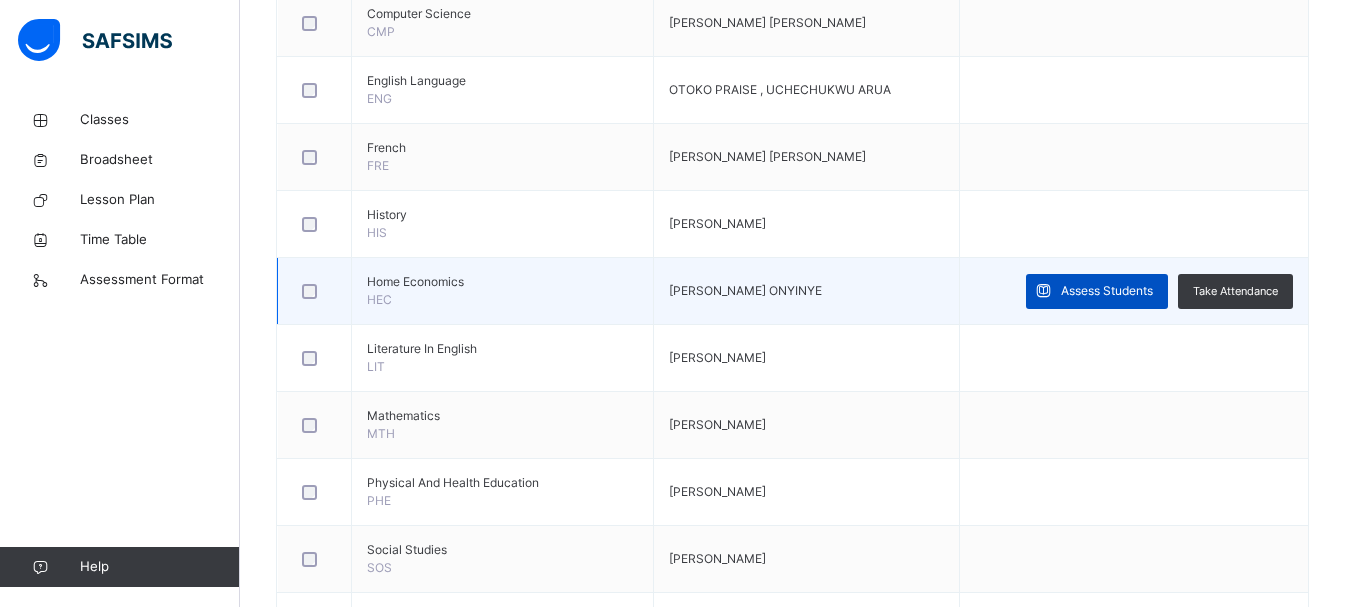 click on "Assess Students" at bounding box center (1107, 291) 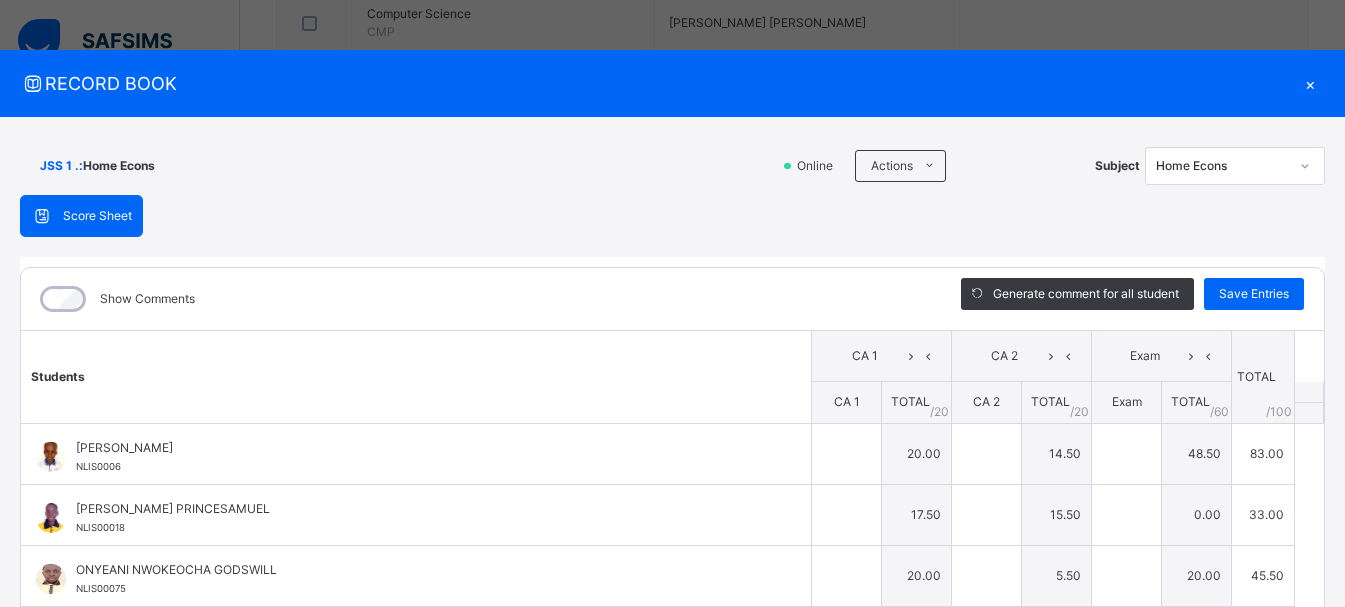 type on "**" 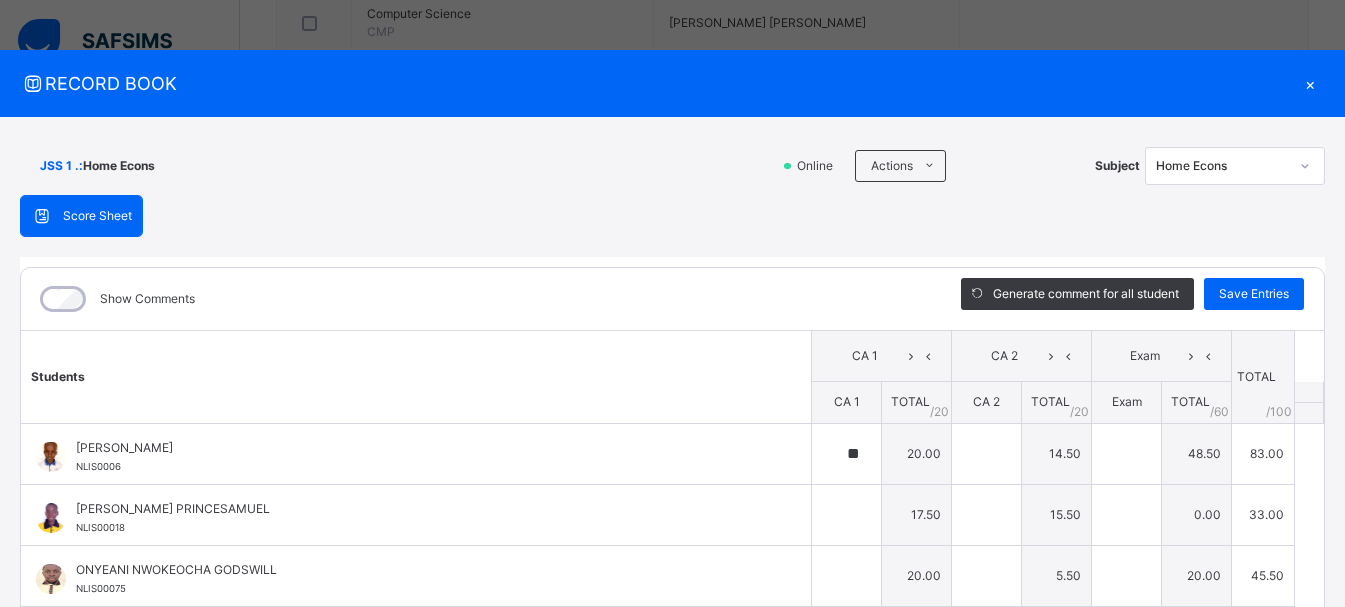 type on "****" 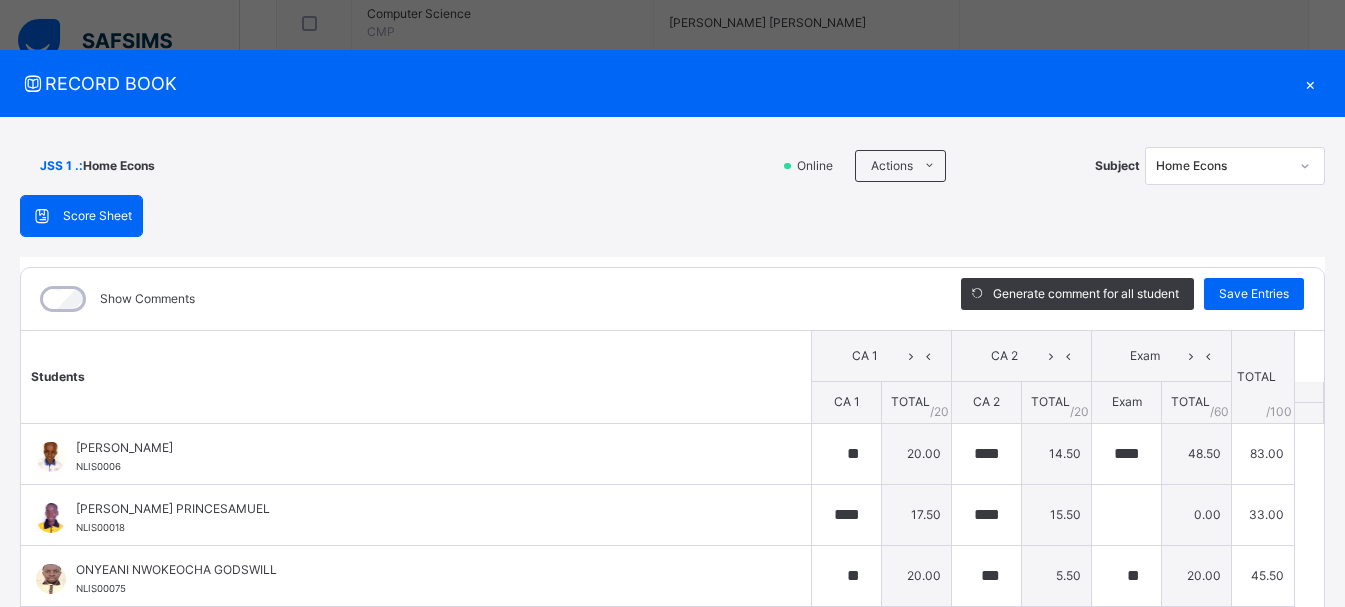 type on "****" 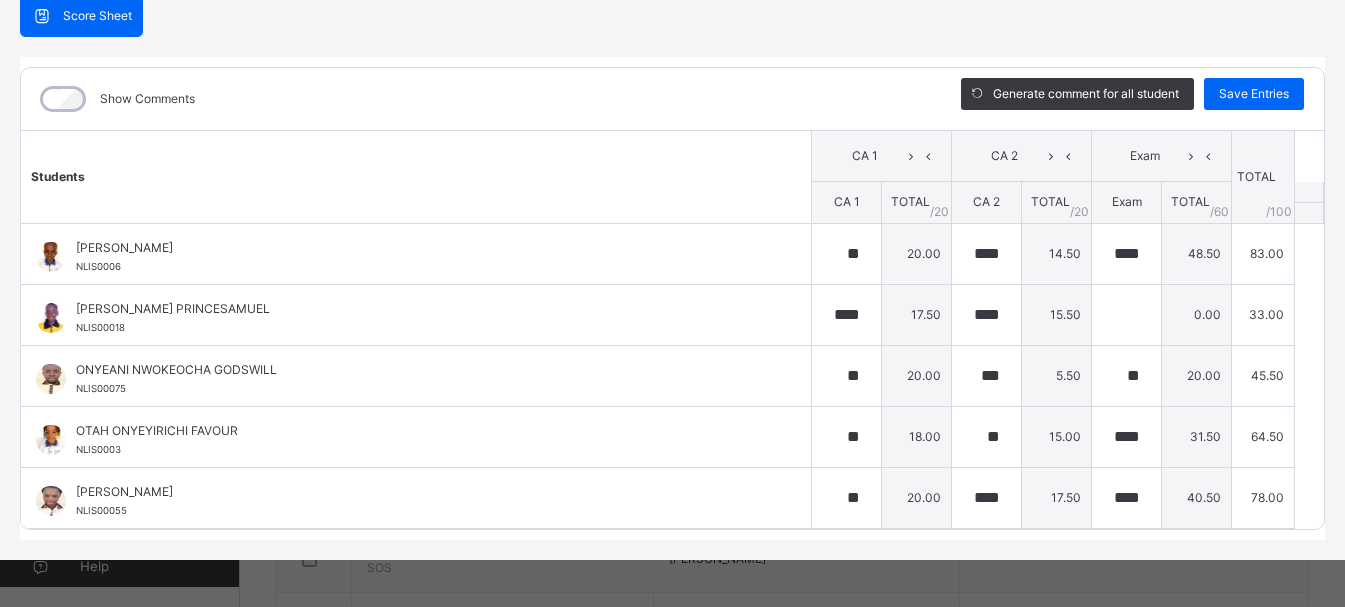 scroll, scrollTop: 203, scrollLeft: 0, axis: vertical 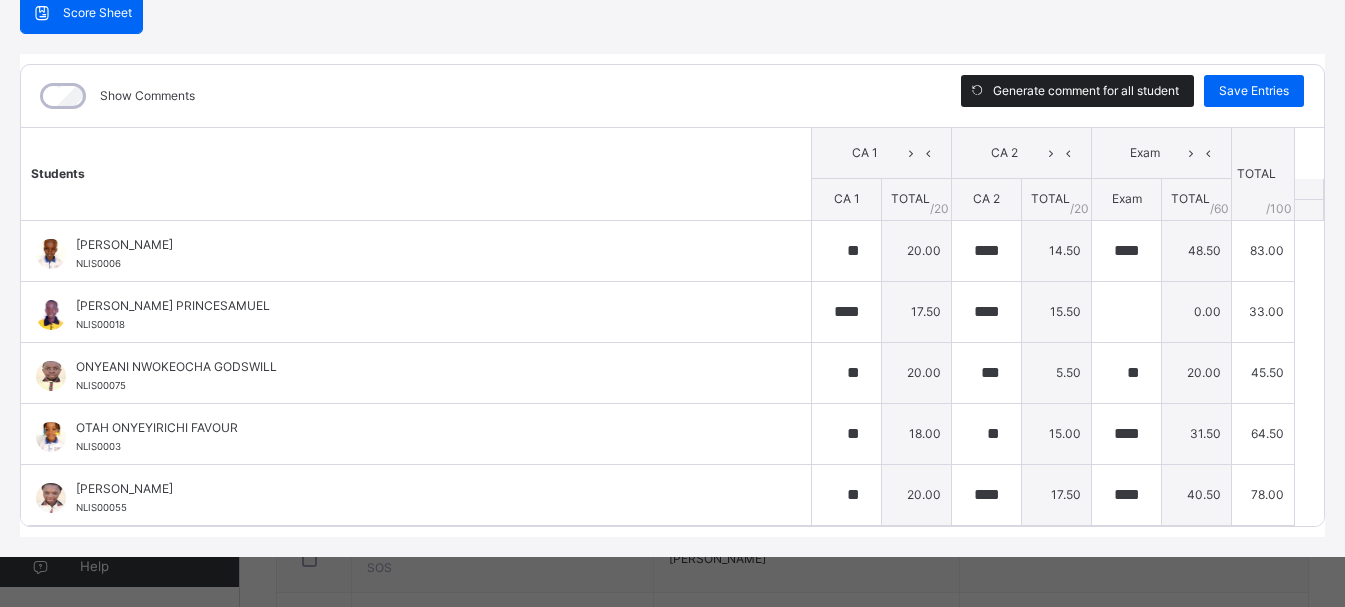 click on "Generate comment for all student" at bounding box center [1086, 91] 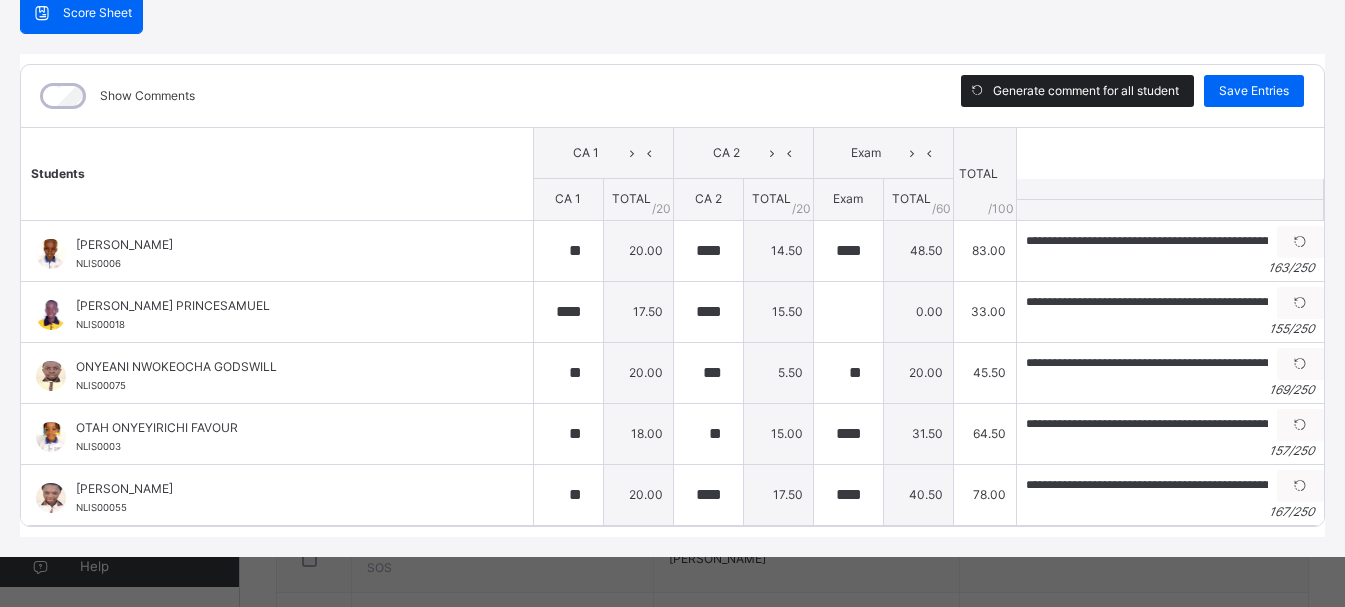 click on "Generate comment for all student" at bounding box center (1086, 91) 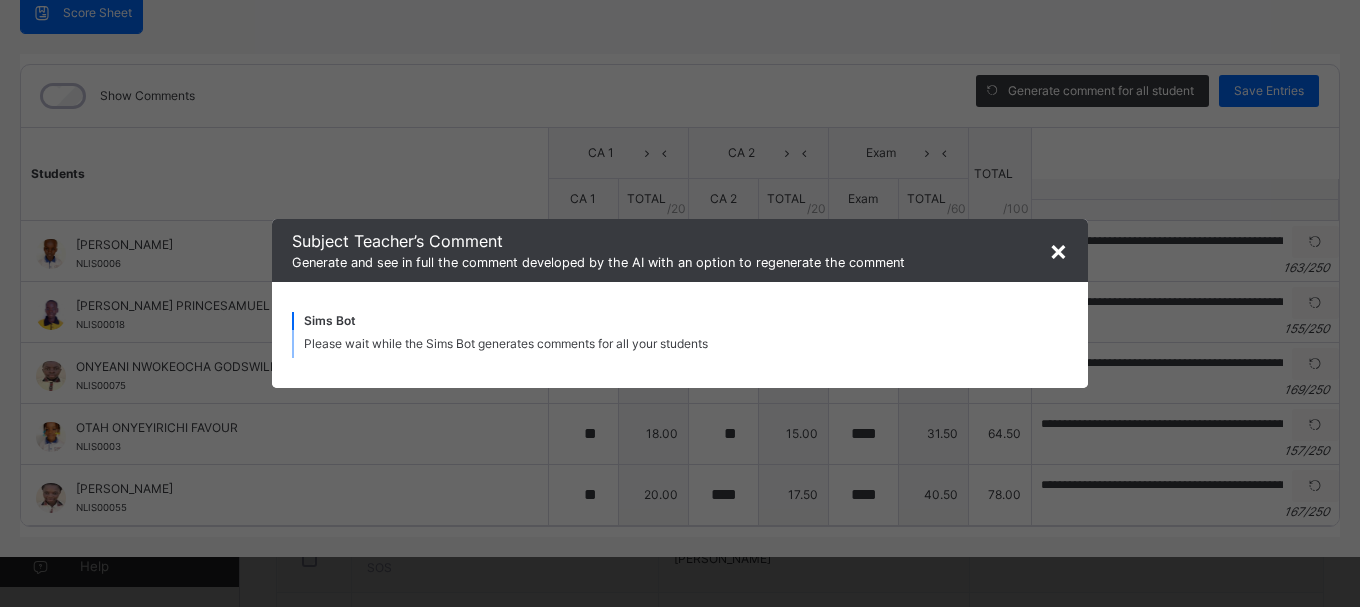 type on "**********" 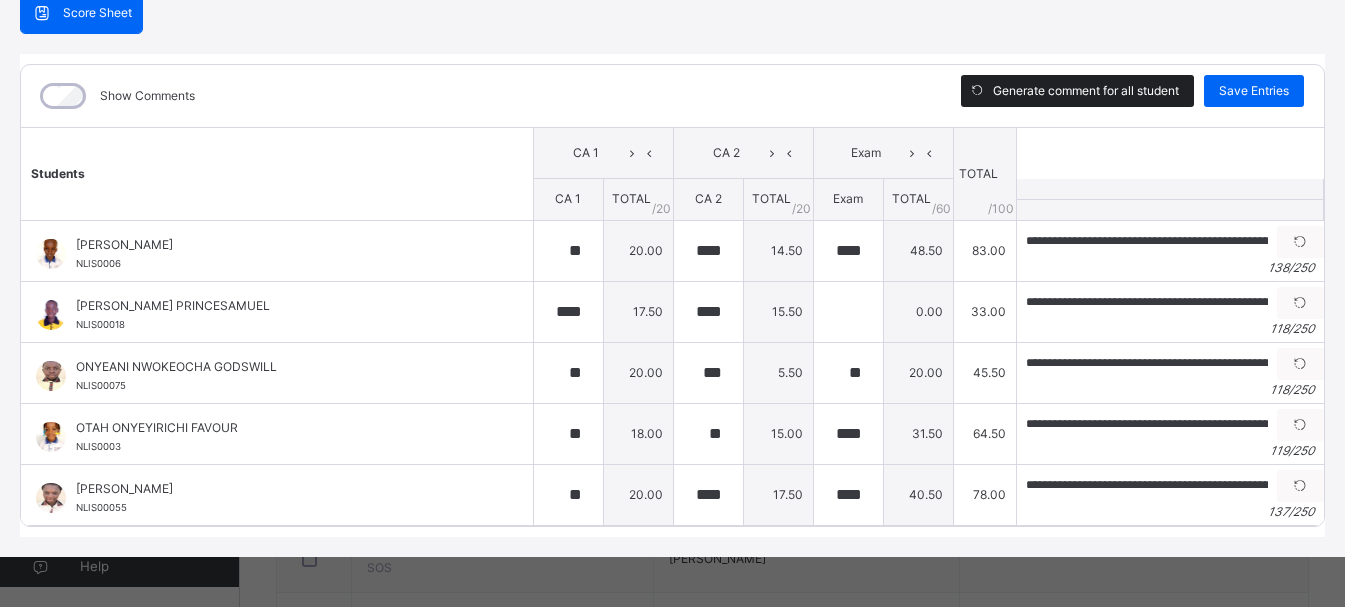 click on "Generate comment for all student" at bounding box center [1077, 91] 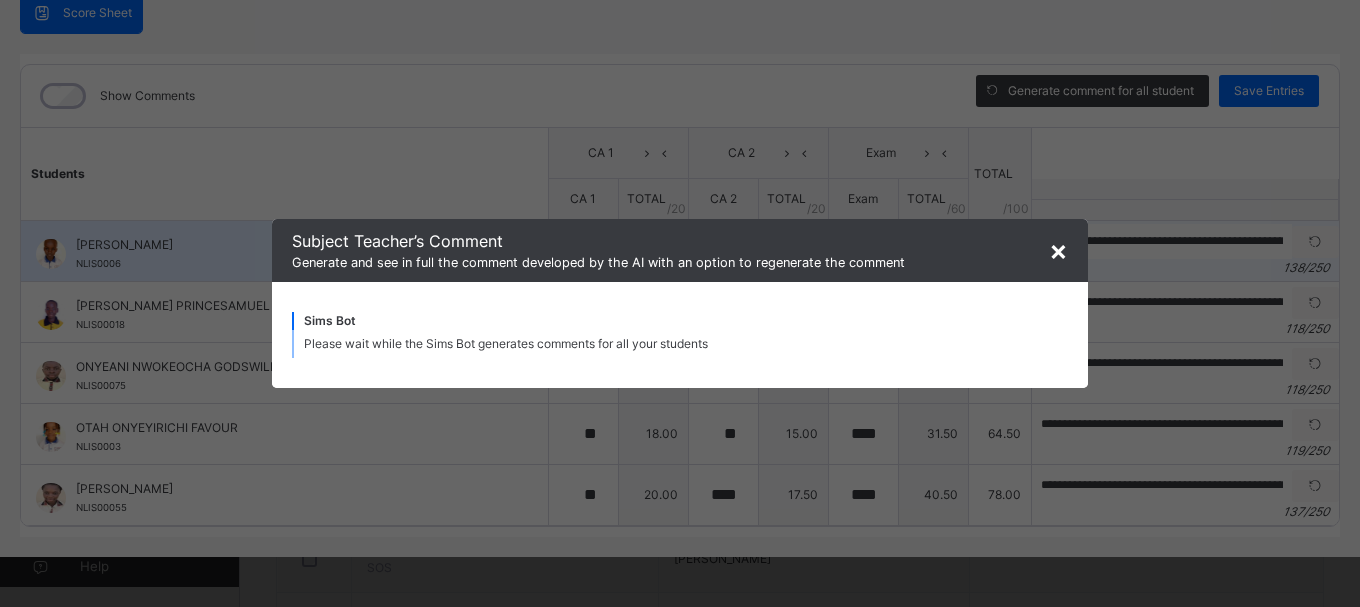 type on "**********" 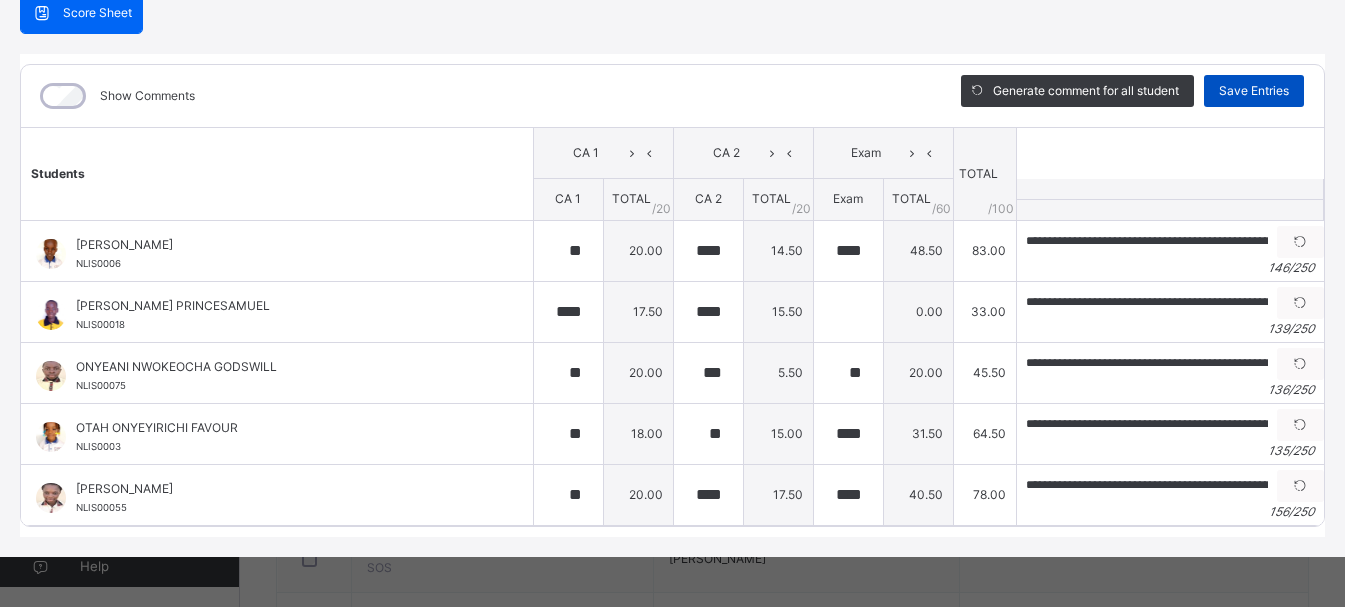 click on "Save Entries" at bounding box center [1254, 91] 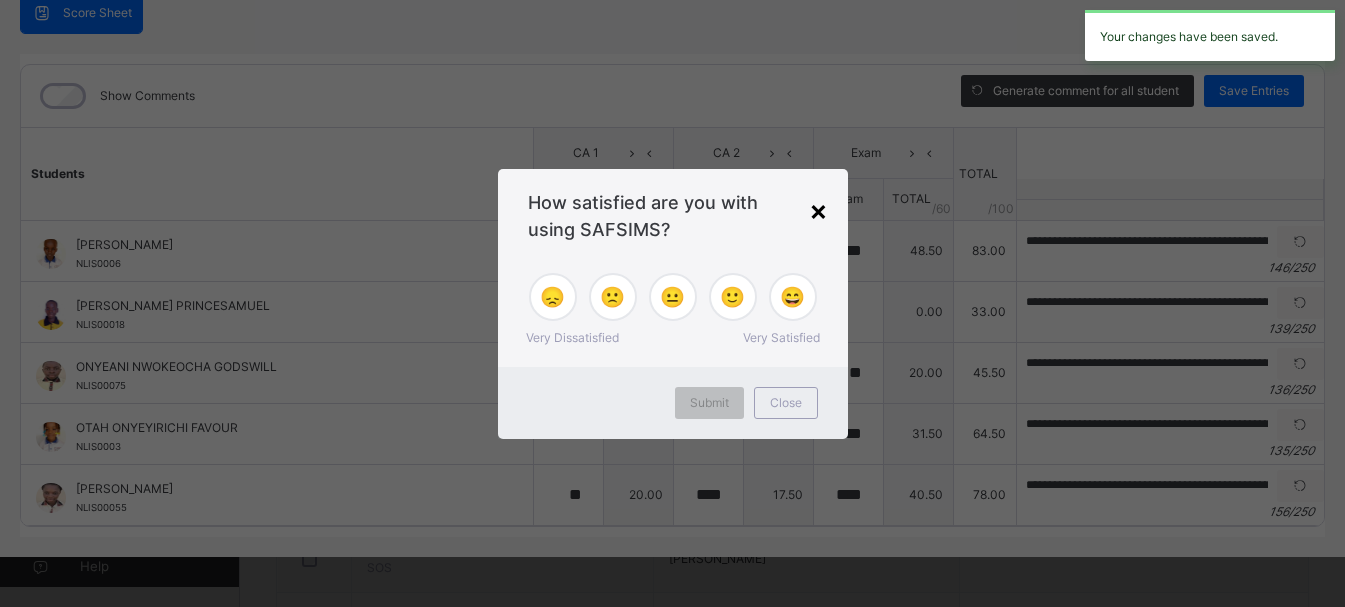 click on "×" at bounding box center (818, 210) 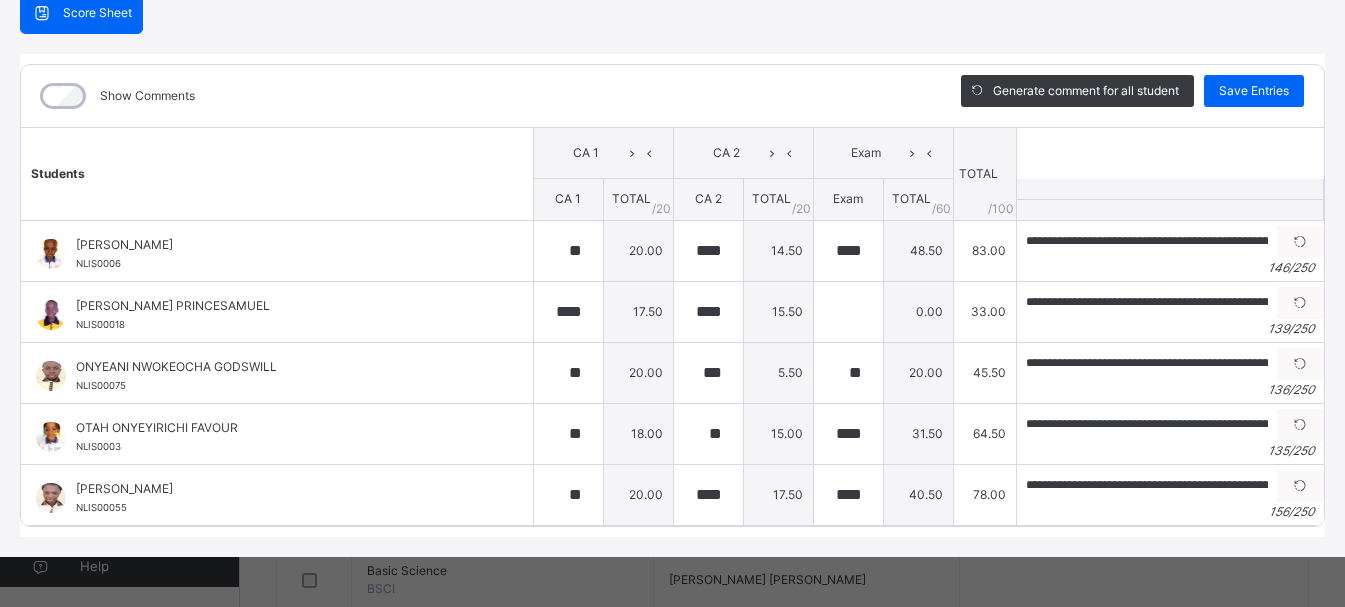 scroll, scrollTop: 0, scrollLeft: 0, axis: both 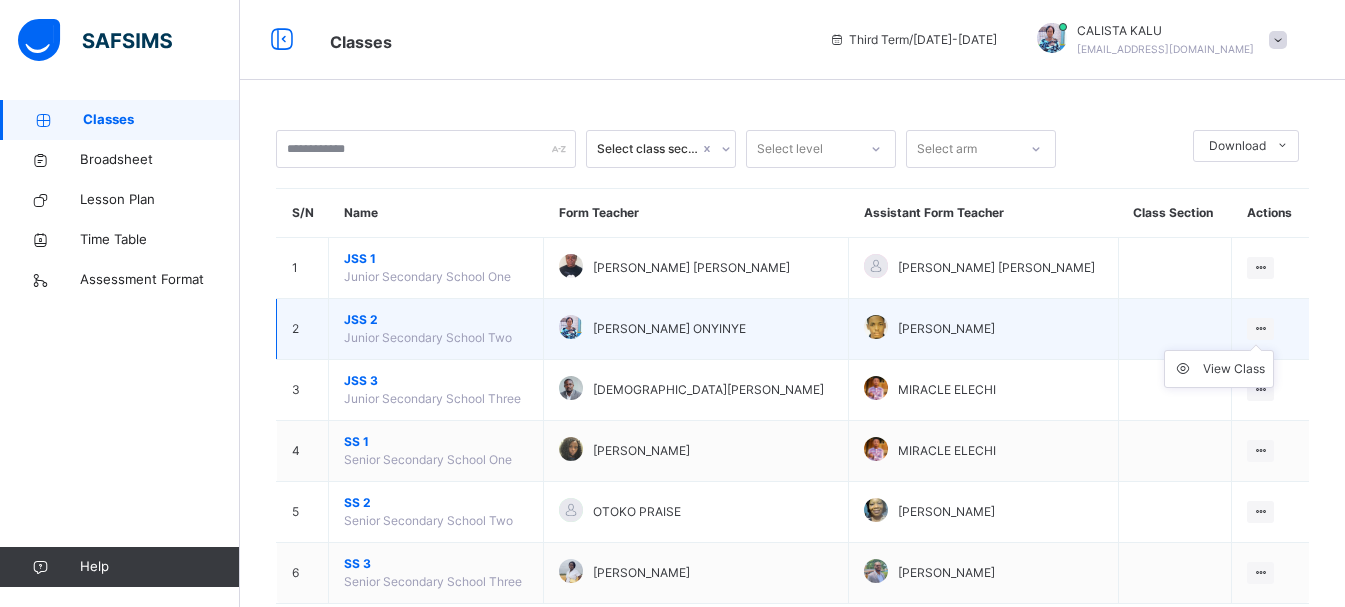 click at bounding box center (1260, 329) 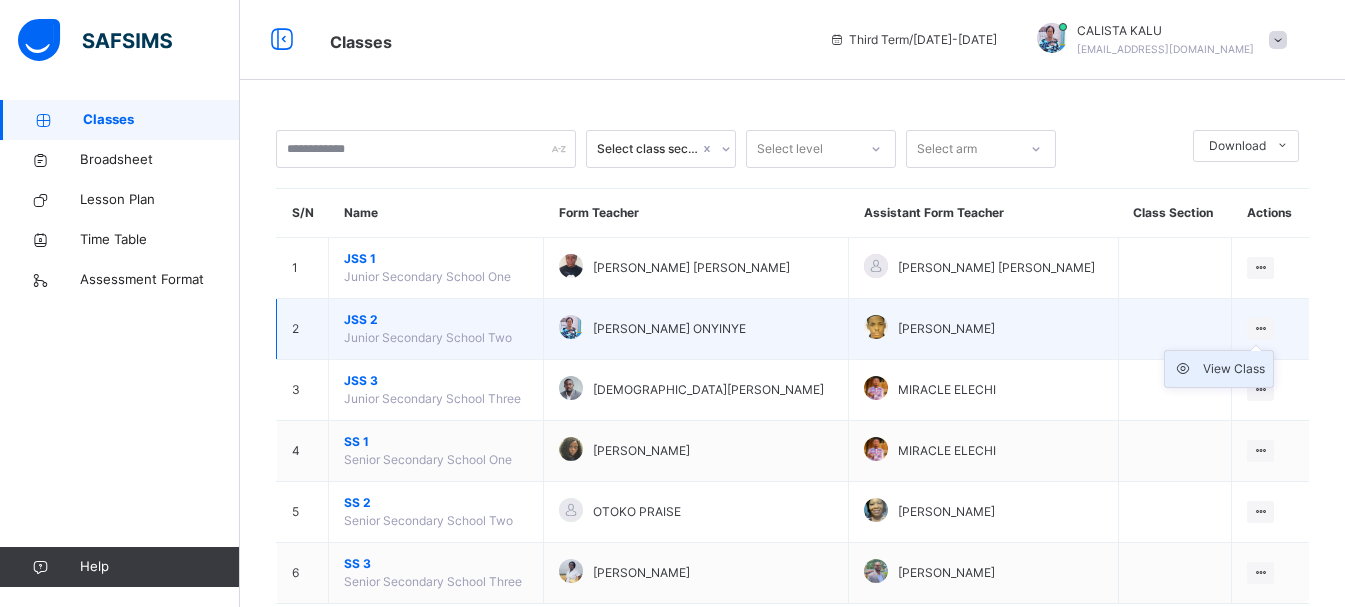 click on "View Class" at bounding box center [1234, 369] 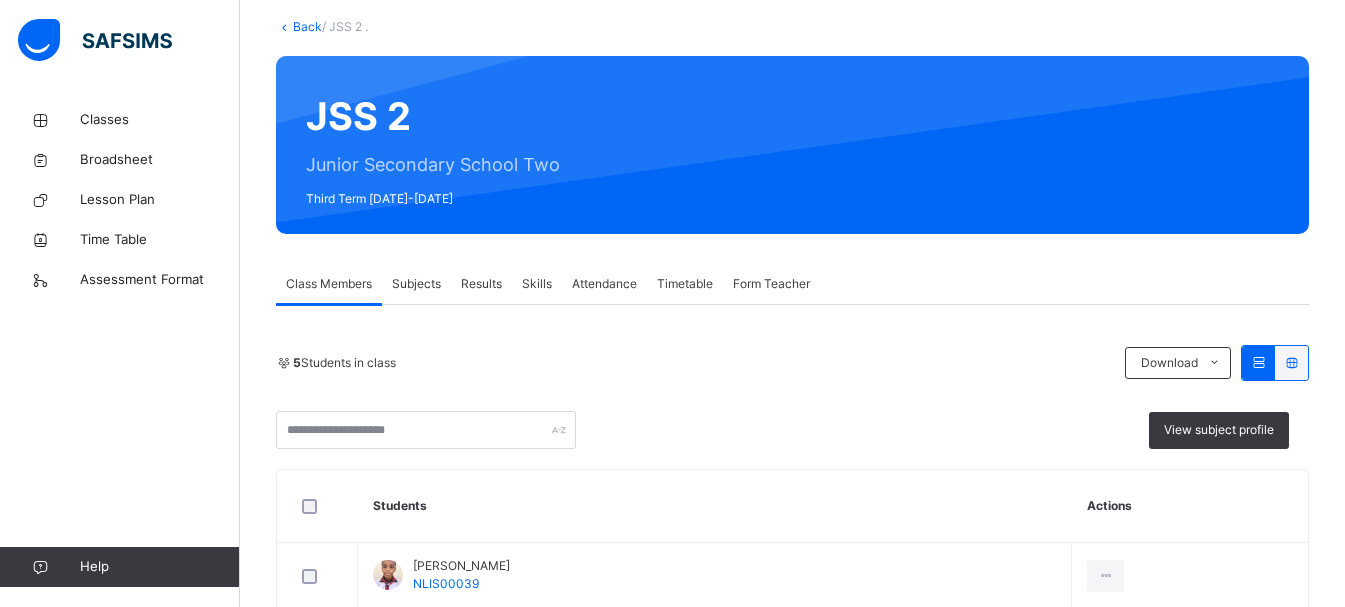 scroll, scrollTop: 92, scrollLeft: 0, axis: vertical 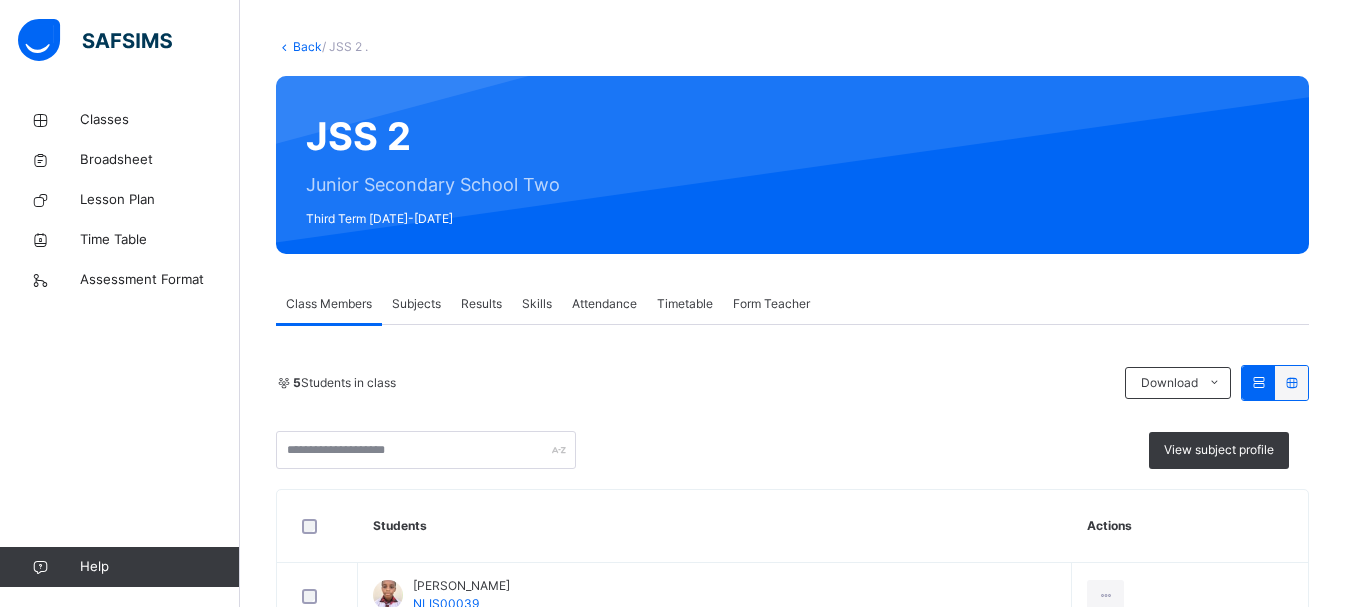 click on "Subjects" at bounding box center (416, 304) 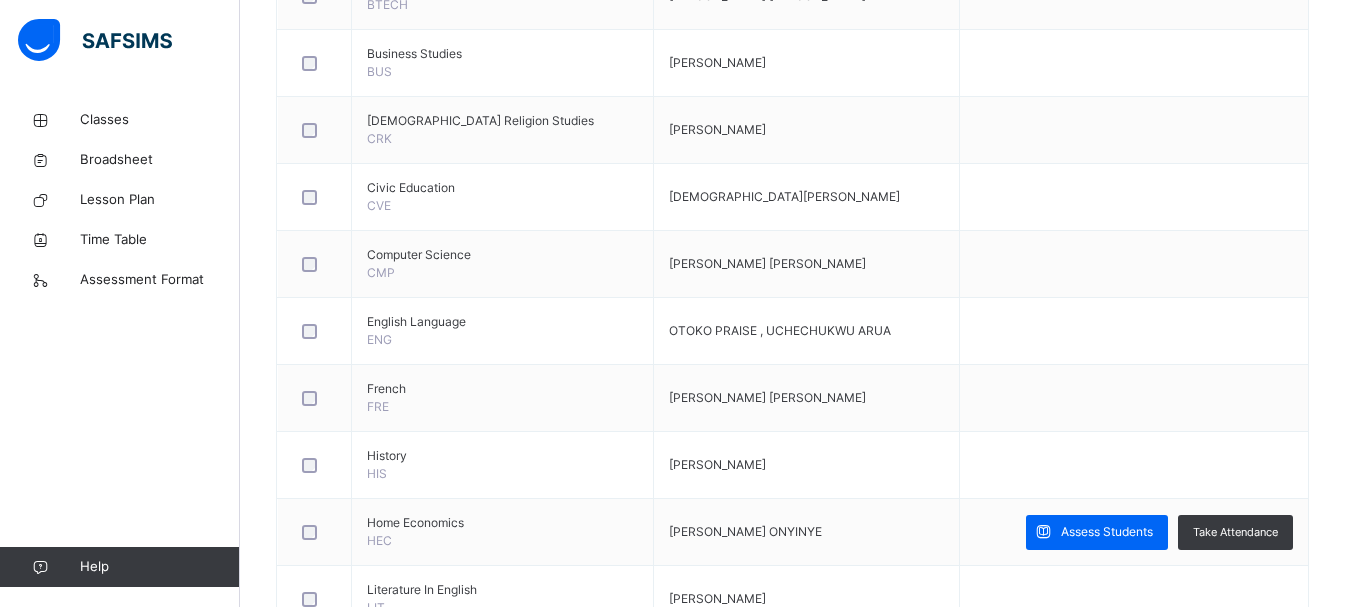 scroll, scrollTop: 814, scrollLeft: 0, axis: vertical 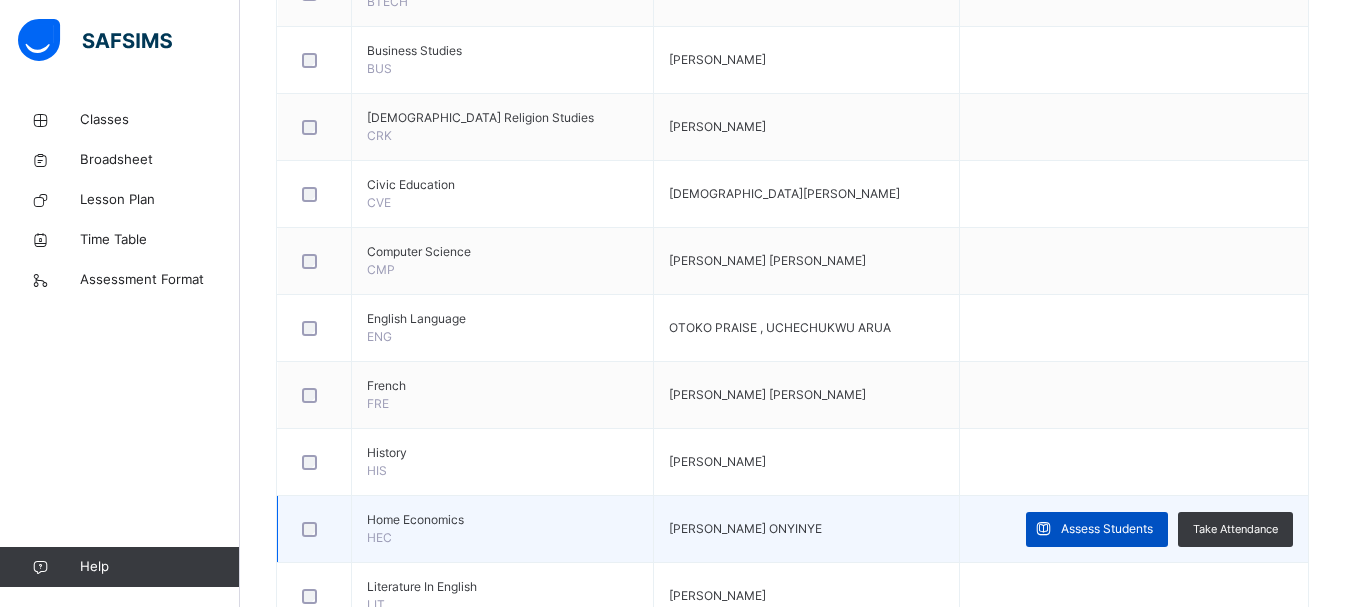 click on "Assess Students" at bounding box center (1107, 529) 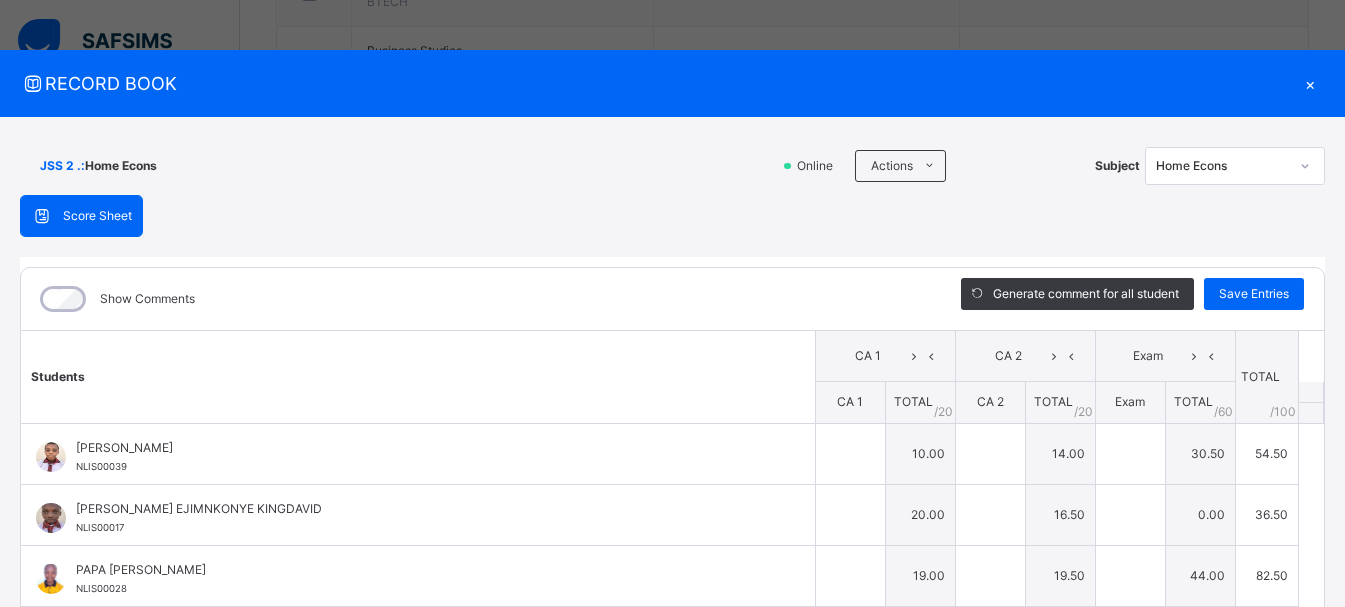 type on "**" 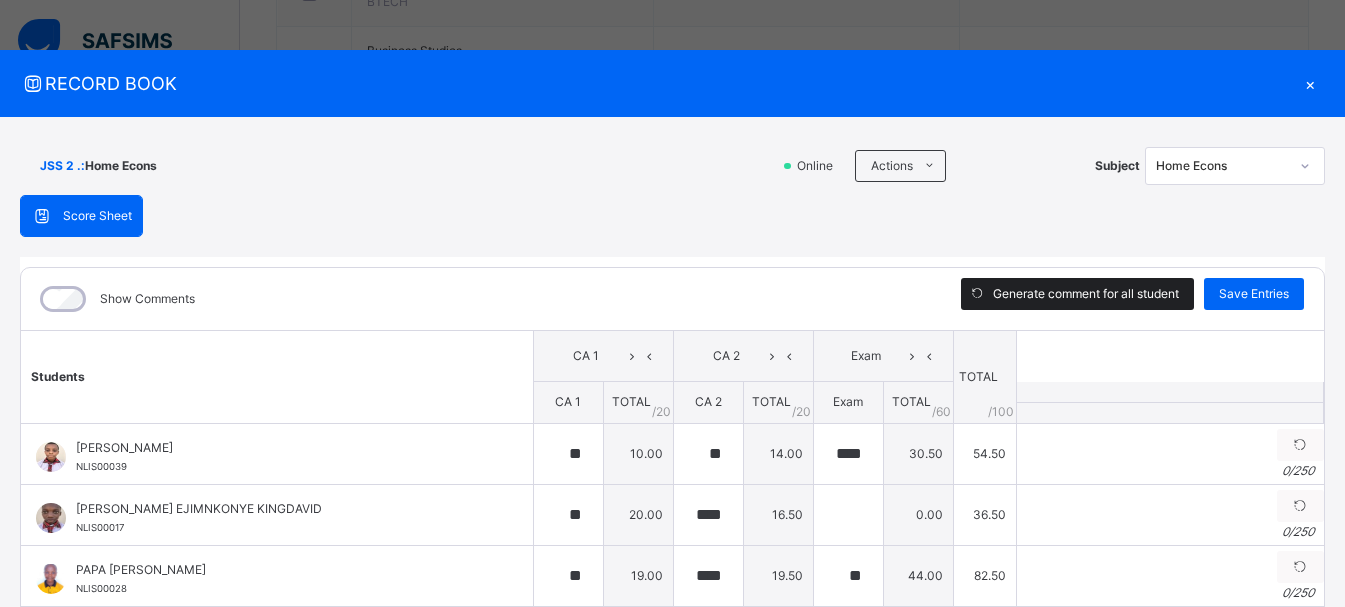 click on "Generate comment for all student" at bounding box center [1086, 294] 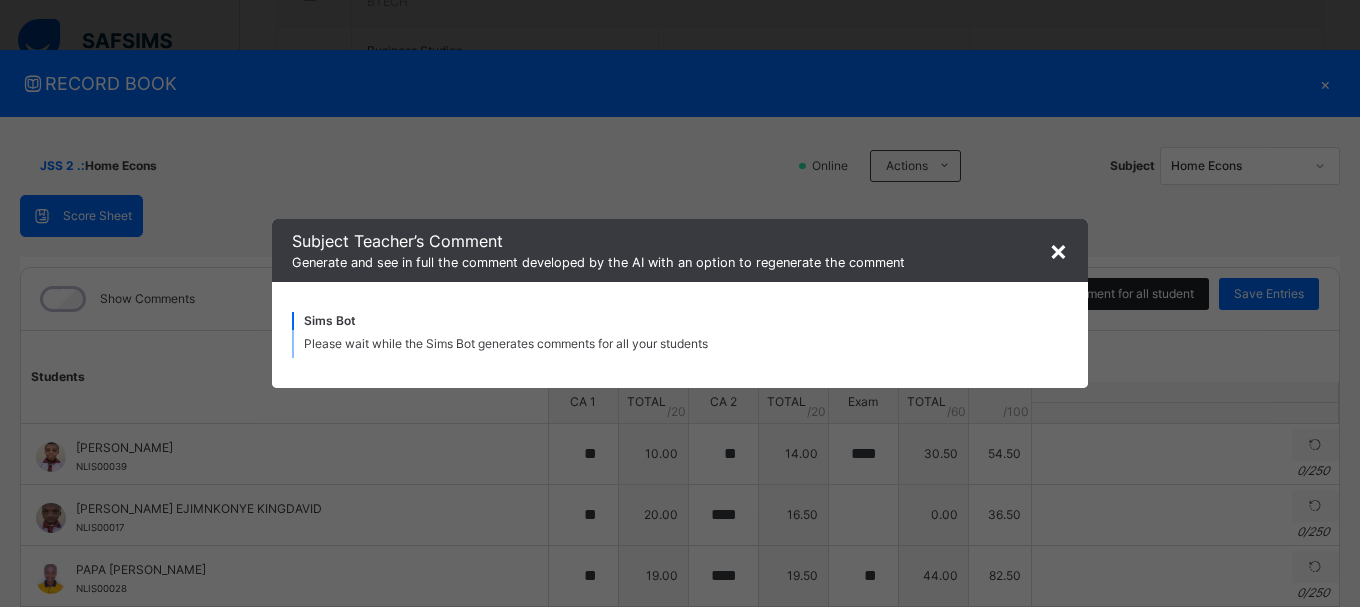 type on "**********" 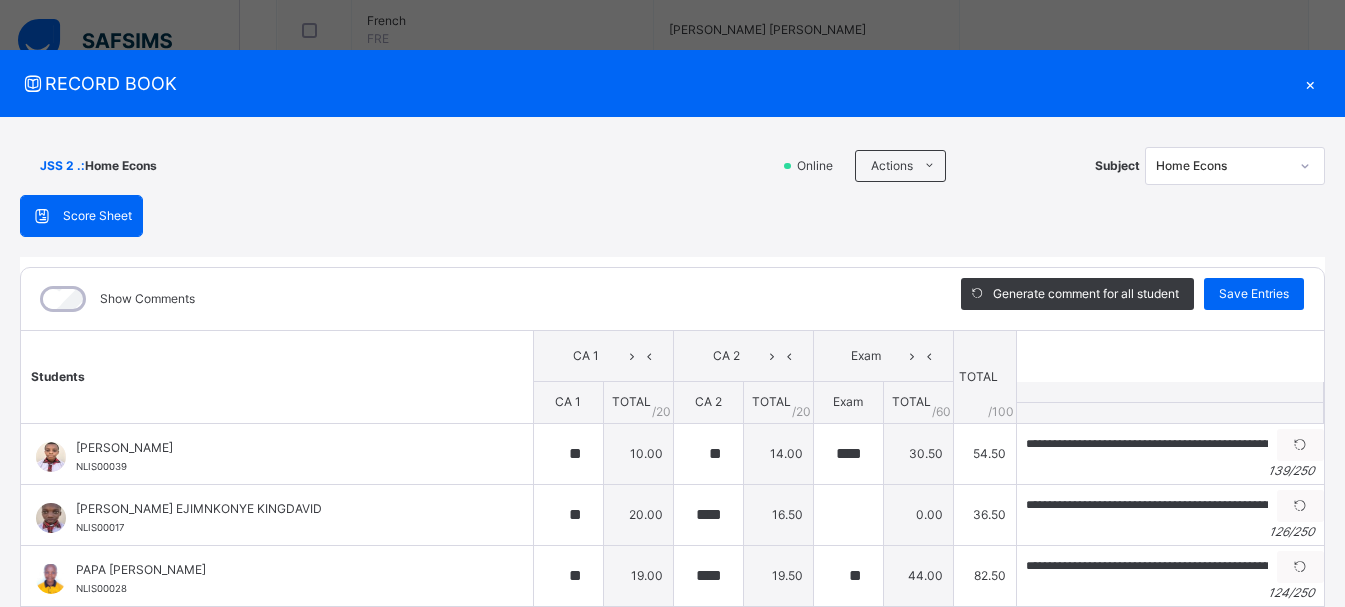 scroll, scrollTop: 1222, scrollLeft: 0, axis: vertical 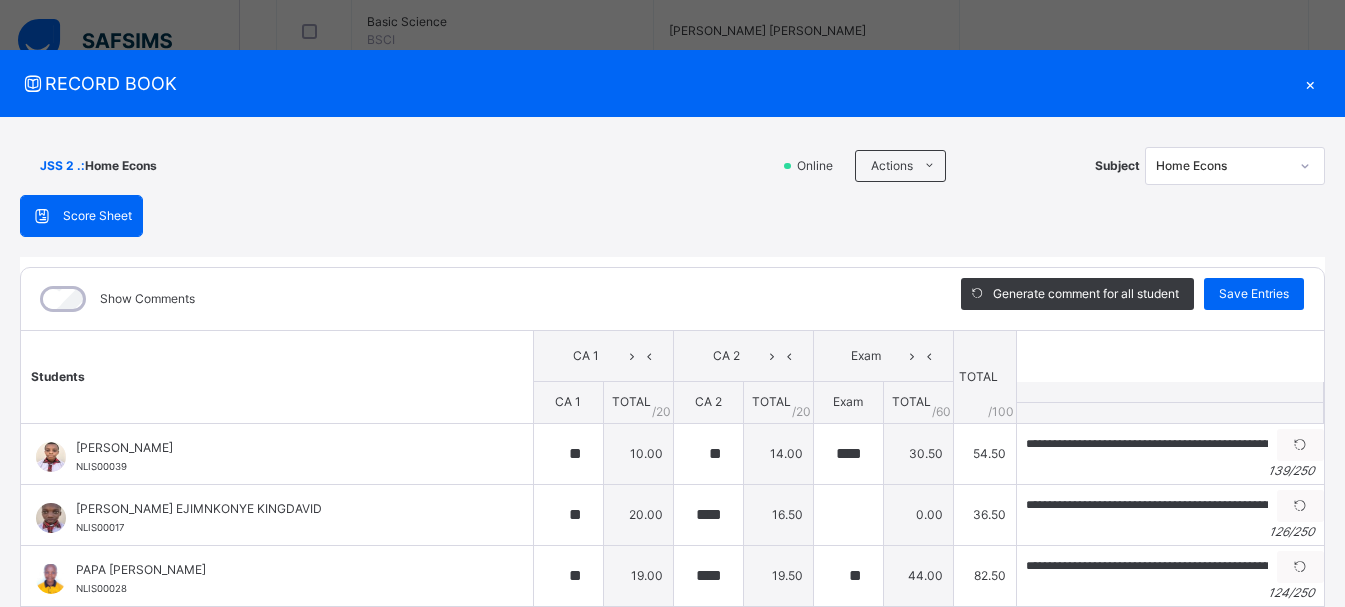 drag, startPoint x: 1332, startPoint y: 400, endPoint x: 1335, endPoint y: 466, distance: 66.068146 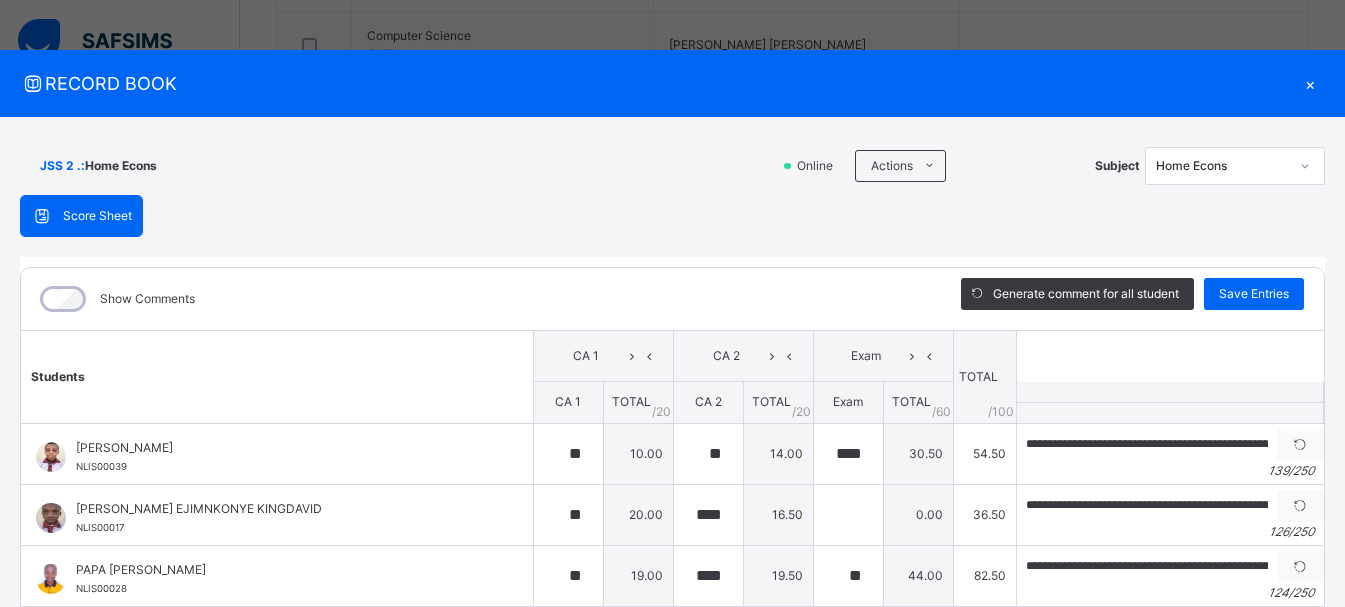 scroll, scrollTop: 1222, scrollLeft: 0, axis: vertical 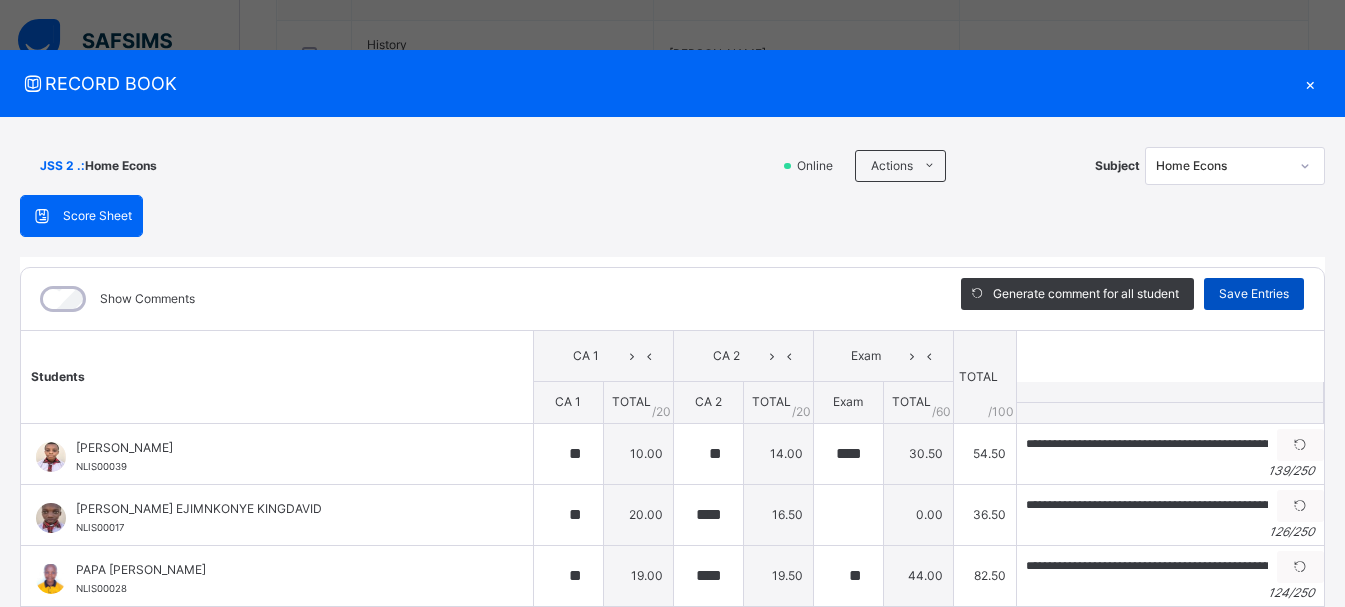 click on "Save Entries" at bounding box center [1254, 294] 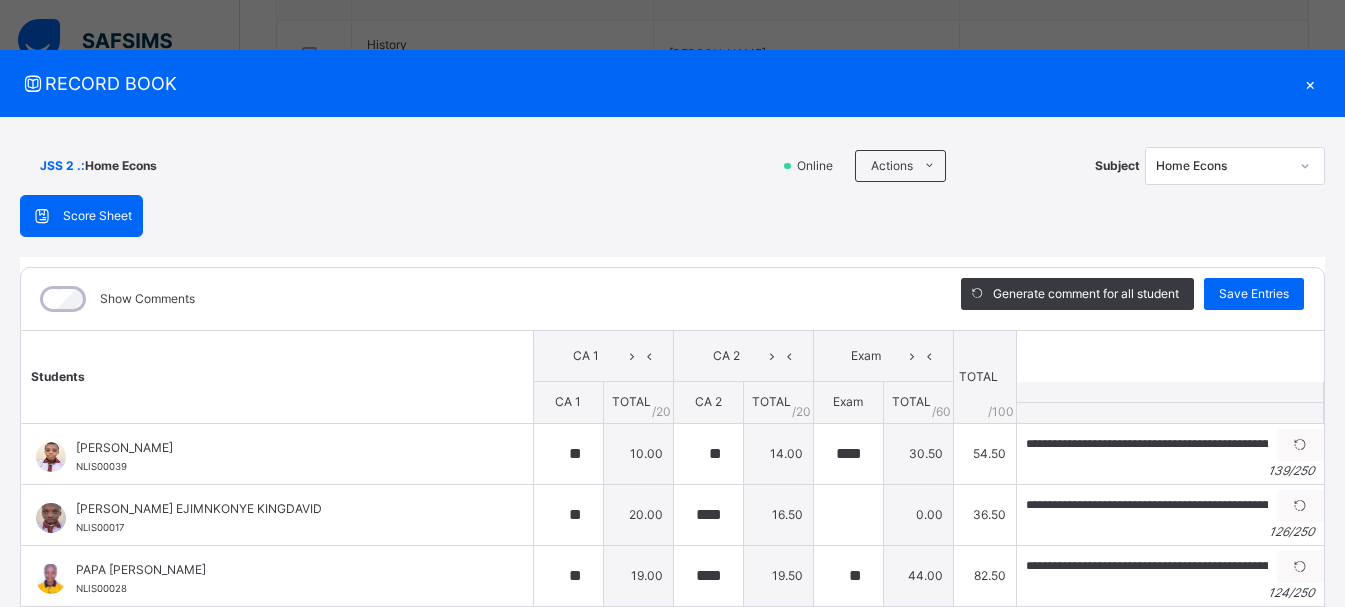 click on "×" at bounding box center (1310, 83) 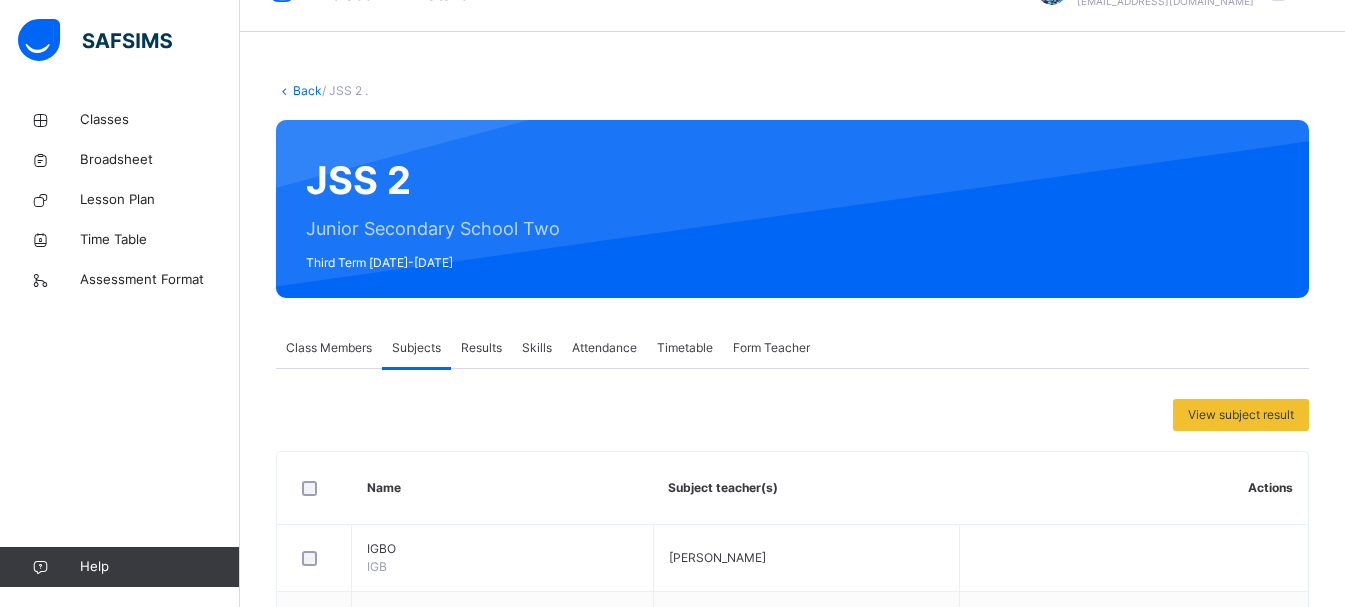 scroll, scrollTop: 0, scrollLeft: 0, axis: both 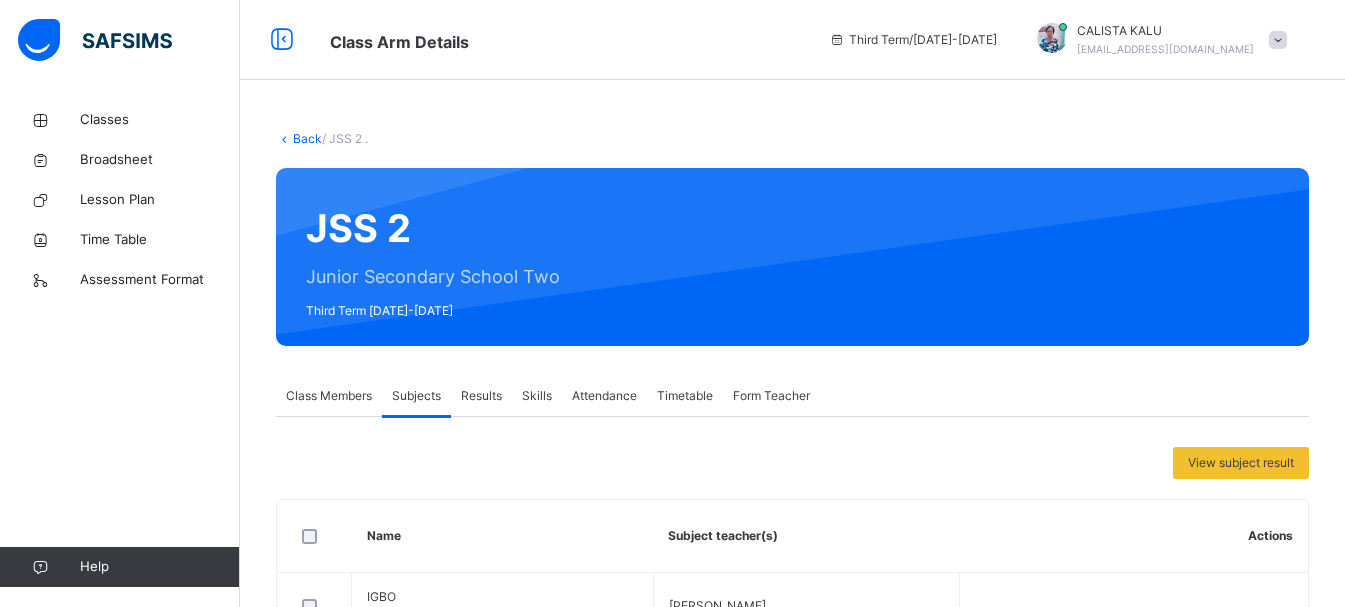 click on "Back" at bounding box center [307, 138] 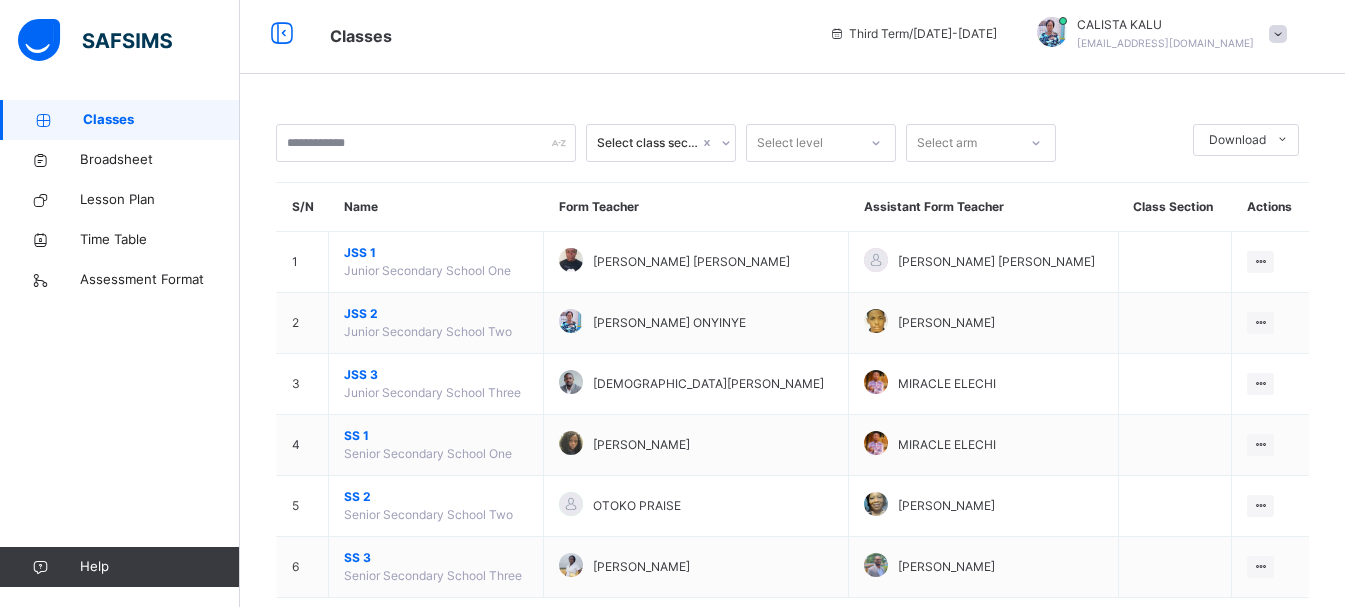 scroll, scrollTop: 47, scrollLeft: 0, axis: vertical 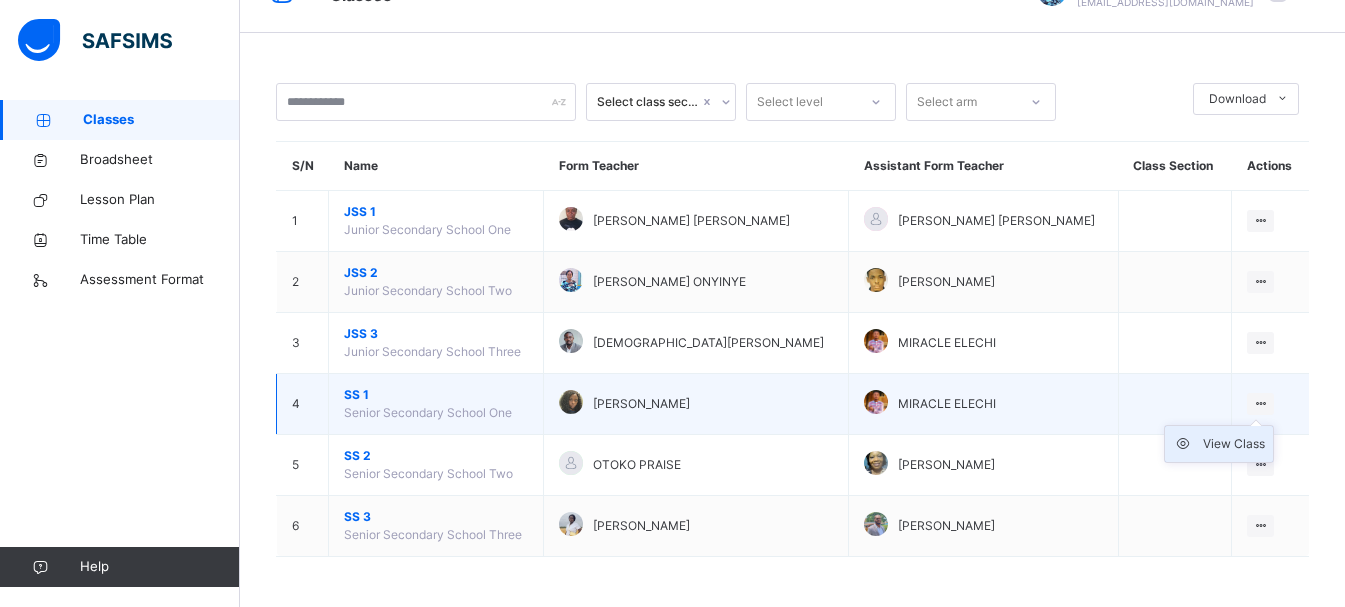 click on "View Class" at bounding box center (1234, 444) 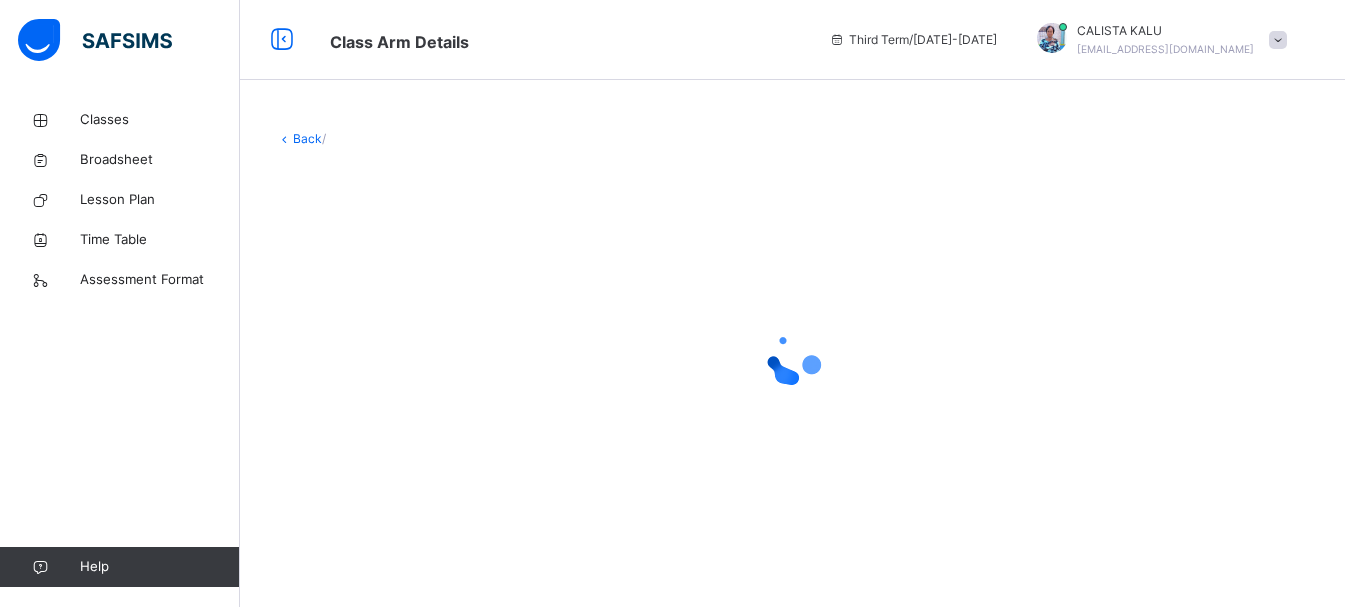 scroll, scrollTop: 0, scrollLeft: 0, axis: both 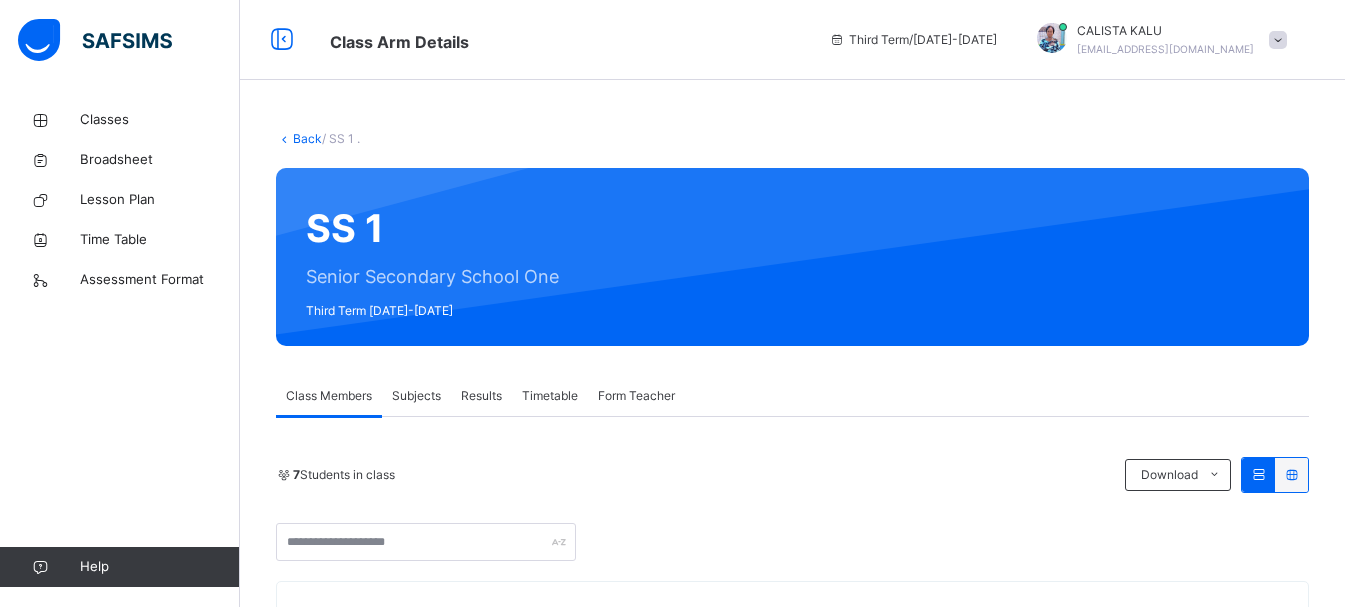 click on "Subjects" at bounding box center (416, 396) 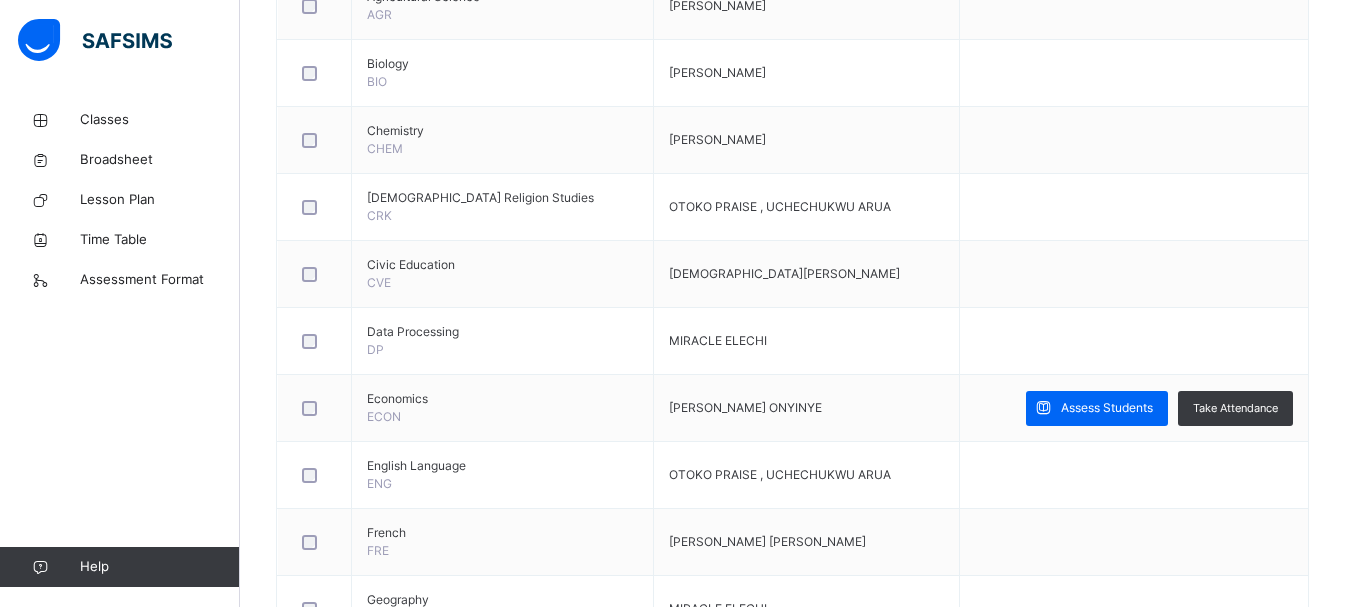 scroll, scrollTop: 670, scrollLeft: 0, axis: vertical 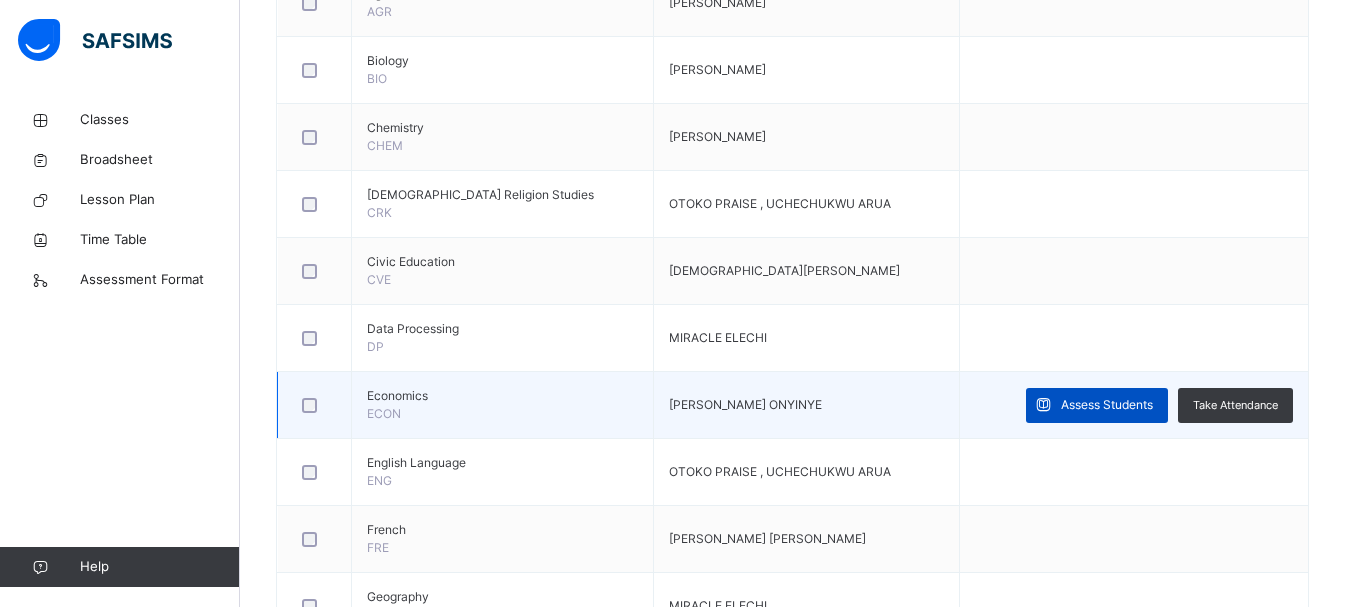 click on "Assess Students" at bounding box center (1107, 405) 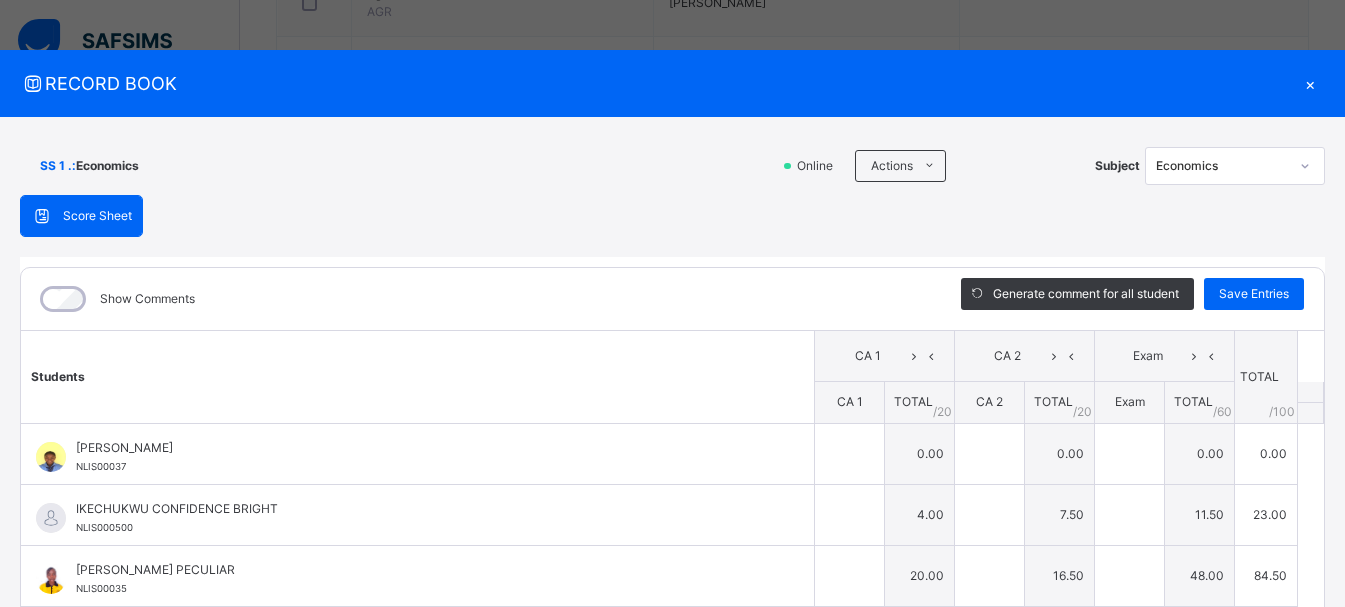 type on "*" 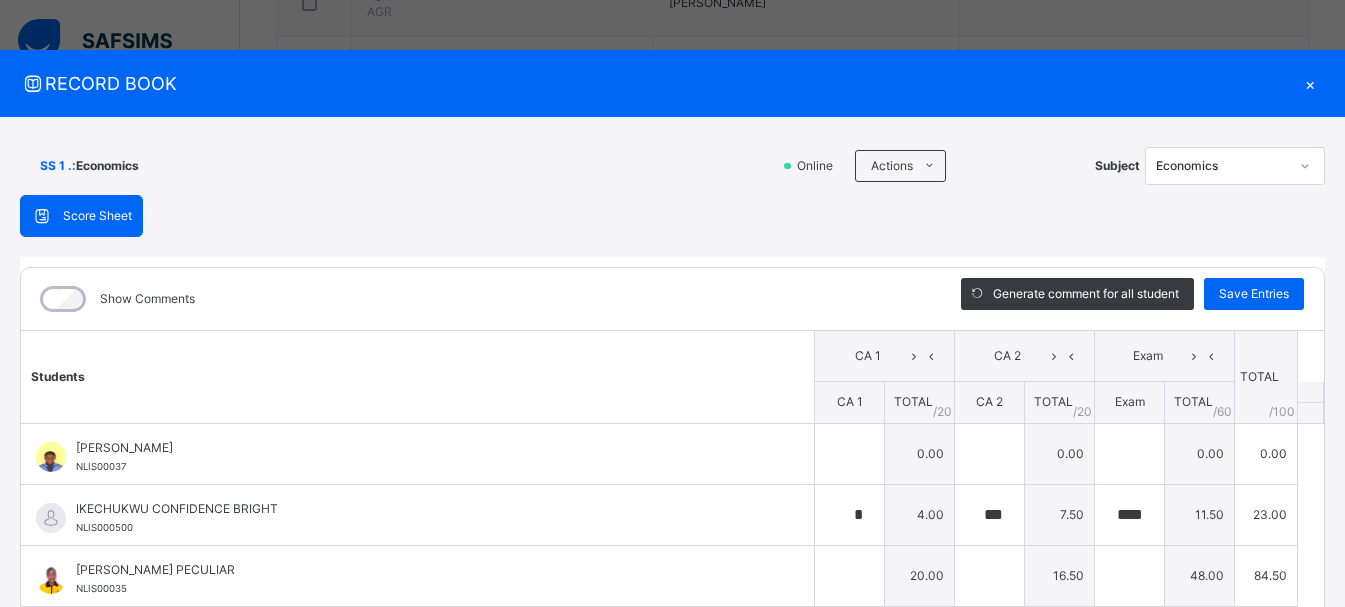 type on "**" 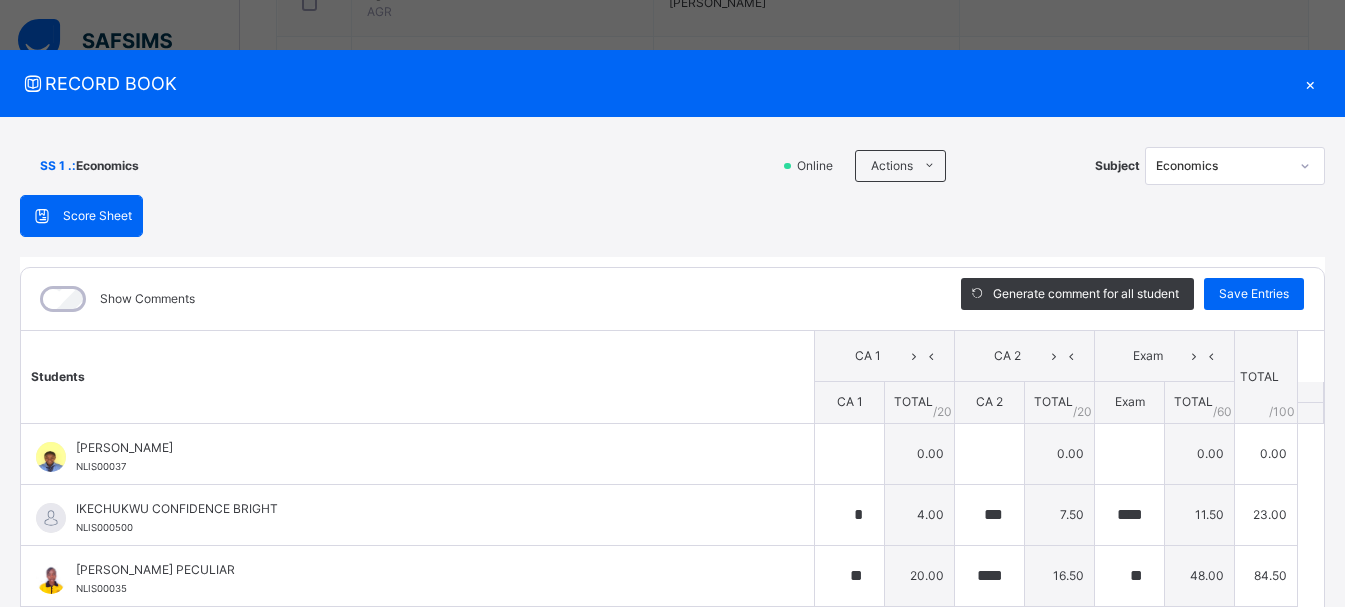 type on "**" 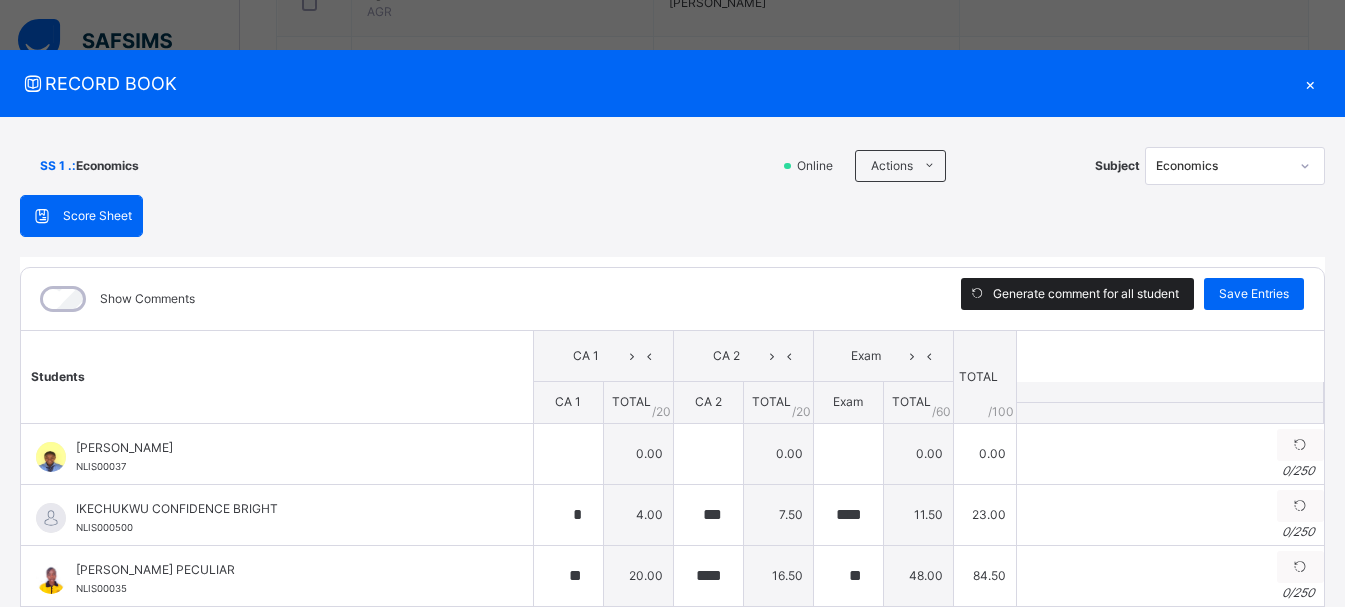click on "Generate comment for all student" at bounding box center (1086, 294) 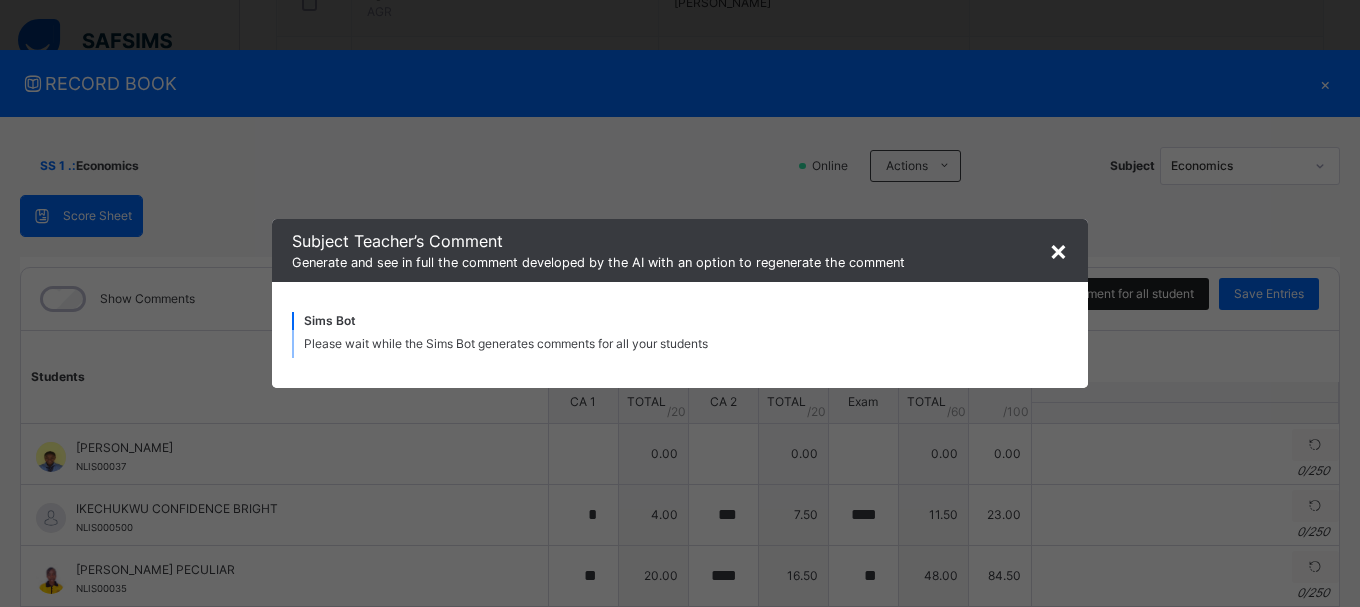 type on "**********" 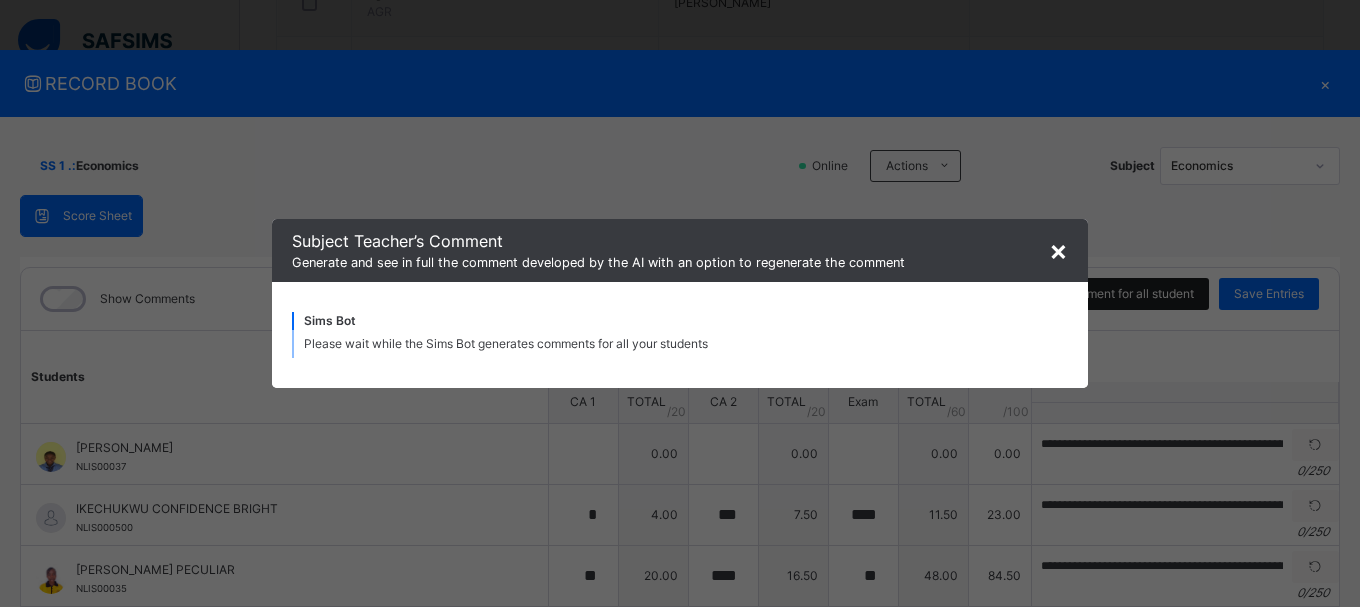 type on "**********" 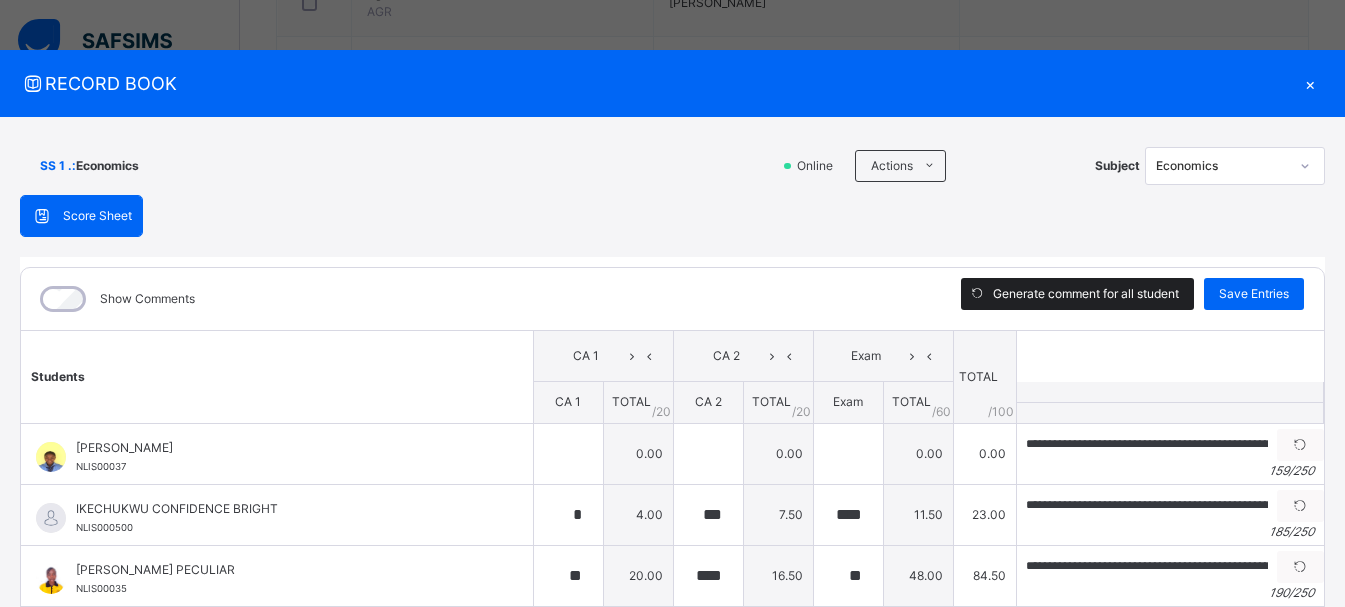 click on "Generate comment for all student" at bounding box center [1086, 294] 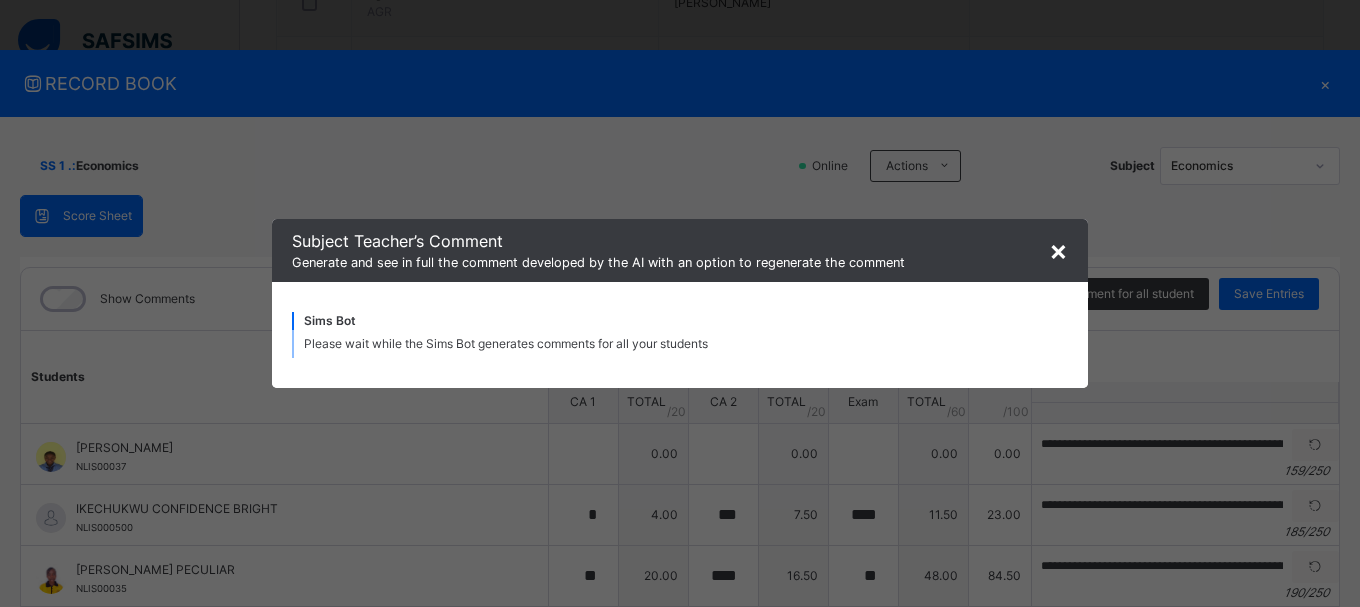 type on "**********" 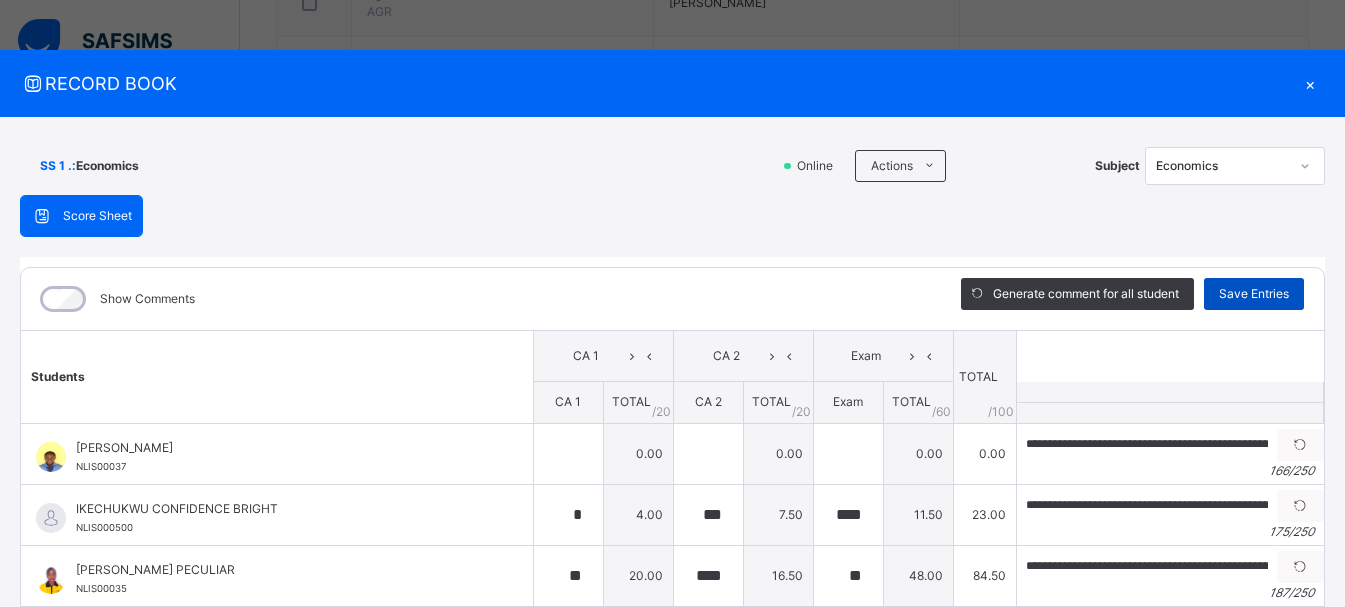 click on "Save Entries" at bounding box center [1254, 294] 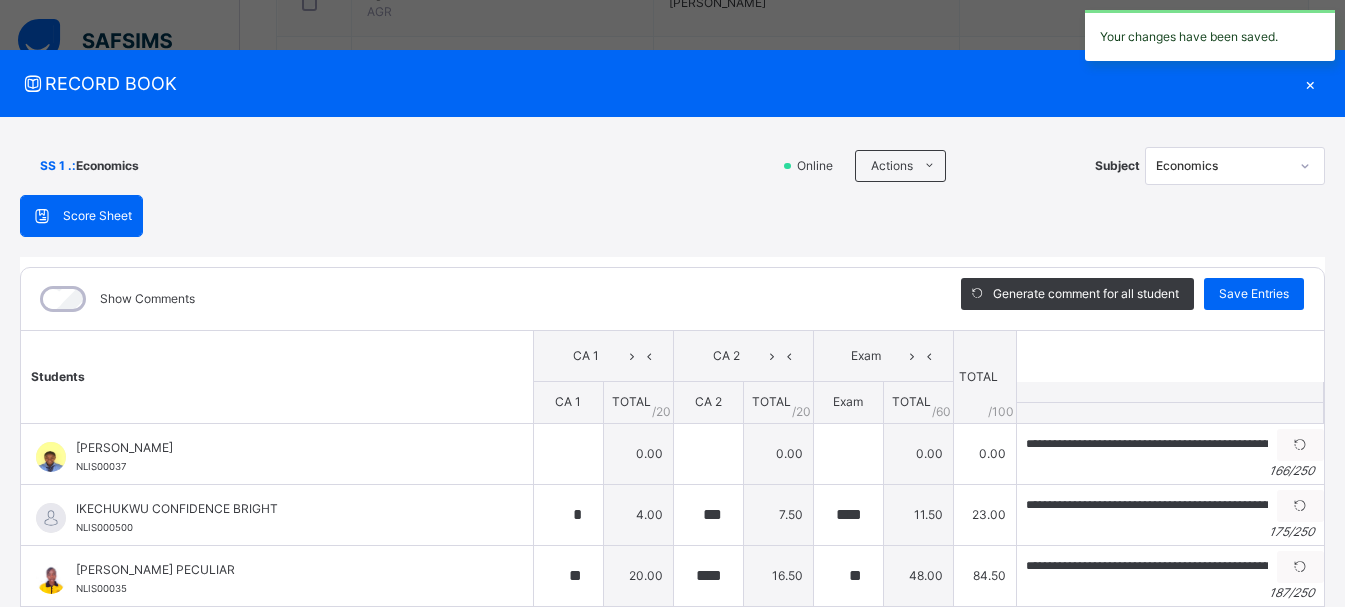 click on "×" at bounding box center (1310, 83) 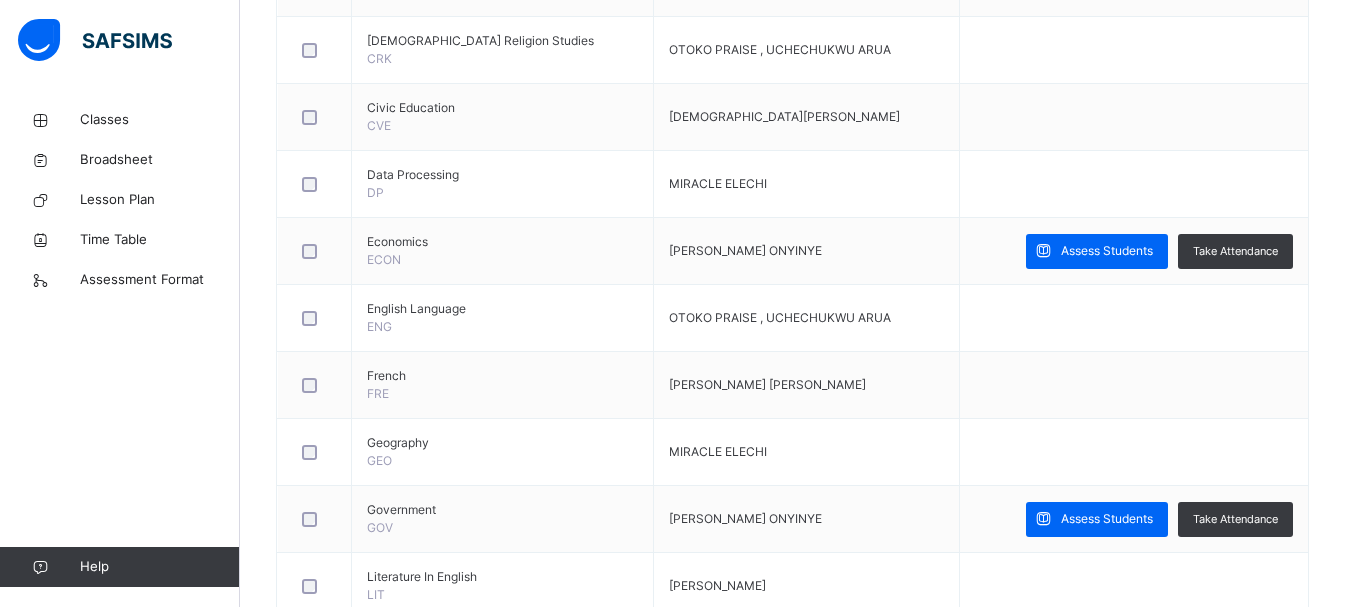 scroll, scrollTop: 830, scrollLeft: 0, axis: vertical 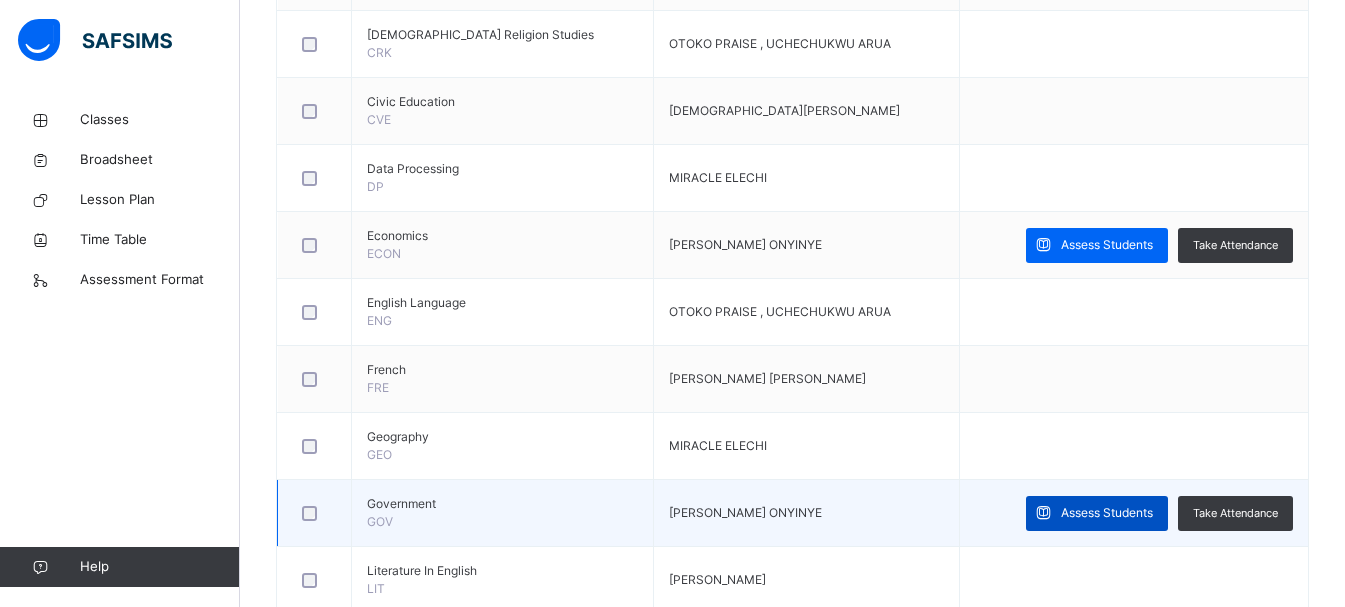 click on "Assess Students" at bounding box center [1107, 513] 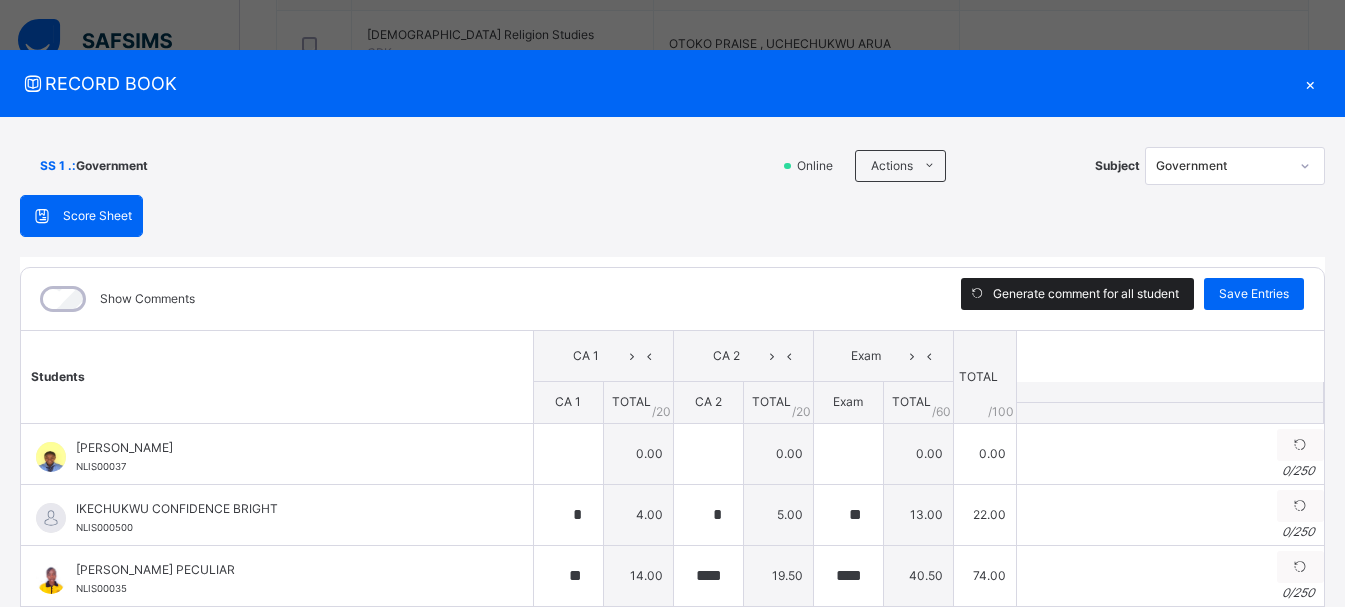 click on "Generate comment for all student" at bounding box center [1086, 294] 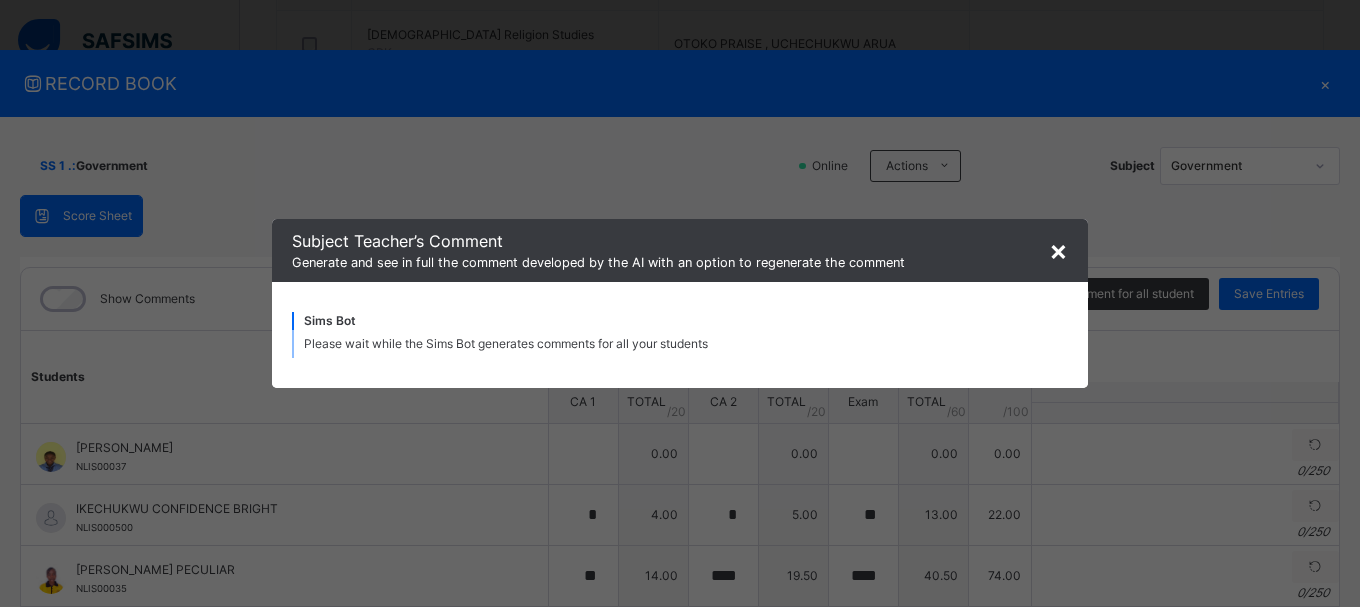 click on "×   Subject Teacher’s Comment Generate and see in full the comment developed by the AI with an option to regenerate the comment Sims Bot Please wait while the Sims Bot generates comments for all your students" at bounding box center (680, 303) 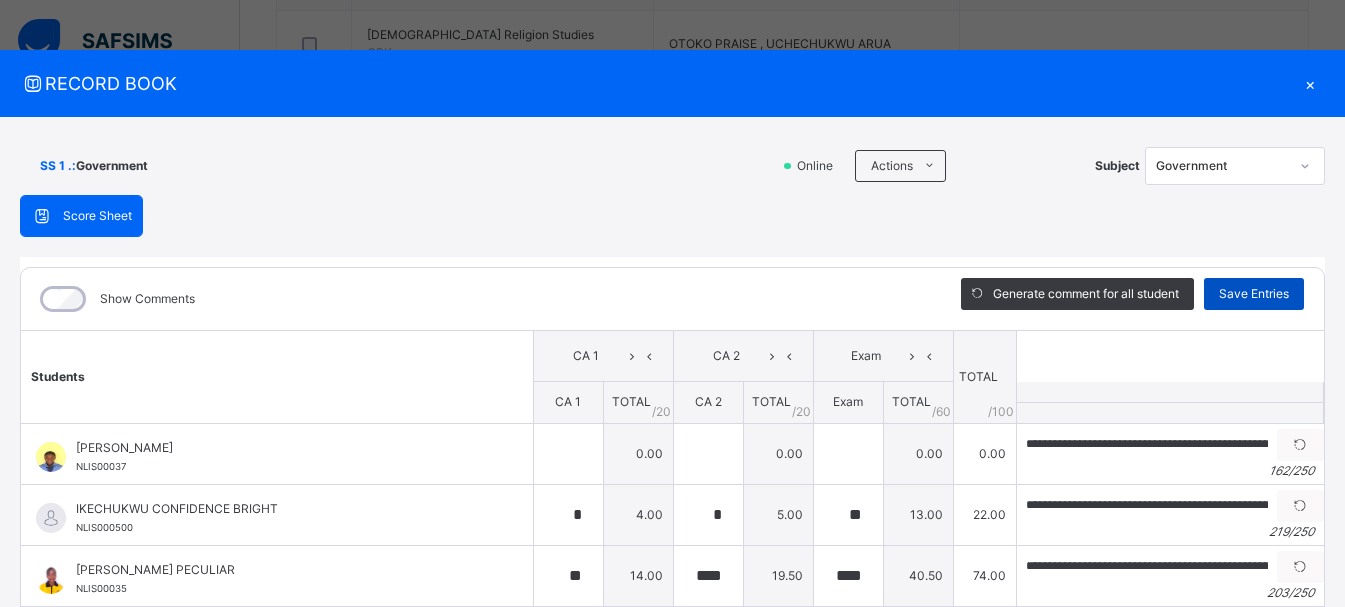 click on "Save Entries" at bounding box center [1254, 294] 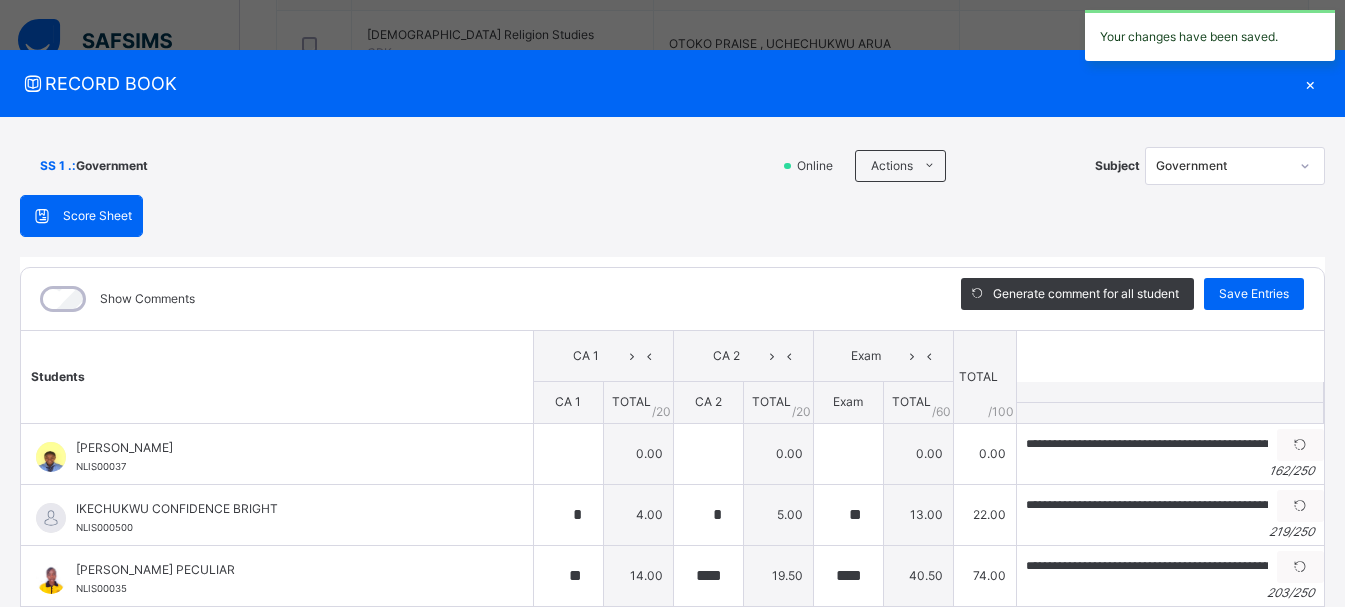 click on "×" at bounding box center (1310, 83) 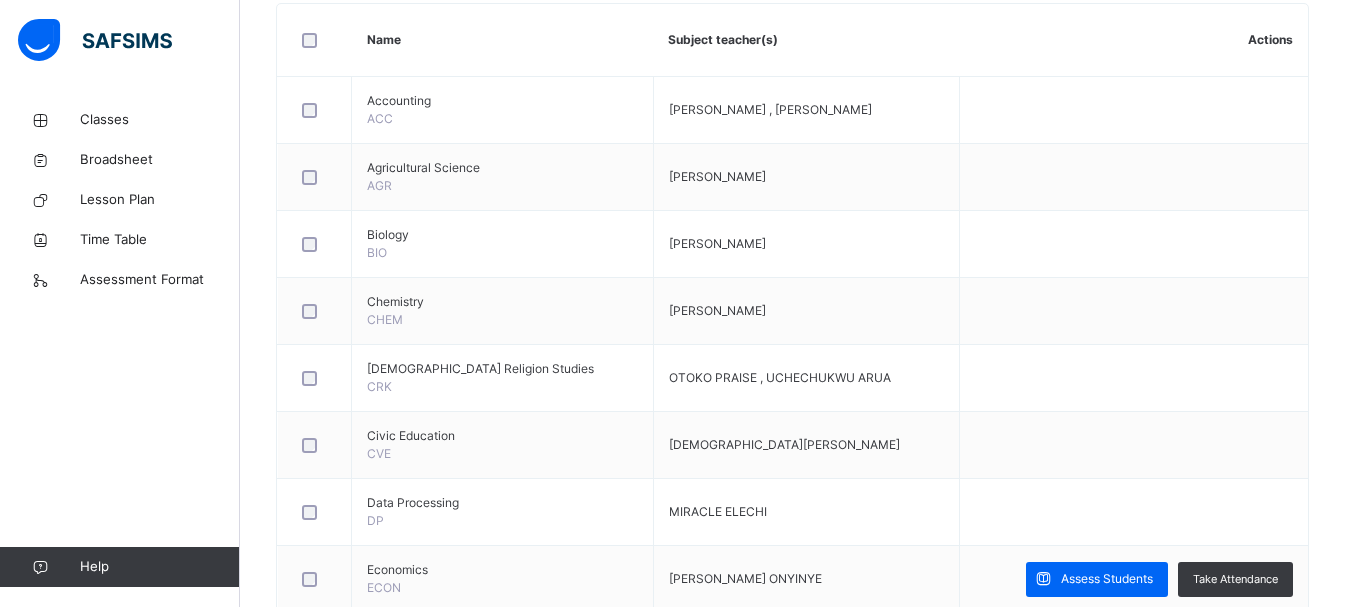 scroll, scrollTop: 0, scrollLeft: 0, axis: both 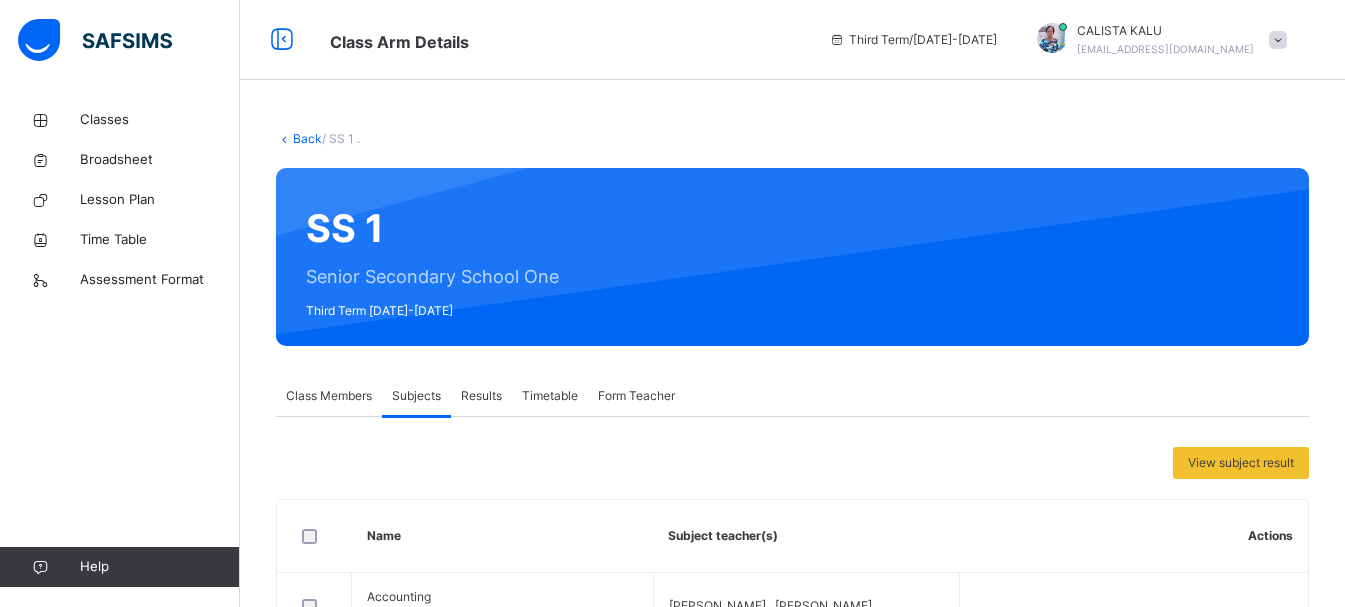 click on "Back" at bounding box center (307, 138) 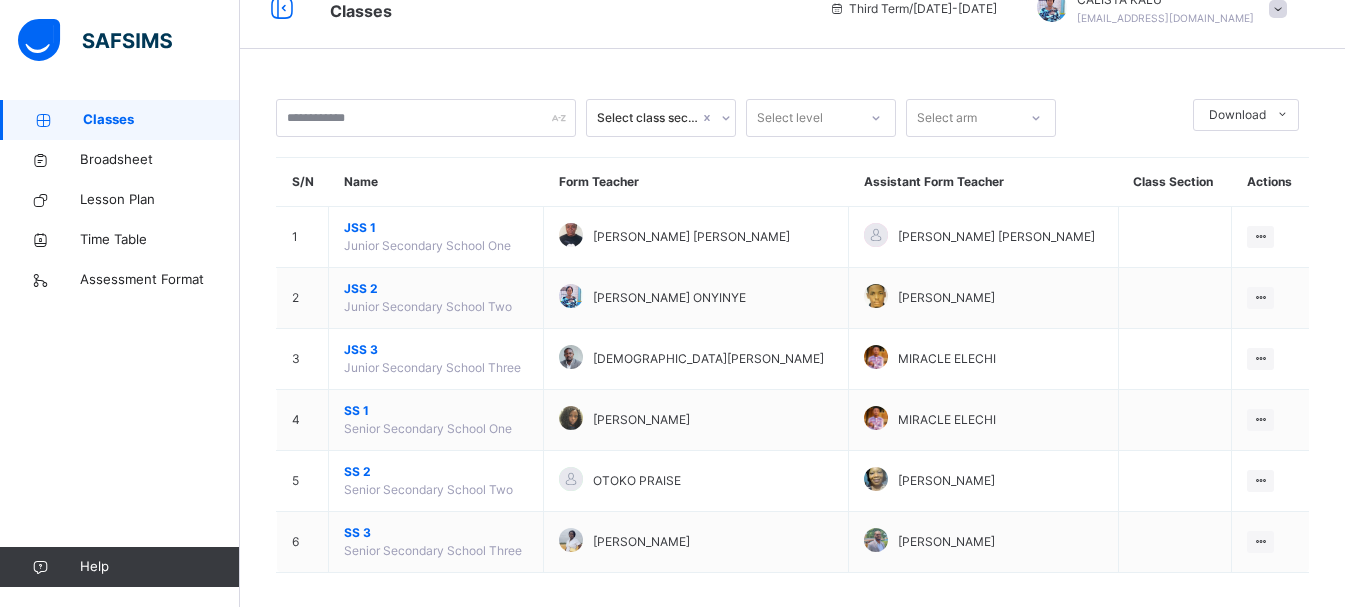 scroll, scrollTop: 47, scrollLeft: 0, axis: vertical 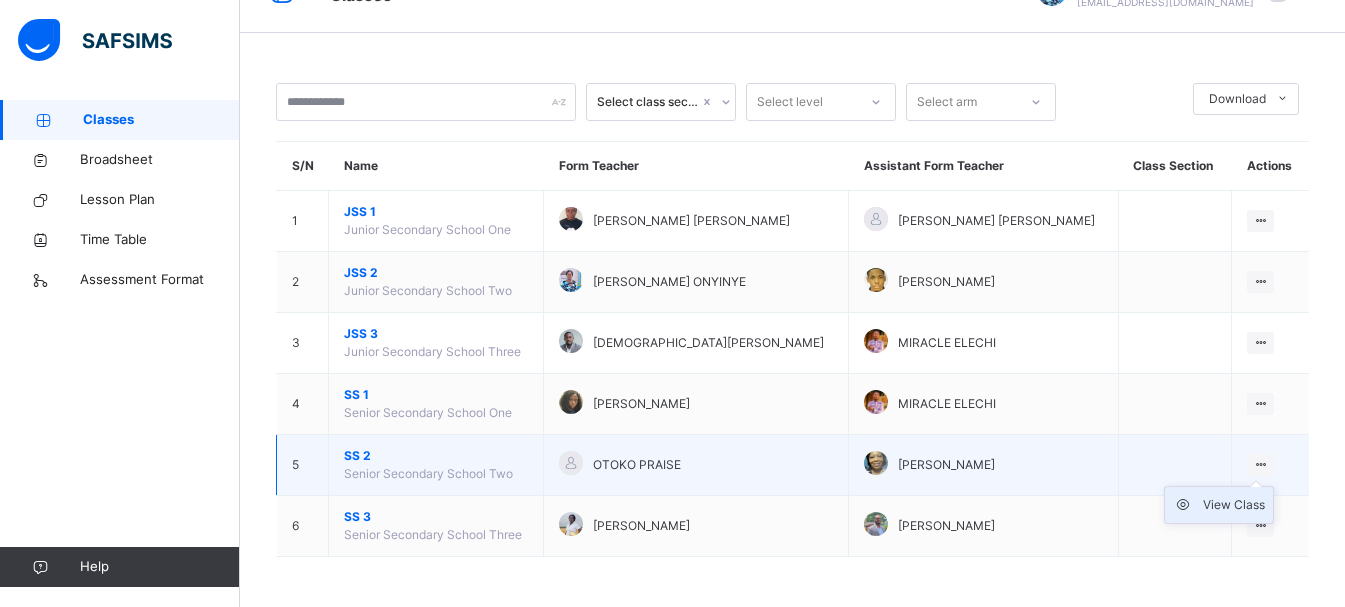 click on "View Class" at bounding box center [1234, 505] 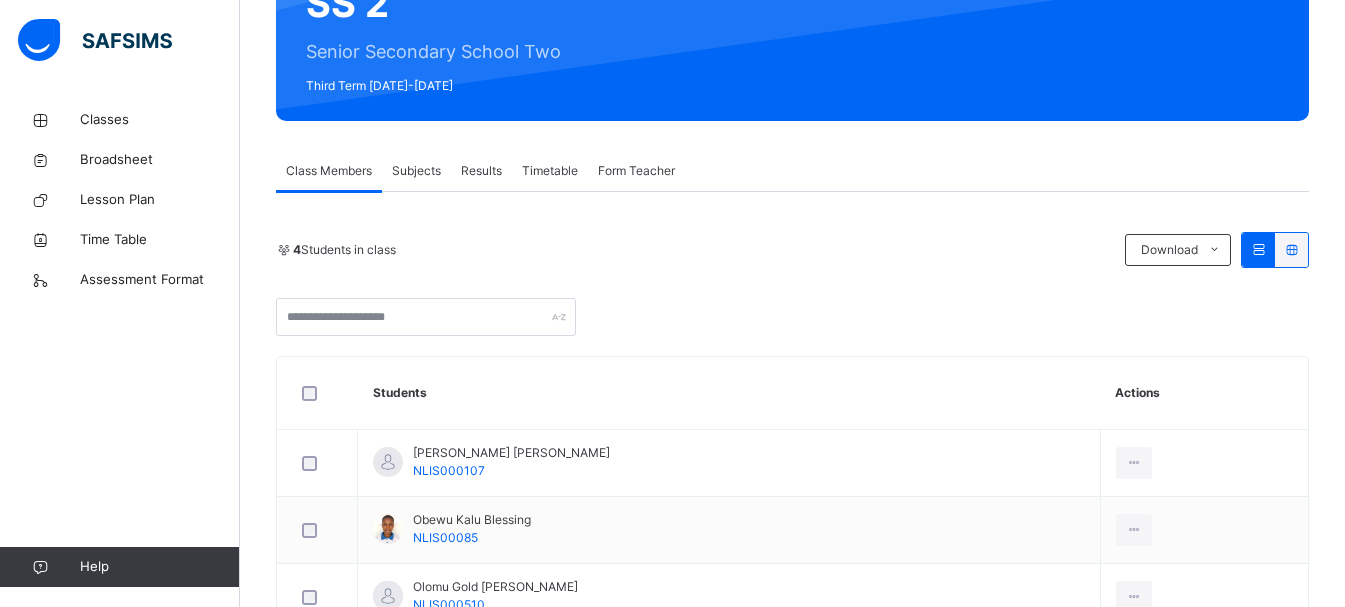 scroll, scrollTop: 306, scrollLeft: 0, axis: vertical 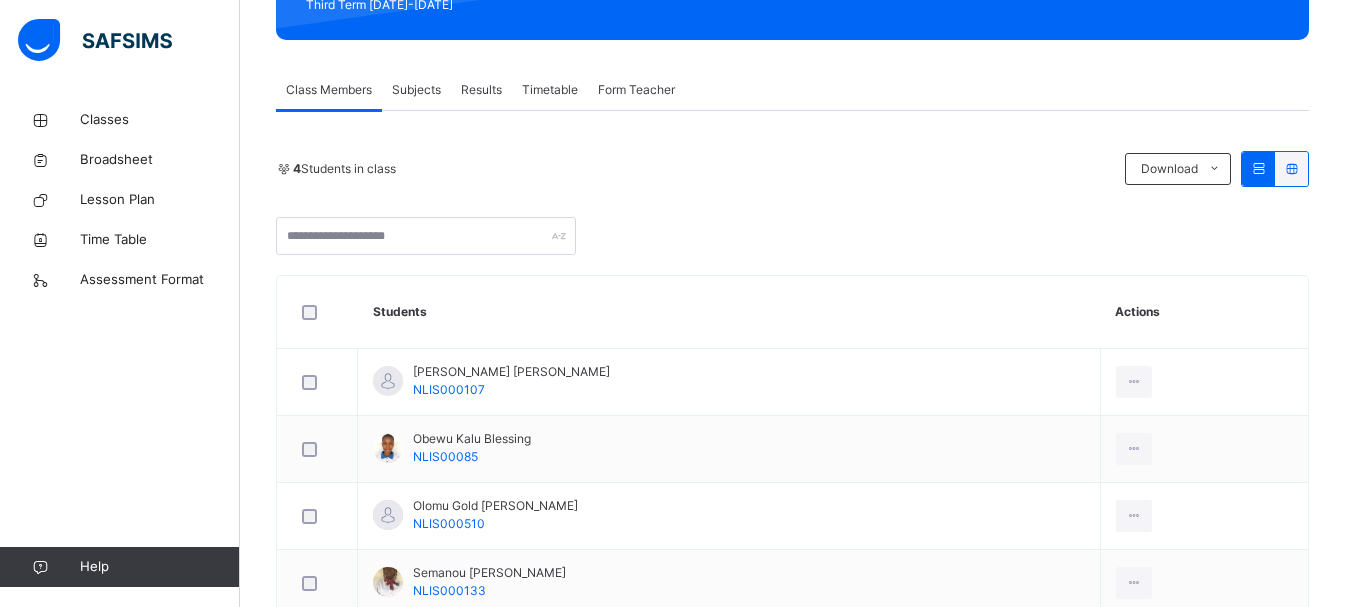 click on "Subjects" at bounding box center [416, 90] 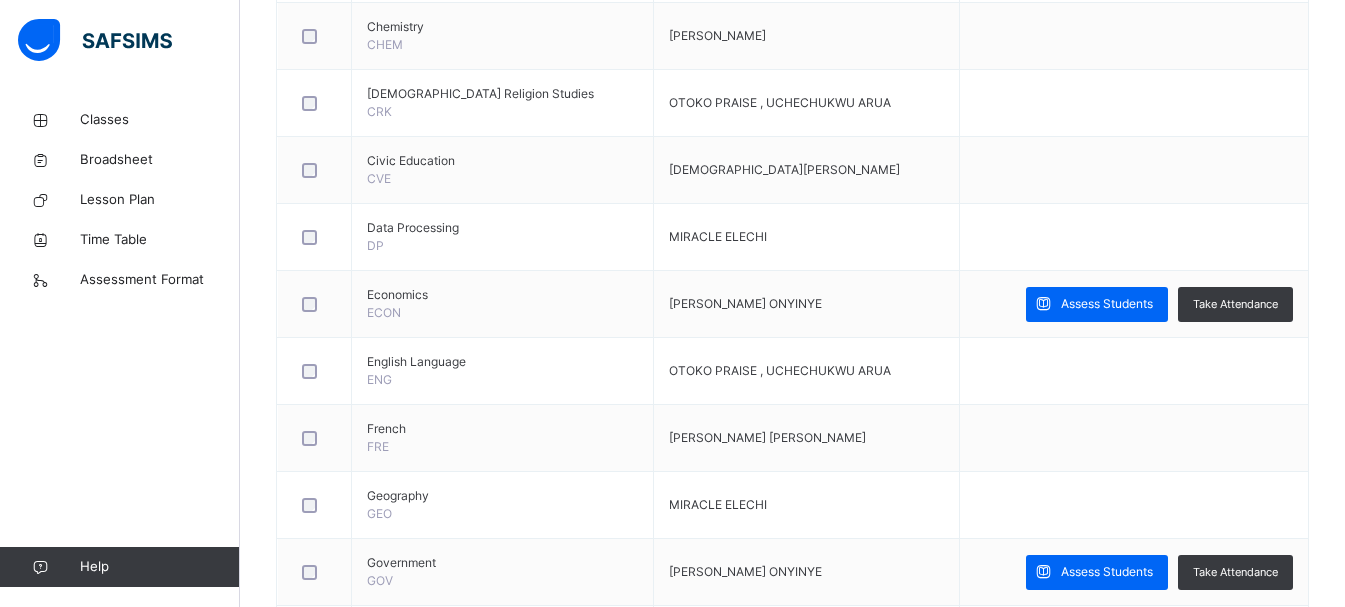 scroll, scrollTop: 780, scrollLeft: 0, axis: vertical 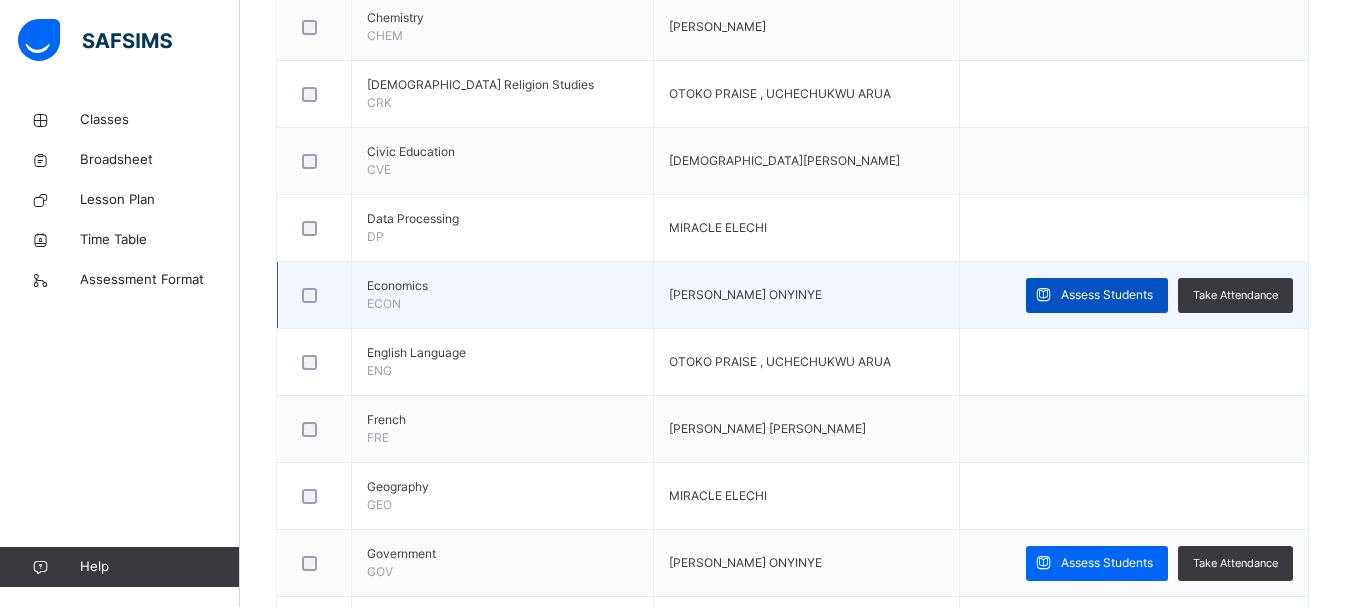 click at bounding box center [1043, 295] 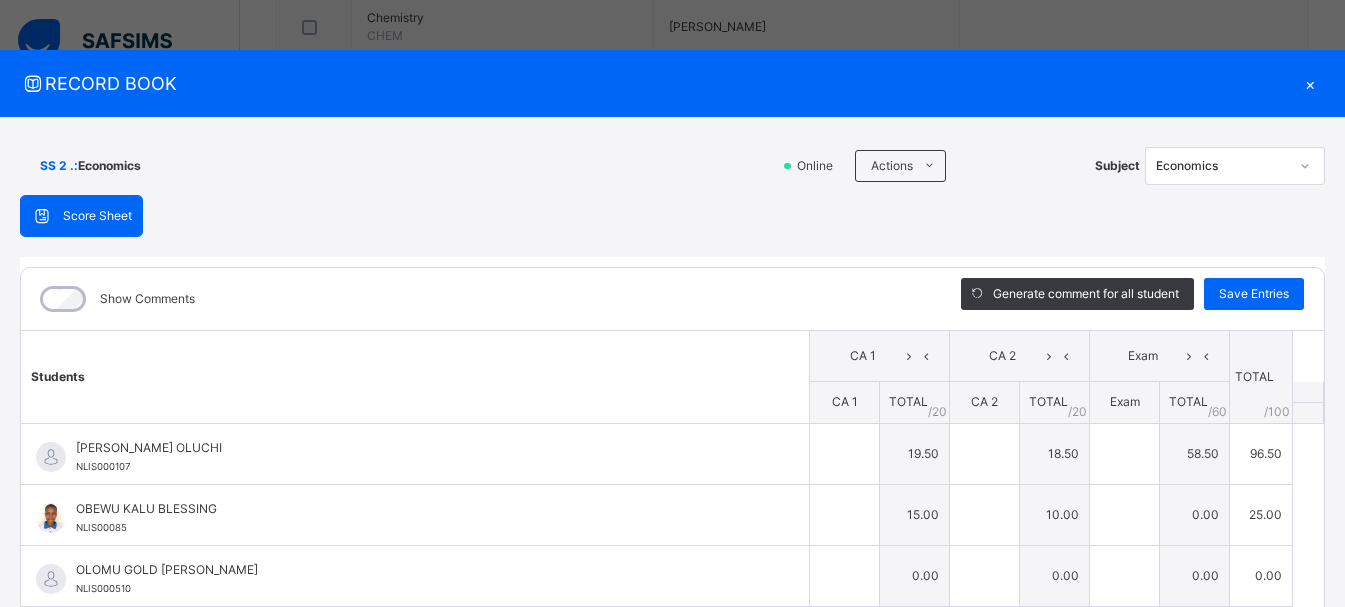 type on "****" 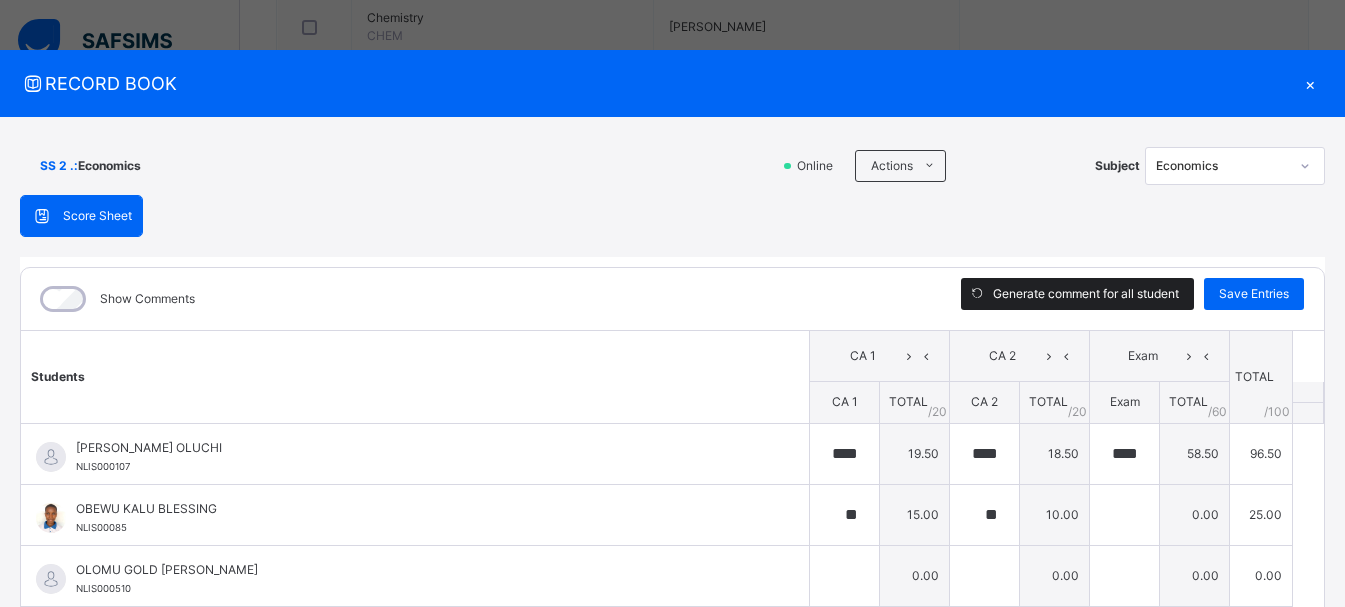 click on "Generate comment for all student" at bounding box center (1086, 294) 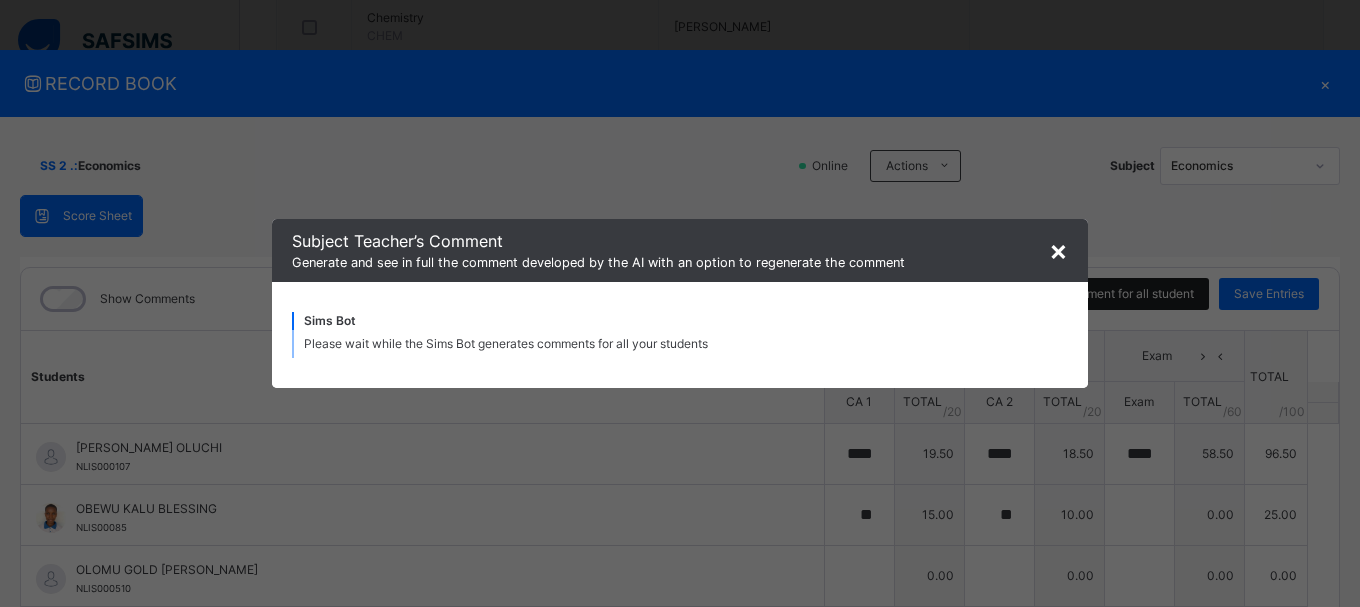 type on "**********" 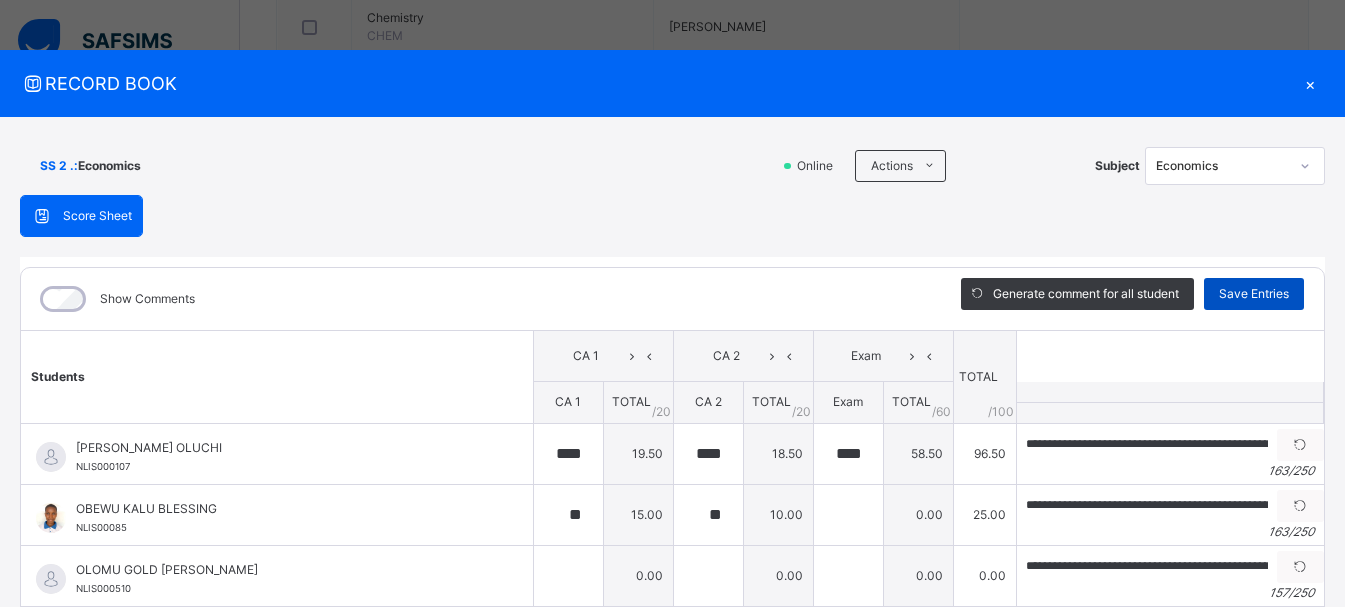 click on "Save Entries" at bounding box center (1254, 294) 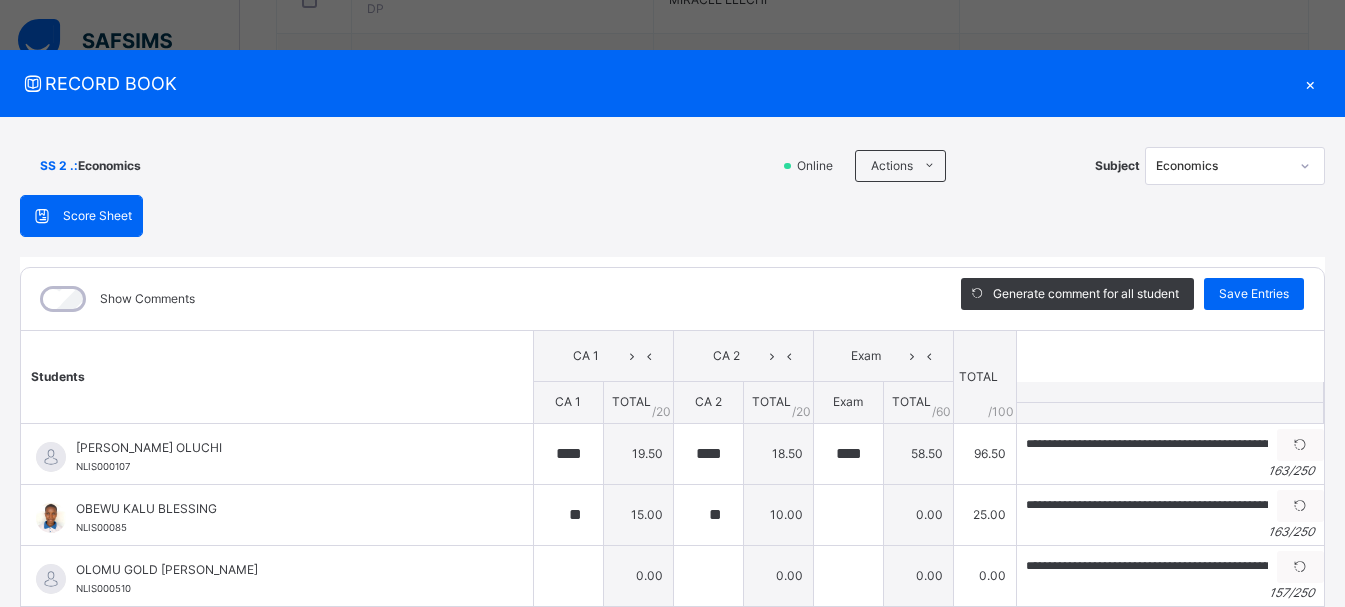 scroll, scrollTop: 1021, scrollLeft: 0, axis: vertical 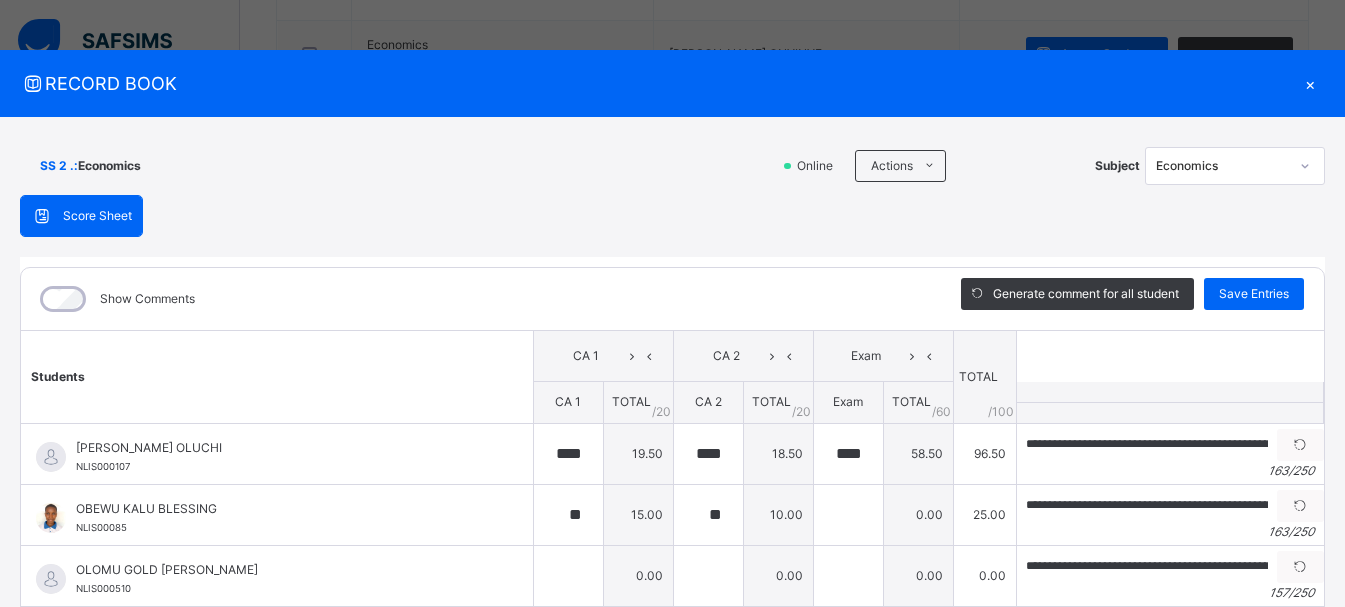 click on "×" at bounding box center (1310, 83) 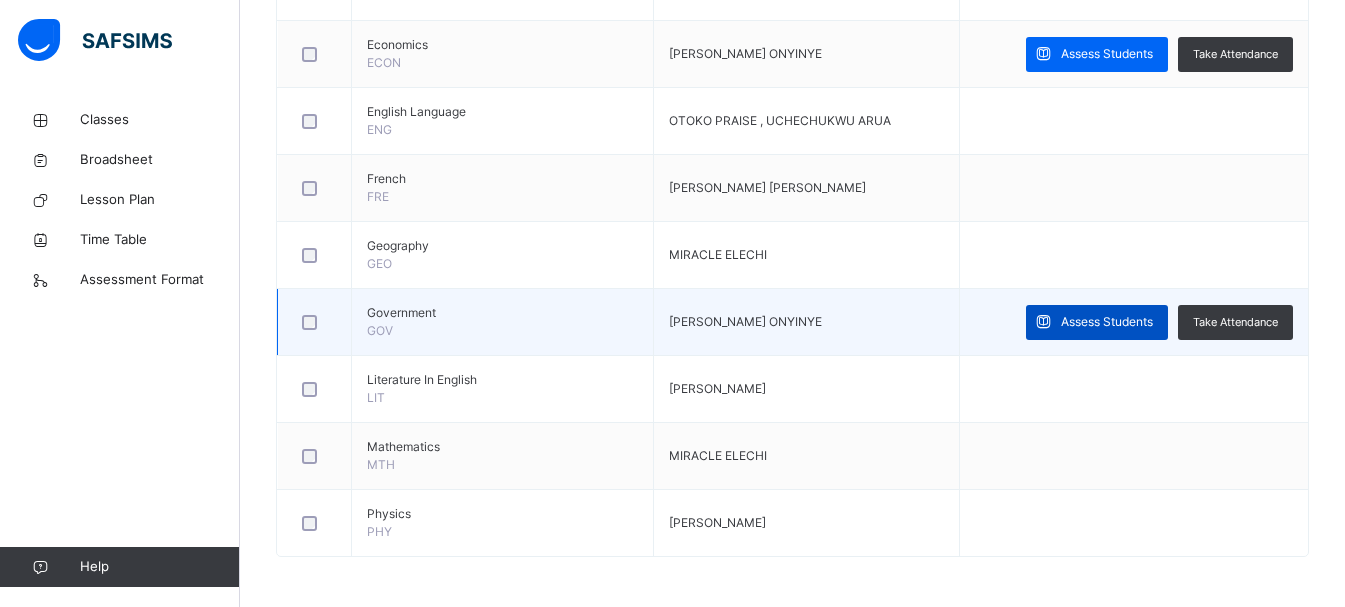 click on "Assess Students" at bounding box center (1107, 322) 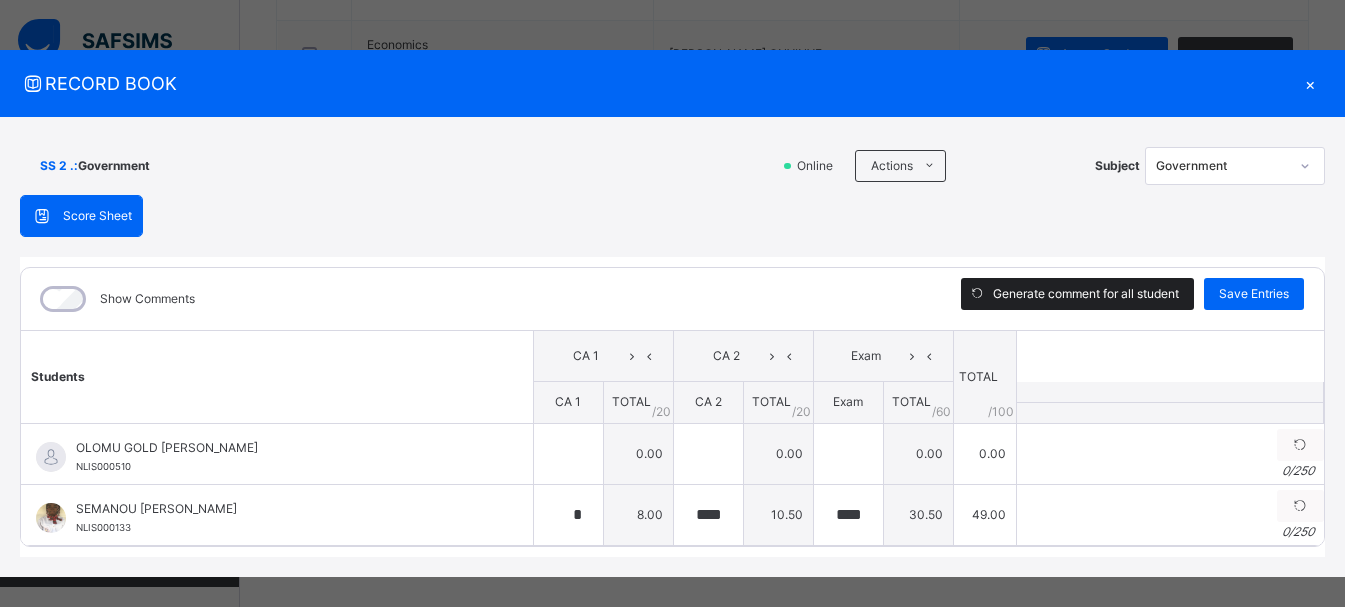 click on "Generate comment for all student" at bounding box center (1086, 294) 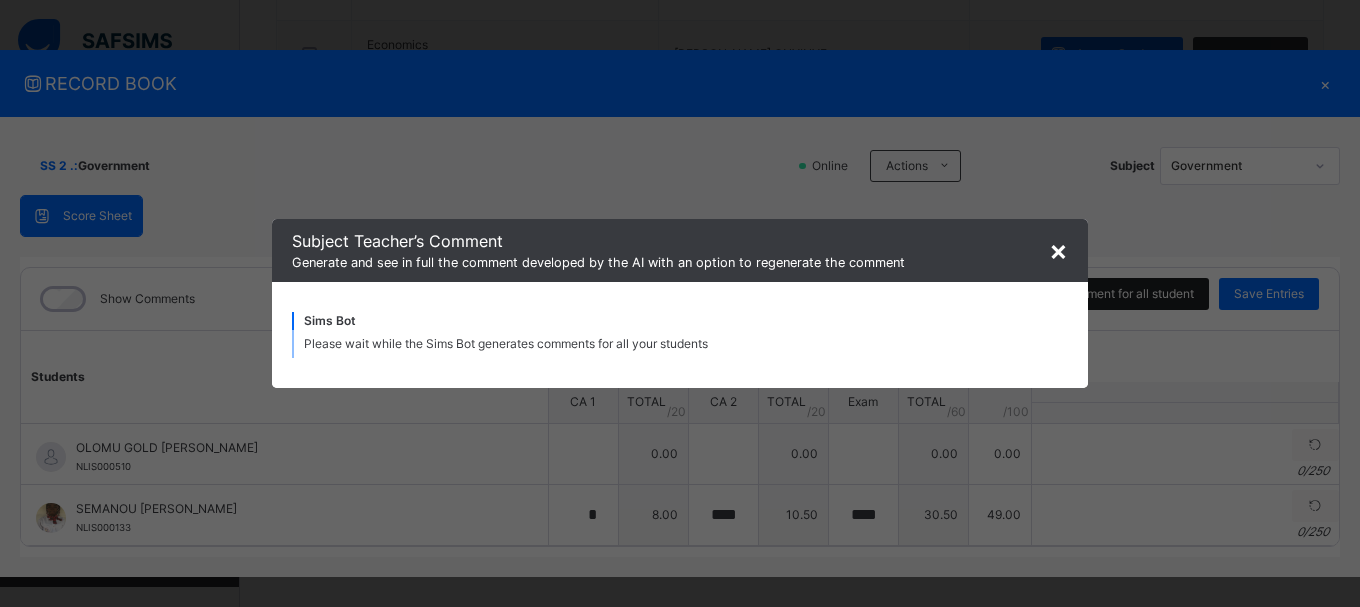 type on "**********" 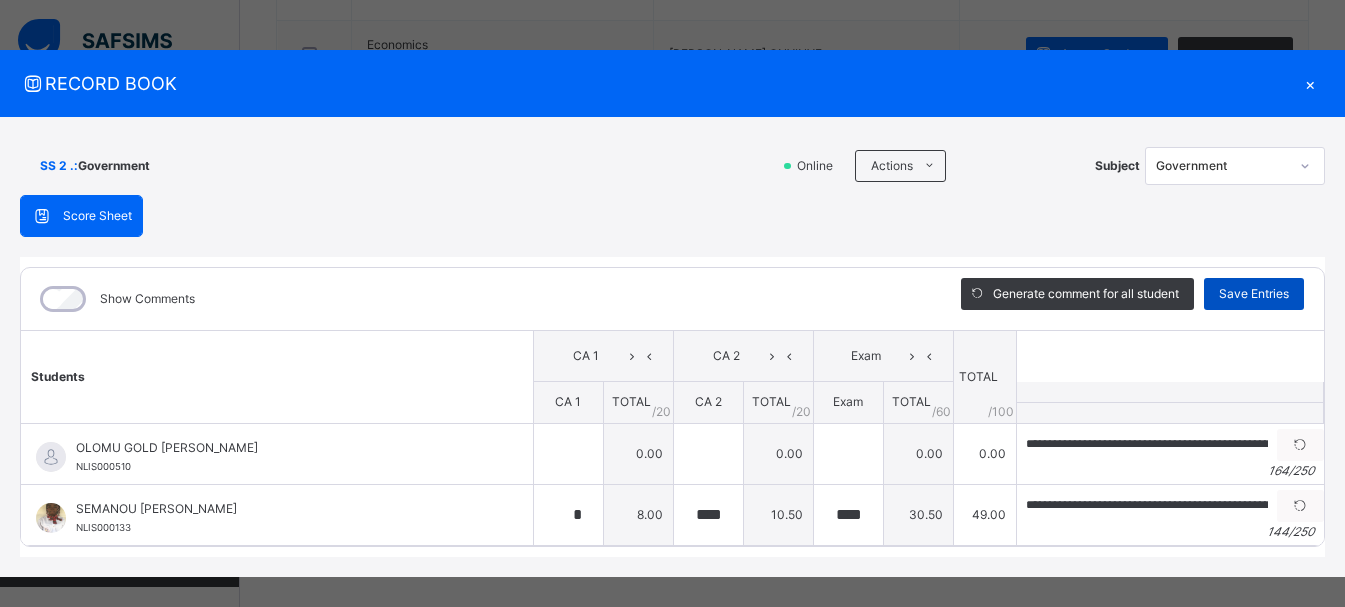 click on "Save Entries" at bounding box center (1254, 294) 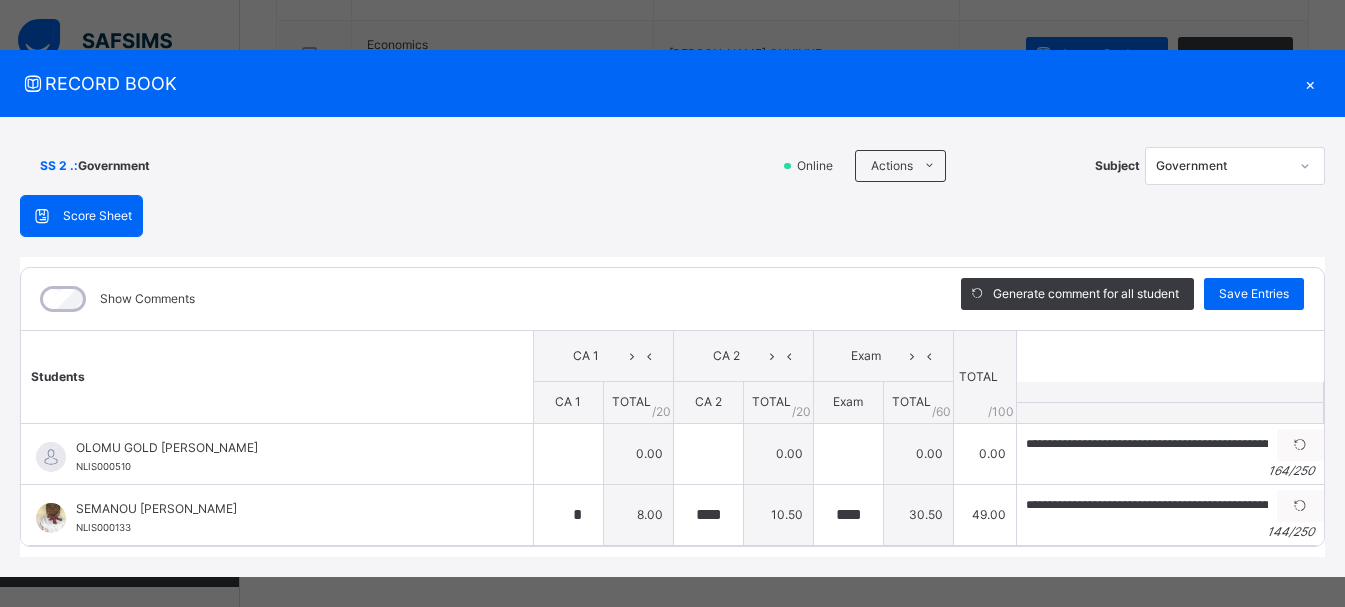 click on "×" at bounding box center (1310, 83) 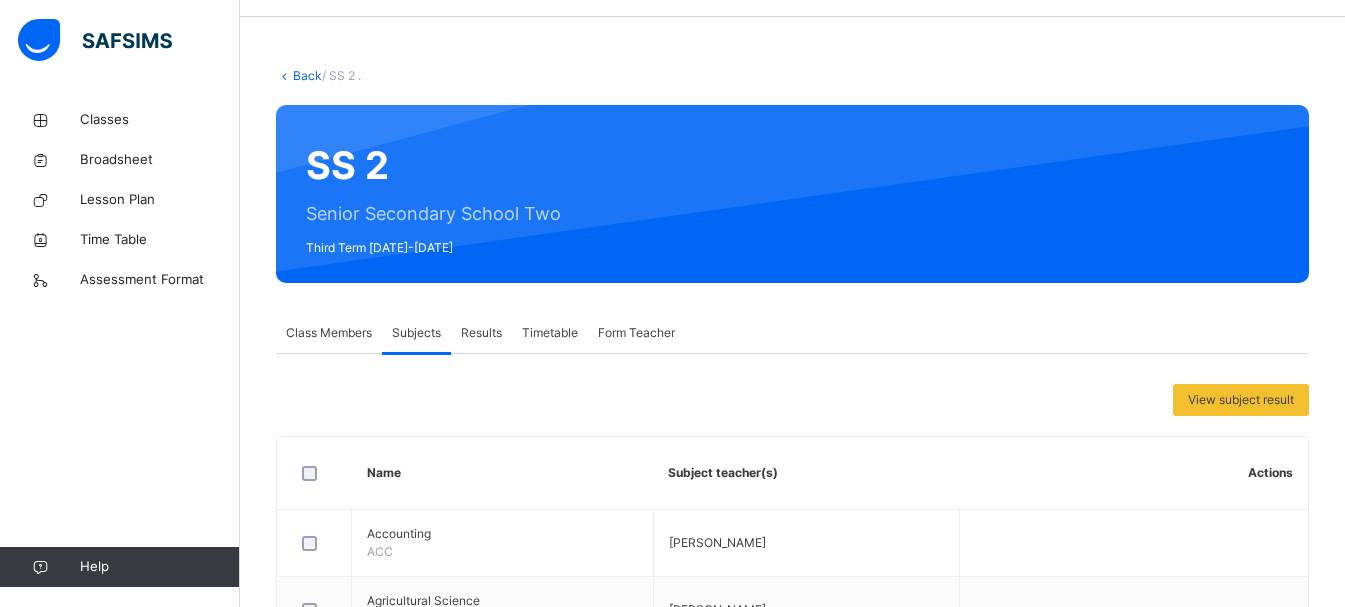 scroll, scrollTop: 0, scrollLeft: 0, axis: both 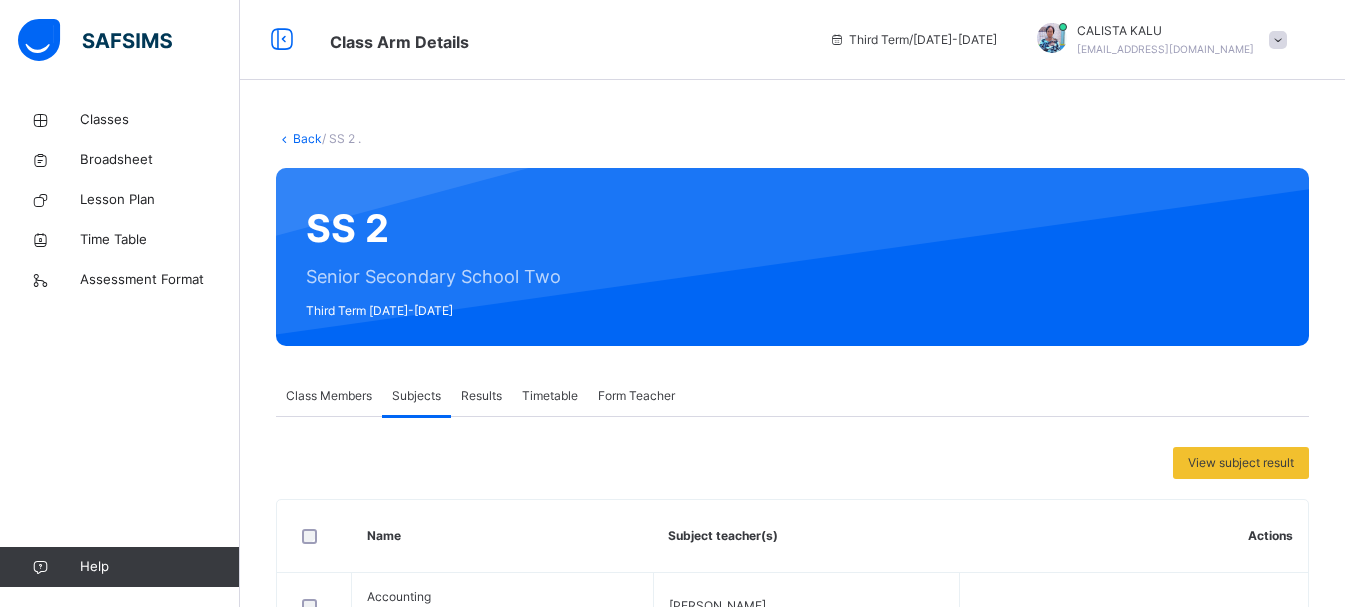 click on "Back" at bounding box center (307, 138) 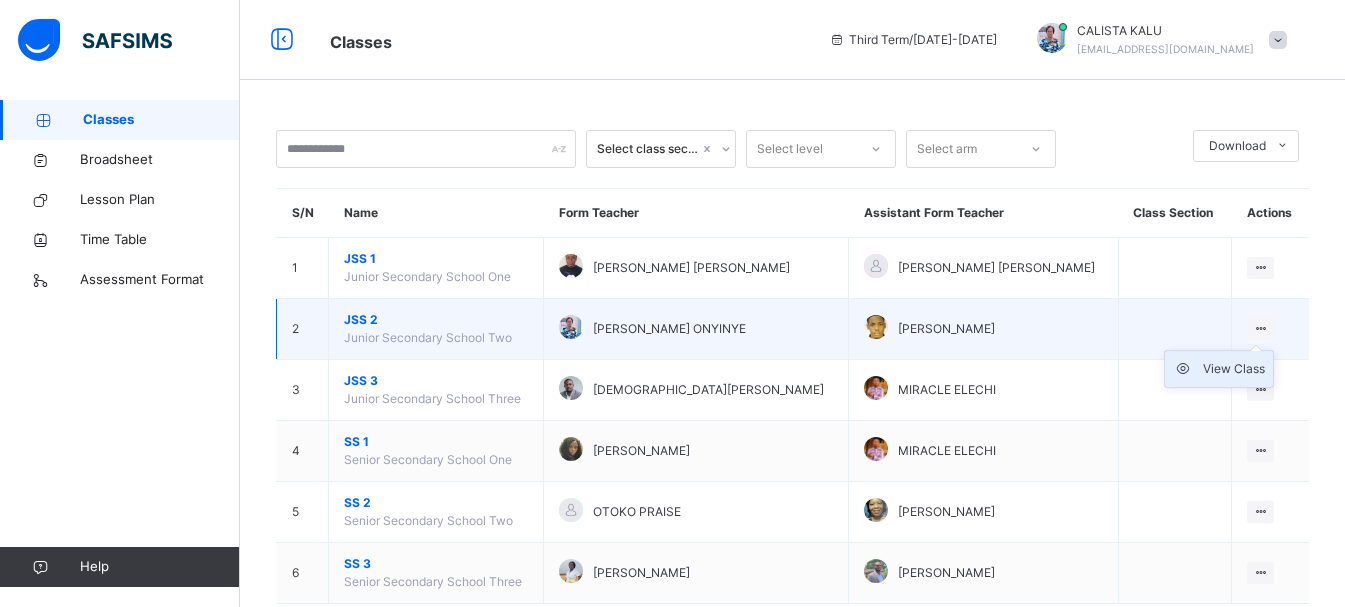 click on "View Class" at bounding box center (1234, 369) 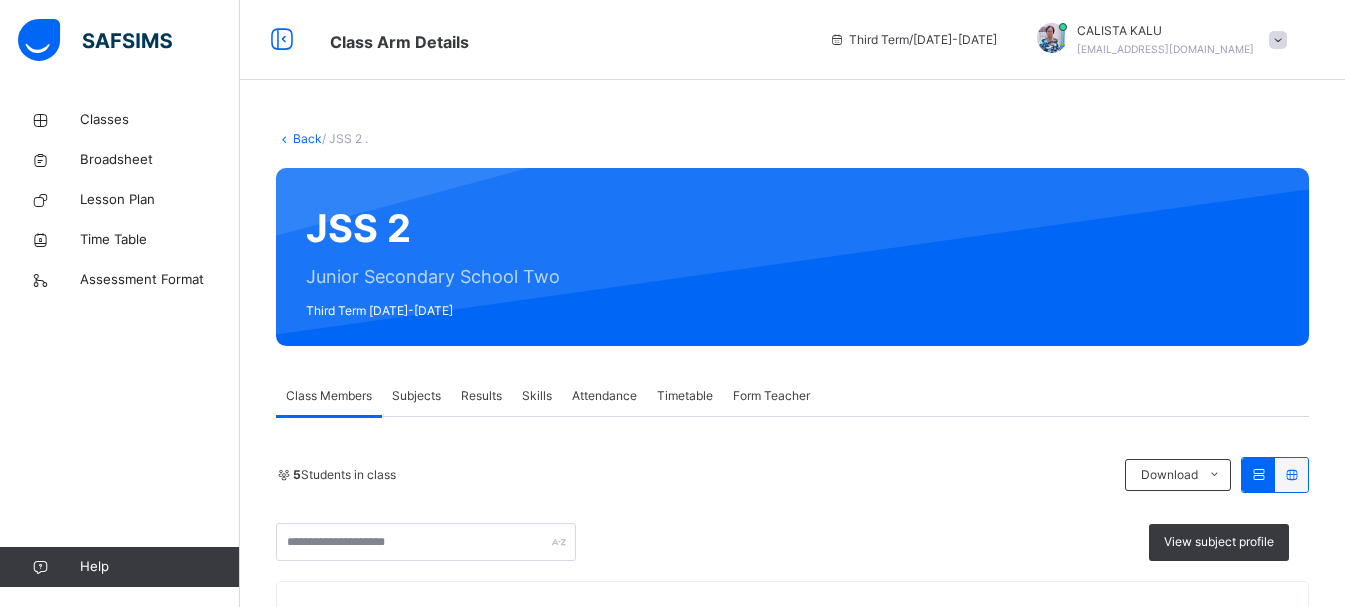 scroll, scrollTop: 208, scrollLeft: 0, axis: vertical 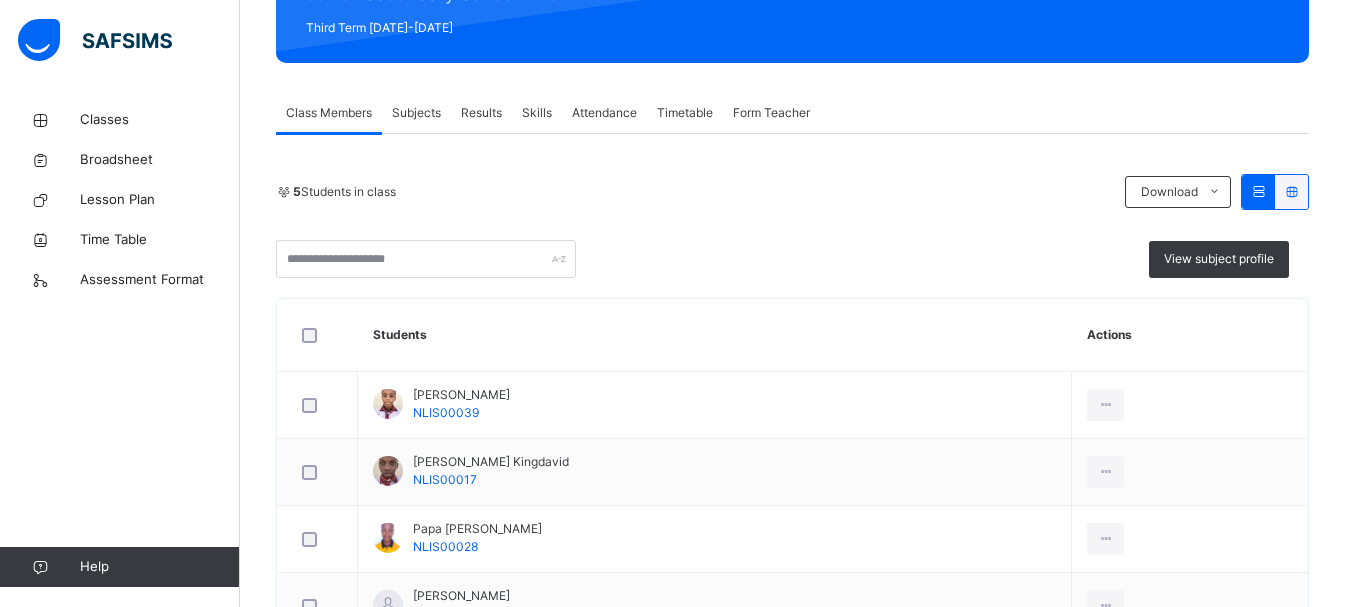 click on "Skills" at bounding box center (537, 113) 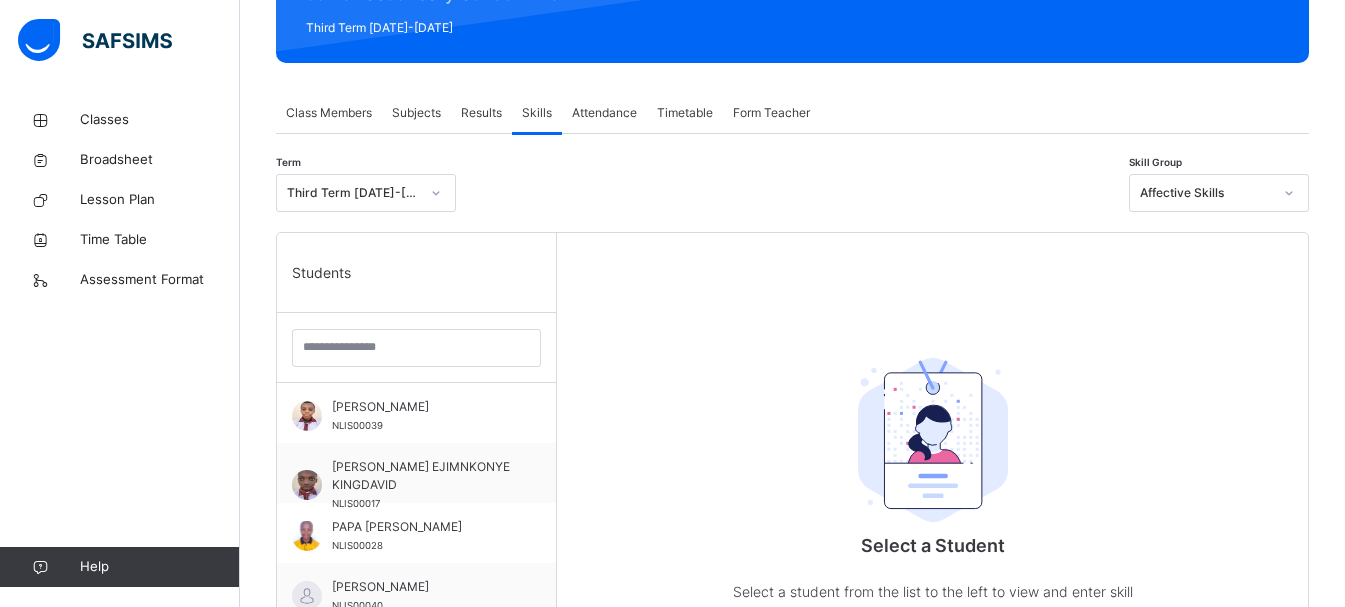 click at bounding box center (1289, 193) 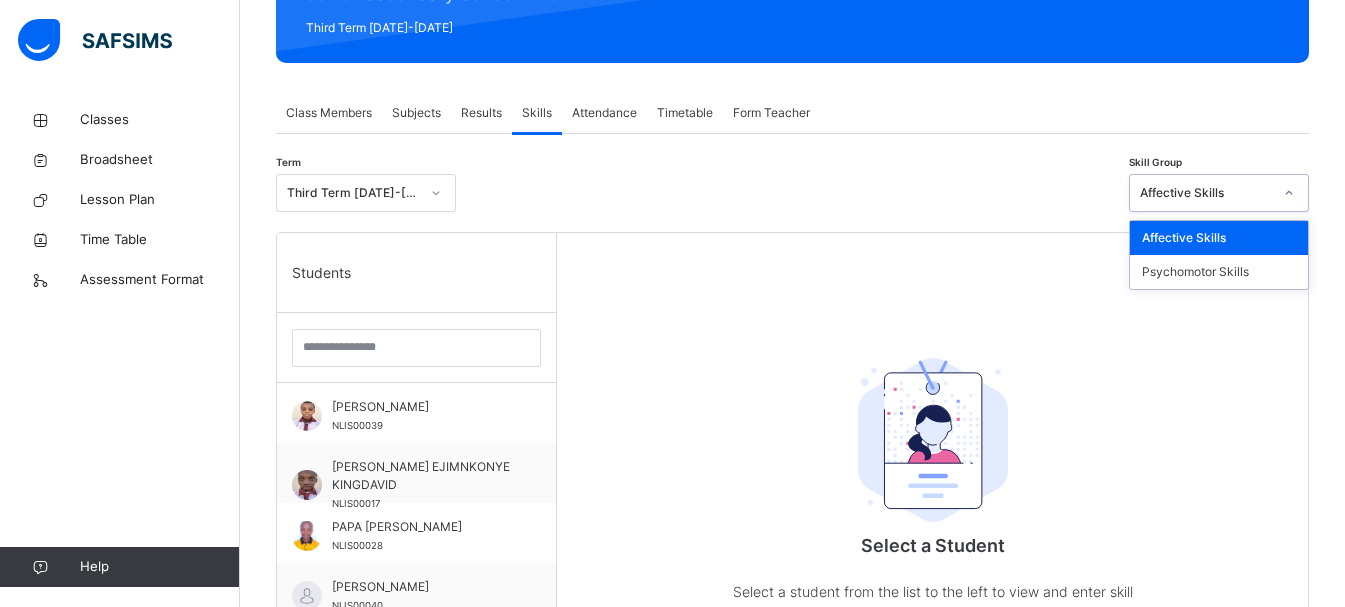 click on "Affective Skills" at bounding box center (1219, 238) 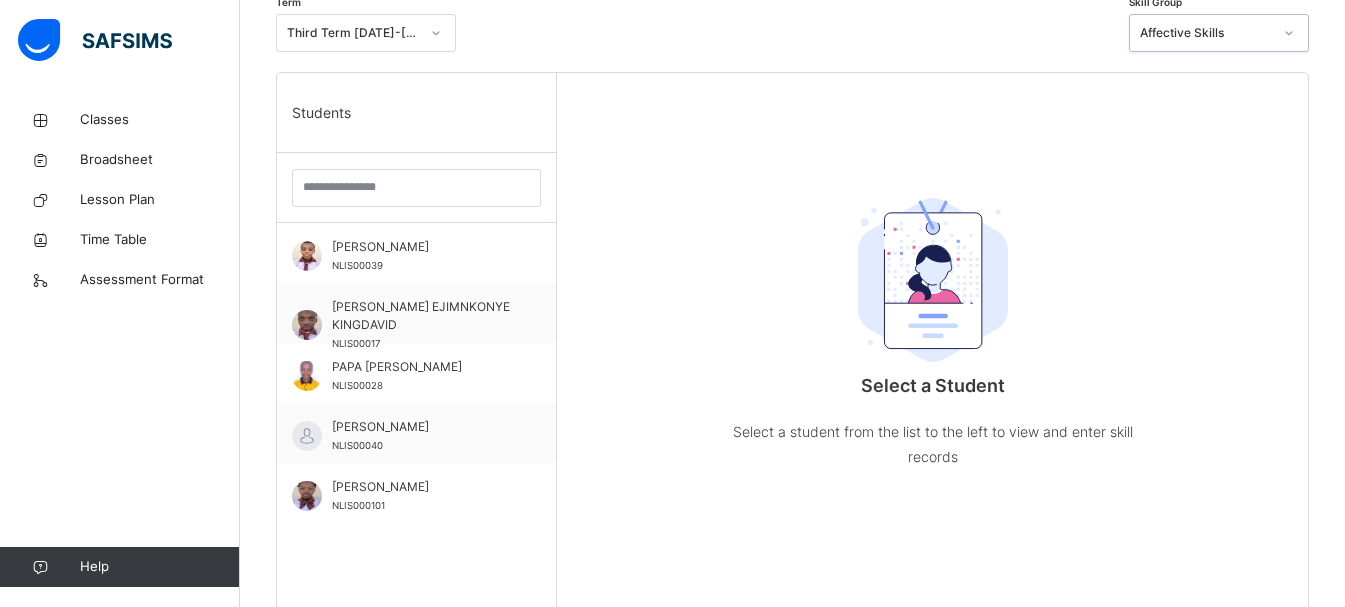 scroll, scrollTop: 567, scrollLeft: 0, axis: vertical 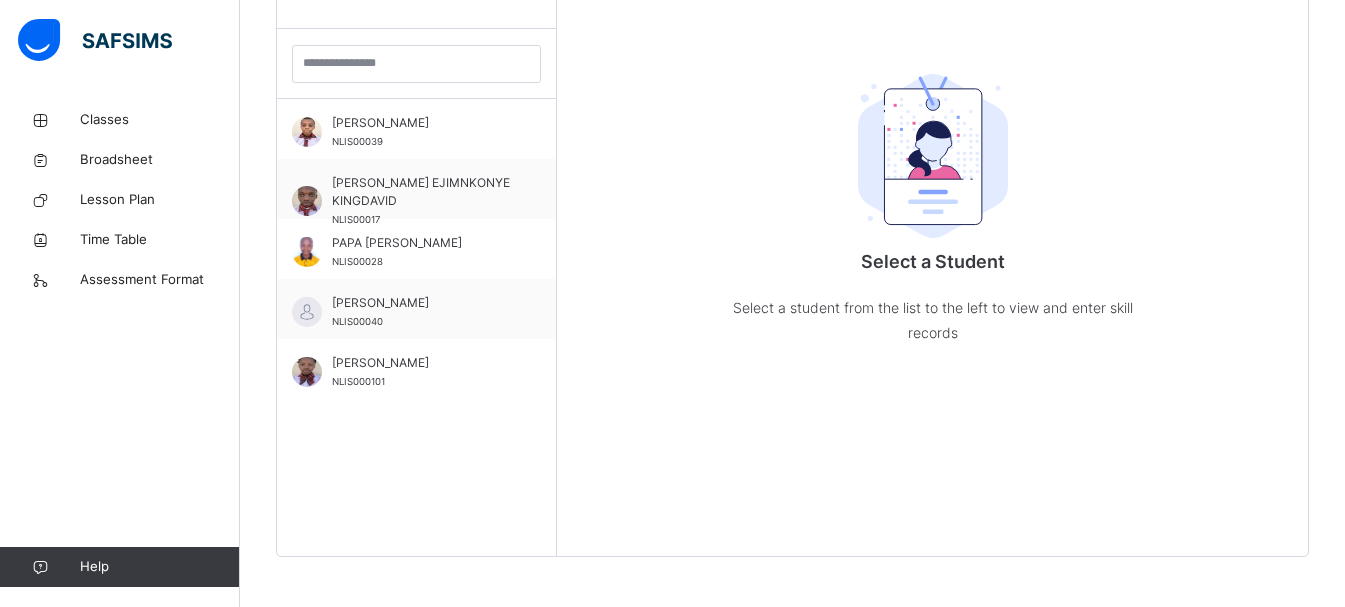 drag, startPoint x: 1342, startPoint y: 469, endPoint x: 1327, endPoint y: 318, distance: 151.74321 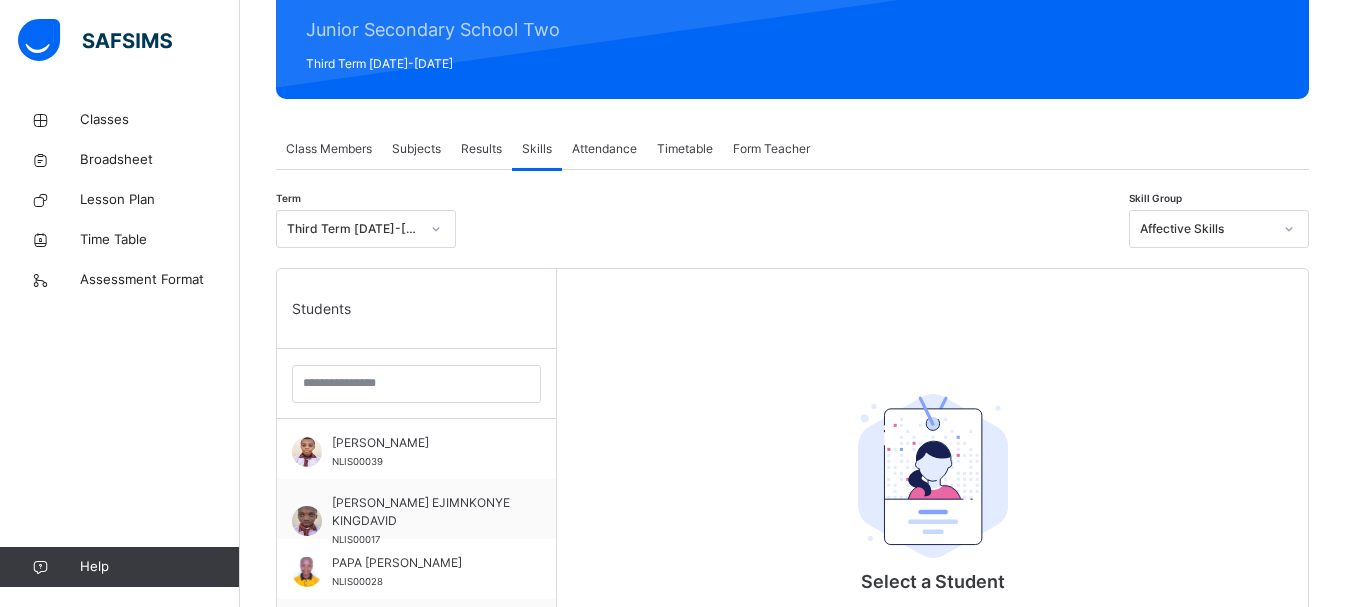 scroll, scrollTop: 255, scrollLeft: 0, axis: vertical 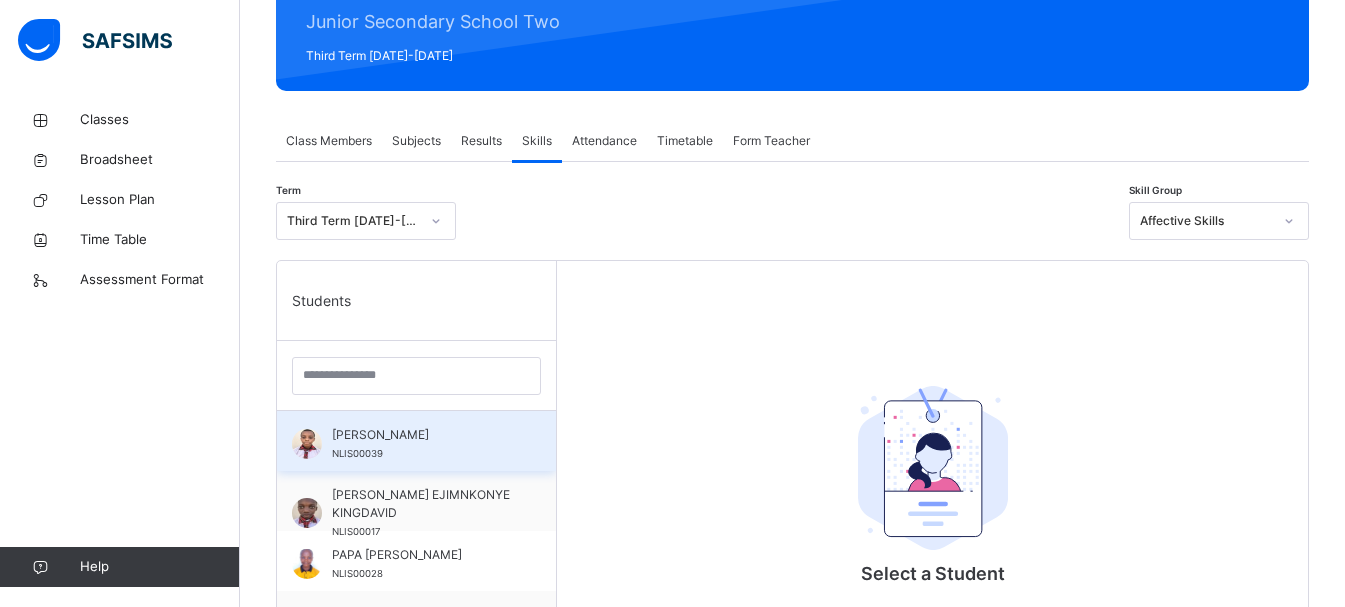 click on "DAVID GREAT" at bounding box center (421, 435) 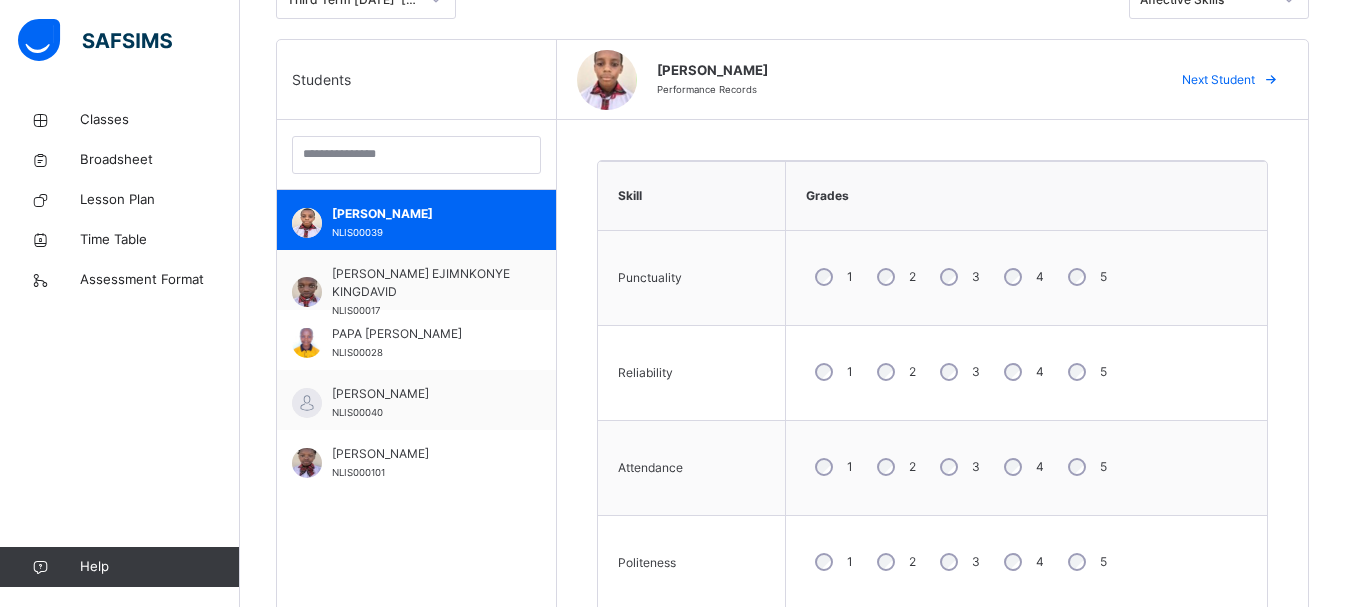 scroll, scrollTop: 486, scrollLeft: 0, axis: vertical 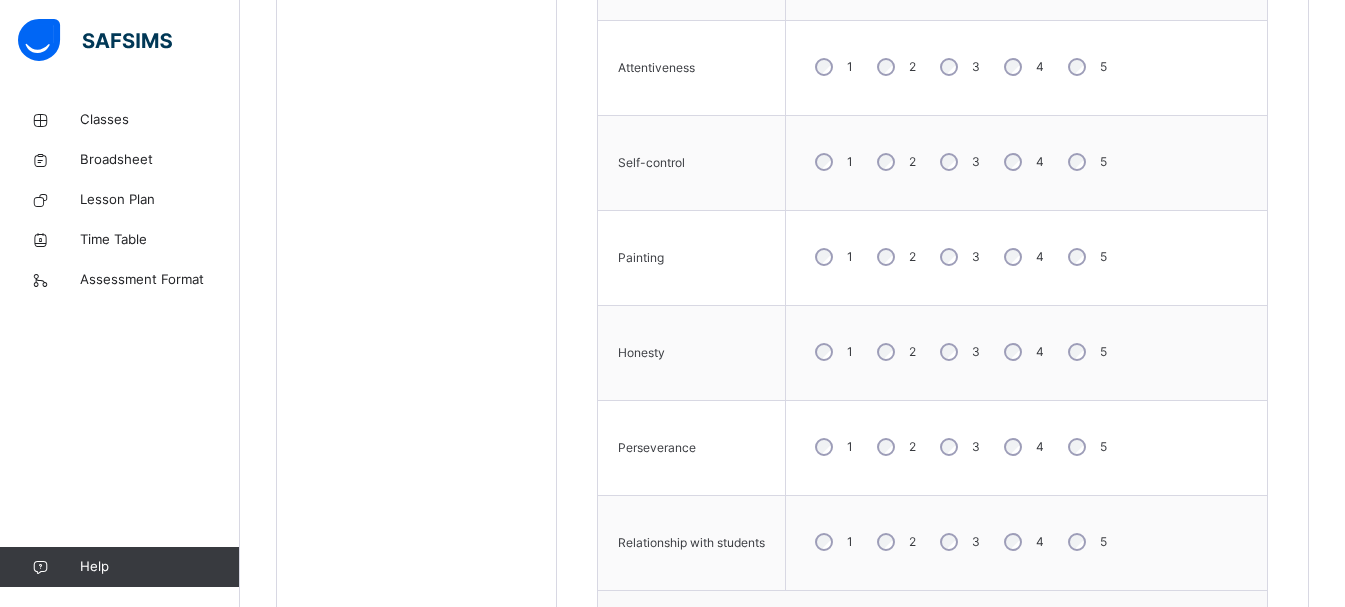 click on "3" at bounding box center (958, 352) 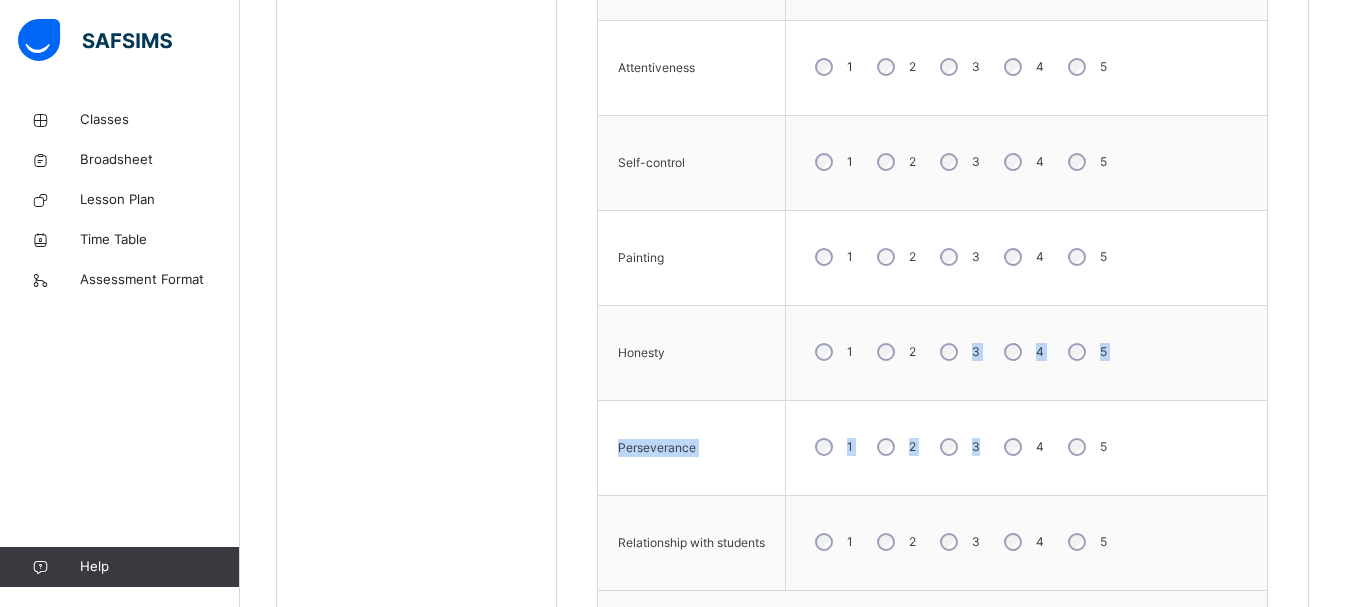 drag, startPoint x: 947, startPoint y: 341, endPoint x: 939, endPoint y: 478, distance: 137.23338 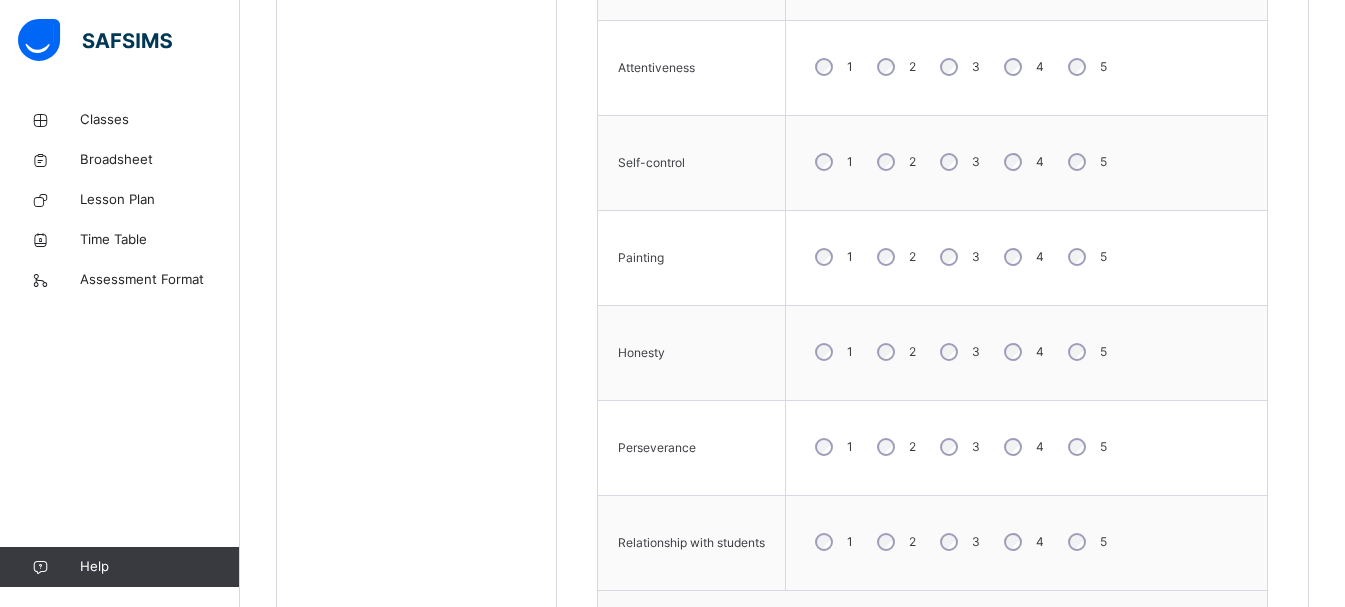 click on "1 2 3 4 5" at bounding box center (1027, 448) 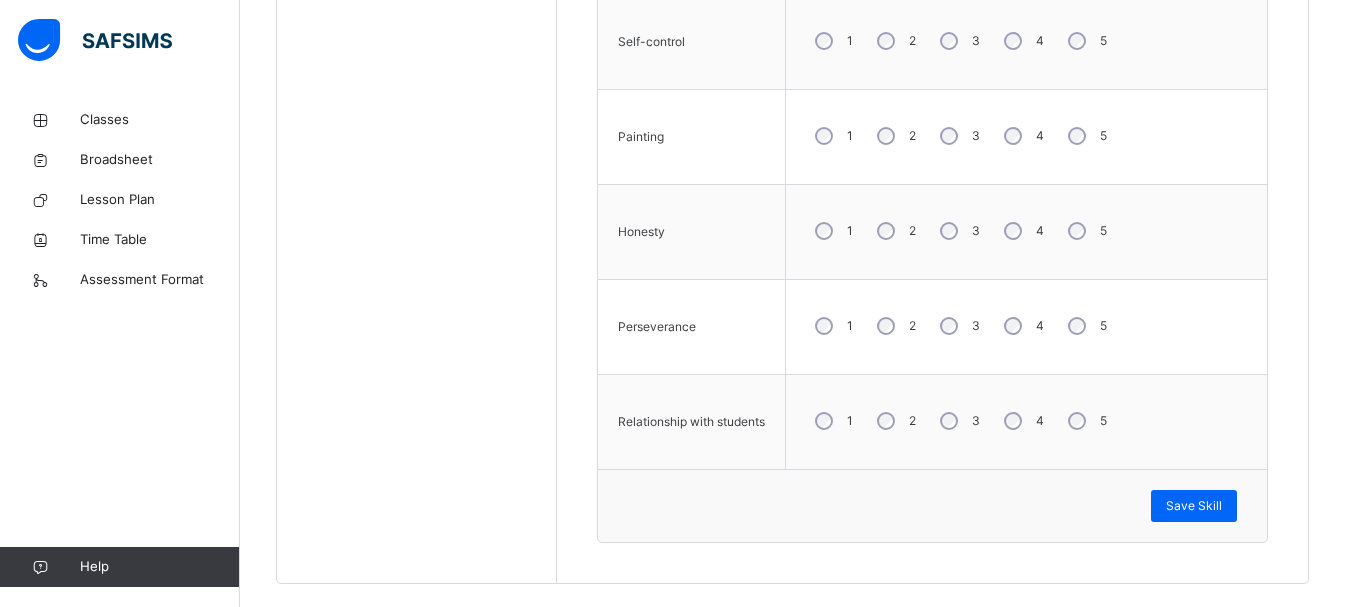 scroll, scrollTop: 1309, scrollLeft: 0, axis: vertical 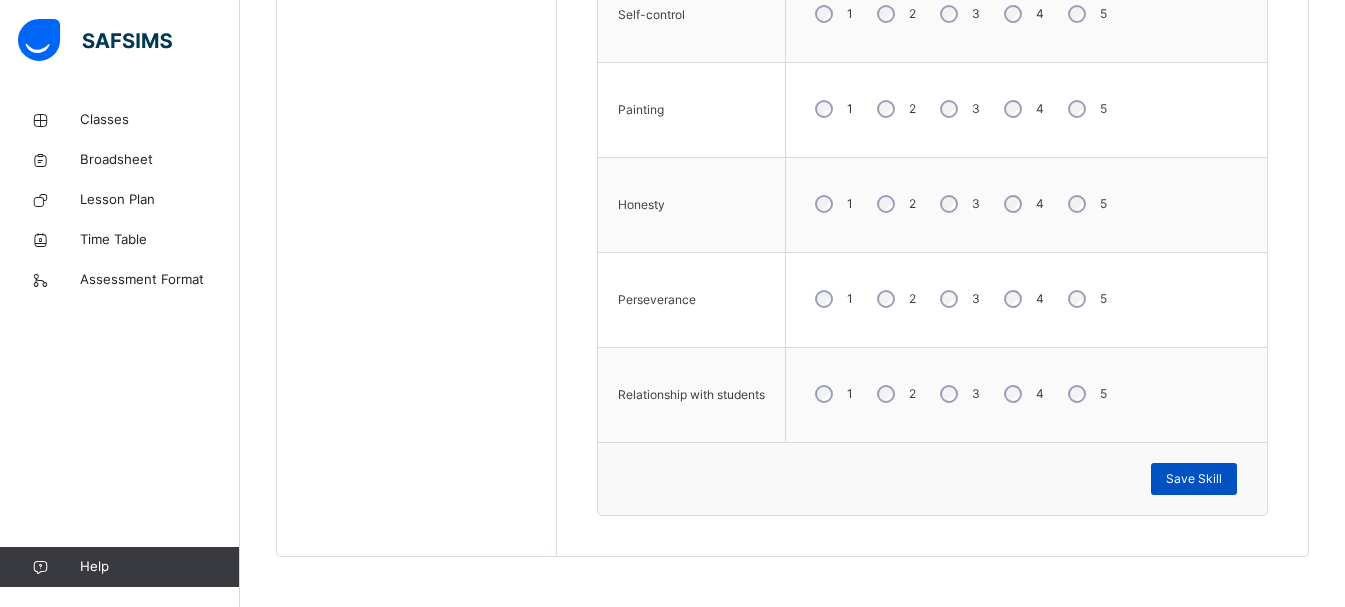 click on "Save Skill" at bounding box center (1194, 479) 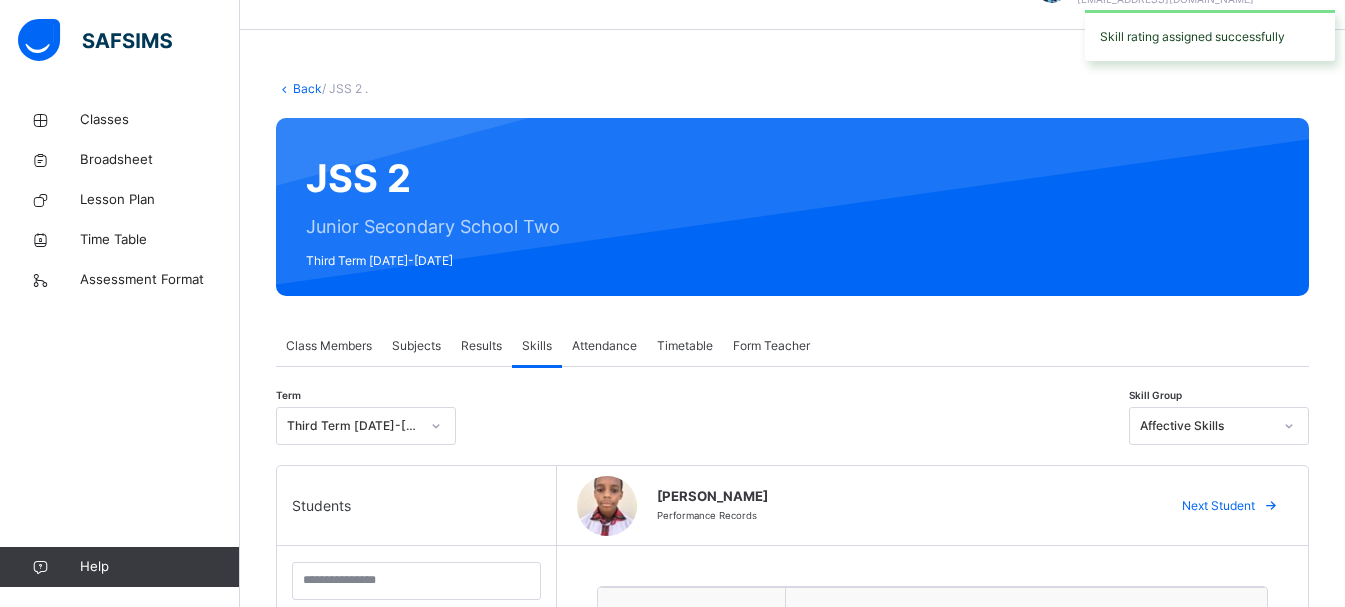 scroll, scrollTop: 0, scrollLeft: 0, axis: both 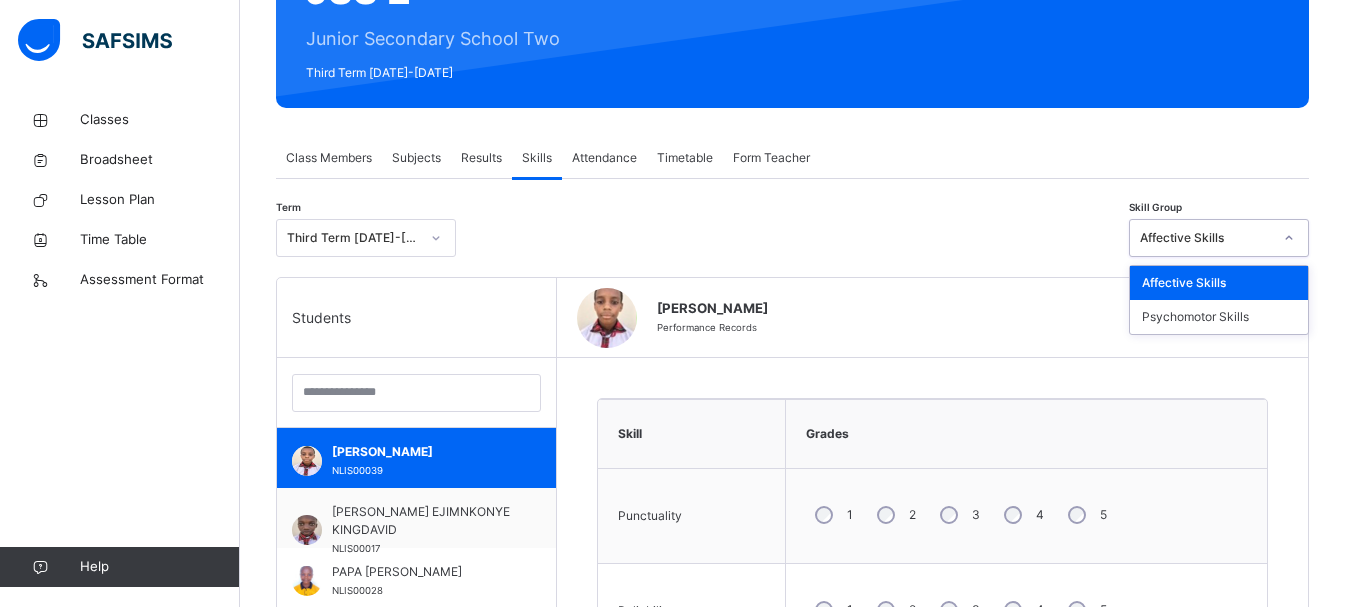 click 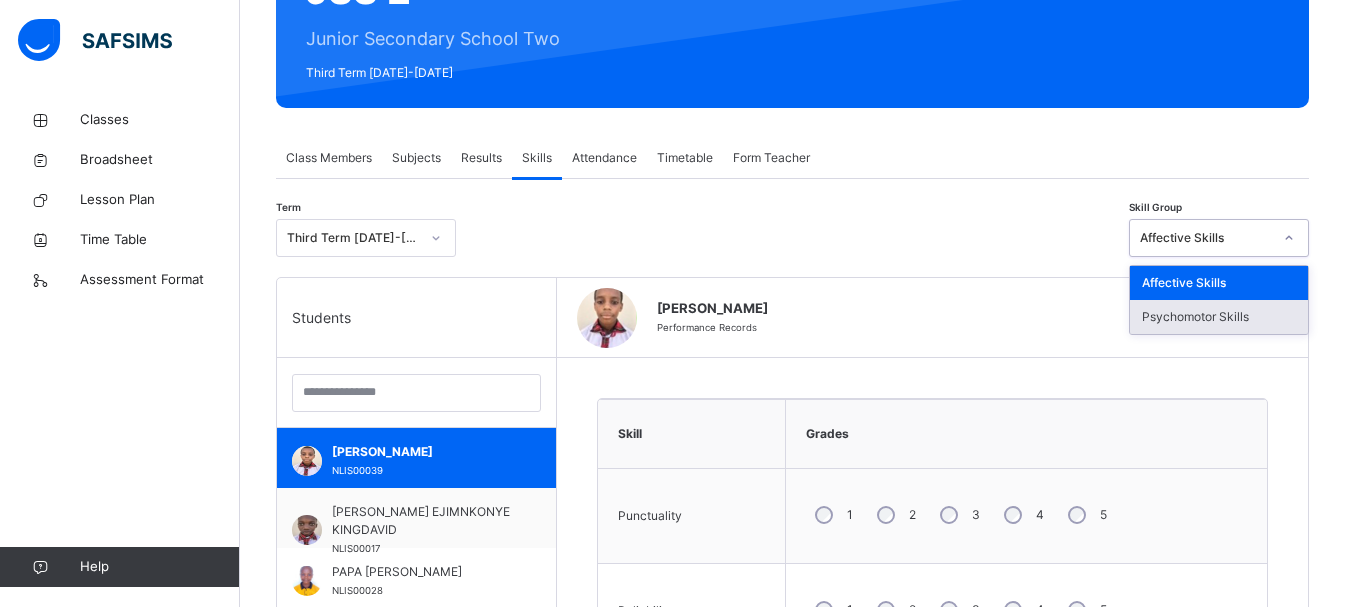 click on "Psychomotor Skills" at bounding box center [1219, 317] 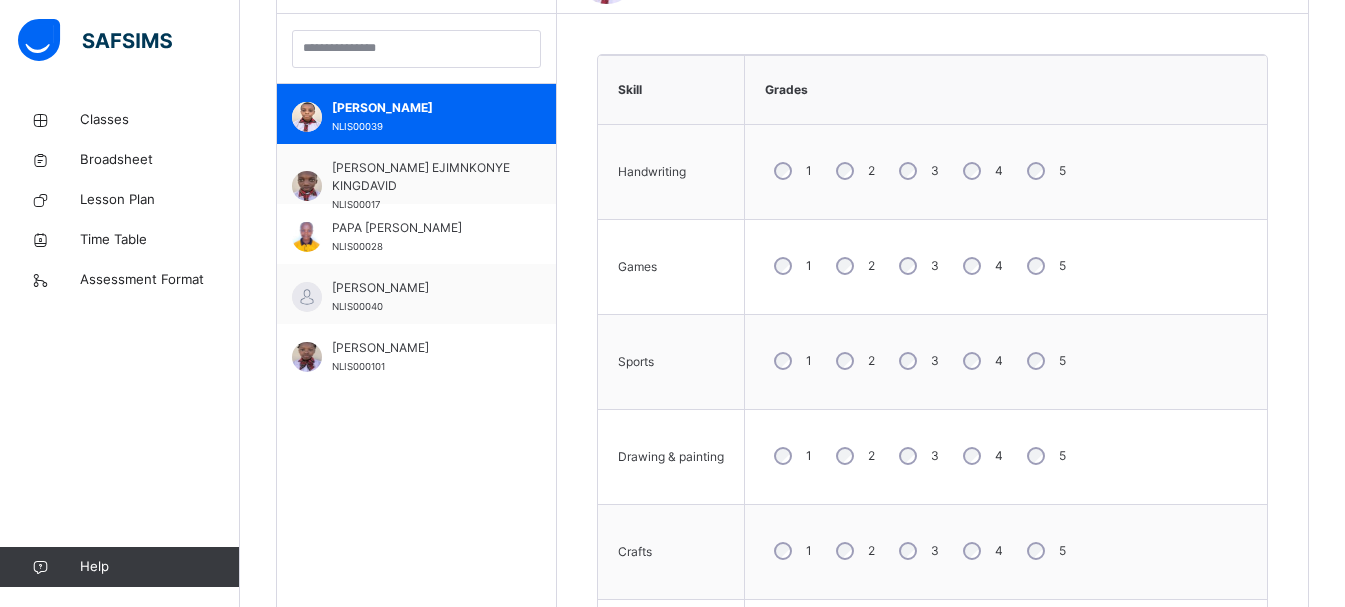 scroll, scrollTop: 584, scrollLeft: 0, axis: vertical 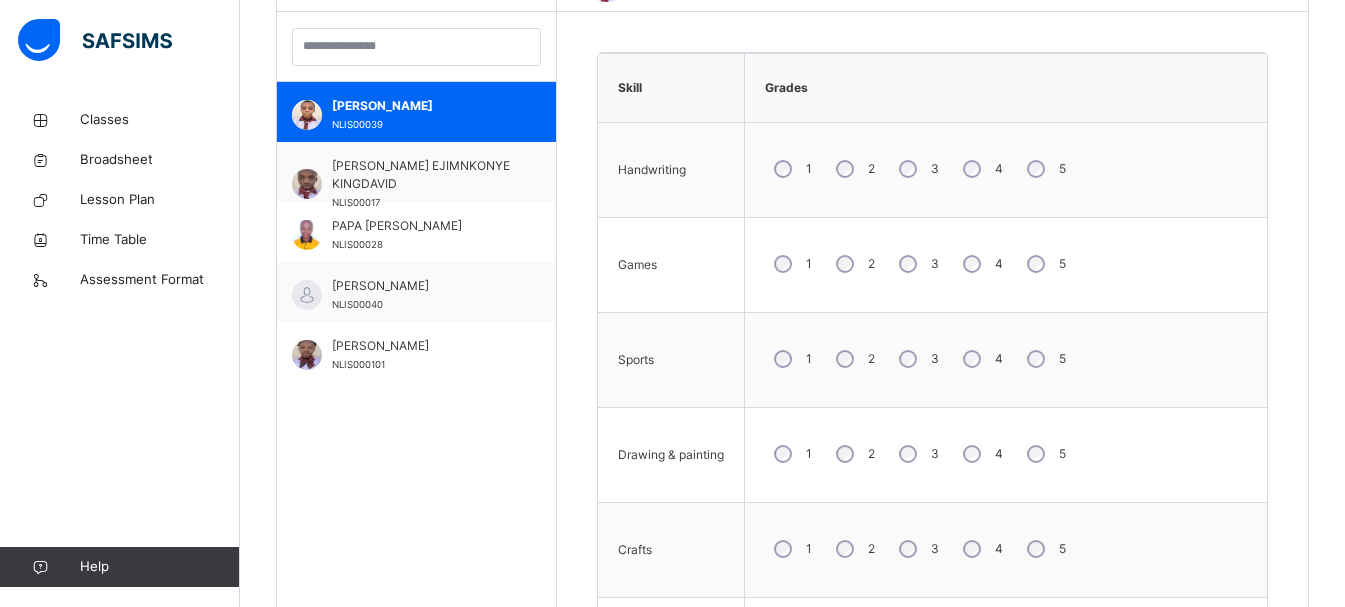 click on "5" at bounding box center (1044, 359) 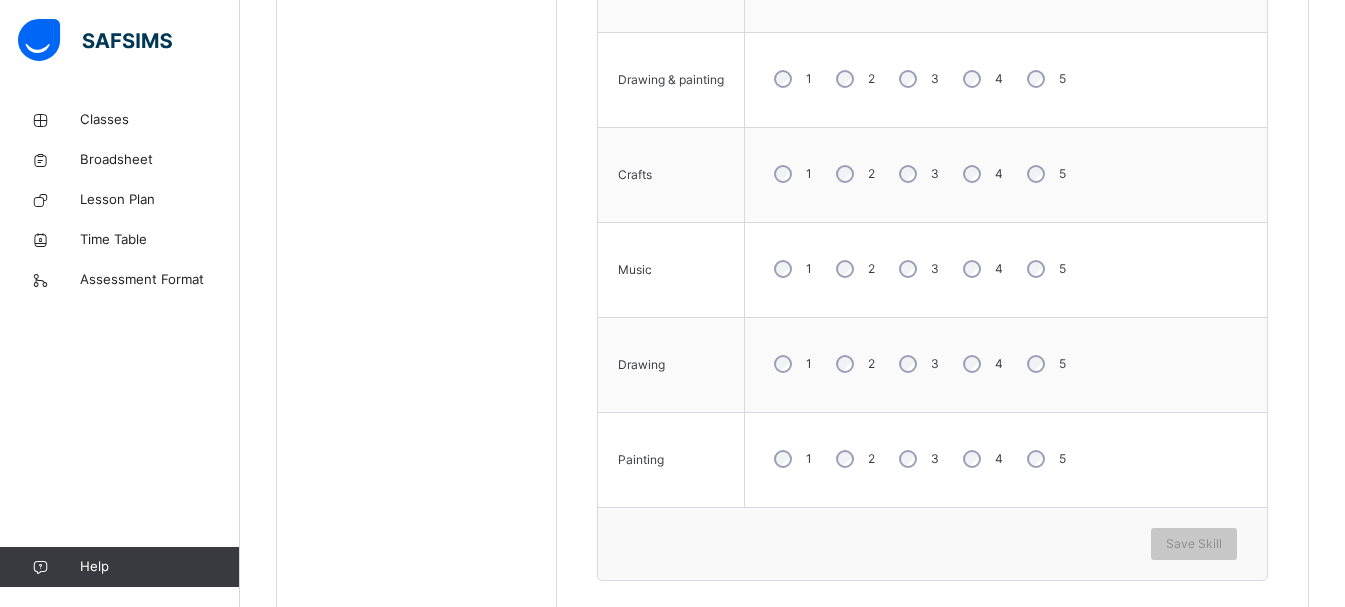 scroll, scrollTop: 1024, scrollLeft: 0, axis: vertical 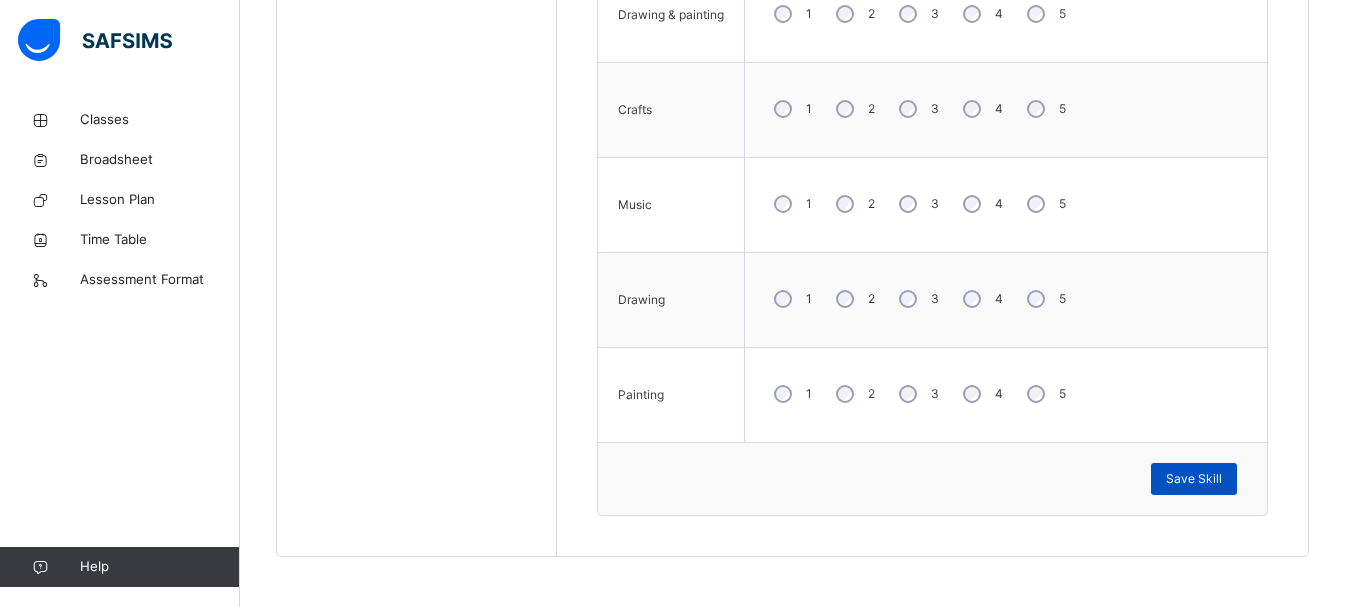 click on "Save Skill" at bounding box center (1194, 479) 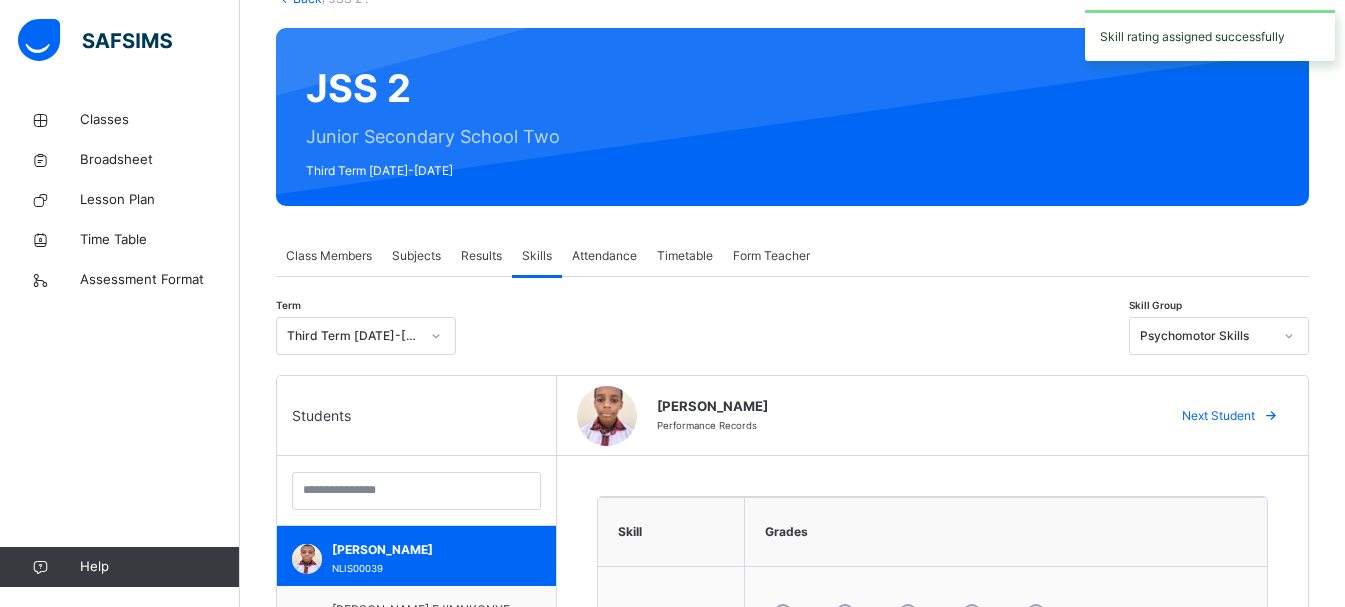 scroll, scrollTop: 0, scrollLeft: 0, axis: both 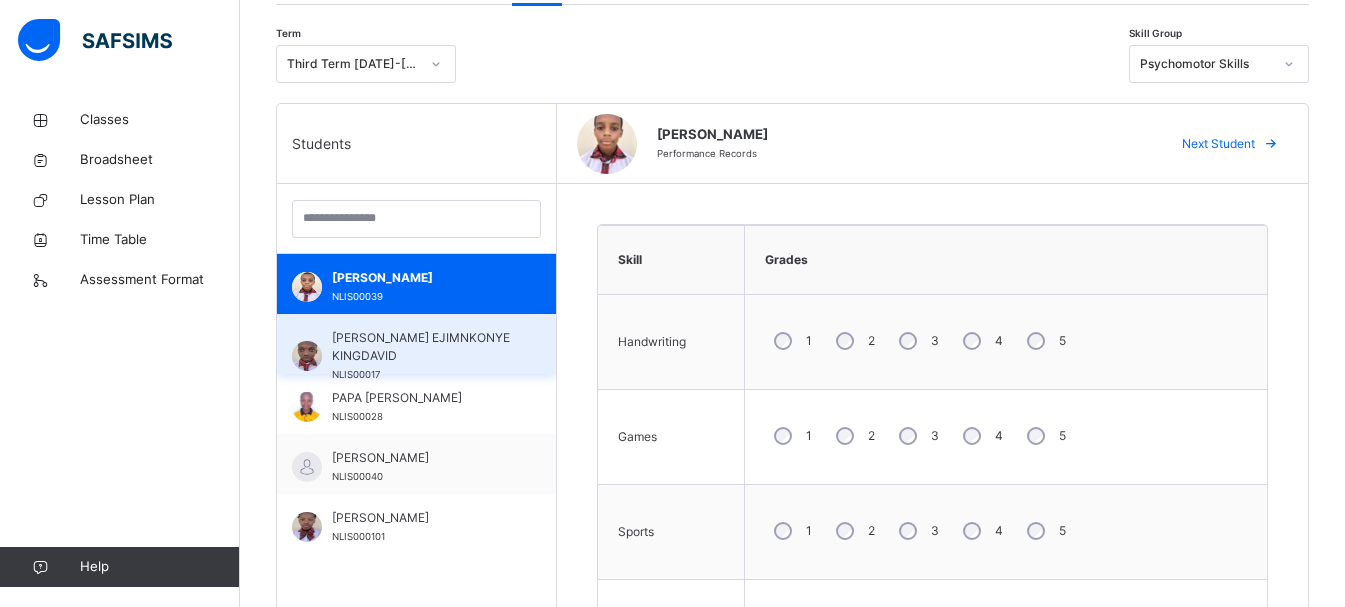 click on "[PERSON_NAME] EJIMNKONYE  KINGDAVID" at bounding box center [421, 347] 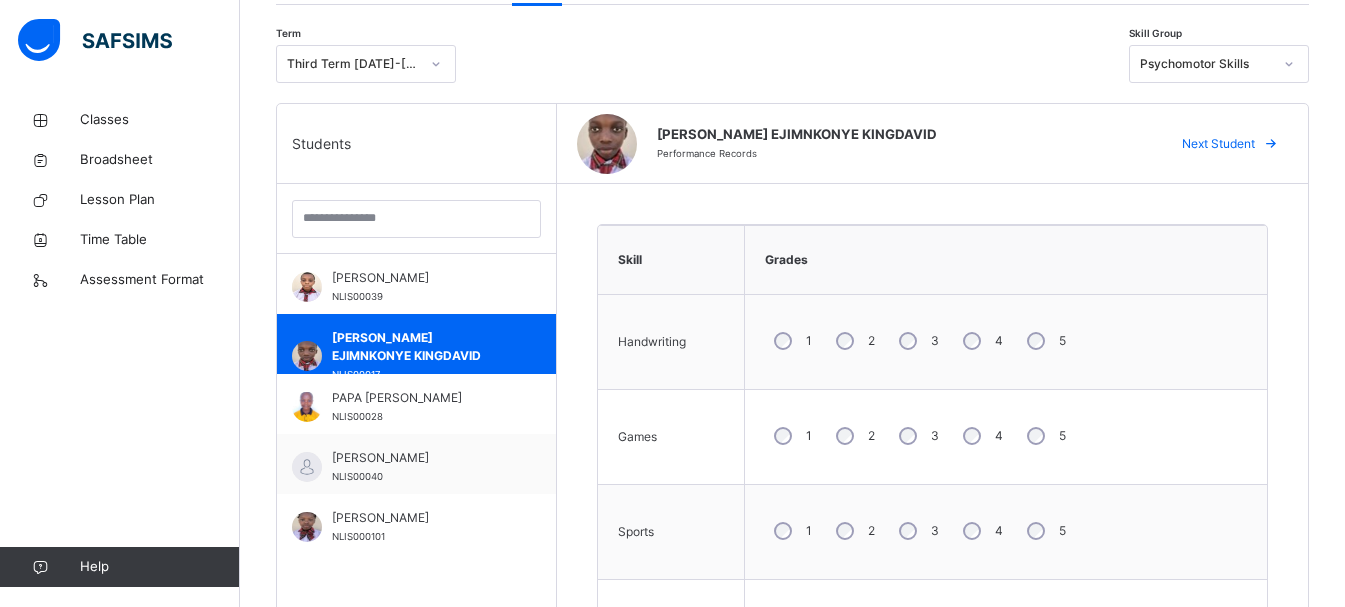 click on "3" at bounding box center (917, 531) 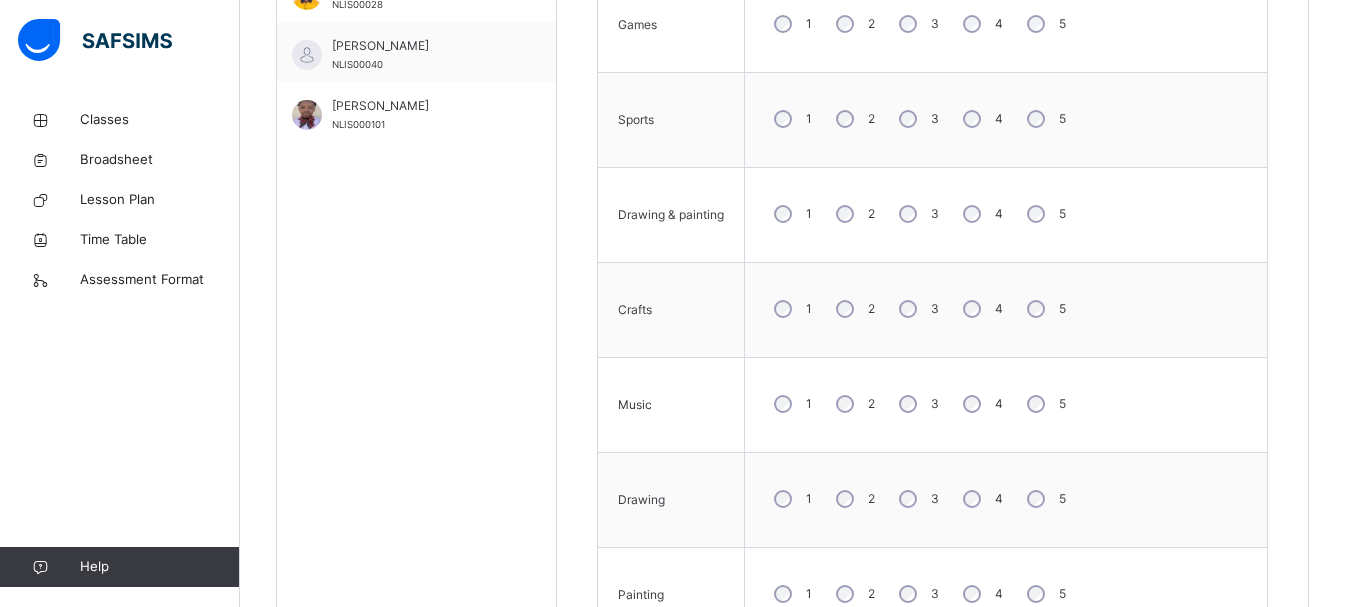 scroll, scrollTop: 827, scrollLeft: 0, axis: vertical 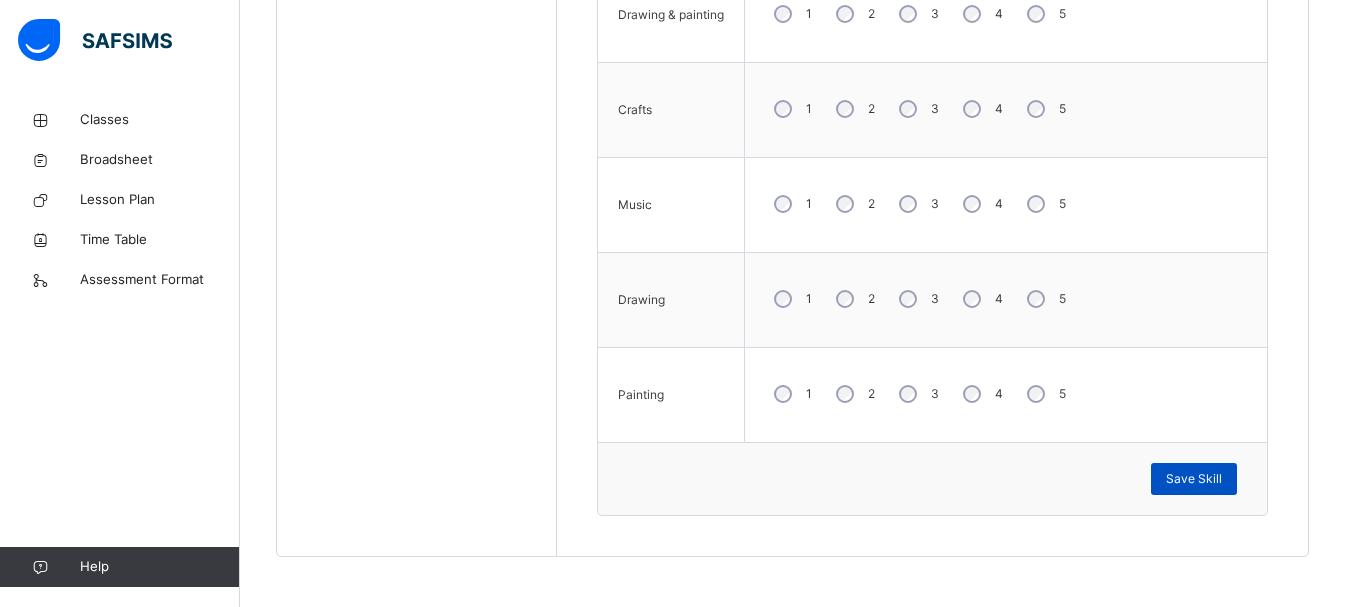 click on "Save Skill" at bounding box center [1194, 479] 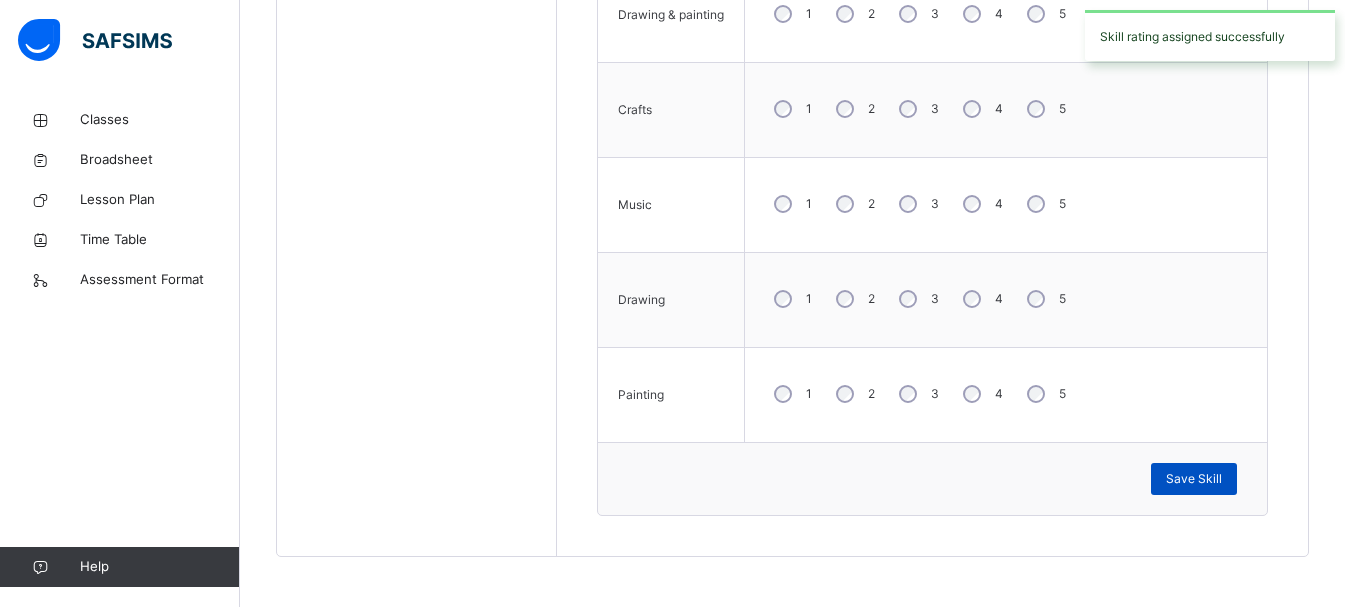 click on "Save Skill" at bounding box center (1194, 479) 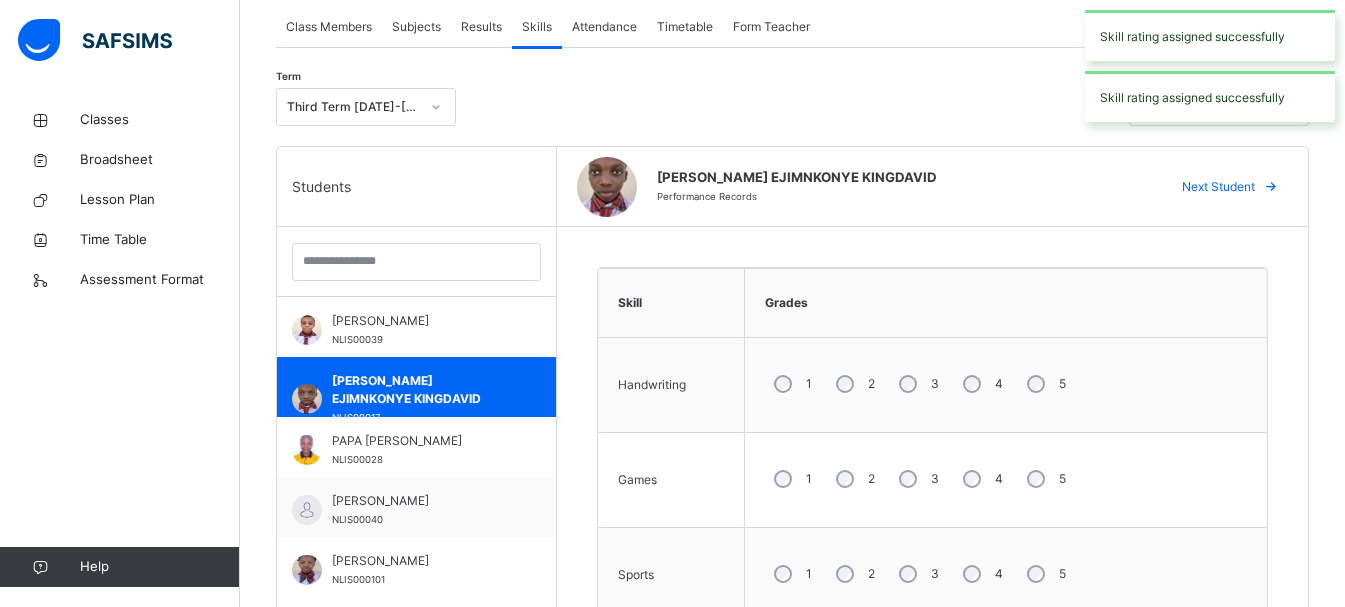 scroll, scrollTop: 346, scrollLeft: 0, axis: vertical 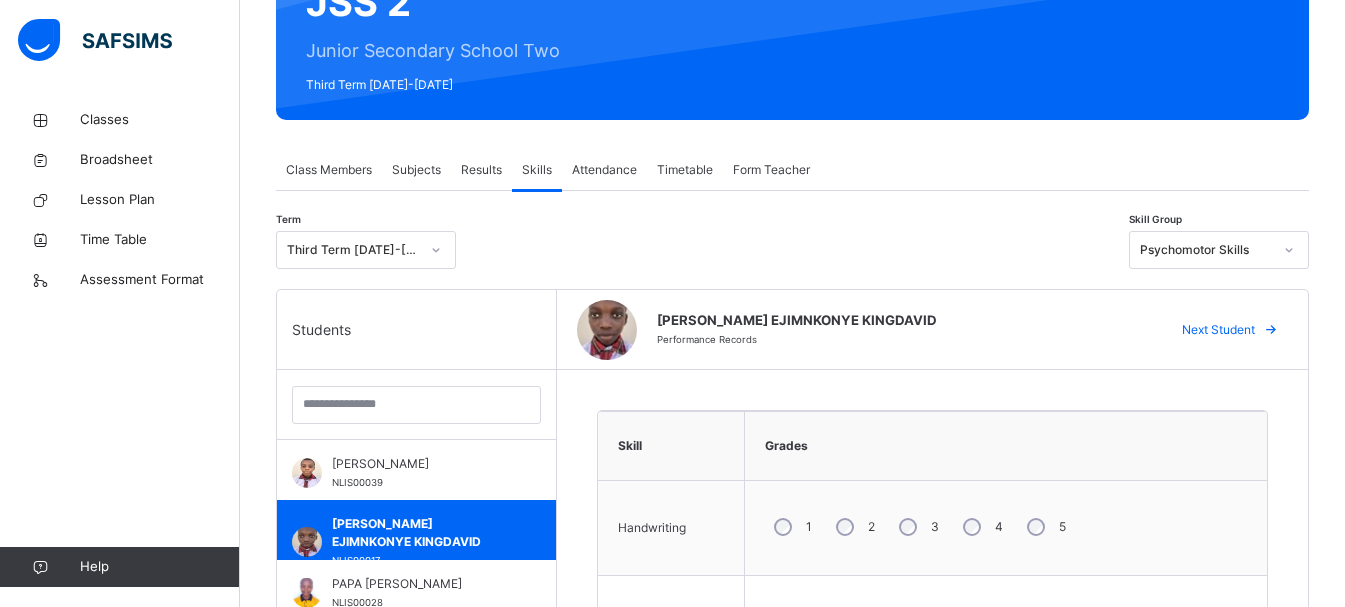 click 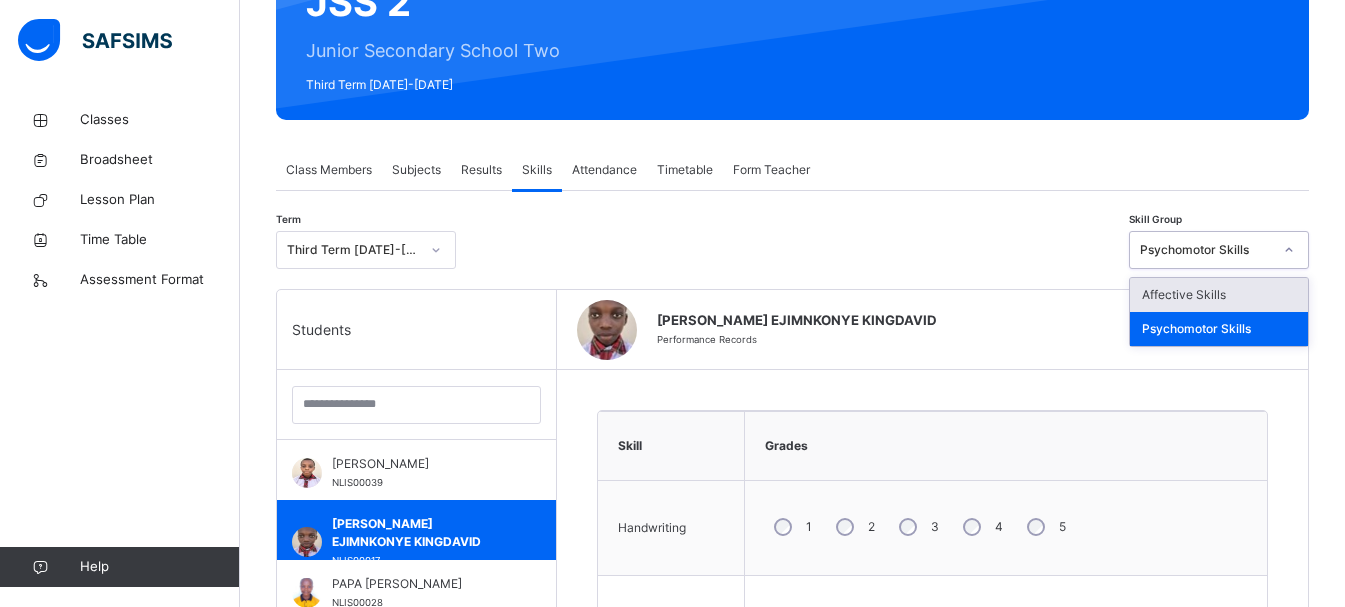 click on "Affective Skills" at bounding box center (1219, 295) 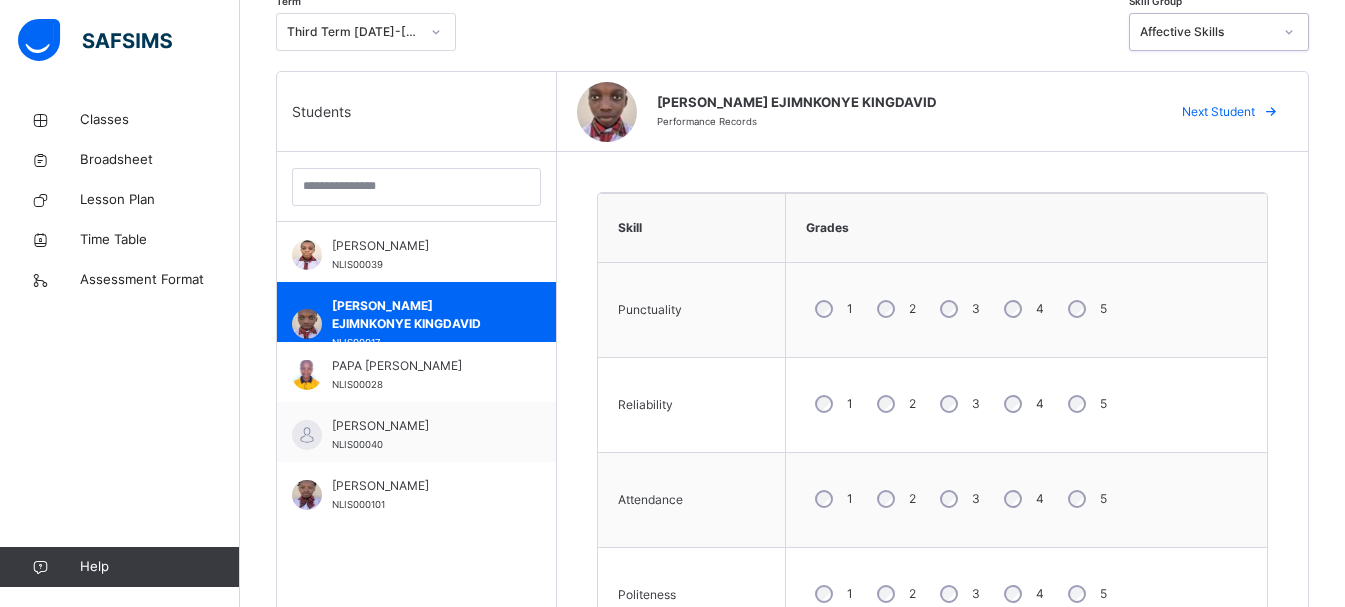scroll, scrollTop: 676, scrollLeft: 0, axis: vertical 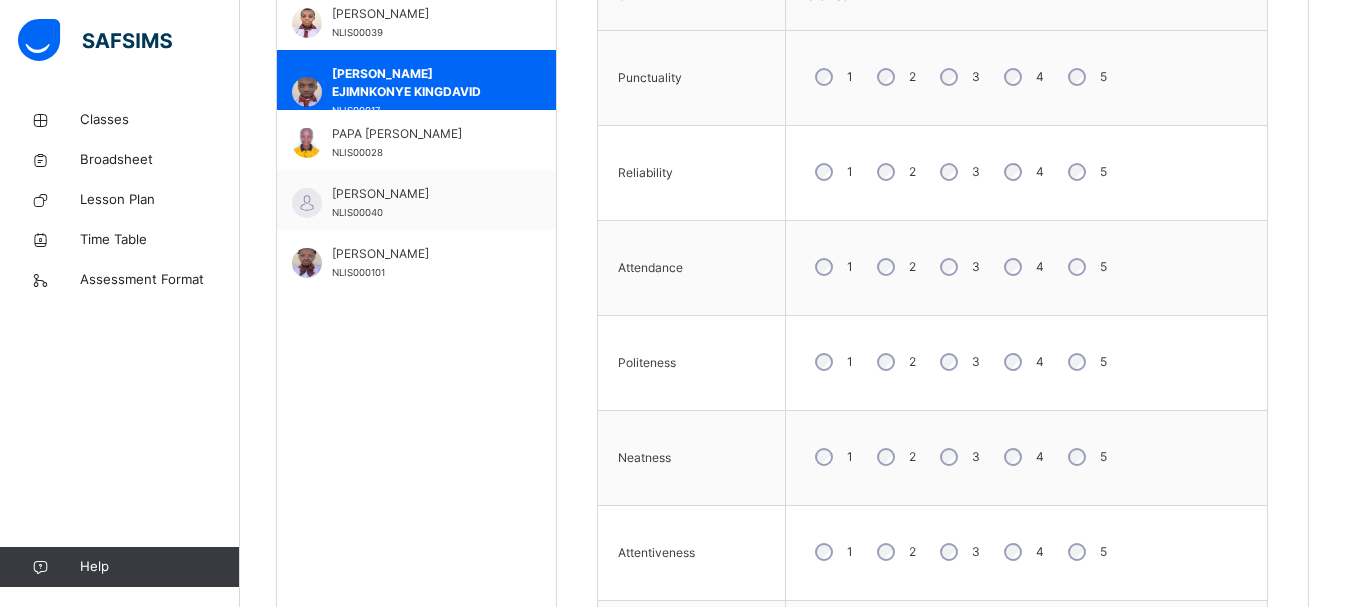 drag, startPoint x: 1338, startPoint y: 346, endPoint x: 1345, endPoint y: 391, distance: 45.54119 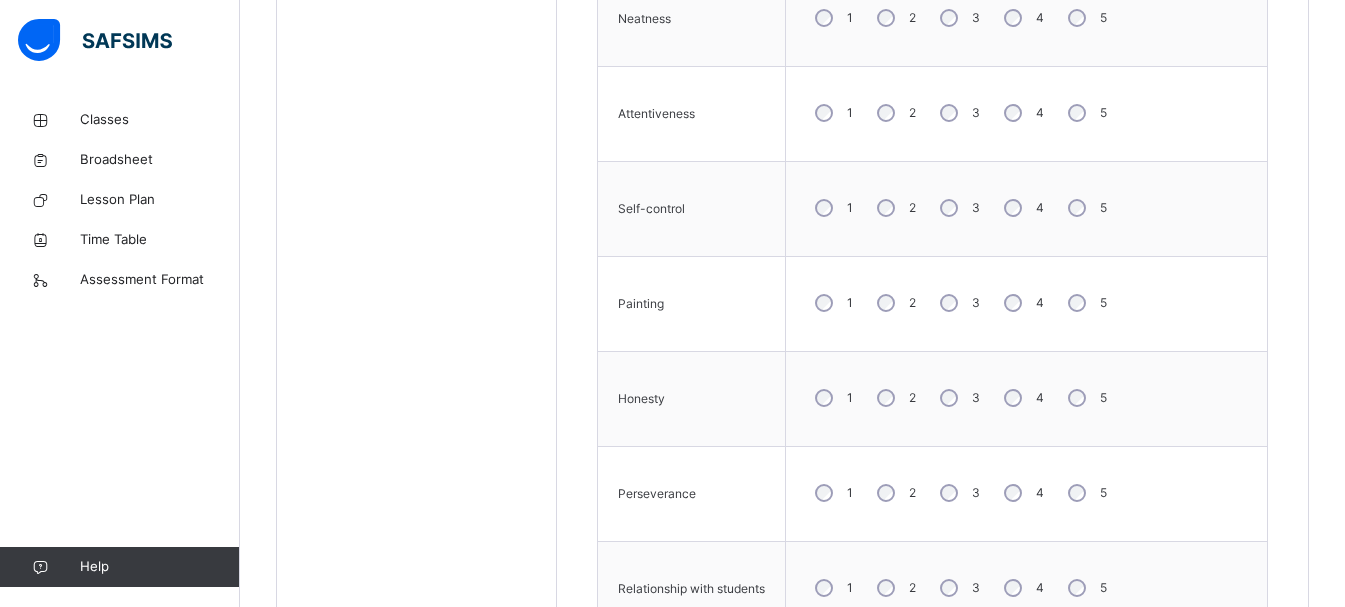 scroll, scrollTop: 1149, scrollLeft: 0, axis: vertical 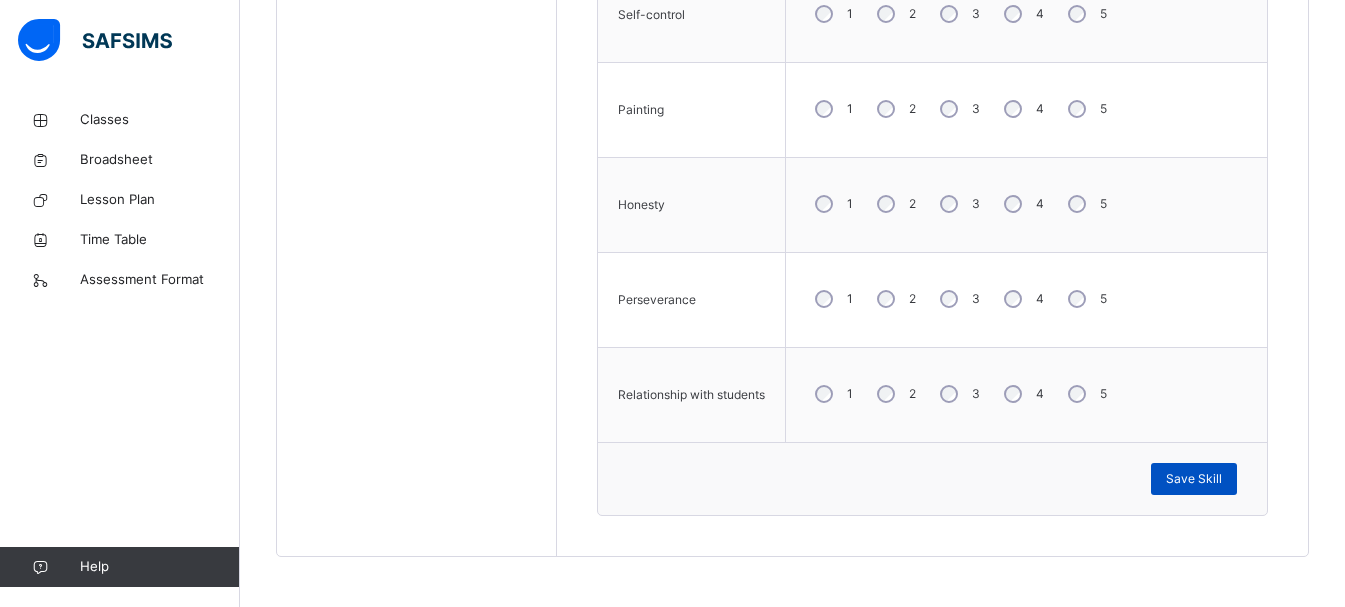 click on "Save Skill" at bounding box center [1194, 479] 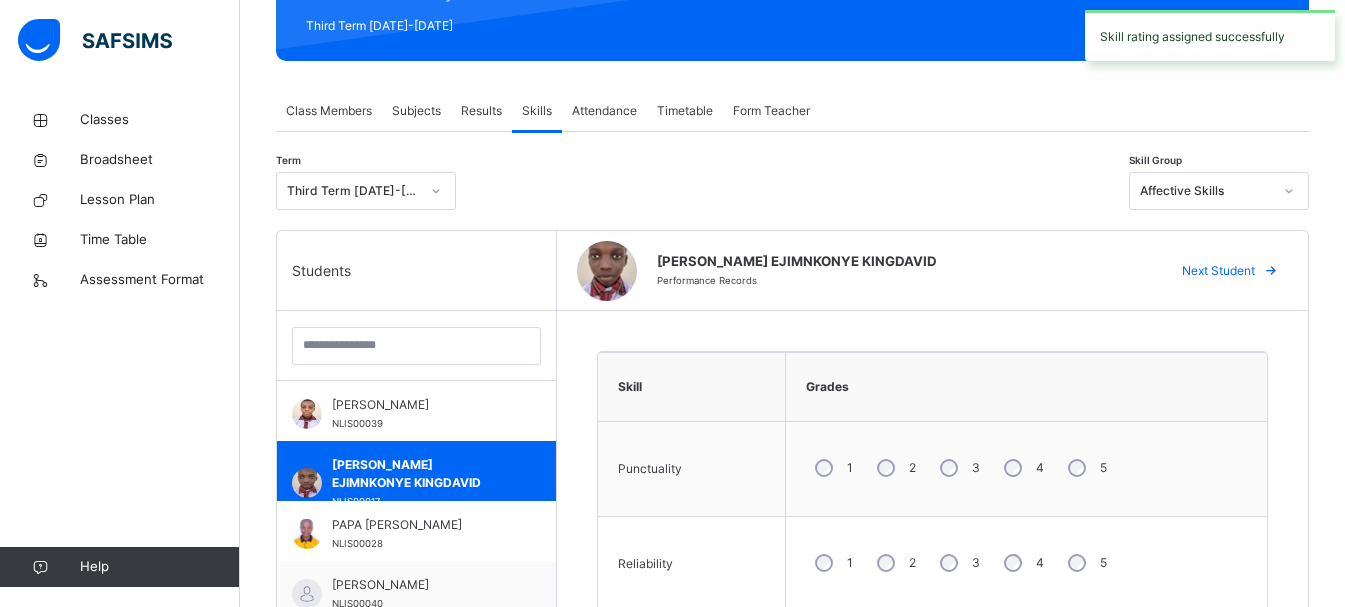 scroll, scrollTop: 289, scrollLeft: 0, axis: vertical 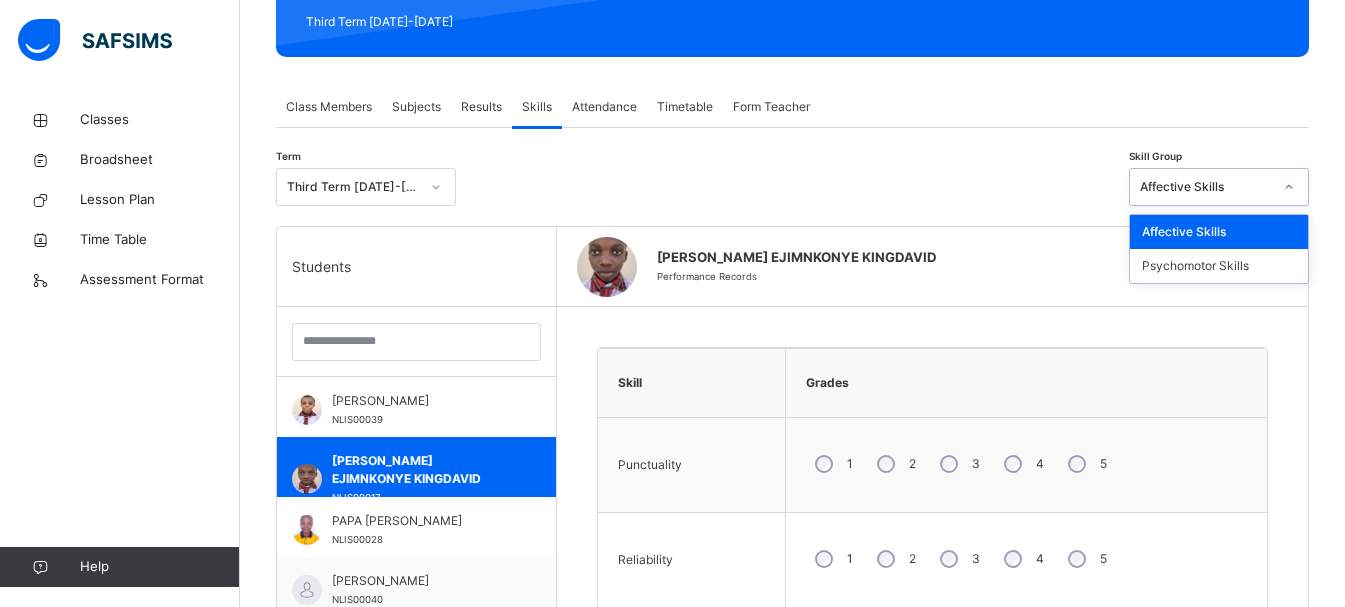 click 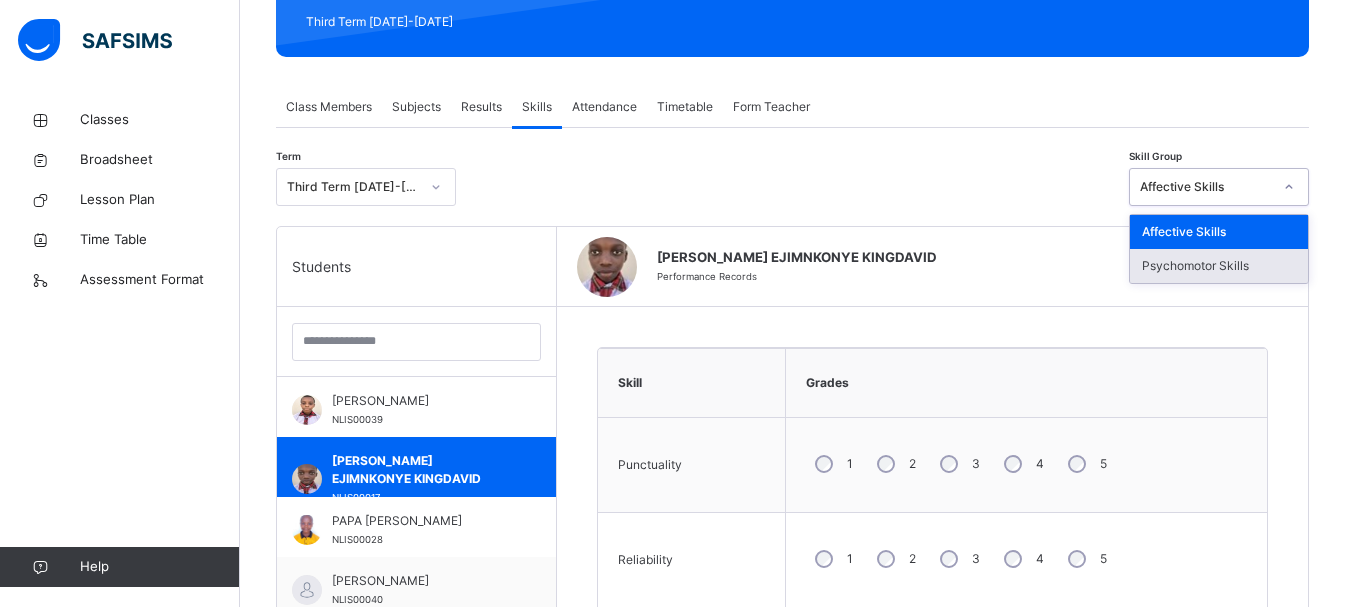 click on "Psychomotor Skills" at bounding box center [1219, 266] 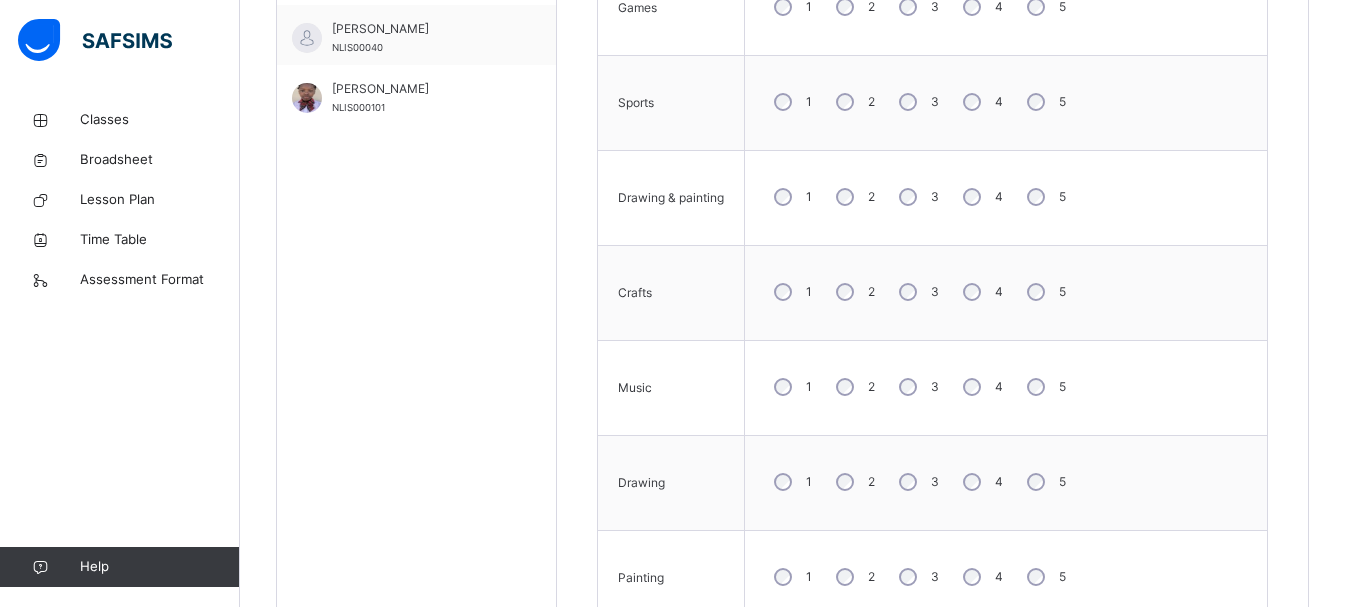 scroll, scrollTop: 844, scrollLeft: 0, axis: vertical 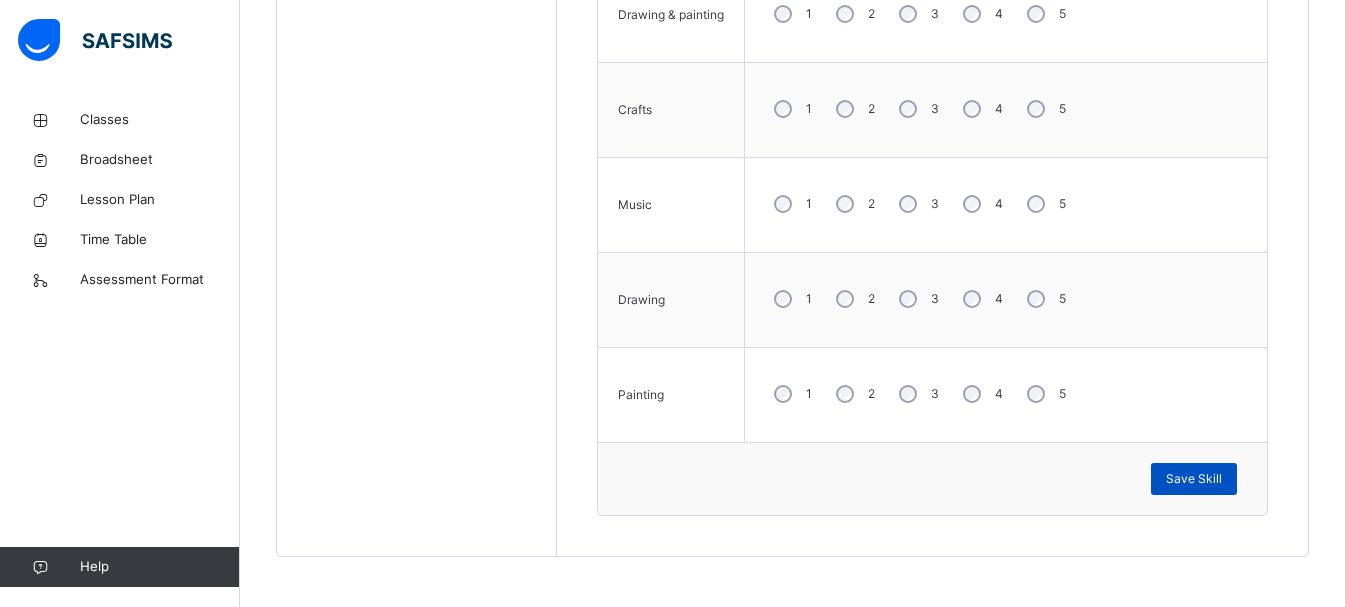 click on "Save Skill" at bounding box center [1194, 479] 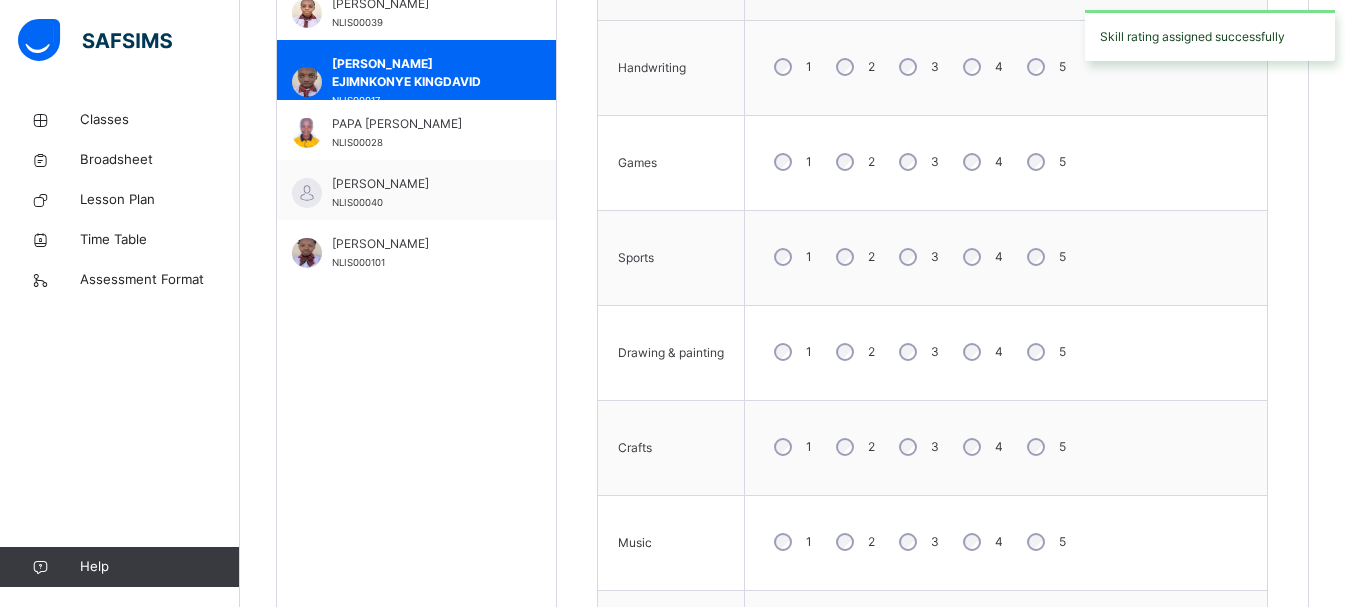 scroll, scrollTop: 684, scrollLeft: 0, axis: vertical 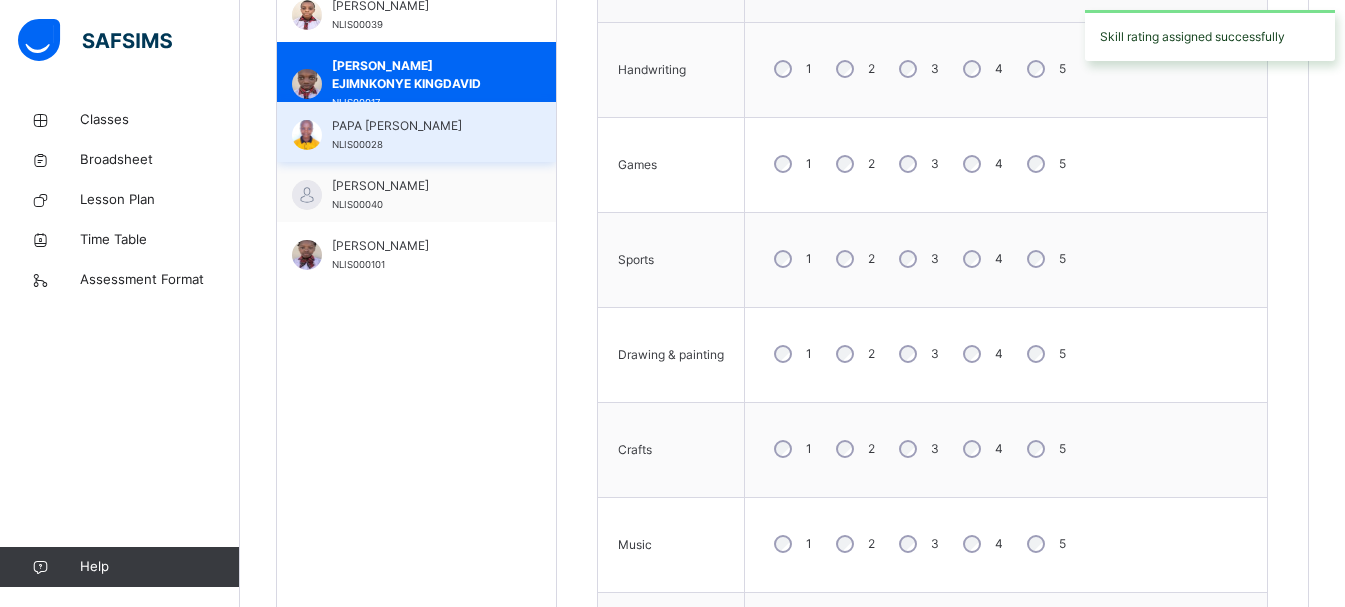 click on "PAPA ARU KALU  NLIS00028" at bounding box center [421, 135] 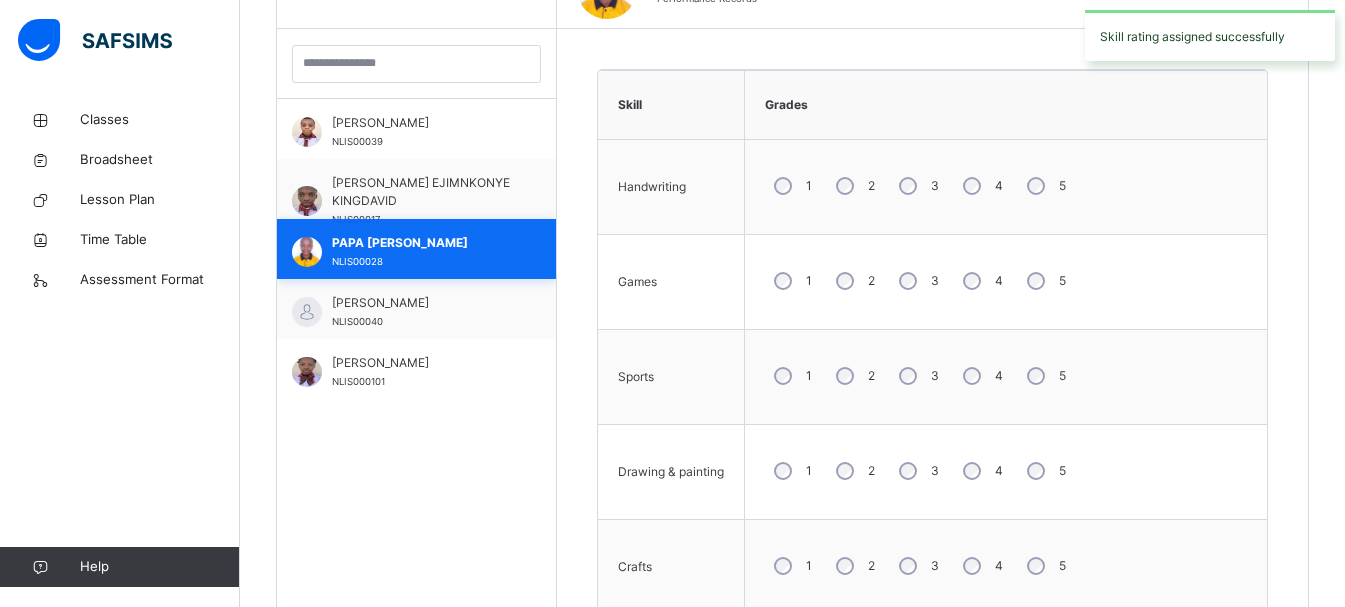 scroll, scrollTop: 684, scrollLeft: 0, axis: vertical 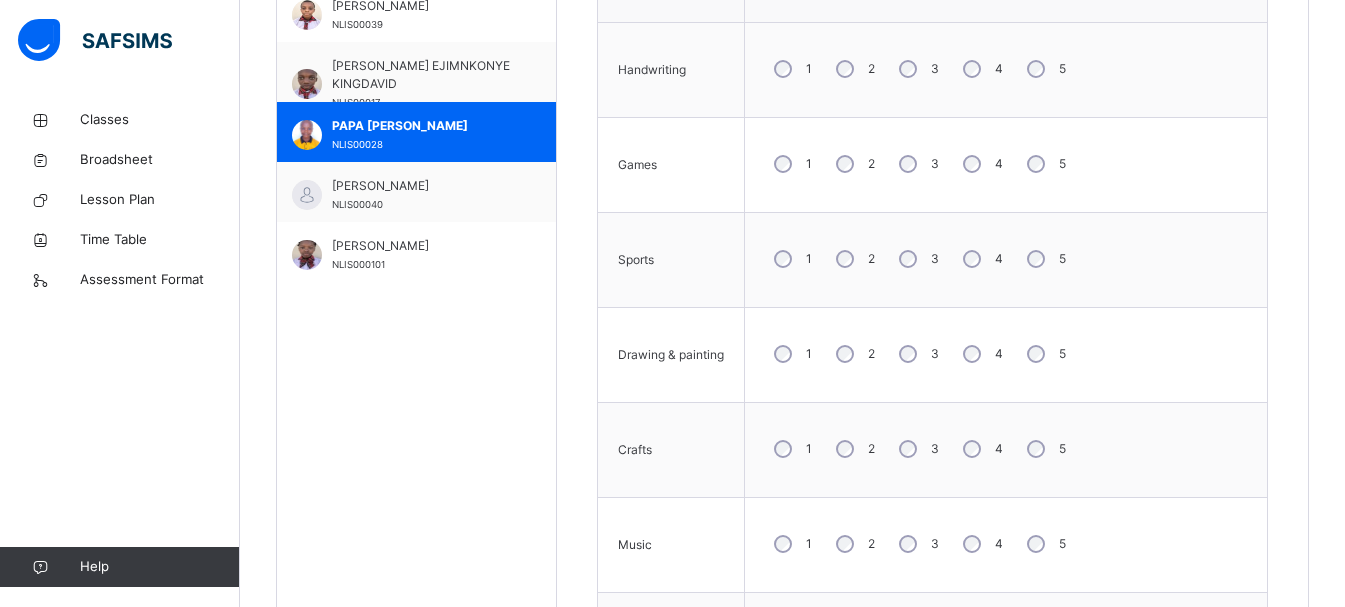 click on "1" at bounding box center [791, 69] 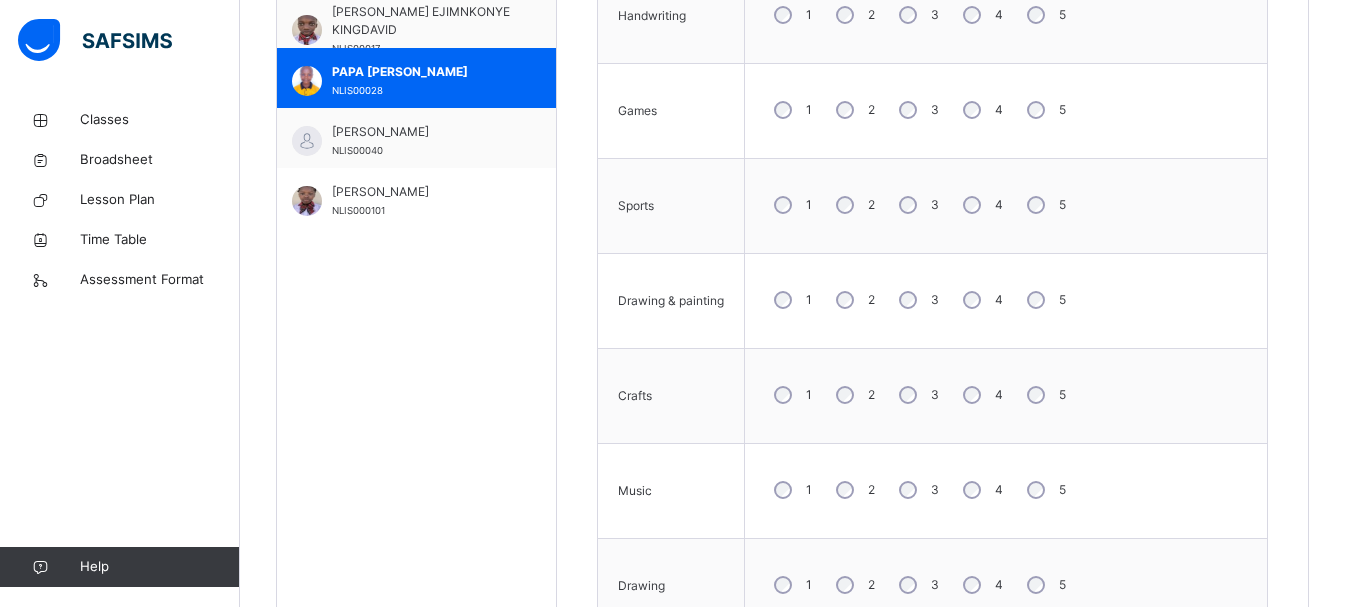 scroll, scrollTop: 741, scrollLeft: 0, axis: vertical 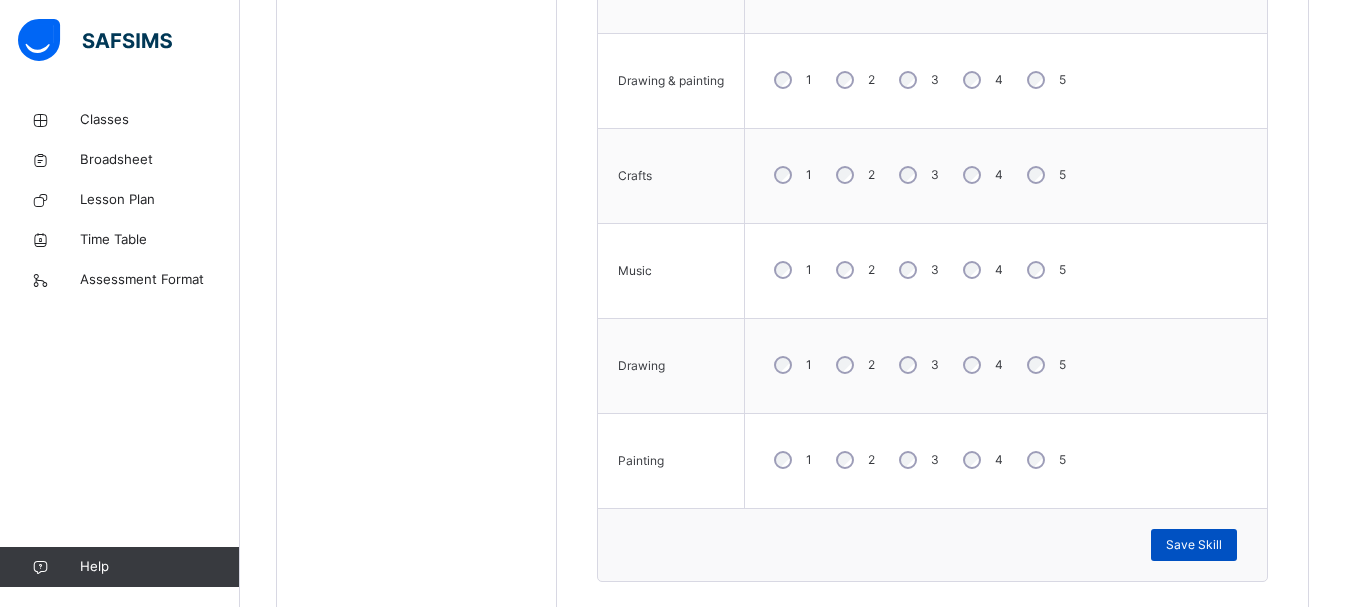 click on "Save Skill" at bounding box center [1194, 545] 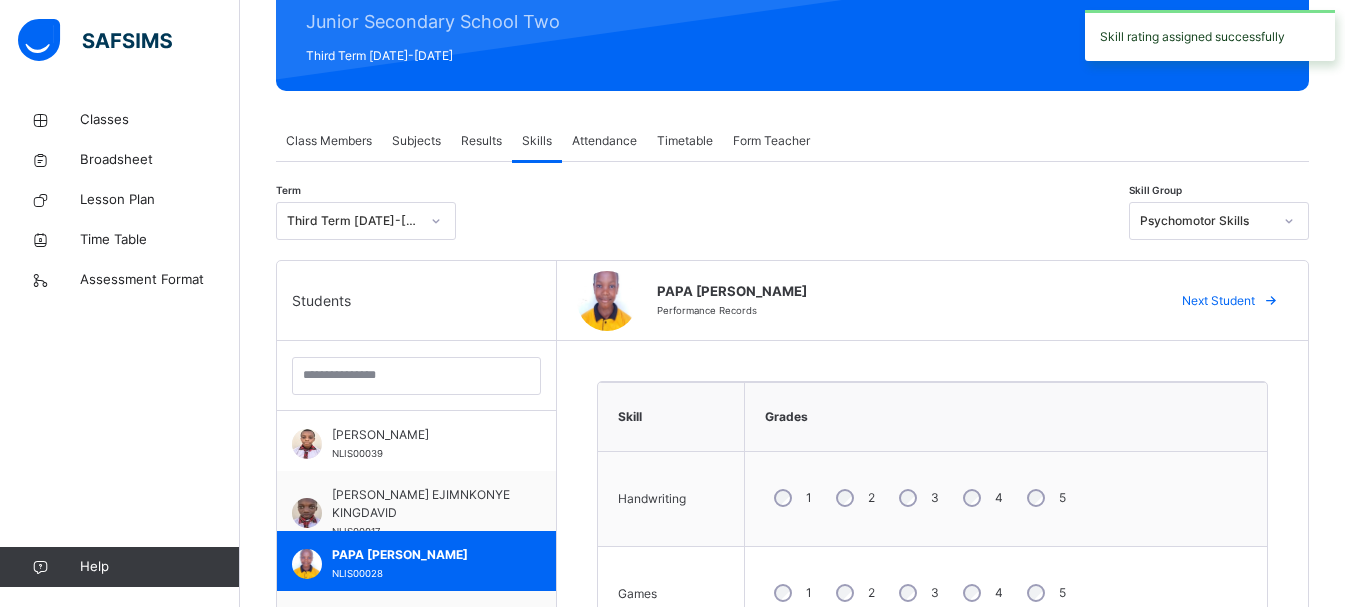 scroll, scrollTop: 246, scrollLeft: 0, axis: vertical 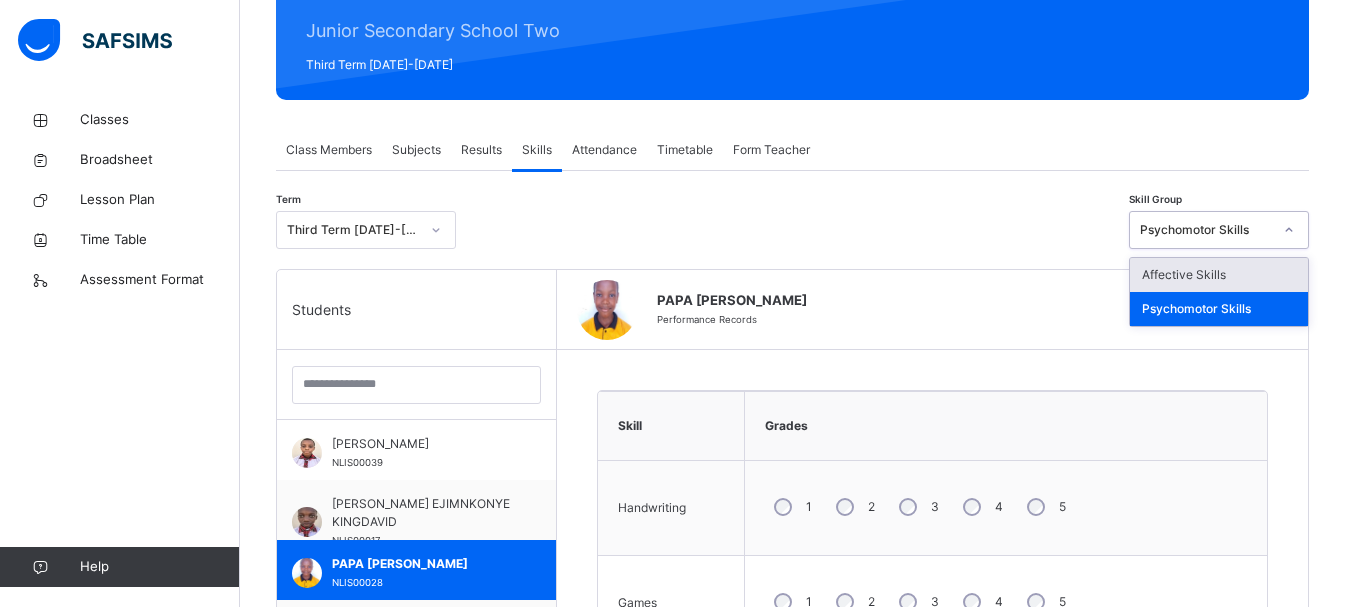 click at bounding box center (1289, 230) 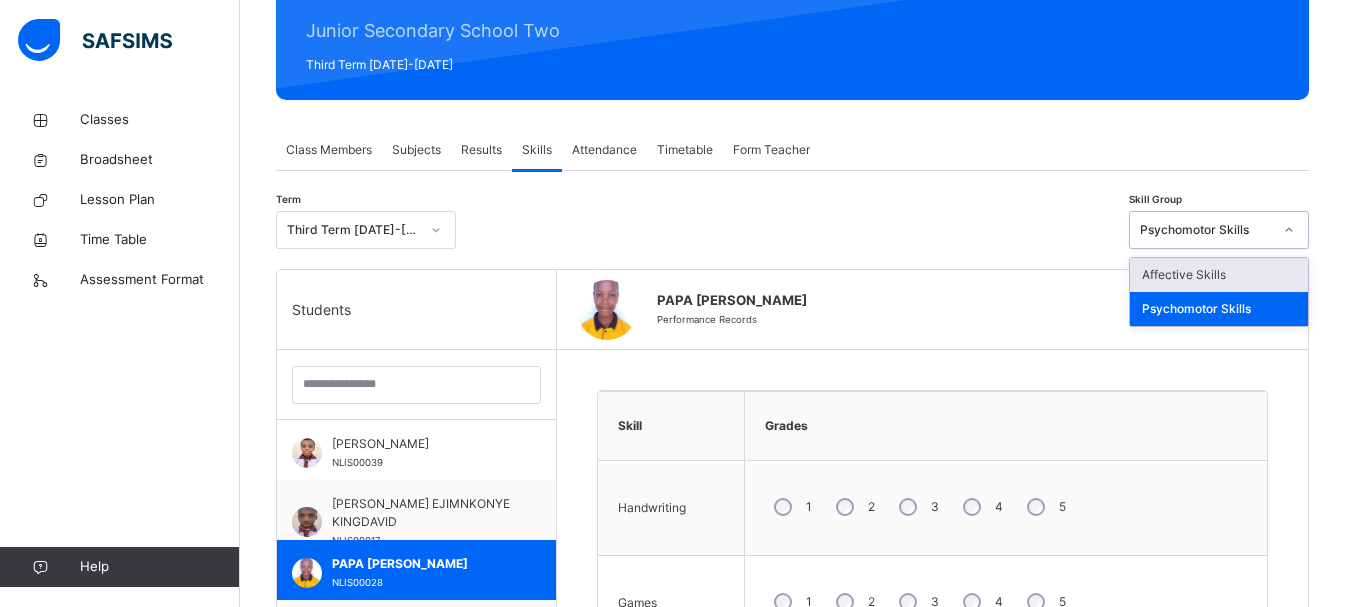 click on "Affective Skills" at bounding box center (1219, 275) 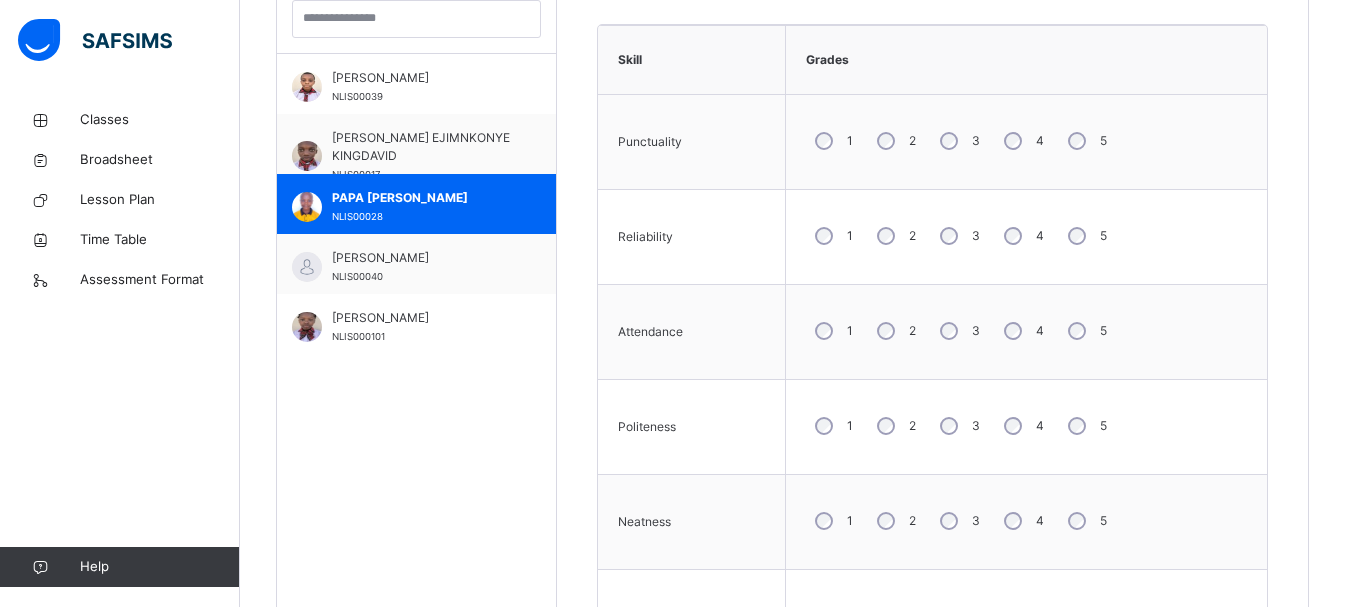scroll, scrollTop: 615, scrollLeft: 0, axis: vertical 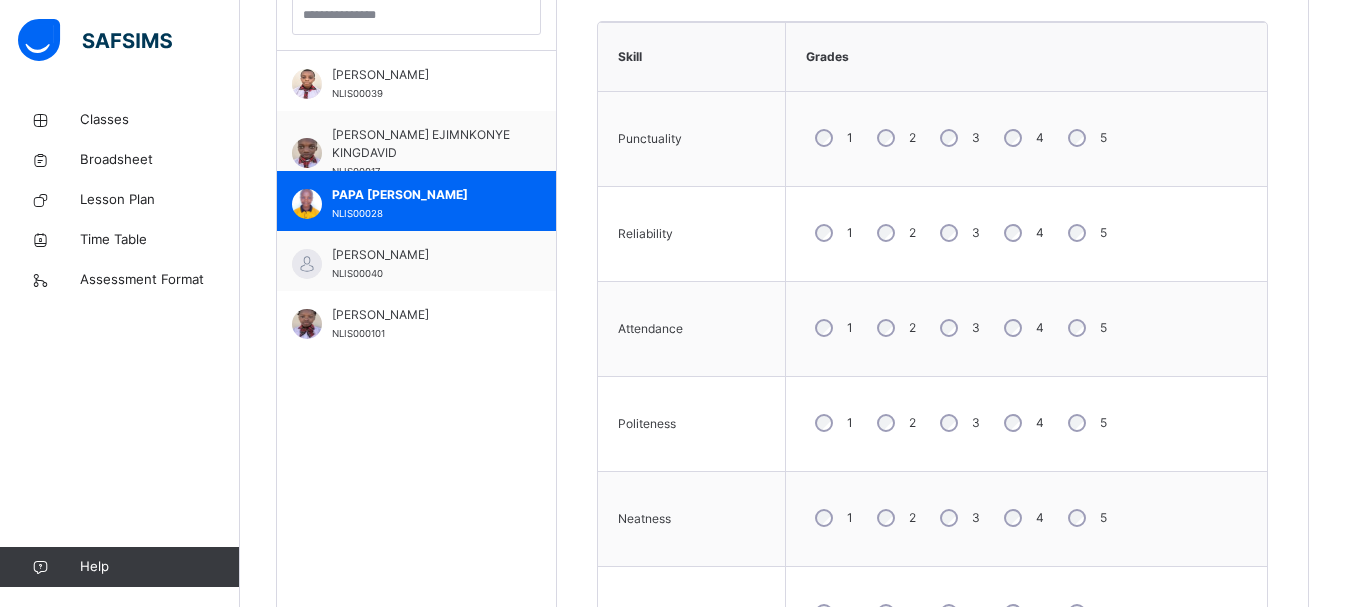 click on "5" at bounding box center (1085, 138) 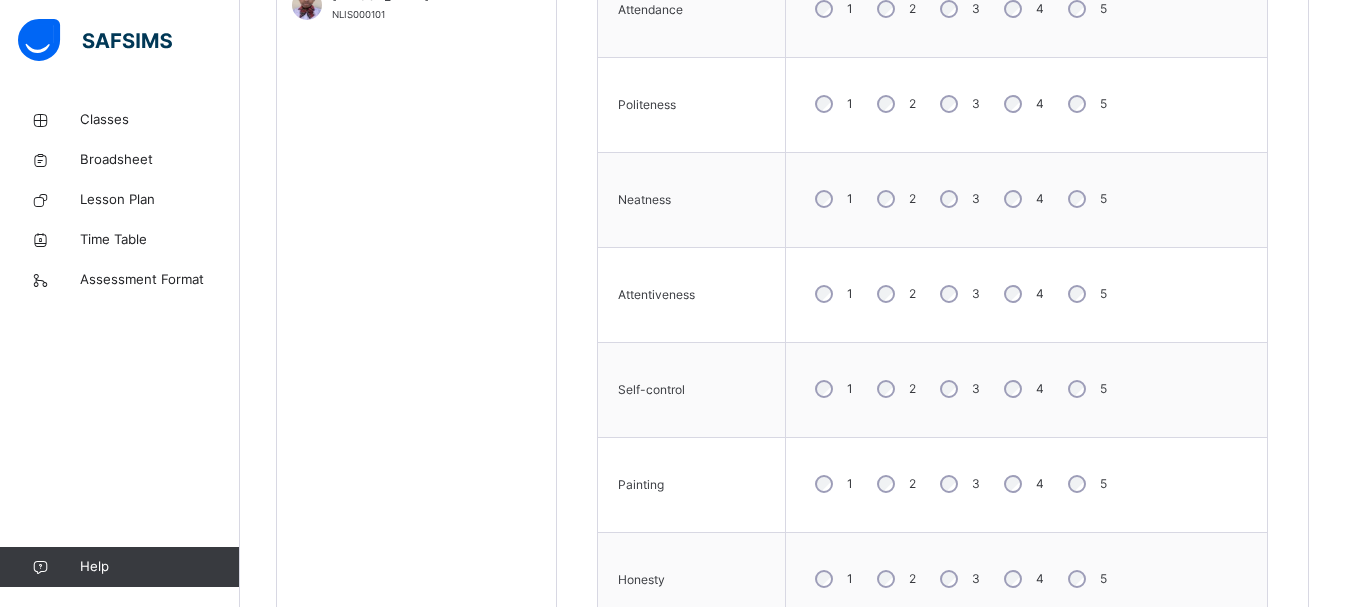 scroll, scrollTop: 937, scrollLeft: 0, axis: vertical 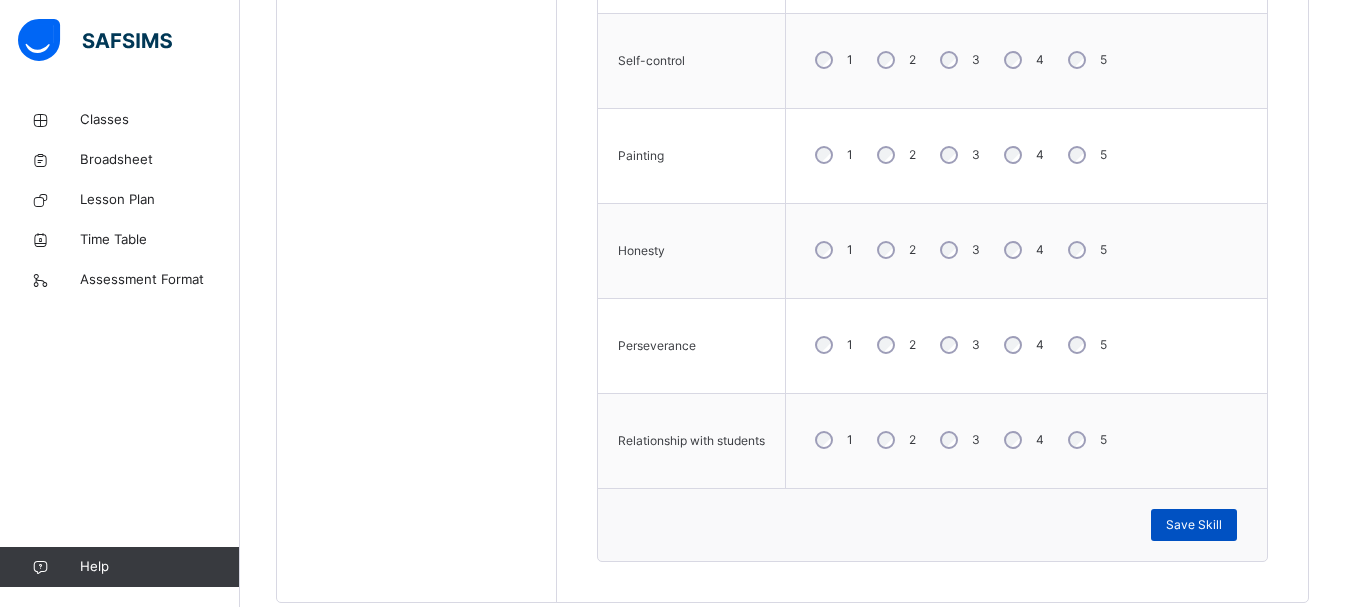 click on "Save Skill" at bounding box center (1194, 525) 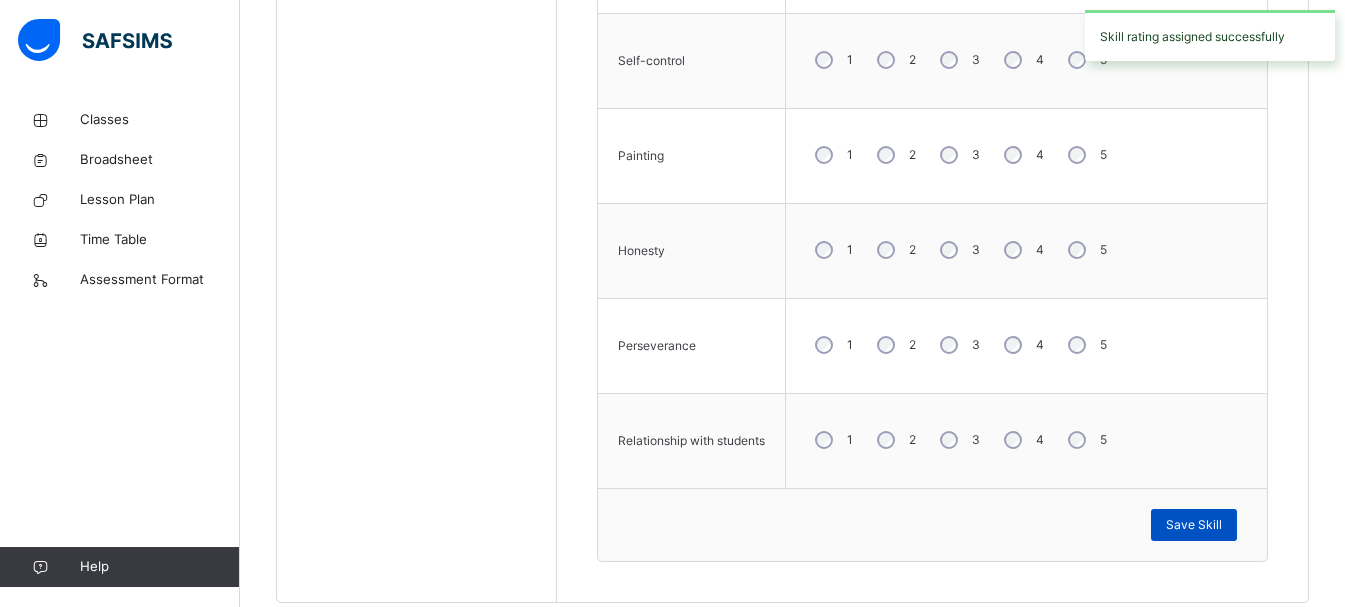 click on "Save Skill" at bounding box center [1194, 525] 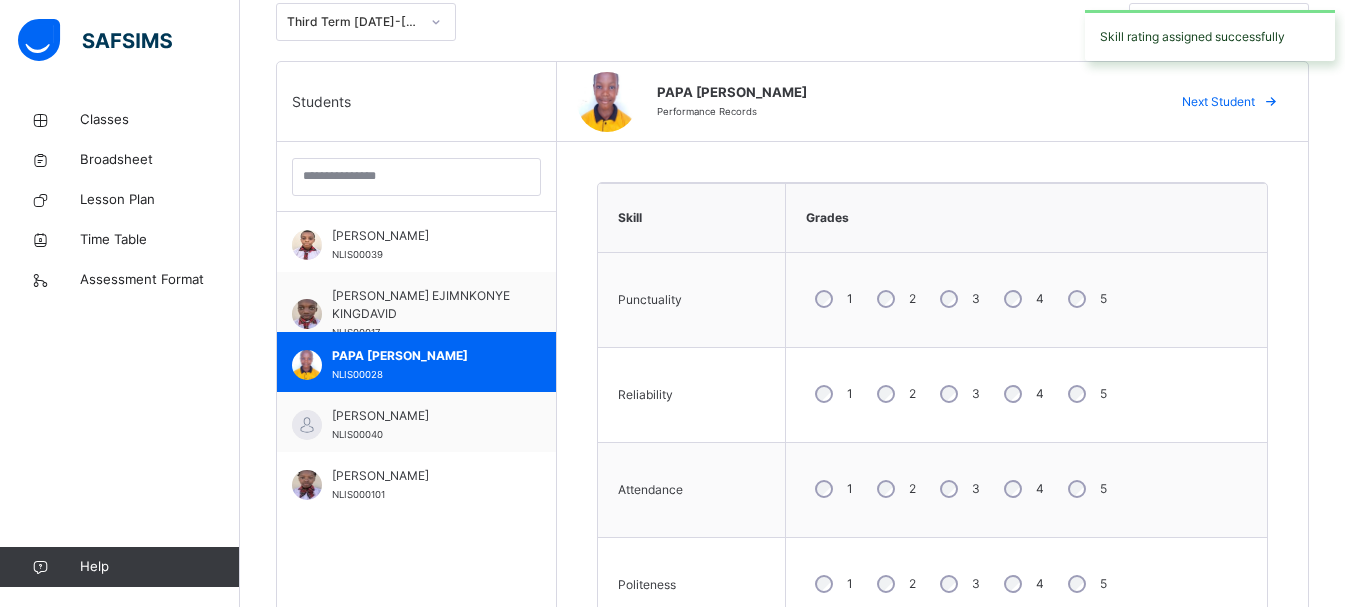 scroll, scrollTop: 461, scrollLeft: 0, axis: vertical 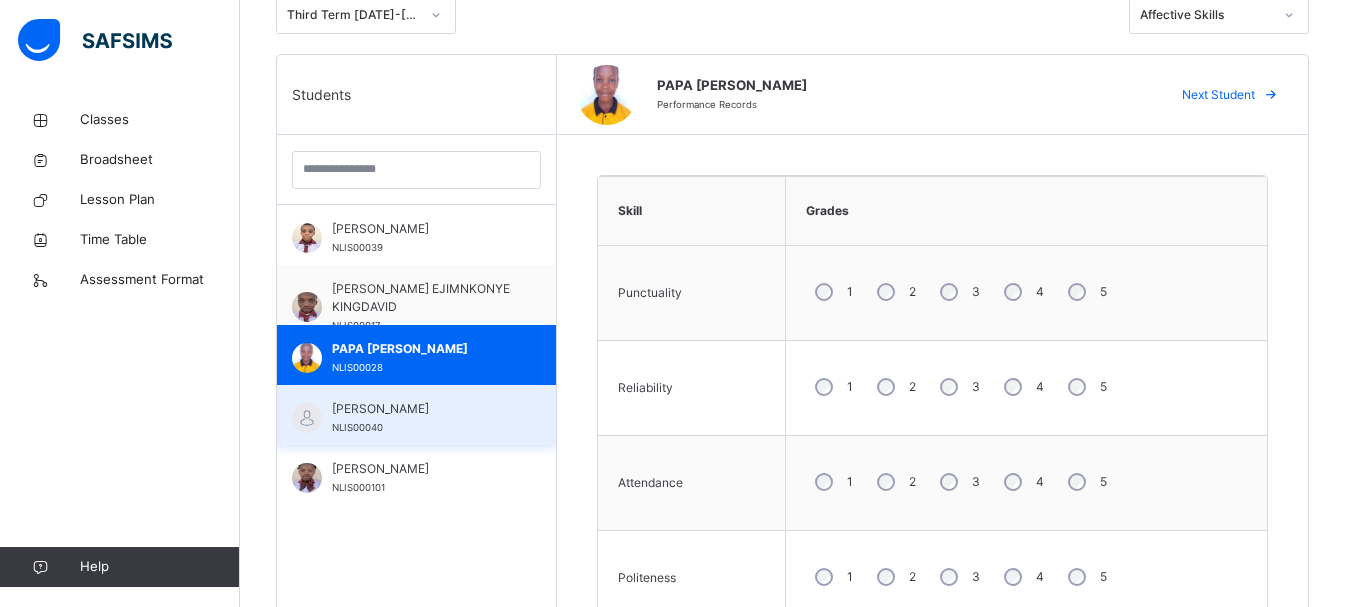 click on "POILANE ALEXANDRE" at bounding box center [421, 409] 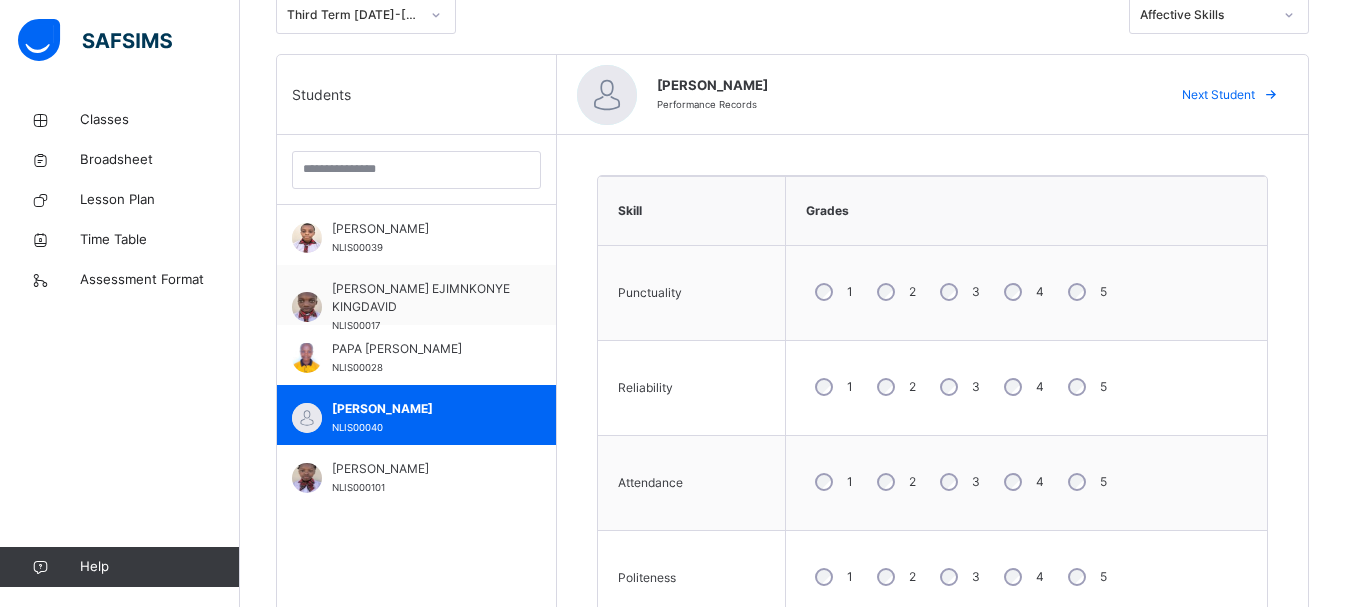 click on "4" at bounding box center (1022, 577) 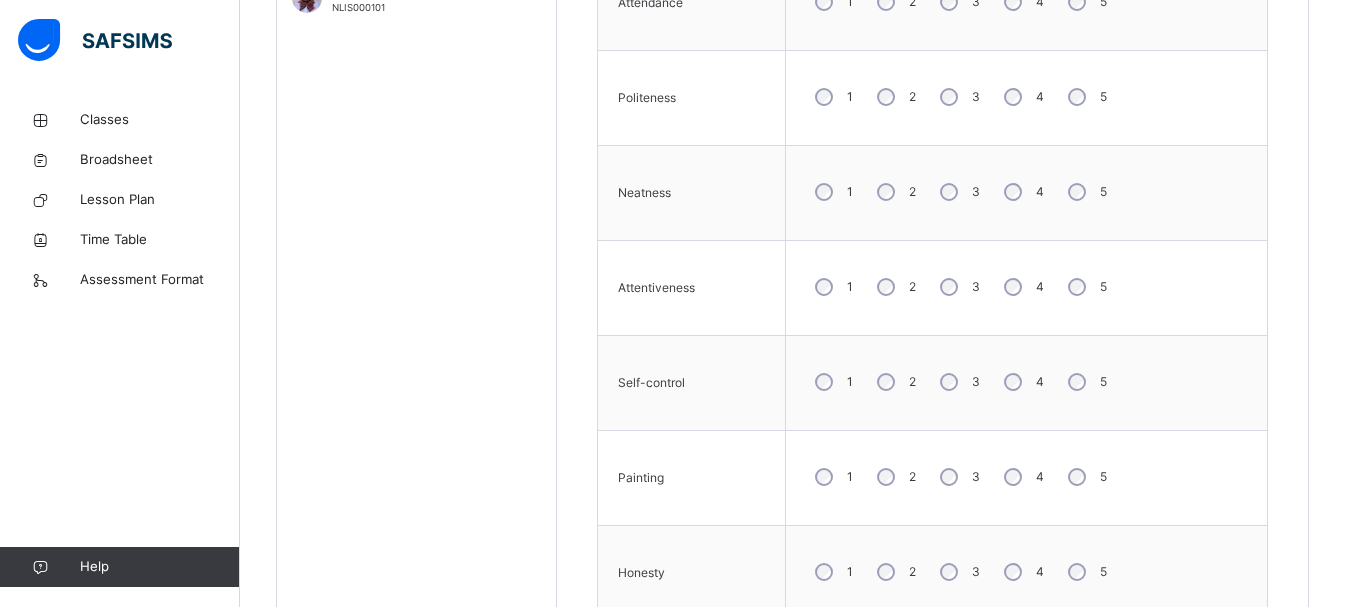 scroll, scrollTop: 944, scrollLeft: 0, axis: vertical 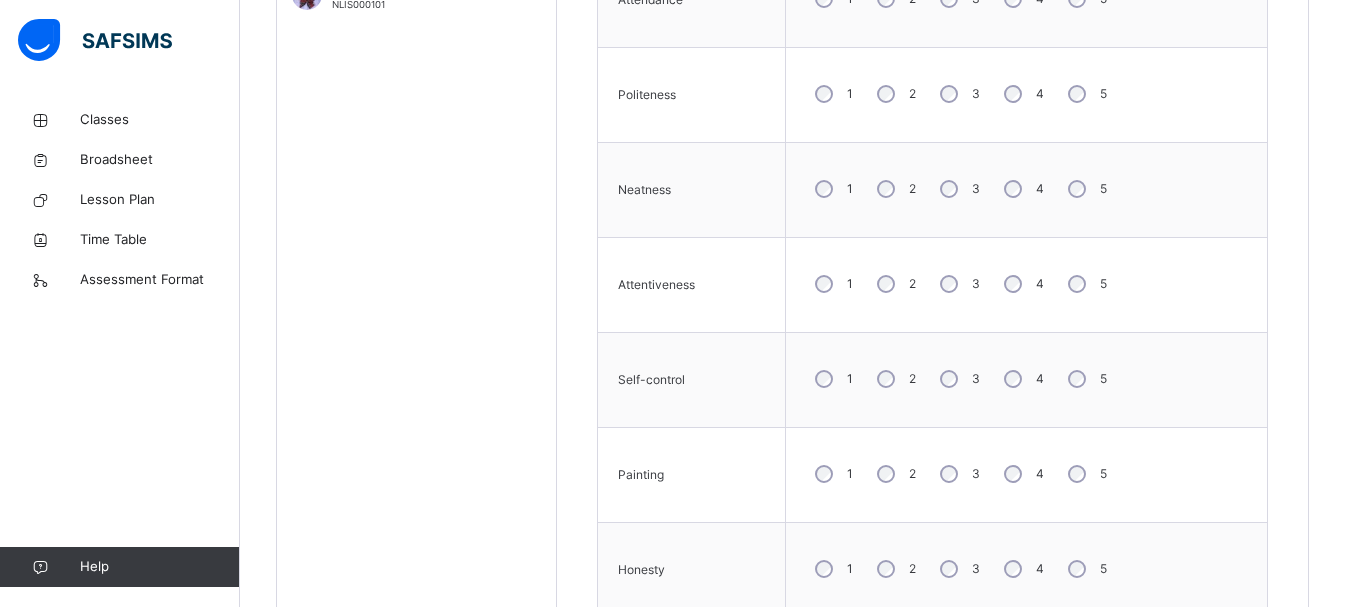 click on "3" at bounding box center [958, 474] 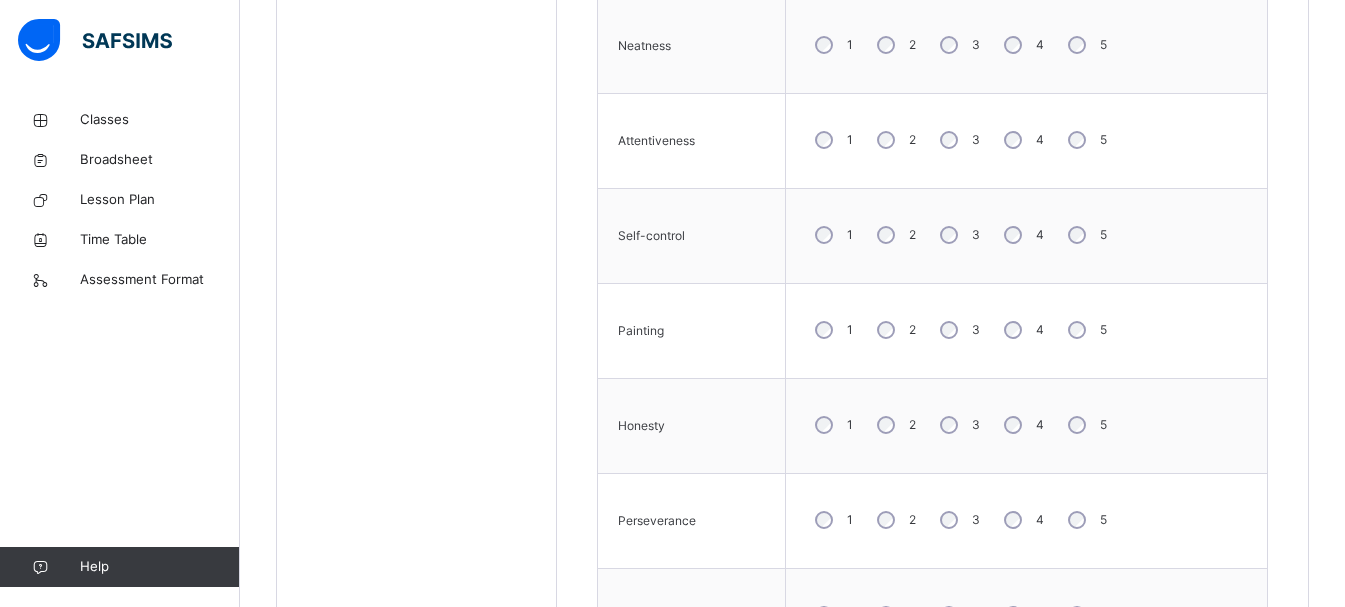 scroll, scrollTop: 1115, scrollLeft: 0, axis: vertical 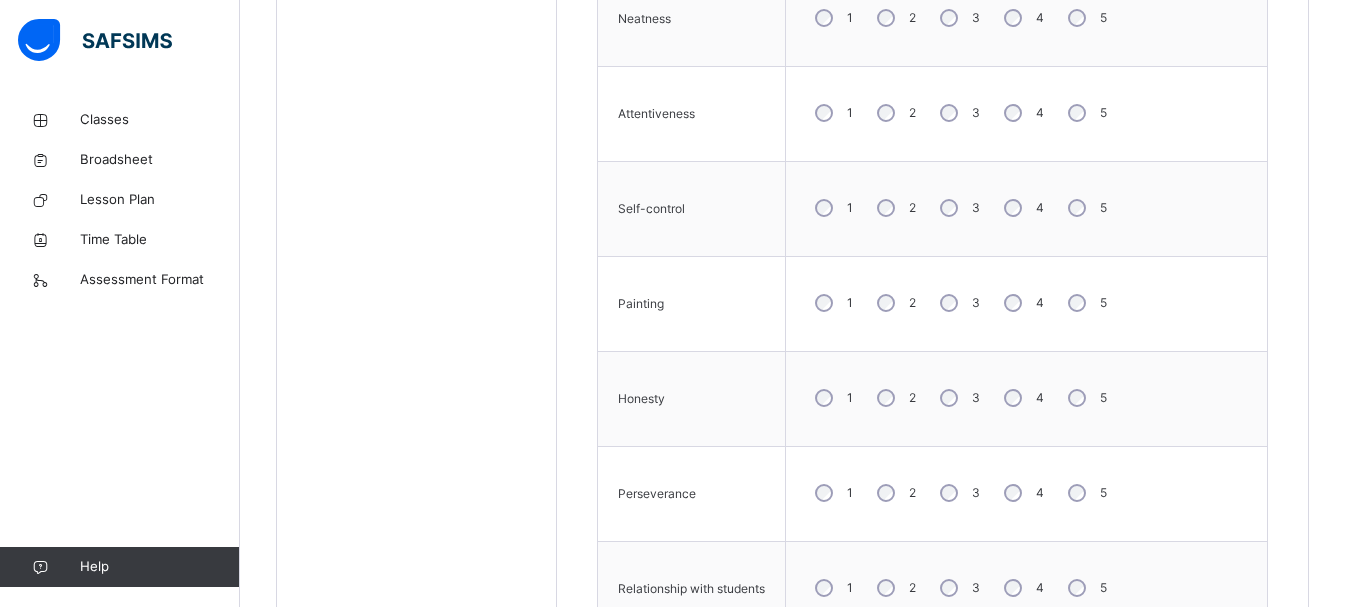 click on "4" at bounding box center (1022, 493) 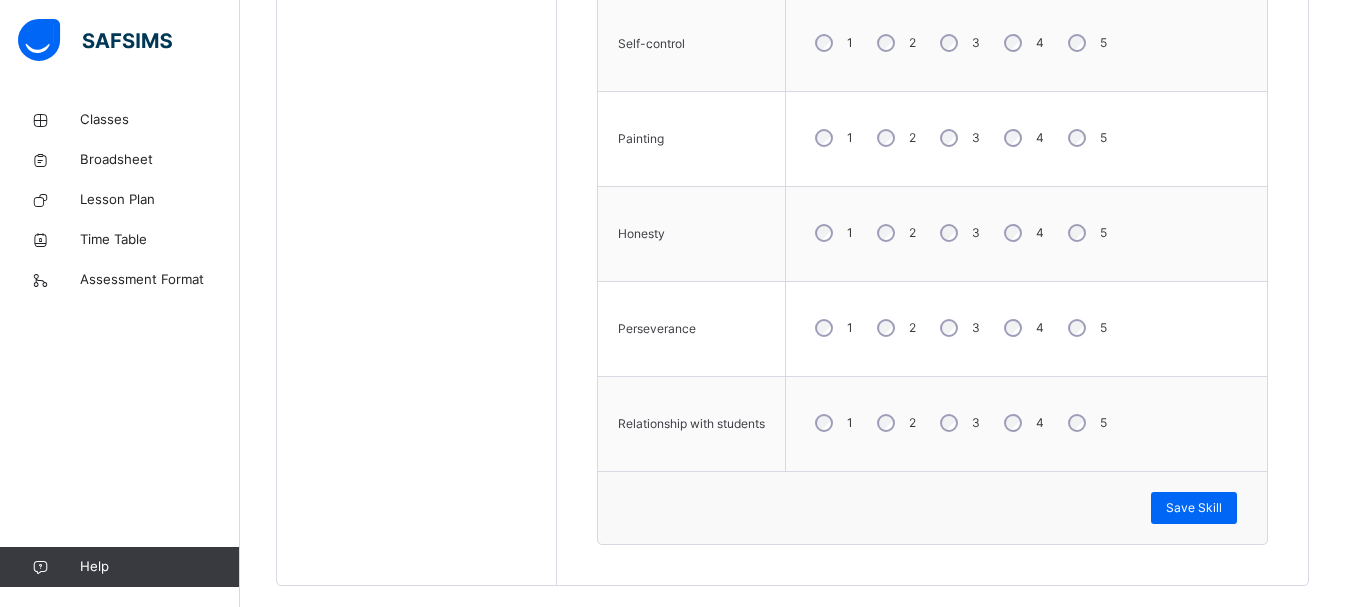 scroll, scrollTop: 1309, scrollLeft: 0, axis: vertical 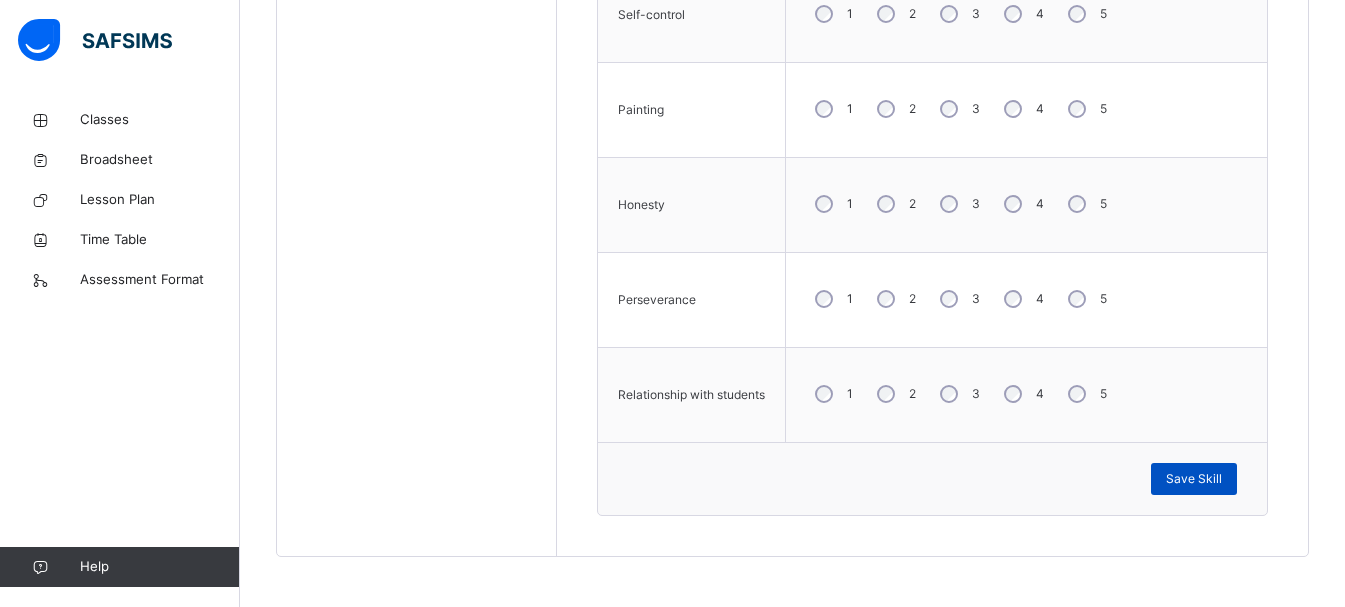 click on "Save Skill" at bounding box center (1194, 479) 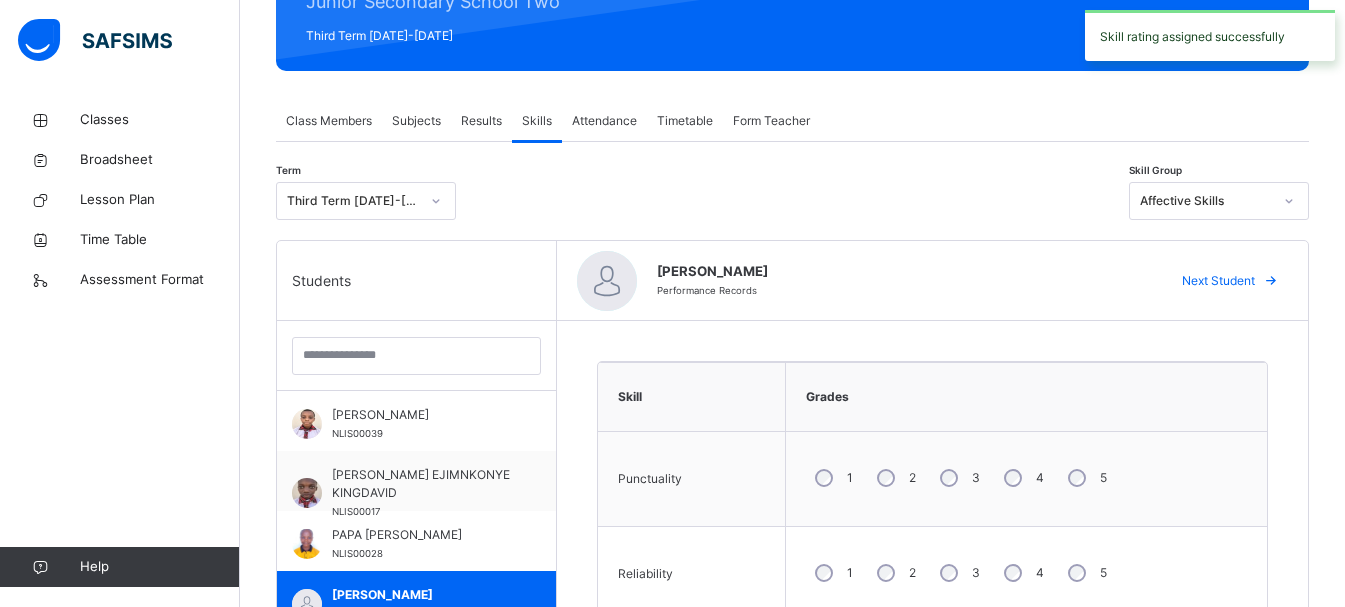 scroll, scrollTop: 211, scrollLeft: 0, axis: vertical 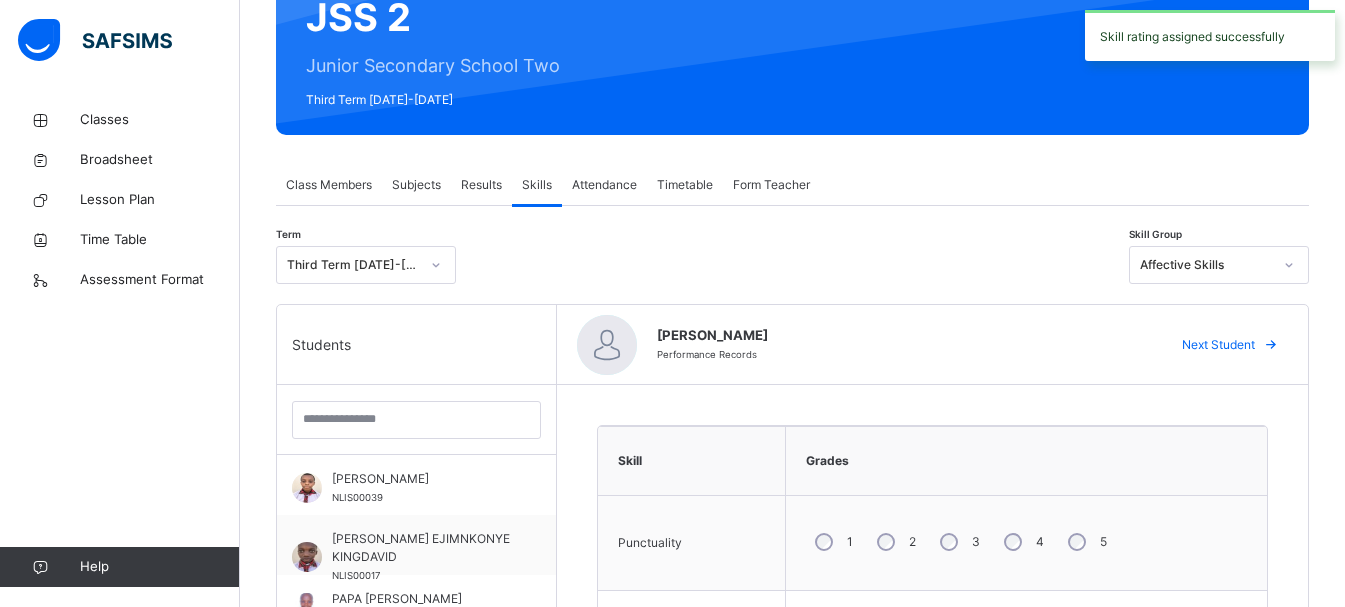 click 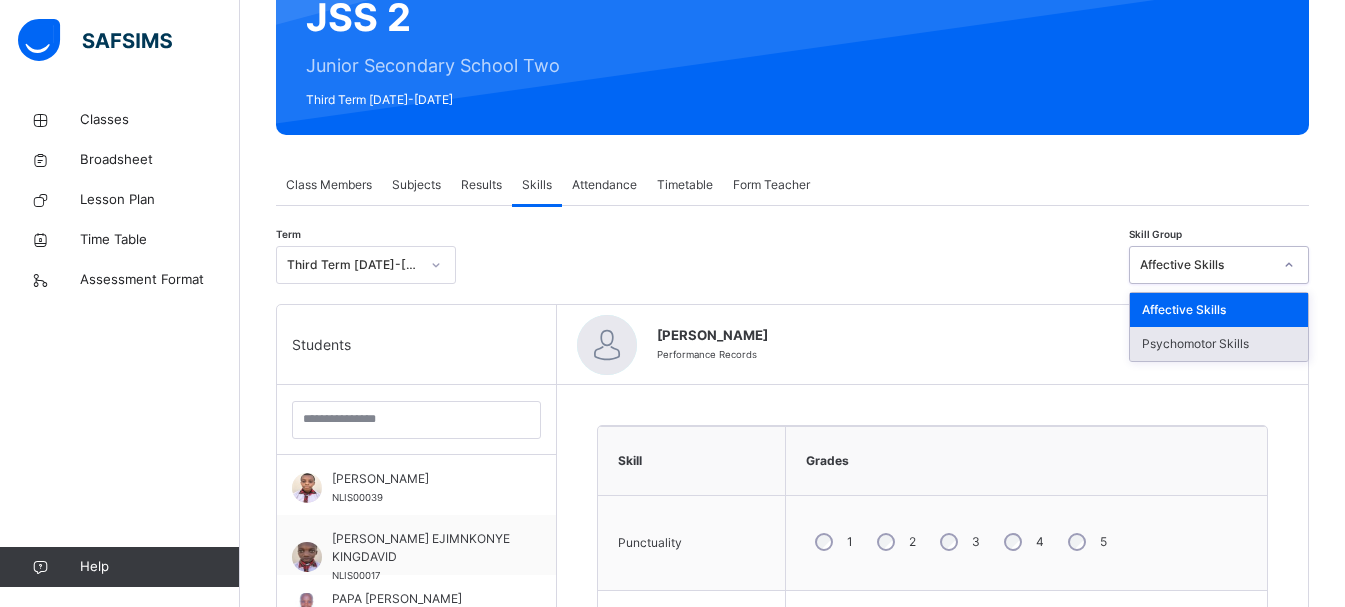 click on "Psychomotor Skills" at bounding box center (1219, 344) 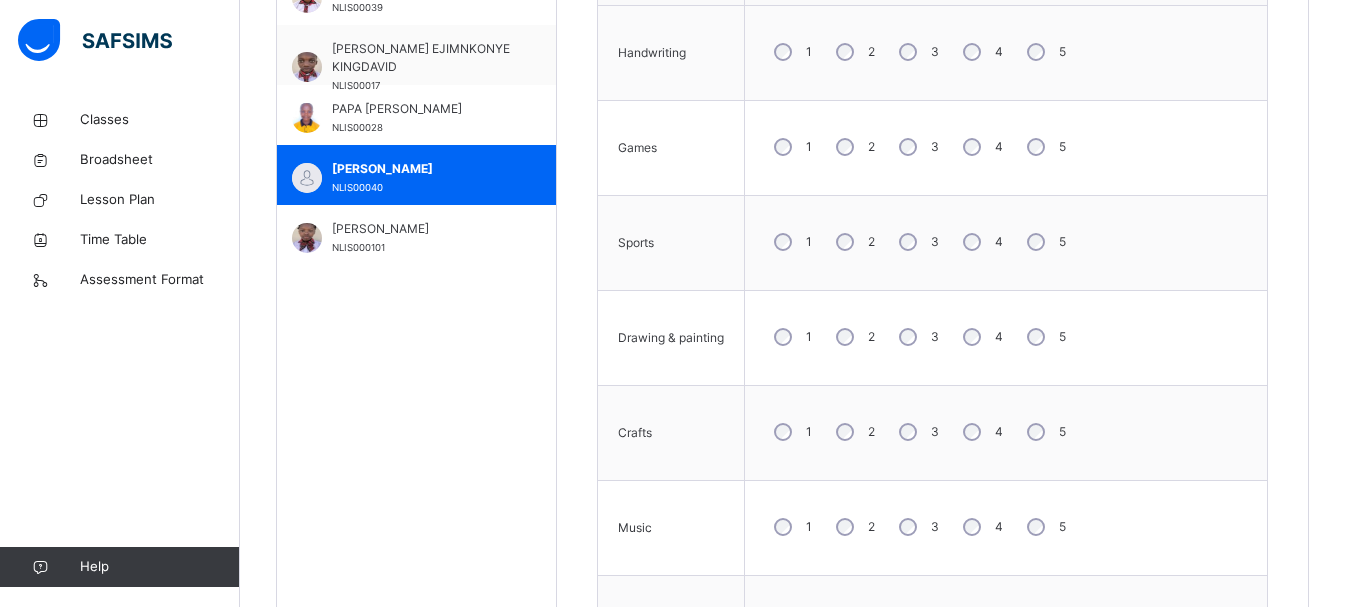 scroll, scrollTop: 695, scrollLeft: 0, axis: vertical 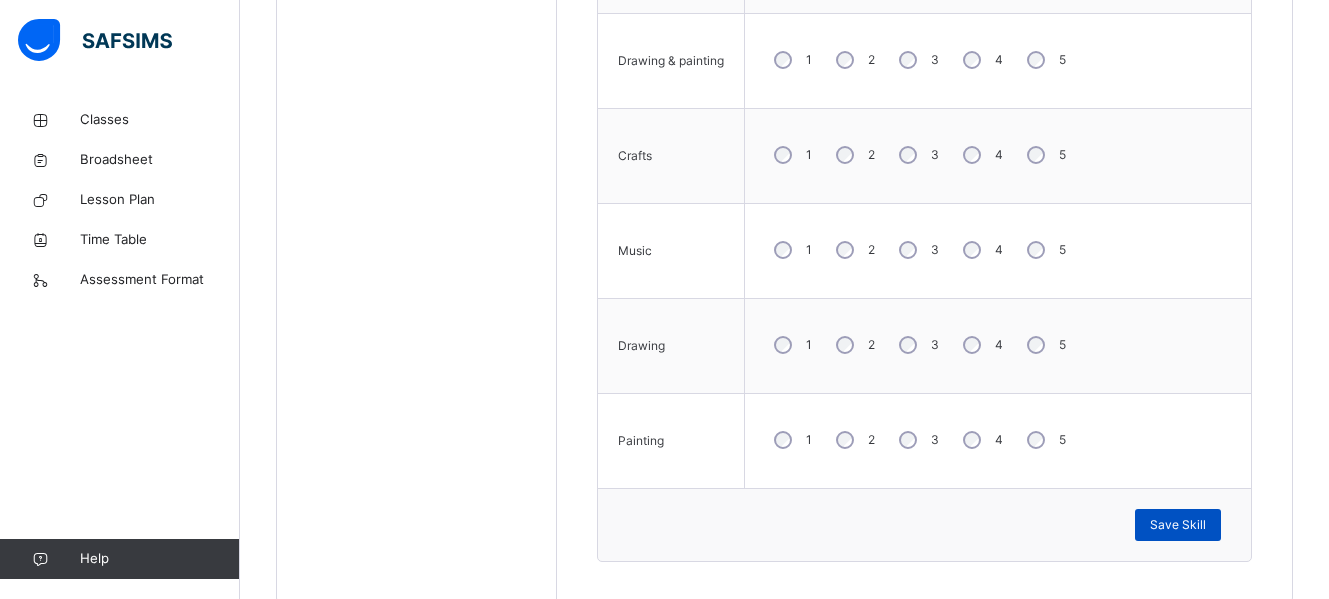 click on "Save Skill" at bounding box center [1178, 525] 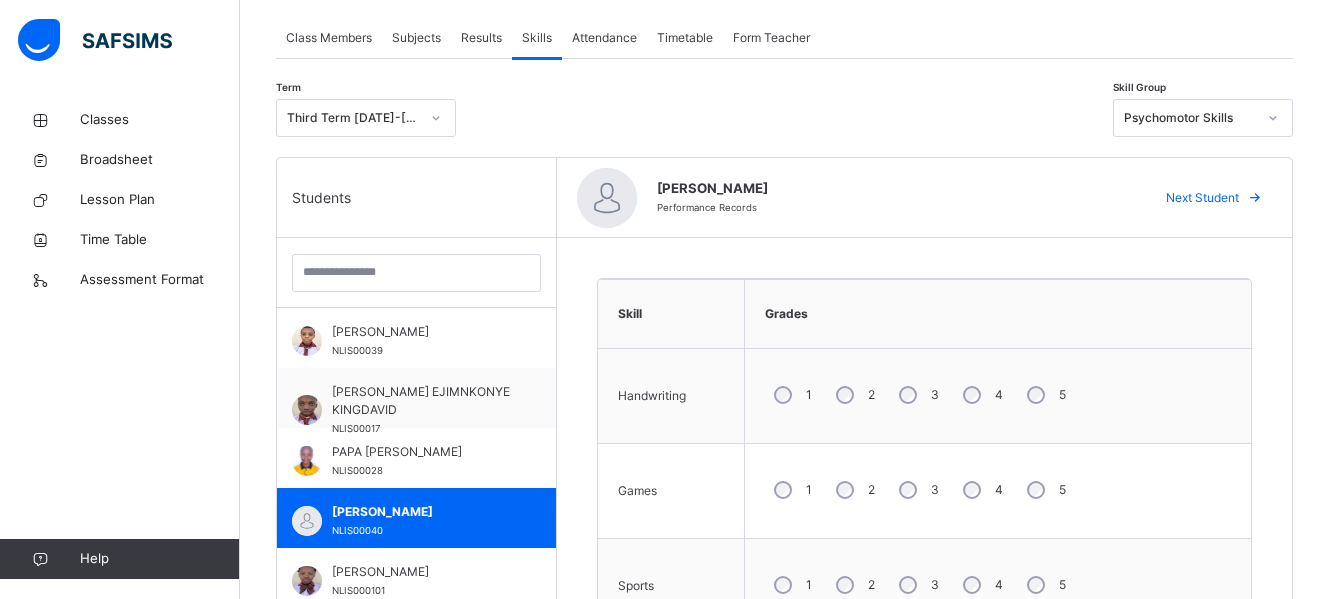 scroll, scrollTop: 361, scrollLeft: 0, axis: vertical 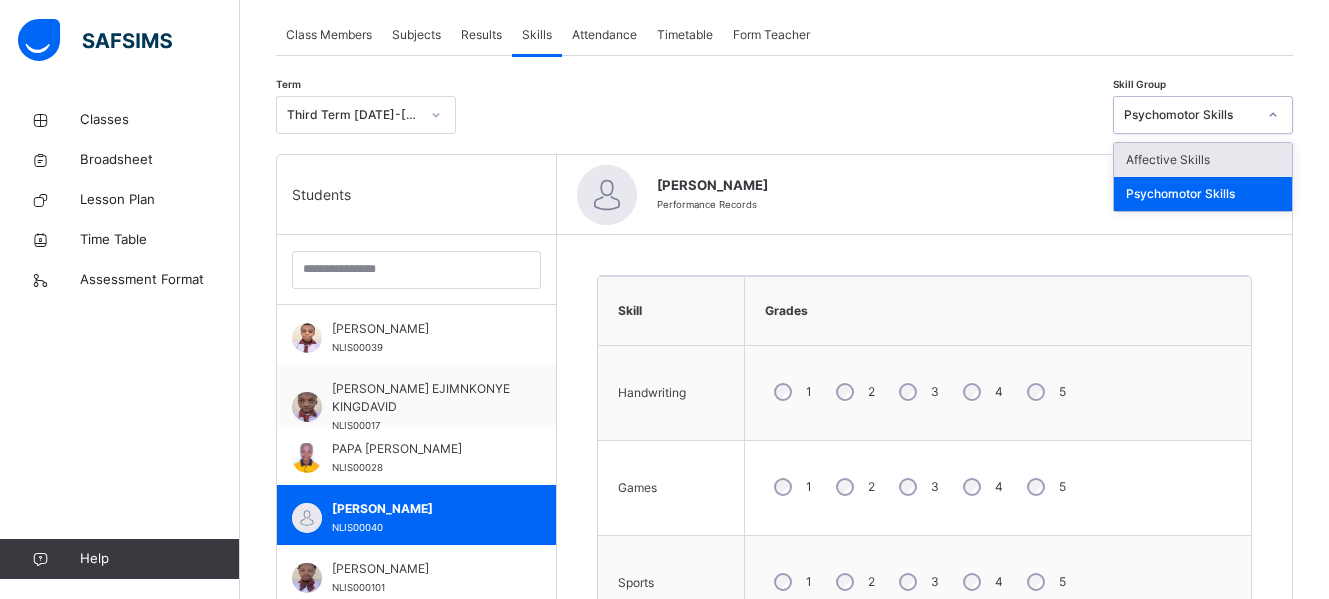 click at bounding box center [1273, 115] 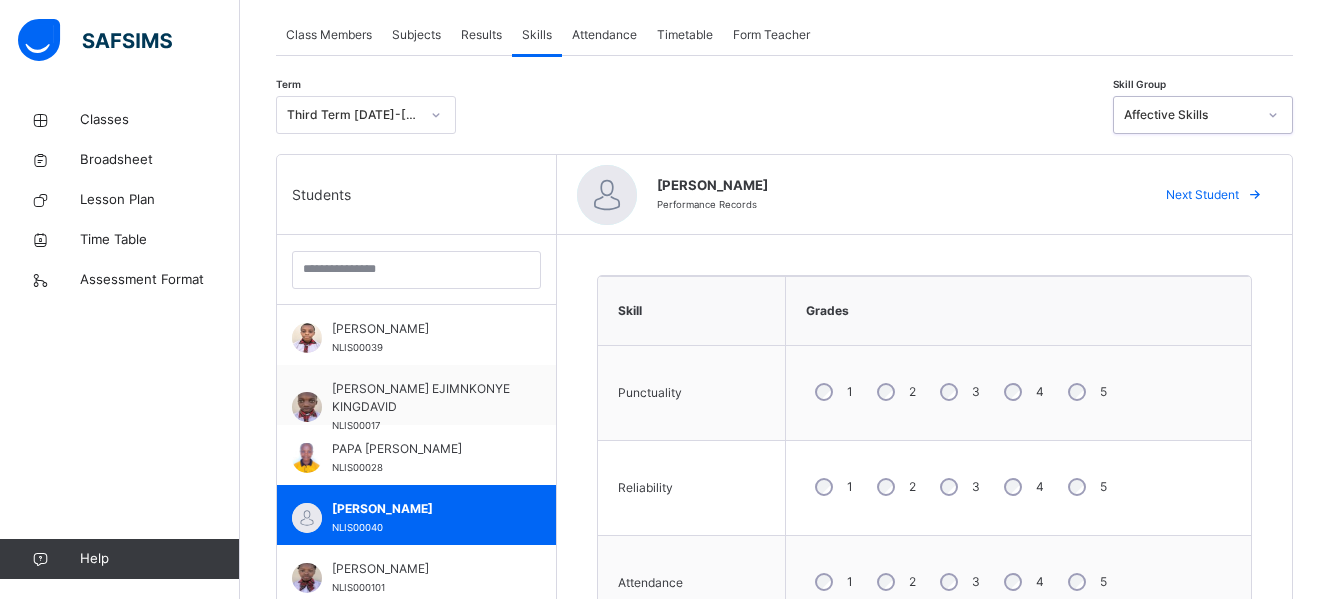 scroll, scrollTop: 885, scrollLeft: 0, axis: vertical 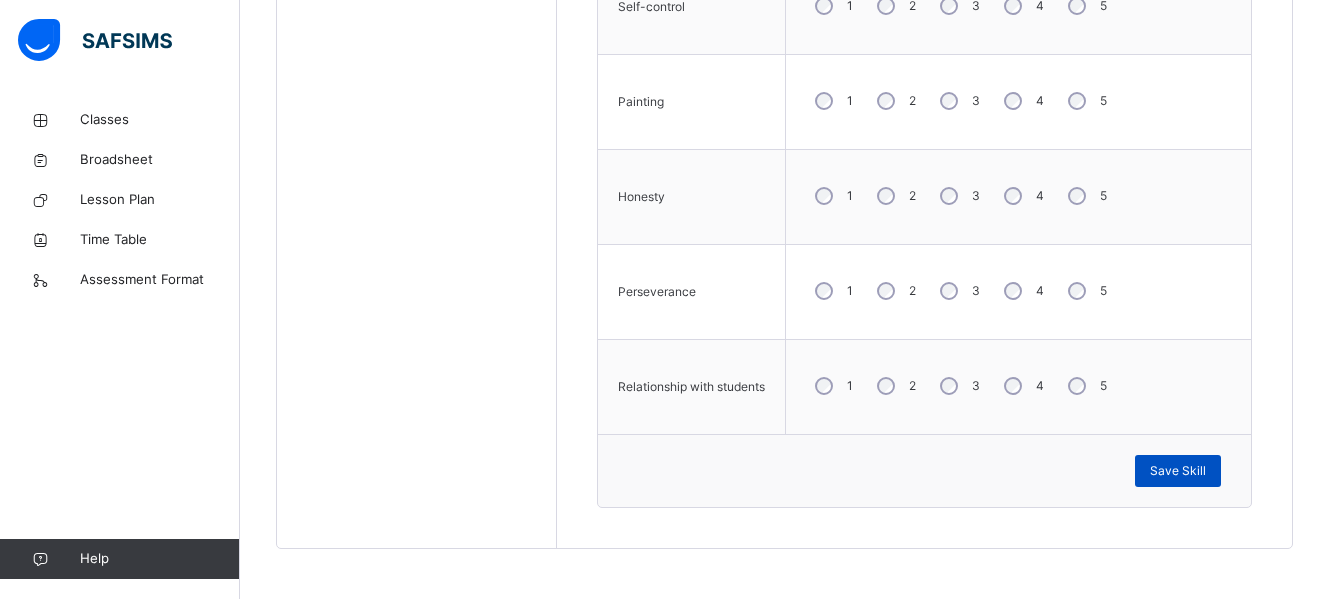 click on "Save Skill" at bounding box center [1178, 471] 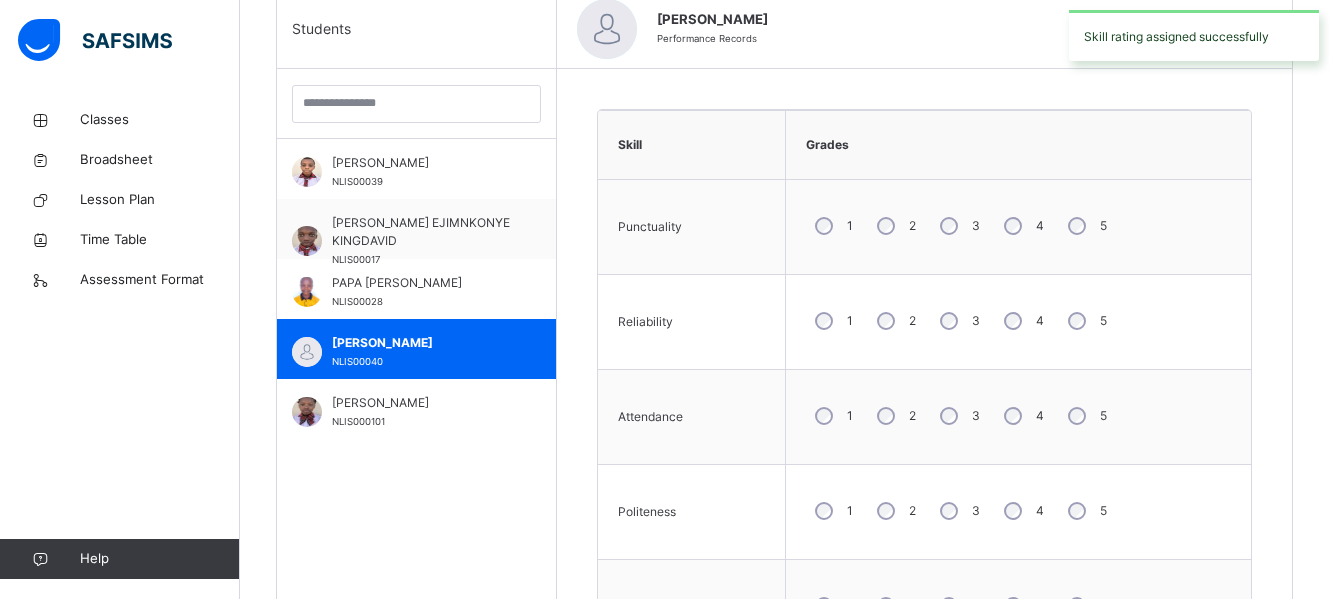 scroll, scrollTop: 579, scrollLeft: 0, axis: vertical 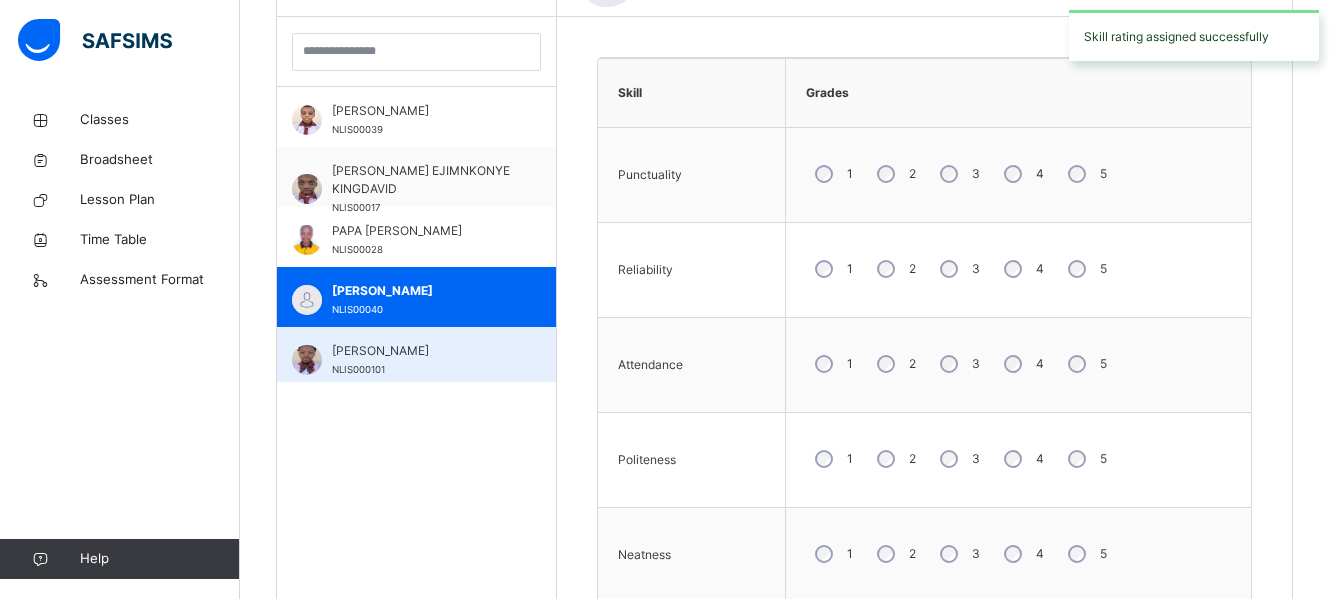 click on "SAFUI BETTY  NLIS000101" at bounding box center (421, 360) 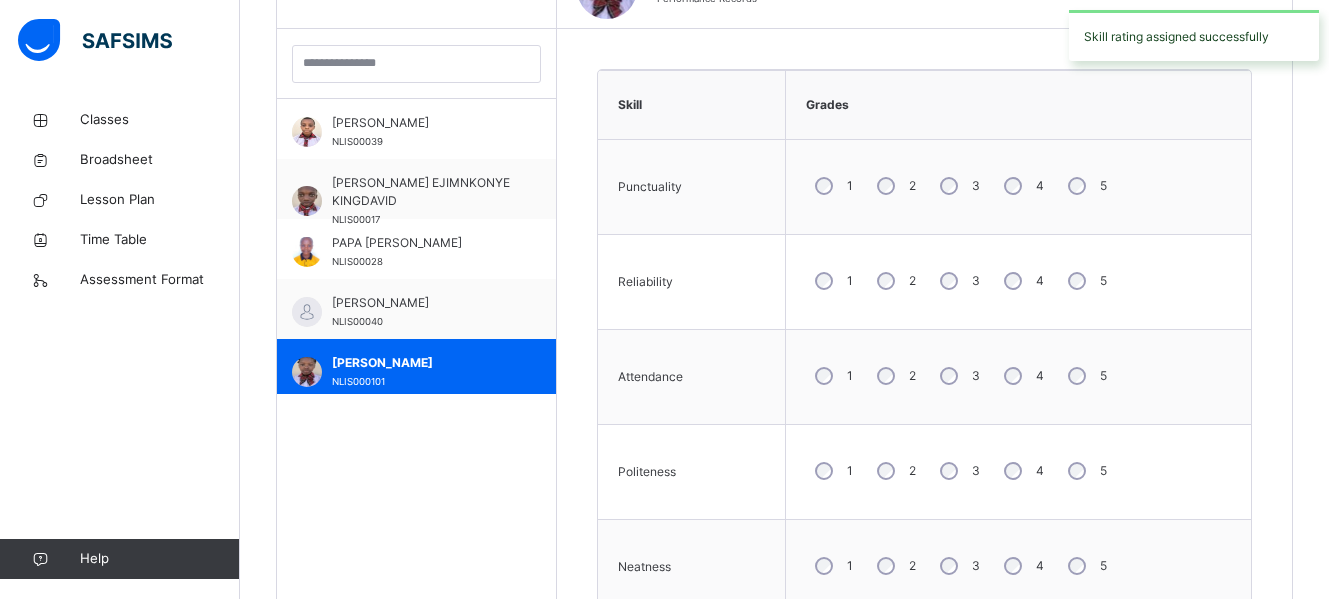 scroll, scrollTop: 579, scrollLeft: 0, axis: vertical 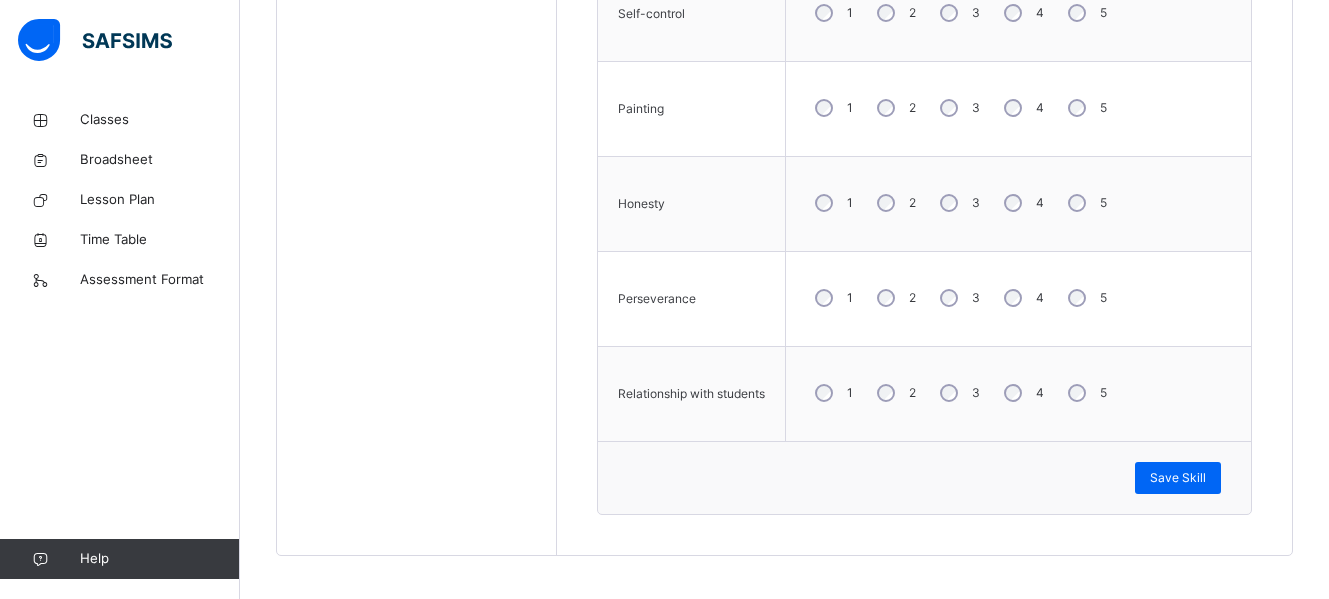 click on "Save Skill" at bounding box center [924, 477] 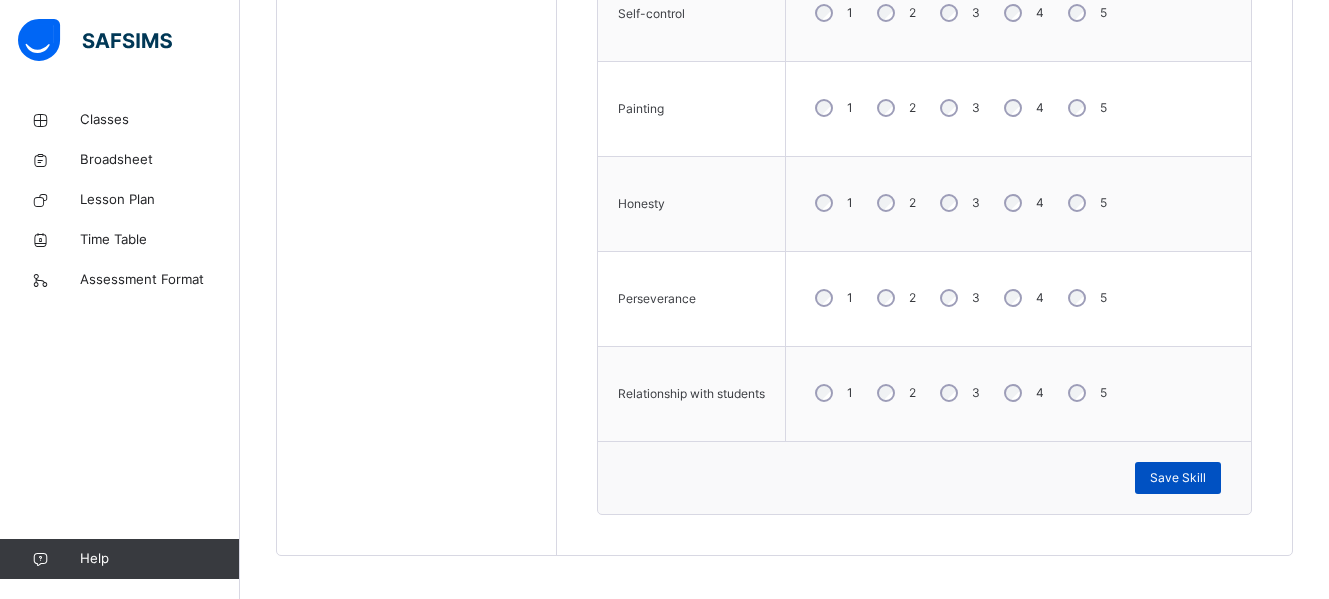 click on "Save Skill" at bounding box center [1178, 478] 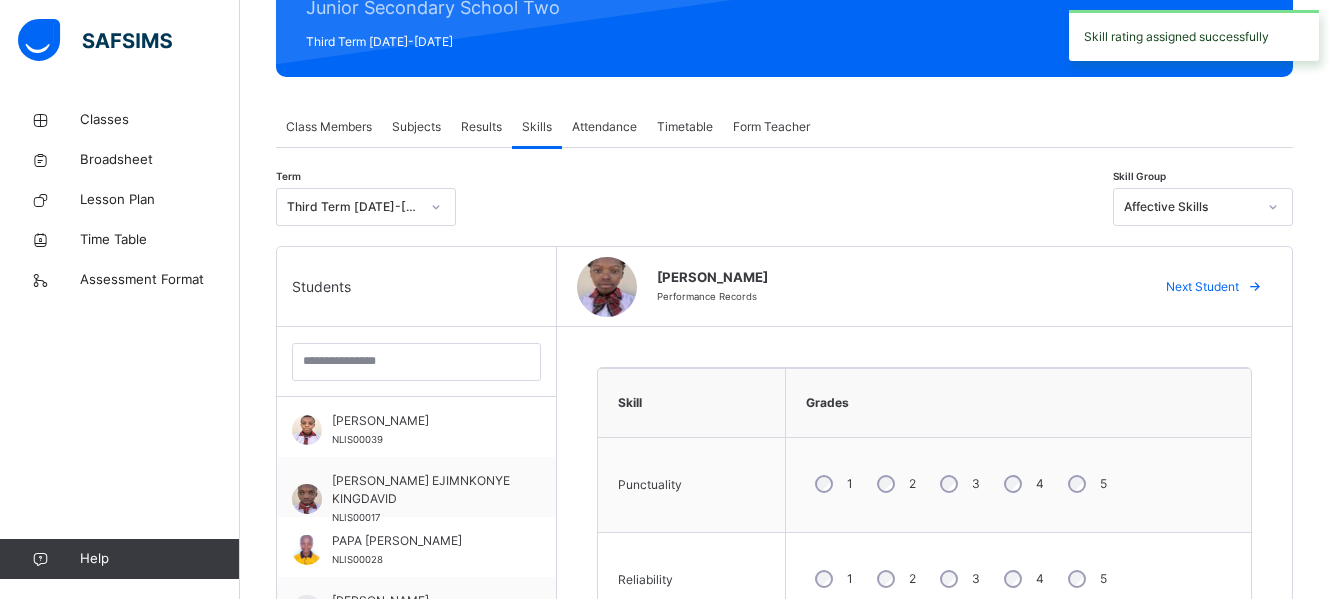 scroll, scrollTop: 208, scrollLeft: 0, axis: vertical 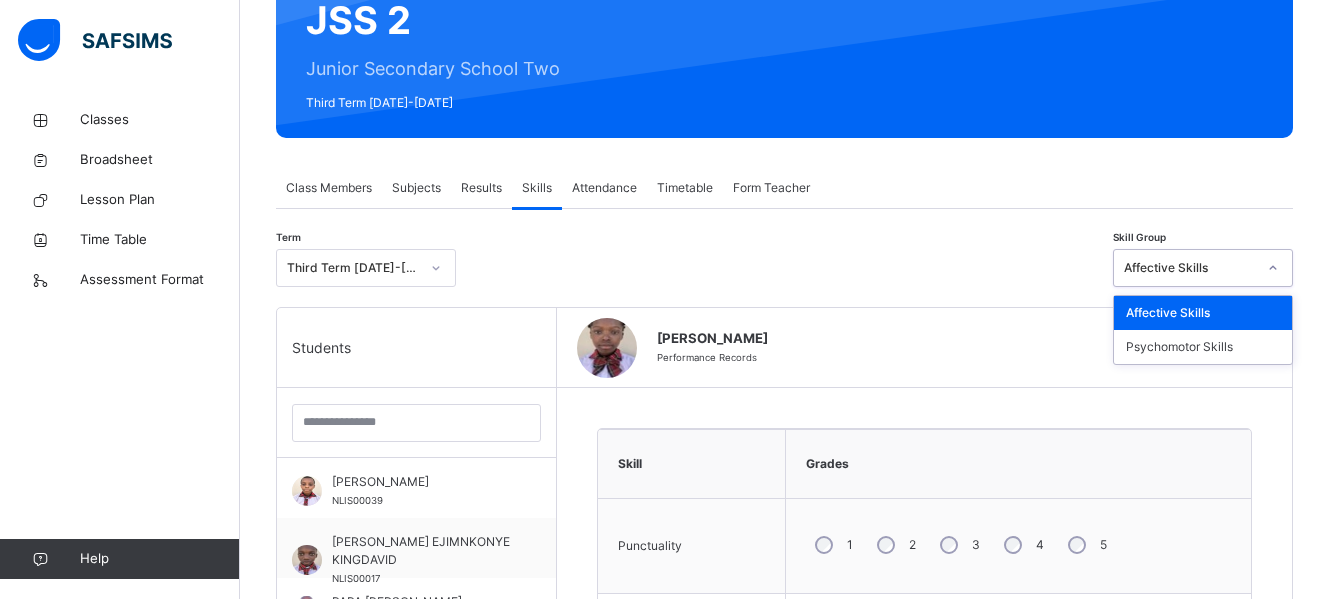 click 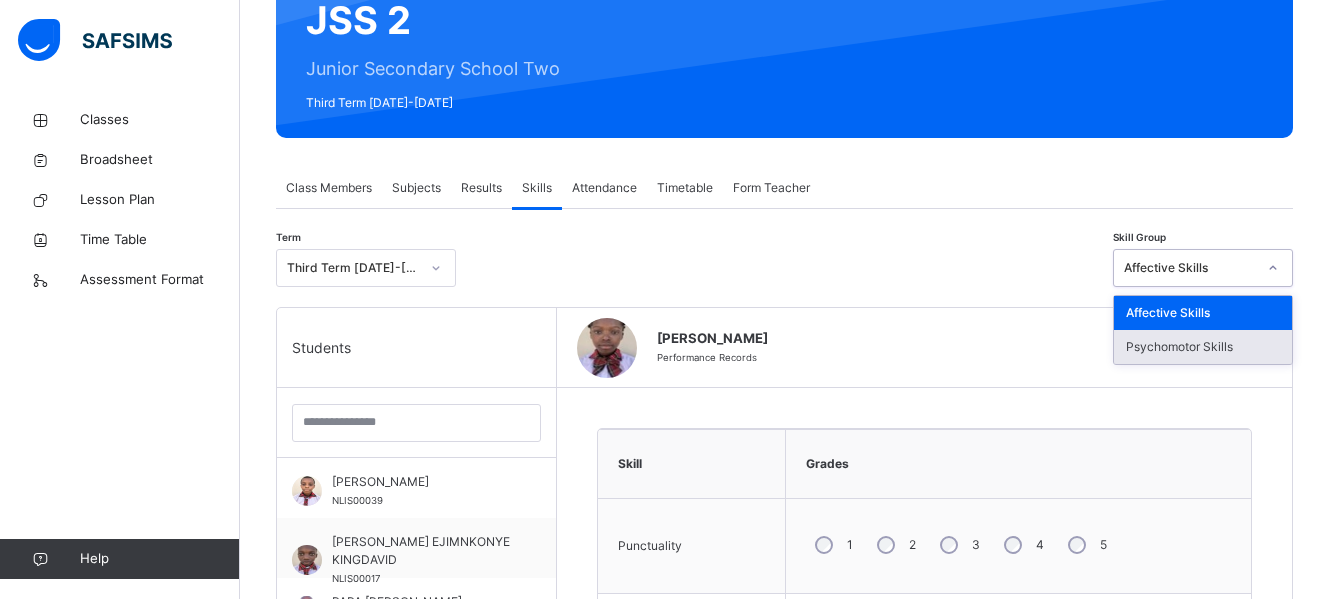 click on "Psychomotor Skills" at bounding box center [1203, 347] 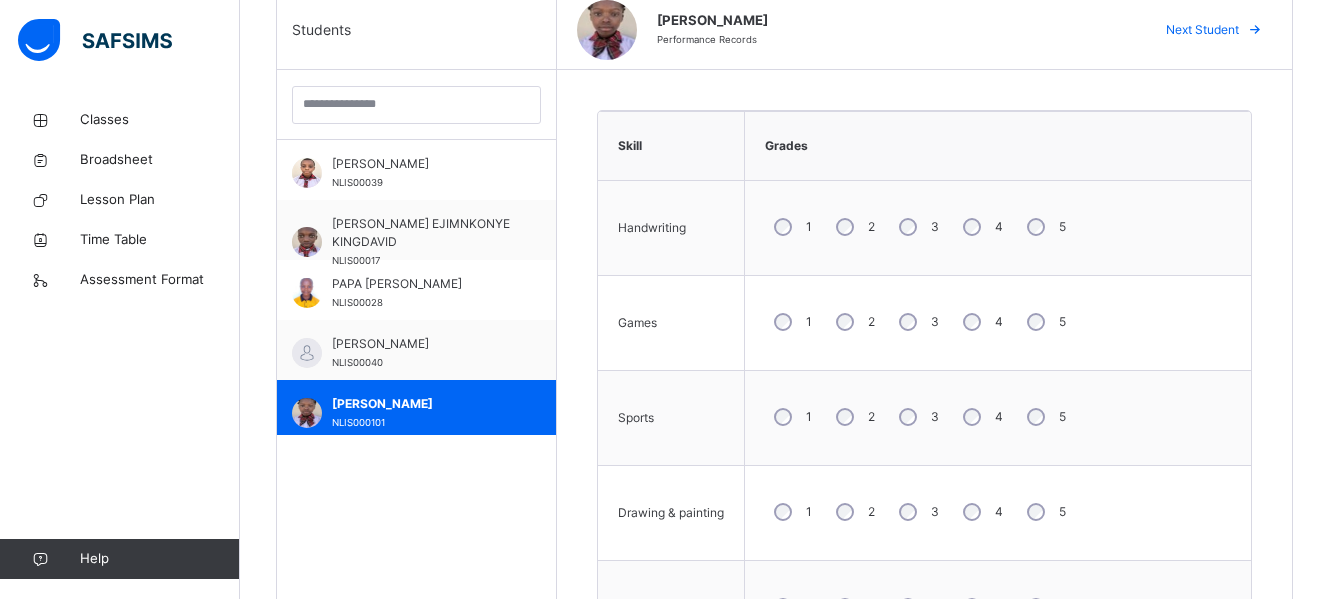 scroll, scrollTop: 538, scrollLeft: 0, axis: vertical 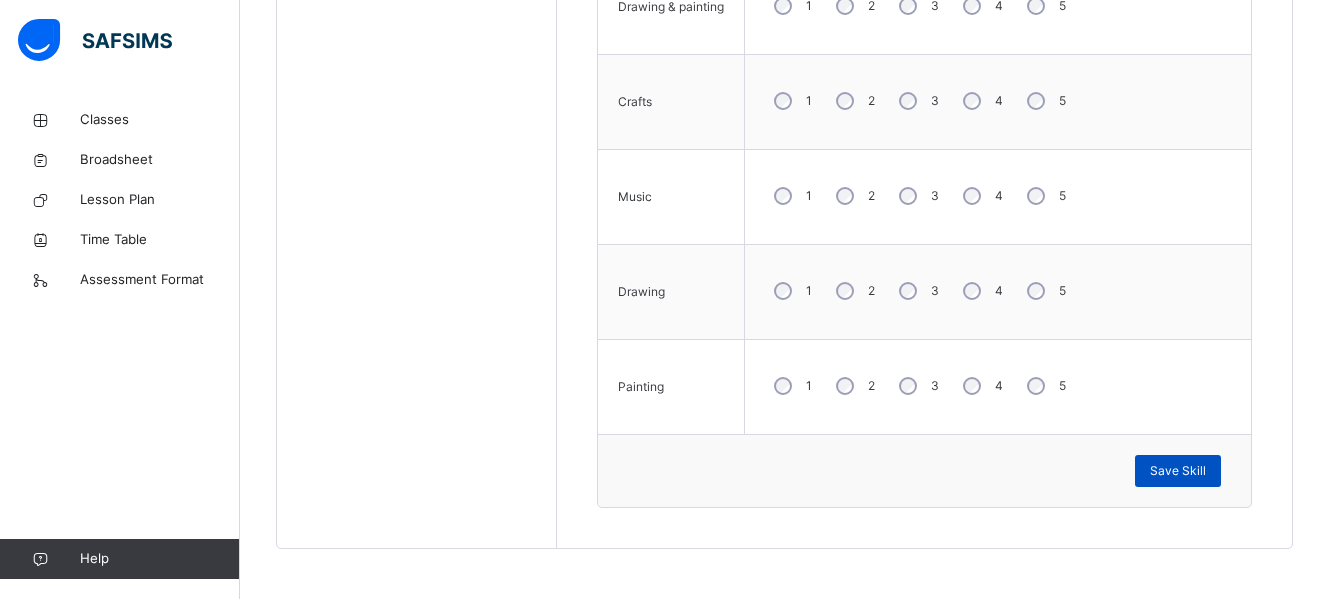 click on "Save Skill" at bounding box center (1178, 471) 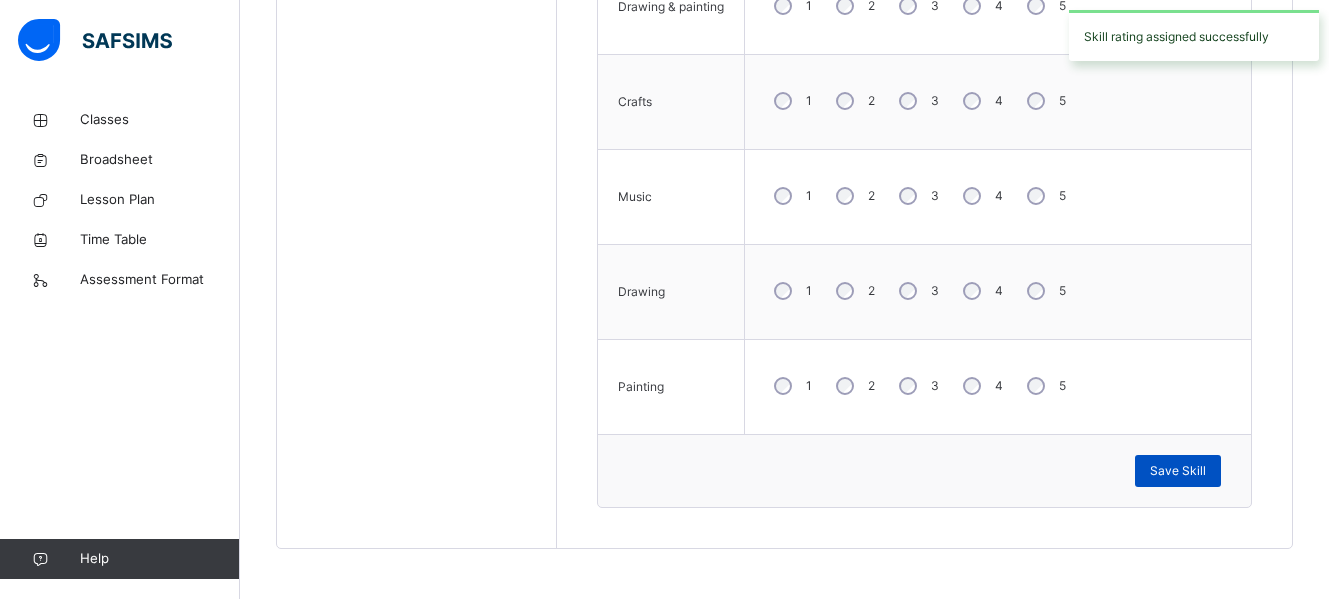 click on "Save Skill" at bounding box center [1178, 471] 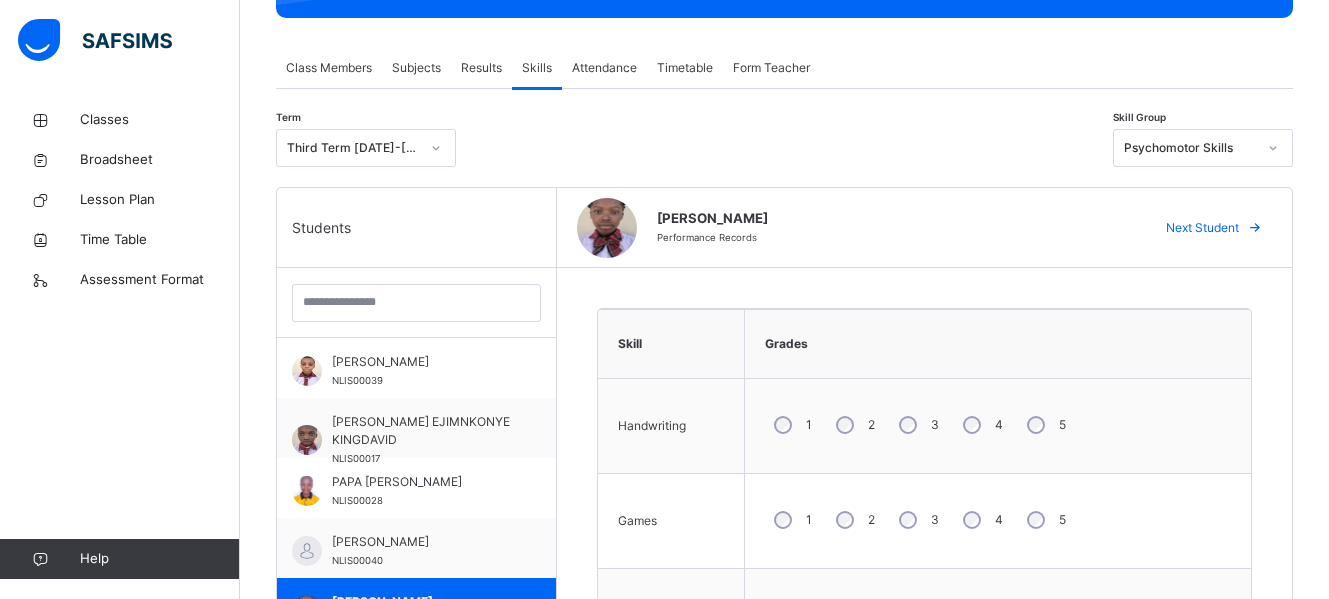 scroll, scrollTop: 1032, scrollLeft: 0, axis: vertical 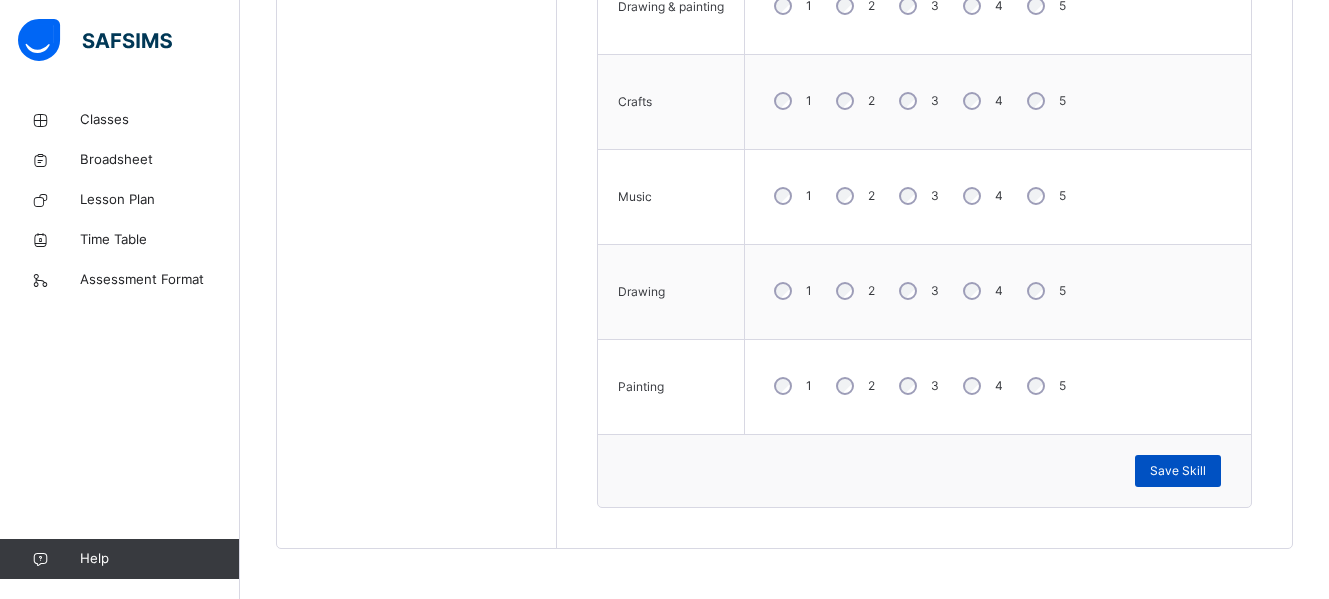click on "Save Skill" at bounding box center [1178, 471] 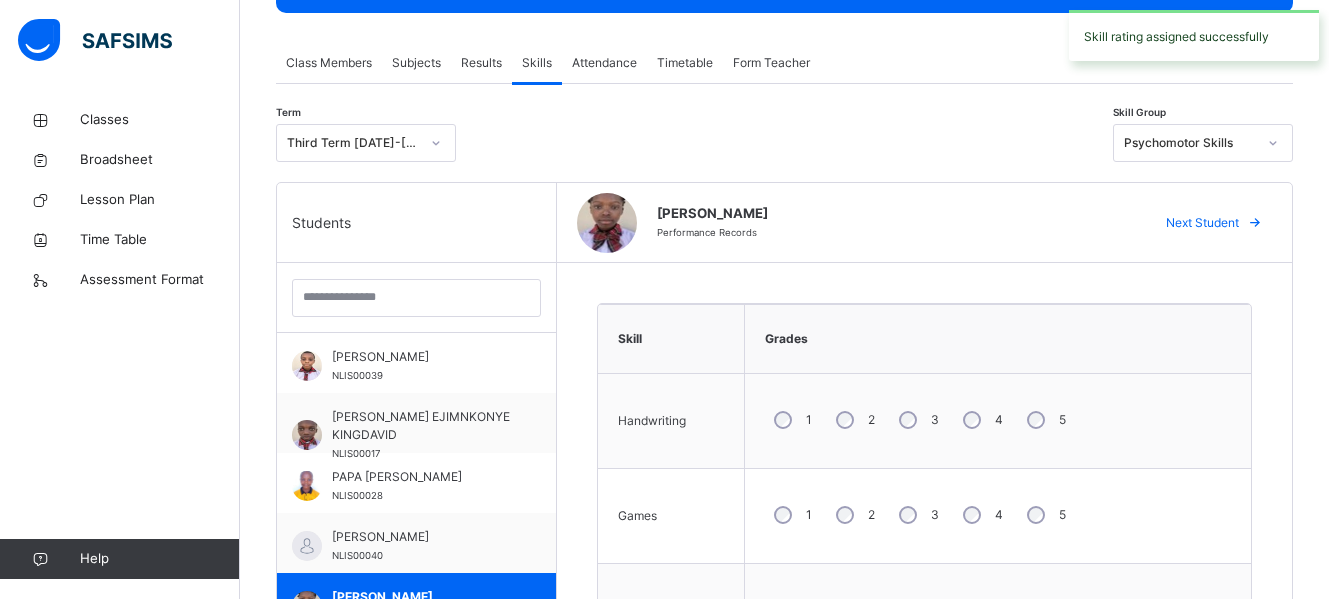 scroll, scrollTop: 325, scrollLeft: 0, axis: vertical 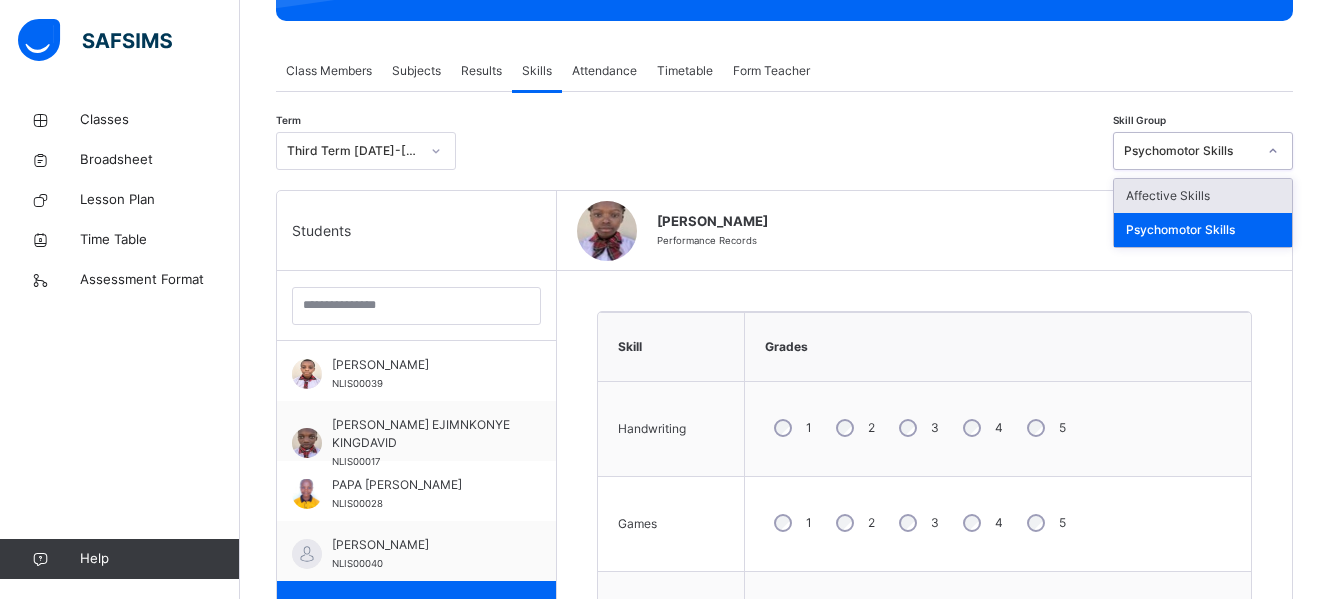 click 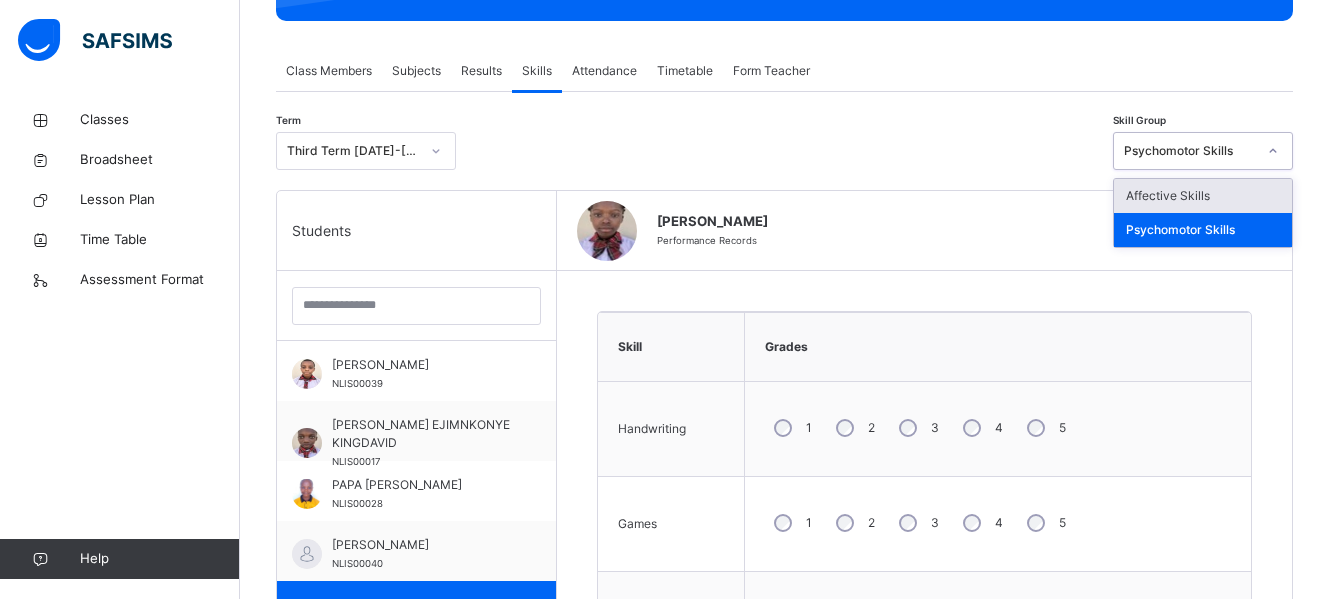 click on "Affective Skills" at bounding box center [1203, 196] 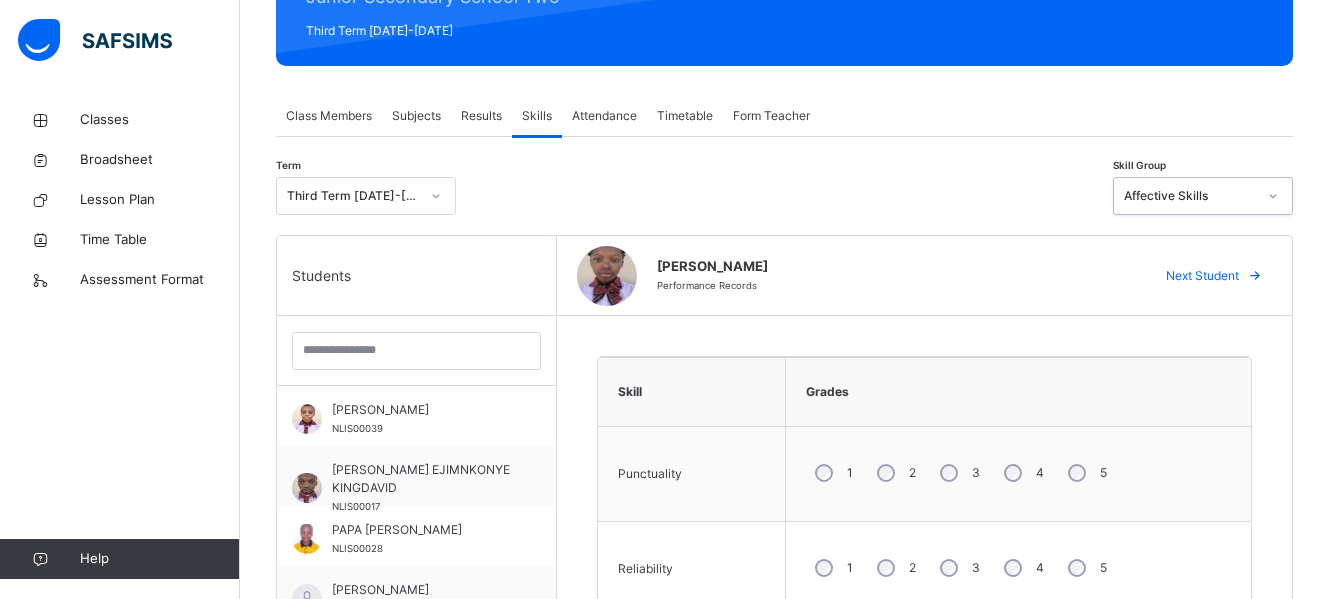 scroll, scrollTop: 219, scrollLeft: 0, axis: vertical 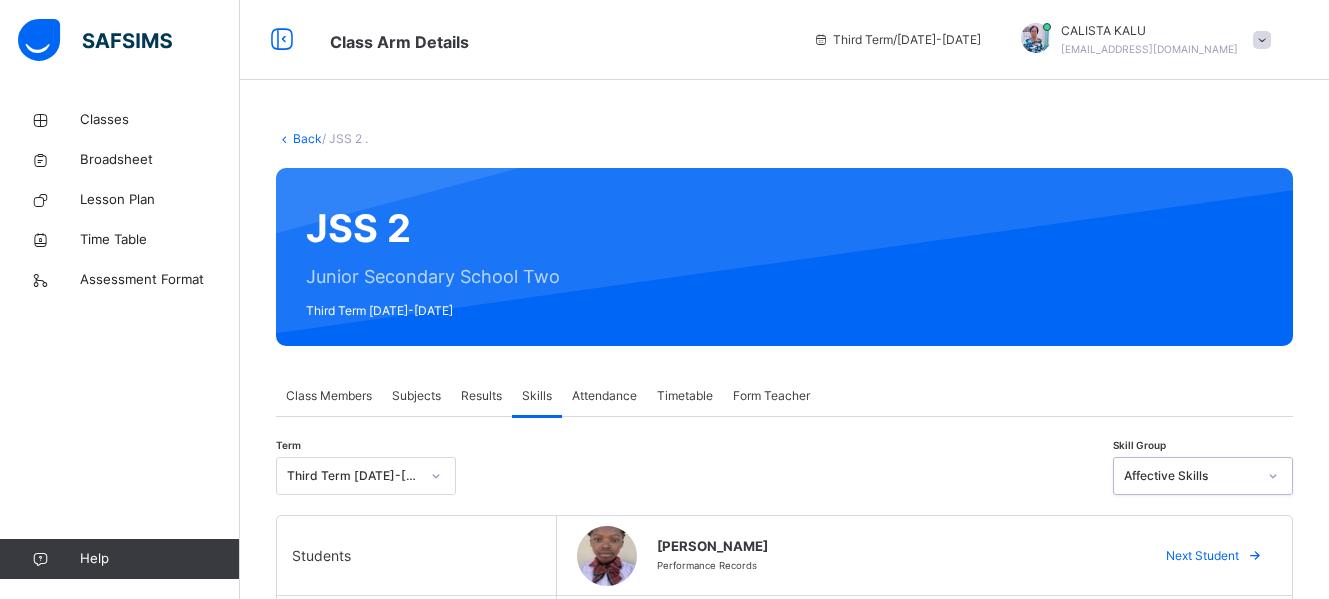 click on "Attendance" at bounding box center [604, 396] 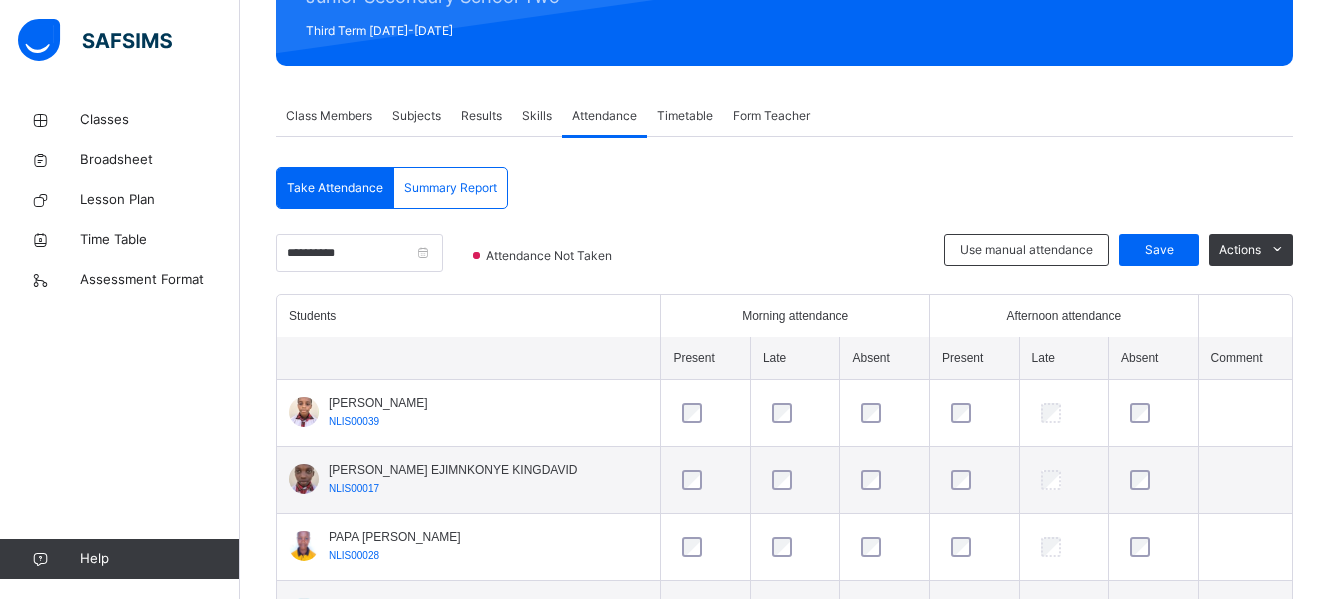 scroll, scrollTop: 319, scrollLeft: 0, axis: vertical 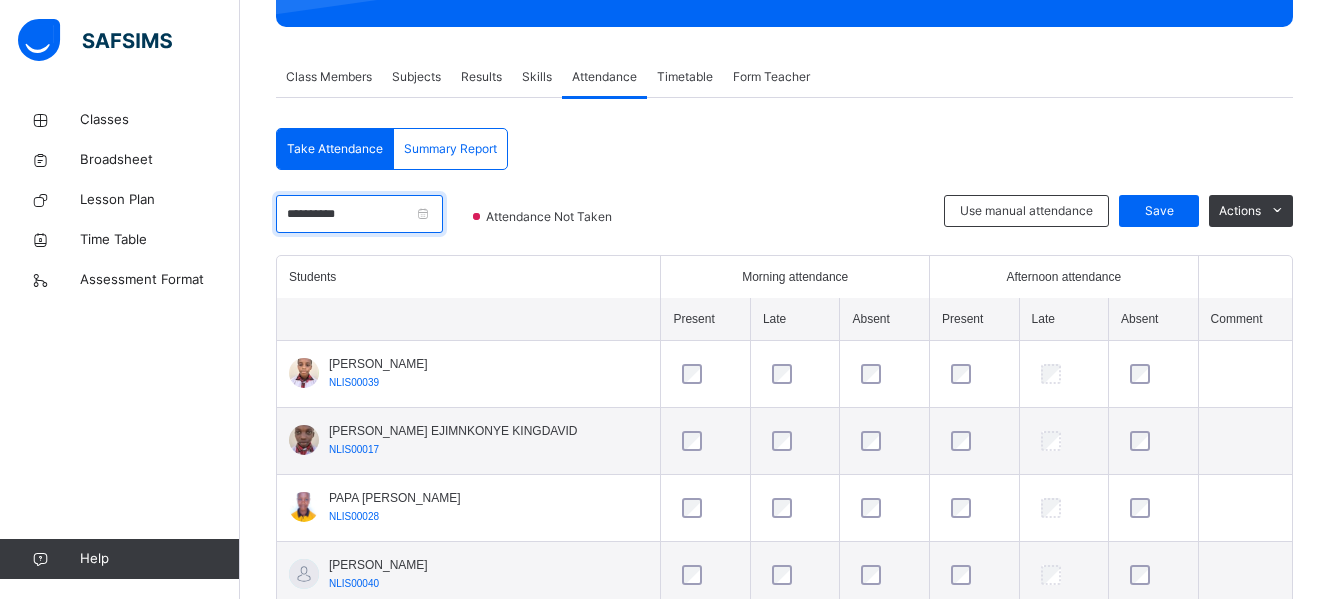 click on "**********" at bounding box center [359, 214] 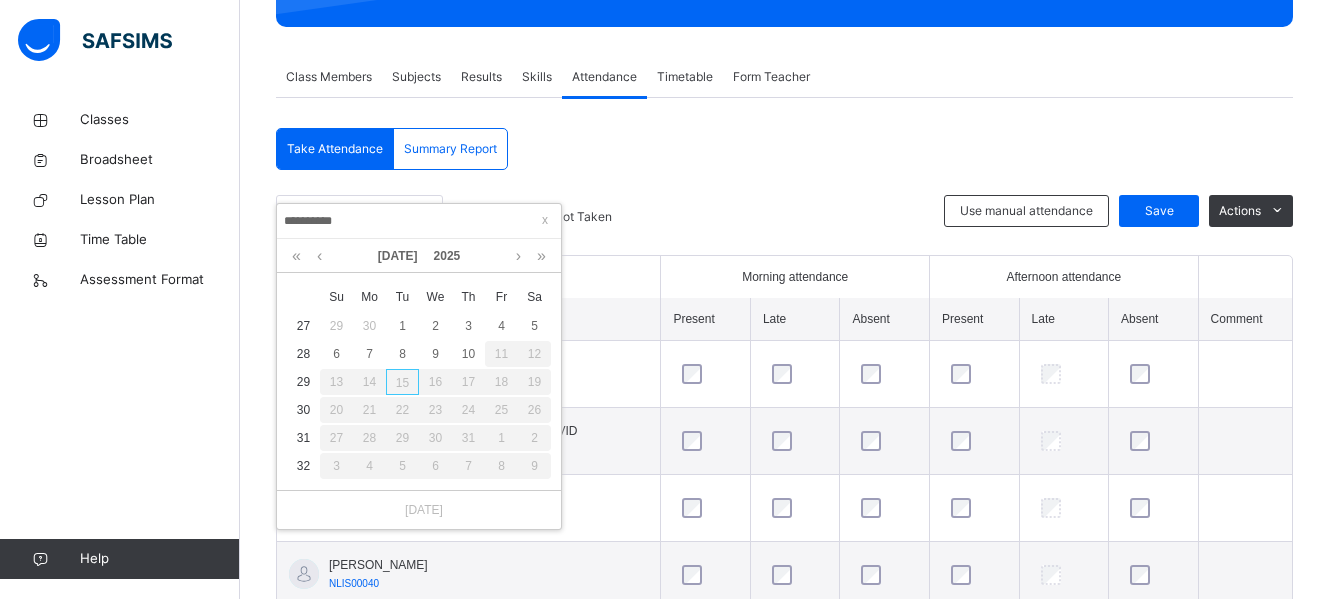 click on "**********" at bounding box center (784, 404) 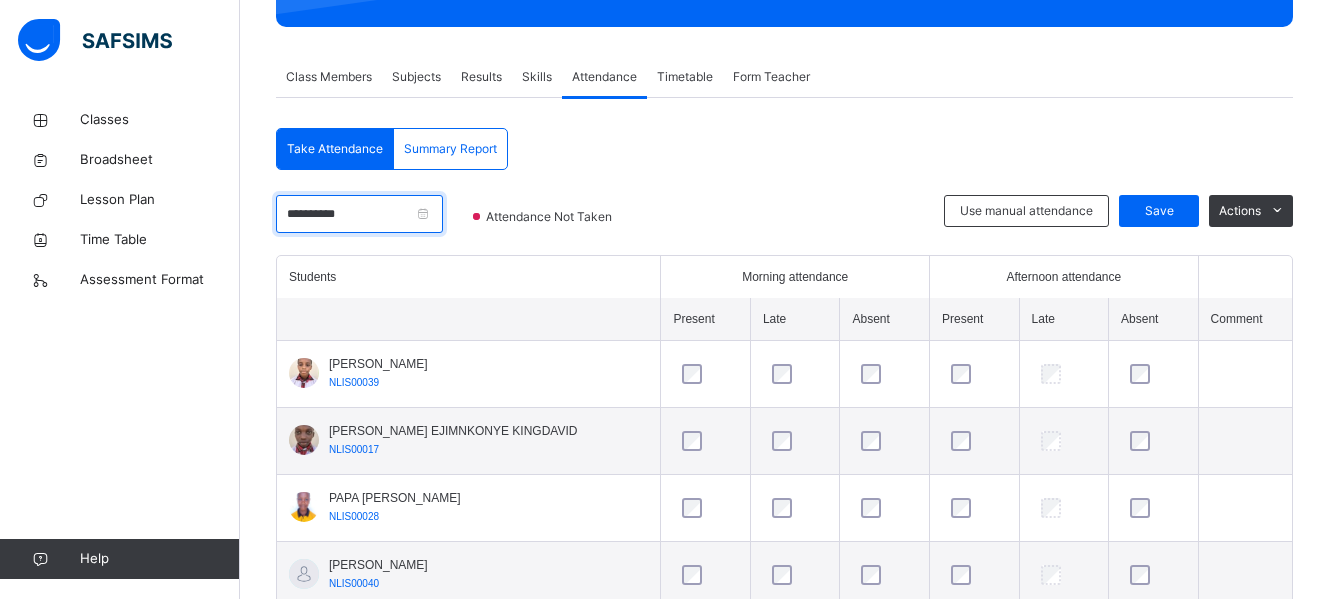 click on "**********" at bounding box center [359, 214] 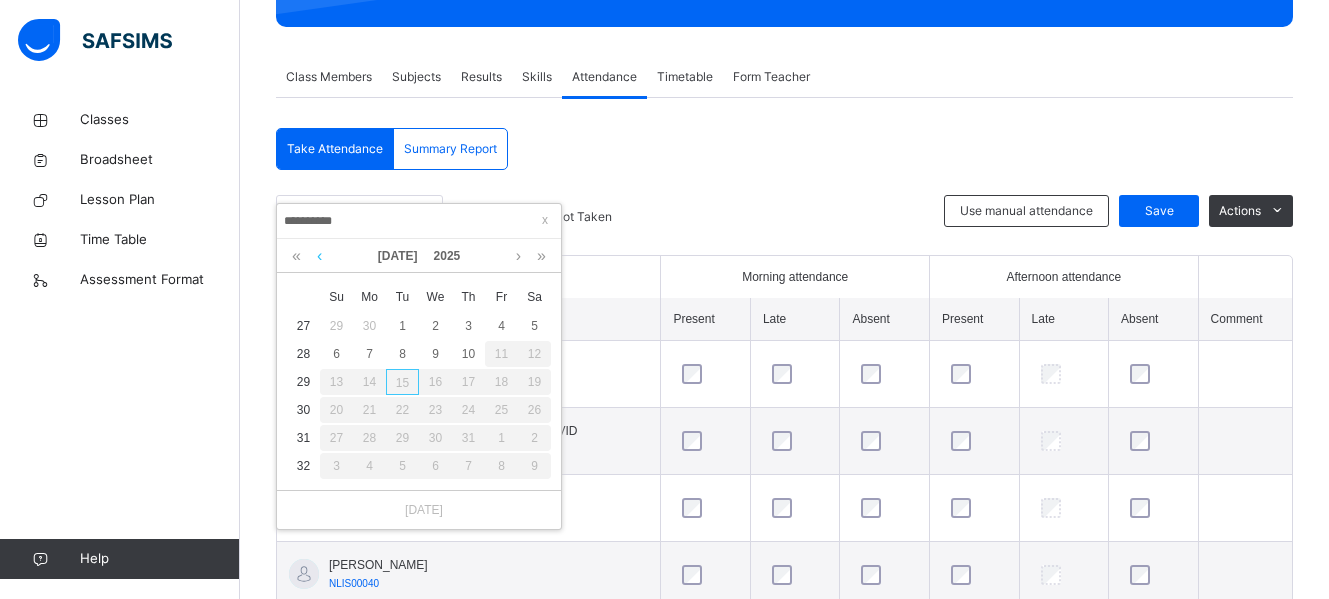 click at bounding box center [319, 256] 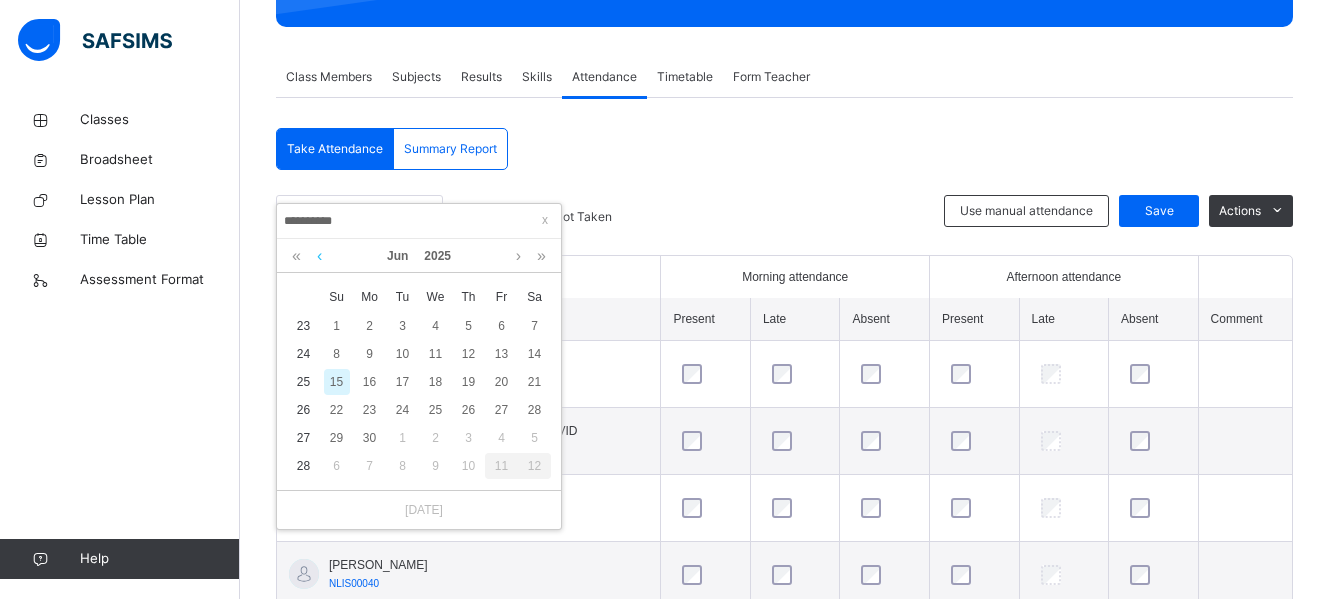 click at bounding box center [319, 256] 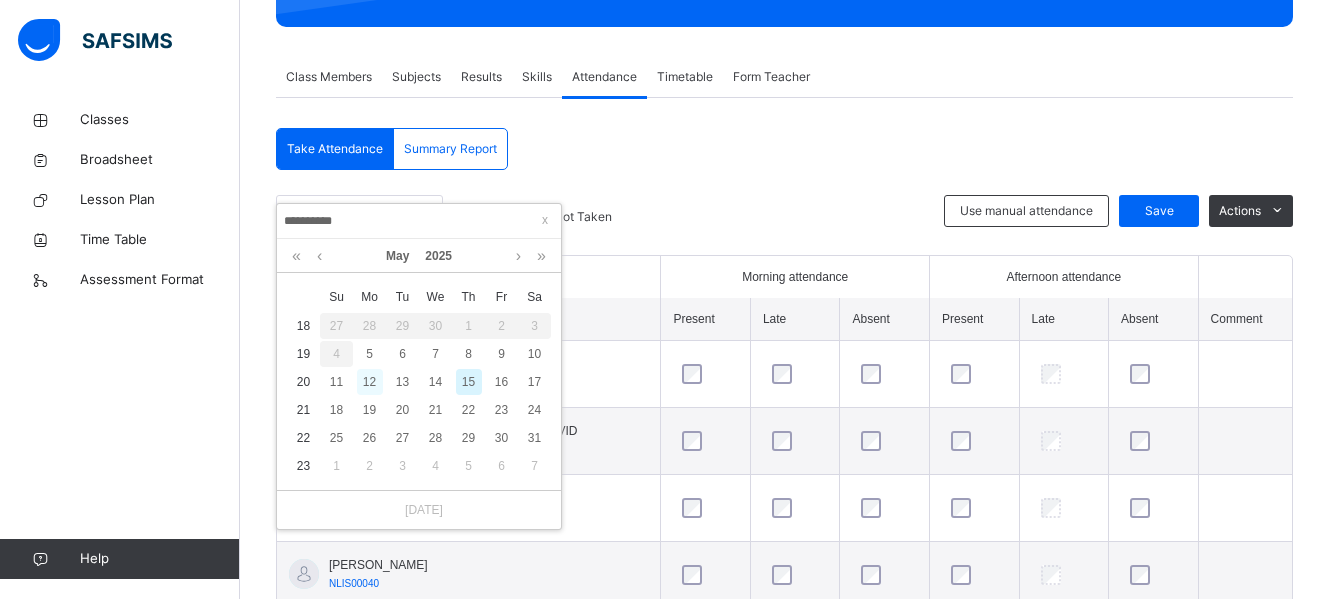 click on "12" at bounding box center (370, 382) 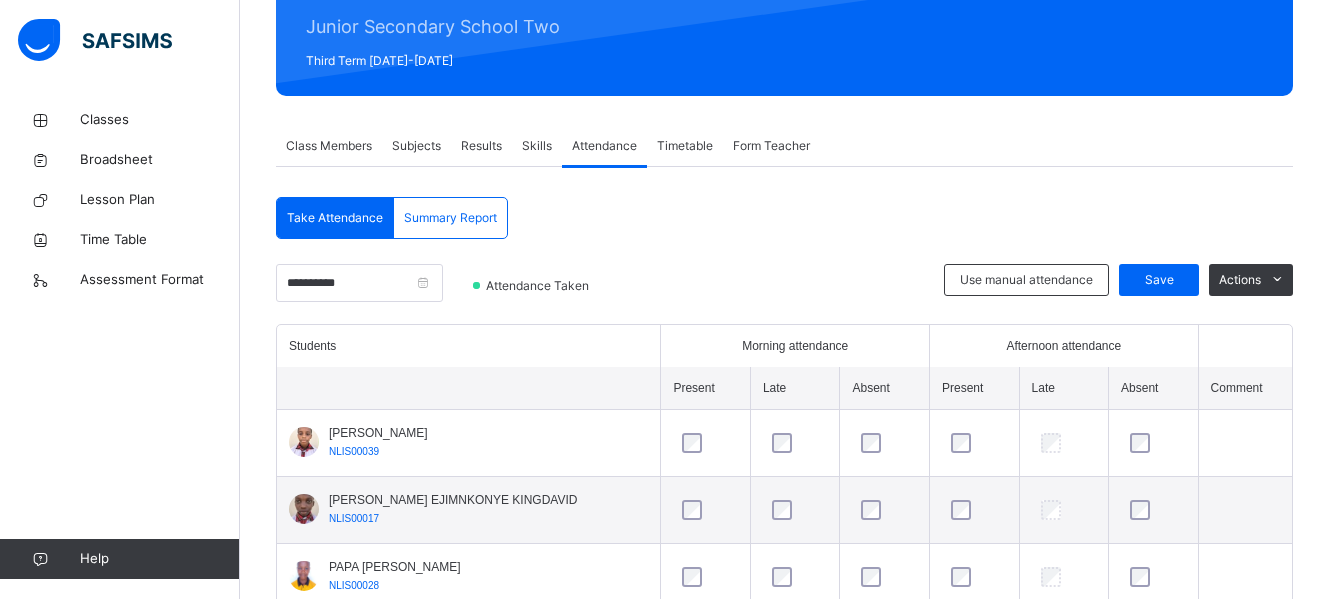 scroll, scrollTop: 319, scrollLeft: 0, axis: vertical 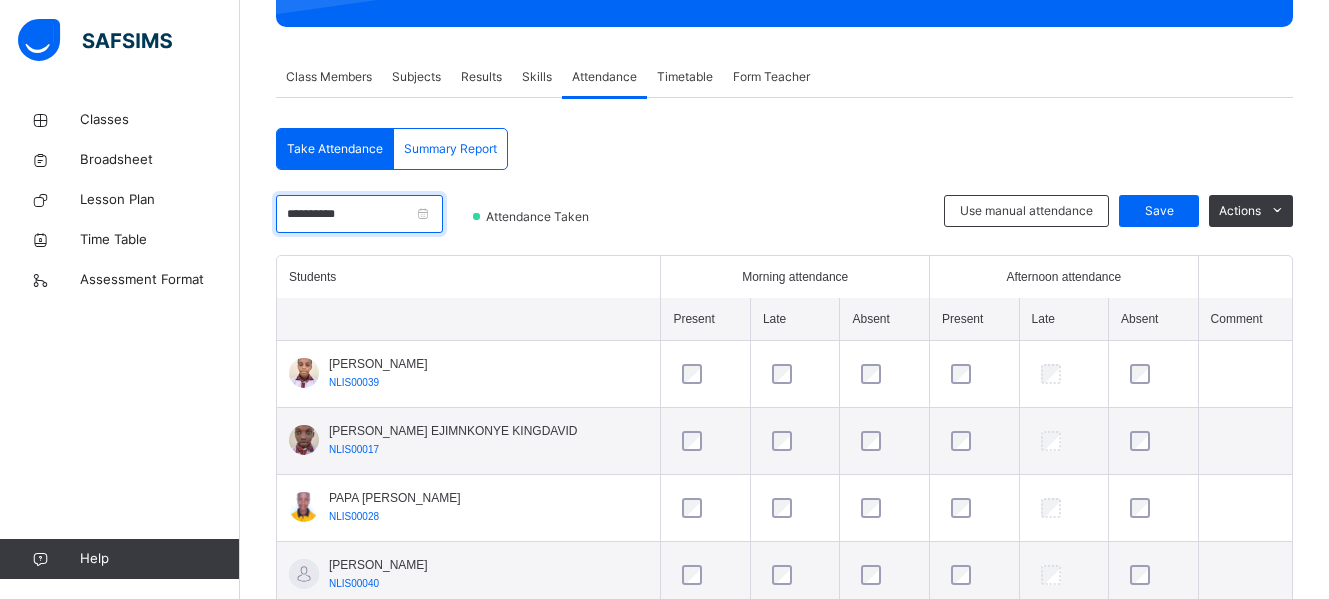 click on "**********" at bounding box center (359, 214) 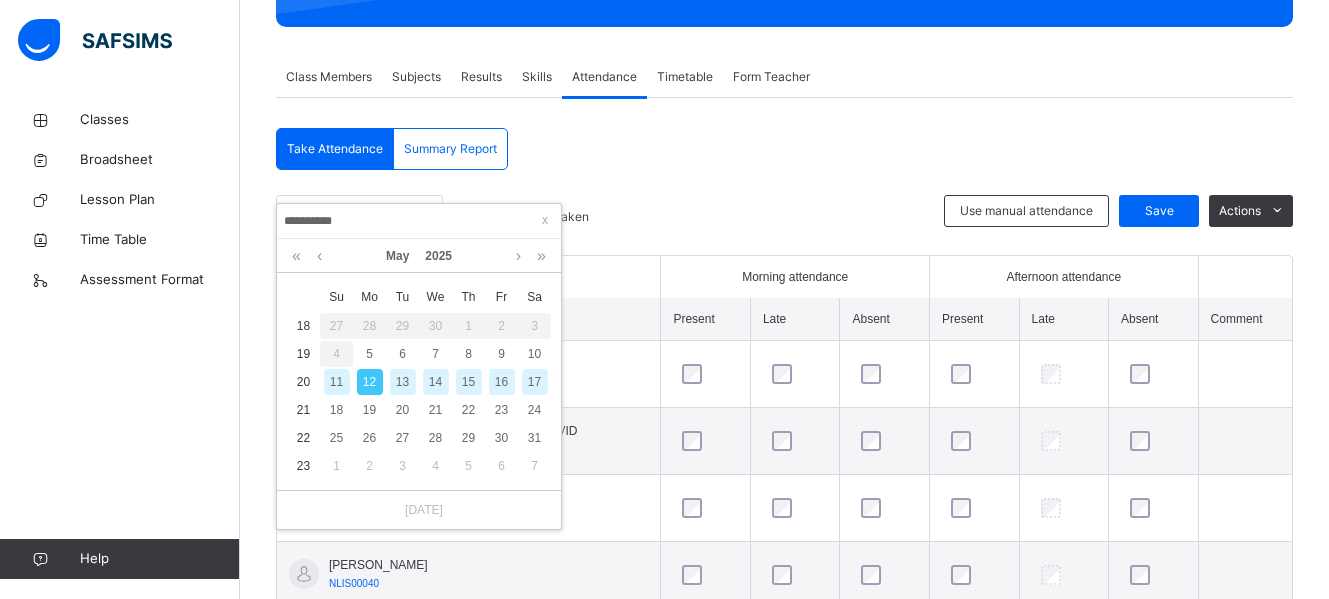 click on "13" at bounding box center (403, 382) 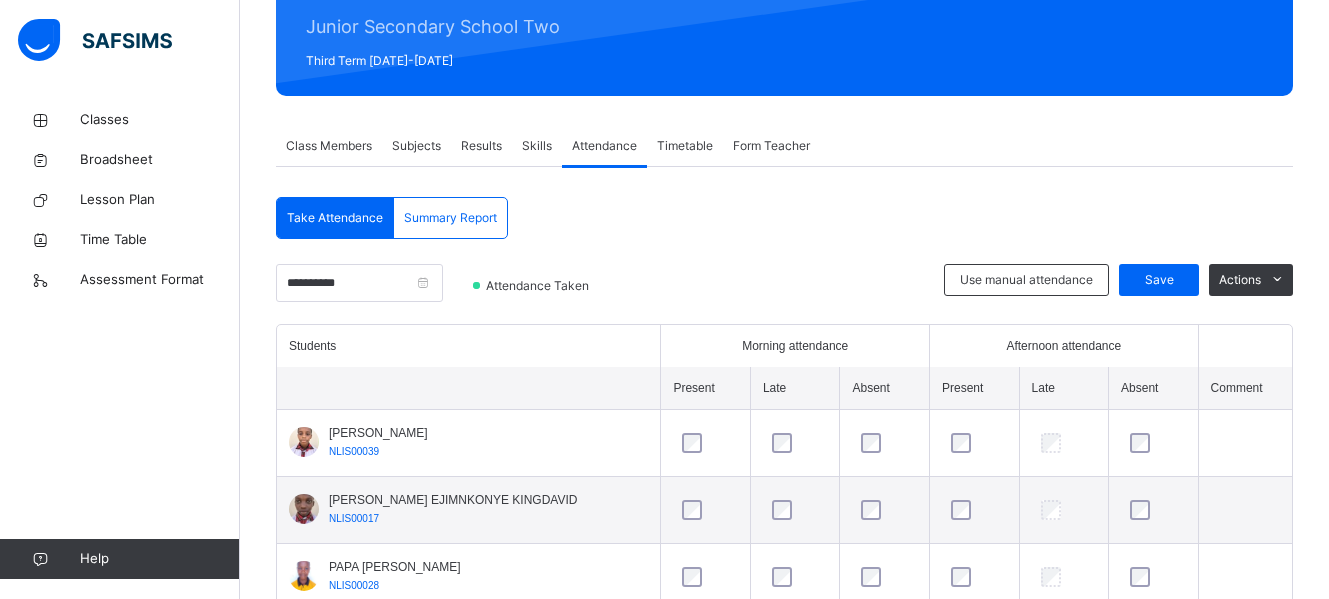scroll, scrollTop: 319, scrollLeft: 0, axis: vertical 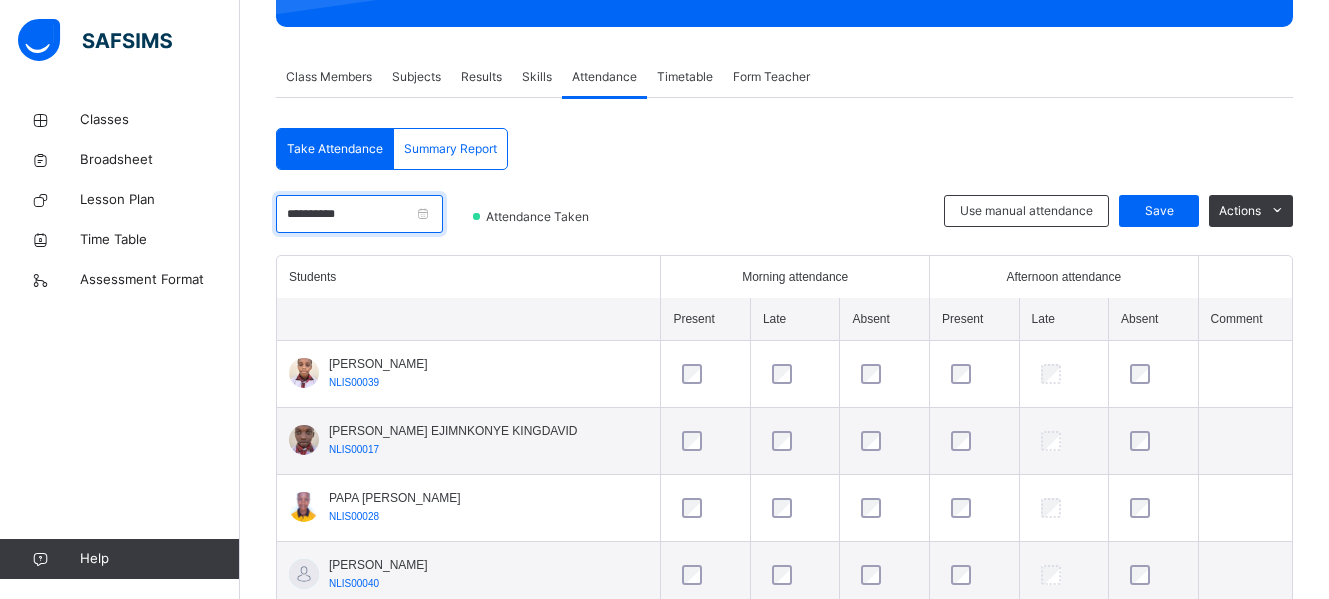 click on "**********" at bounding box center [359, 214] 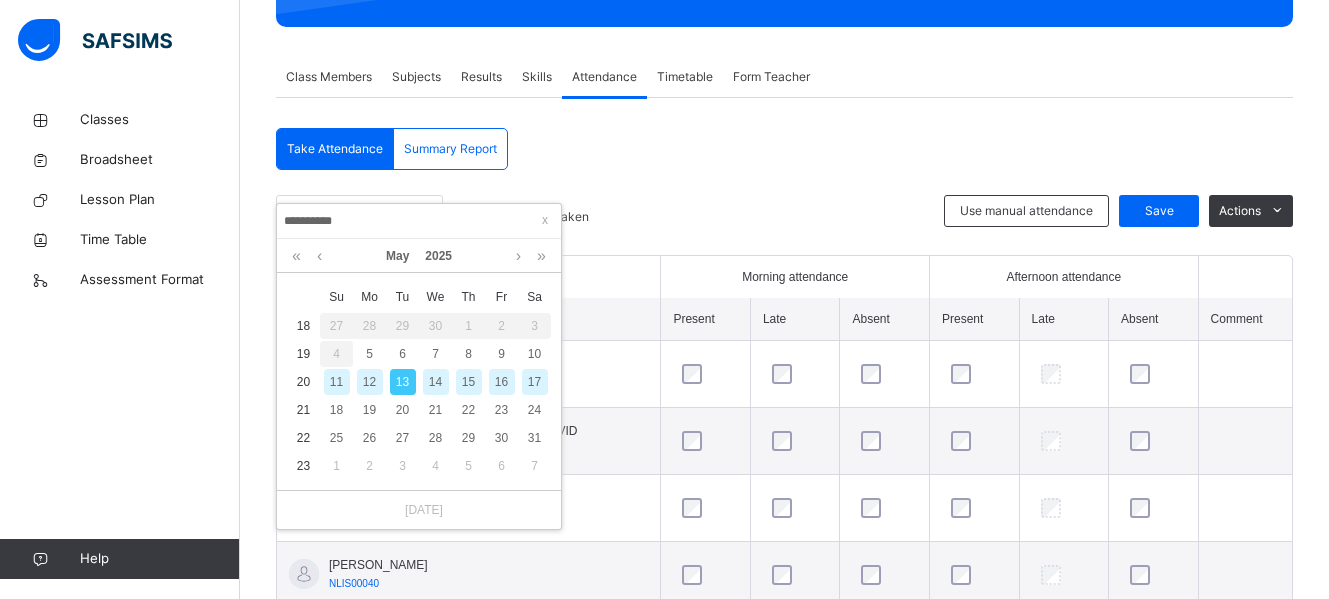 click on "14" at bounding box center [436, 382] 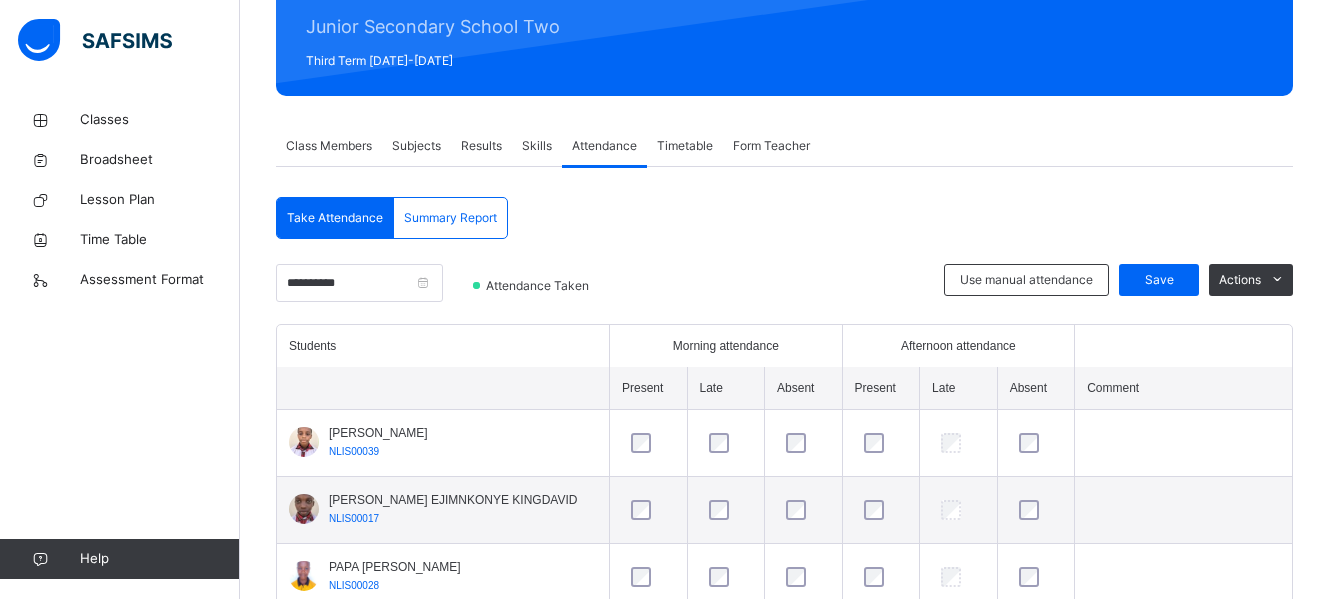 scroll, scrollTop: 319, scrollLeft: 0, axis: vertical 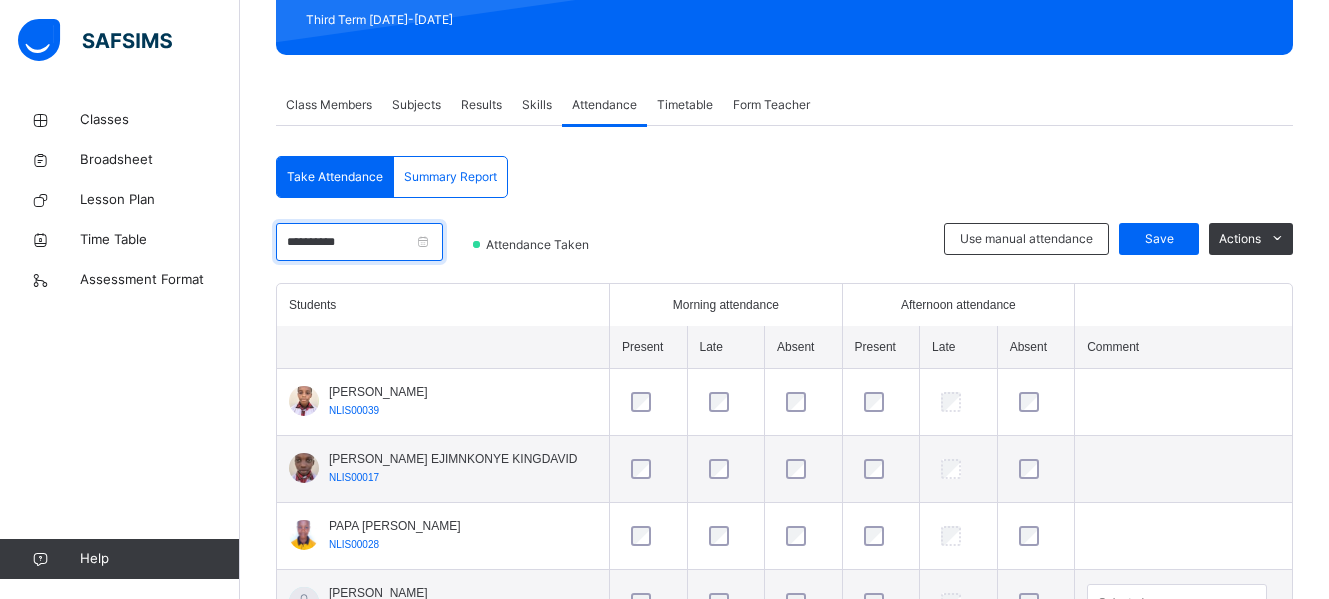 click on "**********" at bounding box center (359, 242) 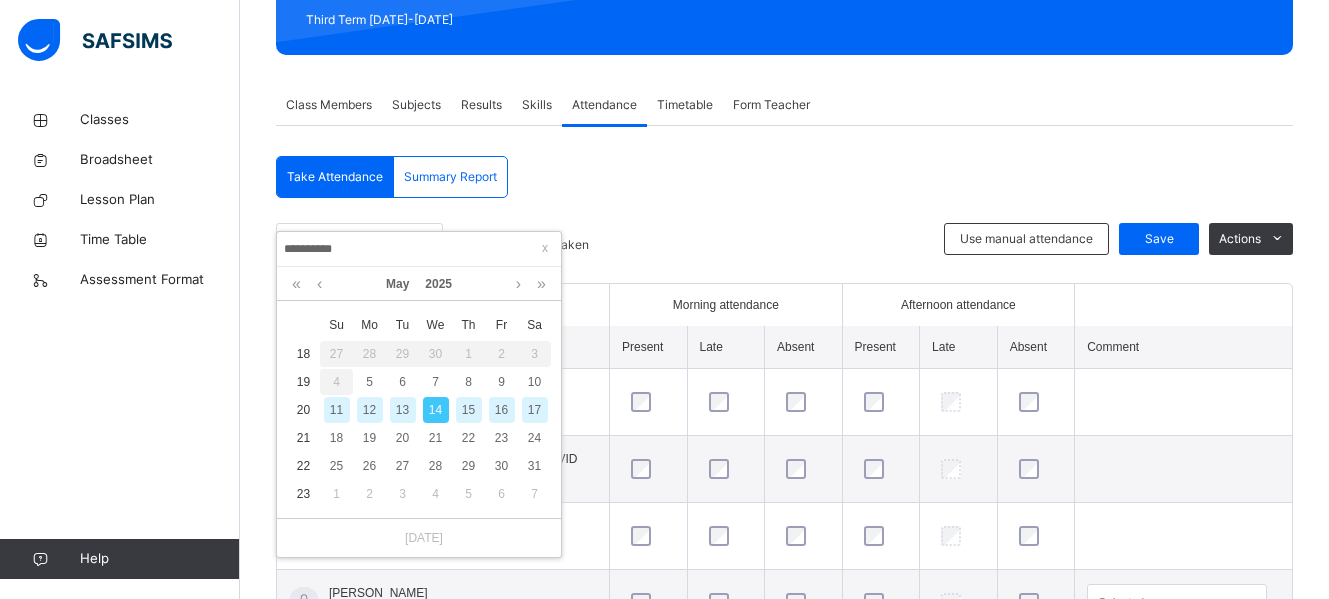 click on "15" at bounding box center [469, 410] 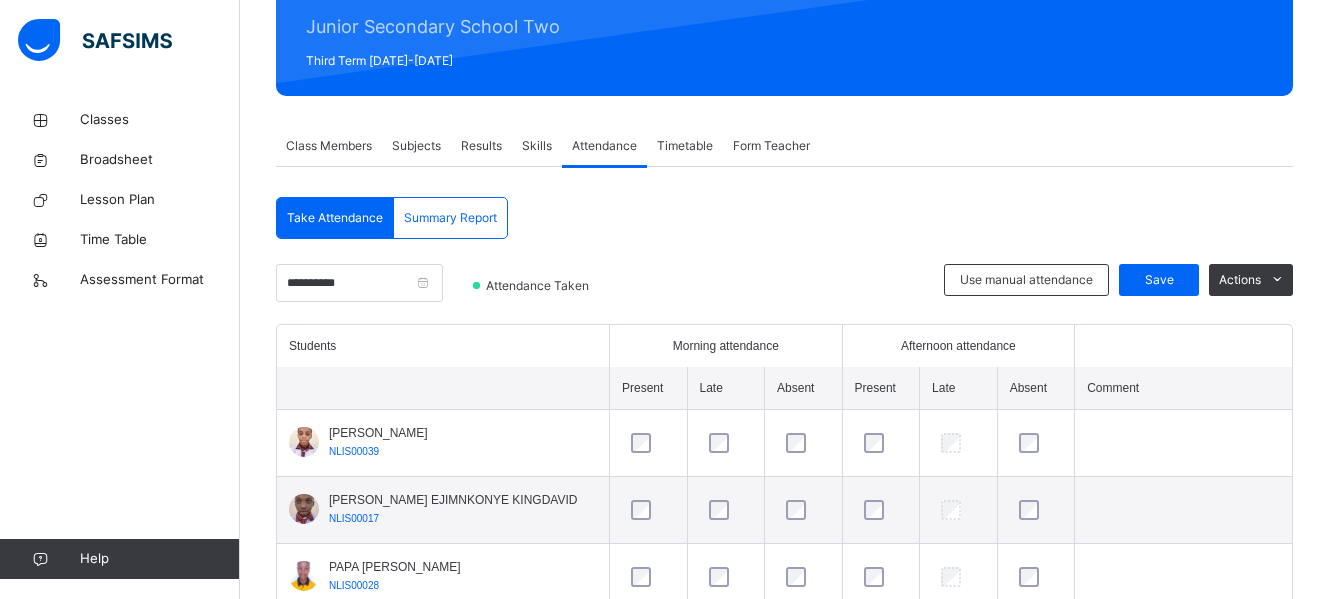 scroll, scrollTop: 291, scrollLeft: 0, axis: vertical 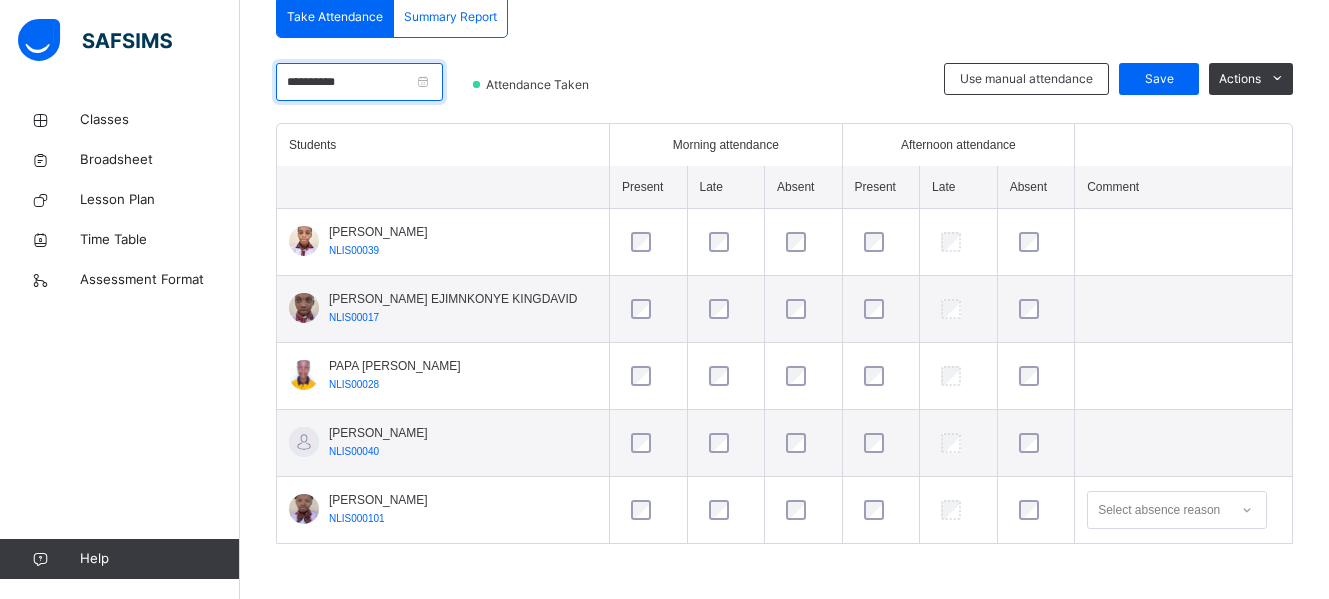 click on "**********" at bounding box center (359, 82) 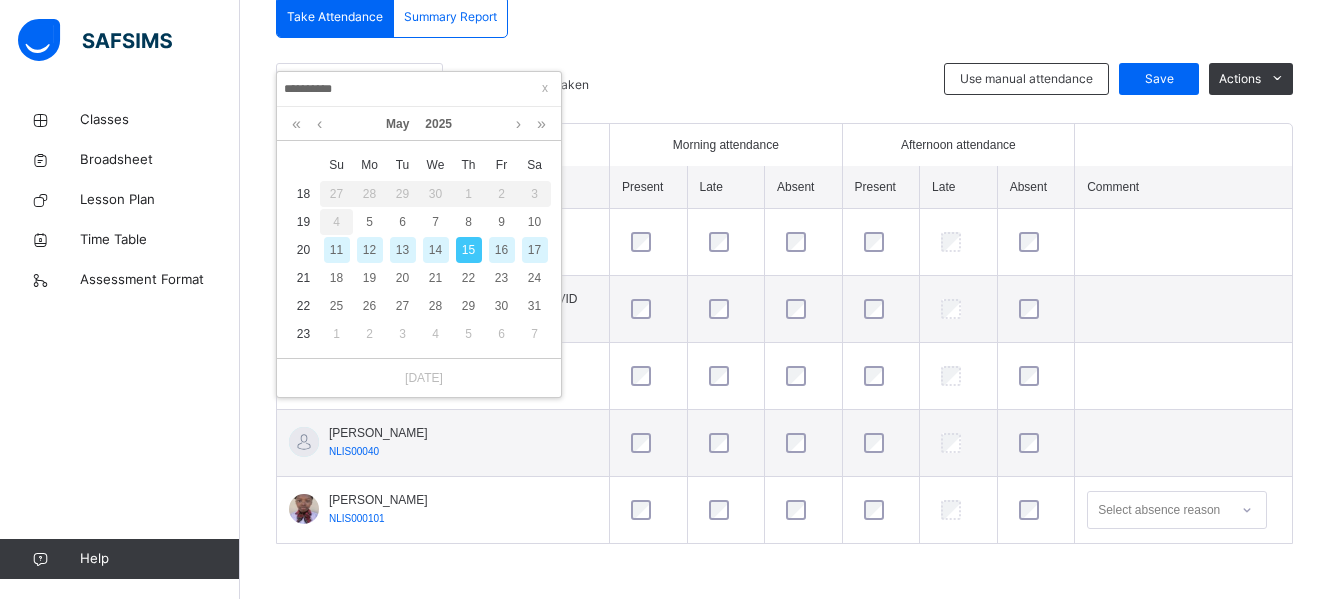 click on "16" at bounding box center (502, 250) 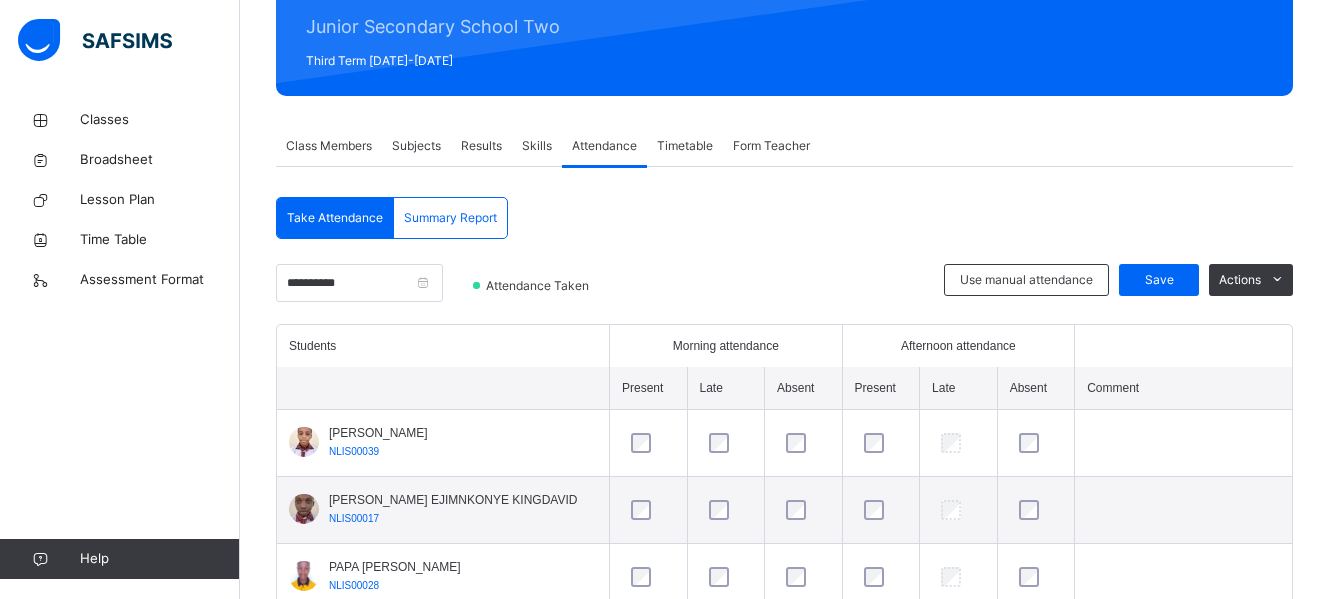 scroll, scrollTop: 451, scrollLeft: 0, axis: vertical 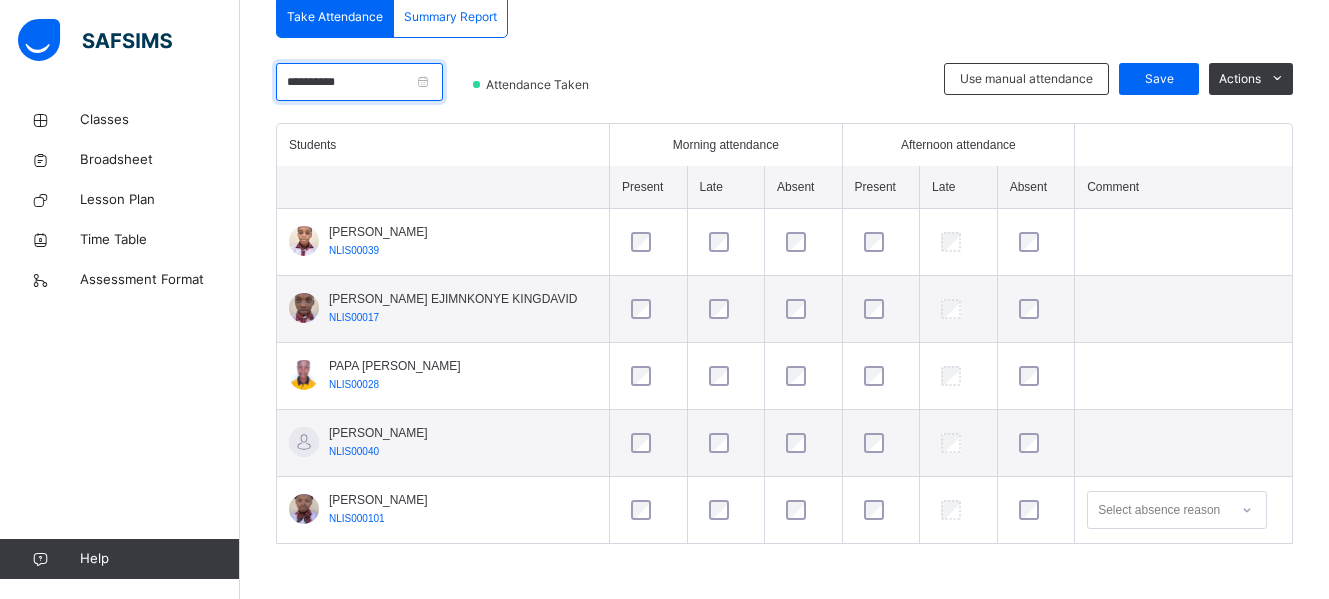 click on "**********" at bounding box center (359, 82) 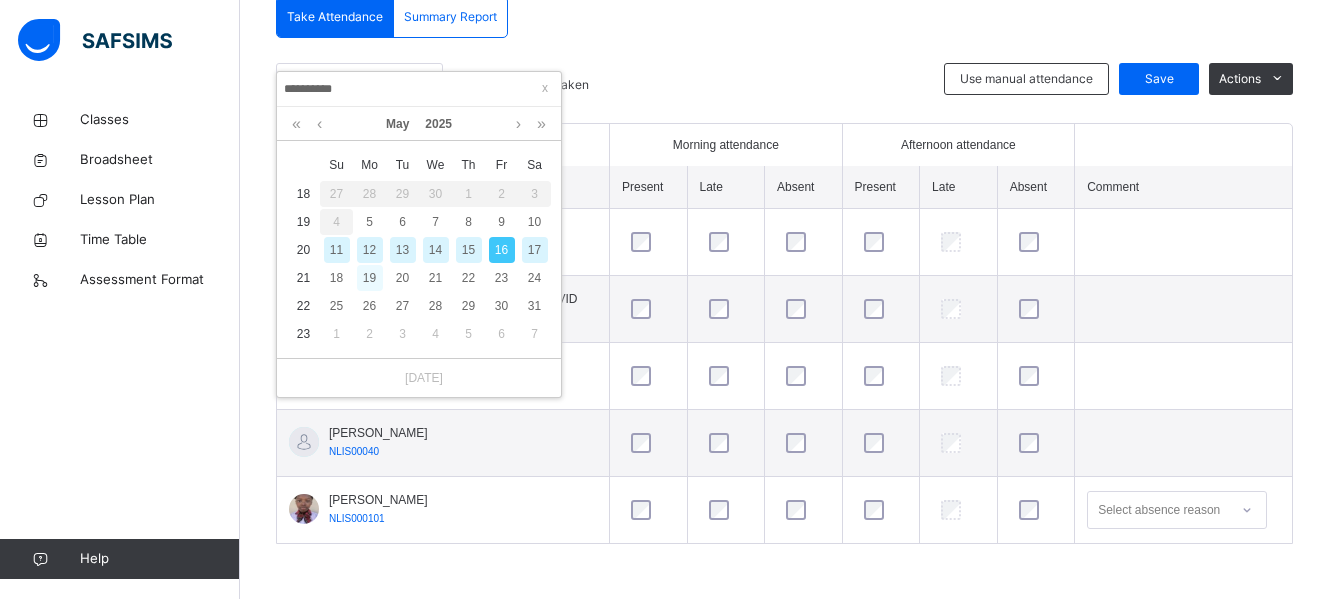 click on "19" at bounding box center [370, 278] 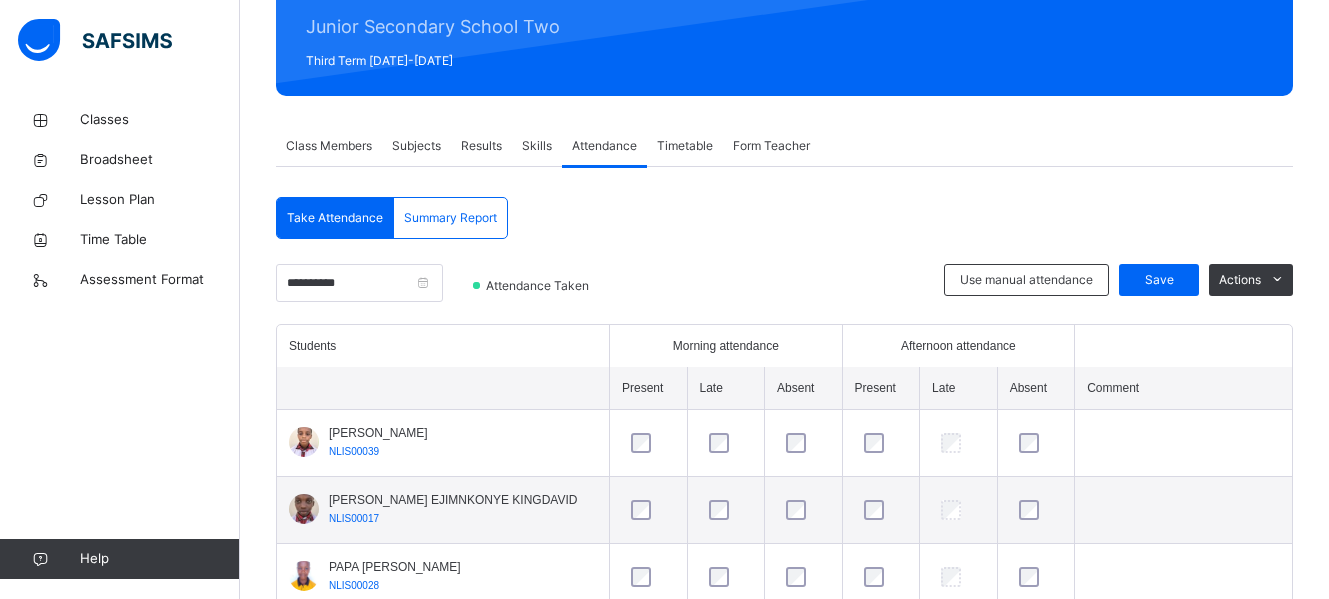 scroll, scrollTop: 451, scrollLeft: 0, axis: vertical 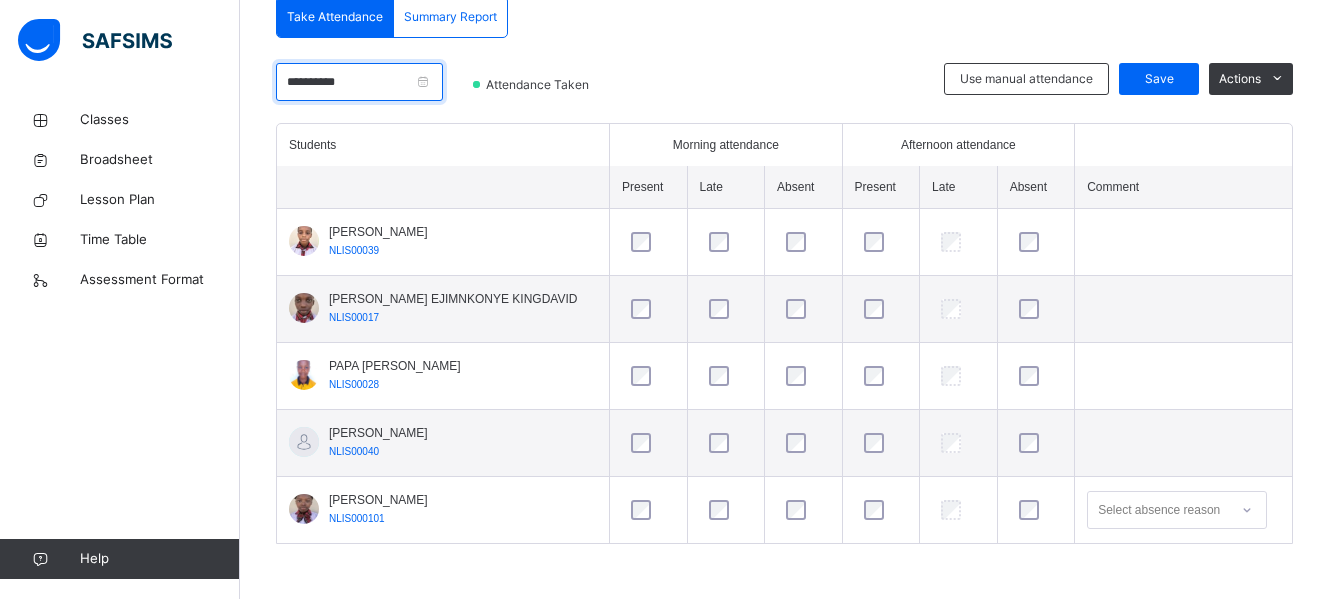click on "**********" at bounding box center (359, 82) 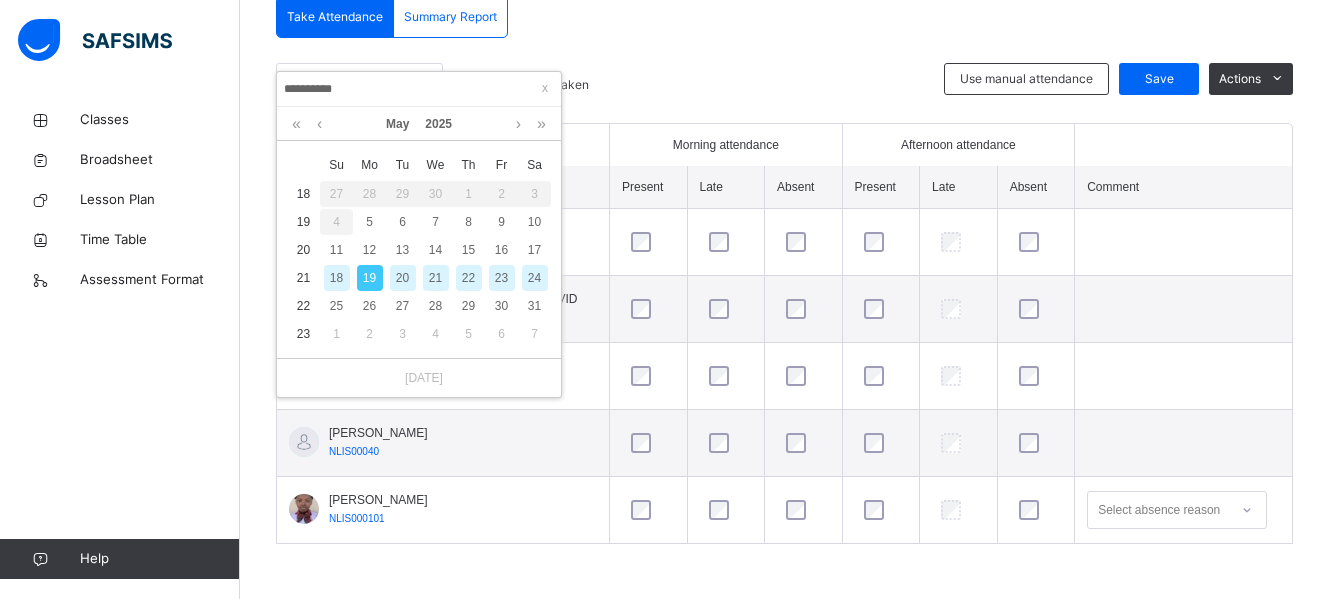 click on "20" at bounding box center [403, 278] 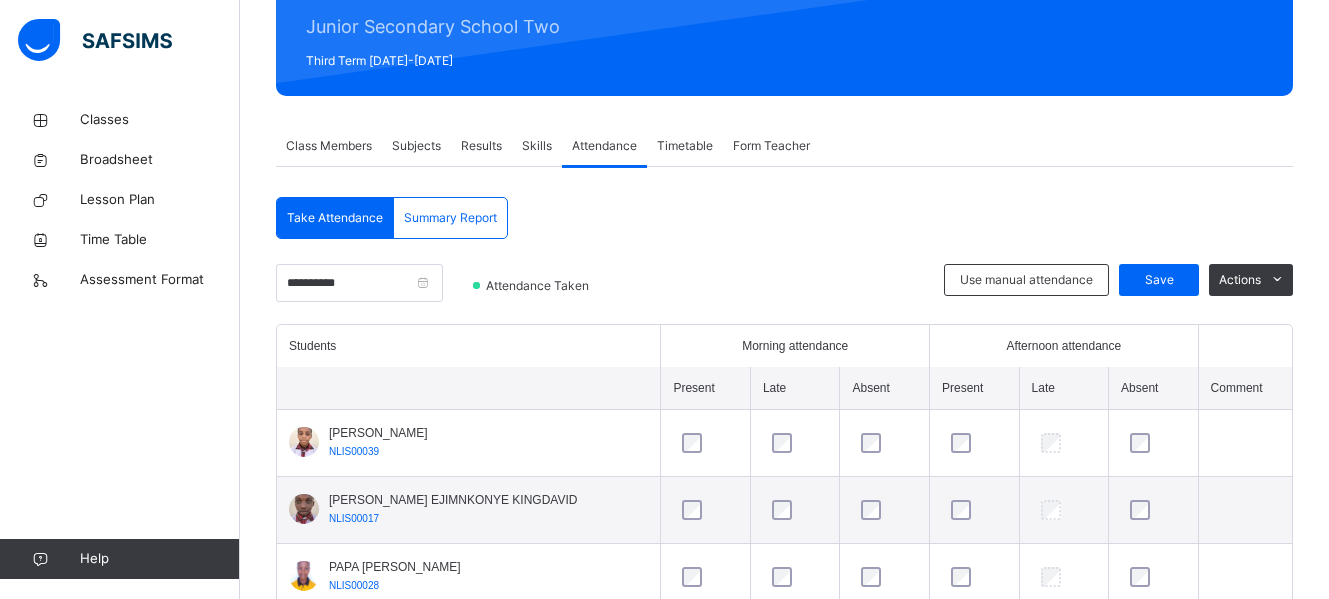 scroll, scrollTop: 451, scrollLeft: 0, axis: vertical 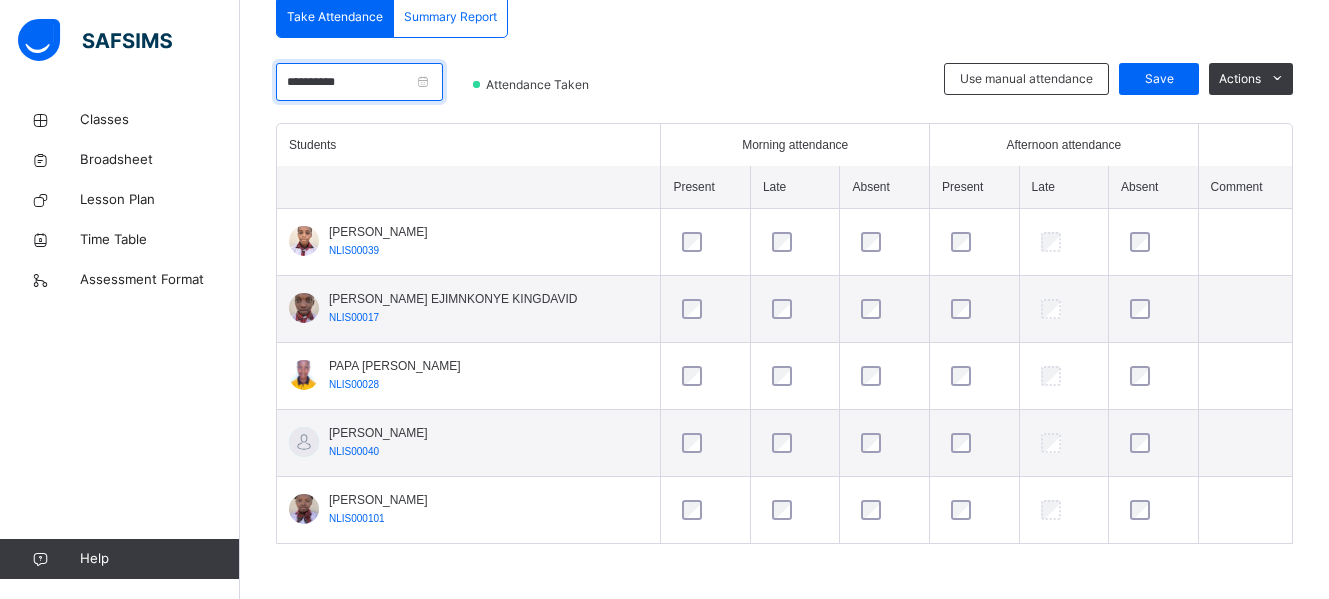 click on "**********" at bounding box center (359, 82) 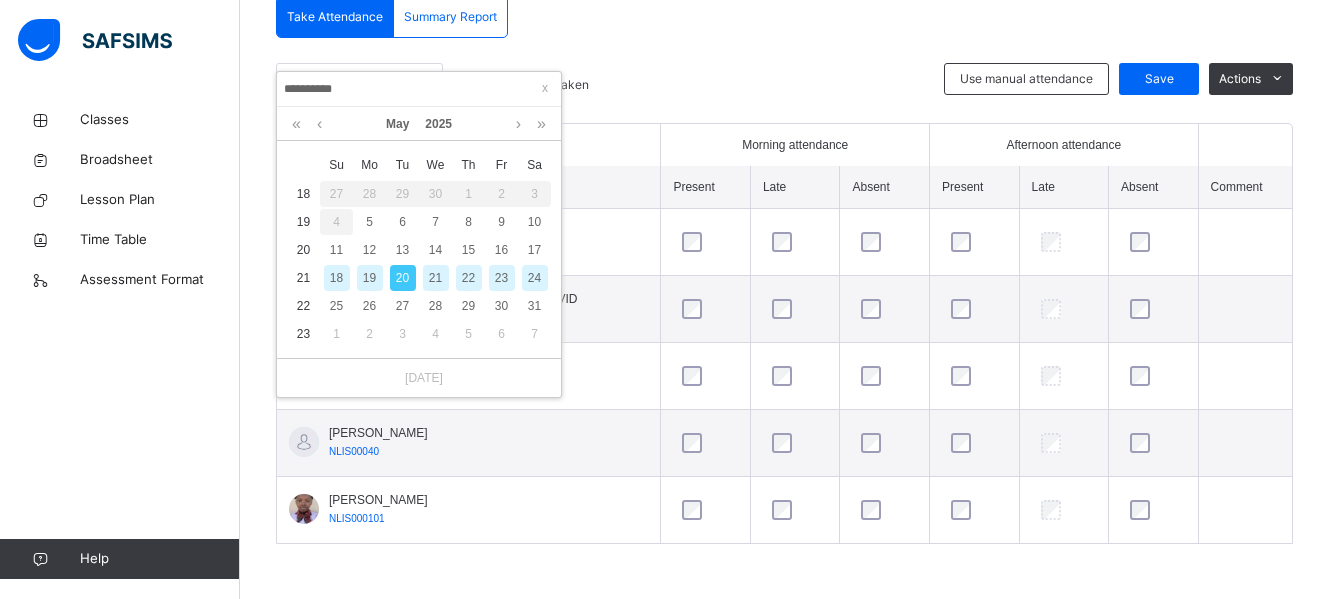 click on "21" at bounding box center (436, 278) 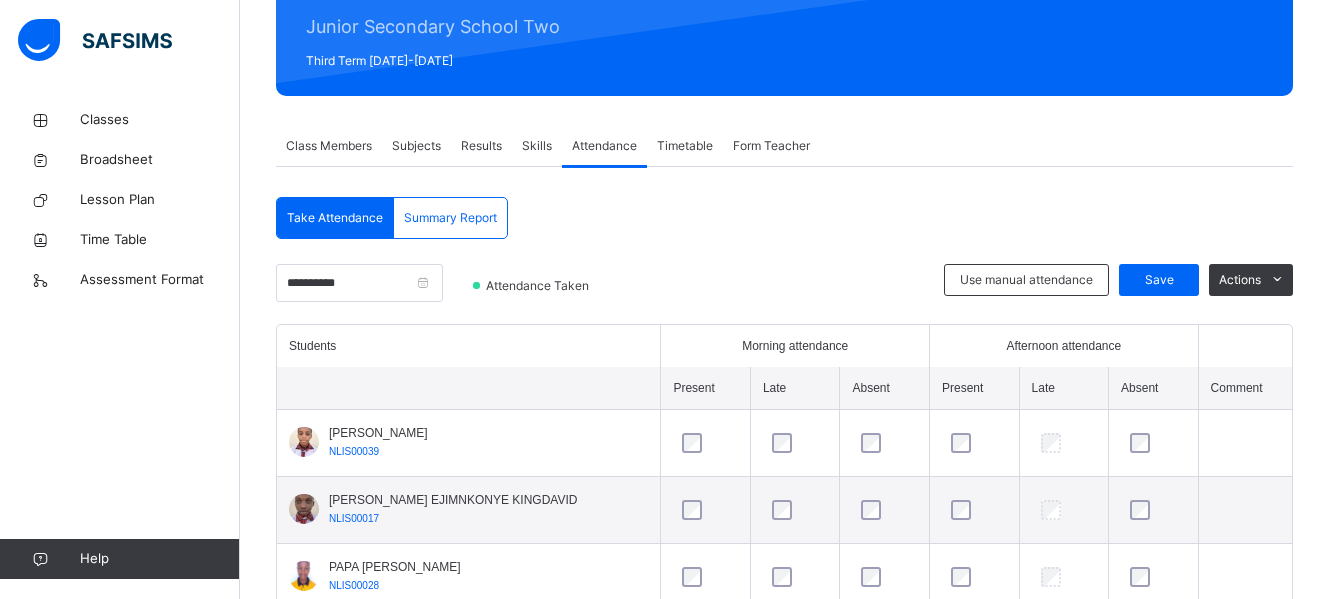 scroll, scrollTop: 451, scrollLeft: 0, axis: vertical 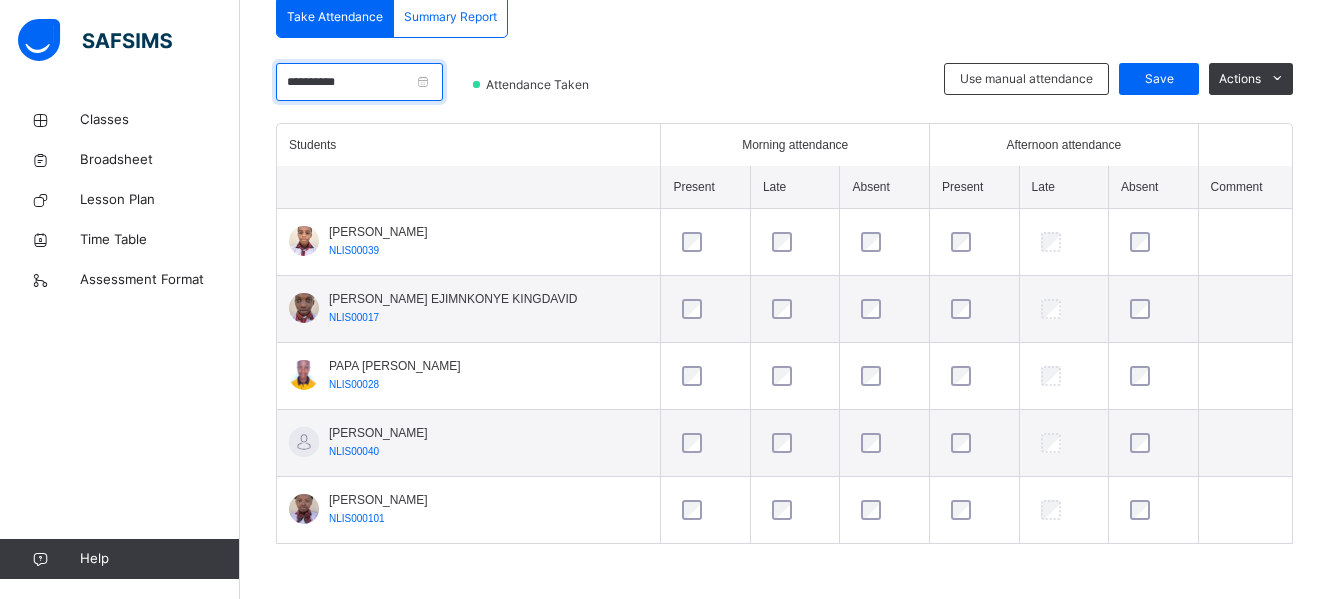 click on "**********" at bounding box center (359, 82) 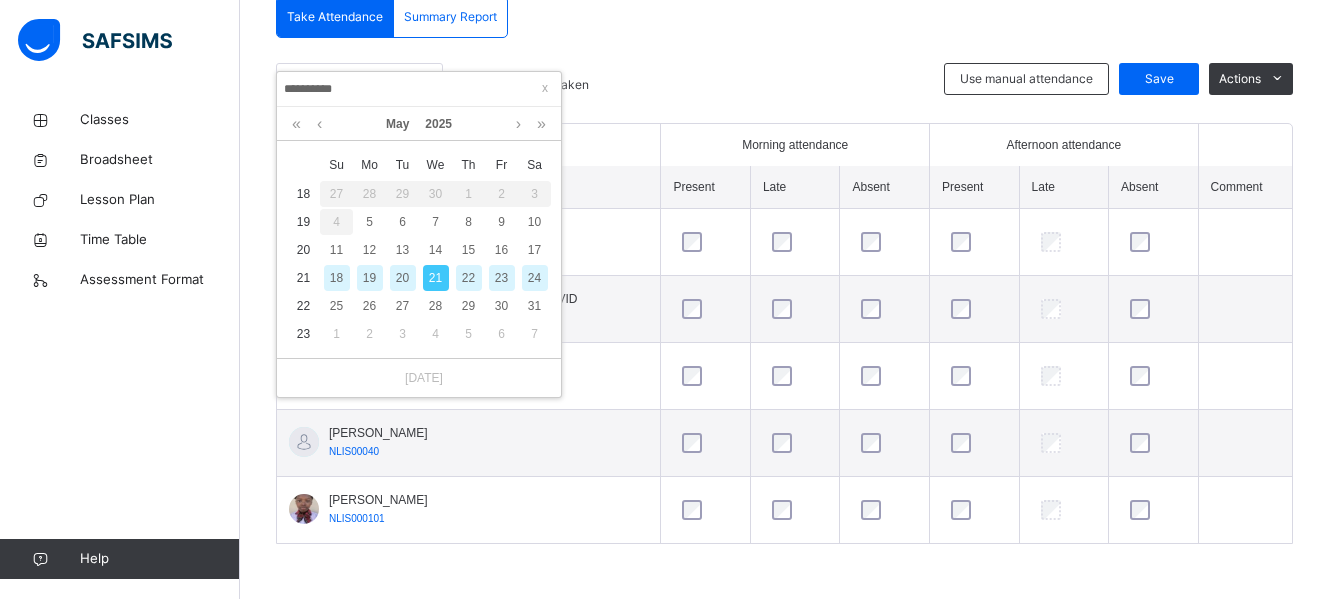 click on "22" at bounding box center [469, 278] 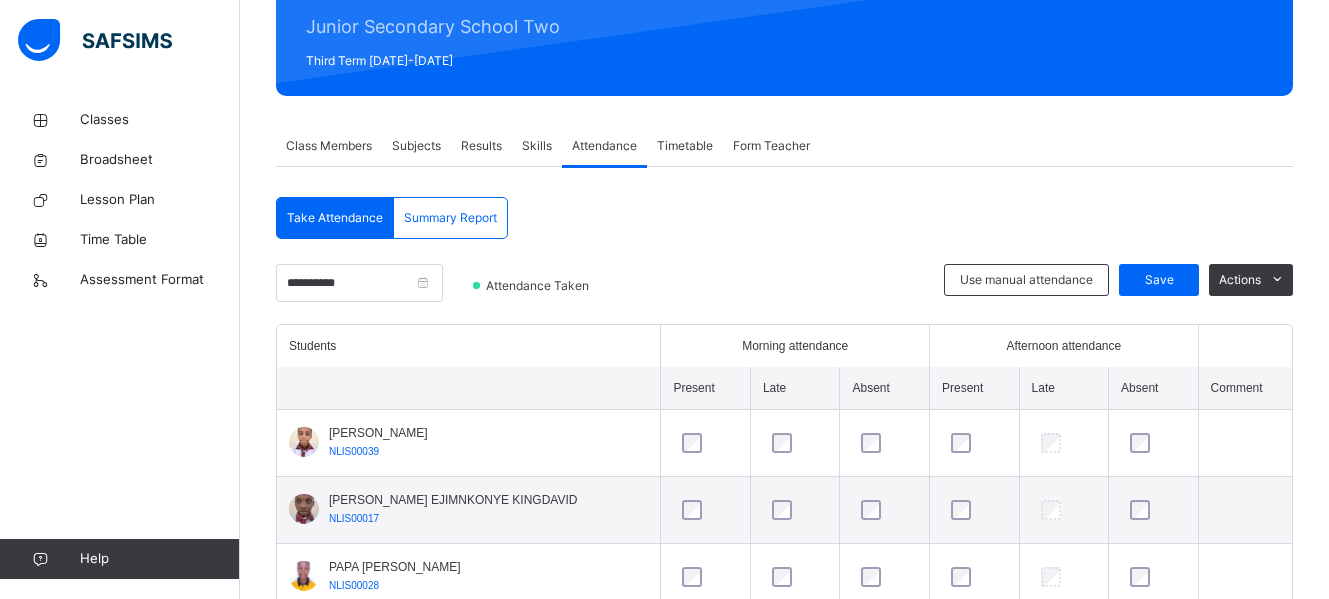 scroll, scrollTop: 451, scrollLeft: 0, axis: vertical 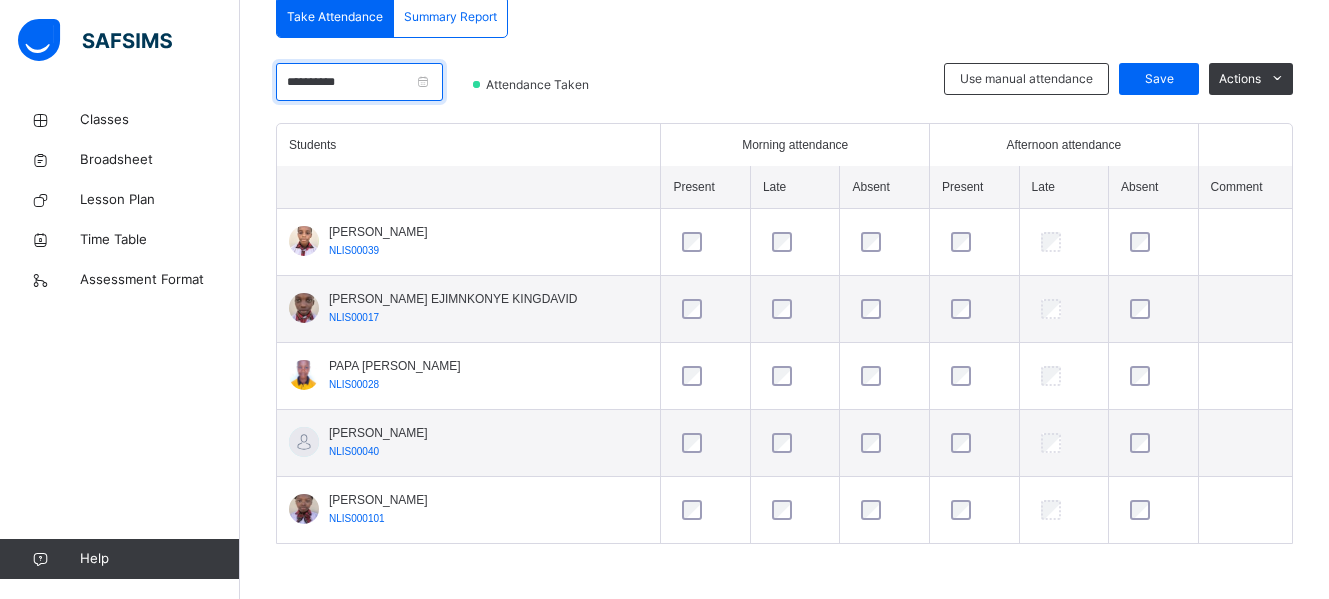 click on "**********" at bounding box center (359, 82) 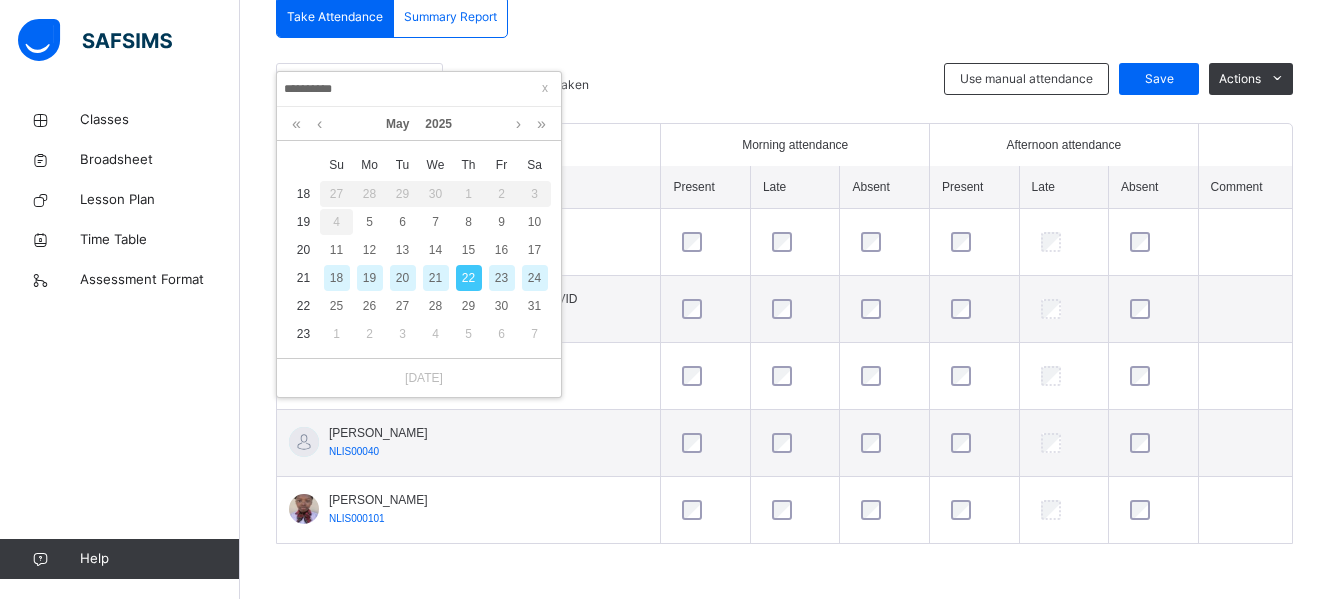 click on "23" at bounding box center [502, 278] 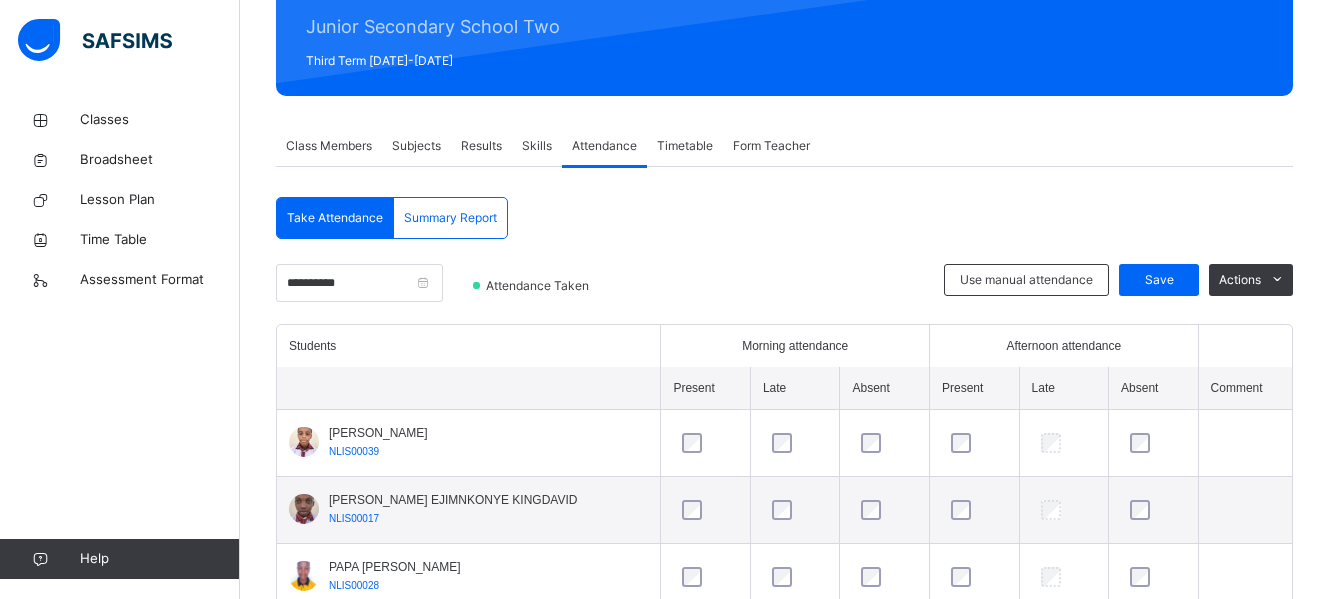 scroll, scrollTop: 451, scrollLeft: 0, axis: vertical 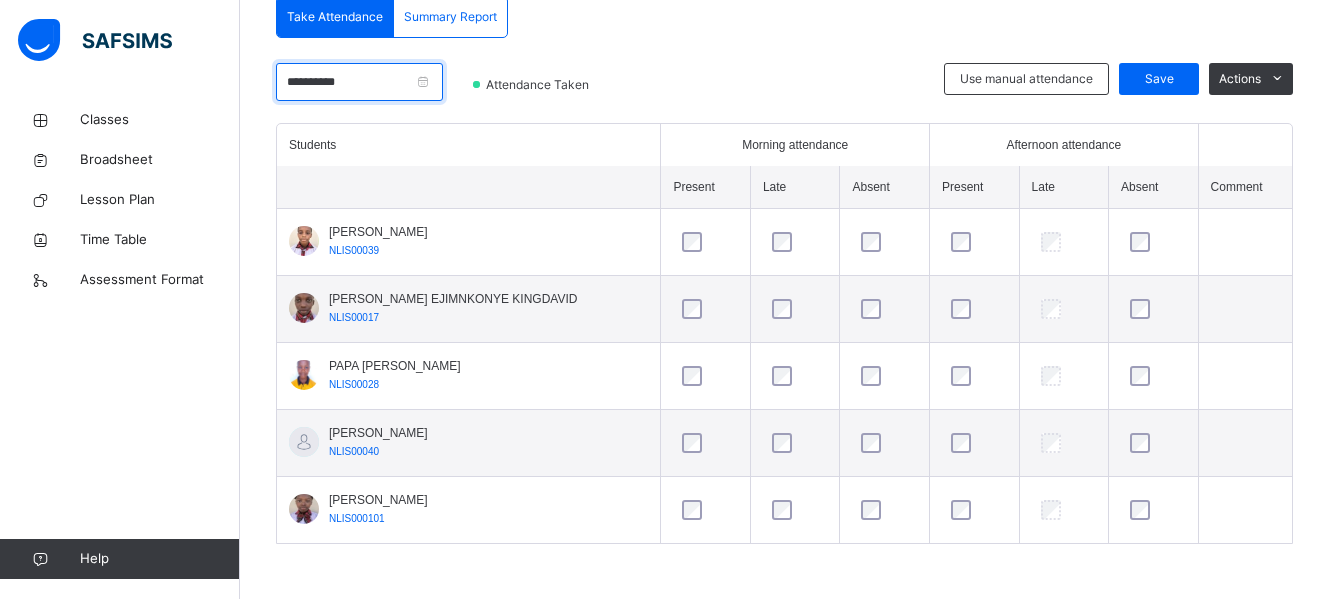 click on "**********" at bounding box center (359, 82) 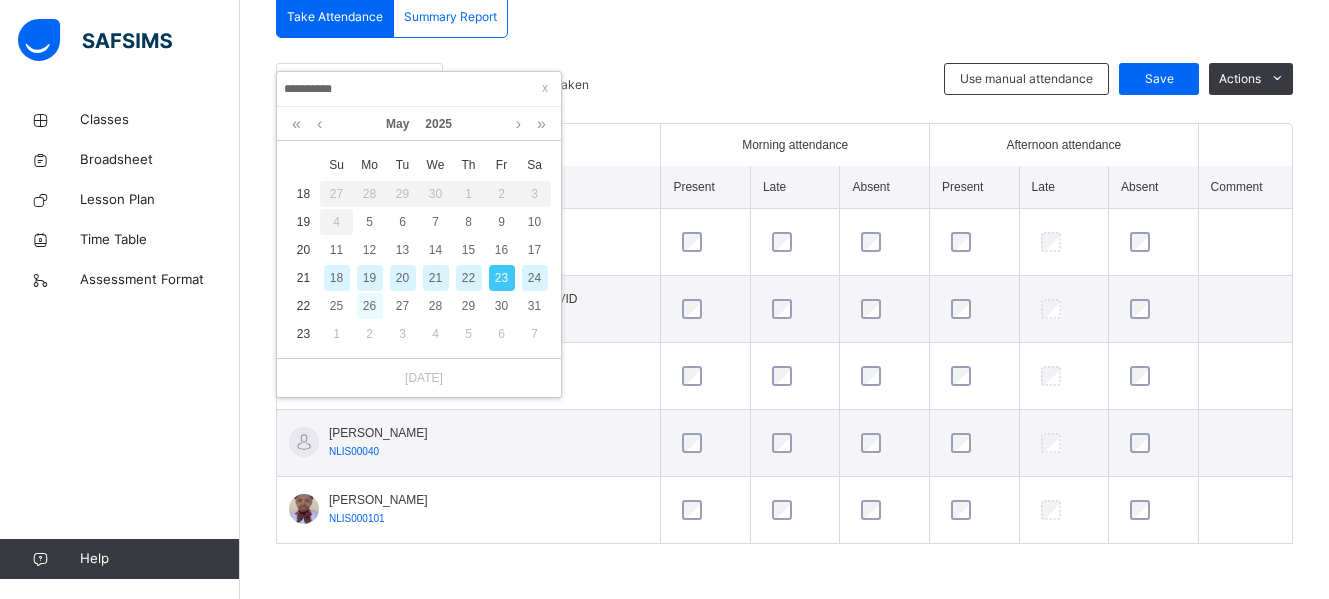 click on "26" at bounding box center (370, 306) 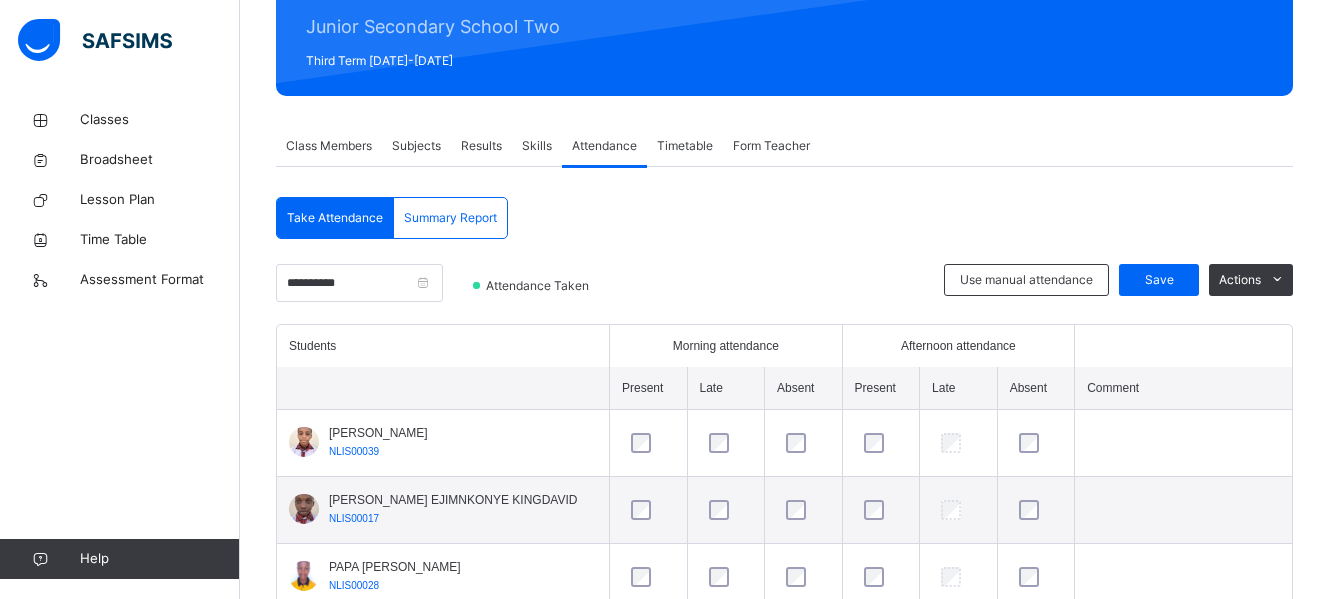 scroll, scrollTop: 451, scrollLeft: 0, axis: vertical 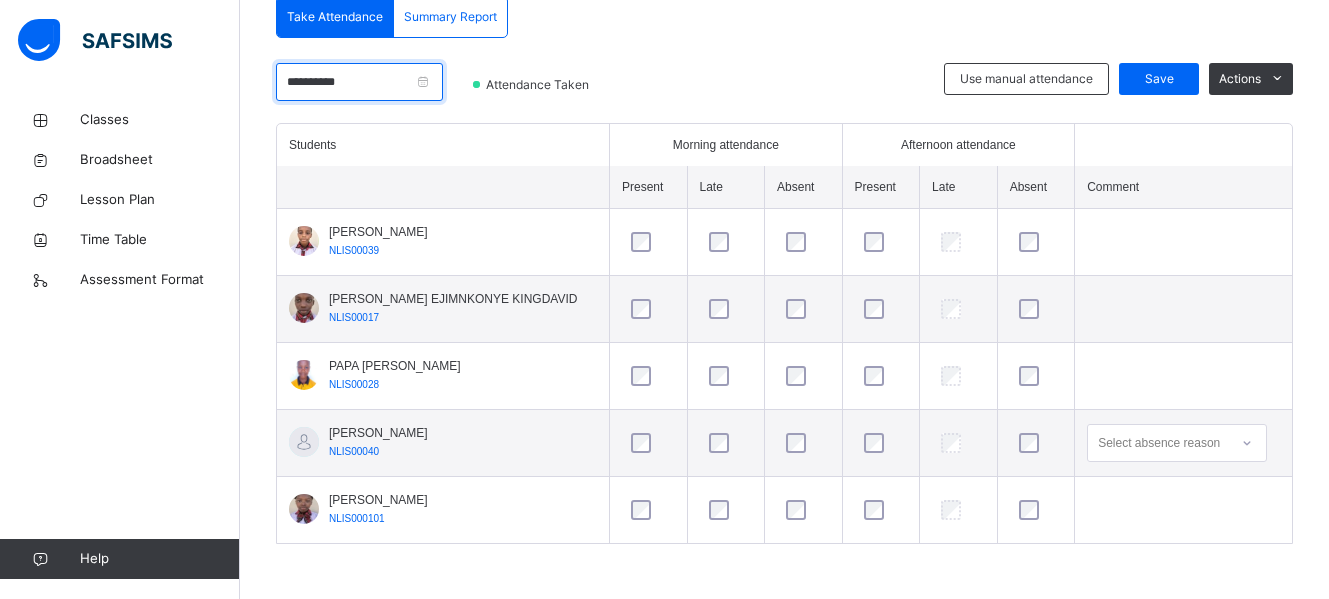 click on "**********" at bounding box center [359, 82] 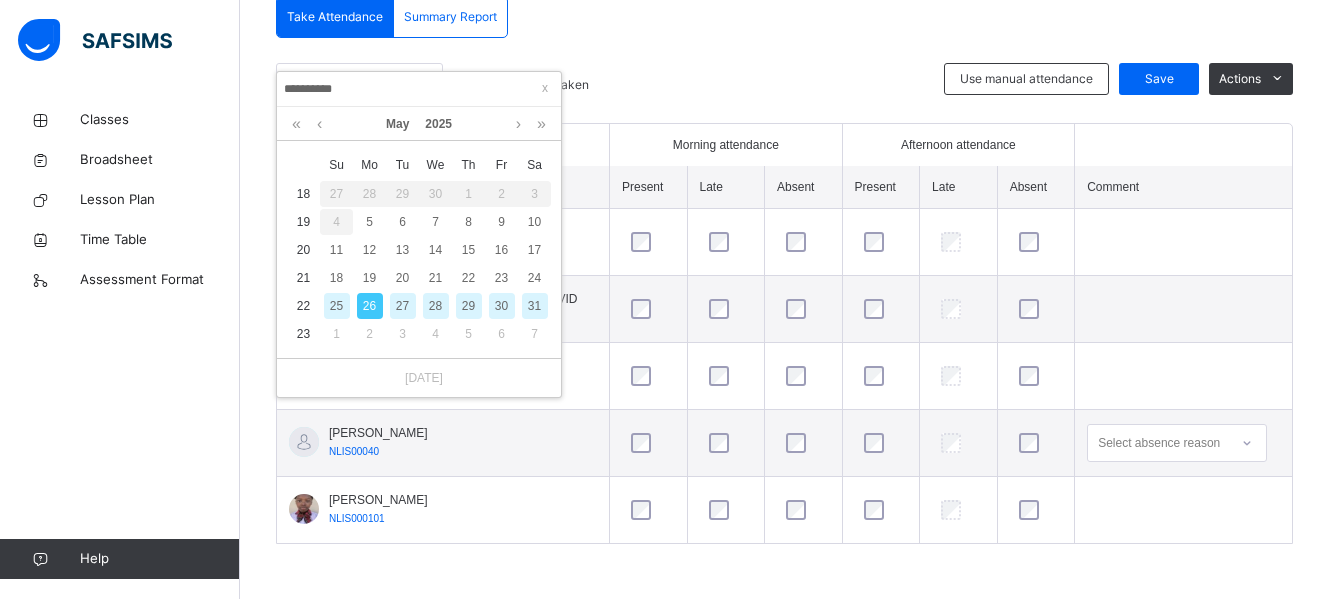 click on "27" at bounding box center (403, 306) 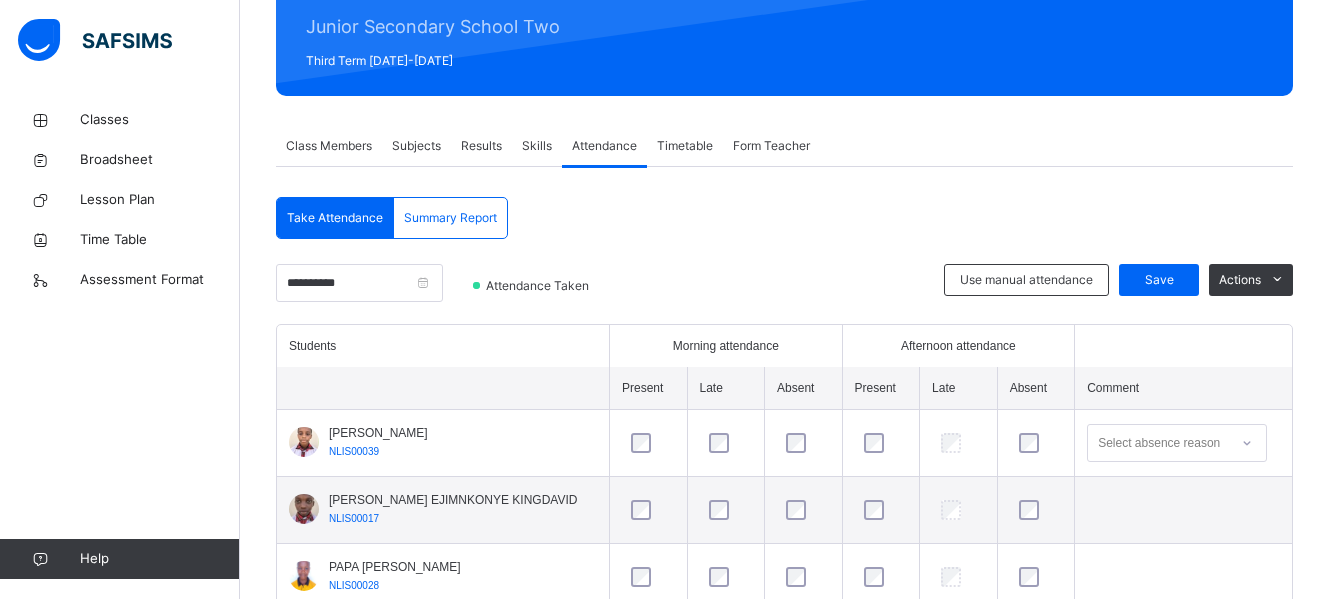 scroll, scrollTop: 451, scrollLeft: 0, axis: vertical 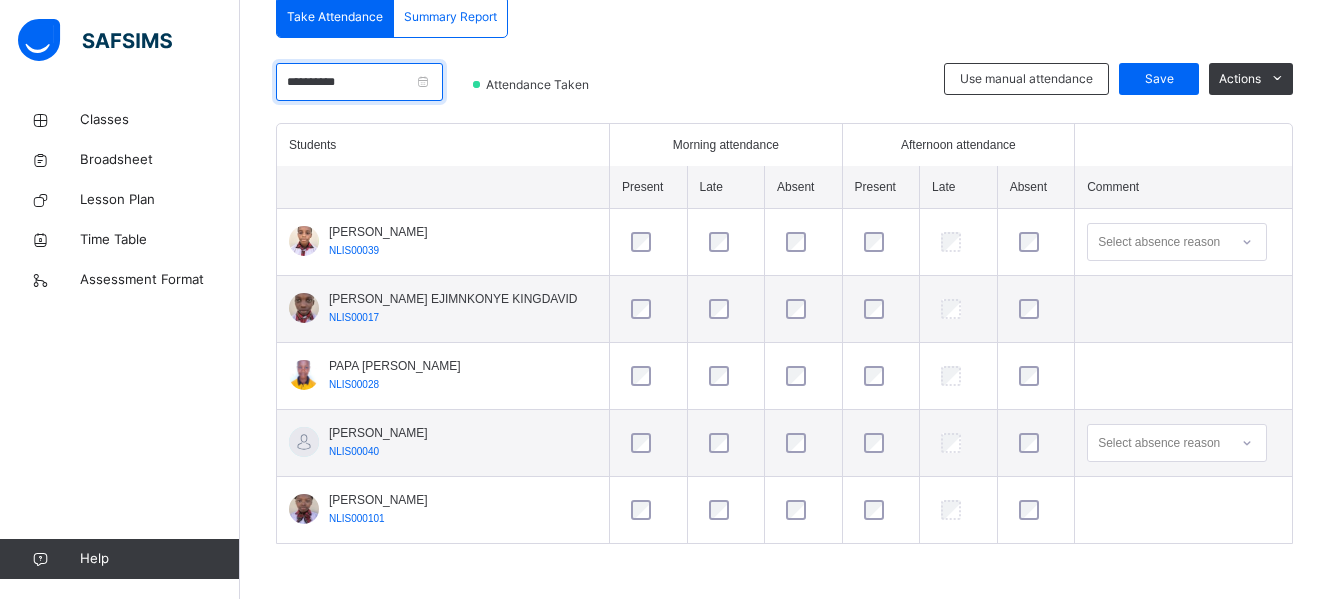 click on "**********" at bounding box center [359, 82] 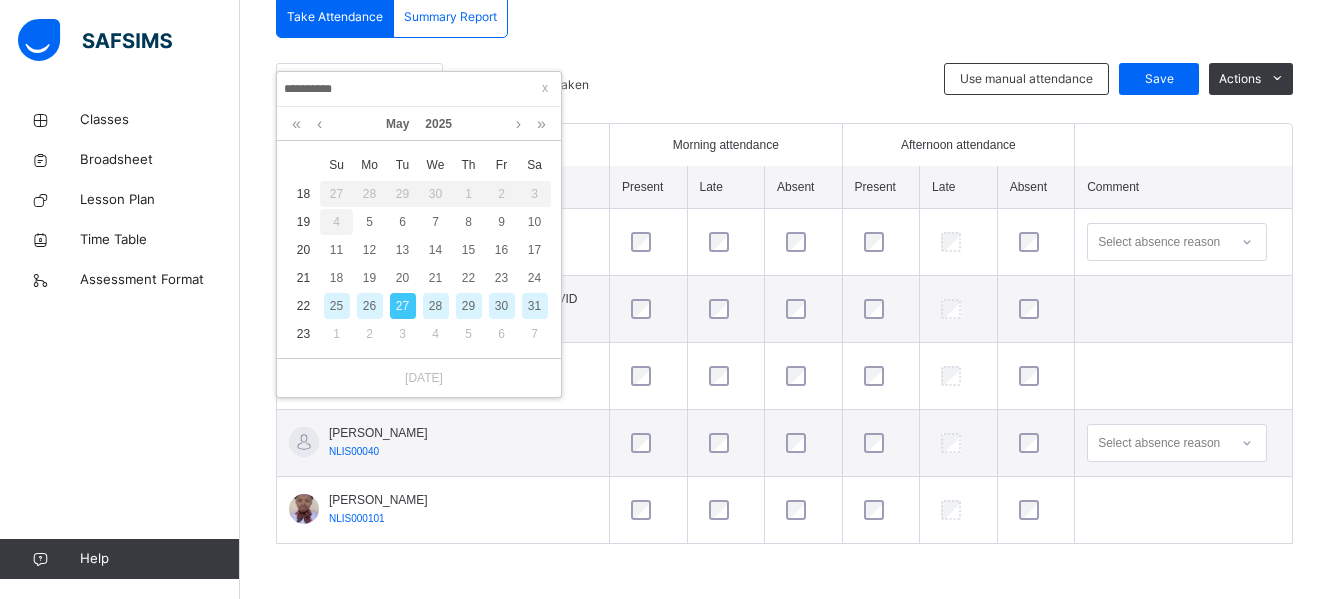 click on "28" at bounding box center (436, 306) 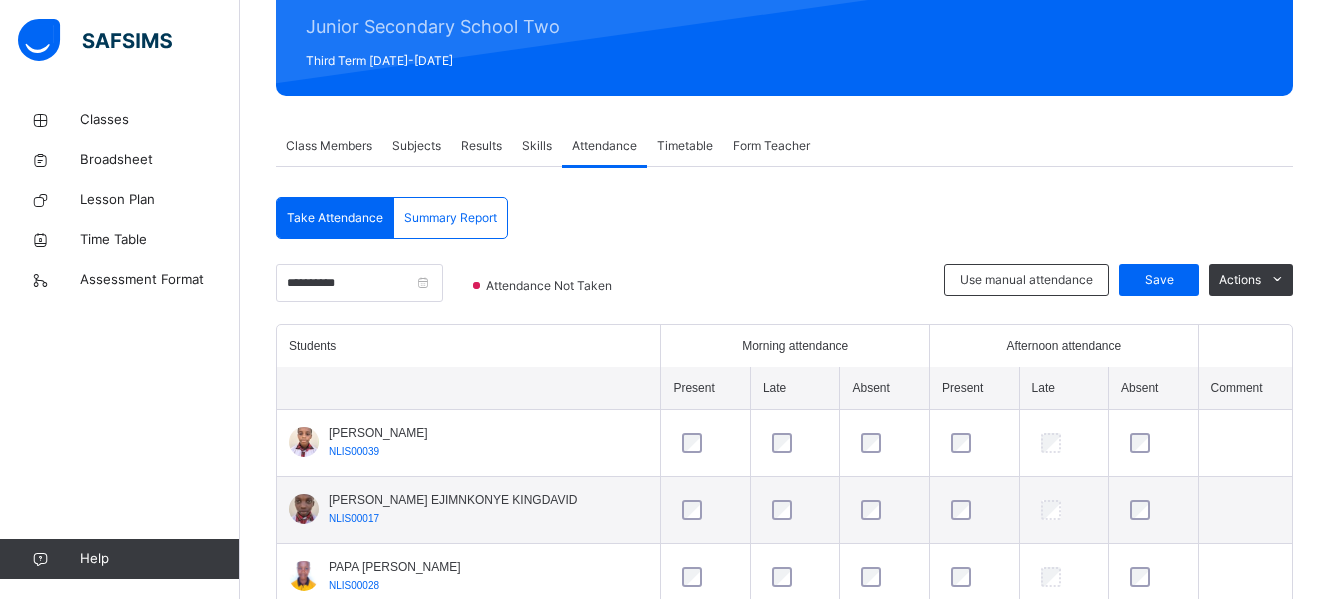 scroll, scrollTop: 451, scrollLeft: 0, axis: vertical 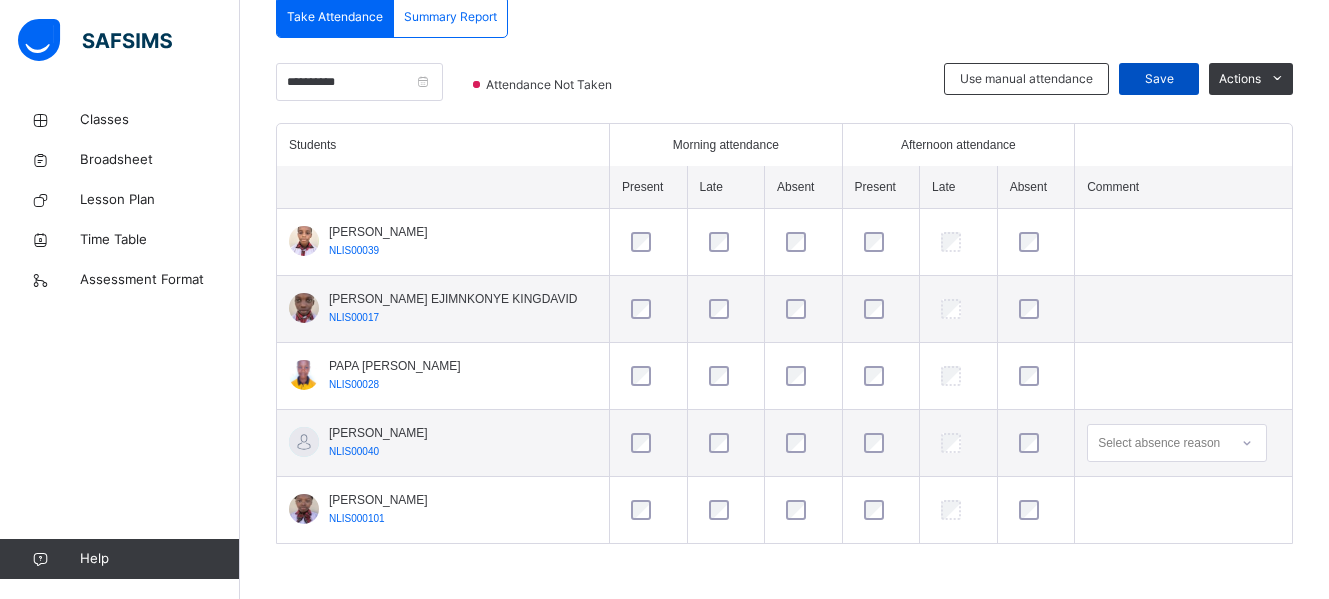 click on "Save" at bounding box center [1159, 79] 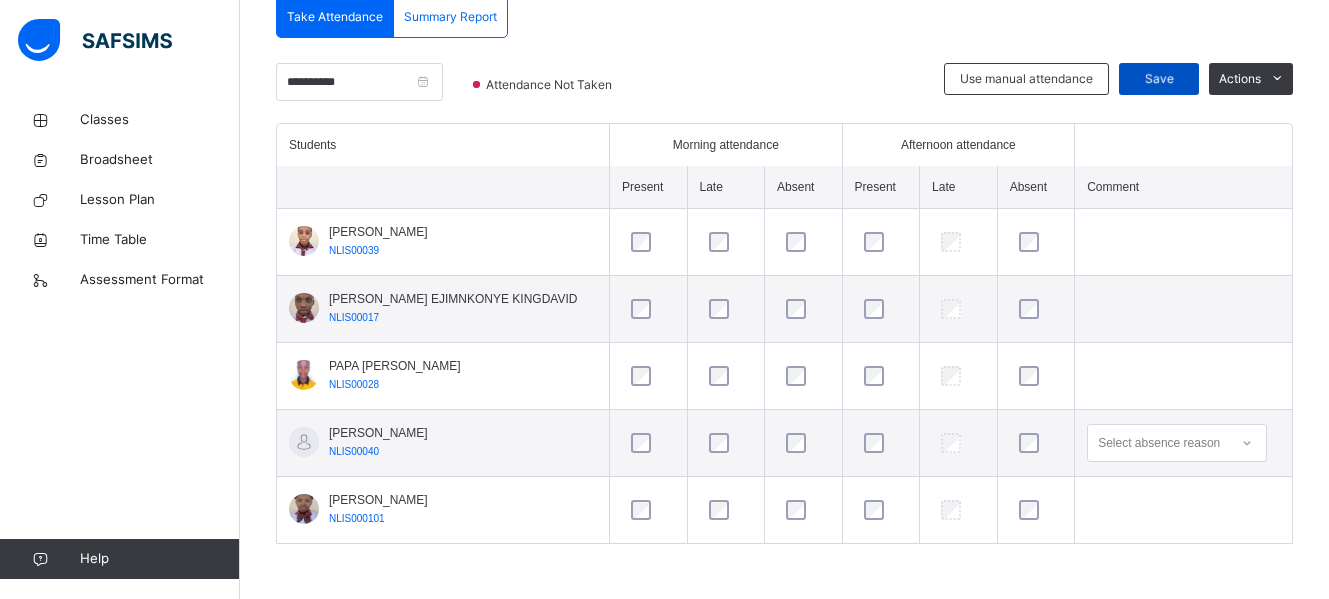 click on "JSS 2  Junior Secondary School Two Third Term 2024-2025" at bounding box center (784, -194) 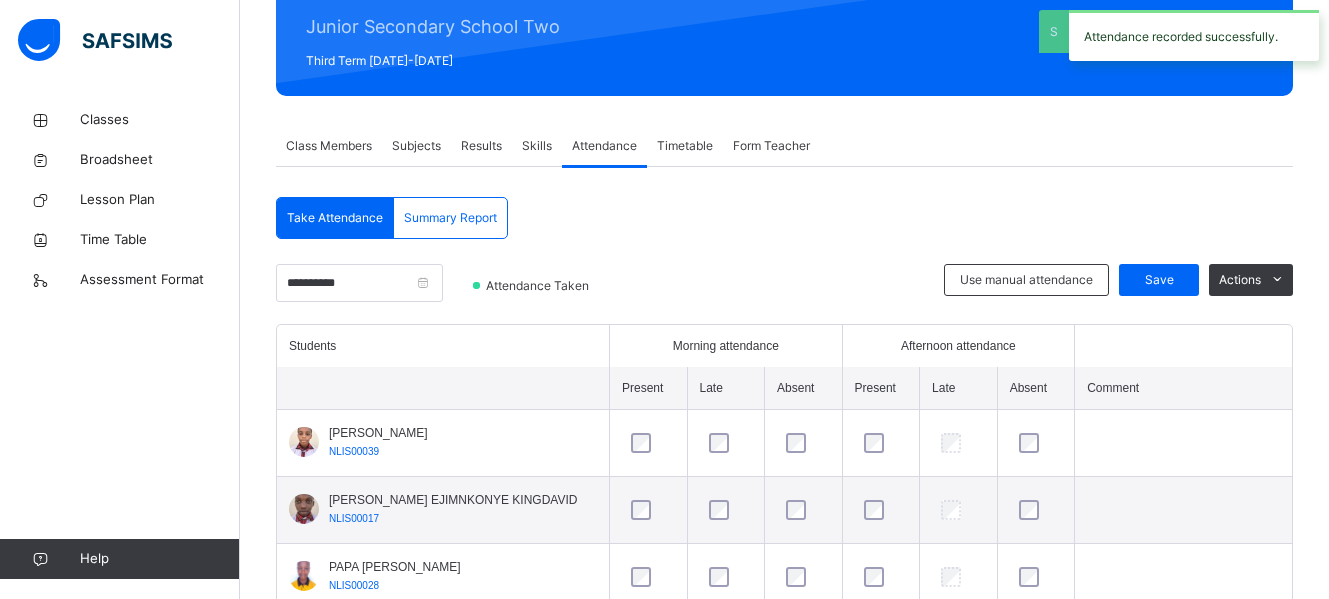 scroll, scrollTop: 451, scrollLeft: 0, axis: vertical 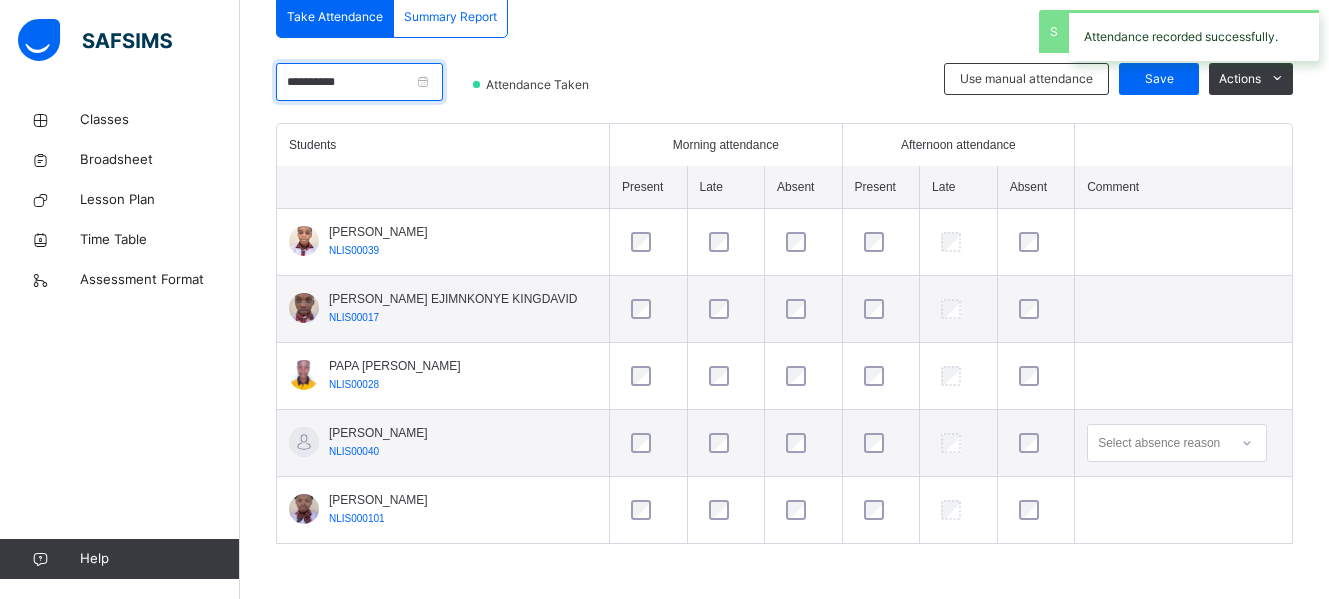 click on "**********" at bounding box center [359, 82] 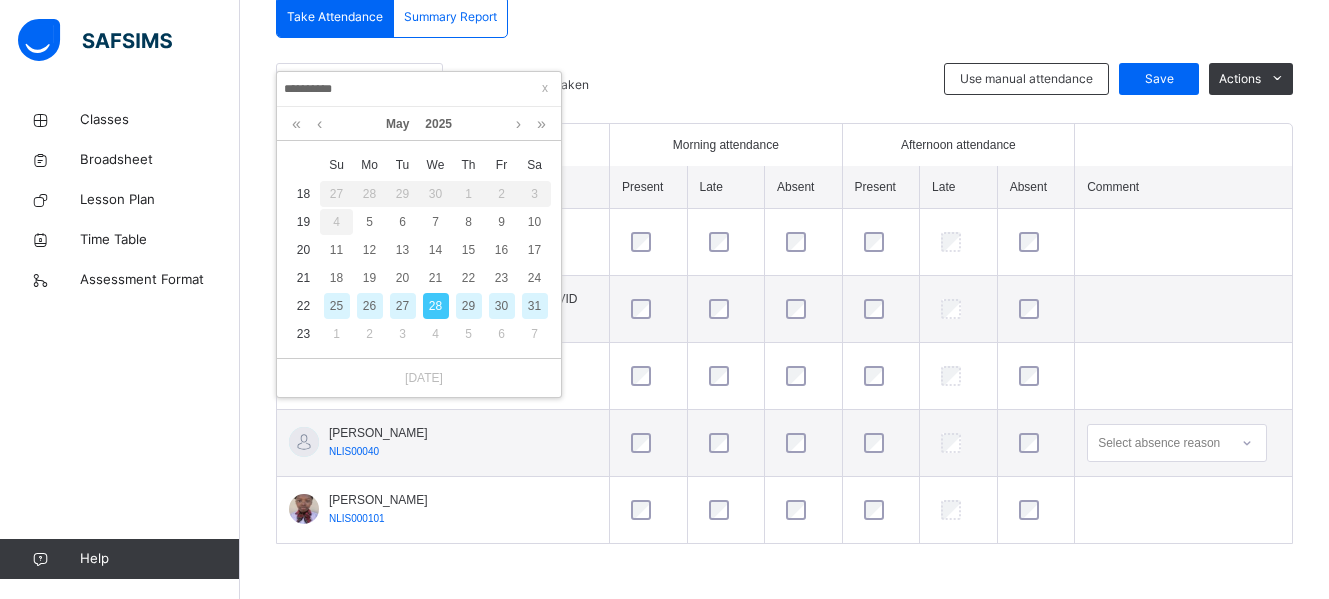 click on "29" at bounding box center (469, 306) 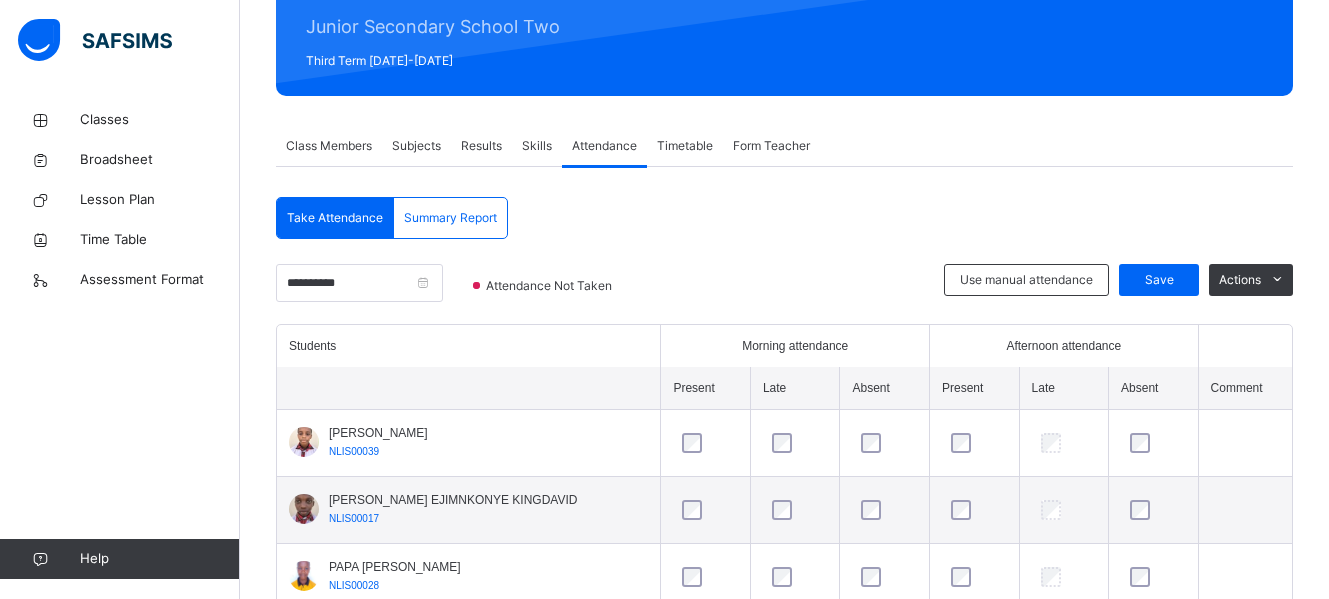 scroll, scrollTop: 451, scrollLeft: 0, axis: vertical 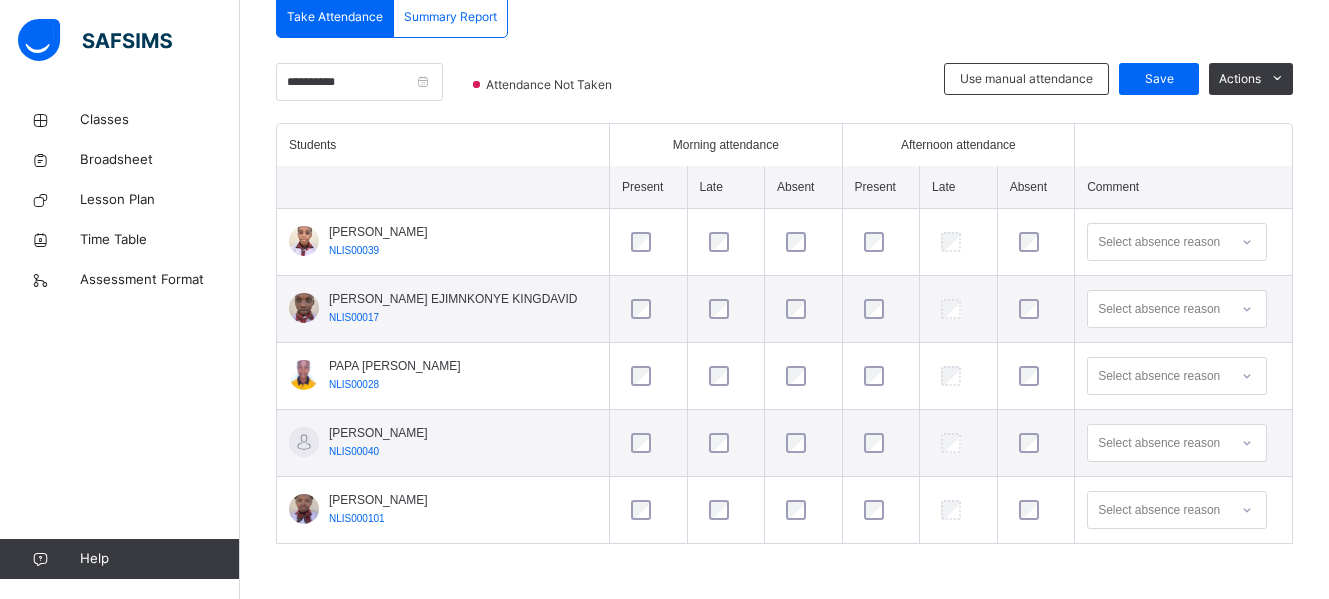 click at bounding box center [1036, 510] 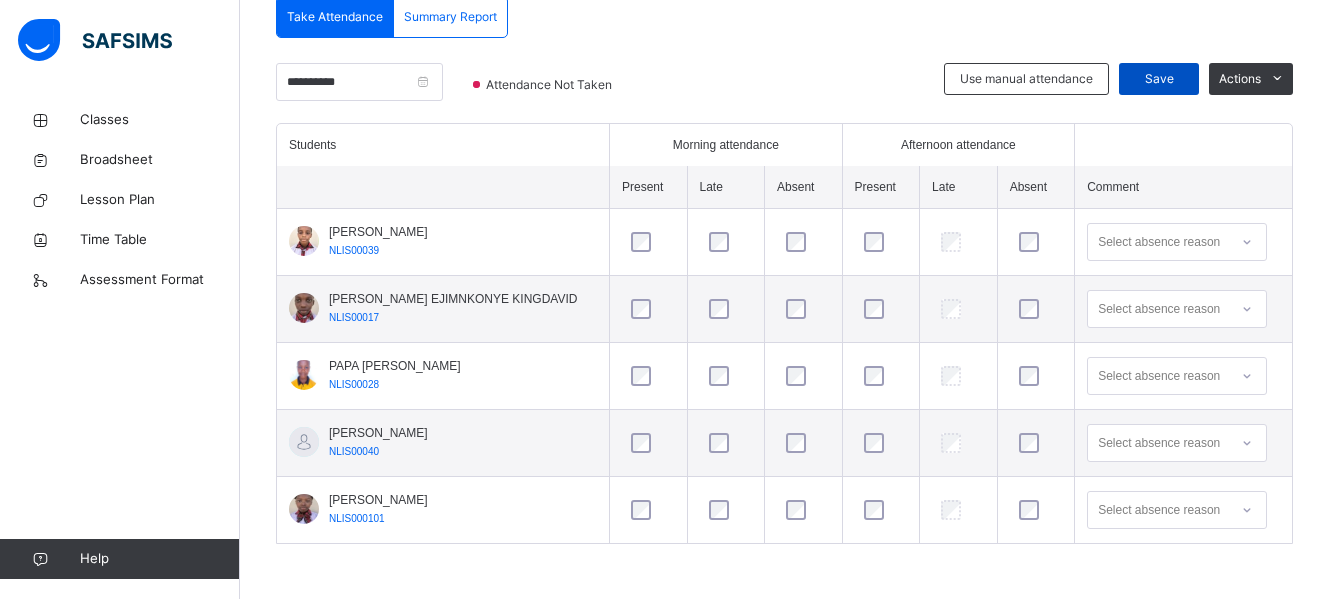 click on "Save" at bounding box center [1159, 79] 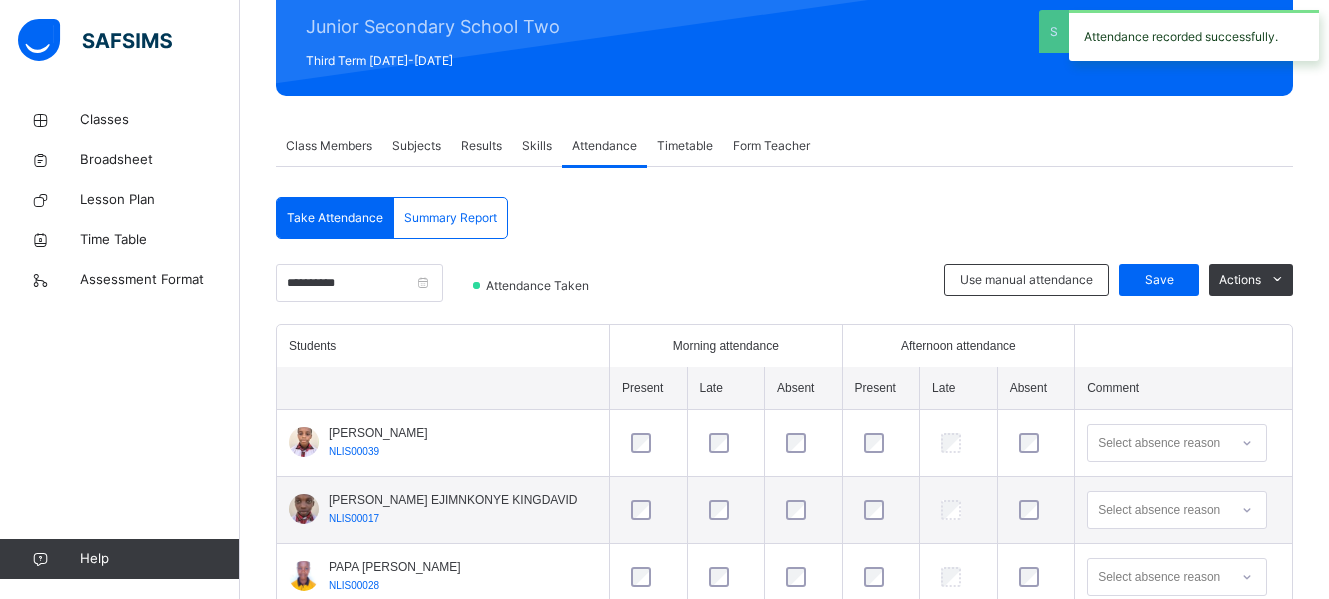 scroll, scrollTop: 451, scrollLeft: 0, axis: vertical 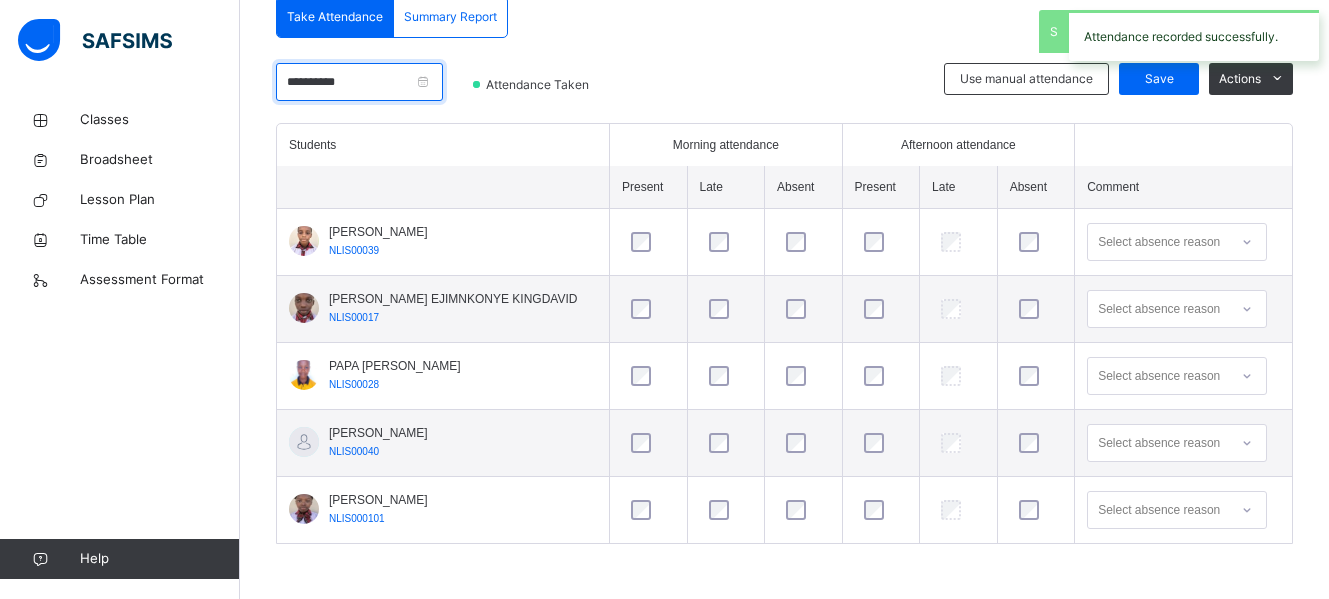 click on "**********" at bounding box center [359, 82] 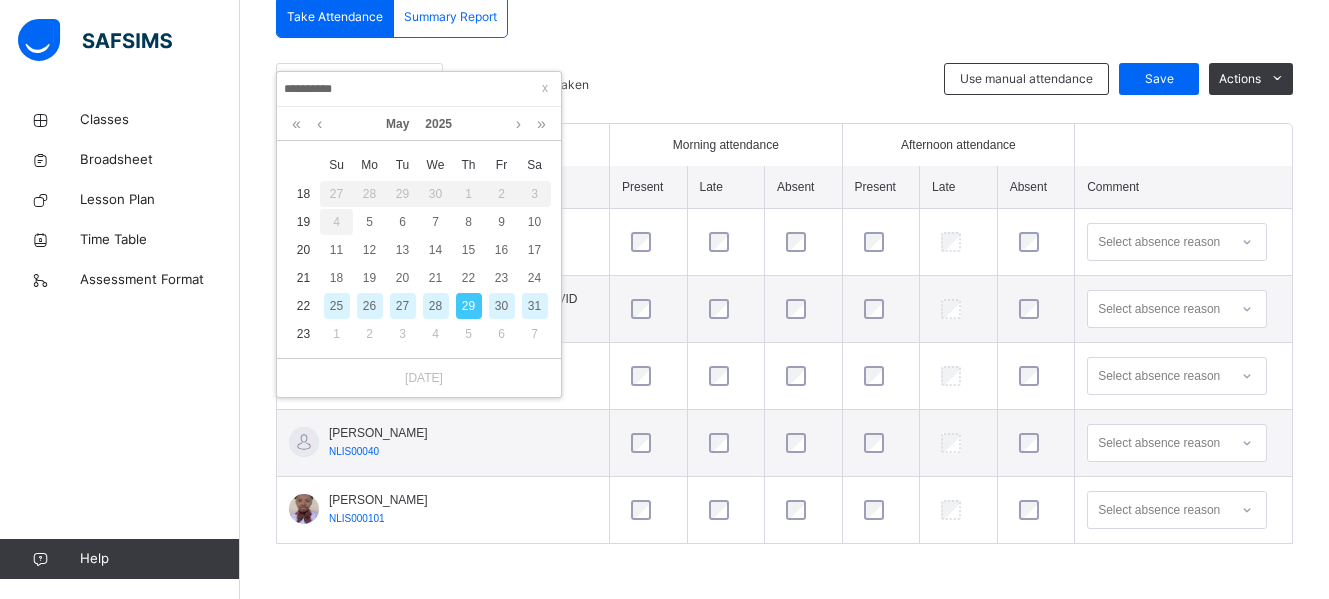 click on "28" at bounding box center [436, 306] 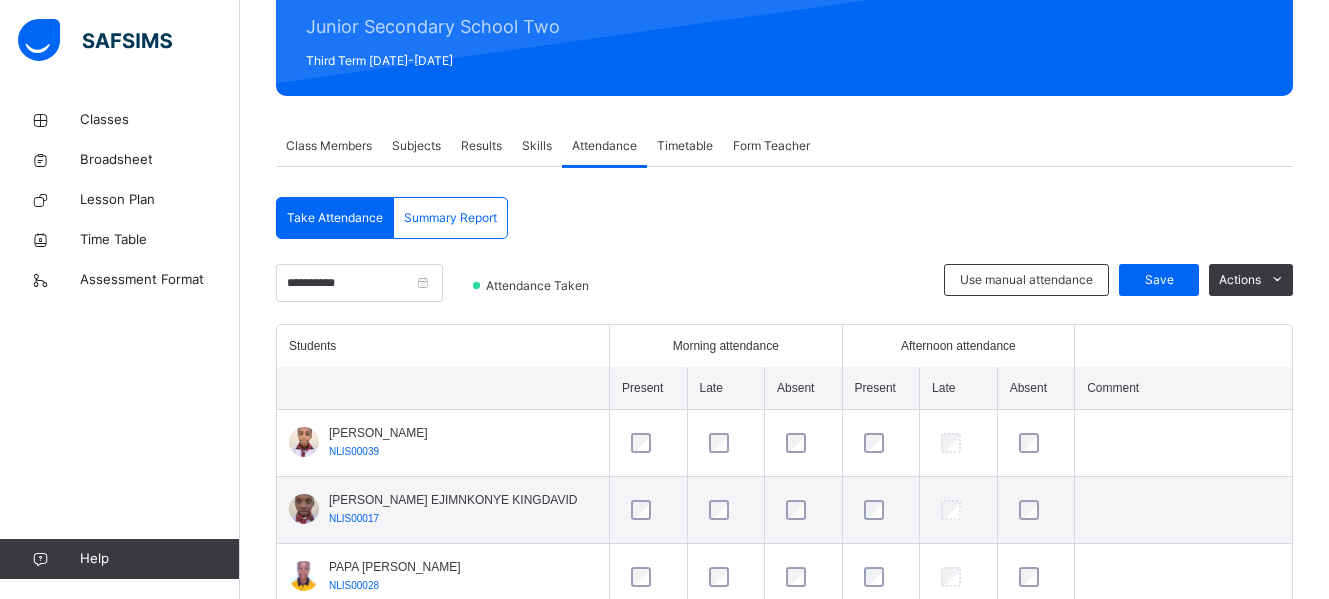 scroll, scrollTop: 451, scrollLeft: 0, axis: vertical 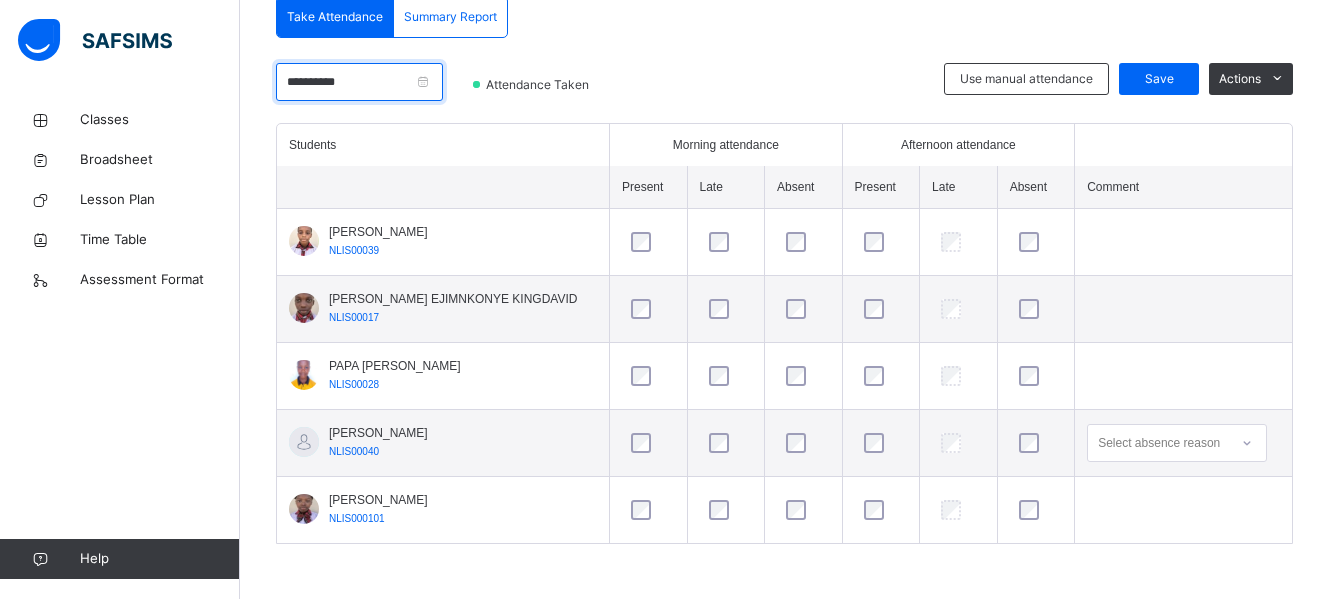 click on "**********" at bounding box center (359, 82) 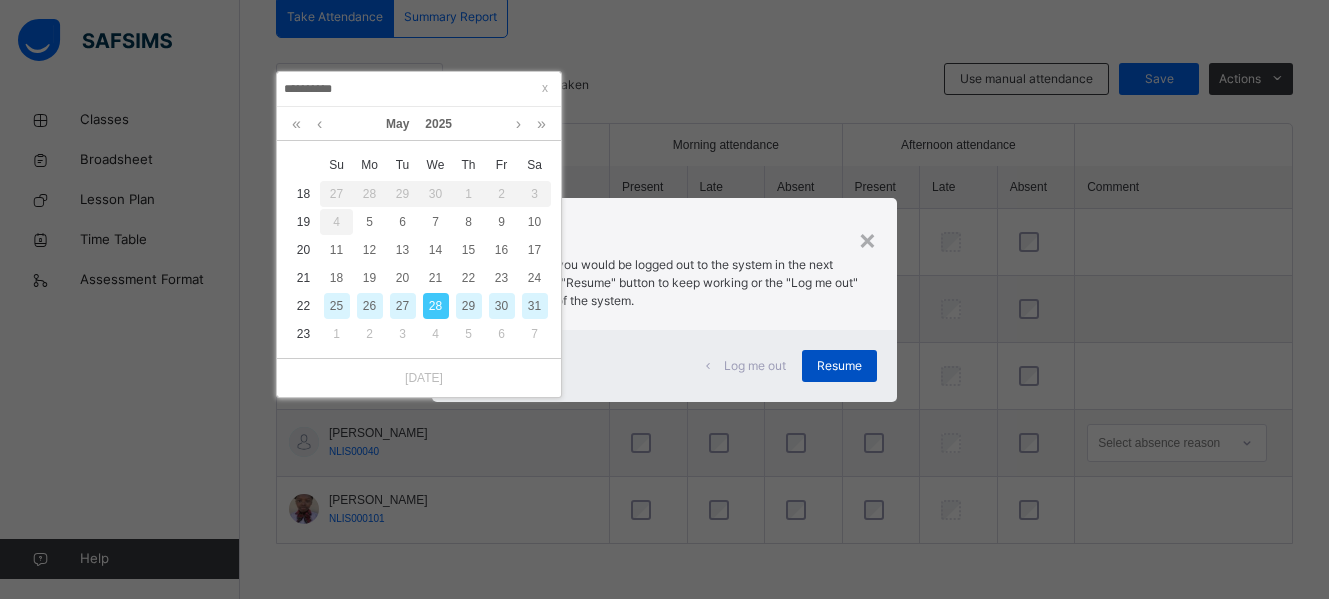 click on "Resume" at bounding box center [839, 366] 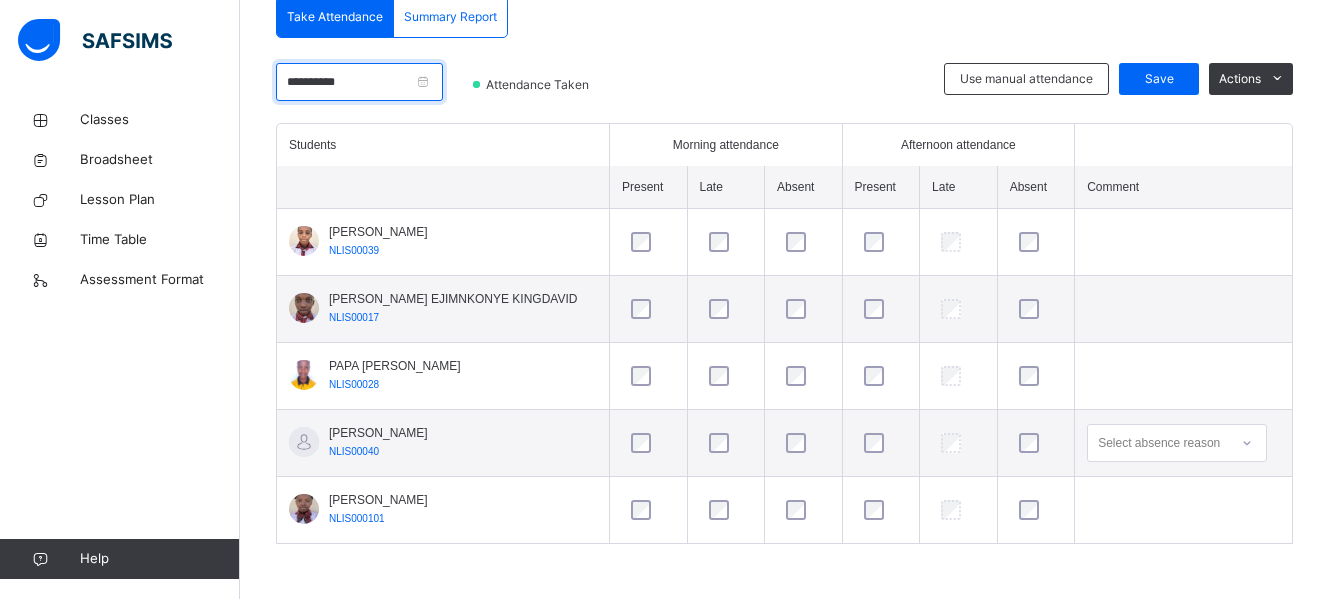 click on "**********" at bounding box center (359, 82) 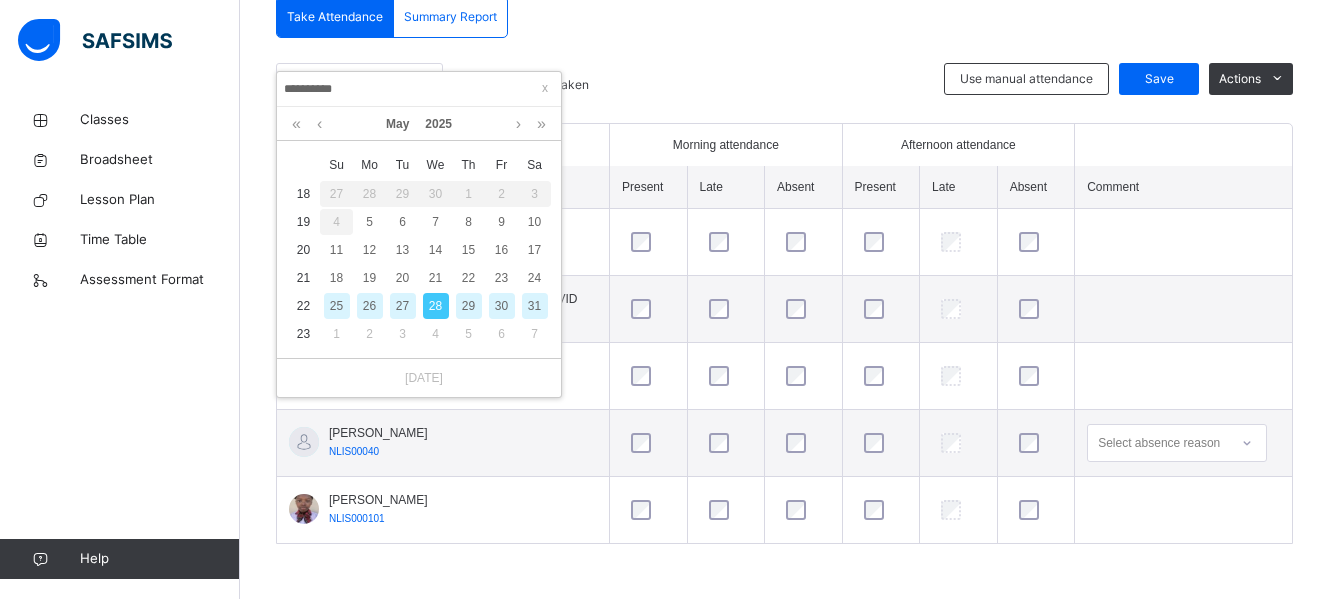 click on "29" at bounding box center (469, 306) 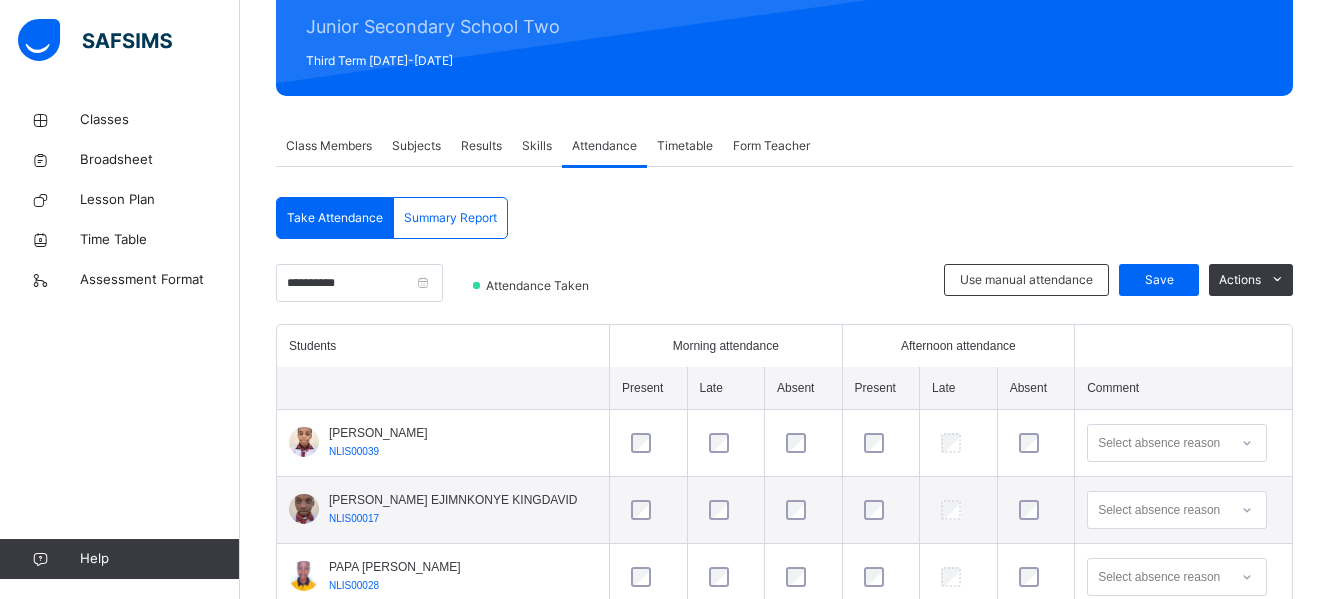 scroll, scrollTop: 451, scrollLeft: 0, axis: vertical 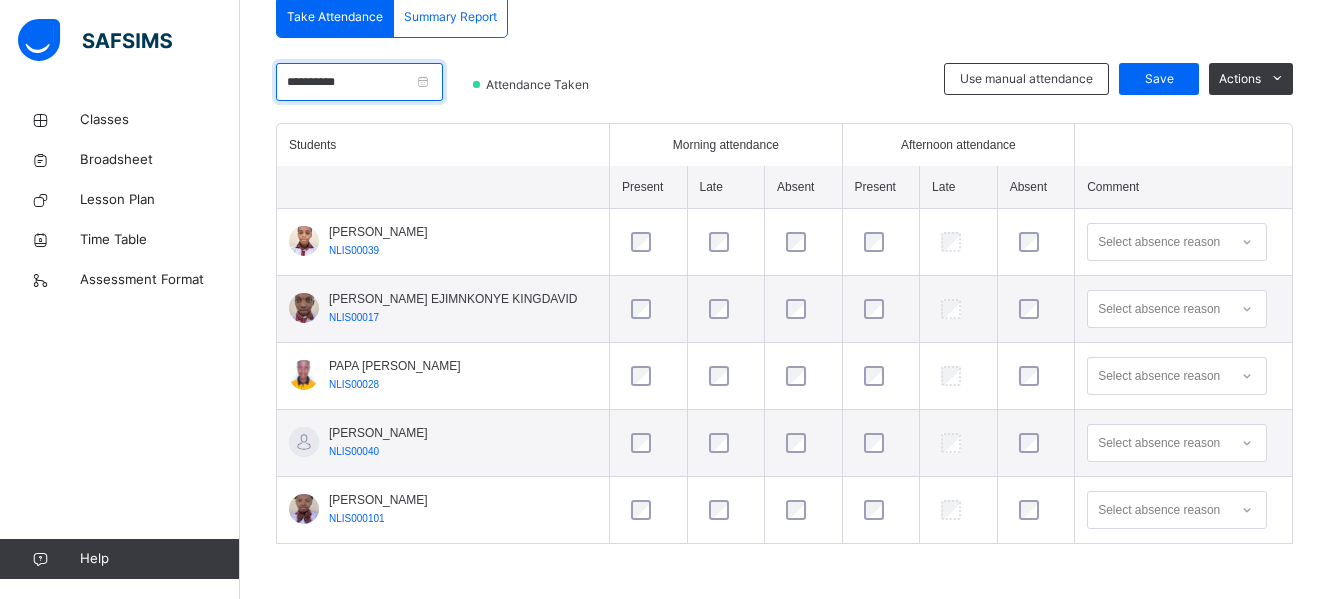 click on "**********" at bounding box center (359, 82) 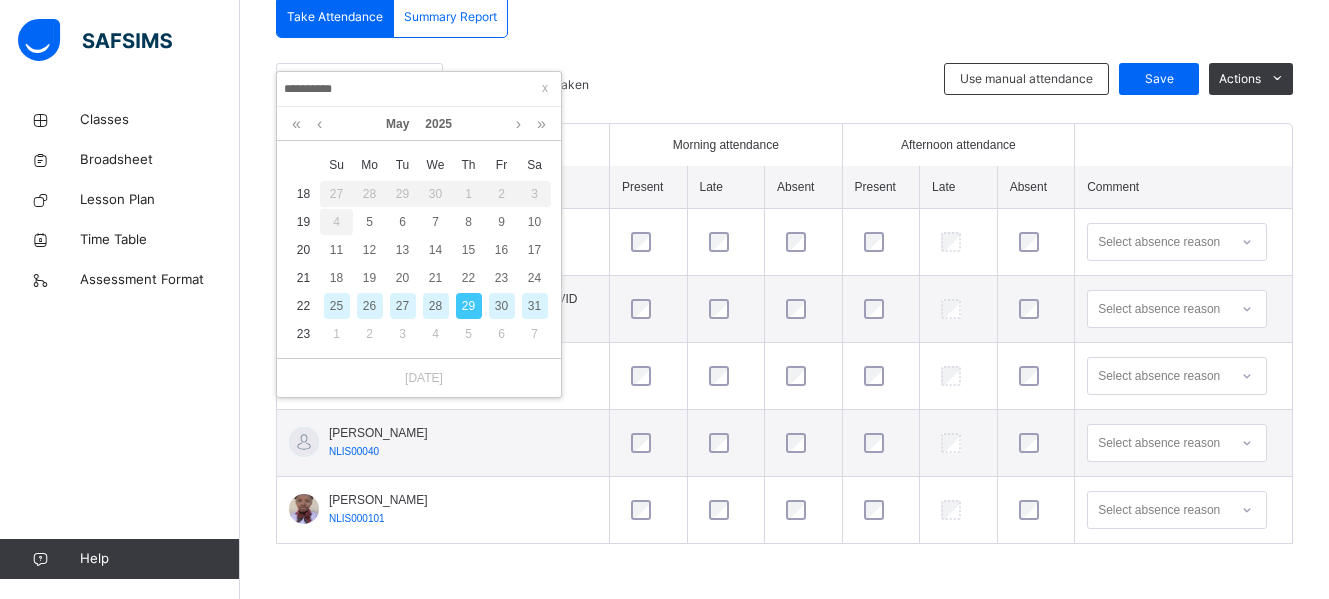 click on "30" at bounding box center [502, 306] 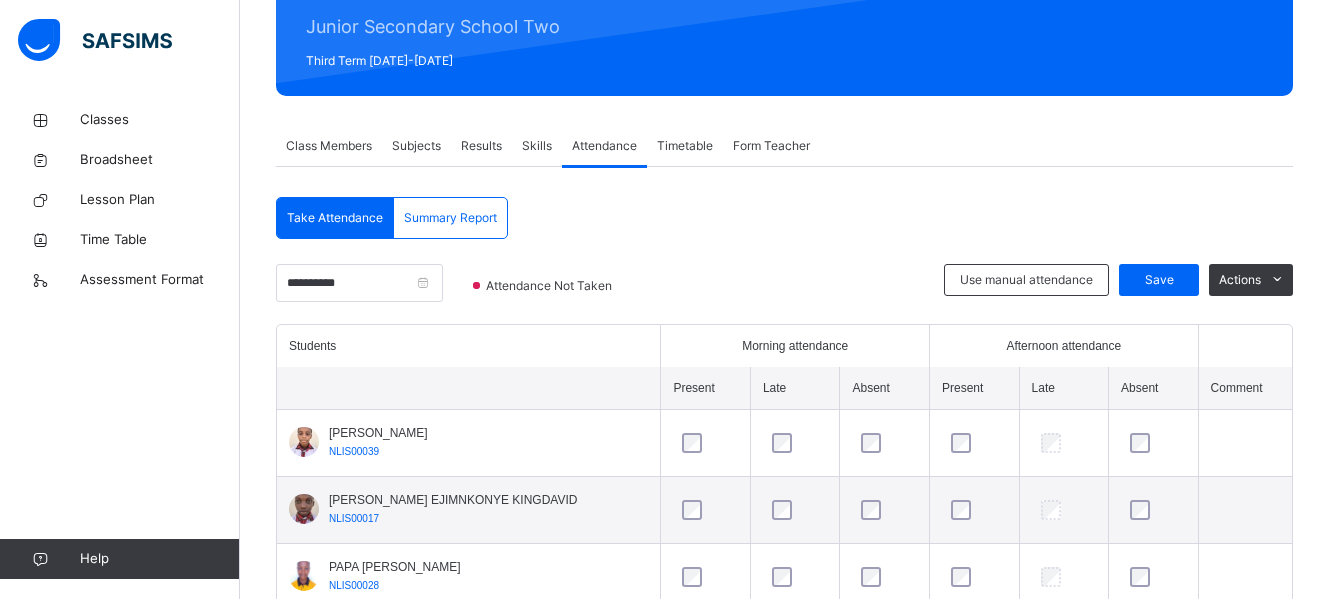 scroll, scrollTop: 451, scrollLeft: 0, axis: vertical 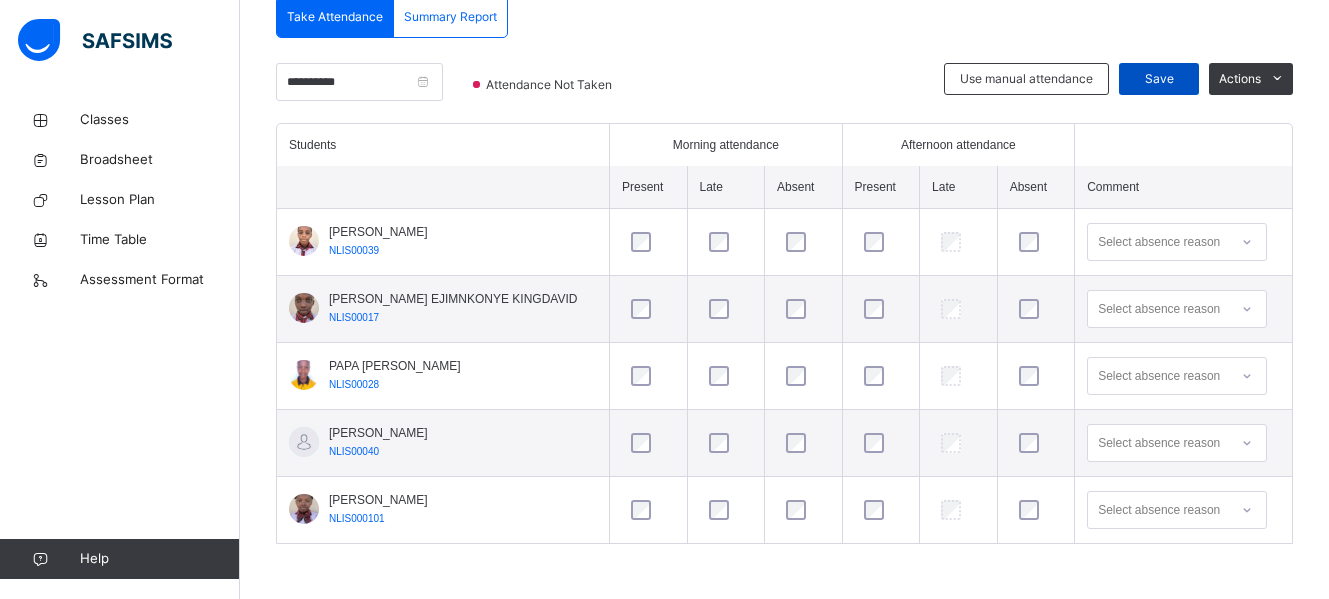 click on "Save" at bounding box center [1159, 79] 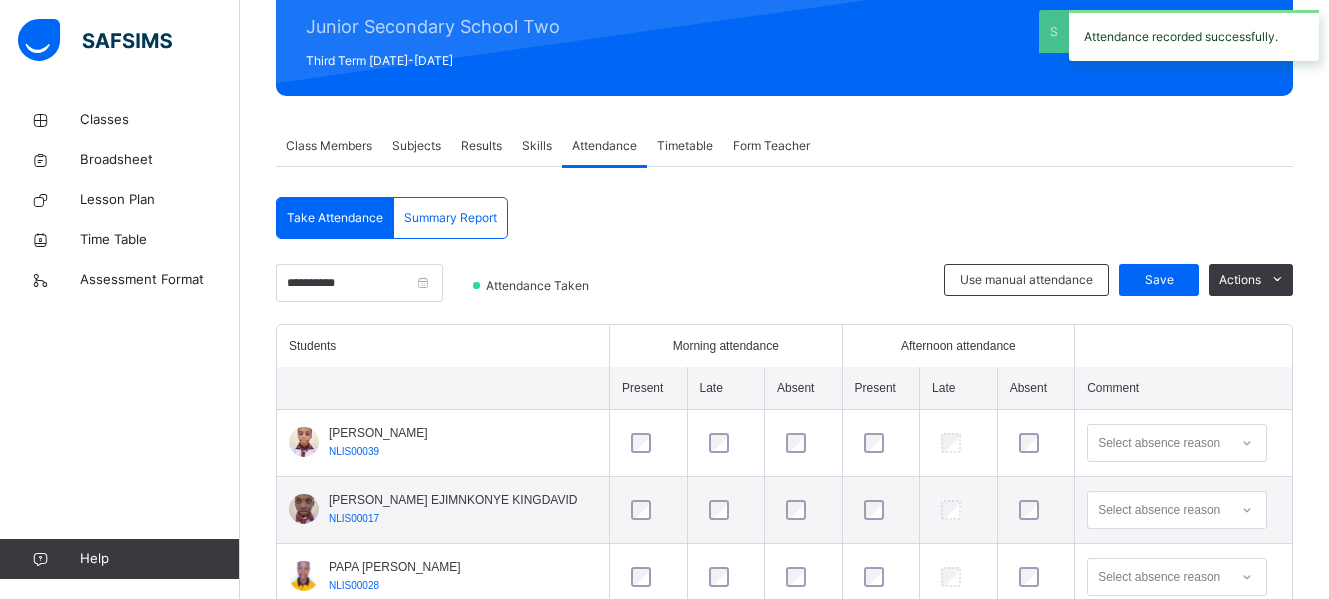 scroll, scrollTop: 451, scrollLeft: 0, axis: vertical 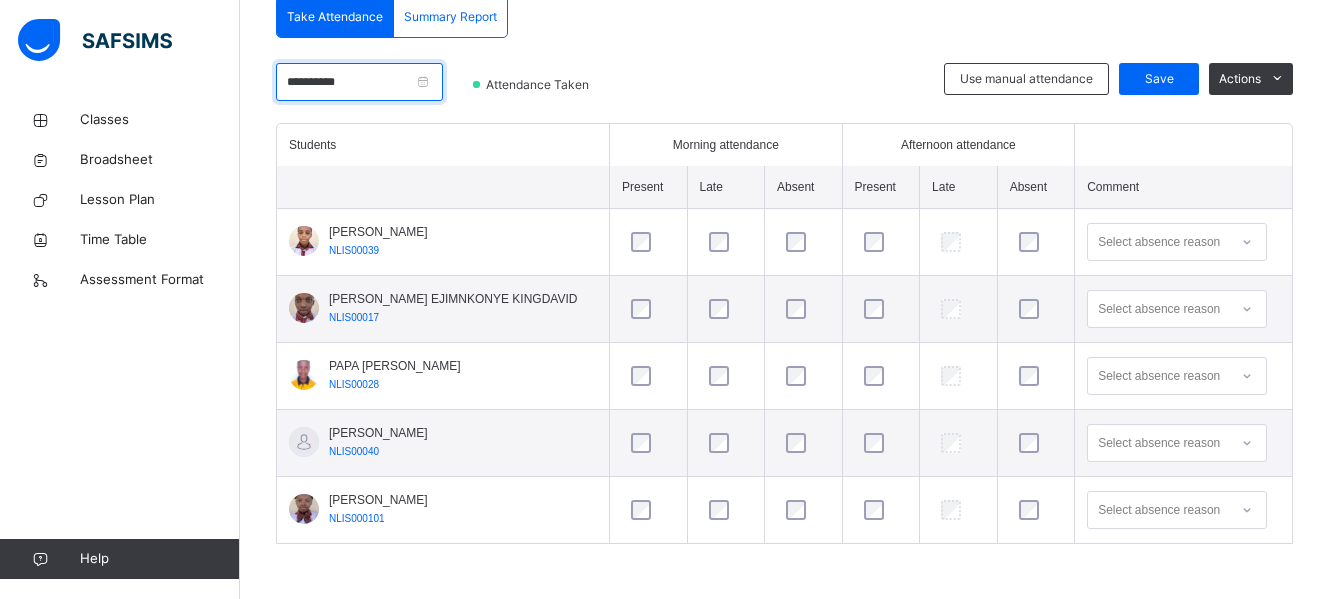 click on "**********" at bounding box center [359, 82] 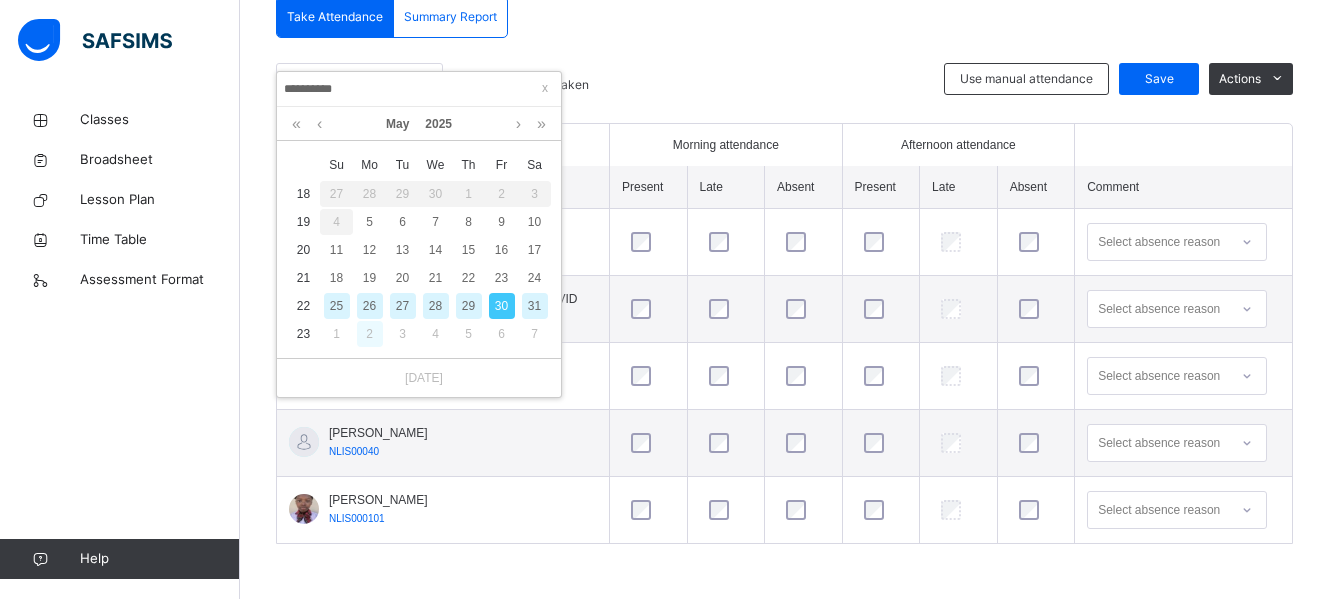 click on "2" at bounding box center (370, 334) 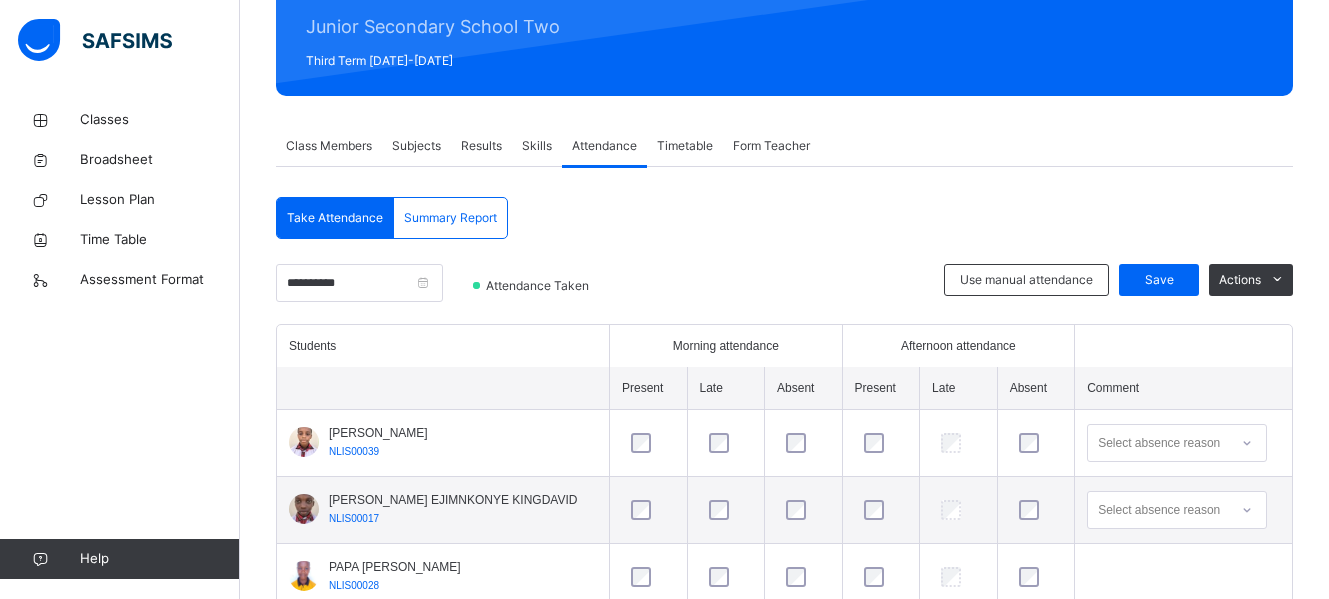 scroll, scrollTop: 451, scrollLeft: 0, axis: vertical 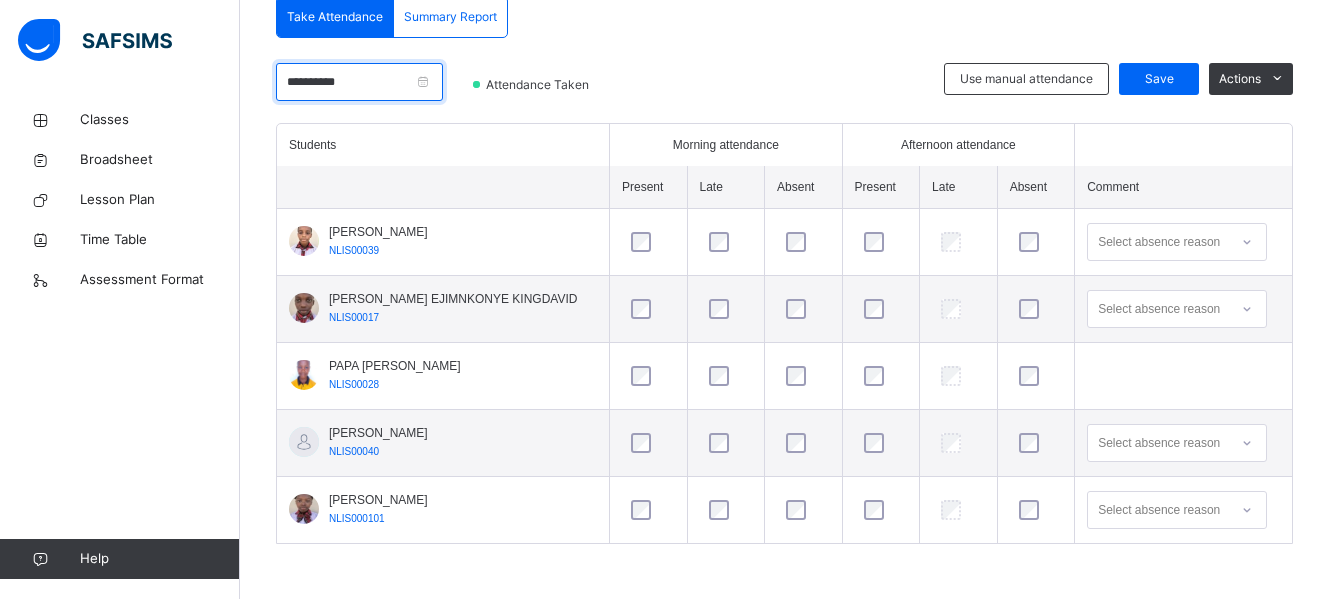 click on "**********" at bounding box center [359, 82] 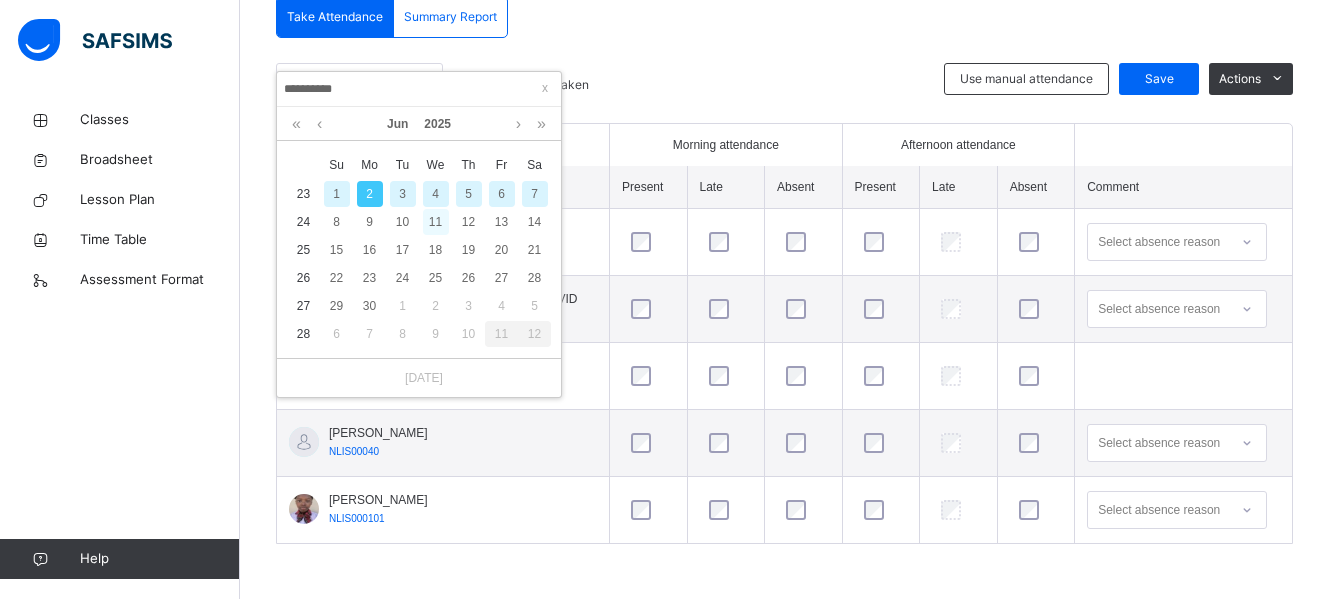click on "11" at bounding box center (436, 222) 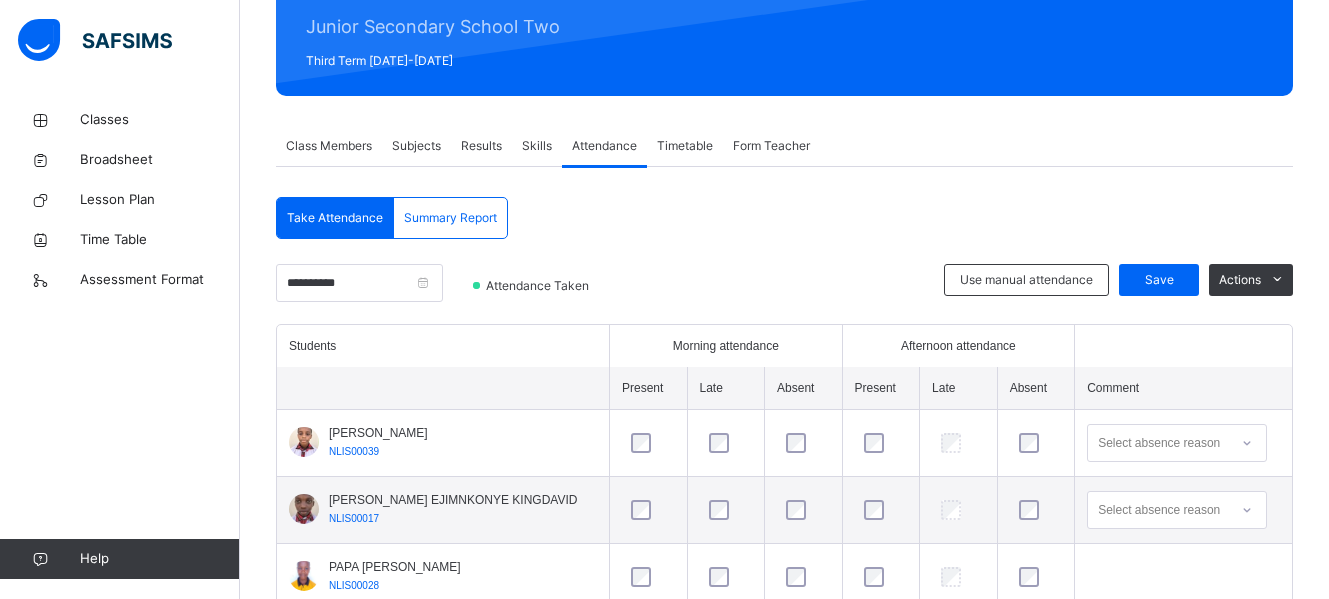 scroll, scrollTop: 451, scrollLeft: 0, axis: vertical 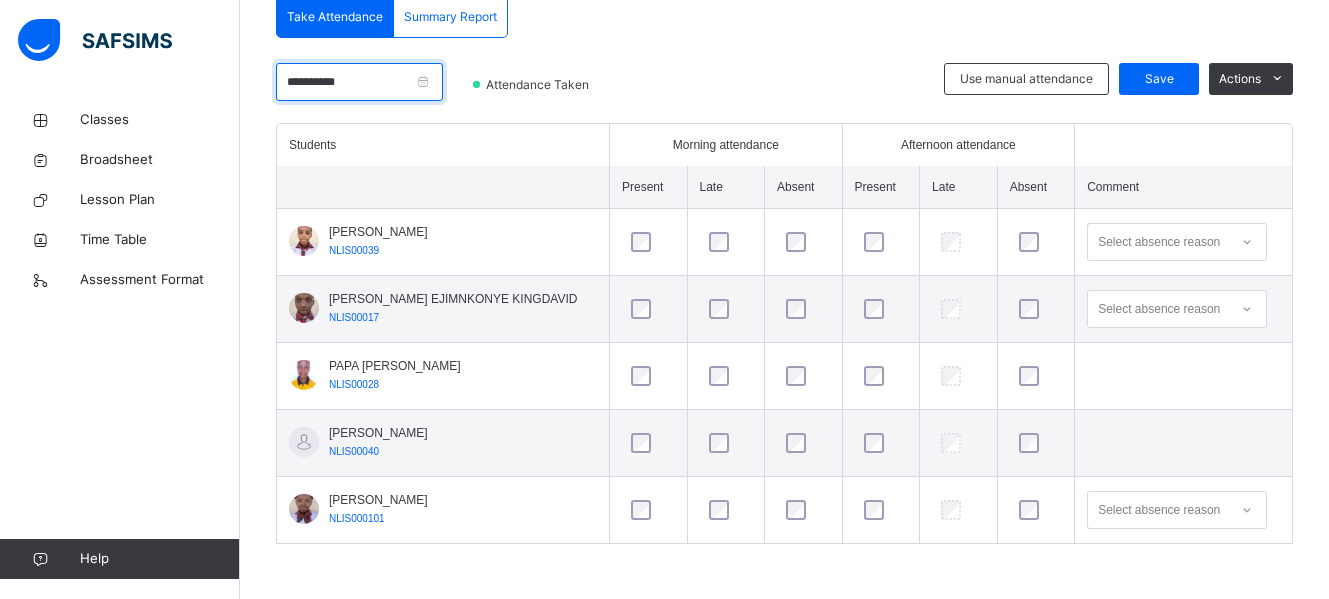 click on "**********" at bounding box center (359, 82) 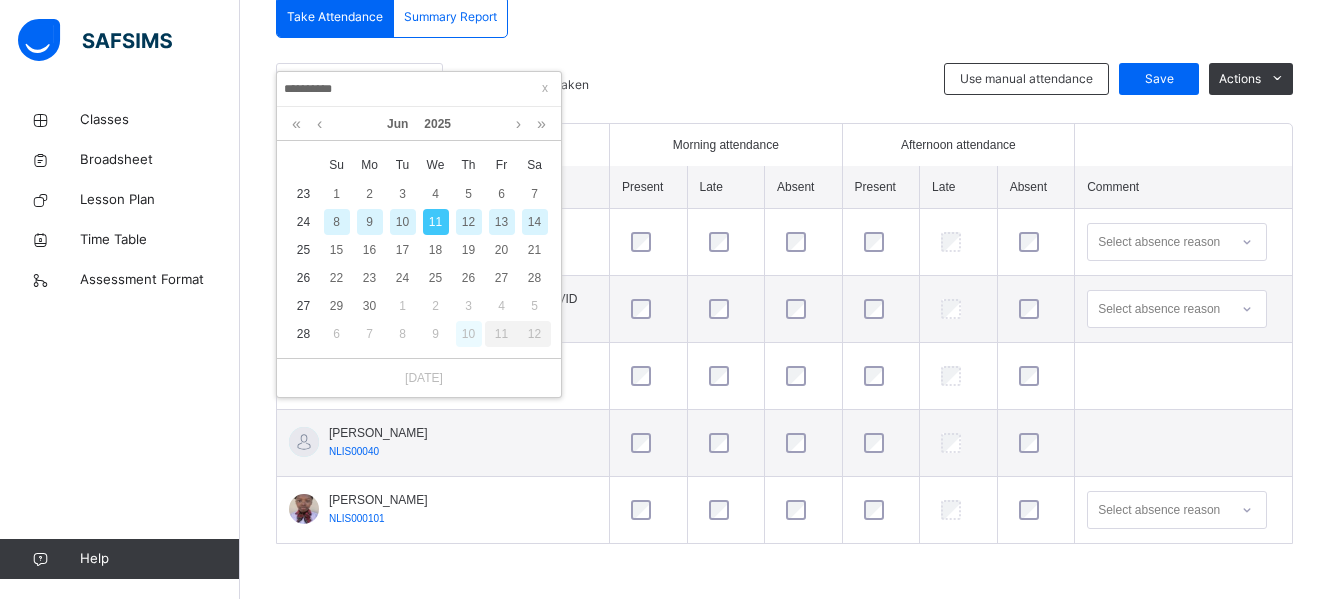 click on "10" at bounding box center (469, 334) 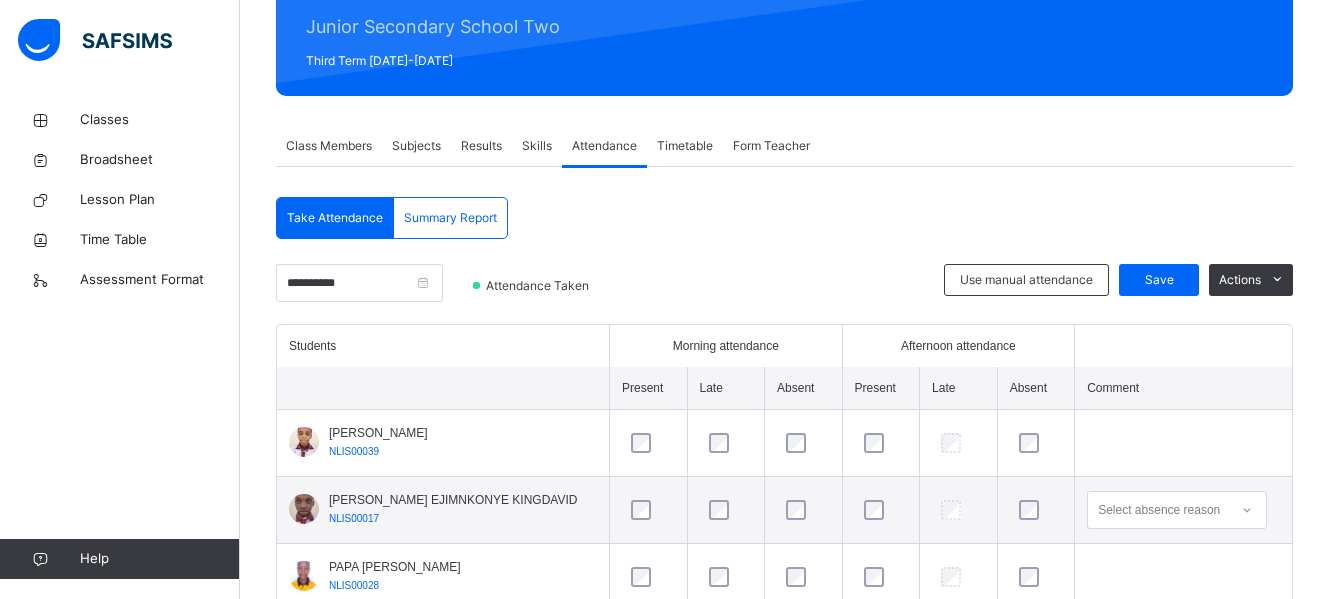 scroll, scrollTop: 451, scrollLeft: 0, axis: vertical 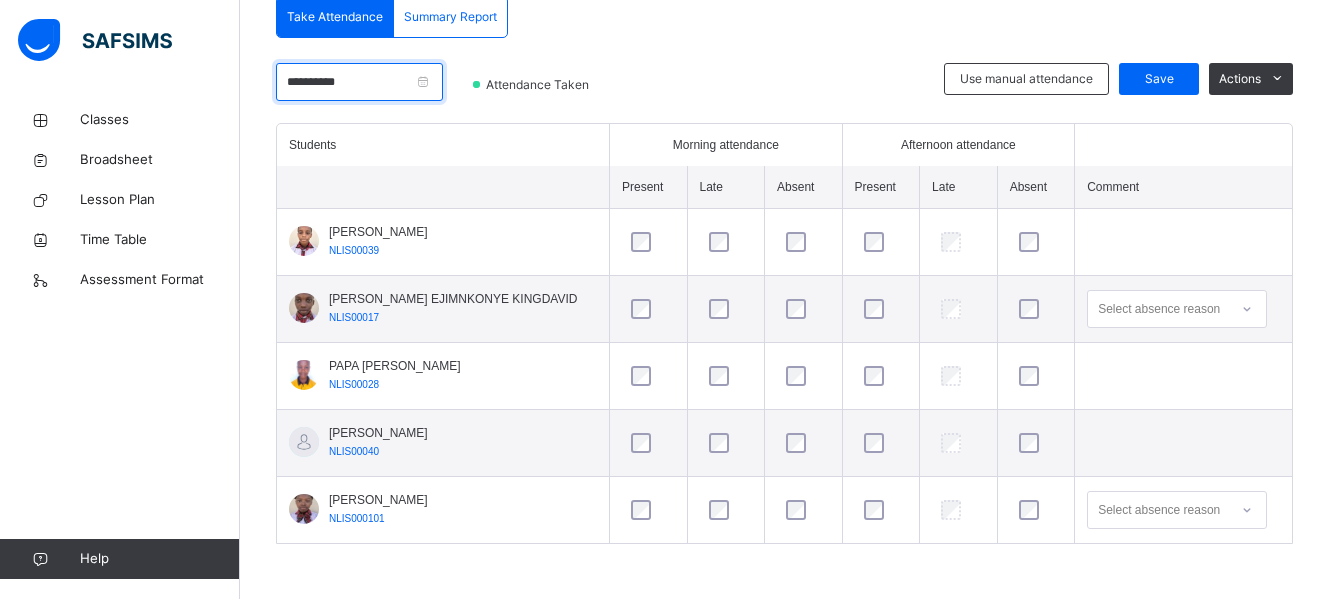 click on "**********" at bounding box center (359, 82) 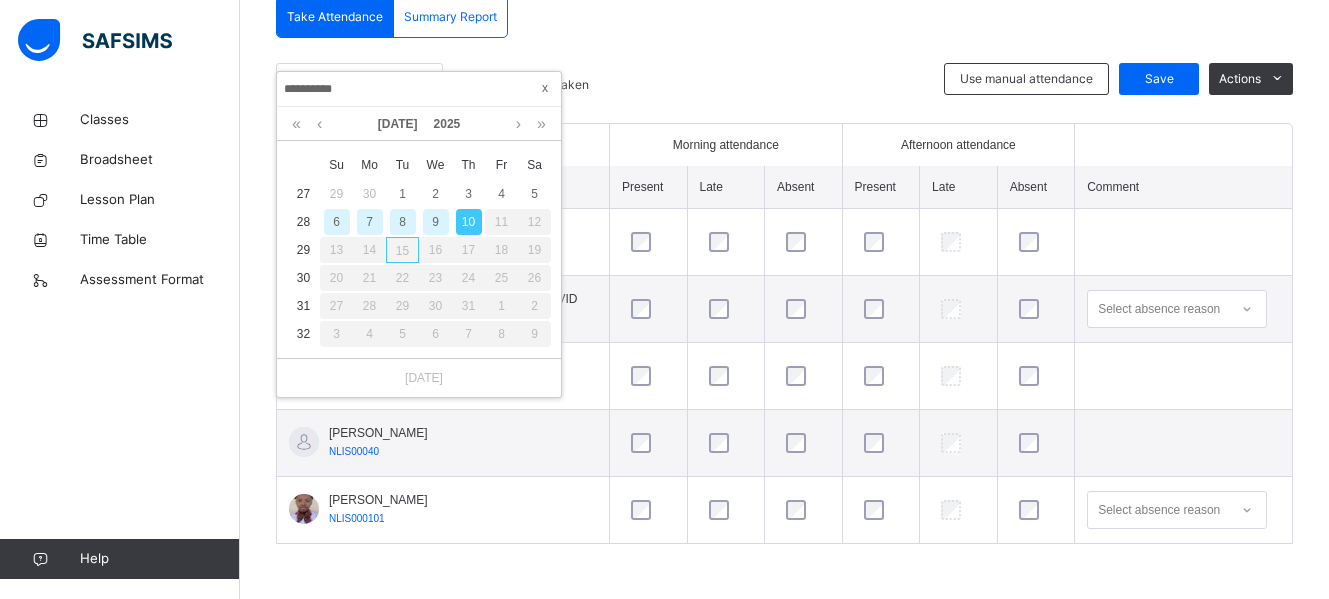 click at bounding box center (545, 88) 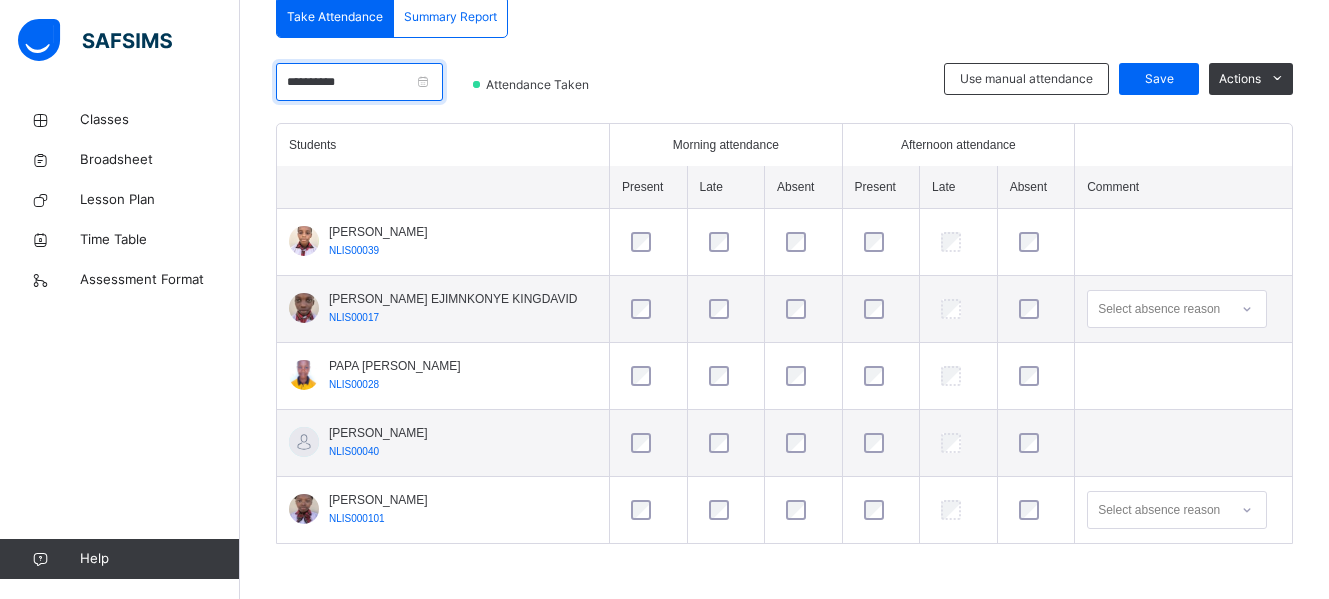 click on "**********" at bounding box center (359, 82) 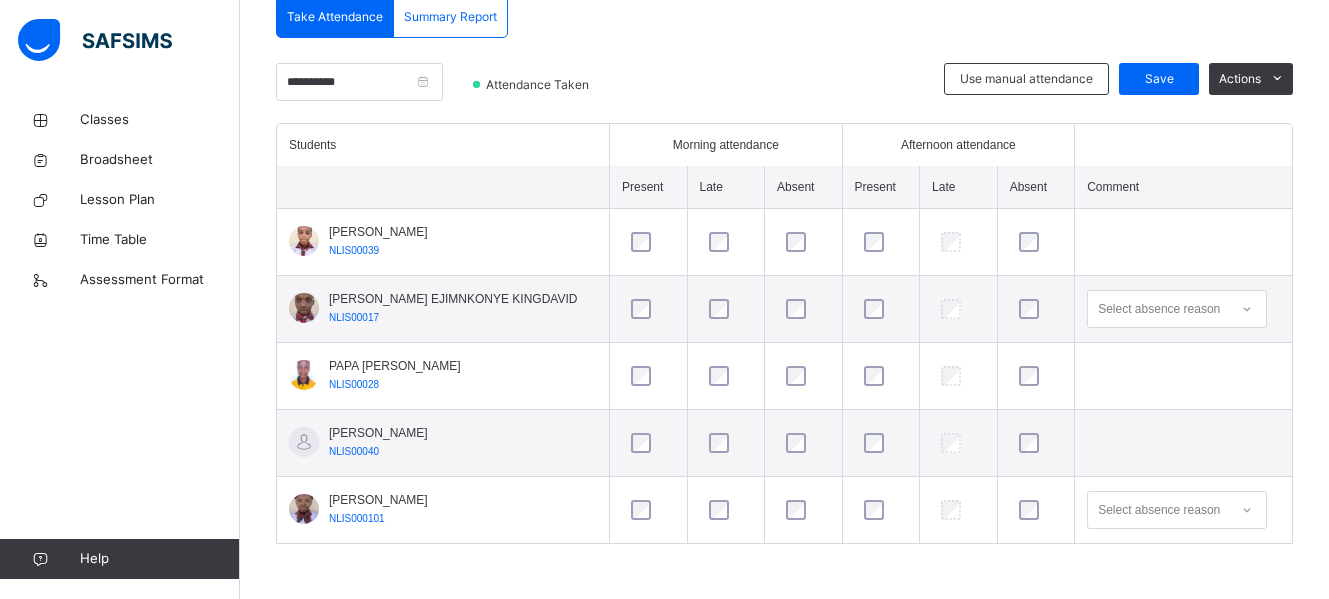click at bounding box center (781, 93) 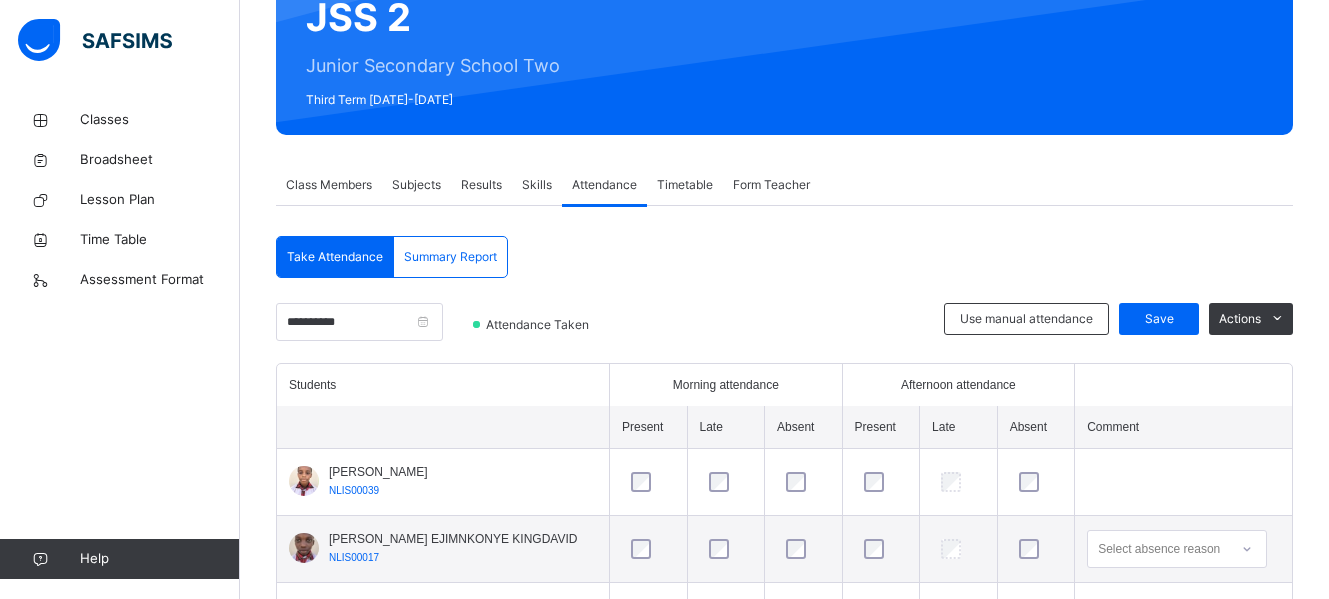 scroll, scrollTop: 0, scrollLeft: 0, axis: both 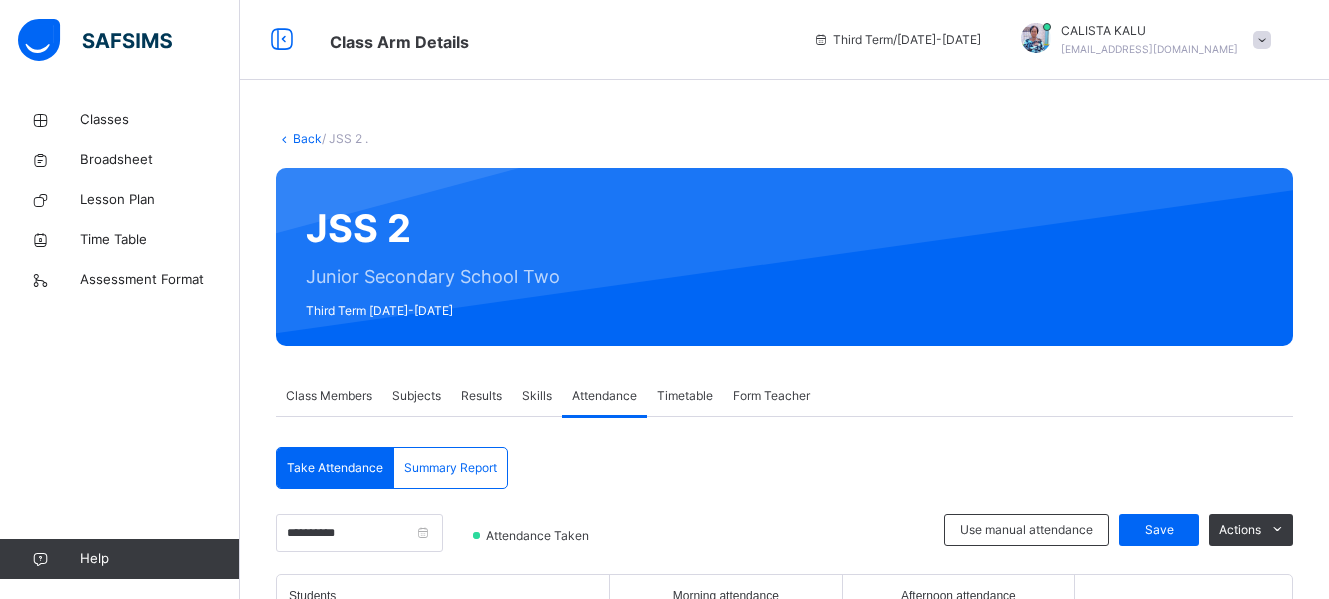 click on "Back  / JSS 2 ." at bounding box center (784, 139) 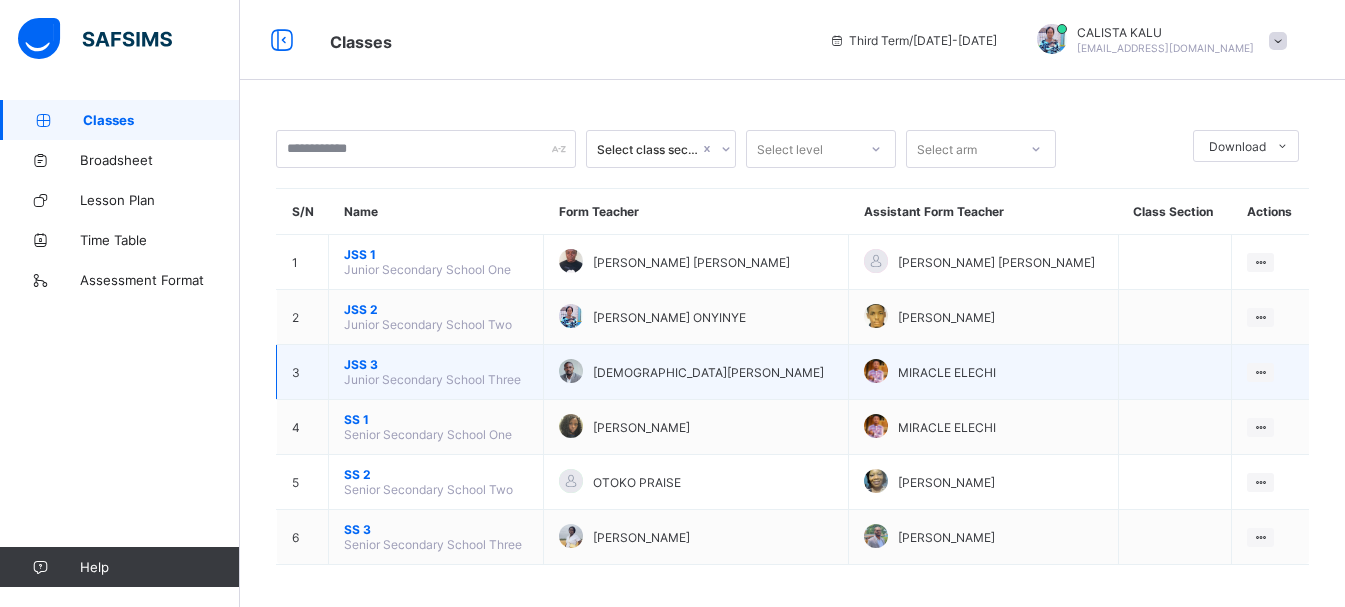 scroll, scrollTop: 0, scrollLeft: 0, axis: both 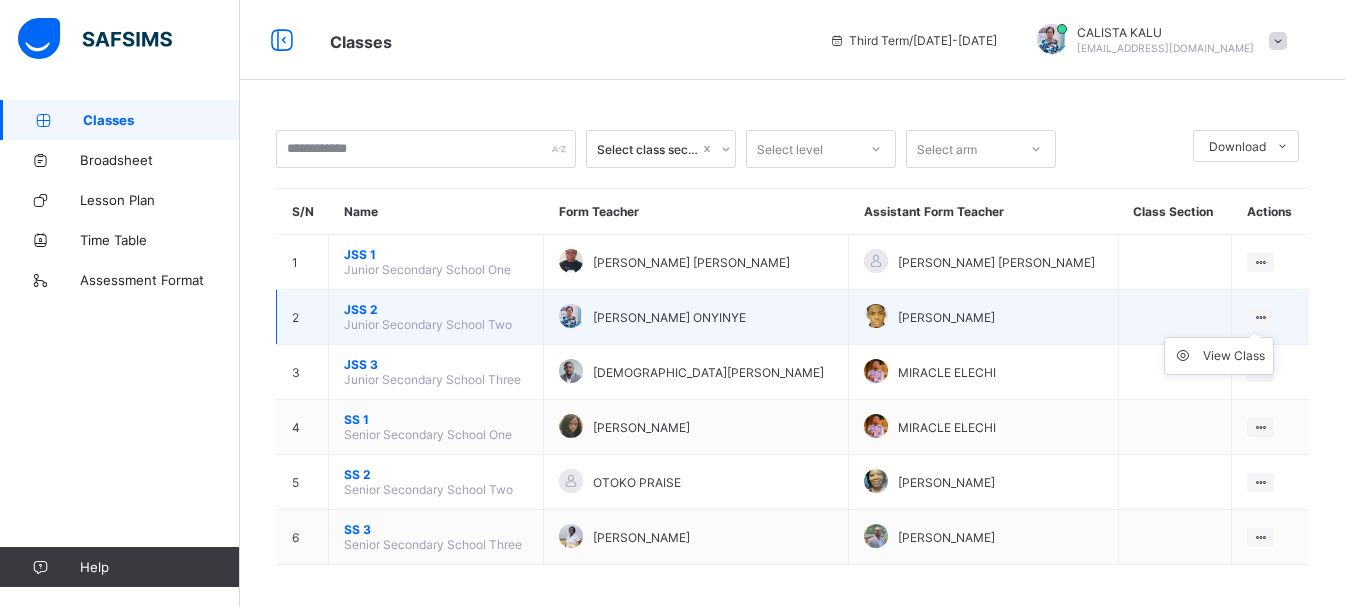 click on "View Class" at bounding box center (1219, 356) 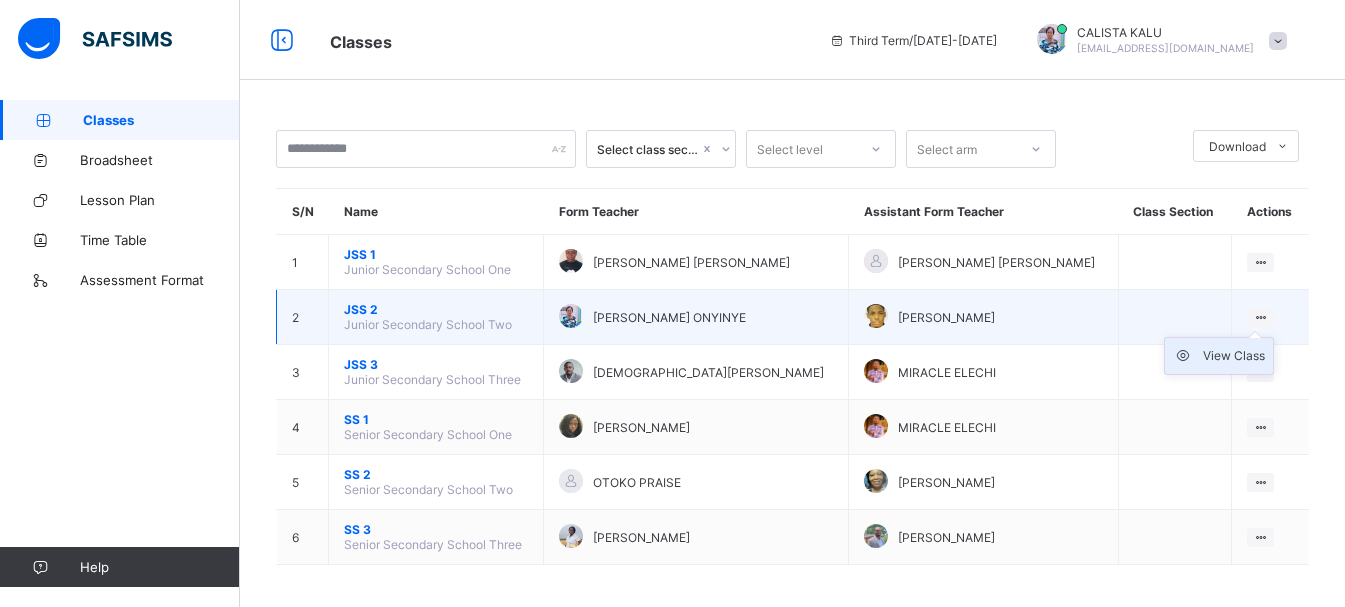 click on "View Class" at bounding box center (1234, 356) 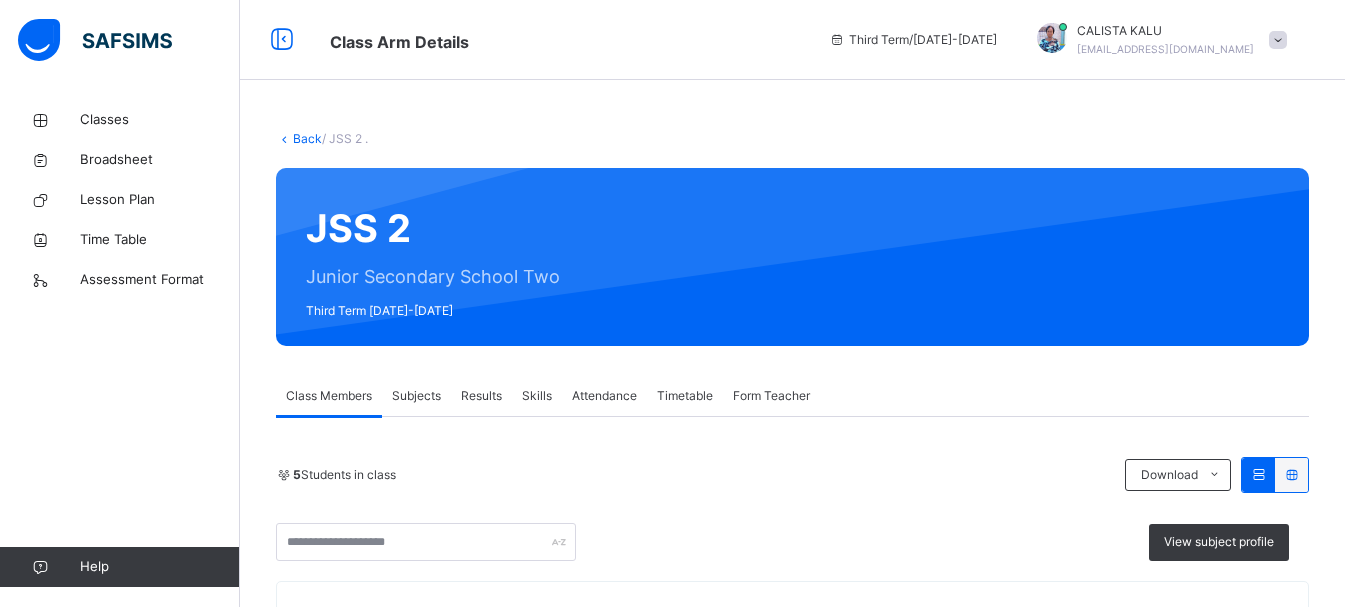 scroll, scrollTop: 164, scrollLeft: 0, axis: vertical 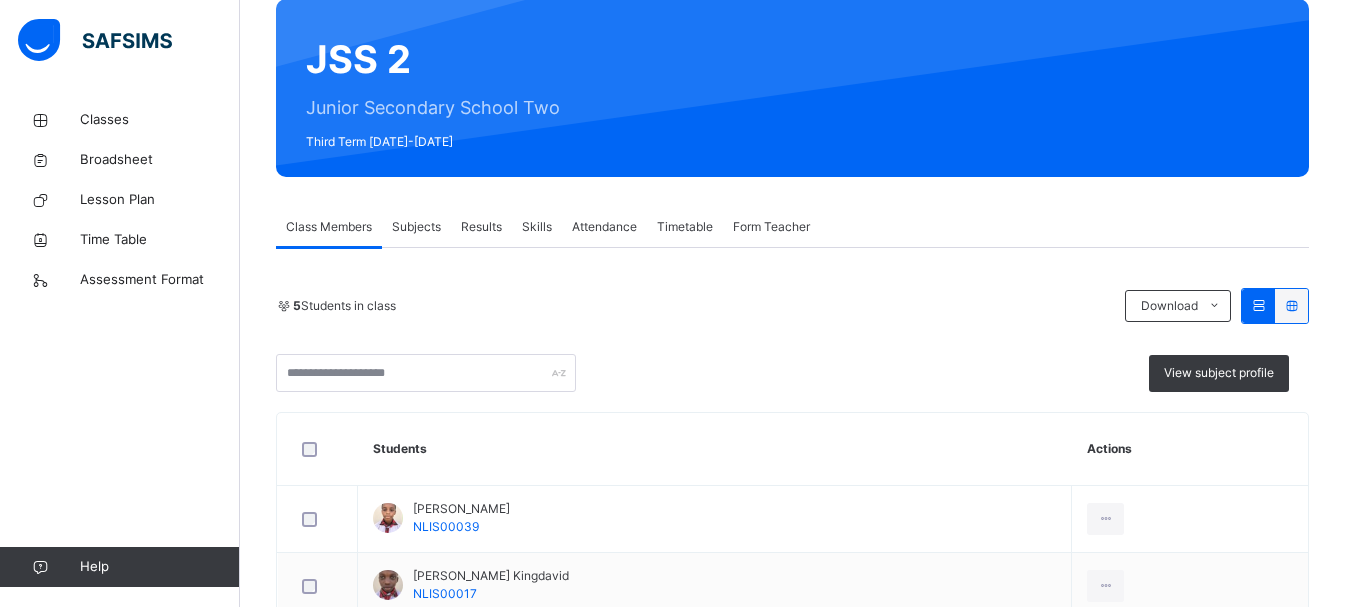 click on "Attendance" at bounding box center (604, 227) 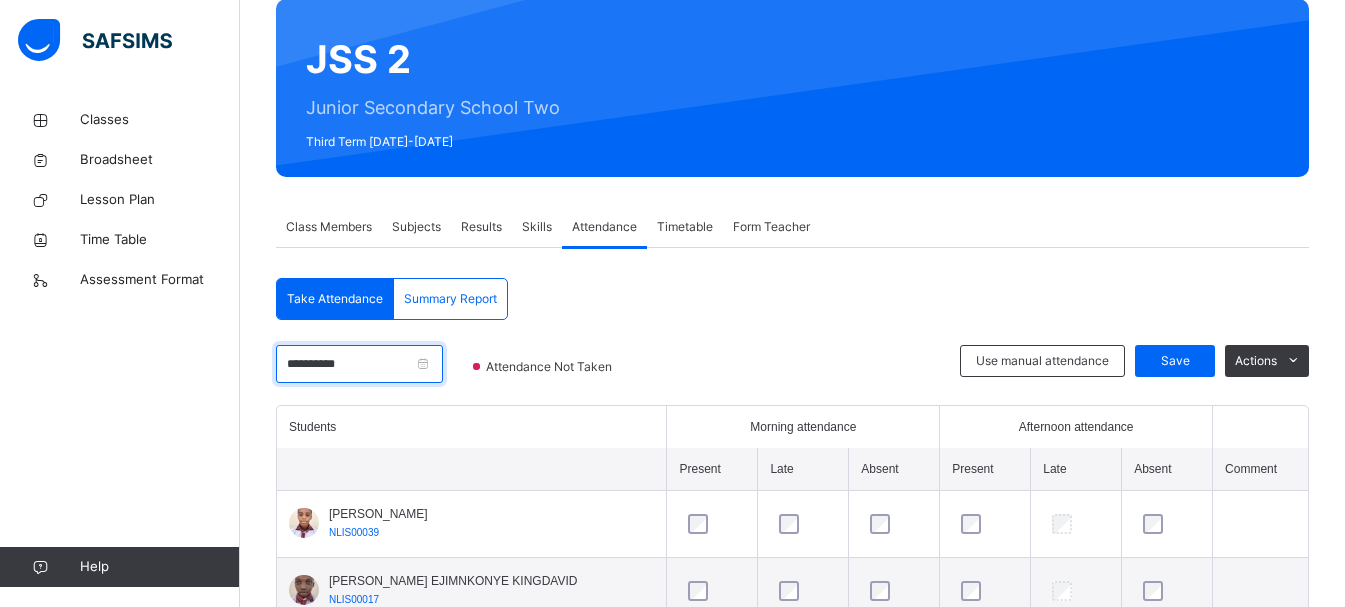 click on "**********" at bounding box center (359, 364) 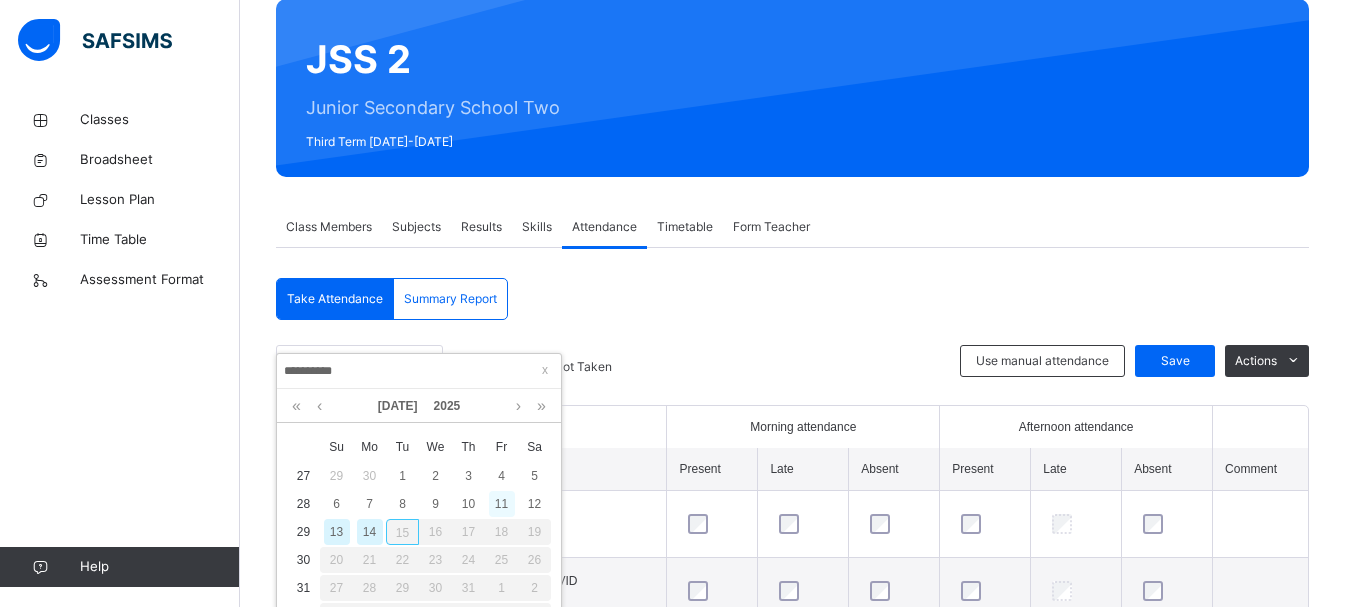 click on "11" at bounding box center [502, 504] 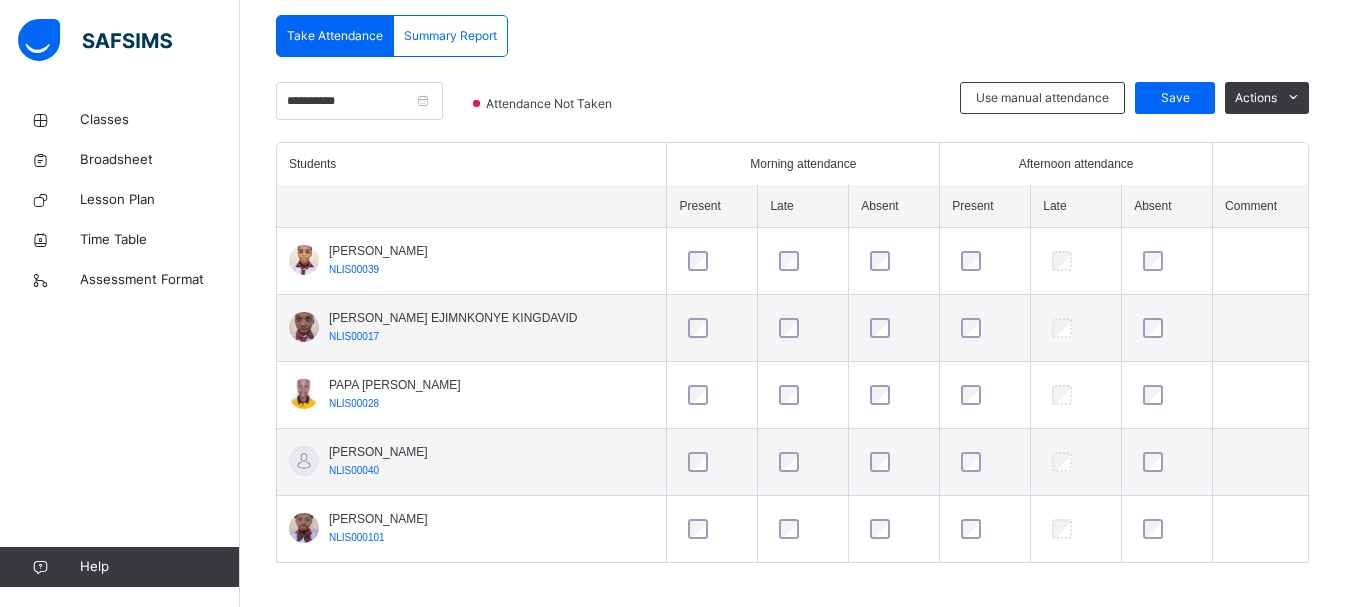 scroll, scrollTop: 443, scrollLeft: 0, axis: vertical 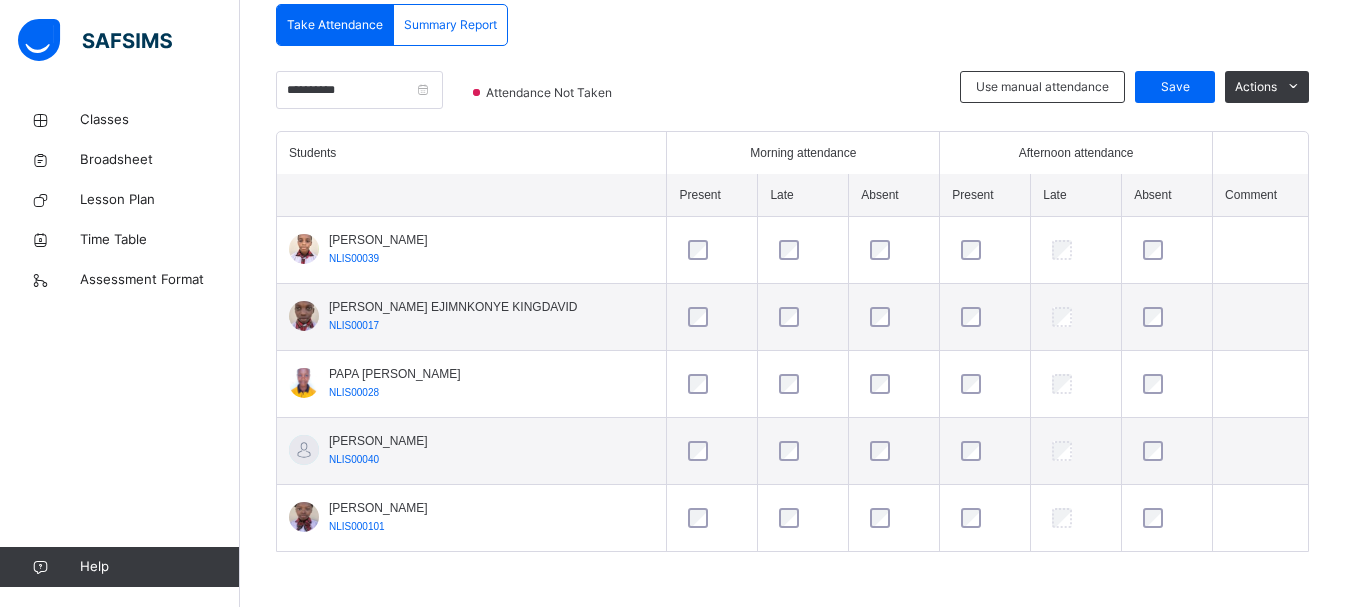 click at bounding box center [894, 518] 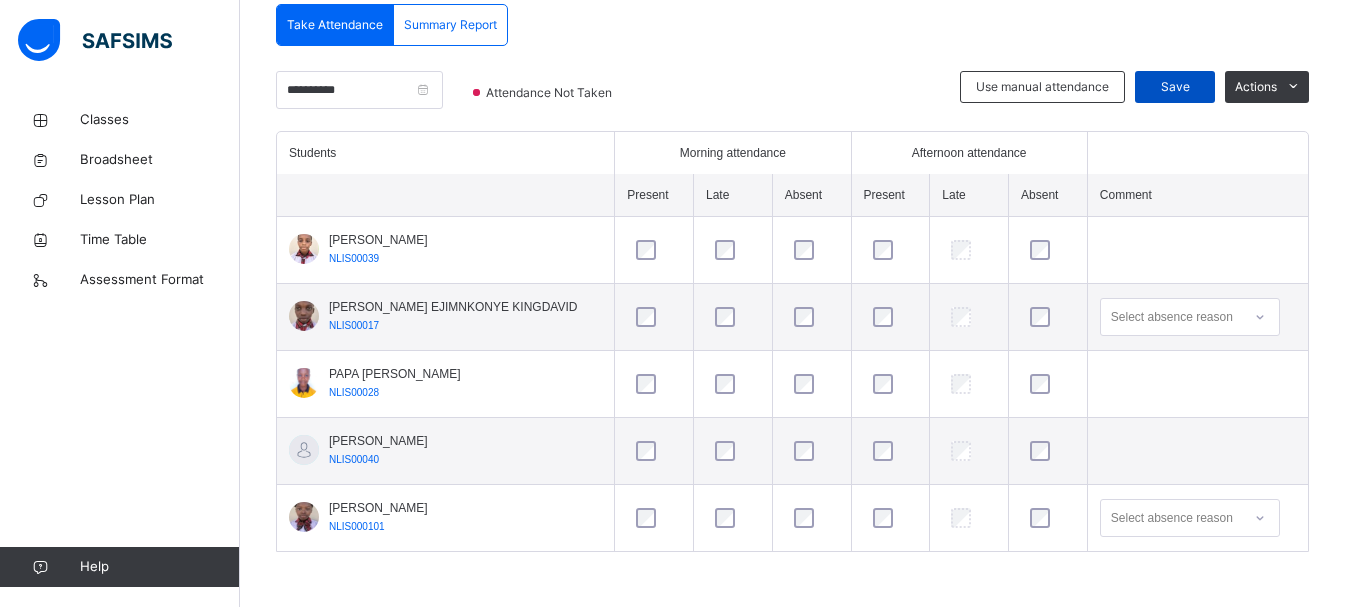 click on "Save" at bounding box center [1175, 87] 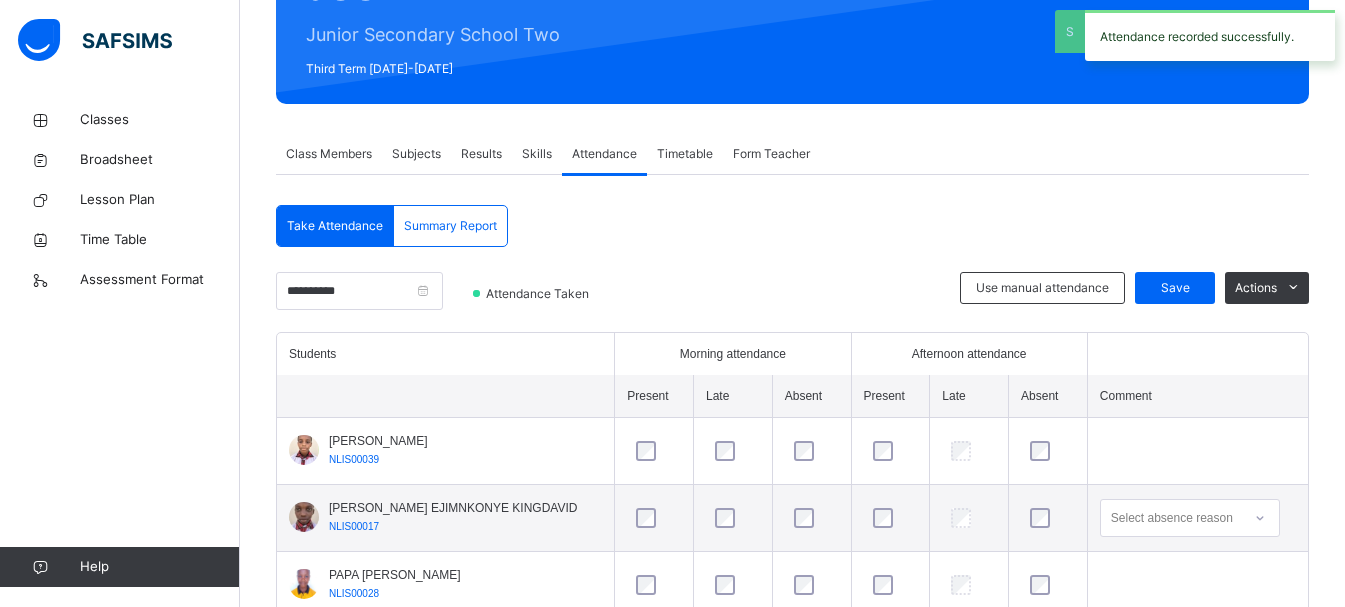 scroll, scrollTop: 443, scrollLeft: 0, axis: vertical 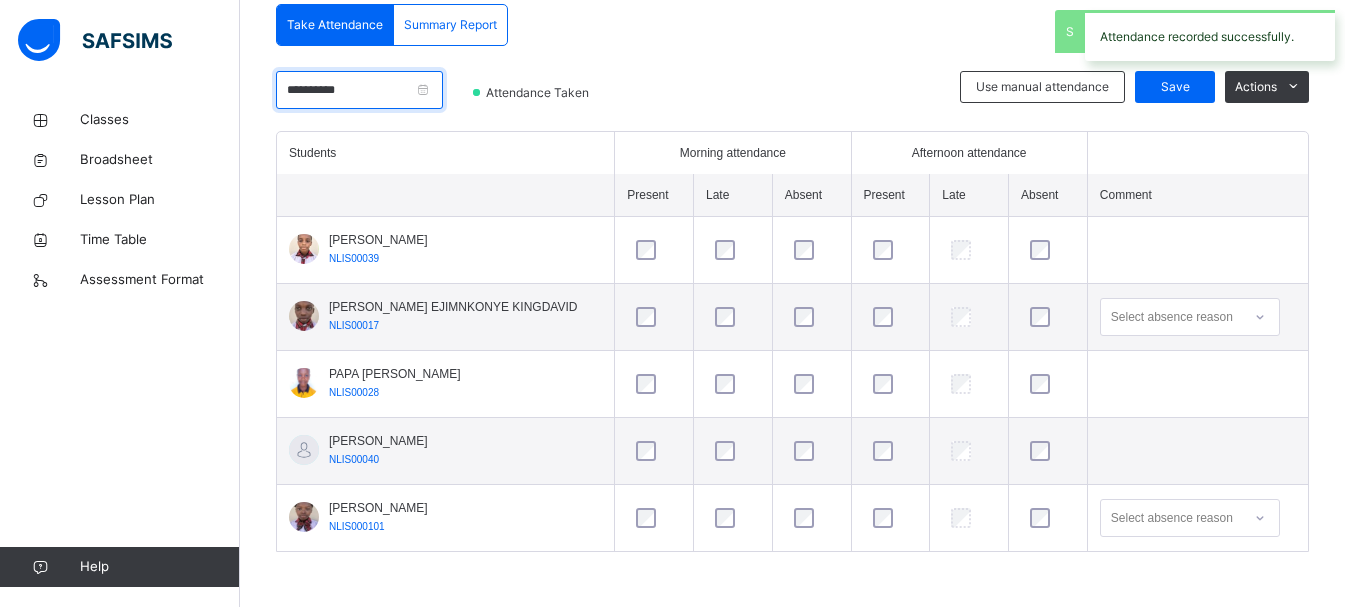 click on "**********" at bounding box center (359, 90) 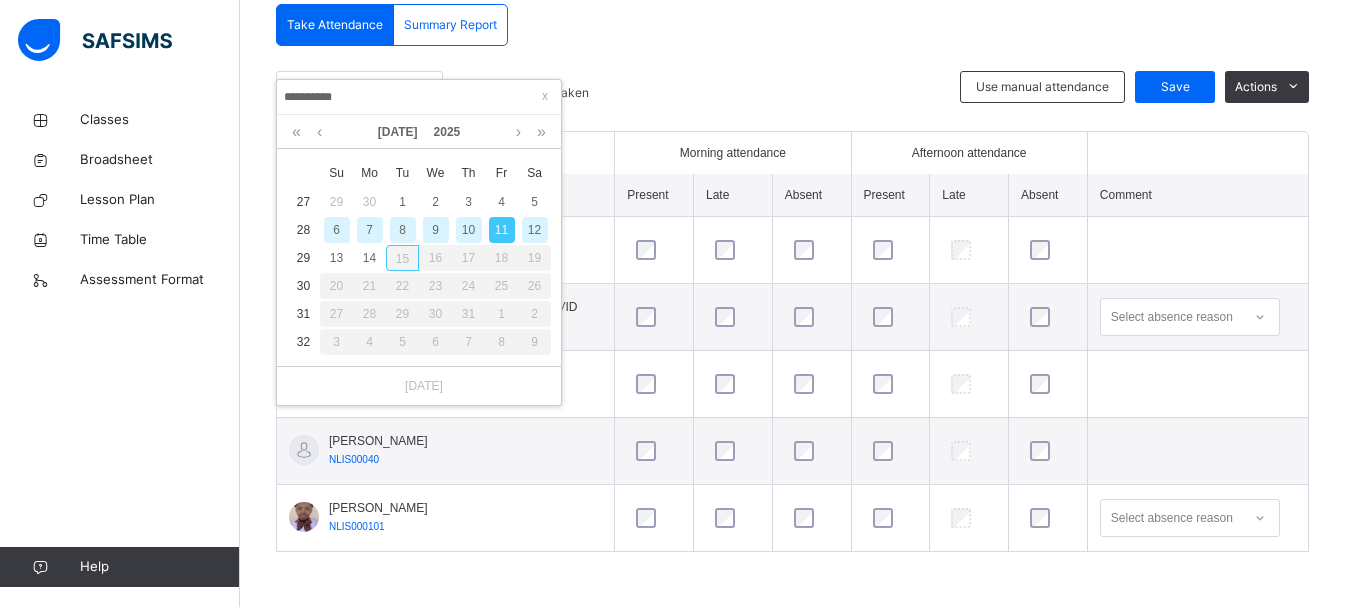click on "10" at bounding box center [469, 230] 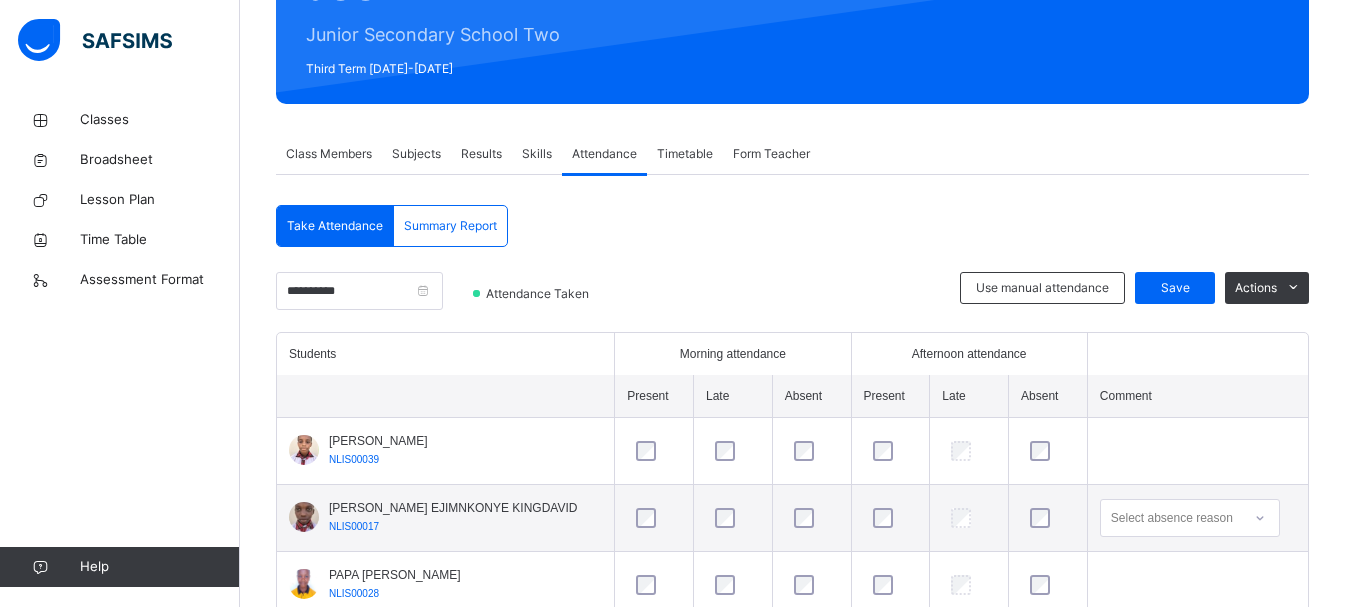 scroll, scrollTop: 443, scrollLeft: 0, axis: vertical 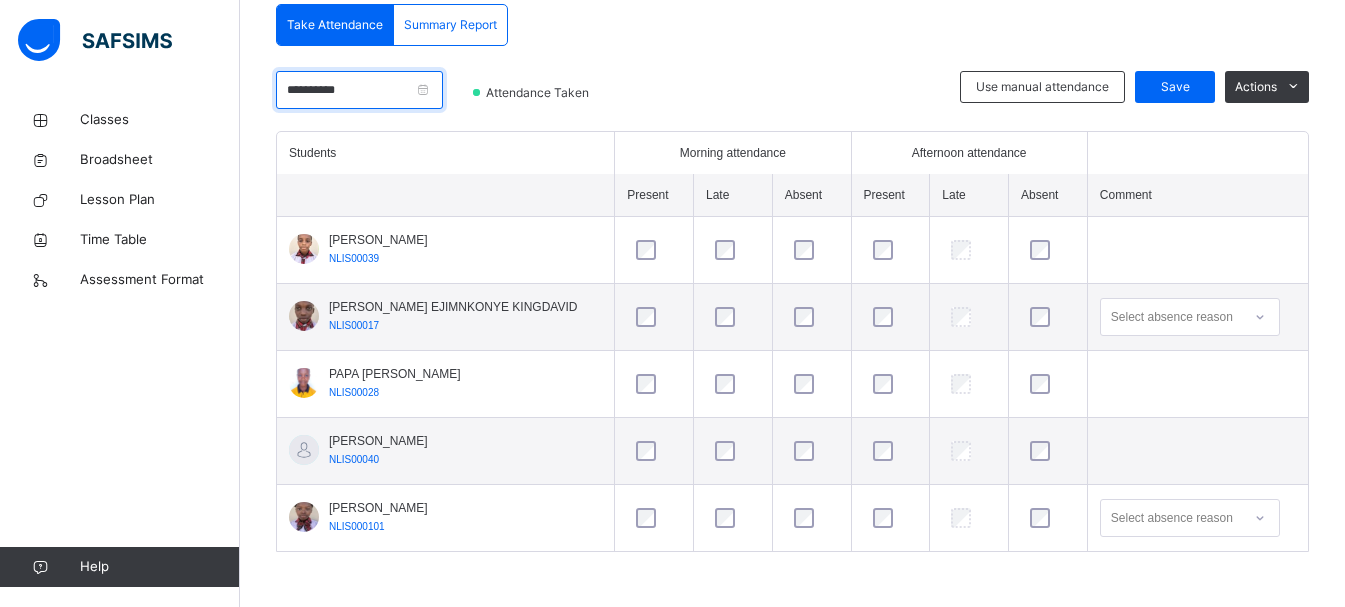 click on "**********" at bounding box center (359, 90) 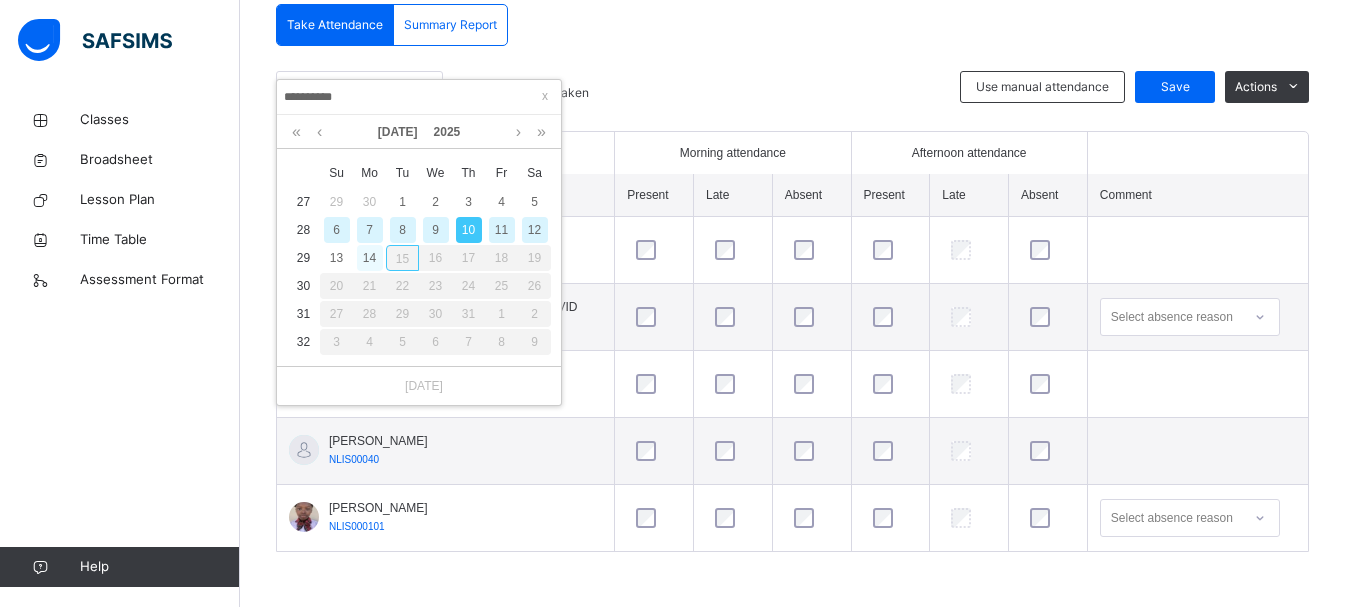 click on "14" at bounding box center [370, 258] 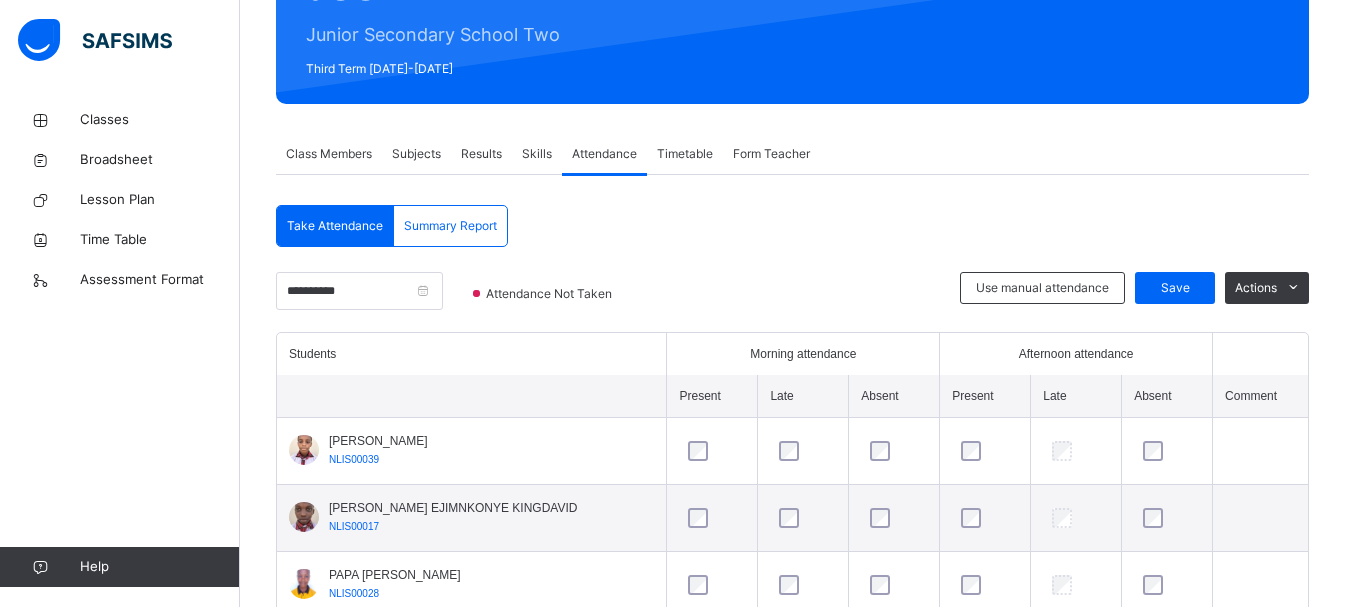 scroll, scrollTop: 443, scrollLeft: 0, axis: vertical 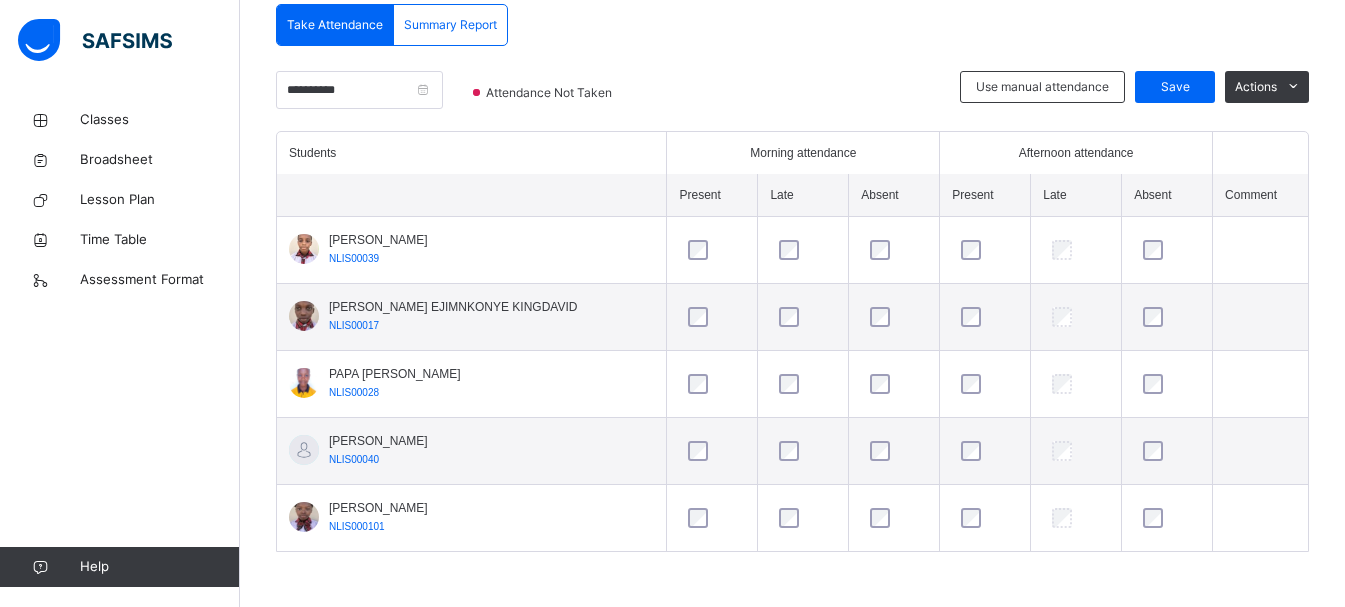 click at bounding box center [894, 250] 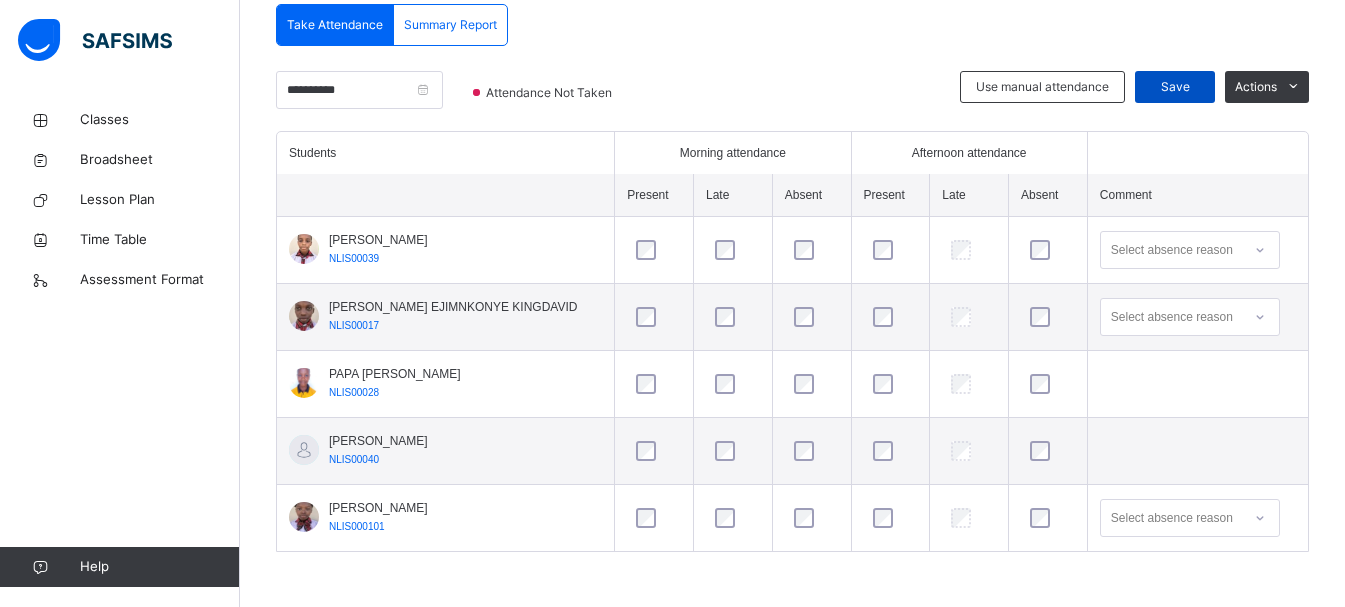 click on "Save" at bounding box center [1175, 87] 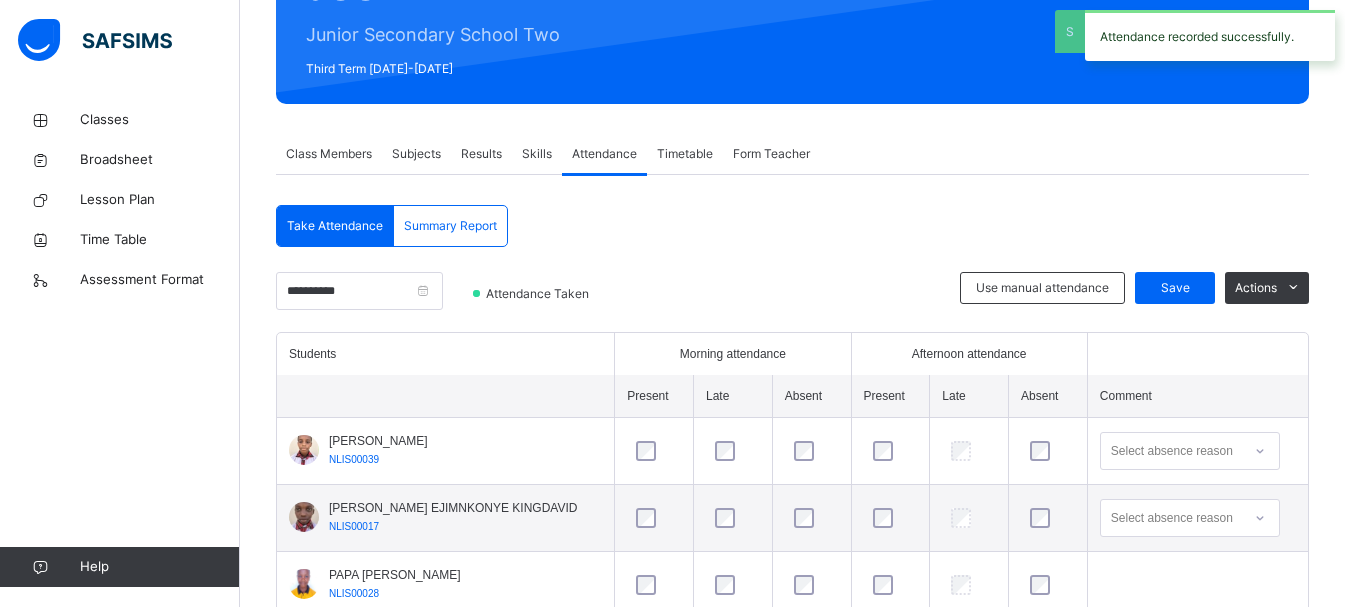 scroll, scrollTop: 443, scrollLeft: 0, axis: vertical 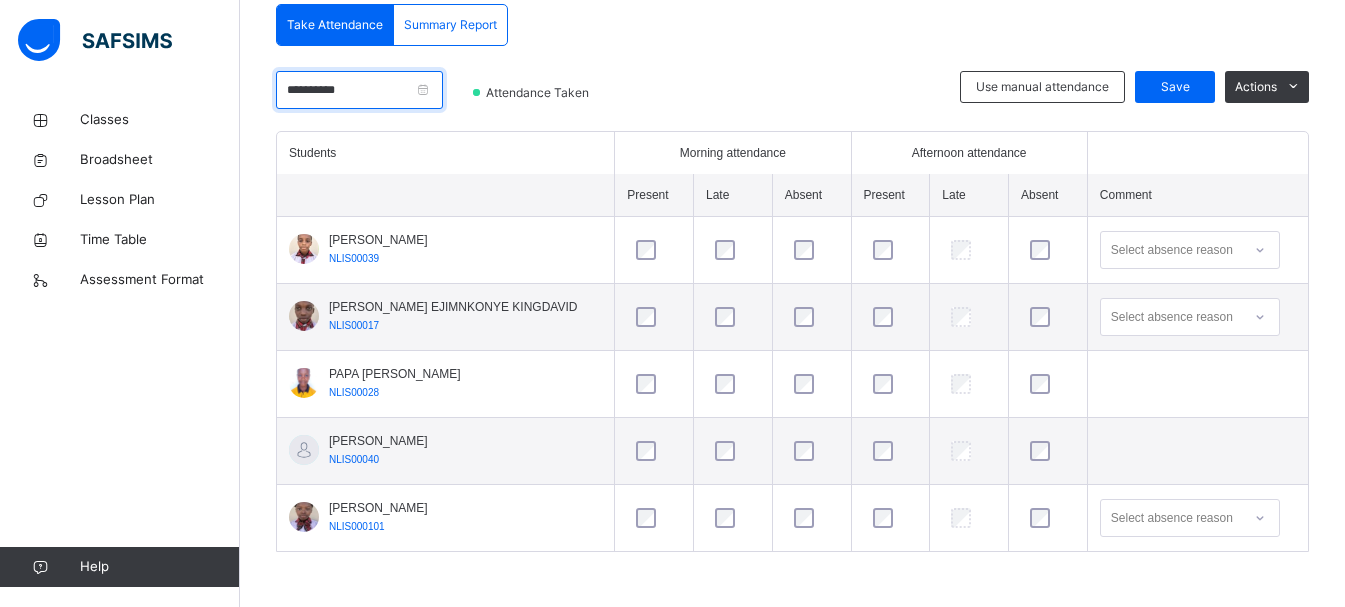 click on "**********" at bounding box center [359, 90] 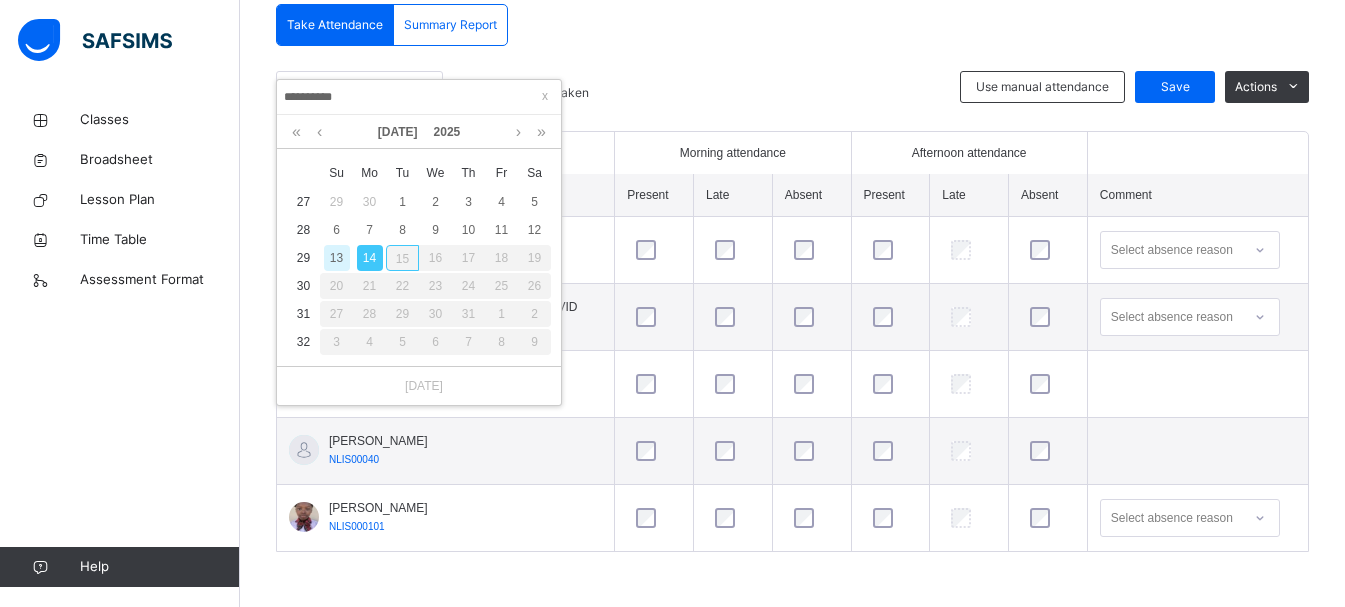 click on "**********" at bounding box center (792, 280) 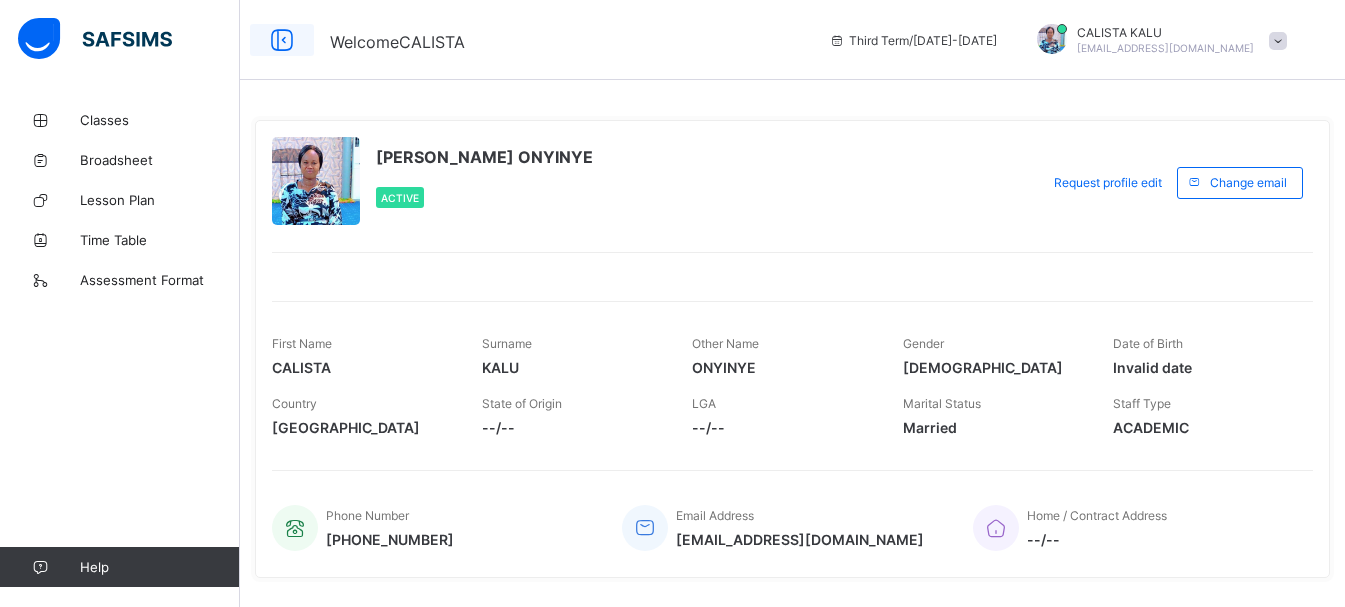 scroll, scrollTop: 0, scrollLeft: 0, axis: both 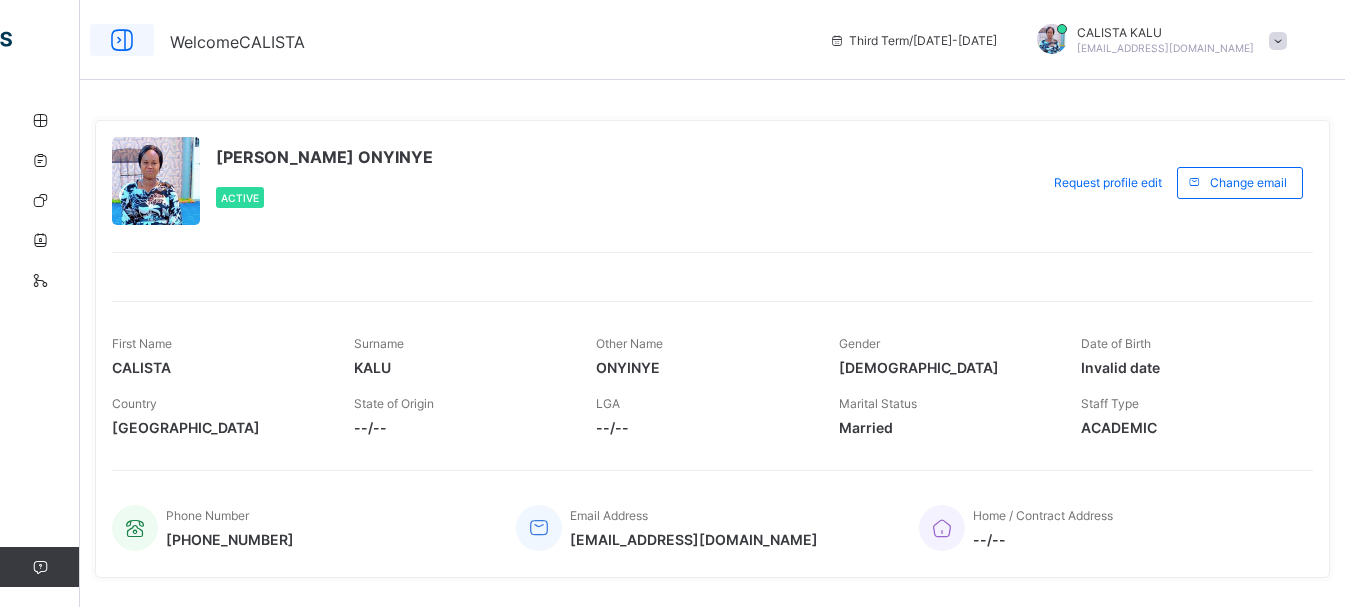 click at bounding box center [122, 40] 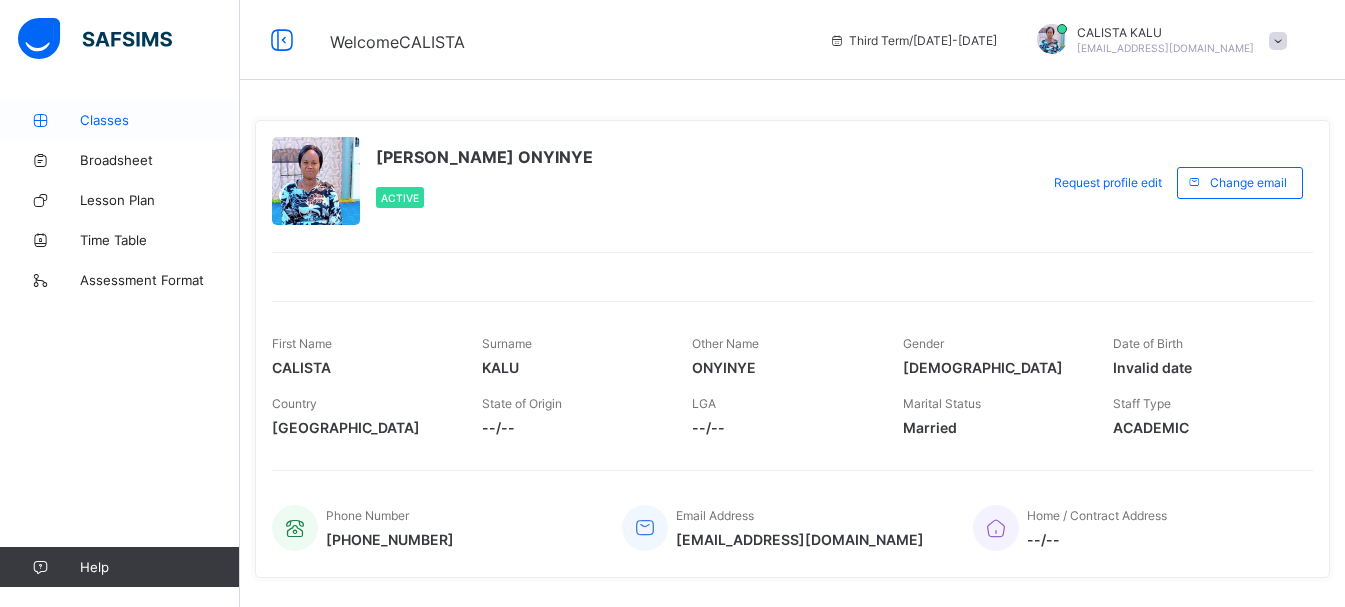 click on "Classes" at bounding box center [160, 120] 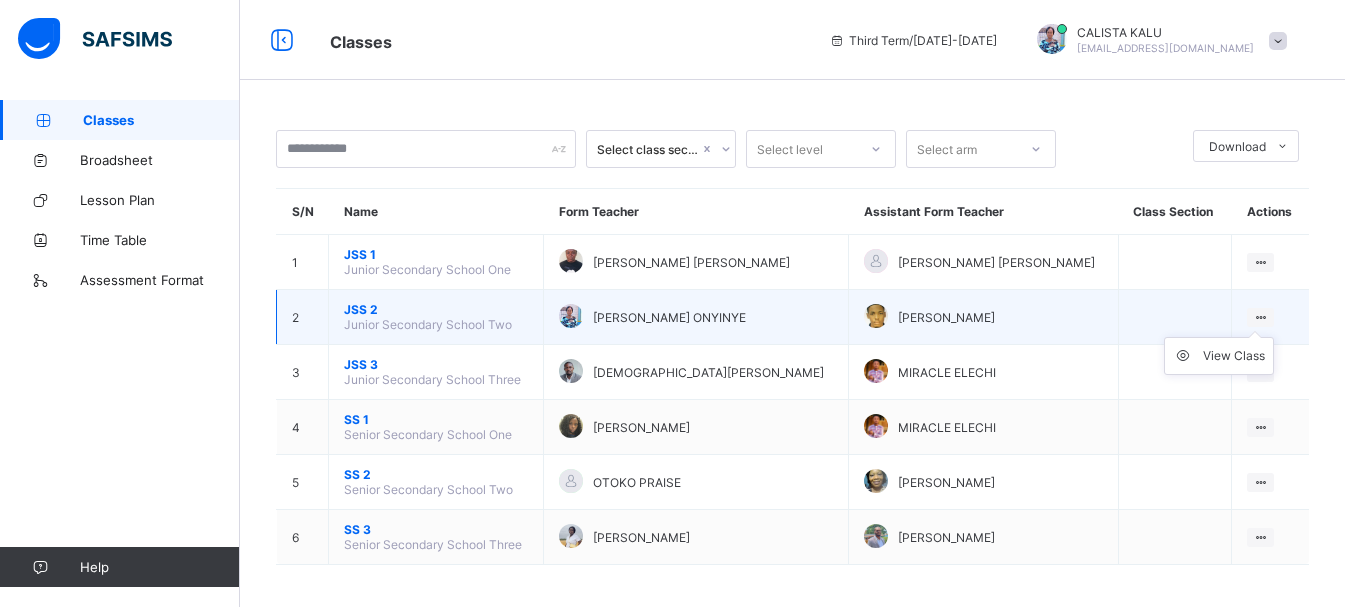 click at bounding box center (1260, 317) 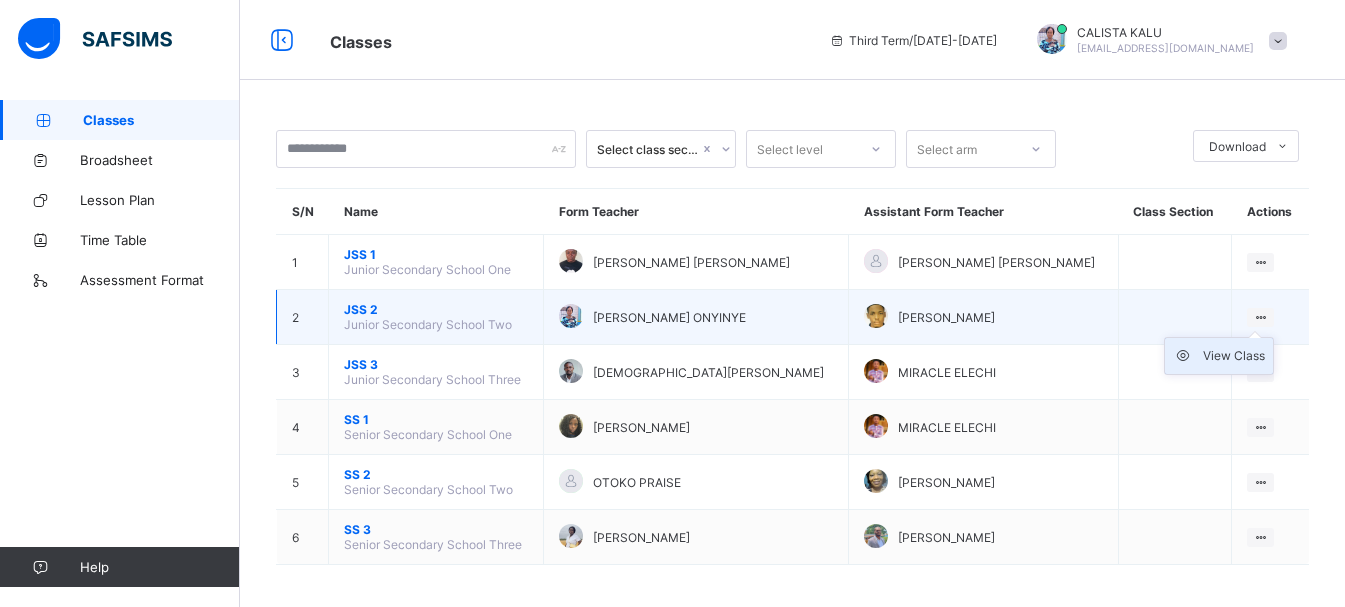 click on "View Class" at bounding box center (1234, 356) 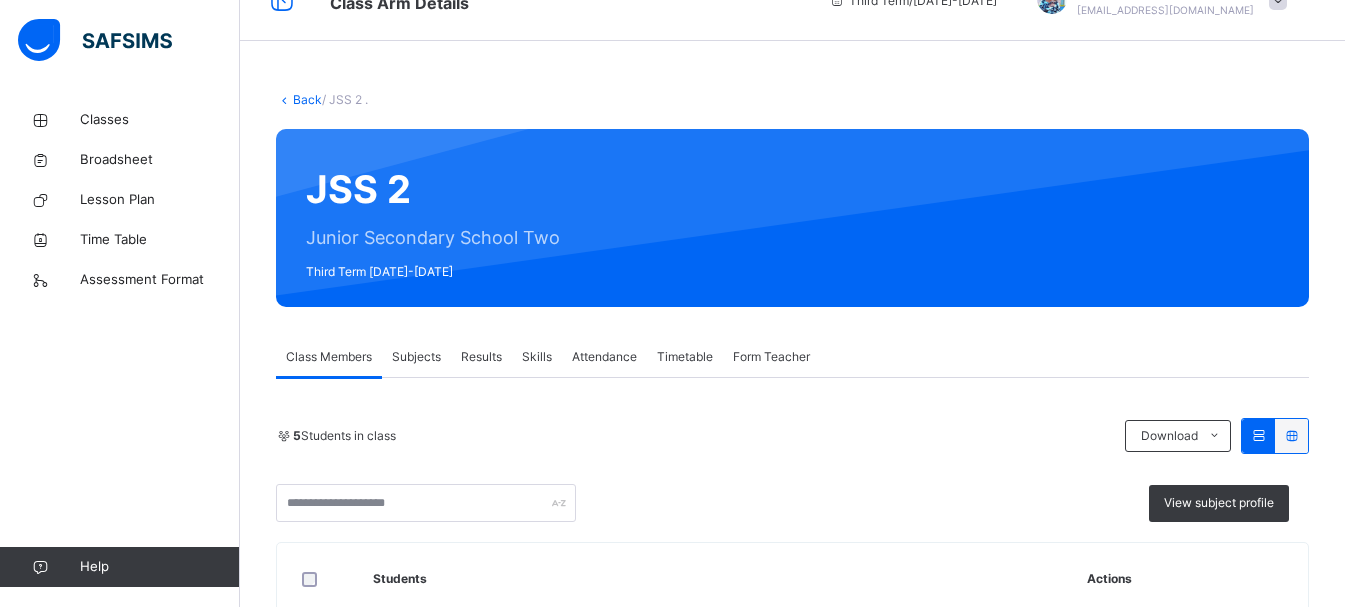 scroll, scrollTop: 0, scrollLeft: 0, axis: both 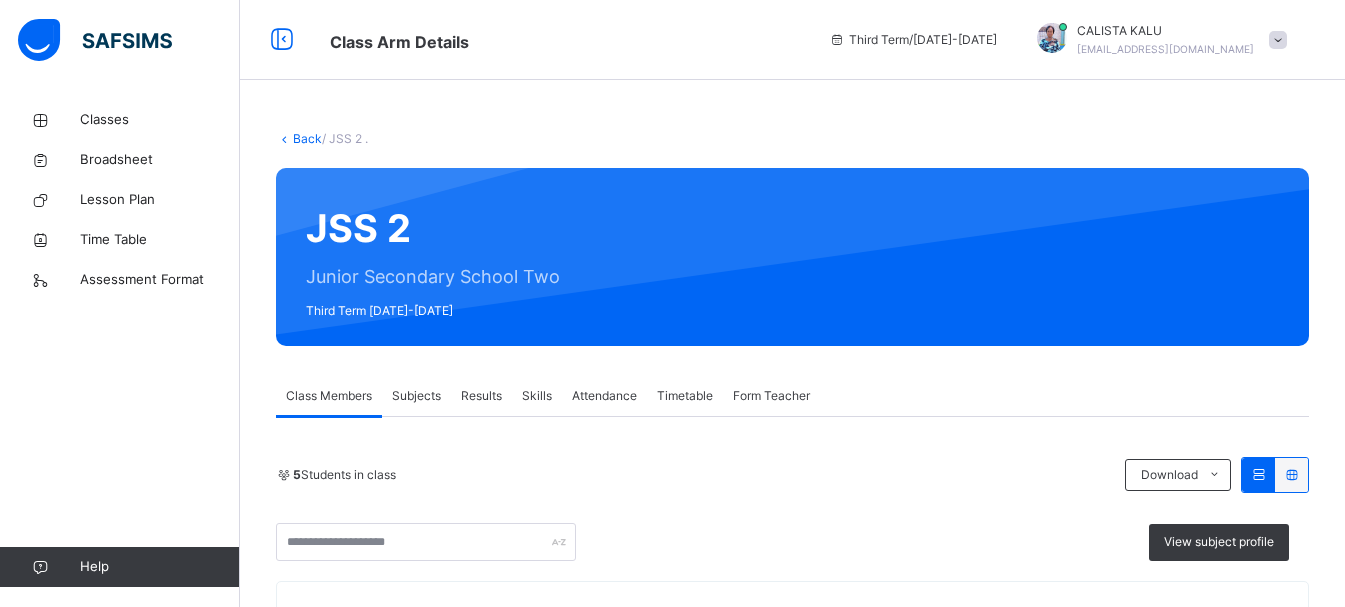 click on "Attendance" at bounding box center [604, 396] 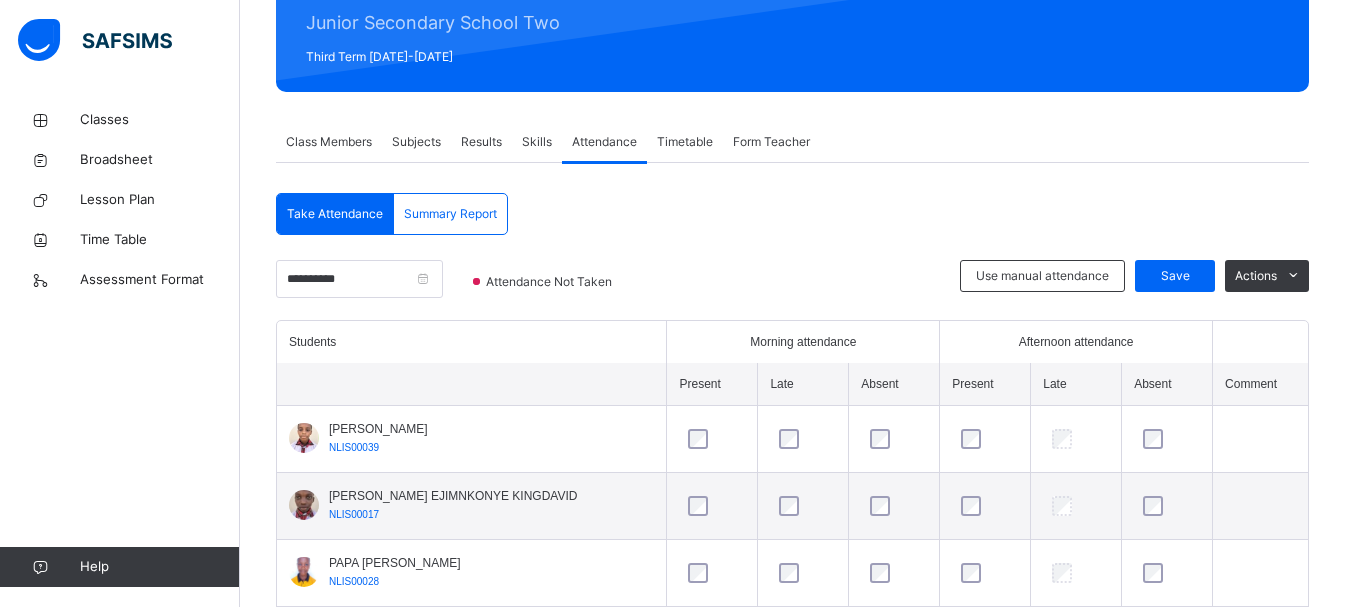 scroll, scrollTop: 274, scrollLeft: 0, axis: vertical 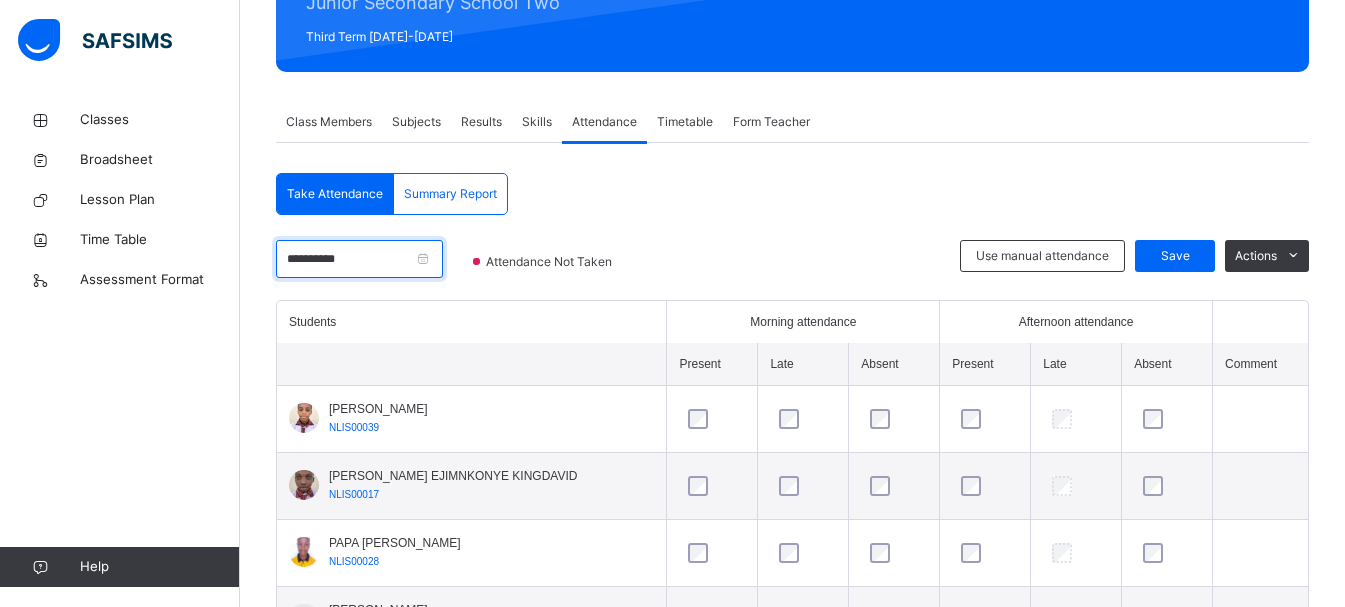 click on "**********" at bounding box center [359, 259] 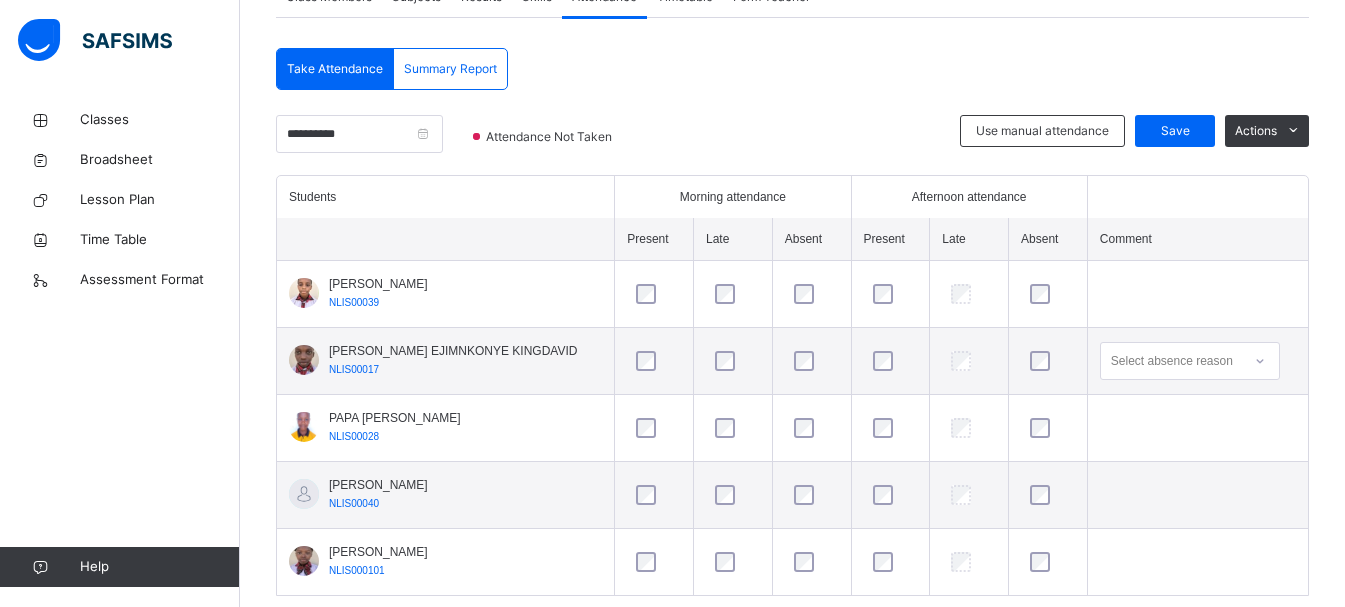 scroll, scrollTop: 443, scrollLeft: 0, axis: vertical 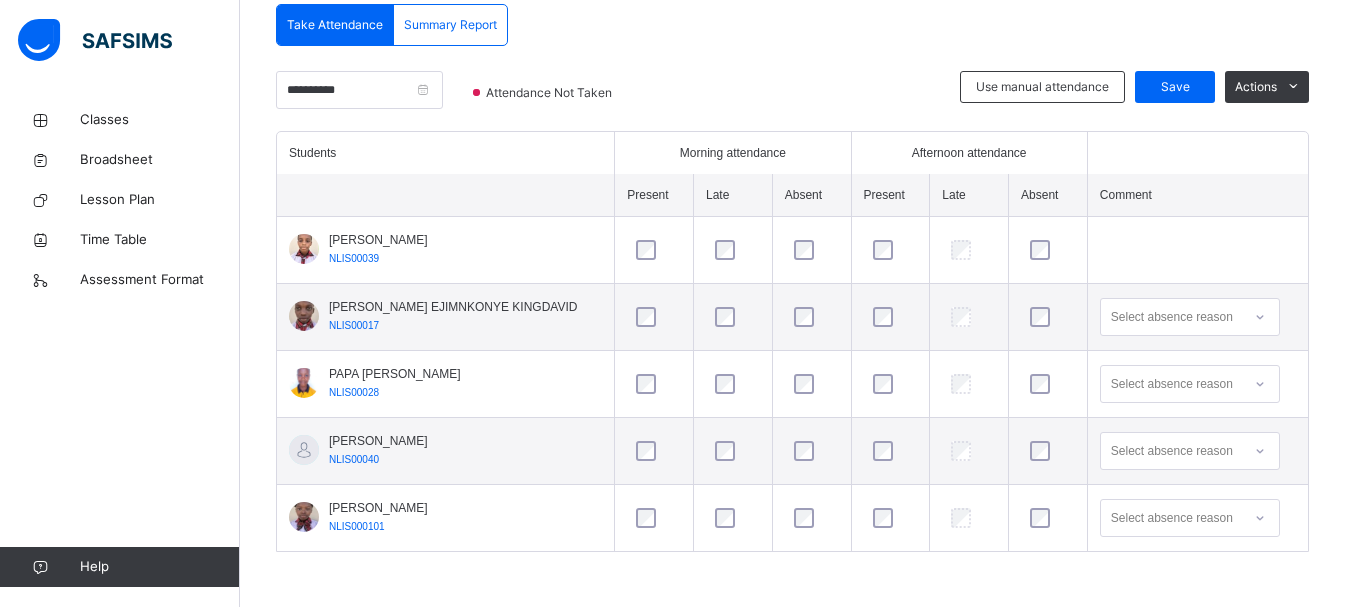 click at bounding box center (1048, 518) 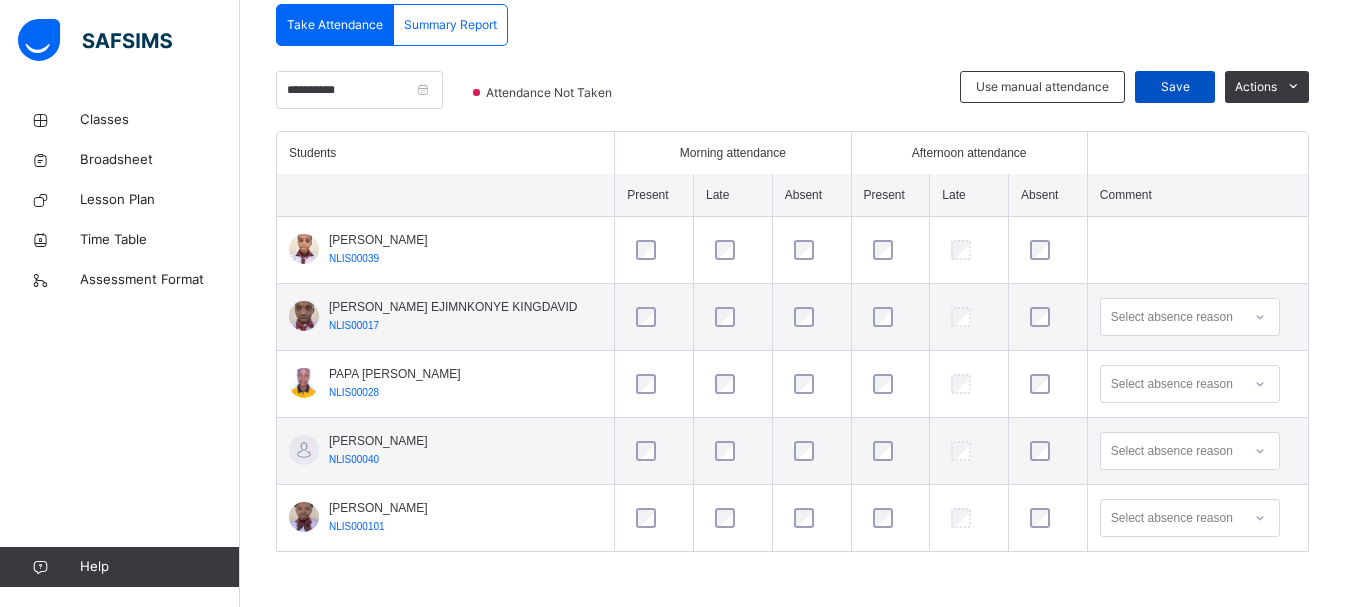 click on "Save" at bounding box center (1175, 87) 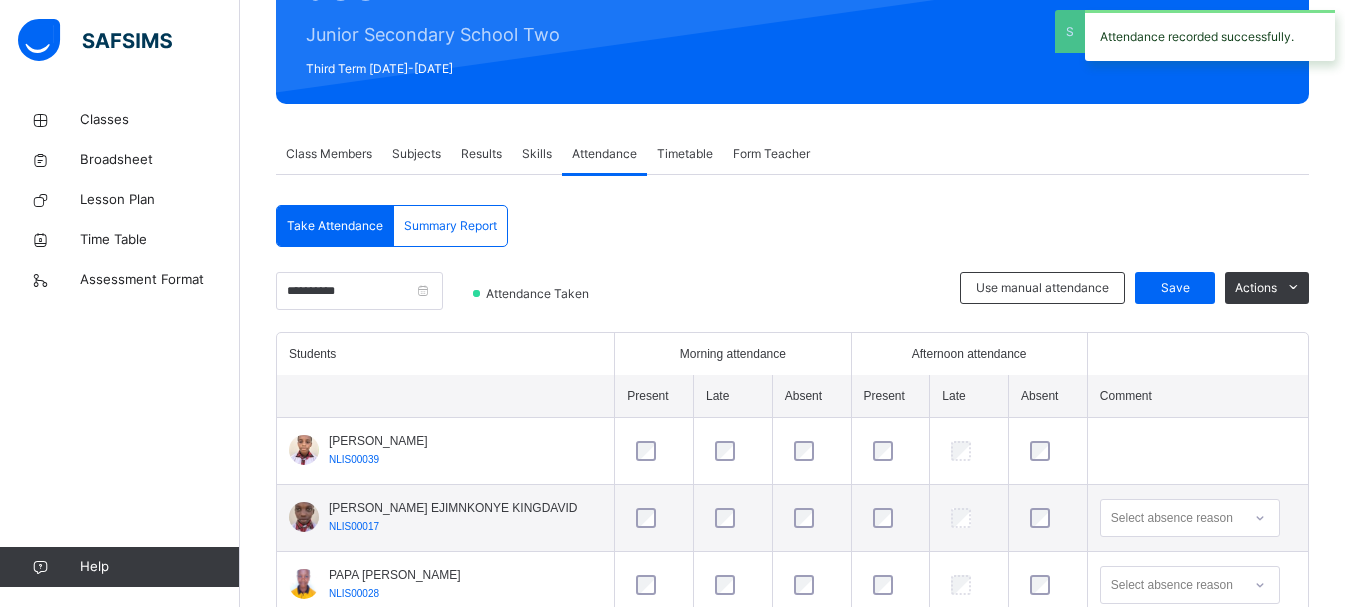 scroll, scrollTop: 443, scrollLeft: 0, axis: vertical 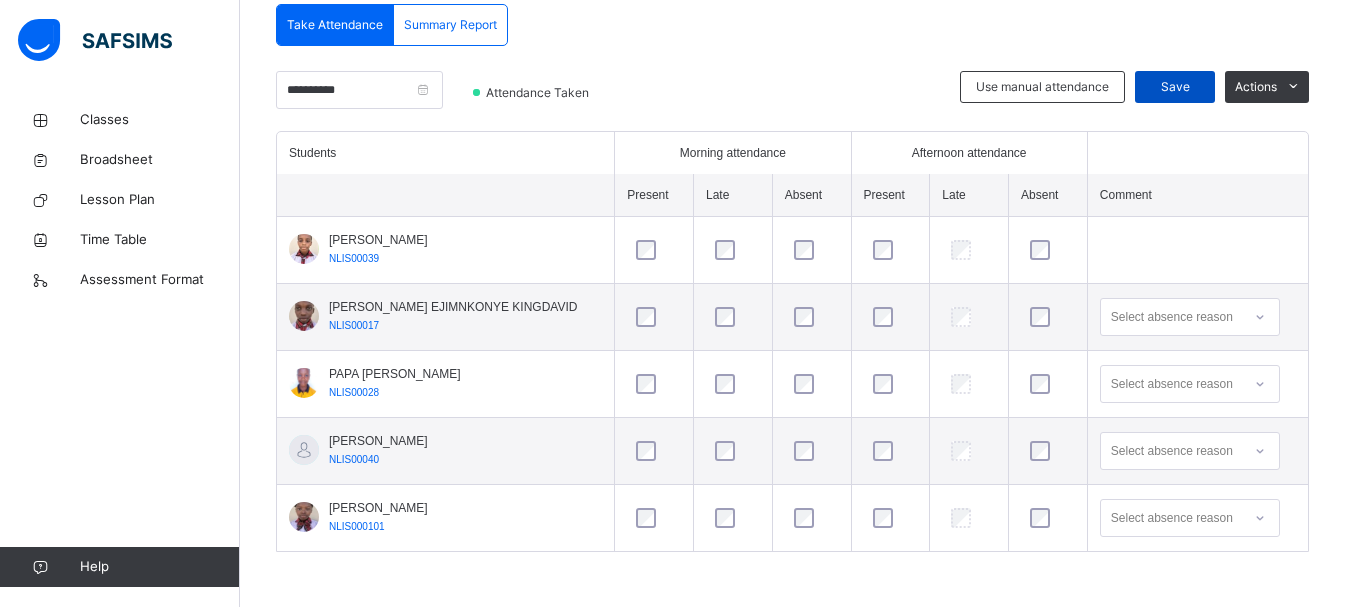 click on "Save" at bounding box center (1175, 87) 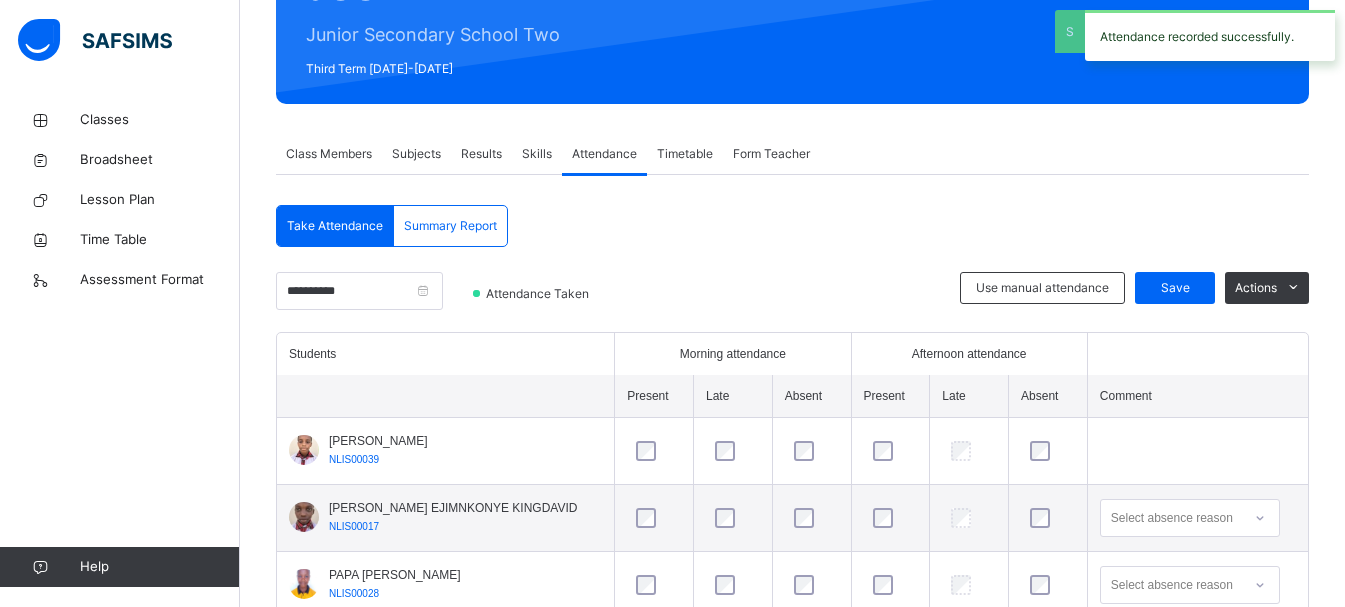 scroll, scrollTop: 443, scrollLeft: 0, axis: vertical 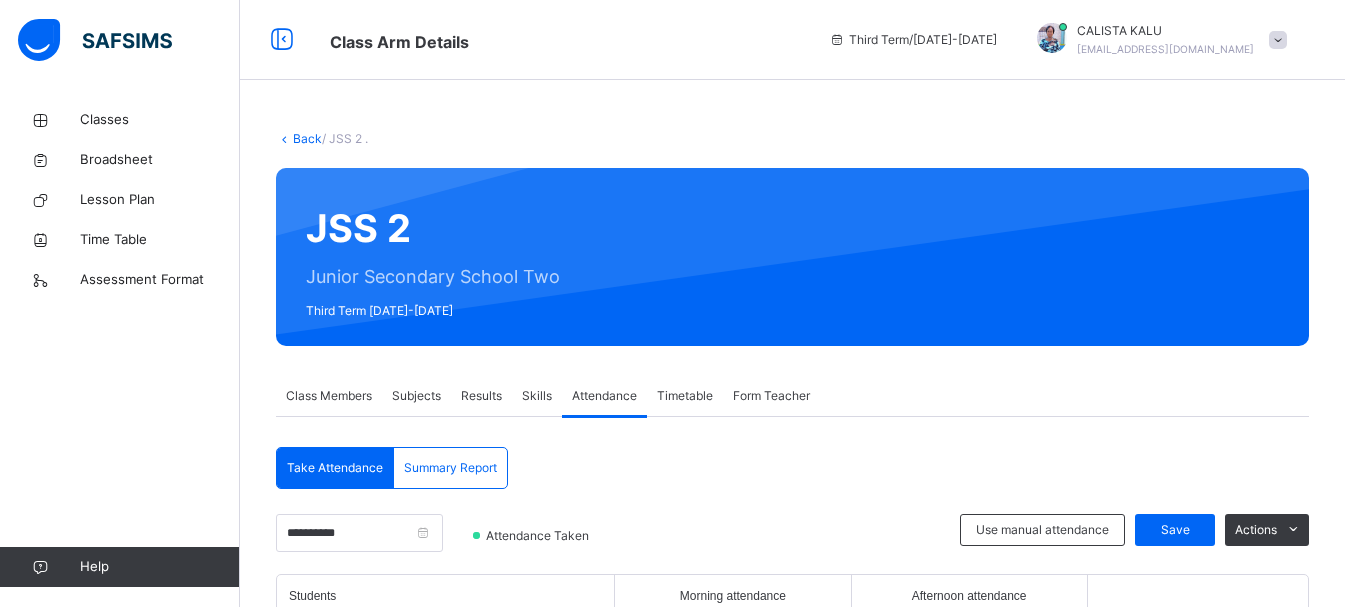 click at bounding box center (1278, 40) 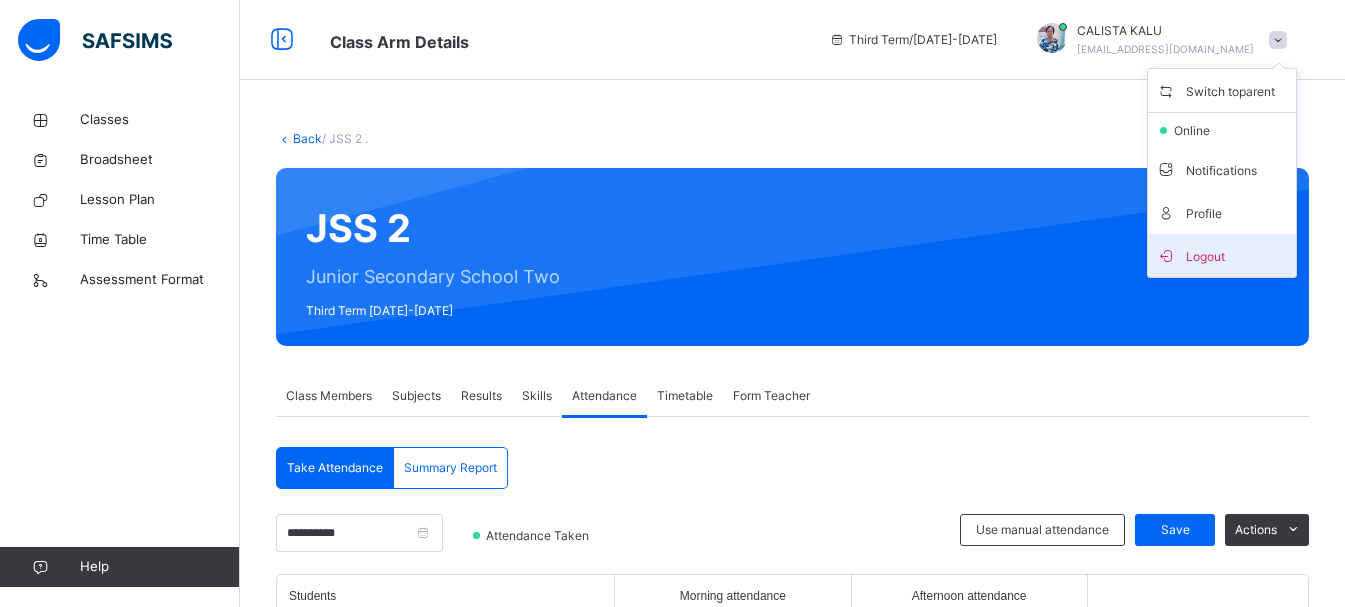 click on "Logout" at bounding box center [1222, 255] 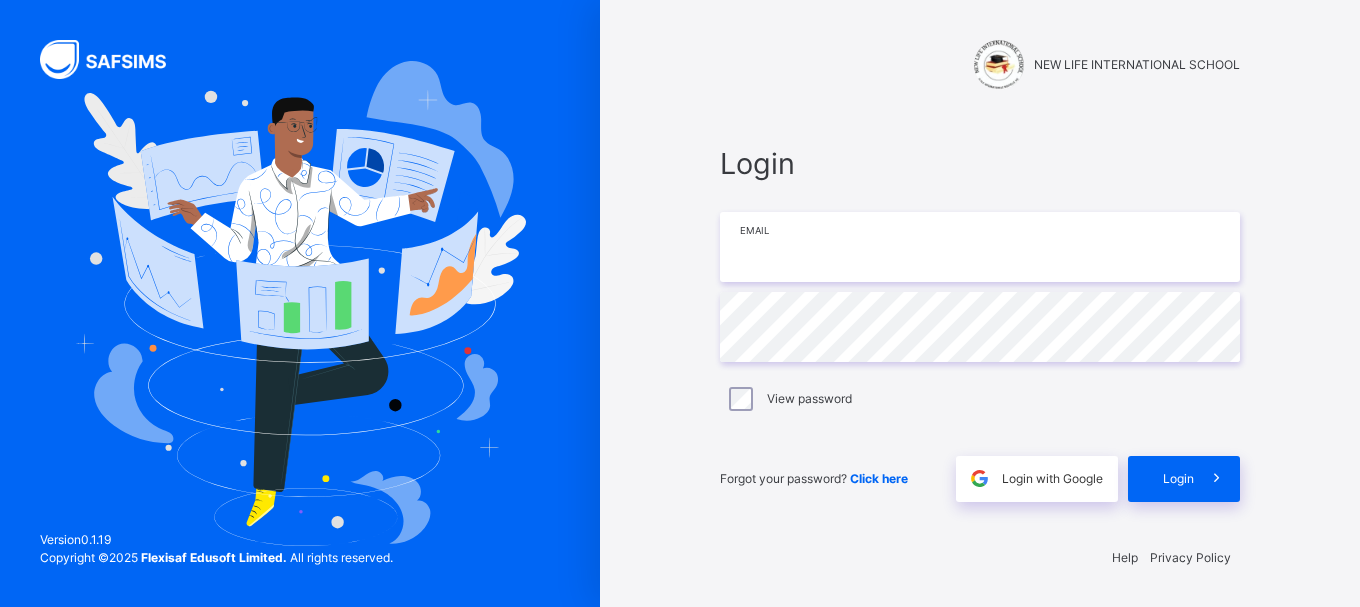 click at bounding box center (980, 247) 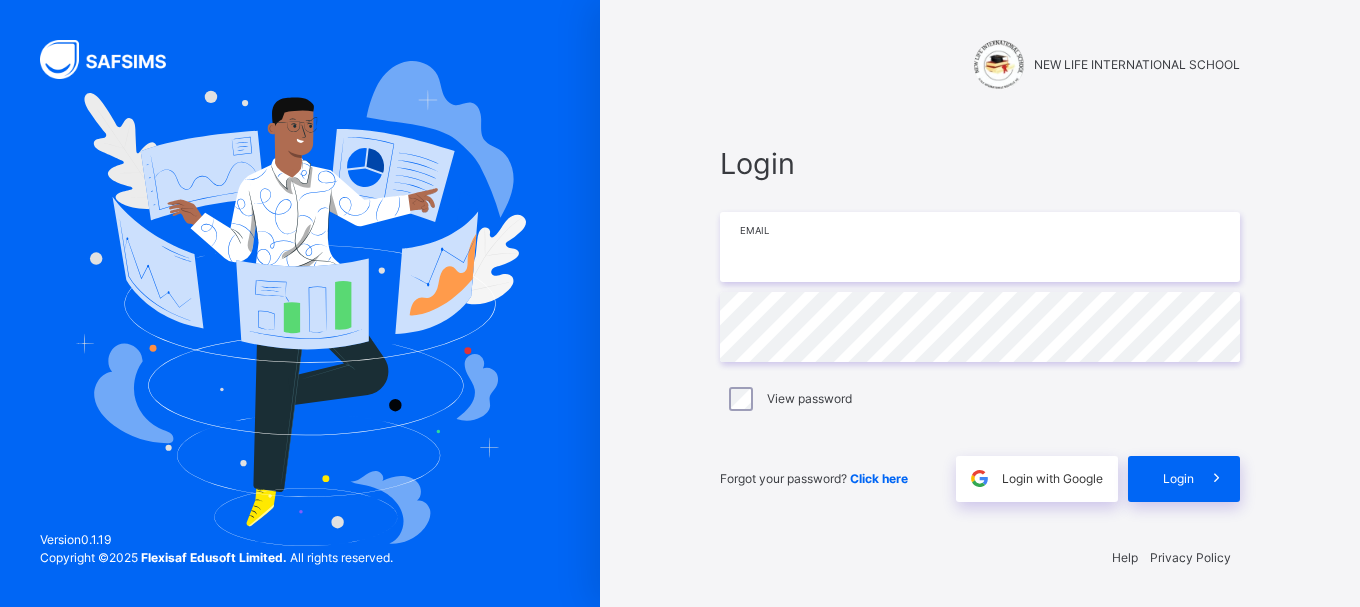 type on "**********" 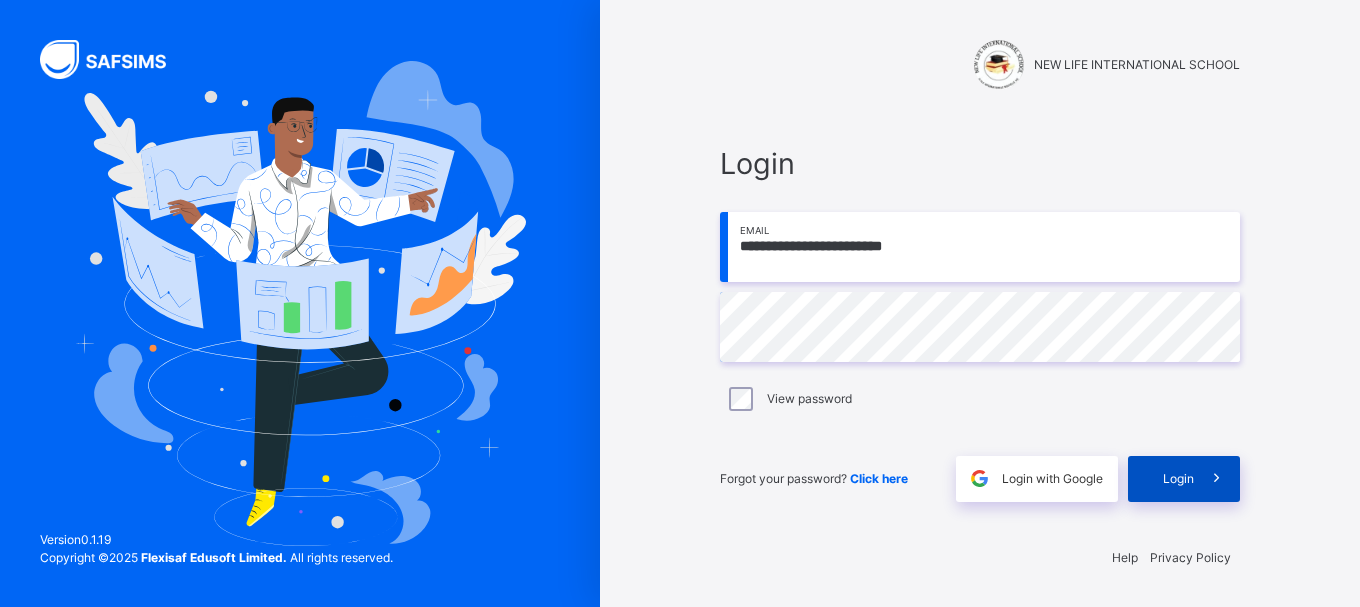 click at bounding box center [1217, 479] 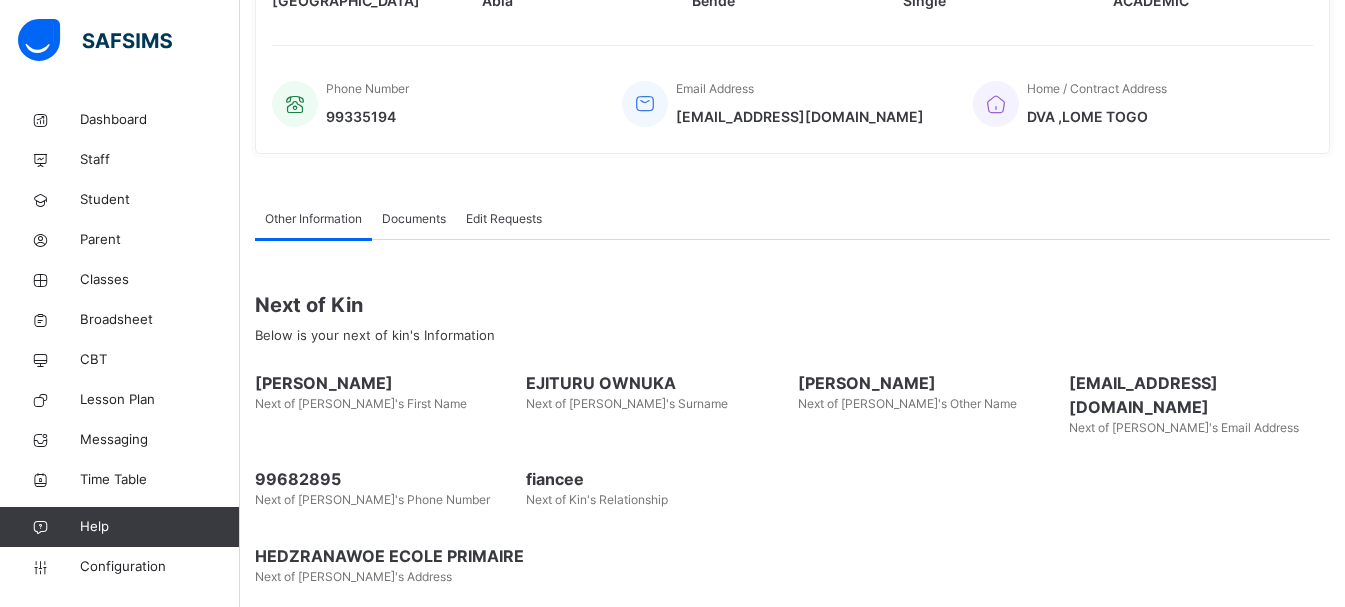 scroll, scrollTop: 0, scrollLeft: 0, axis: both 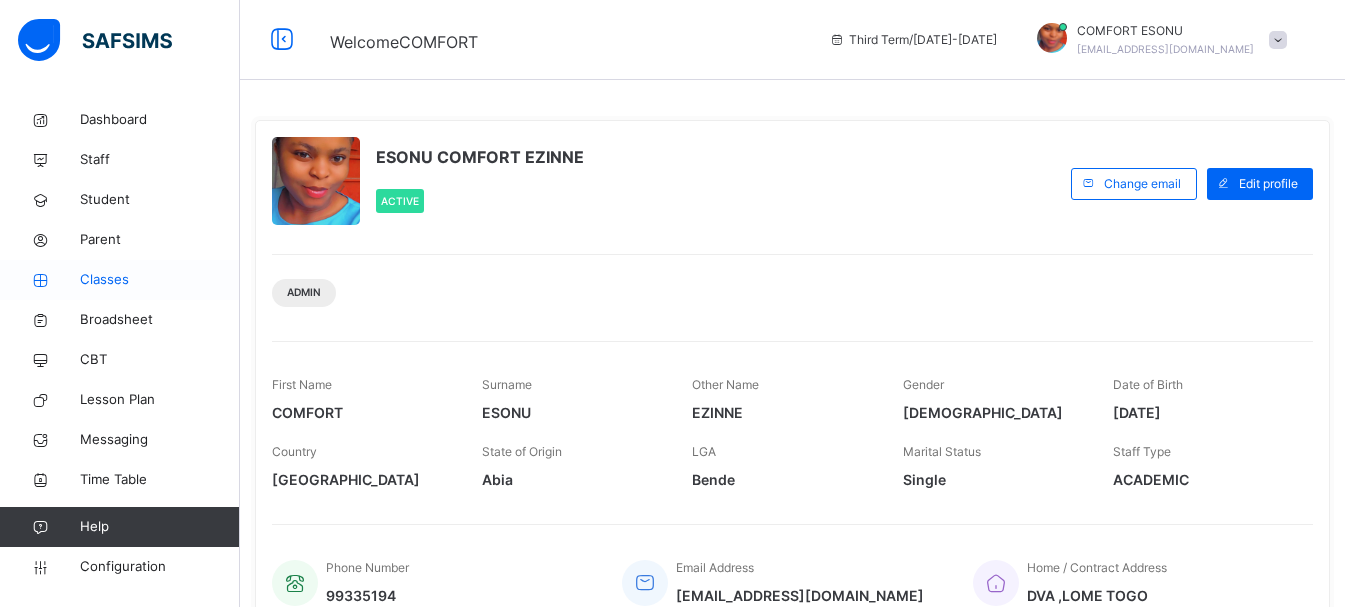 click on "Classes" at bounding box center [160, 280] 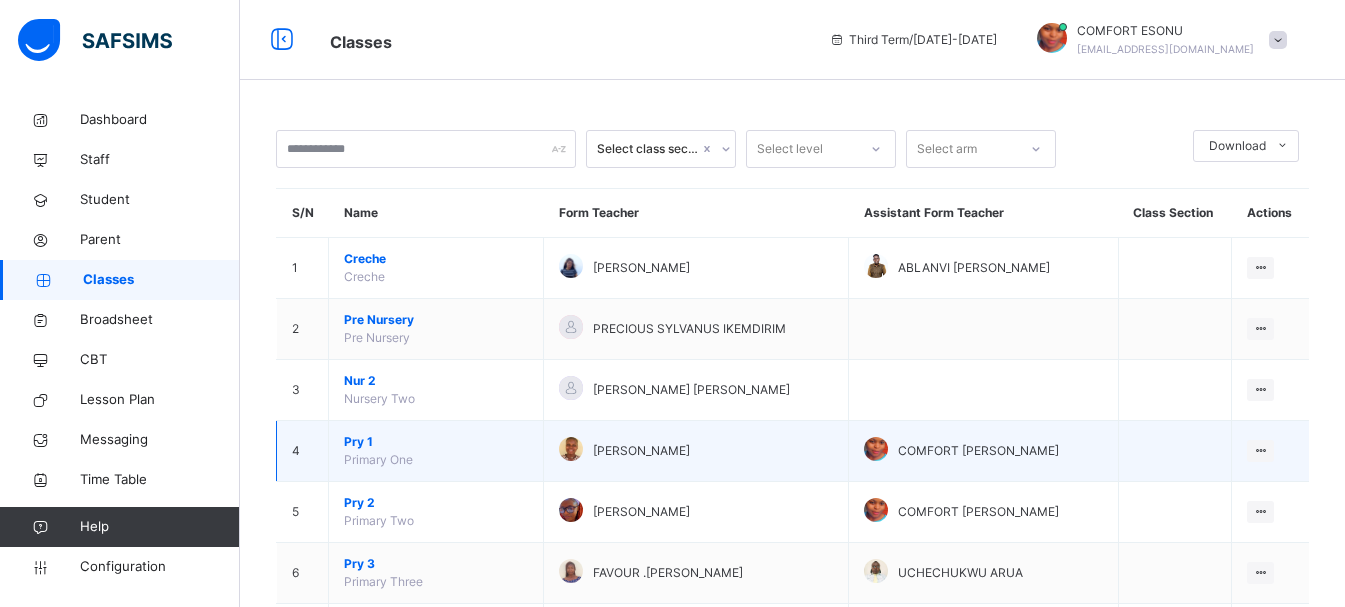 click on "Pry 1" at bounding box center [436, 442] 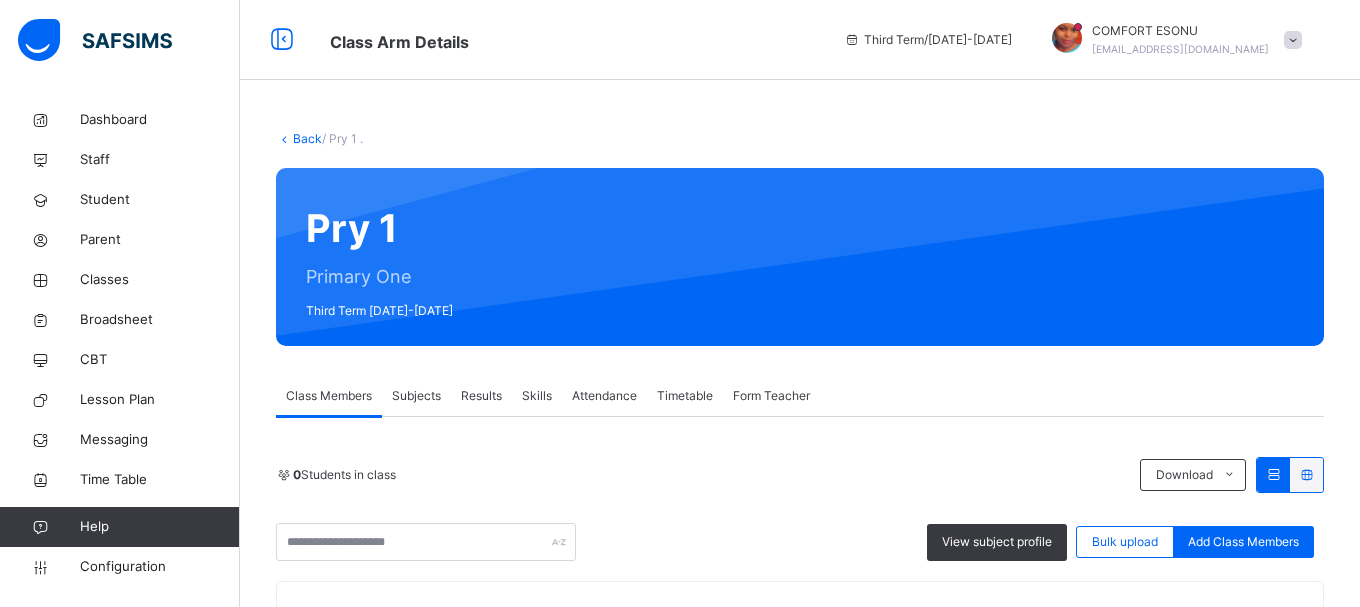 click on "Subjects" at bounding box center (416, 396) 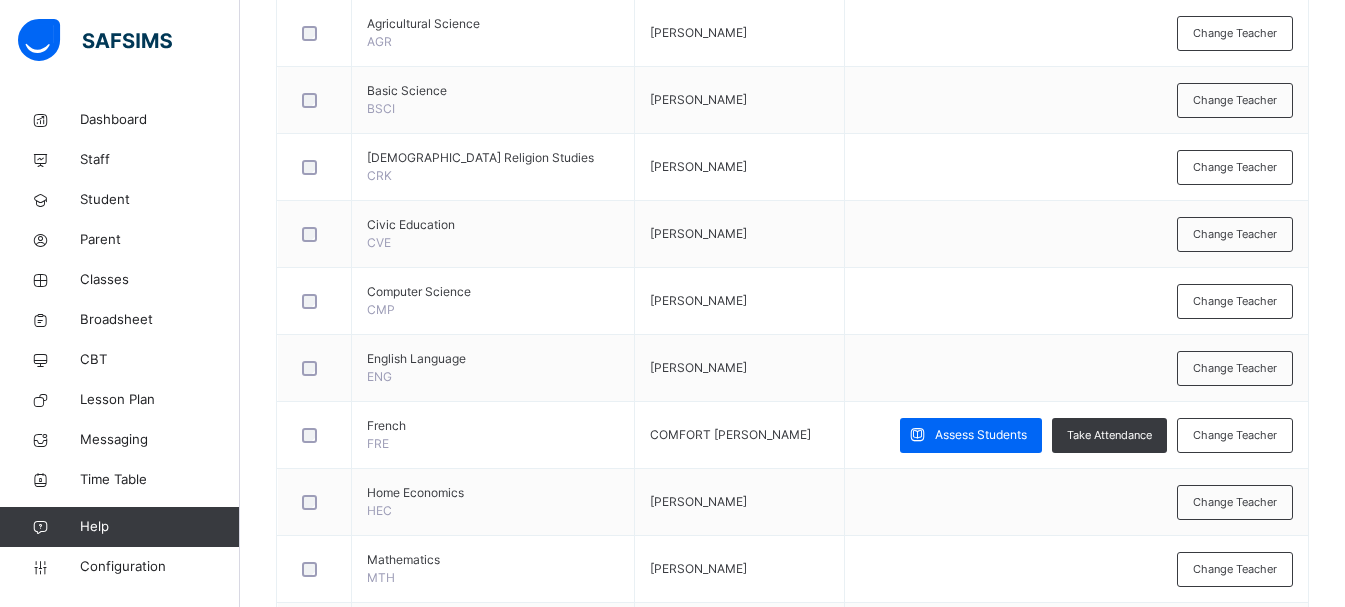 scroll, scrollTop: 613, scrollLeft: 0, axis: vertical 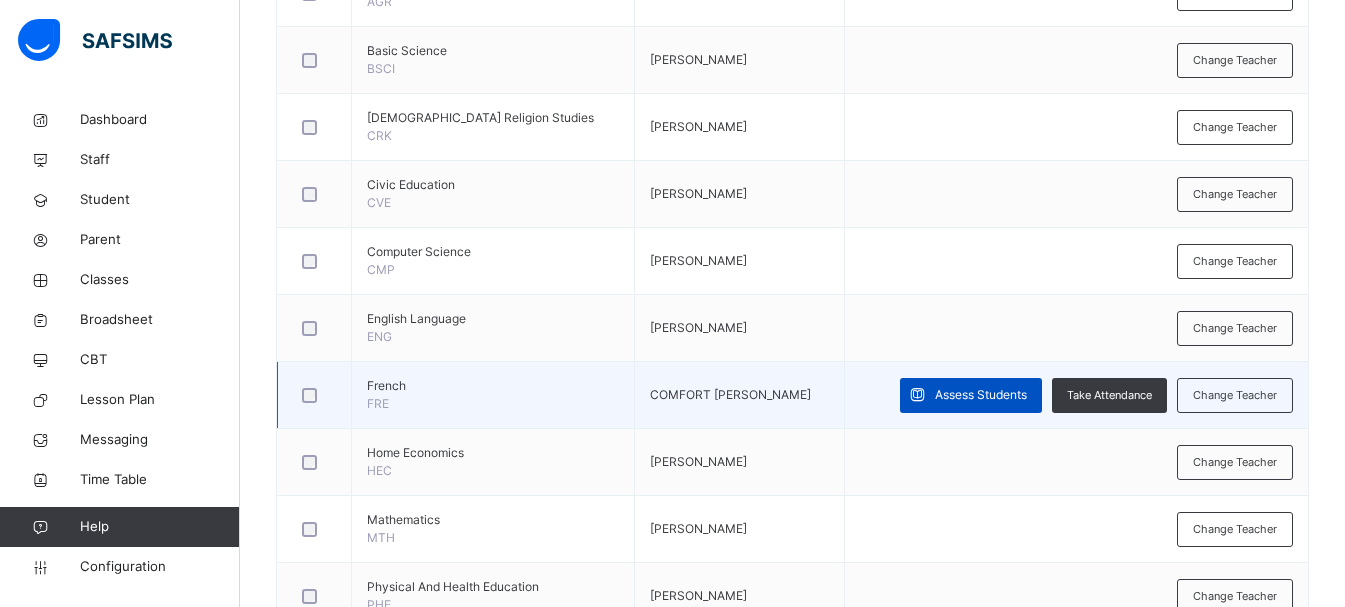 click on "Assess Students" at bounding box center [981, 395] 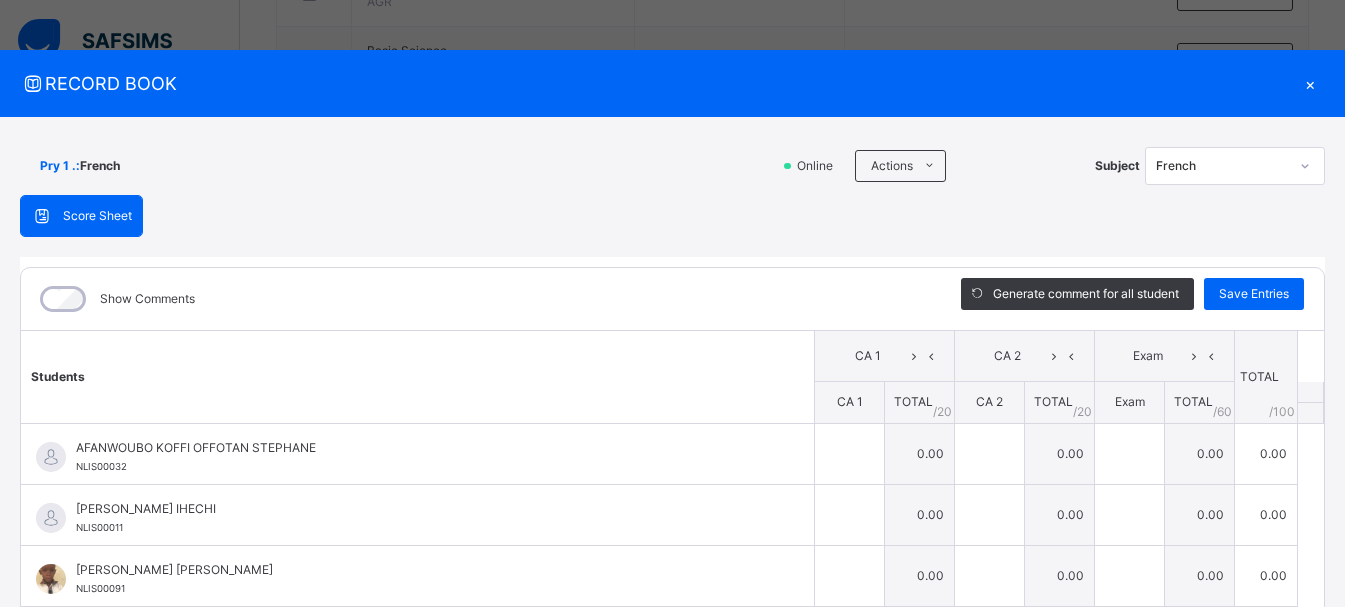 scroll, scrollTop: 162, scrollLeft: 0, axis: vertical 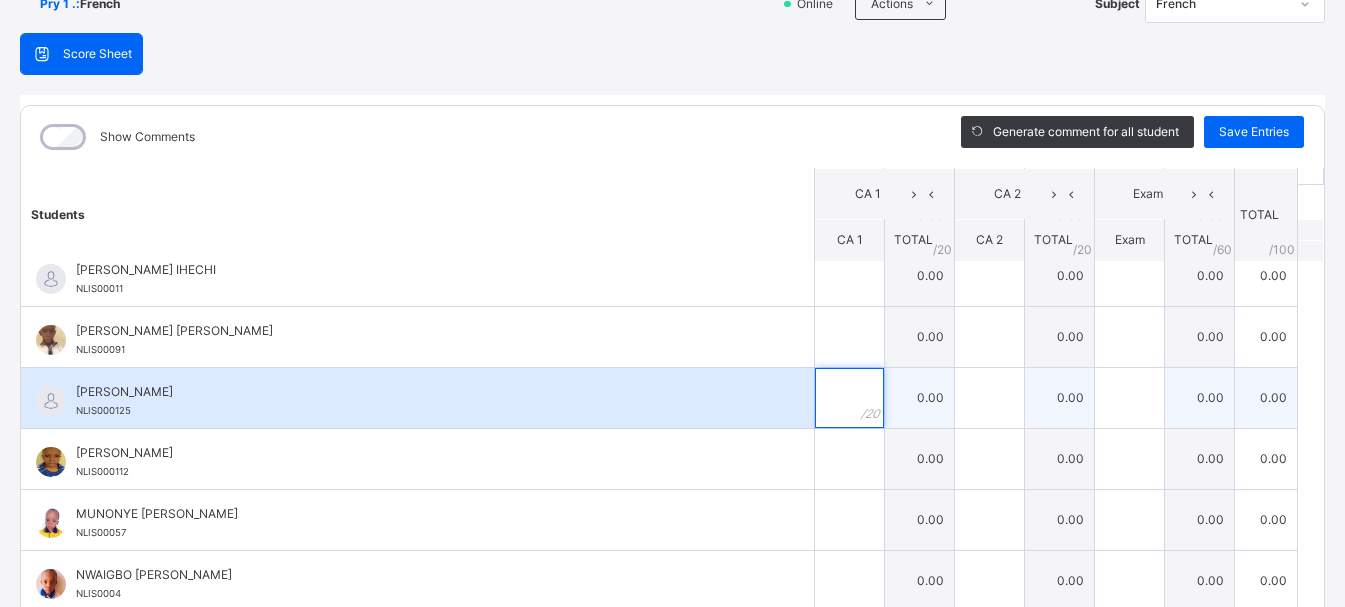 click at bounding box center [849, 398] 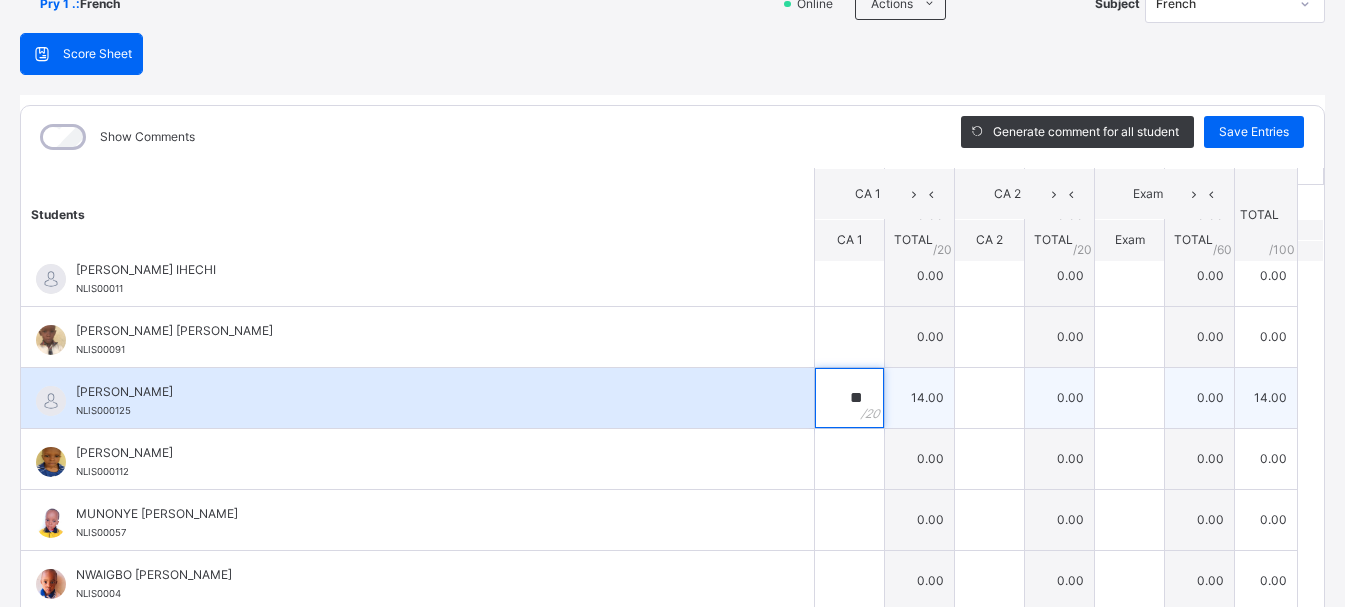 type on "**" 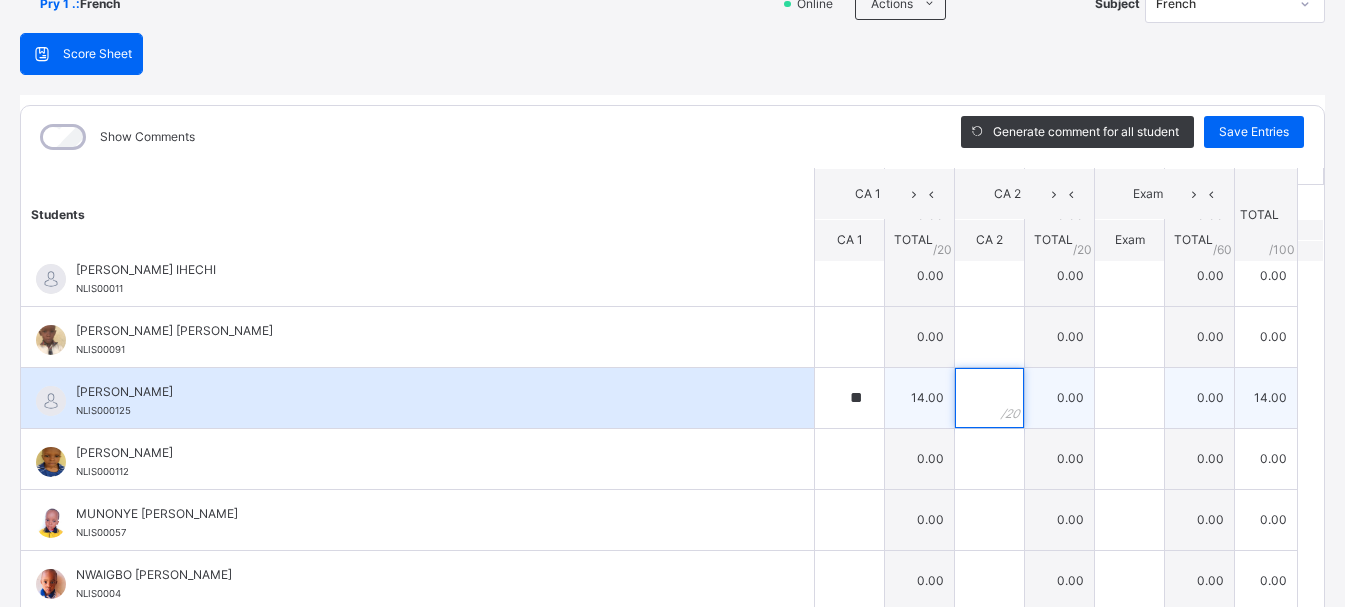 click at bounding box center (989, 398) 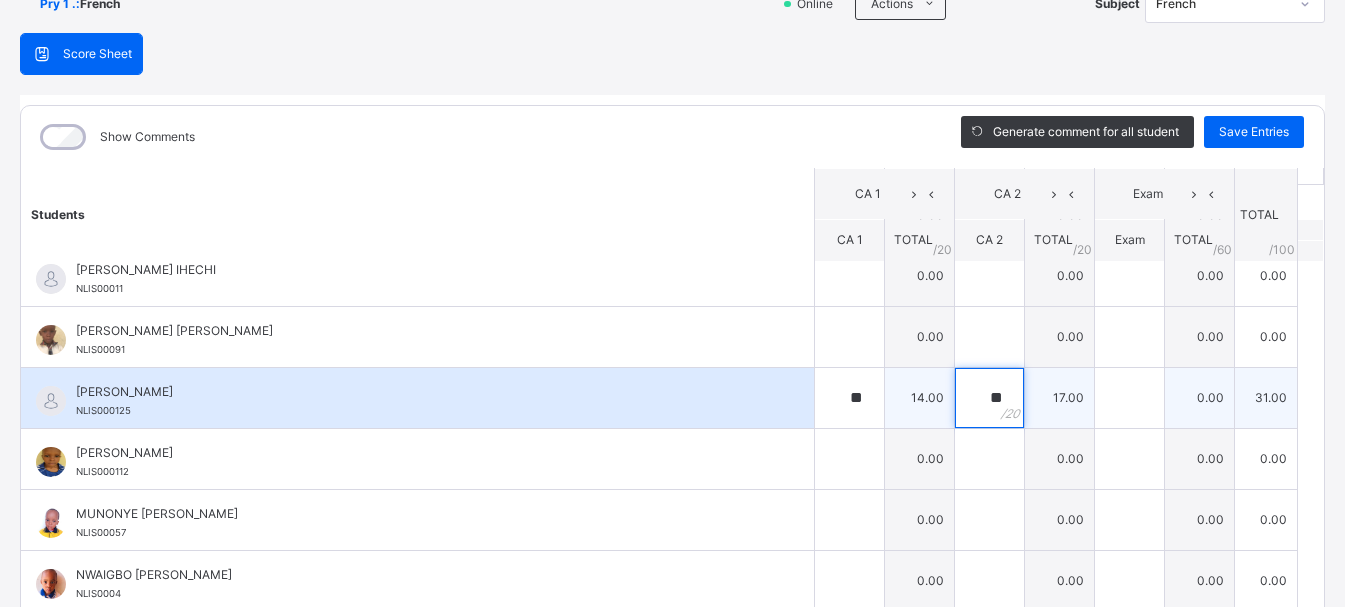 type on "**" 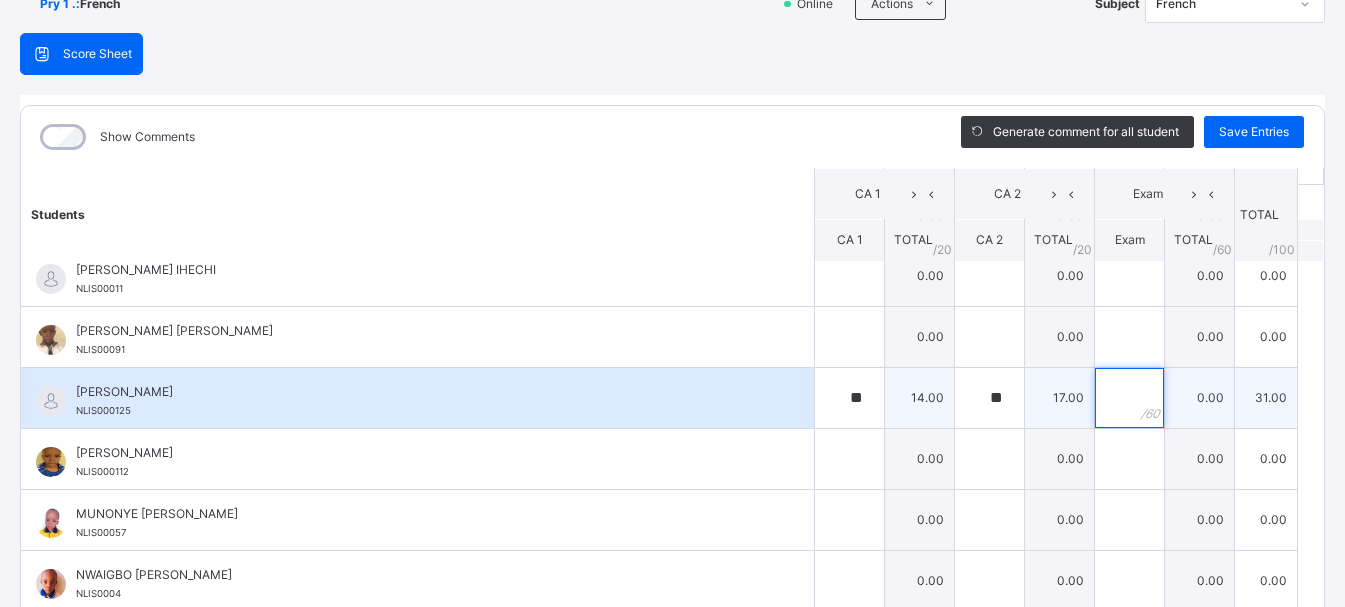 click at bounding box center [1129, 398] 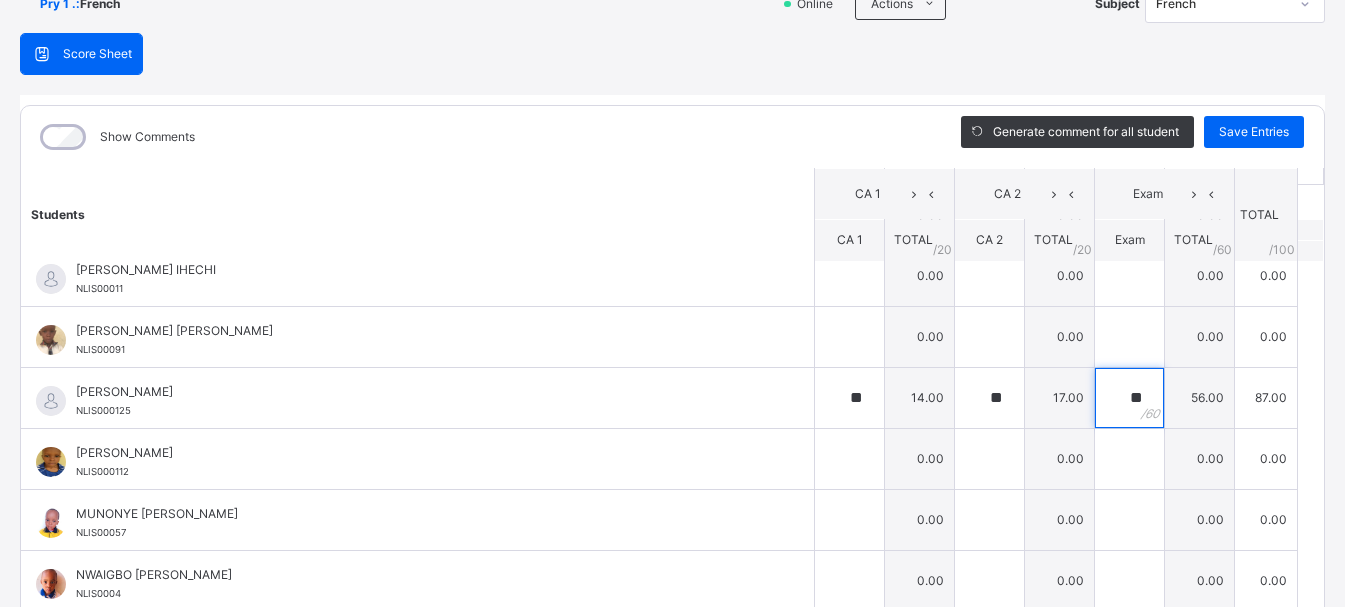 scroll, scrollTop: 693, scrollLeft: 0, axis: vertical 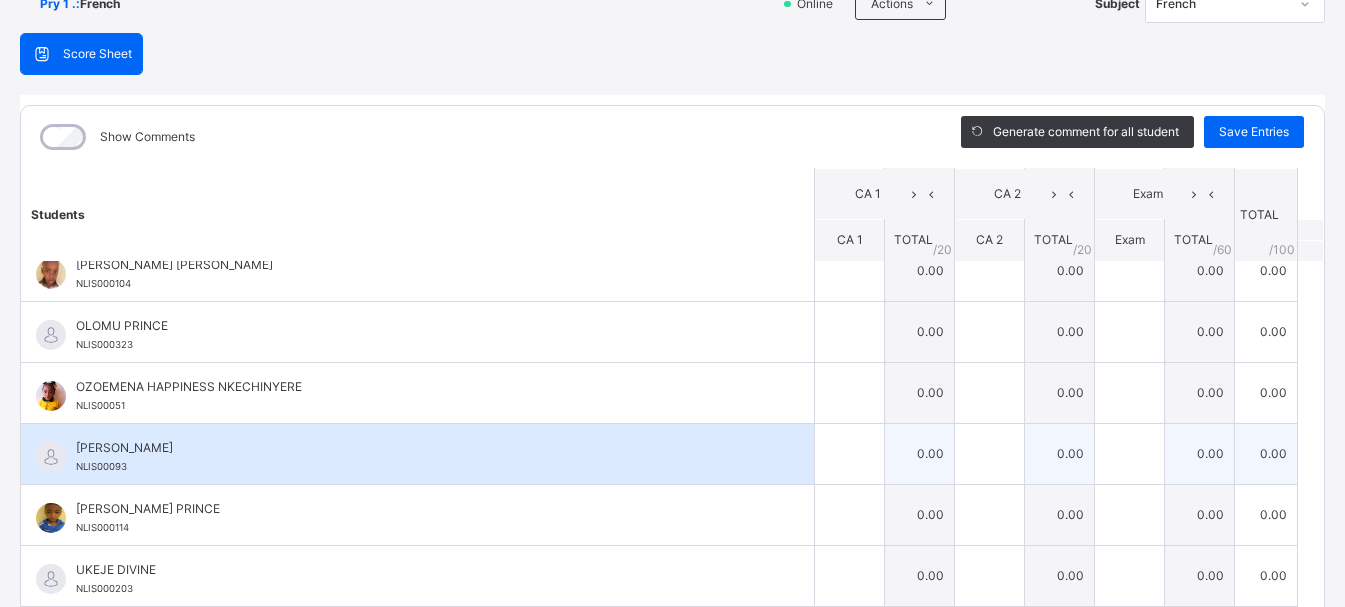 type on "**" 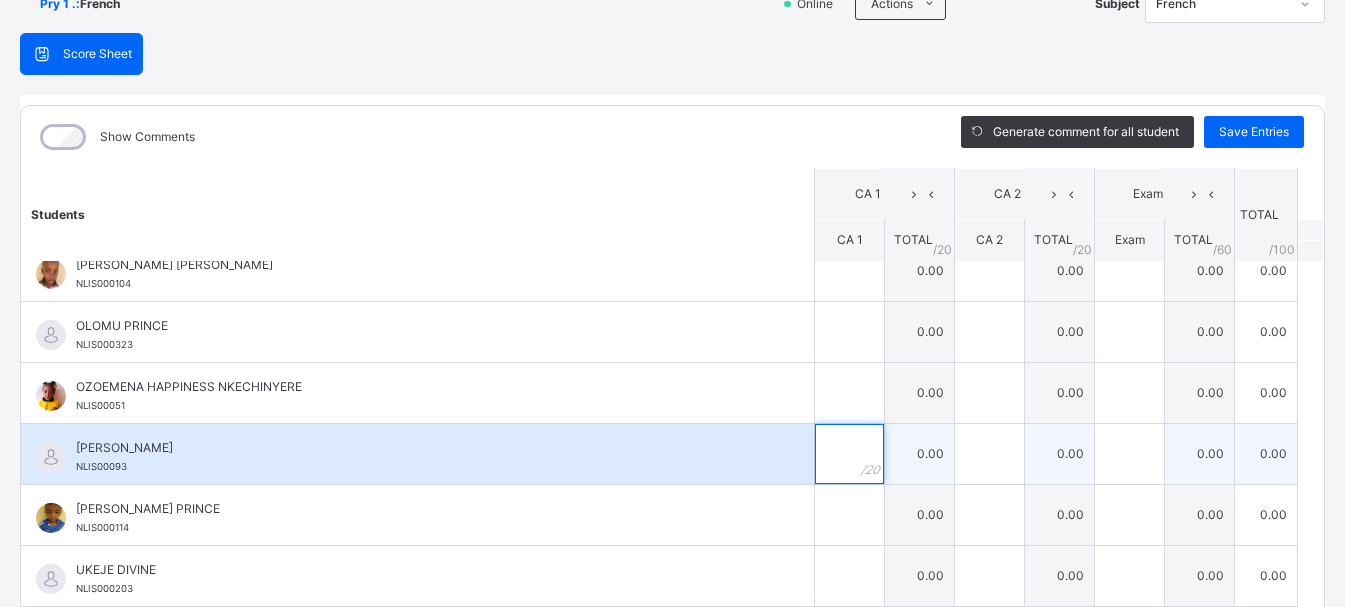 click at bounding box center (849, 454) 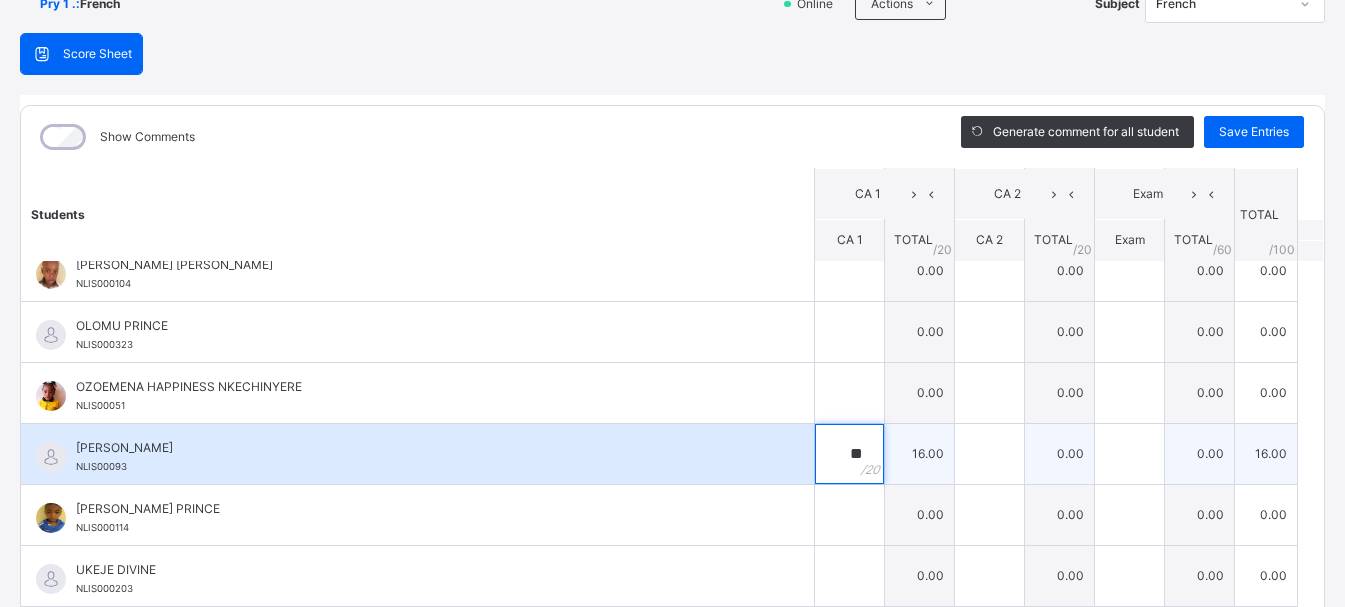type on "**" 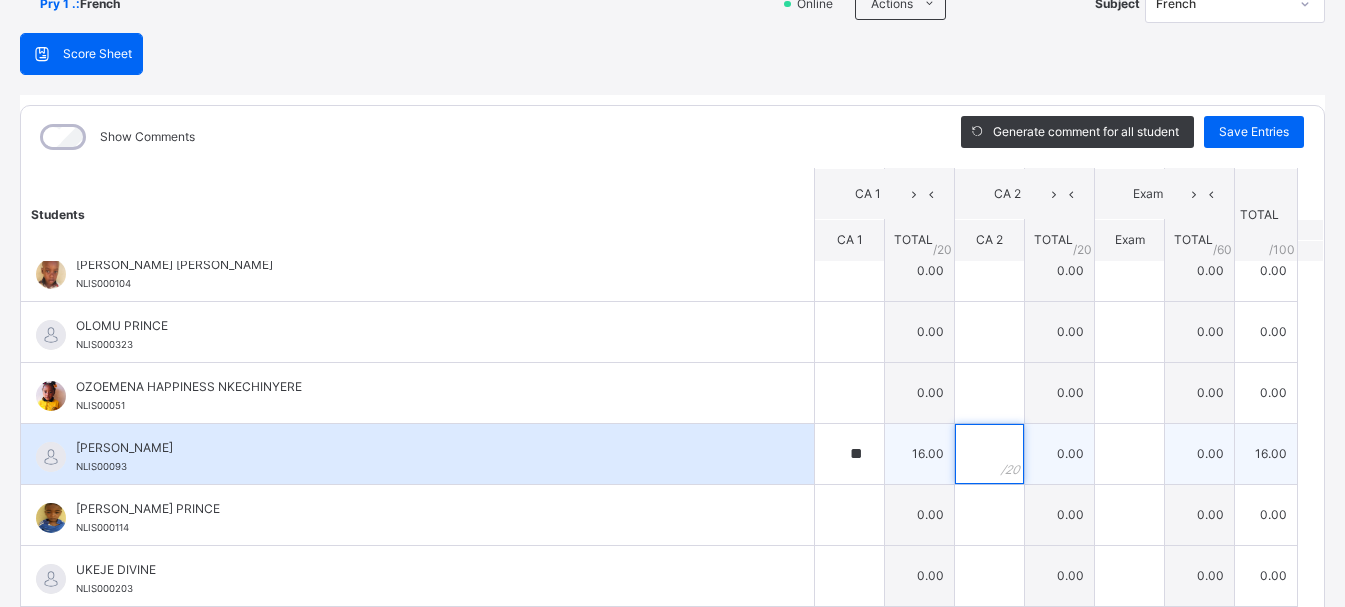 click at bounding box center (989, 454) 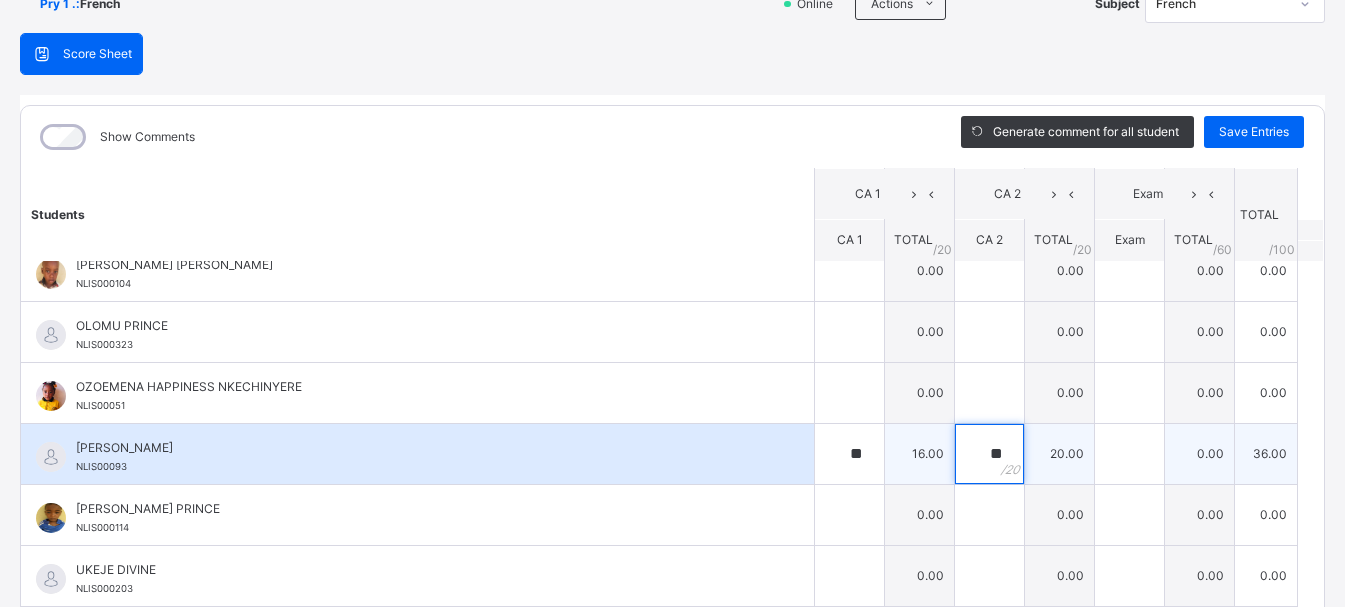 type on "**" 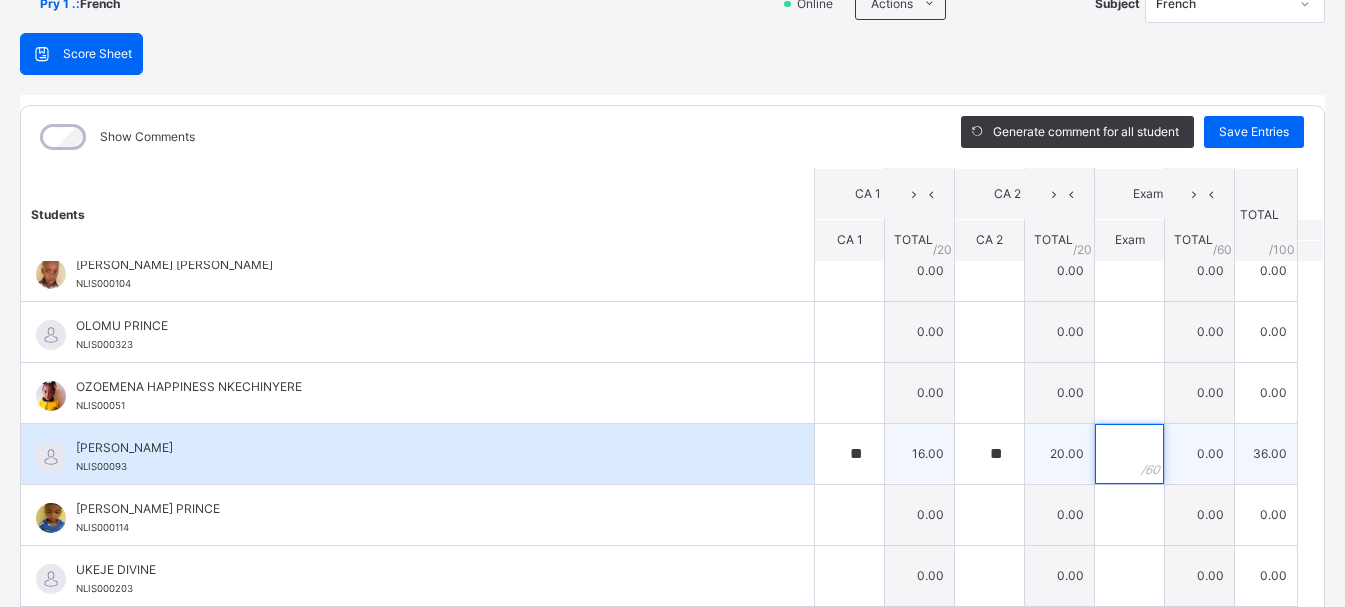 click at bounding box center [1129, 454] 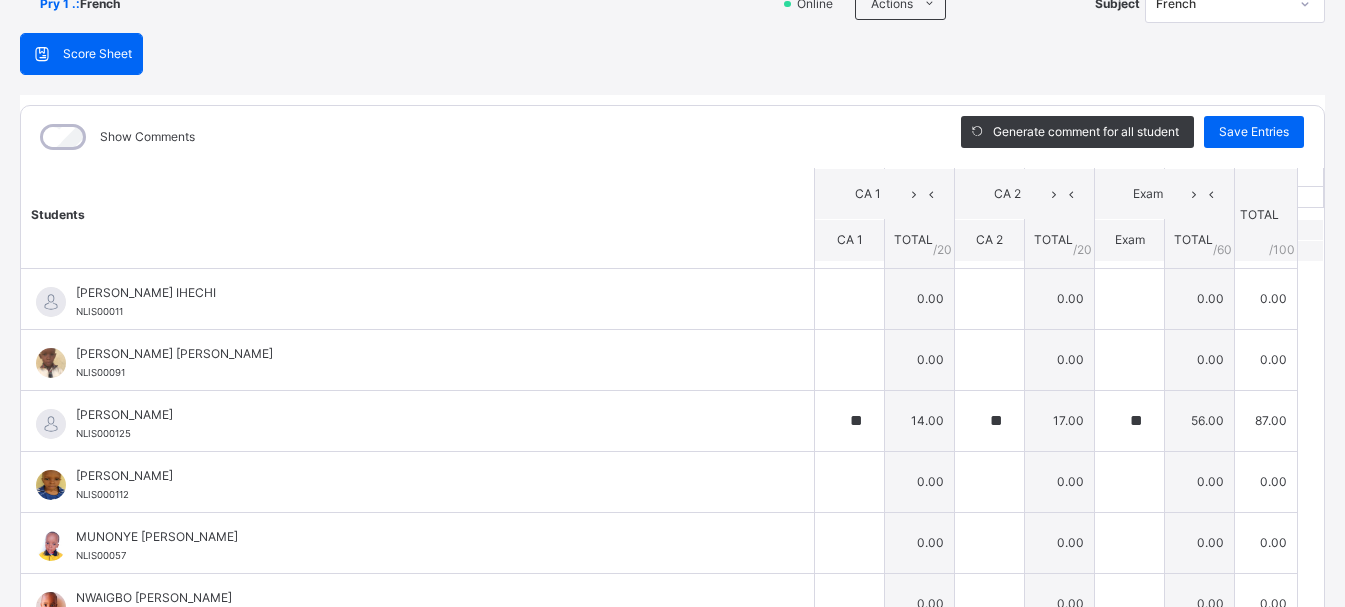 scroll, scrollTop: 0, scrollLeft: 0, axis: both 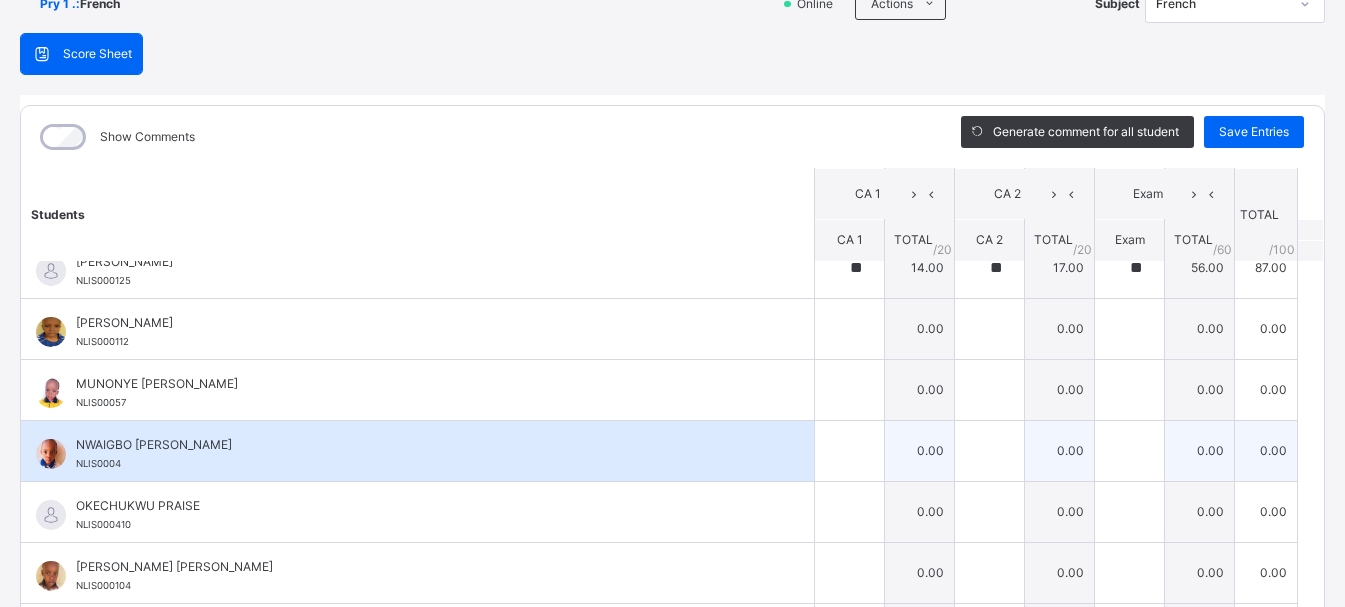 type on "**" 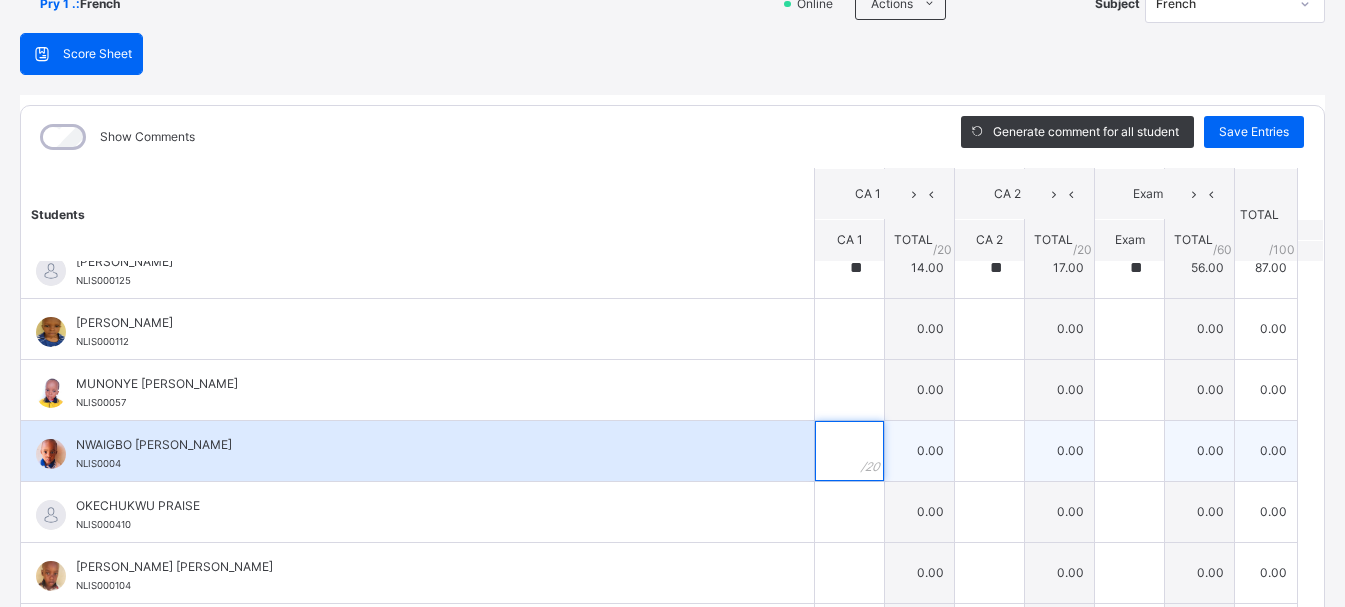 click at bounding box center (849, 451) 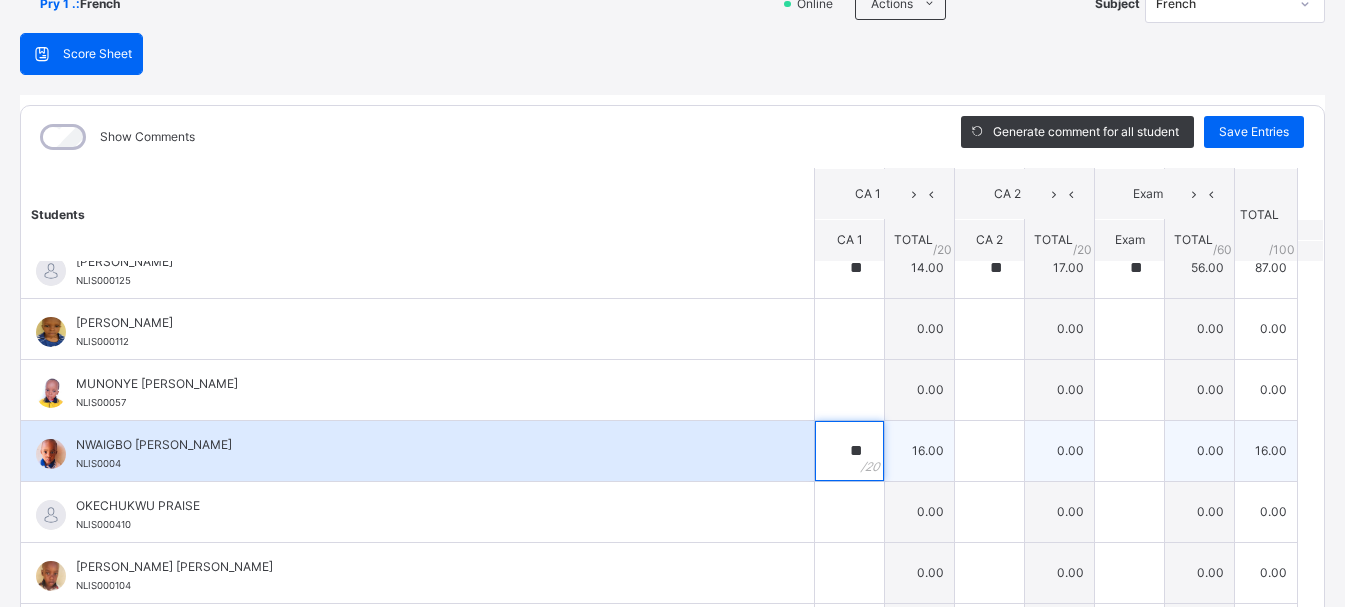 type on "**" 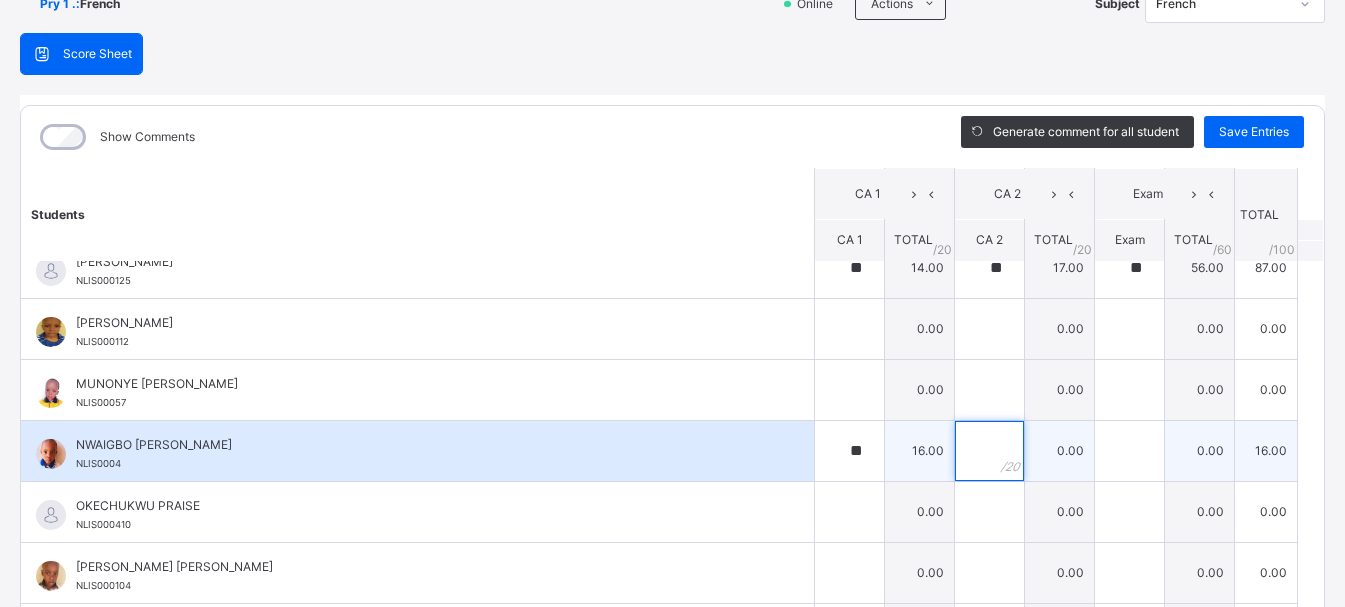 click at bounding box center (989, 451) 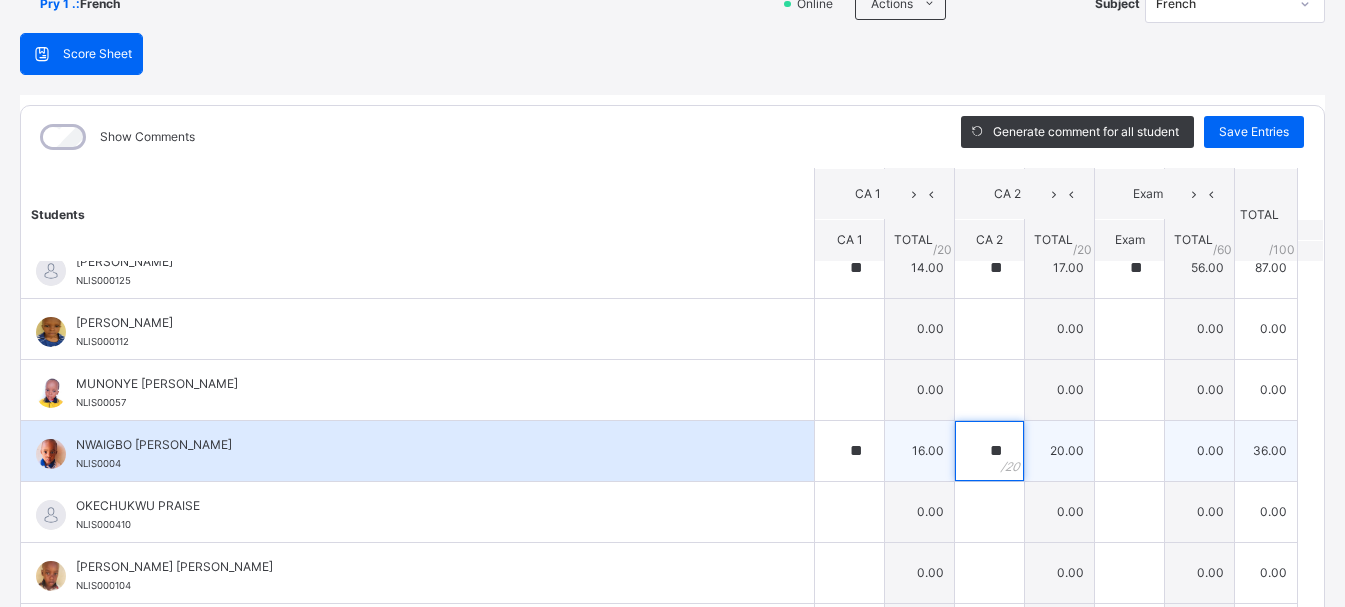 type on "**" 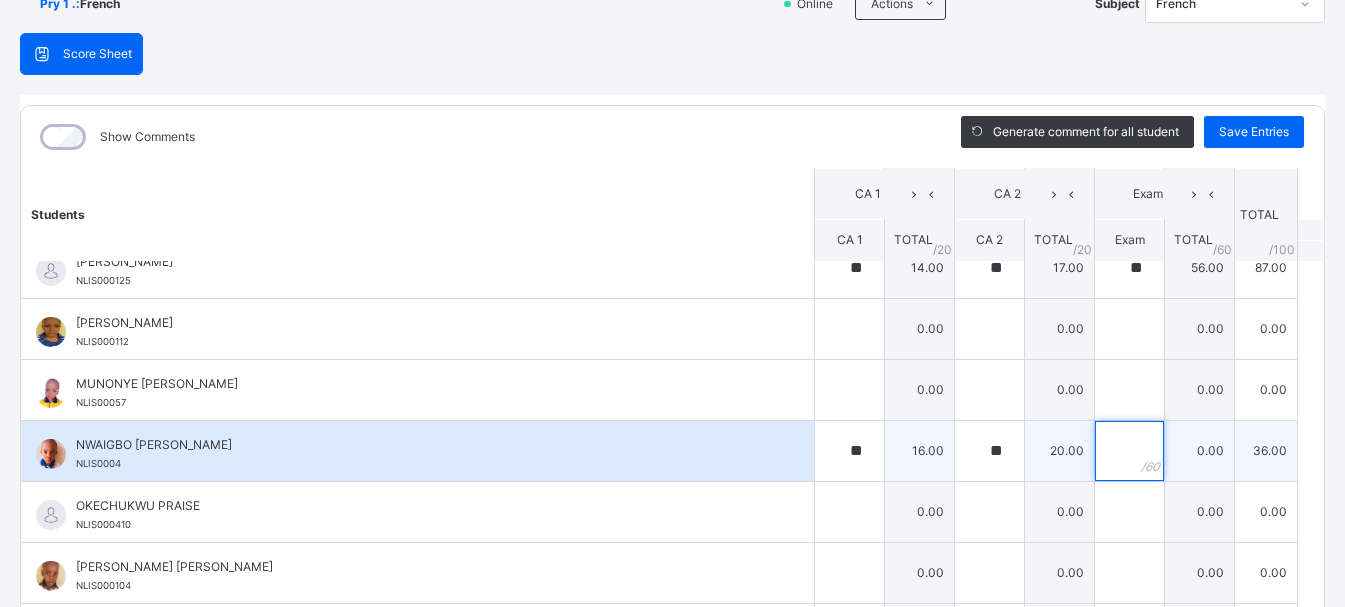 click at bounding box center (1129, 451) 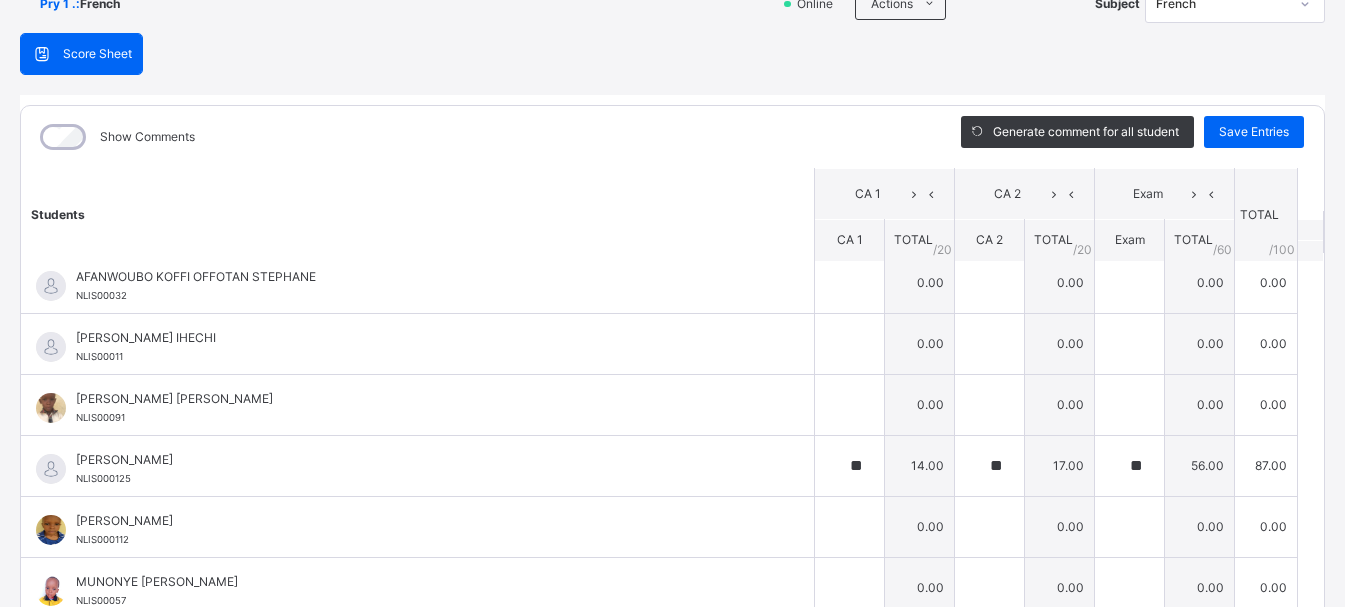 scroll, scrollTop: 0, scrollLeft: 0, axis: both 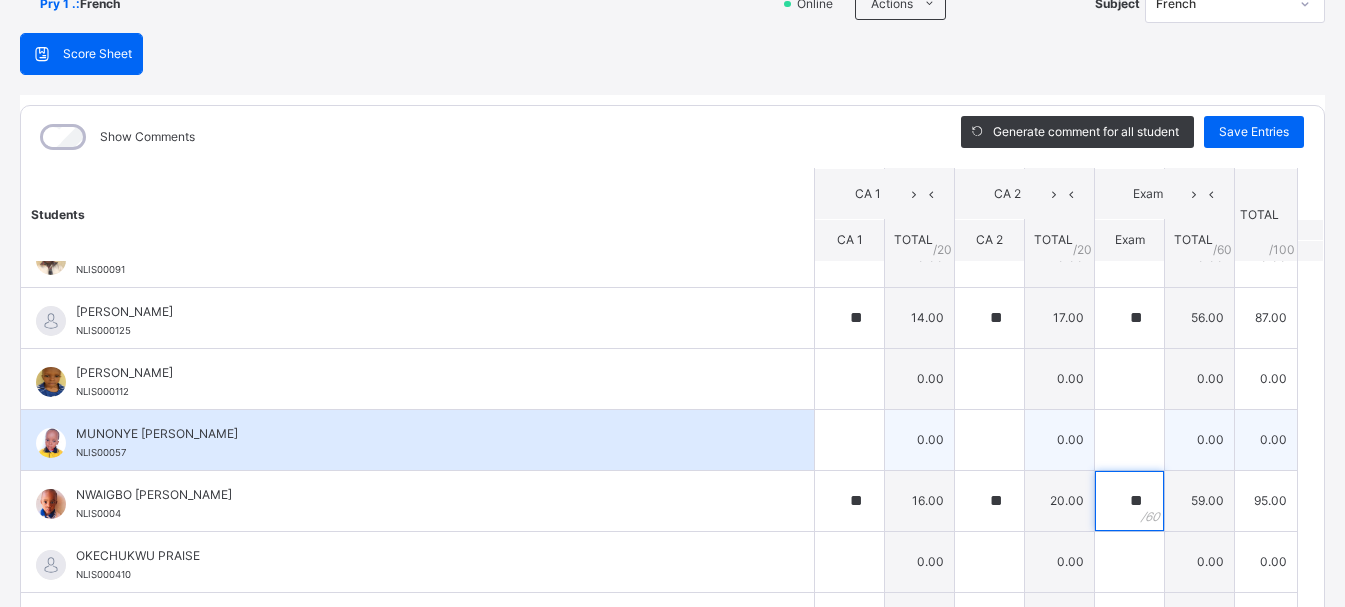 type on "**" 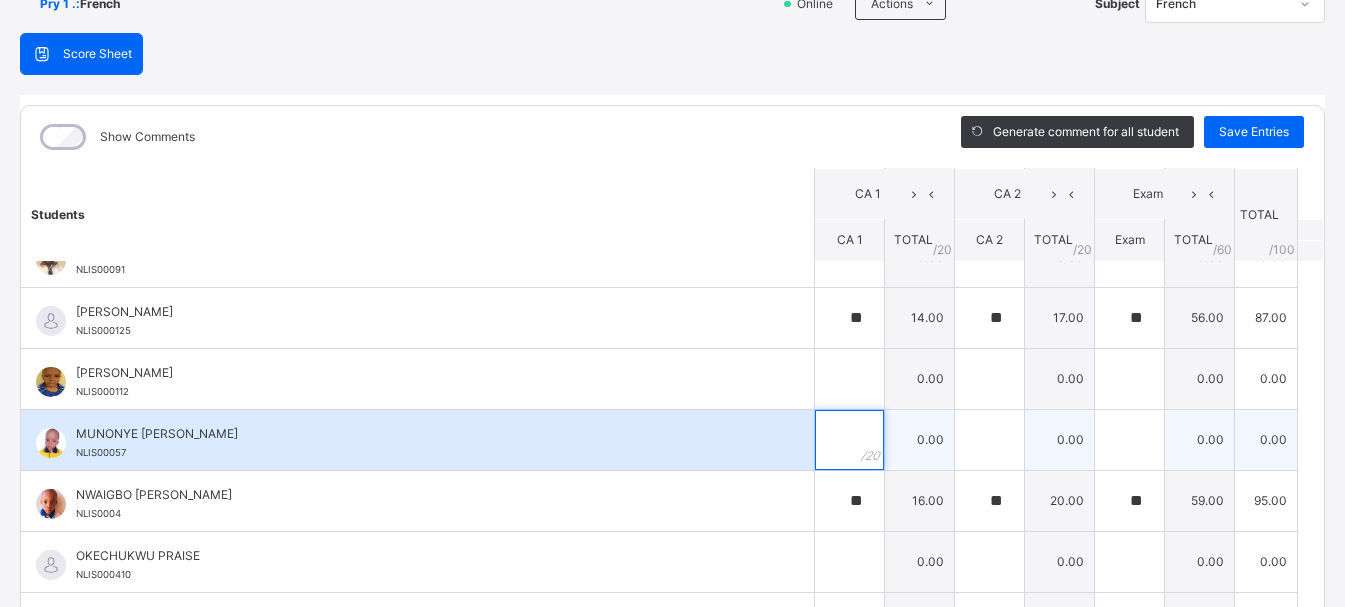 click at bounding box center [849, 440] 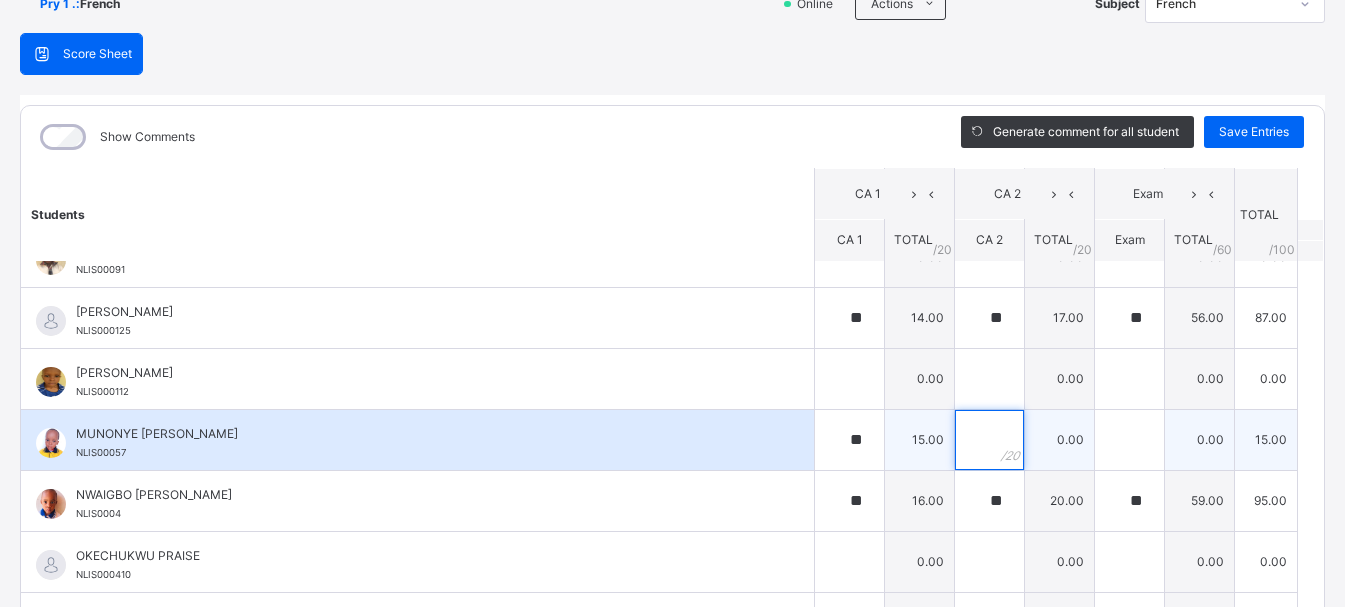 click at bounding box center (989, 440) 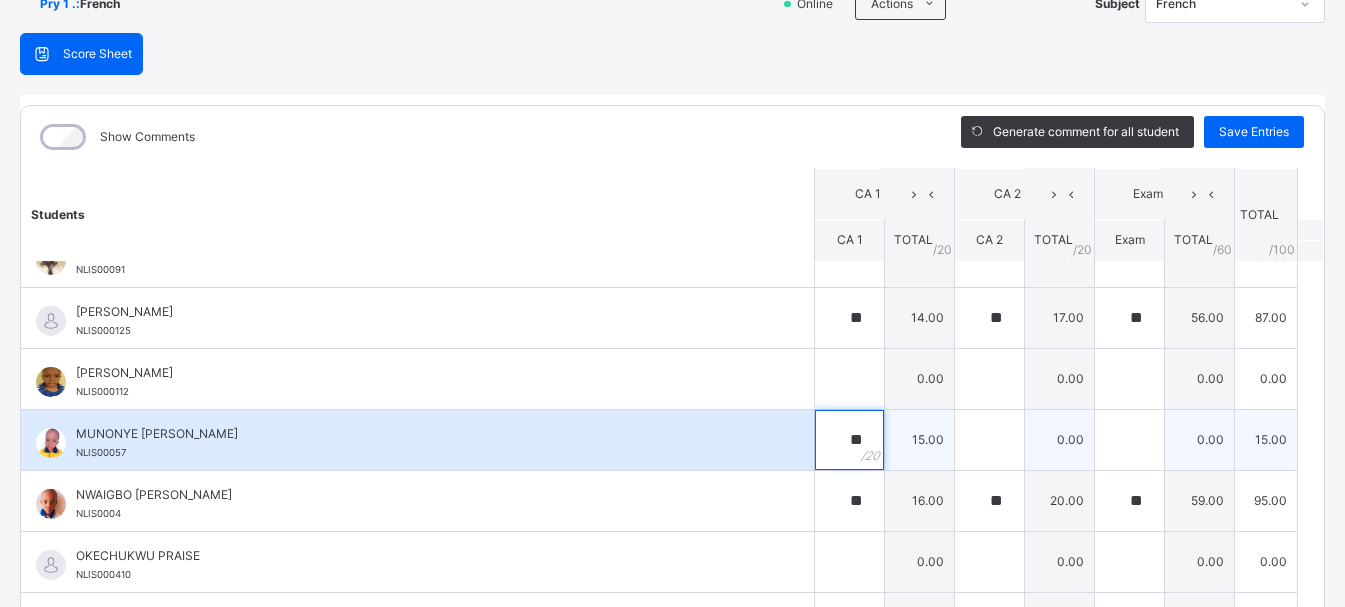 click on "**" at bounding box center (849, 440) 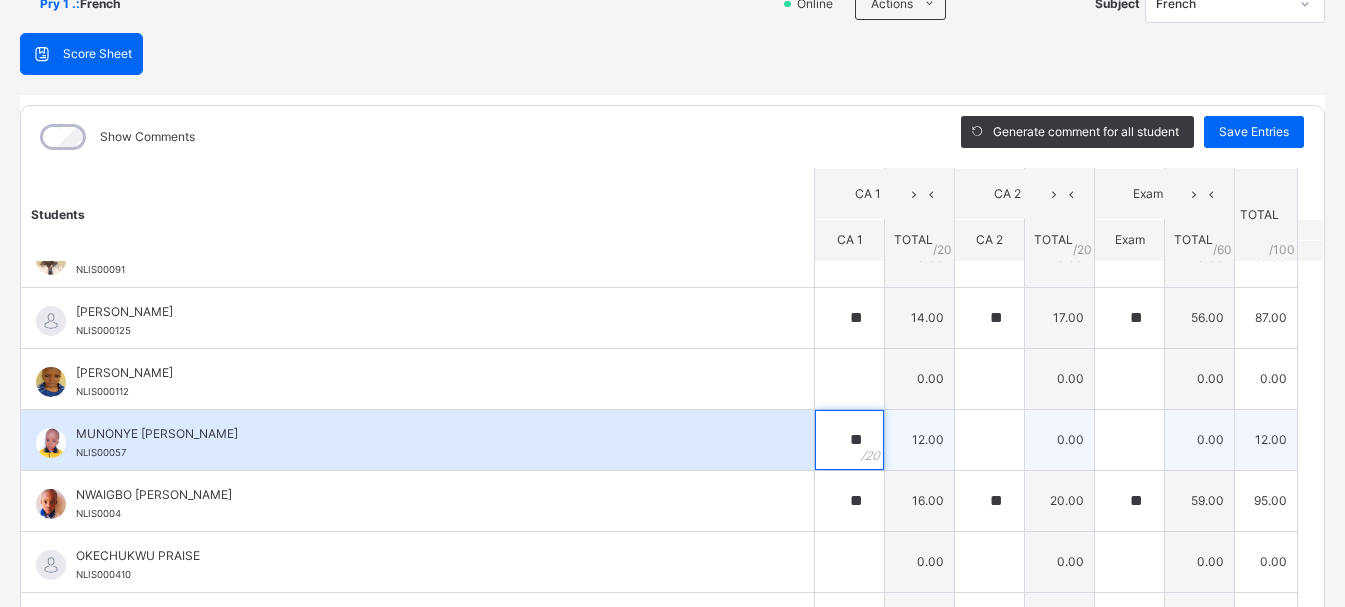 type on "**" 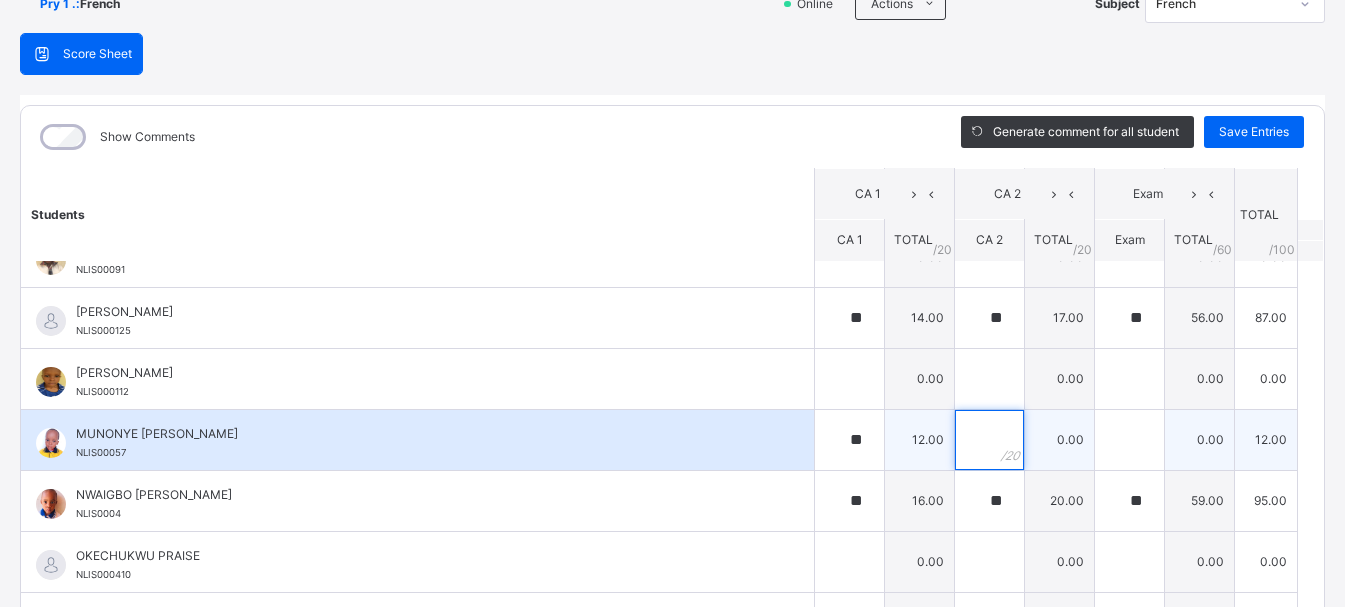click at bounding box center [989, 440] 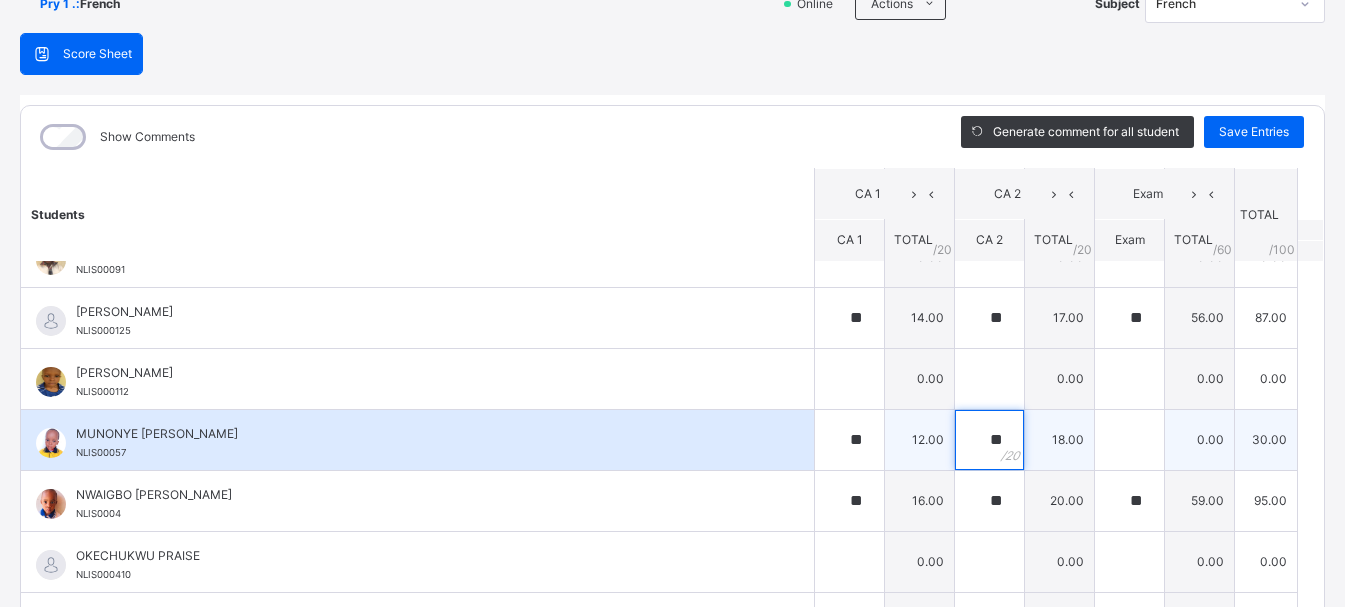 type on "**" 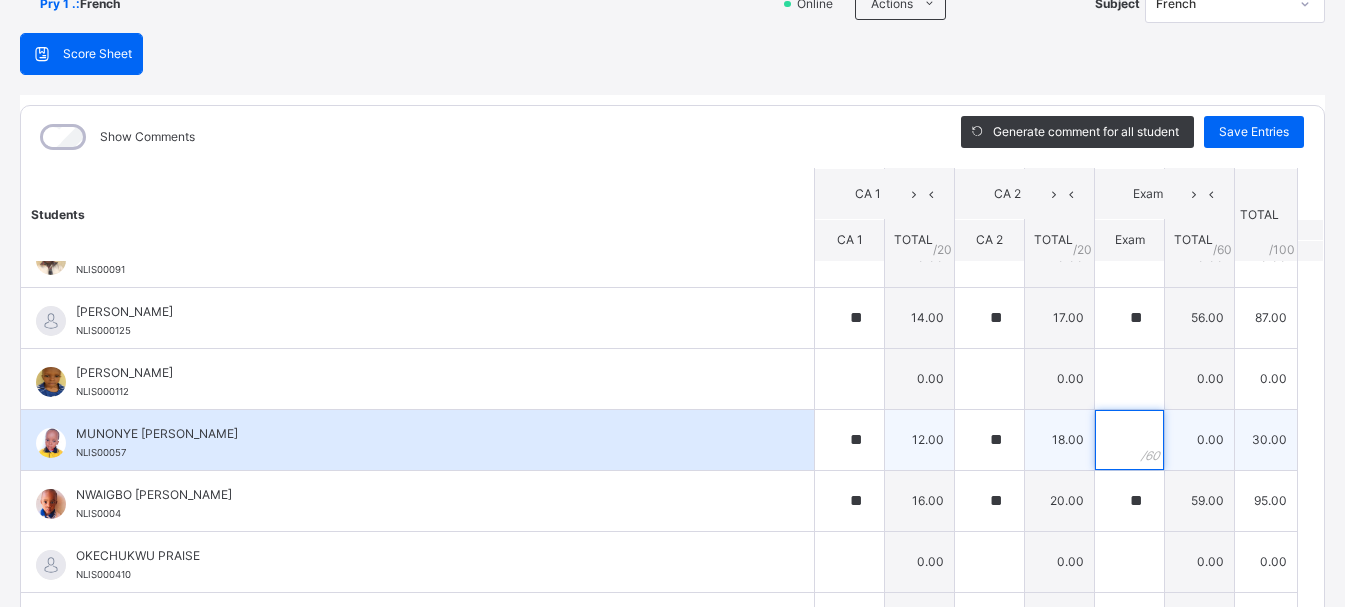 click at bounding box center [1129, 440] 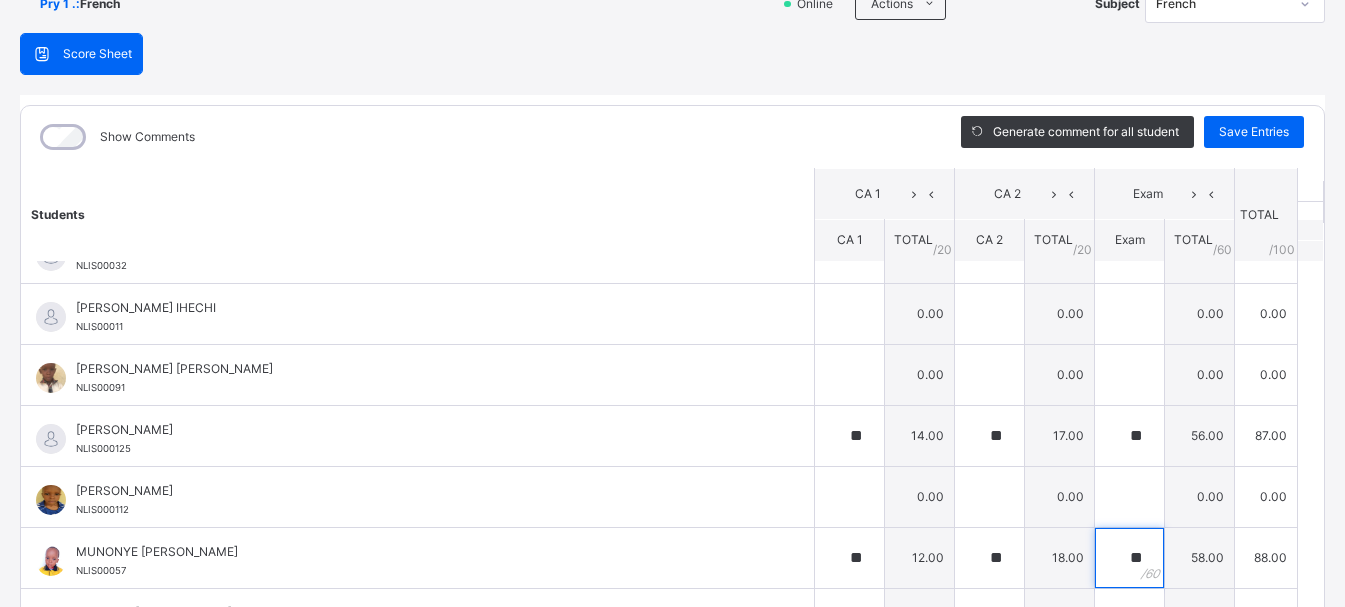 scroll, scrollTop: 0, scrollLeft: 0, axis: both 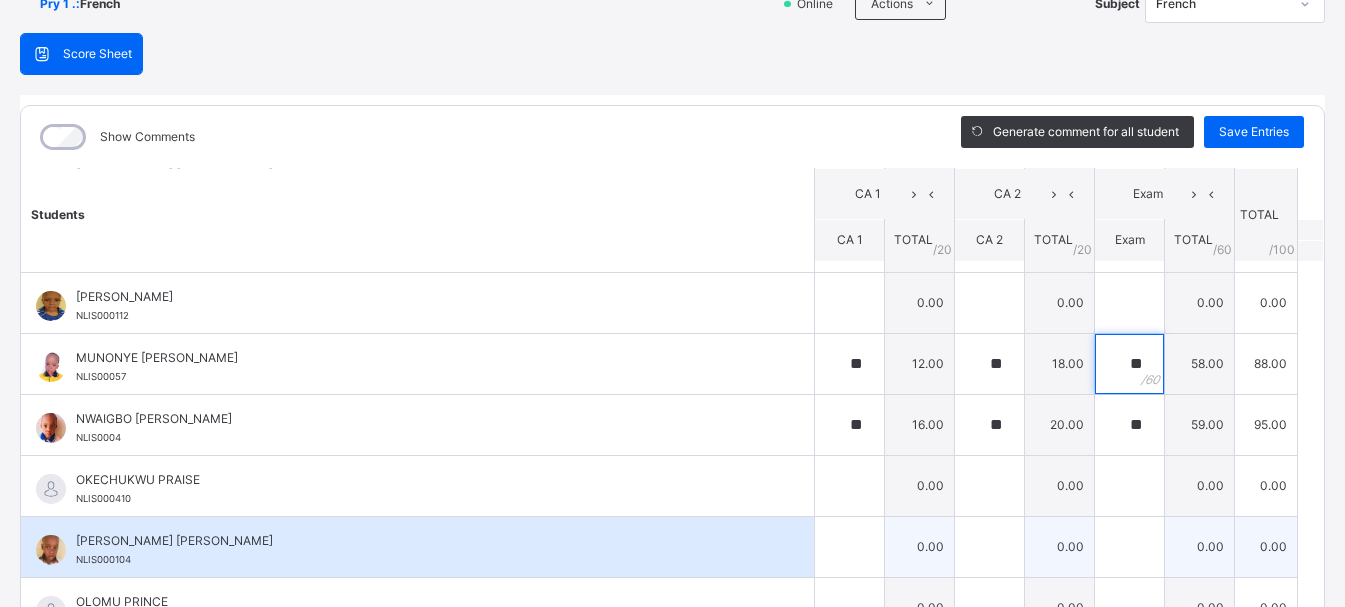 type on "**" 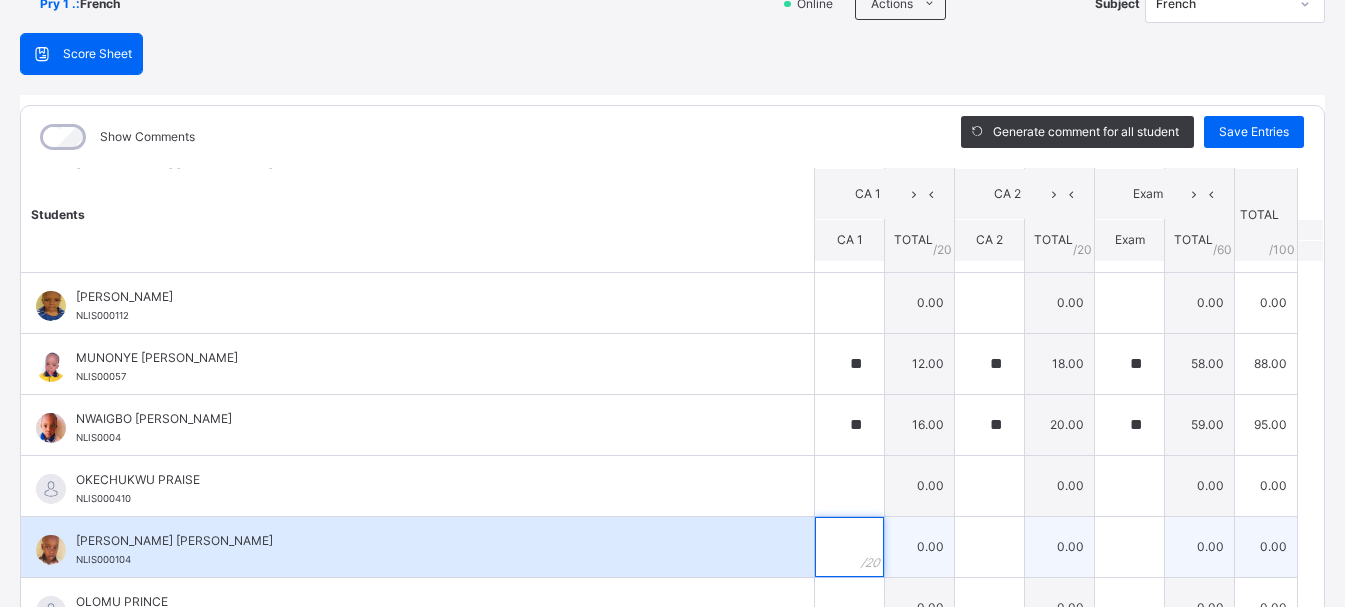 click at bounding box center [849, 547] 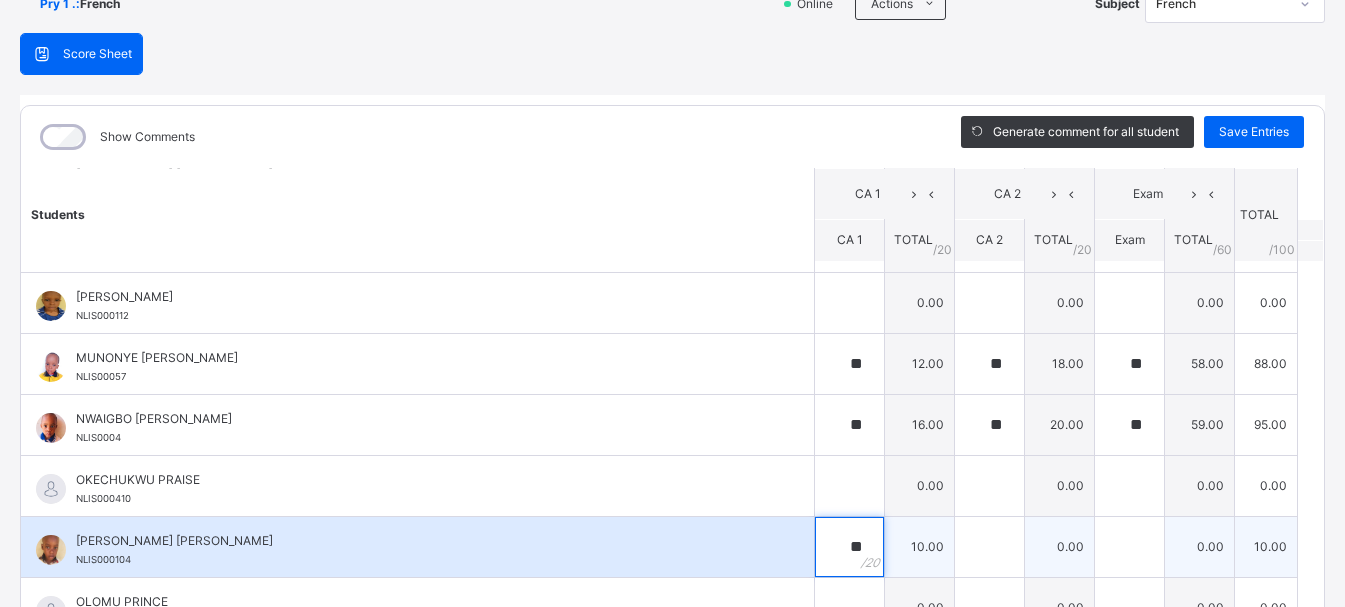 type on "**" 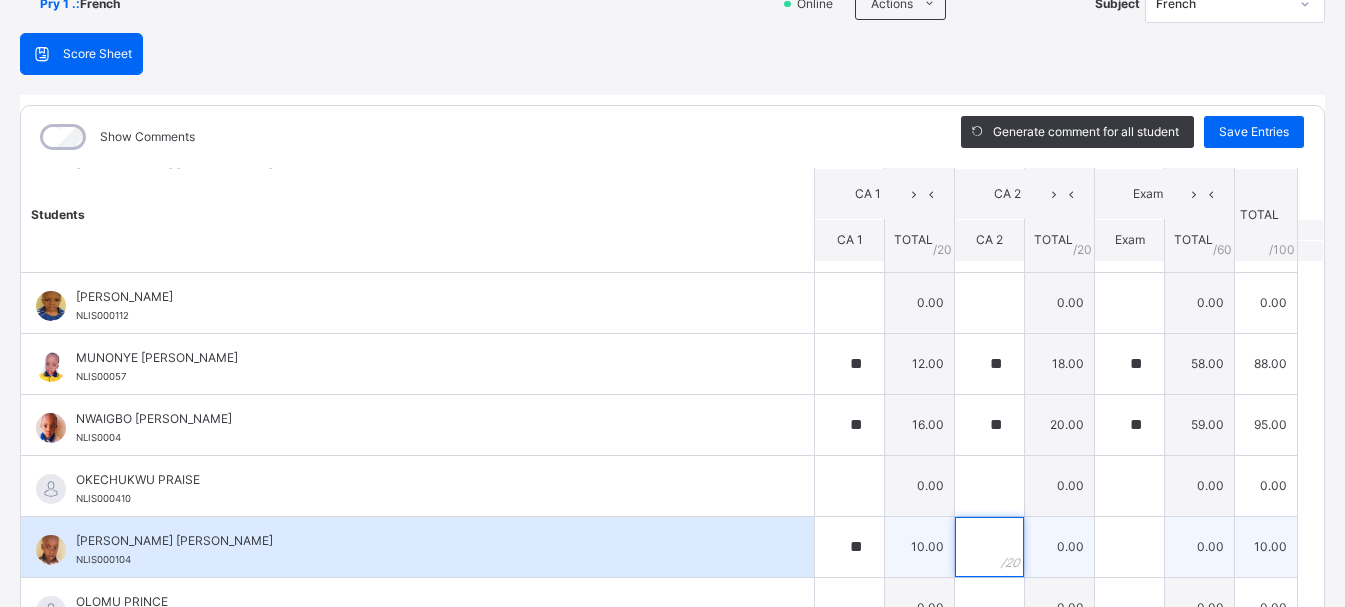 click at bounding box center (989, 547) 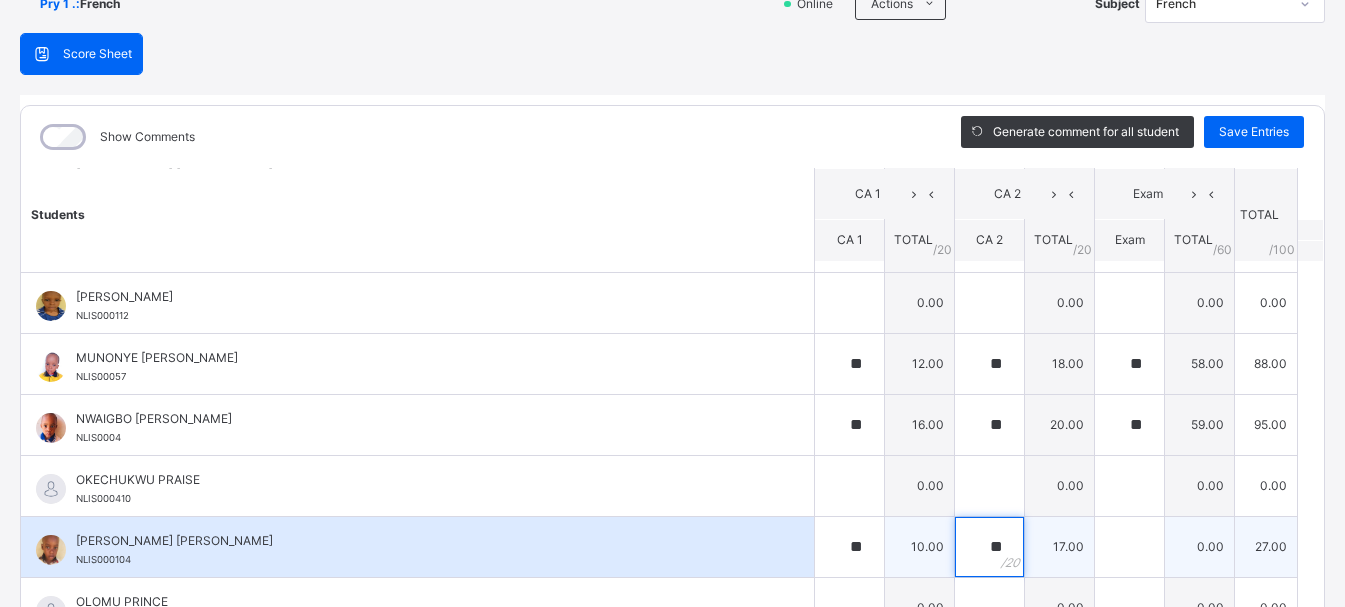 type on "**" 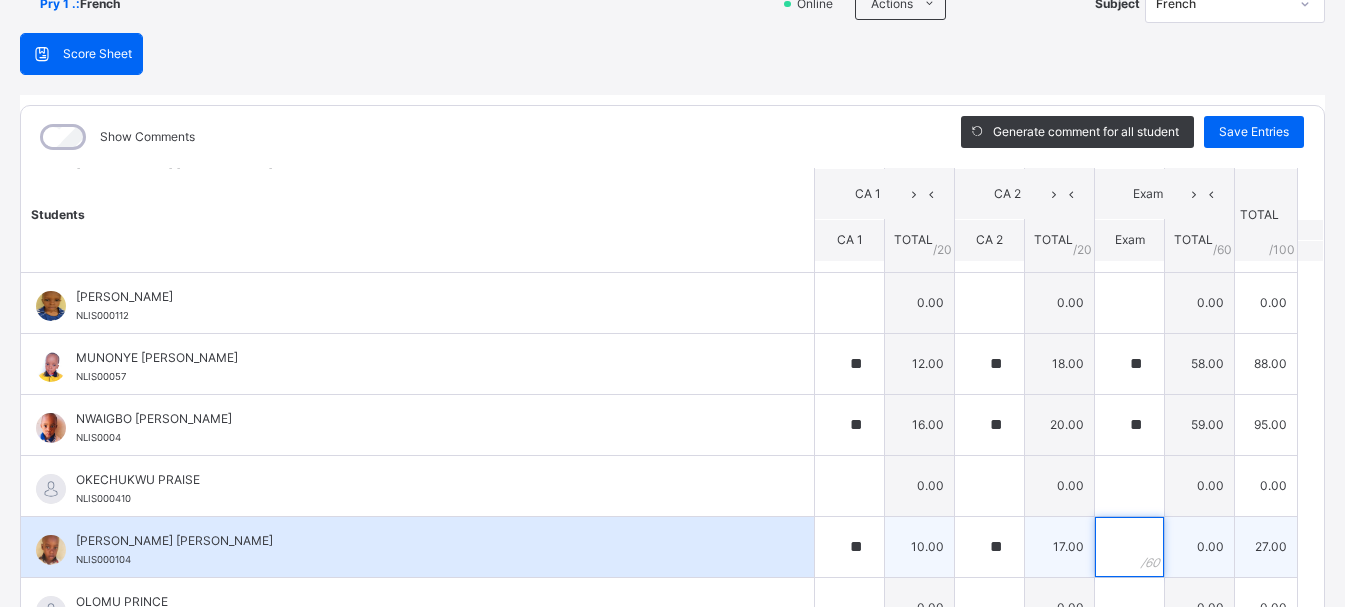 click at bounding box center (1129, 547) 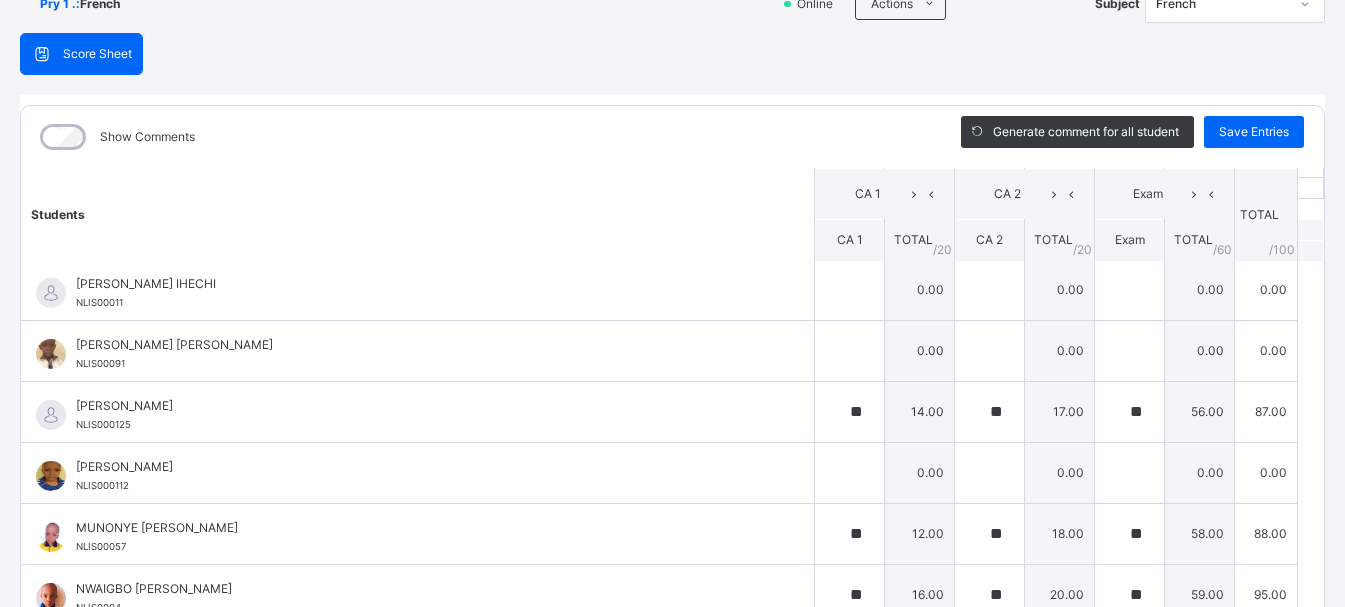 scroll, scrollTop: 0, scrollLeft: 0, axis: both 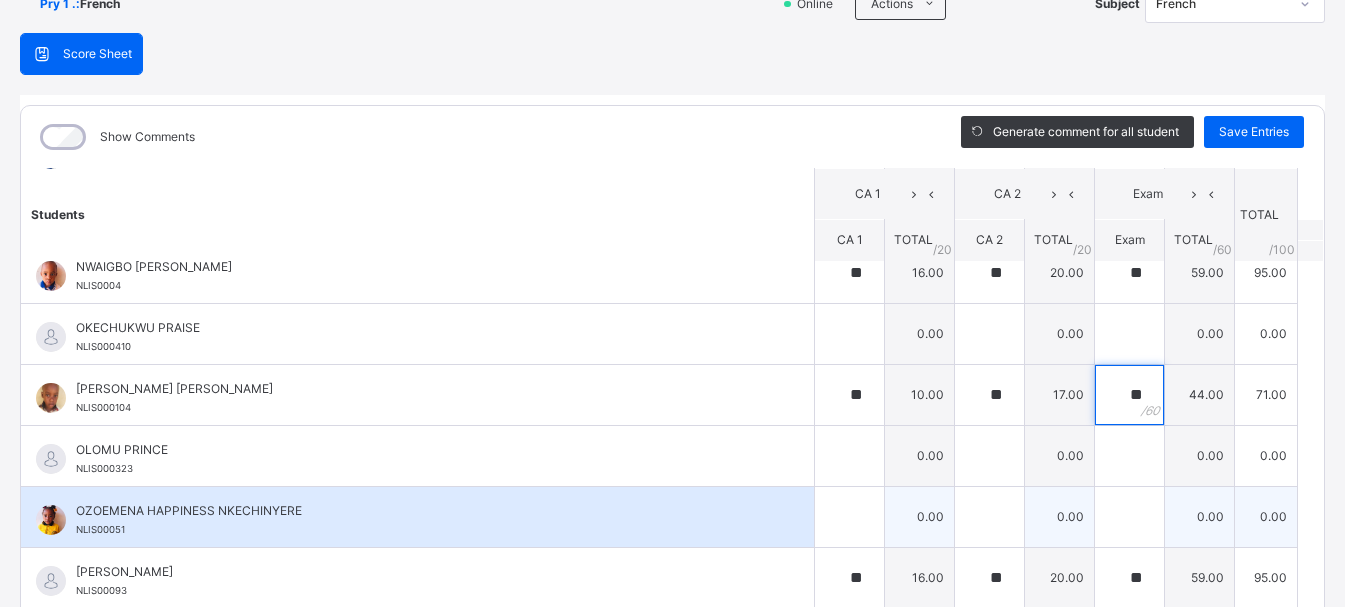 type on "**" 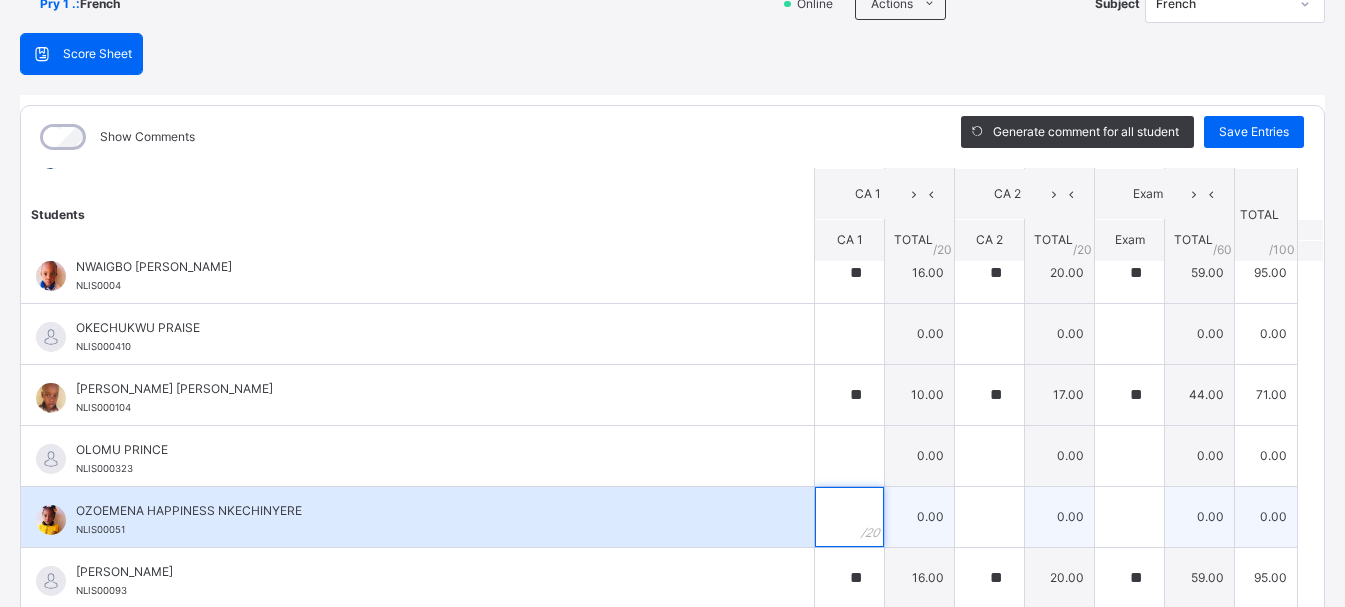 click at bounding box center [849, 517] 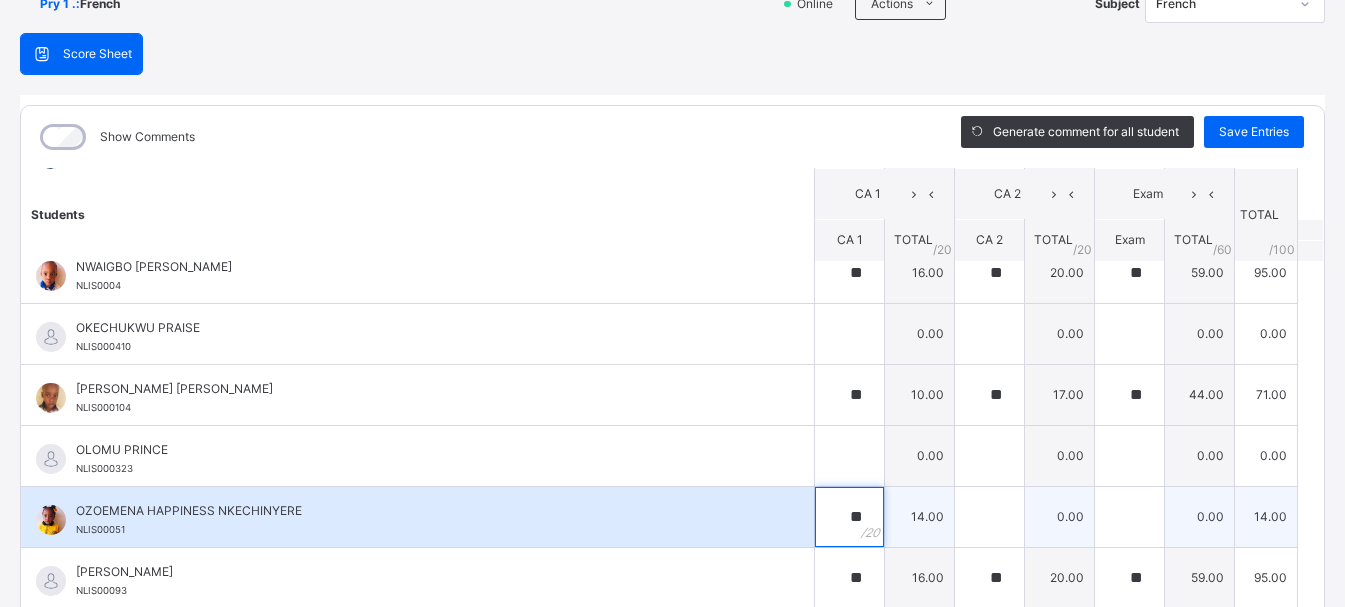 type on "**" 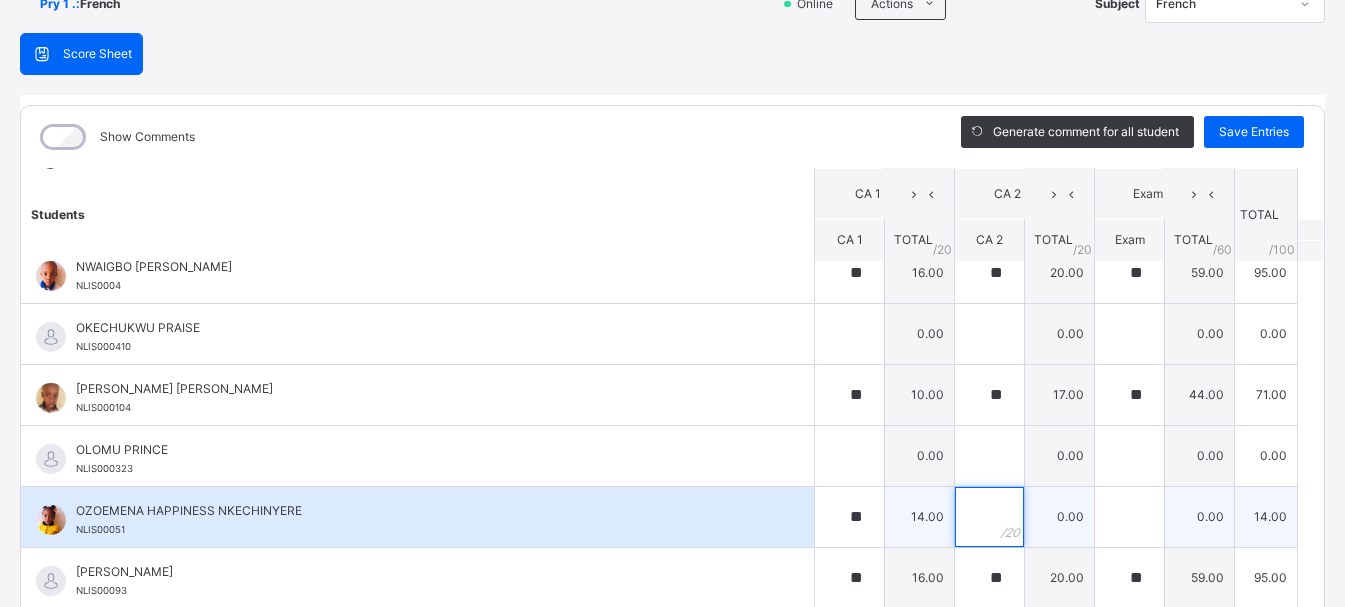 click at bounding box center [989, 517] 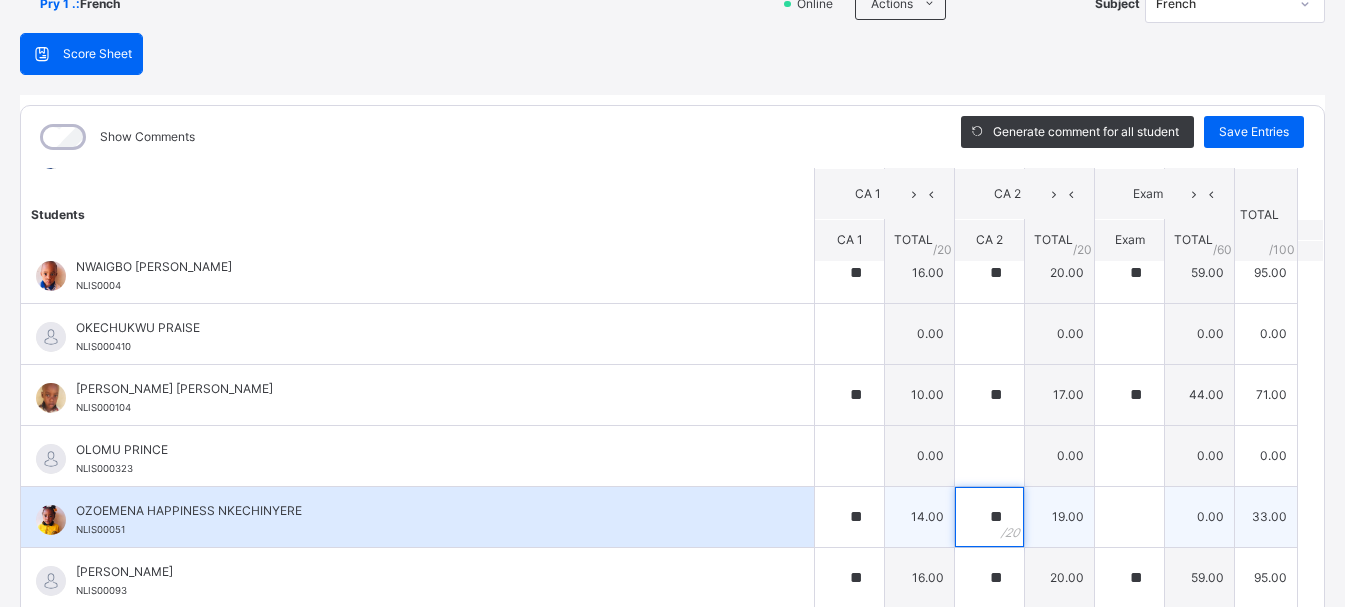 type on "**" 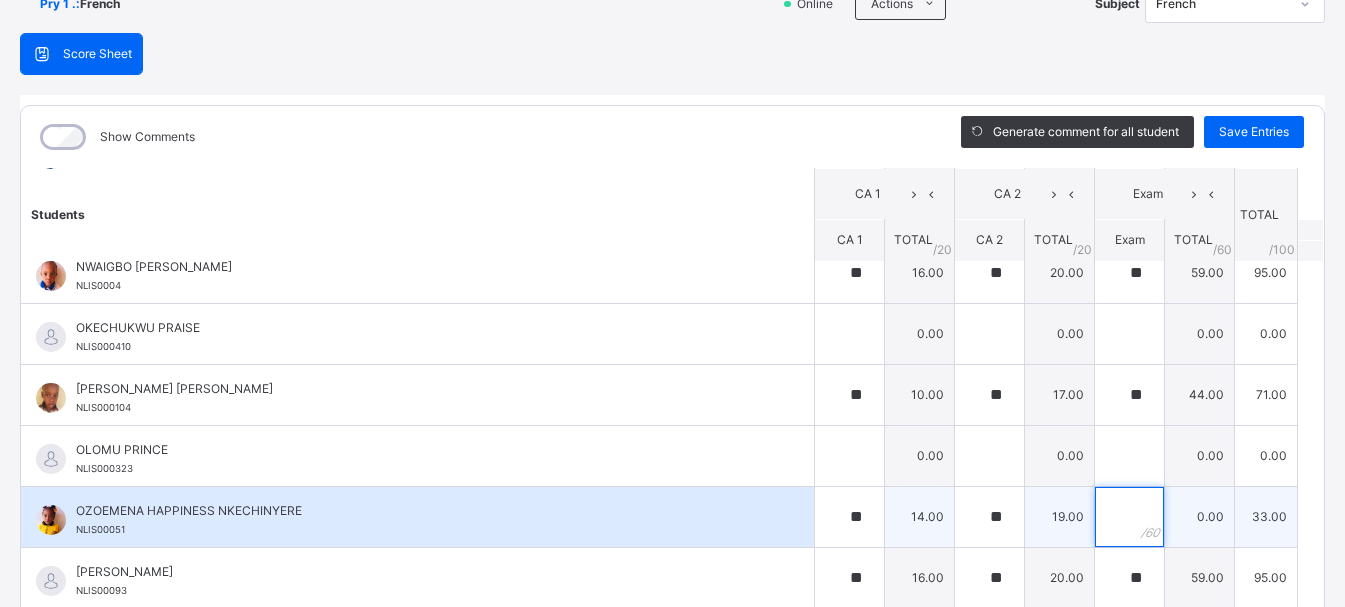 click at bounding box center [1129, 517] 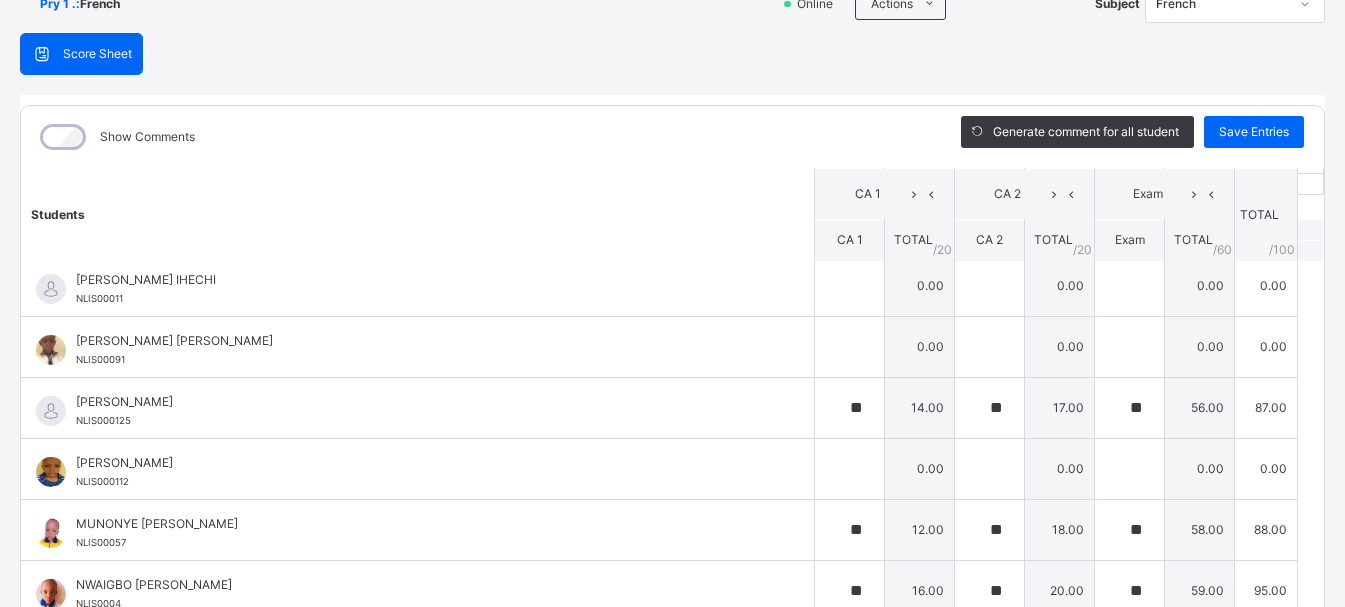 scroll, scrollTop: 0, scrollLeft: 0, axis: both 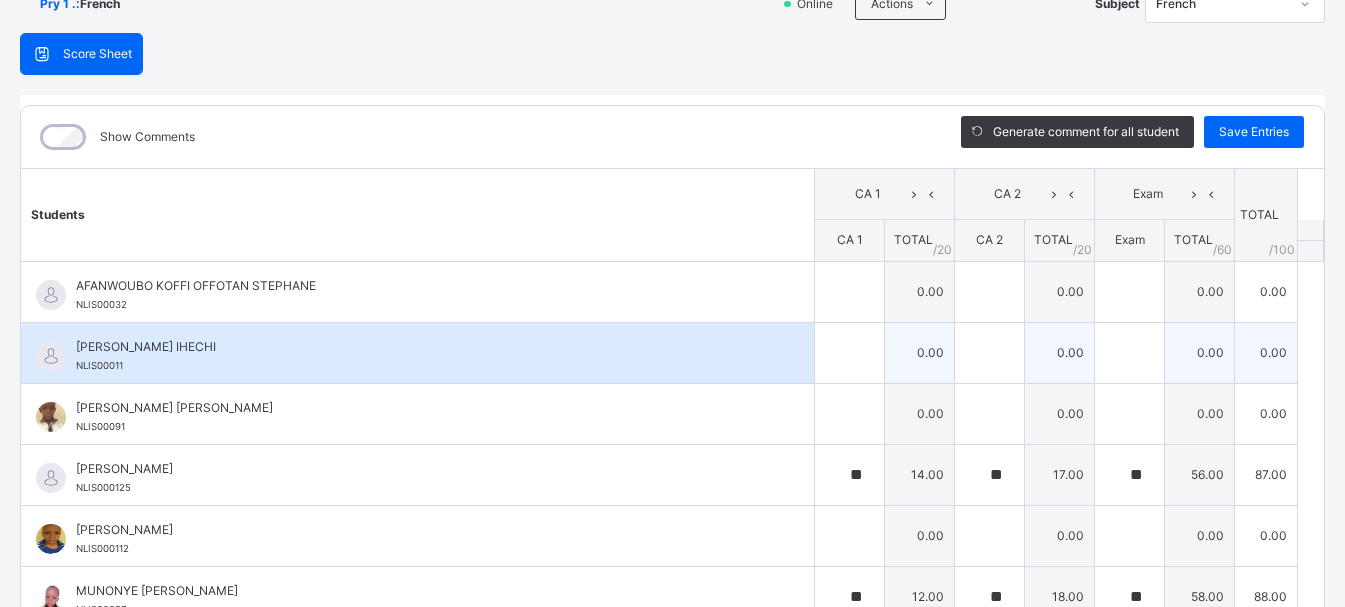 type on "**" 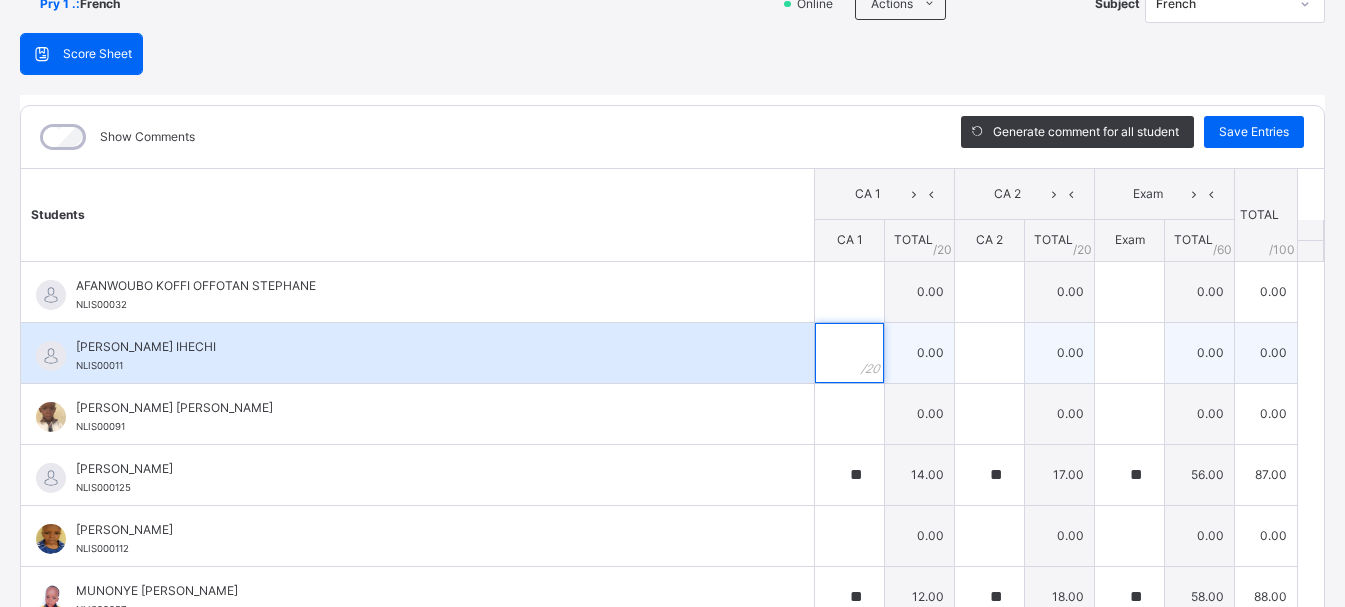 click at bounding box center [849, 353] 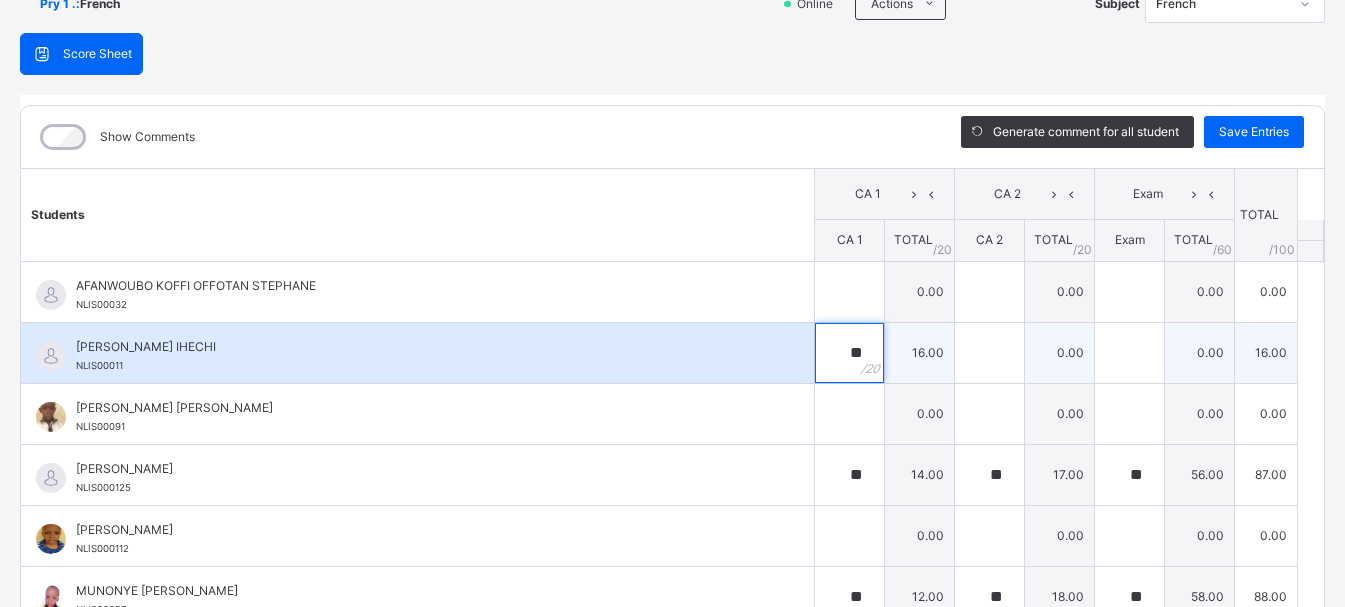 type on "**" 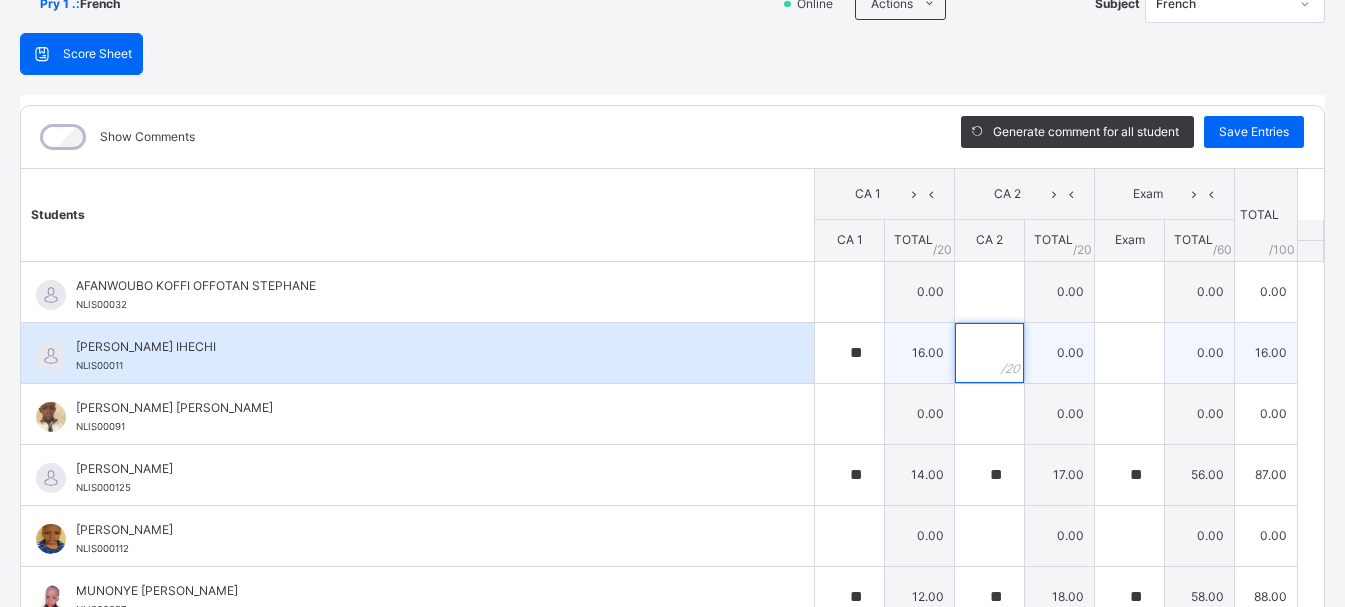 click at bounding box center [989, 353] 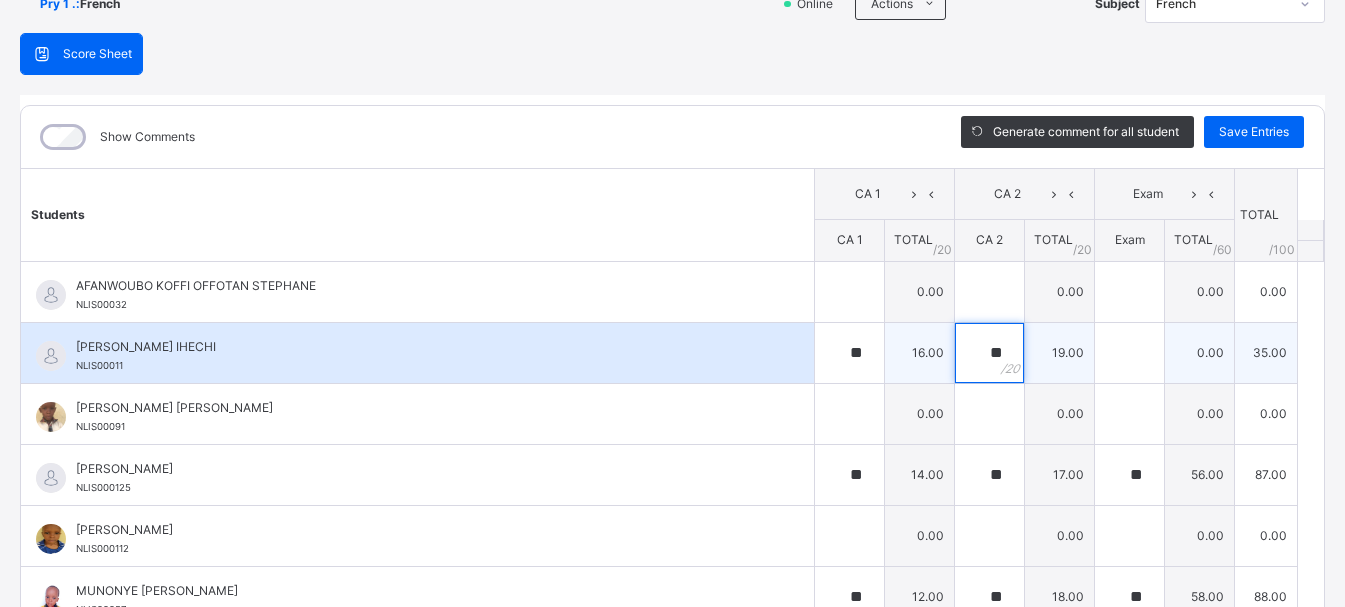 type on "**" 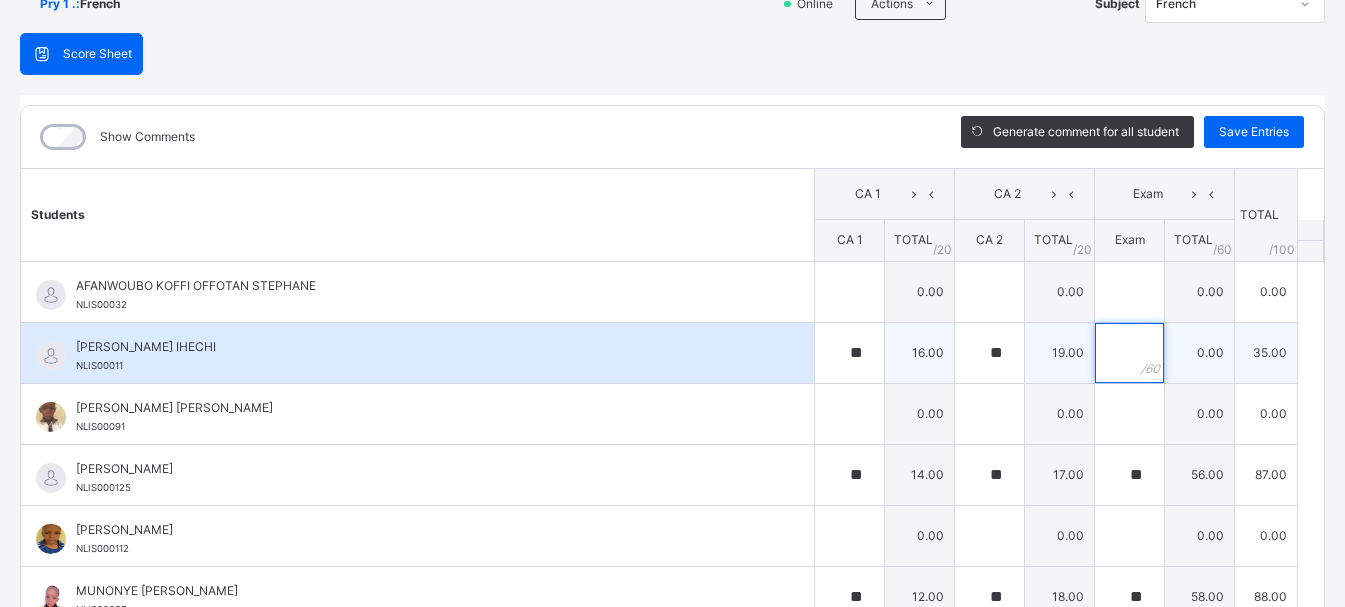click at bounding box center (1129, 353) 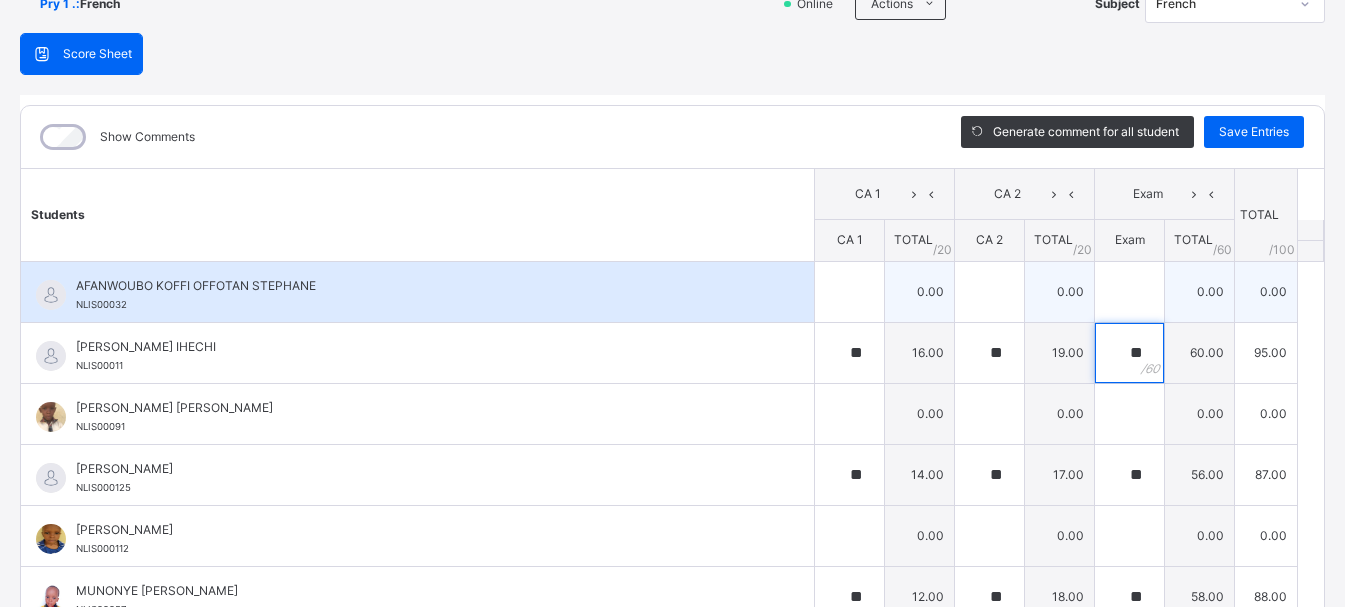 type on "**" 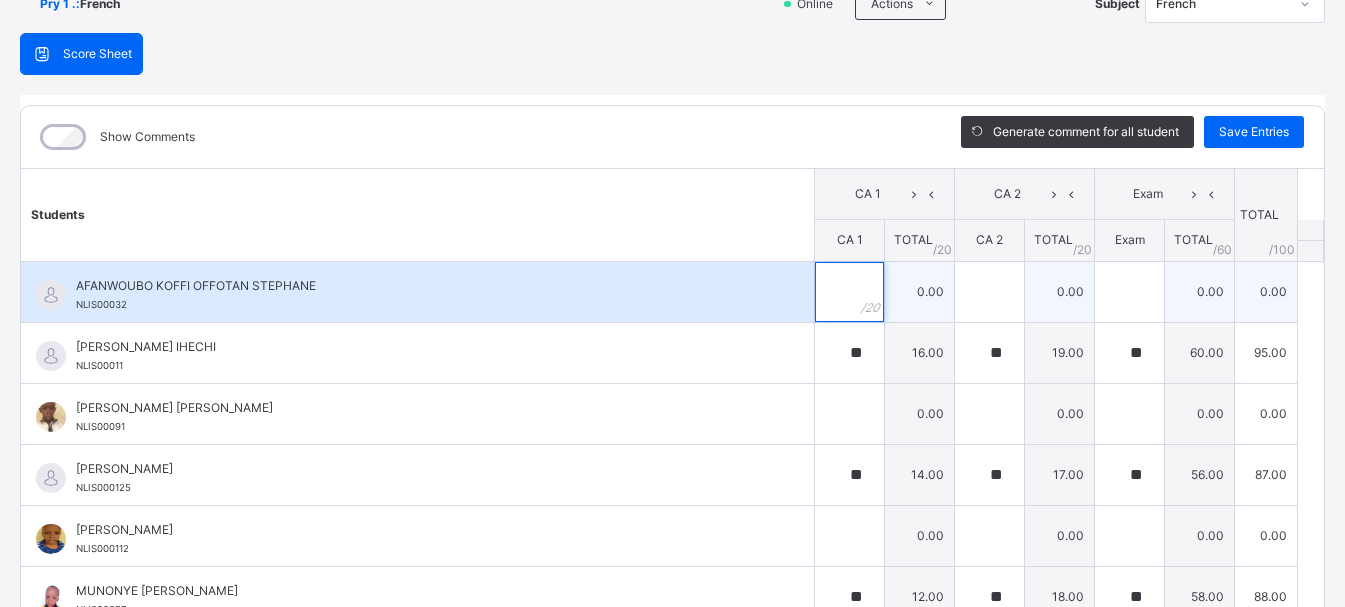 click at bounding box center (849, 292) 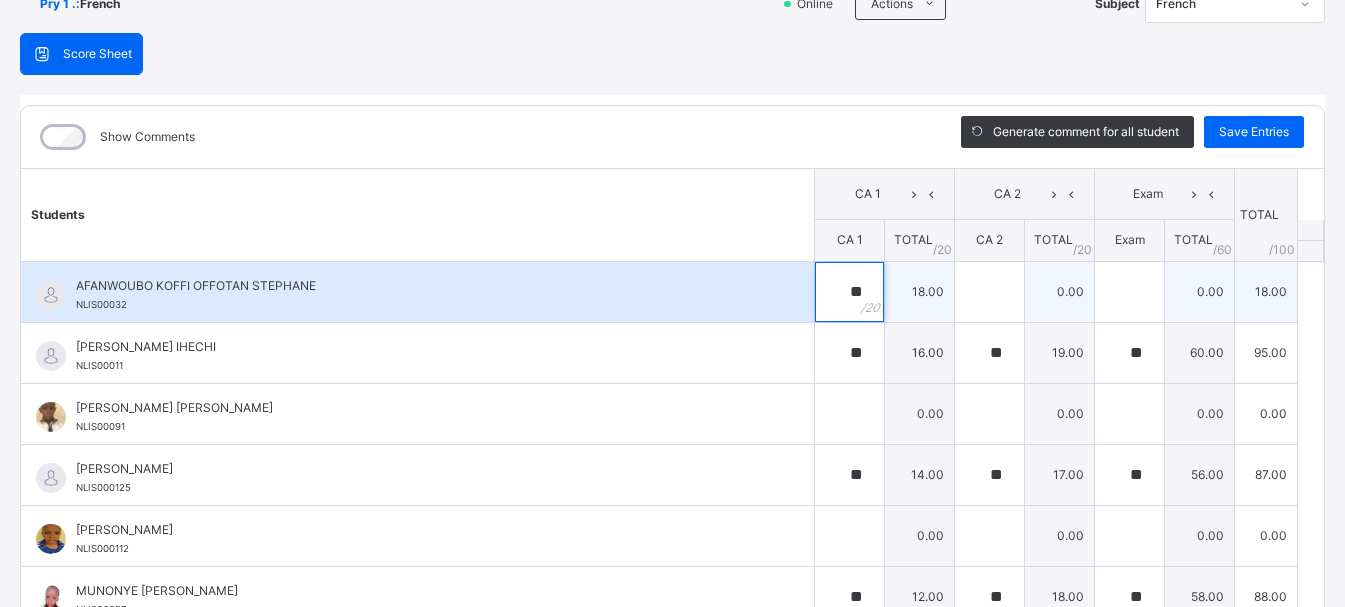 type on "**" 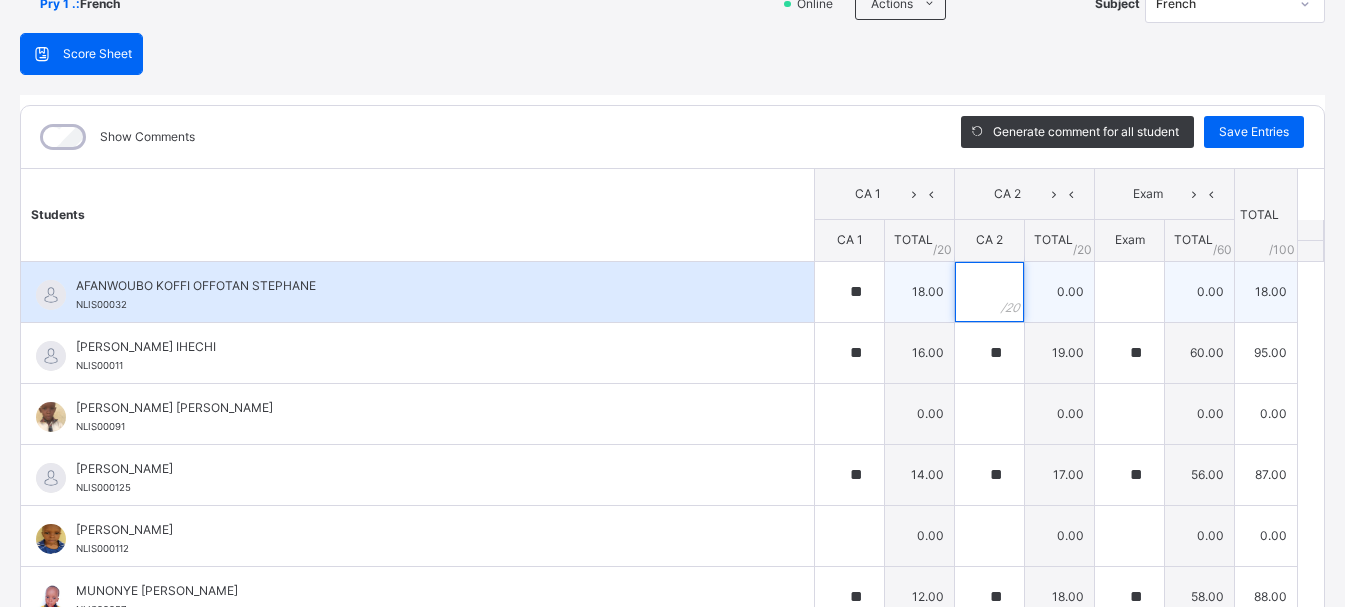 click at bounding box center (989, 292) 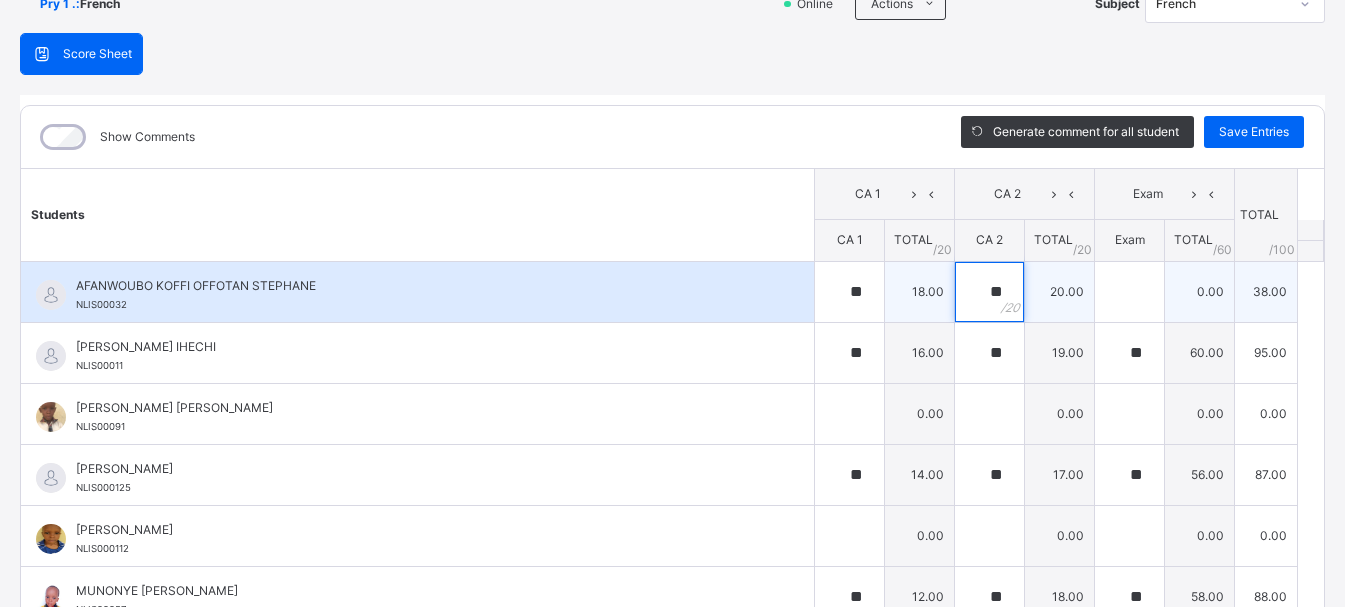 type on "**" 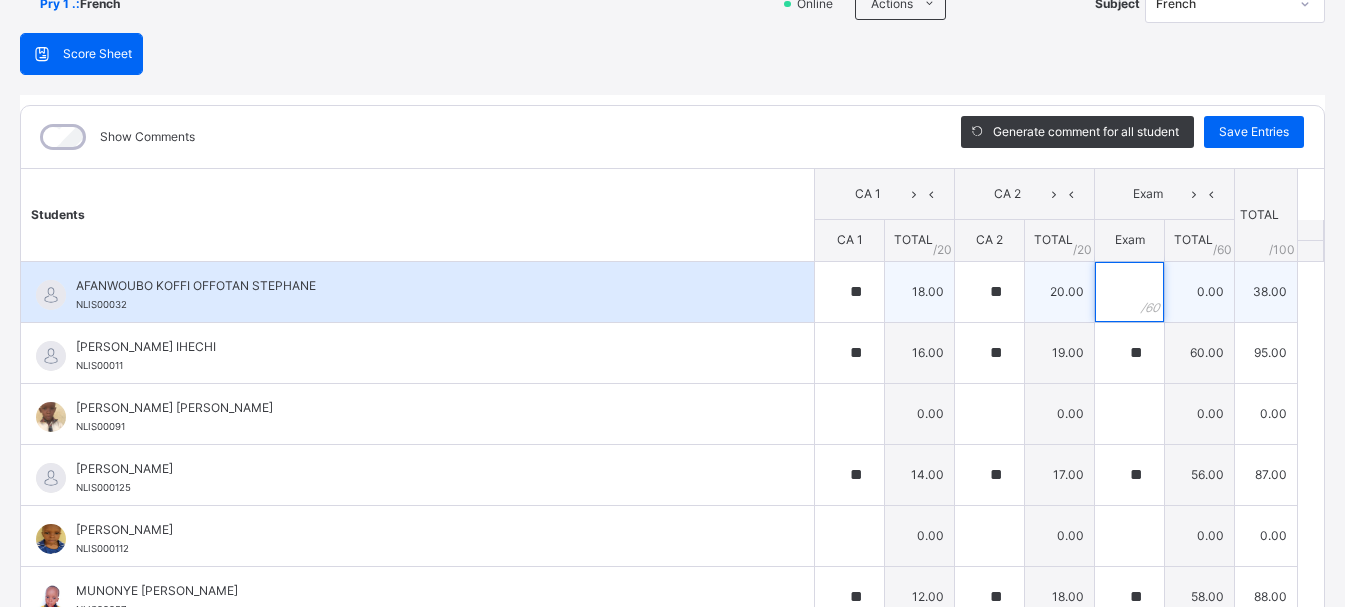 click at bounding box center (1129, 292) 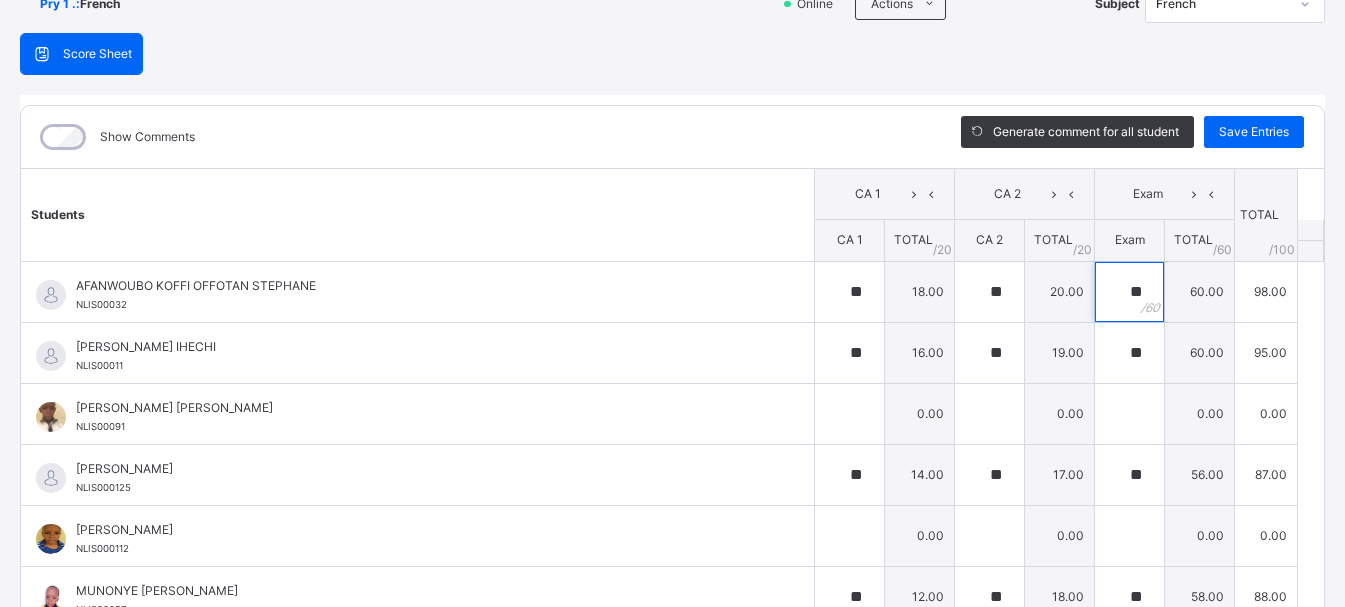 scroll, scrollTop: 509, scrollLeft: 0, axis: vertical 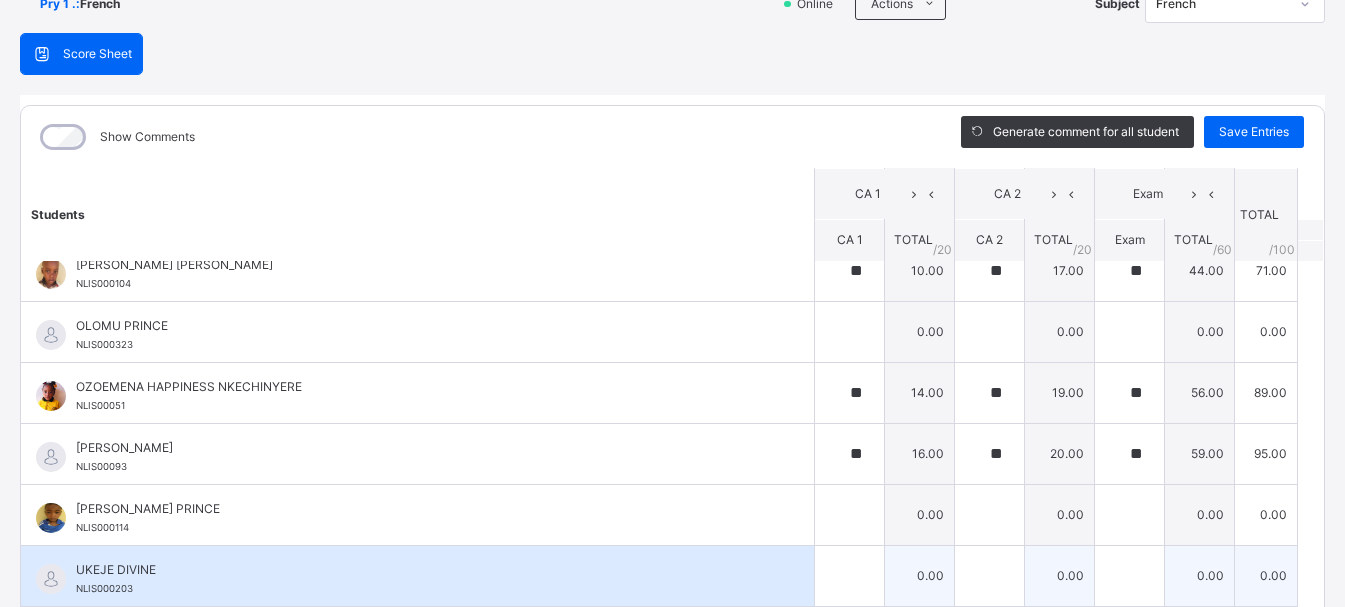 type on "**" 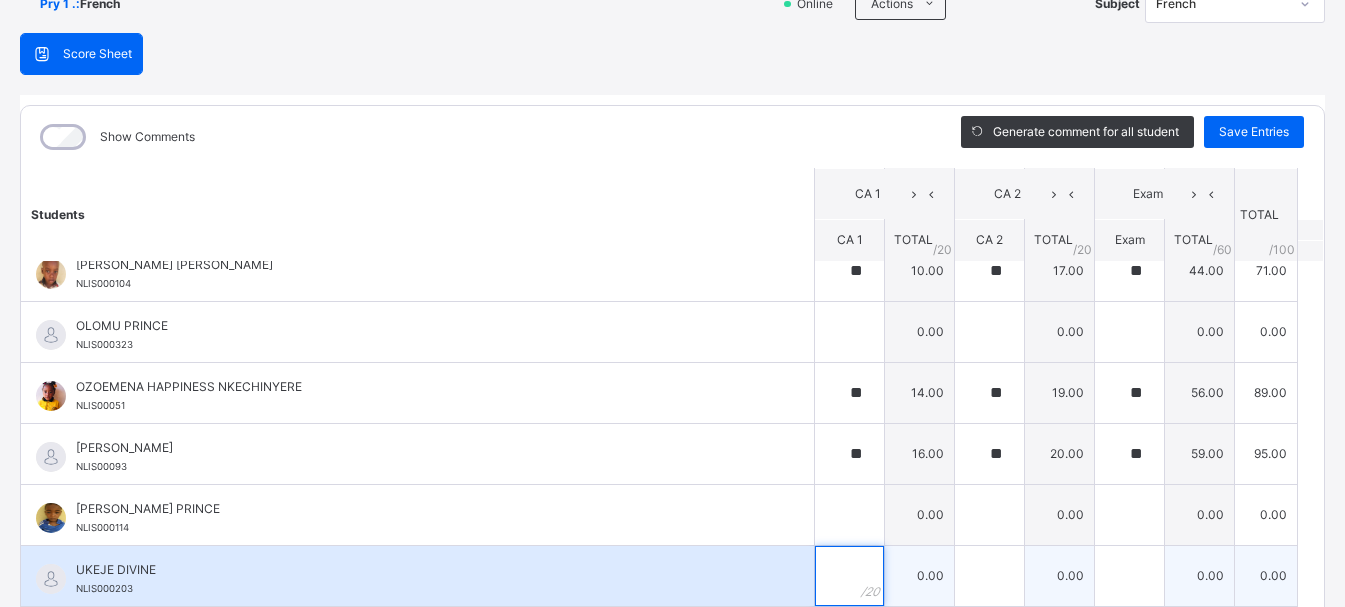click at bounding box center [849, 576] 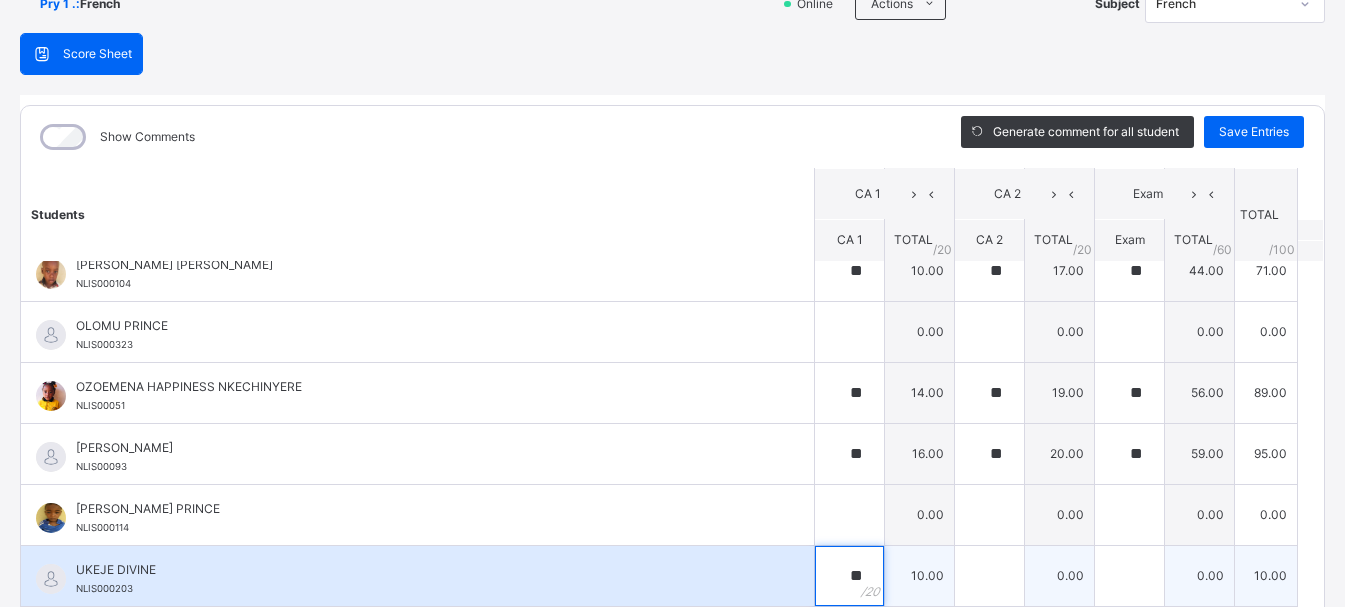 type on "**" 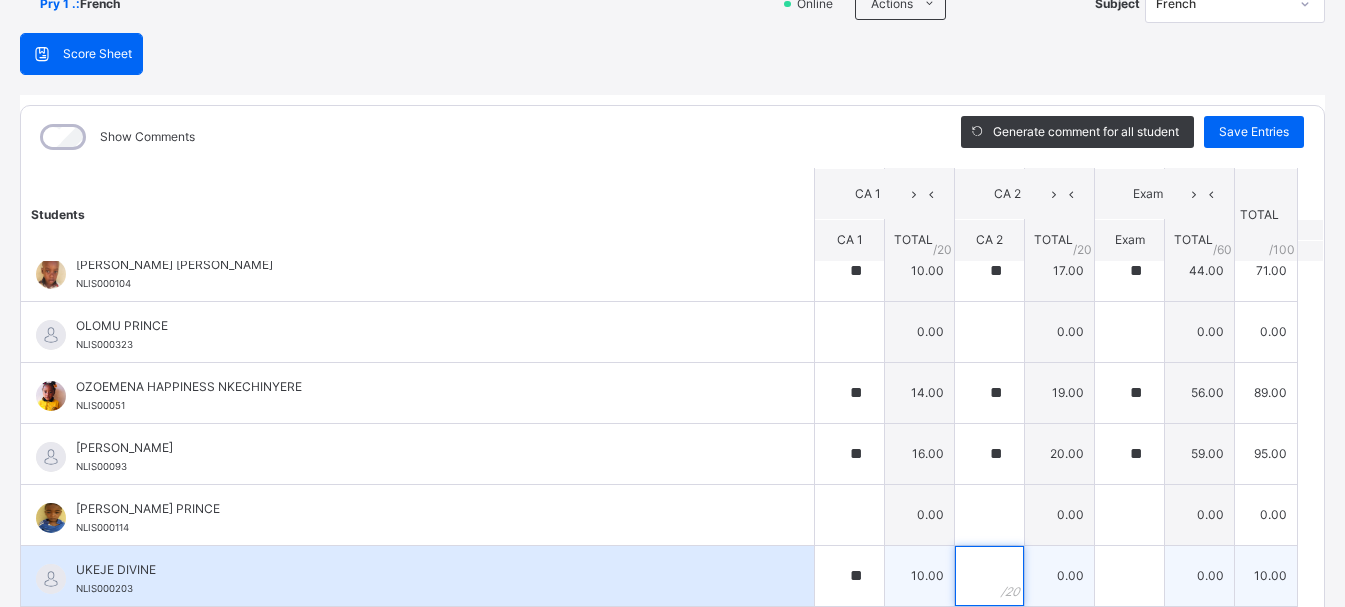 click at bounding box center (989, 576) 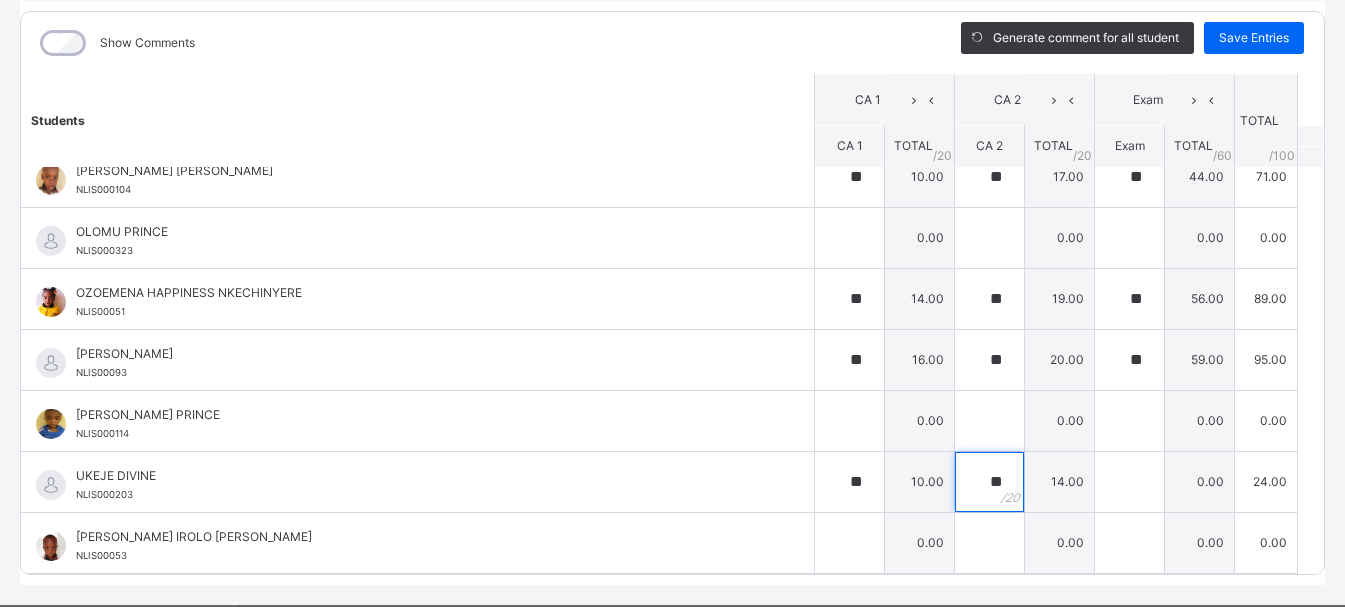 scroll, scrollTop: 304, scrollLeft: 0, axis: vertical 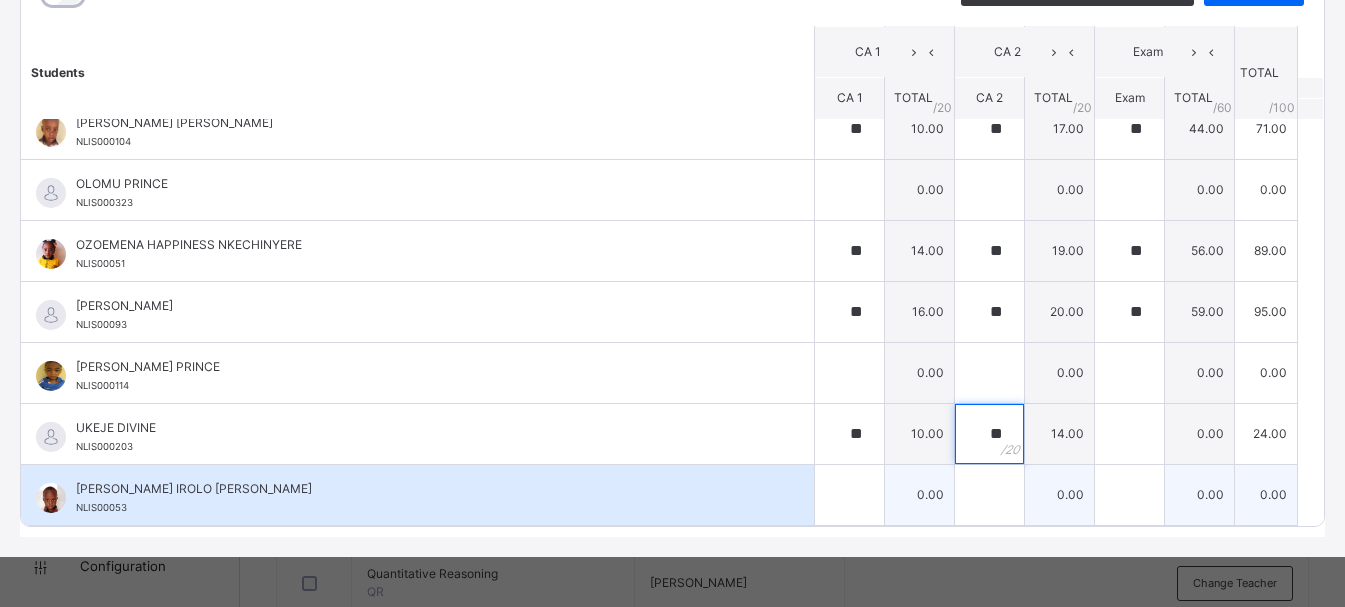 type on "**" 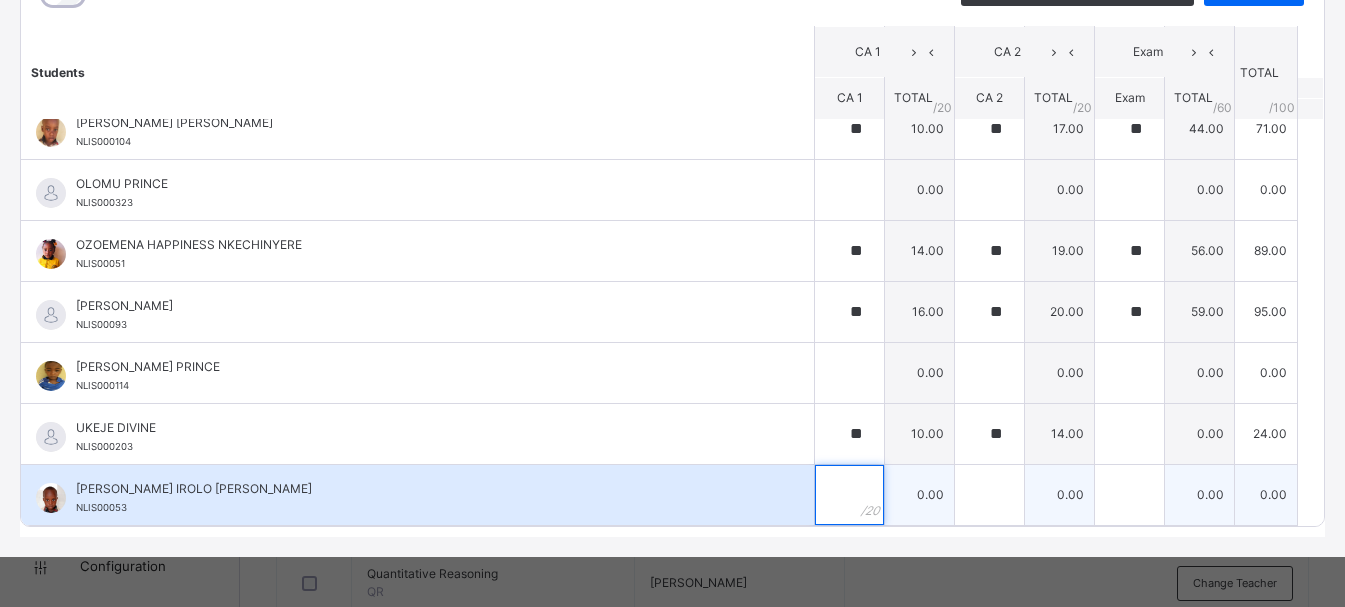 click at bounding box center [849, 495] 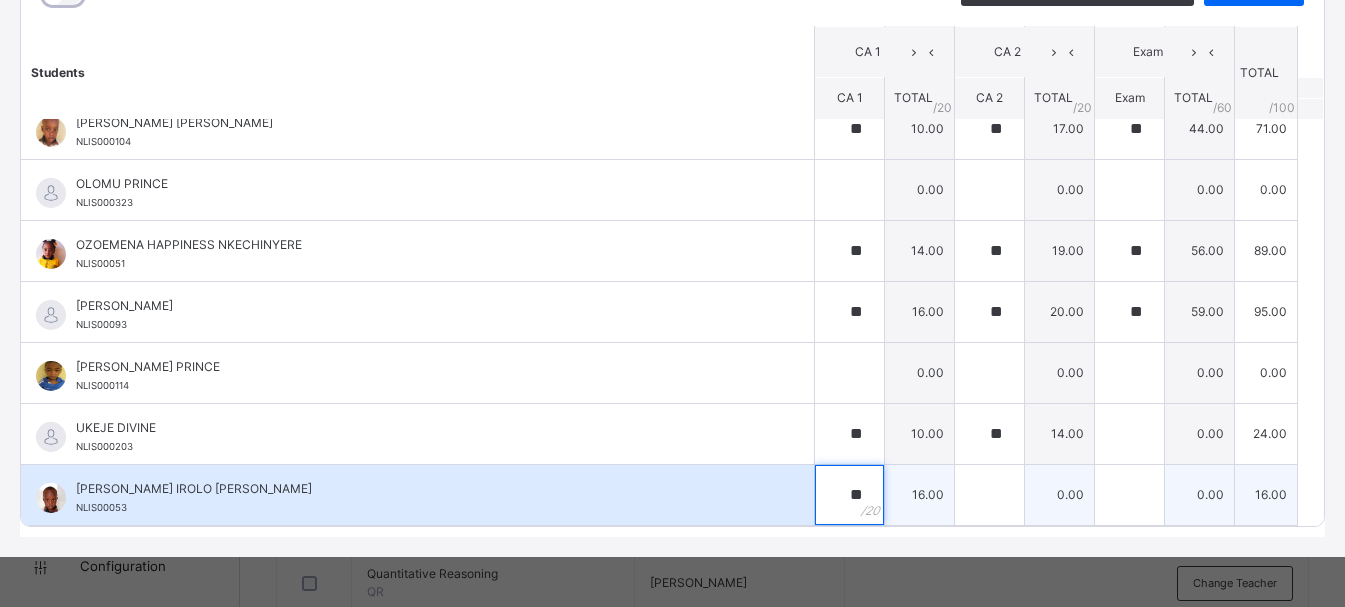 type on "**" 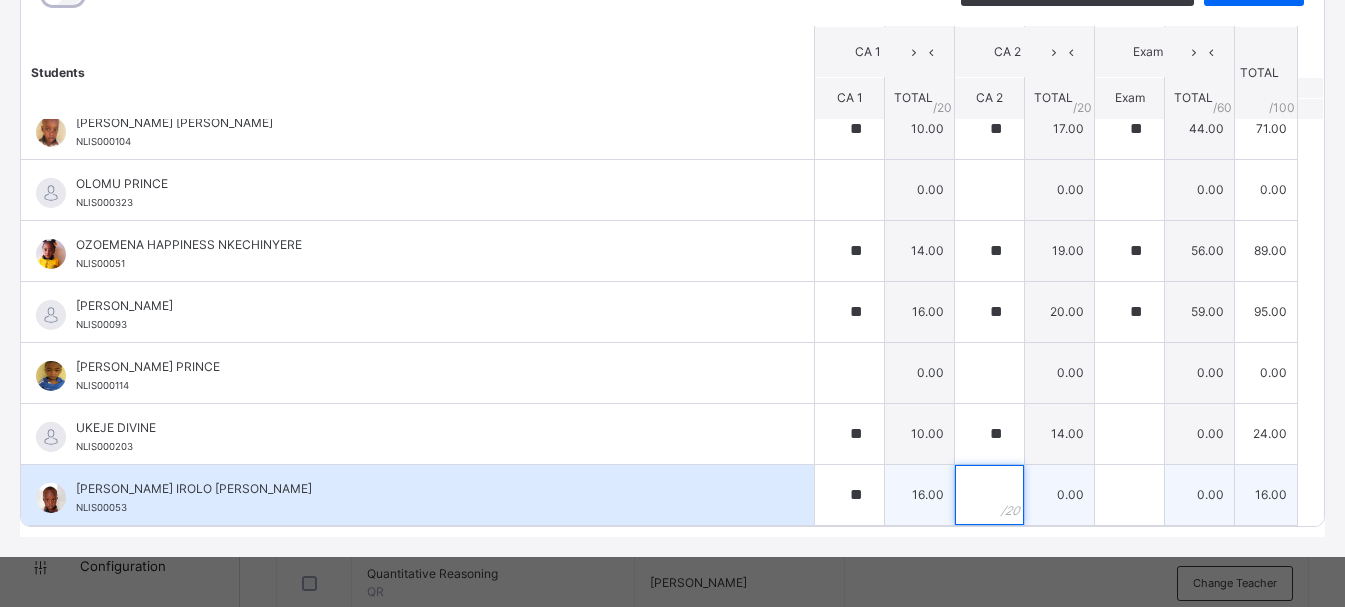 click at bounding box center (989, 495) 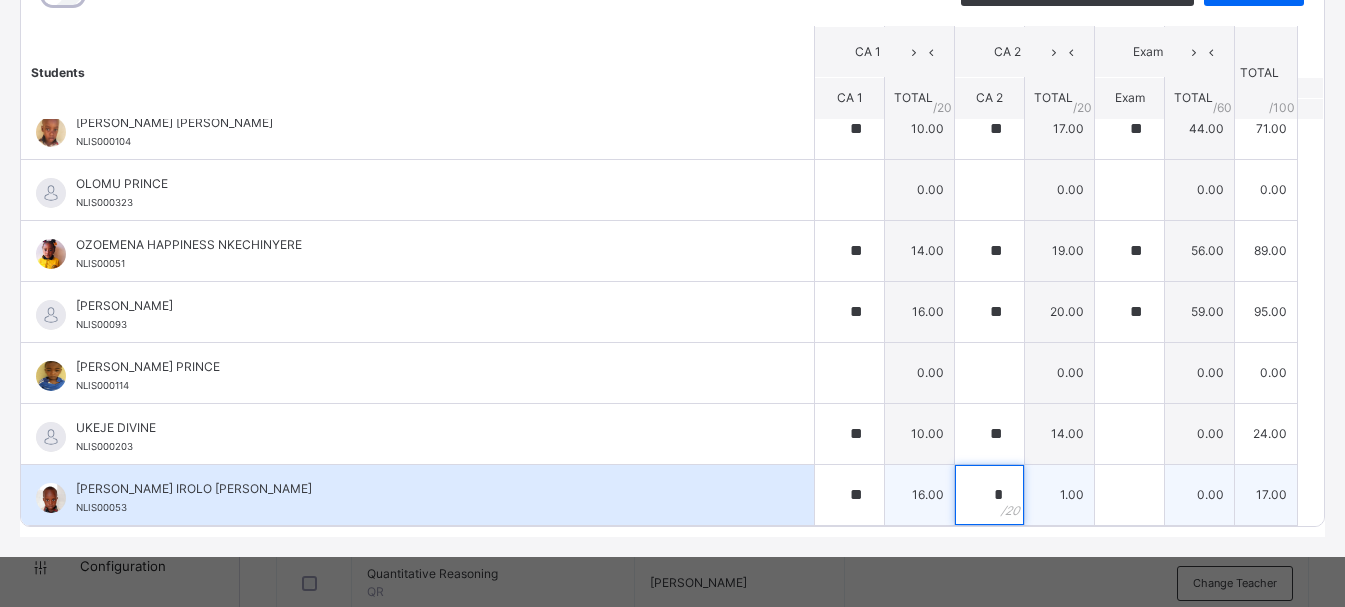 type on "**" 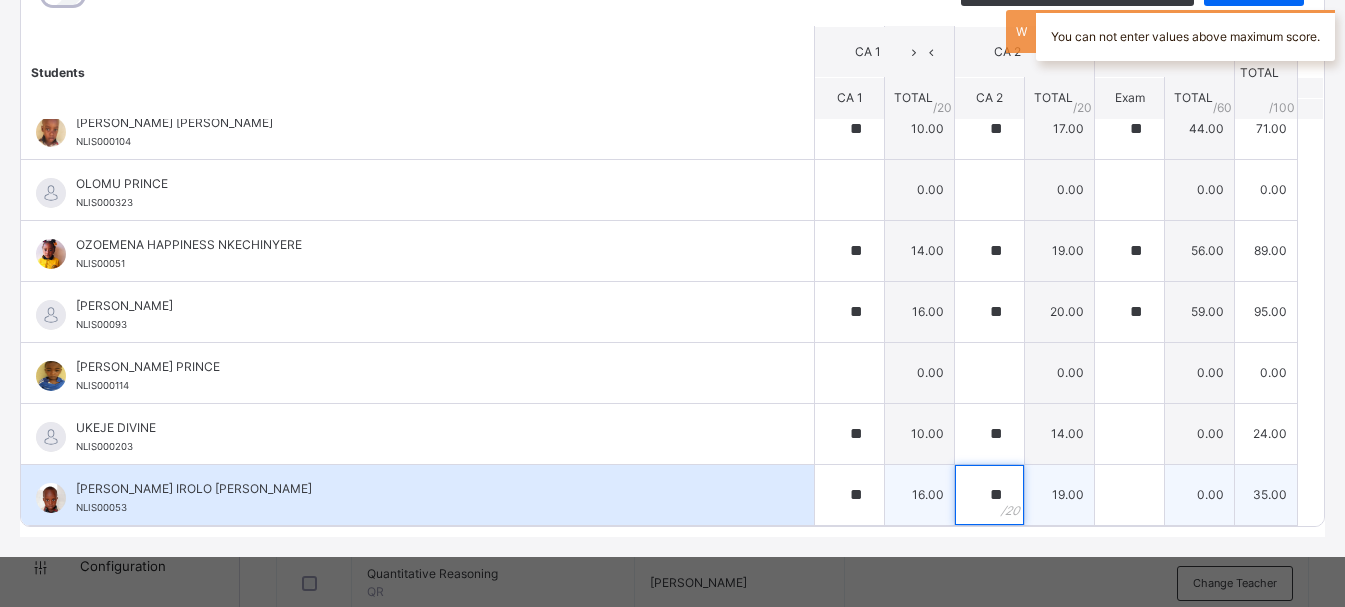 type on "**" 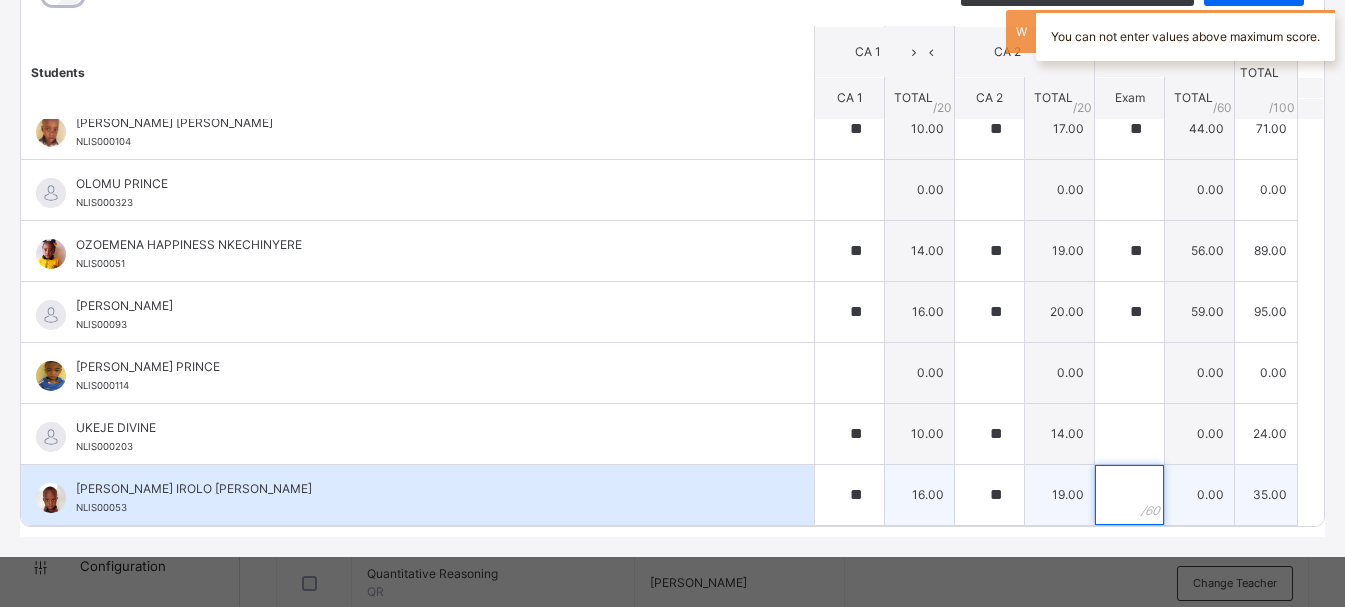 click at bounding box center (1129, 495) 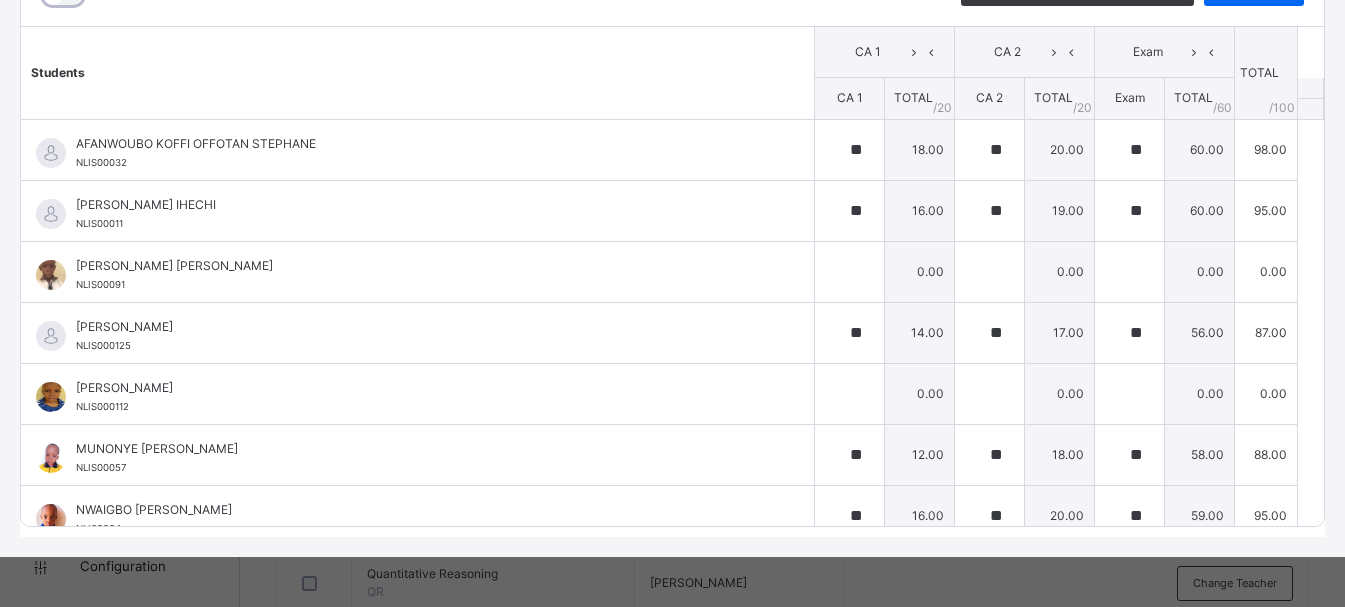 scroll, scrollTop: 0, scrollLeft: 0, axis: both 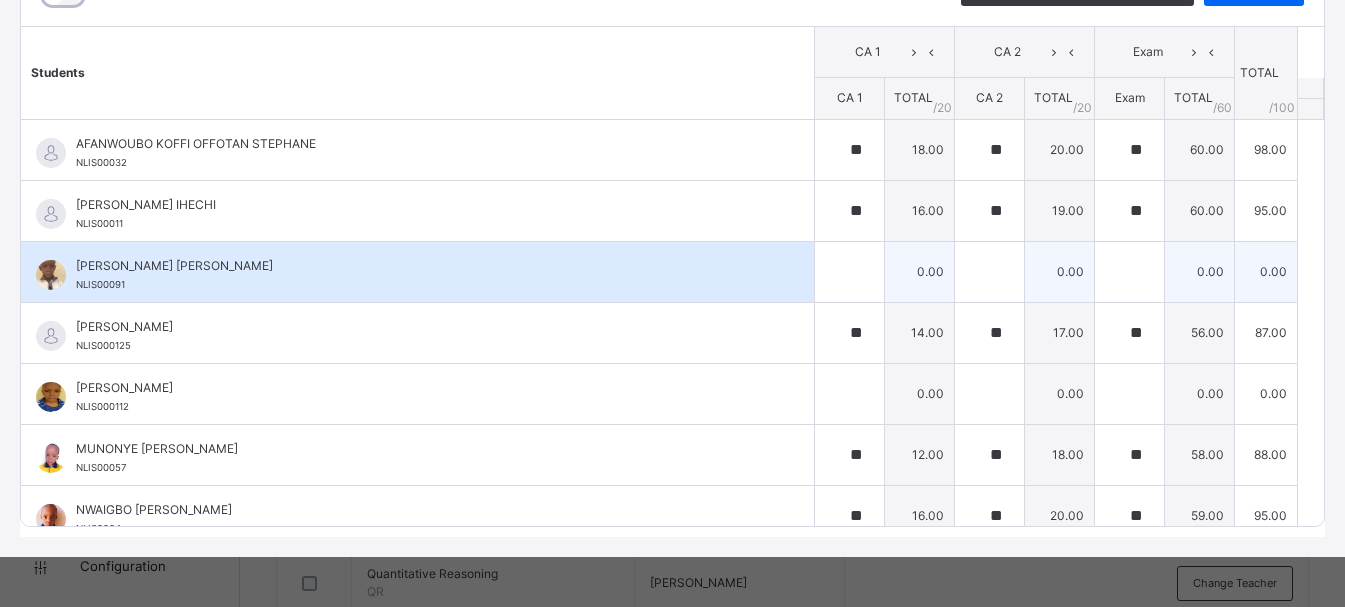 type on "**" 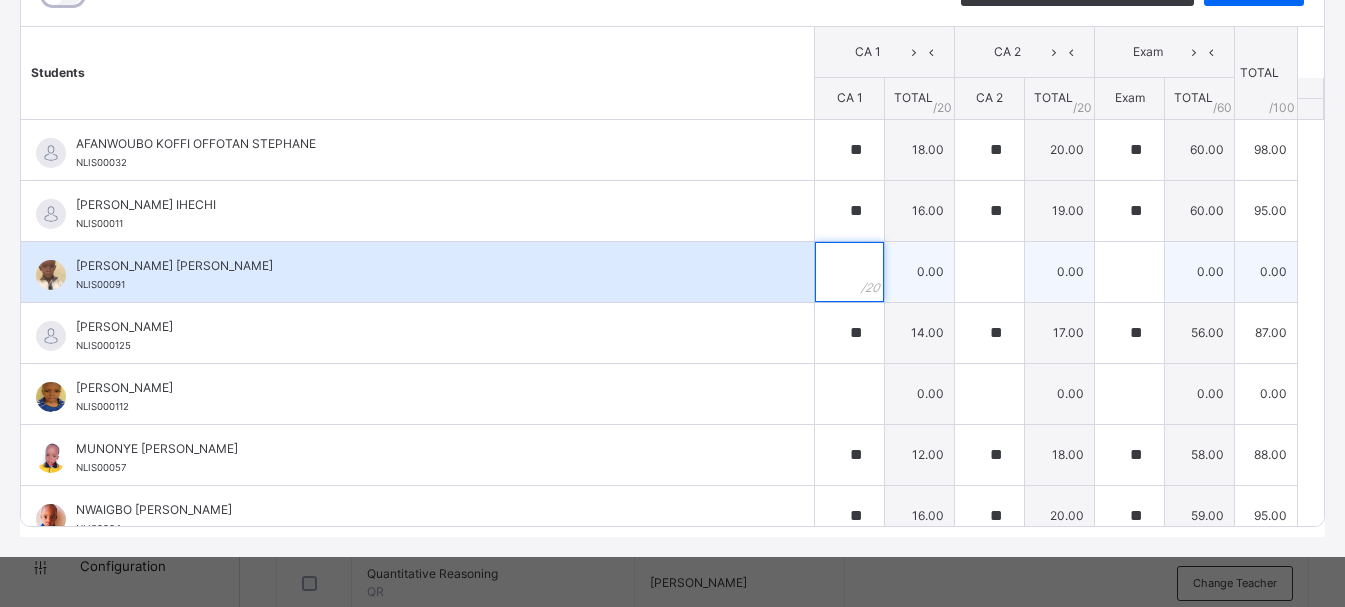 click at bounding box center (849, 272) 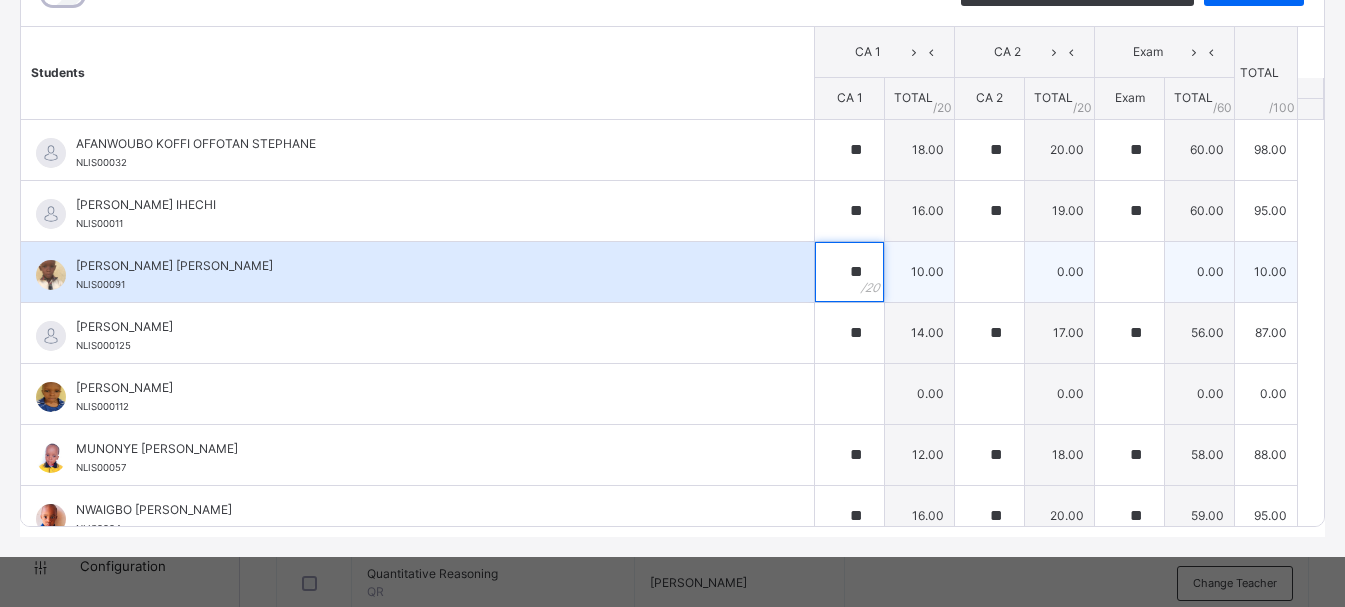 type on "**" 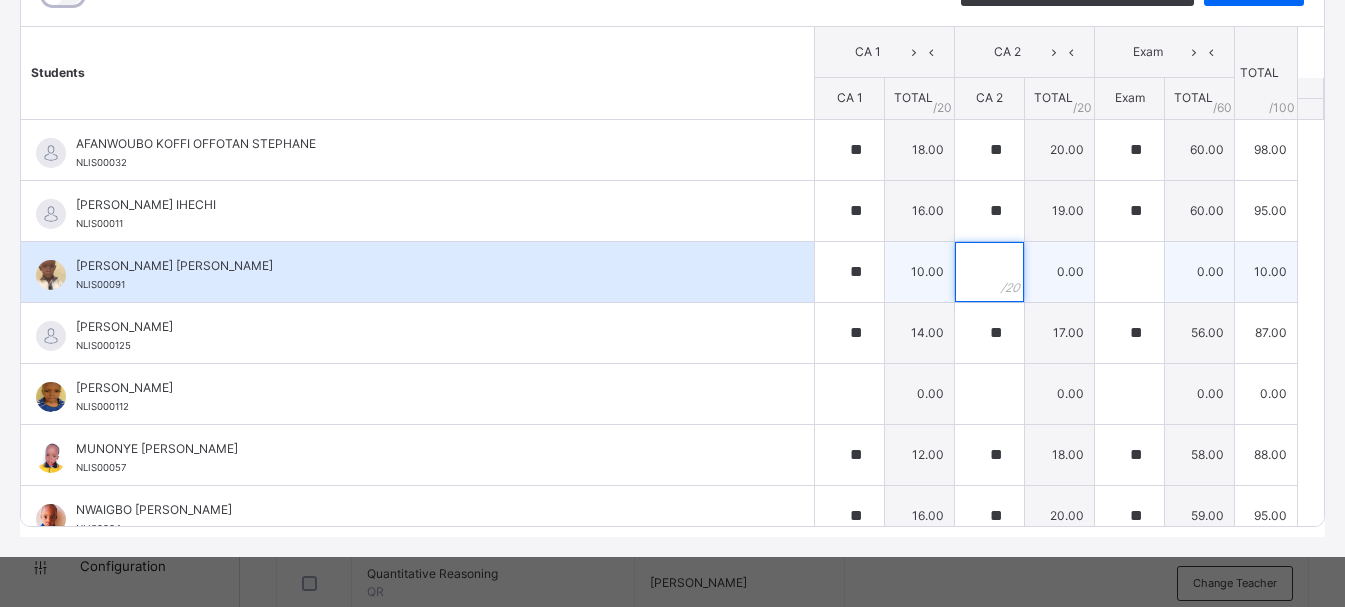 click at bounding box center (989, 272) 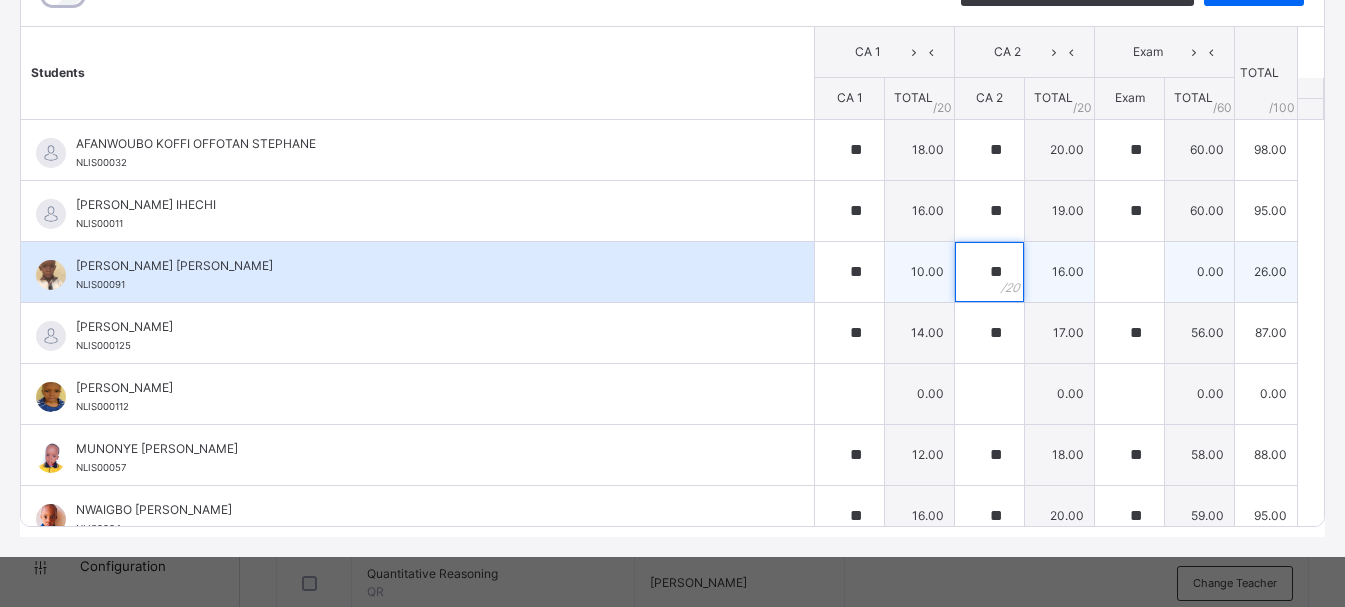 type on "**" 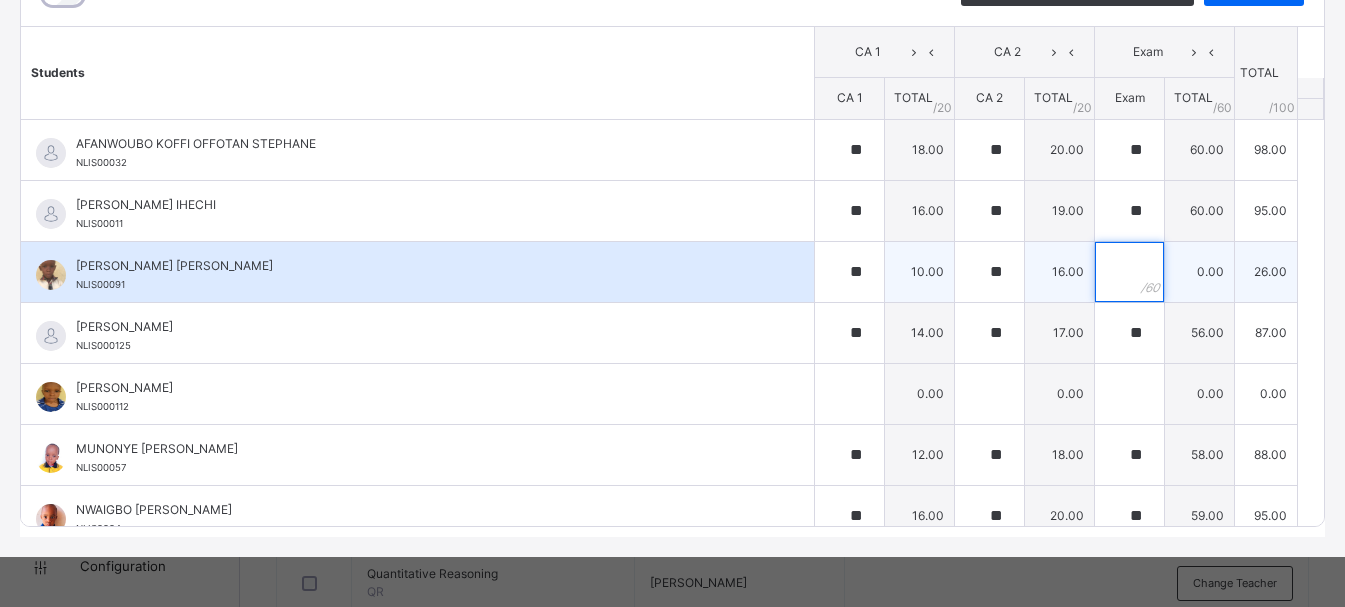 click at bounding box center [1129, 272] 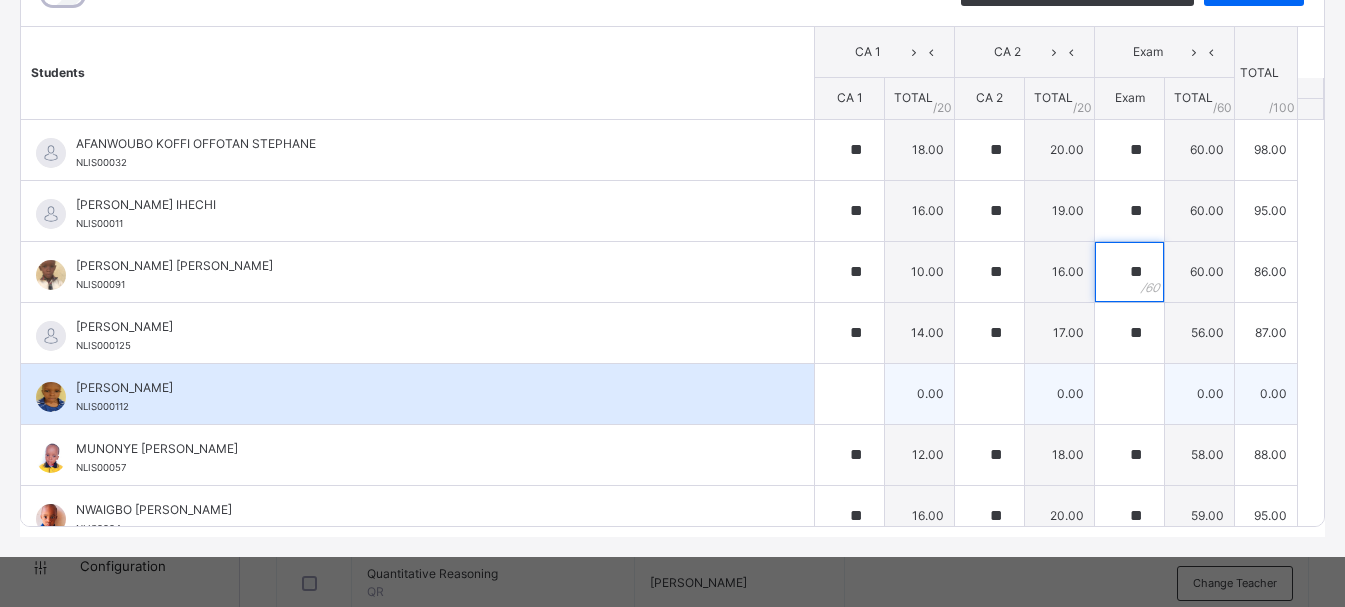 type on "**" 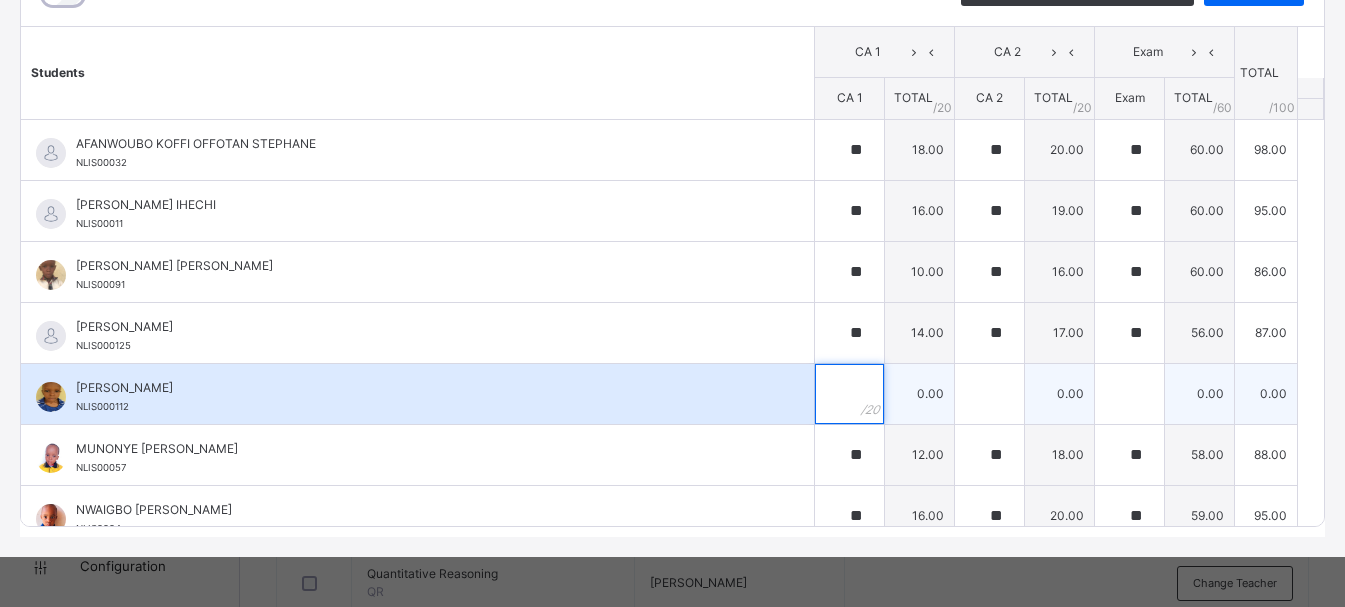 click at bounding box center [849, 394] 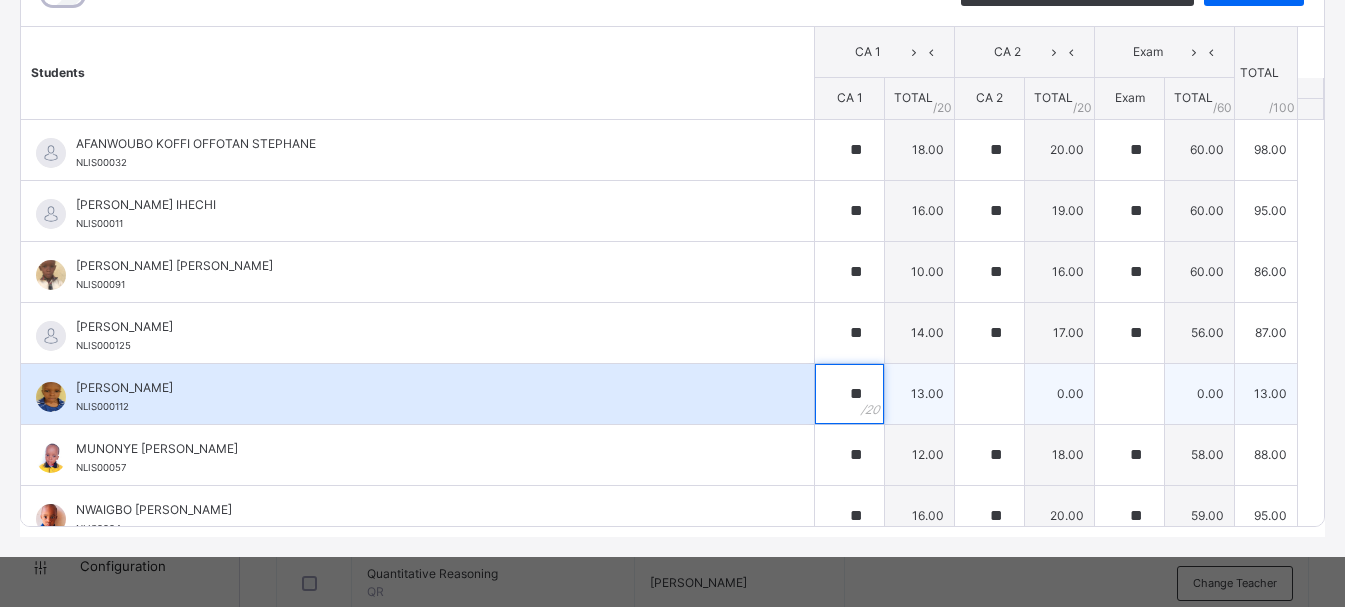 type on "**" 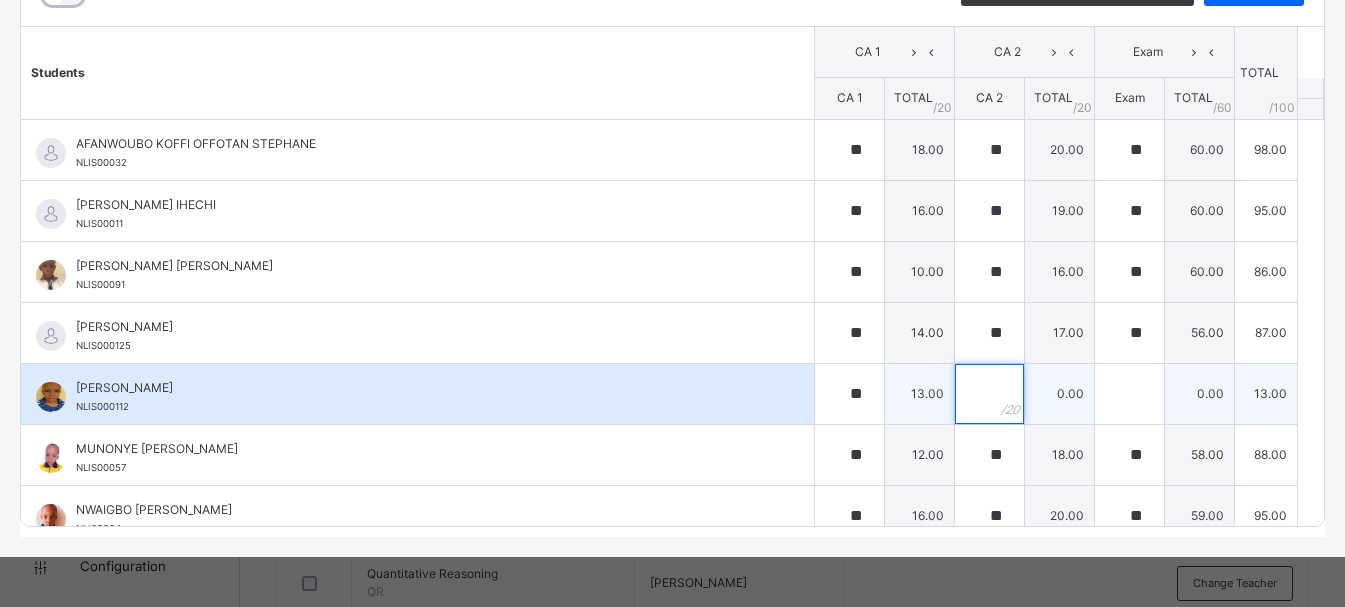click at bounding box center (989, 394) 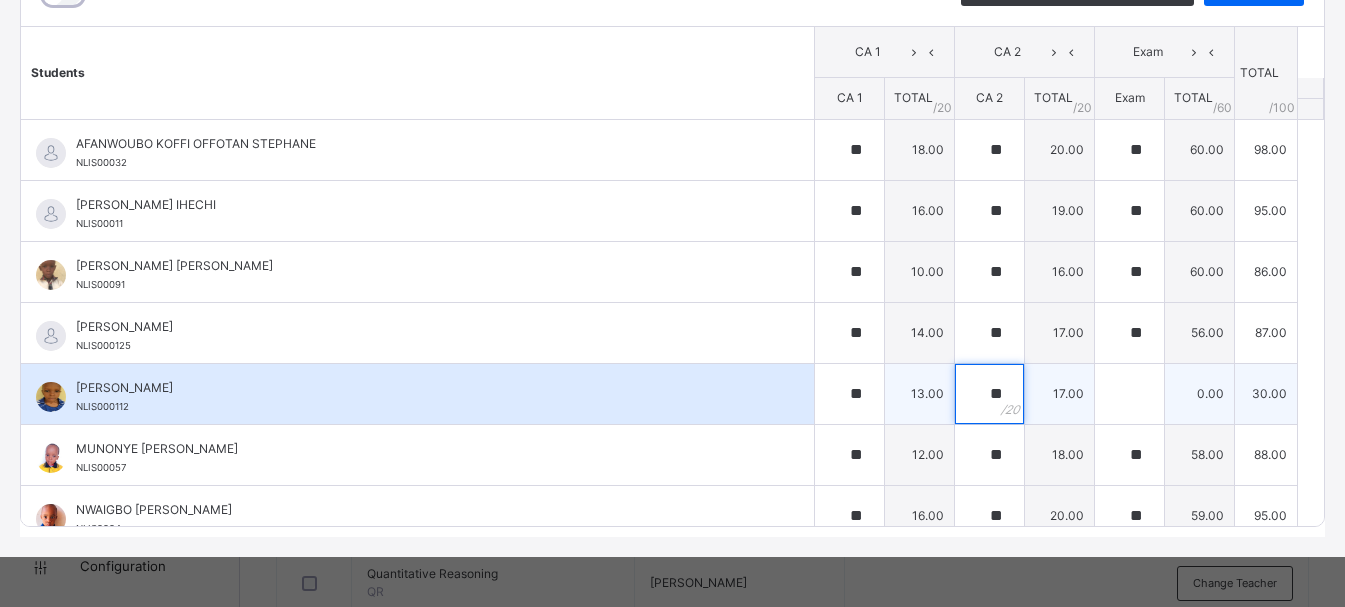 type on "**" 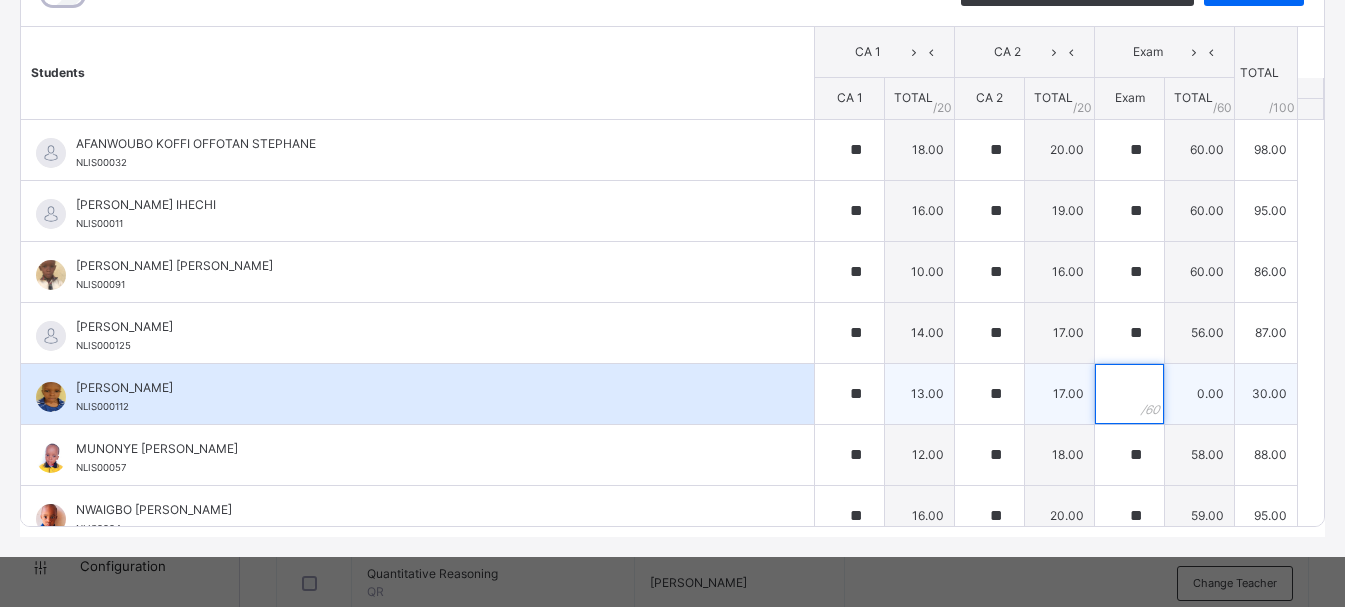 click at bounding box center (1129, 394) 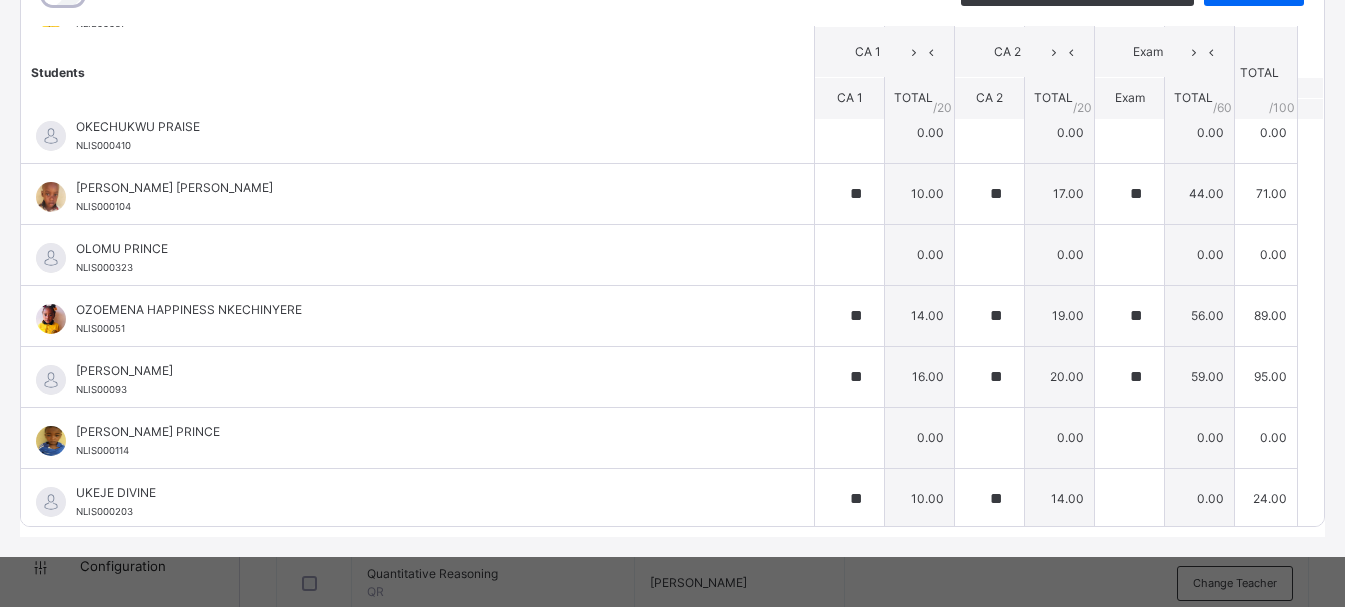 scroll, scrollTop: 509, scrollLeft: 0, axis: vertical 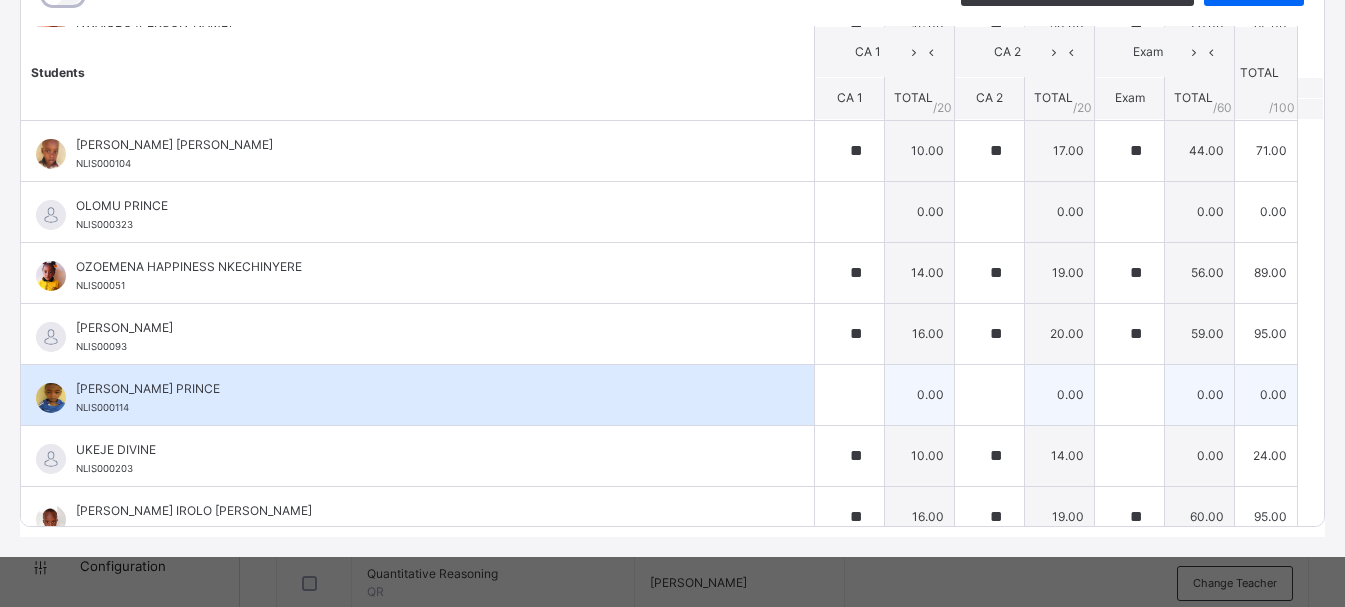 type on "**" 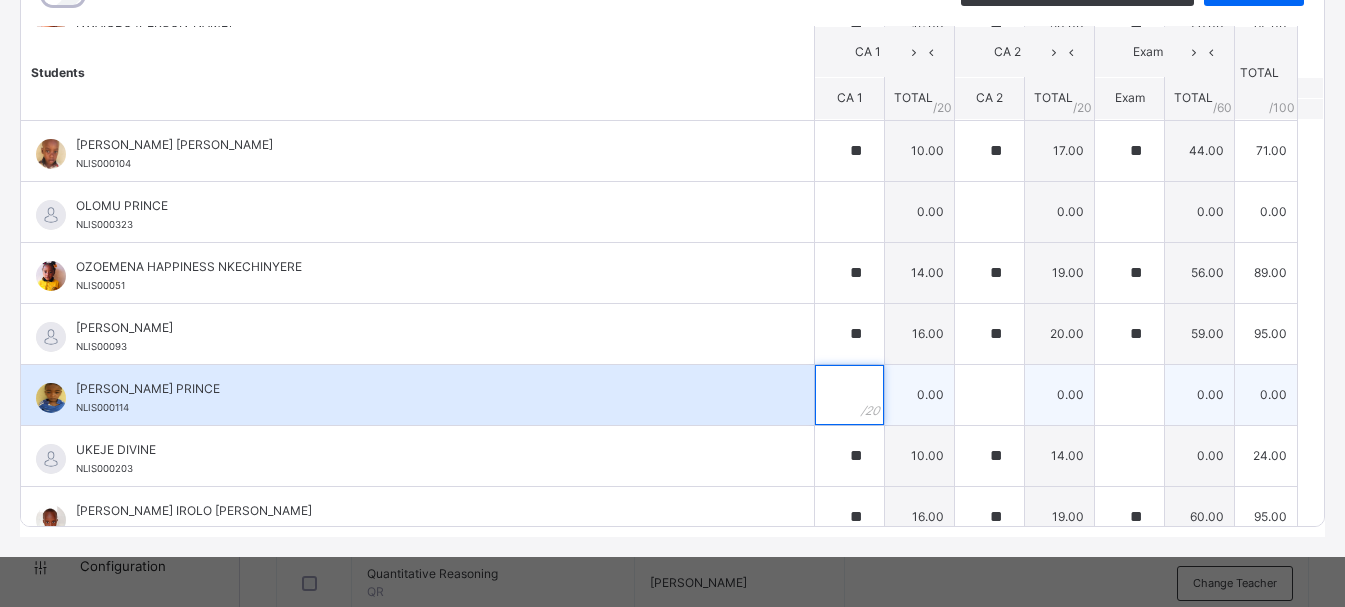 click at bounding box center [849, 395] 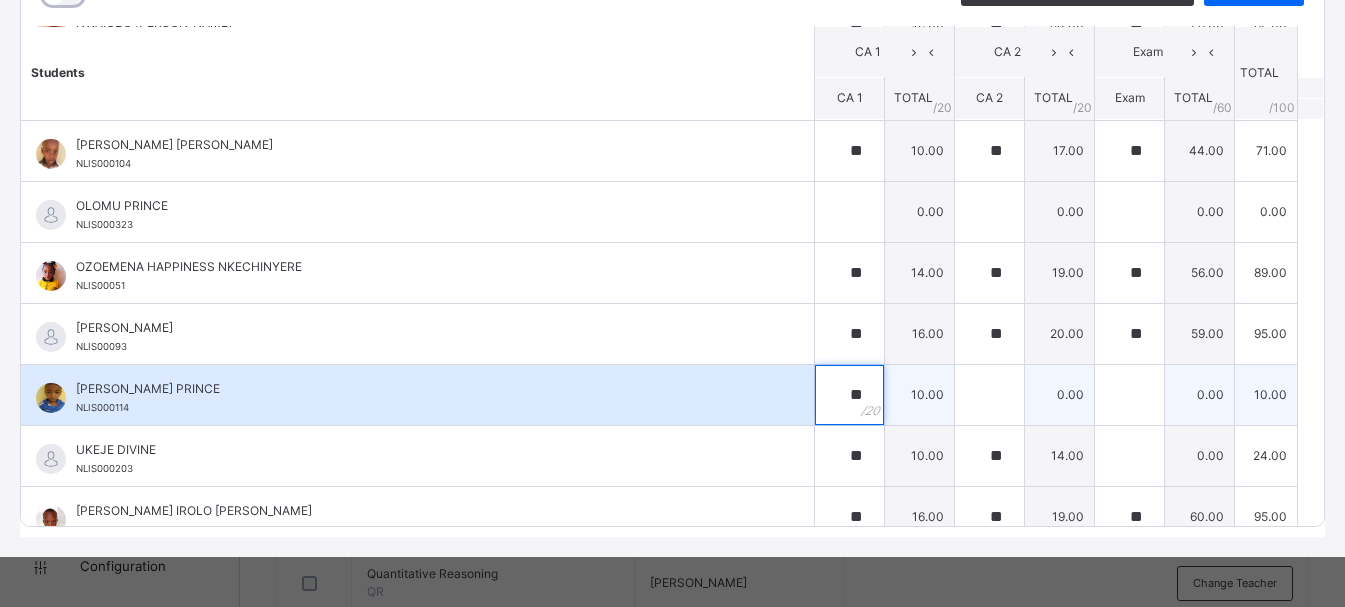 type on "**" 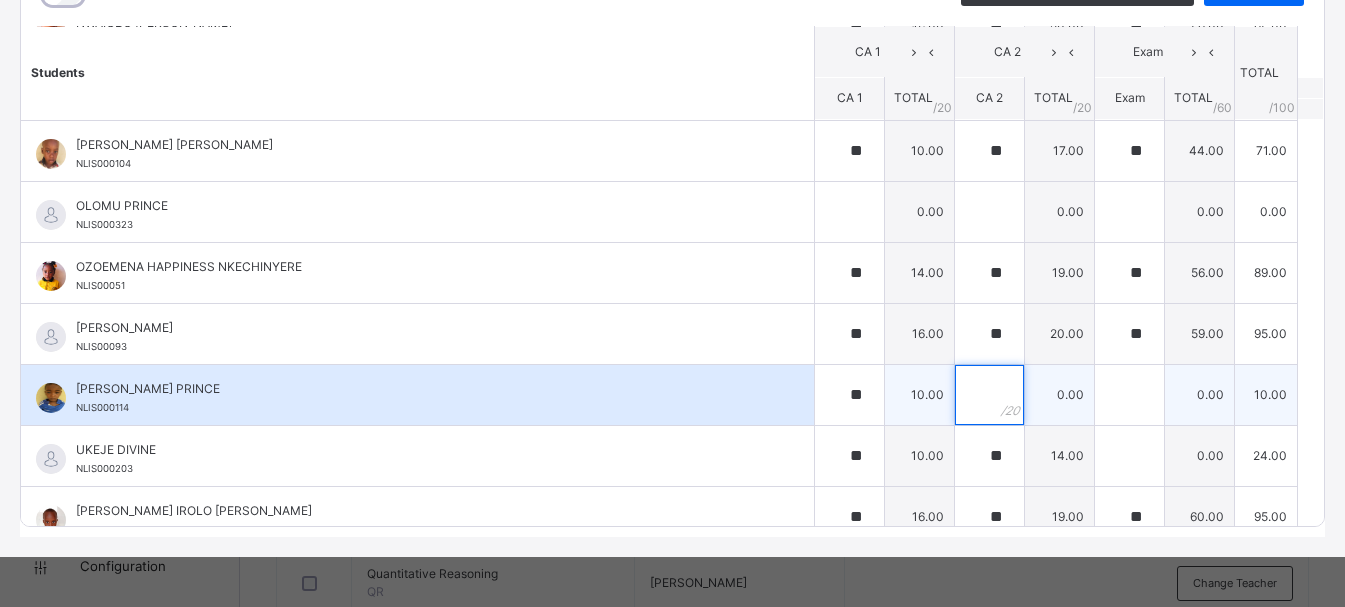 click at bounding box center (989, 395) 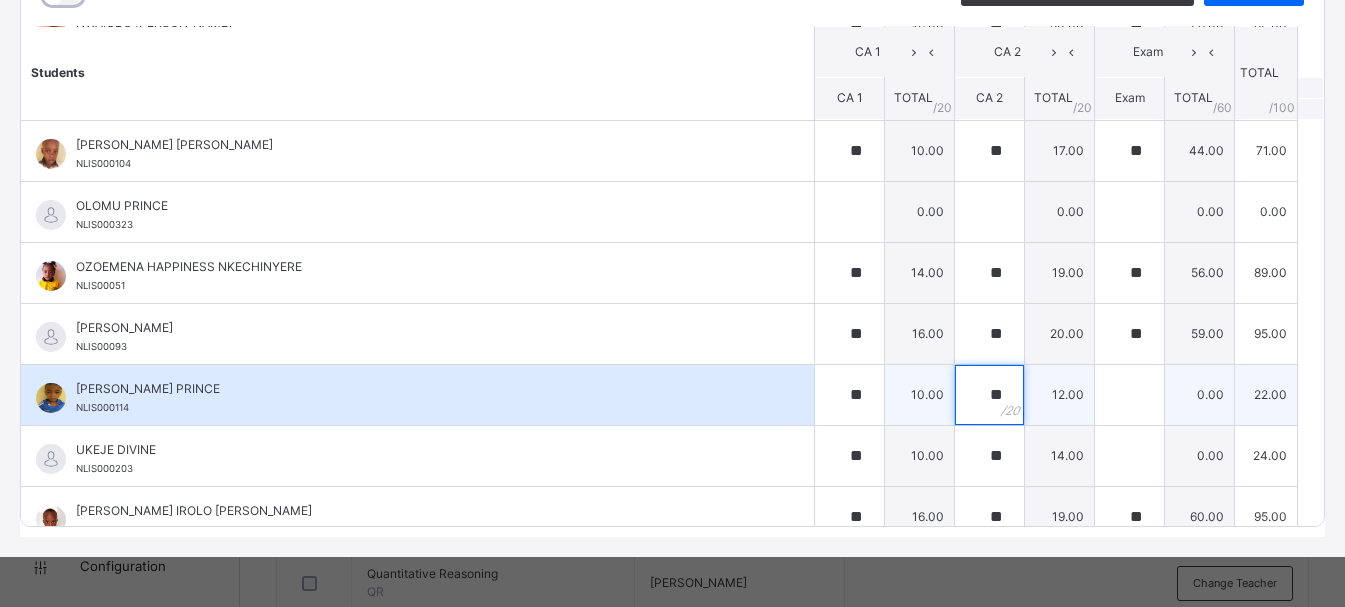 type on "**" 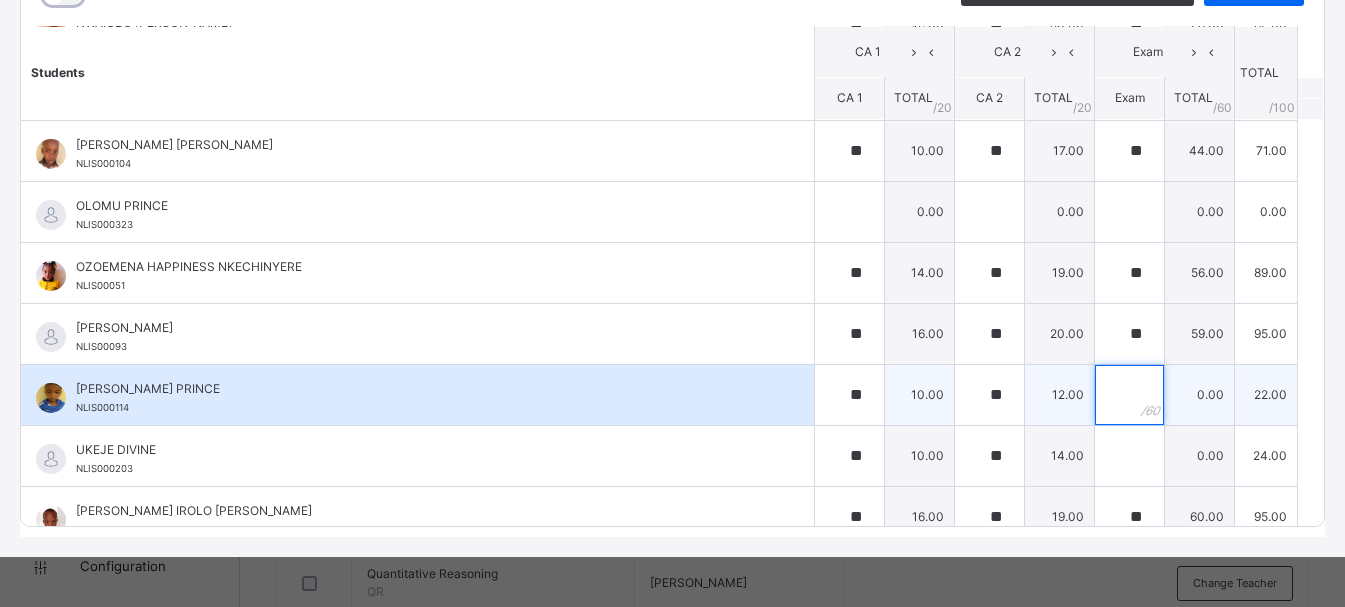 click at bounding box center (1129, 395) 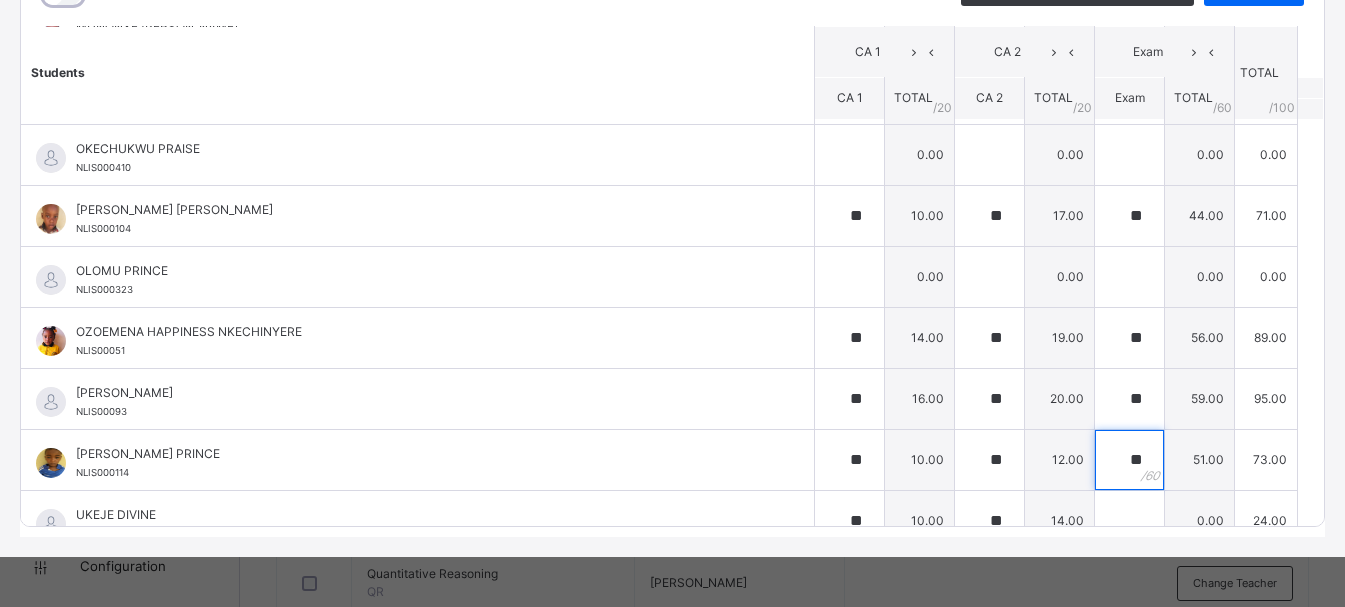 scroll, scrollTop: 450, scrollLeft: 0, axis: vertical 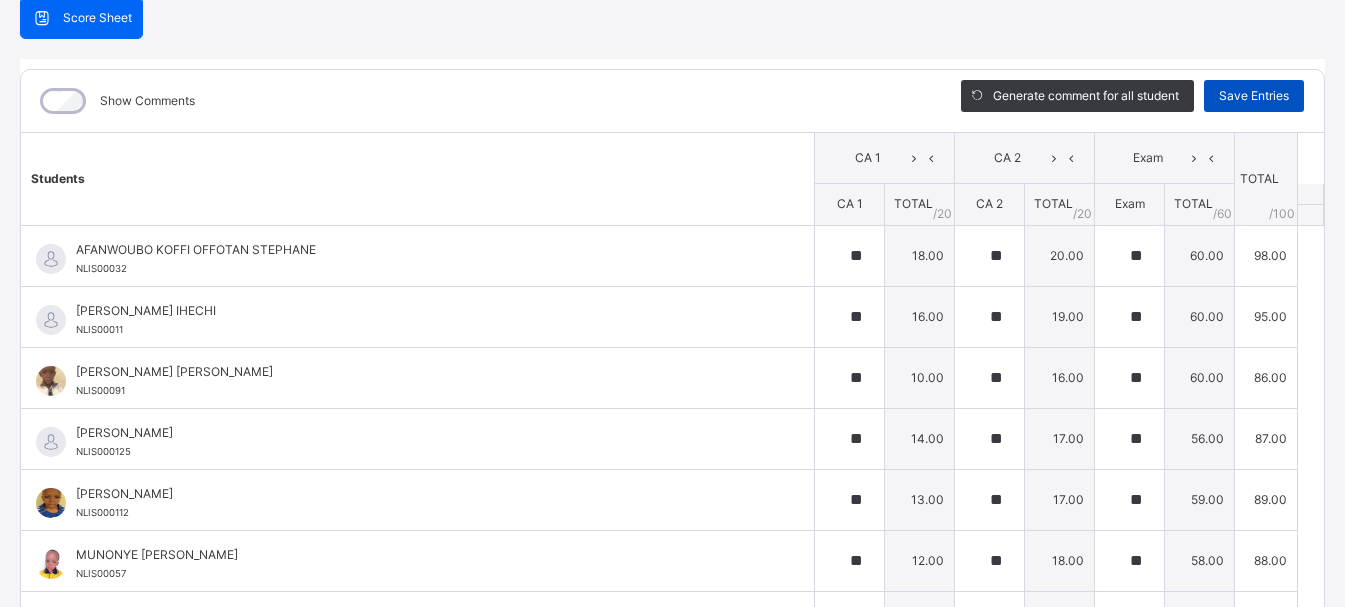type on "**" 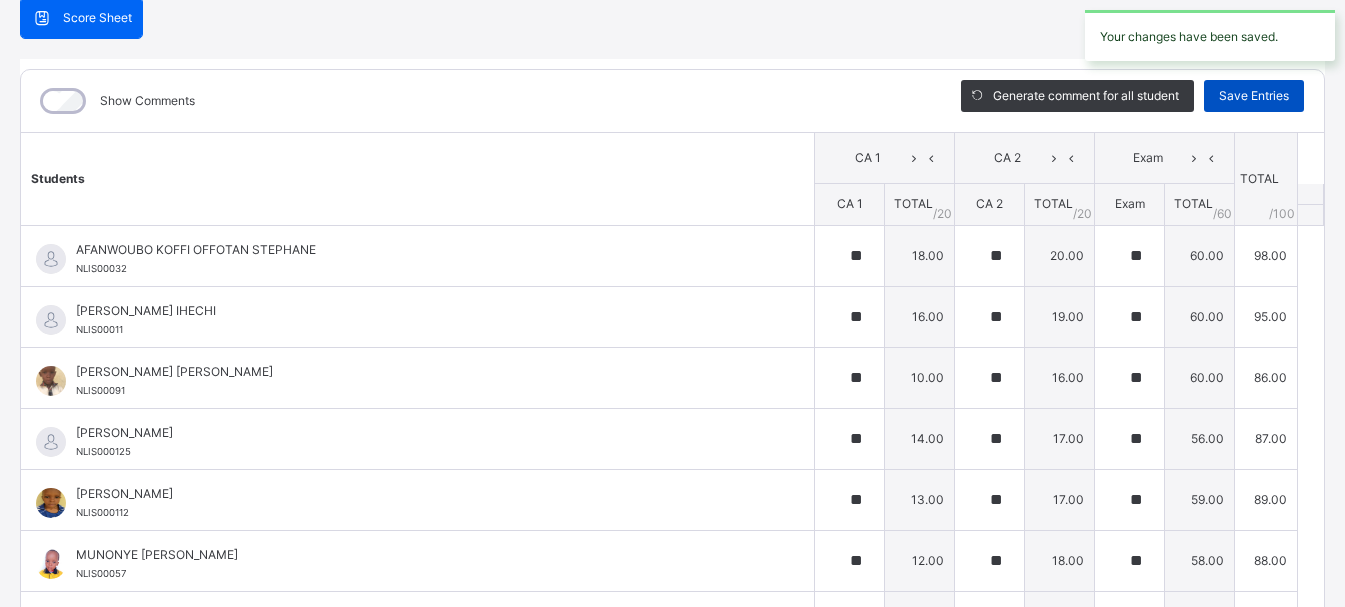 type on "**" 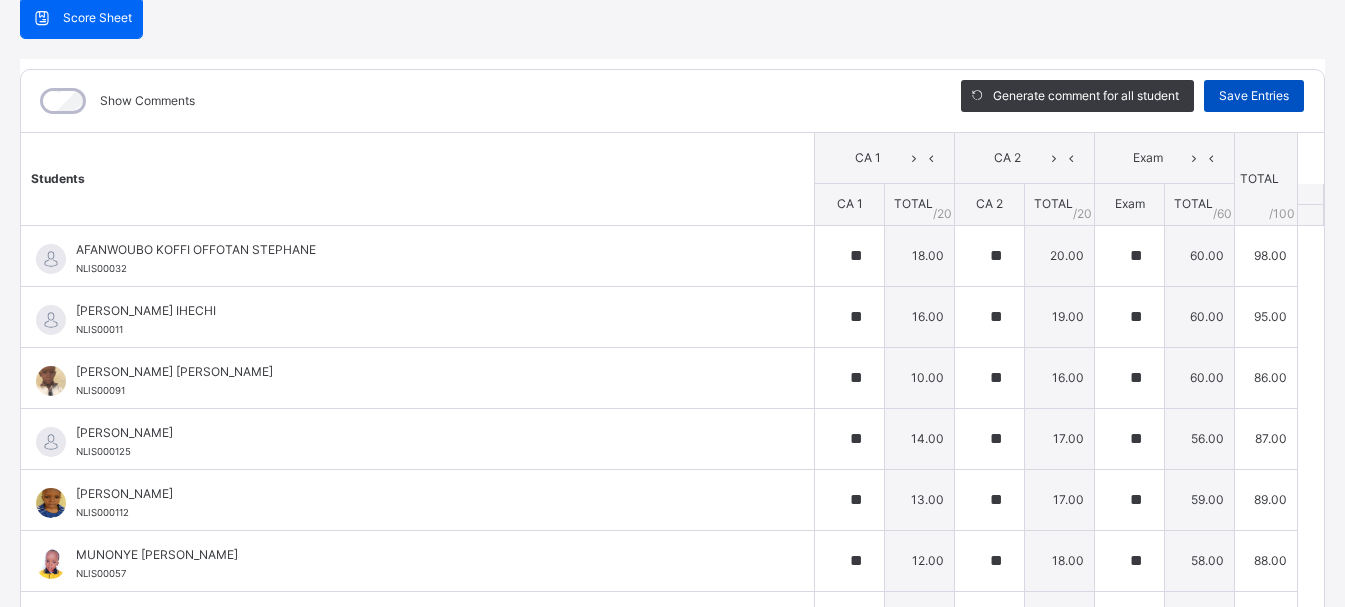 click on "Save Entries" at bounding box center (1254, 96) 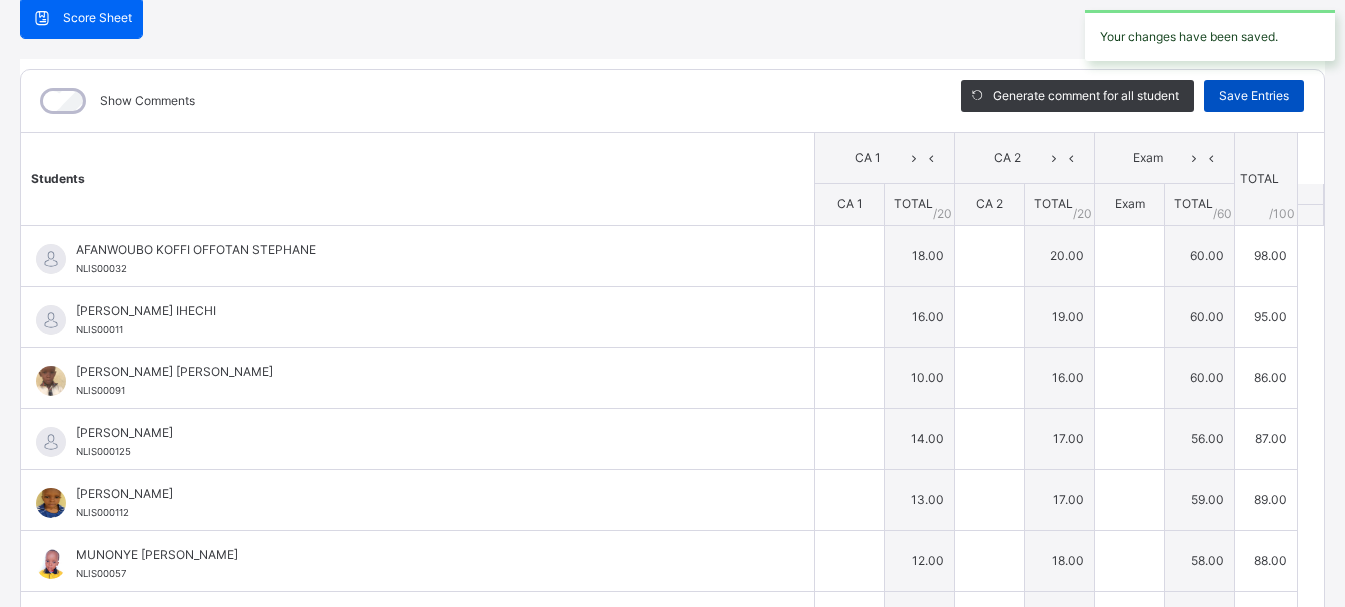 type on "**" 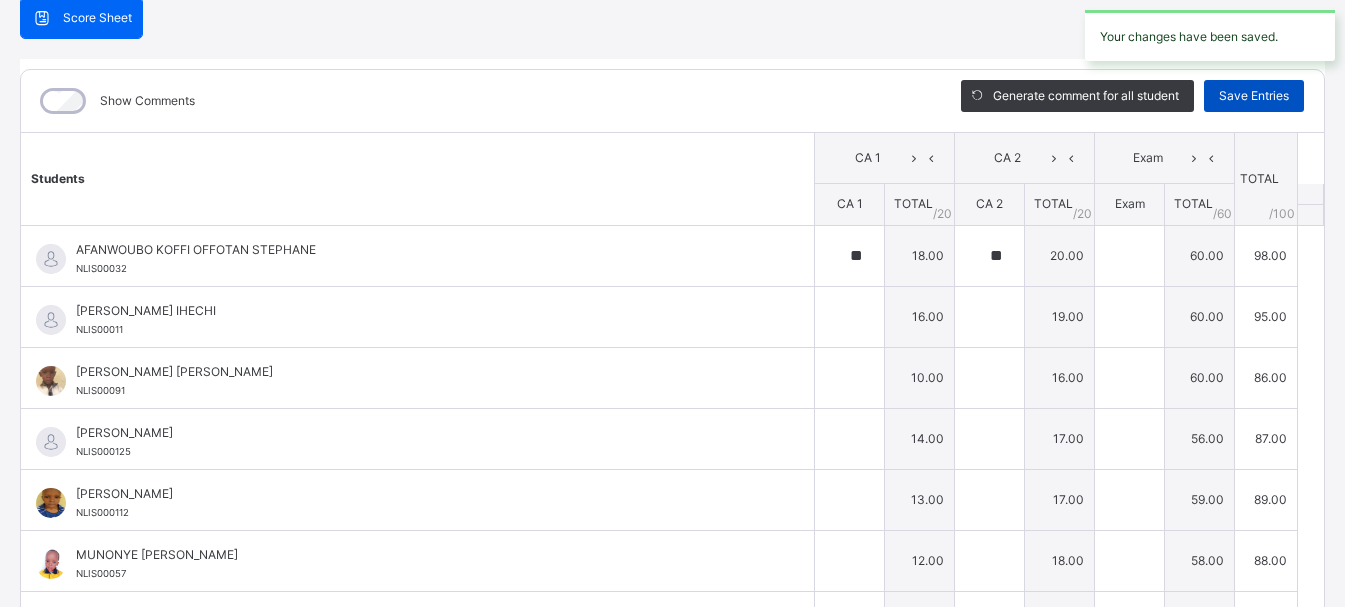 type on "**" 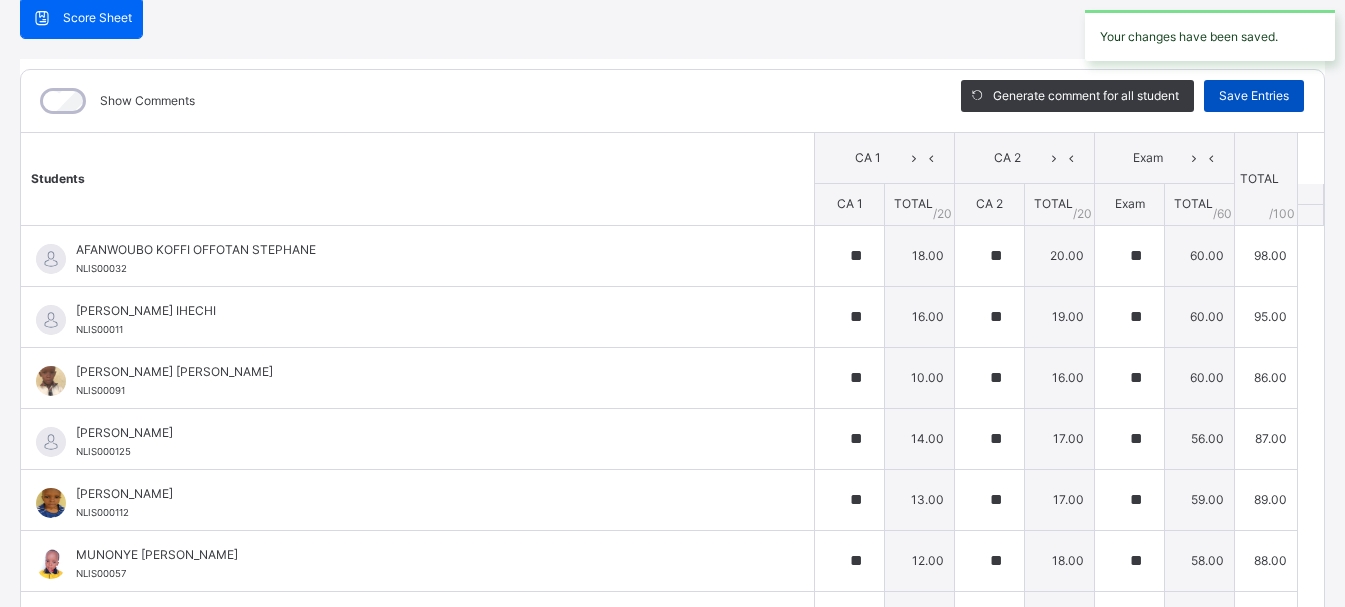 type on "**" 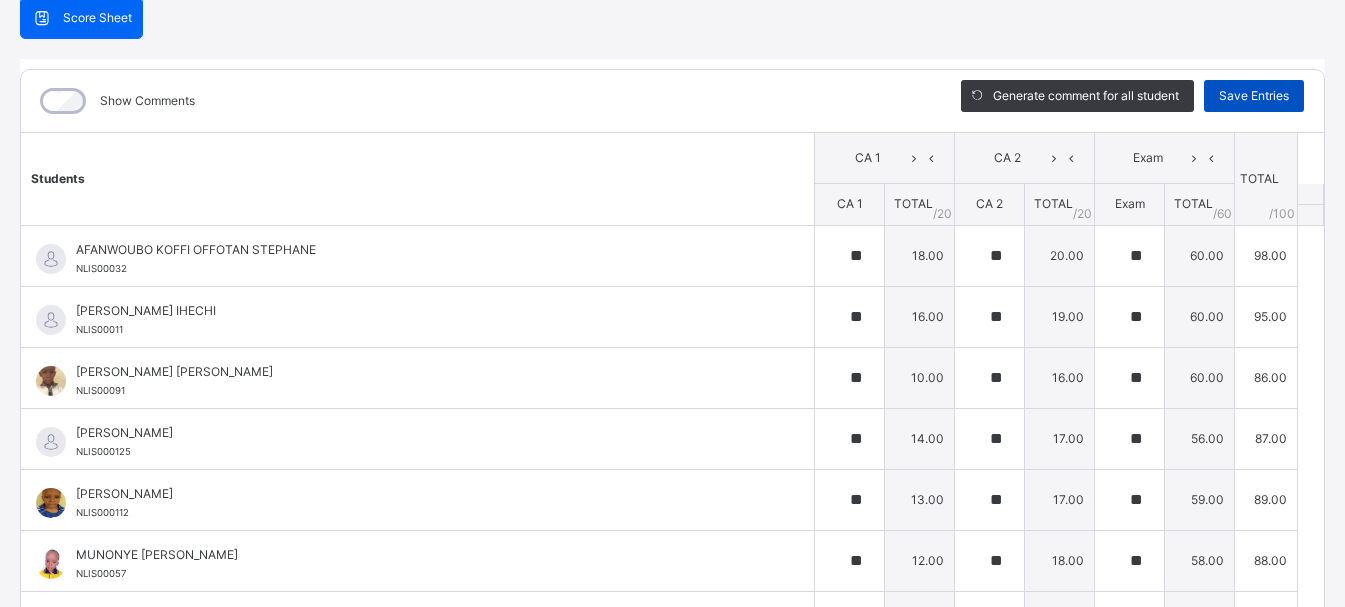 click on "Save Entries" at bounding box center [1254, 96] 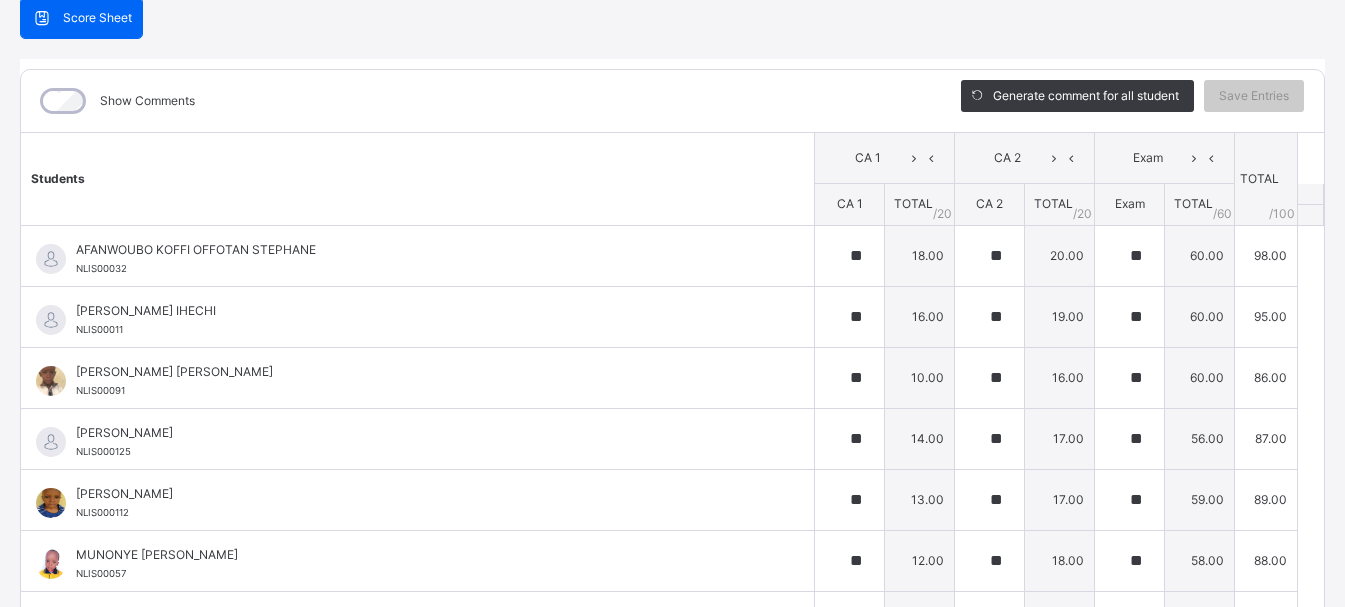 scroll, scrollTop: 39, scrollLeft: 0, axis: vertical 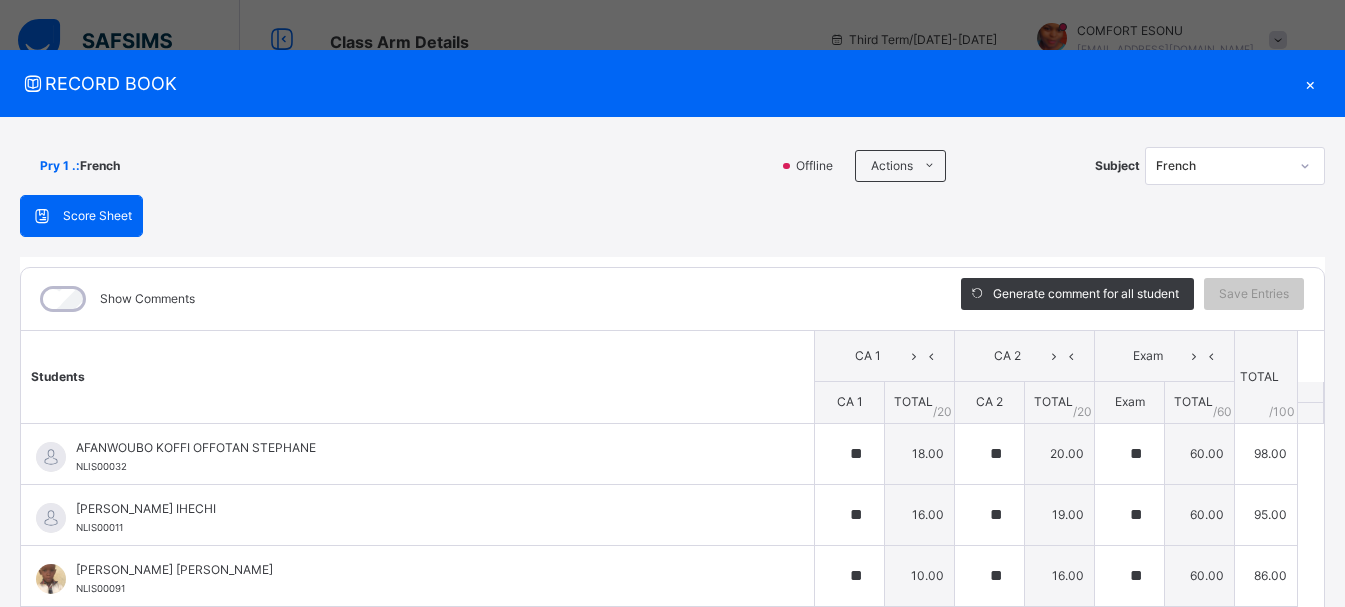 click on "×" at bounding box center [1310, 83] 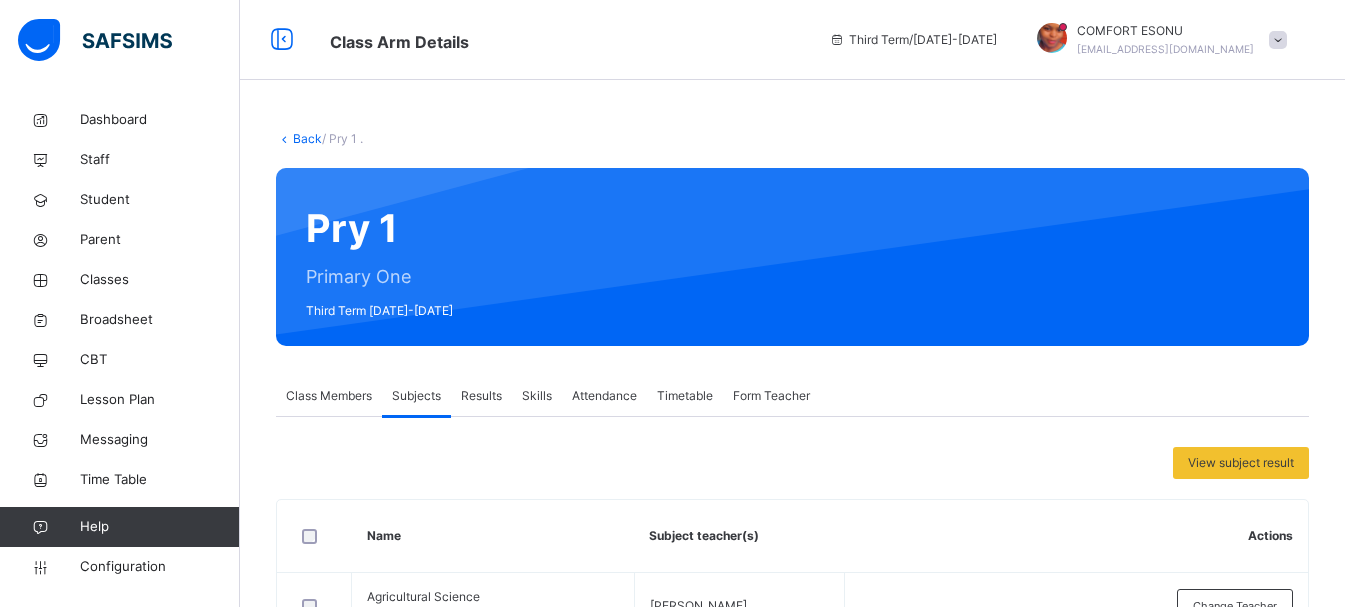 click on "Results" at bounding box center (481, 396) 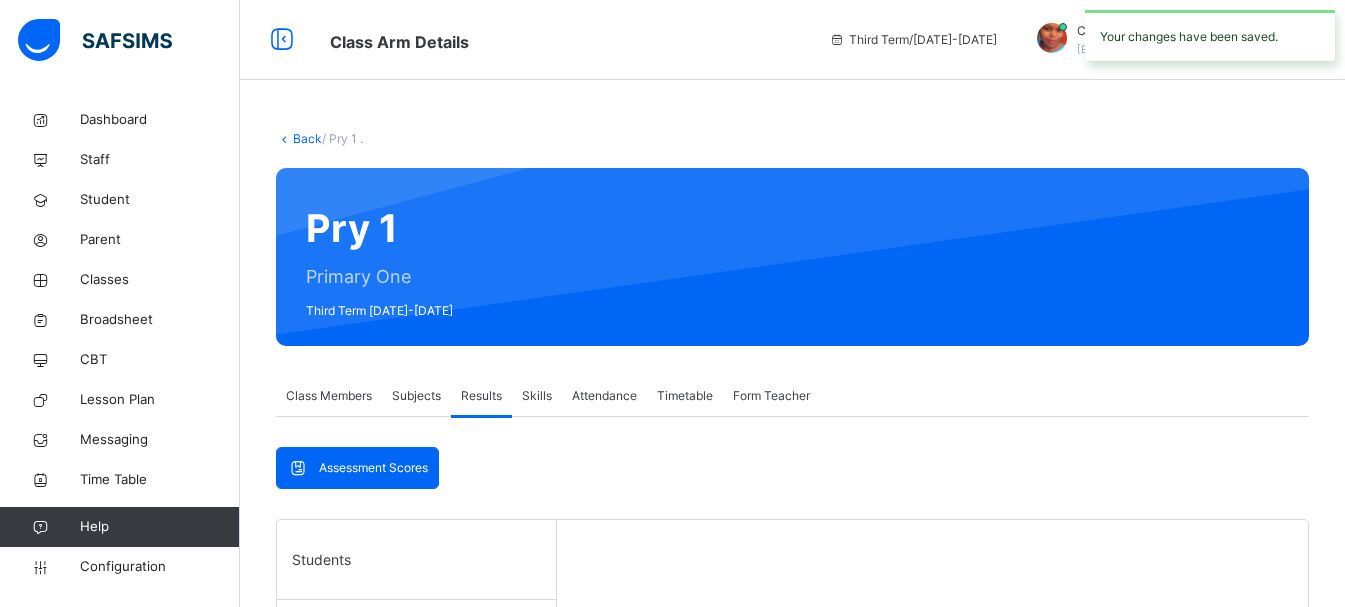 scroll, scrollTop: 50, scrollLeft: 0, axis: vertical 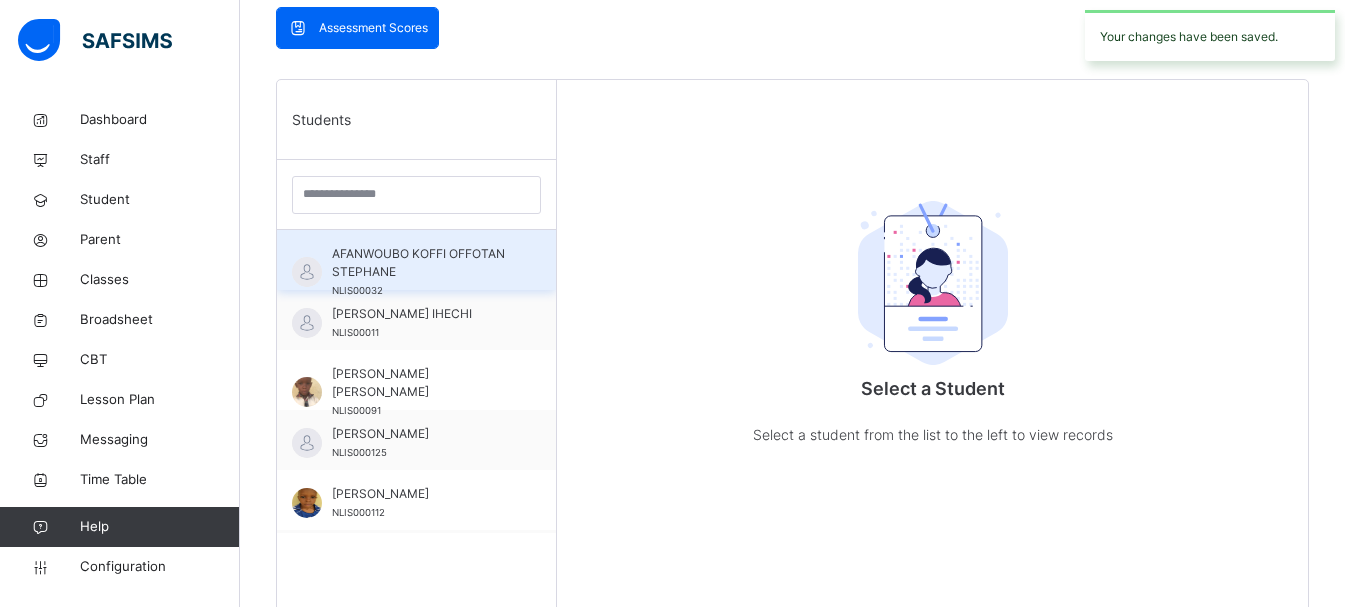 click on "AFANWOUBO KOFFI OFFOTAN STEPHANE" at bounding box center (421, 263) 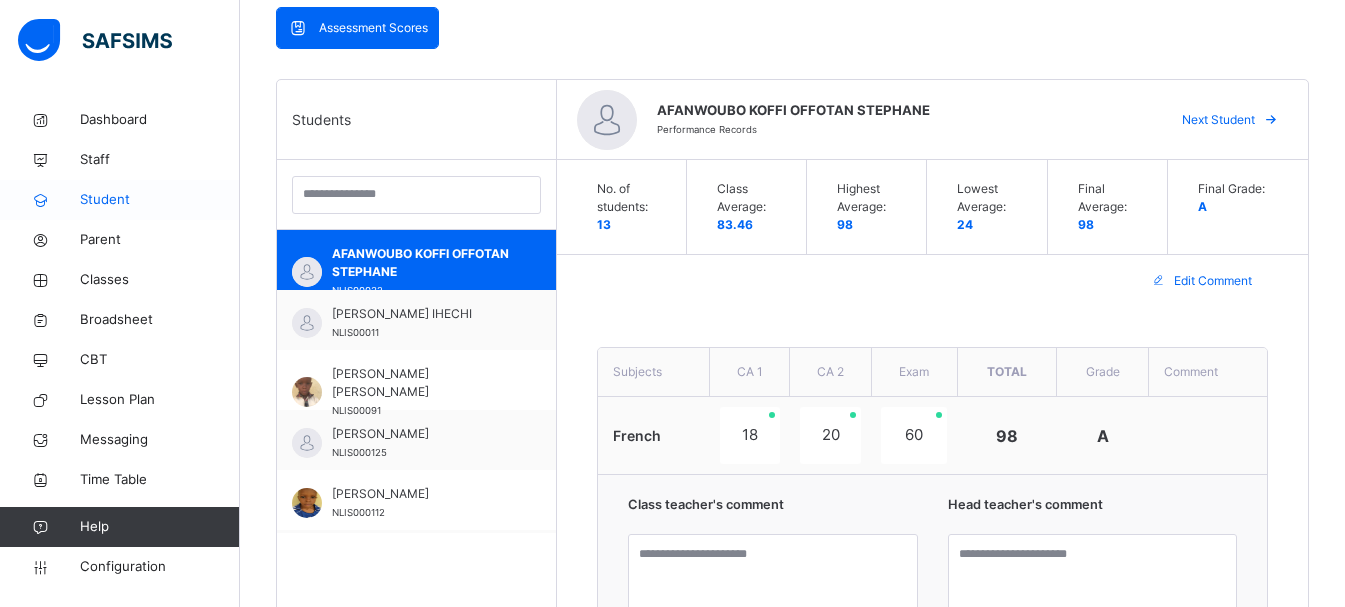 click on "Student" at bounding box center (160, 200) 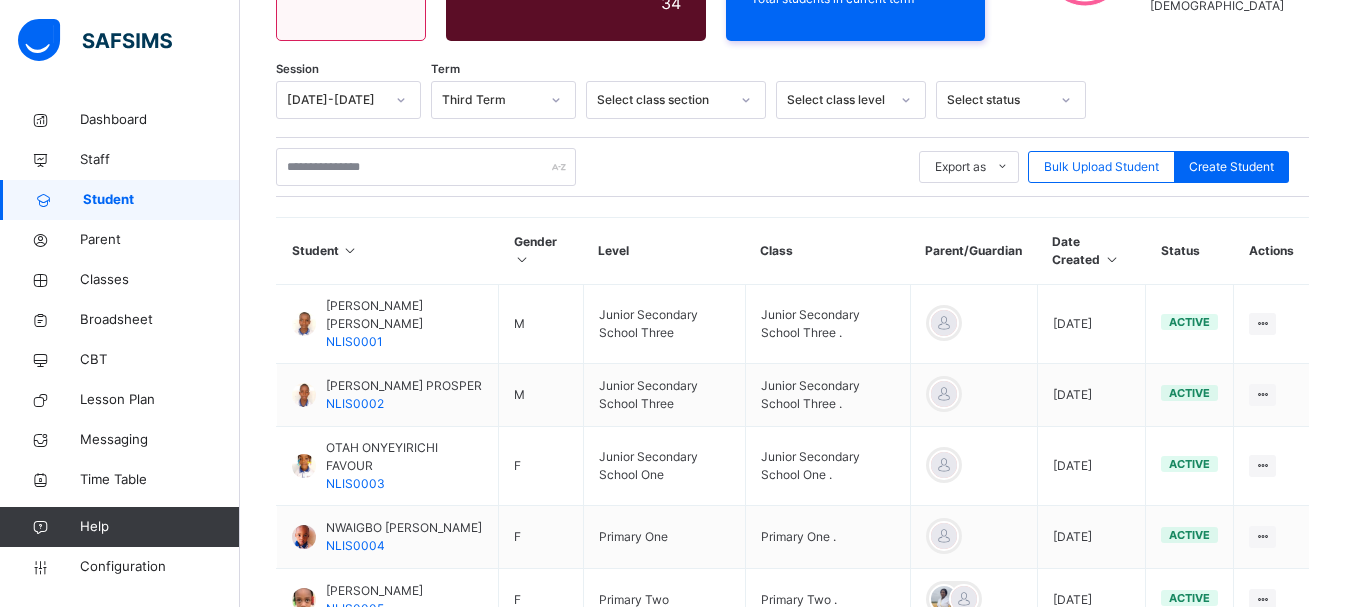 scroll, scrollTop: 440, scrollLeft: 0, axis: vertical 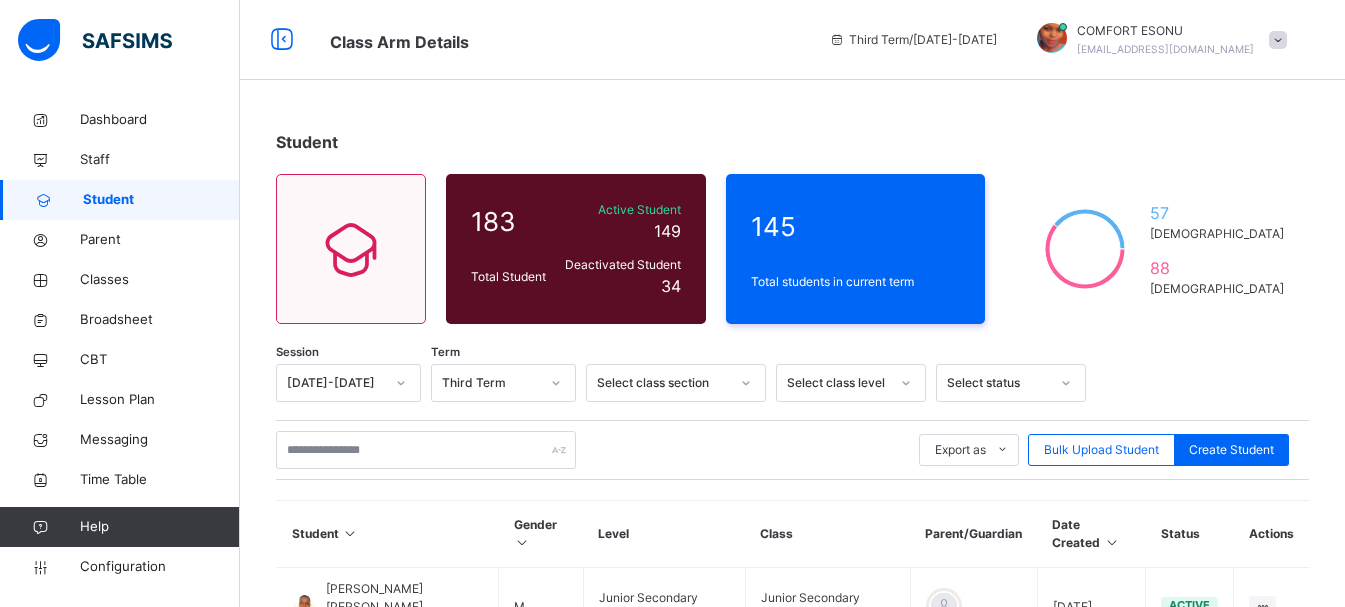 click at bounding box center [1278, 40] 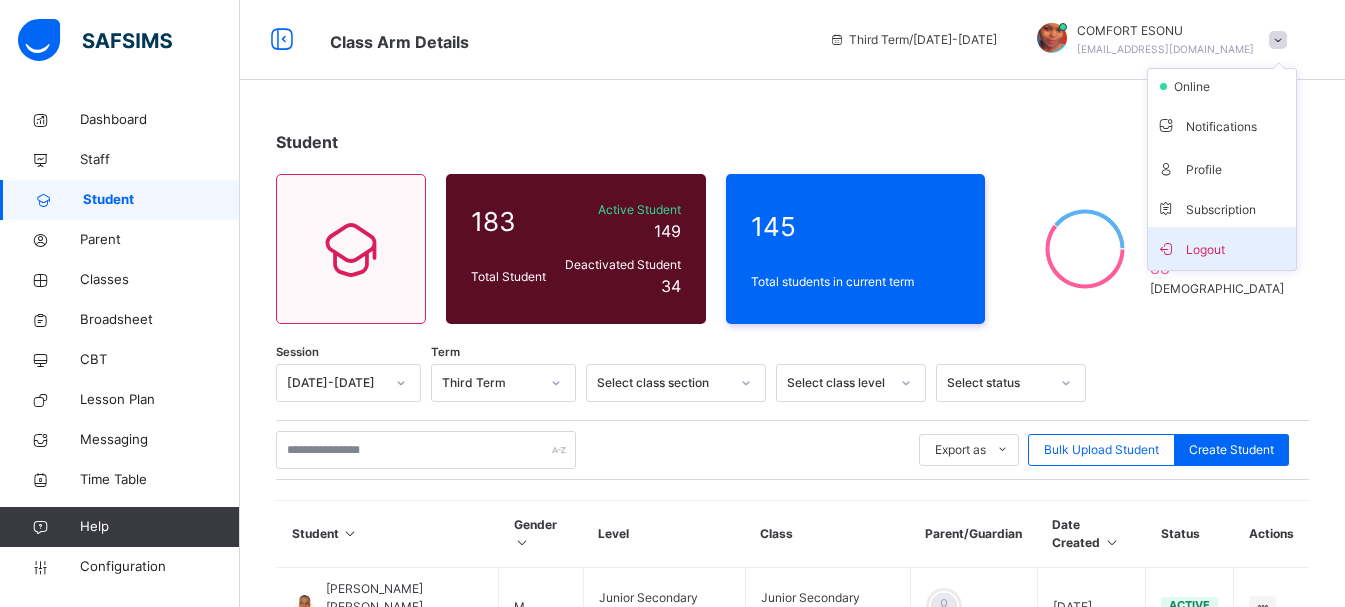 click at bounding box center [1166, 248] 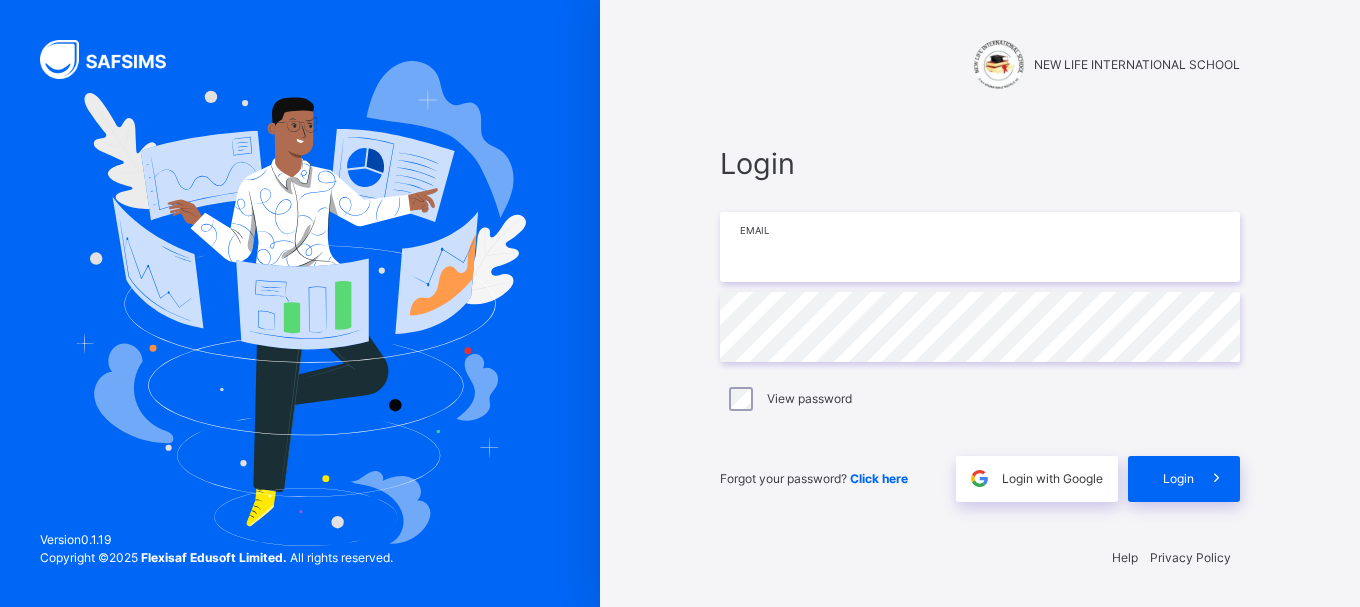 click at bounding box center (980, 247) 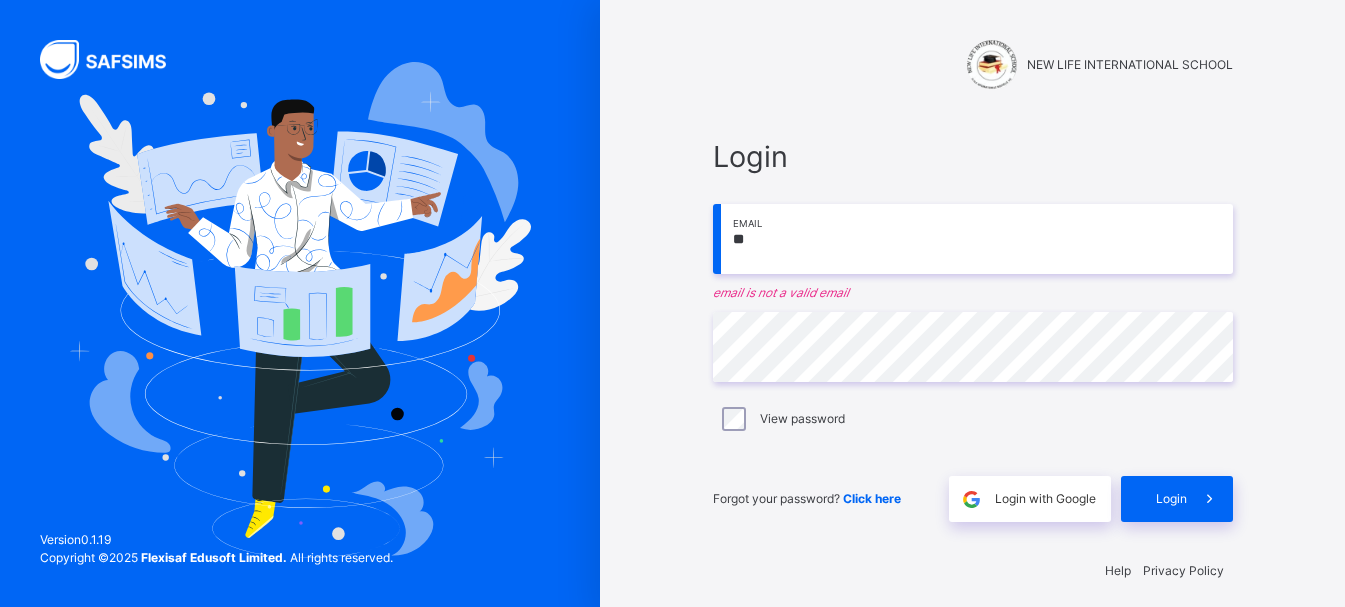 type on "*" 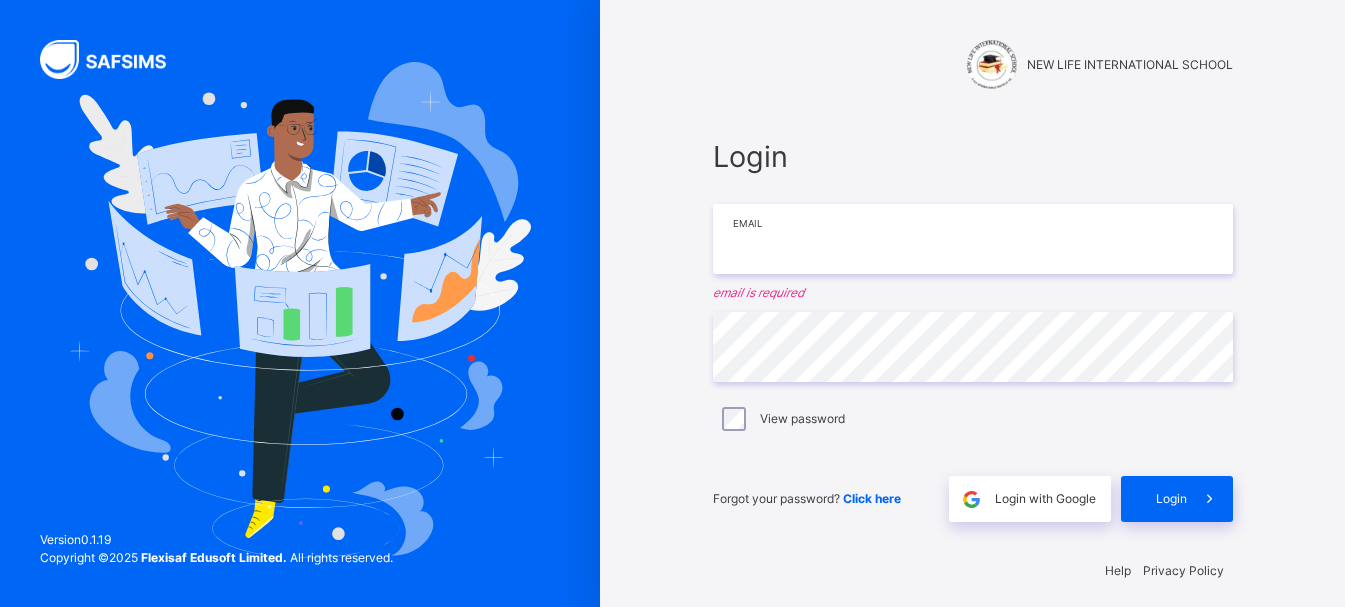 type on "*" 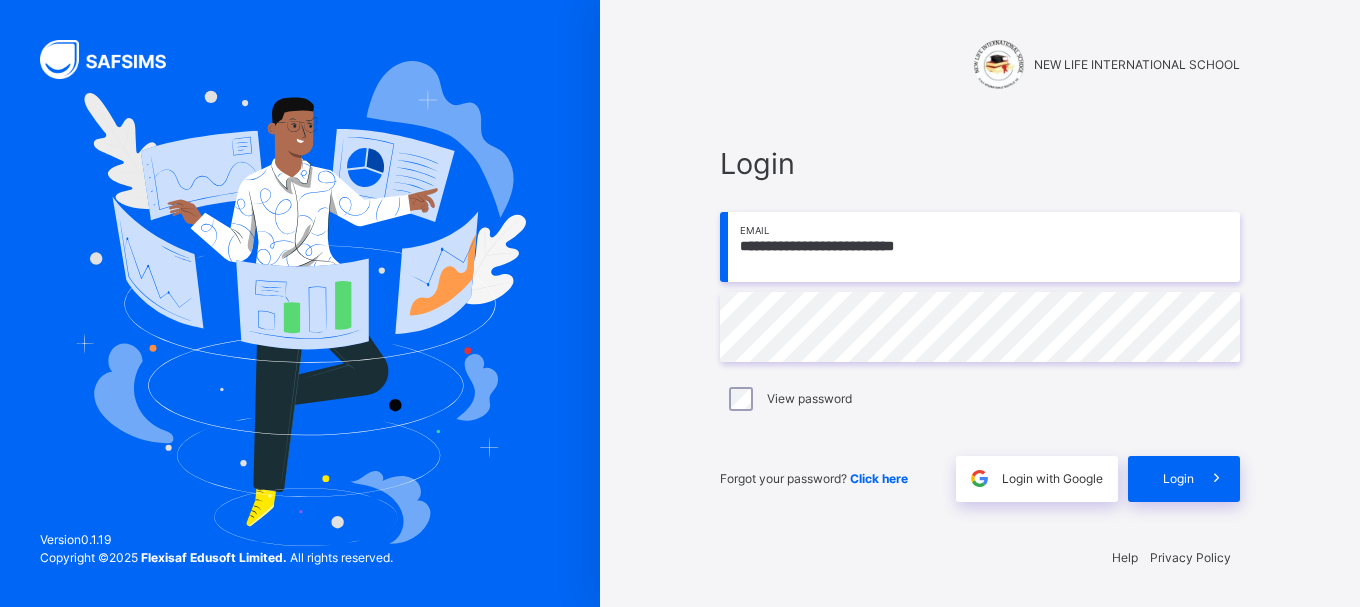 type on "**********" 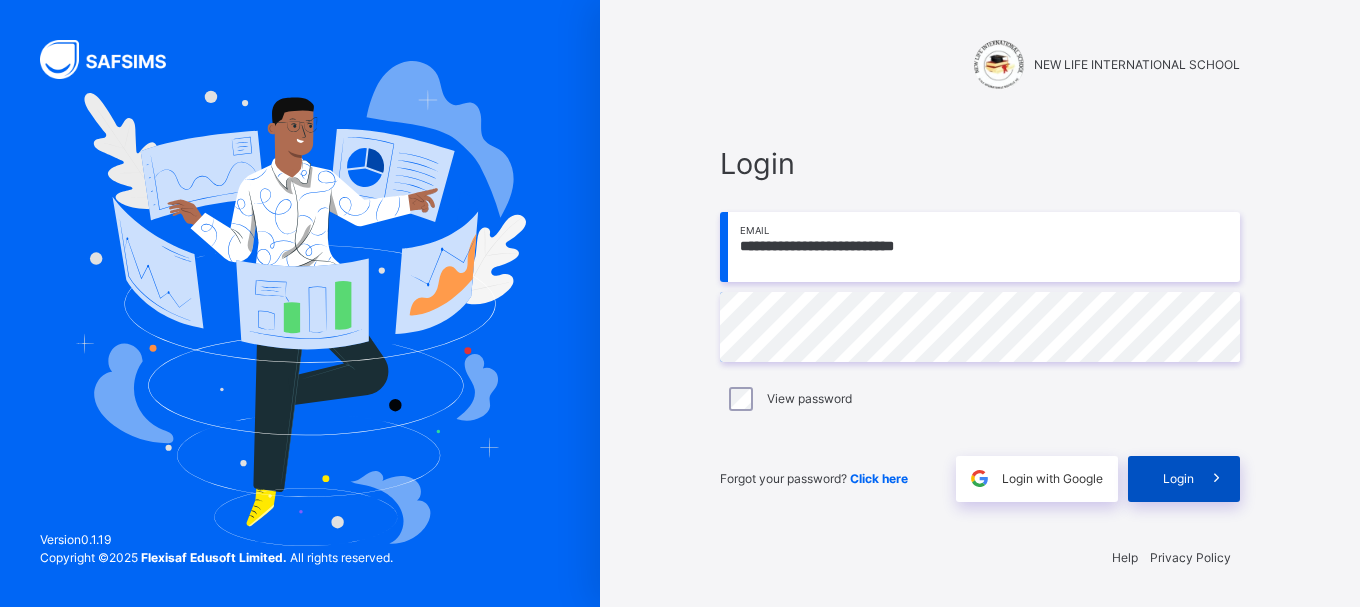 click at bounding box center [1217, 479] 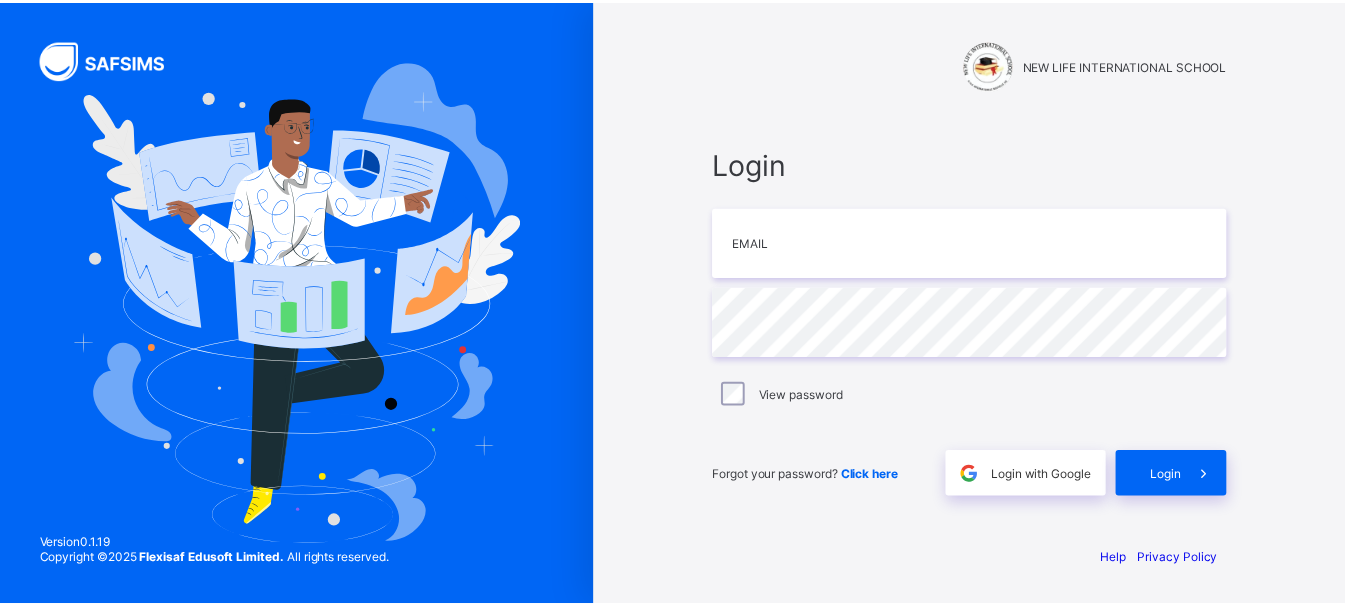 scroll, scrollTop: 0, scrollLeft: 0, axis: both 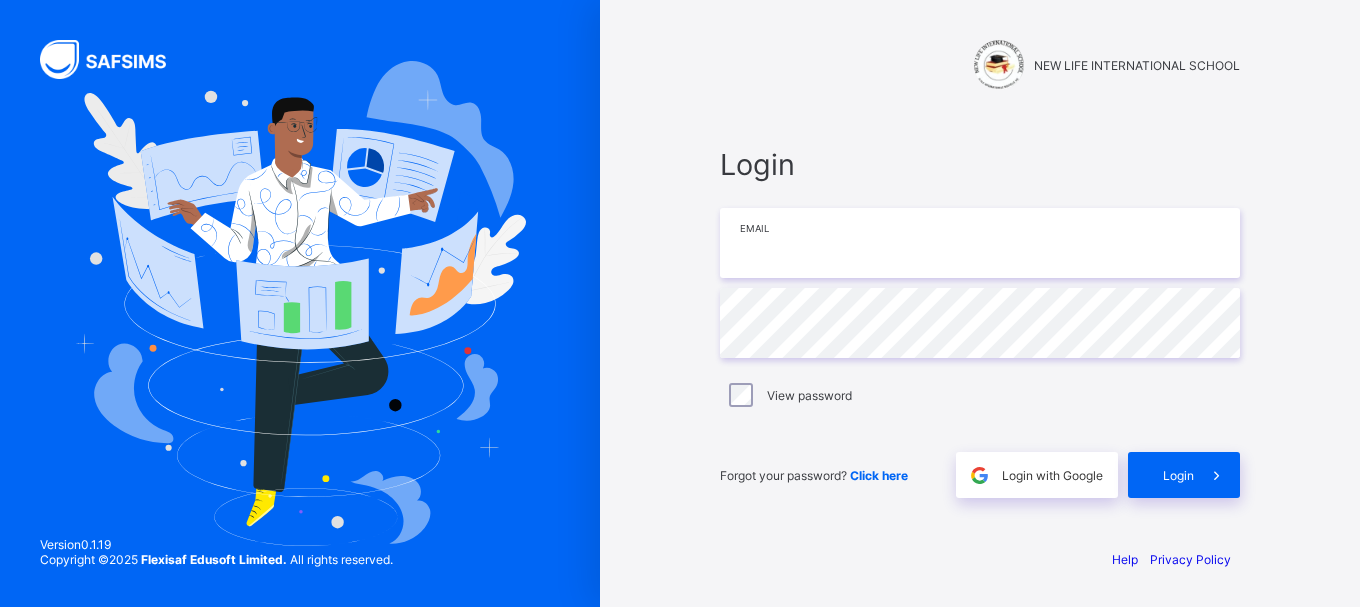 click at bounding box center (980, 243) 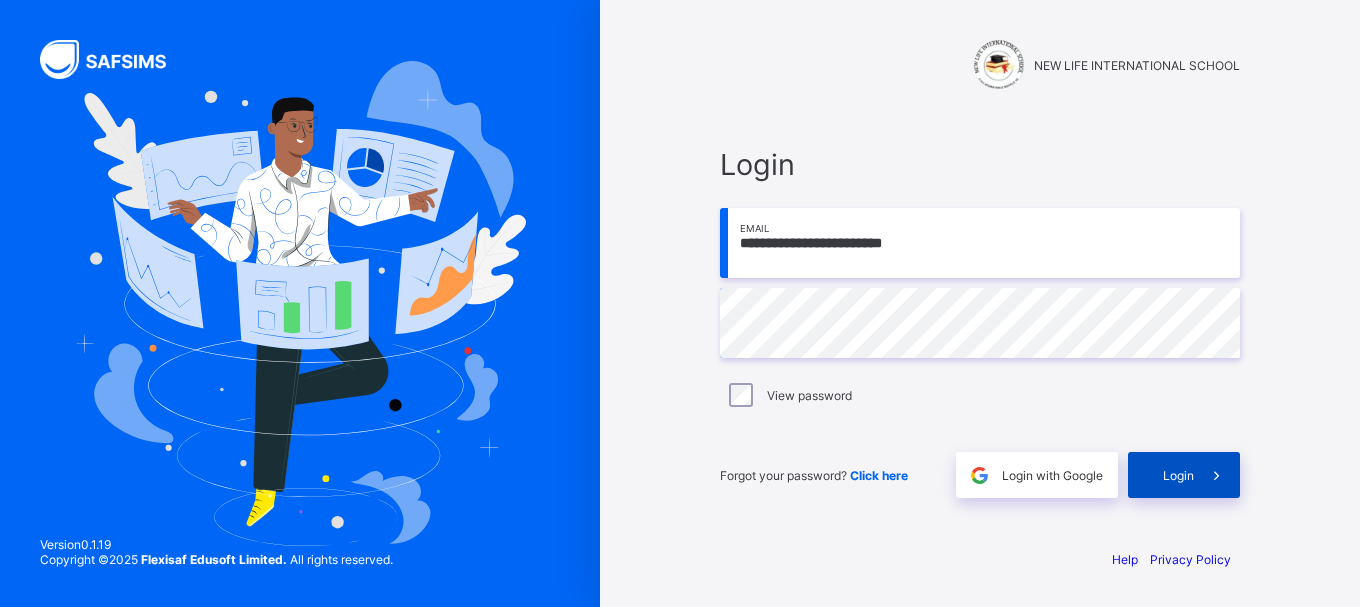 click at bounding box center [1217, 475] 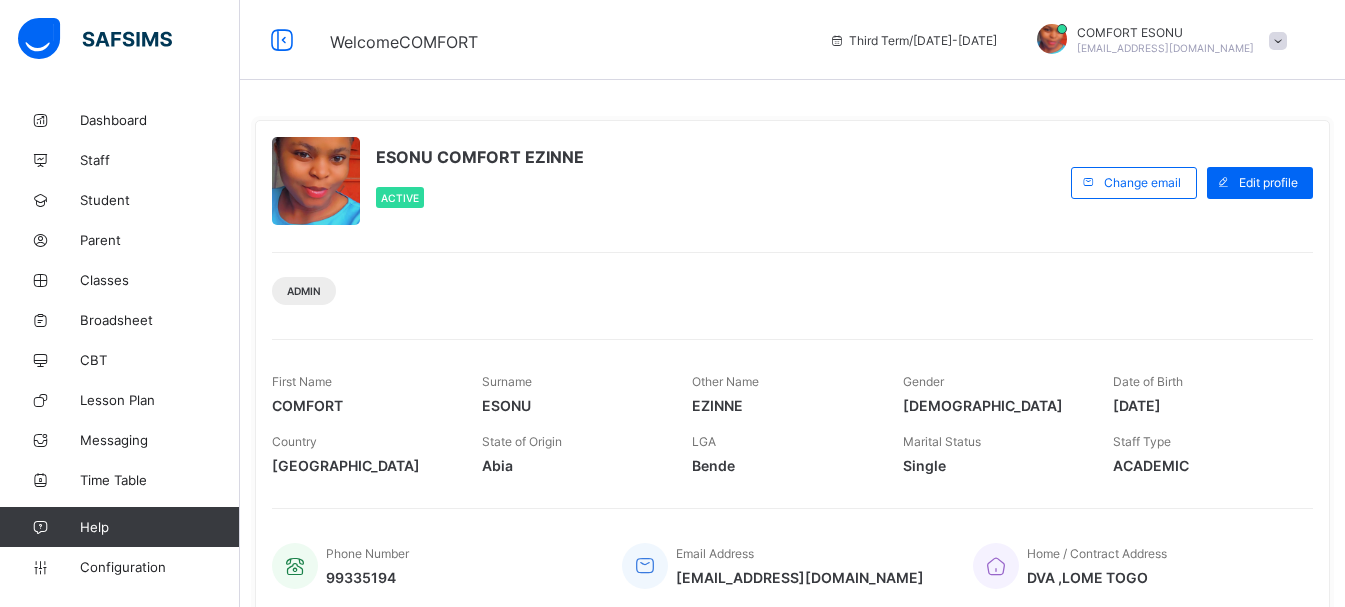 click on "ACADEMIC" at bounding box center (1203, 465) 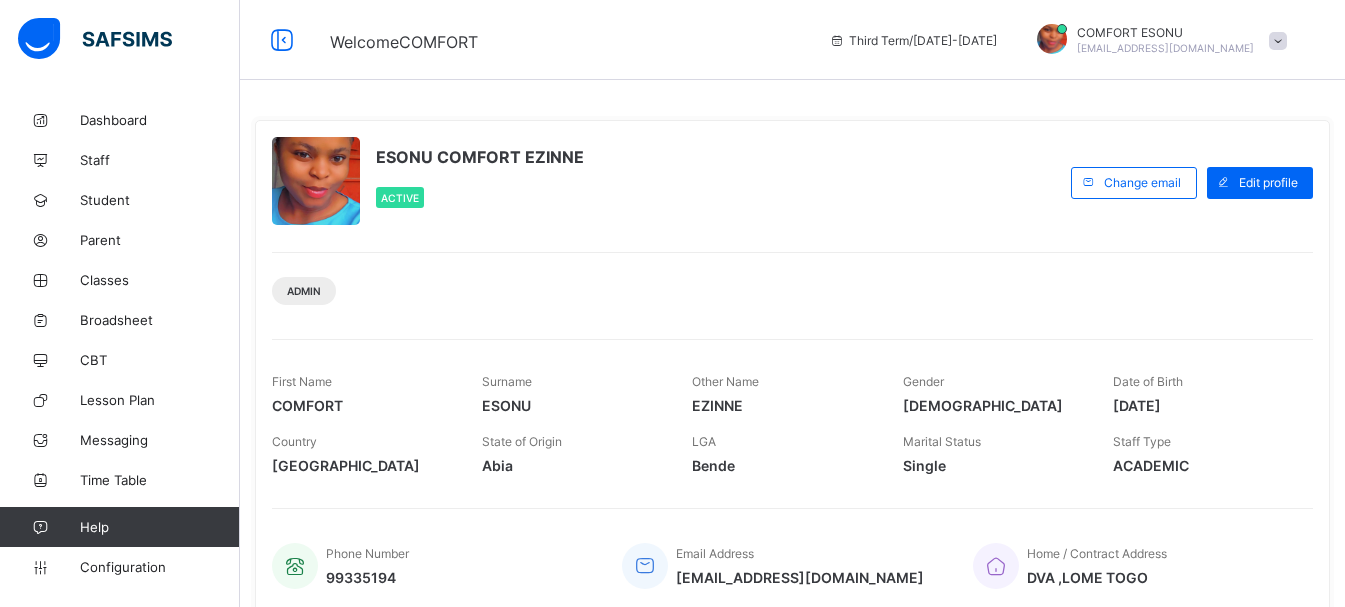 click on "Third Term  /  [DATE]-[DATE]   COMFORT   ESONU [EMAIL_ADDRESS][DOMAIN_NAME]" at bounding box center (1082, 40) 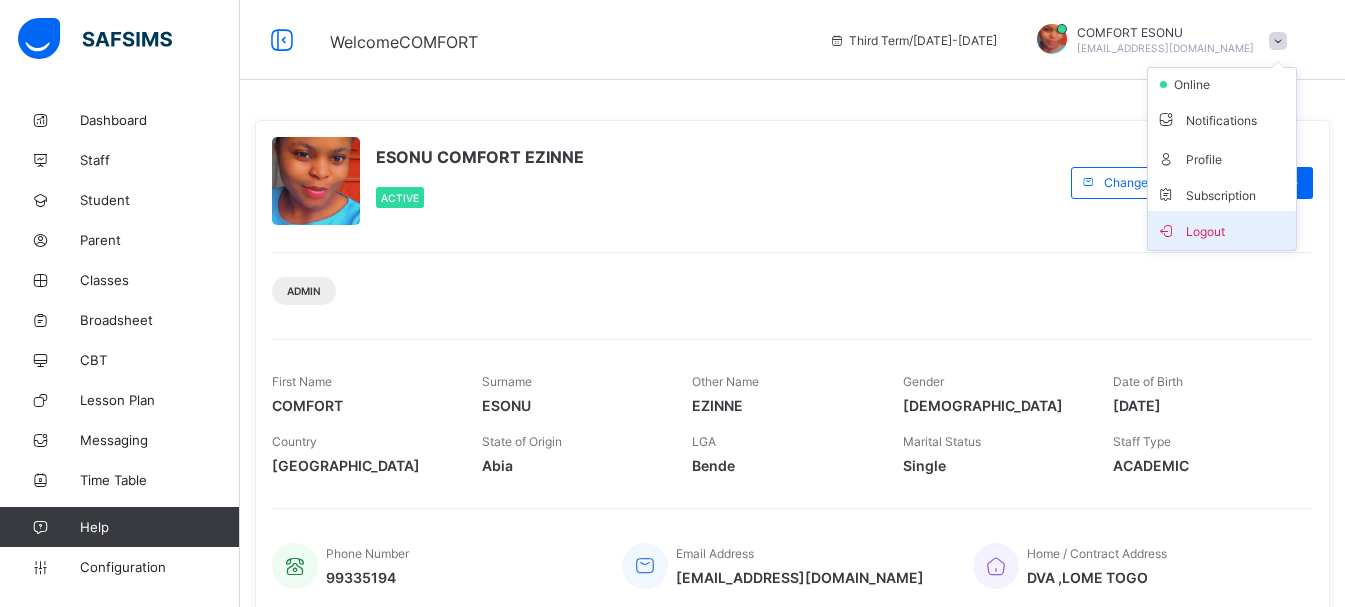 click on "Logout" at bounding box center (1222, 230) 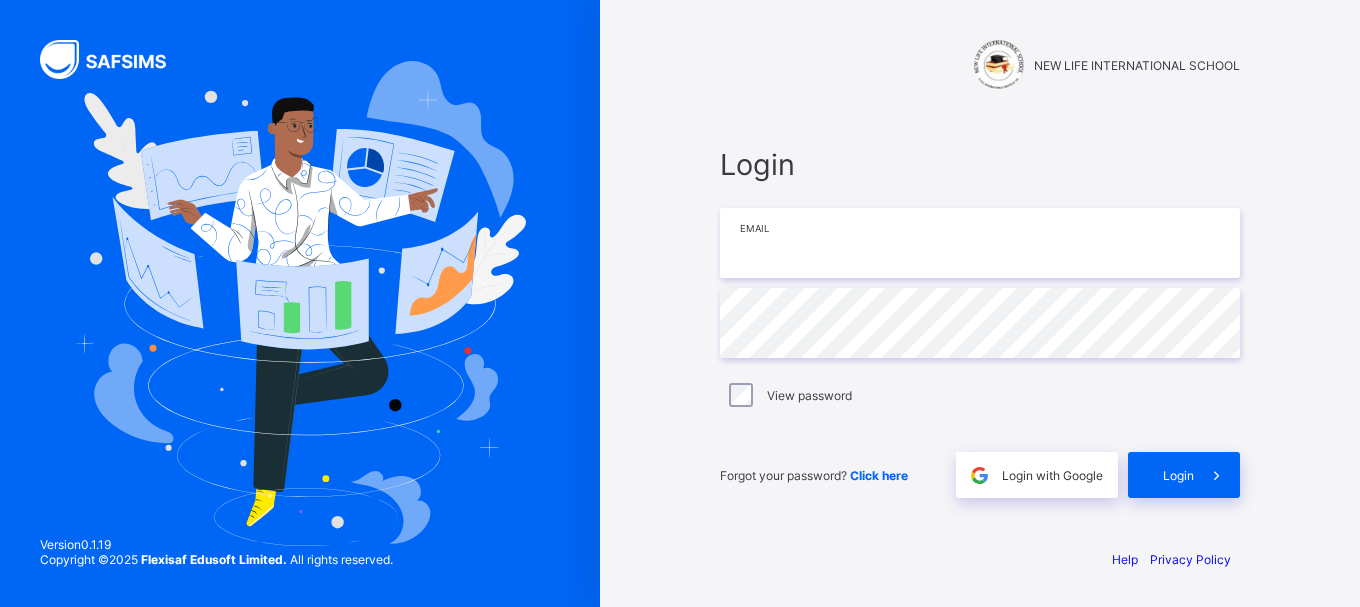 click at bounding box center (980, 243) 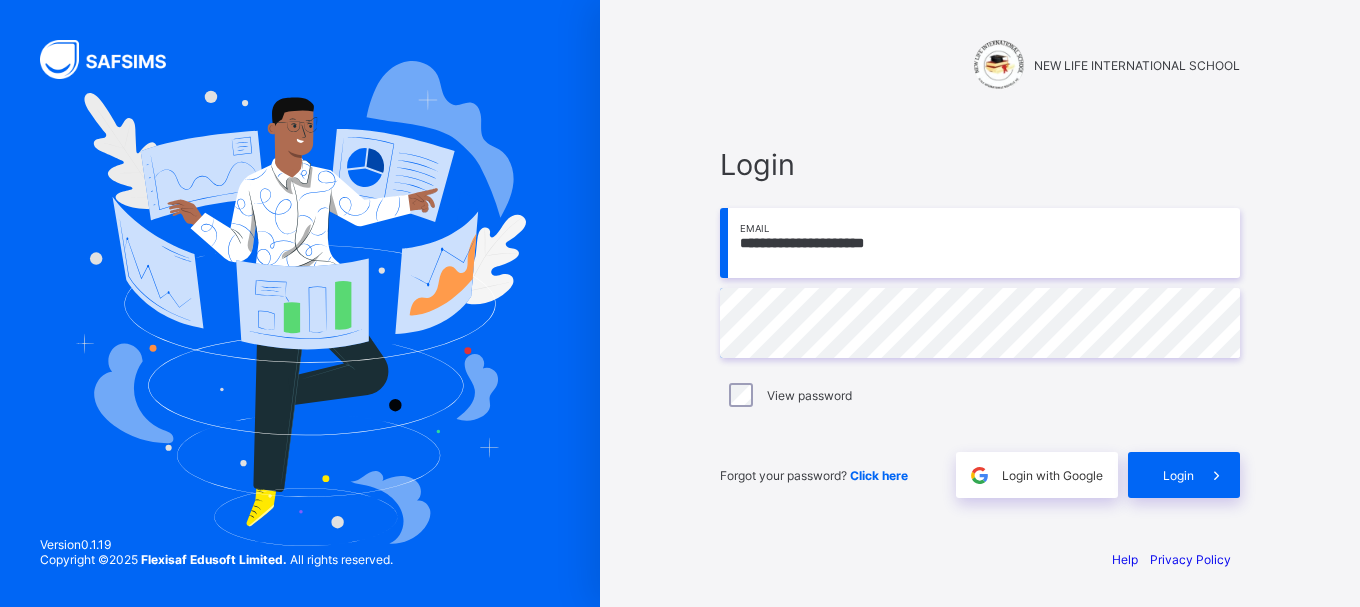 click on "**********" at bounding box center [980, 322] 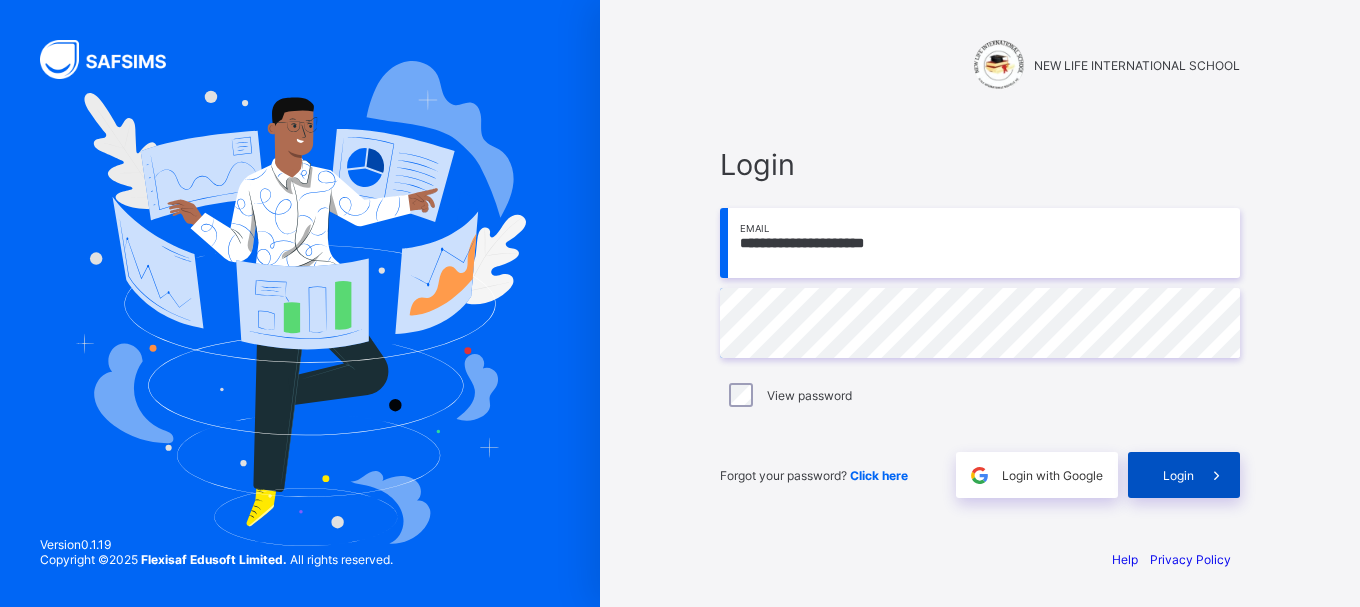 click on "Login" at bounding box center [1184, 475] 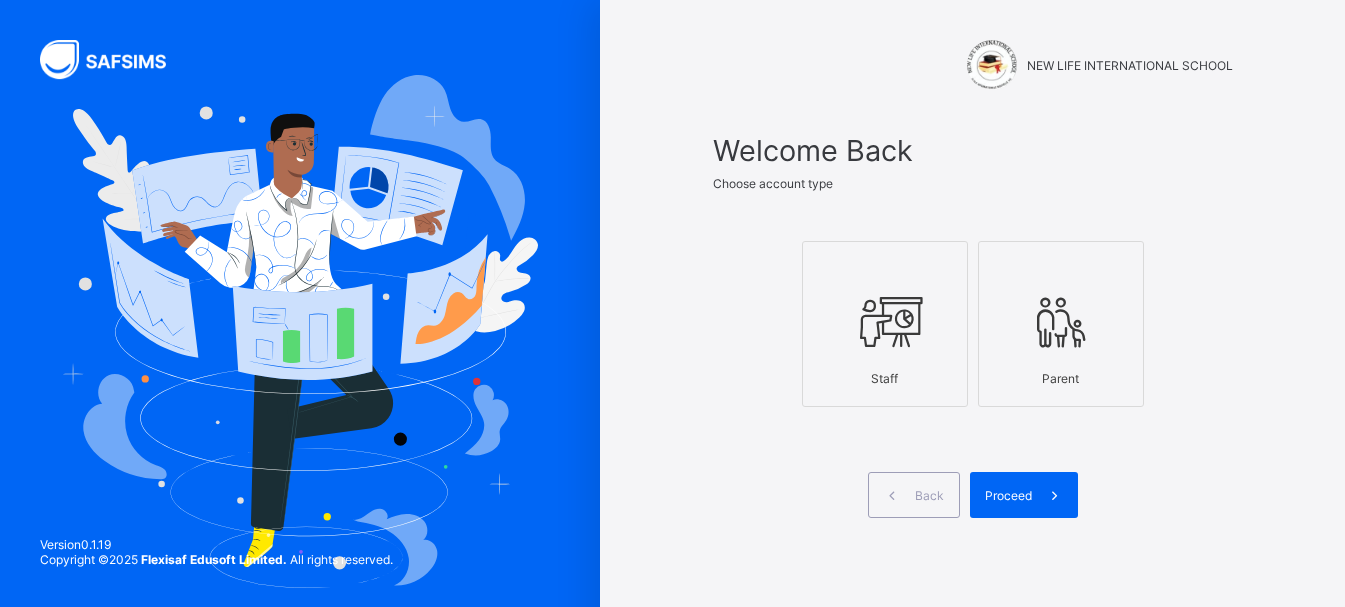 click at bounding box center [885, 322] 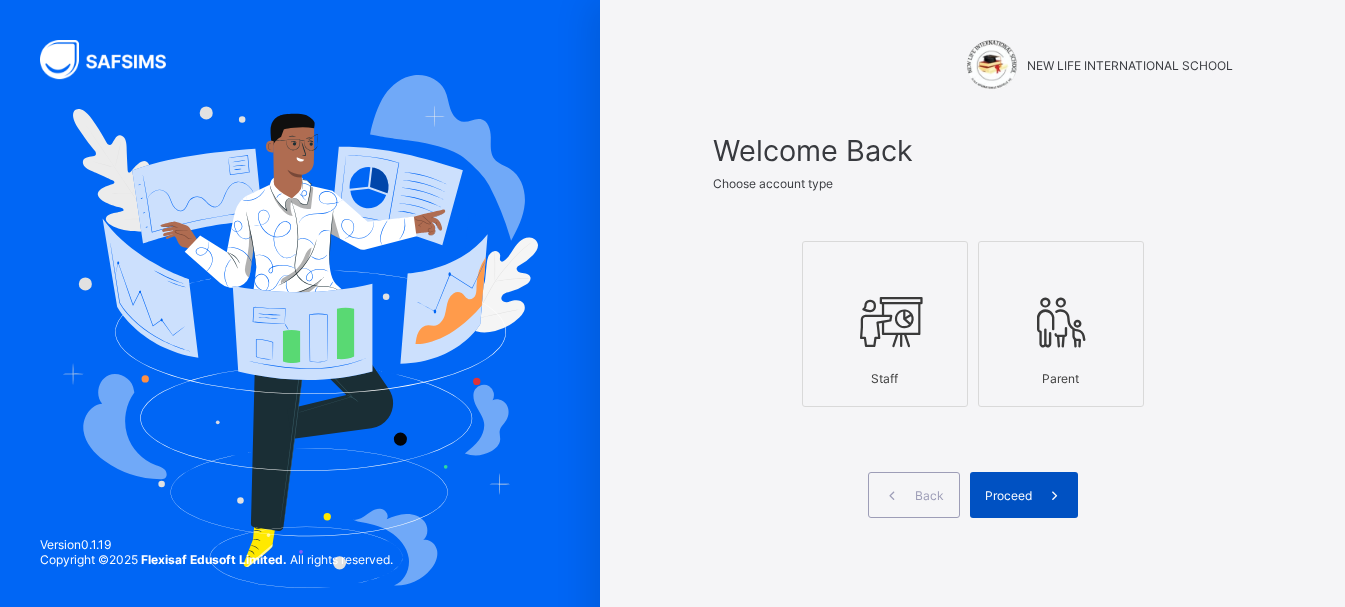 click at bounding box center [1054, 495] 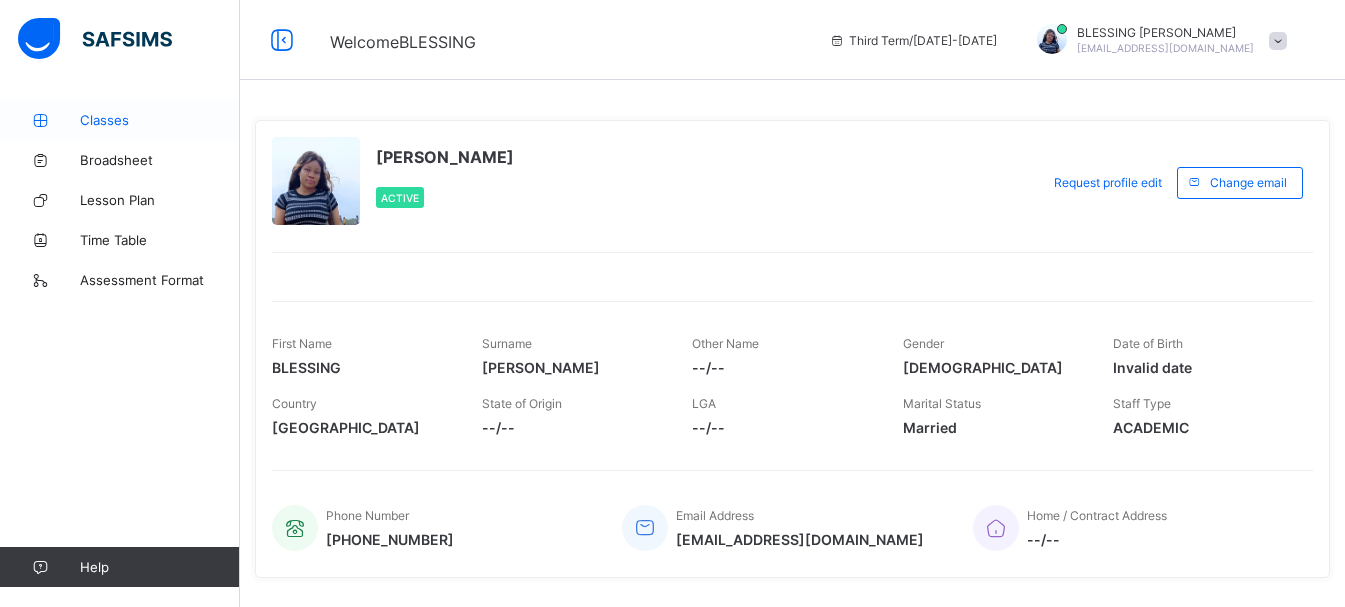 click on "Classes" at bounding box center [160, 120] 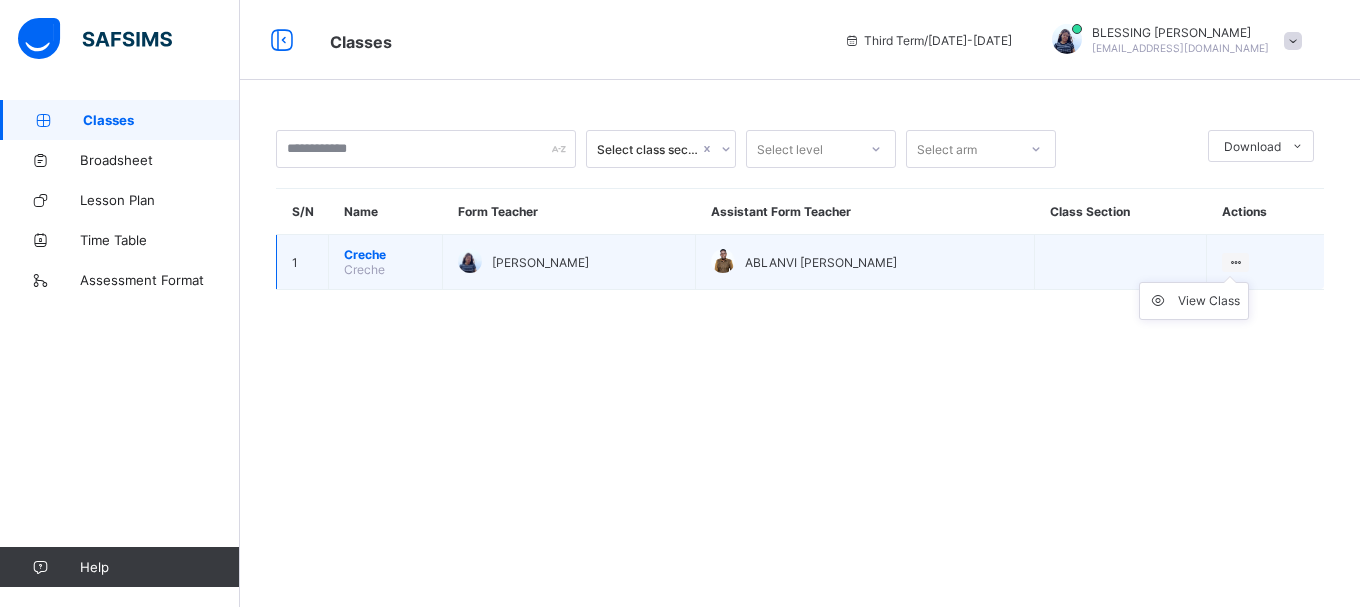 click on "View Class" at bounding box center (1194, 301) 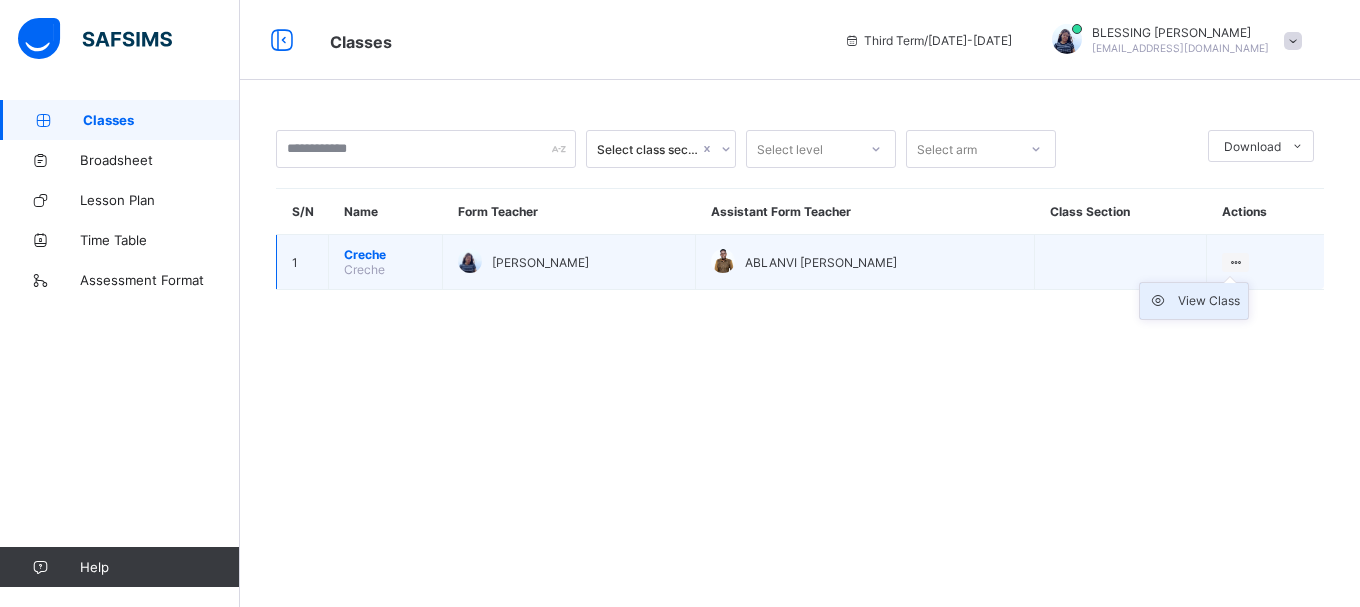 click on "View Class" at bounding box center (1209, 301) 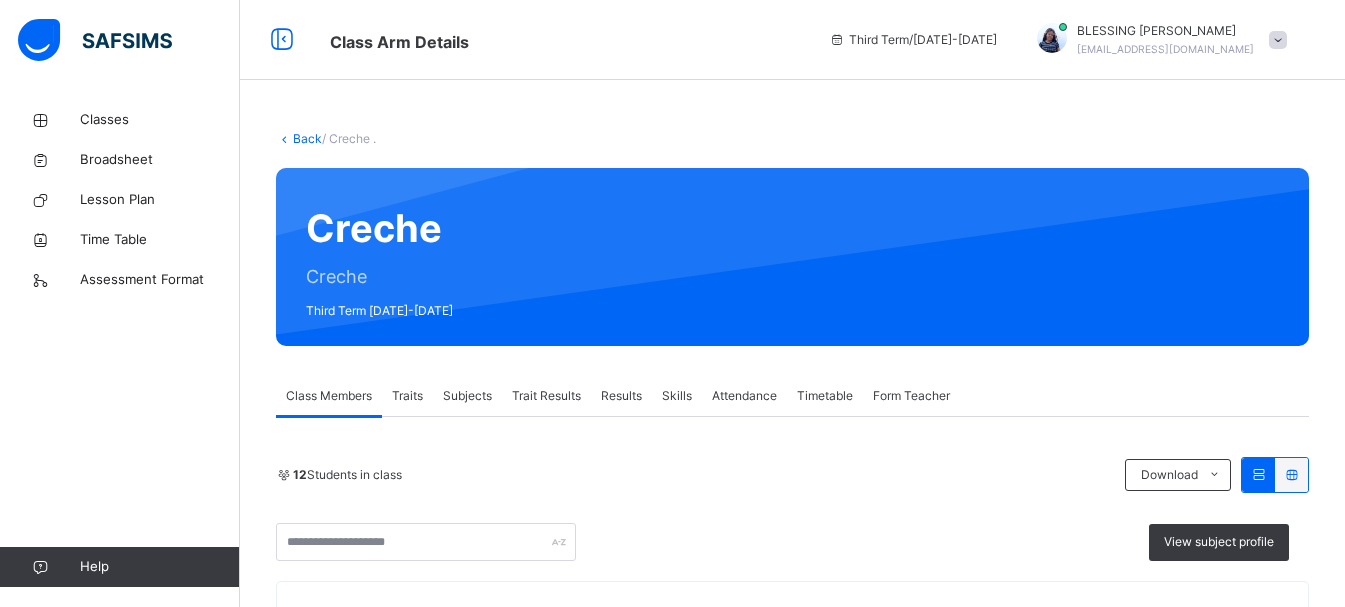 scroll, scrollTop: 531, scrollLeft: 0, axis: vertical 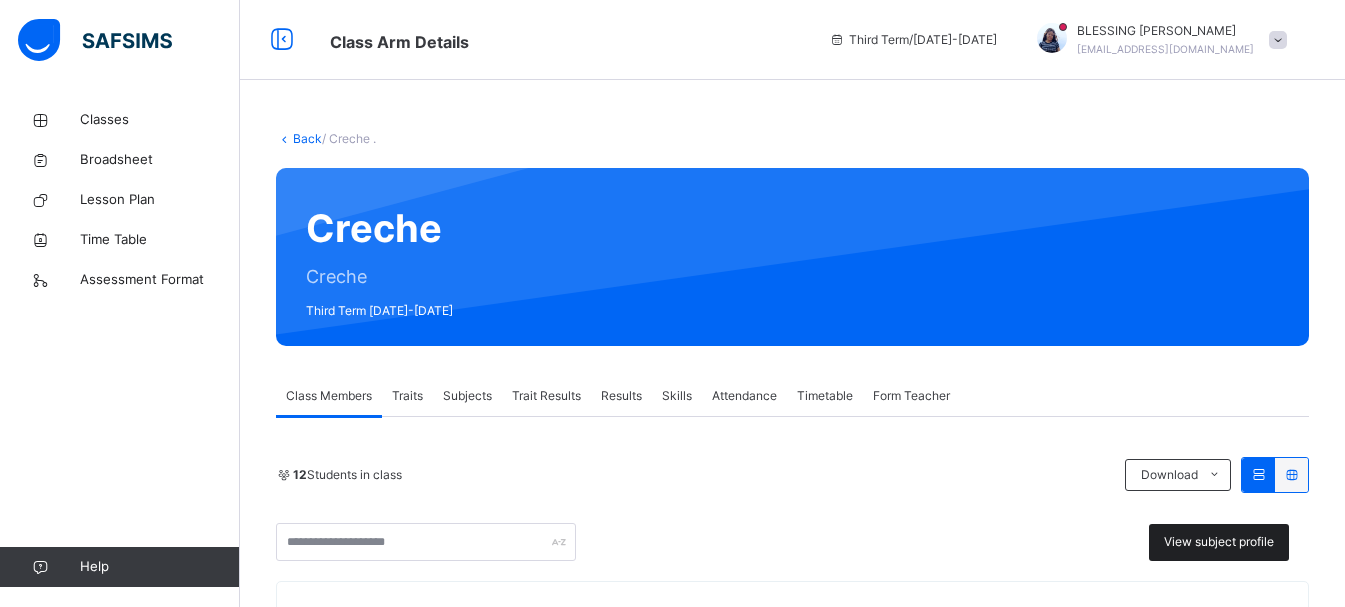 click on "View subject profile" at bounding box center [1219, 542] 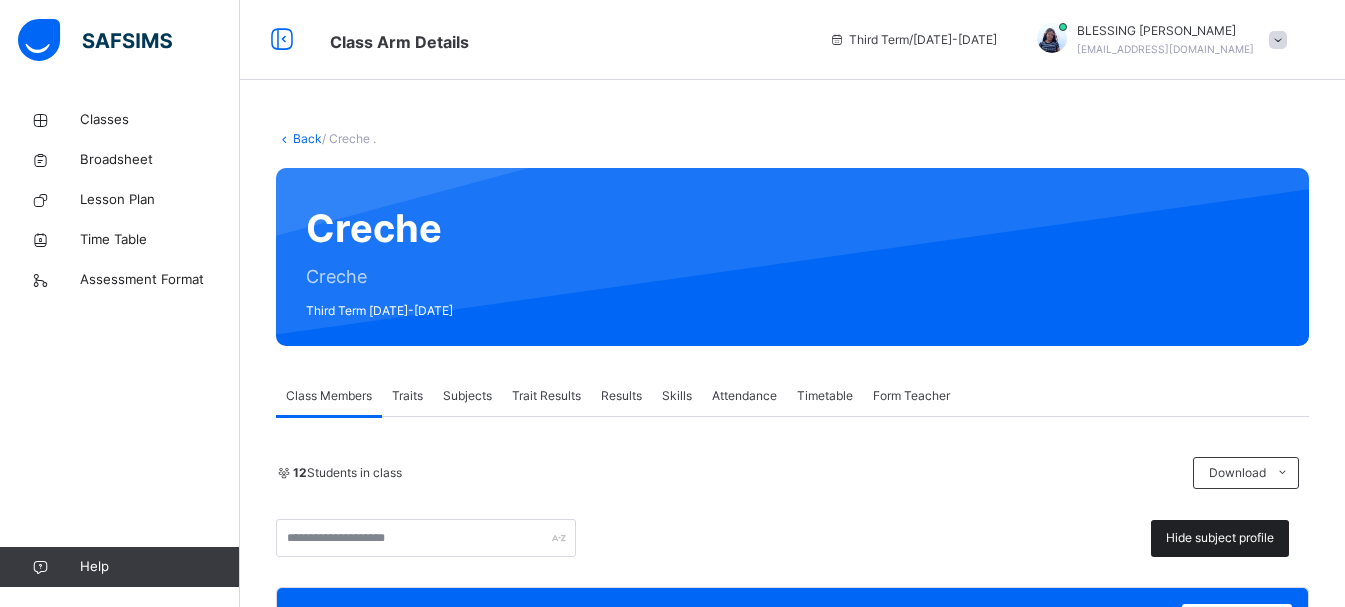 click on "Hide subject profile" at bounding box center [1220, 538] 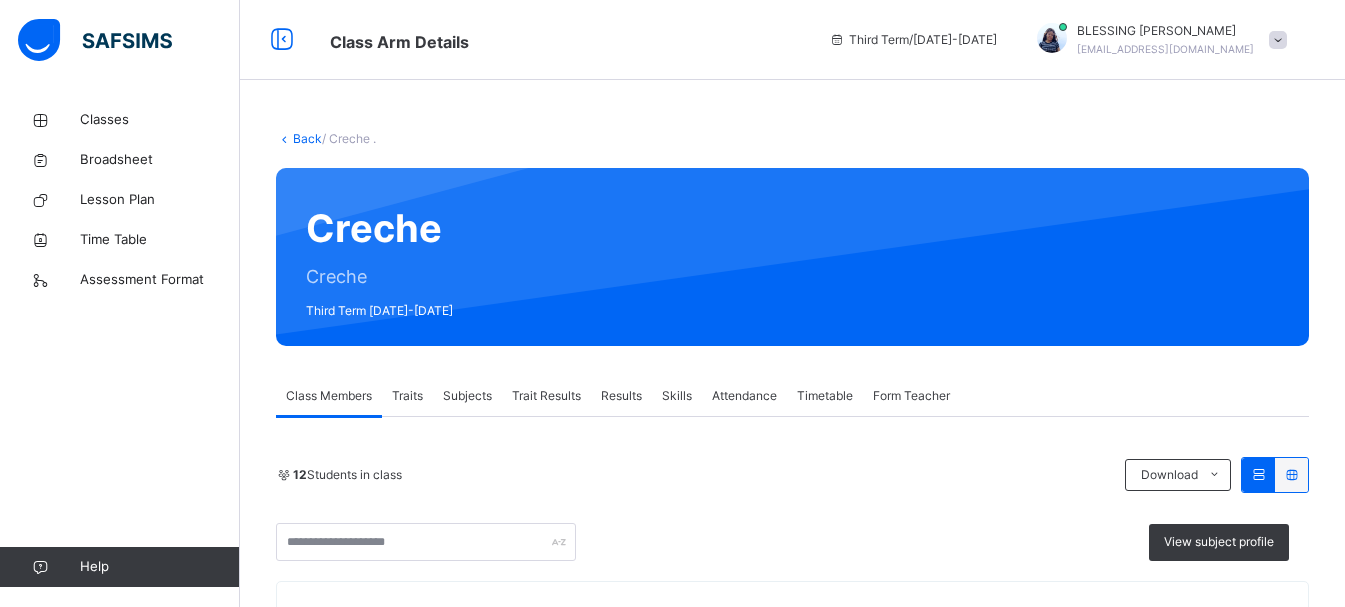 scroll, scrollTop: 531, scrollLeft: 0, axis: vertical 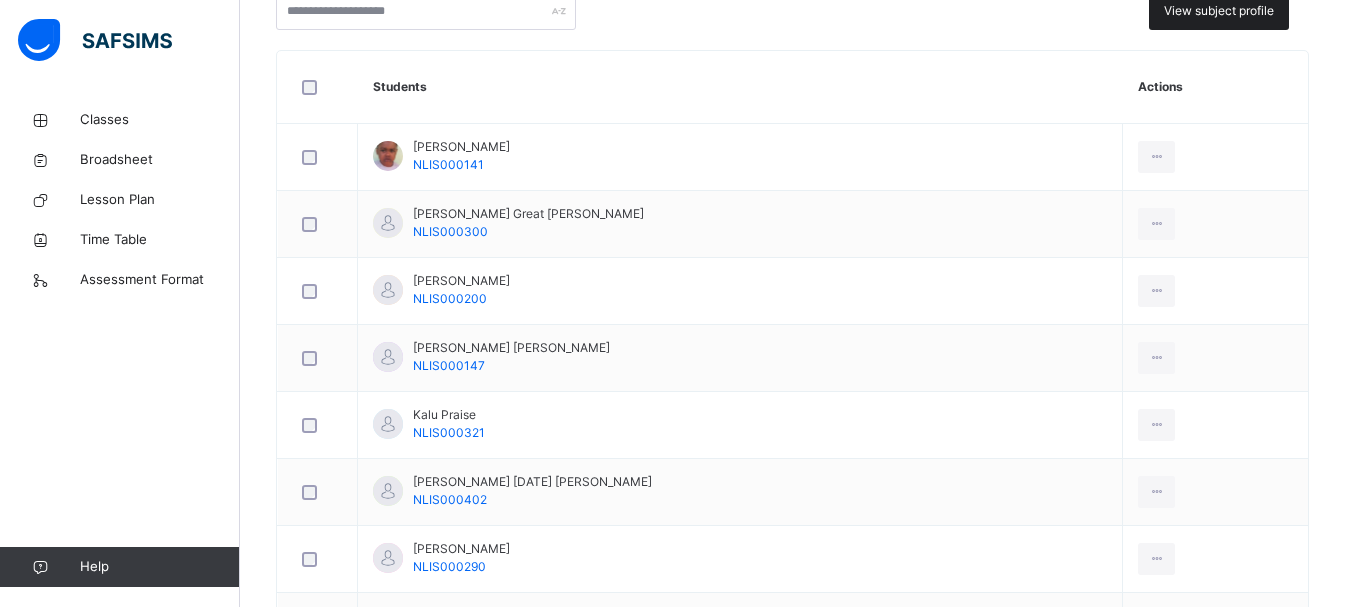 click on "View subject profile" at bounding box center [1219, 11] 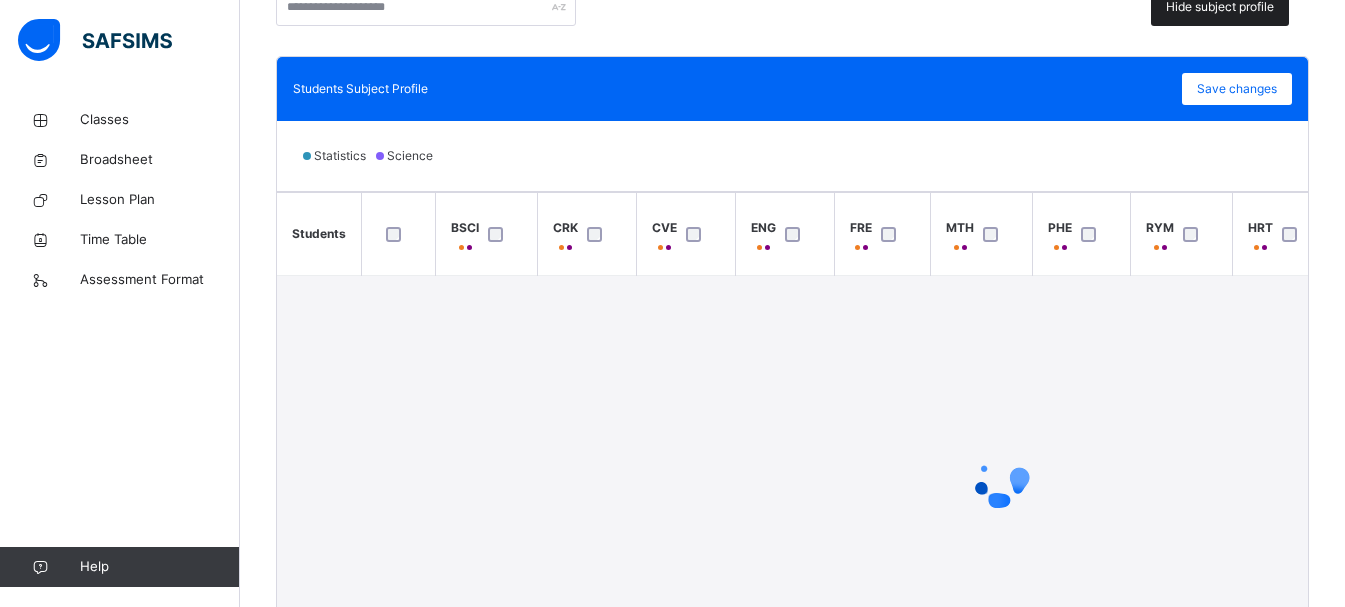 scroll, scrollTop: 527, scrollLeft: 0, axis: vertical 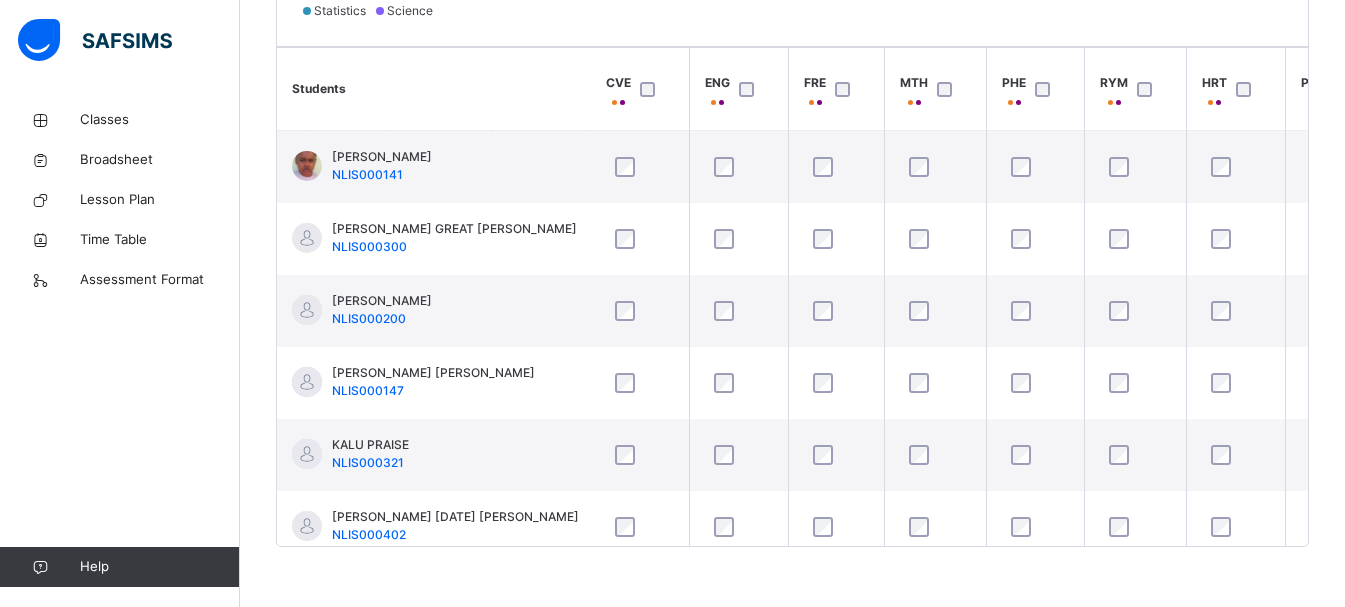 click on "Classes Broadsheet Lesson Plan Time Table Assessment Format   Help" at bounding box center (120, 343) 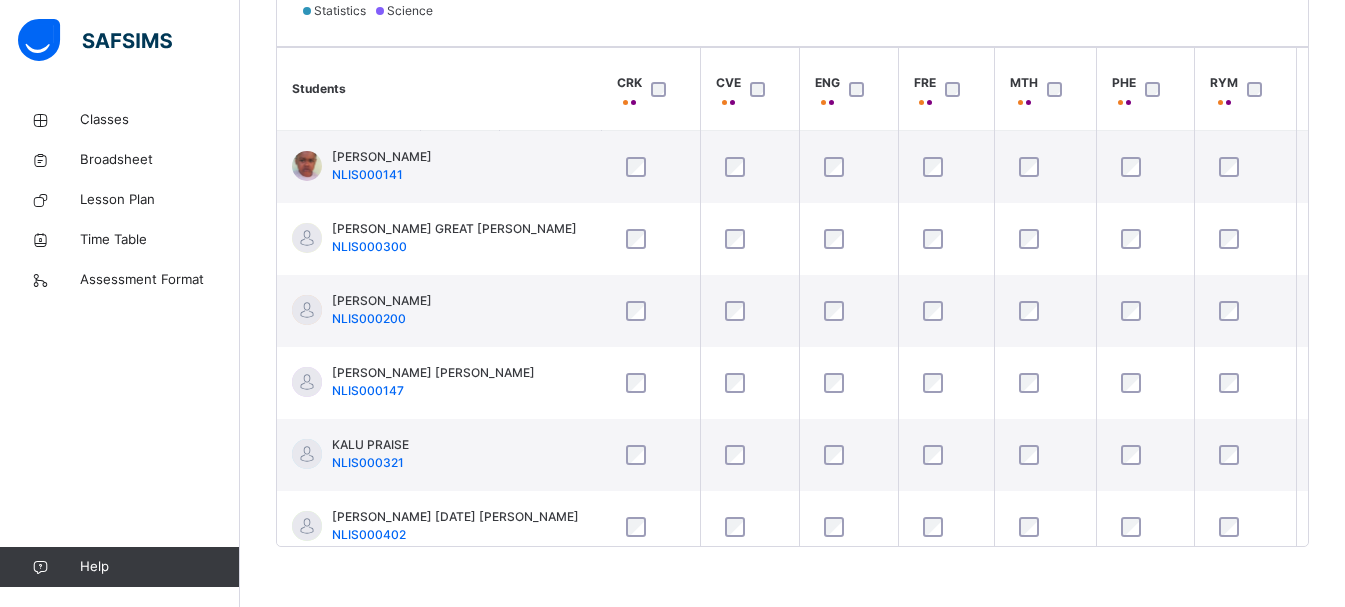 scroll, scrollTop: 0, scrollLeft: 187, axis: horizontal 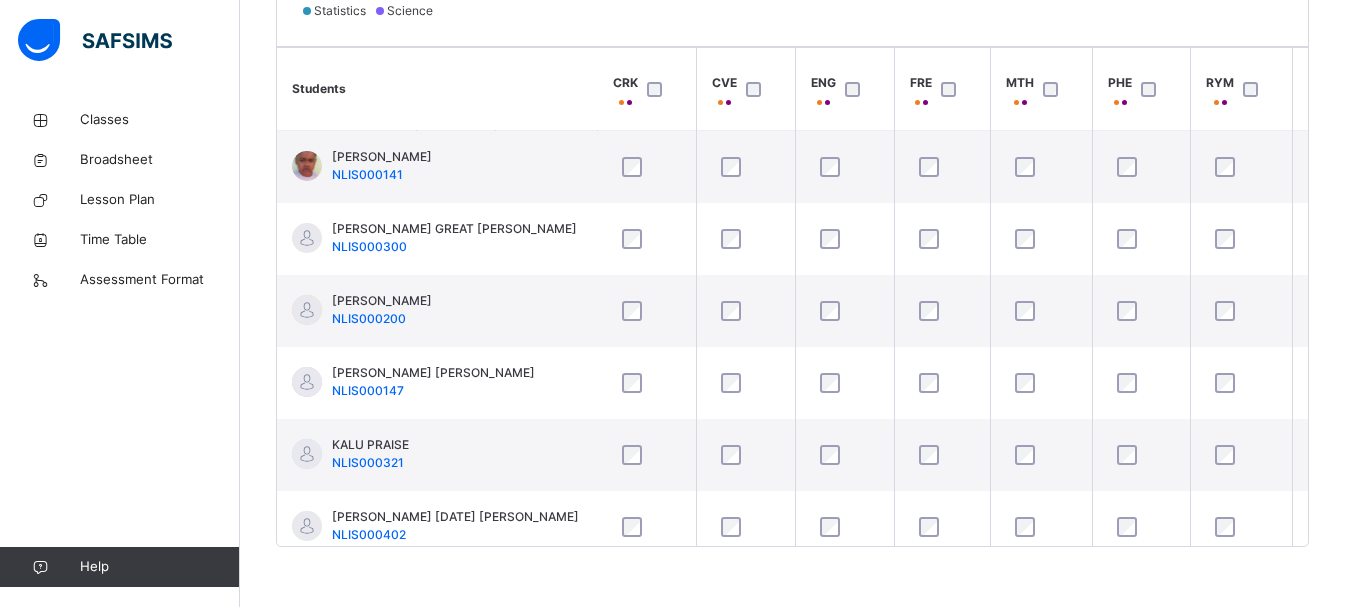 drag, startPoint x: 978, startPoint y: 546, endPoint x: 1013, endPoint y: 543, distance: 35.128338 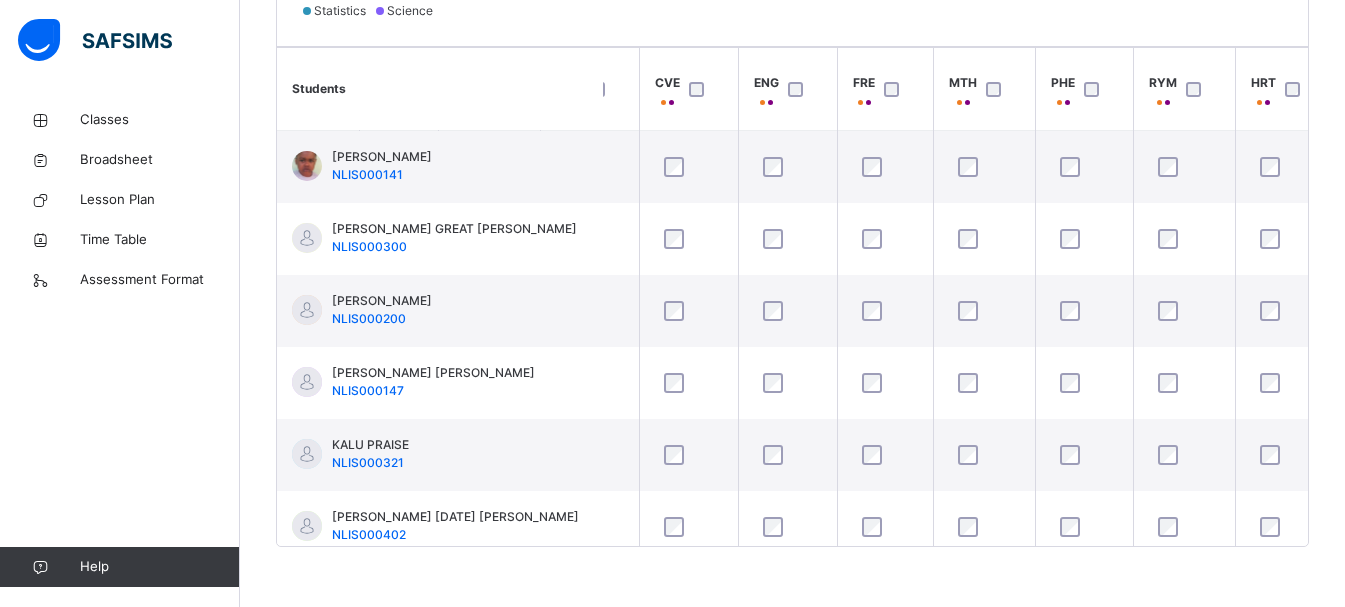 scroll, scrollTop: 0, scrollLeft: 279, axis: horizontal 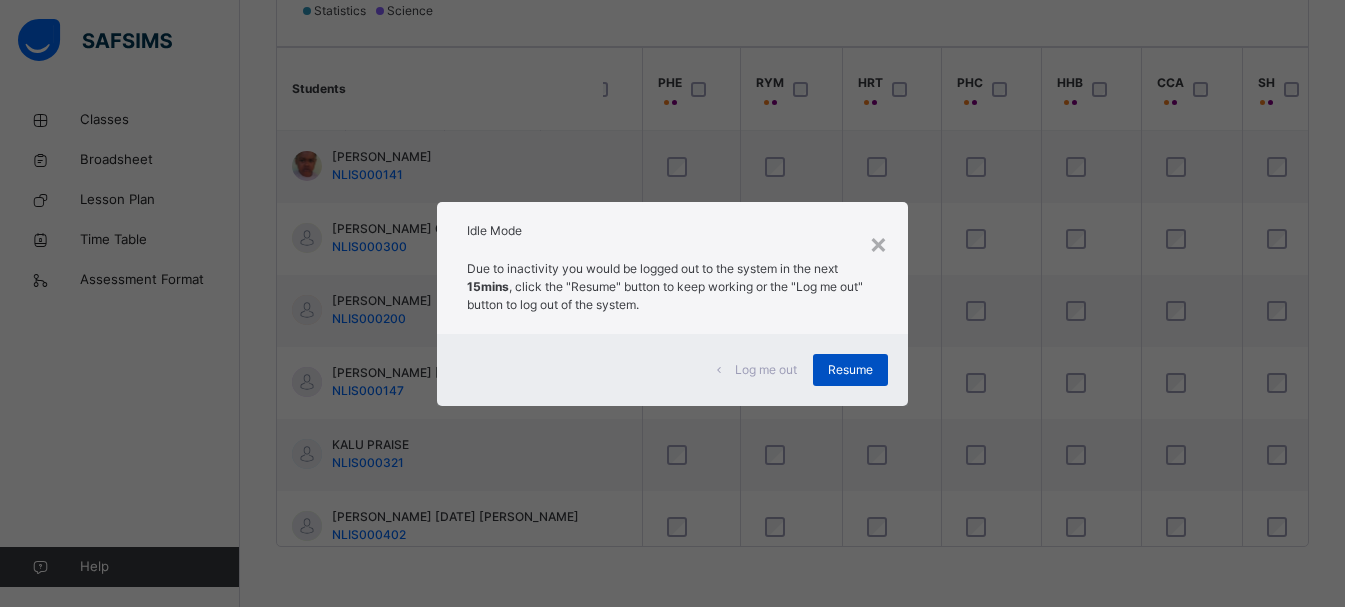 click on "Resume" at bounding box center (850, 370) 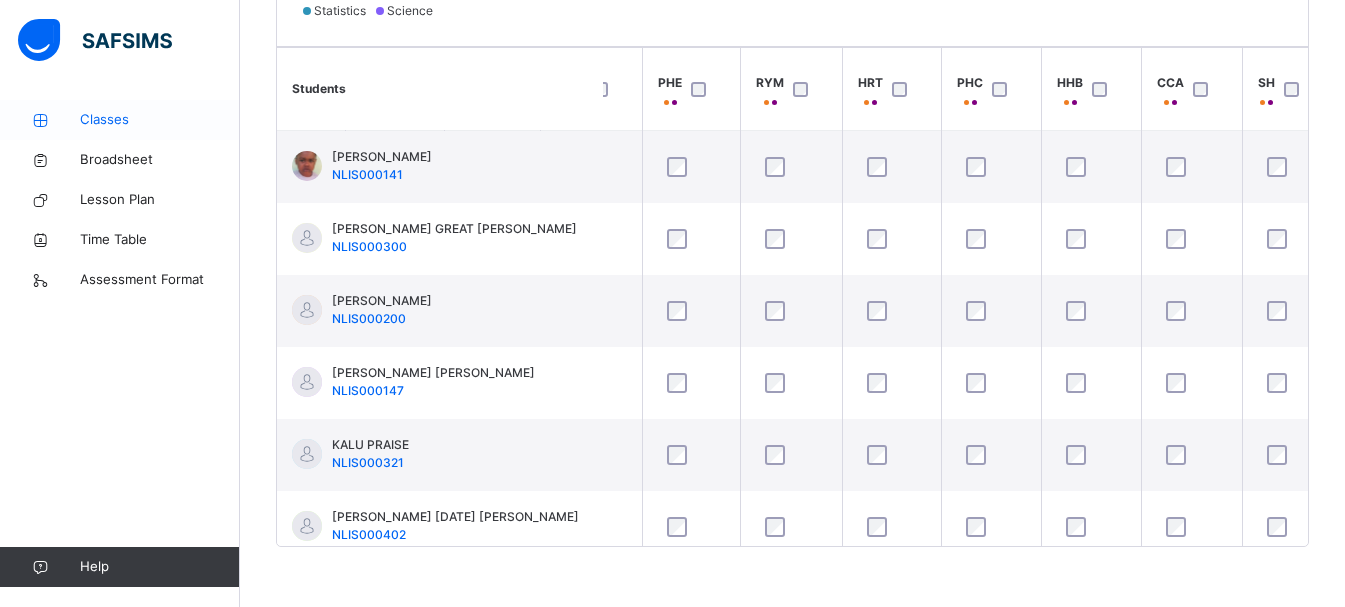 click on "Classes" at bounding box center (160, 120) 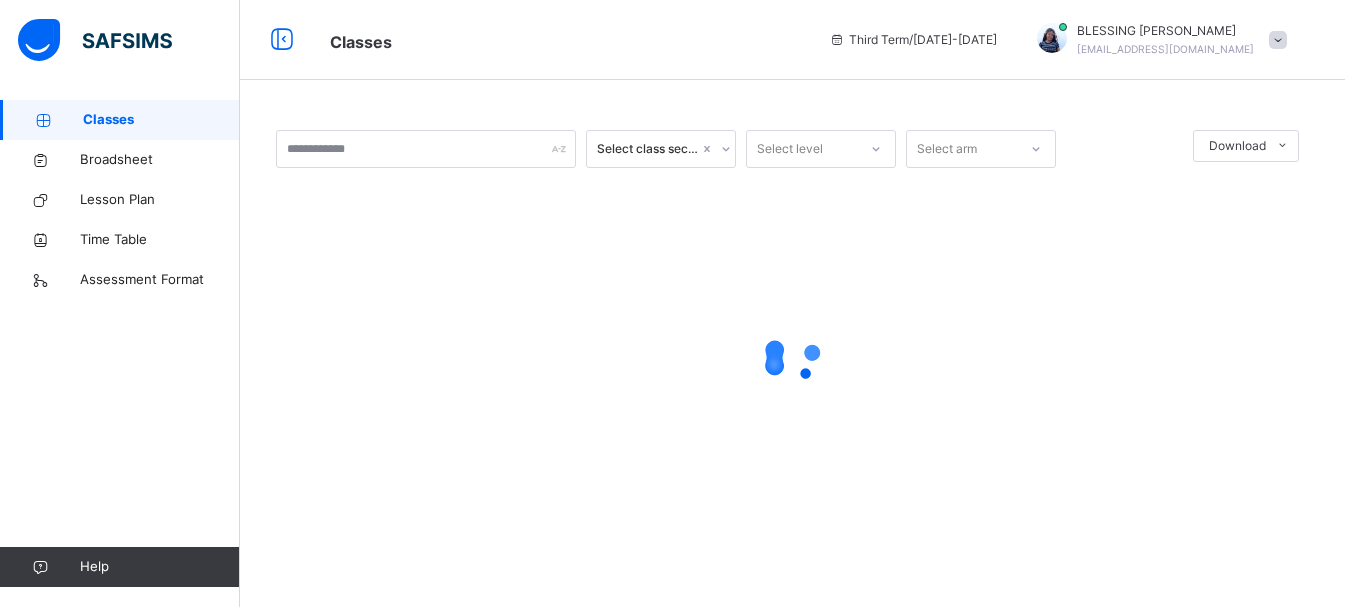 scroll, scrollTop: 0, scrollLeft: 0, axis: both 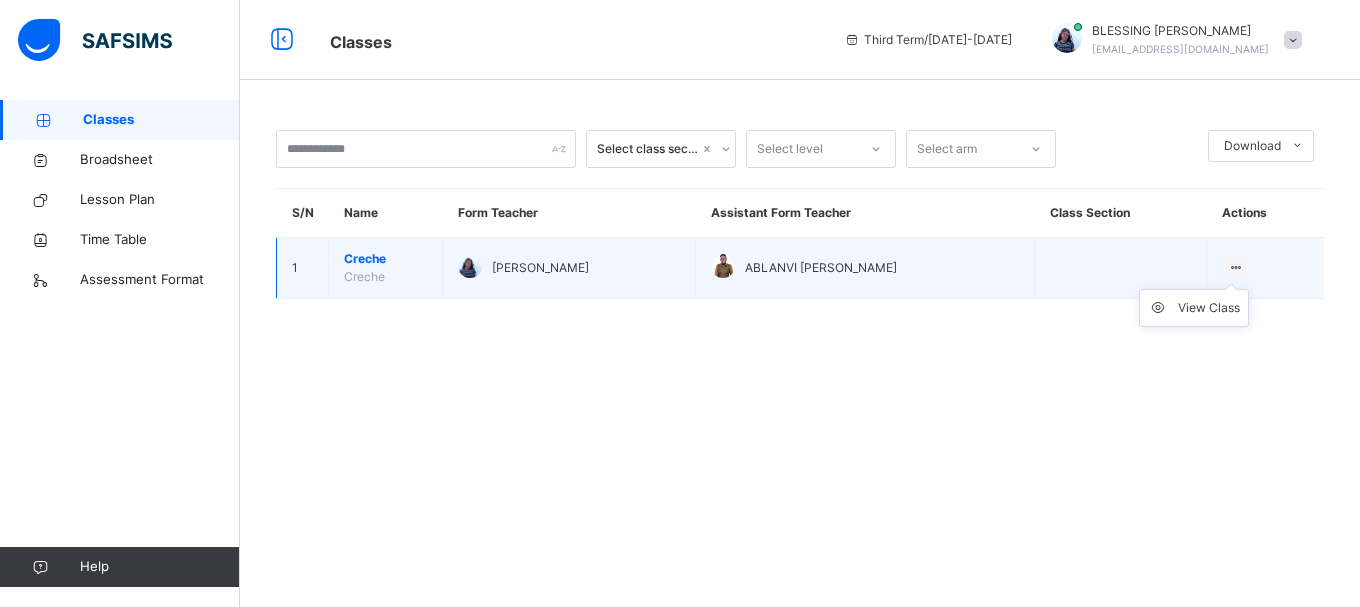 click on "View Class" at bounding box center [1194, 308] 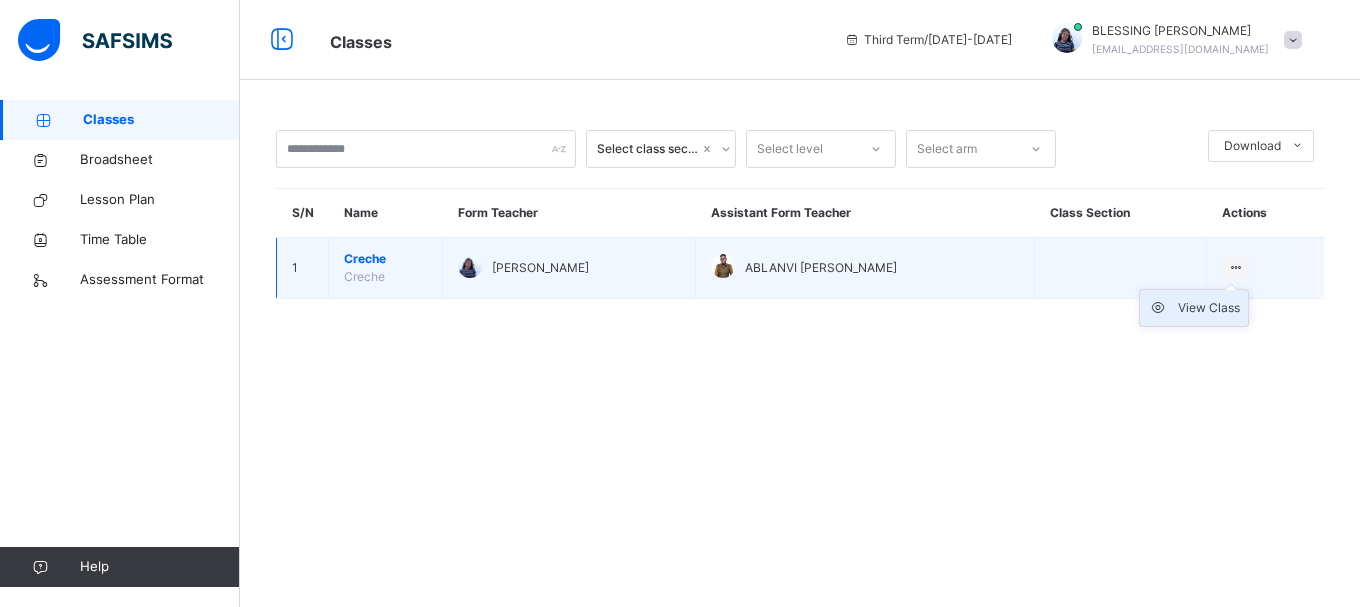 click on "View Class" at bounding box center (1209, 308) 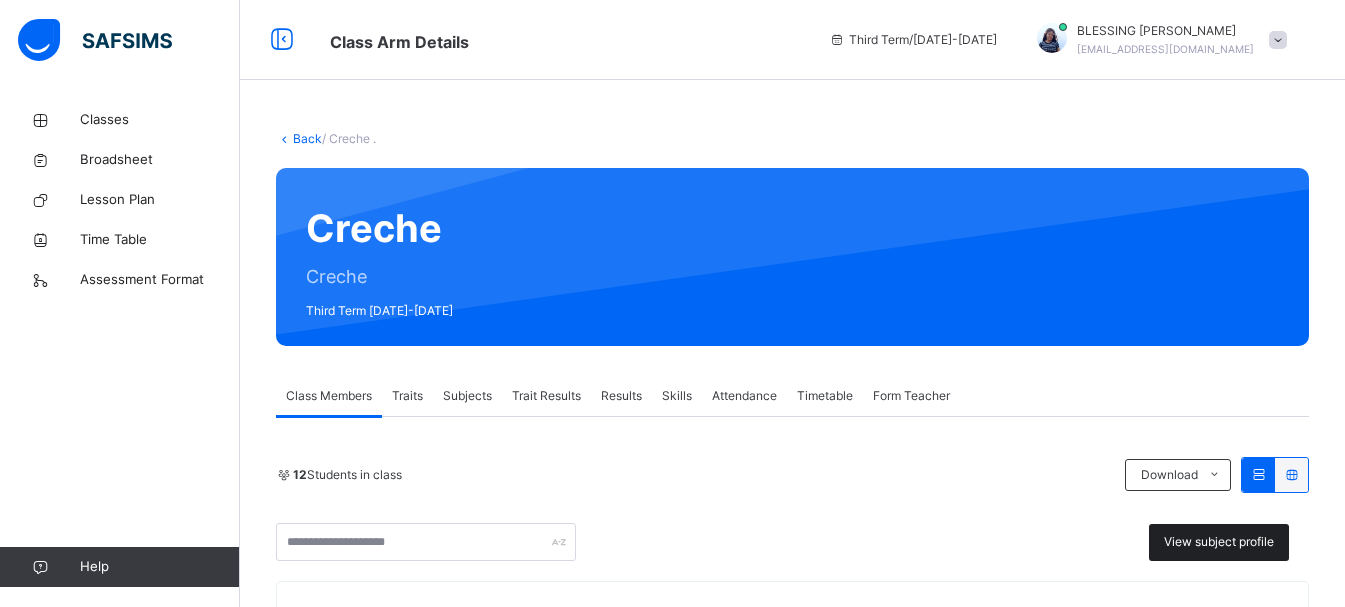 click on "View subject profile" at bounding box center (1219, 542) 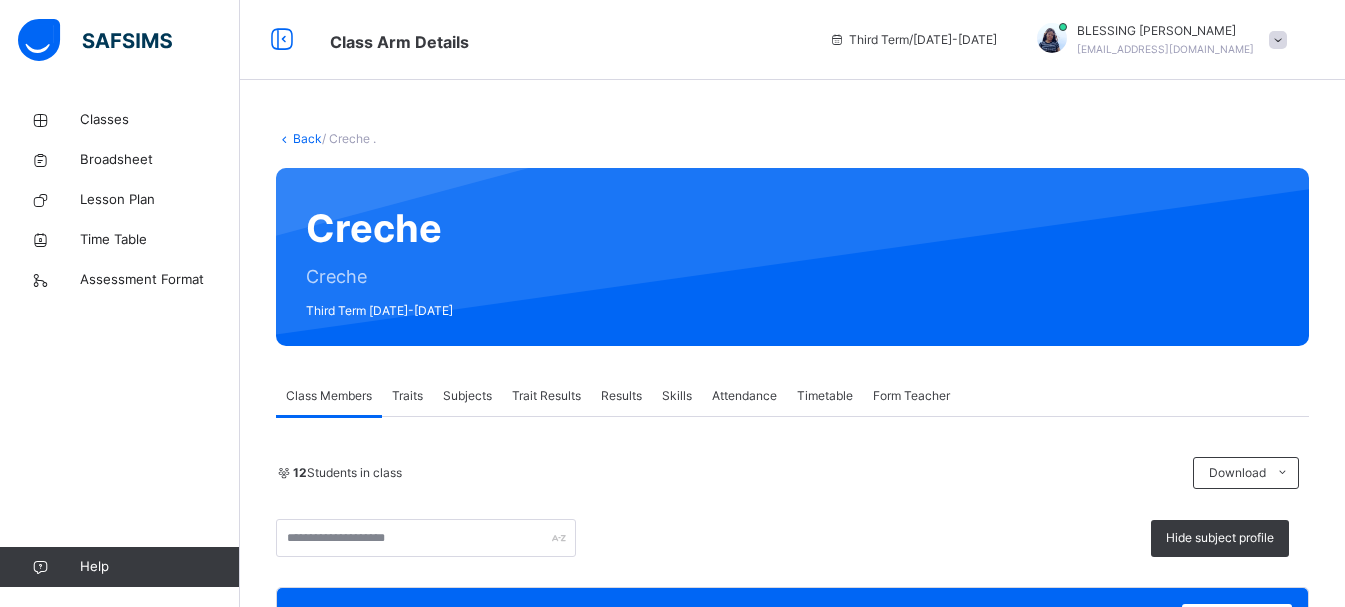 scroll, scrollTop: 531, scrollLeft: 0, axis: vertical 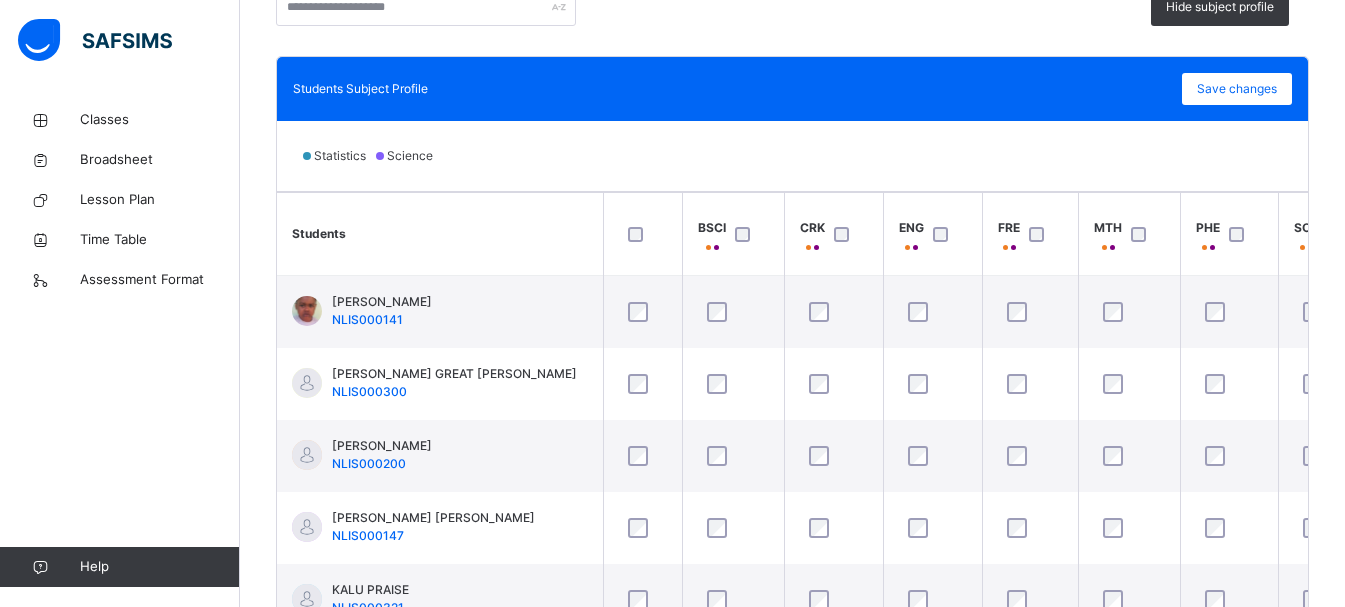 click at bounding box center (1340, 234) 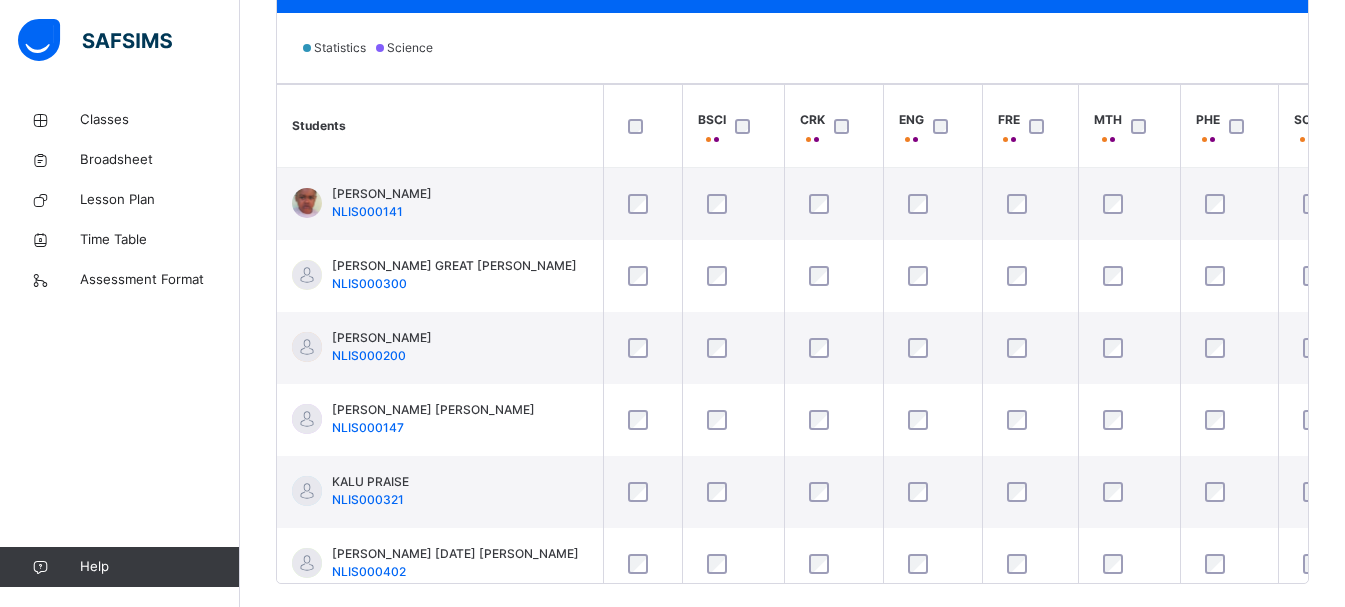 scroll, scrollTop: 676, scrollLeft: 0, axis: vertical 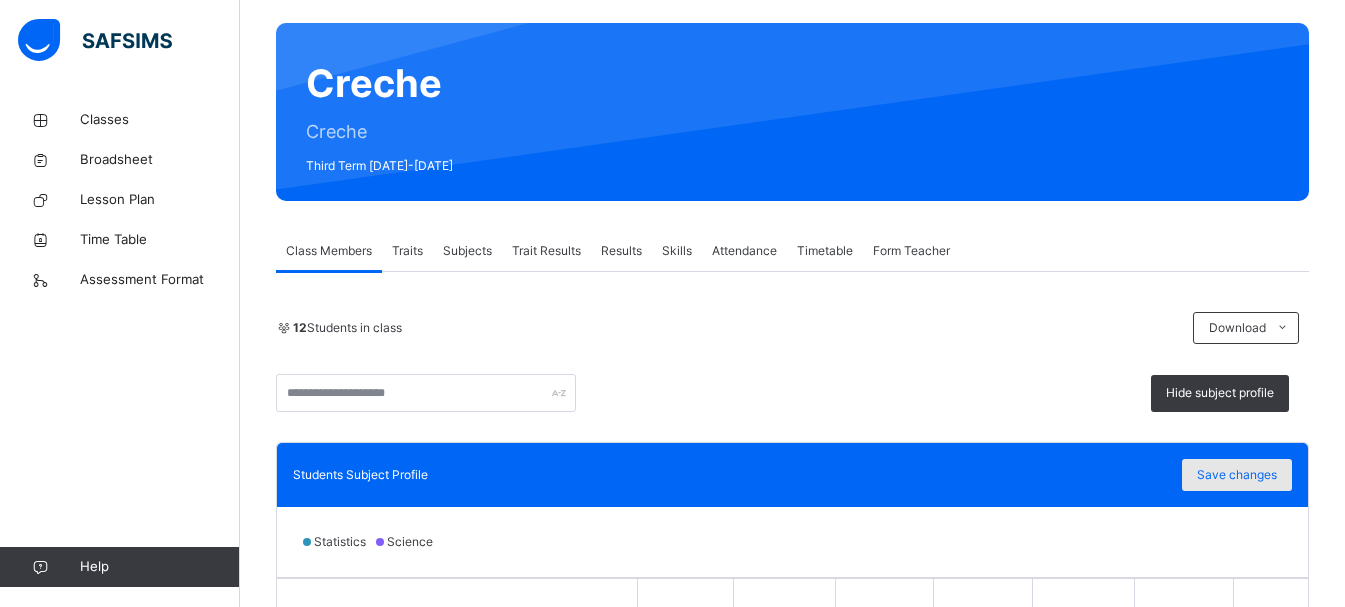 click on "Save changes" at bounding box center (1237, 475) 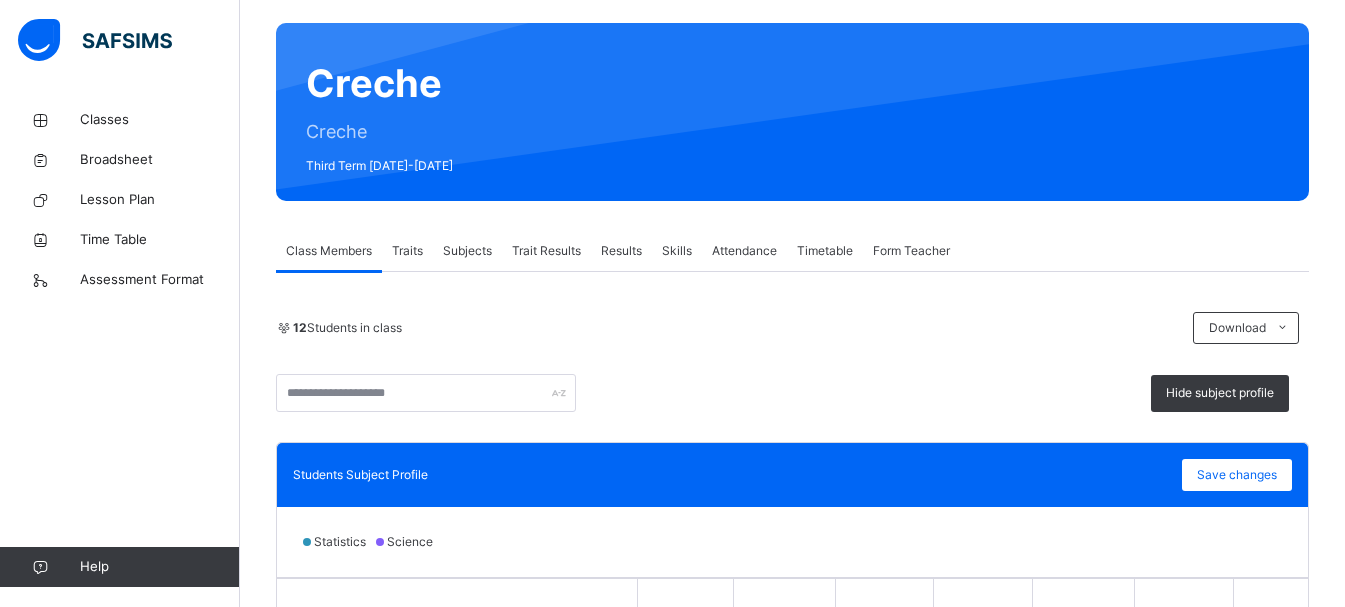 click on "Subjects" at bounding box center (467, 251) 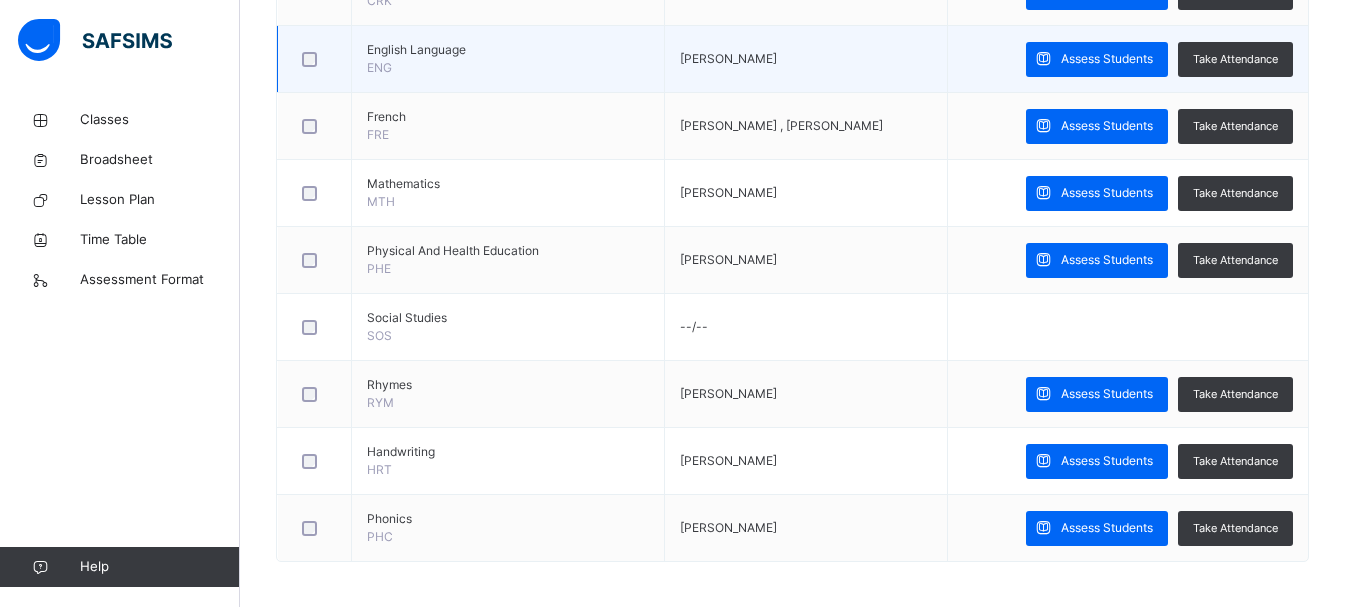 scroll, scrollTop: 686, scrollLeft: 0, axis: vertical 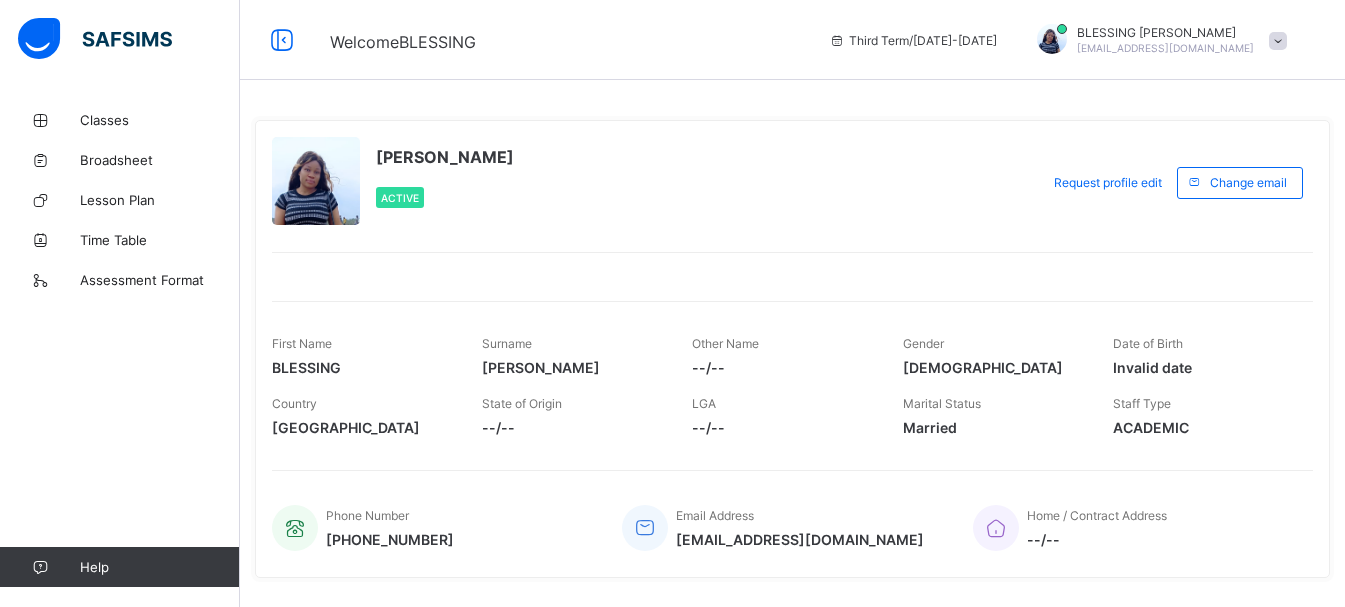 click at bounding box center (1278, 41) 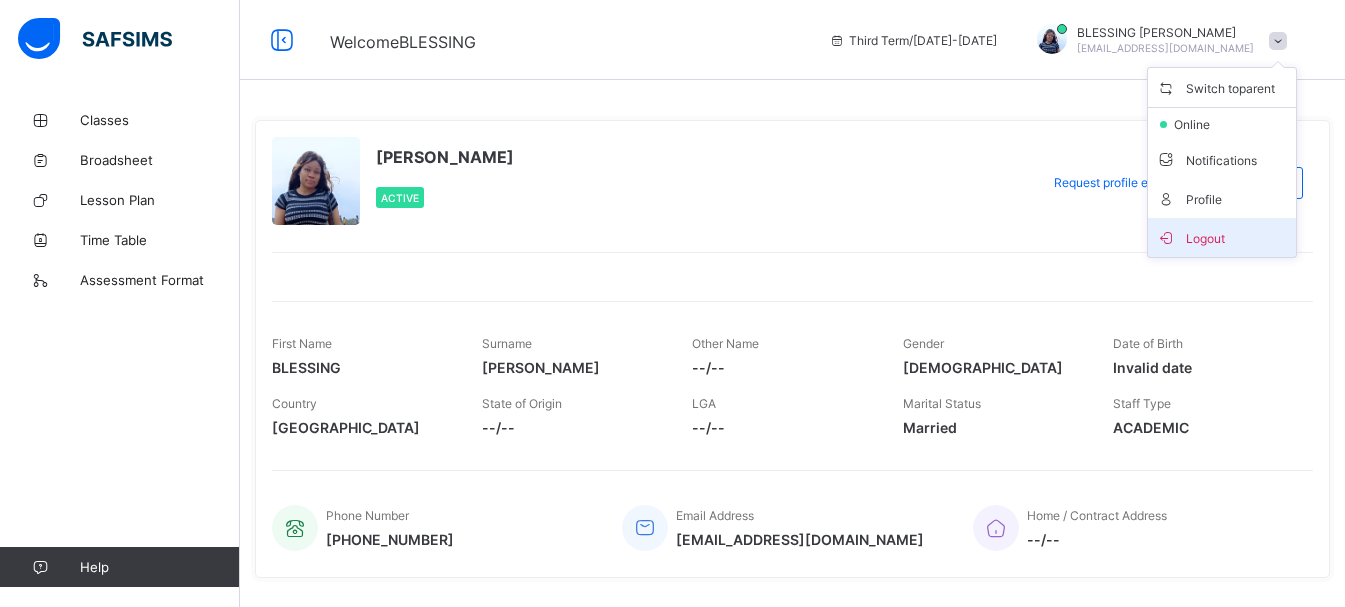 click on "Logout" at bounding box center (1222, 237) 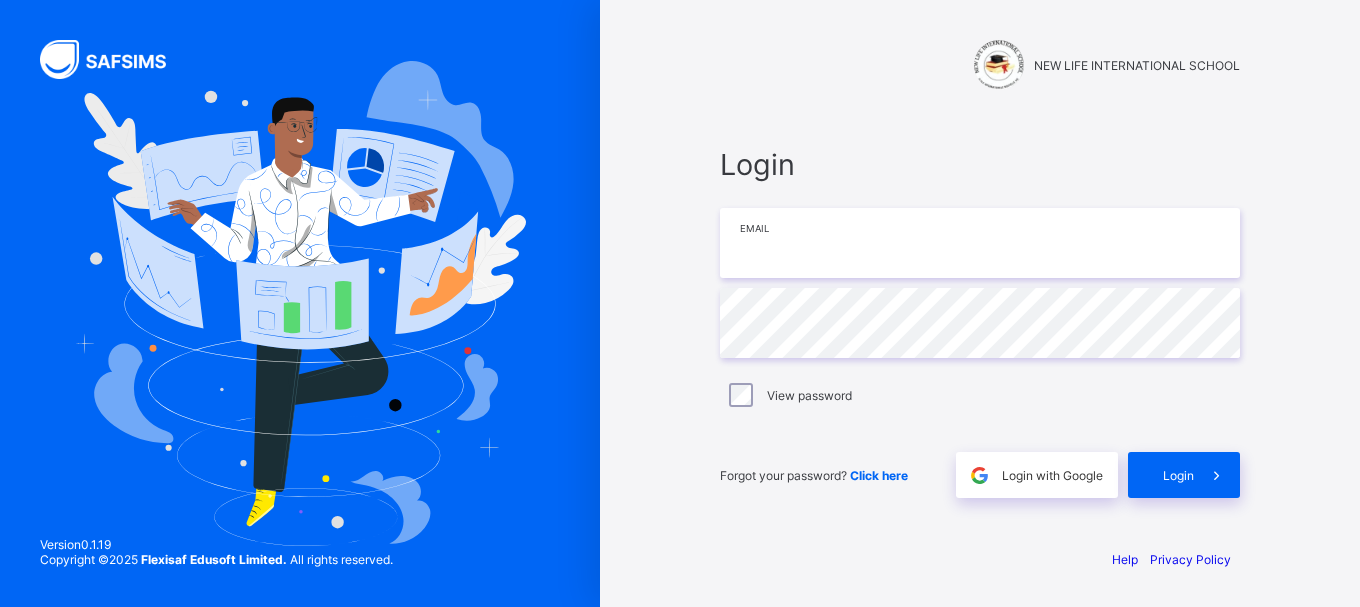 click at bounding box center [980, 243] 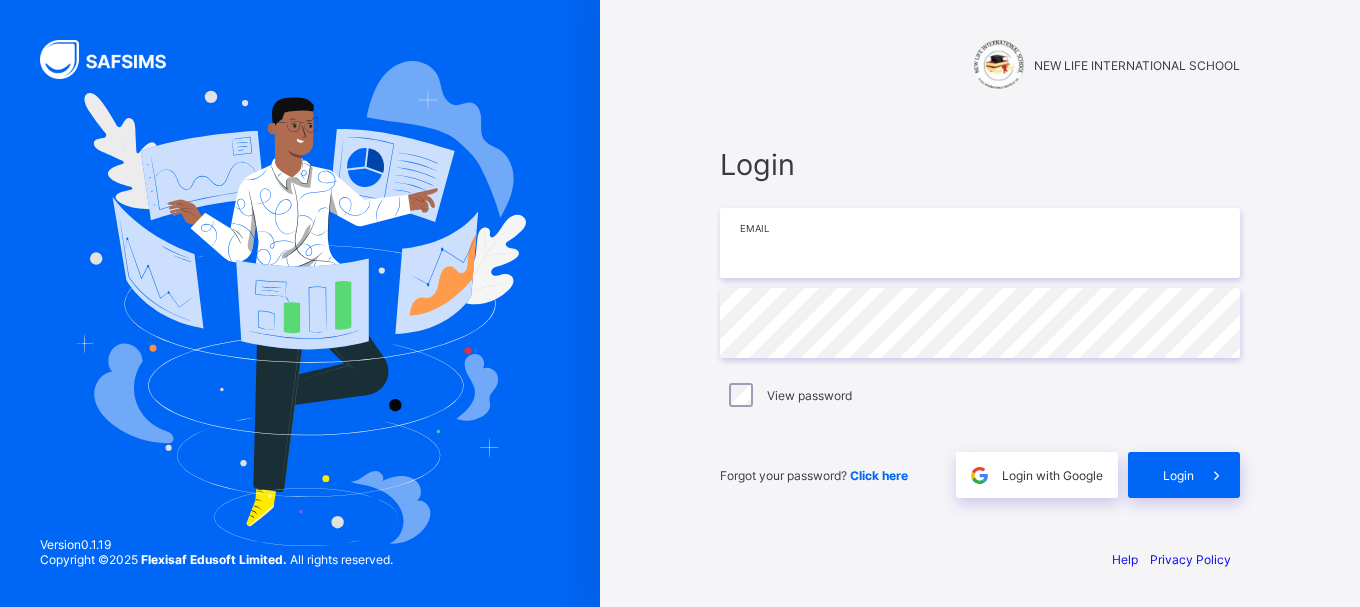 type on "**********" 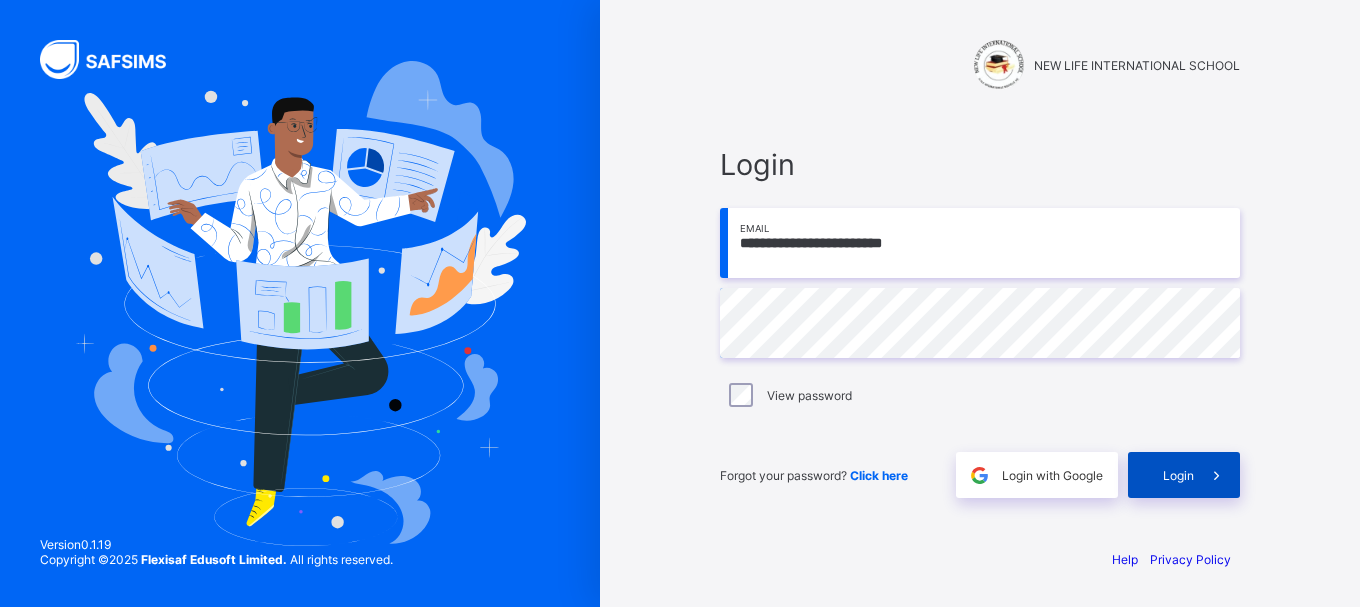 click on "Login" at bounding box center [1184, 475] 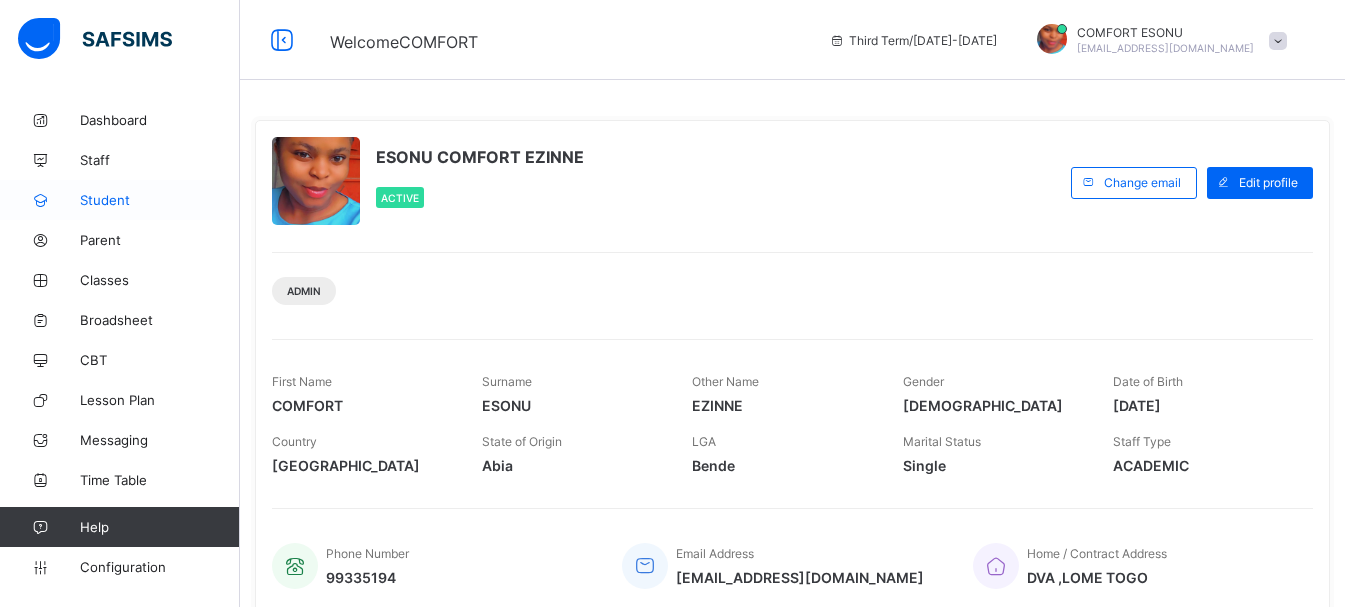 click on "Student" at bounding box center (120, 200) 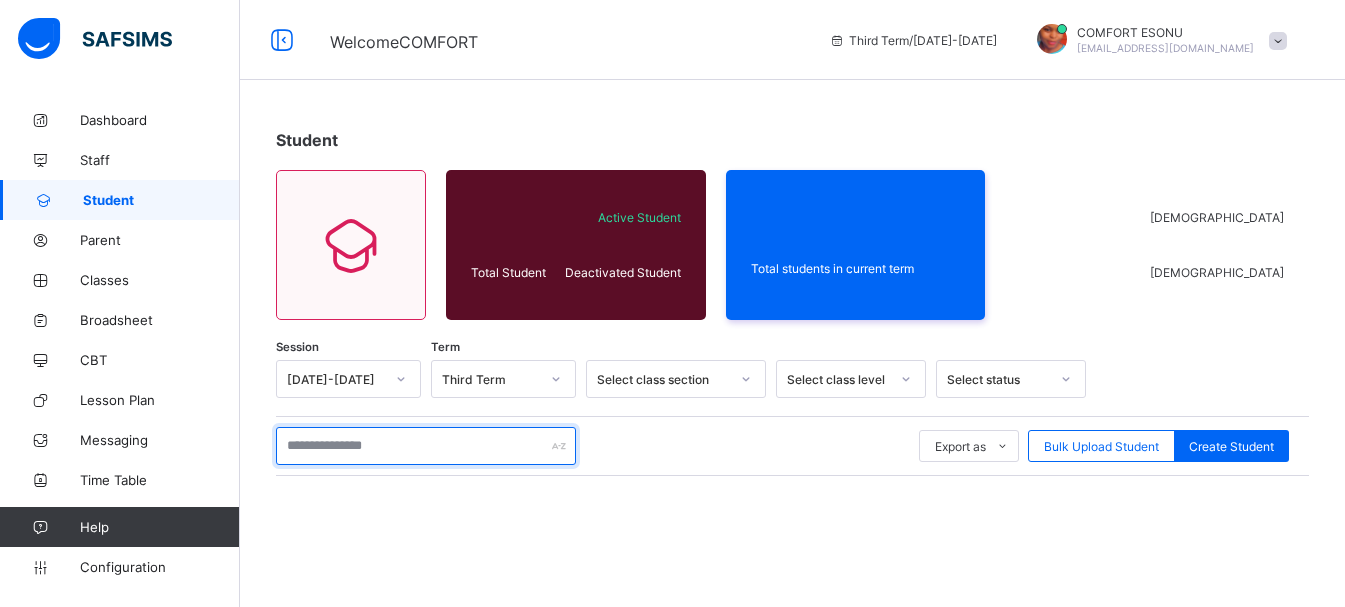 click at bounding box center (426, 446) 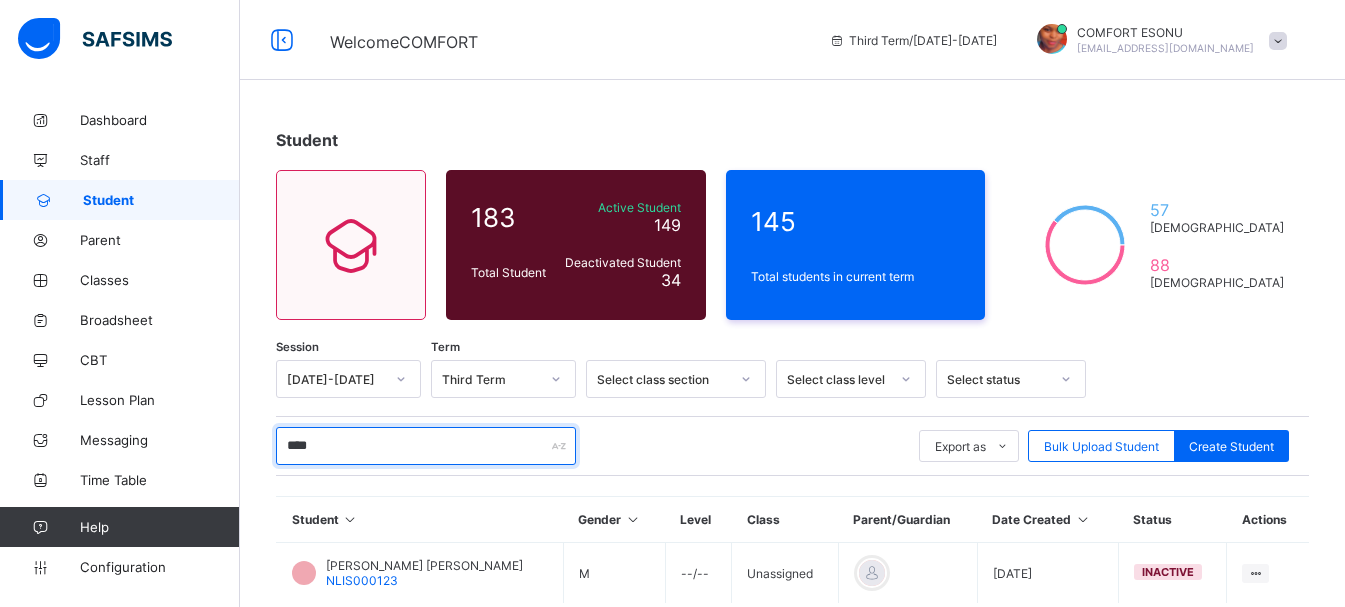 type on "******" 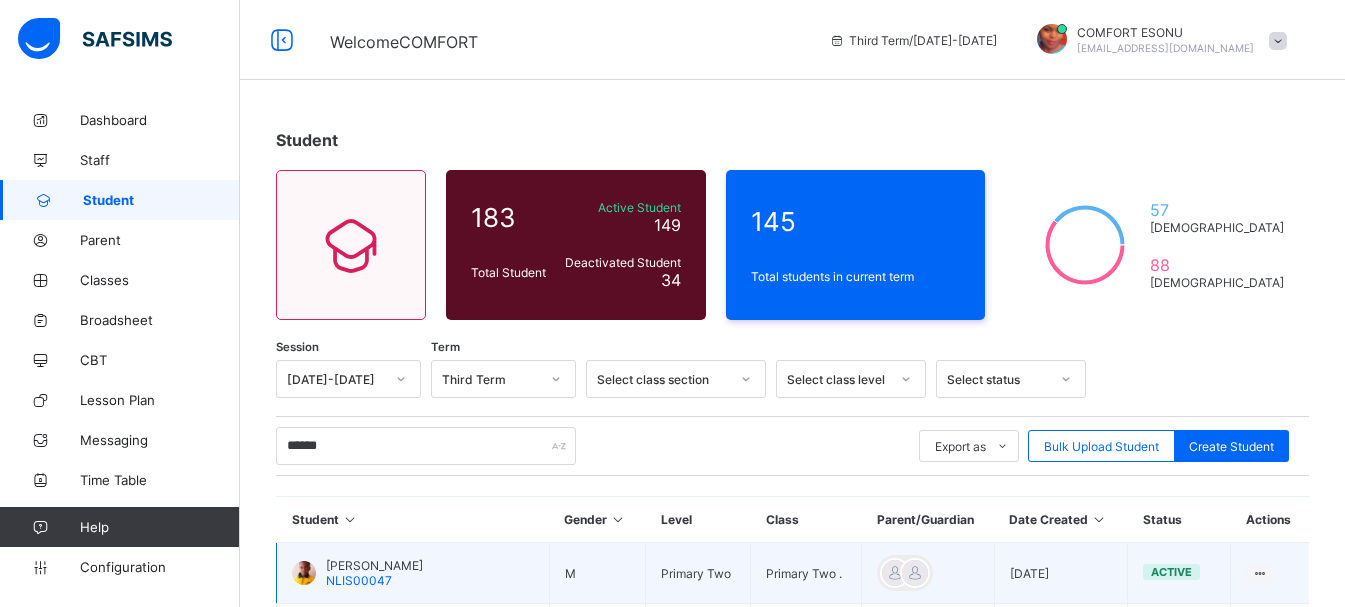 click on "[PERSON_NAME]" at bounding box center [374, 565] 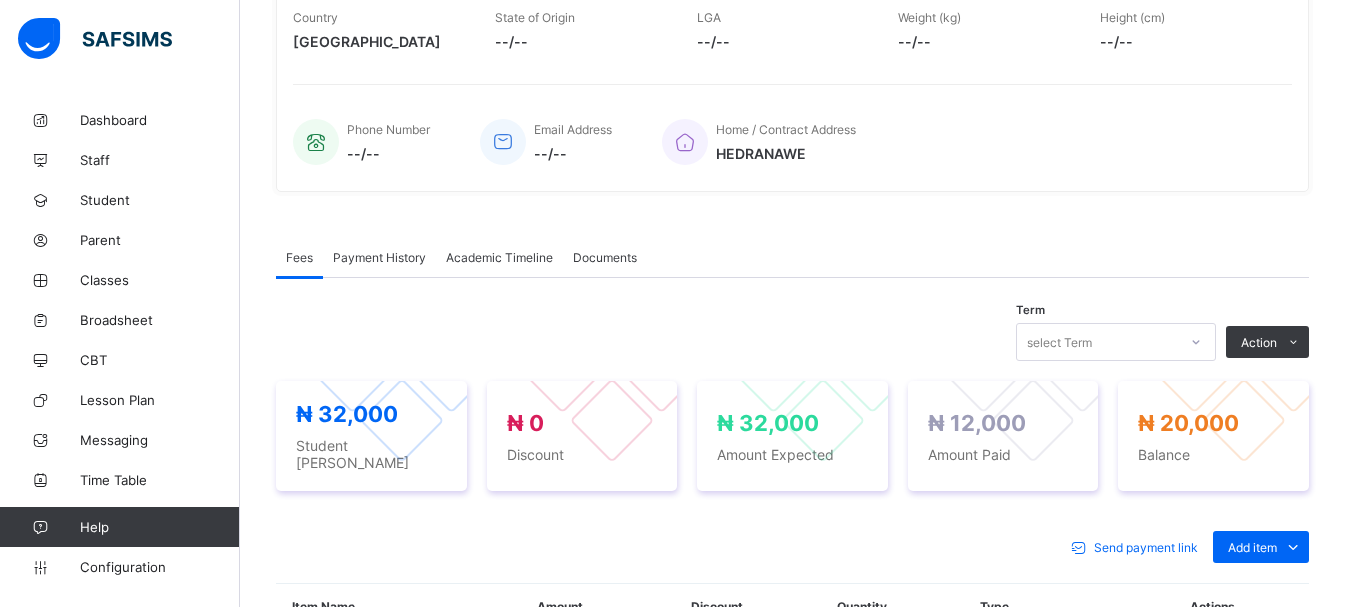 scroll, scrollTop: 440, scrollLeft: 0, axis: vertical 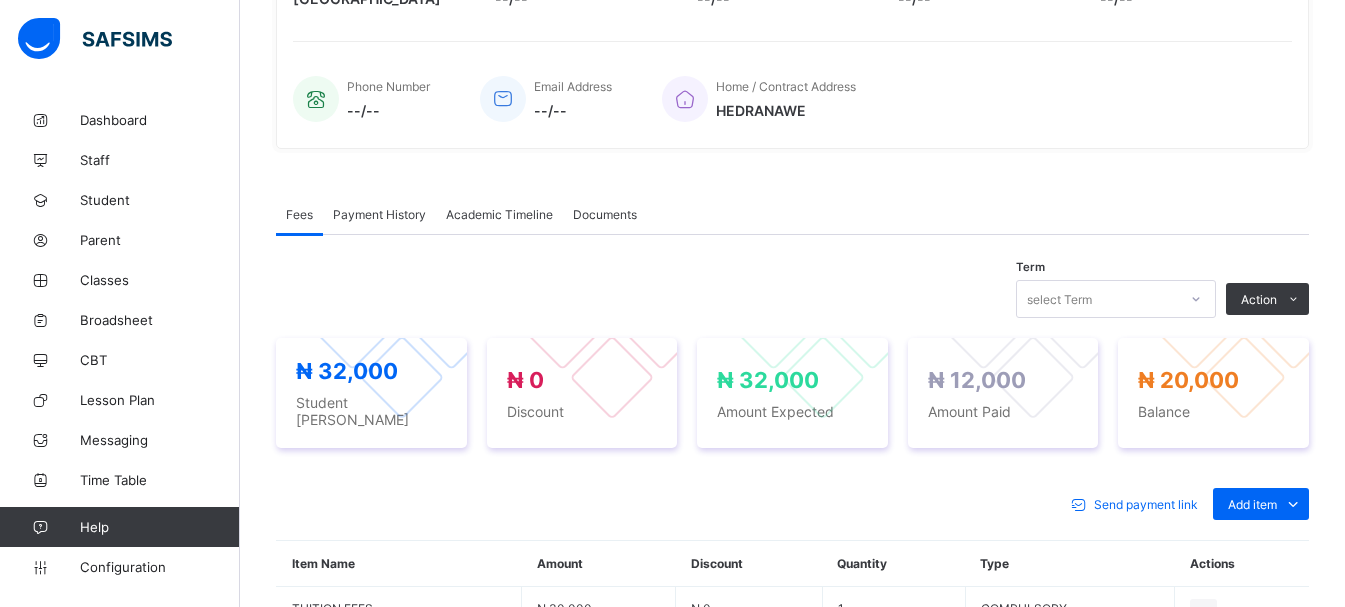 click on "Term select Term Action Receive Payment Manage Discount Send Email Reminder   ₦ 32,000   Student Bill   ₦ 0   Discount   ₦ 32,000   Amount Expected   ₦ 12,000   Amount Paid   ₦ 20,000   Balance   Send payment link Add item Optional items Special bill Item Name Amount Discount Quantity Type Actions TUITION FEES   ₦ 30,000 ₦ 0 1 COMPULSORY EXAMINATION FEE   ₦ 2,000 ₦ 0 1 COMPULSORY × Add Item Select item Cancel Save × Special bill Add items from previous terms or outstanding payments Item Name Price [₦] Qty Select item * Add item Total ₦ 0 Comments Cancel Add to invoice × Edit Discount   Fee Item       Fee Amount     Discount Options Fixed Percentage Discount Amount * Discount Comment Cancel Delete Discount Save Changes × Delete Item This action would delete   undefined  from the invoice. Are you sure you want to carry on? Cancel Yes, Delete Item × Send payment link This action would send payment link to  [PERSON_NAME]  's parent. Are you sure you want to carry on? Email [PERSON_NAME]" at bounding box center (792, 530) 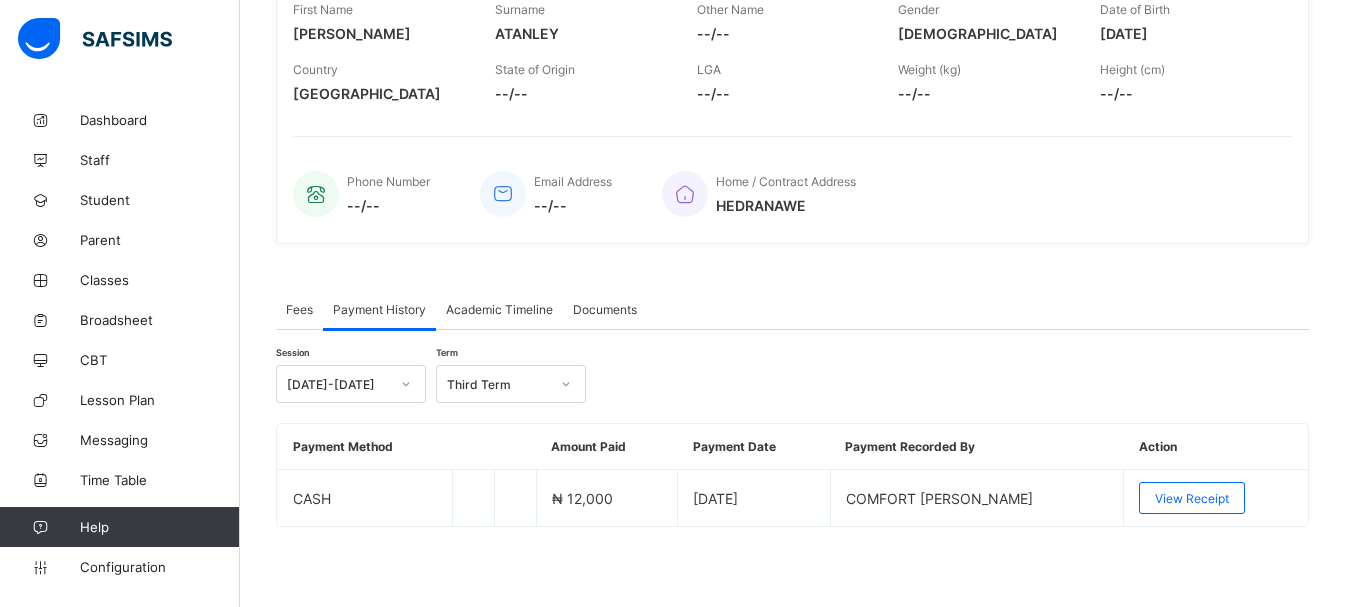 click on "Fees" at bounding box center [299, 309] 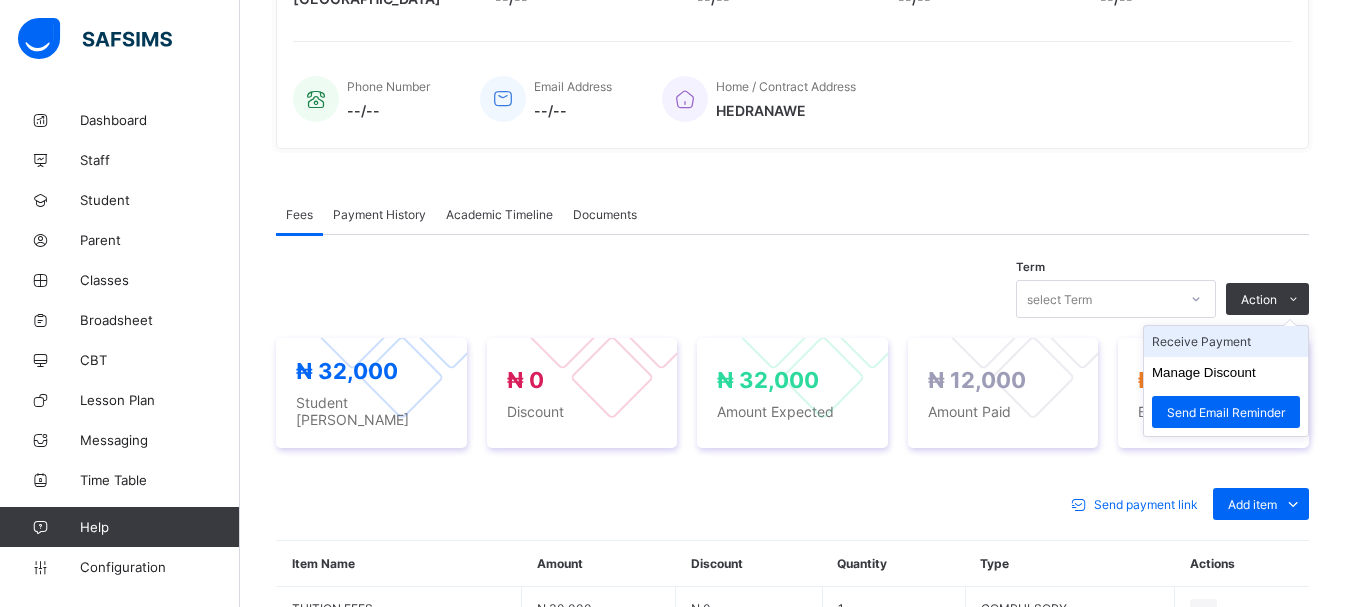 click on "Receive Payment" at bounding box center [1226, 341] 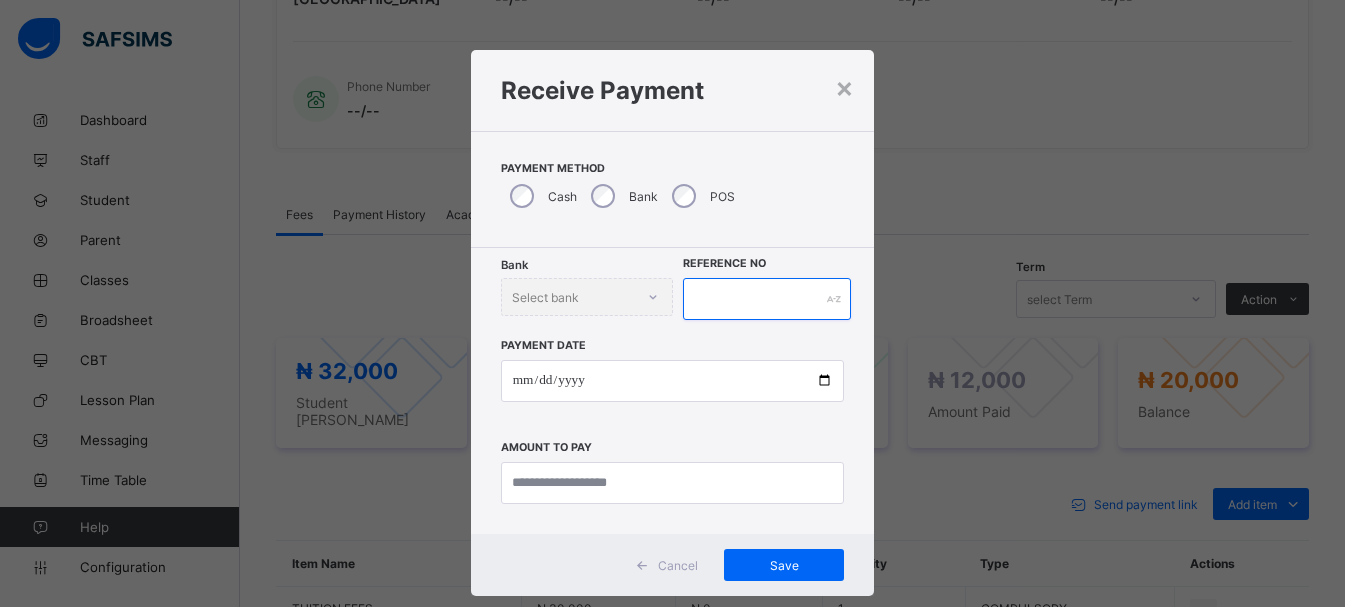 click at bounding box center [767, 299] 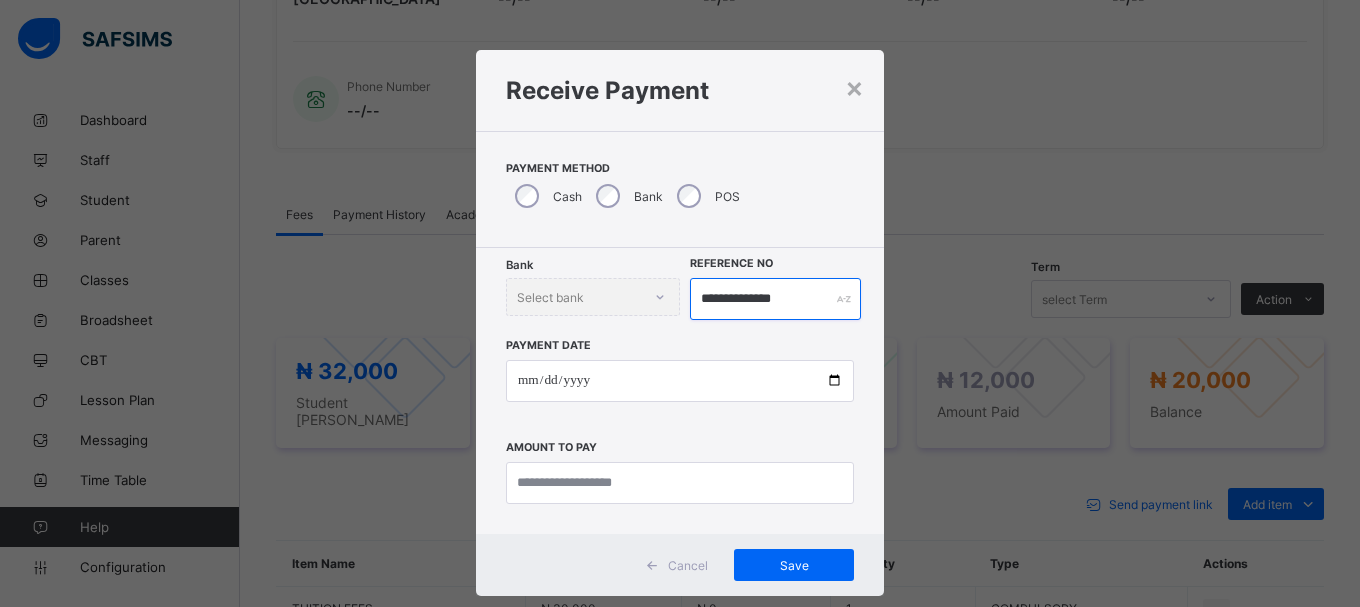 type on "**********" 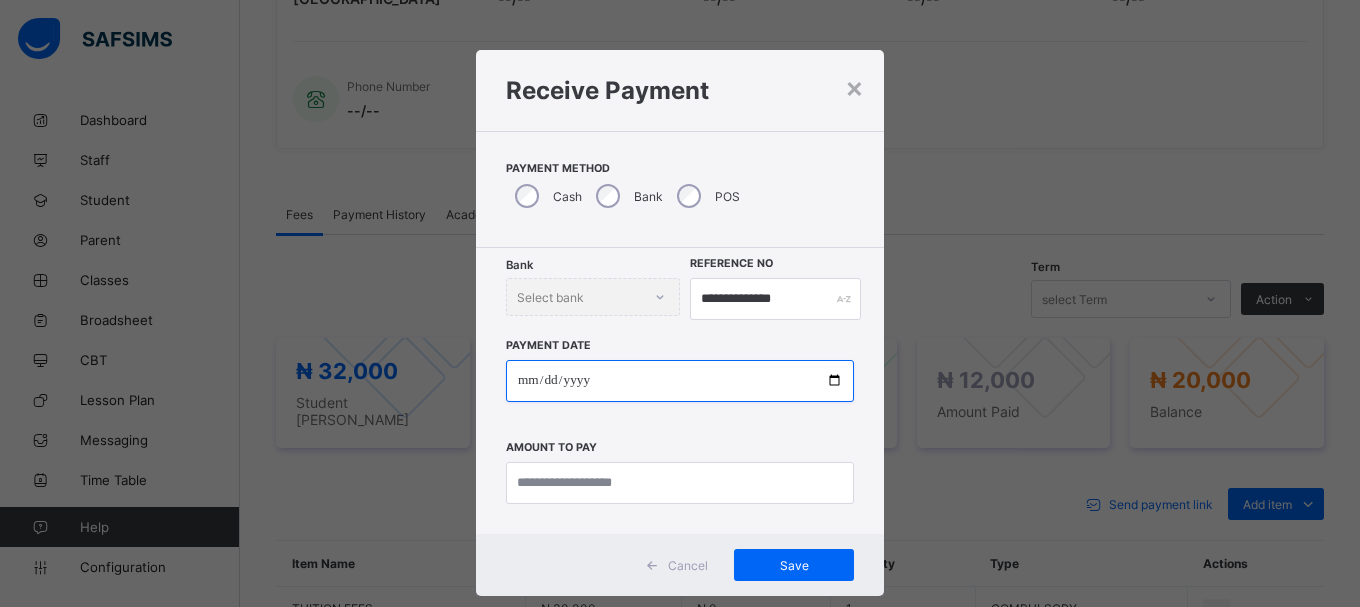 click at bounding box center (680, 381) 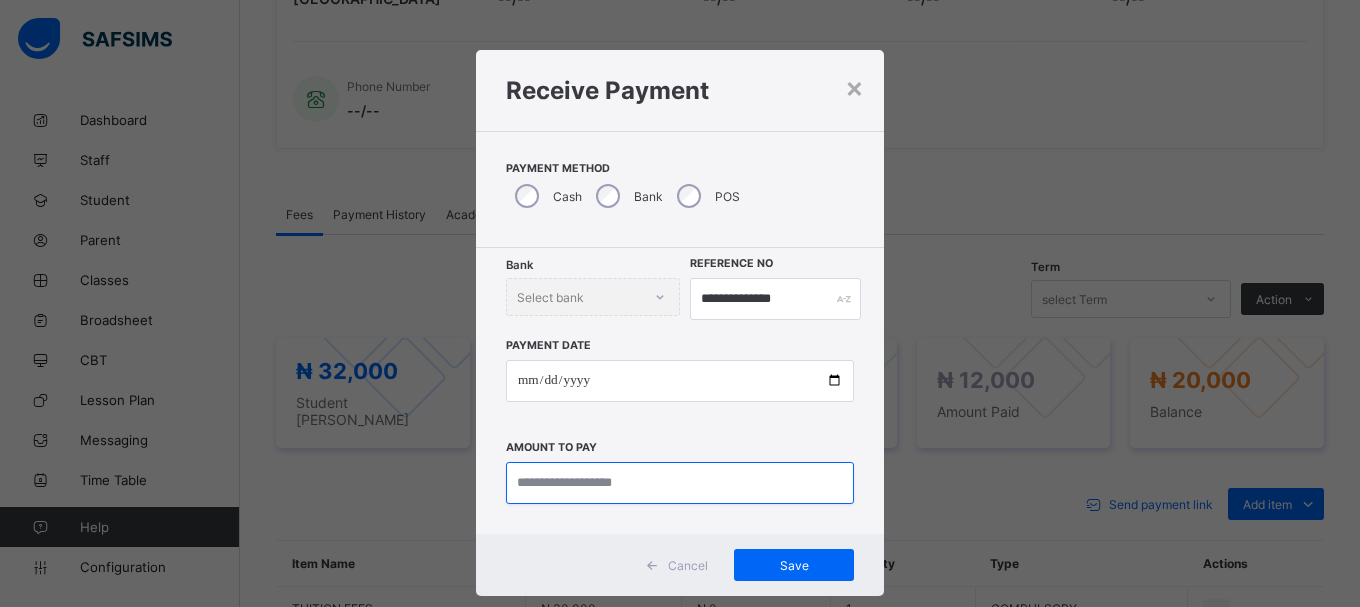 click at bounding box center (680, 483) 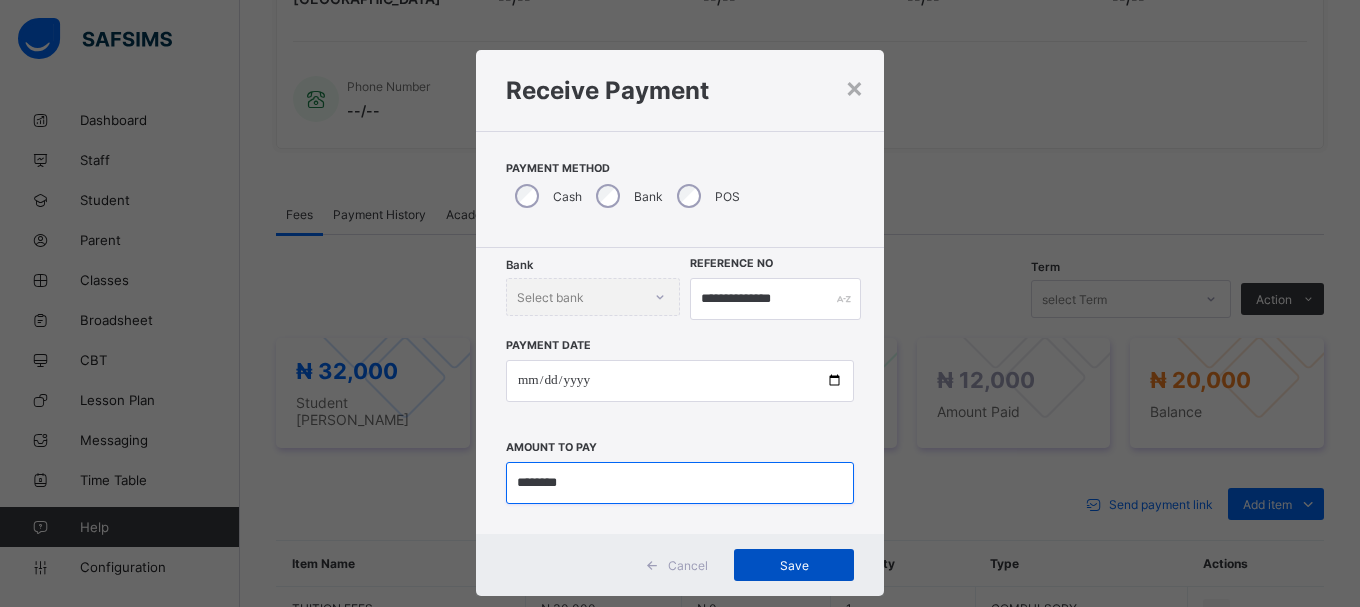 type on "********" 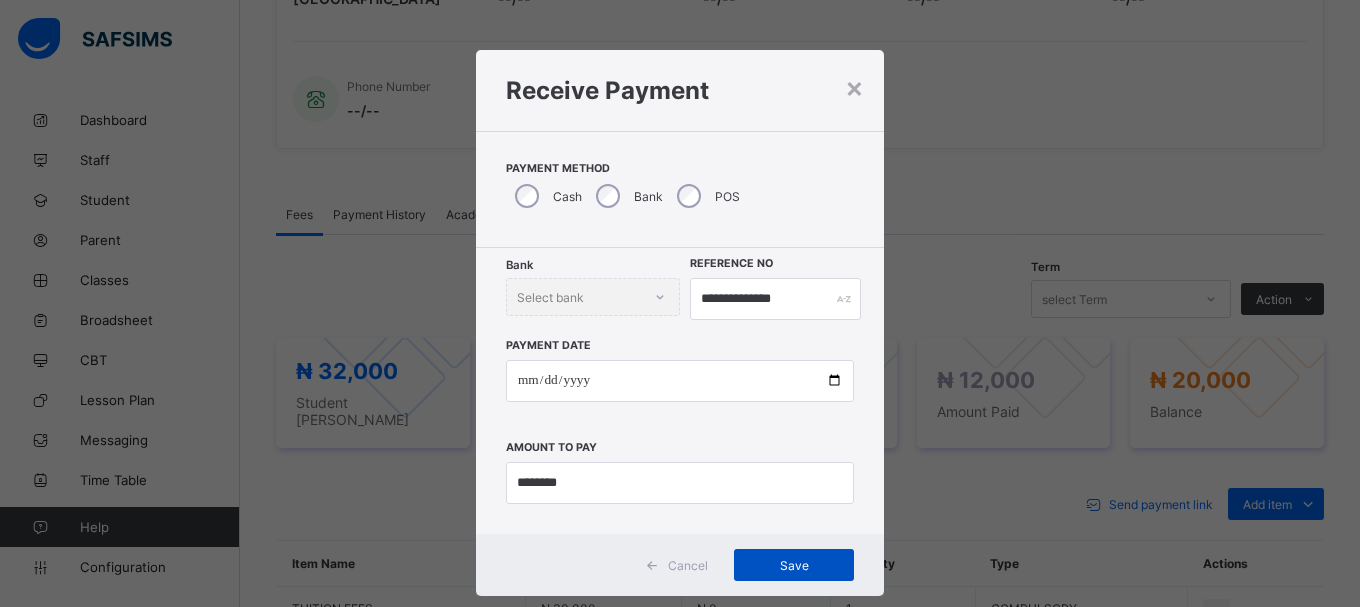 click on "Save" at bounding box center [794, 565] 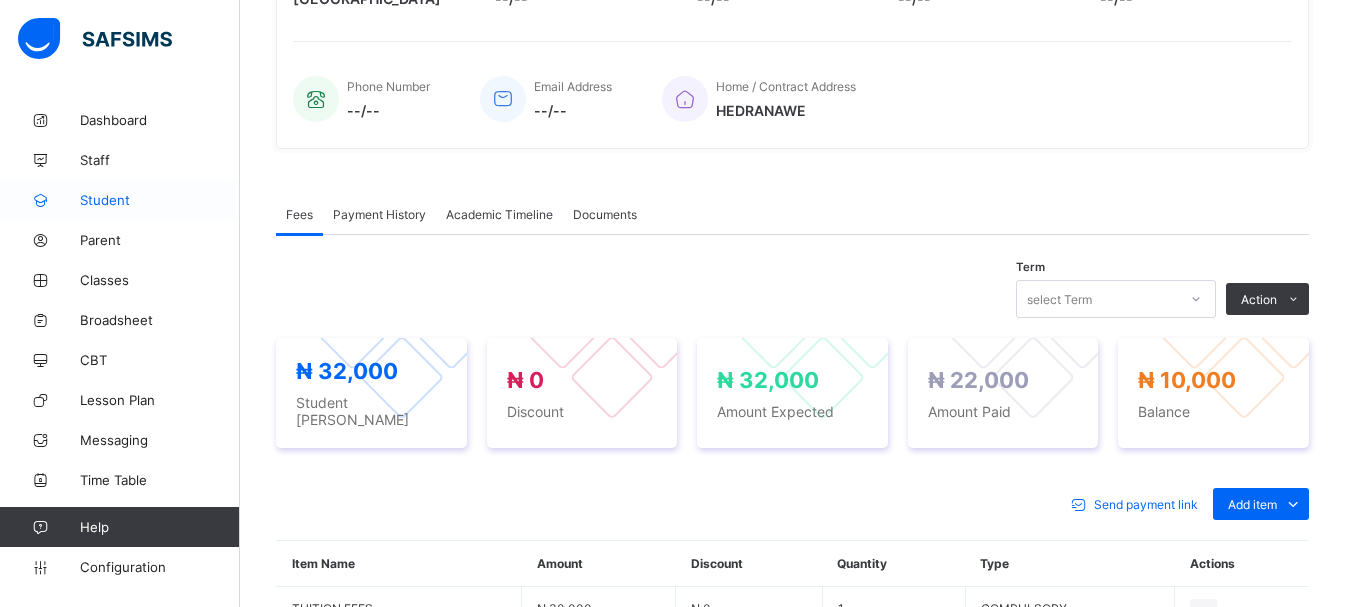 click on "Student" at bounding box center [120, 200] 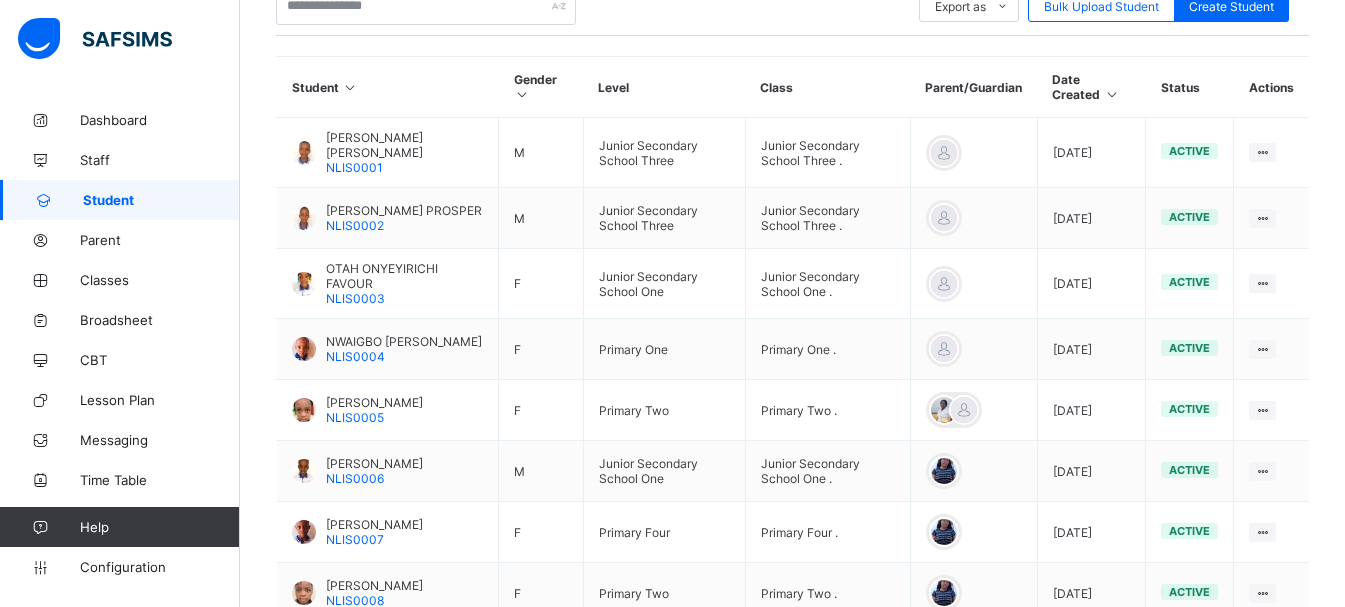 scroll, scrollTop: 0, scrollLeft: 0, axis: both 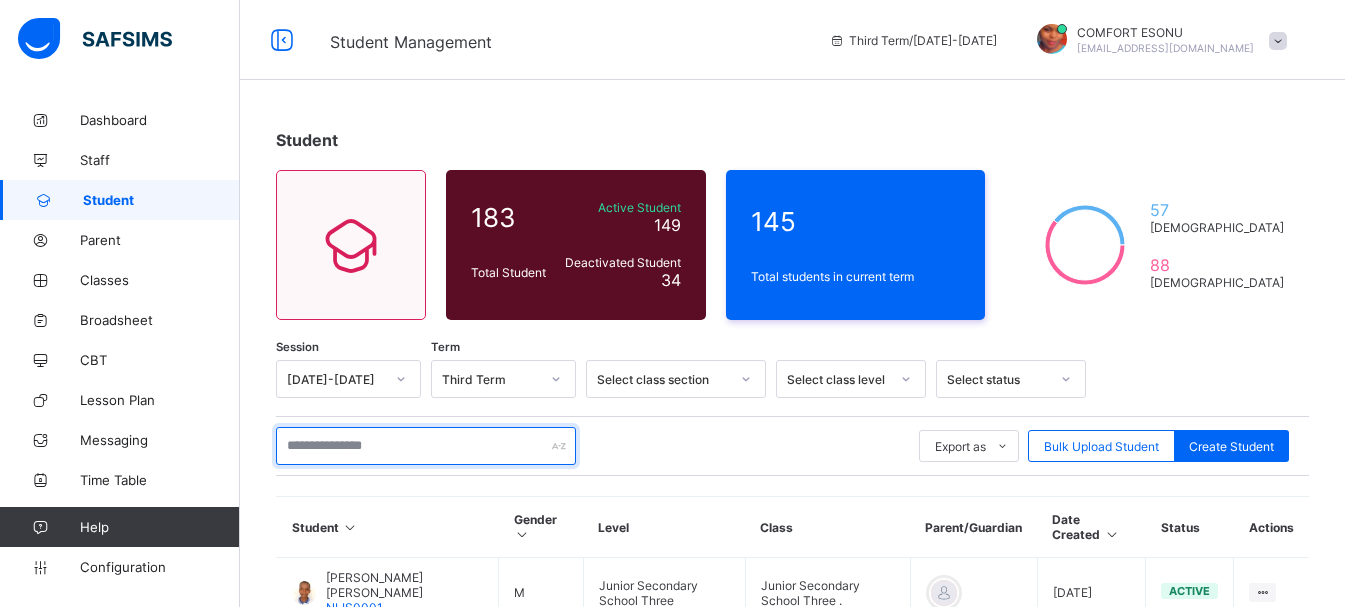 click at bounding box center [426, 446] 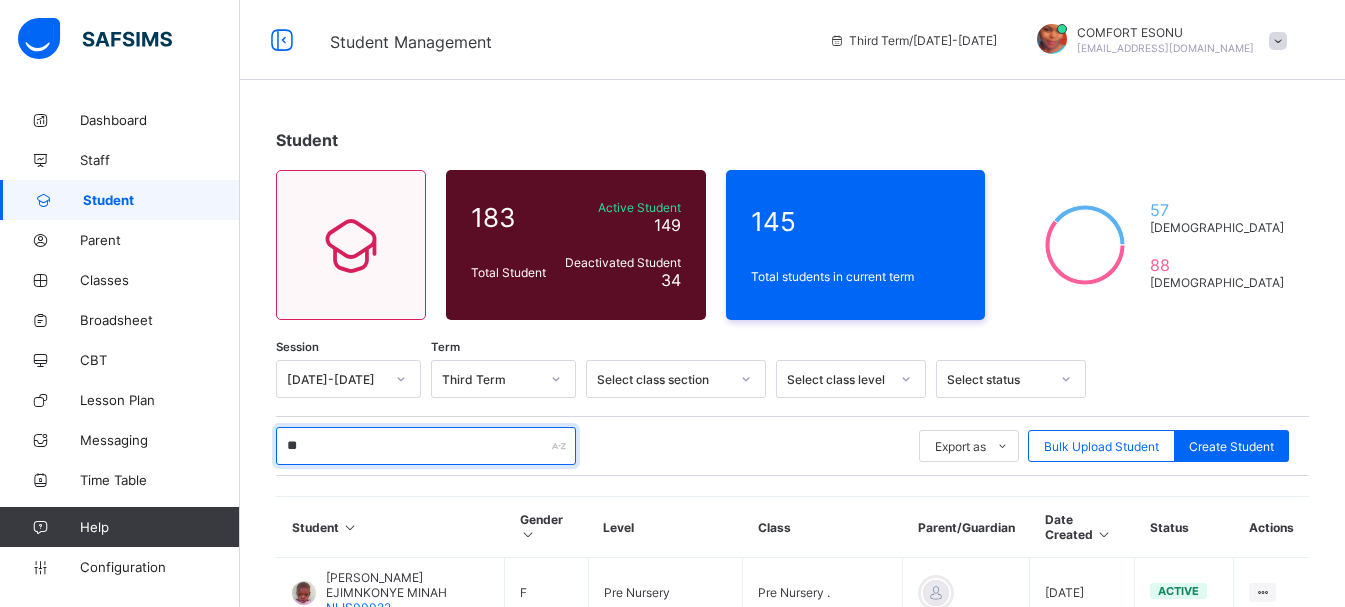 click on "**" at bounding box center (426, 446) 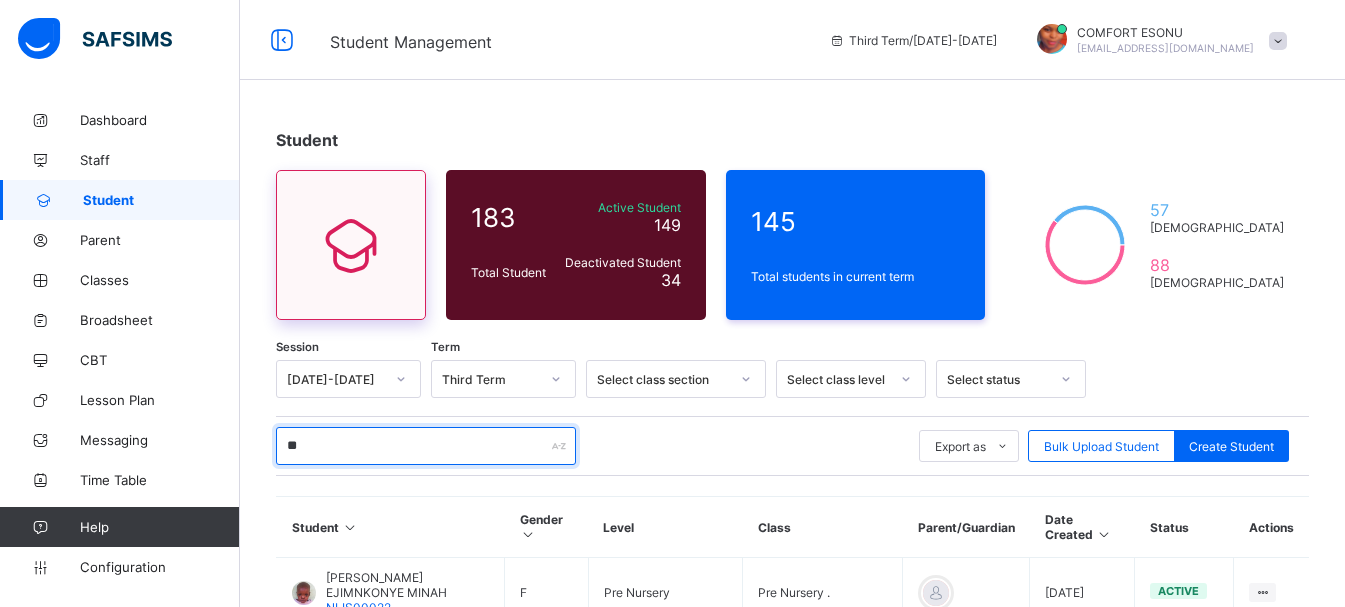 type on "******" 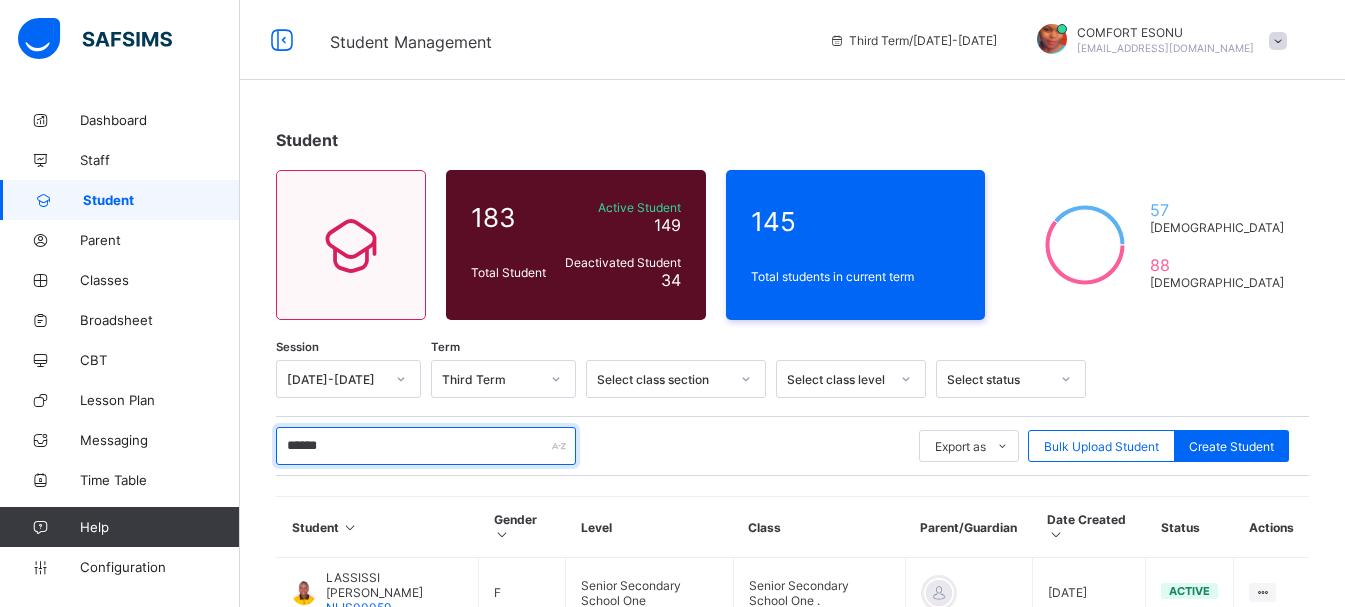 scroll, scrollTop: 141, scrollLeft: 0, axis: vertical 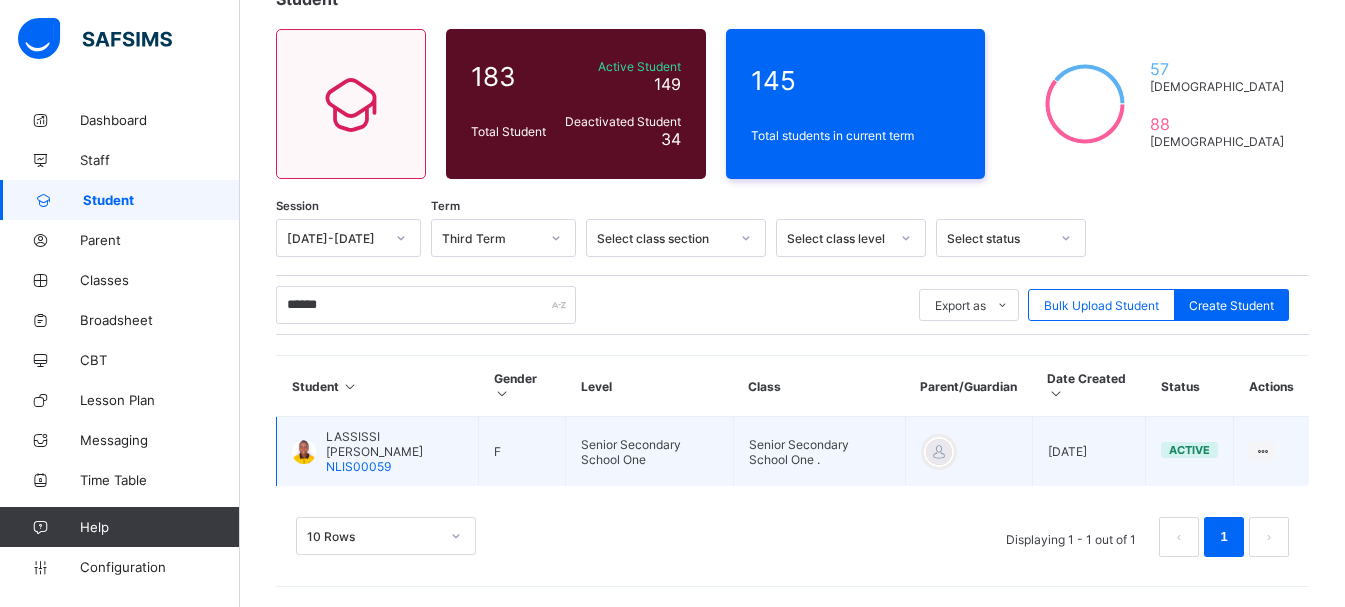 click on "LASSISSI [PERSON_NAME]" at bounding box center (394, 444) 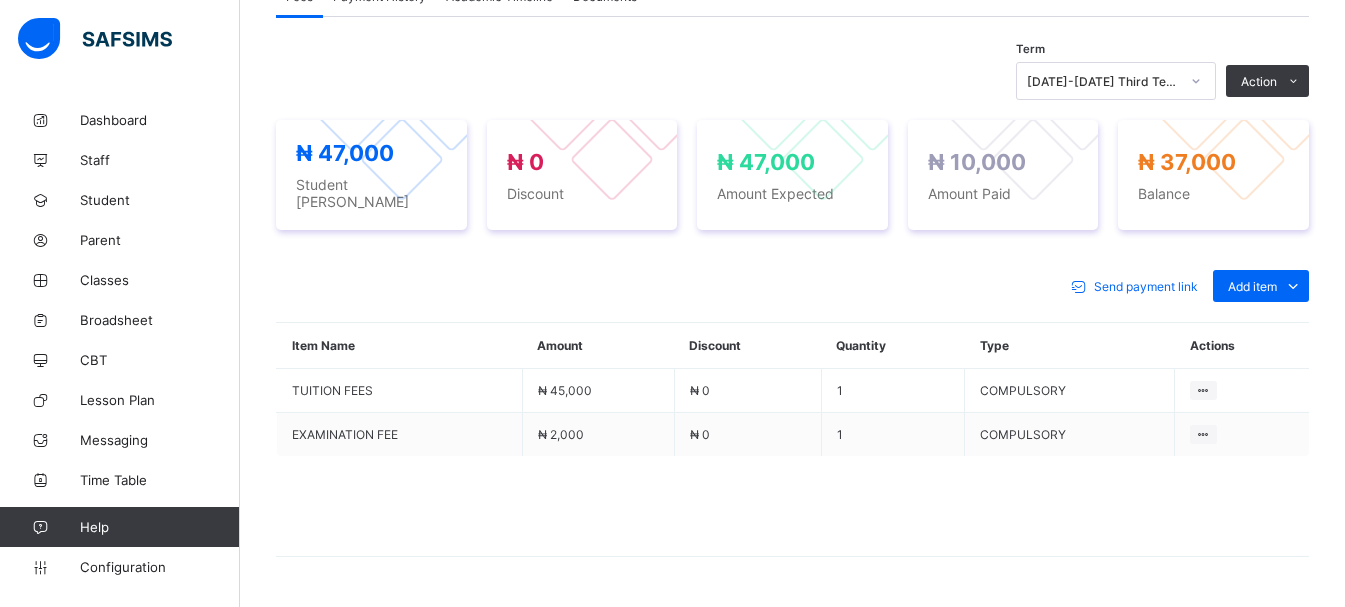scroll, scrollTop: 672, scrollLeft: 0, axis: vertical 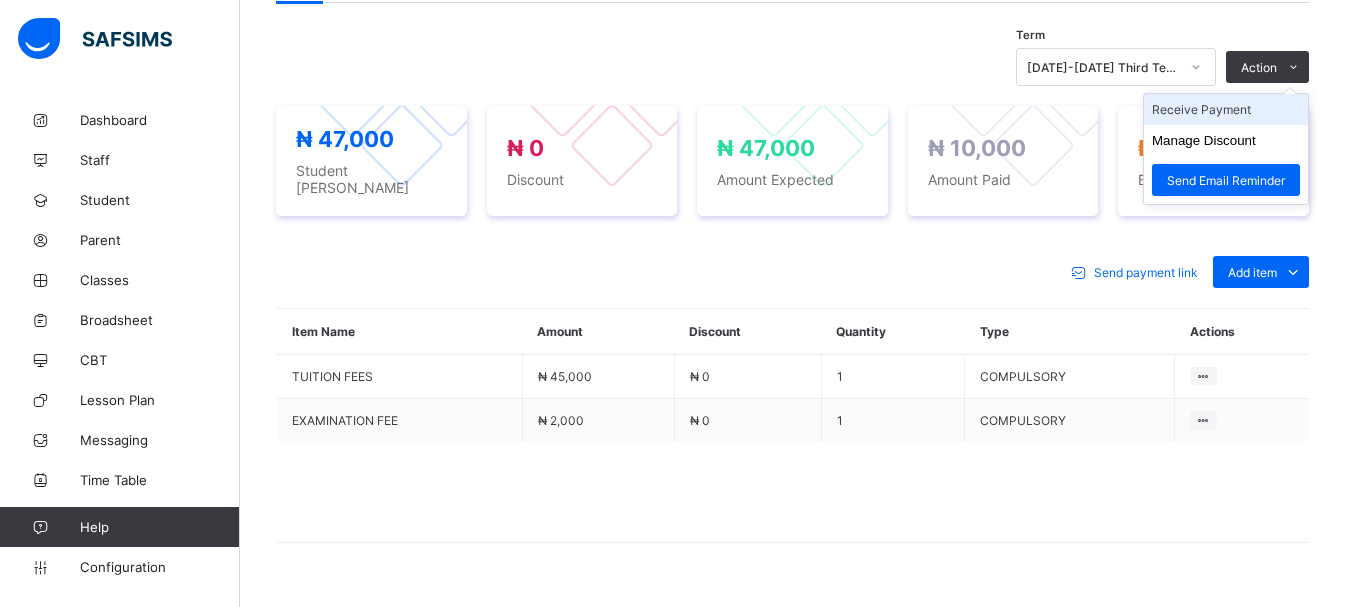 click on "Receive Payment" at bounding box center (1226, 109) 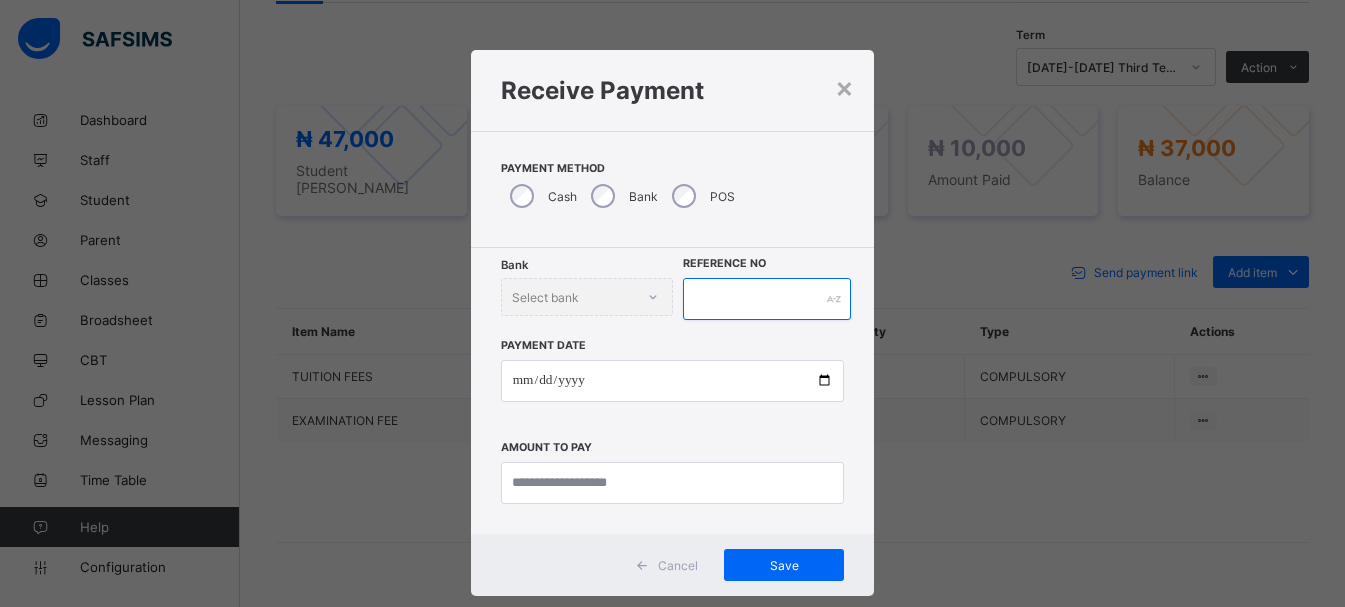 click at bounding box center [767, 299] 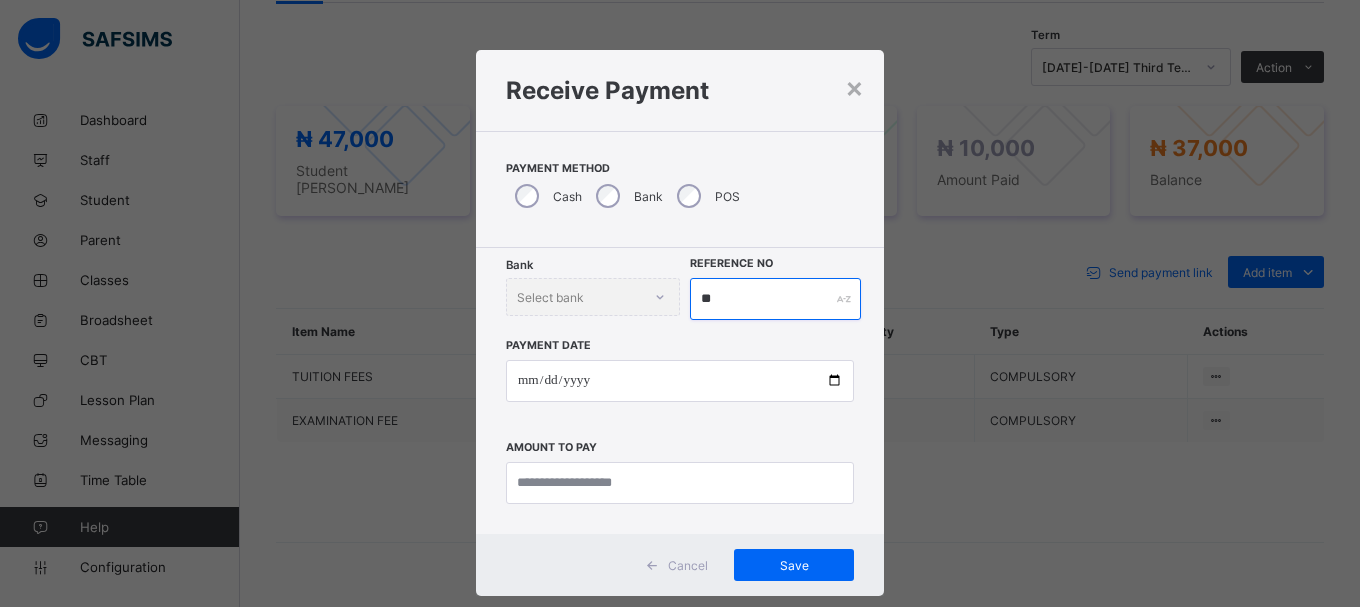 type on "*" 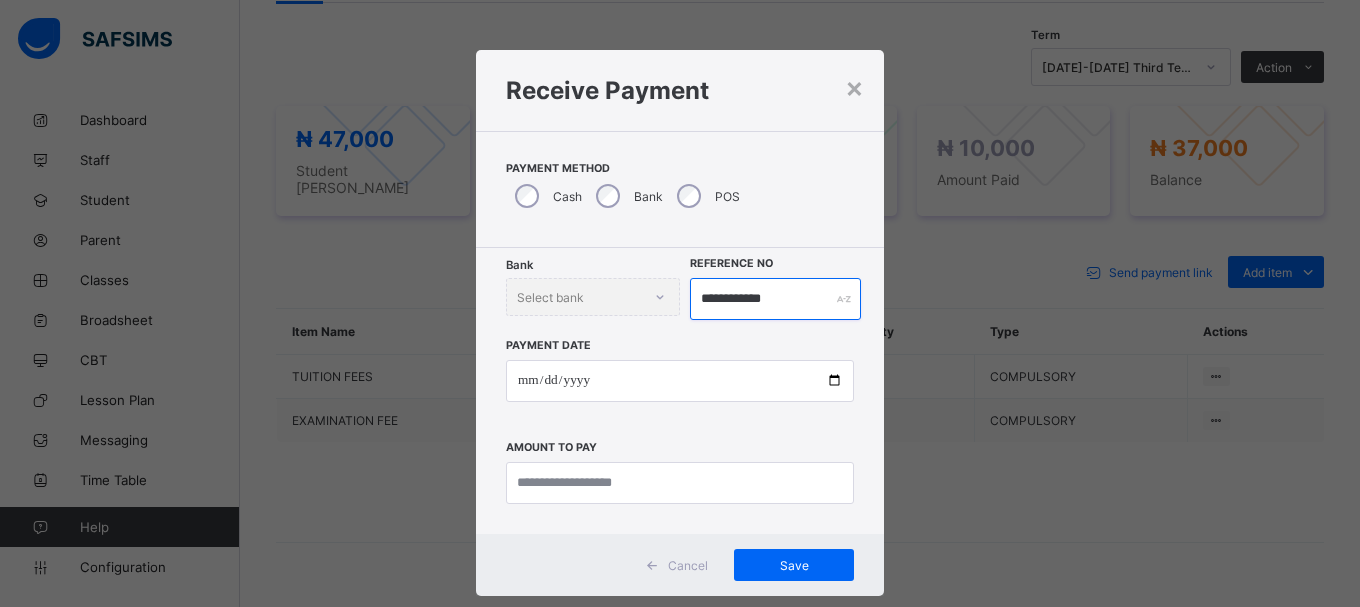 type on "**********" 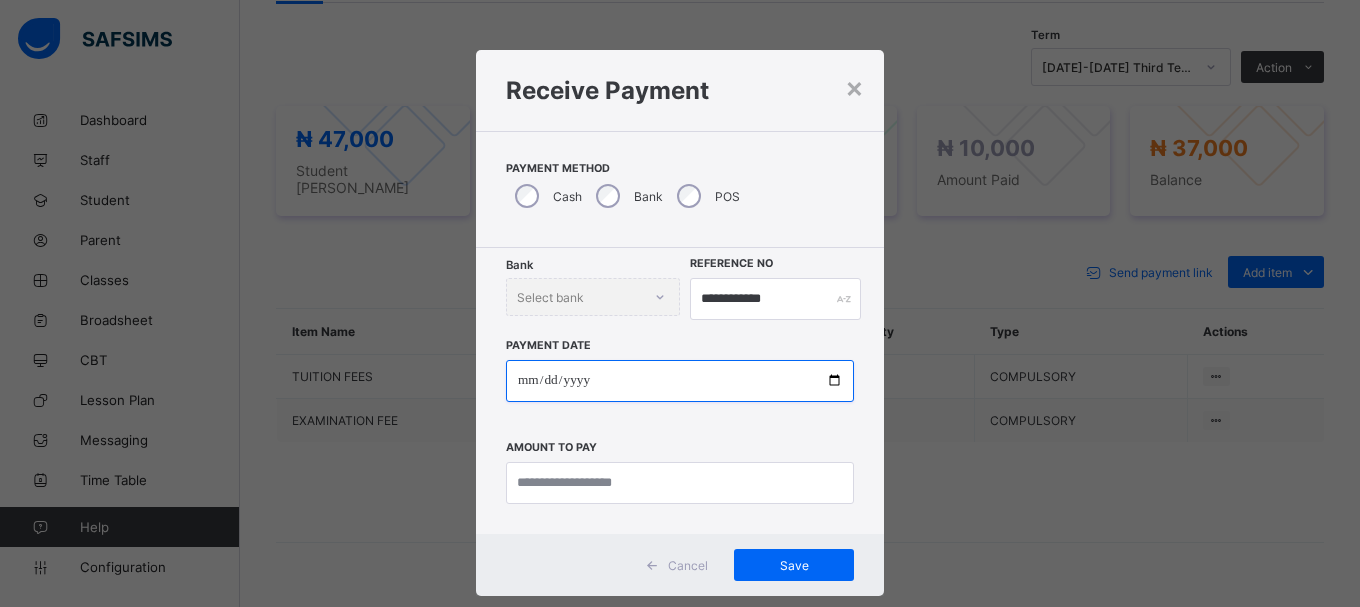 click at bounding box center [680, 381] 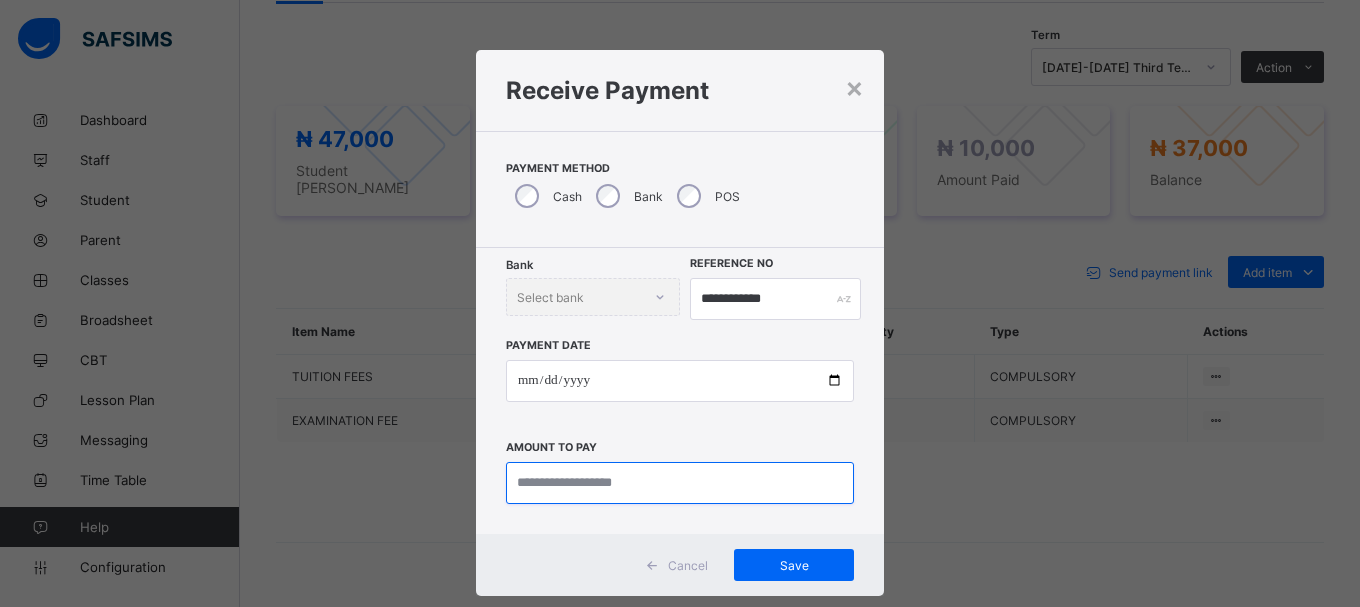 click at bounding box center [680, 483] 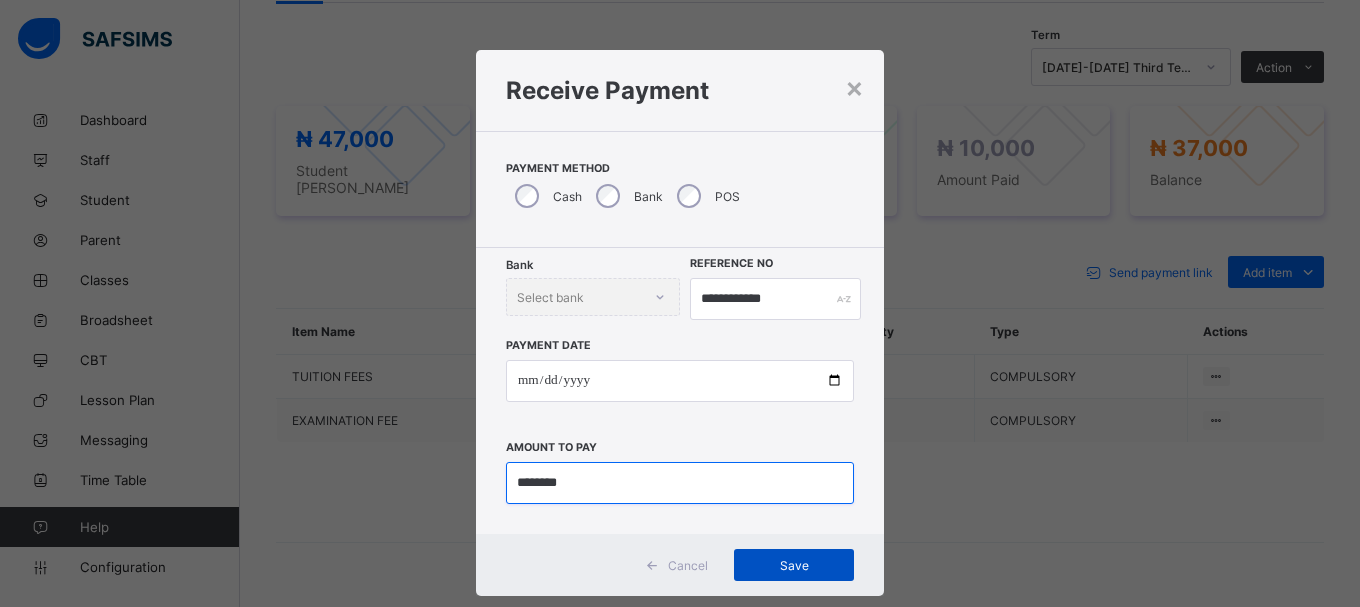 type on "********" 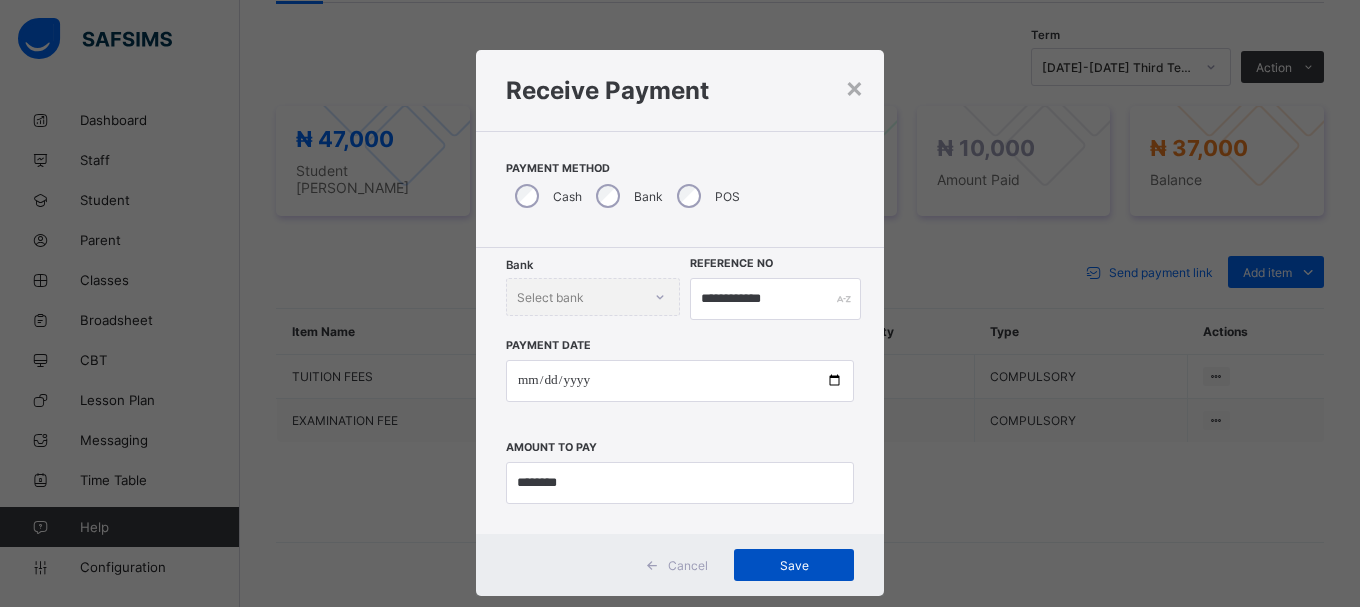 click on "Save" at bounding box center [794, 565] 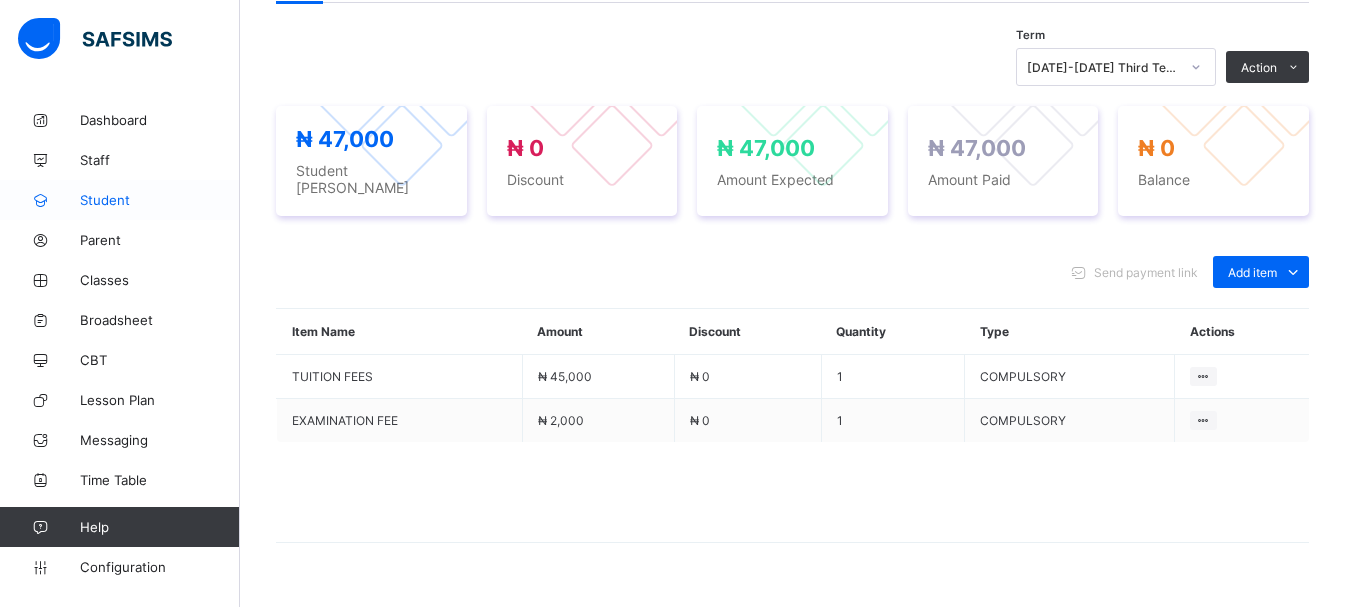 click on "Student" at bounding box center (120, 200) 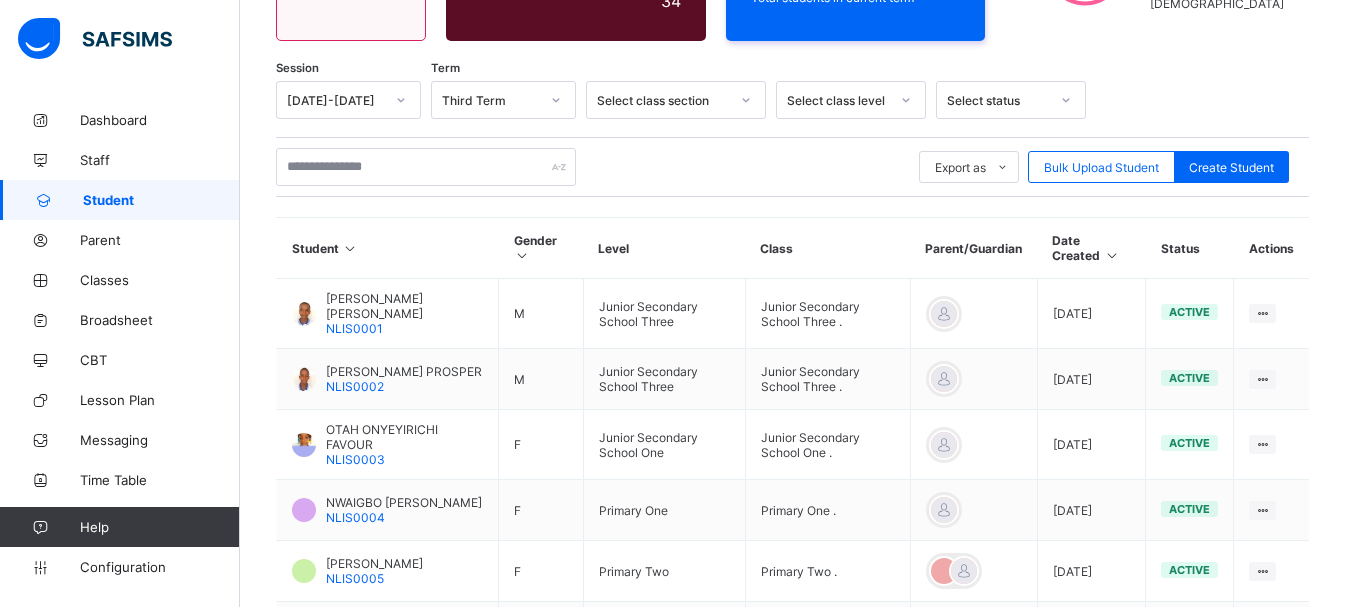 scroll, scrollTop: 672, scrollLeft: 0, axis: vertical 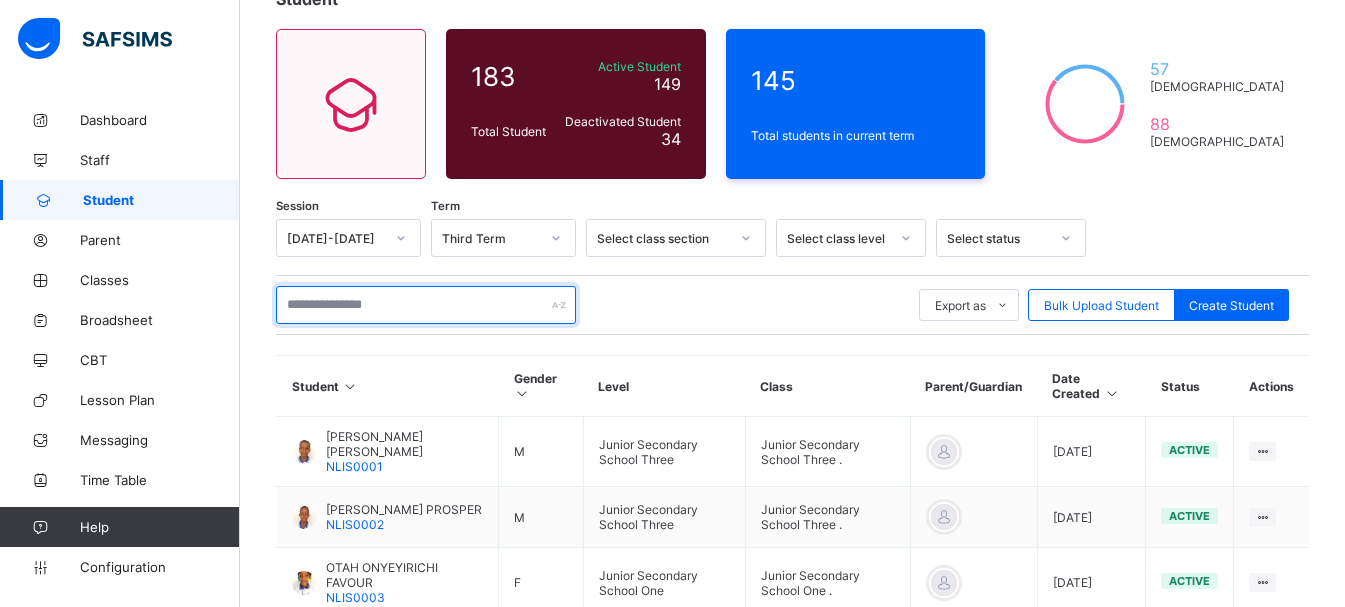 click at bounding box center (426, 305) 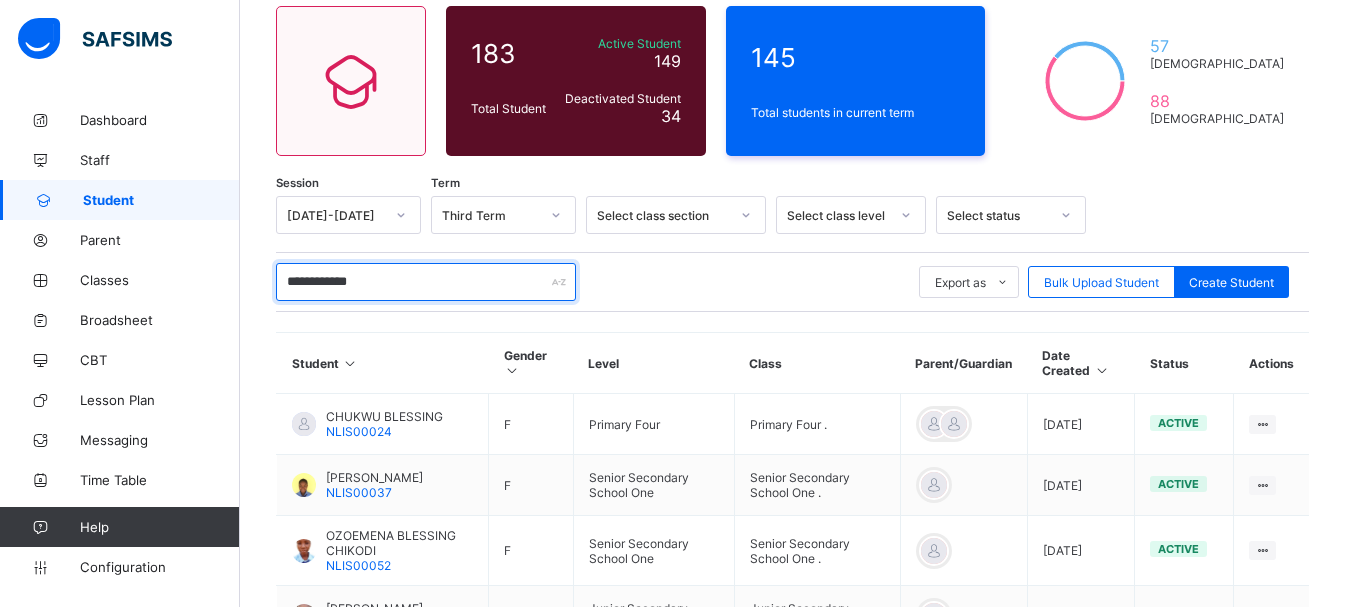 scroll, scrollTop: 181, scrollLeft: 0, axis: vertical 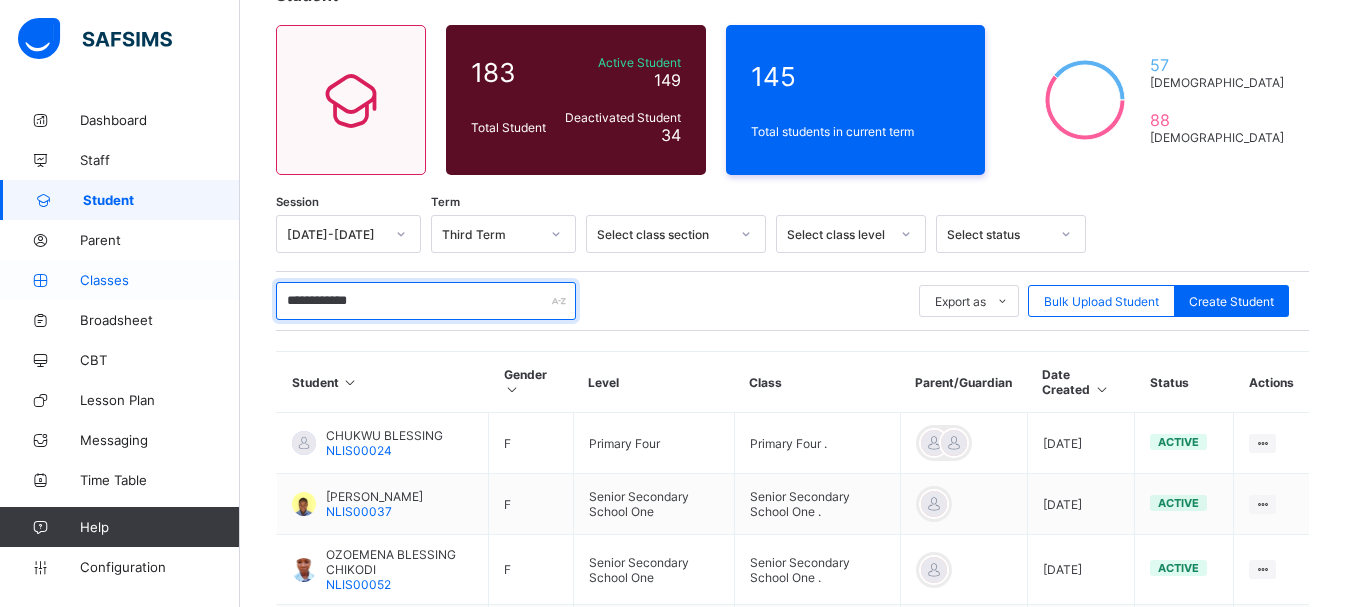 type on "**********" 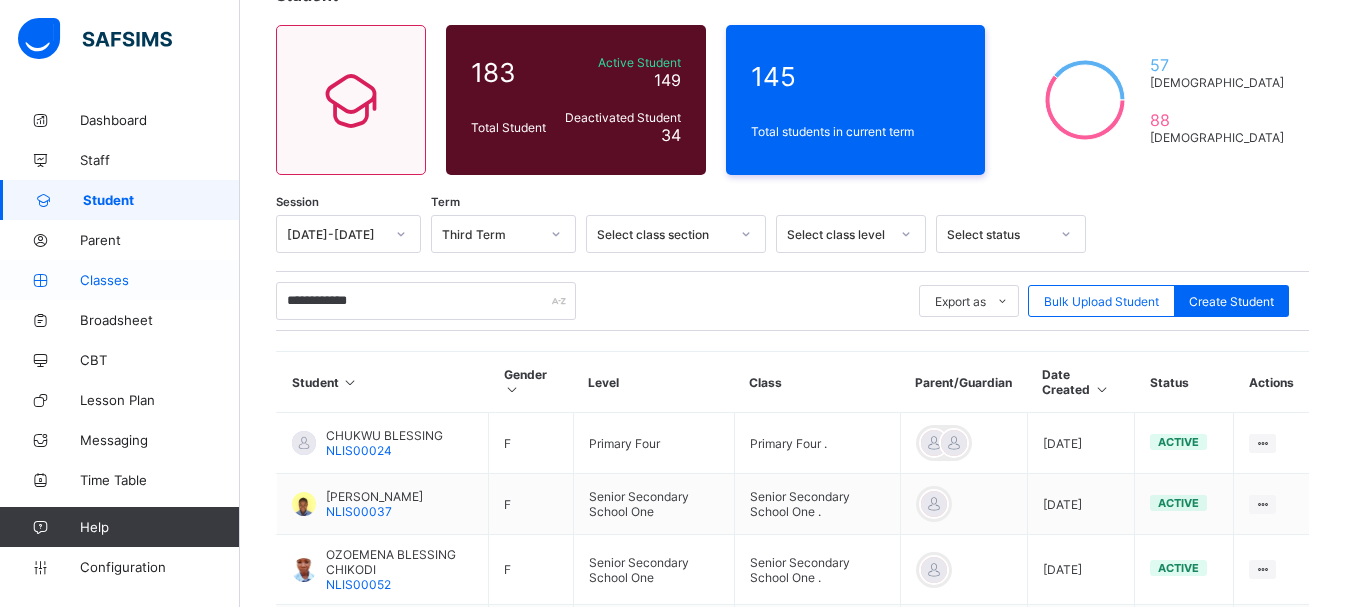 click on "Classes" at bounding box center (160, 280) 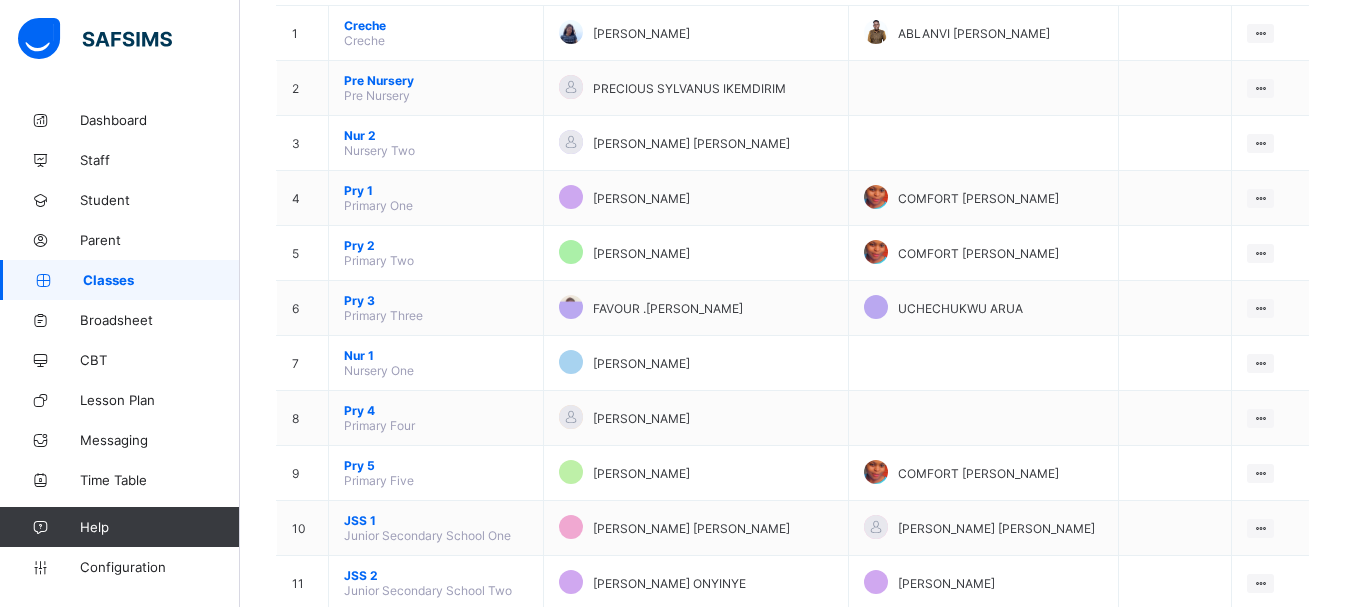 scroll, scrollTop: 240, scrollLeft: 0, axis: vertical 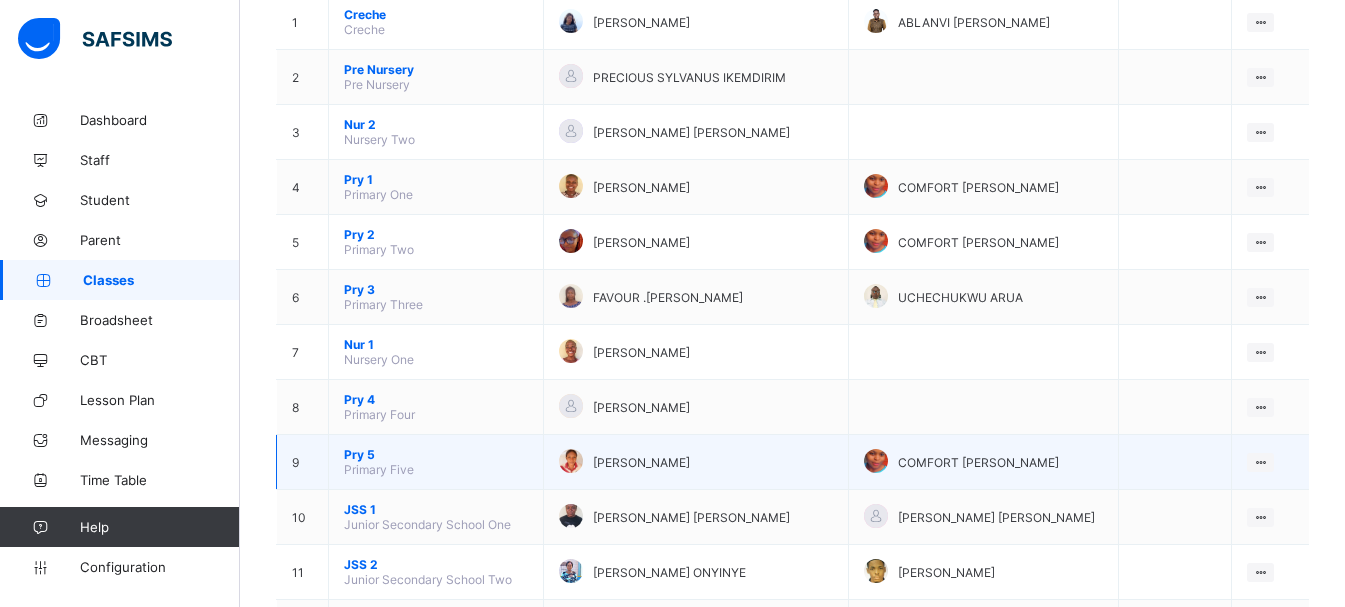 click on "Pry 5" at bounding box center (436, 454) 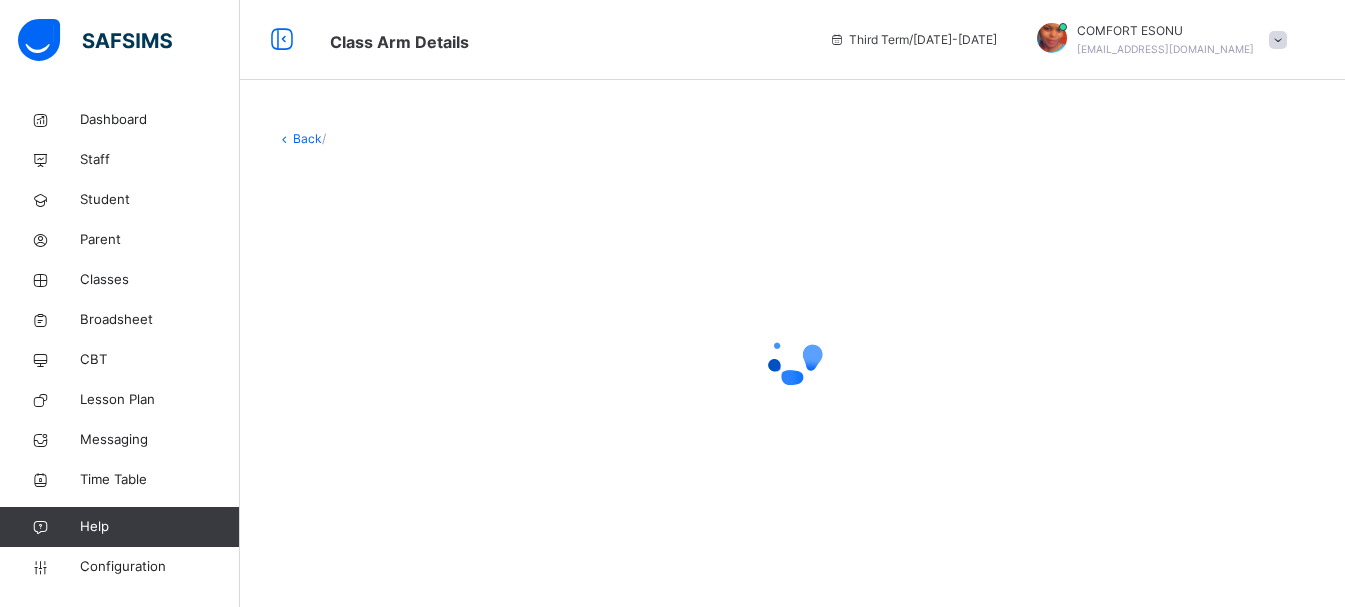 scroll, scrollTop: 0, scrollLeft: 0, axis: both 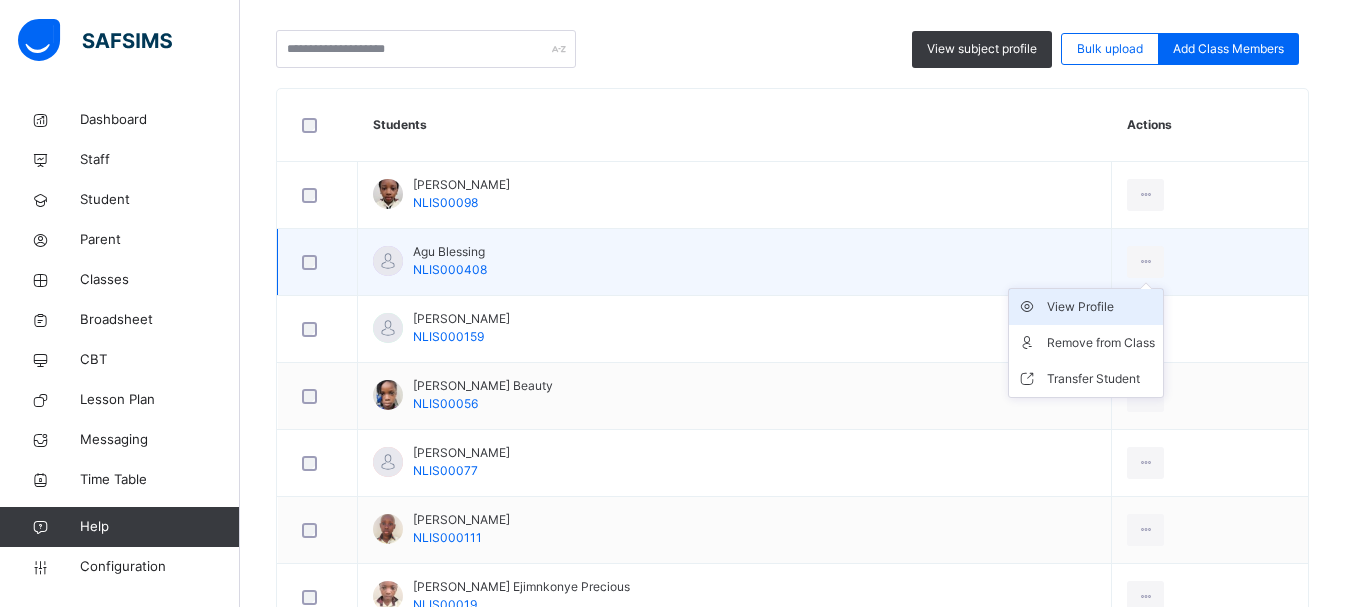click on "View Profile" at bounding box center (1101, 307) 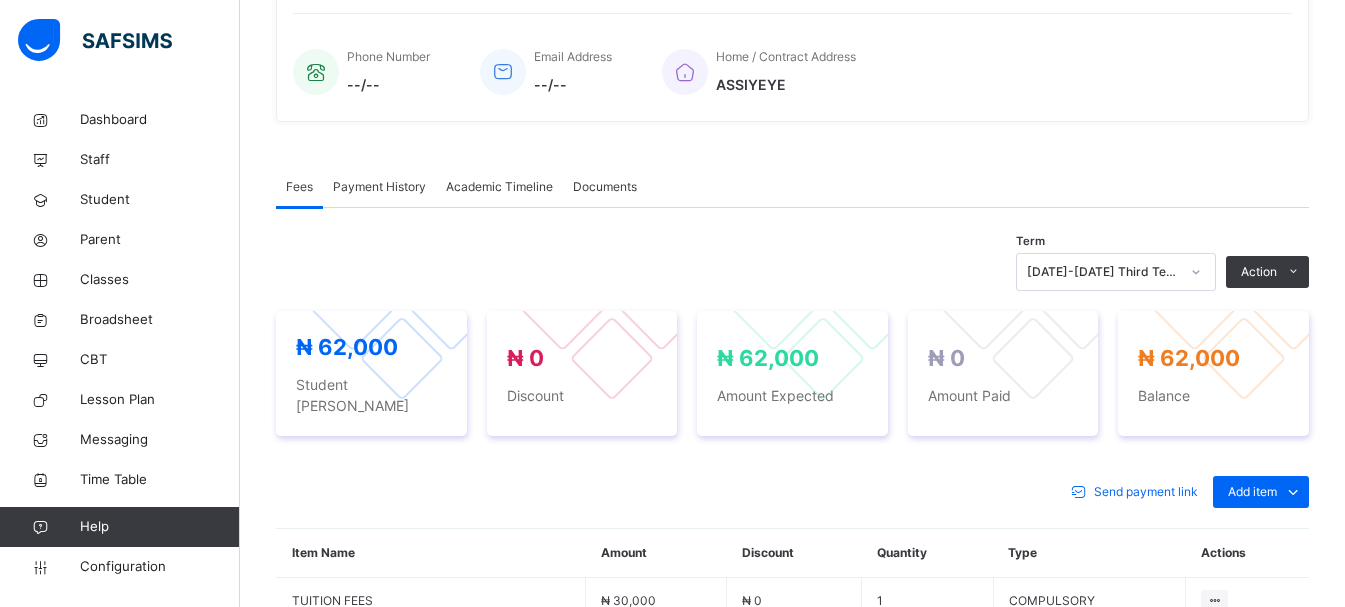 scroll, scrollTop: 493, scrollLeft: 0, axis: vertical 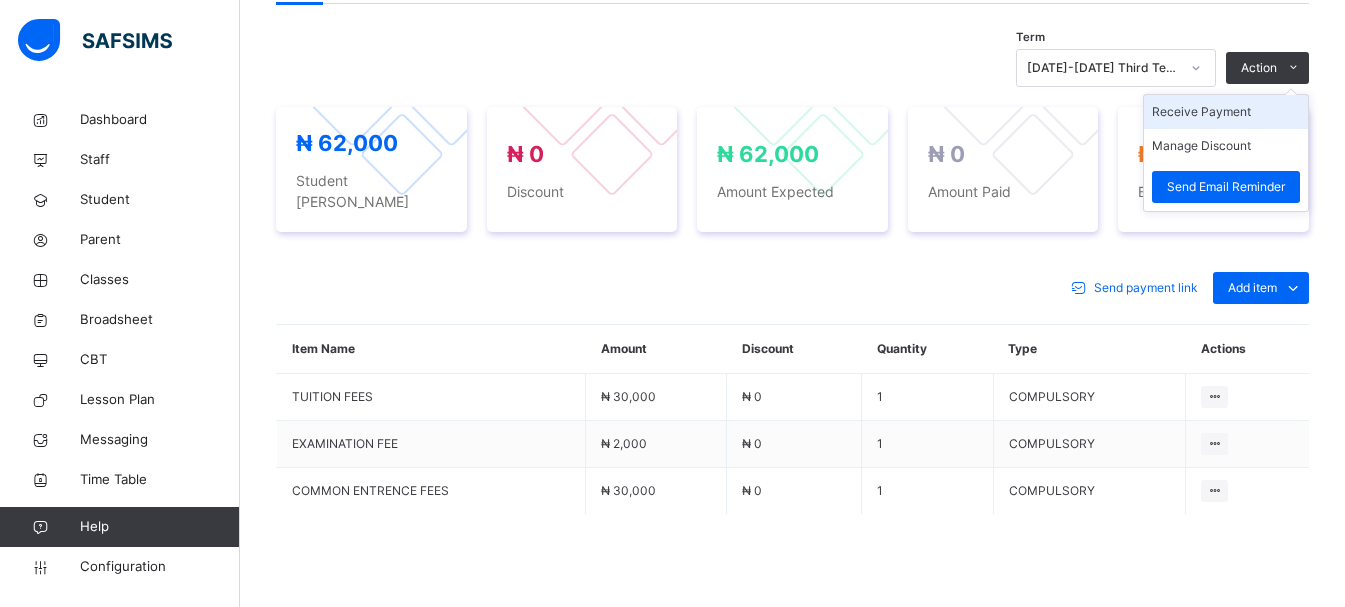 click on "Receive Payment" at bounding box center (1226, 112) 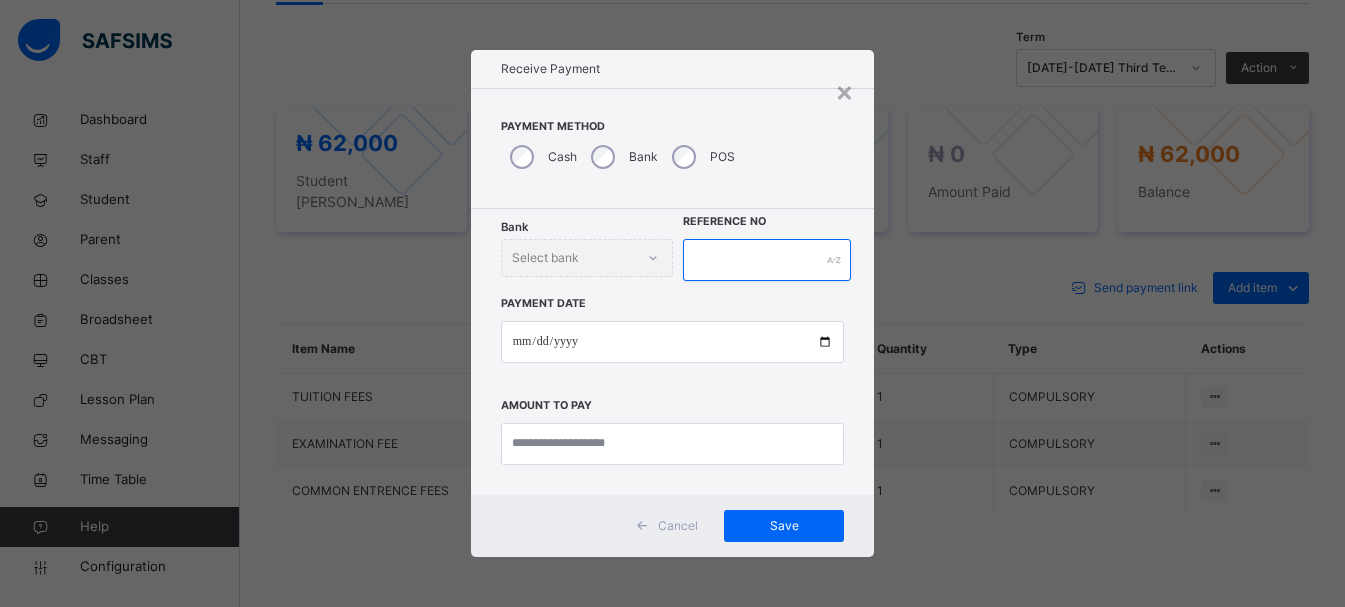 click at bounding box center [767, 260] 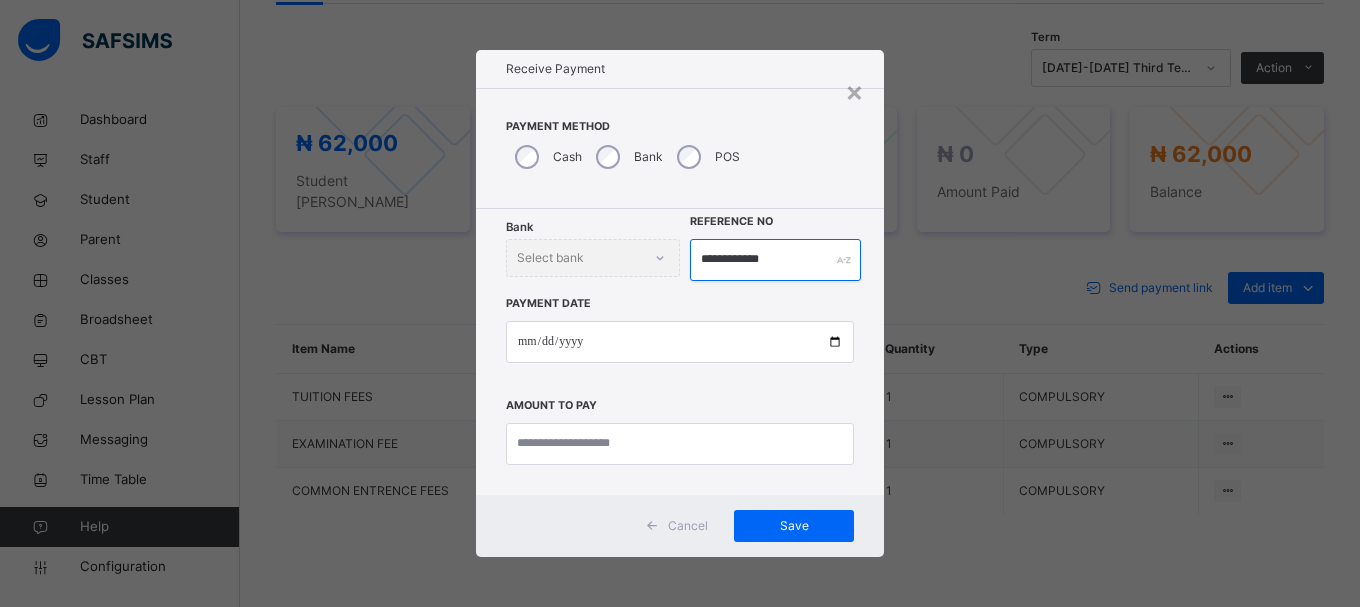 type on "**********" 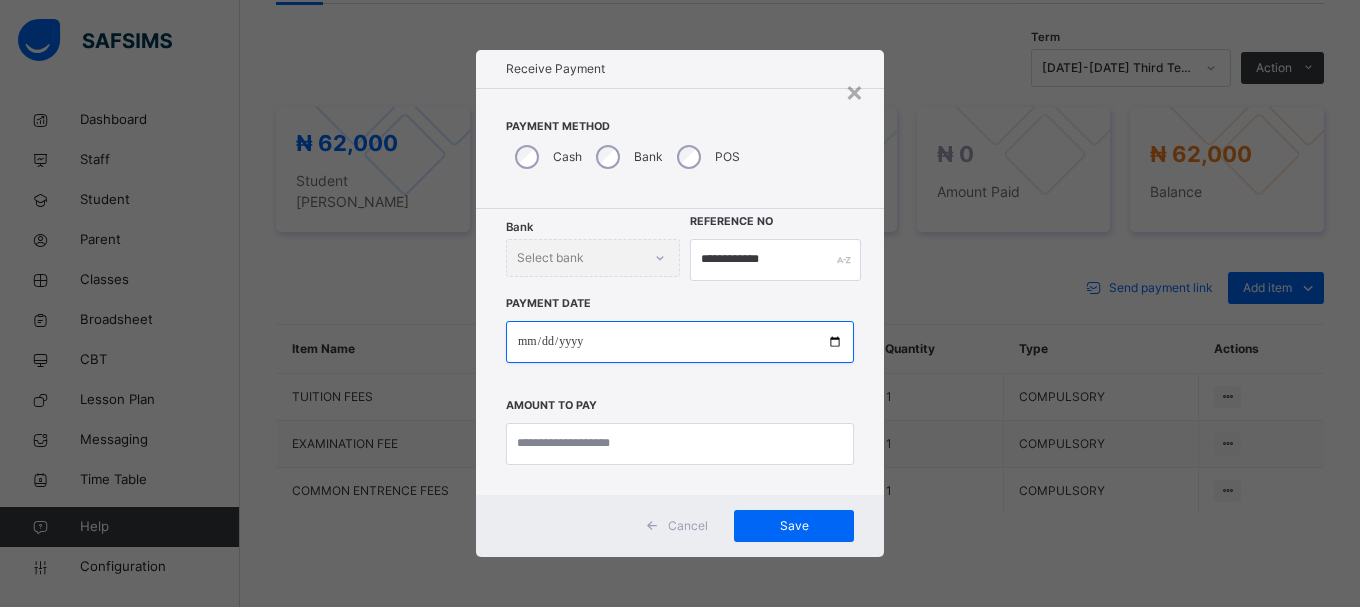 click at bounding box center (680, 342) 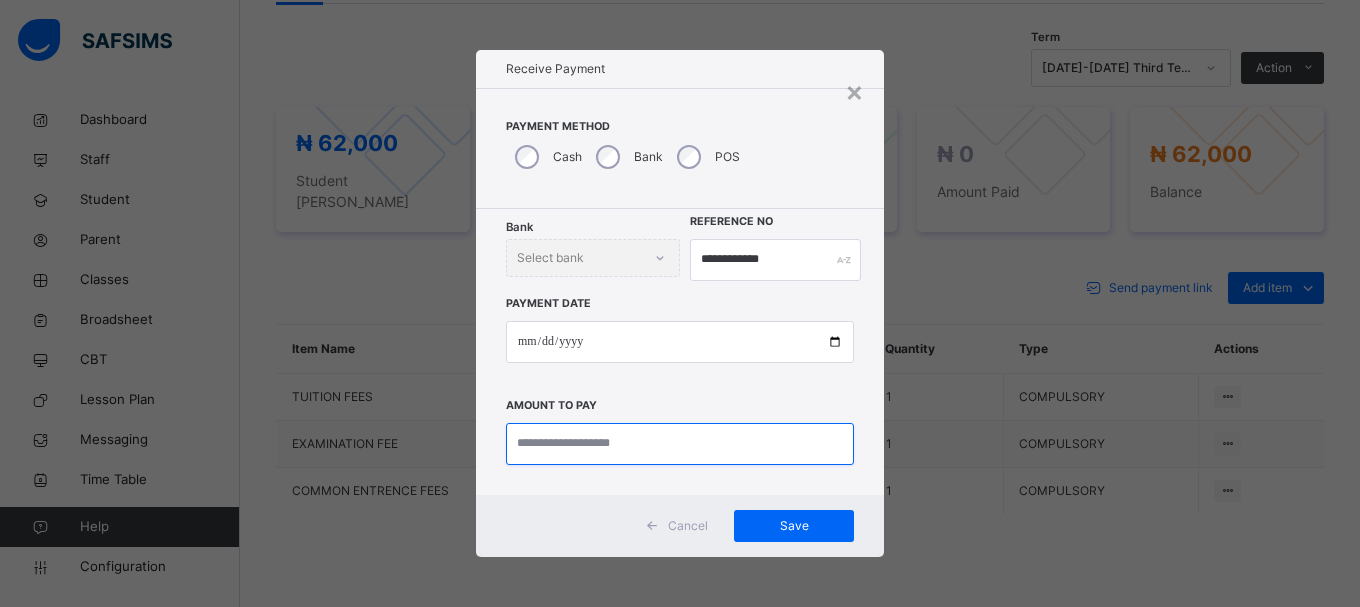 click at bounding box center (680, 444) 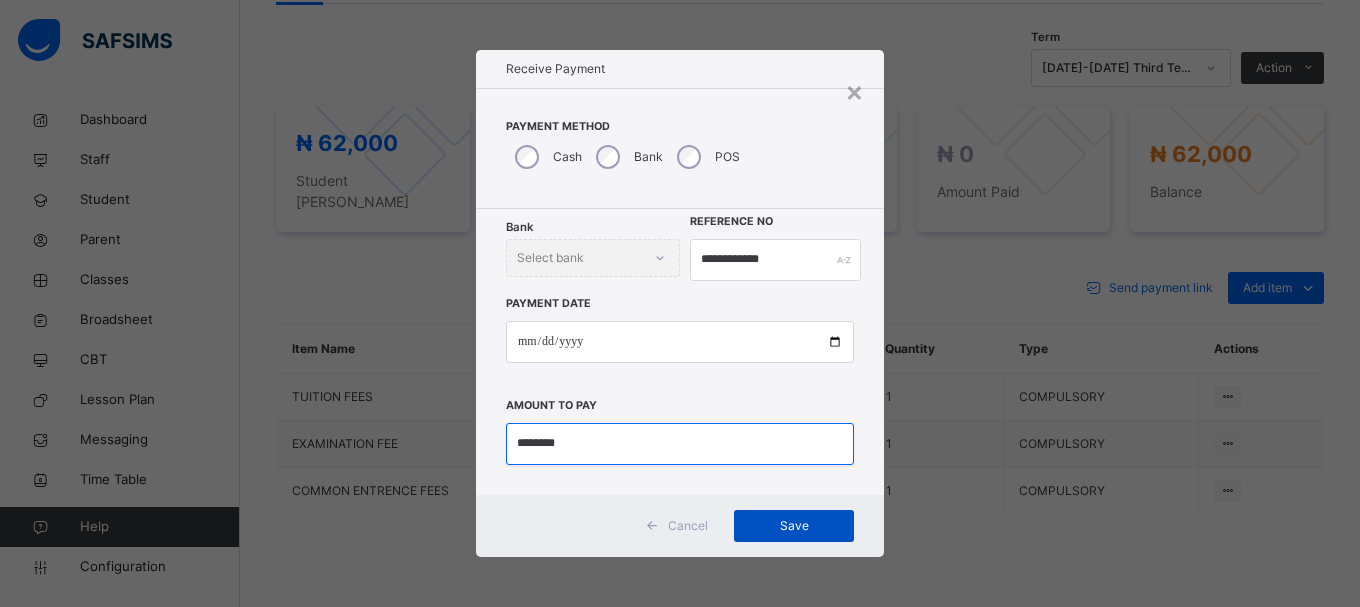 type on "********" 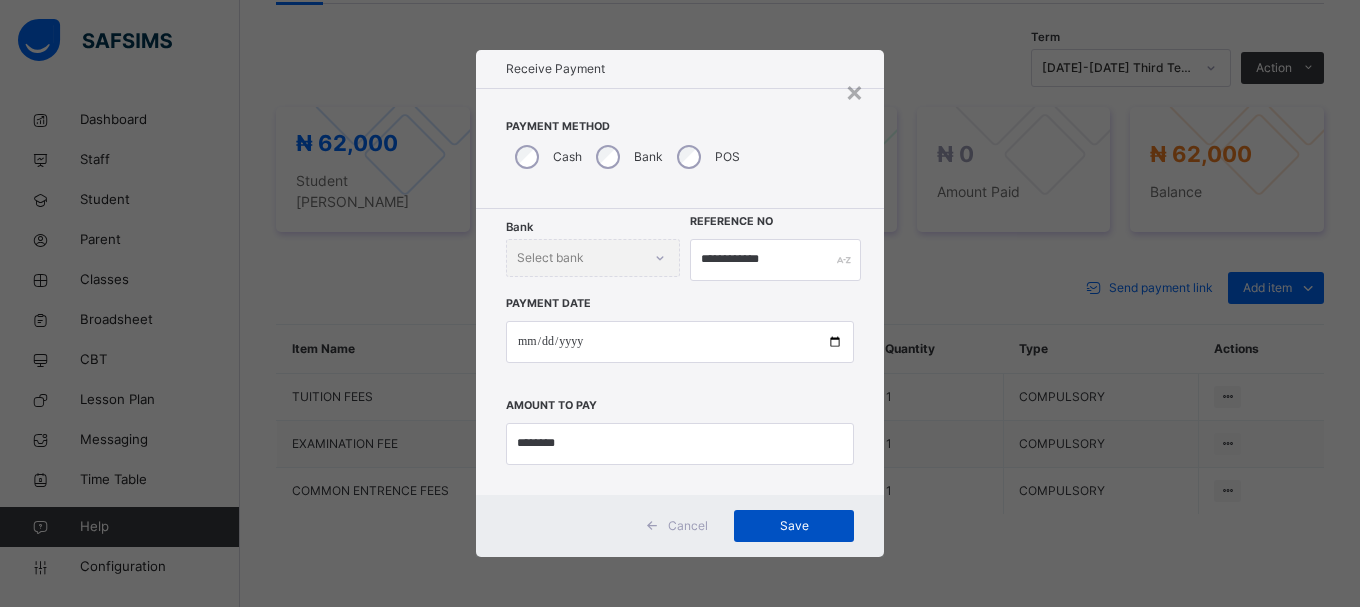 click on "Save" at bounding box center (794, 526) 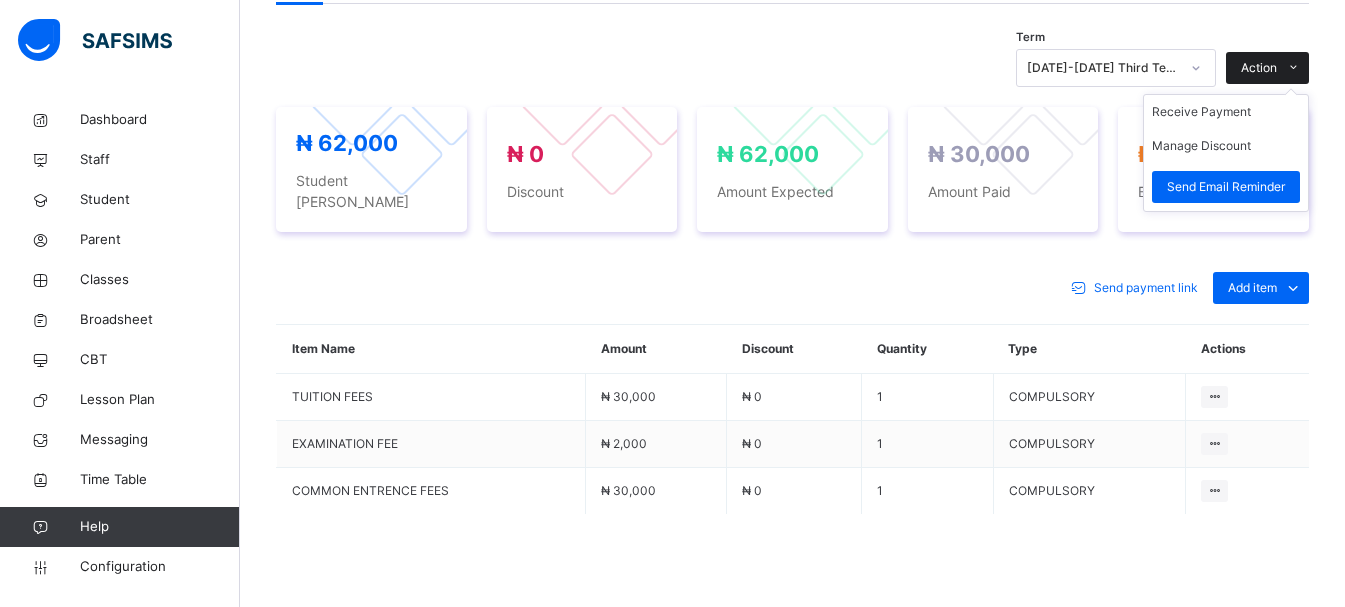 click on "Action" at bounding box center [1259, 68] 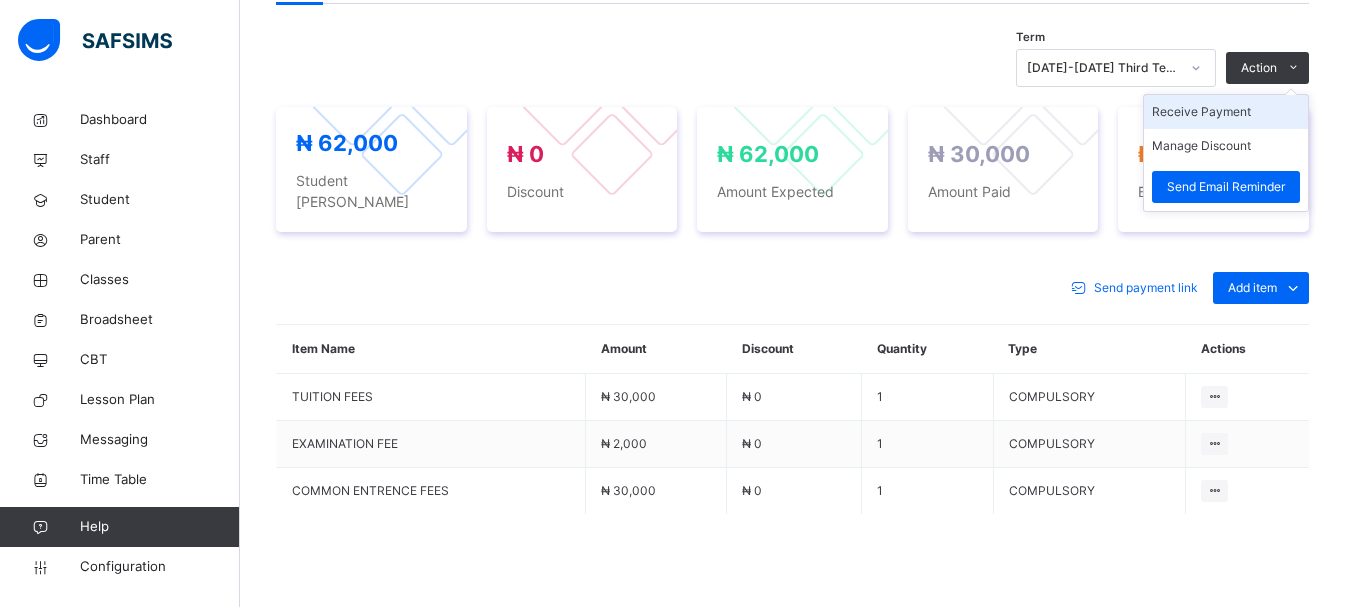 click on "Receive Payment" at bounding box center (1226, 112) 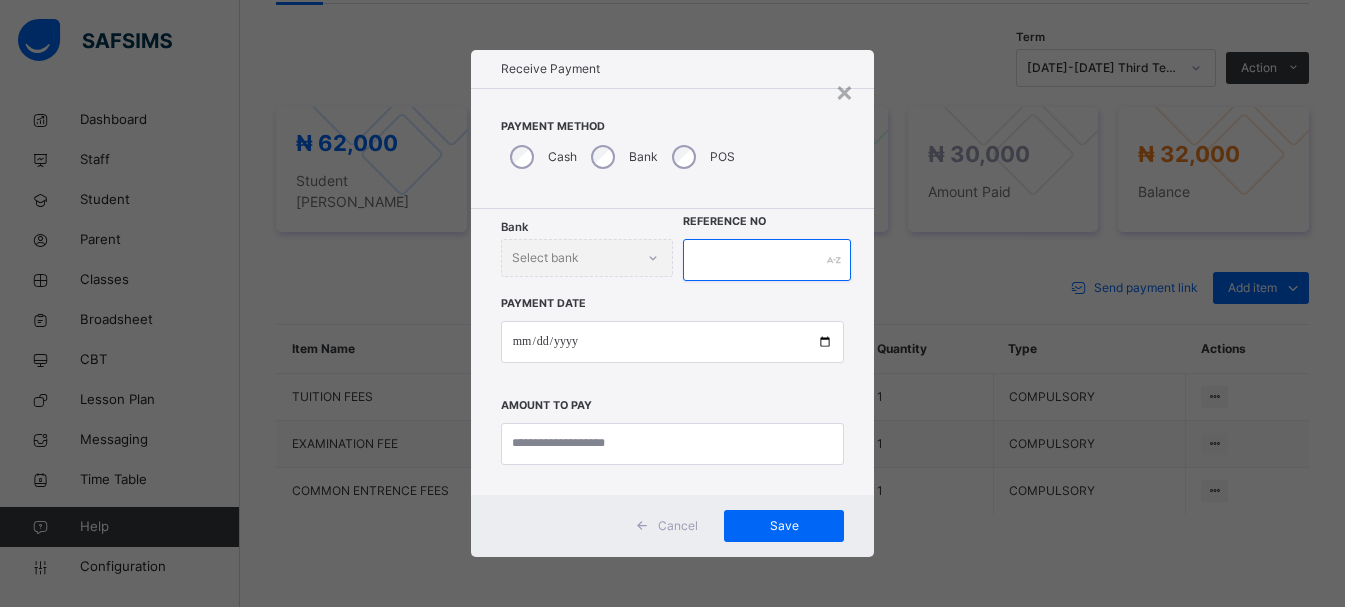 click at bounding box center (767, 260) 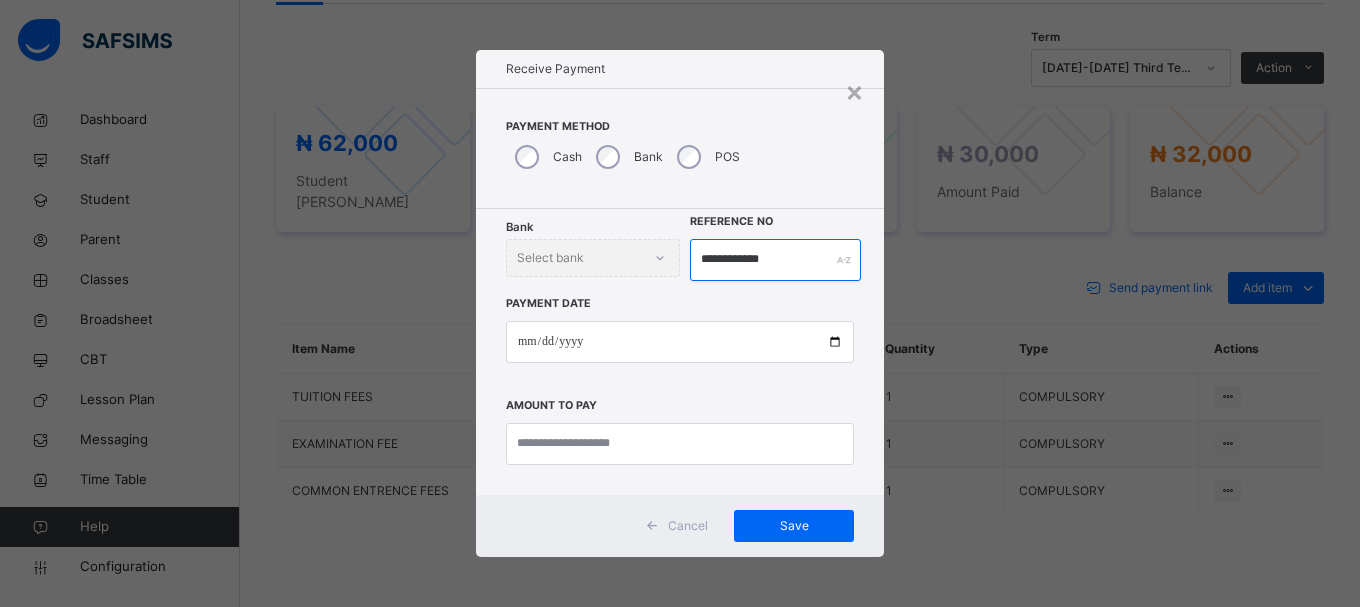 type on "**********" 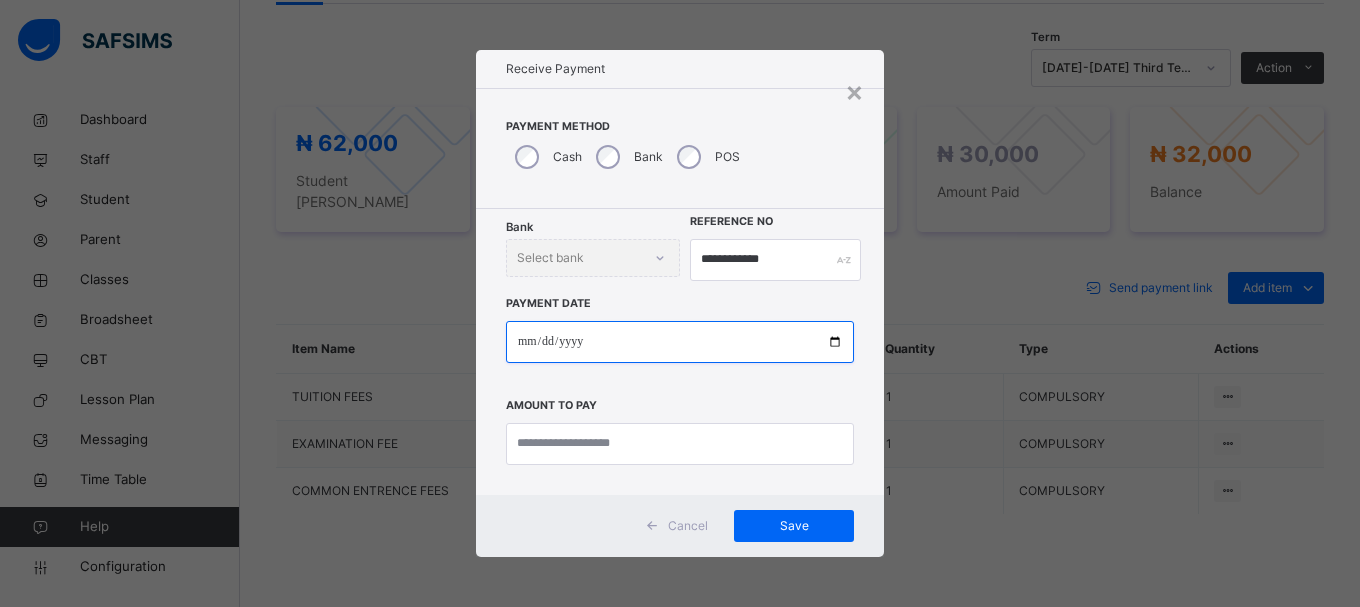click at bounding box center (680, 342) 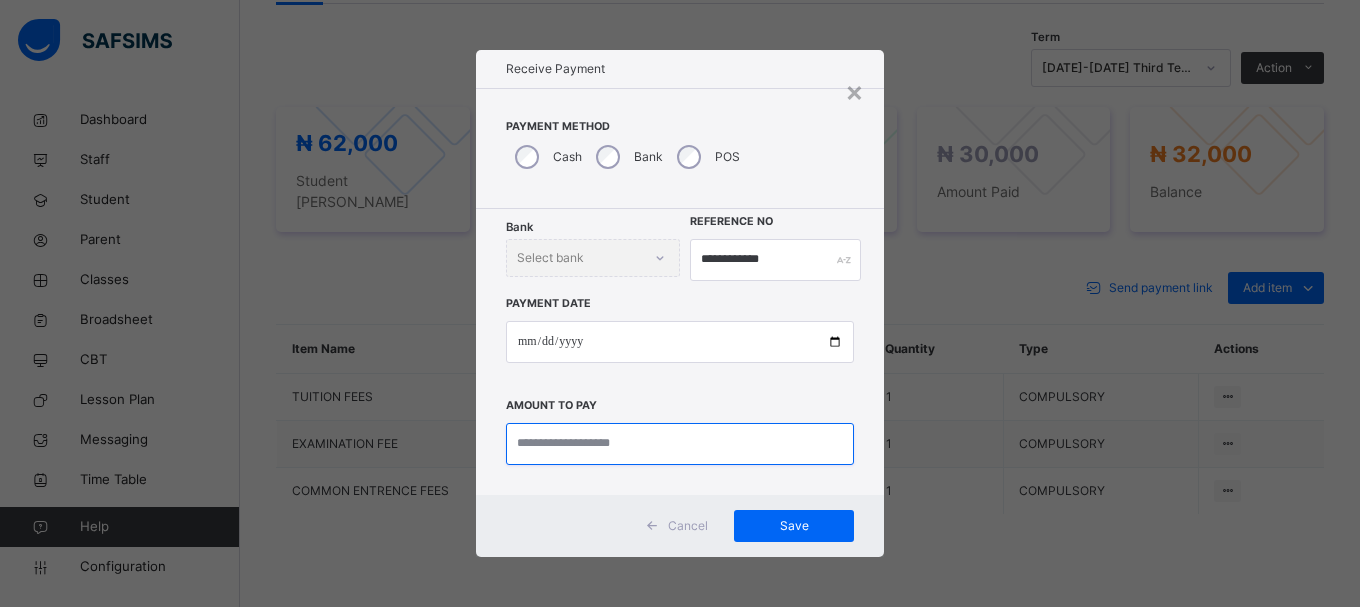 click at bounding box center [680, 444] 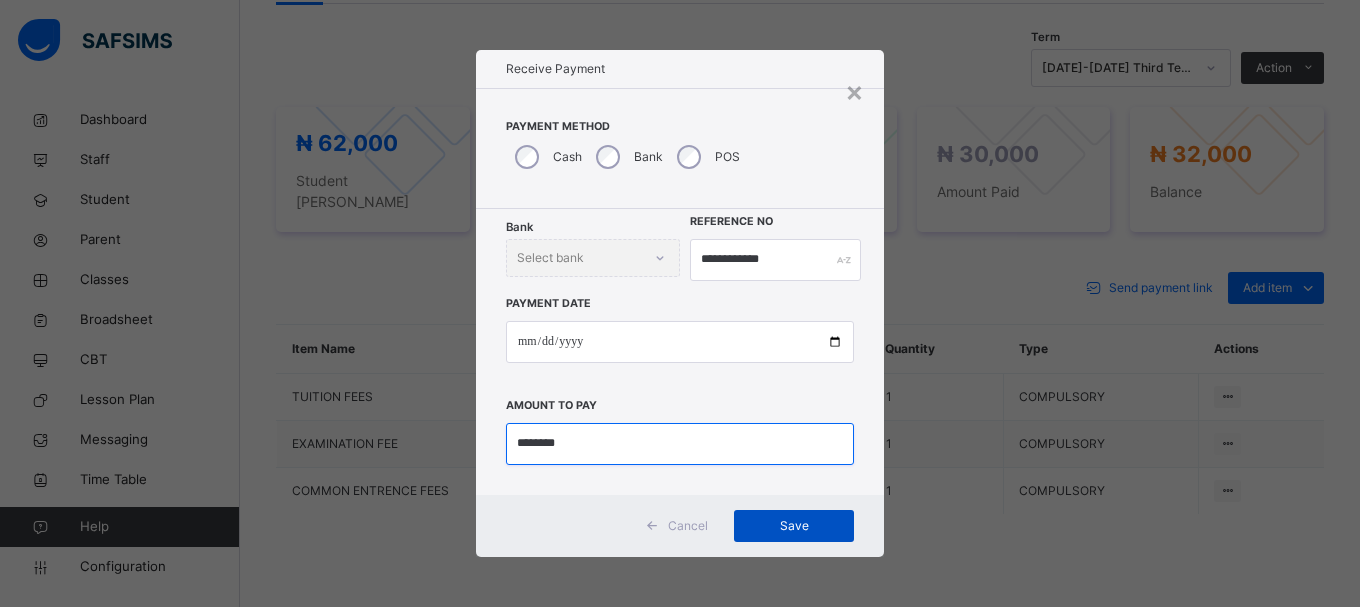 type on "********" 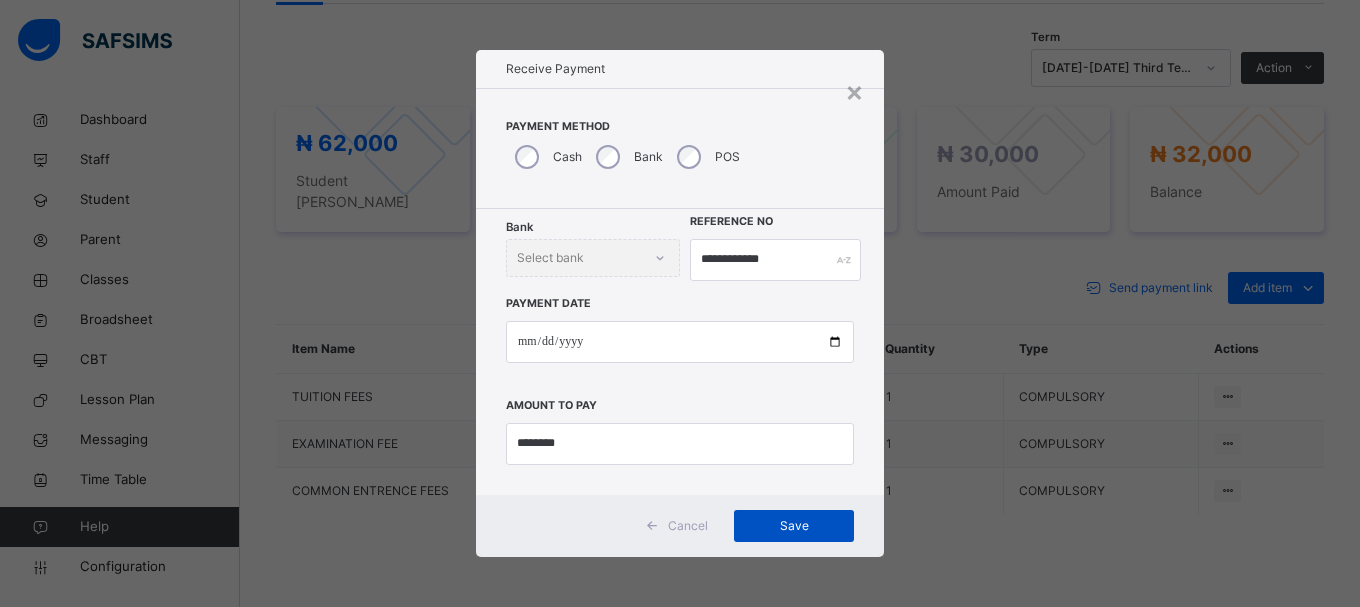 click on "Save" at bounding box center [794, 526] 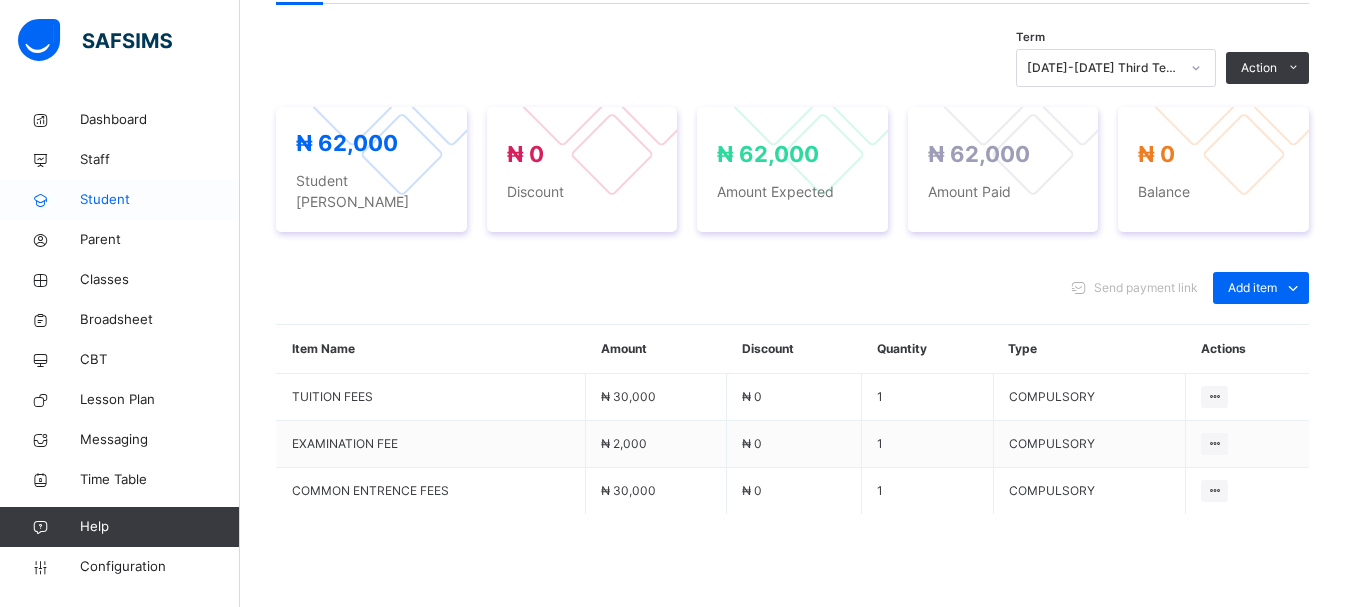click on "Student" at bounding box center (160, 200) 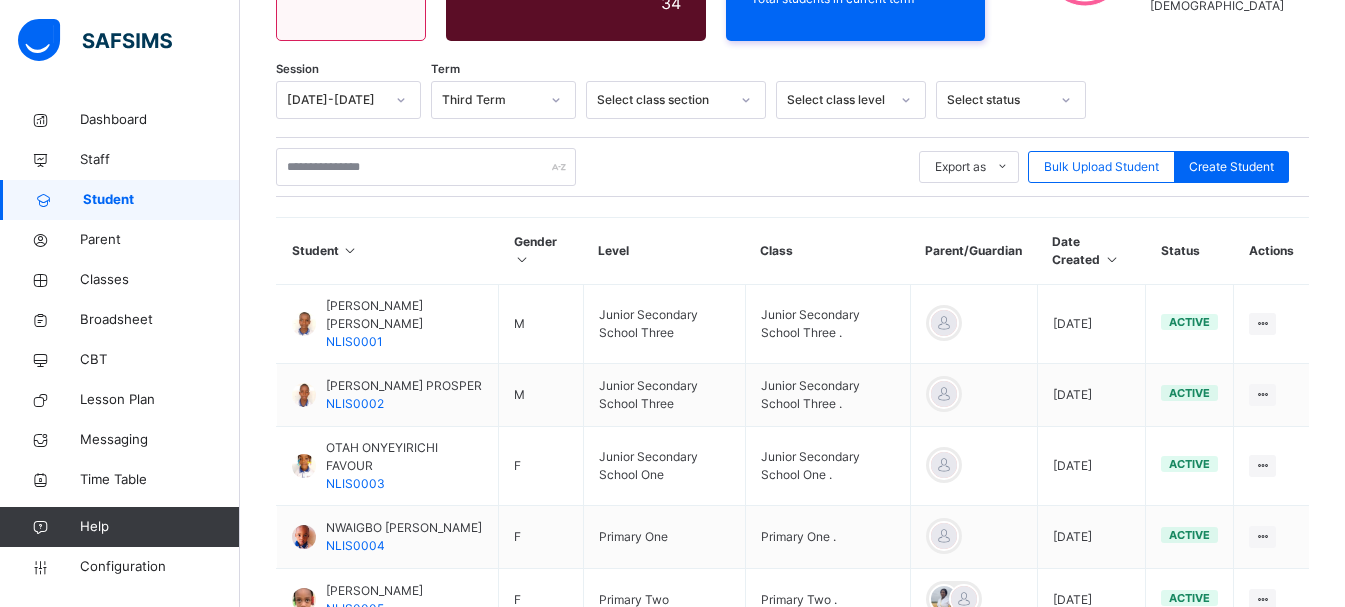 scroll, scrollTop: 693, scrollLeft: 0, axis: vertical 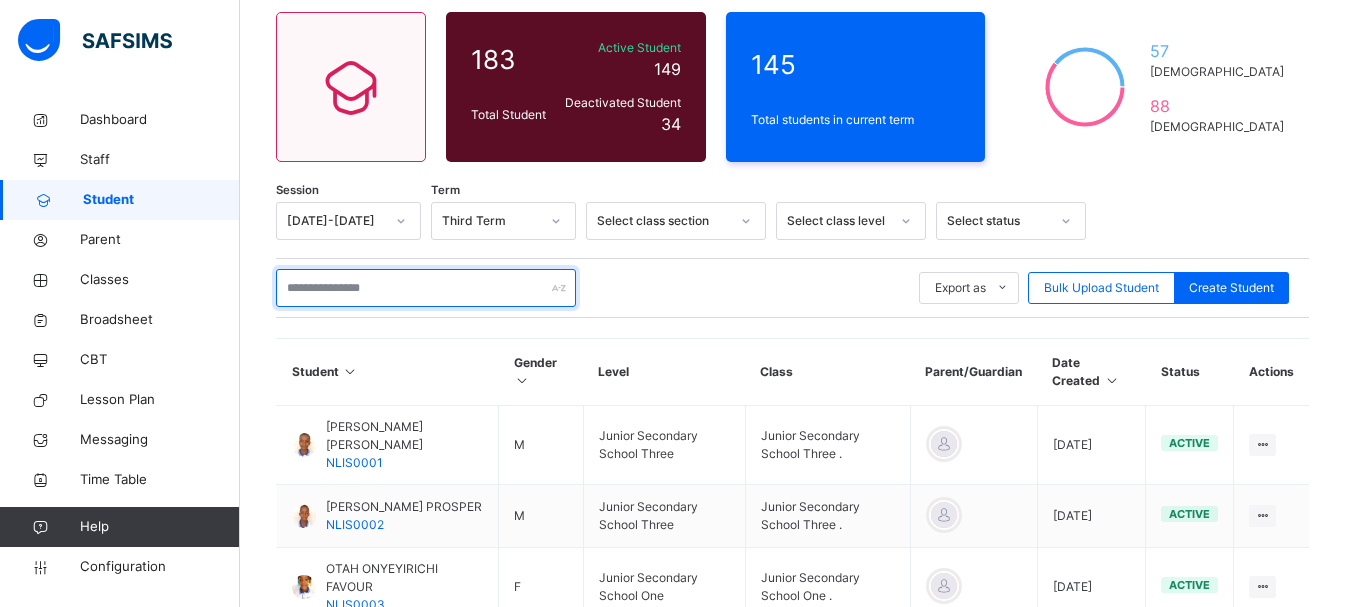 click at bounding box center (426, 288) 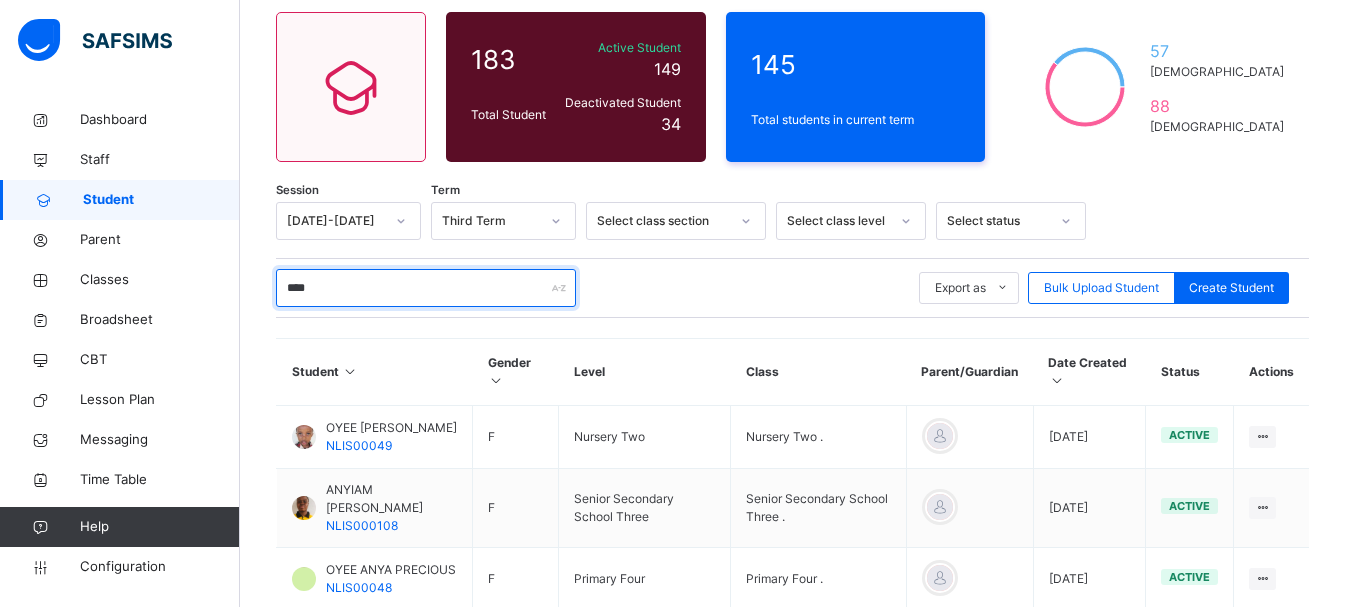 type on "****" 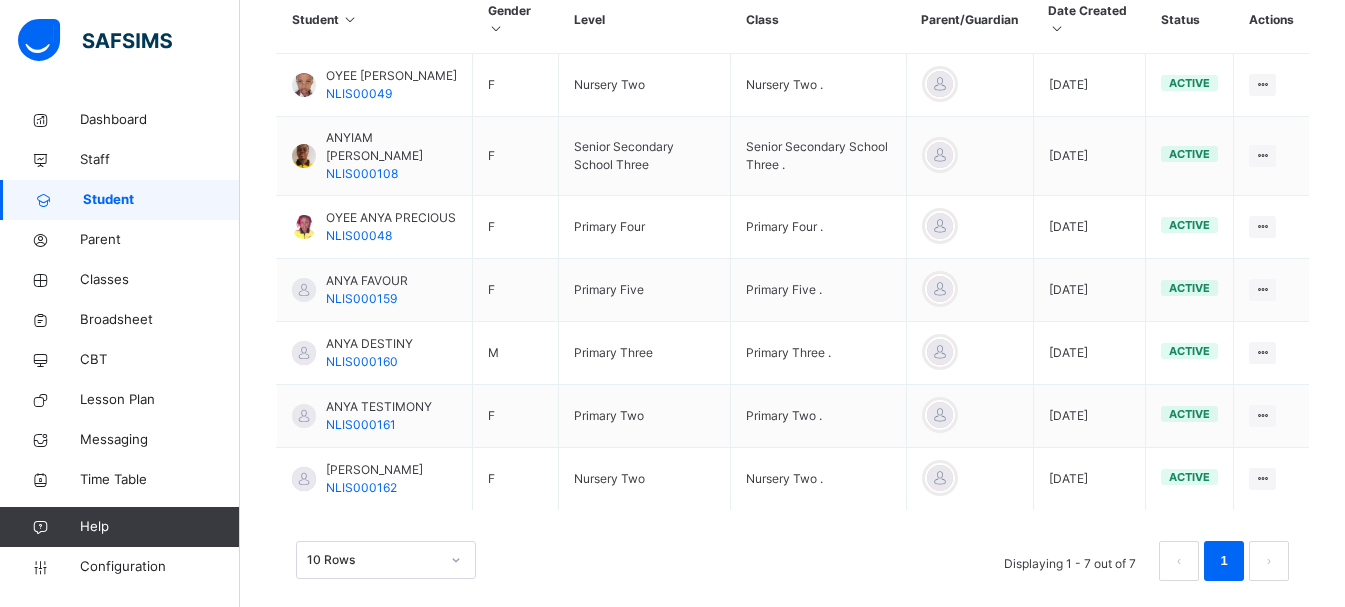 scroll, scrollTop: 522, scrollLeft: 0, axis: vertical 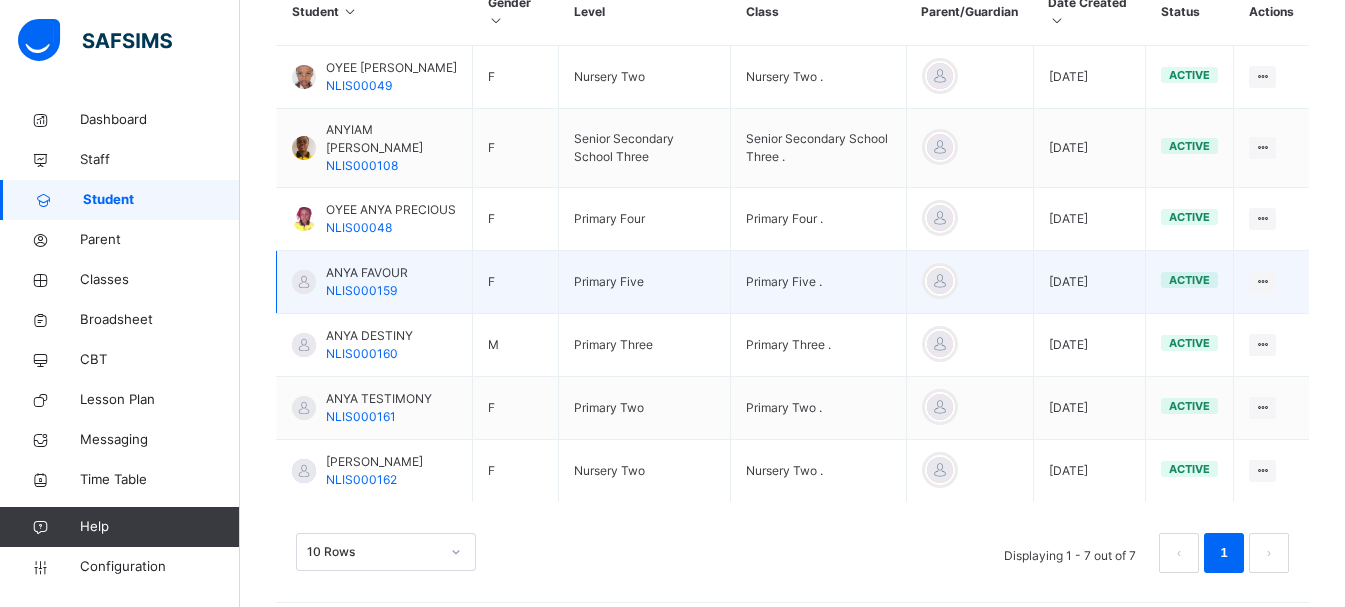 click on "ANYA FAVOUR" at bounding box center (367, 273) 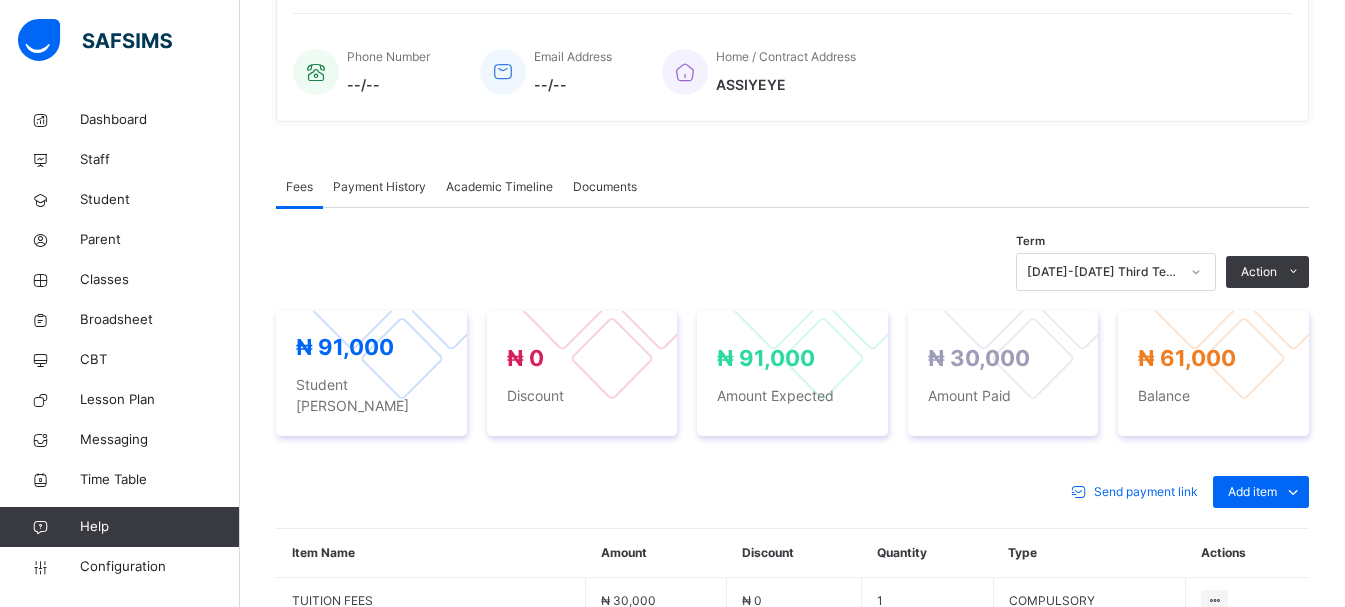 scroll, scrollTop: 522, scrollLeft: 0, axis: vertical 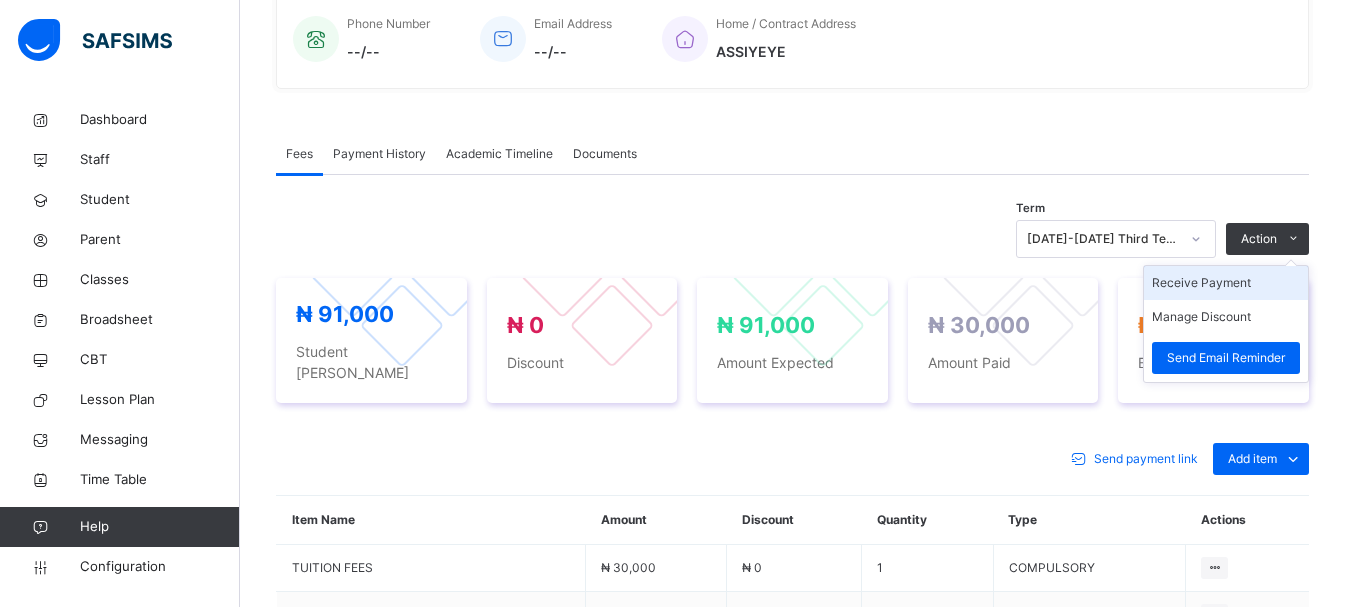 click on "Receive Payment" at bounding box center [1226, 283] 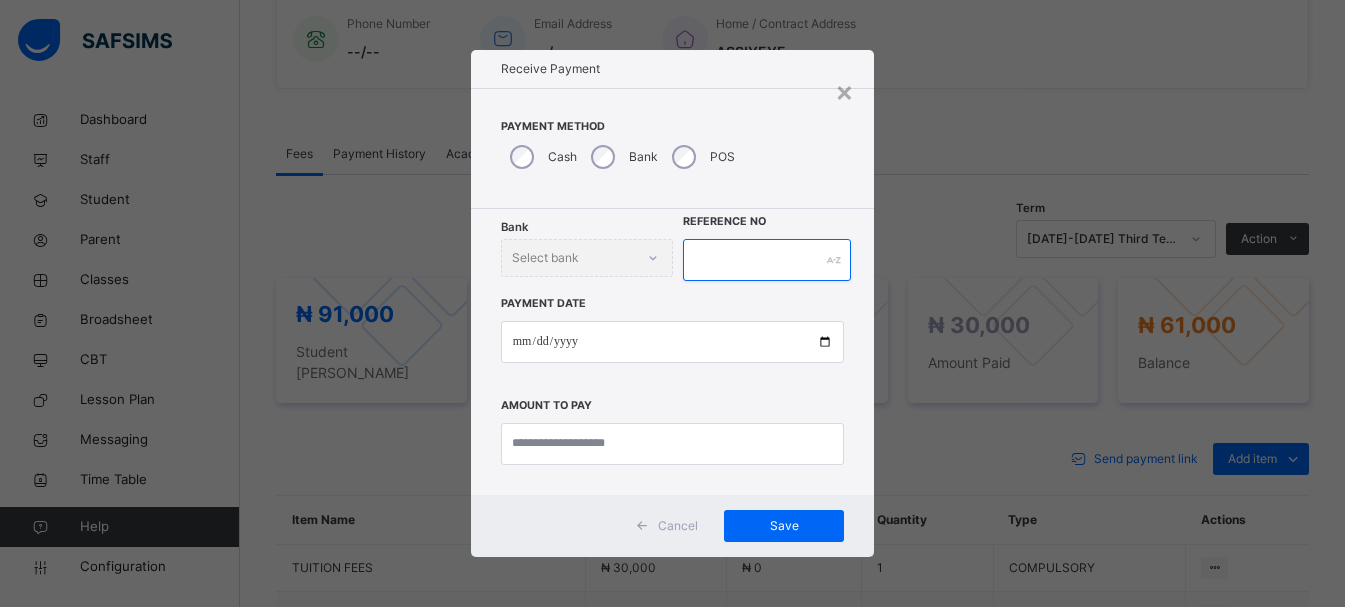 click at bounding box center (767, 260) 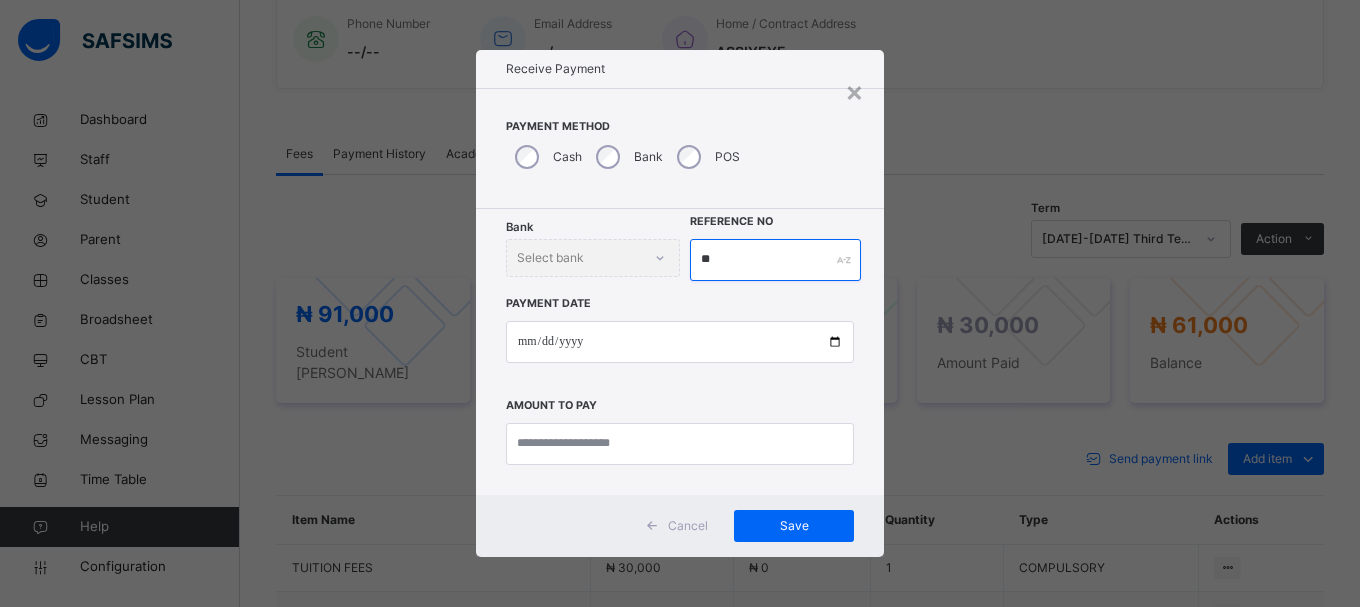 type on "*" 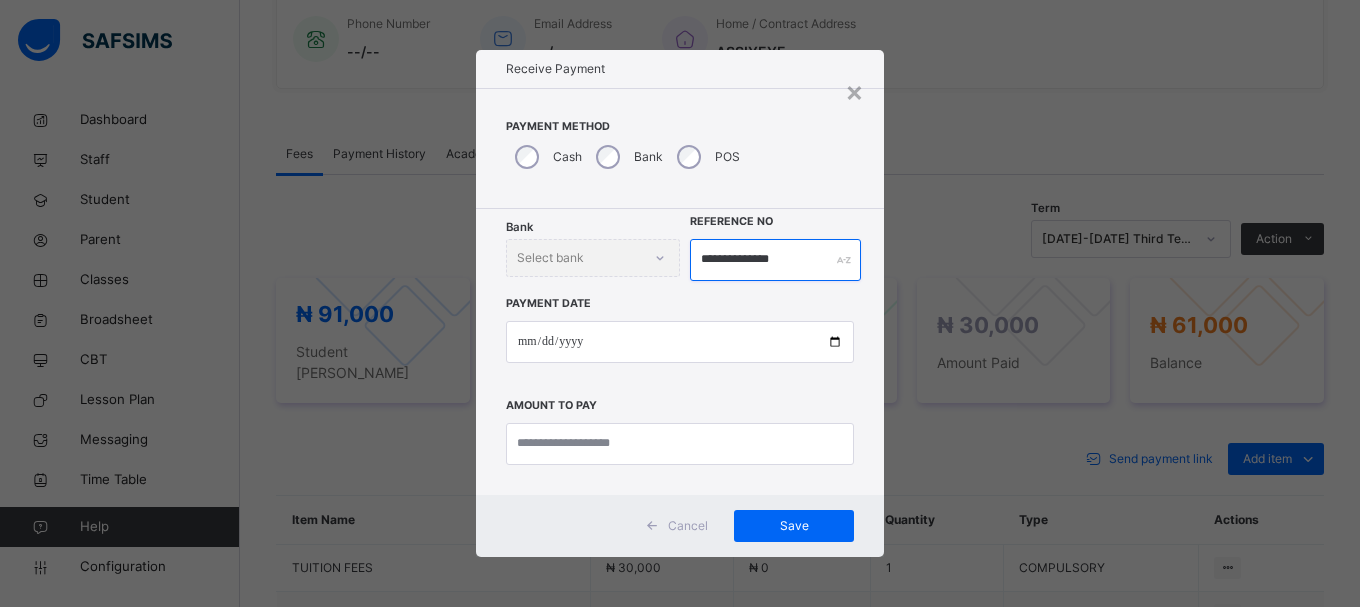 type on "**********" 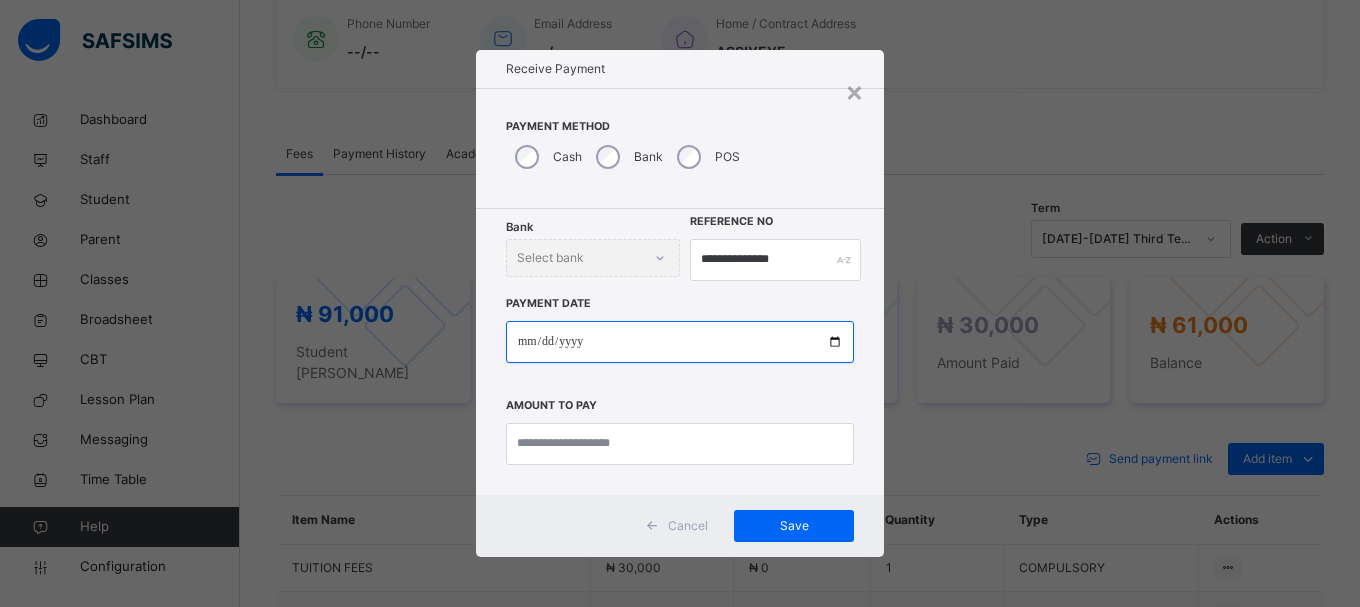 click at bounding box center (680, 342) 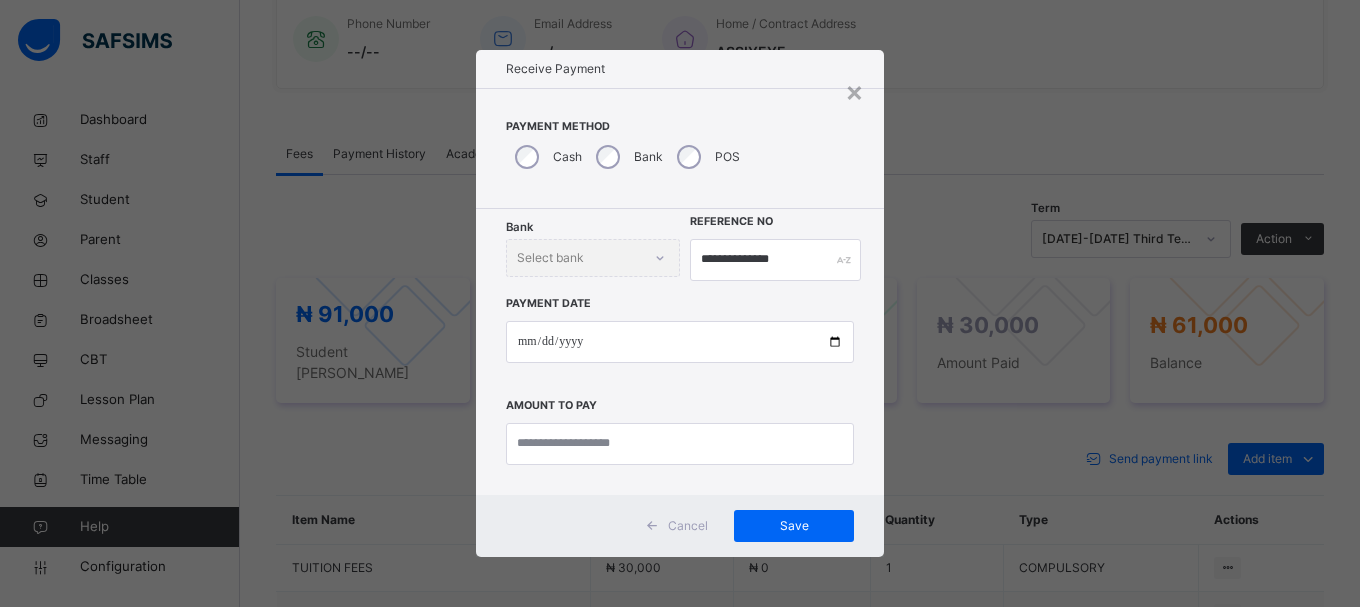 click on "**********" at bounding box center [680, 303] 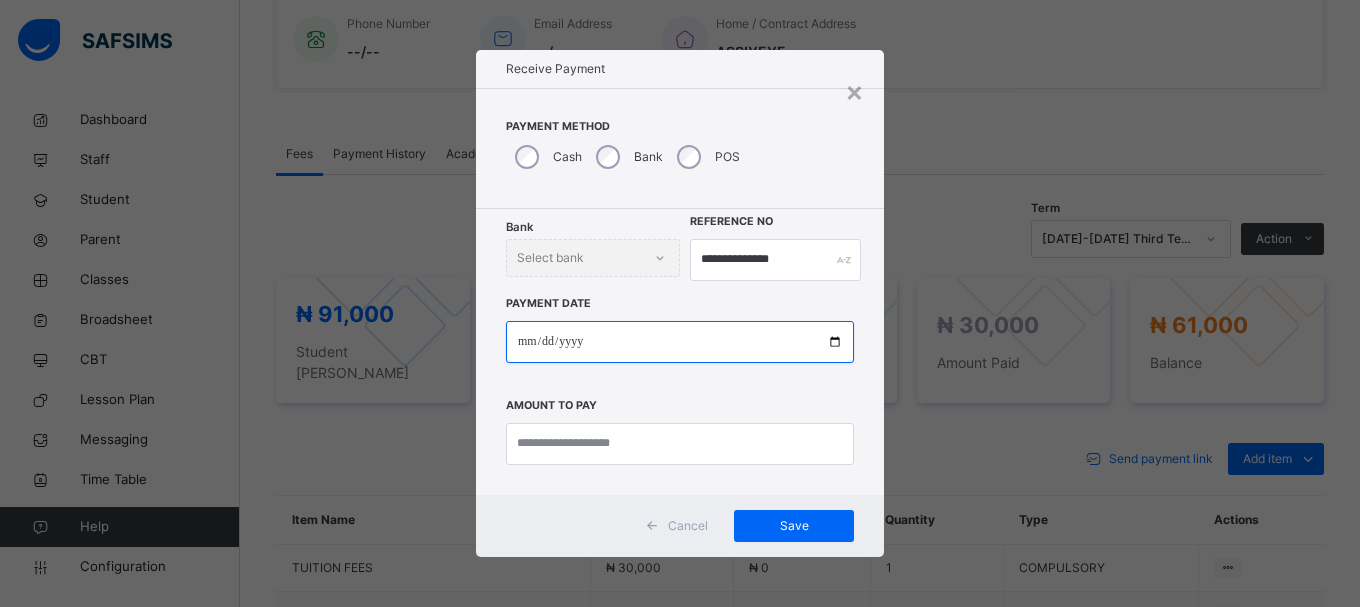 click at bounding box center [680, 342] 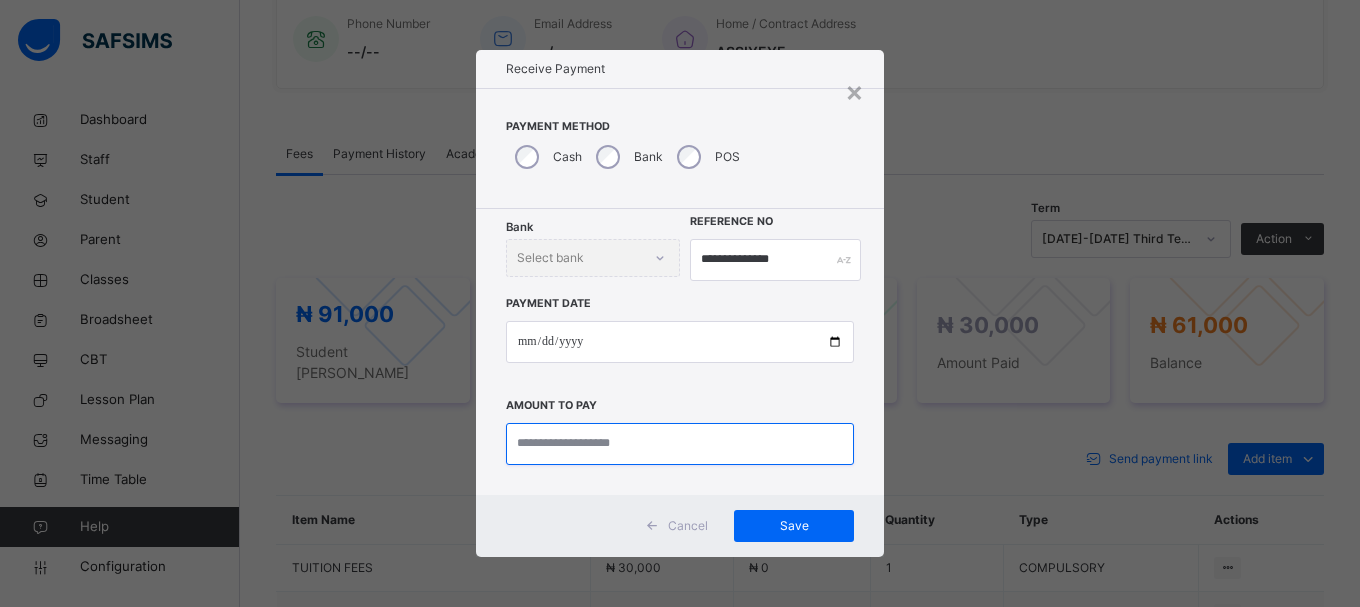 click at bounding box center (680, 444) 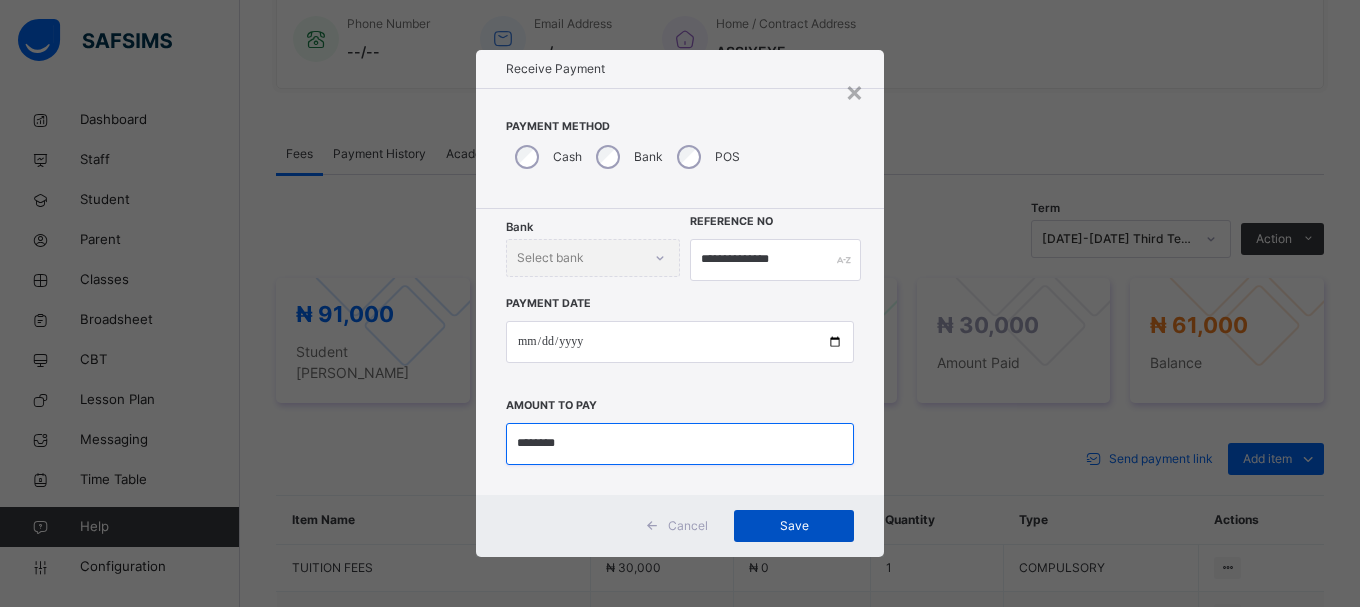 type on "********" 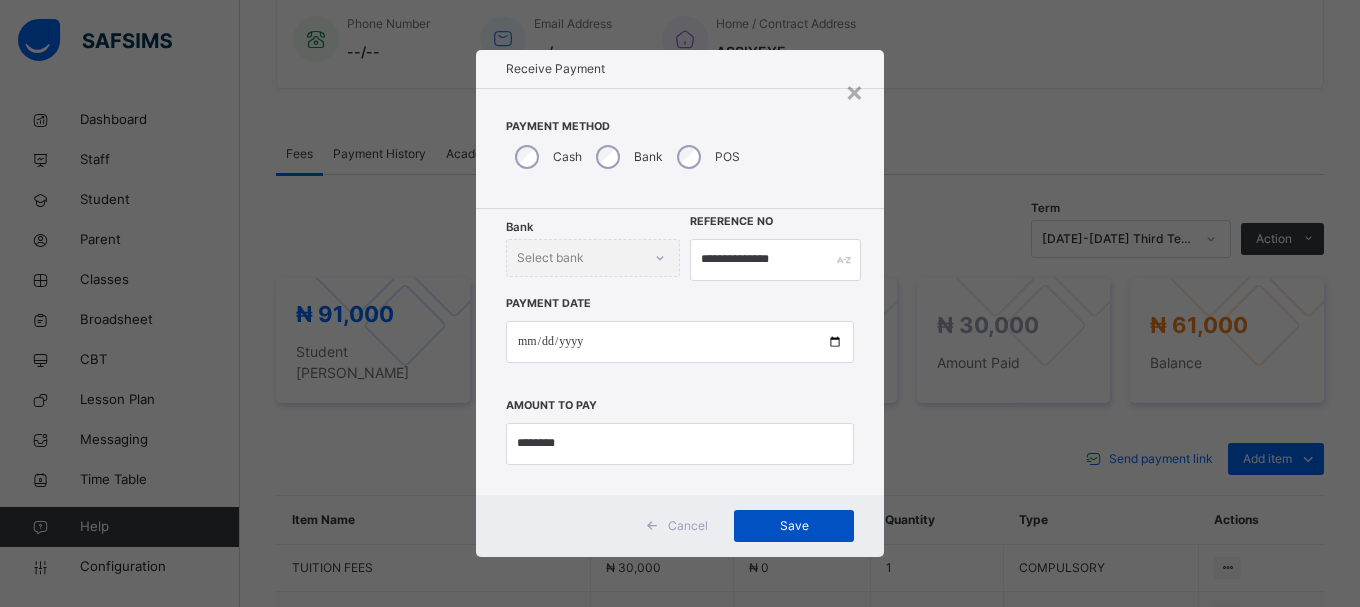 click on "Save" at bounding box center [794, 526] 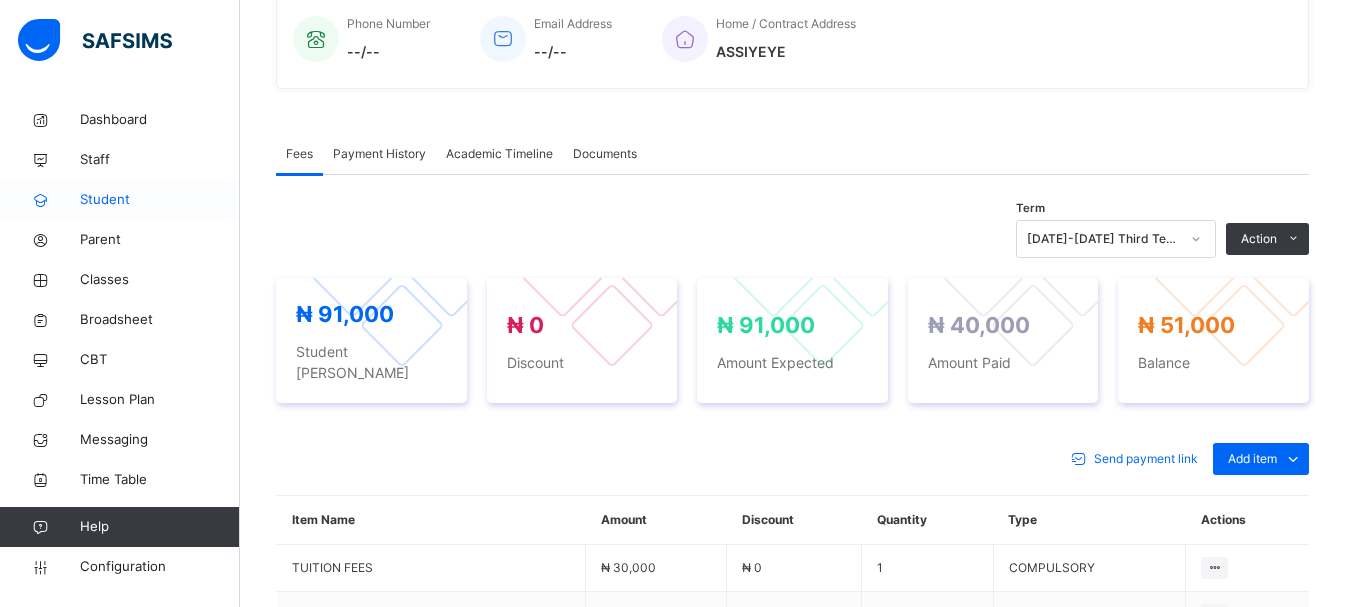 click on "Student" at bounding box center (120, 200) 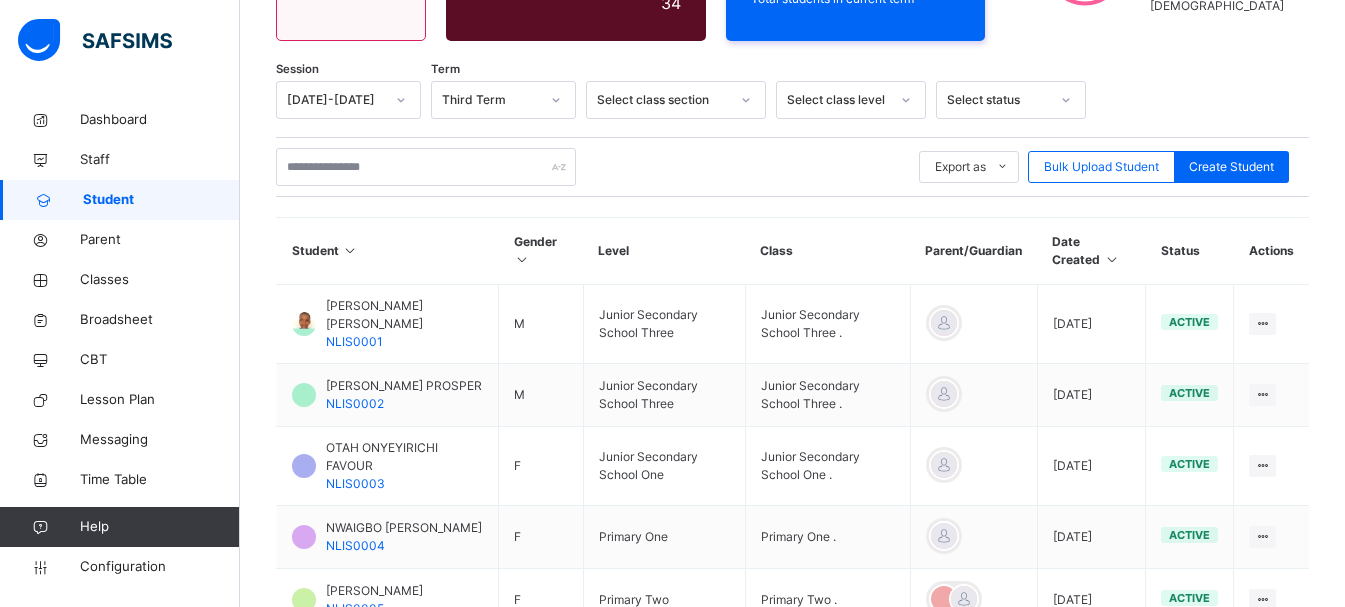 scroll, scrollTop: 522, scrollLeft: 0, axis: vertical 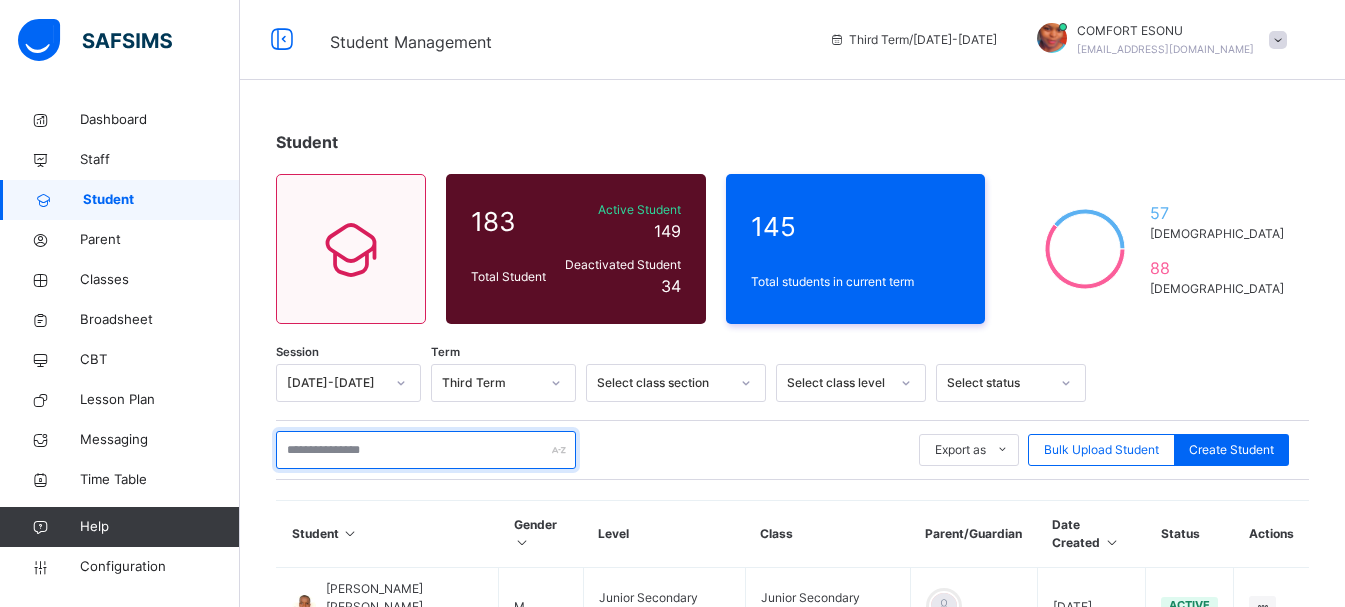 click at bounding box center (426, 450) 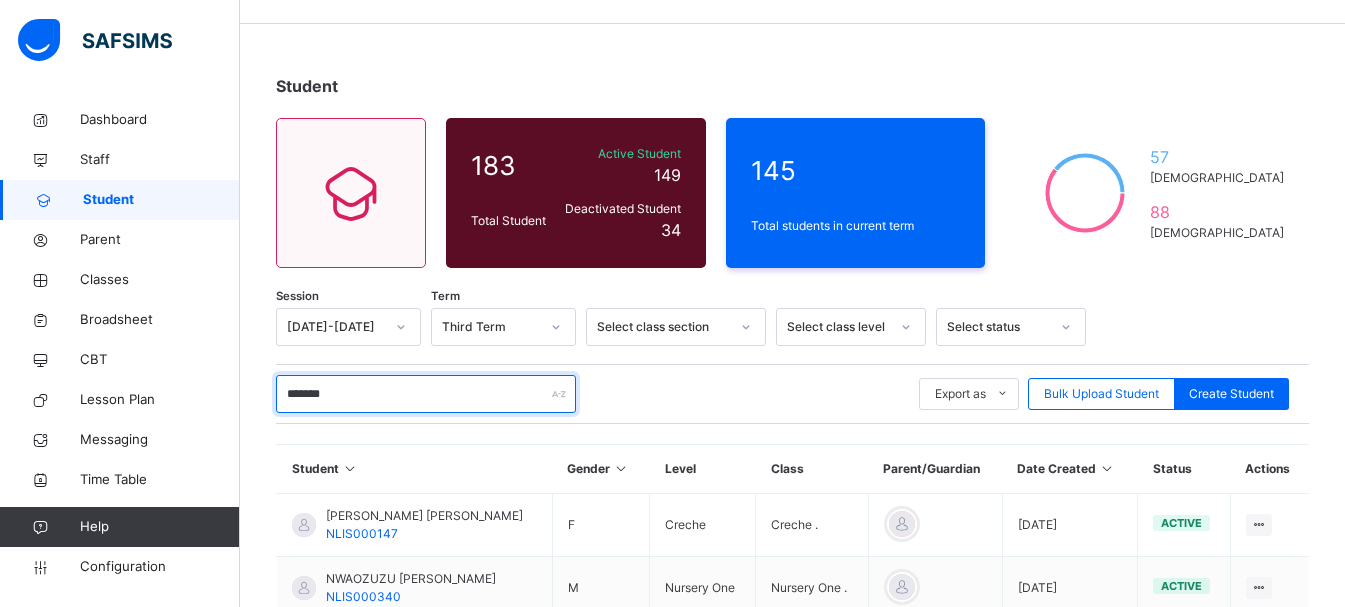 scroll, scrollTop: 80, scrollLeft: 0, axis: vertical 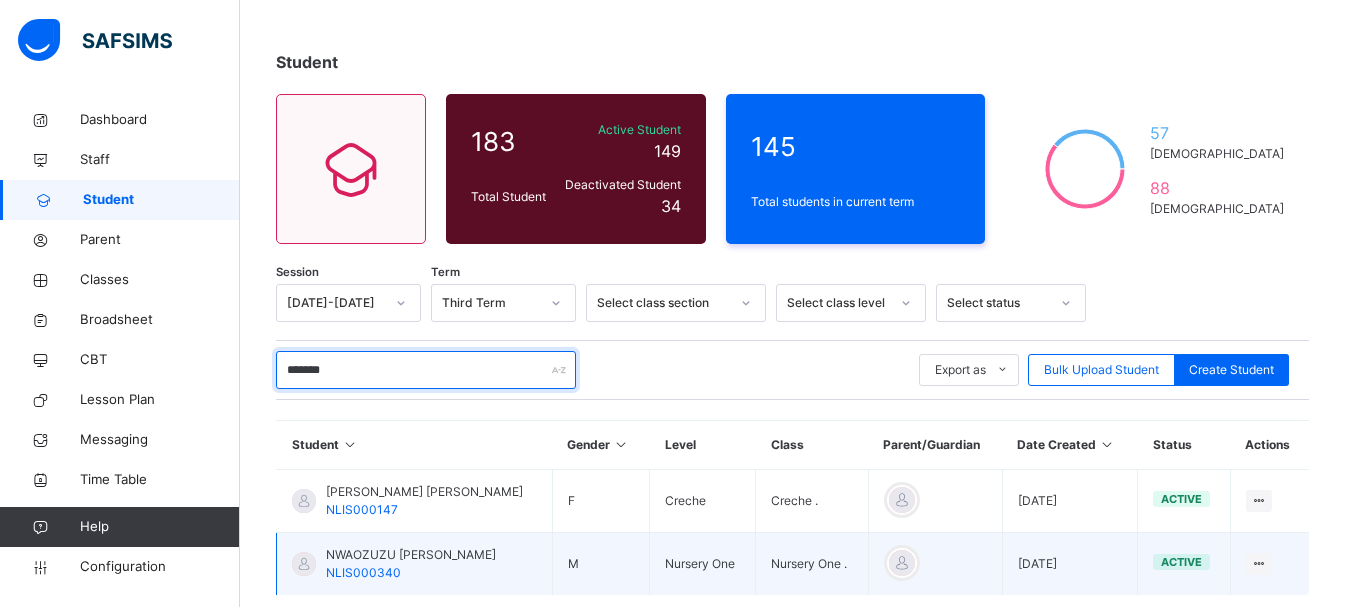 type on "*******" 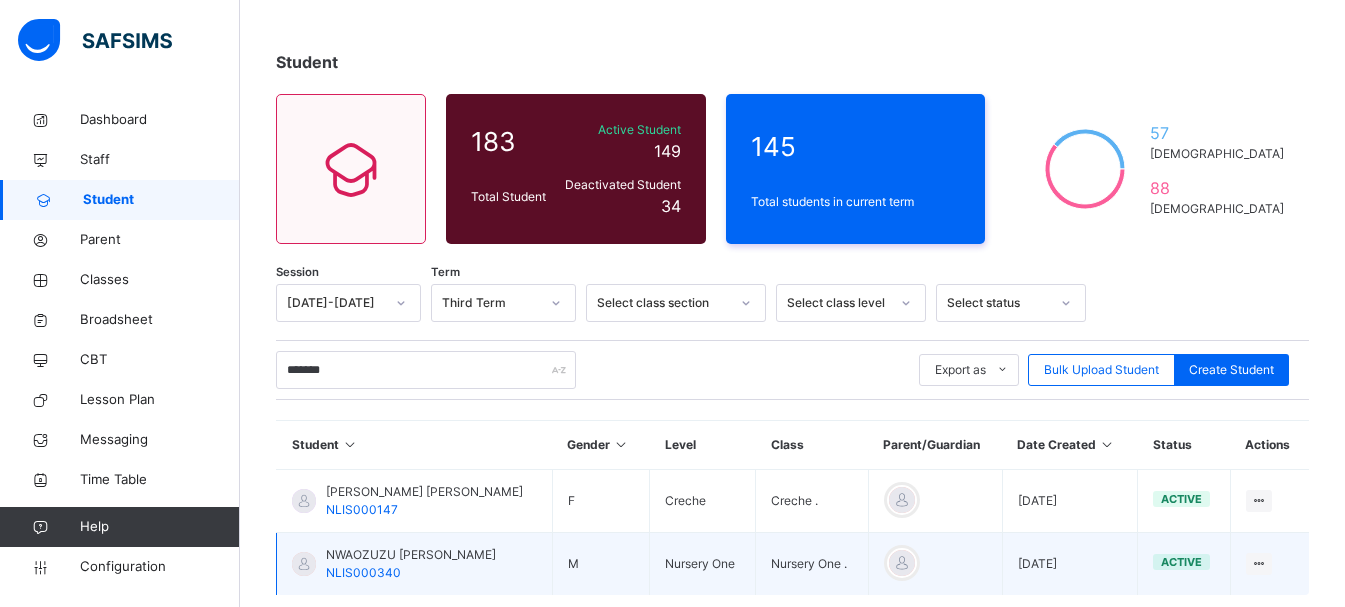 click on "NWAOZUZU [PERSON_NAME]" at bounding box center [411, 555] 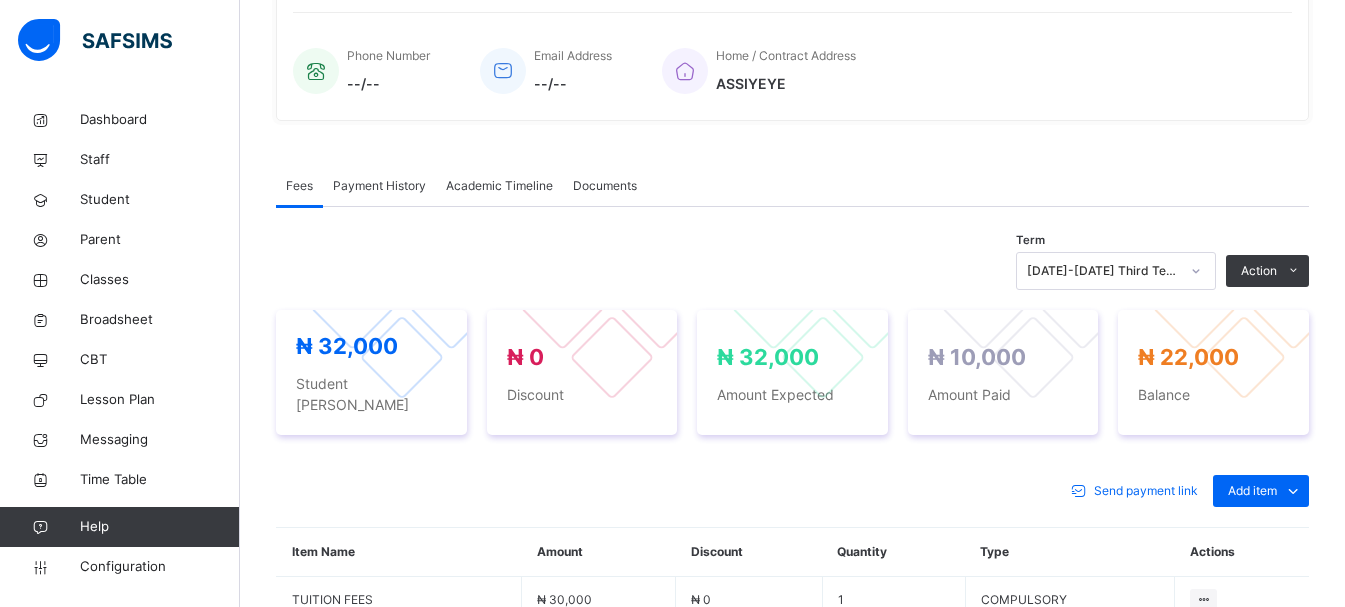 scroll, scrollTop: 520, scrollLeft: 0, axis: vertical 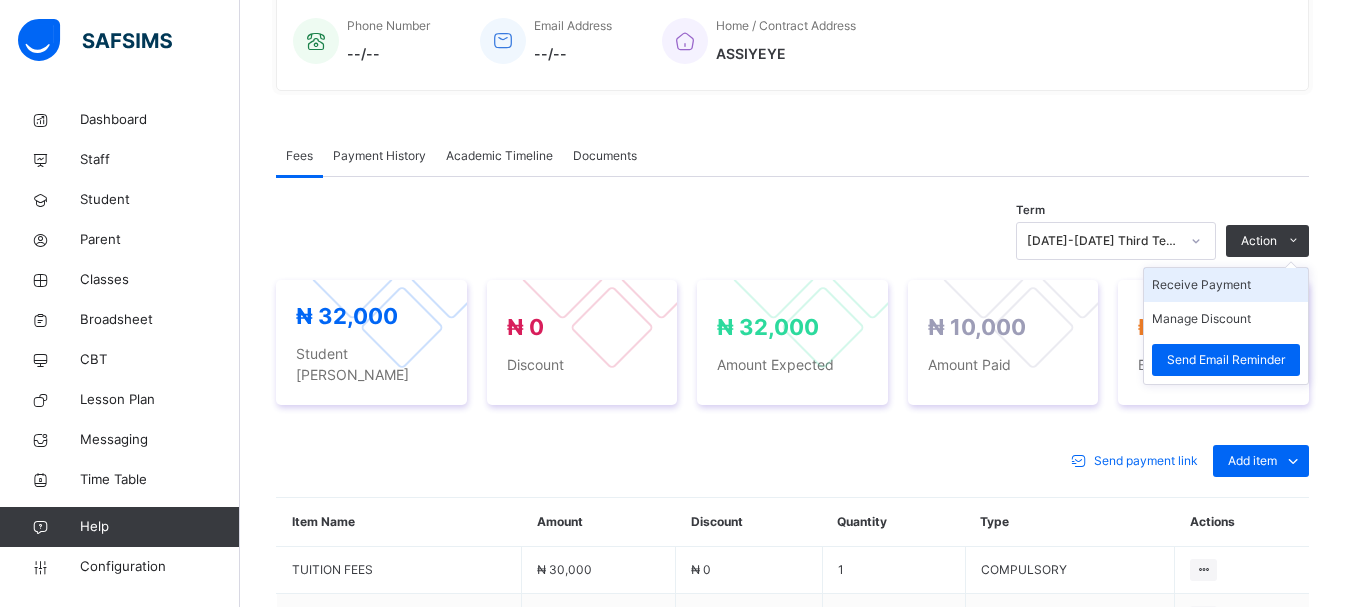 click on "Receive Payment" at bounding box center (1226, 285) 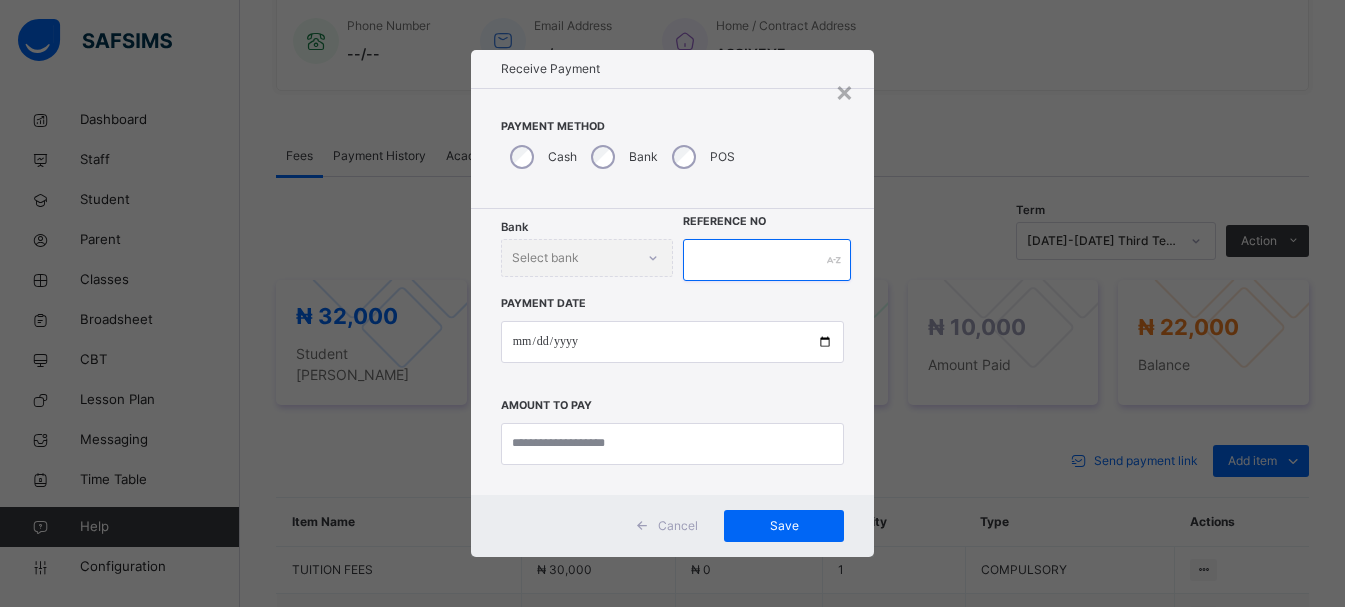 click at bounding box center [767, 260] 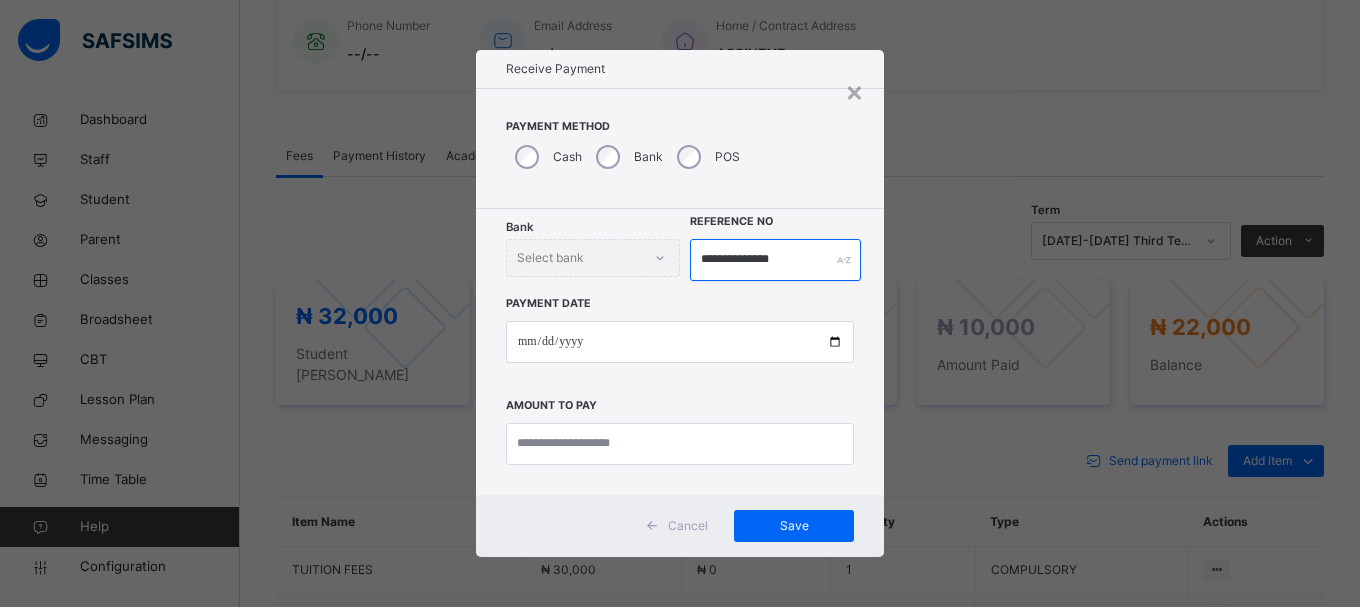 type on "**********" 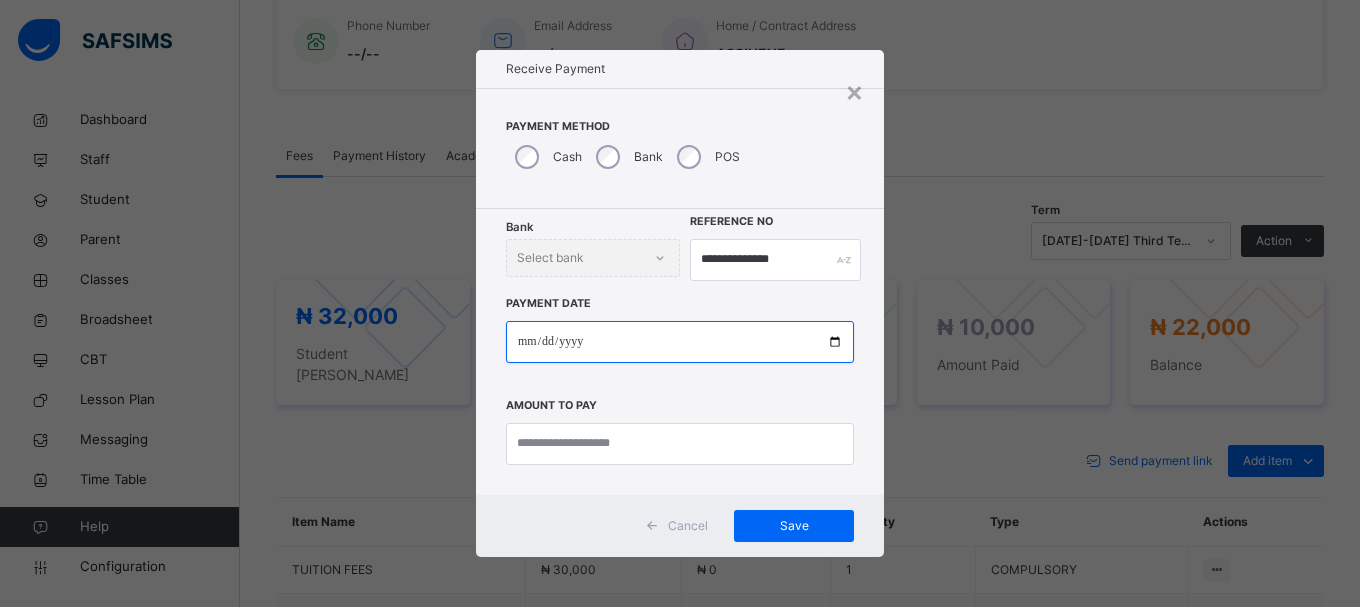 click at bounding box center [680, 342] 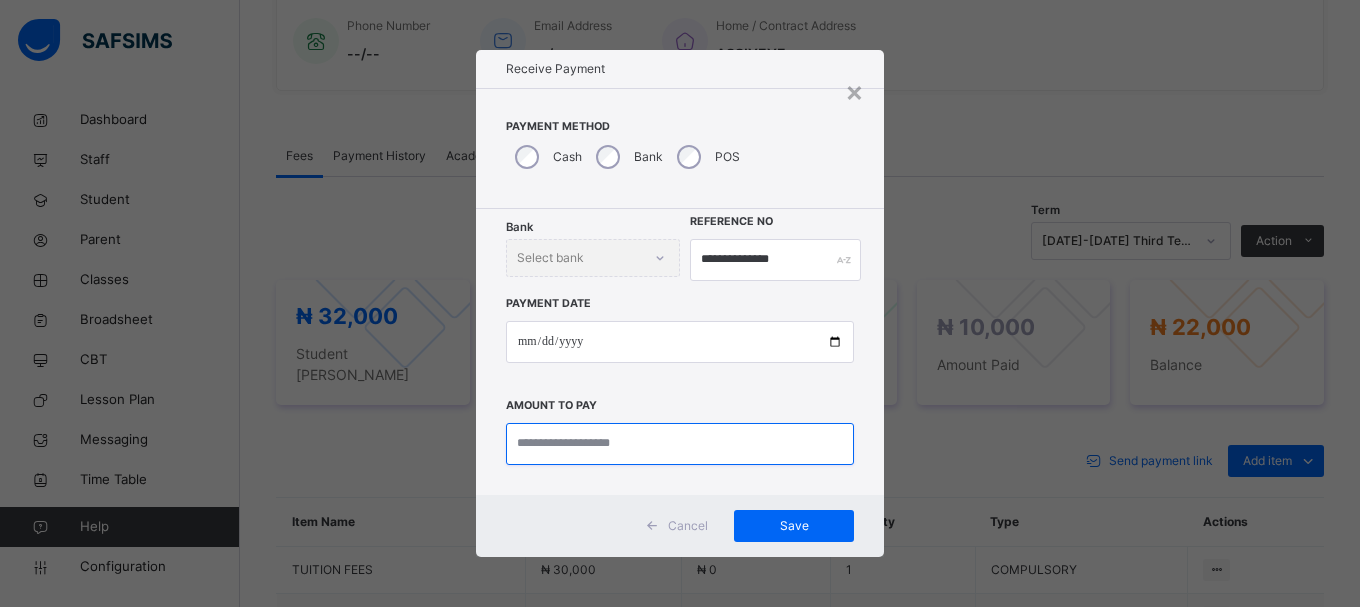 click at bounding box center [680, 444] 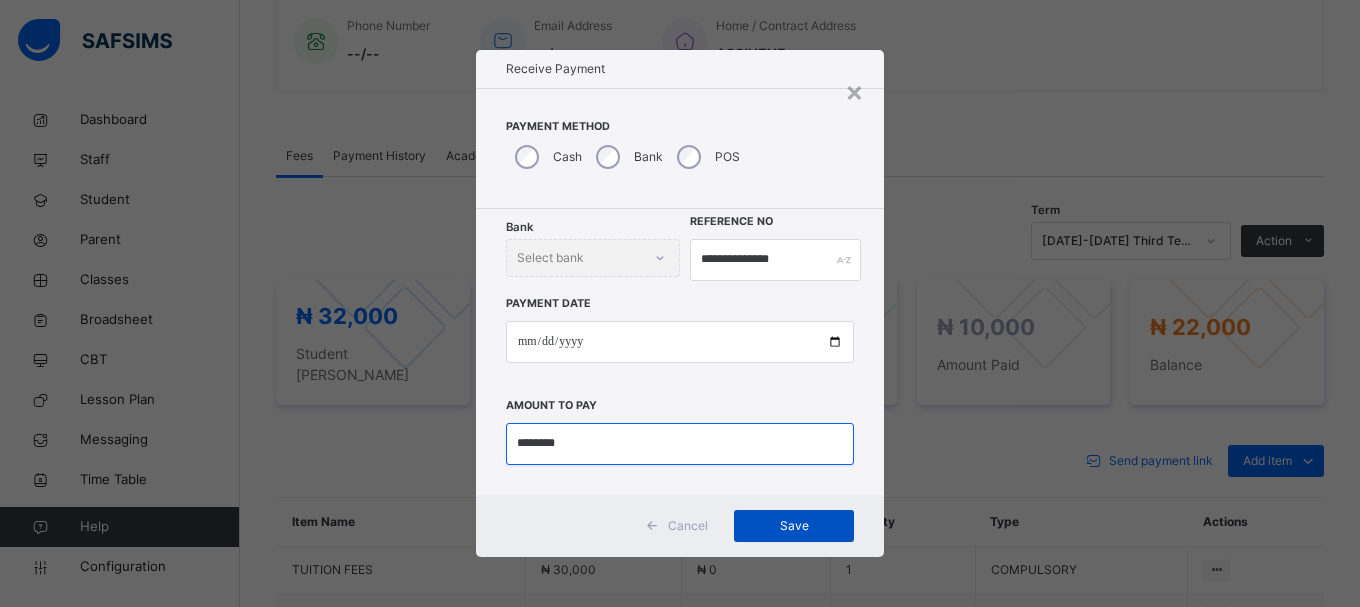 type on "********" 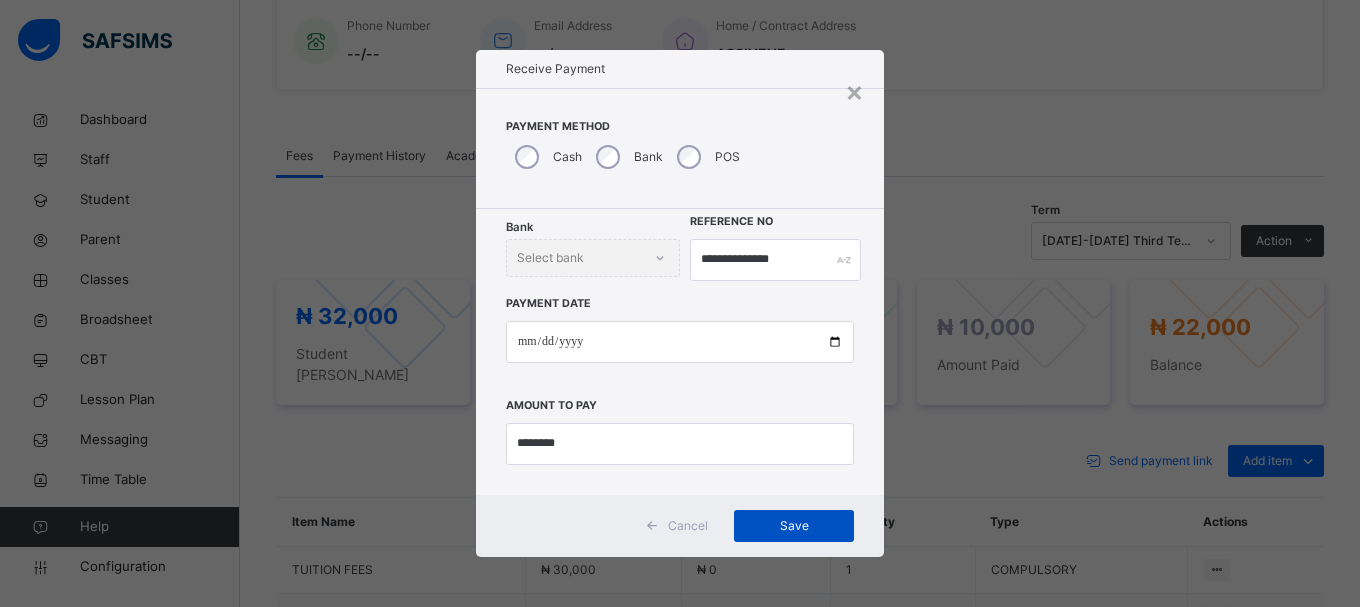 click on "Save" at bounding box center (794, 526) 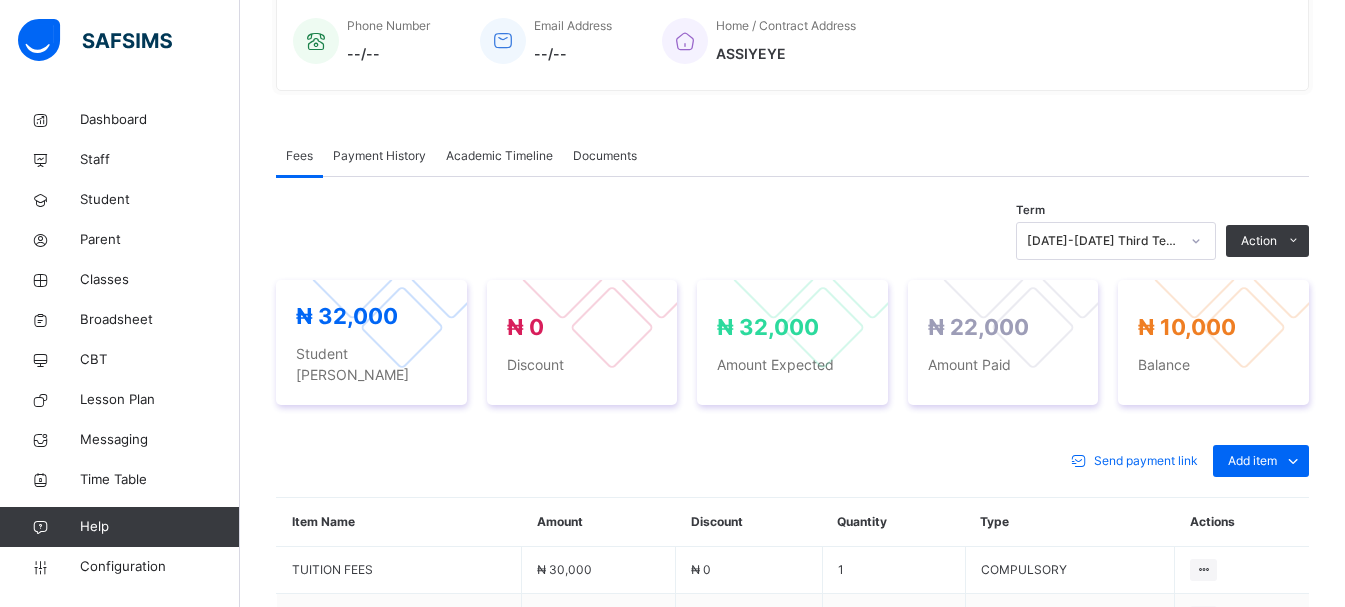scroll, scrollTop: 0, scrollLeft: 0, axis: both 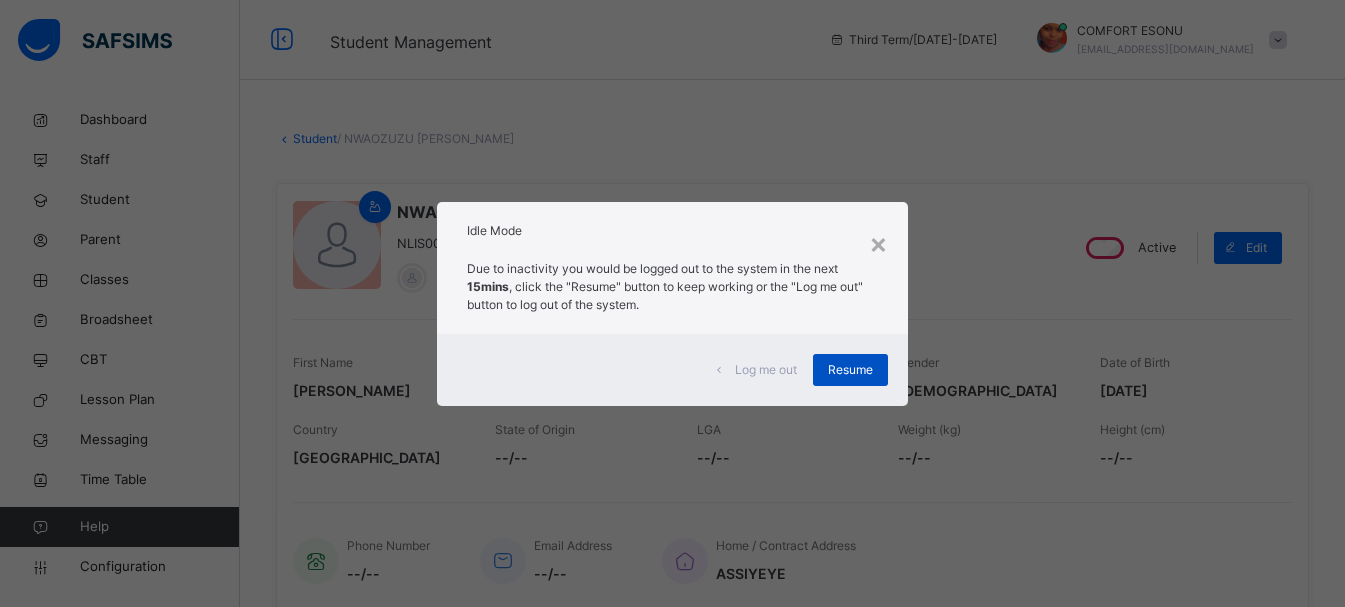 click on "Resume" at bounding box center [850, 370] 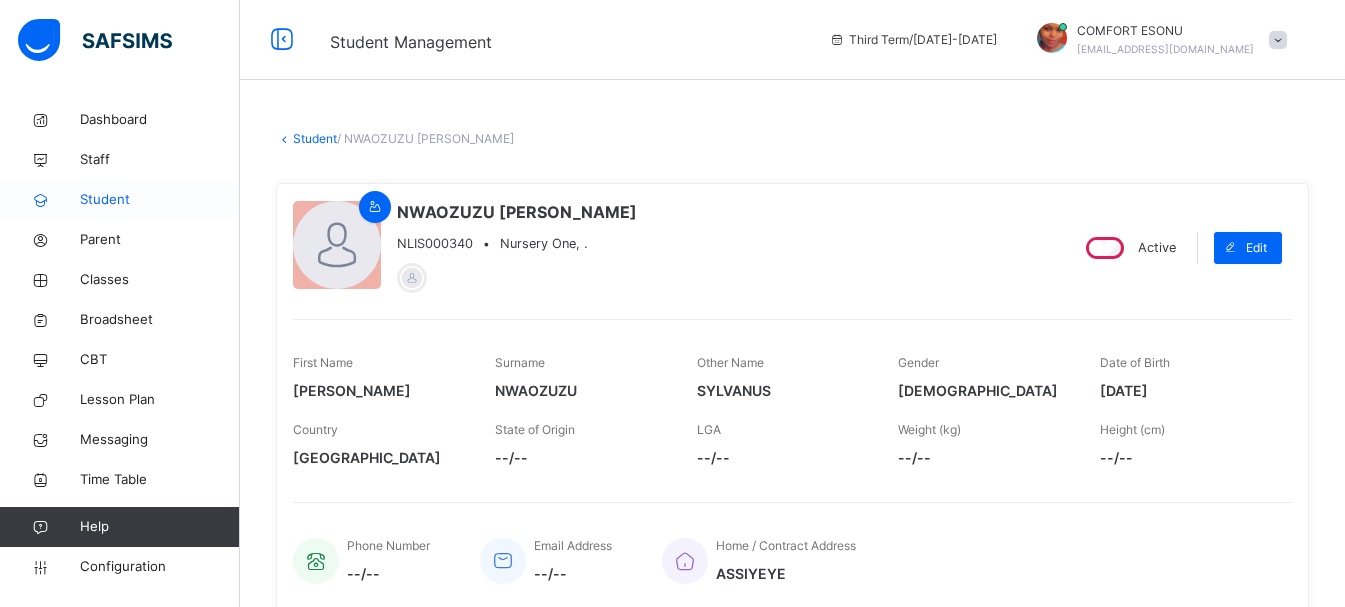 click on "Student" at bounding box center [160, 200] 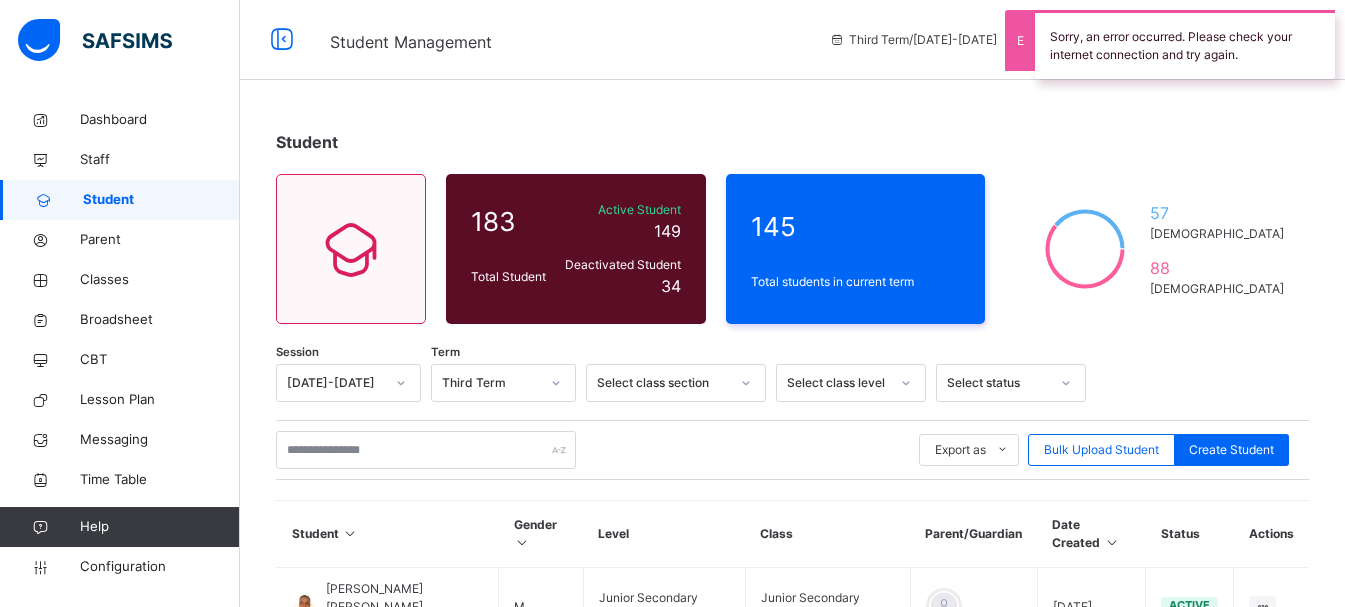 scroll, scrollTop: 531, scrollLeft: 0, axis: vertical 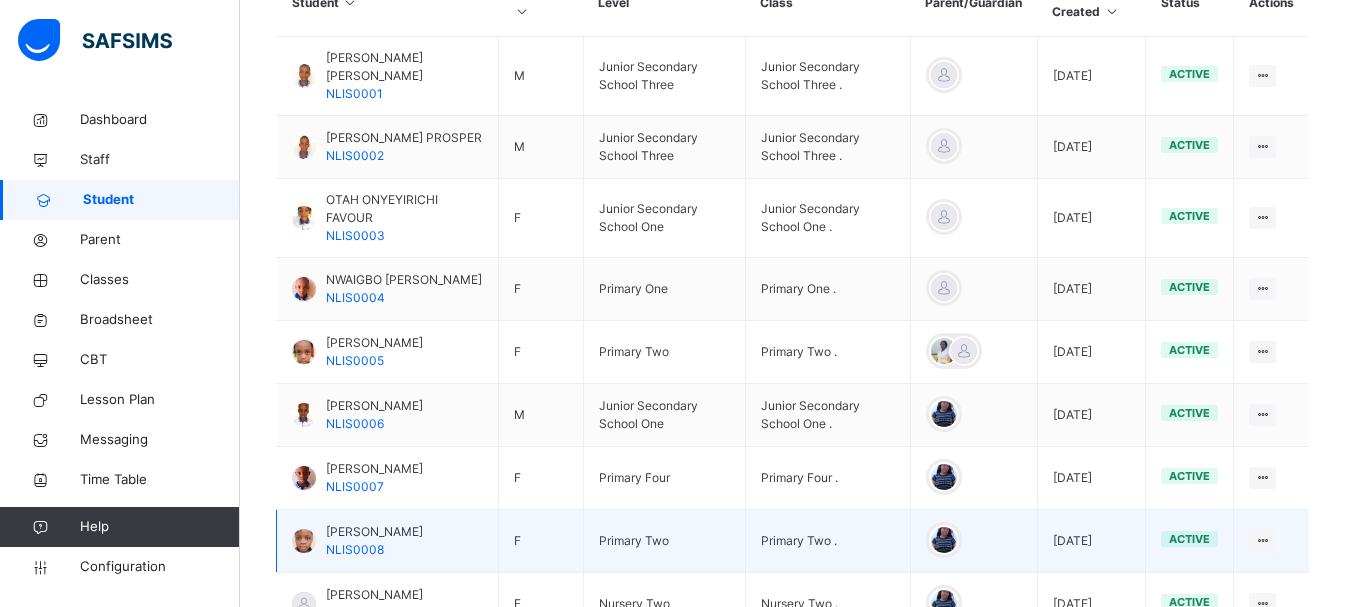click at bounding box center (973, 541) 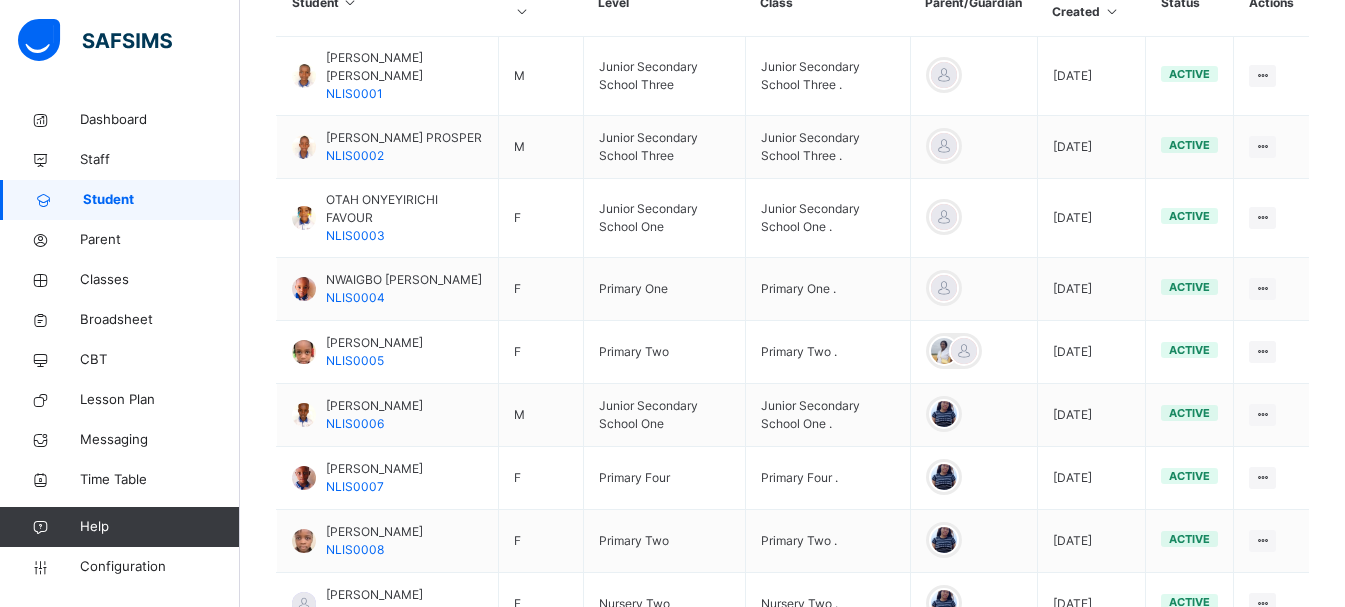 scroll, scrollTop: 0, scrollLeft: 0, axis: both 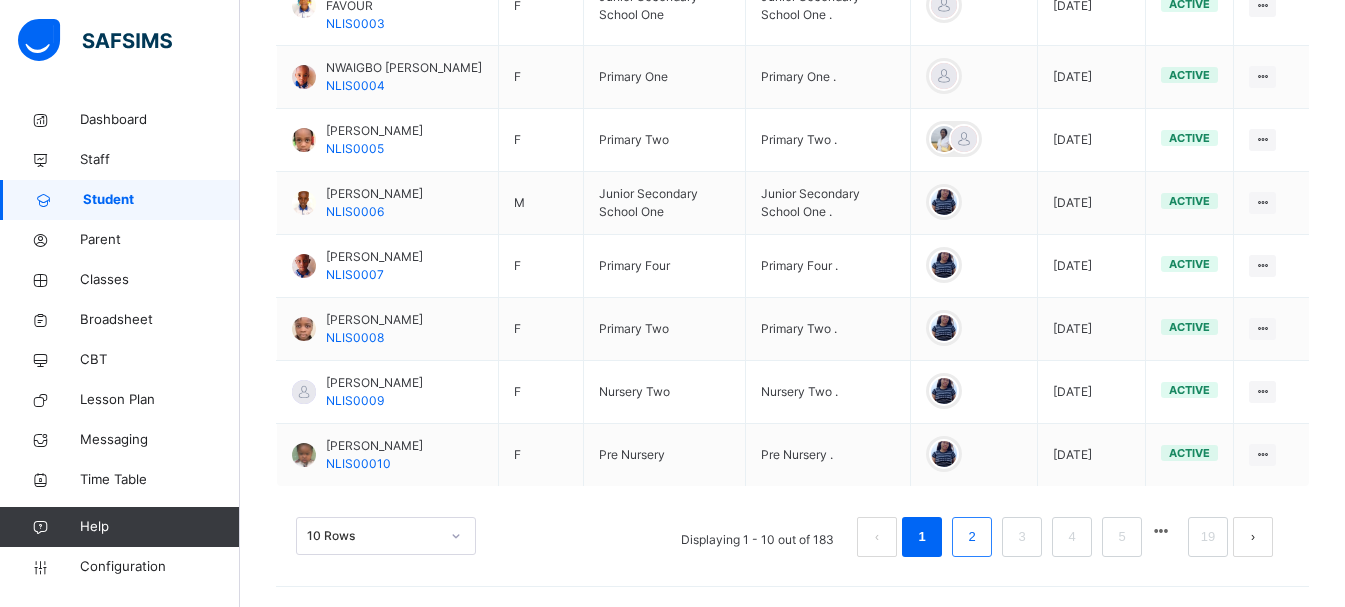 click on "2" at bounding box center (971, 537) 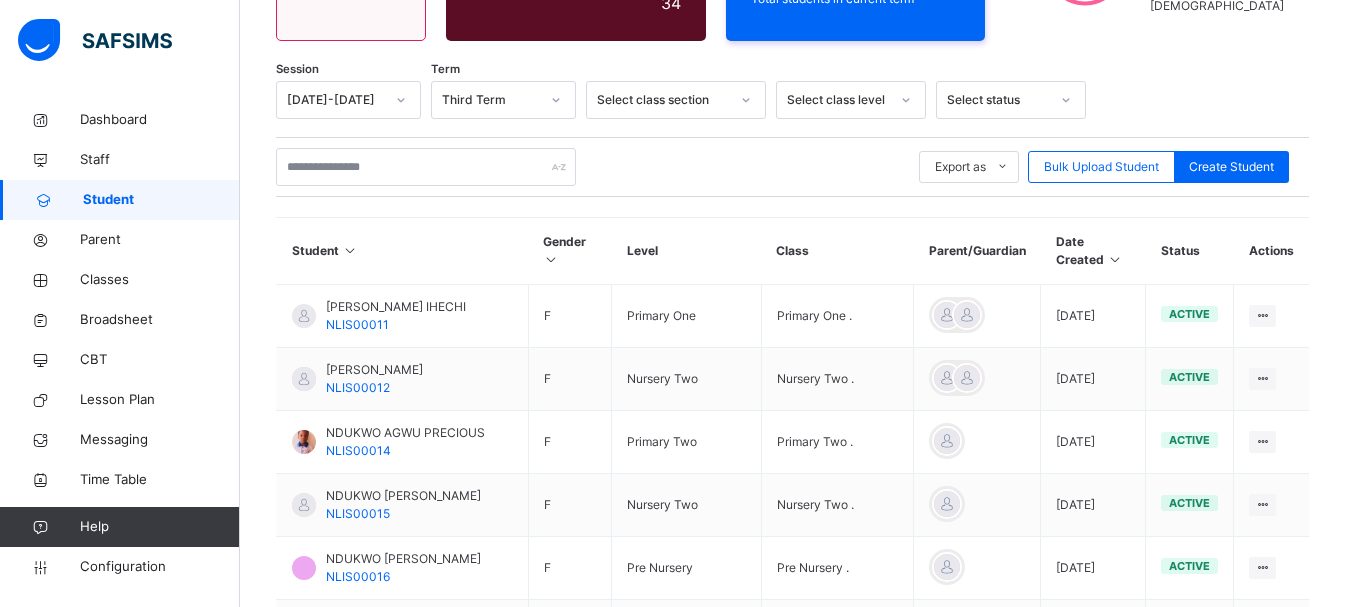 scroll, scrollTop: 791, scrollLeft: 0, axis: vertical 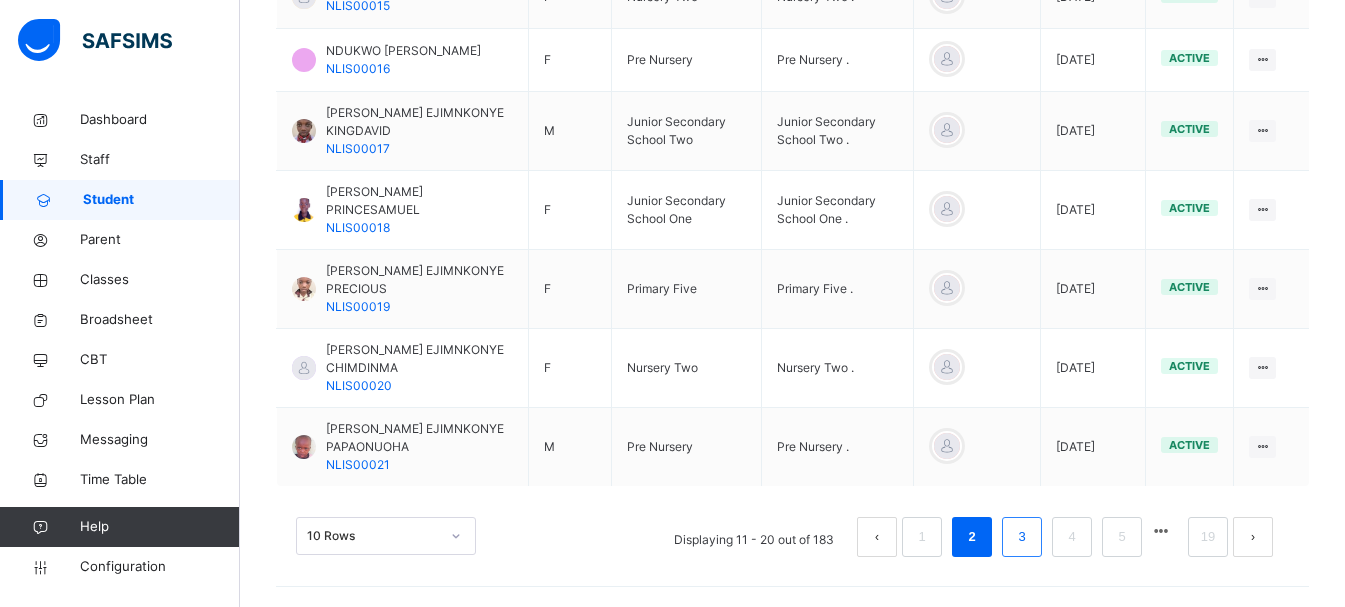 click on "3" at bounding box center (1021, 537) 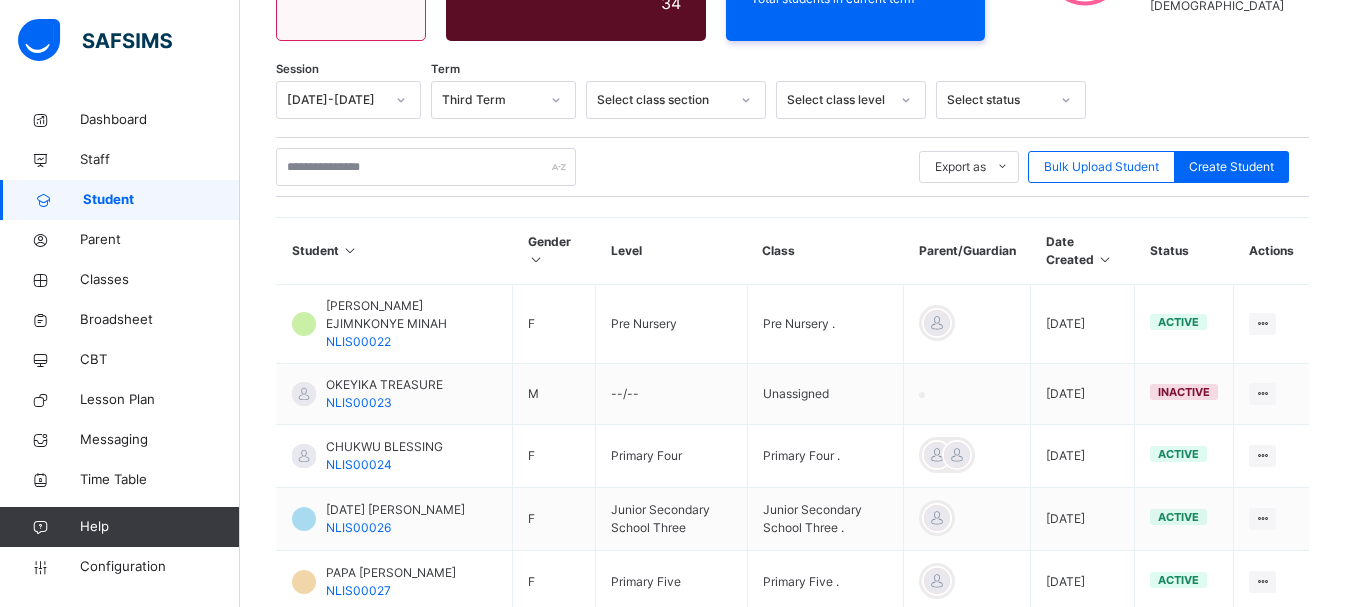 scroll, scrollTop: 773, scrollLeft: 0, axis: vertical 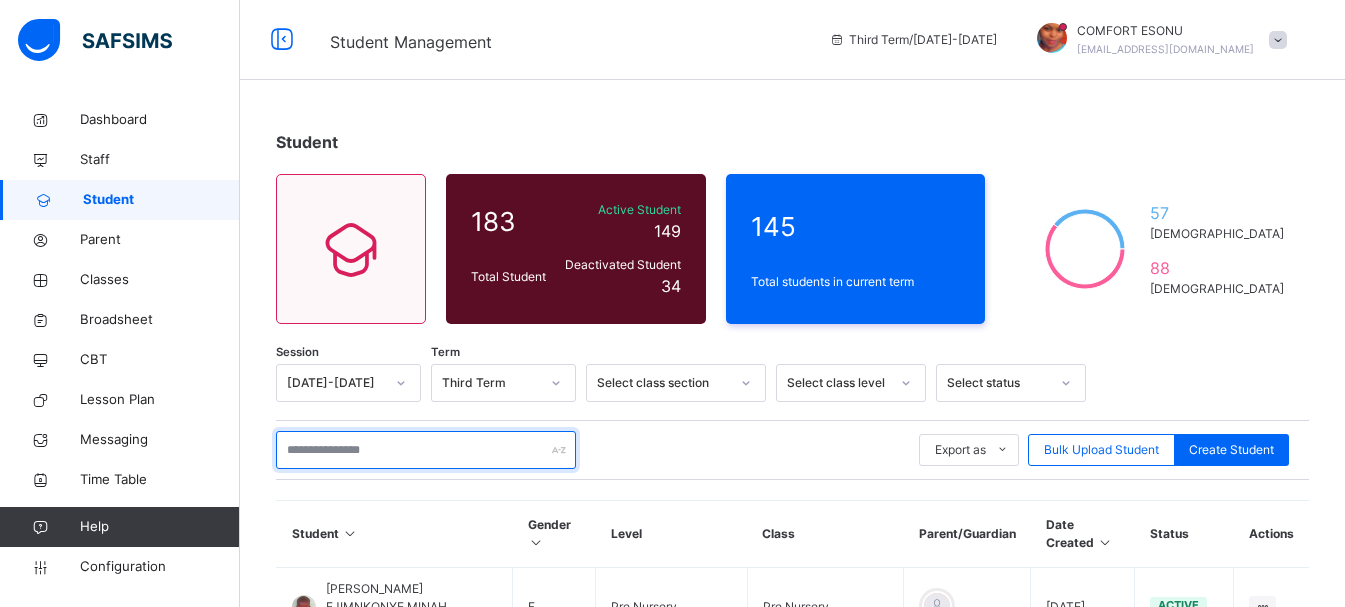 click at bounding box center [426, 450] 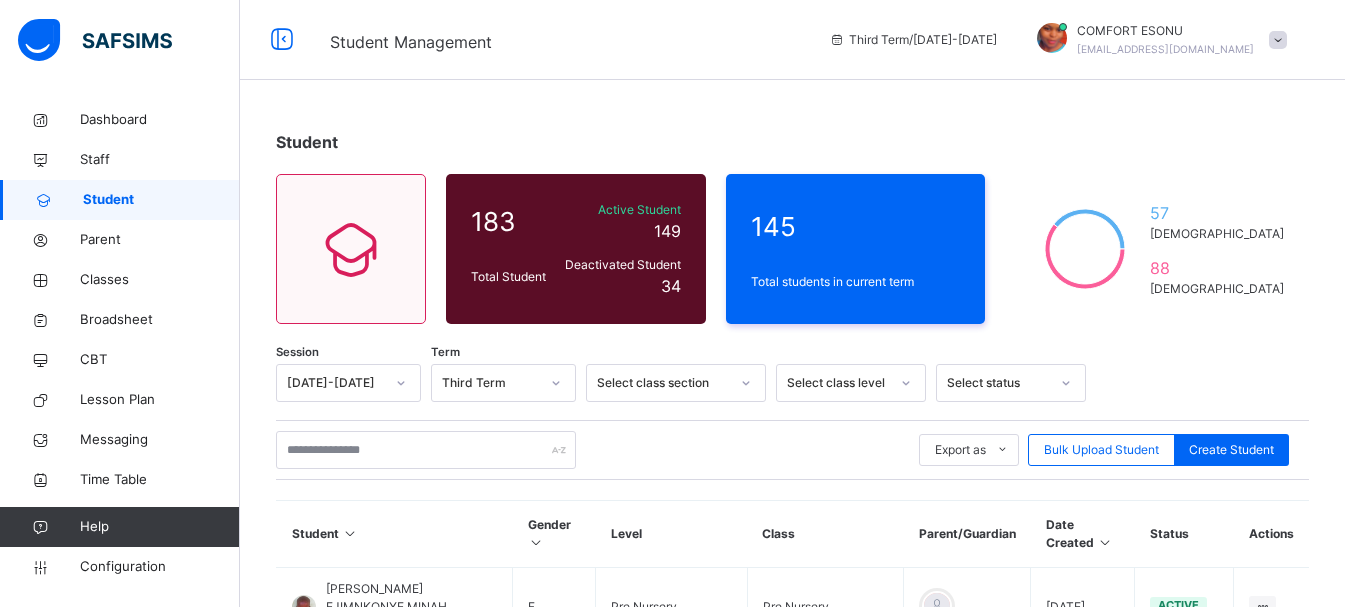 click on "Session [DATE]-[DATE] Term Third Term Select class section Select class level Select status Export as Pdf Report Excel Report Excel Report  (LMS)   Bulk Upload Student Create Student Student   Gender   Level   Class   Parent/Guardian   Date Created   Status   Actions   [PERSON_NAME] EJIMNKONYE  MINAH  NLIS00022 F Pre Nursery Pre Nursery . [DATE] active View Profile Edit Student Link Parent/Guardian Delete Student OKEYIKA TREASURE  NLIS00023 M --/--  Unassigned [DATE] inactive View Profile Edit Student Assign Class Link Parent/Guardian Delete Student CHUKWU BLESSING  NLIS00024 F Primary Four Primary Four . [DATE] active View Profile Edit Student Link Parent/Guardian Delete Student [DATE] [PERSON_NAME]  NLIS00026 F Junior Secondary School [GEOGRAPHIC_DATA] Three . [DATE] active View Profile Edit Student Link Parent/Guardian Delete Student PAPA [PERSON_NAME]  NLIS00027 F Primary Five Primary Five . [DATE] active View Profile Edit Student Link Parent/Guardian Delete Student PAPA [PERSON_NAME]" at bounding box center (792, 857) 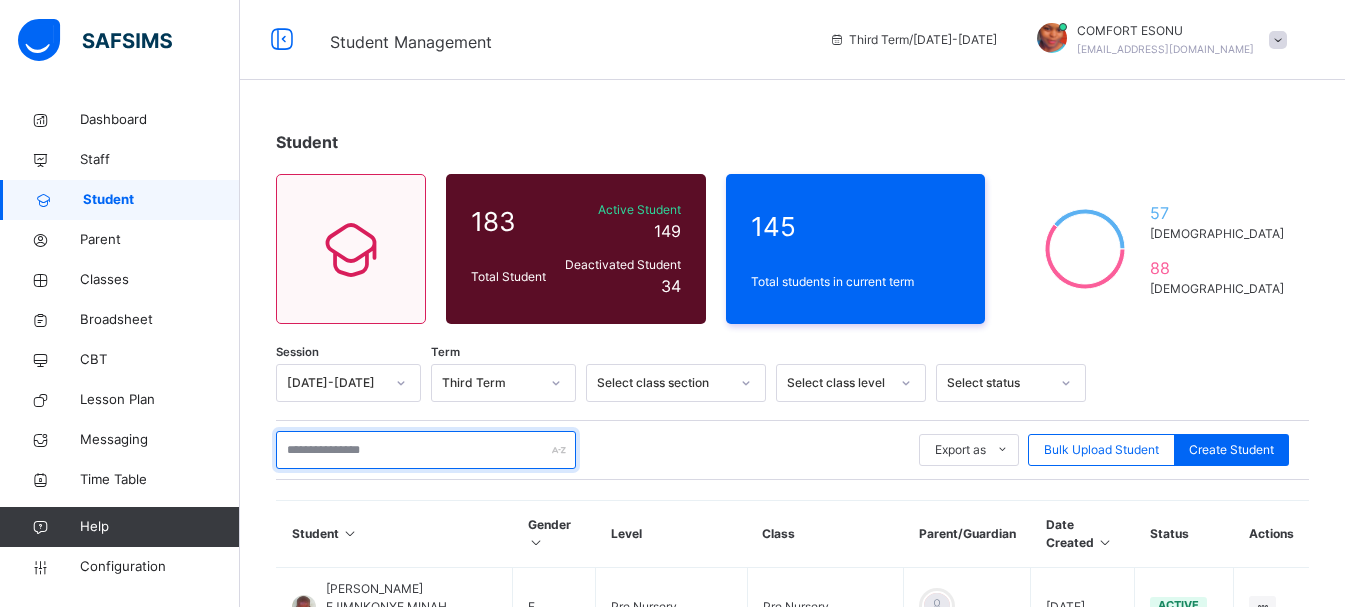 click at bounding box center (426, 450) 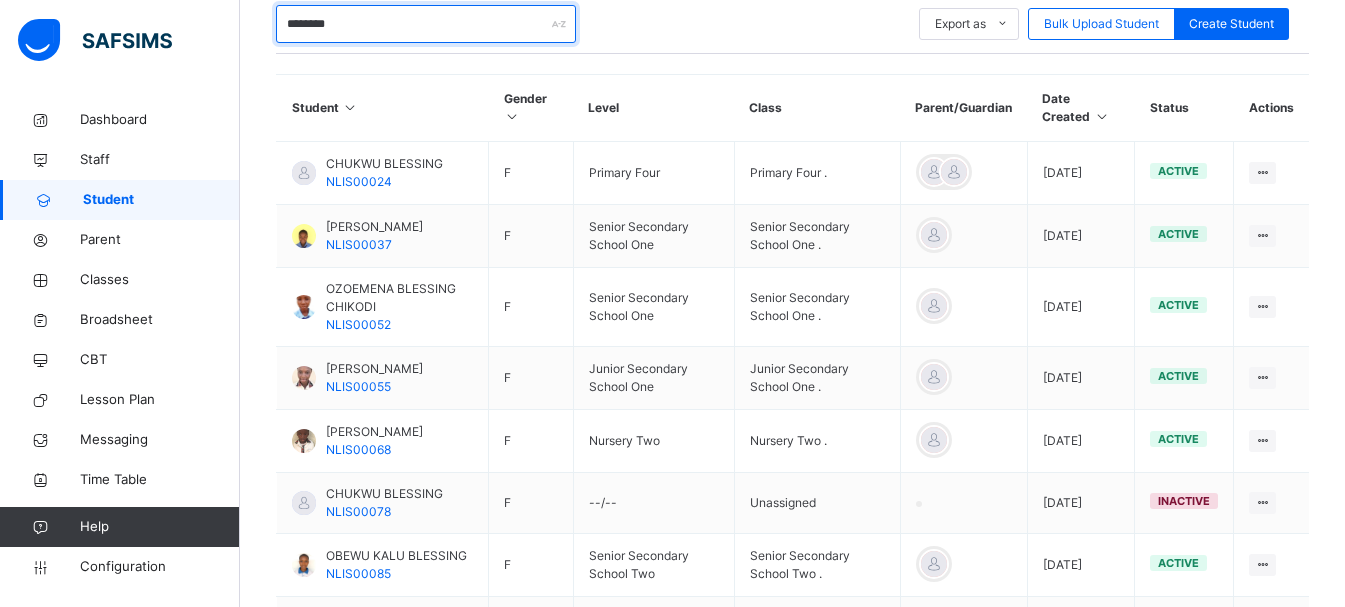 scroll, scrollTop: 466, scrollLeft: 0, axis: vertical 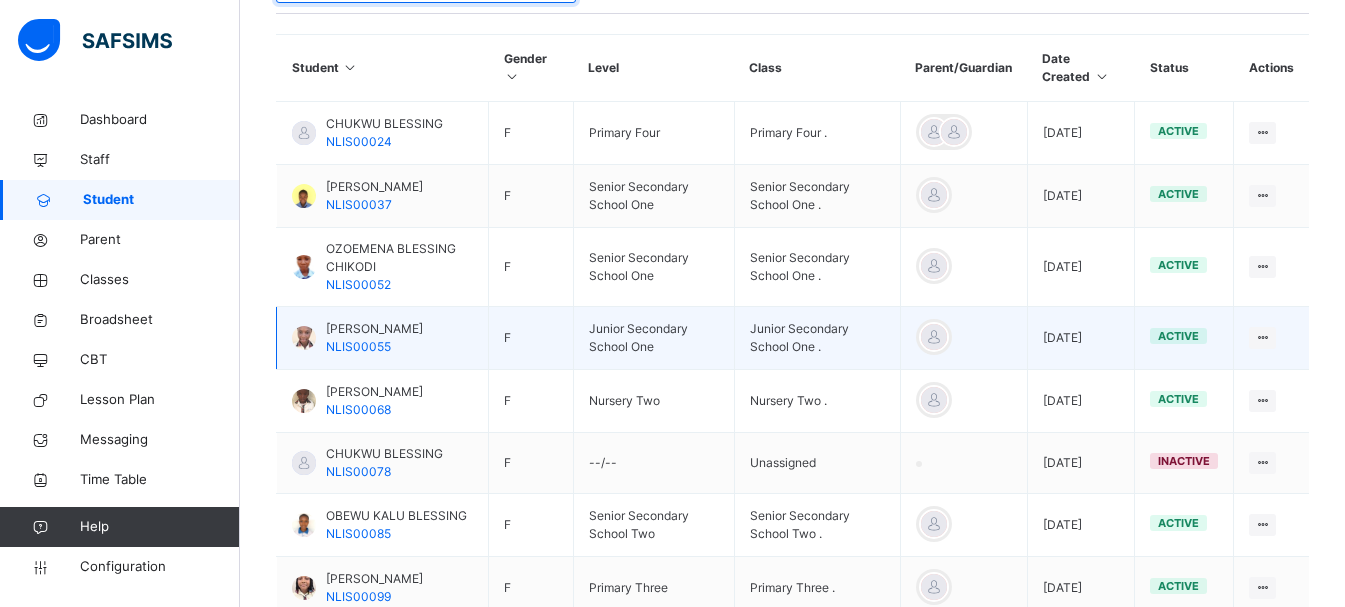 type on "********" 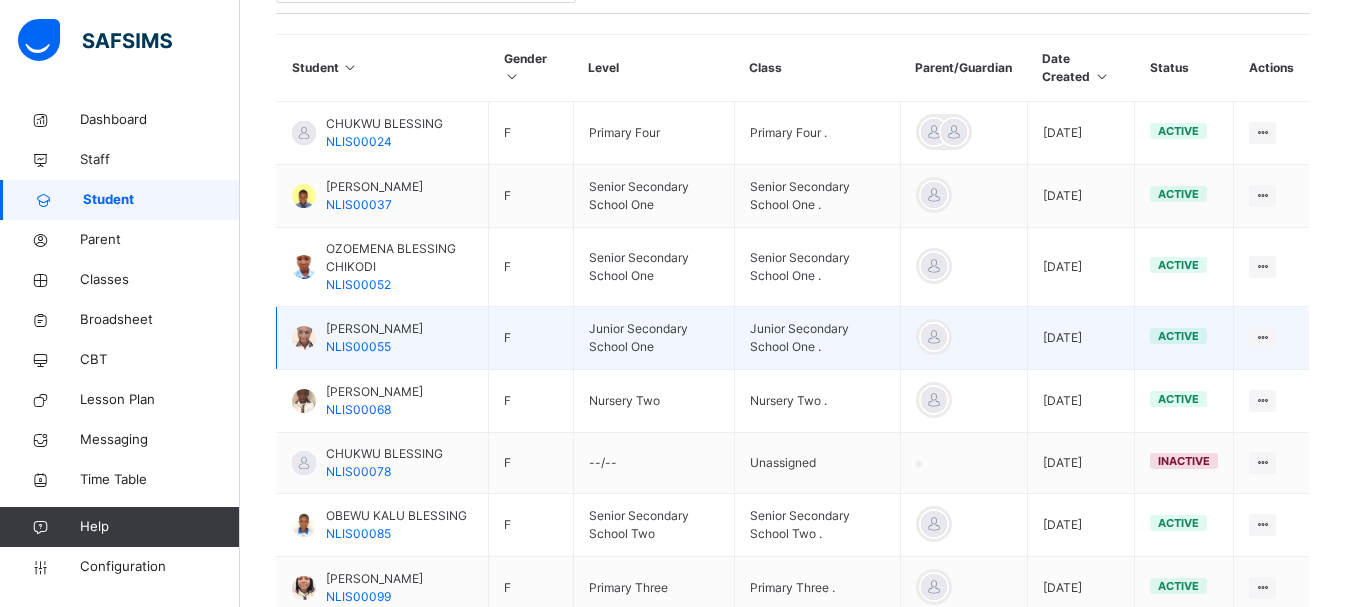 click on "[PERSON_NAME]" at bounding box center [374, 329] 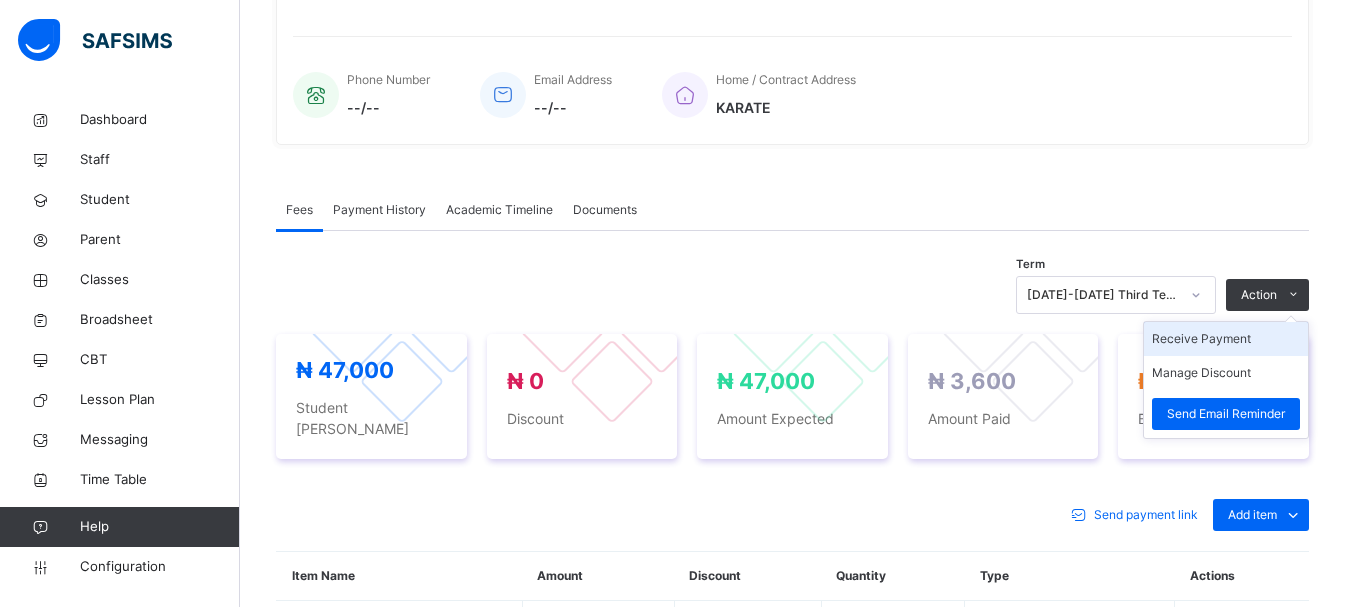 click on "Receive Payment" at bounding box center [1226, 339] 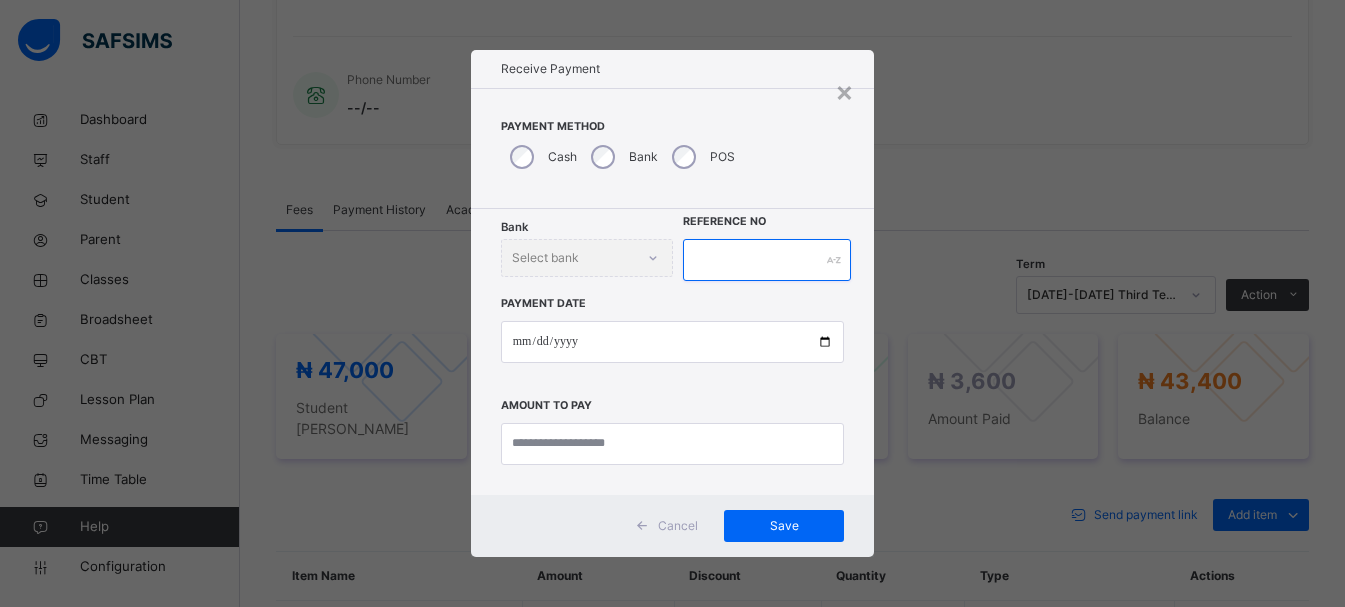 click at bounding box center (767, 260) 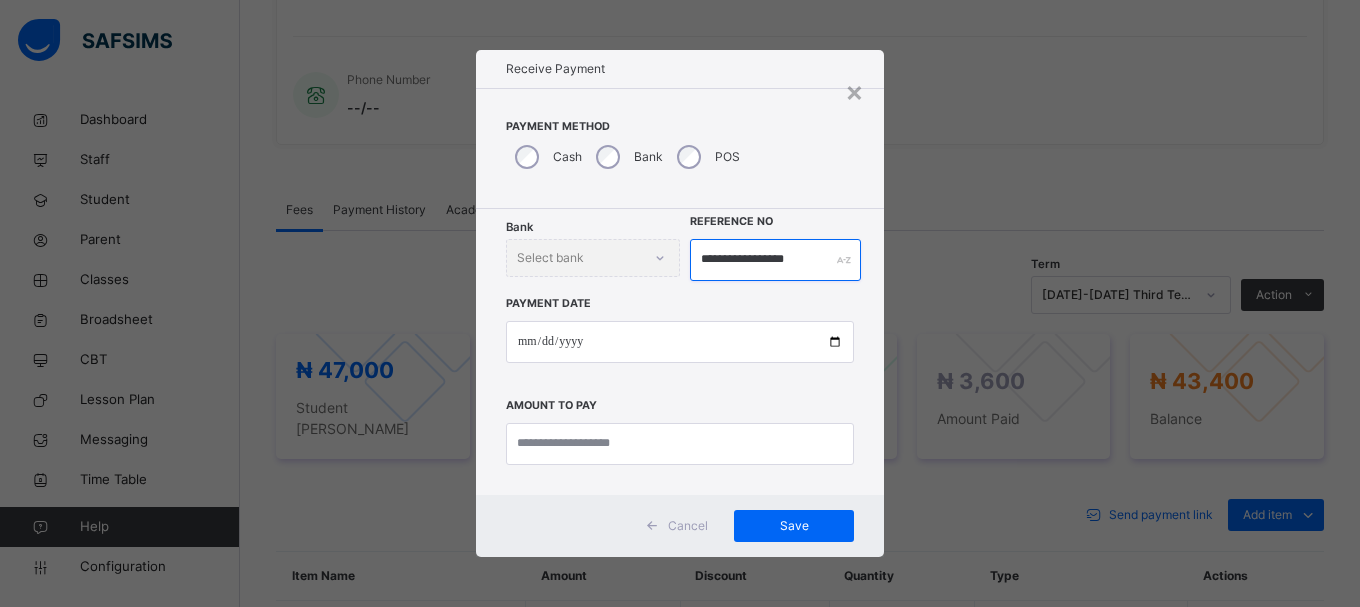 type on "**********" 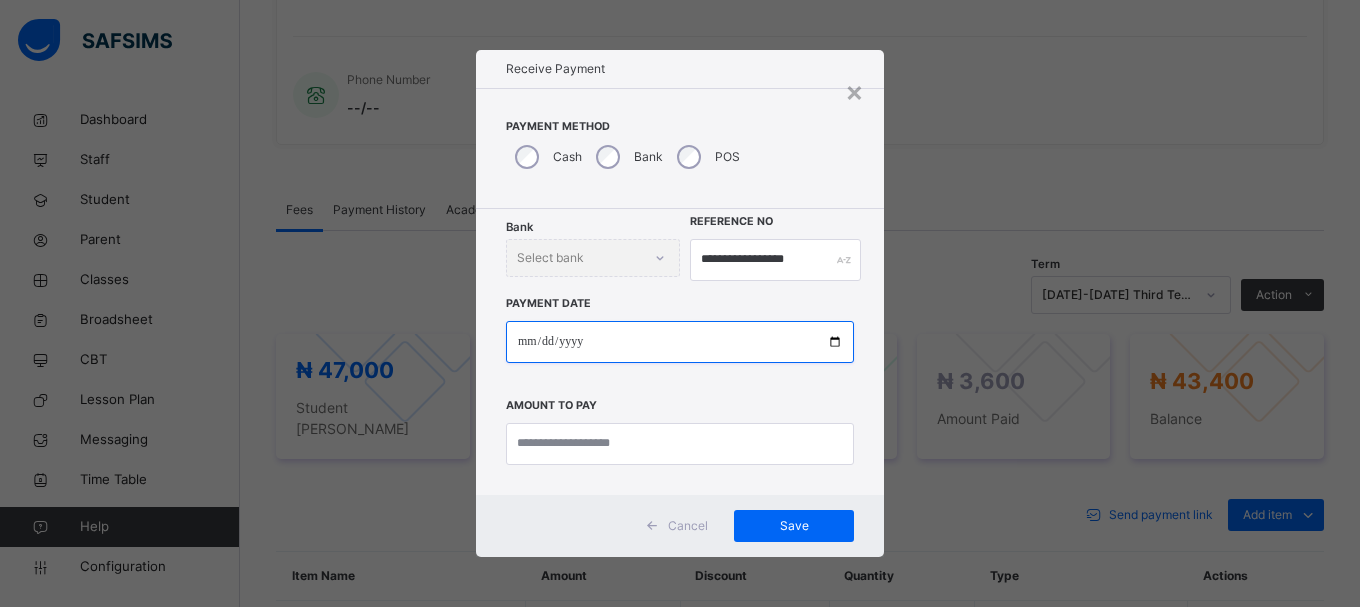 click at bounding box center (680, 342) 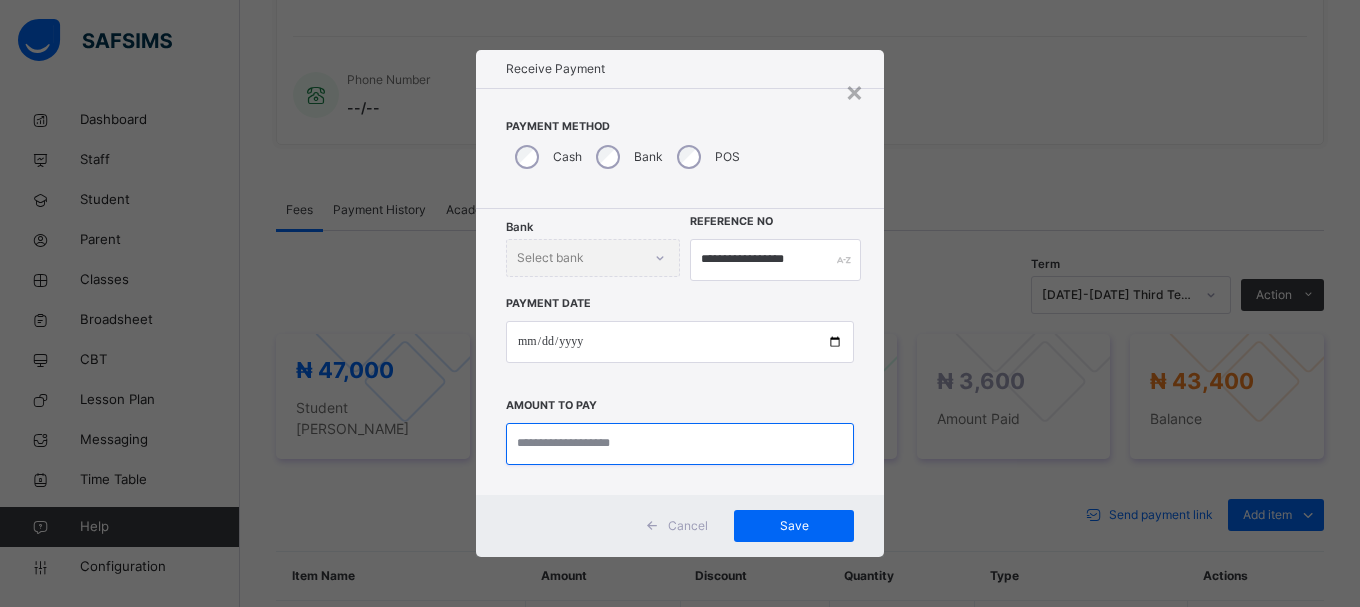 click at bounding box center [680, 444] 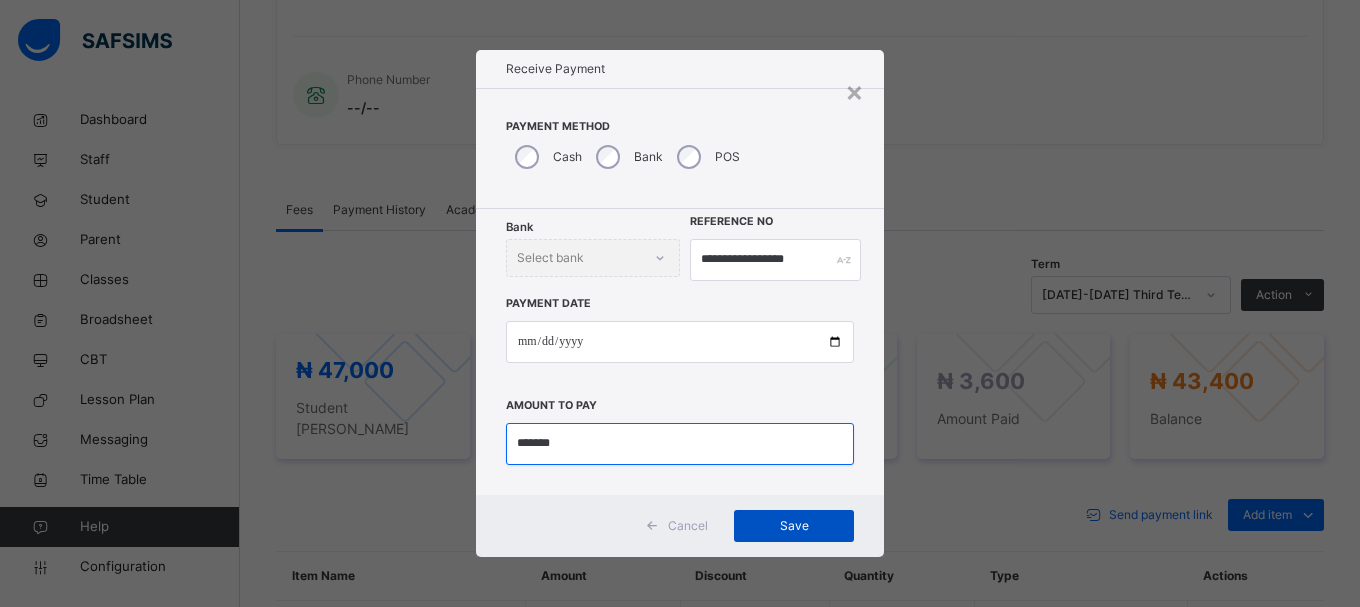 type on "*******" 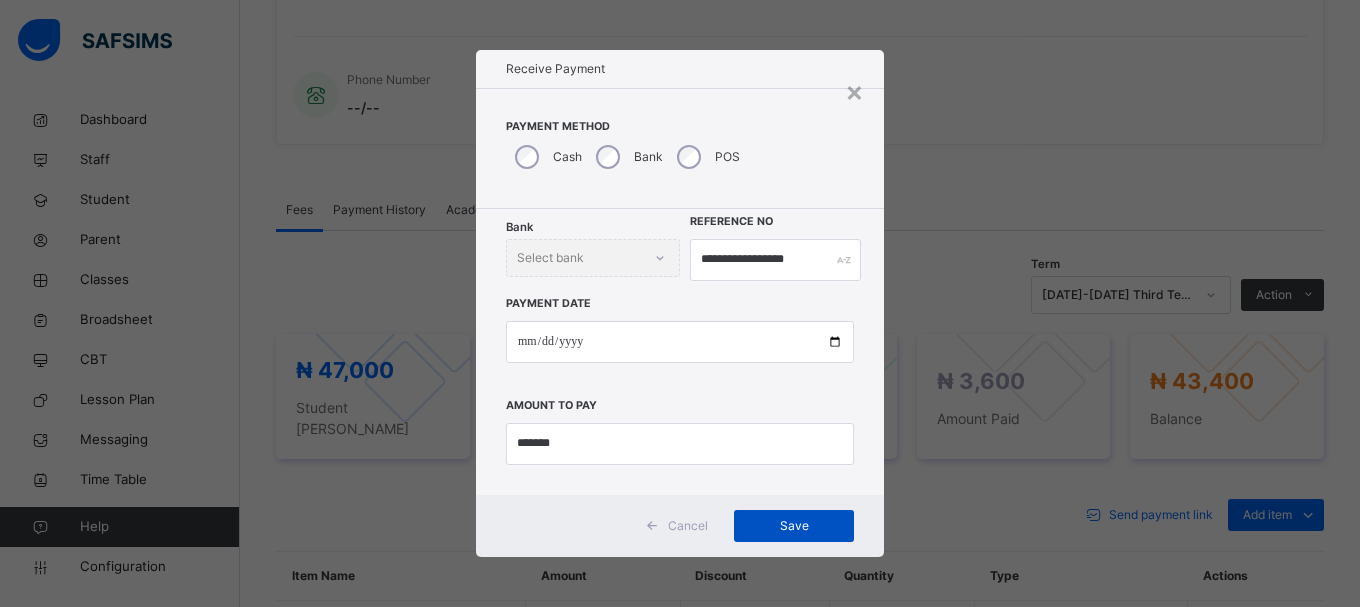 click on "Save" at bounding box center [794, 526] 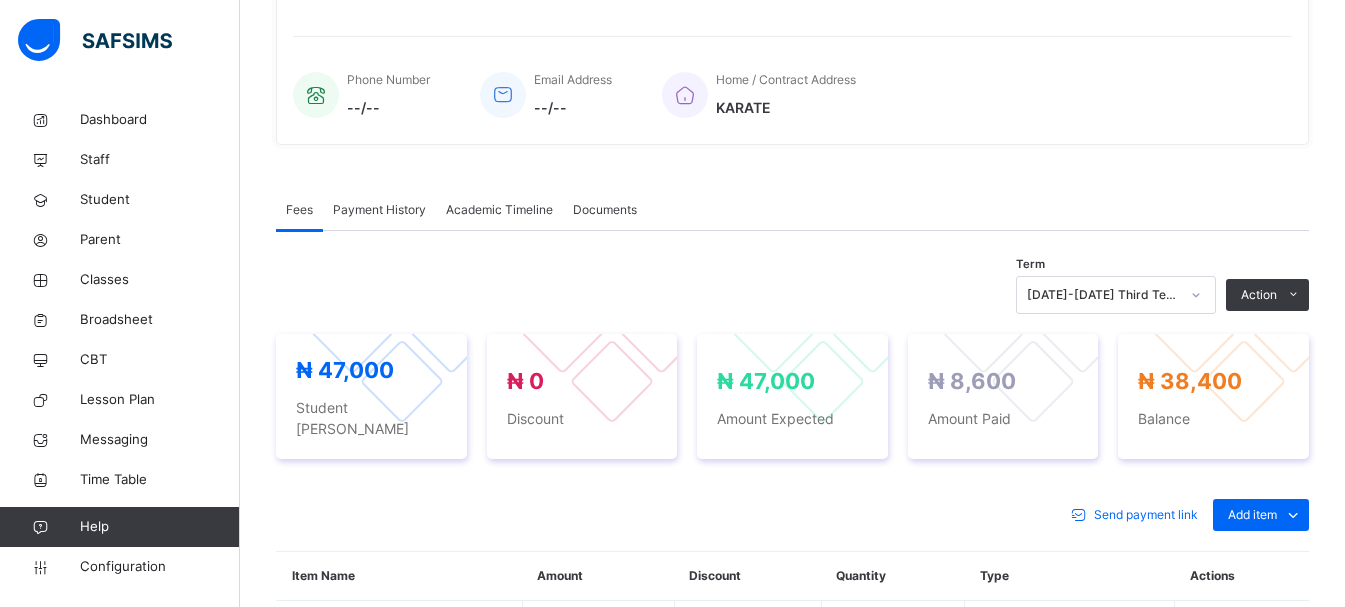 scroll, scrollTop: 0, scrollLeft: 0, axis: both 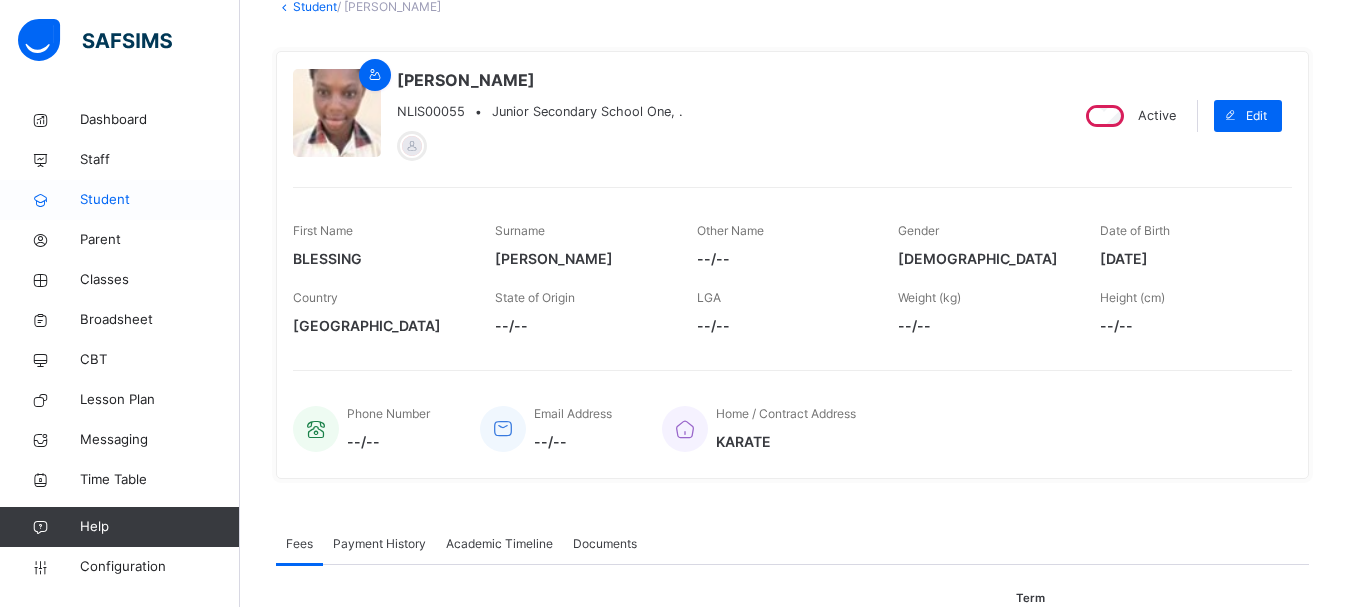 click on "Student" at bounding box center [160, 200] 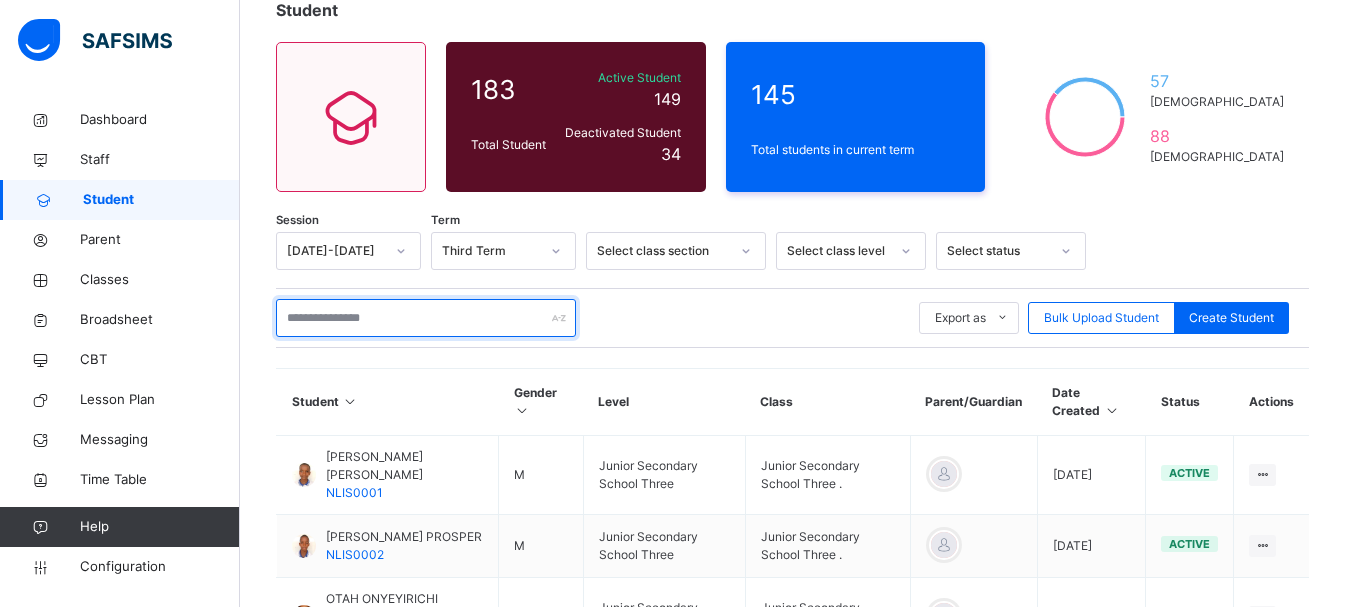 click at bounding box center (426, 318) 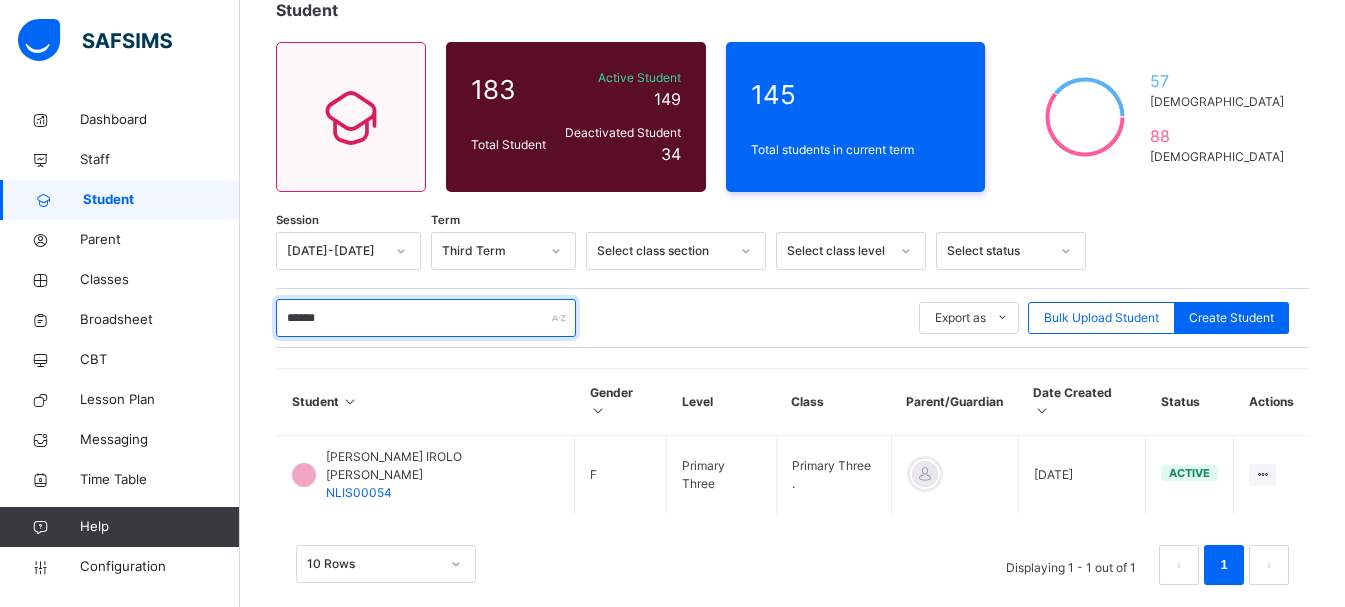scroll, scrollTop: 126, scrollLeft: 0, axis: vertical 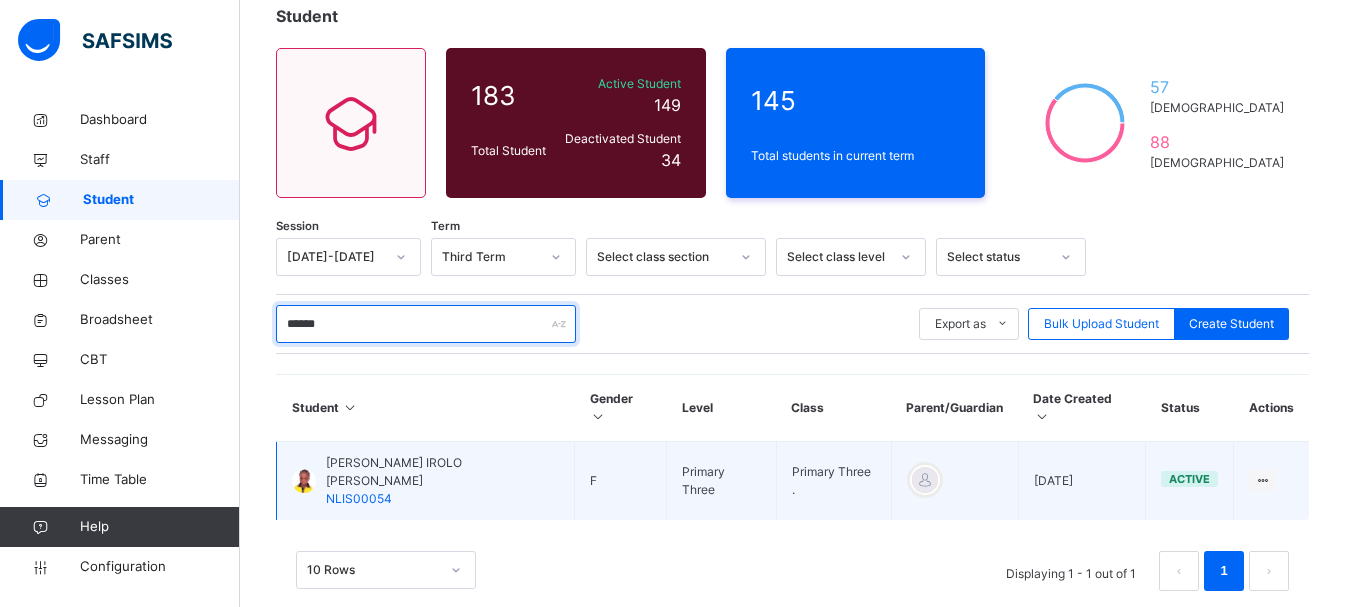 type on "******" 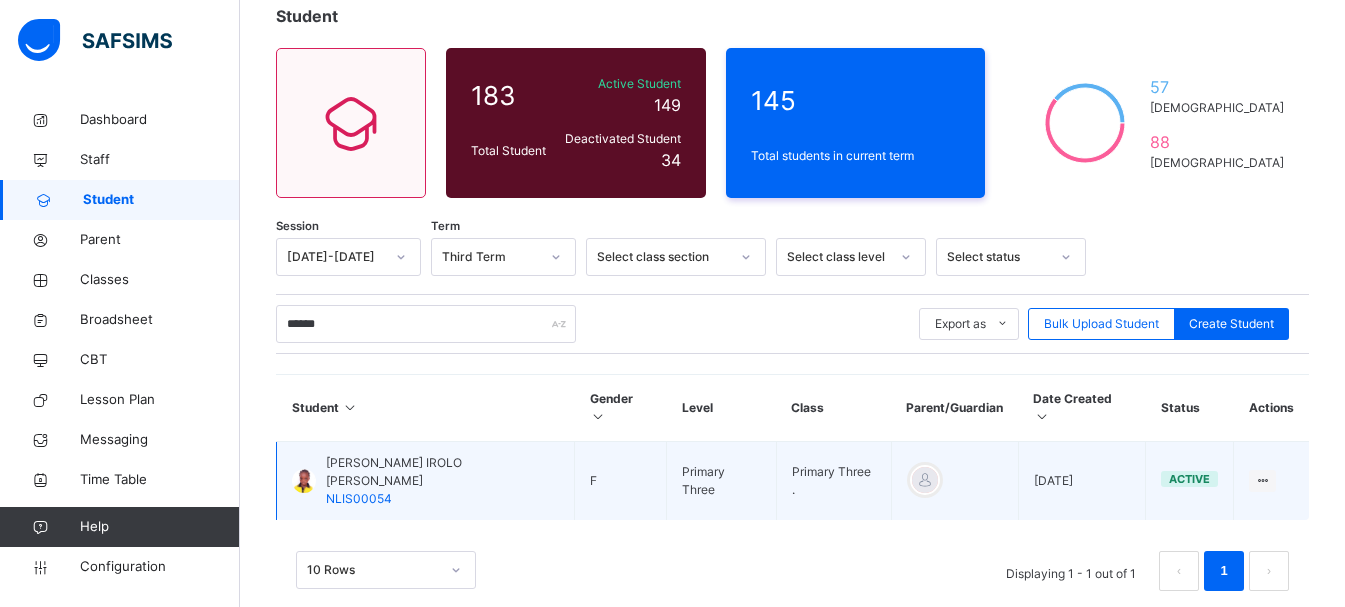 click on "NLIS00054" at bounding box center [359, 498] 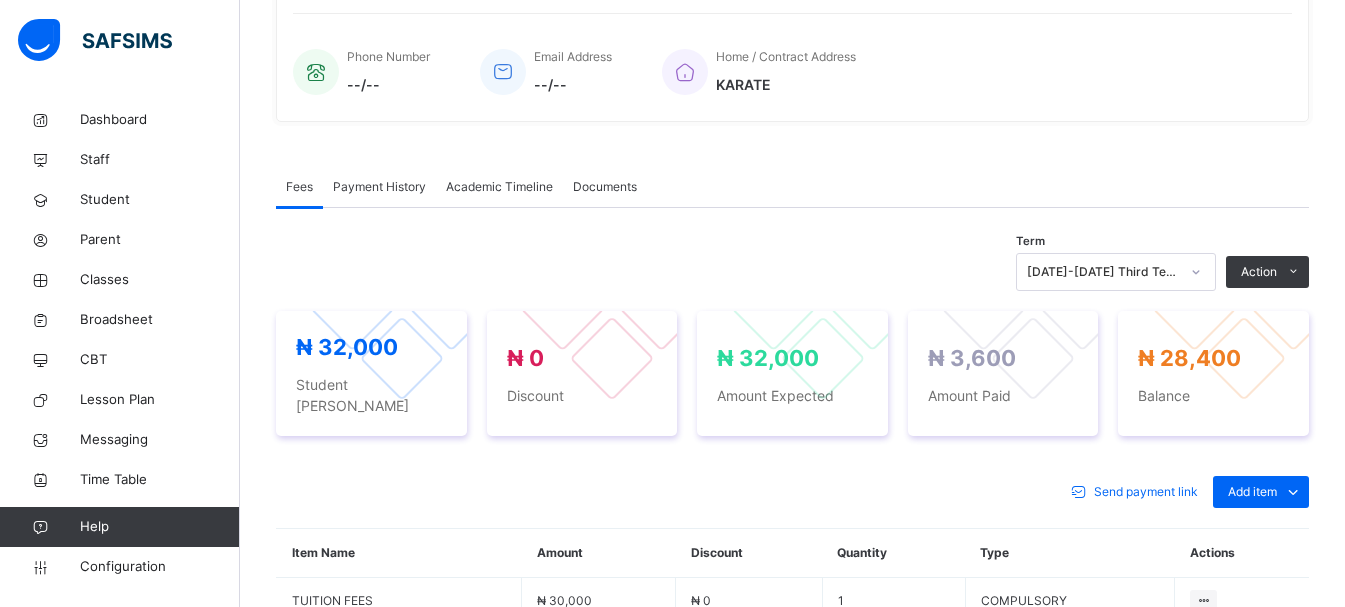 scroll, scrollTop: 743, scrollLeft: 0, axis: vertical 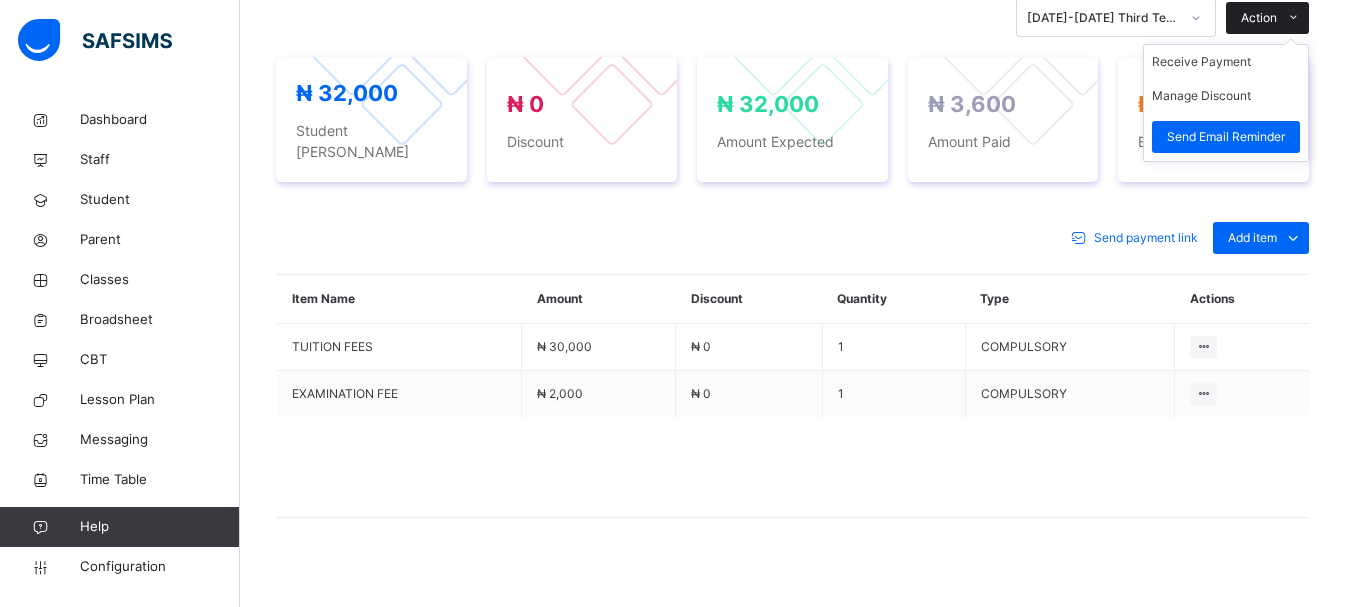 click on "Action" at bounding box center (1259, 18) 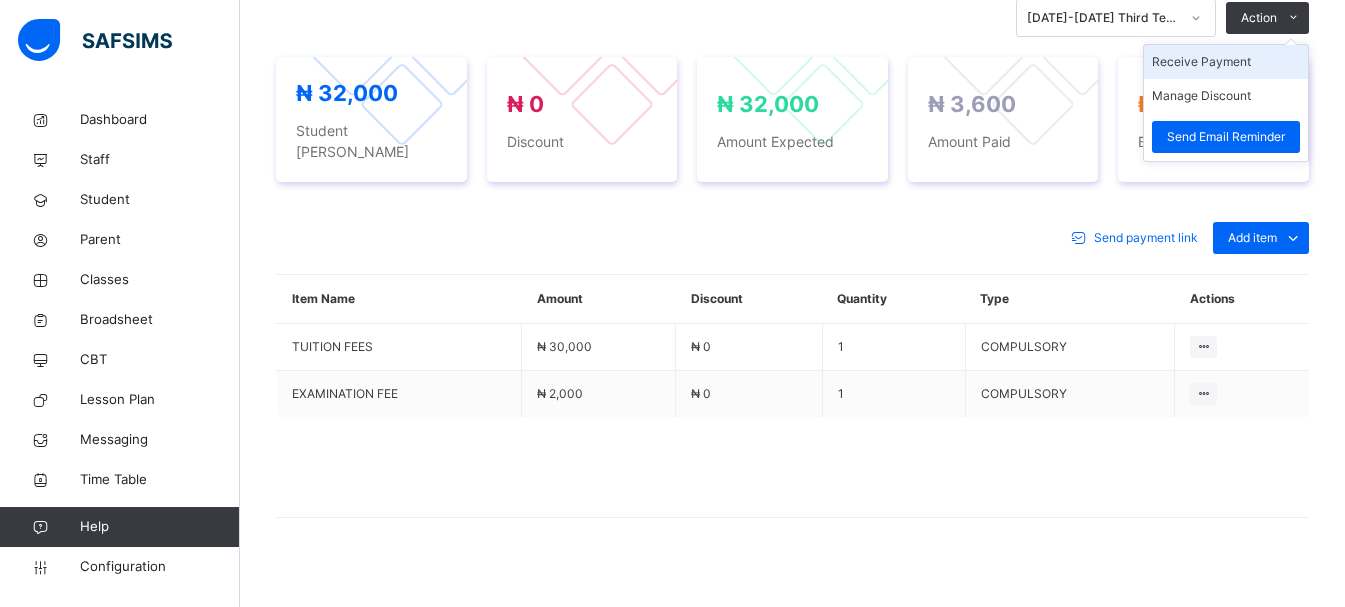 click on "Receive Payment" at bounding box center (1226, 62) 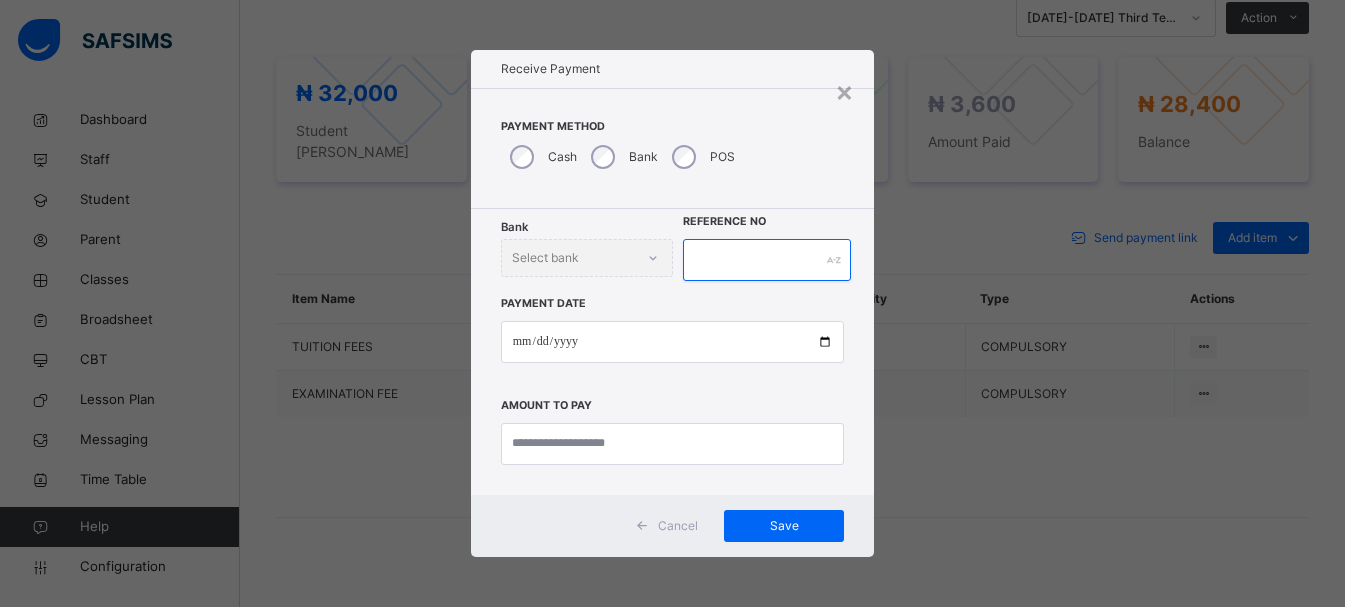 click at bounding box center (767, 260) 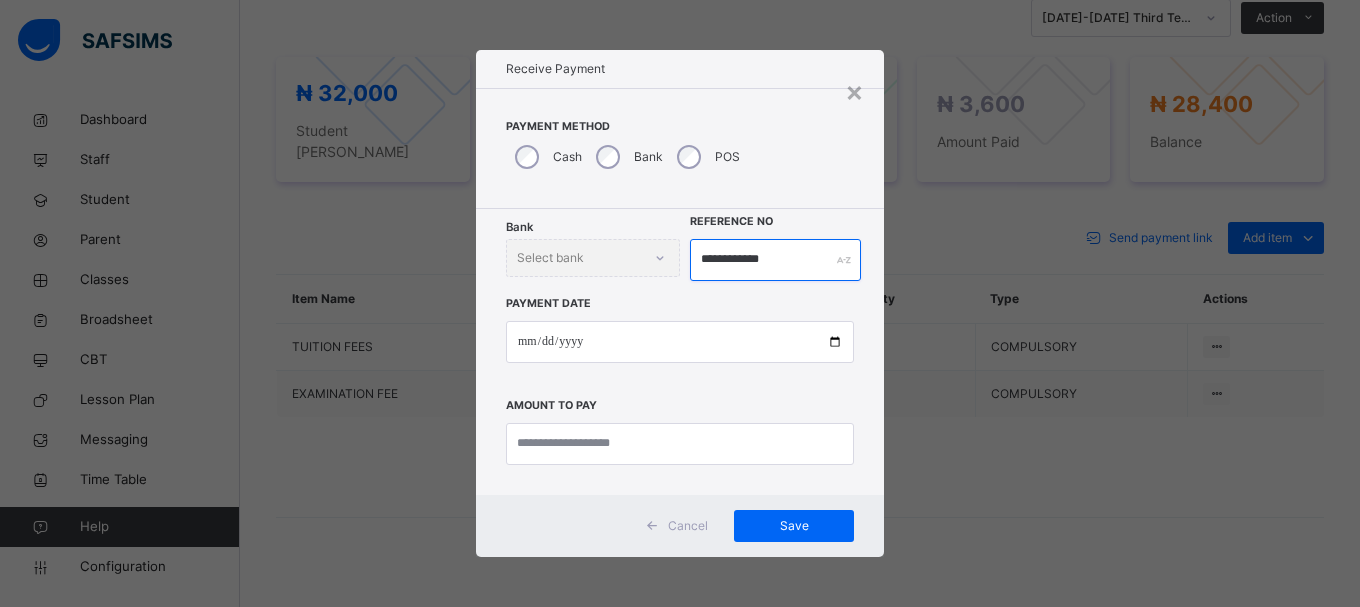 type on "**********" 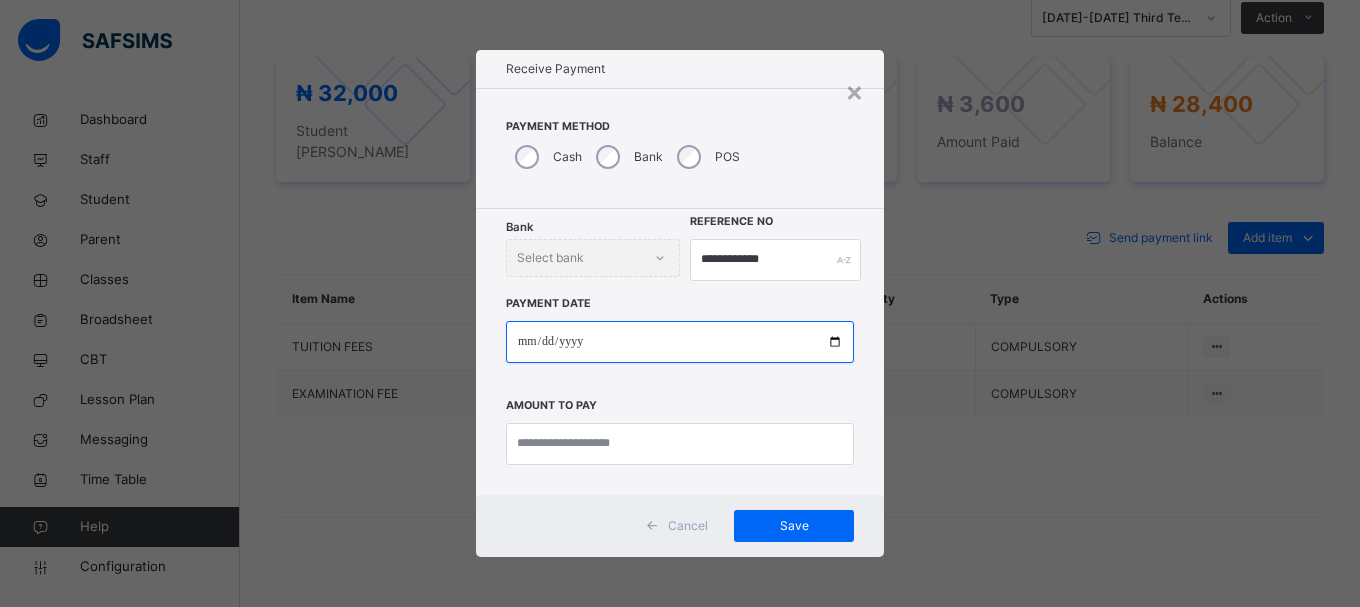 click at bounding box center [680, 342] 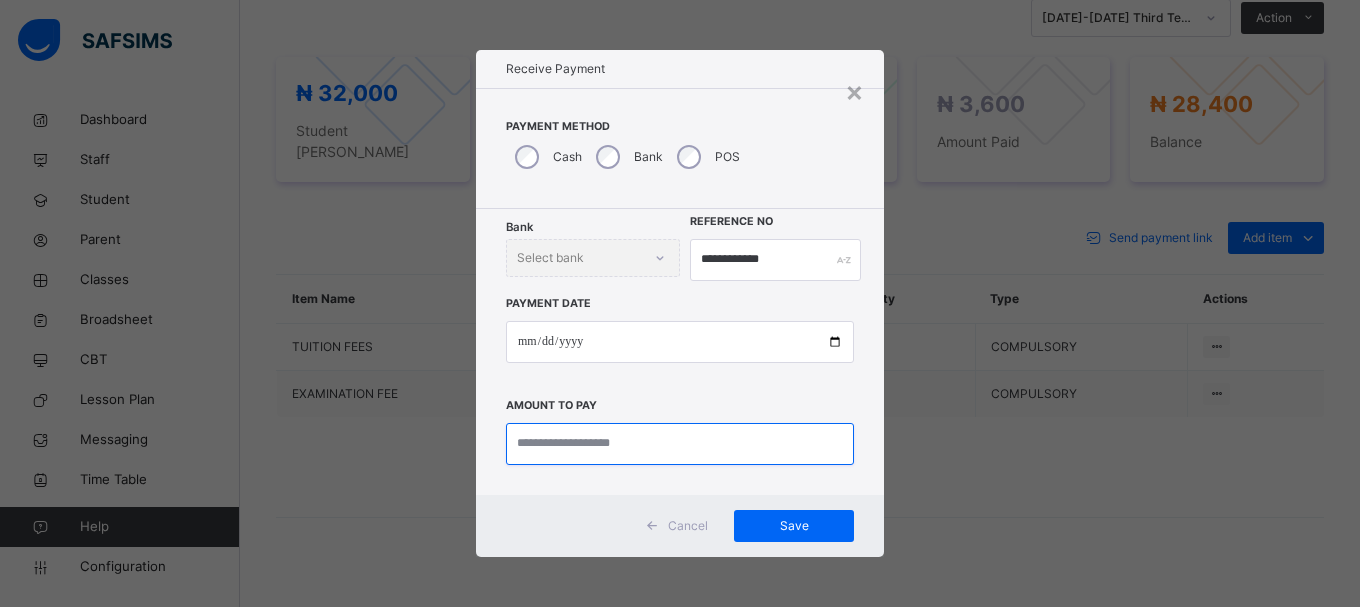click at bounding box center [680, 444] 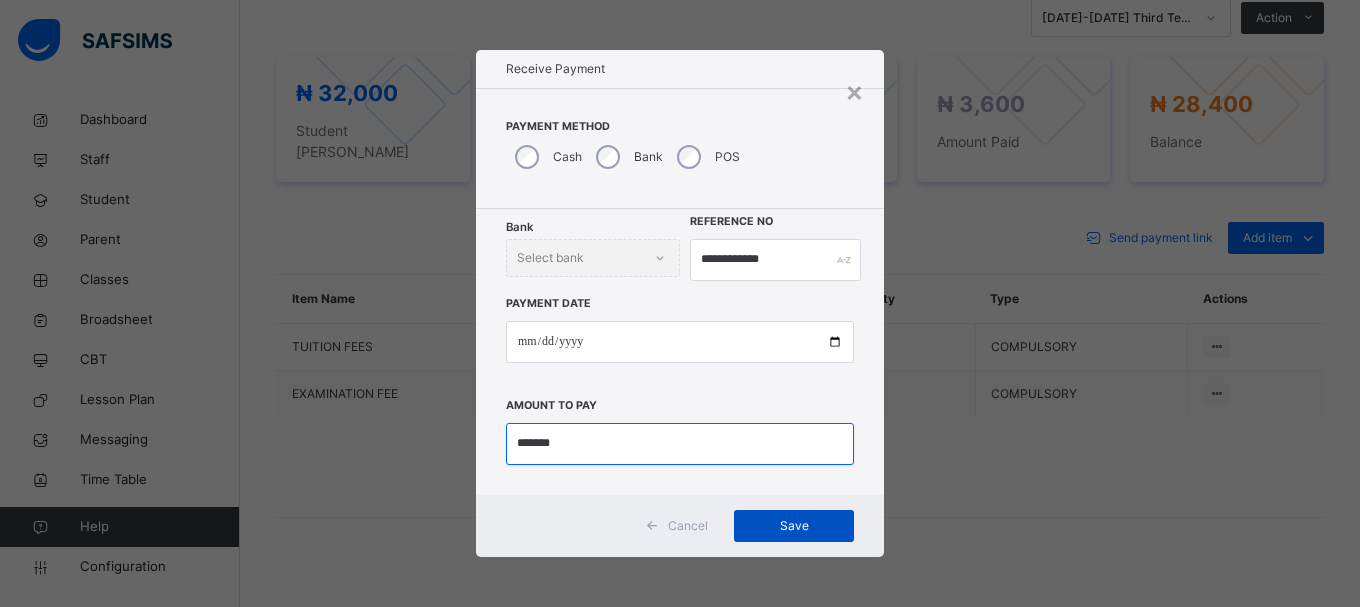 type on "*******" 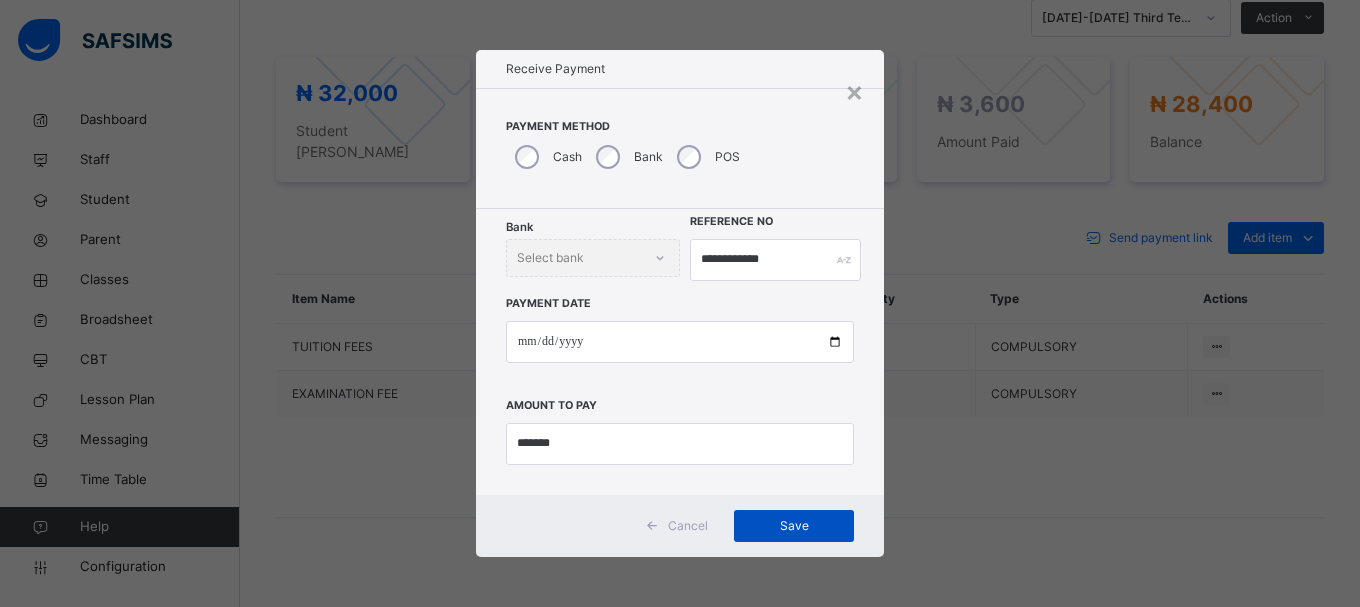 click on "Save" at bounding box center [794, 526] 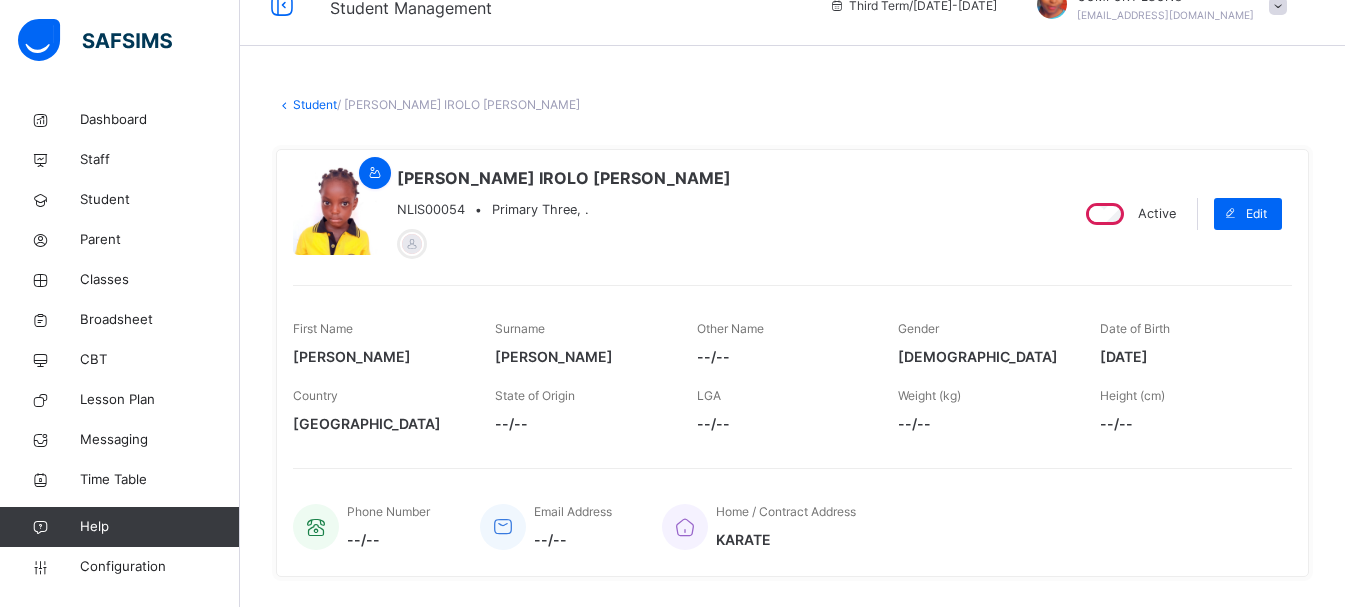 scroll, scrollTop: 0, scrollLeft: 0, axis: both 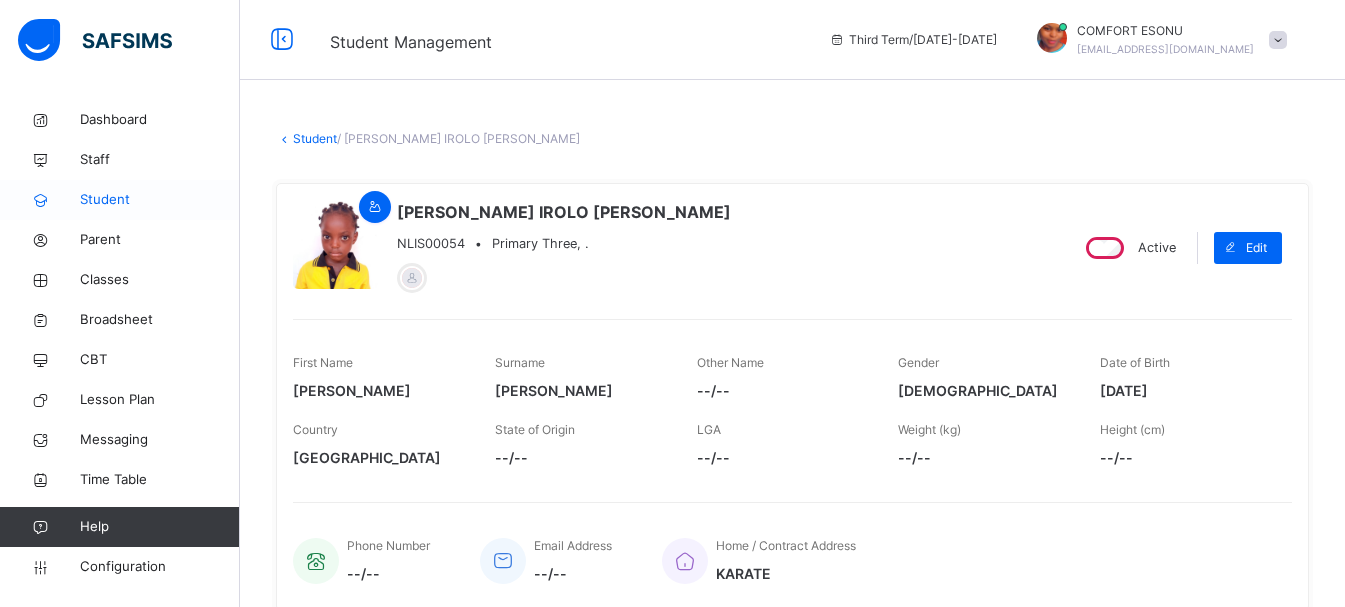 click on "Student" at bounding box center (160, 200) 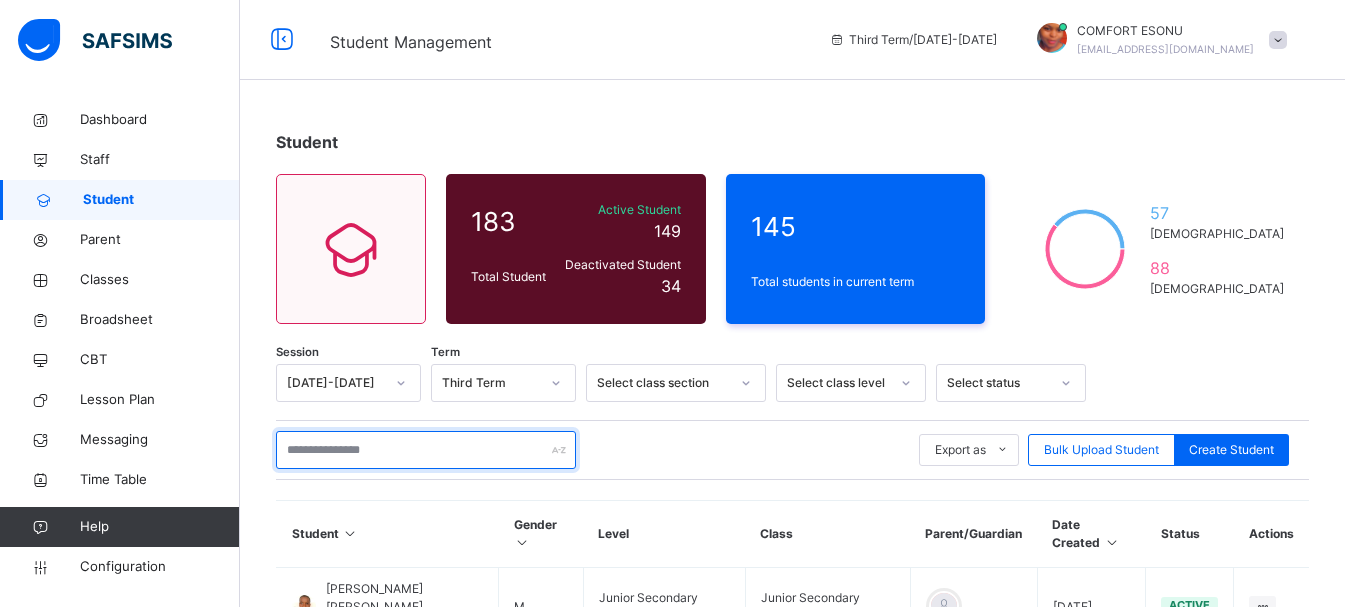 click at bounding box center (426, 450) 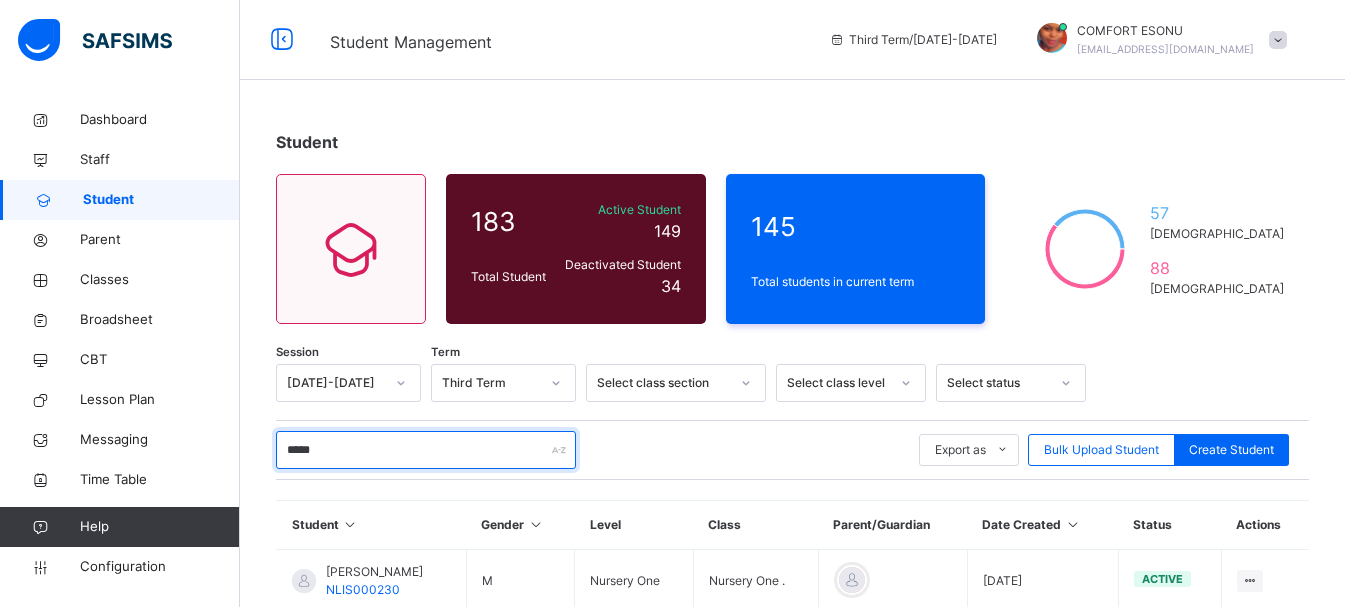 scroll, scrollTop: 126, scrollLeft: 0, axis: vertical 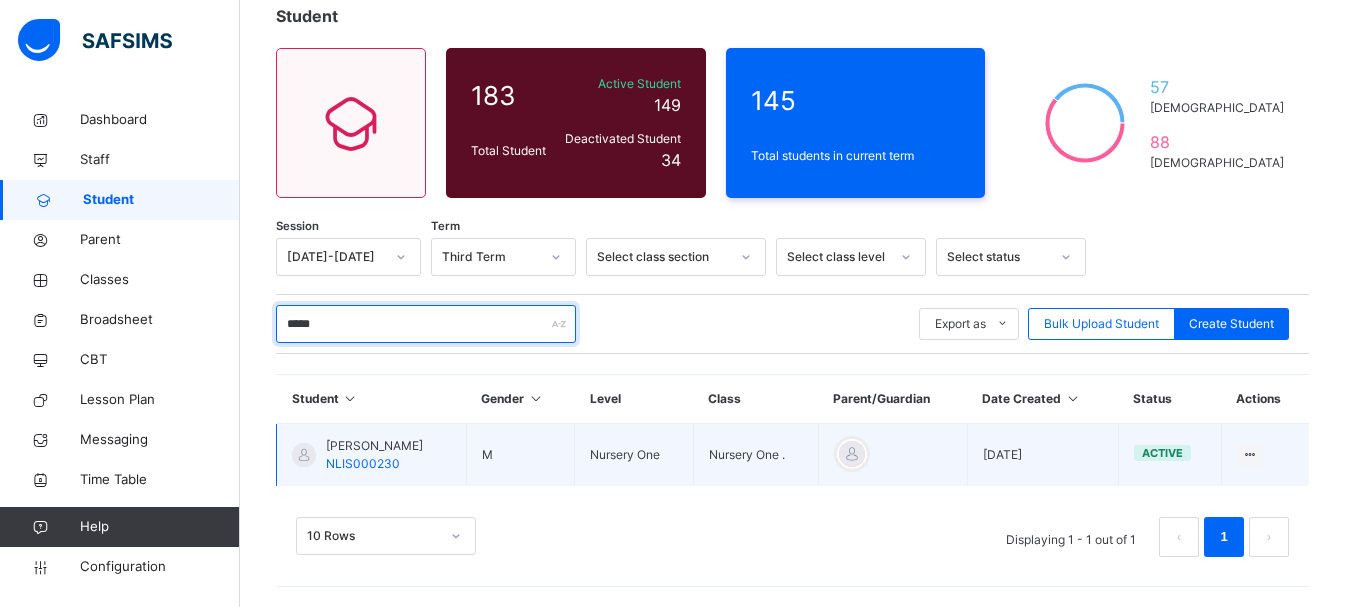 type on "*****" 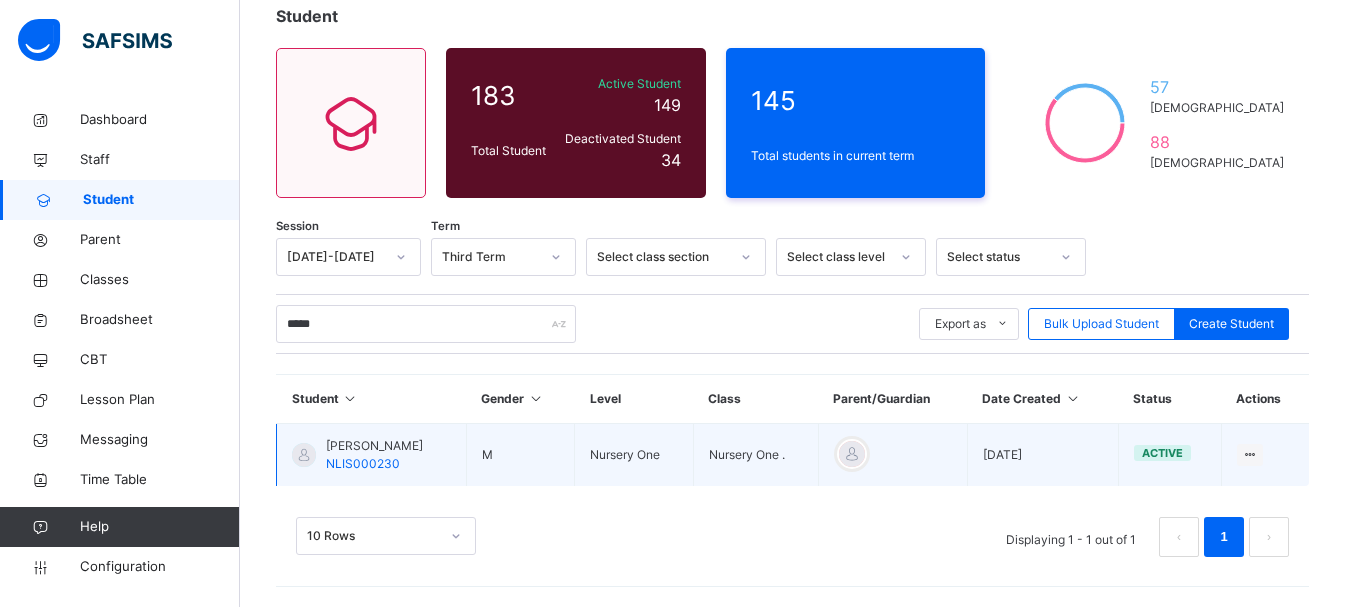 click on "[PERSON_NAME] NLIS000230" at bounding box center (374, 455) 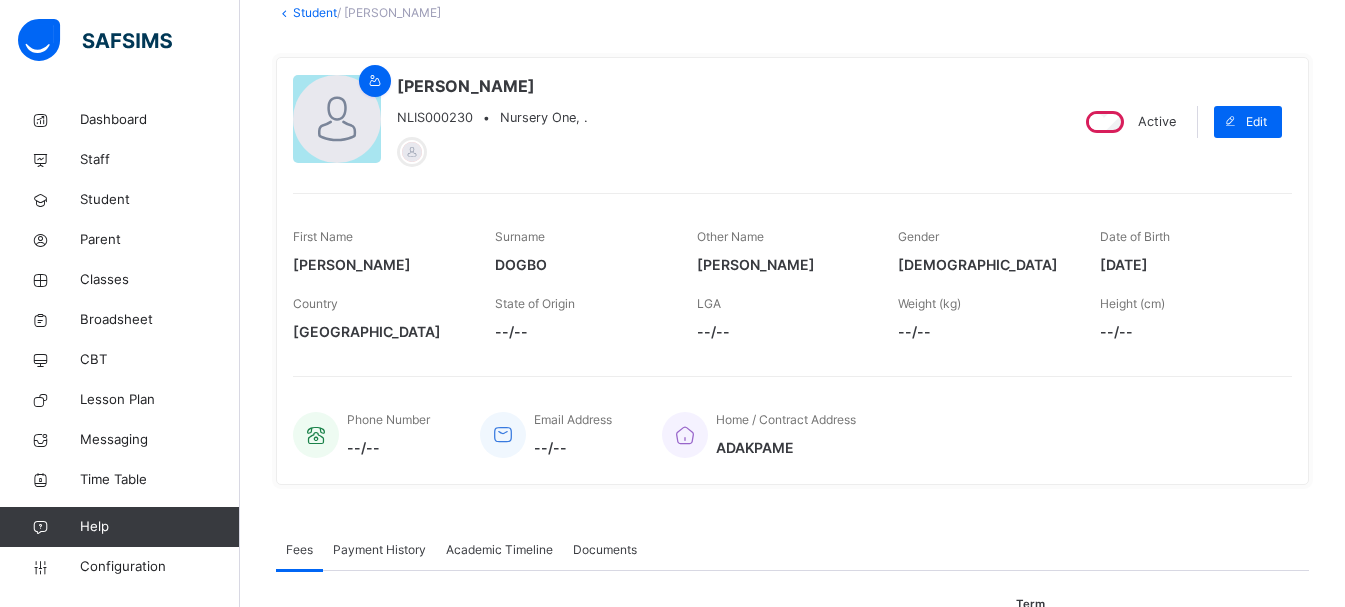 scroll, scrollTop: 657, scrollLeft: 0, axis: vertical 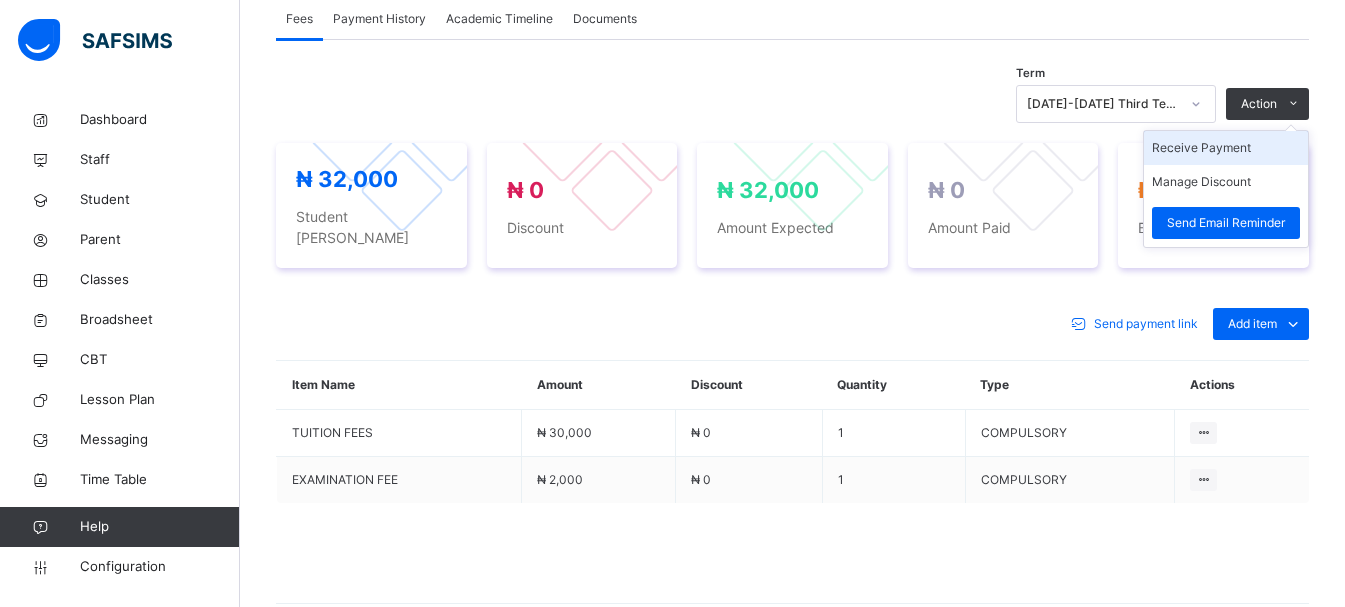 click on "Receive Payment" at bounding box center [1226, 148] 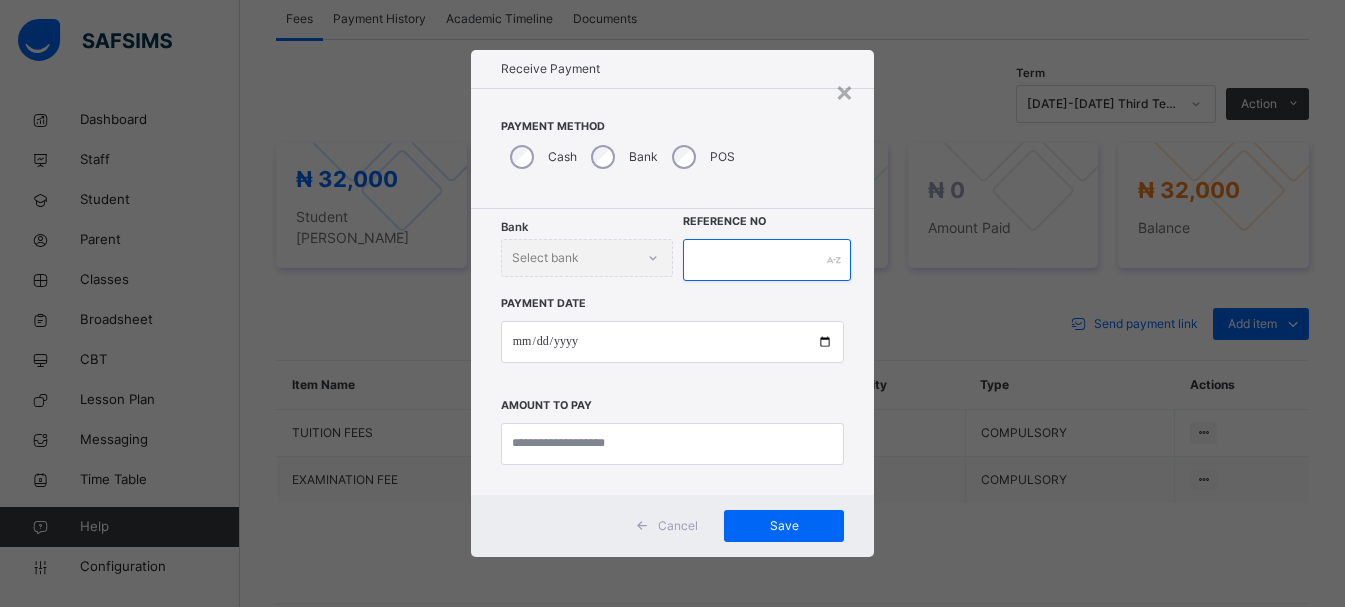click at bounding box center [767, 260] 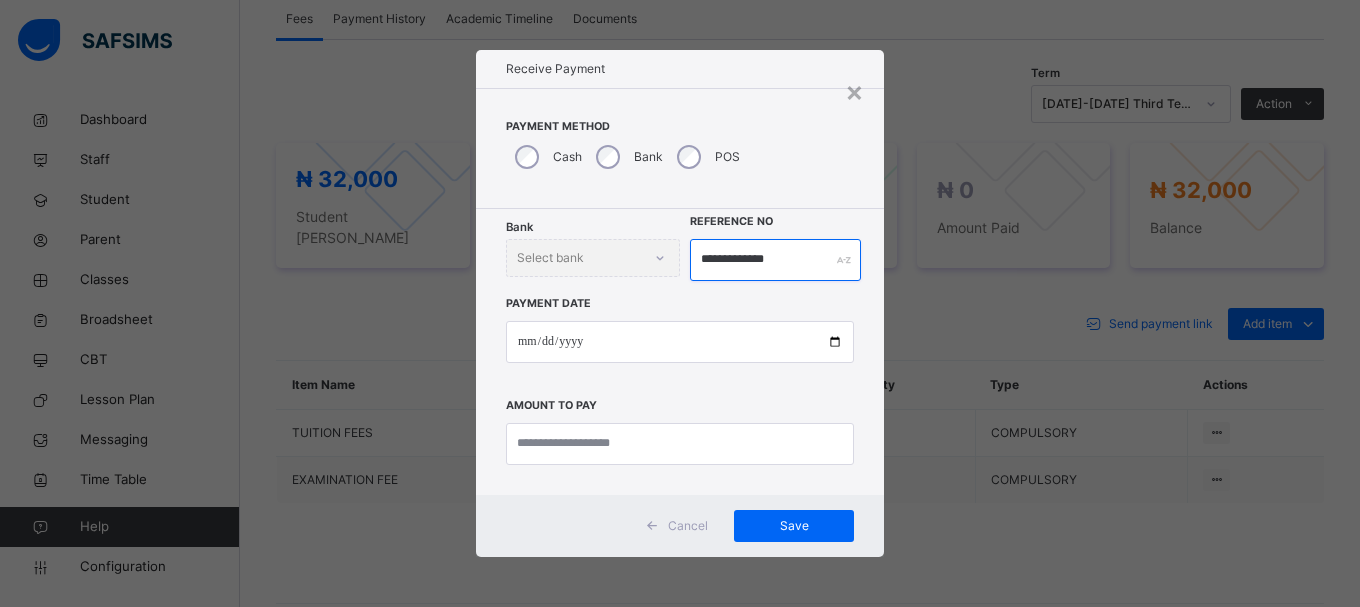type on "**********" 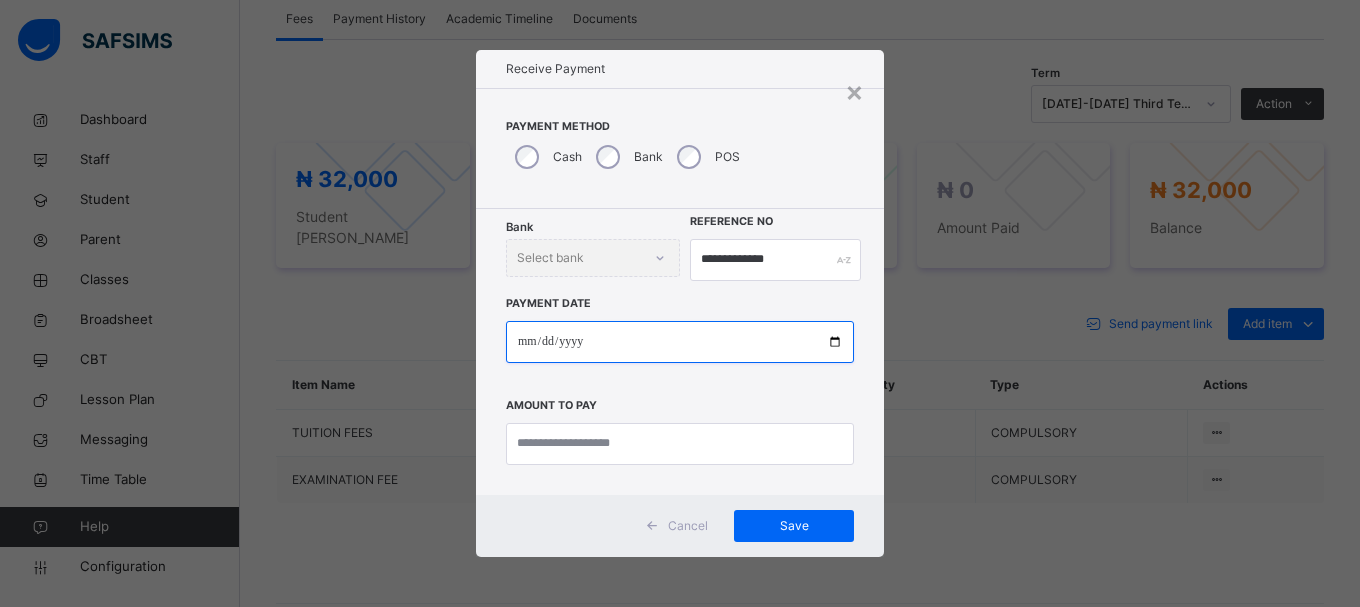 click at bounding box center [680, 342] 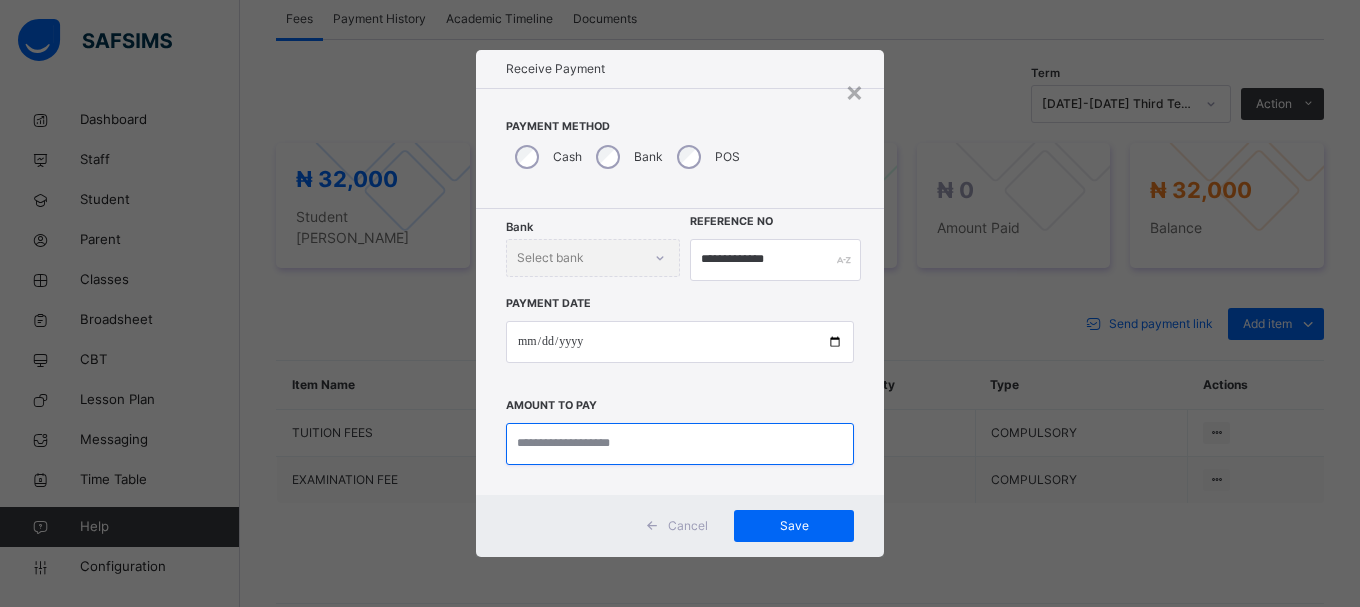 click at bounding box center [680, 444] 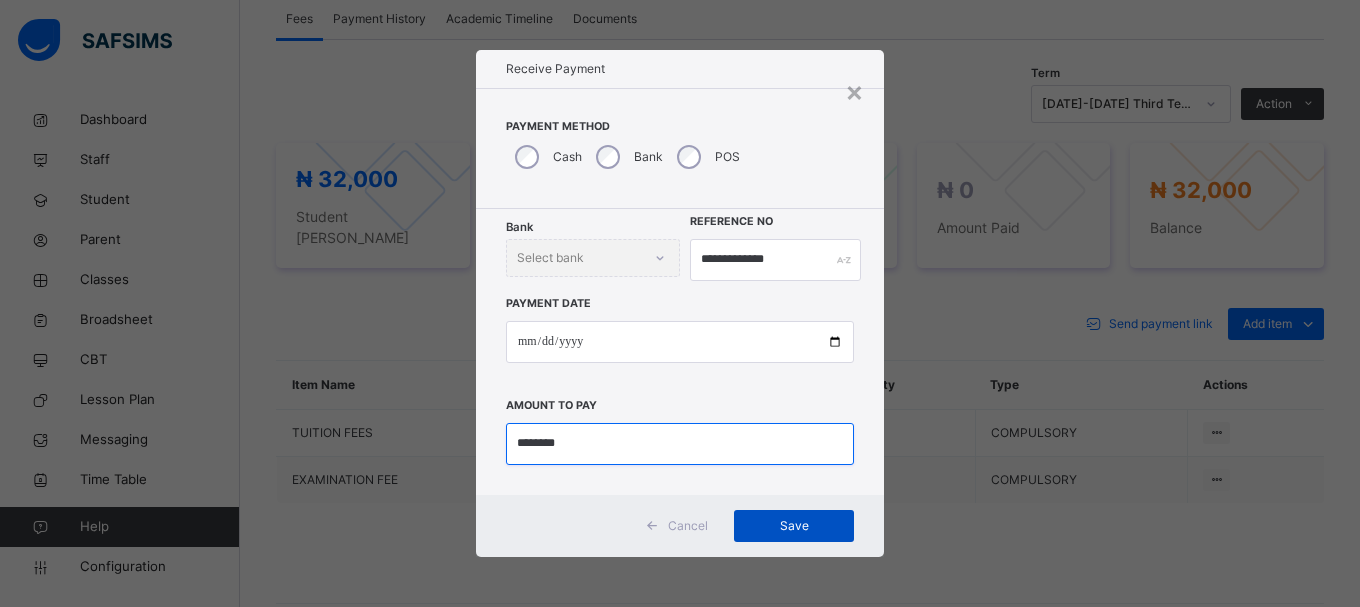 type on "********" 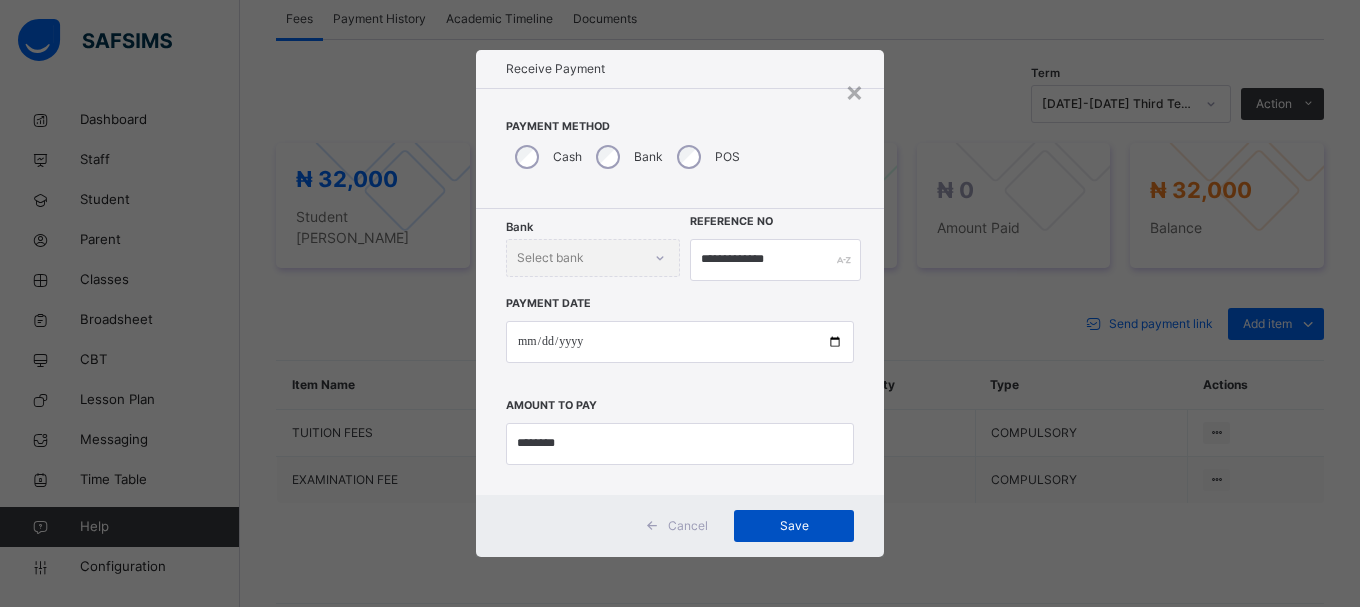 click on "Save" at bounding box center (794, 526) 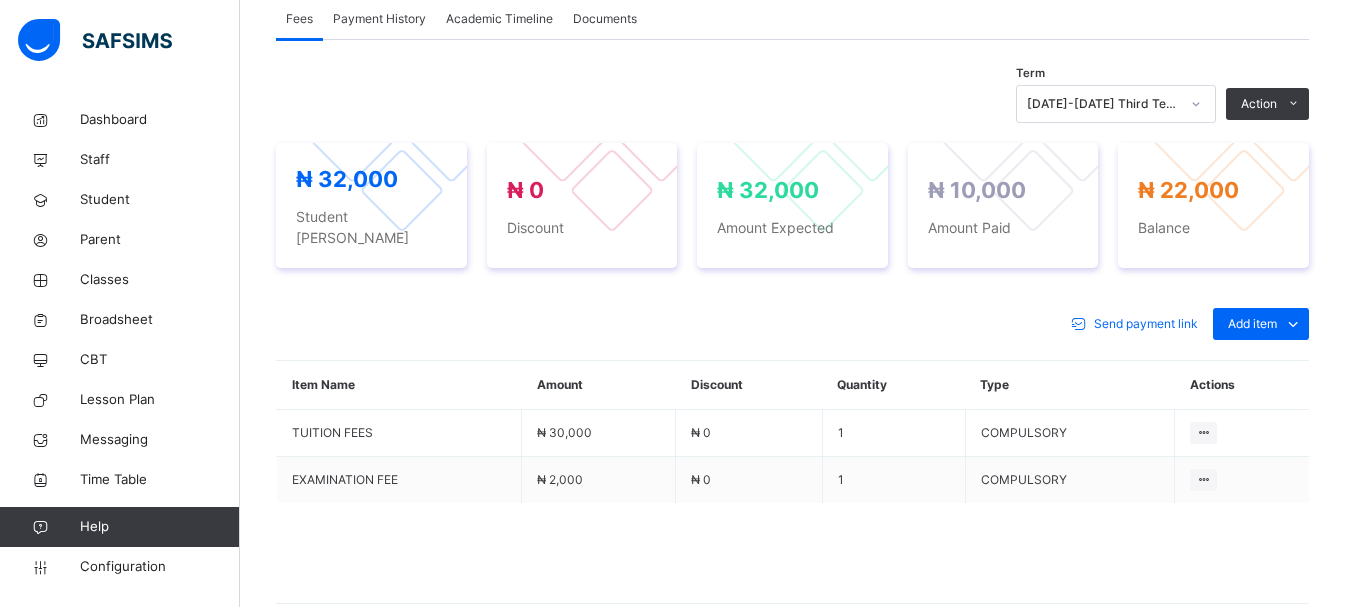 scroll, scrollTop: 126, scrollLeft: 0, axis: vertical 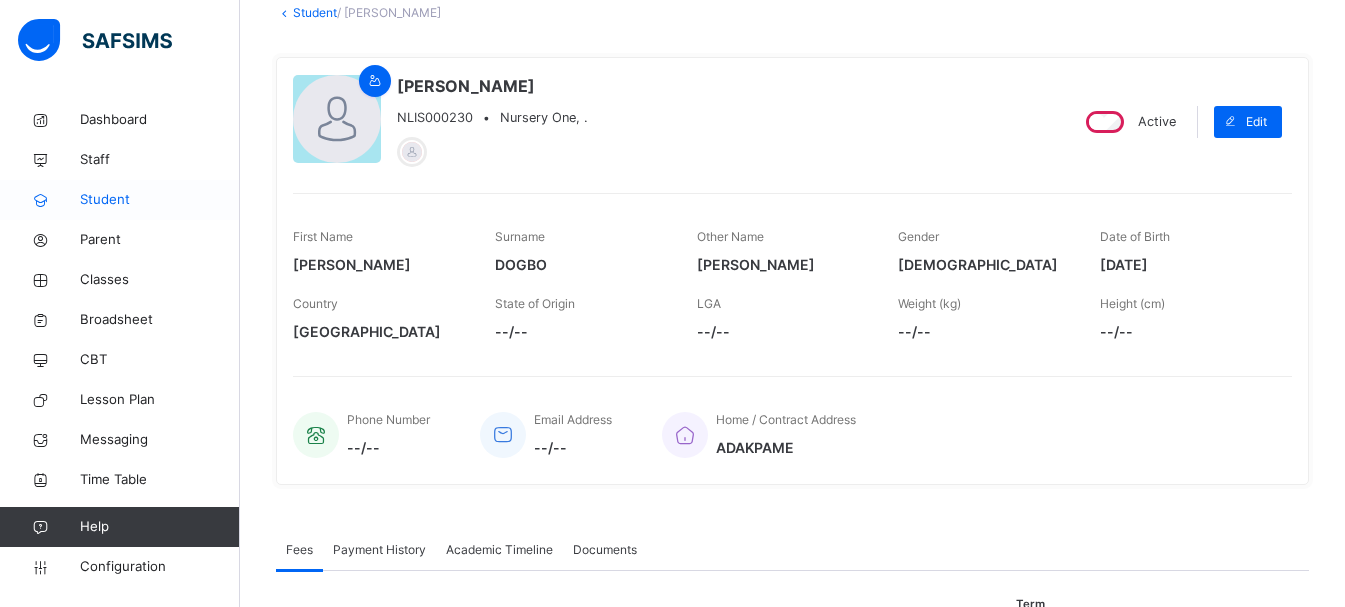 click on "Student" at bounding box center [160, 200] 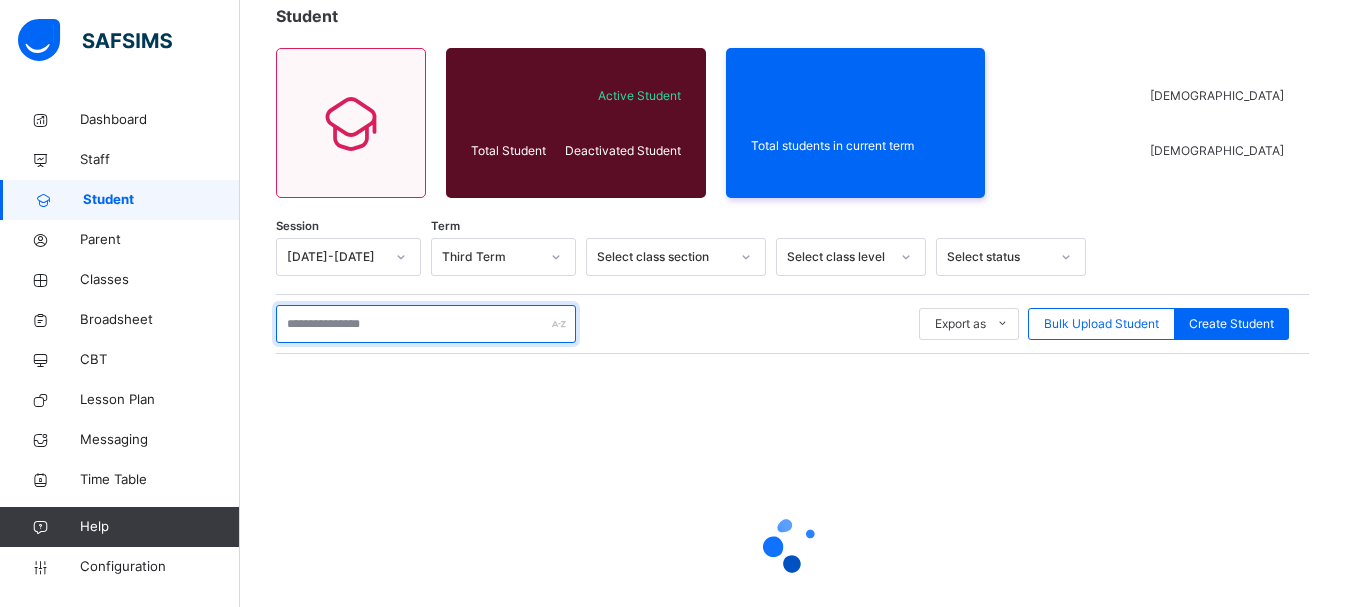 click at bounding box center [426, 324] 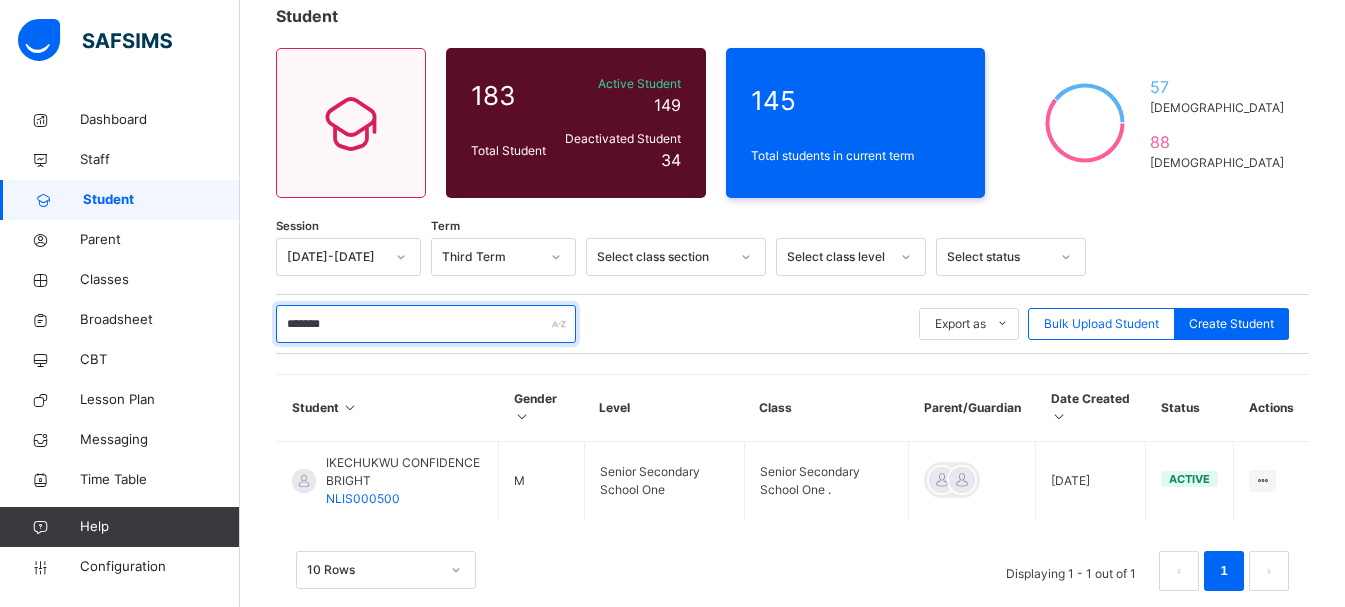 type on "**********" 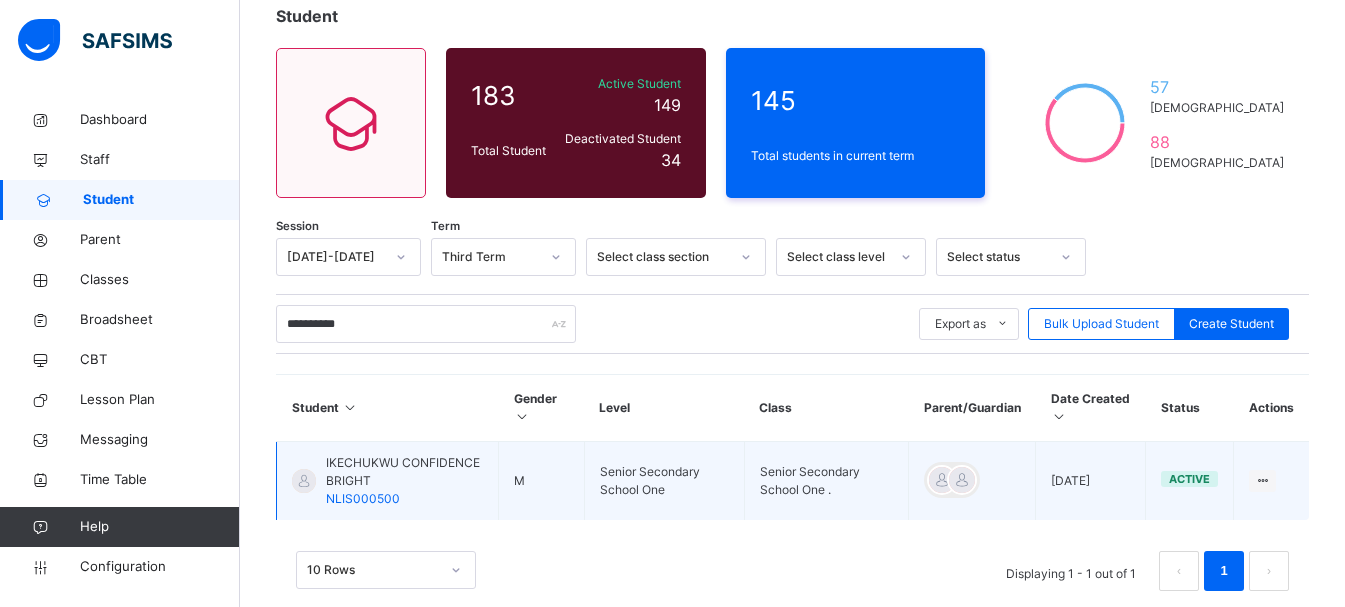 click on "IKECHUKWU CONFIDENCE BRIGHT" at bounding box center (404, 472) 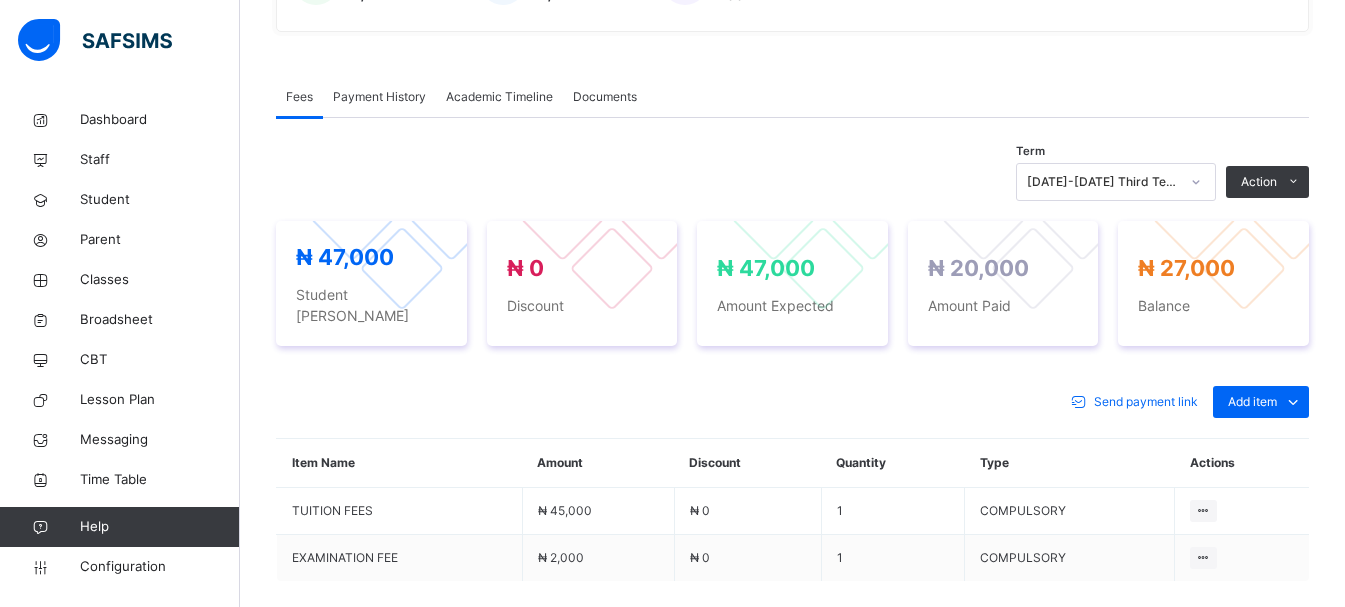 scroll, scrollTop: 645, scrollLeft: 0, axis: vertical 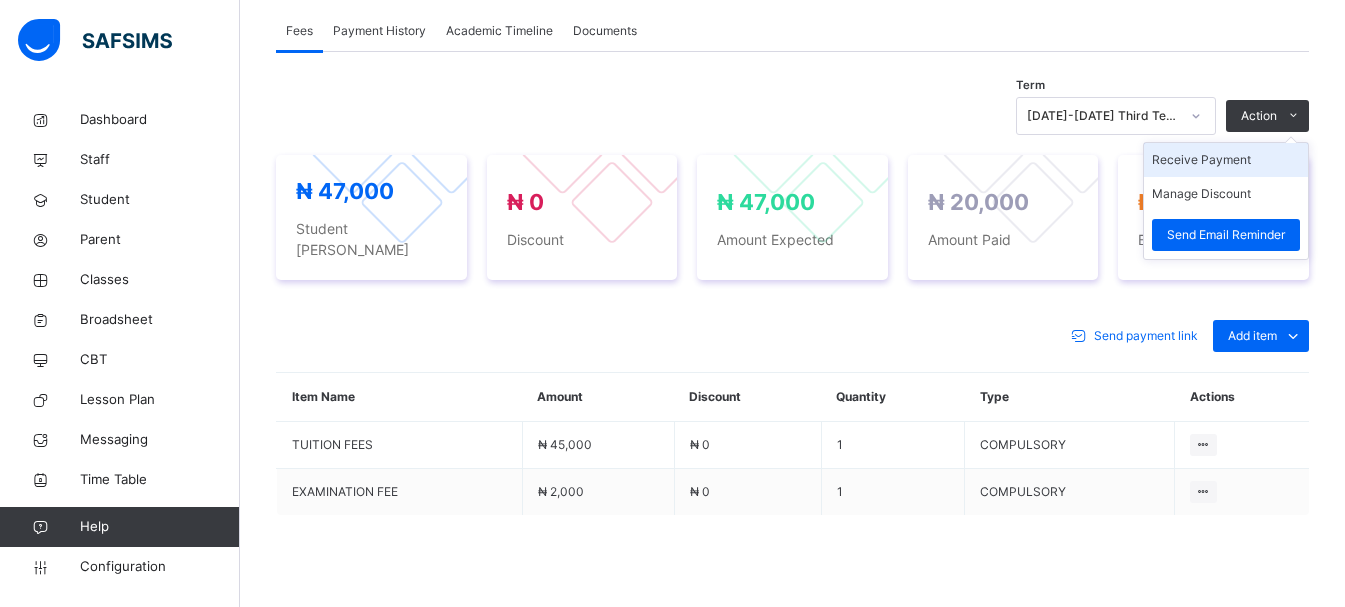 click on "Receive Payment" at bounding box center (1226, 160) 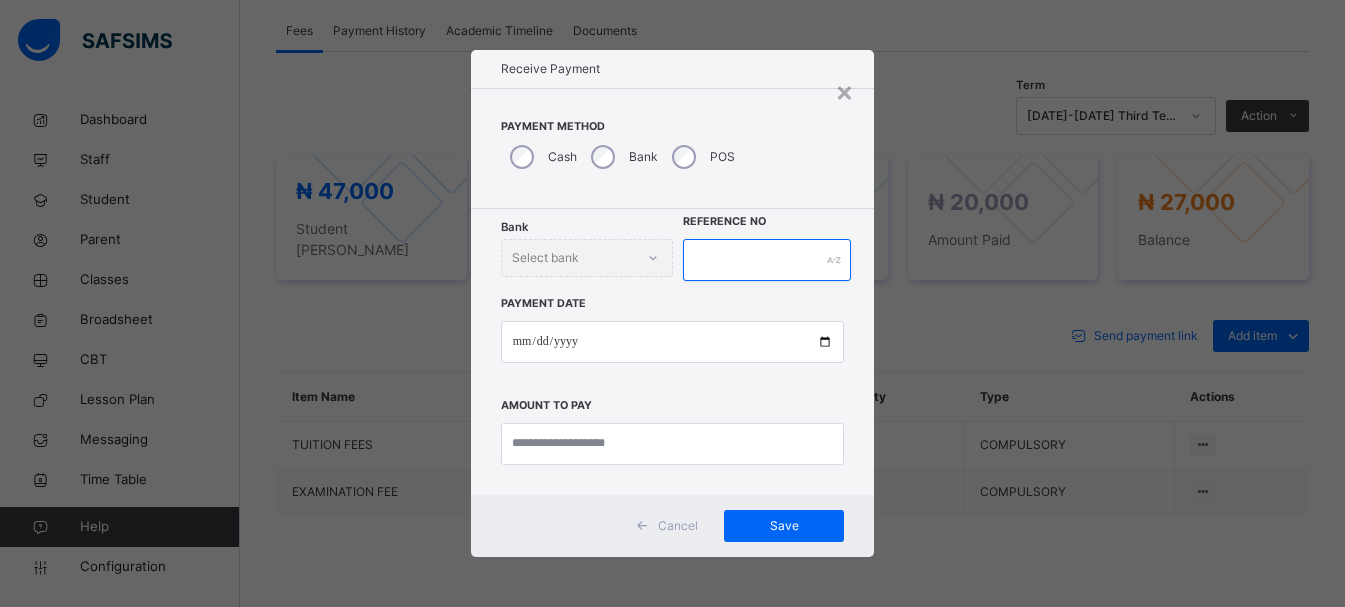 click at bounding box center [767, 260] 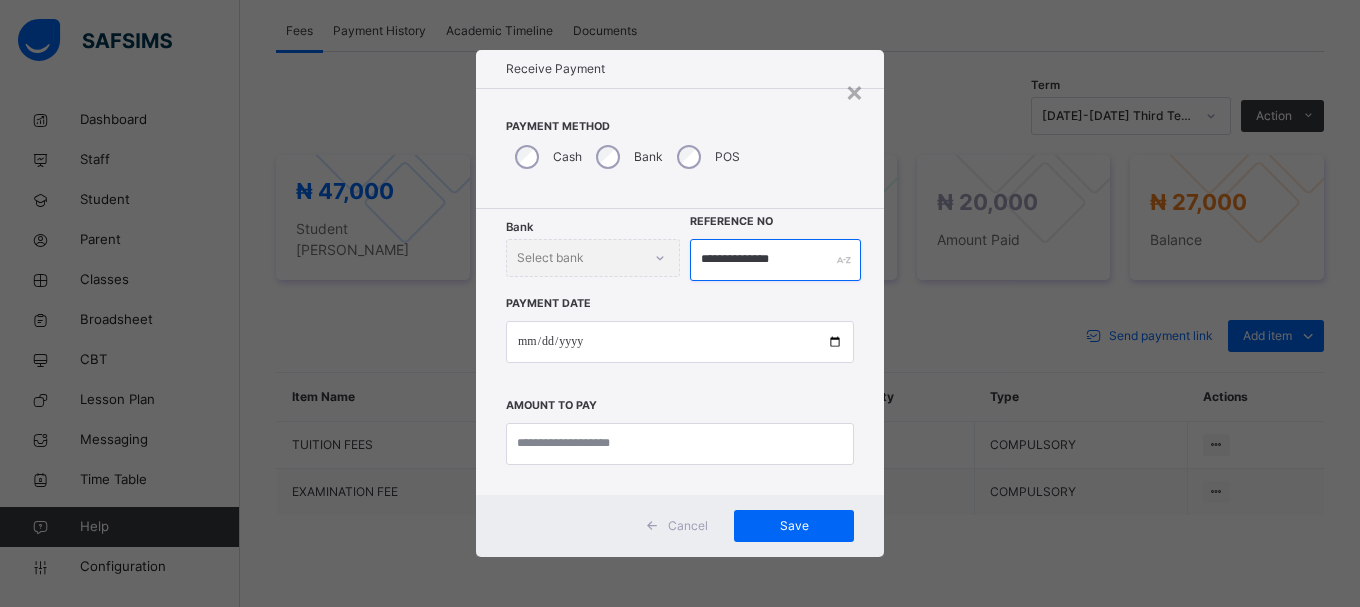 type on "**********" 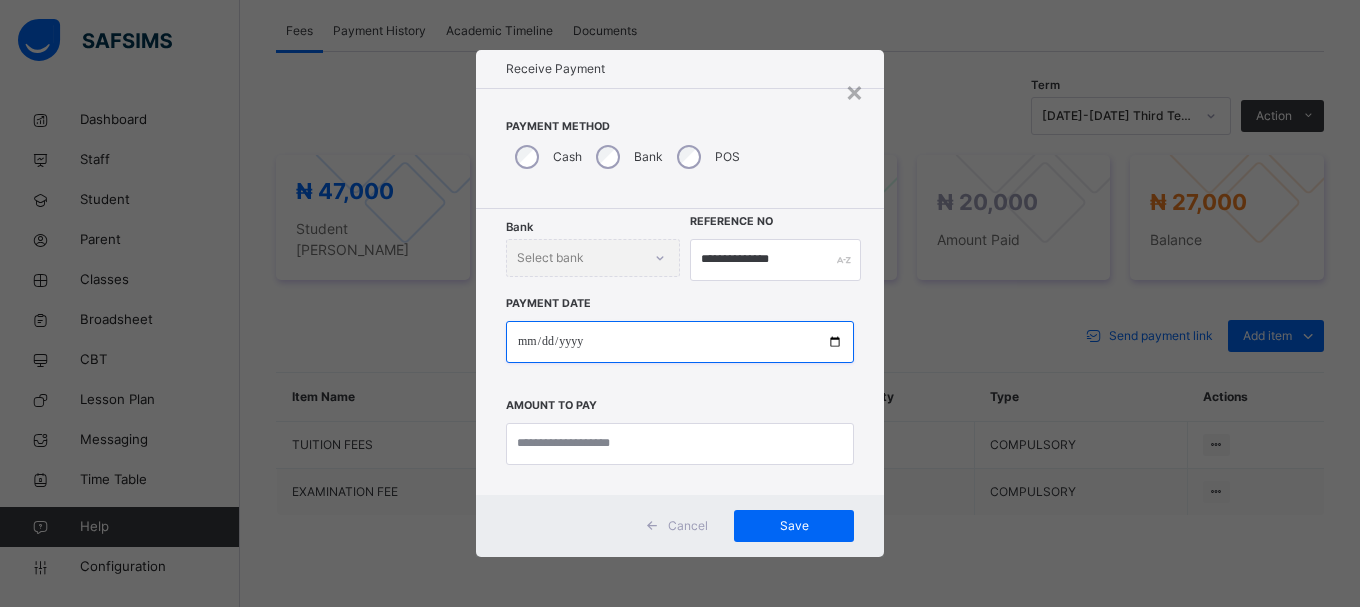 click at bounding box center (680, 342) 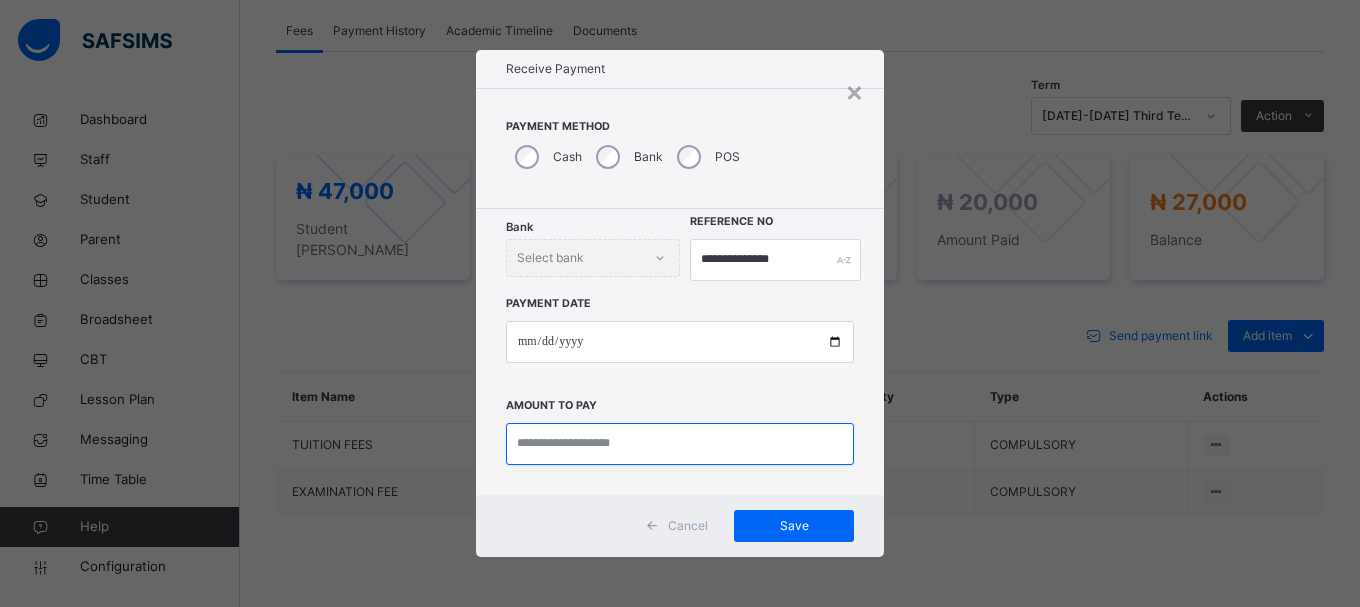 click at bounding box center (680, 444) 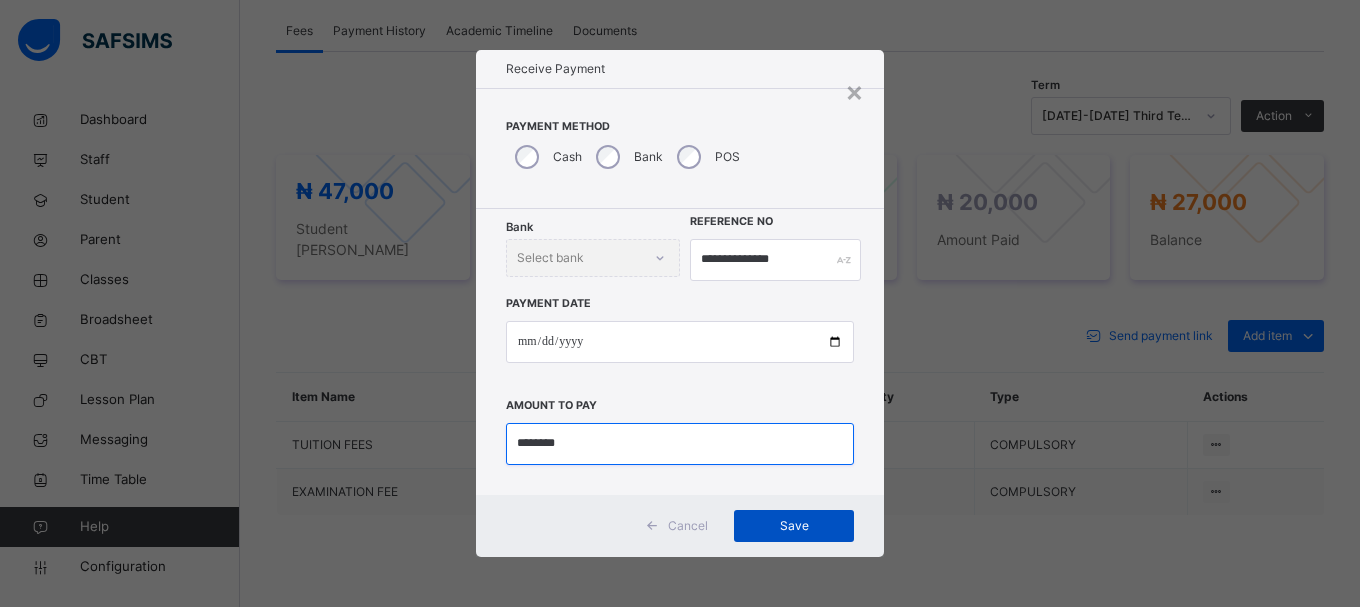type on "********" 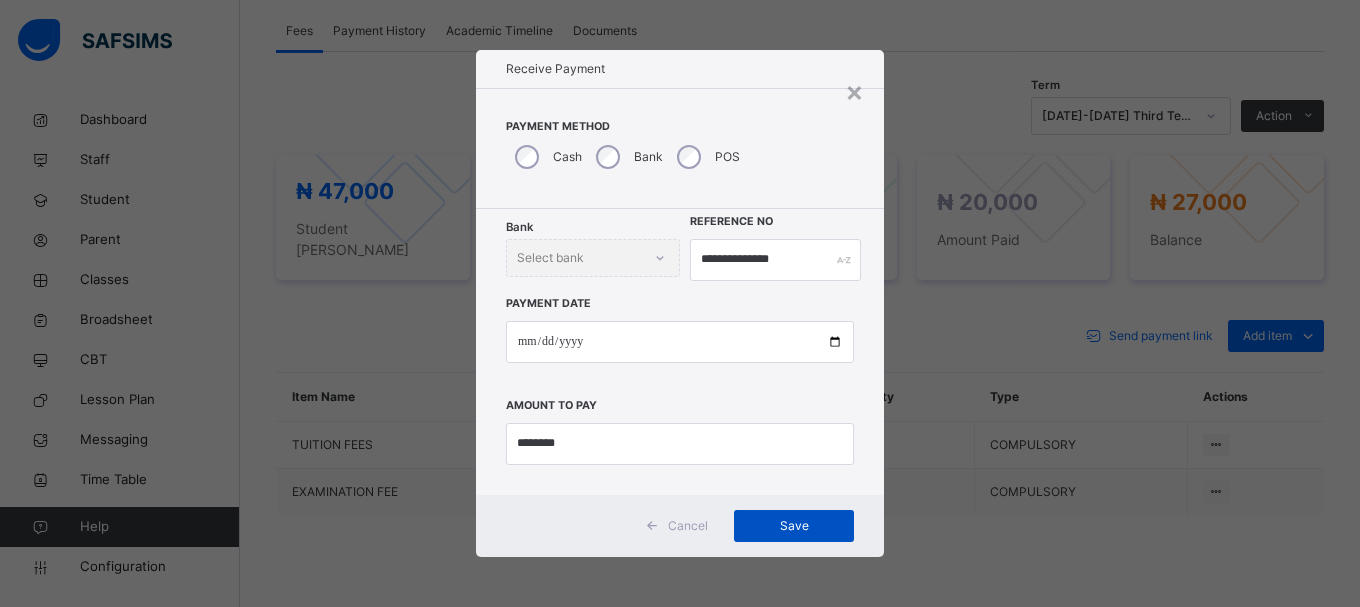 click on "Save" at bounding box center (794, 526) 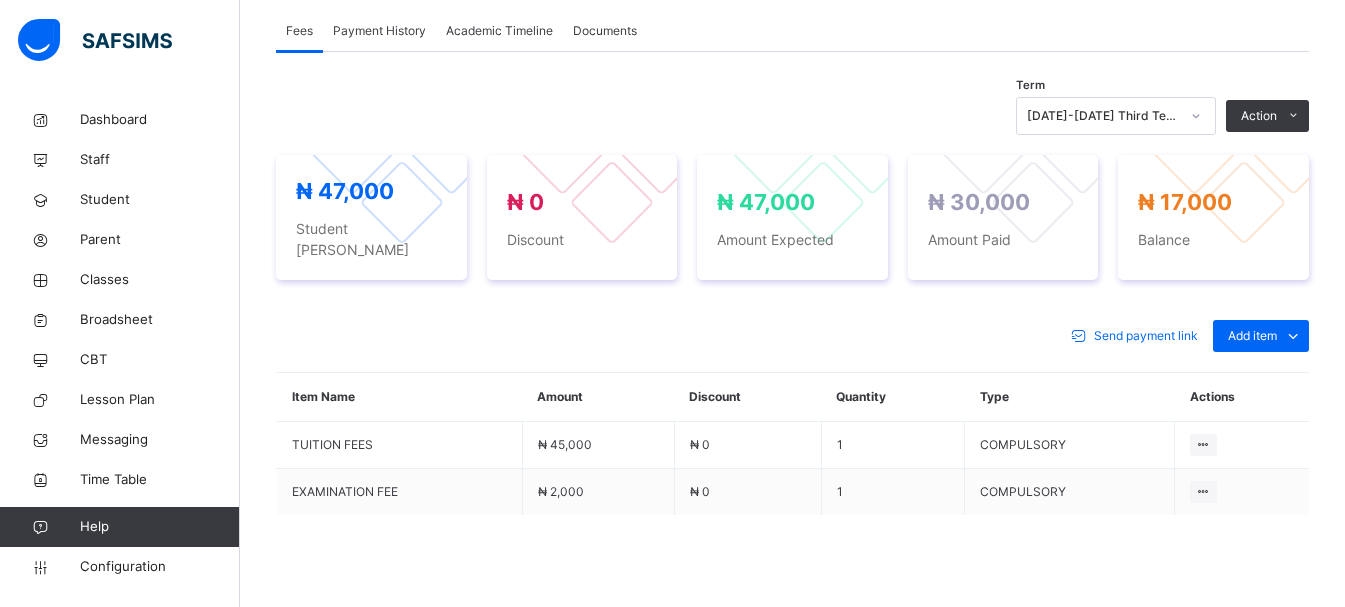 scroll, scrollTop: 114, scrollLeft: 0, axis: vertical 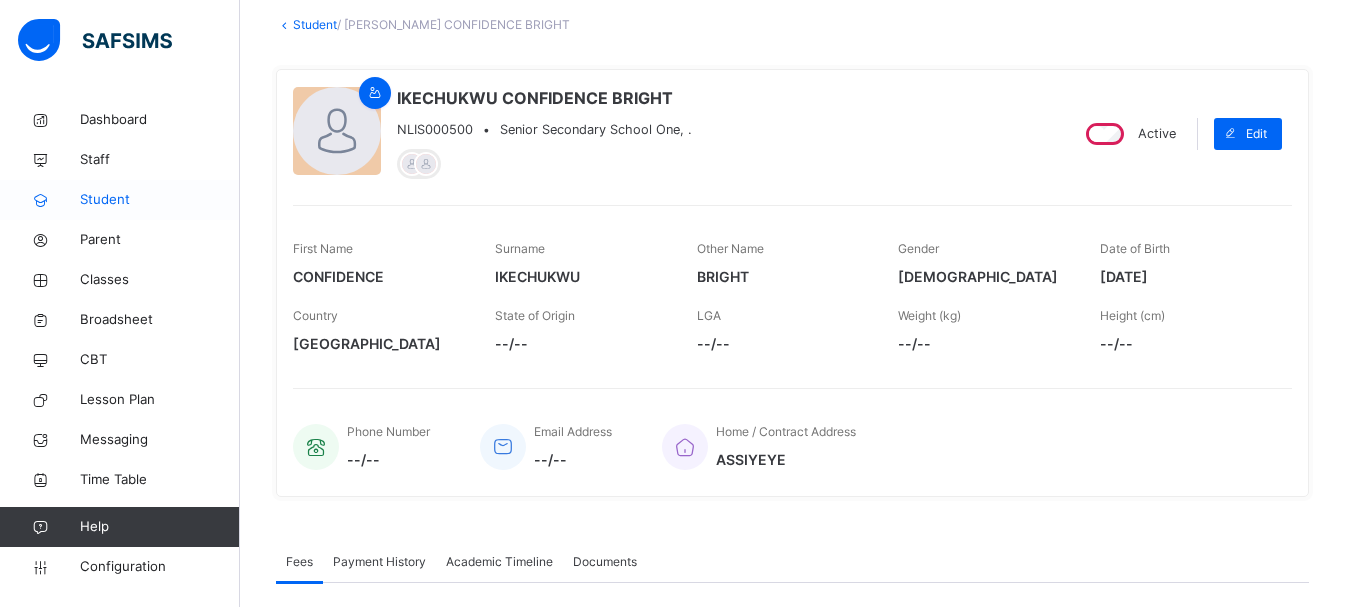 click on "Student" at bounding box center [160, 200] 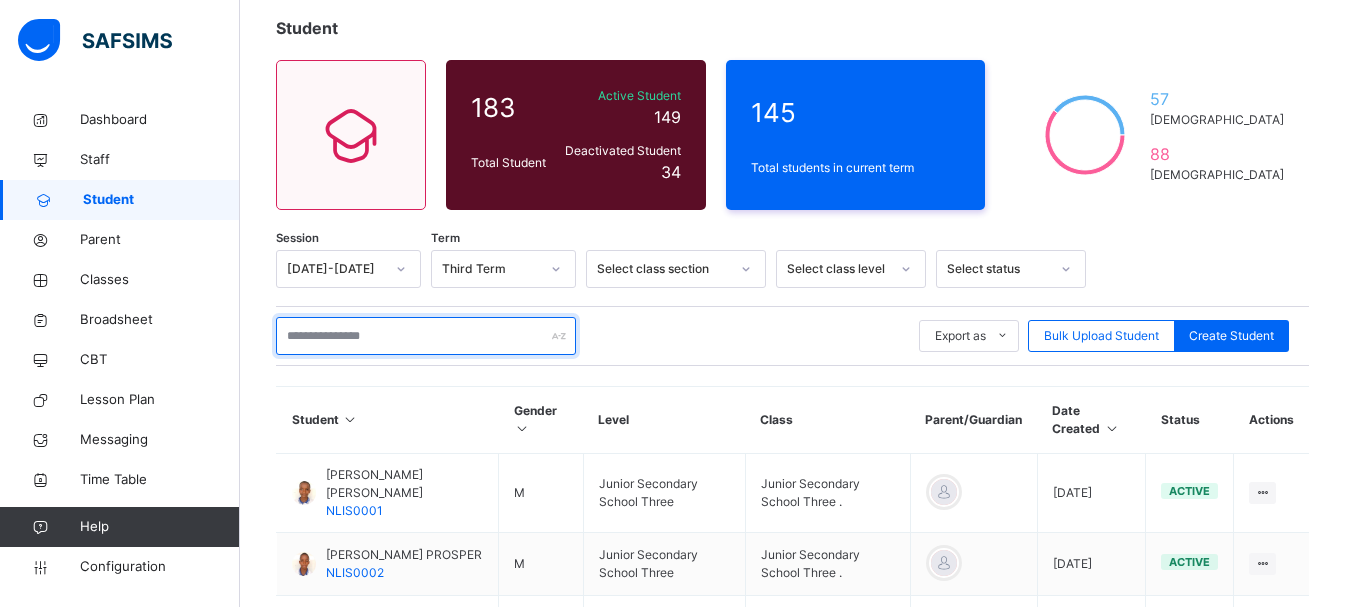 click at bounding box center [426, 336] 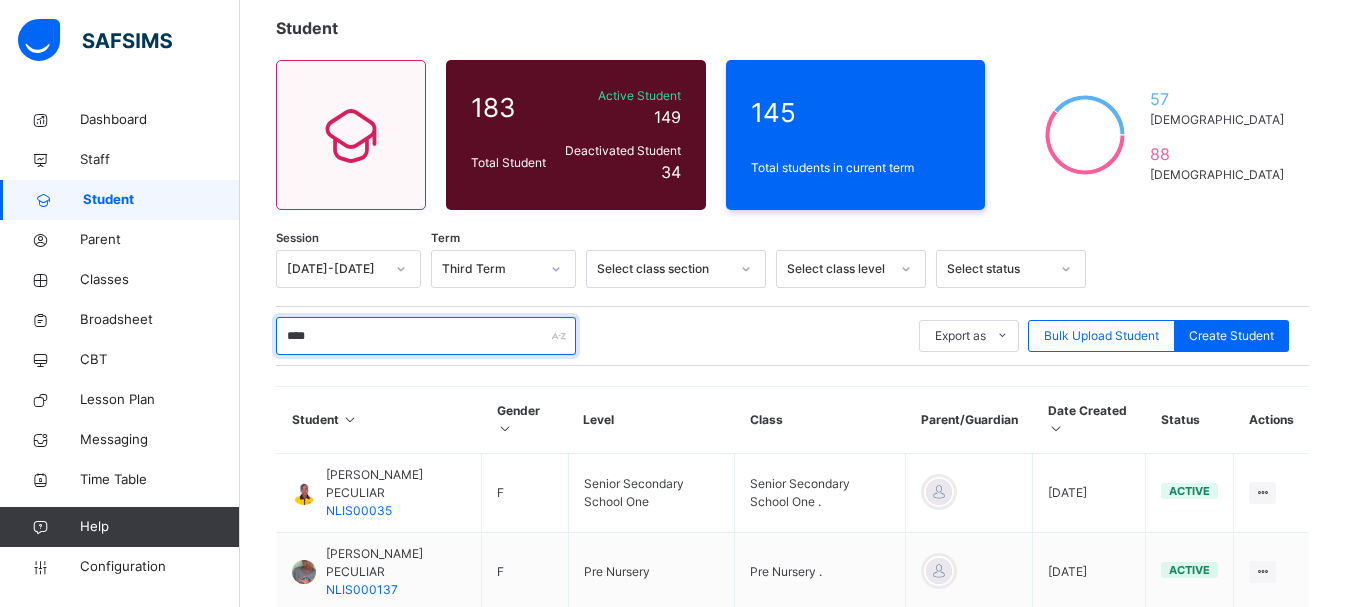 type on "********" 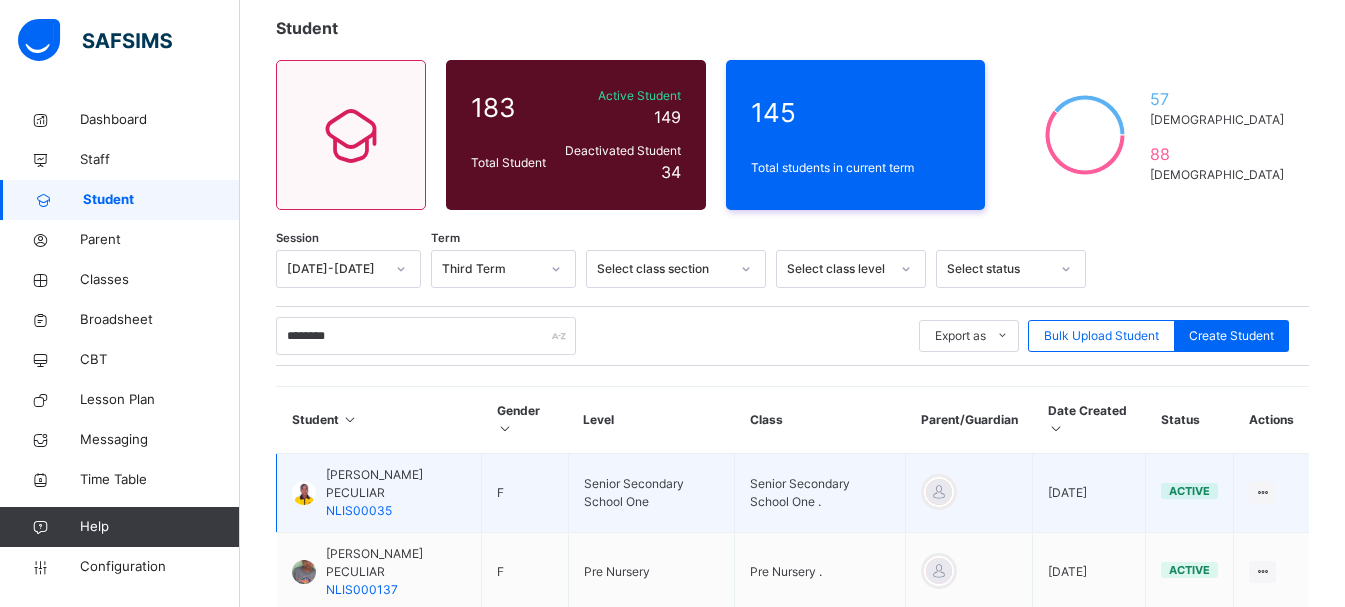 click on "[PERSON_NAME] PECULIAR" at bounding box center [396, 484] 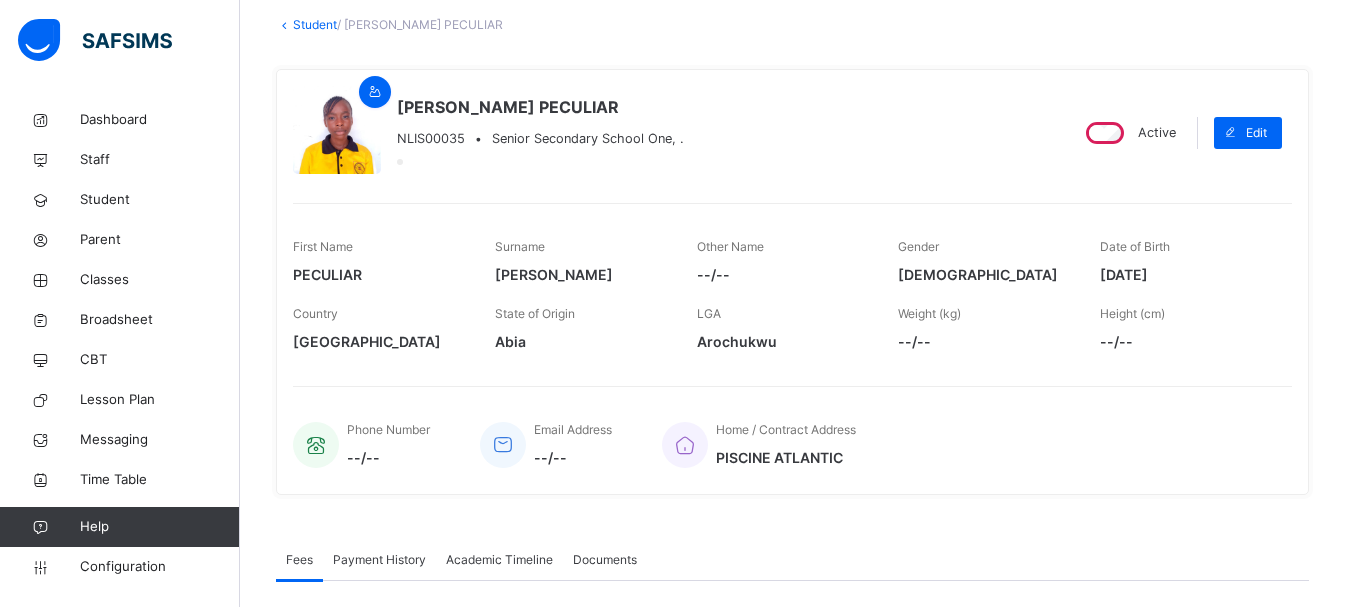 click on "Payment History" at bounding box center [379, 560] 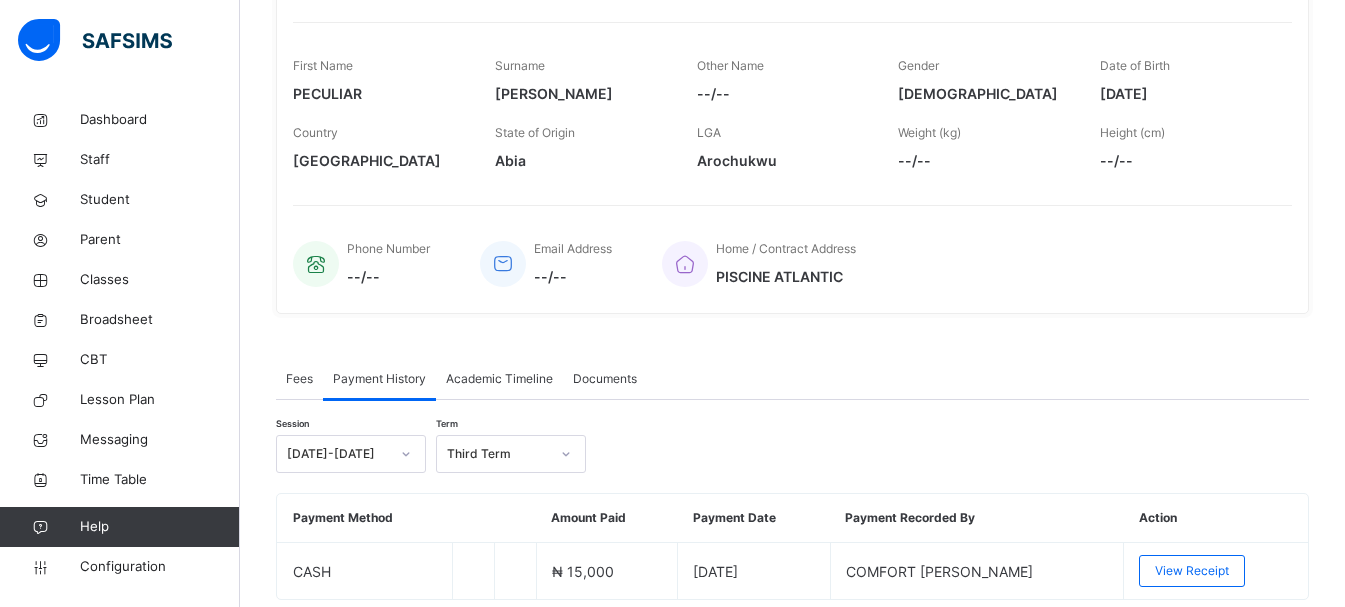 scroll, scrollTop: 368, scrollLeft: 0, axis: vertical 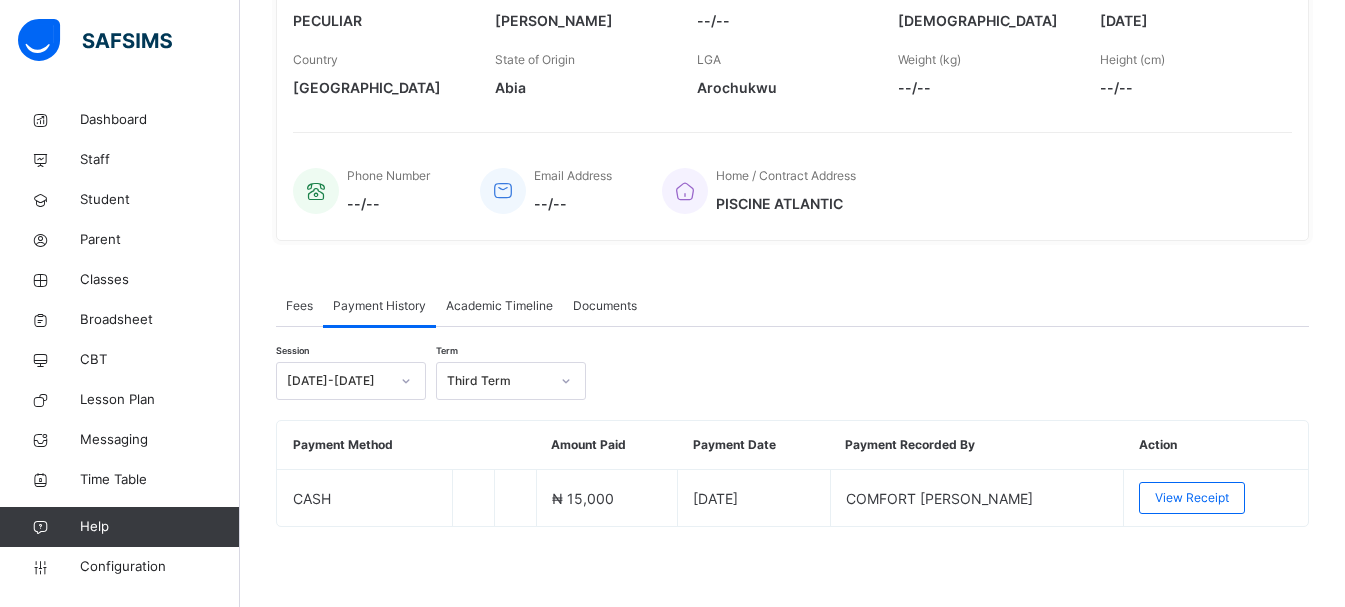 click on "Fees" at bounding box center (299, 306) 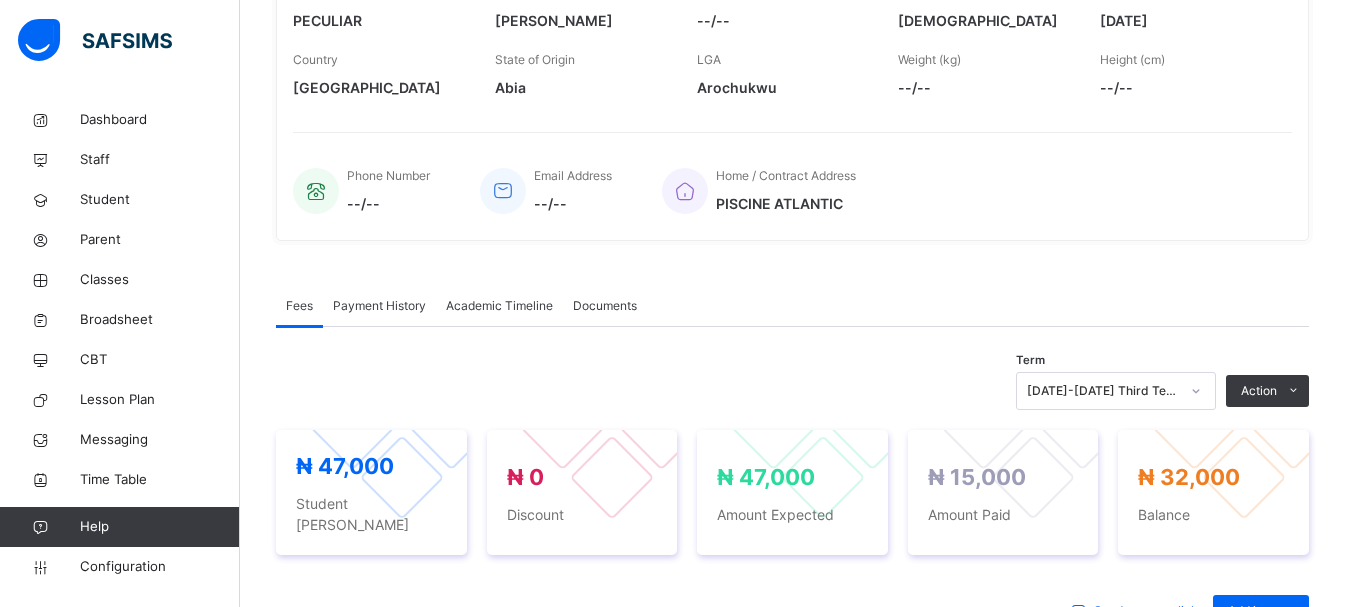 click on "Term [DATE]-[DATE] Third Term Action Receive Payment Manage Discount Send Email Reminder   ₦ 47,000   Student Bill   ₦ 0   Discount   ₦ 47,000   Amount Expected   ₦ 15,000   Amount Paid   ₦ 32,000   Balance   Send payment link Add item Optional items Special bill Item Name Amount Discount Quantity Type Actions TUITION FEES   ₦ 45,000 ₦ 0 1 COMPULSORY EXAMINATION FEE   ₦ 2,000 ₦ 0 1 COMPULSORY × Add Item Select item Cancel Save × Special bill Add items from previous terms or outstanding payments Item Name Price [₦] Qty Select item * Add item Total ₦ 0 Comments Cancel Add to invoice × Edit Discount   Fee Item       Fee Amount     Discount Options Fixed Percentage Discount Amount * Discount Comment Cancel Delete Discount Save Changes × Delete Item This action would delete   undefined  from the invoice. Are you sure you want to carry on? Cancel Yes, Delete Item × Send payment link This action would send payment link to  [PERSON_NAME] PECULIAR  's parent. Are you sure you want to carry on? × *" at bounding box center (792, 634) 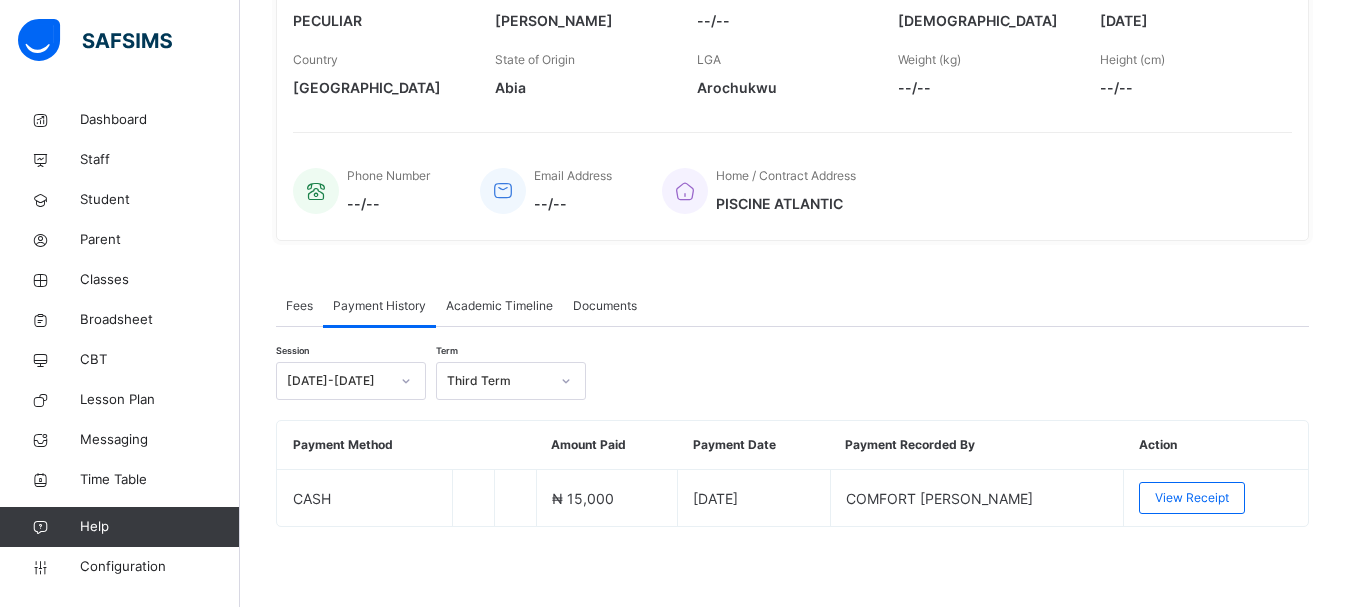 click on "Fees" at bounding box center (299, 306) 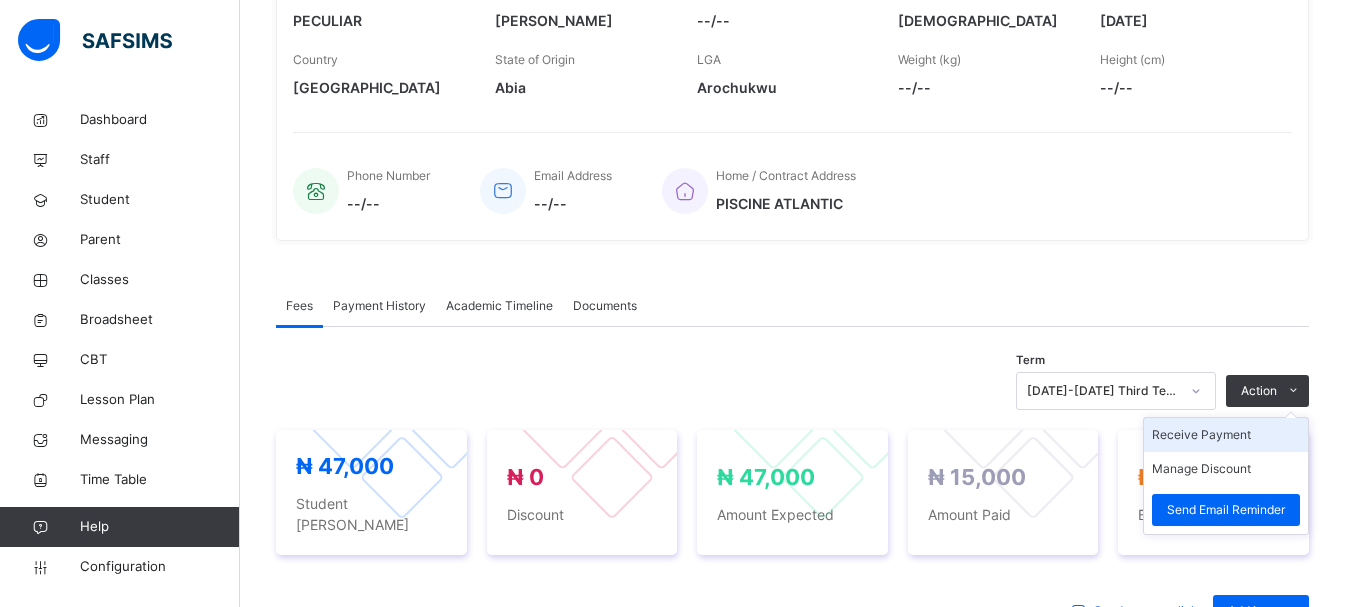 click on "Receive Payment" at bounding box center (1226, 435) 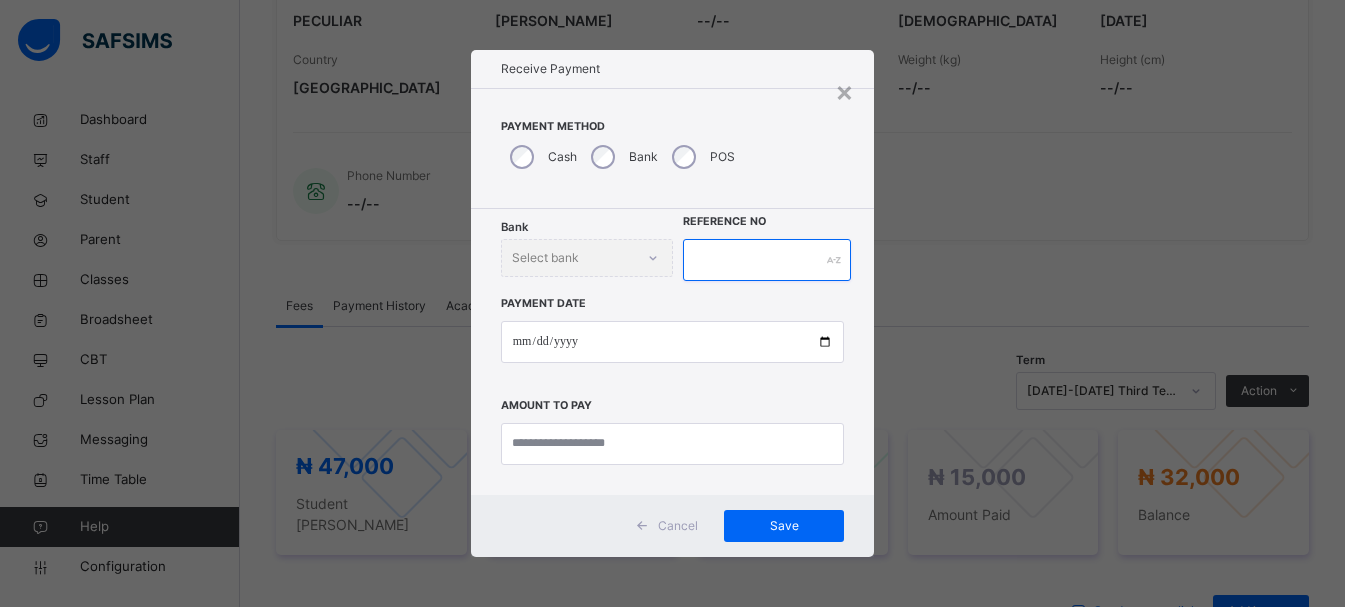 click at bounding box center [767, 260] 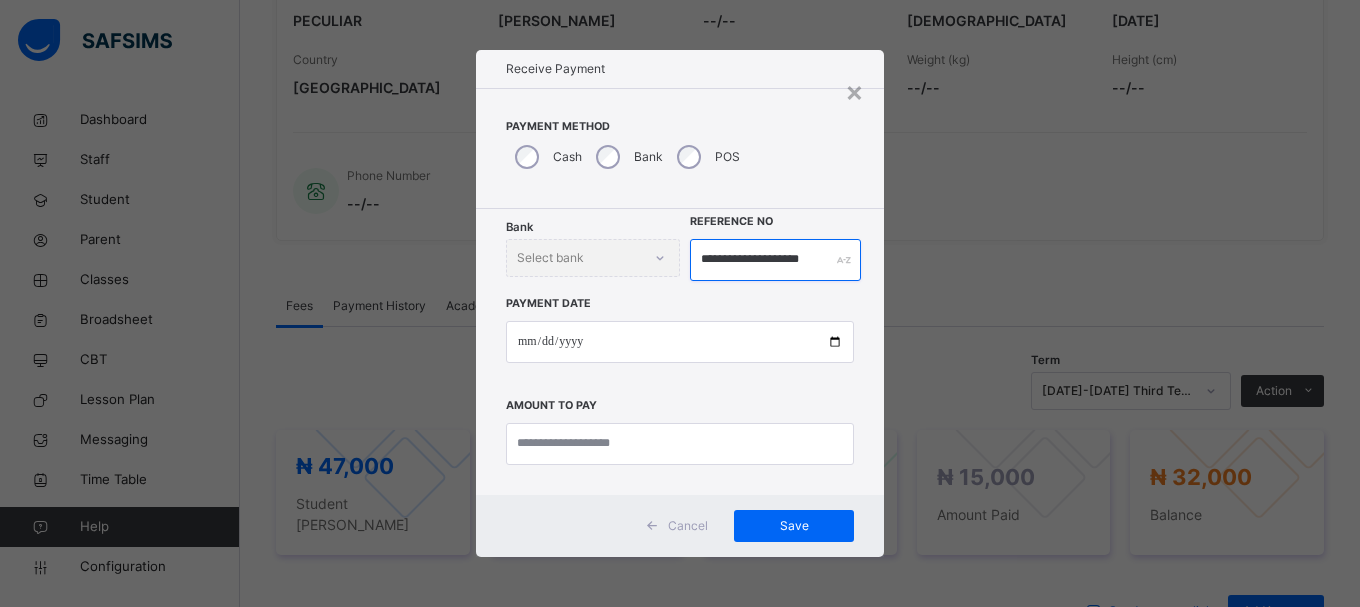type on "**********" 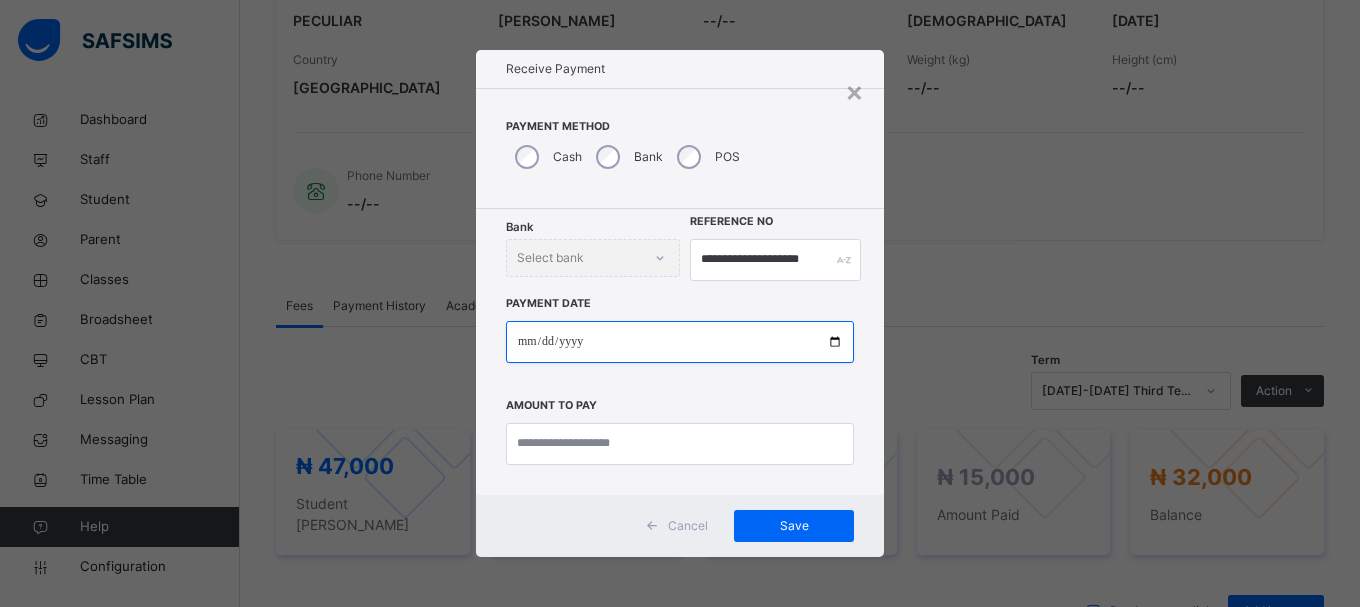 click at bounding box center [680, 342] 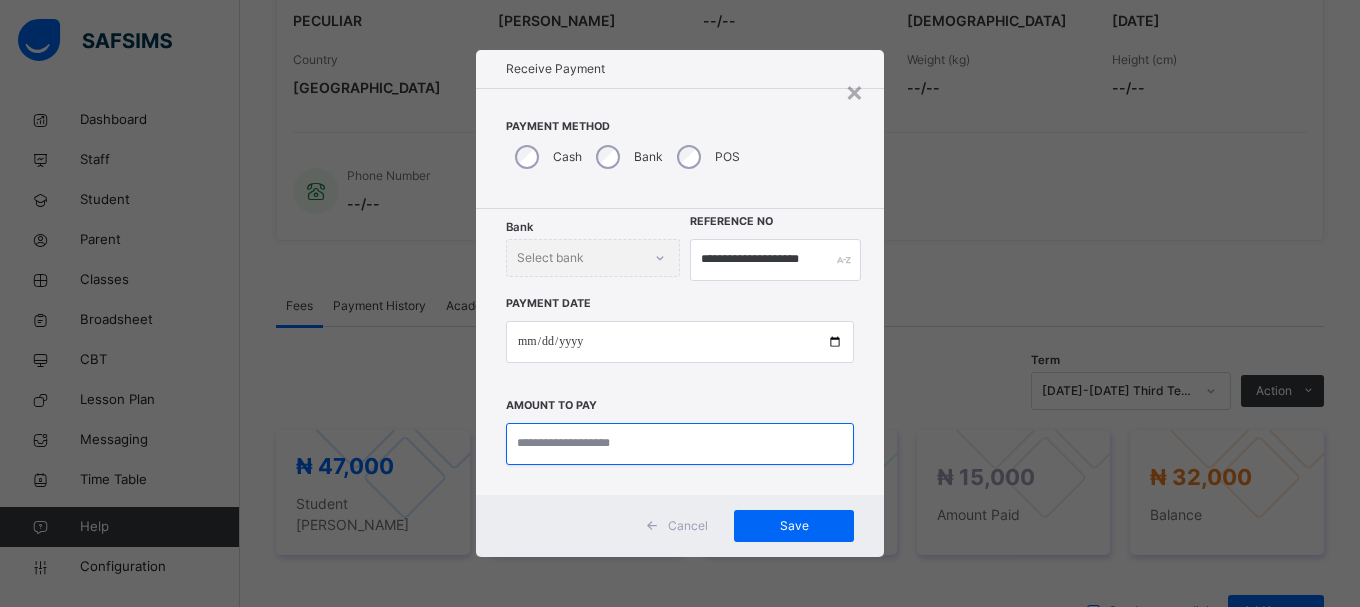 click at bounding box center (680, 444) 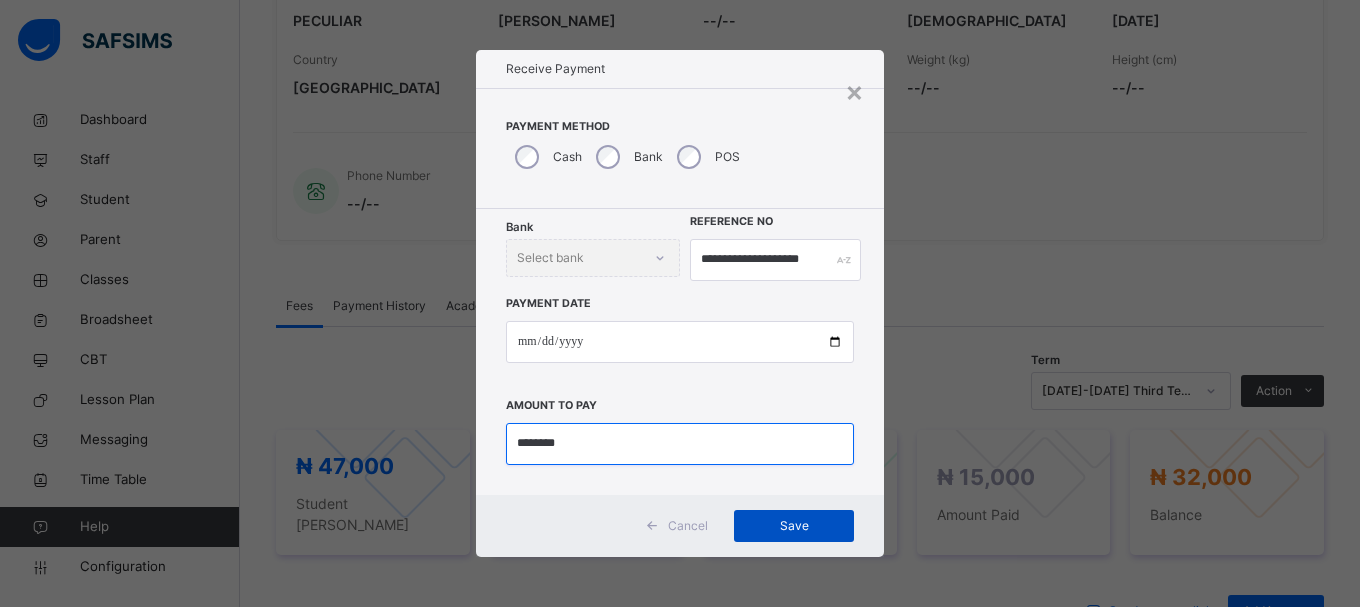 type on "********" 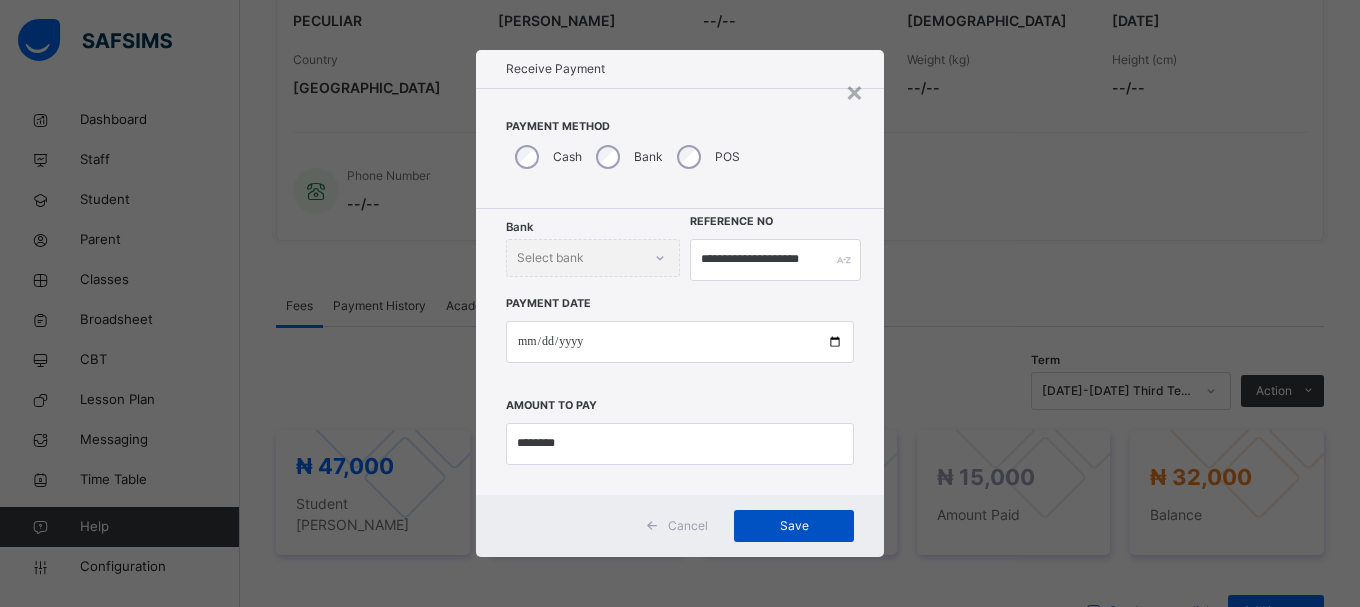 click on "Save" at bounding box center (794, 526) 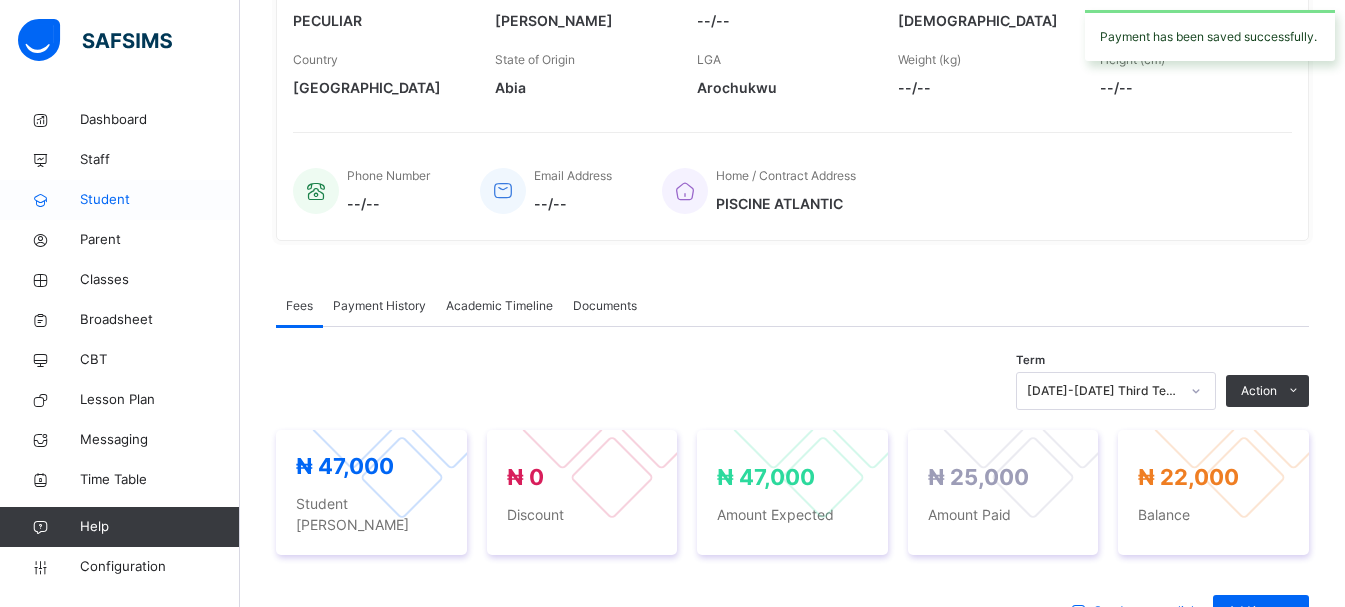 click on "Student" at bounding box center [160, 200] 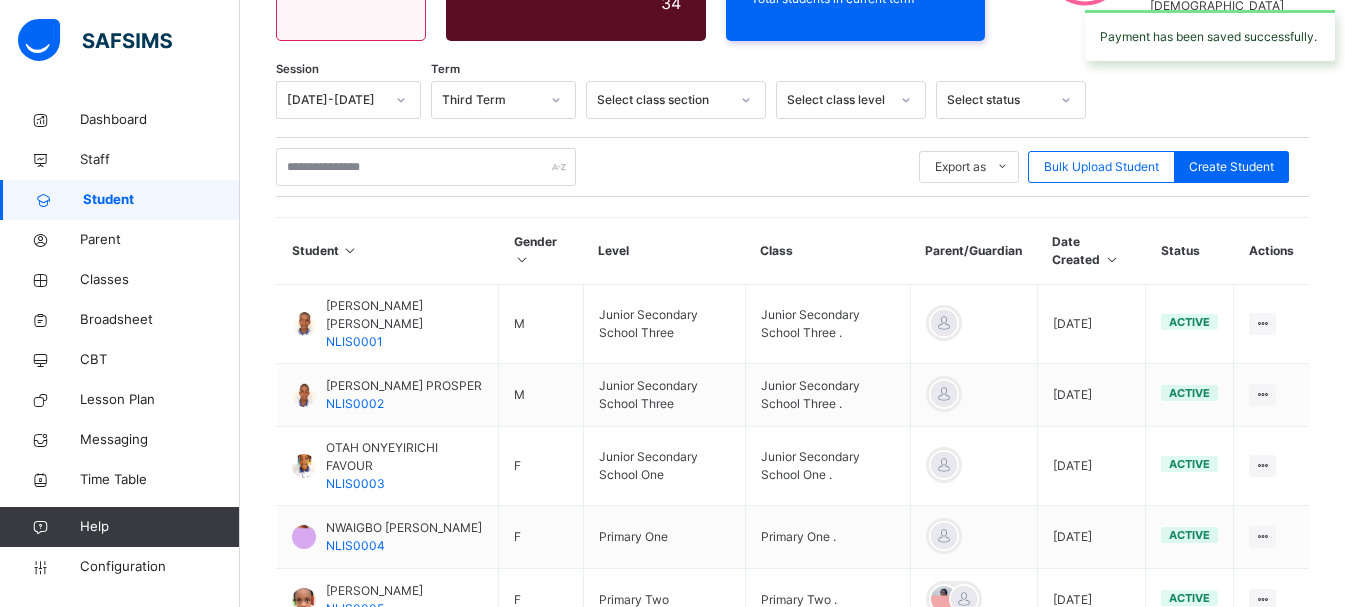 scroll, scrollTop: 368, scrollLeft: 0, axis: vertical 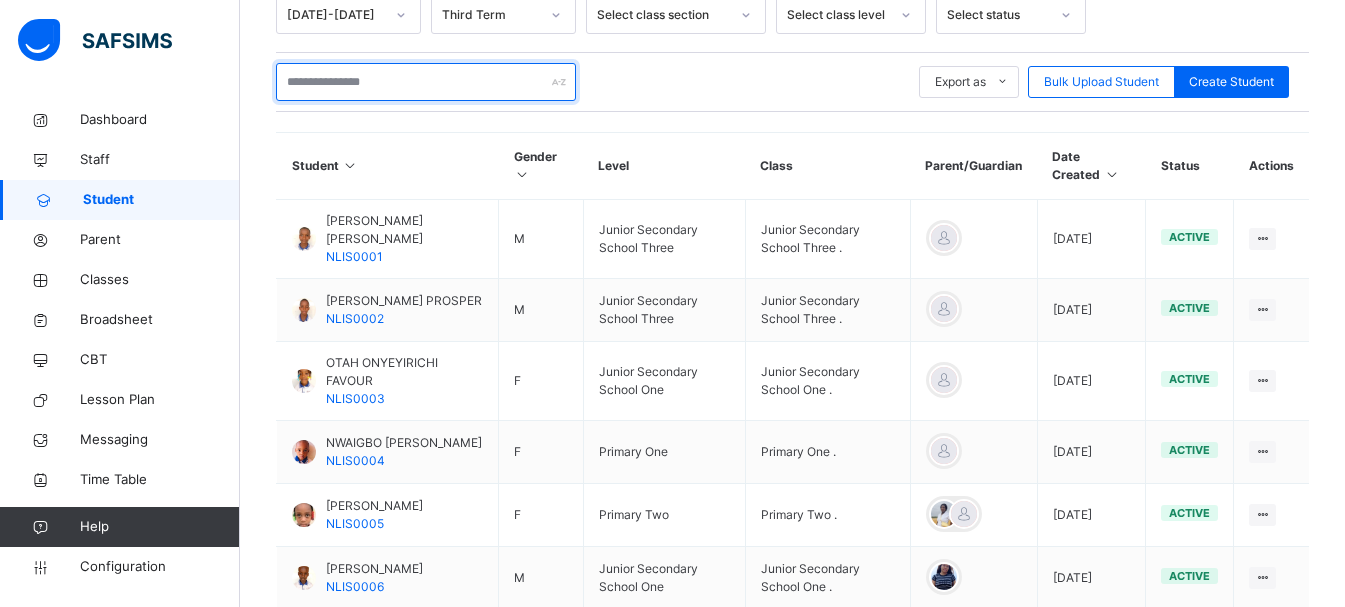 click at bounding box center [426, 82] 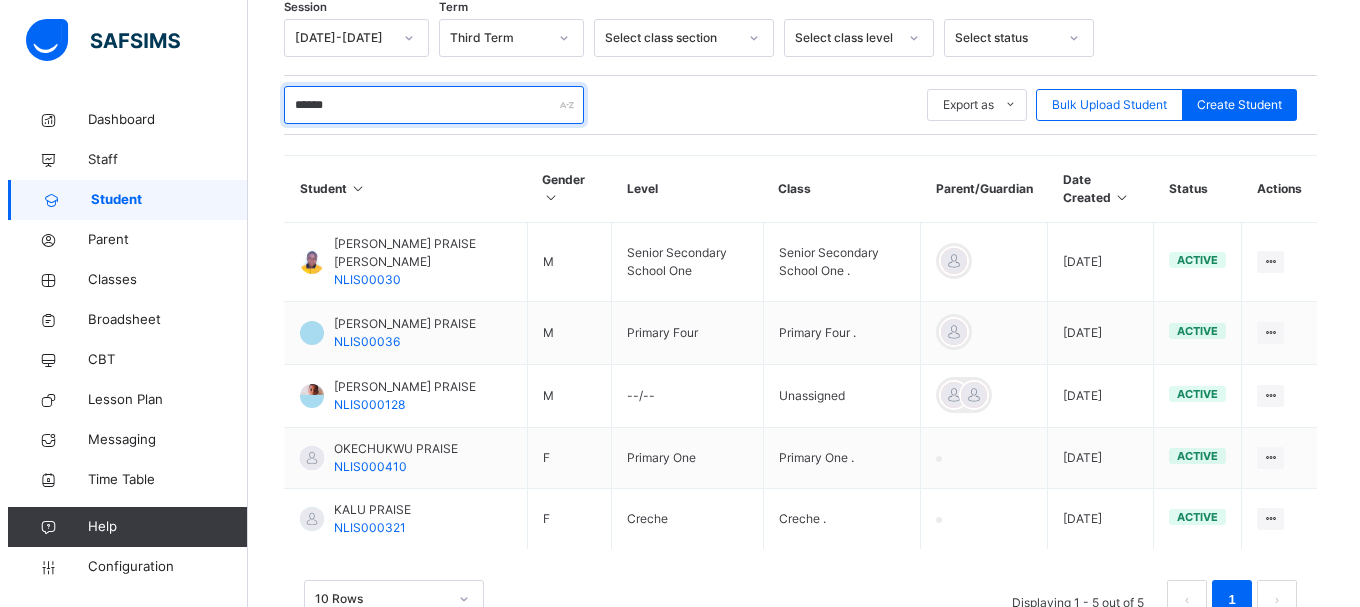 scroll, scrollTop: 368, scrollLeft: 0, axis: vertical 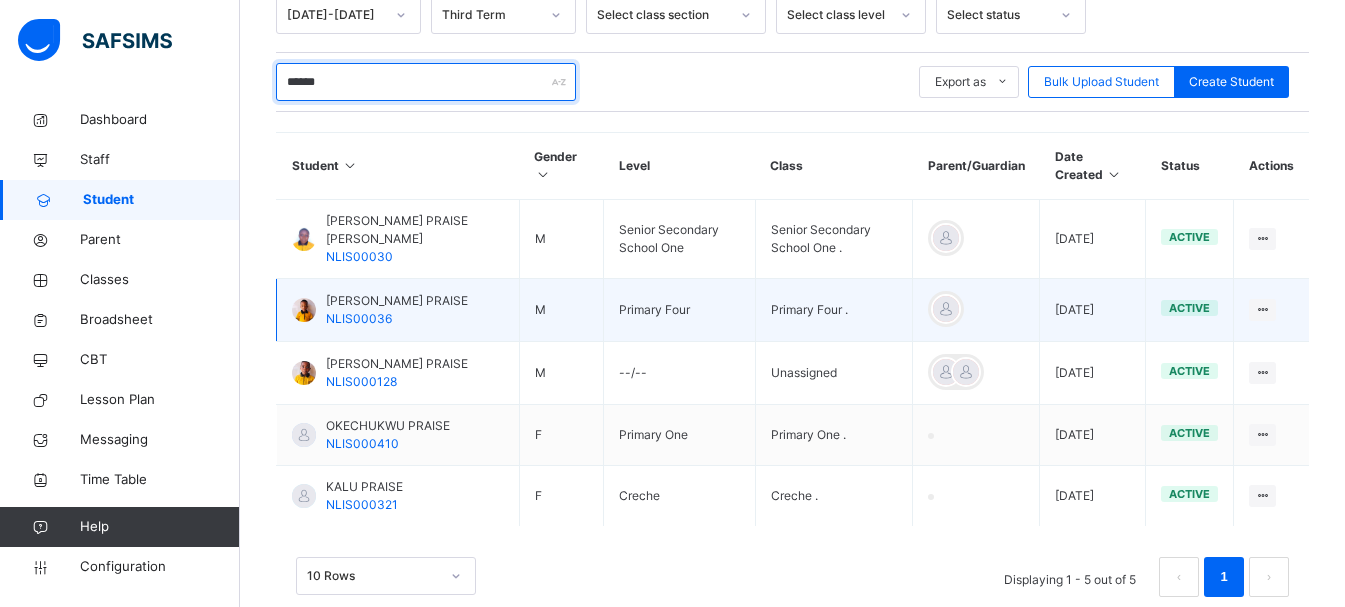 type on "******" 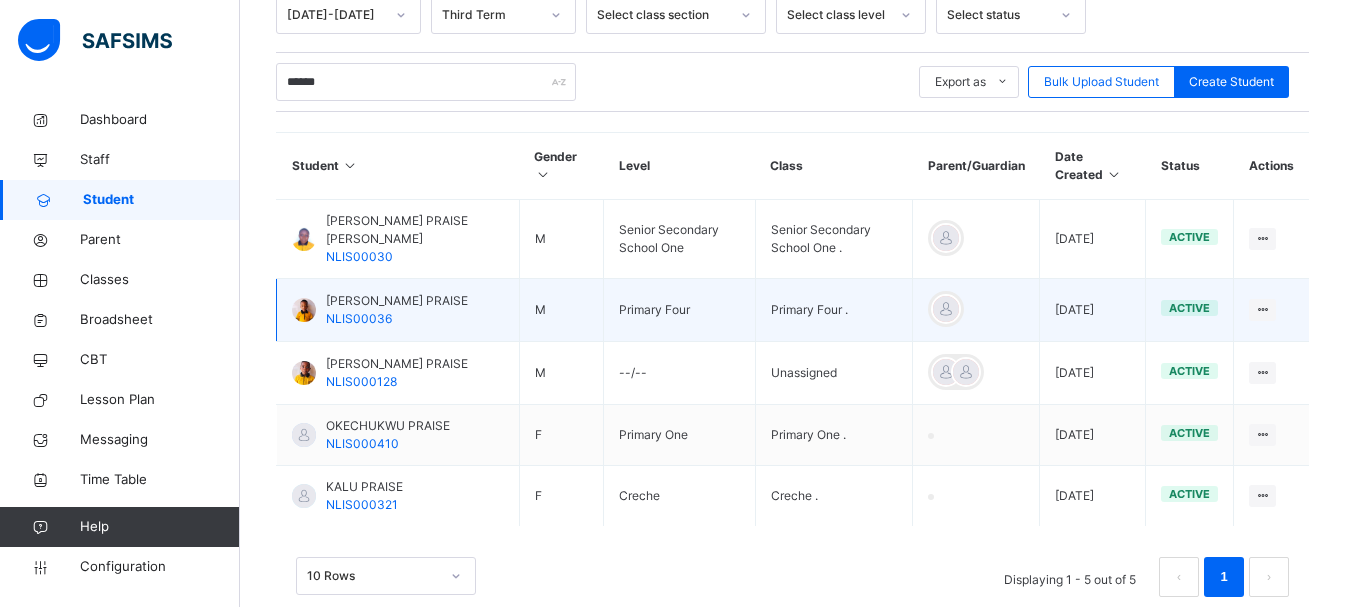 click on "[PERSON_NAME] PRAISE" at bounding box center (397, 301) 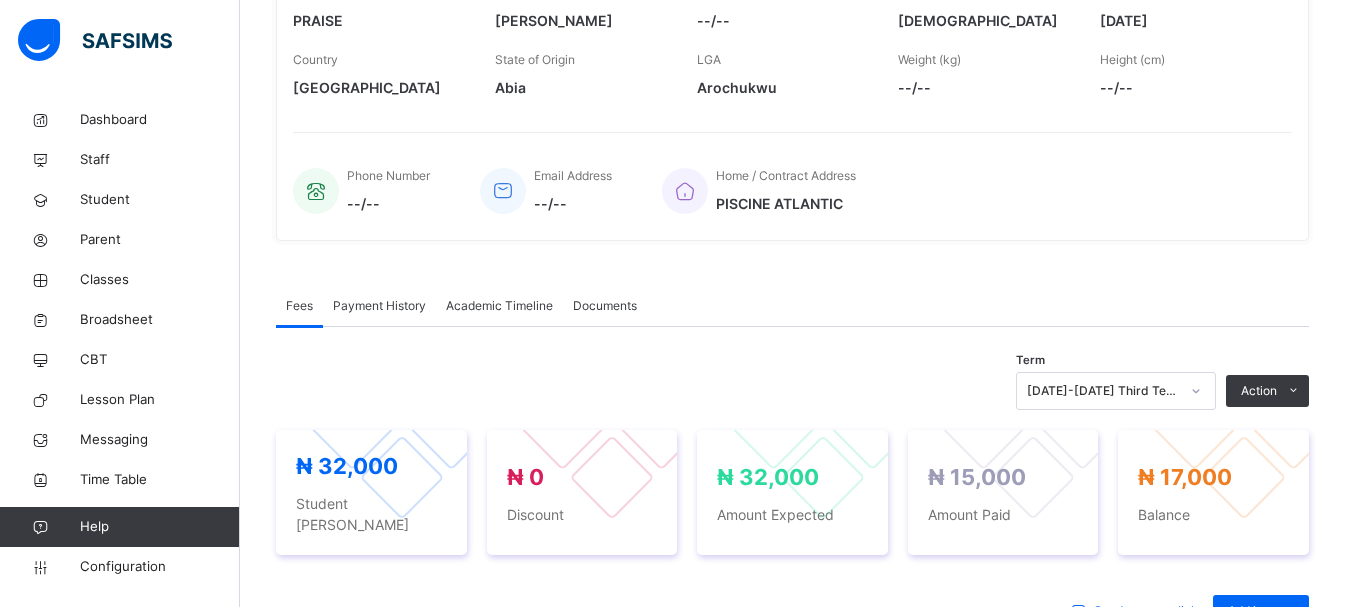 click on "Payment History" at bounding box center (379, 306) 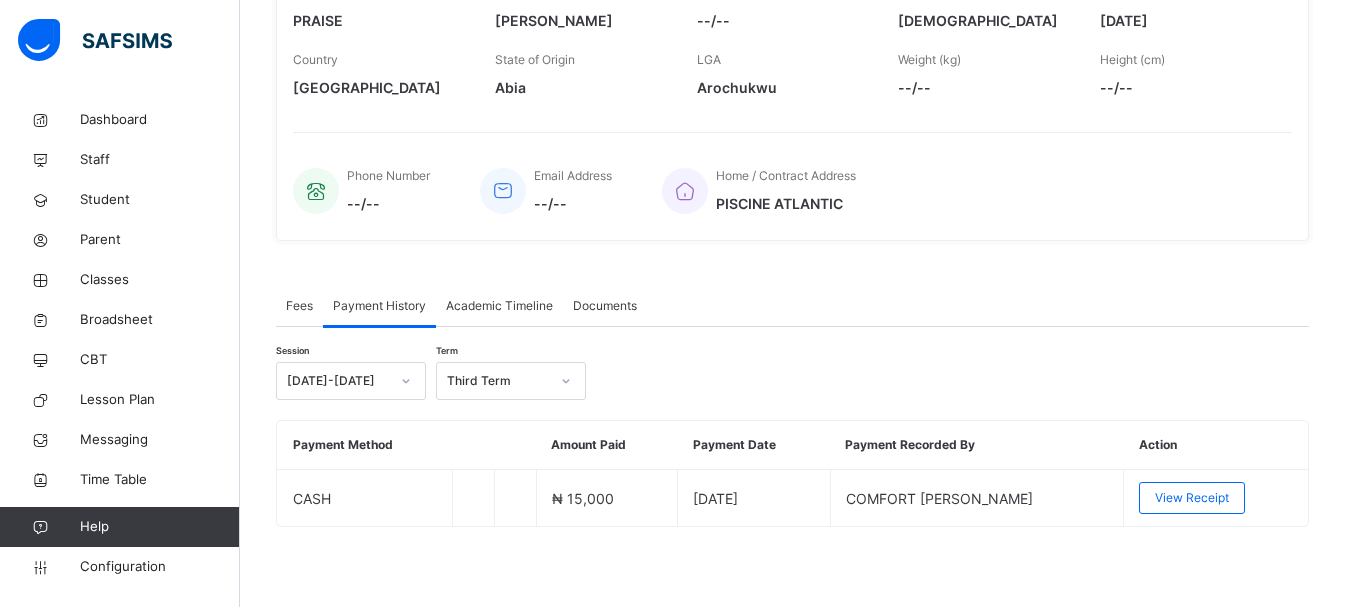 click on "Fees" at bounding box center [299, 306] 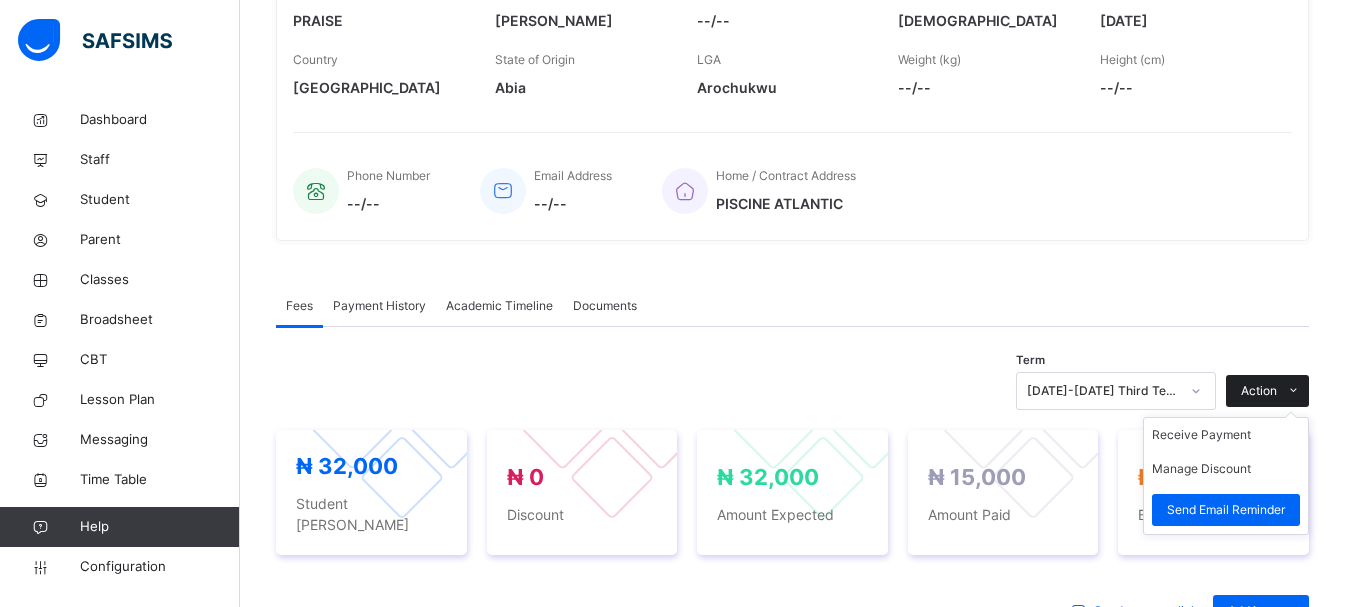 click on "Action" at bounding box center [1267, 391] 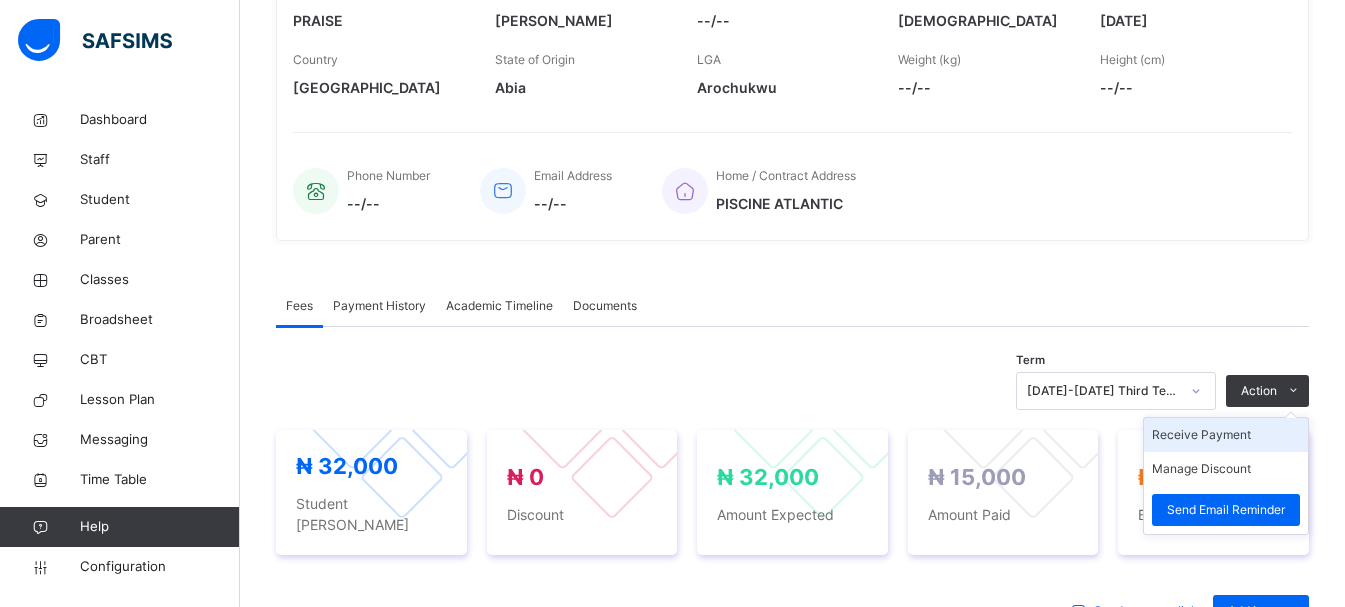 click on "Receive Payment" at bounding box center (1226, 435) 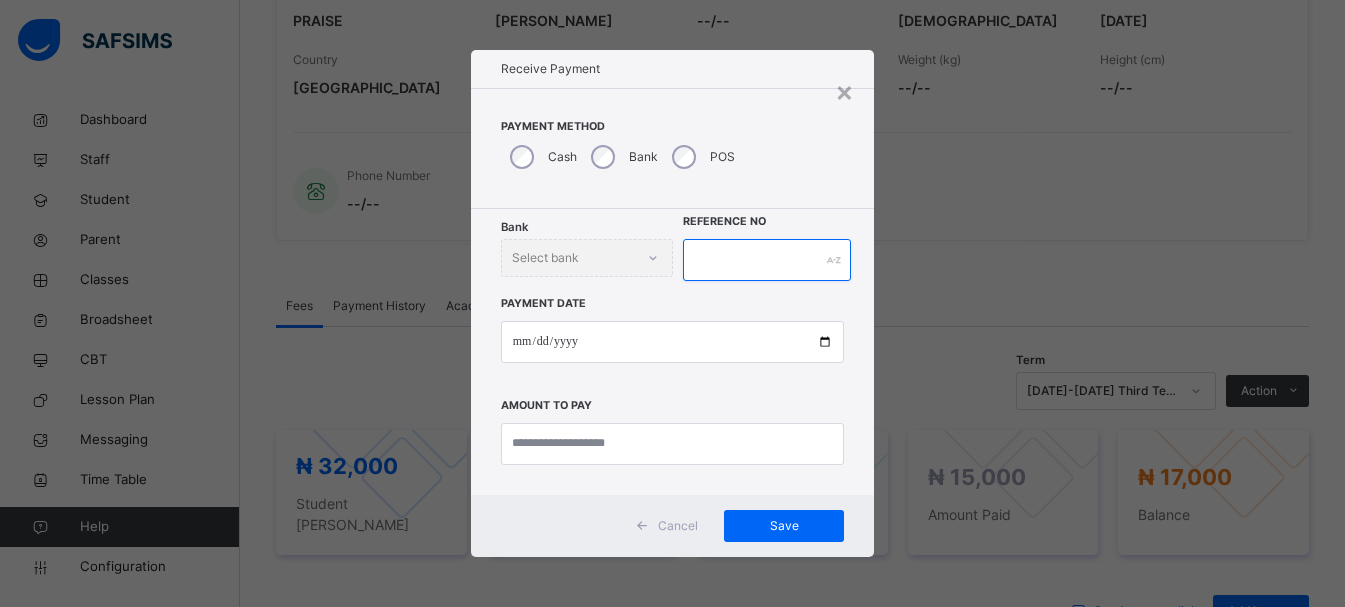 click at bounding box center [767, 260] 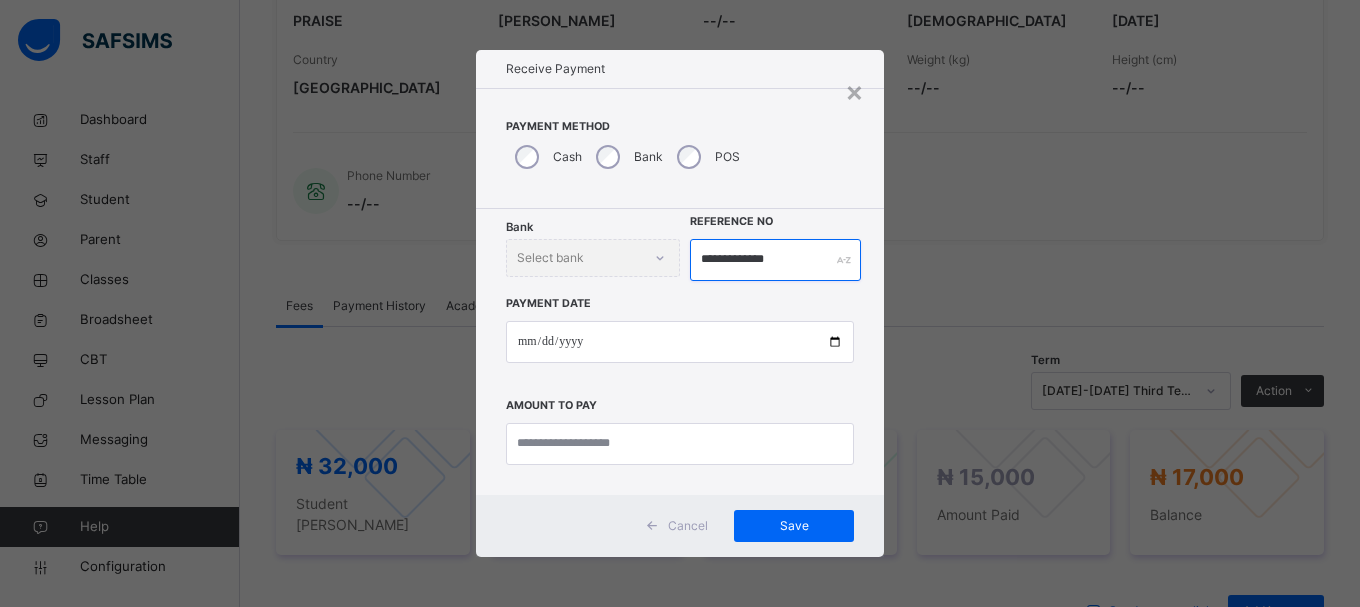type on "**********" 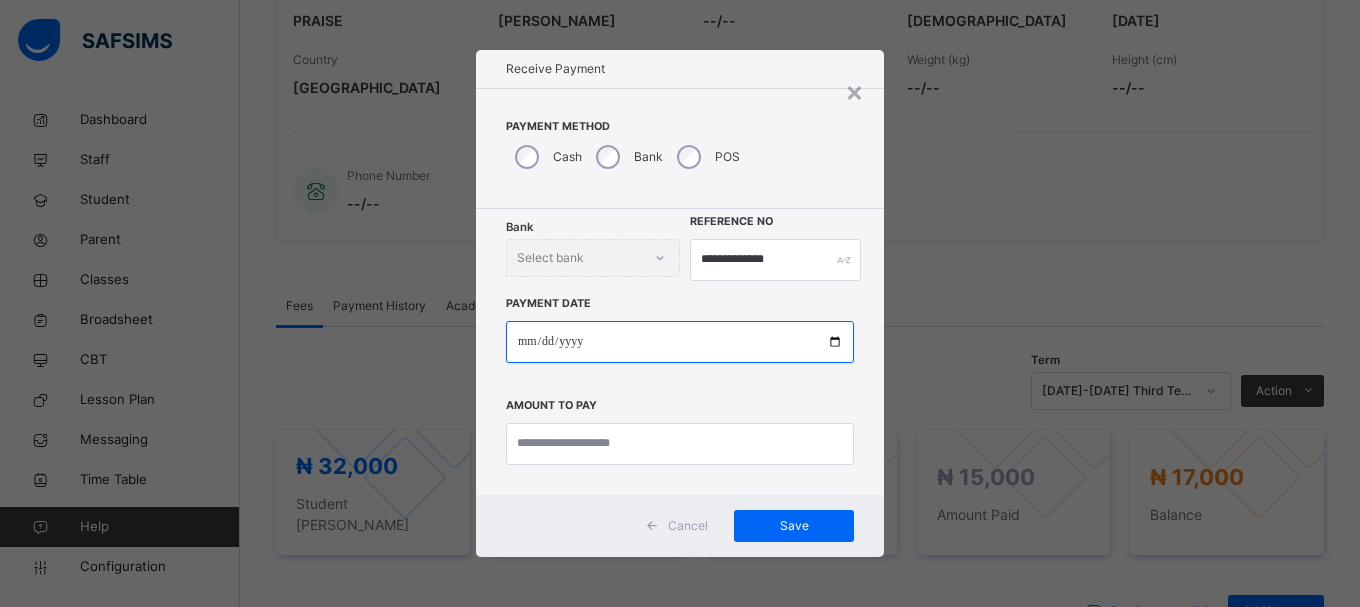 click at bounding box center [680, 342] 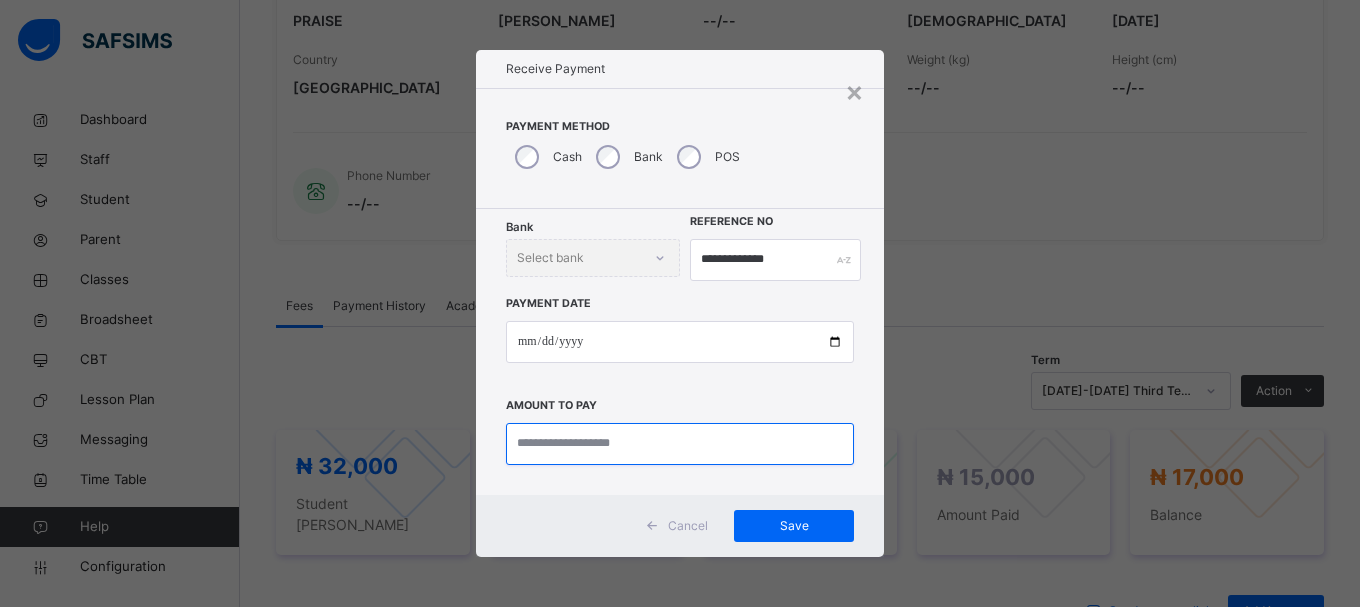 click at bounding box center (680, 444) 